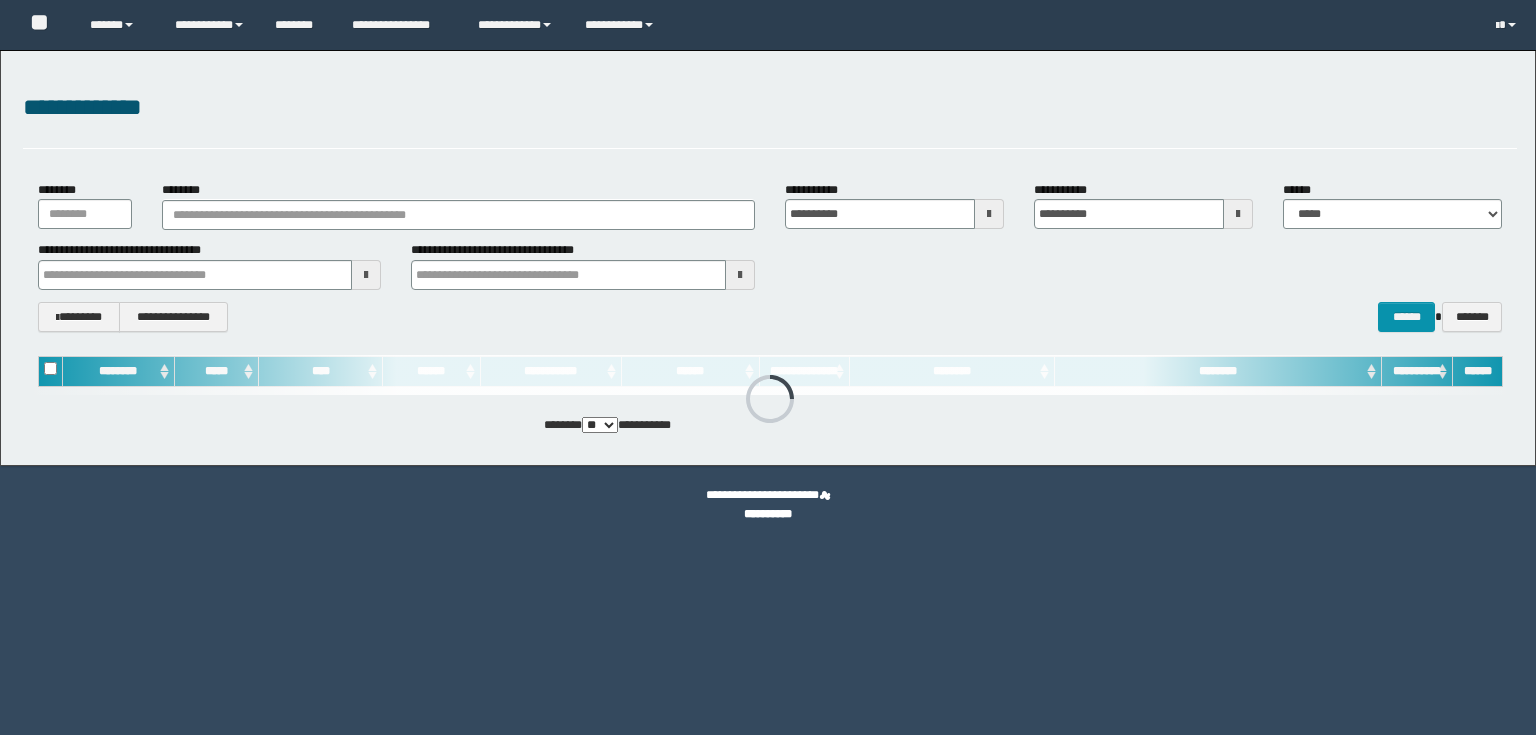 scroll, scrollTop: 0, scrollLeft: 0, axis: both 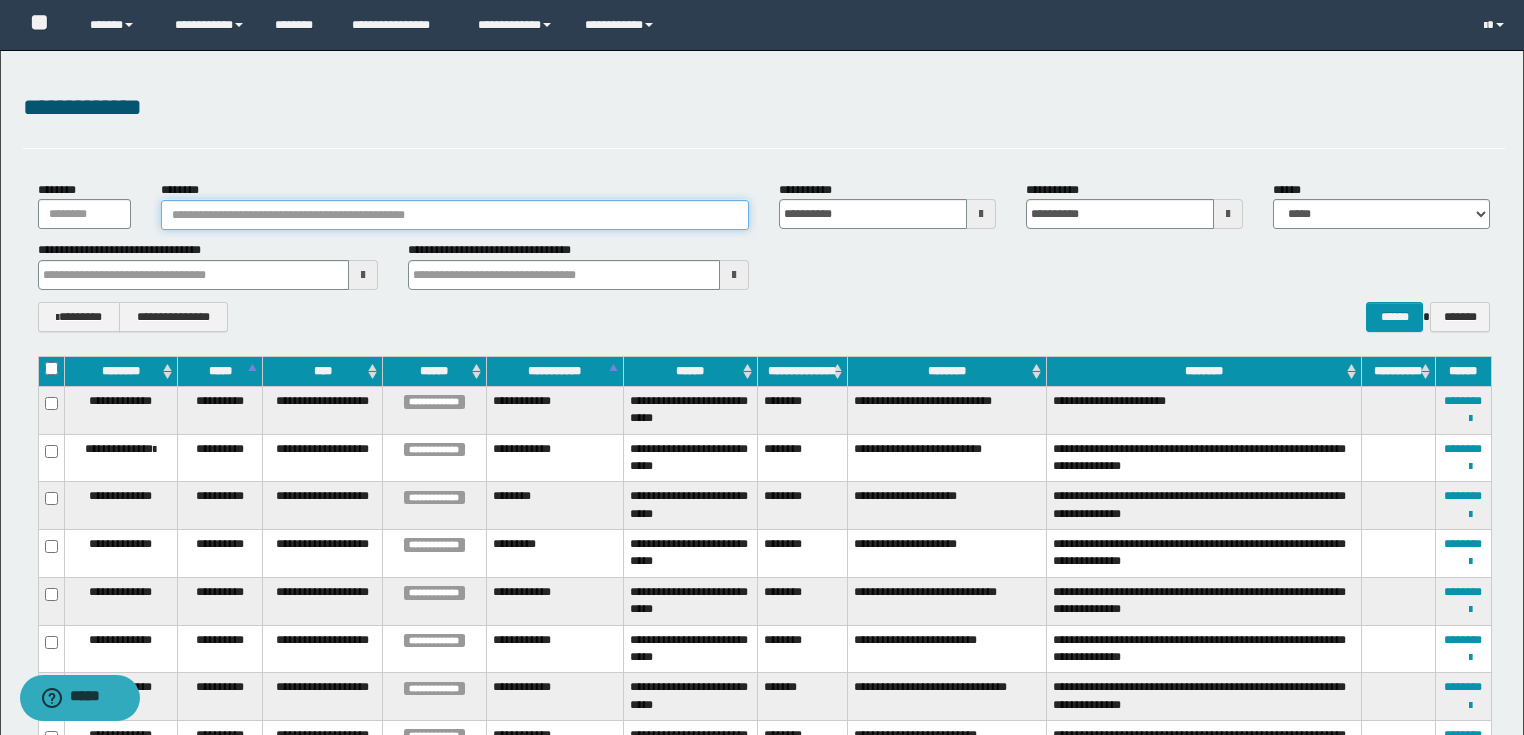 click on "********" at bounding box center (455, 215) 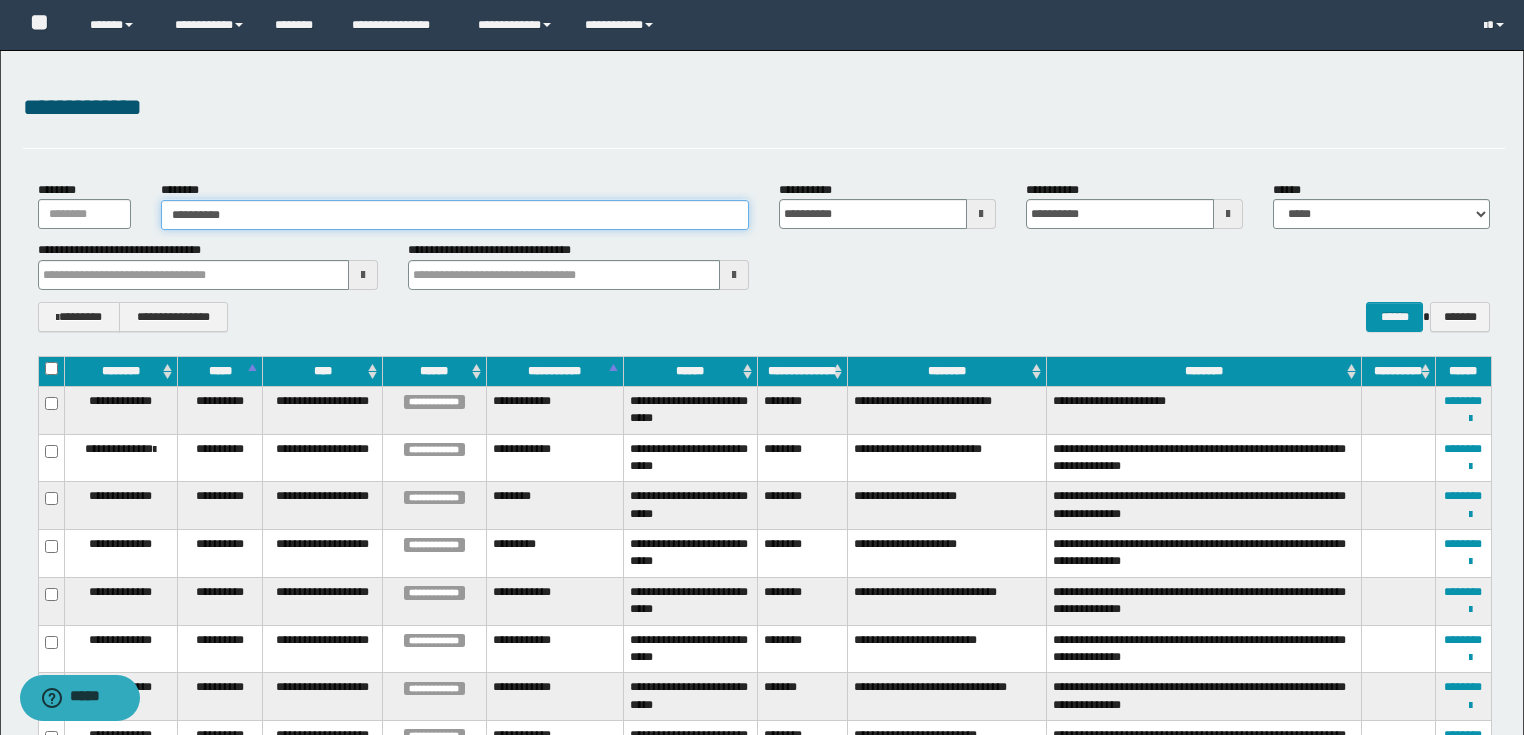 type on "**********" 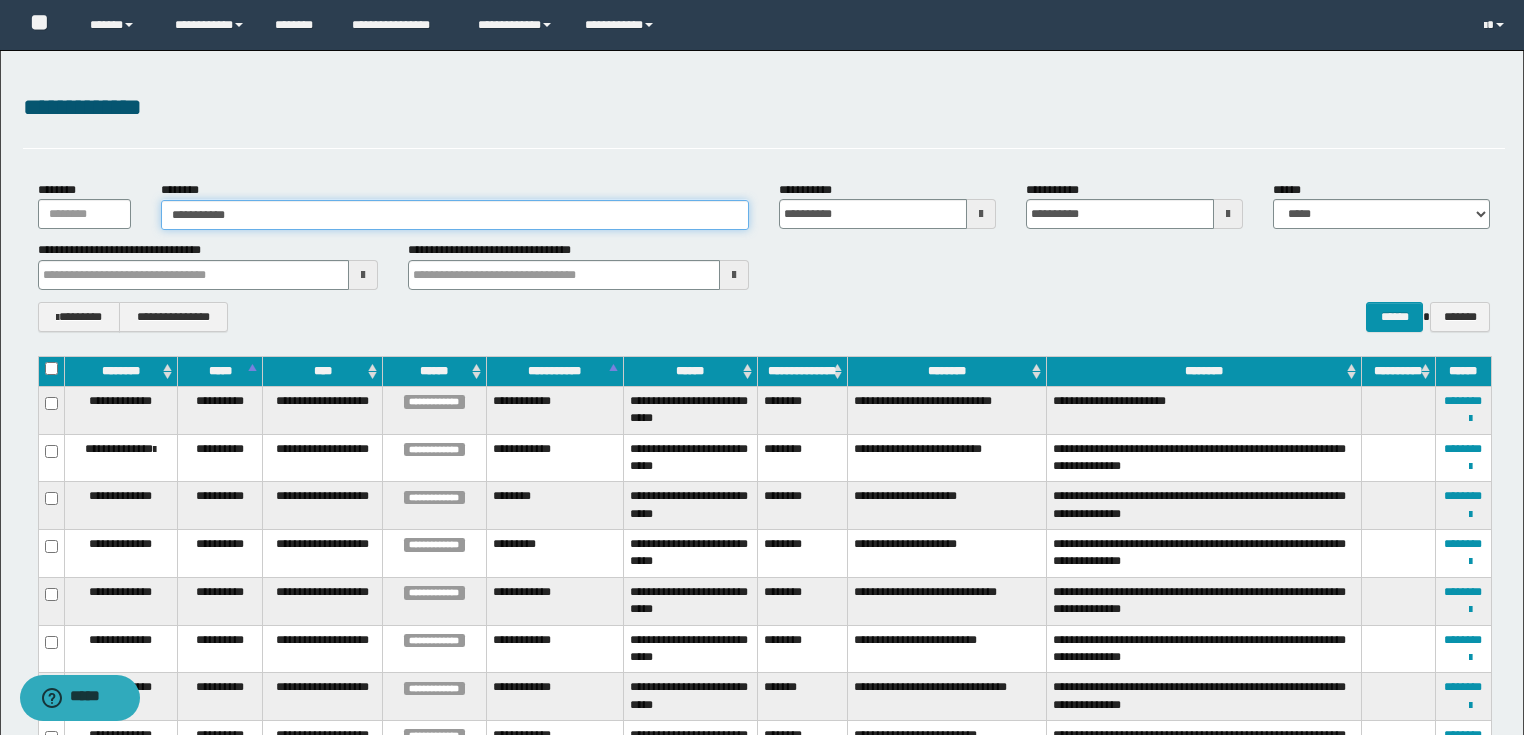 type on "**********" 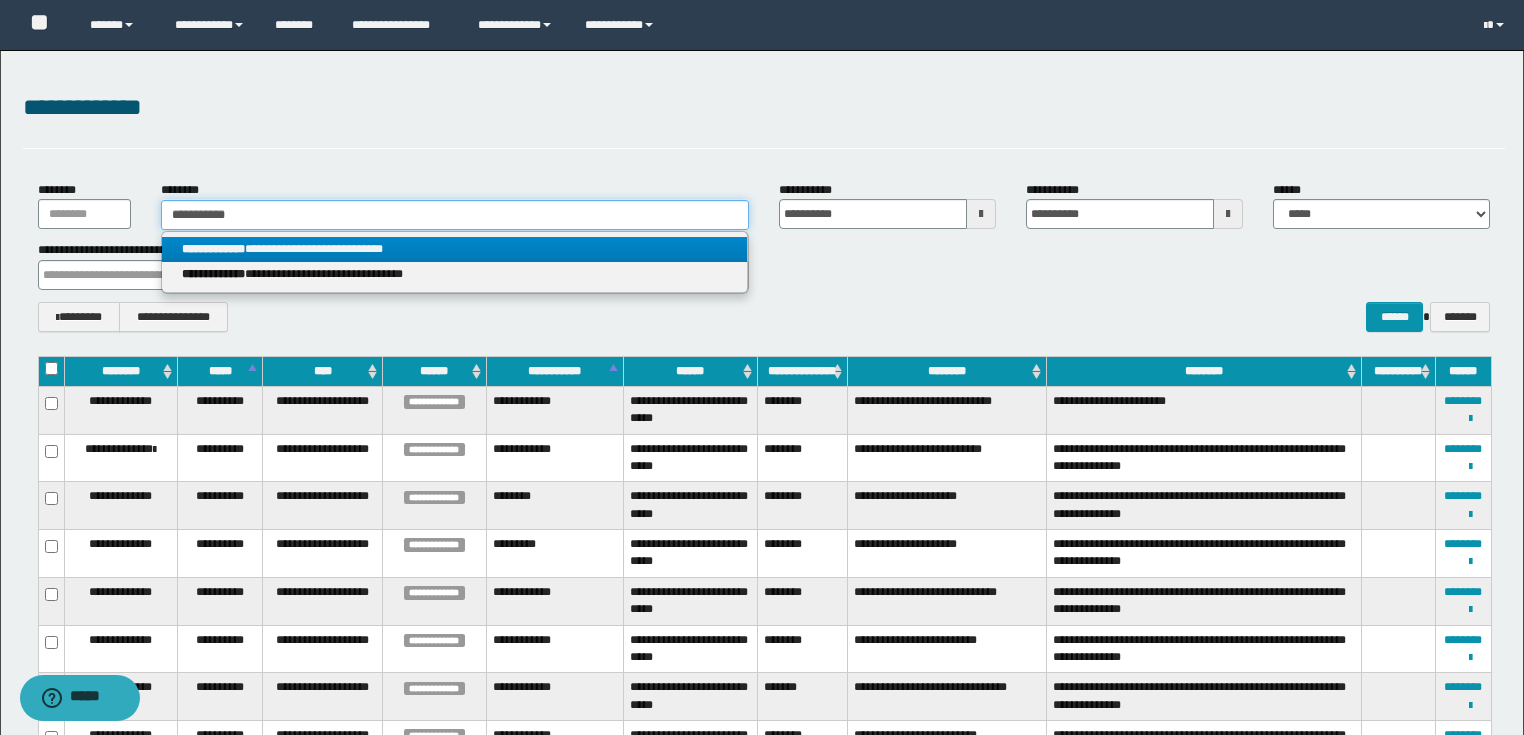 type on "**********" 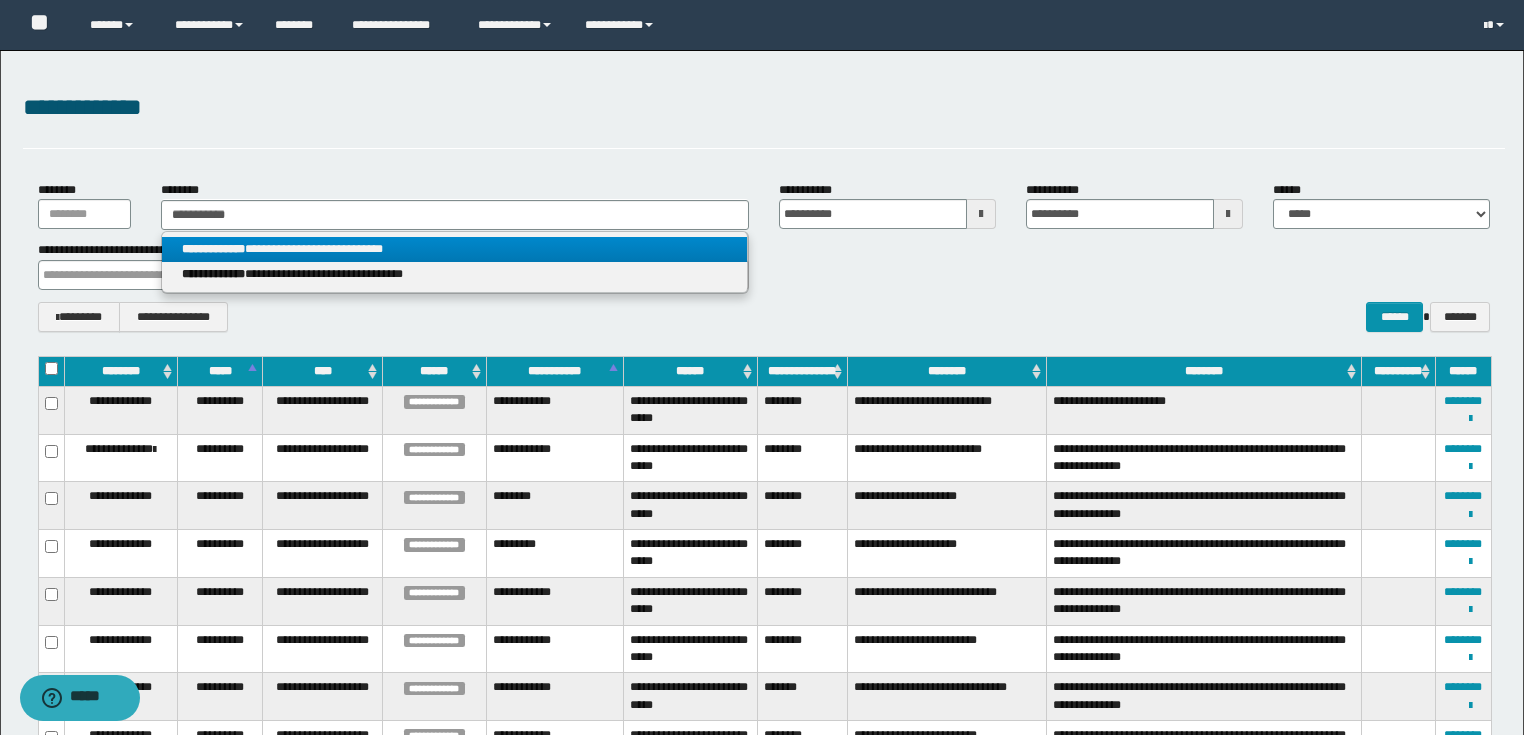 click on "**********" at bounding box center (454, 249) 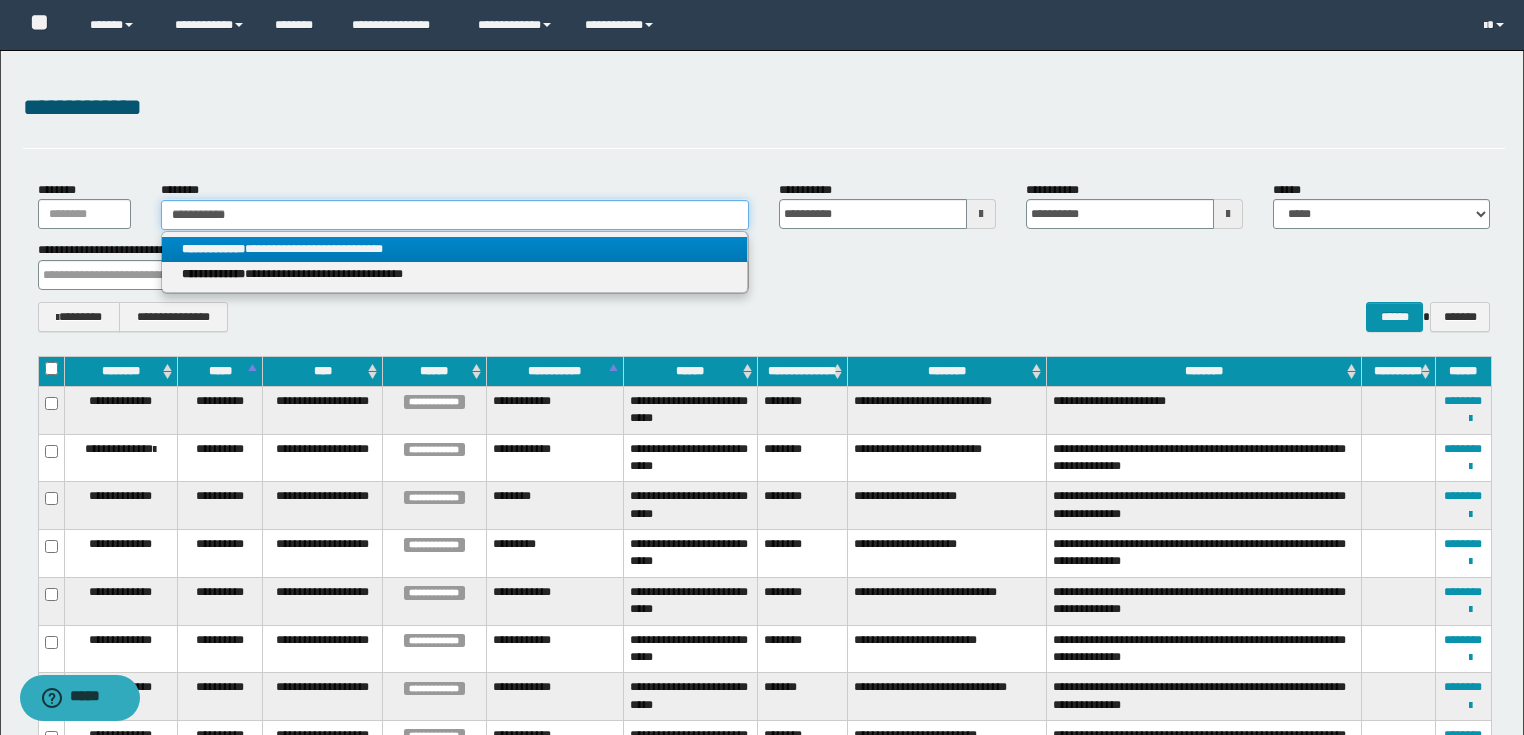 type 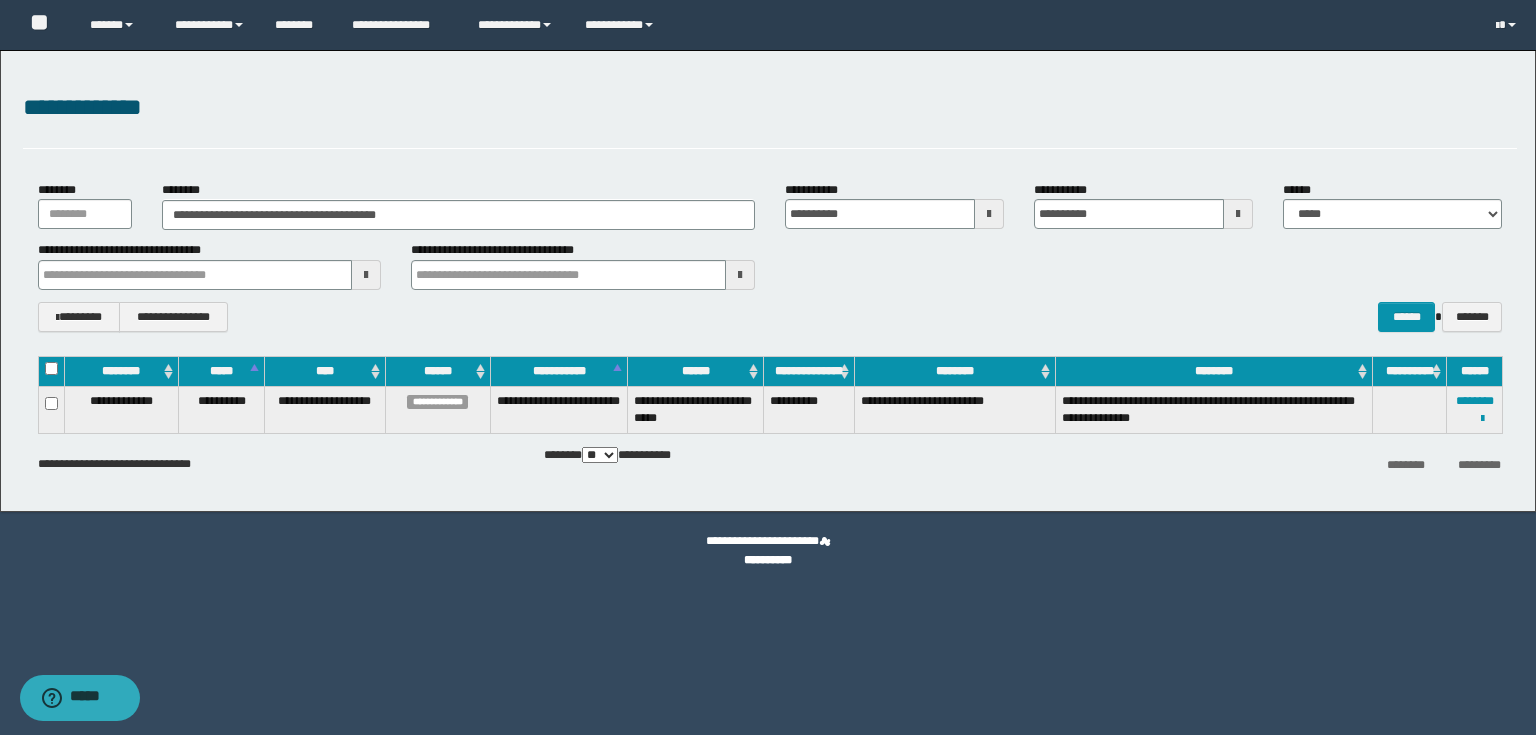 click at bounding box center [1410, 409] 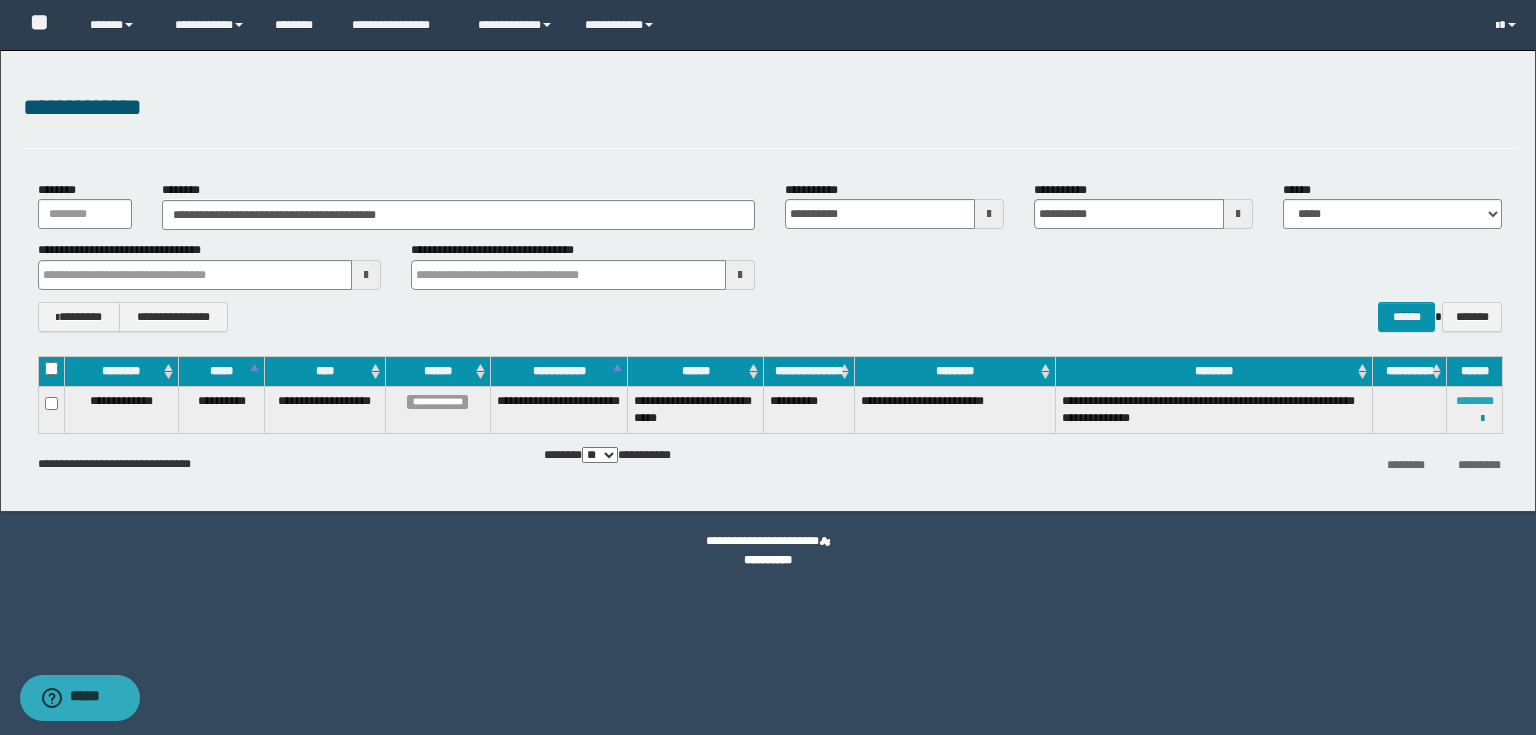click on "********" at bounding box center (1475, 401) 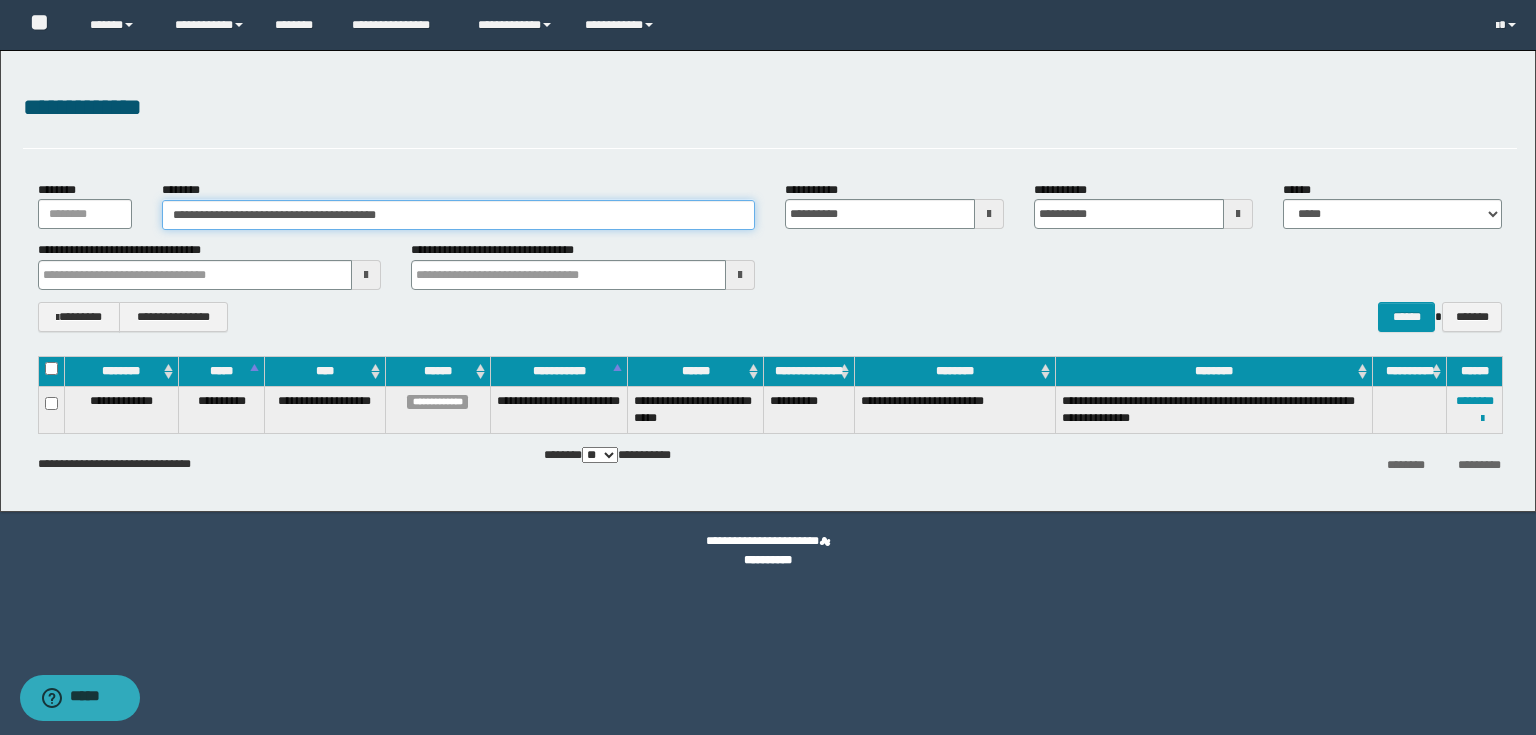 drag, startPoint x: 462, startPoint y: 222, endPoint x: 0, endPoint y: 92, distance: 479.94165 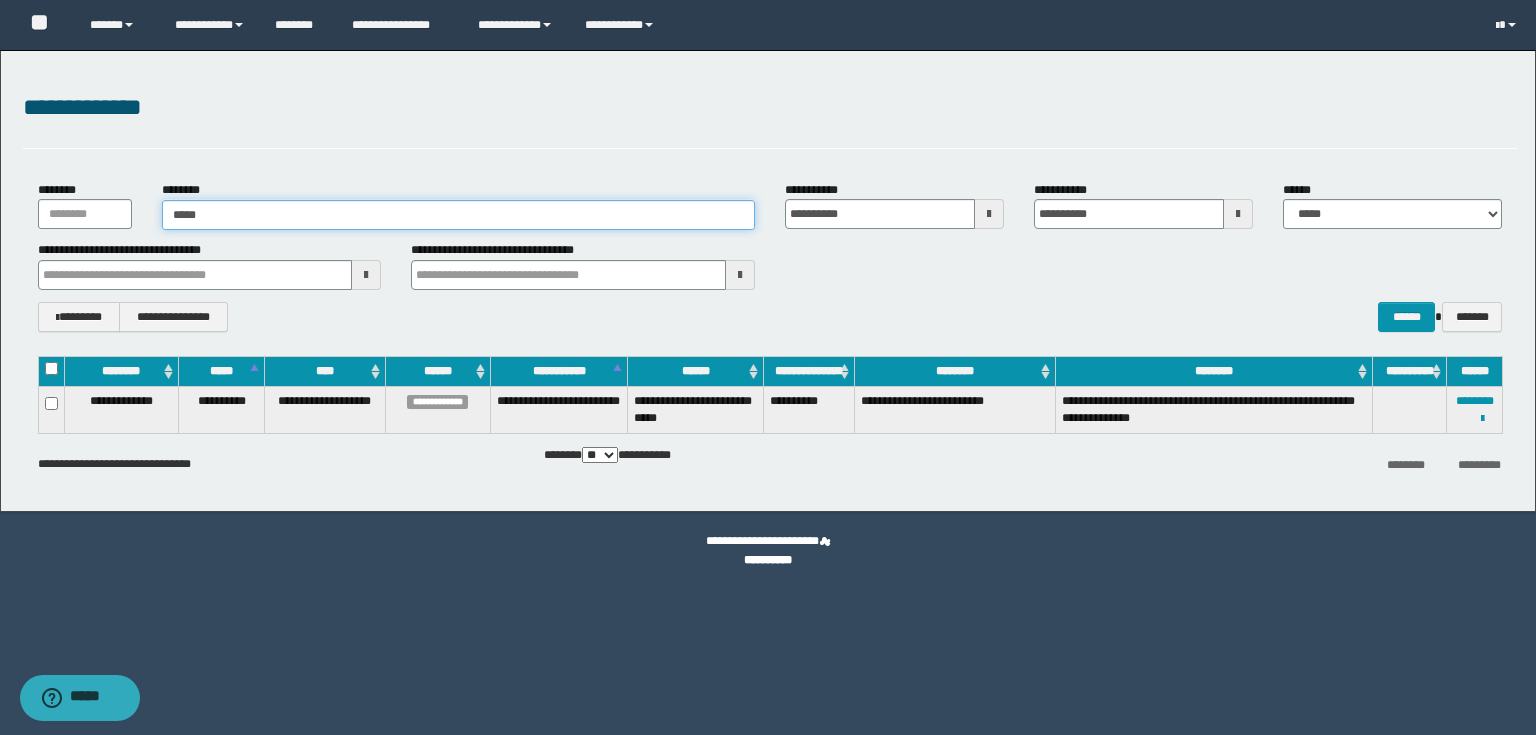 type on "******" 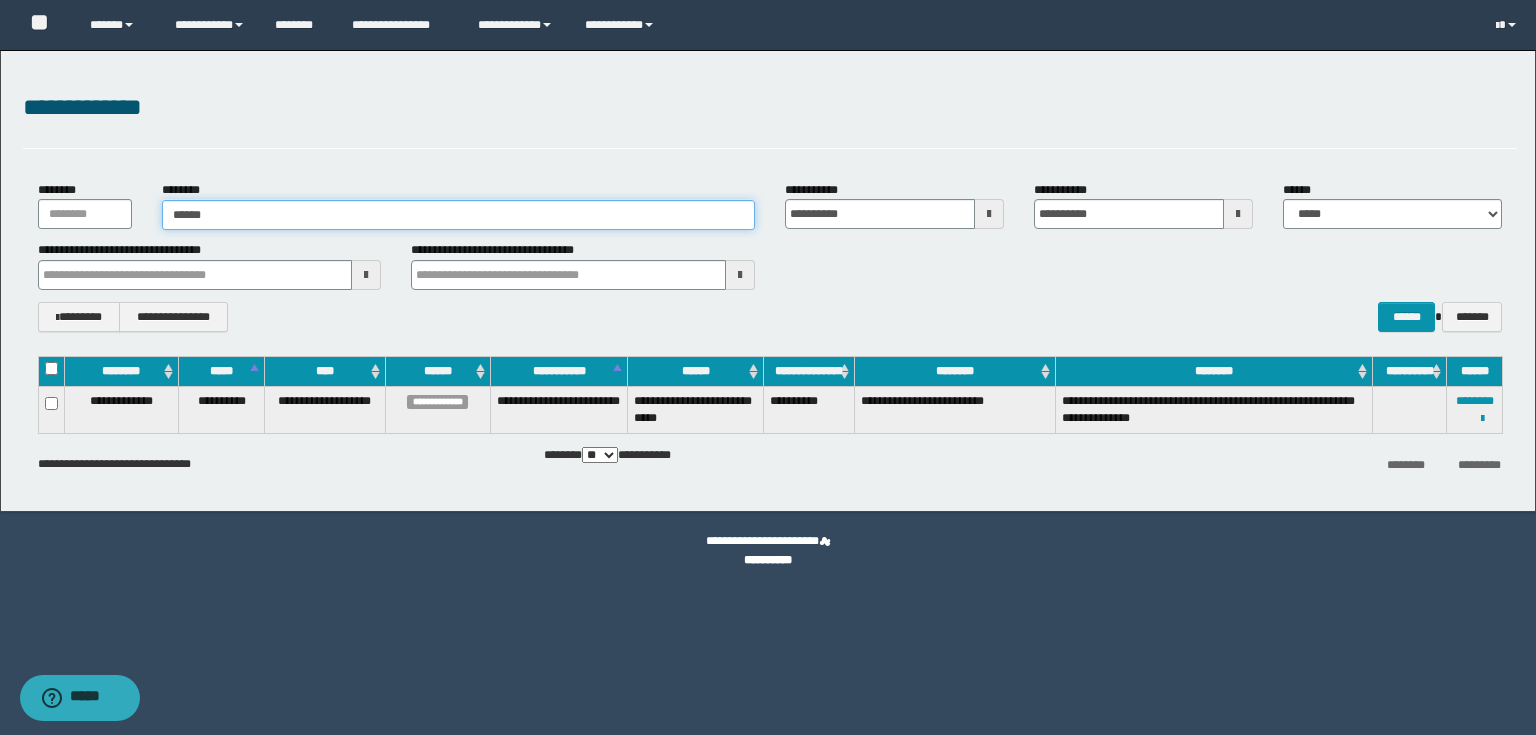 type on "******" 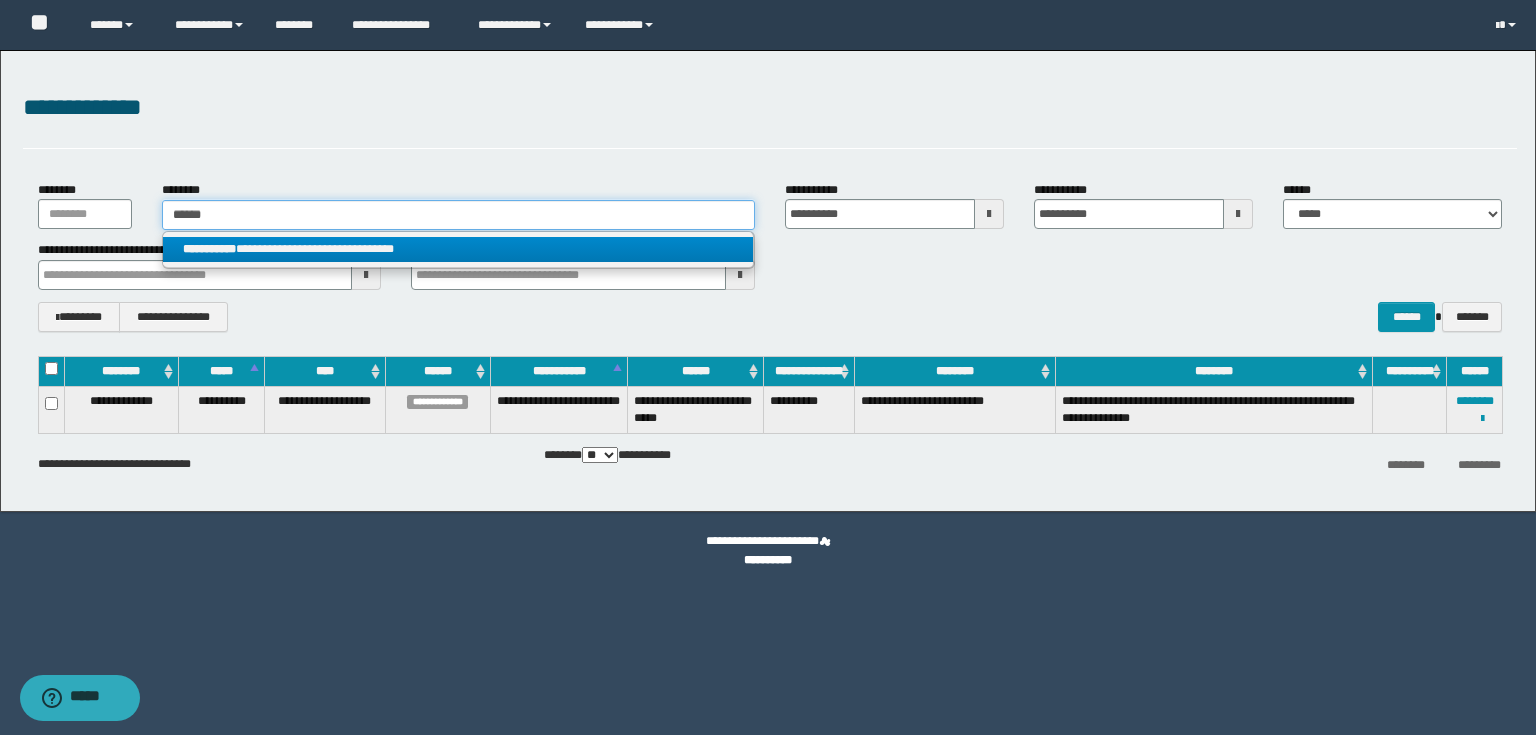 type on "******" 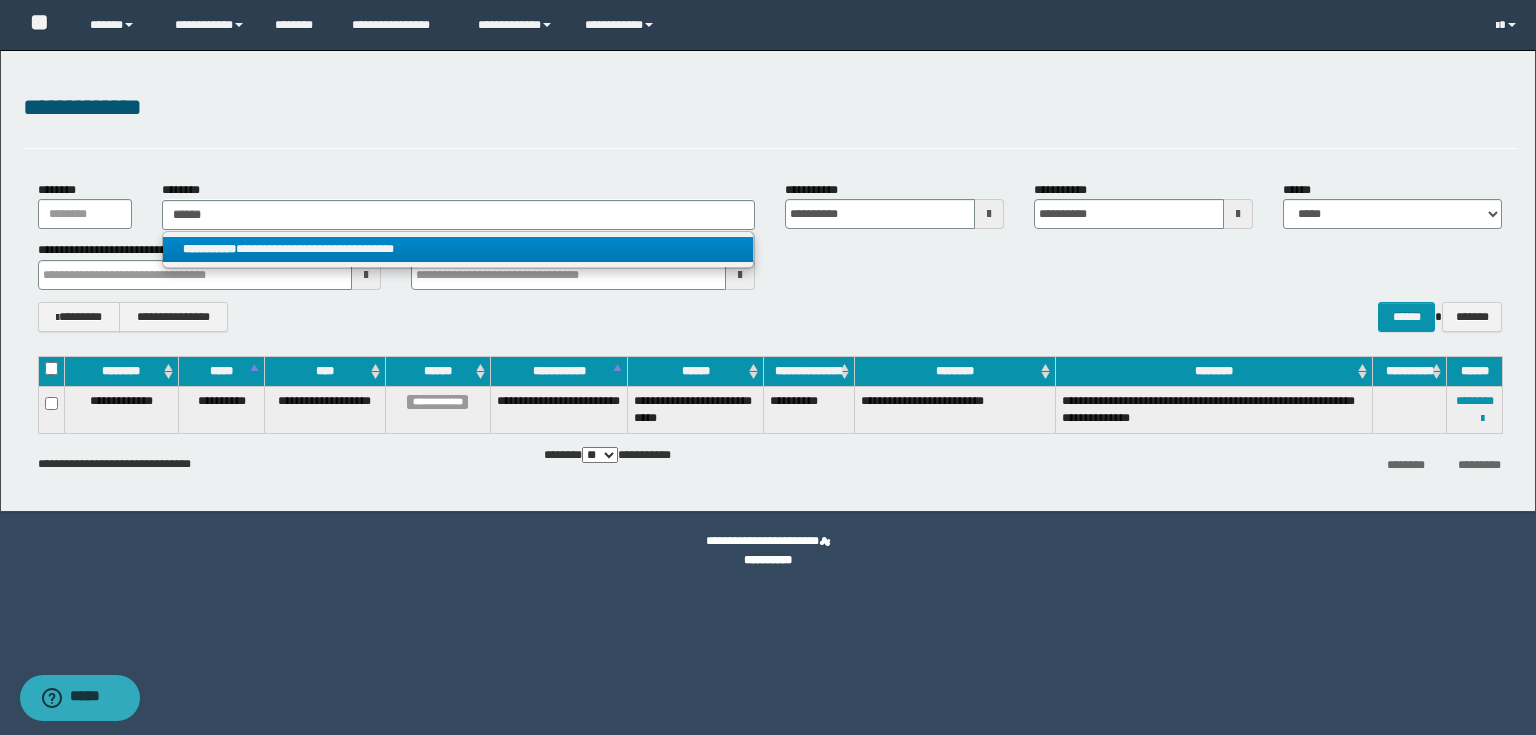 click on "**********" at bounding box center (458, 249) 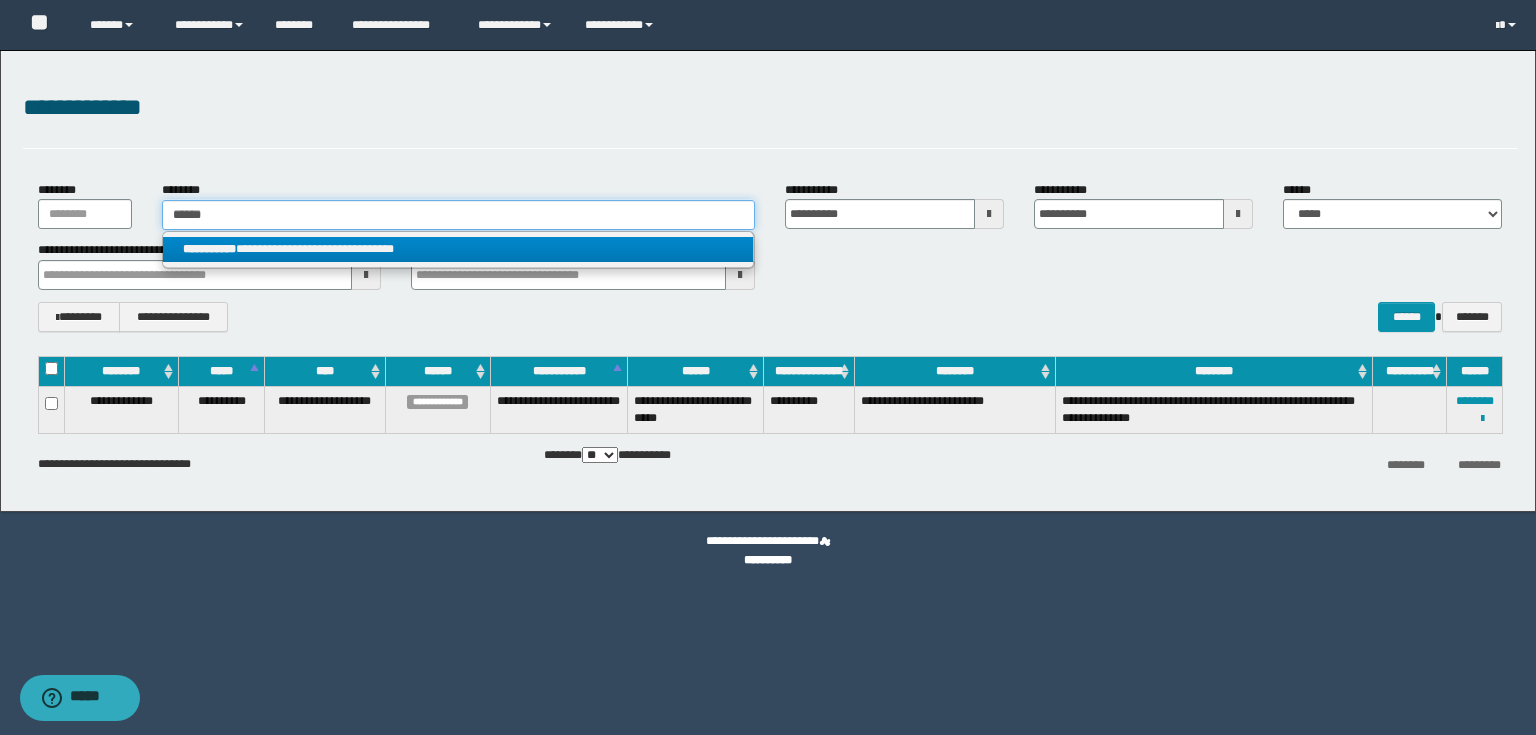 type 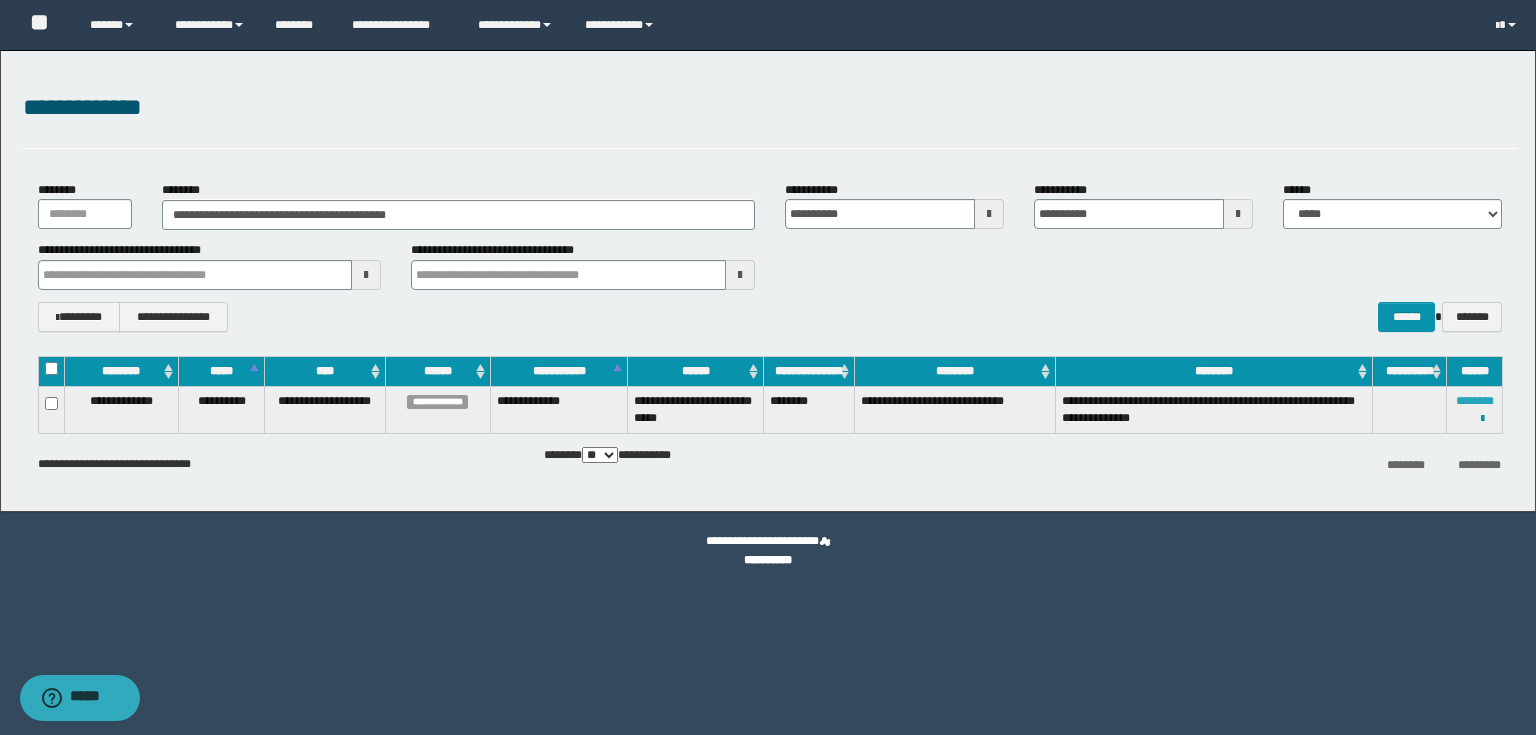 click on "********" at bounding box center [1475, 401] 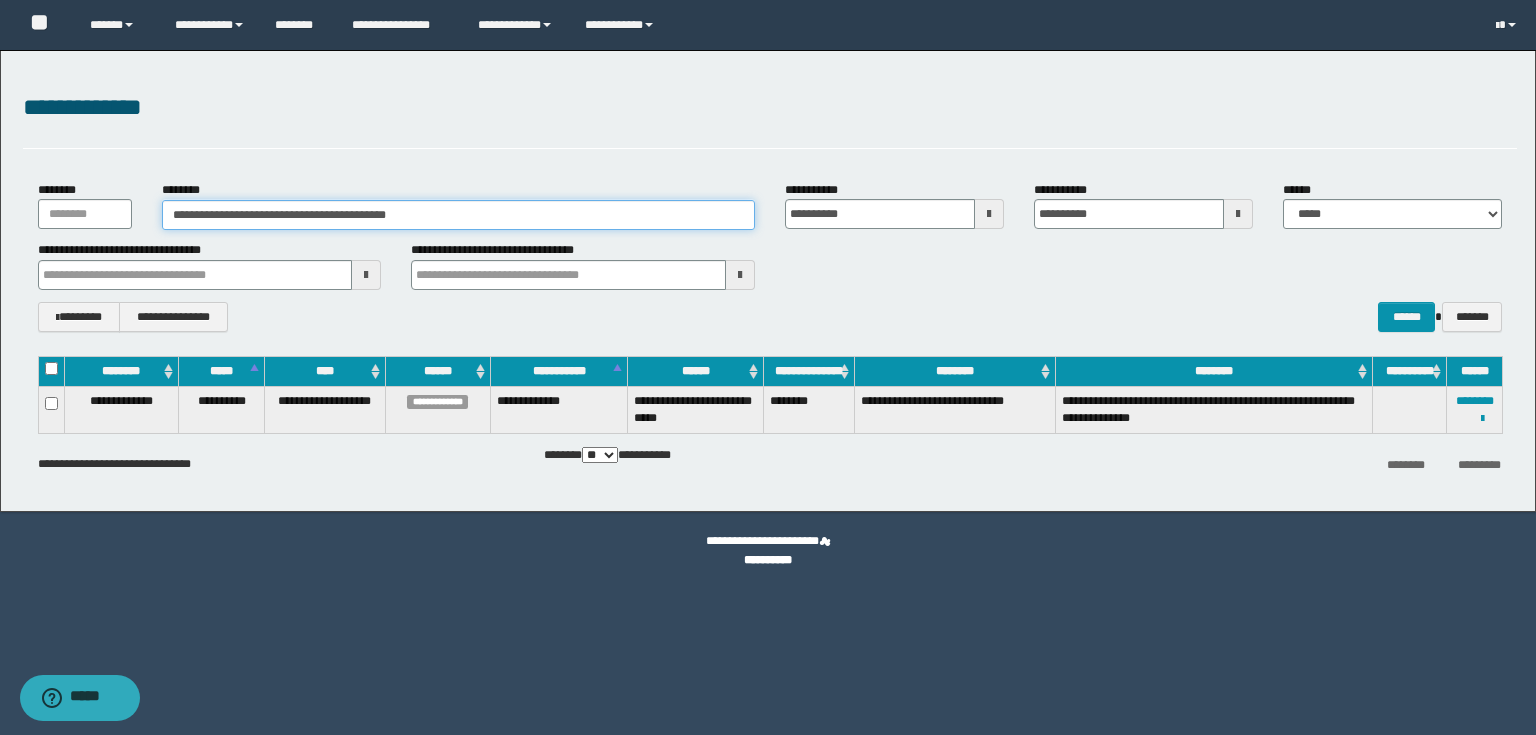 drag, startPoint x: 445, startPoint y: 220, endPoint x: 428, endPoint y: 251, distance: 35.35534 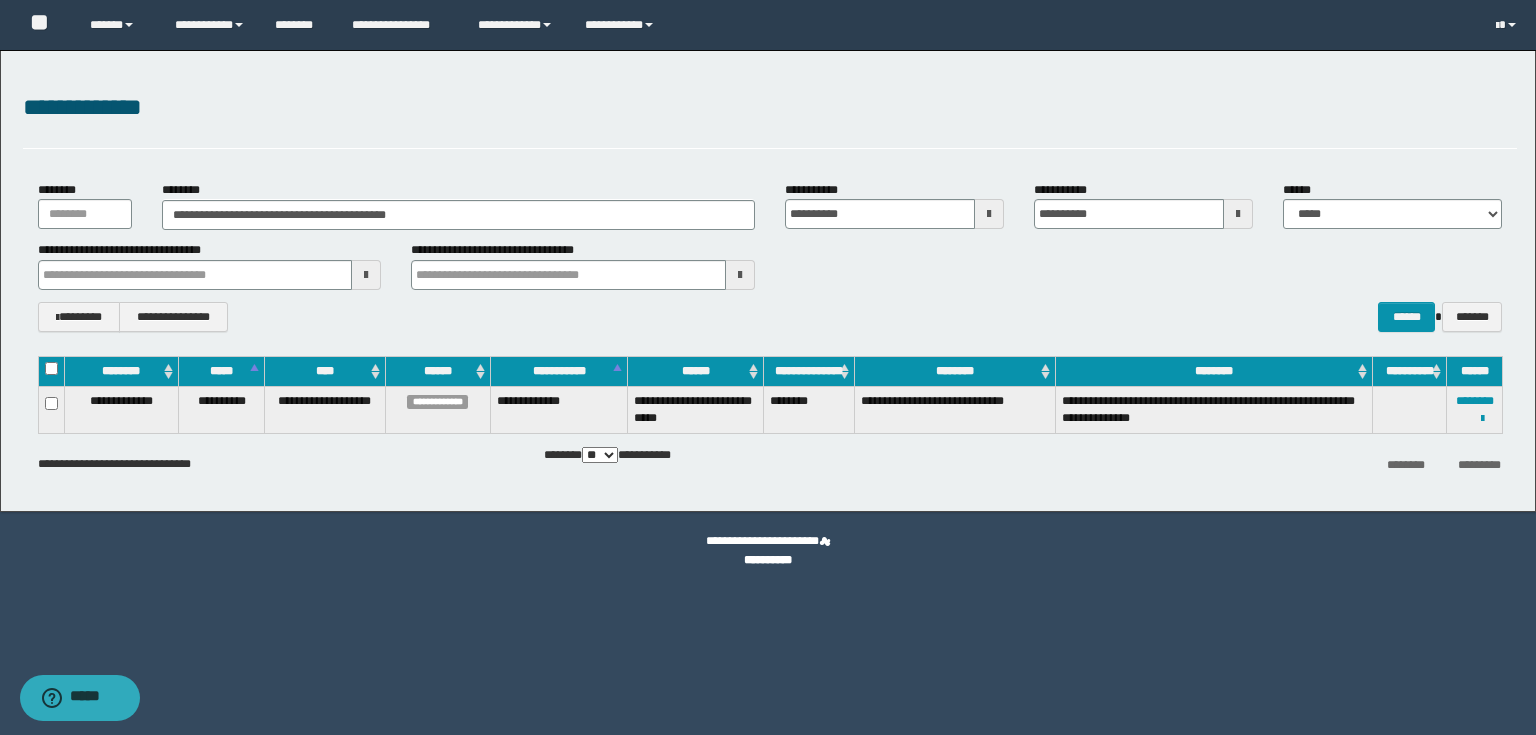 click on "**********" at bounding box center (770, 108) 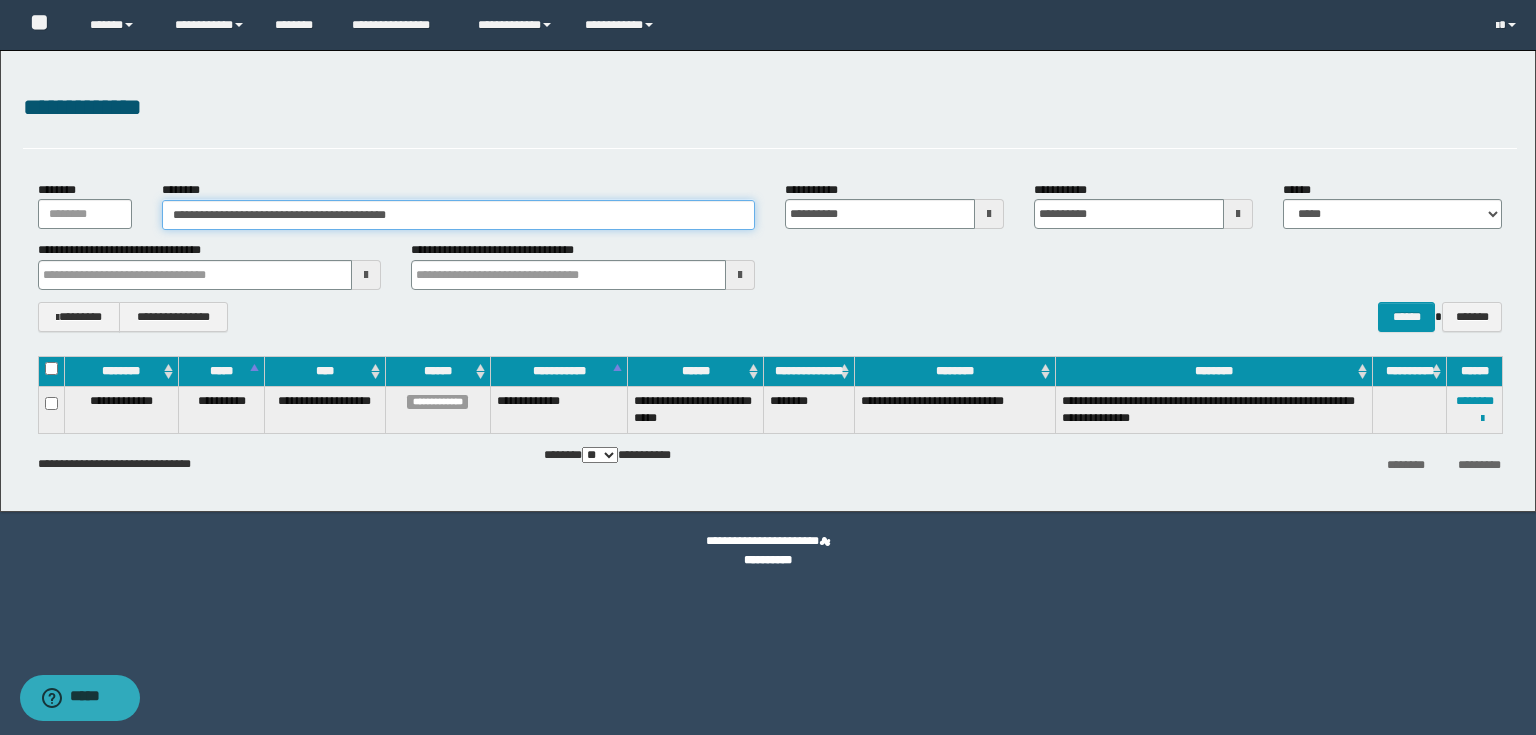drag, startPoint x: 445, startPoint y: 223, endPoint x: 0, endPoint y: 52, distance: 476.72424 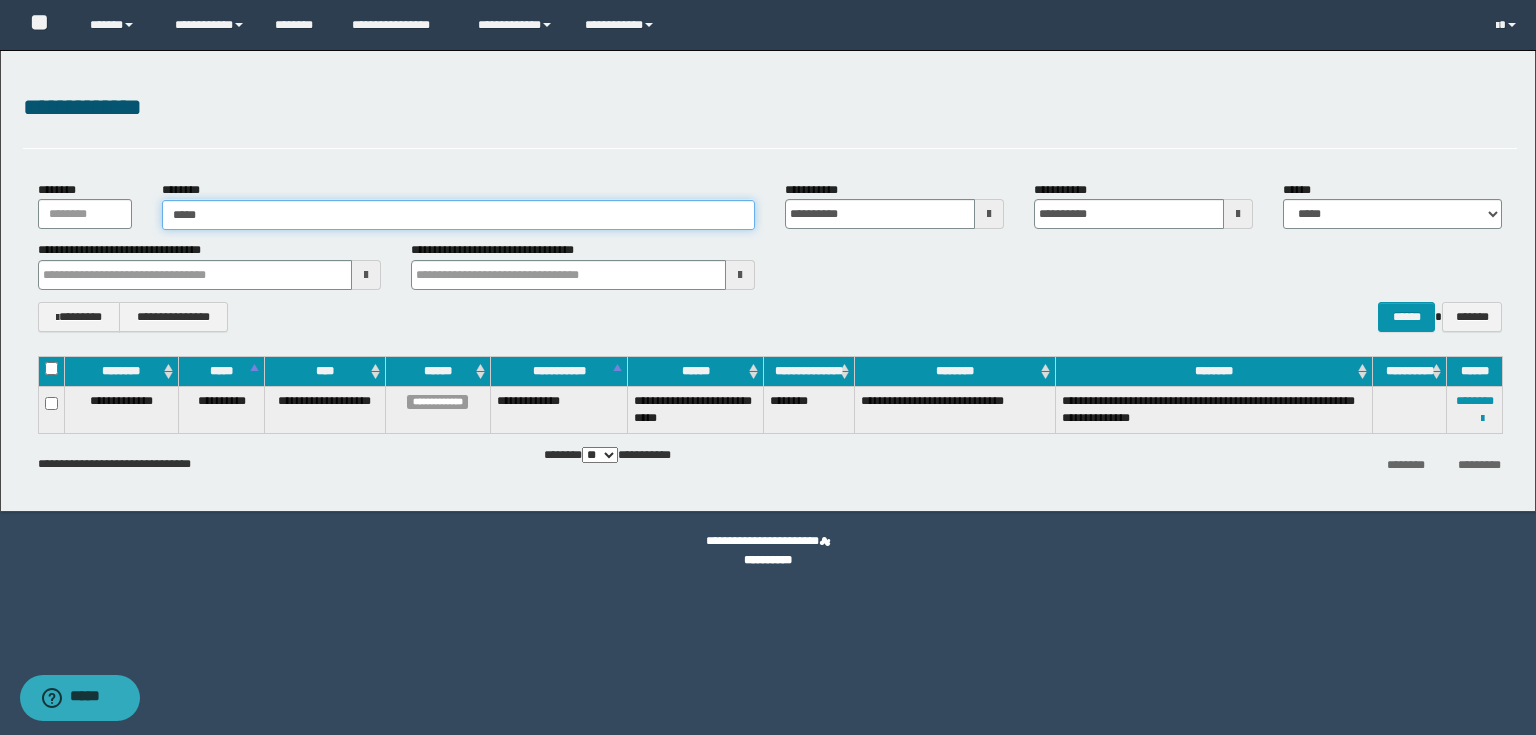 type on "******" 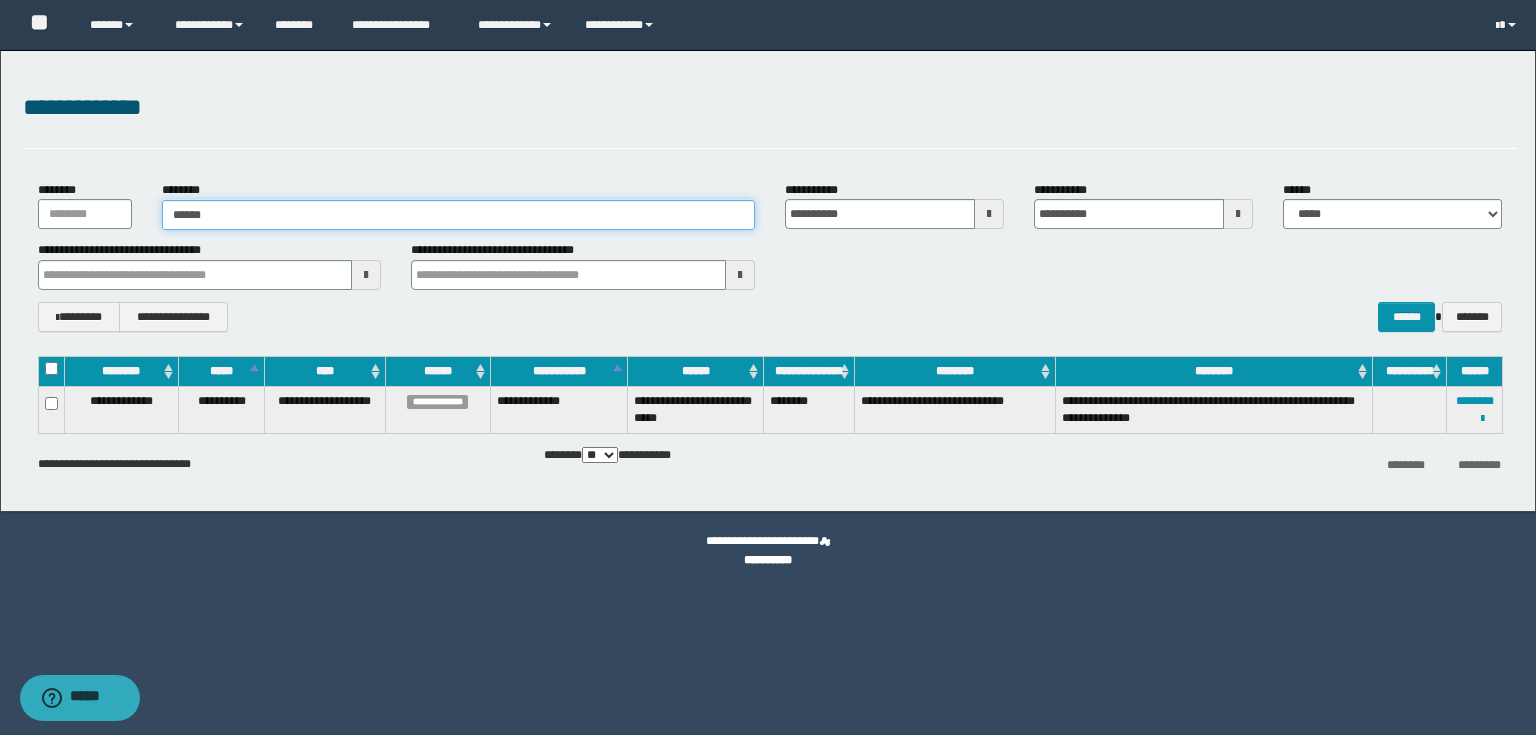 type on "******" 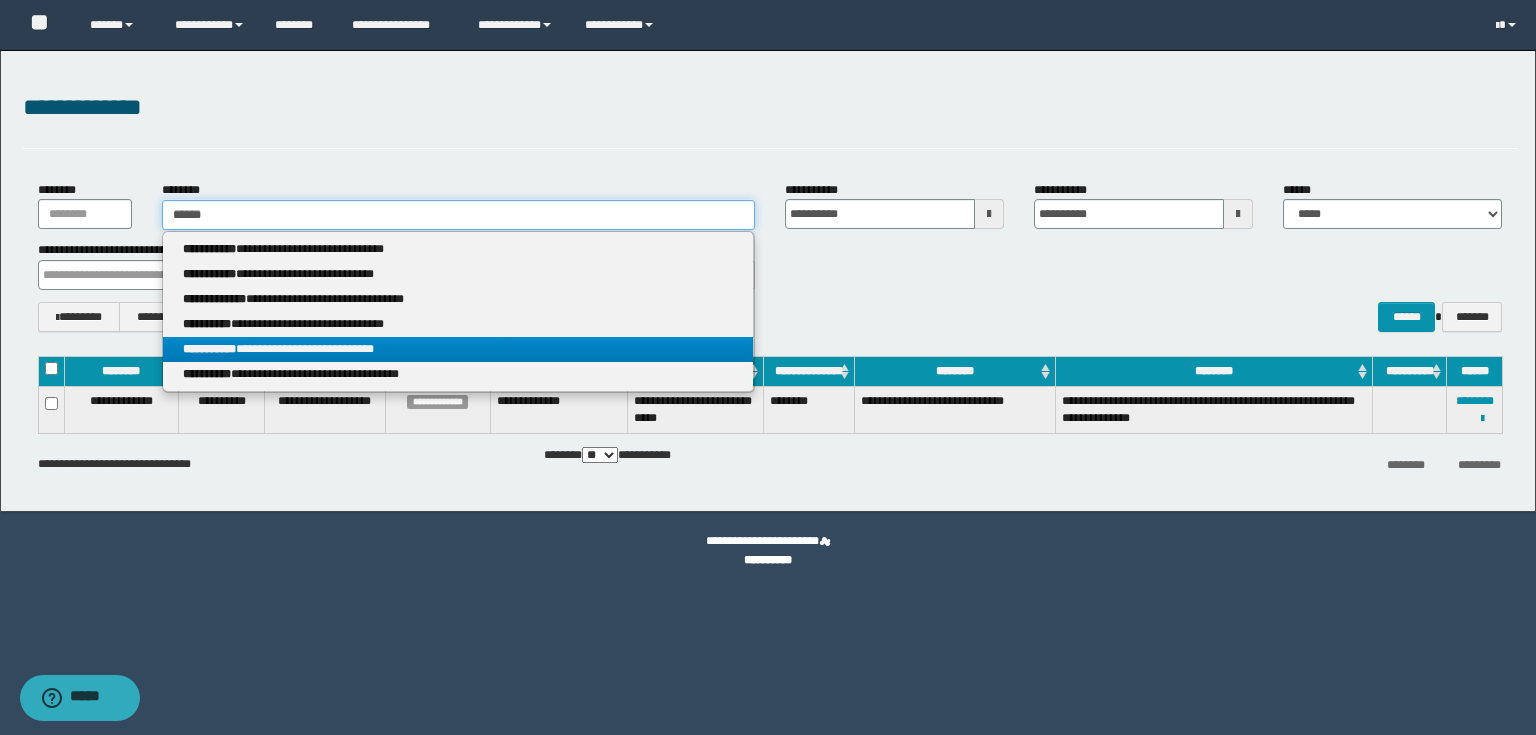 type on "******" 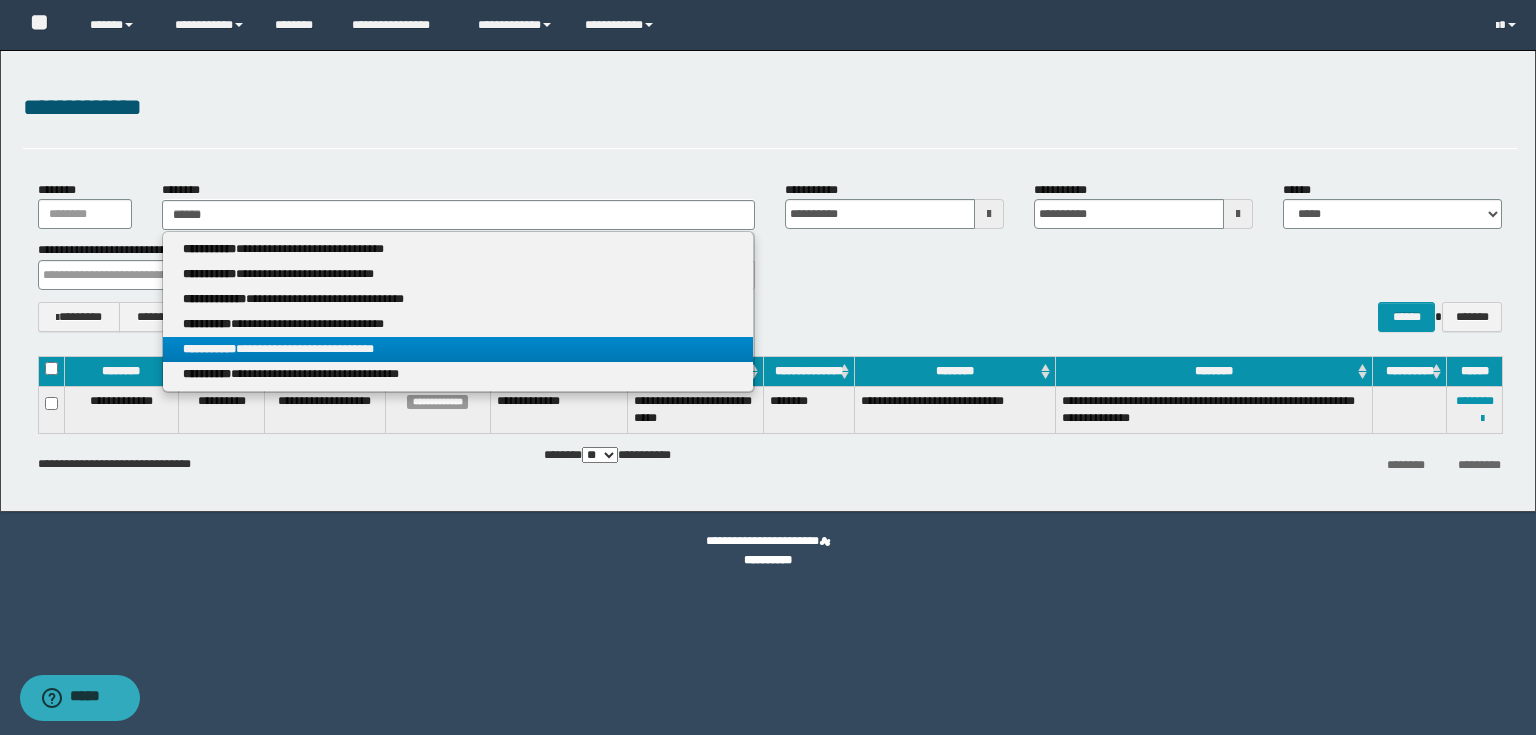 click on "**********" at bounding box center [458, 349] 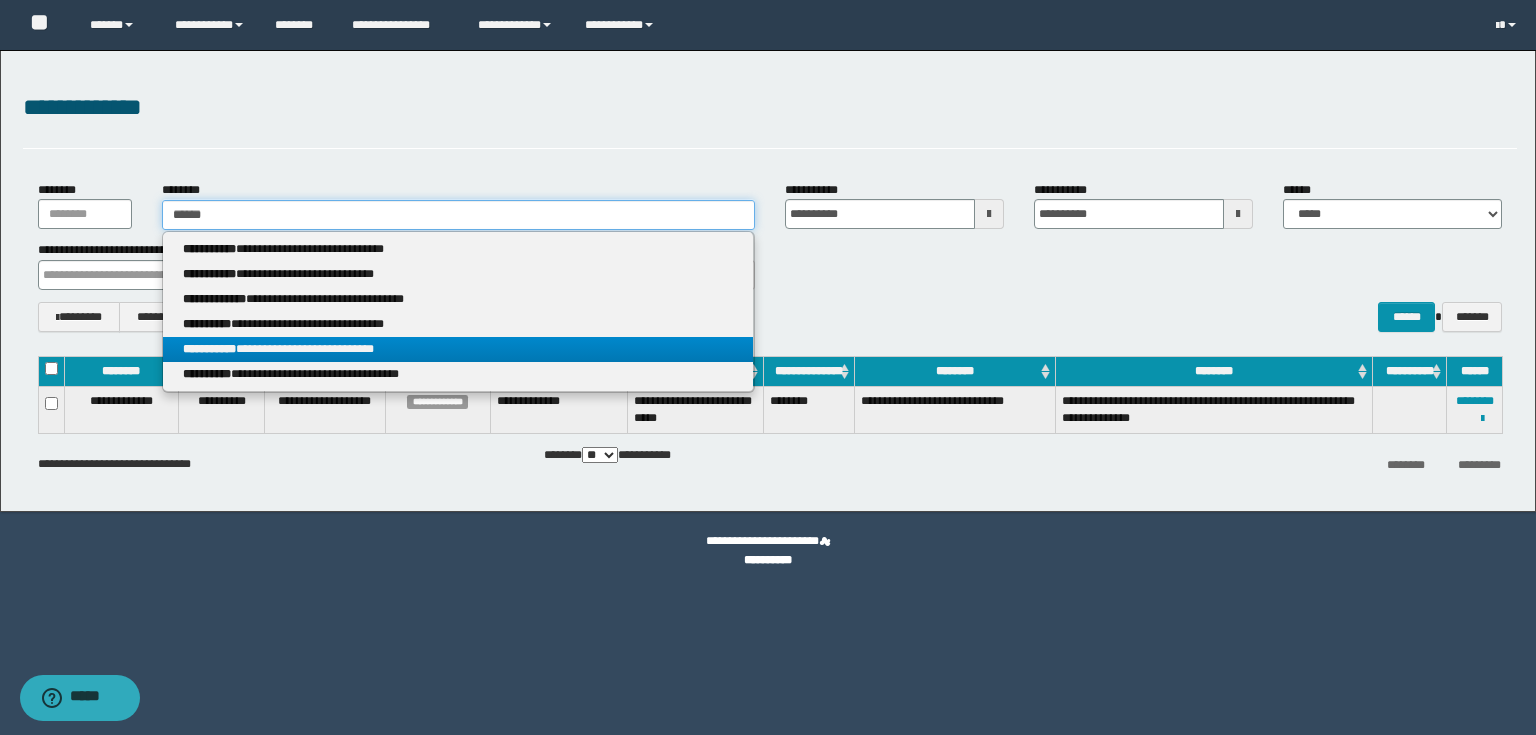 type 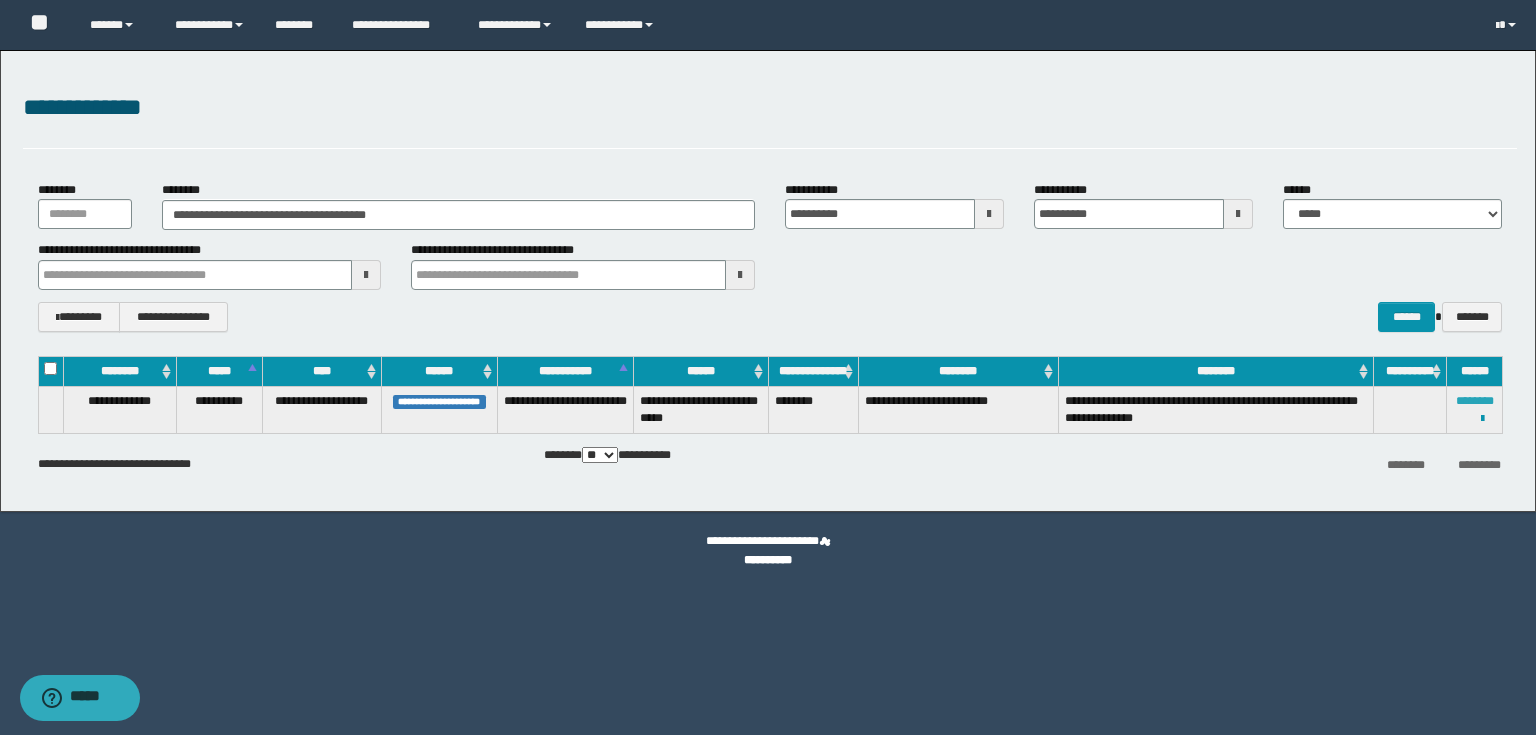 click on "********" at bounding box center [1475, 401] 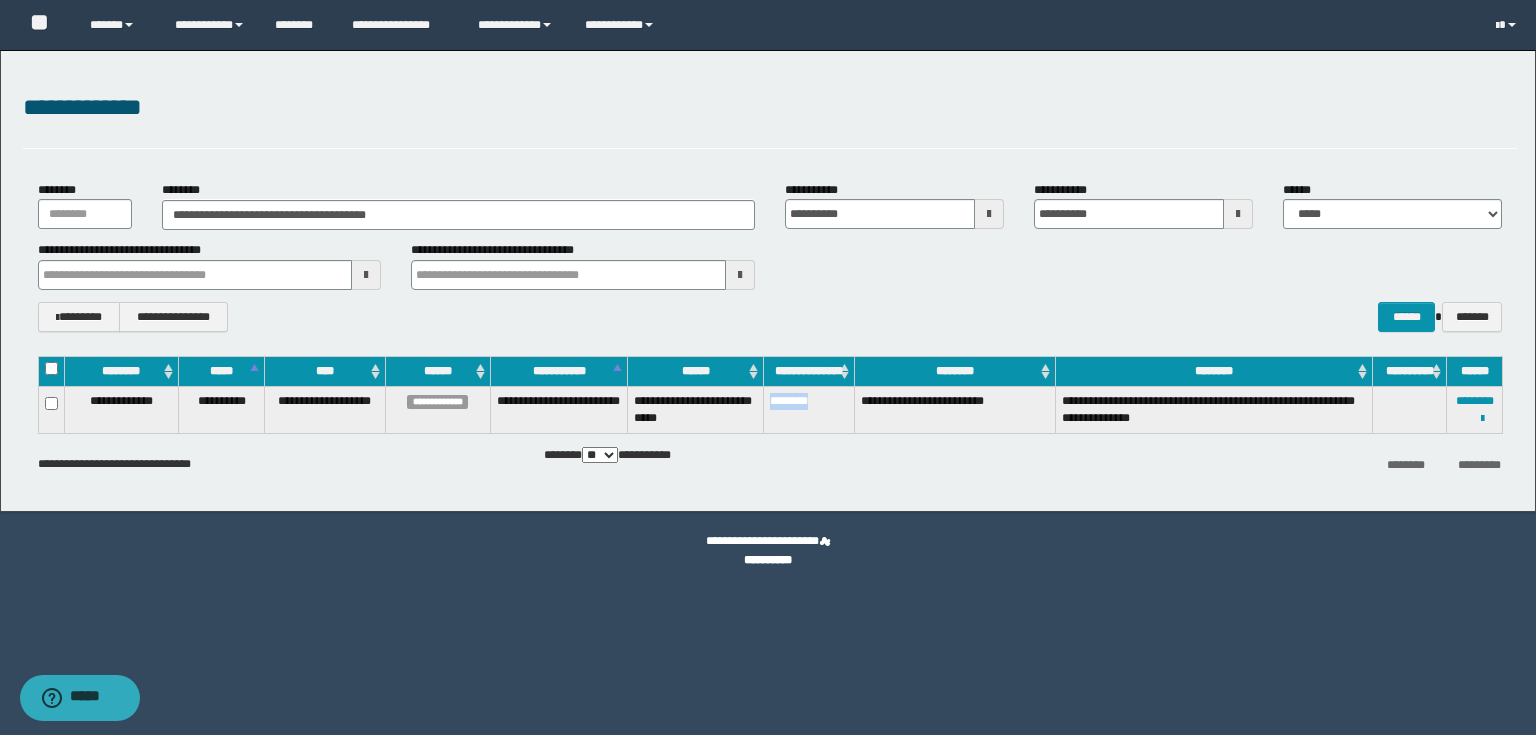 drag, startPoint x: 768, startPoint y: 402, endPoint x: 820, endPoint y: 409, distance: 52.46904 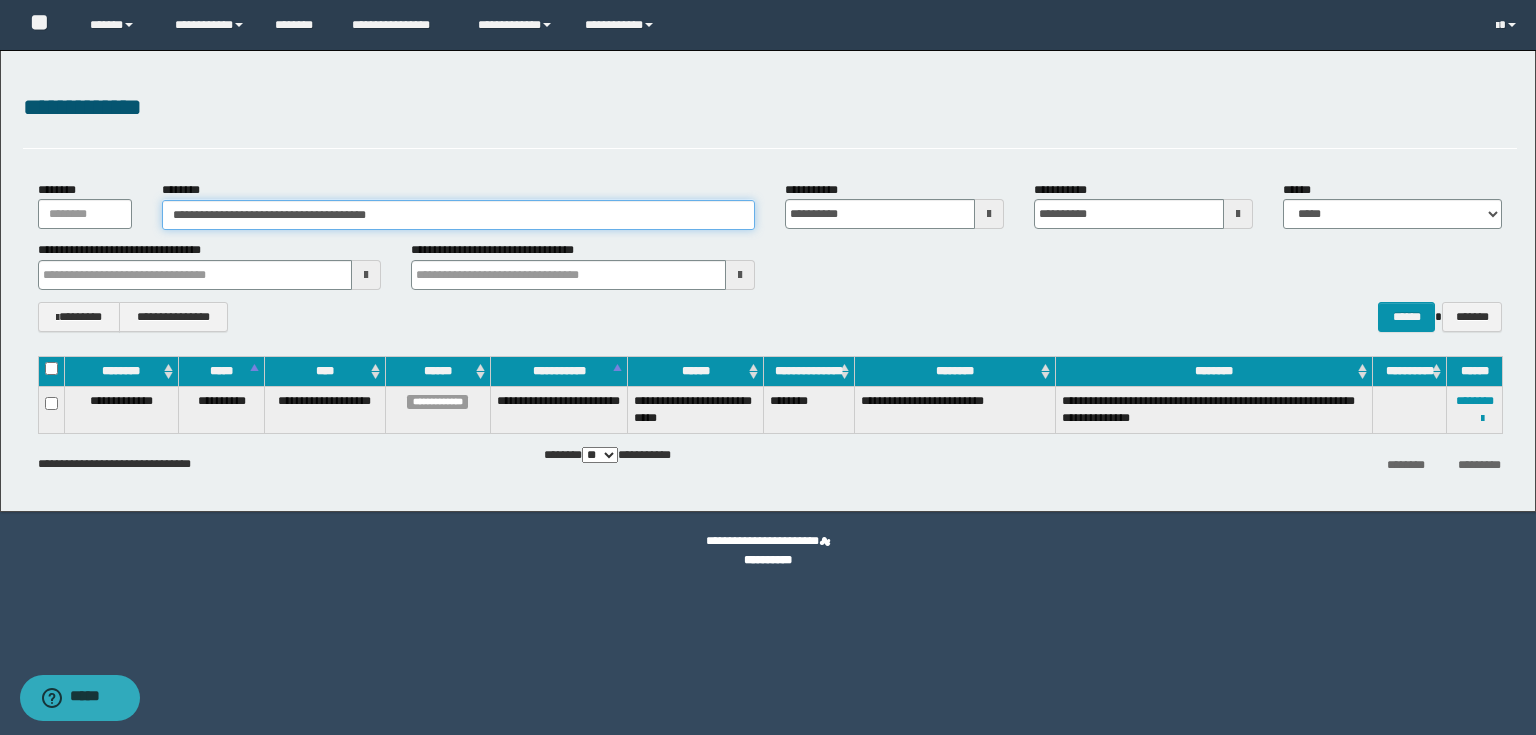 drag, startPoint x: 441, startPoint y: 217, endPoint x: 1, endPoint y: 8, distance: 487.115 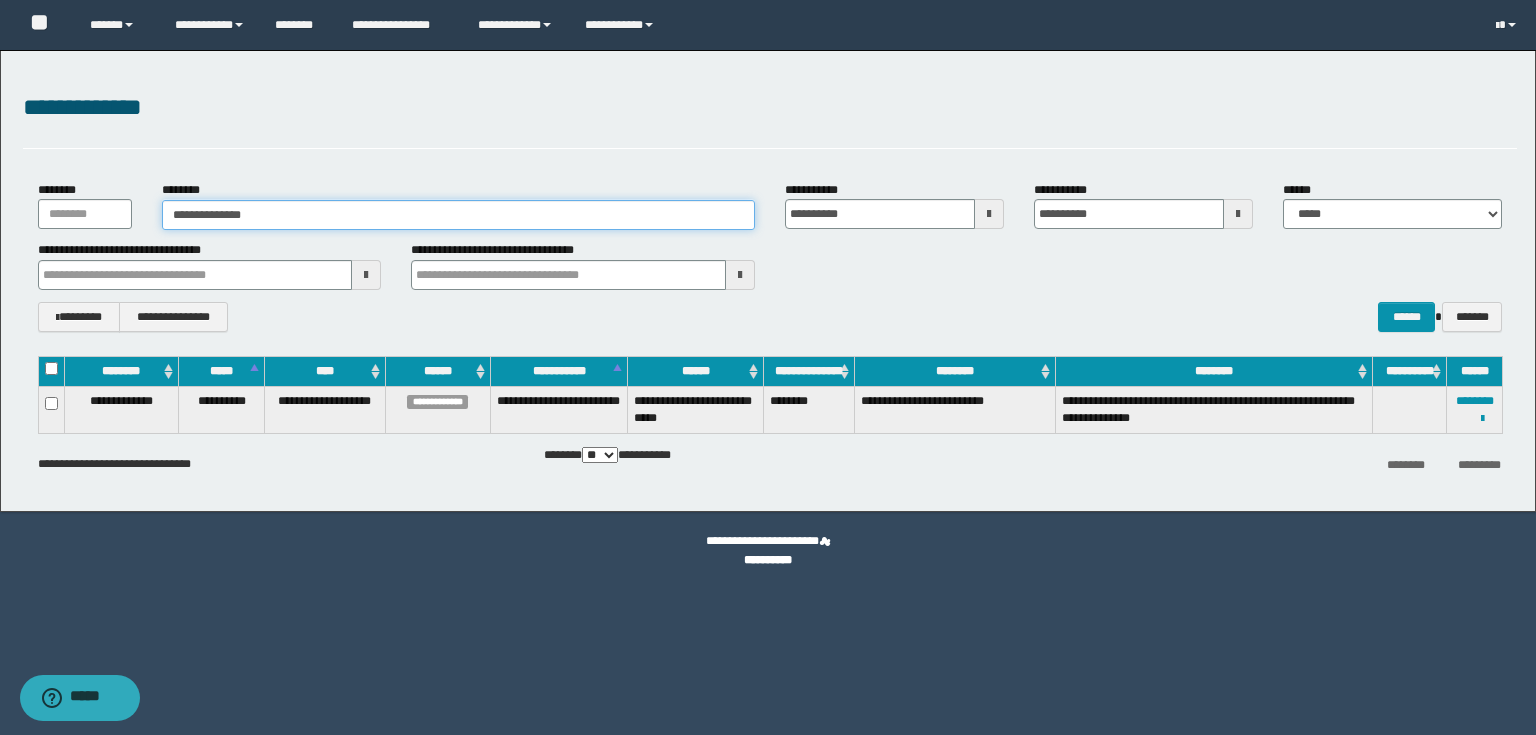 type on "**********" 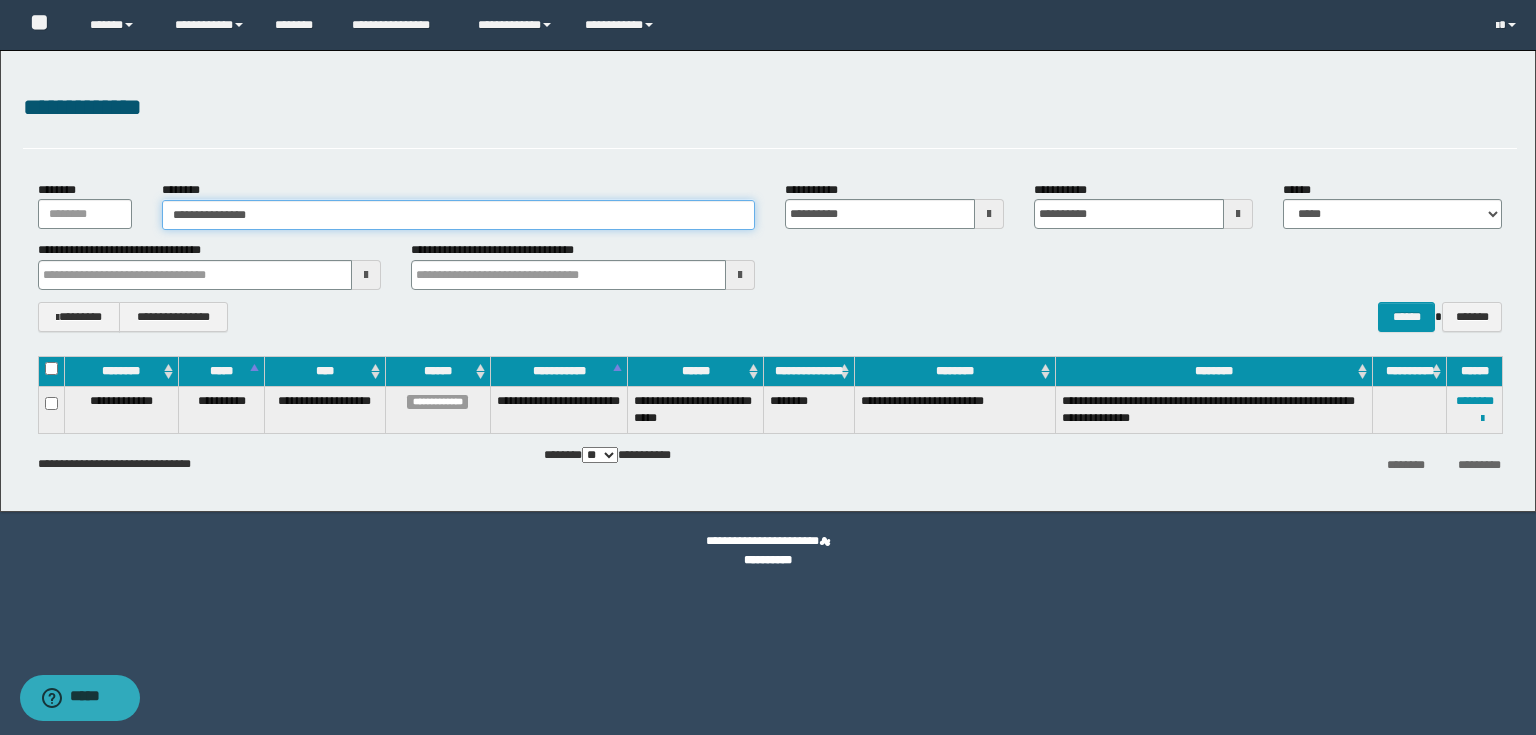type on "**********" 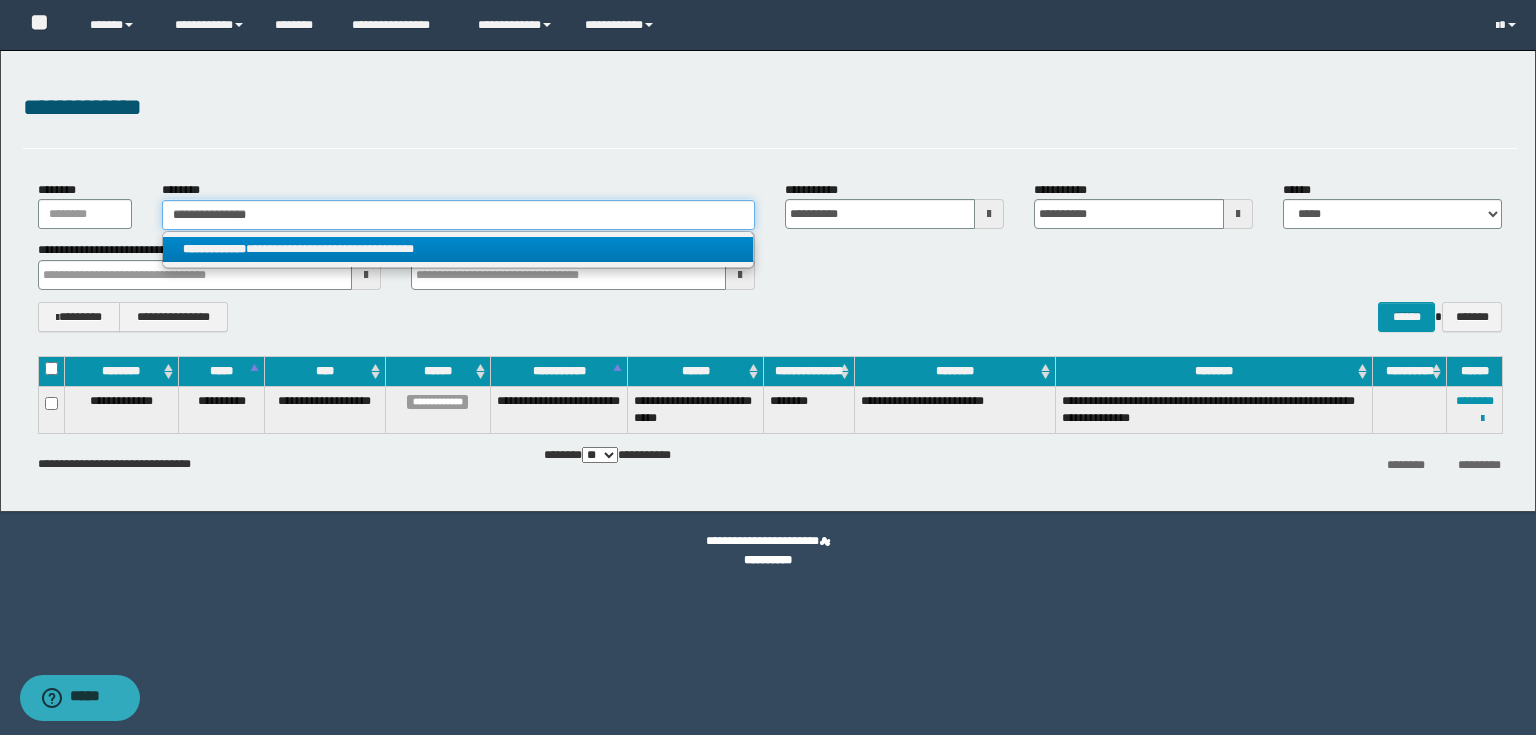 type on "**********" 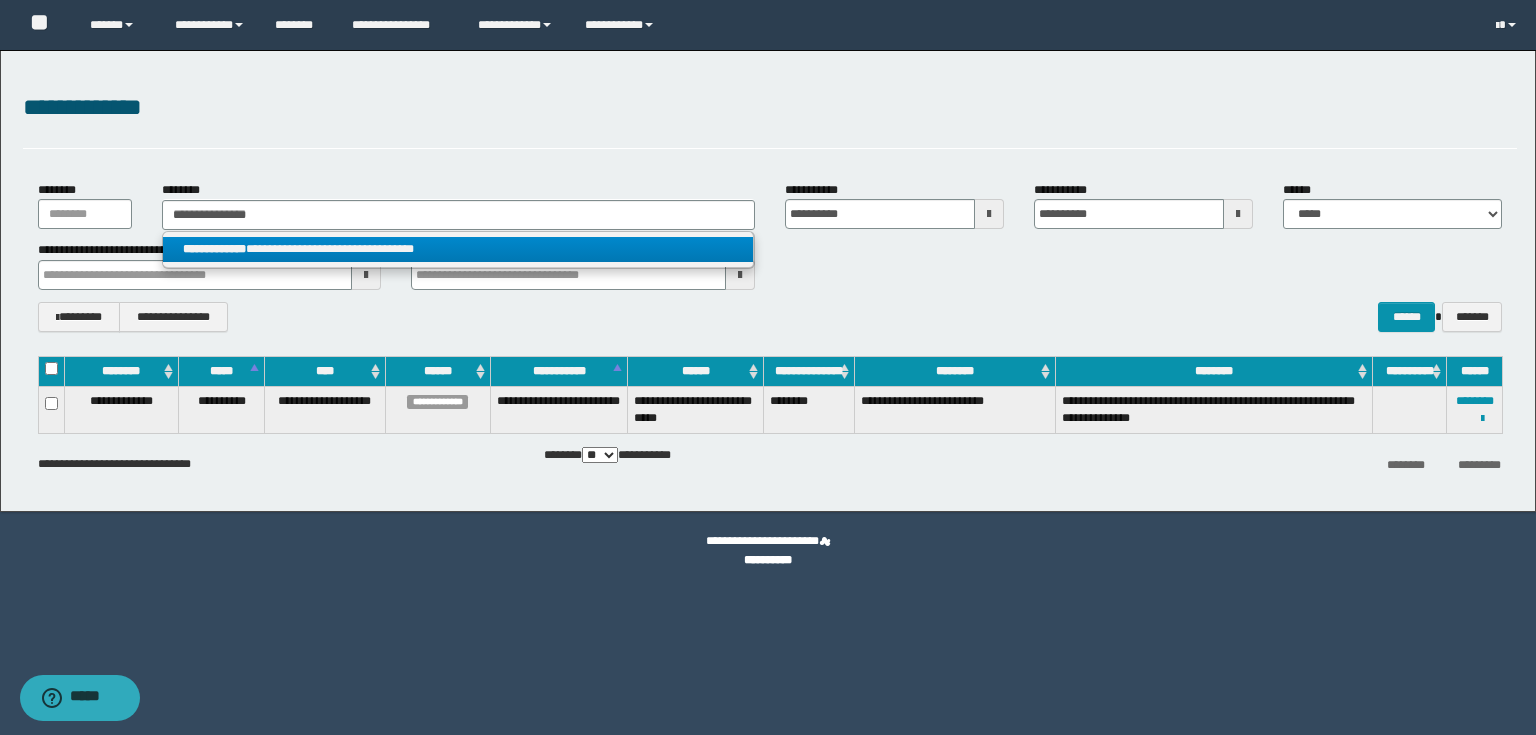 click on "**********" at bounding box center [458, 249] 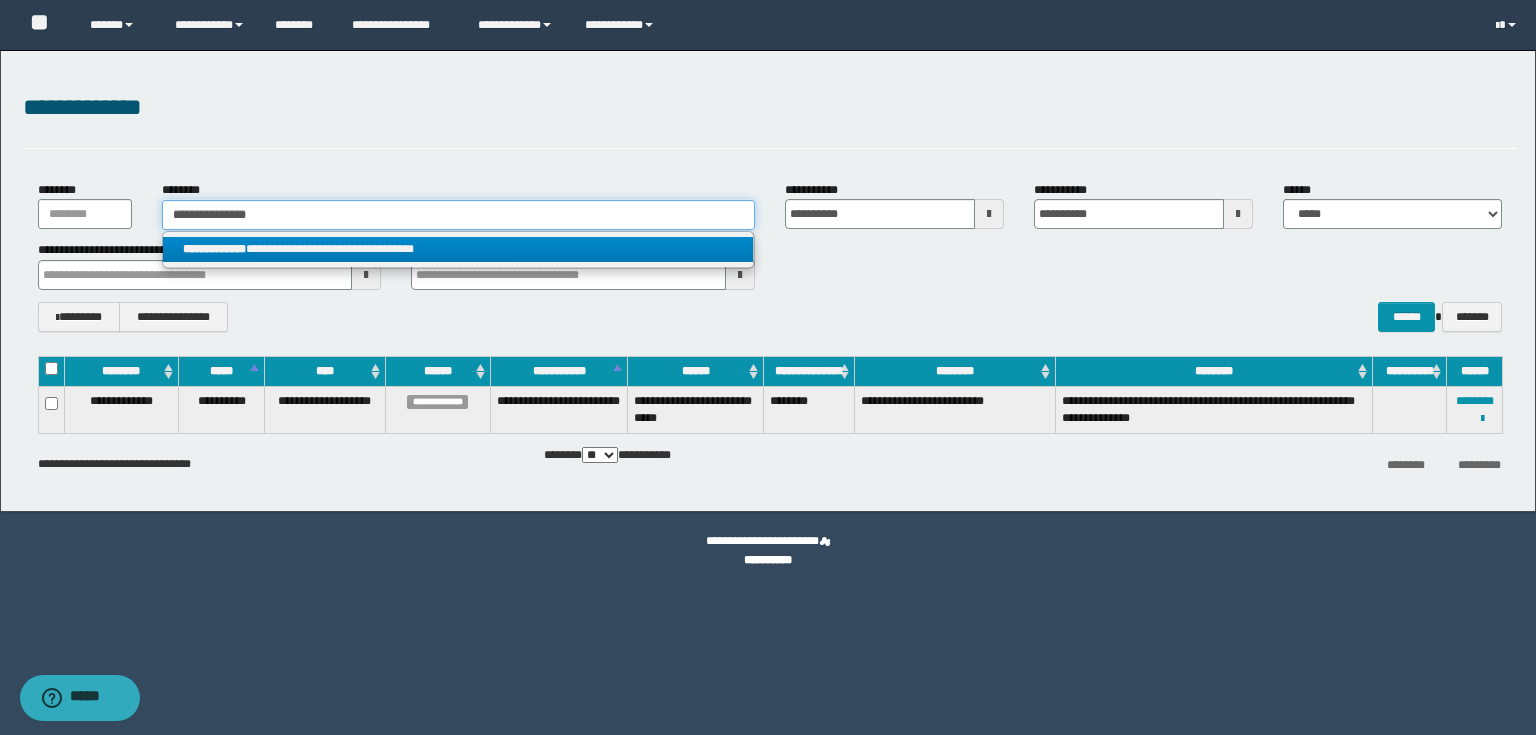 type 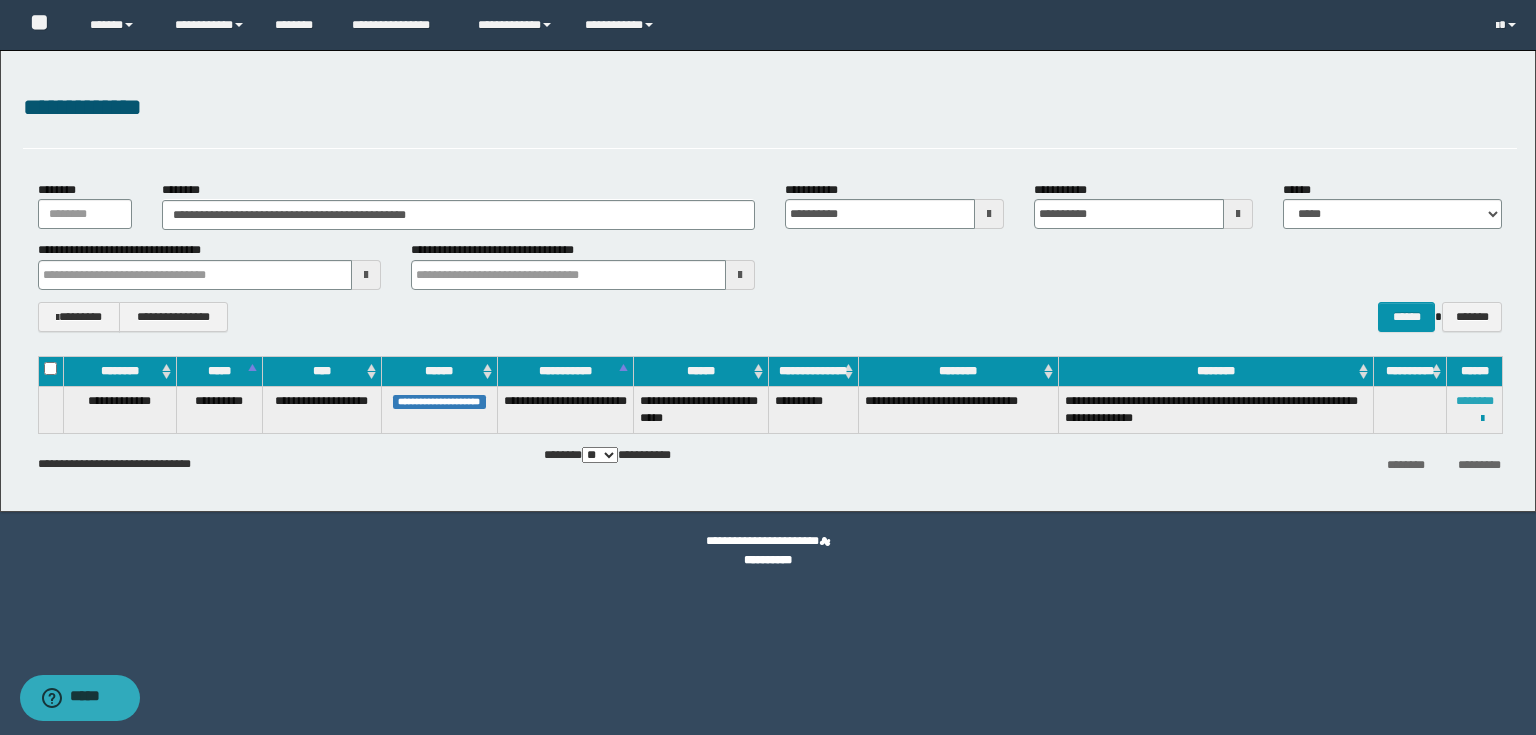 click on "********" at bounding box center (1475, 401) 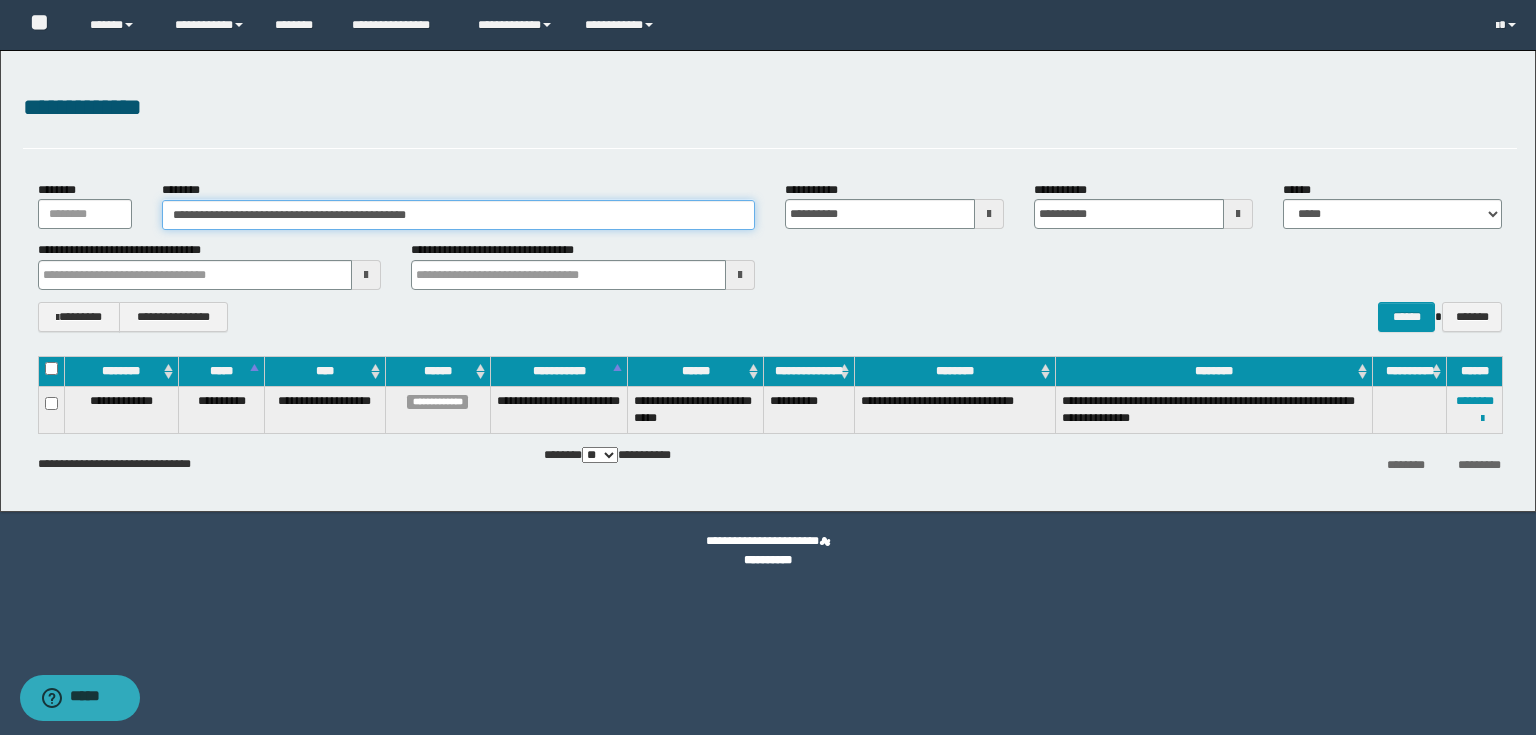 drag, startPoint x: 480, startPoint y: 216, endPoint x: 8, endPoint y: 79, distance: 491.4804 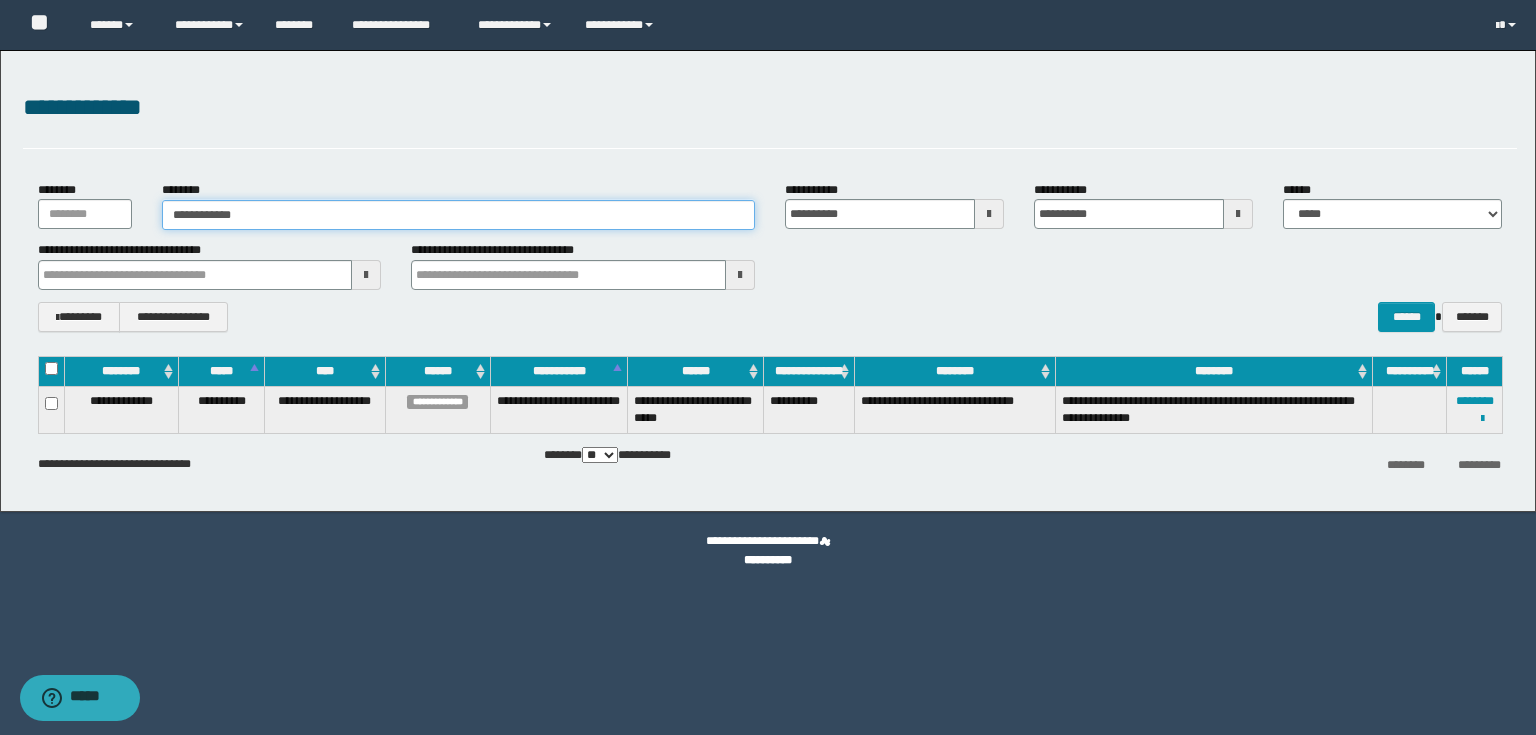 type on "**********" 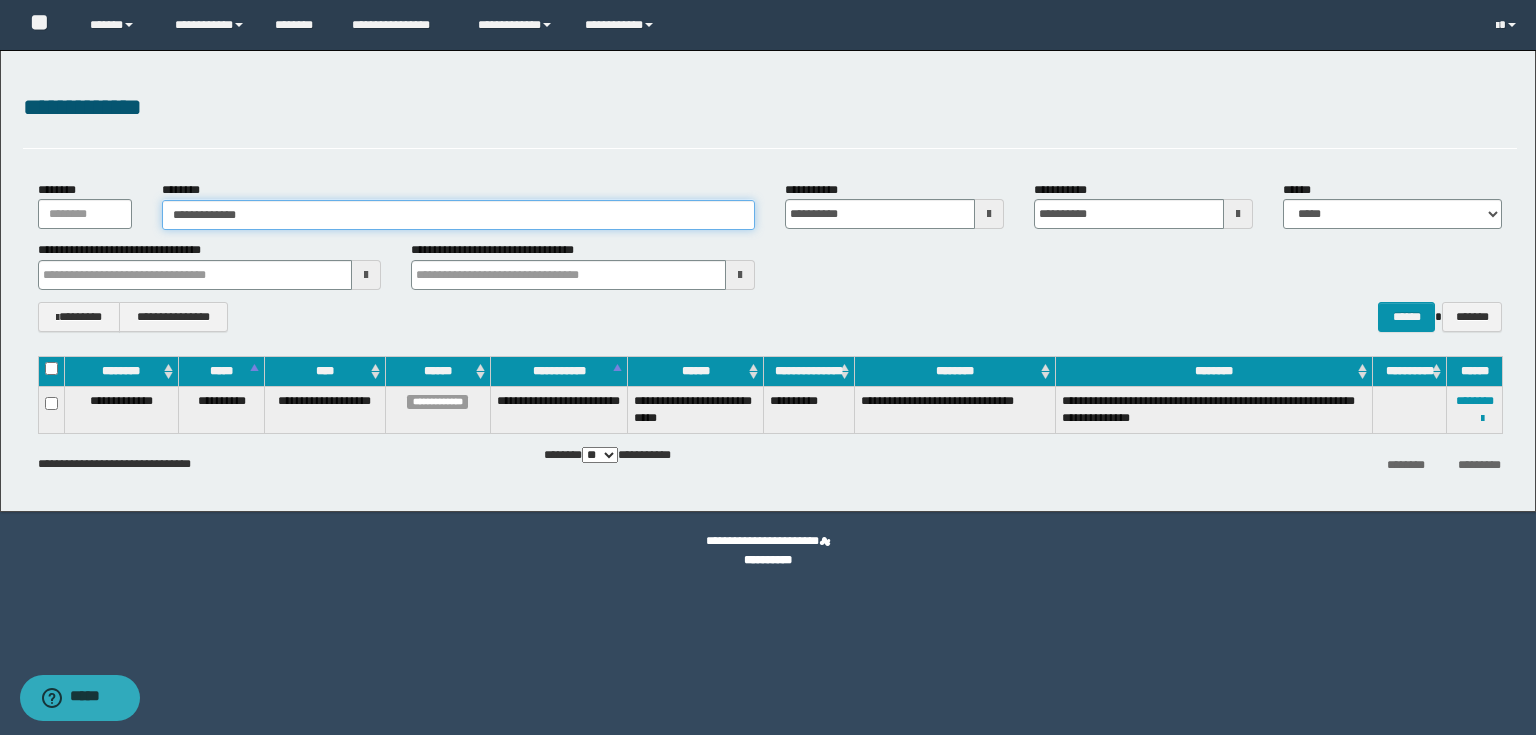 type on "**********" 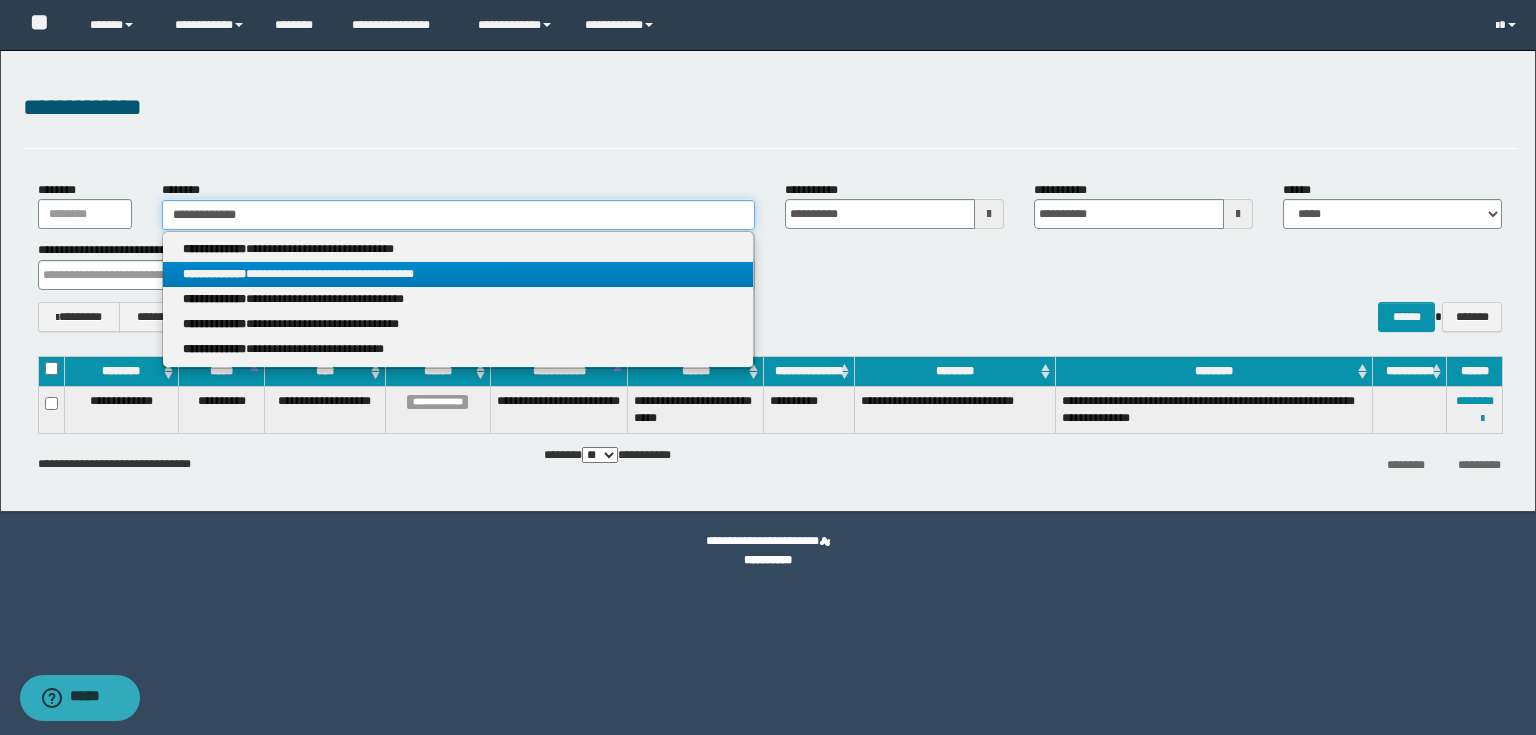 type on "**********" 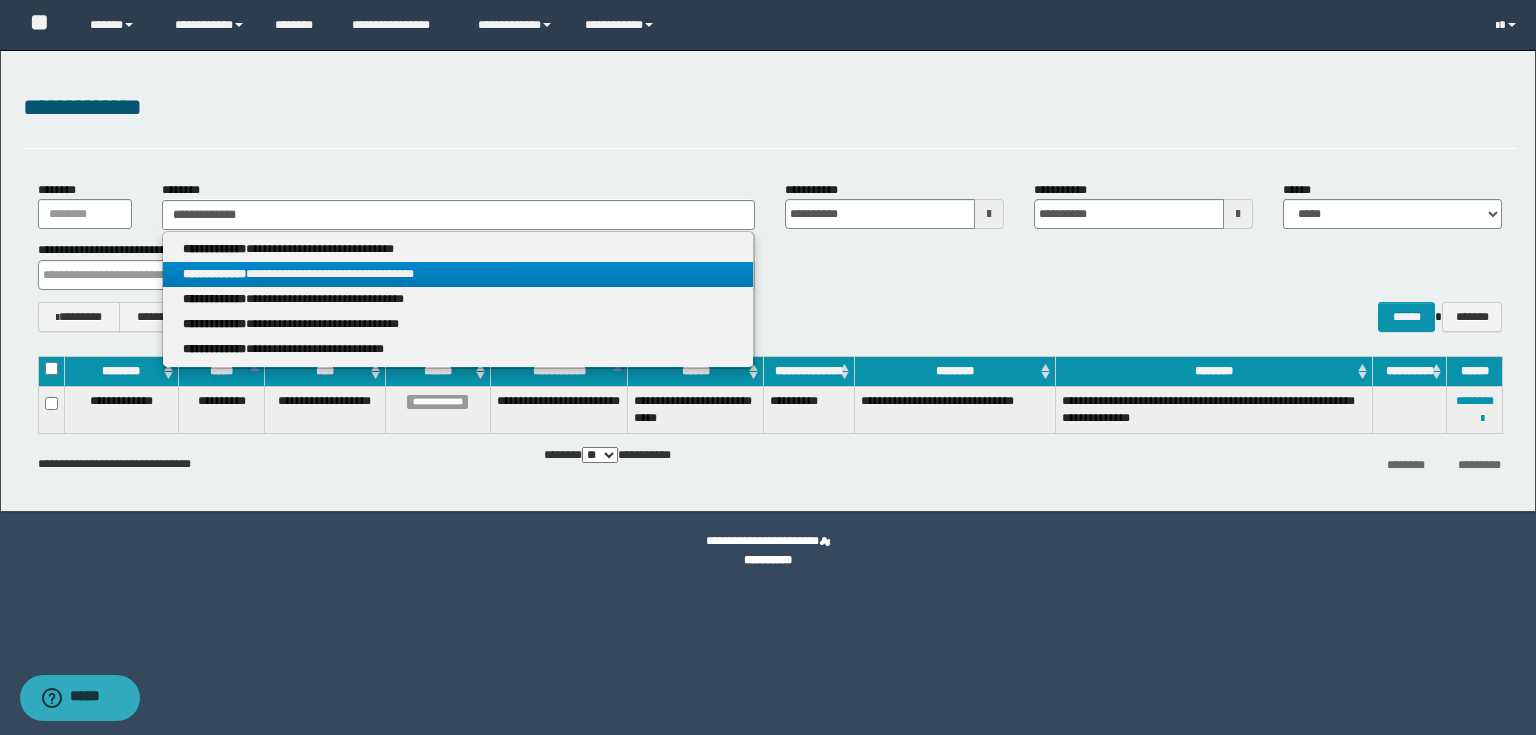 click on "**********" at bounding box center (458, 274) 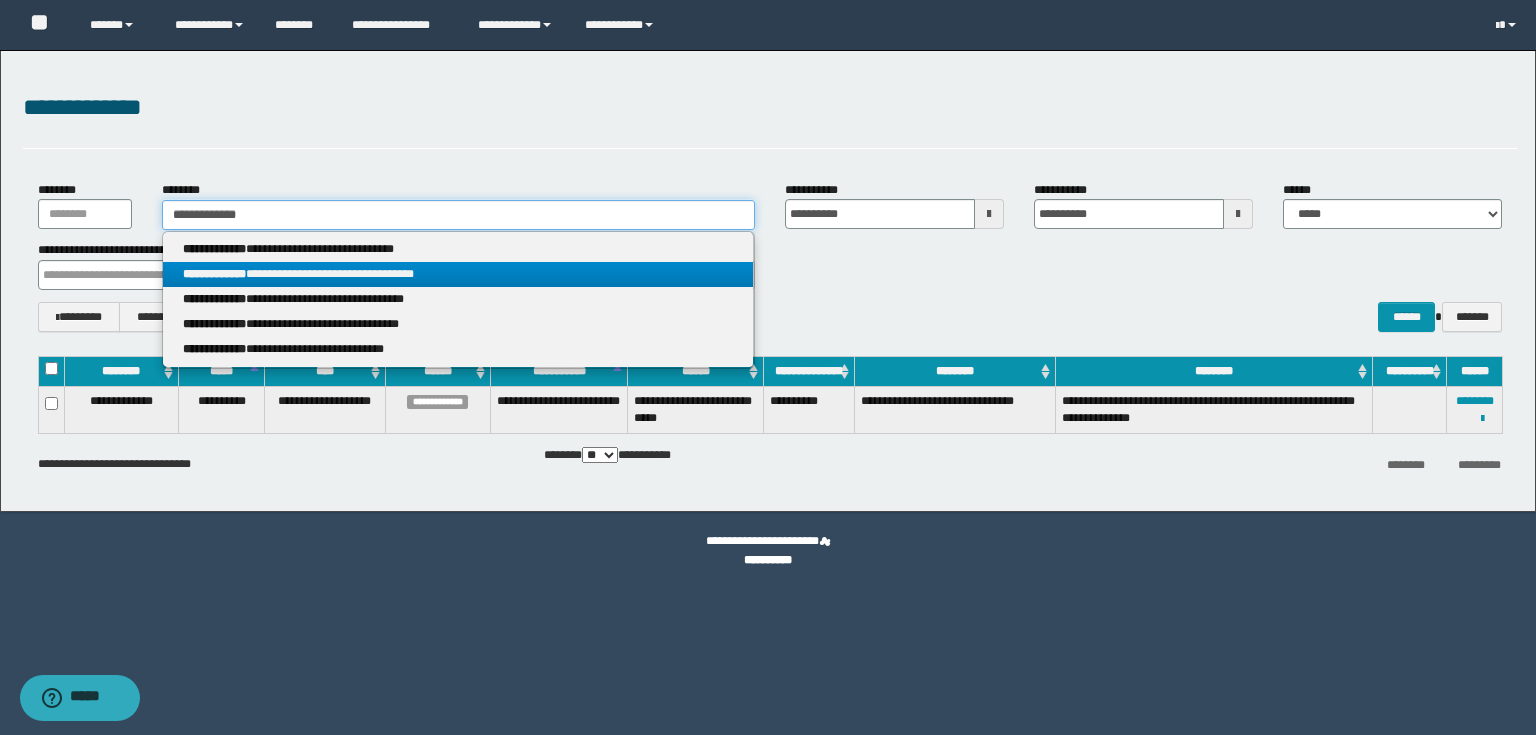 type 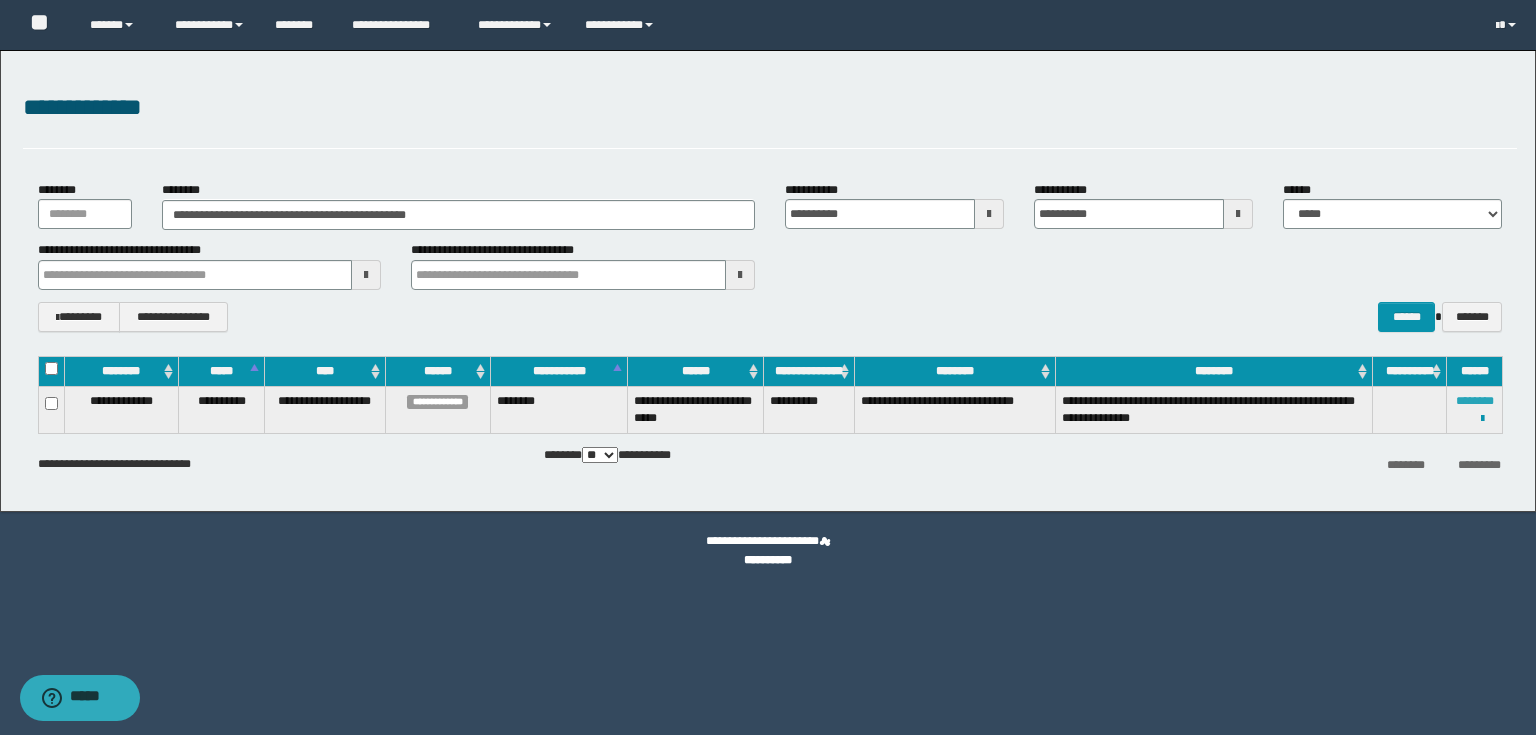 click on "********" at bounding box center [1475, 401] 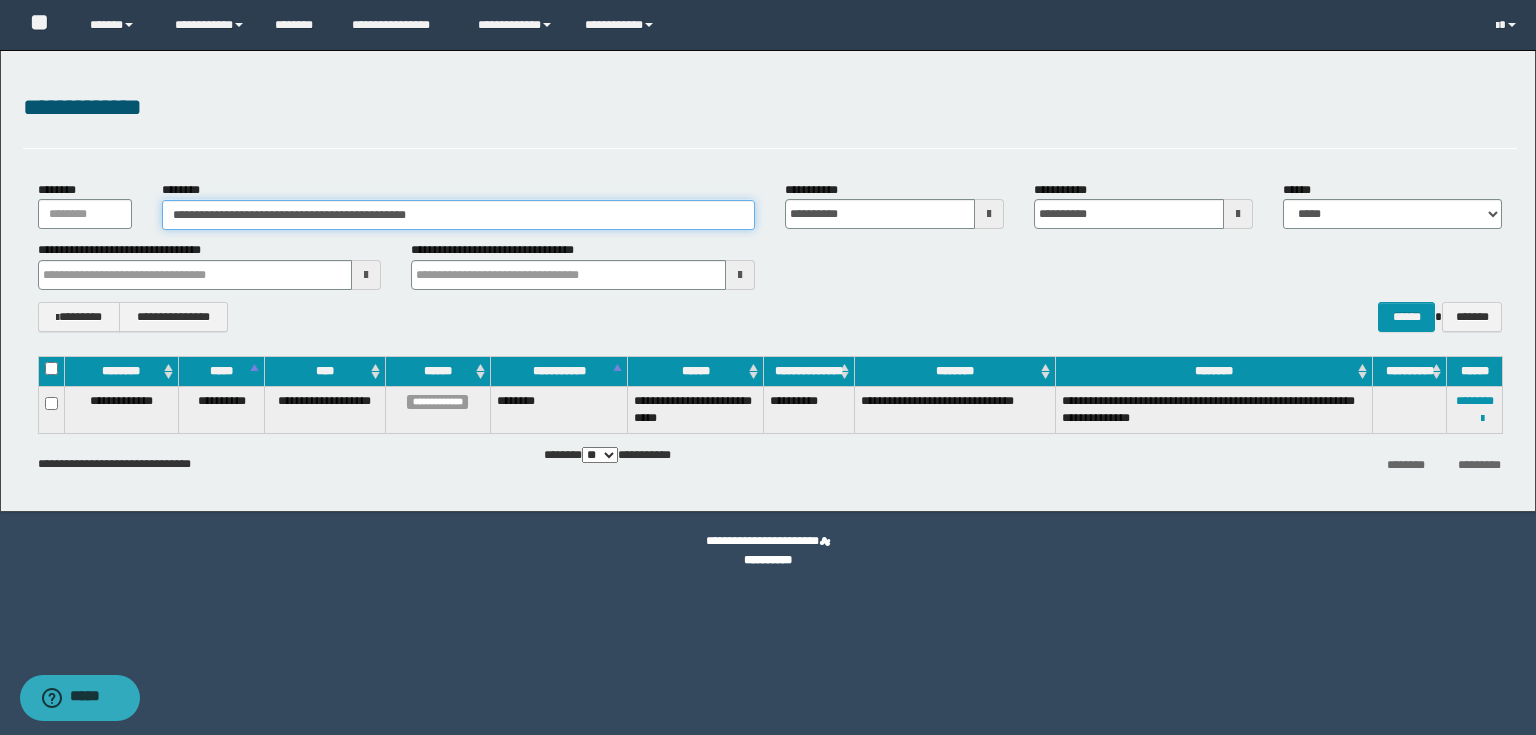 drag, startPoint x: 471, startPoint y: 212, endPoint x: 0, endPoint y: 10, distance: 512.489 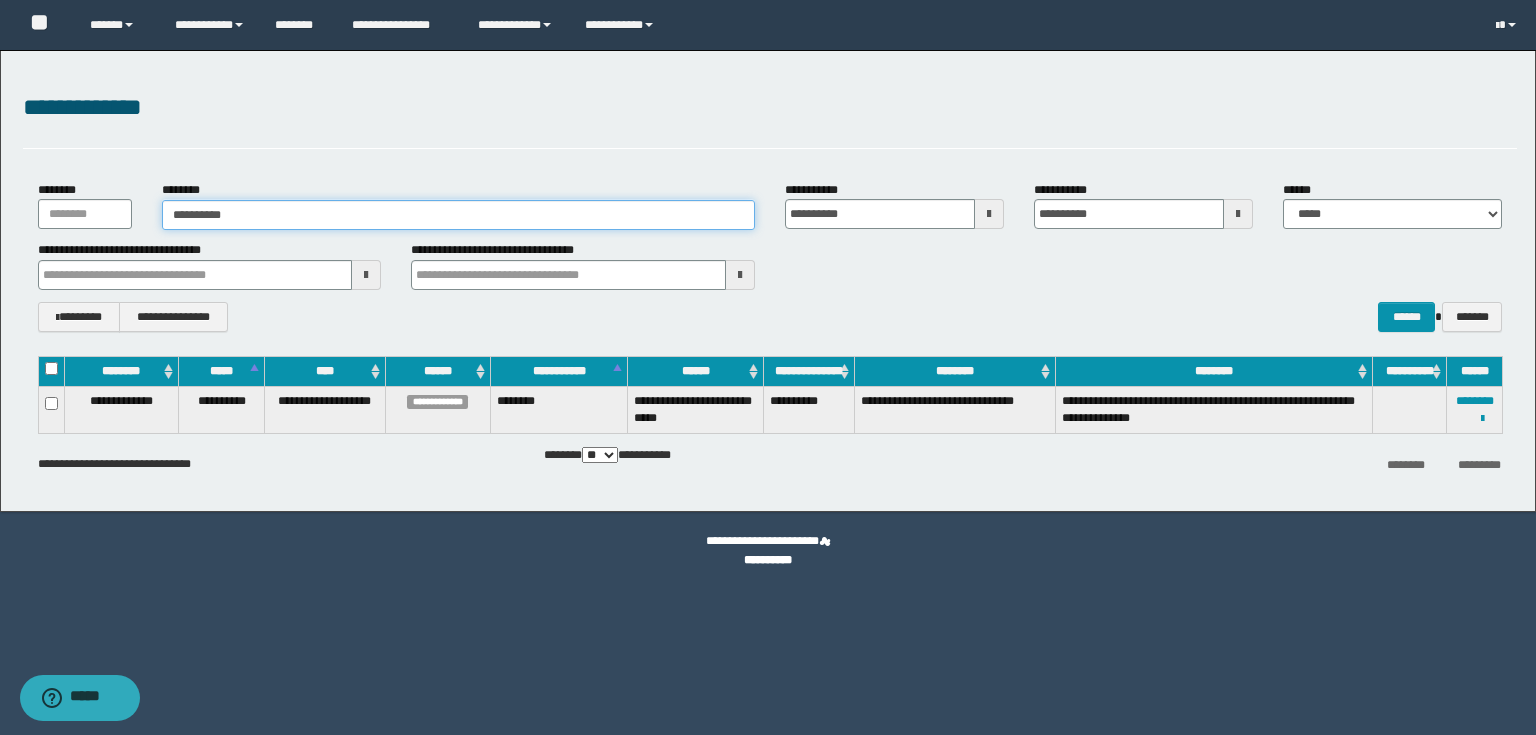 type on "**********" 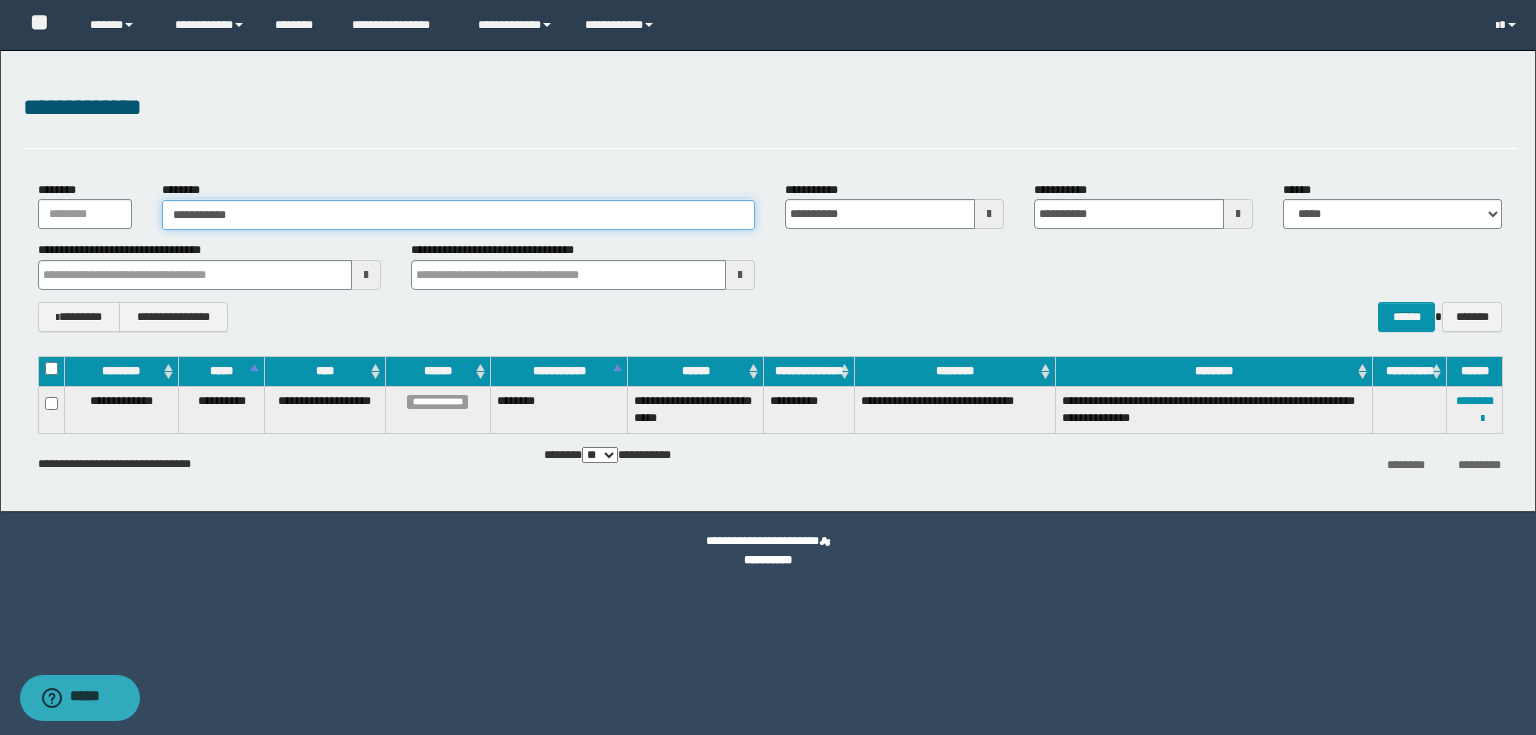 type on "**********" 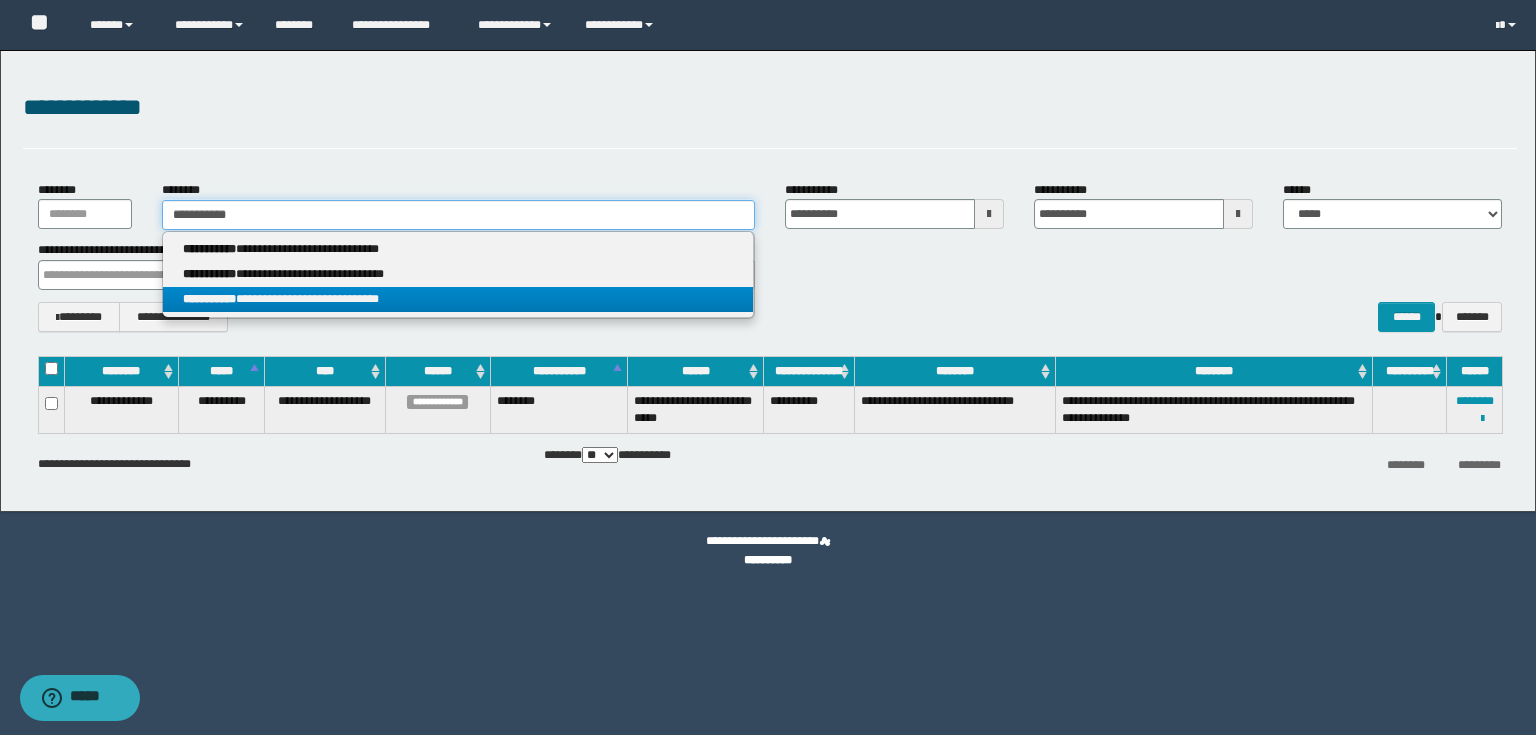 type on "**********" 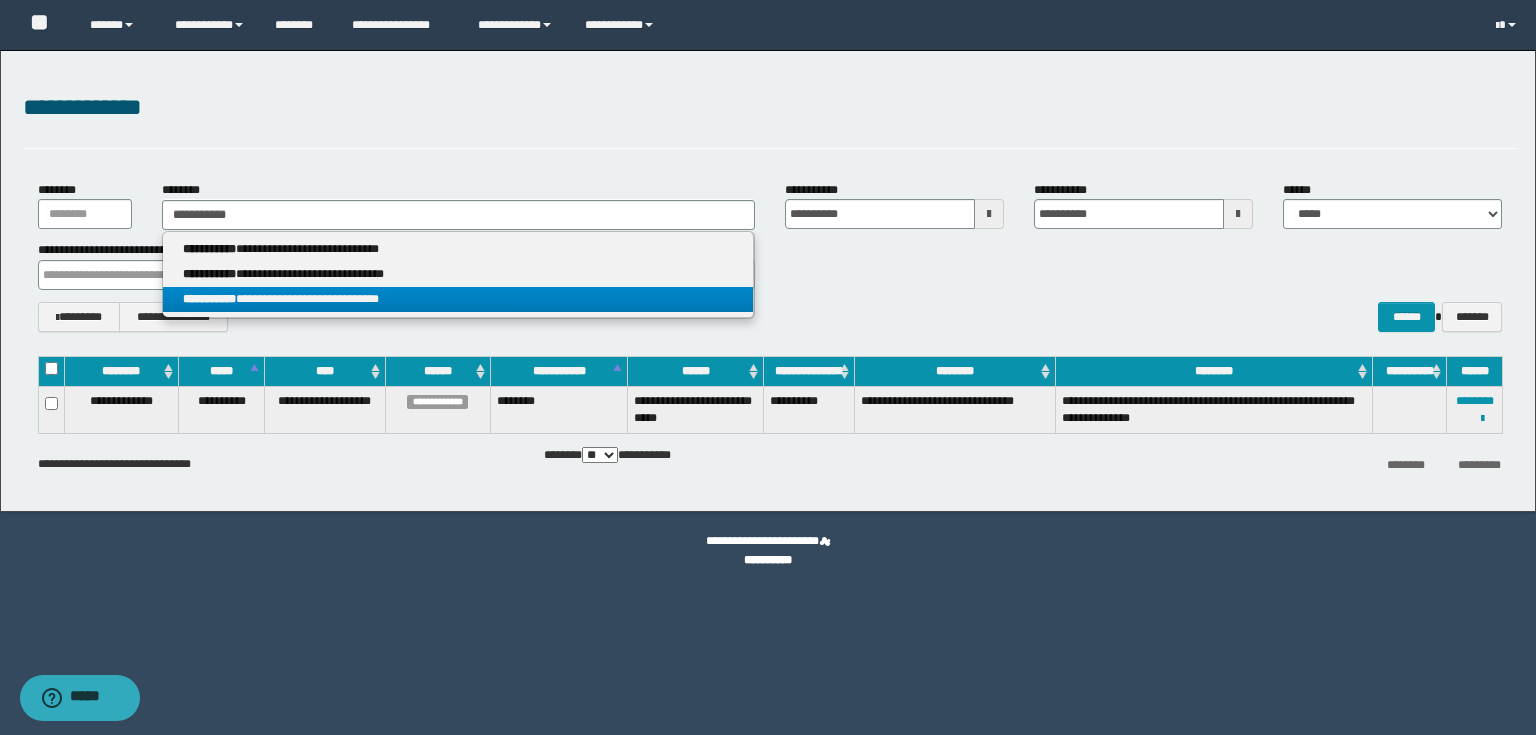 click on "**********" at bounding box center [458, 299] 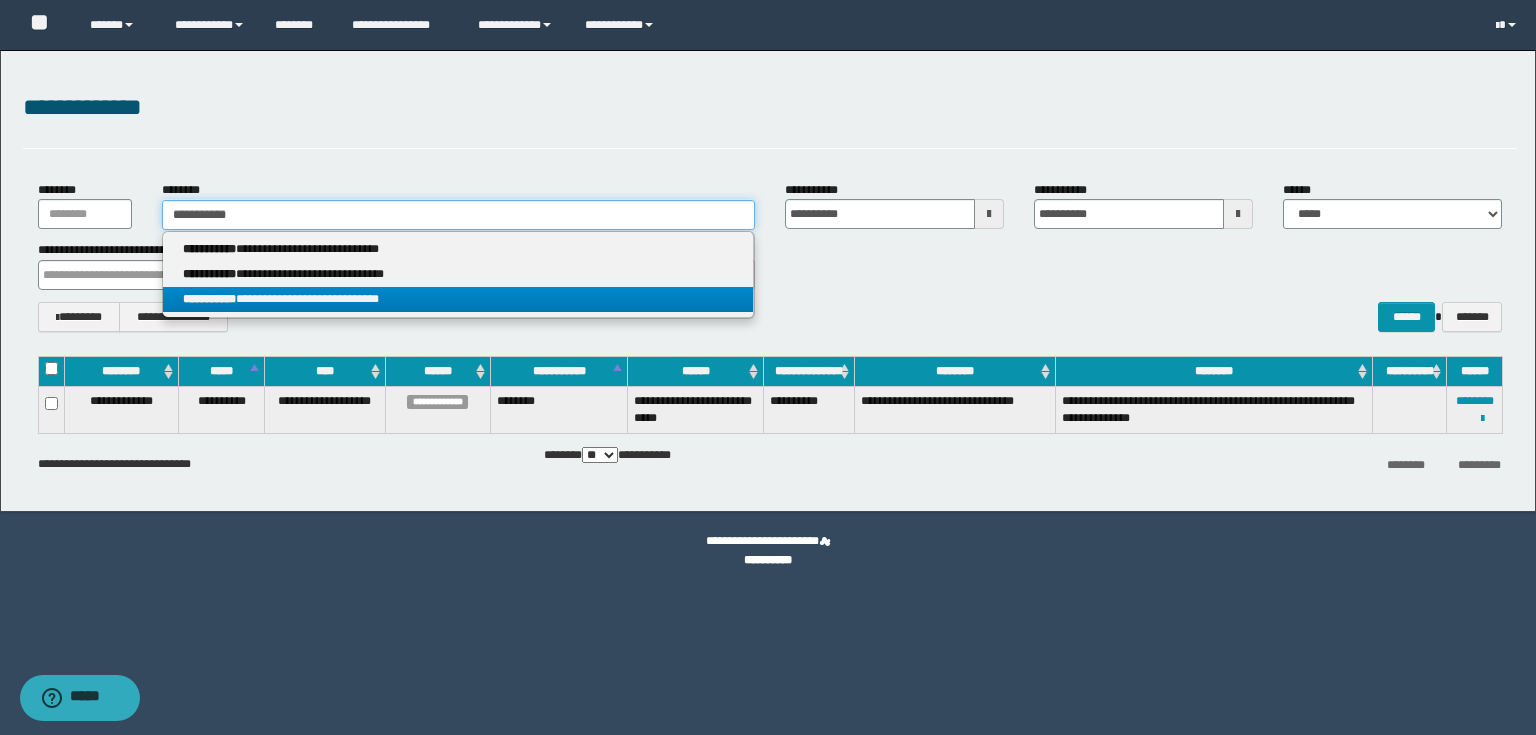 type 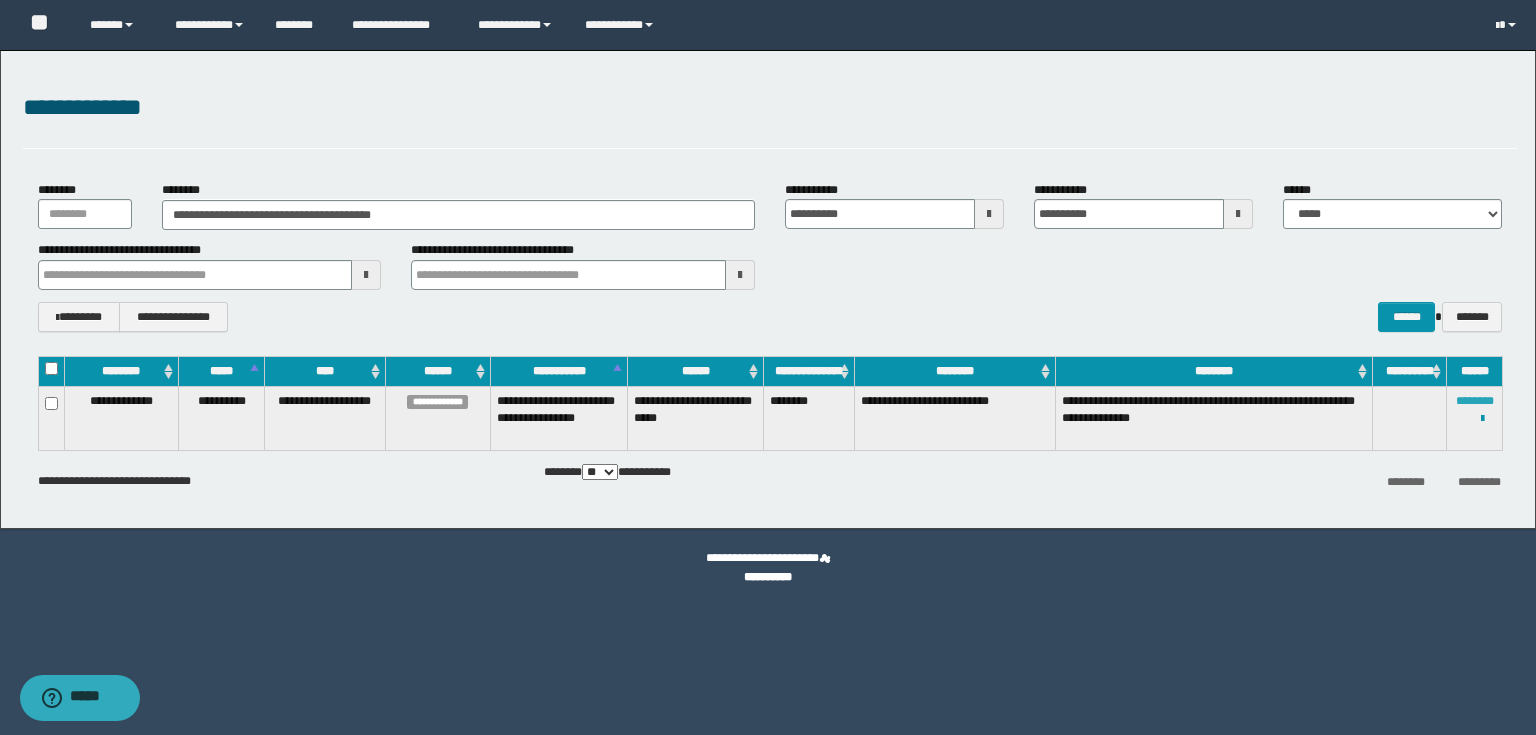 click on "********" at bounding box center [1475, 401] 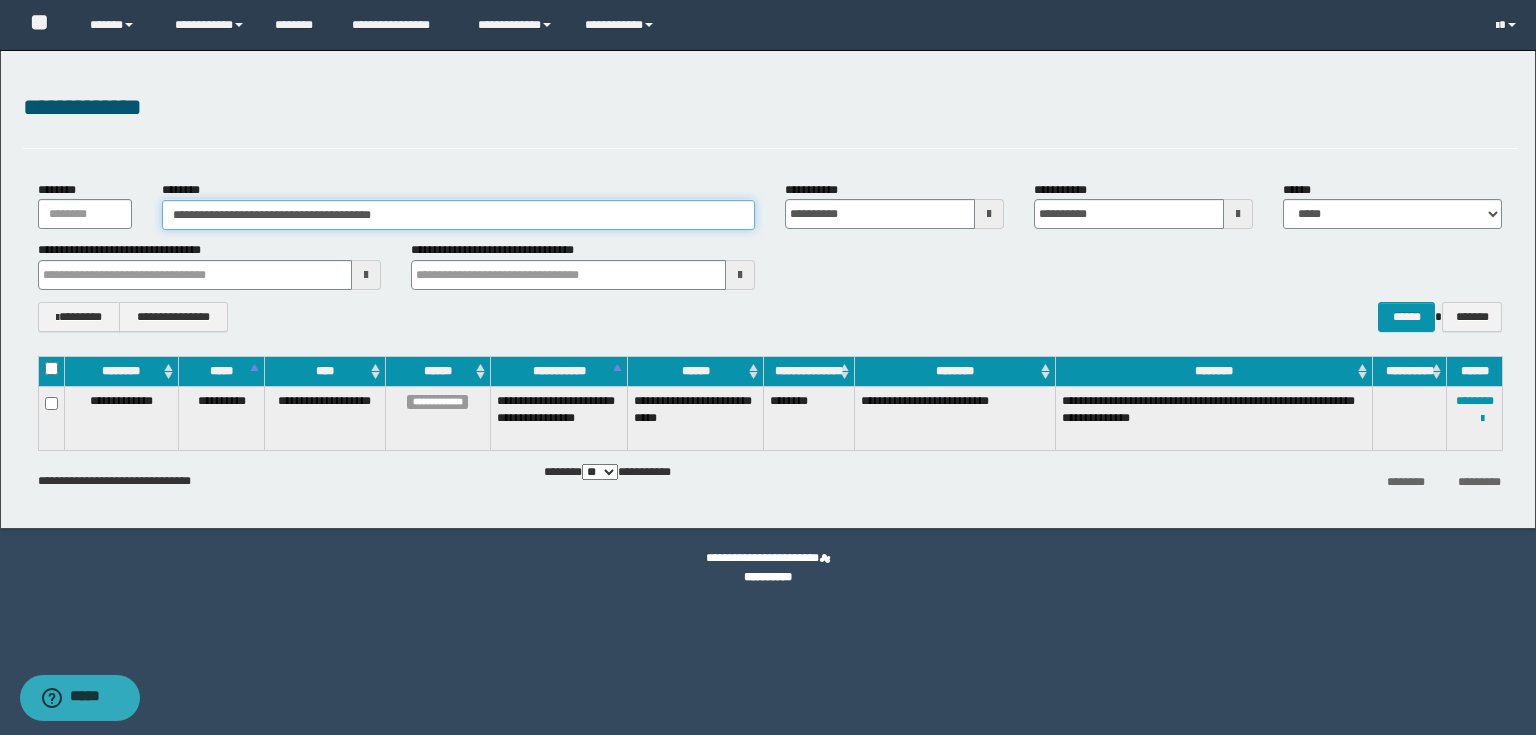 drag, startPoint x: 451, startPoint y: 216, endPoint x: 0, endPoint y: 105, distance: 464.45883 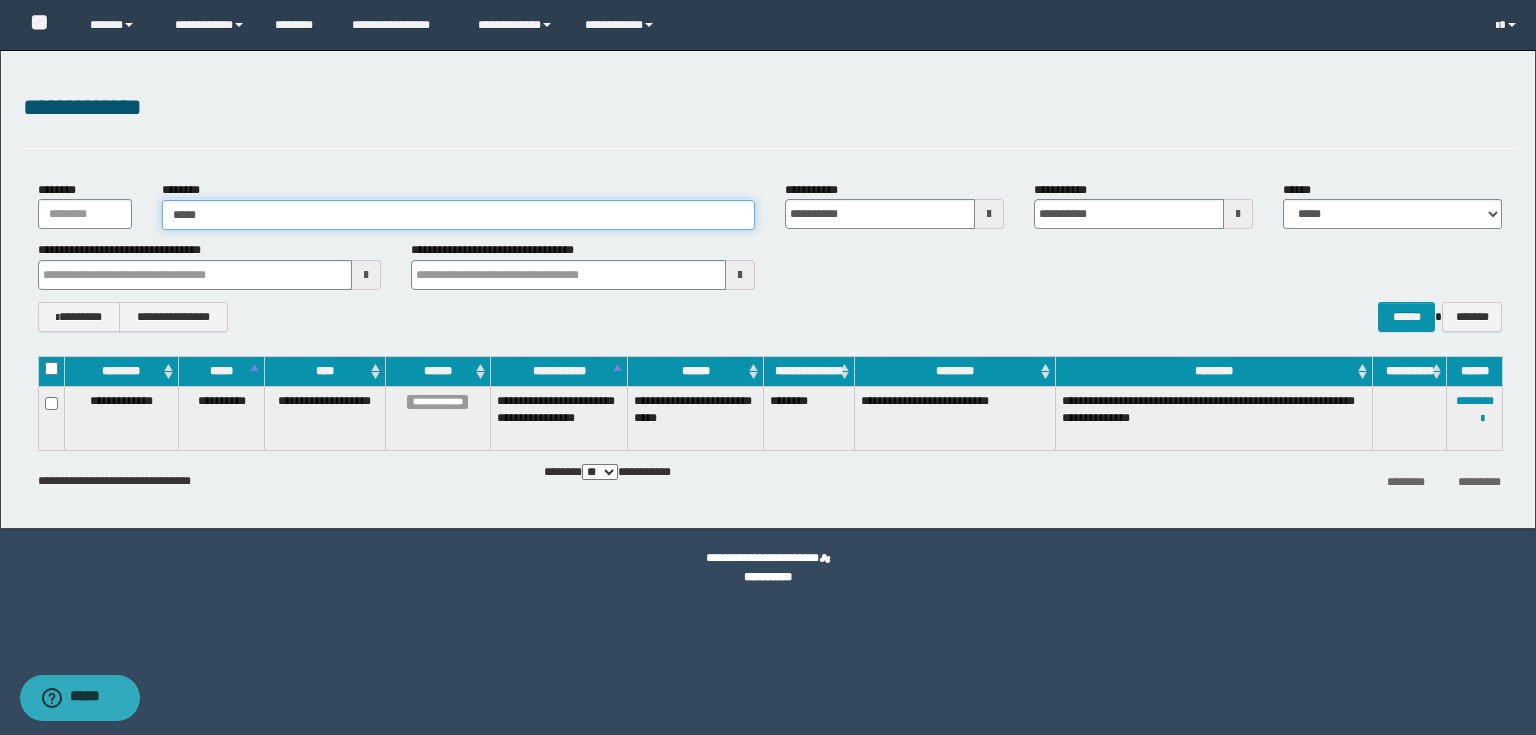 type on "******" 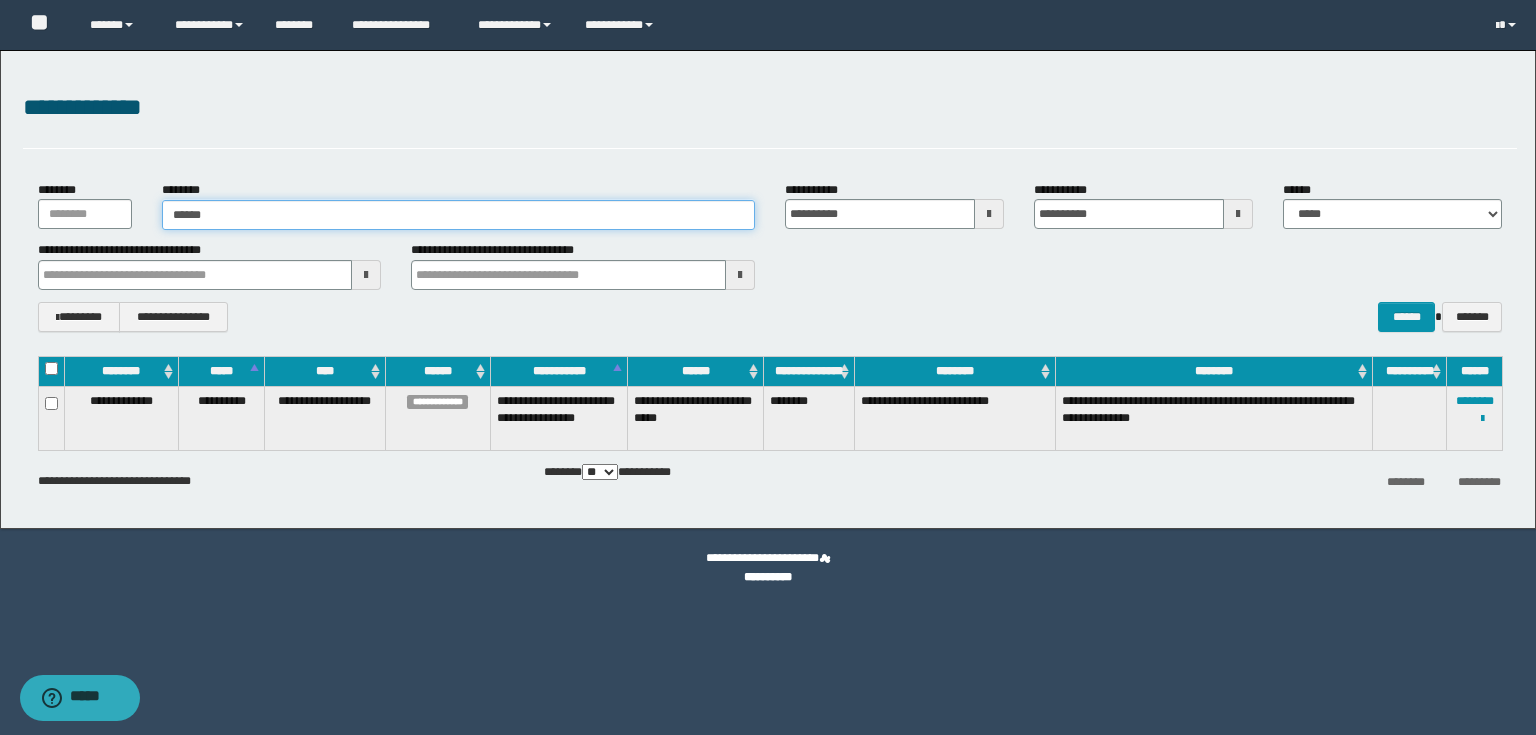 type on "******" 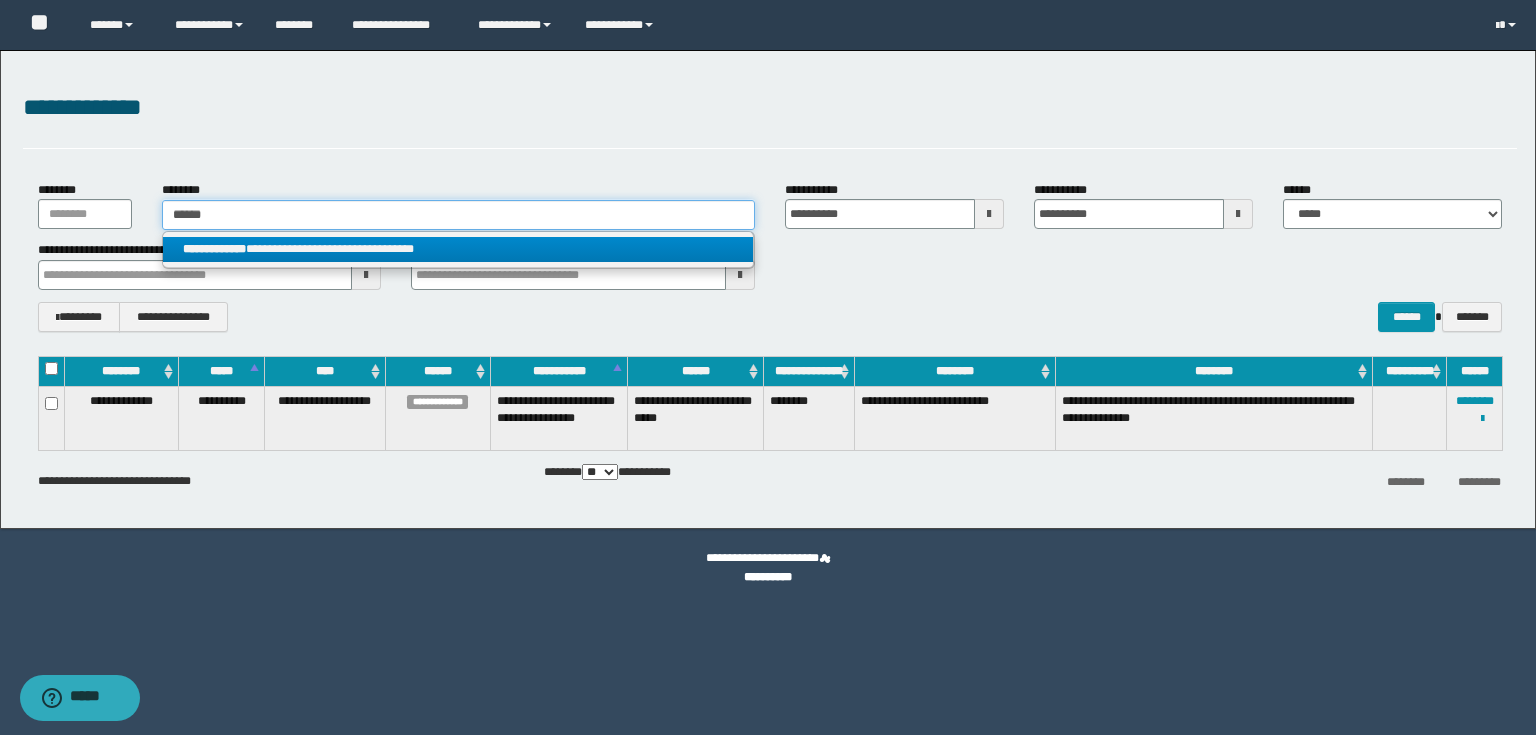 type on "******" 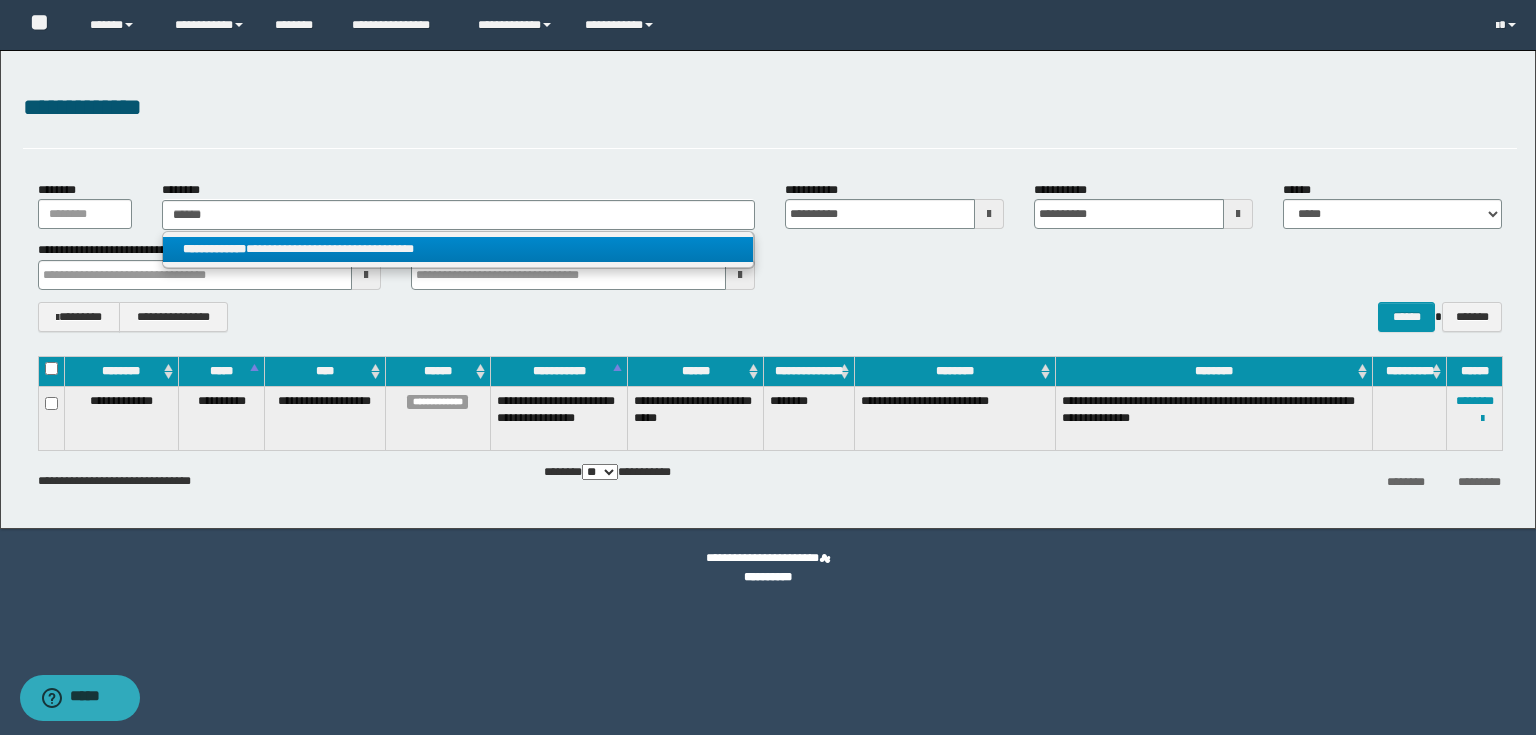 click on "**********" at bounding box center [458, 249] 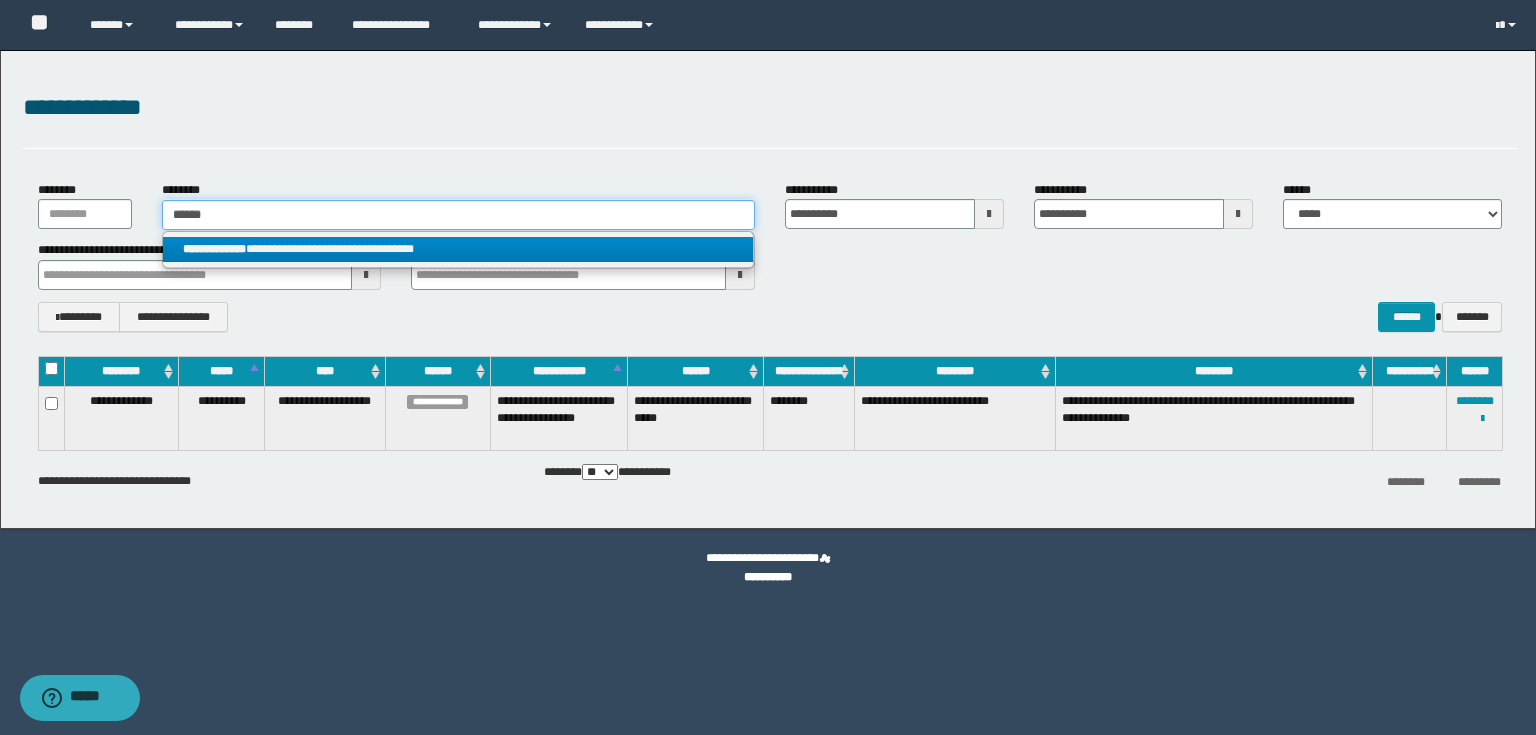 type 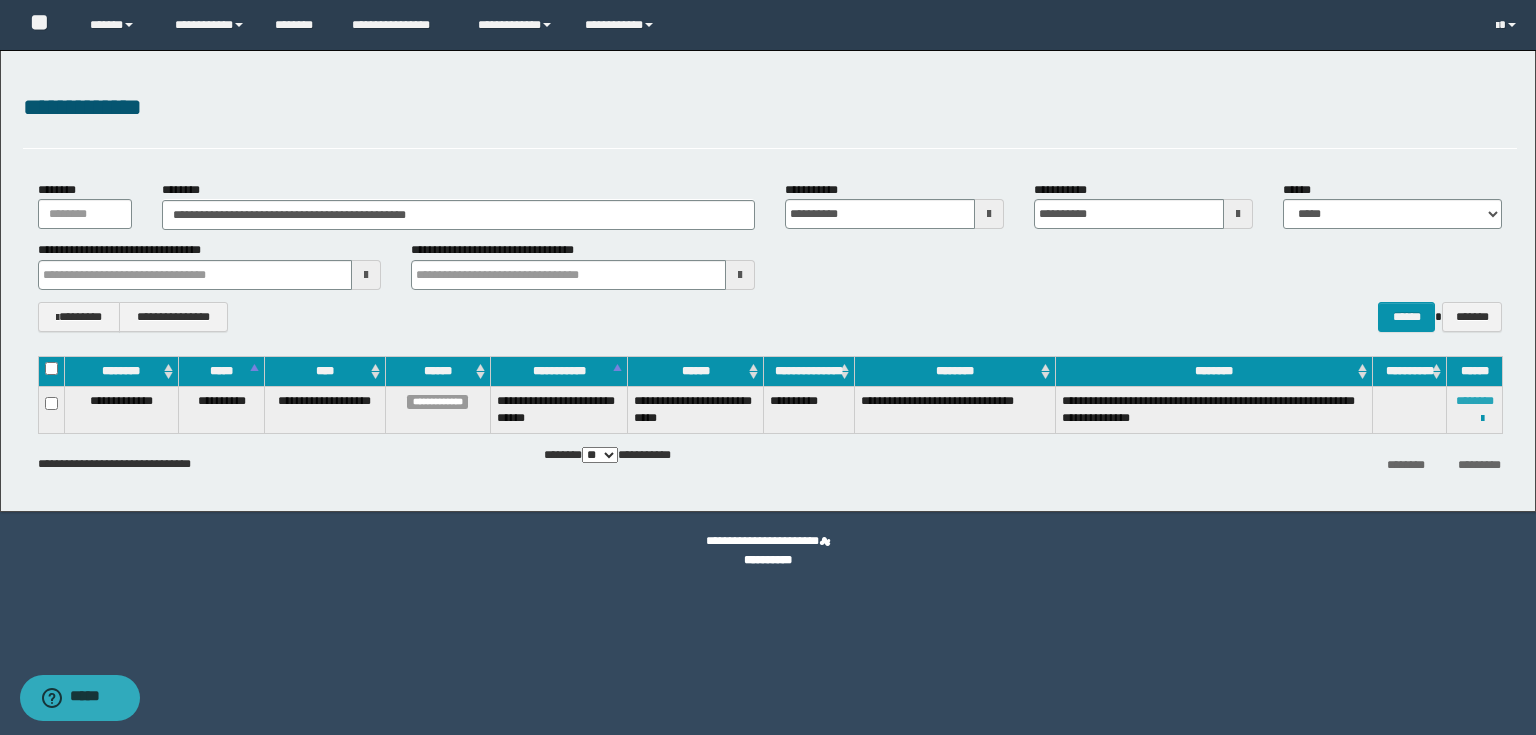 click on "********" at bounding box center (1475, 401) 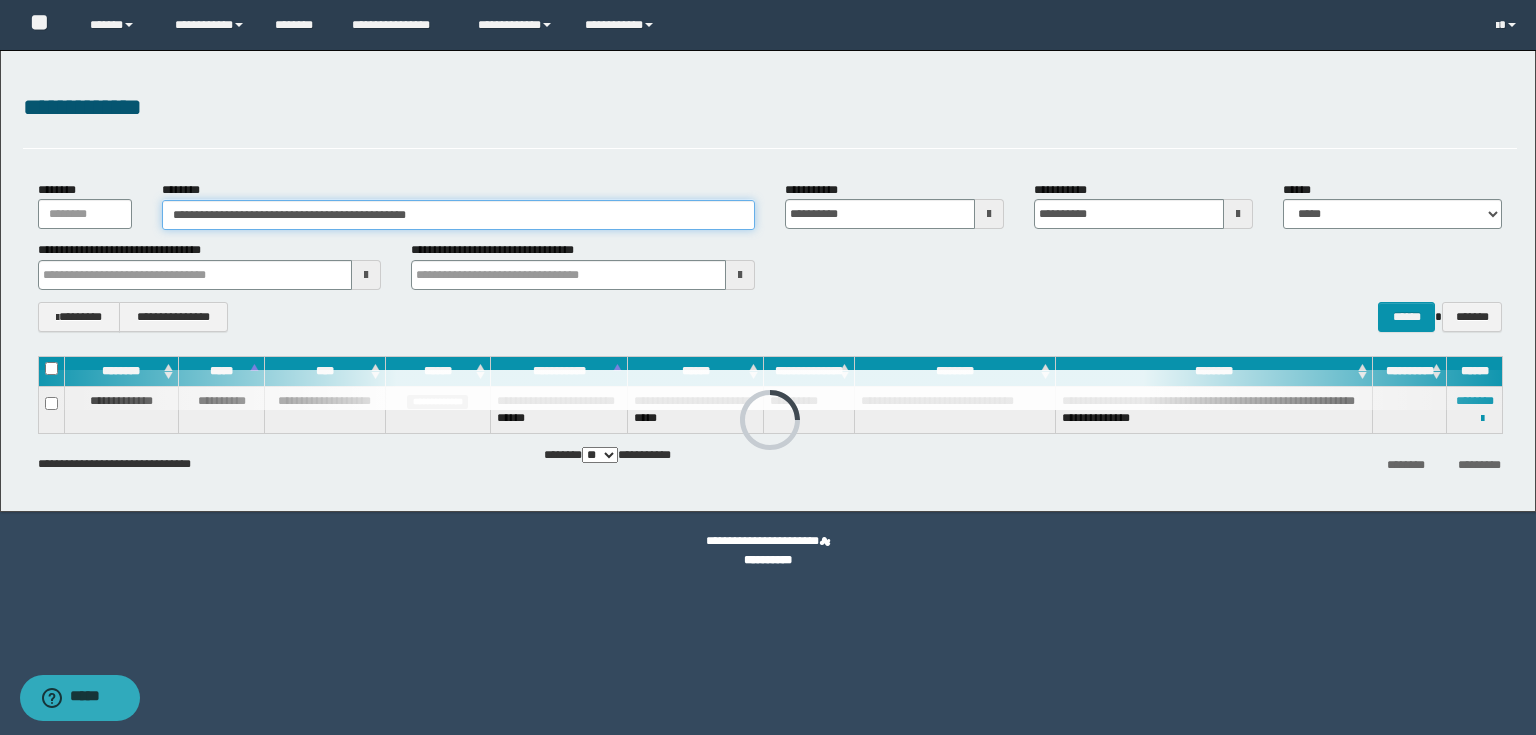 drag, startPoint x: 463, startPoint y: 216, endPoint x: 0, endPoint y: 22, distance: 502.001 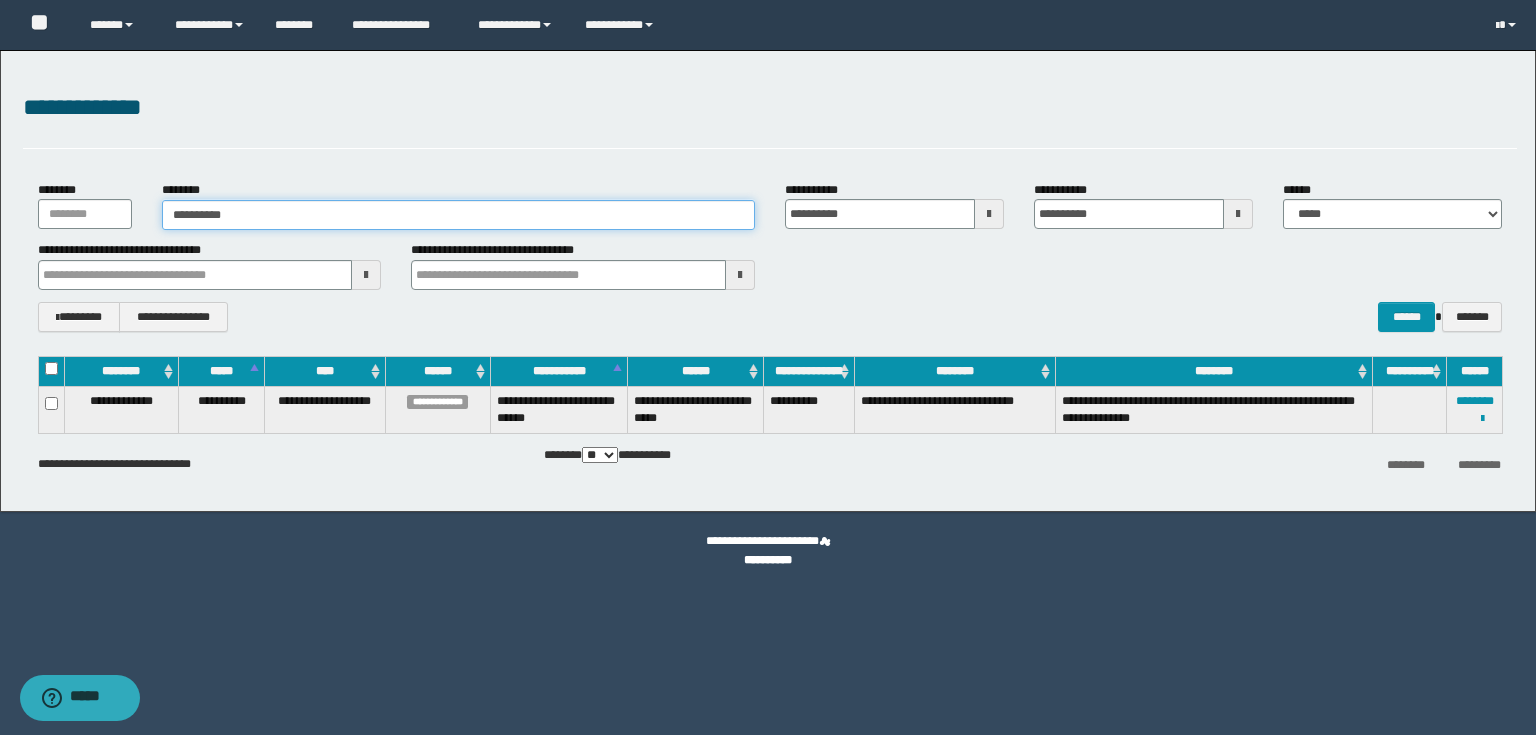 type on "**********" 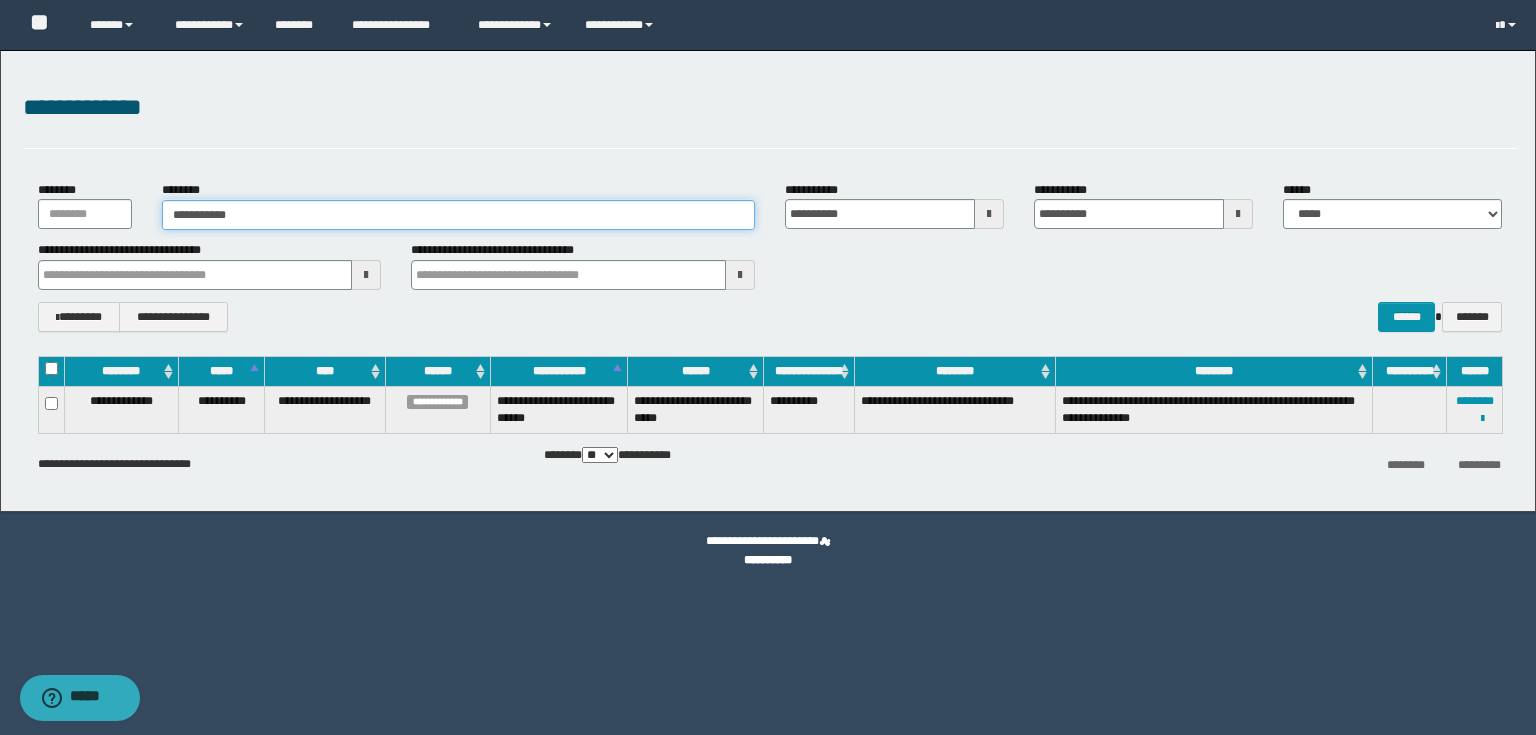 type on "**********" 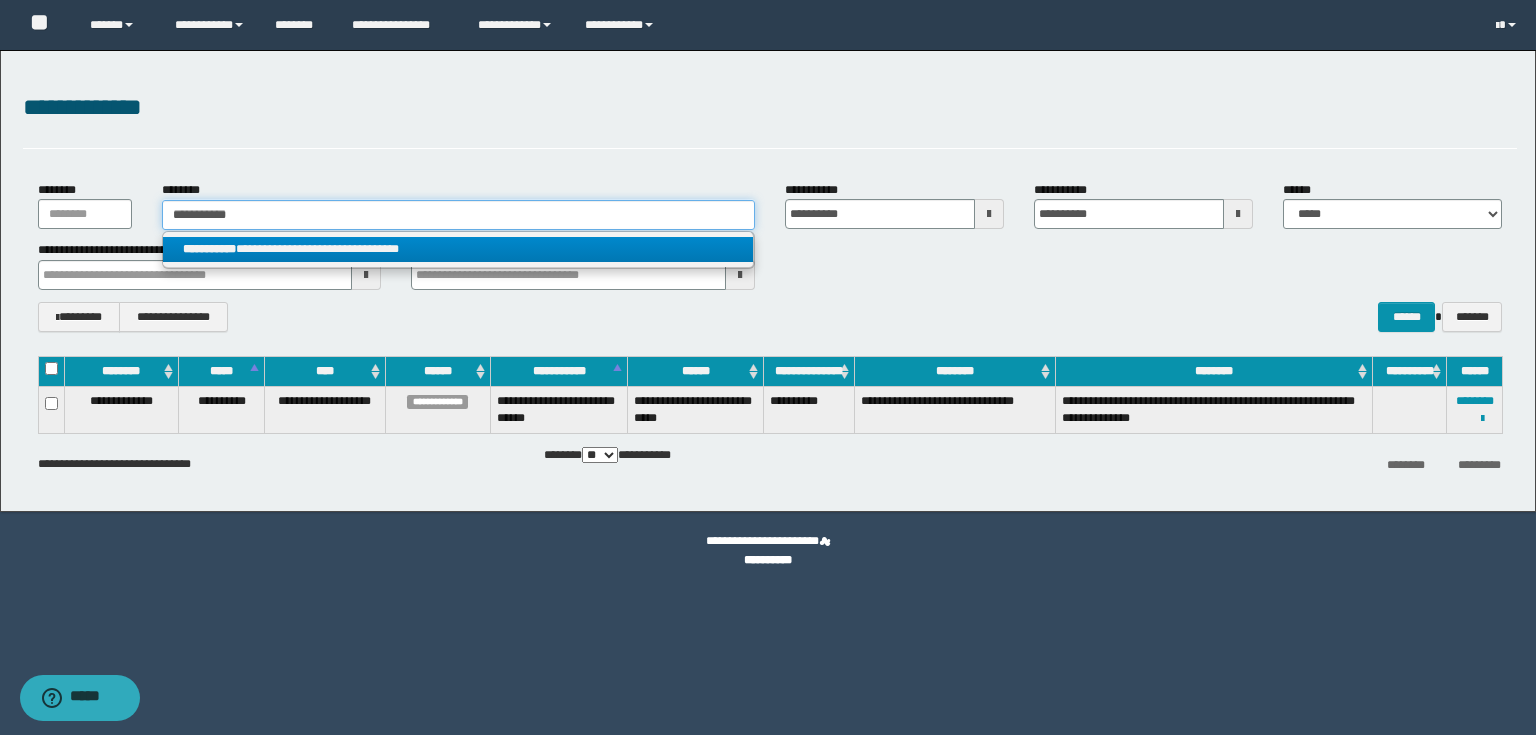 type on "**********" 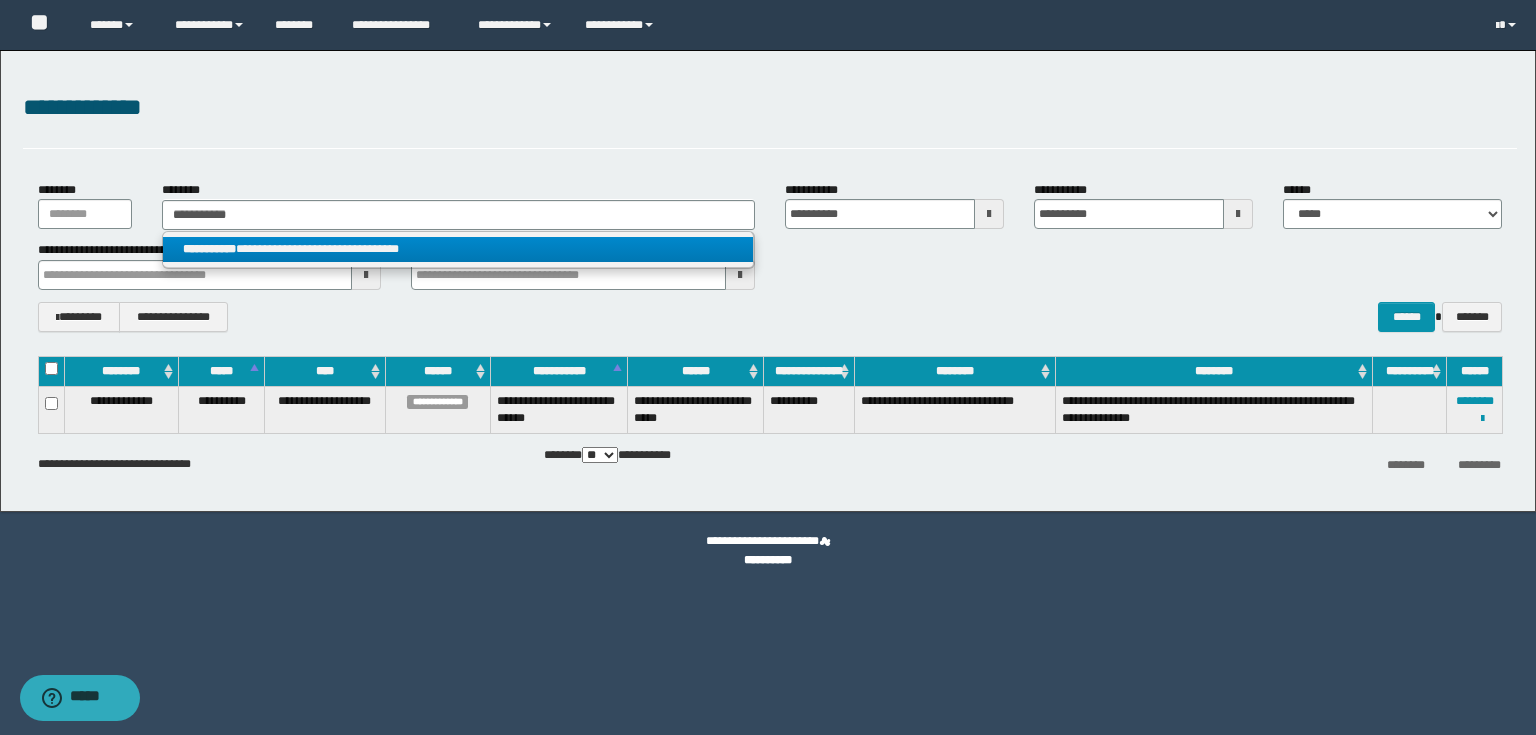 click on "**********" at bounding box center [458, 249] 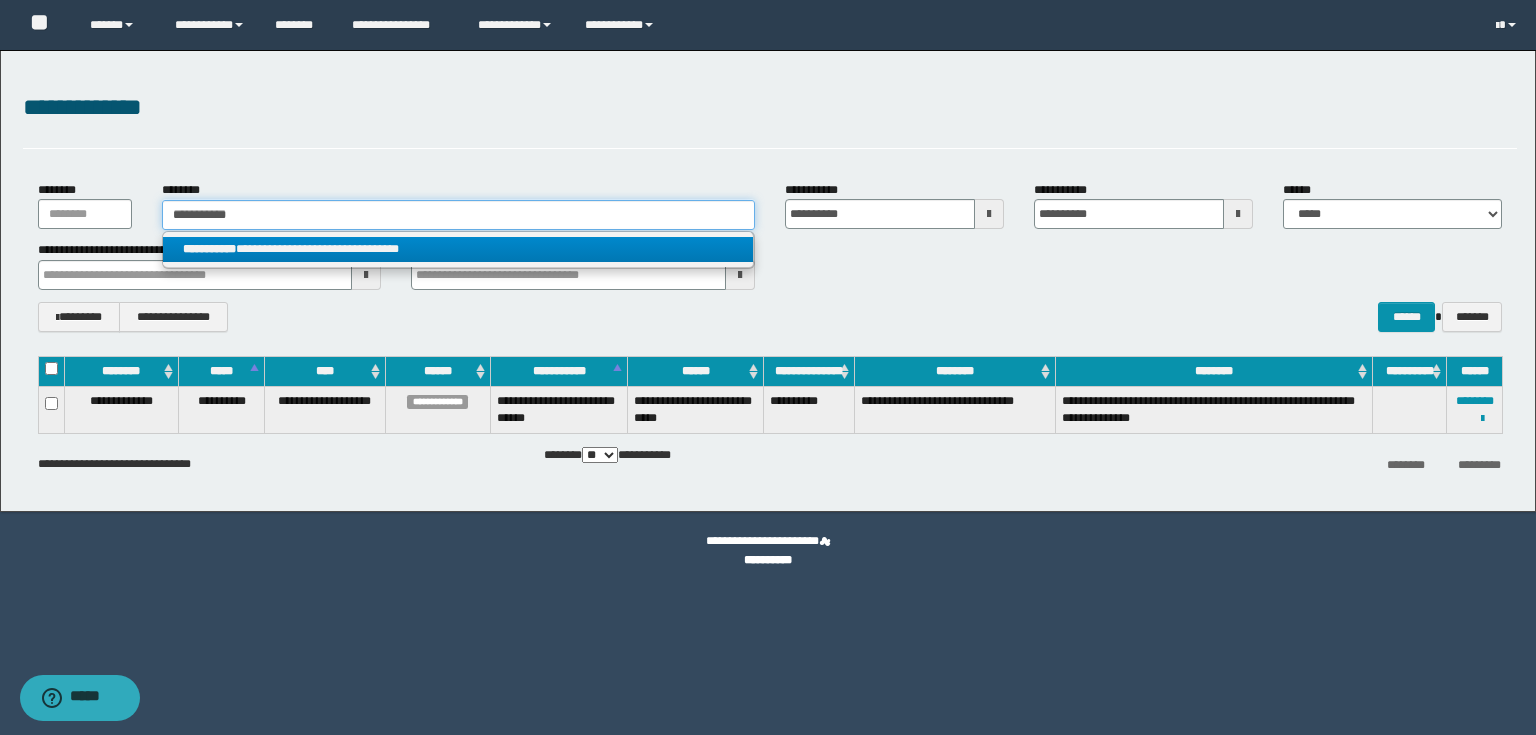 type 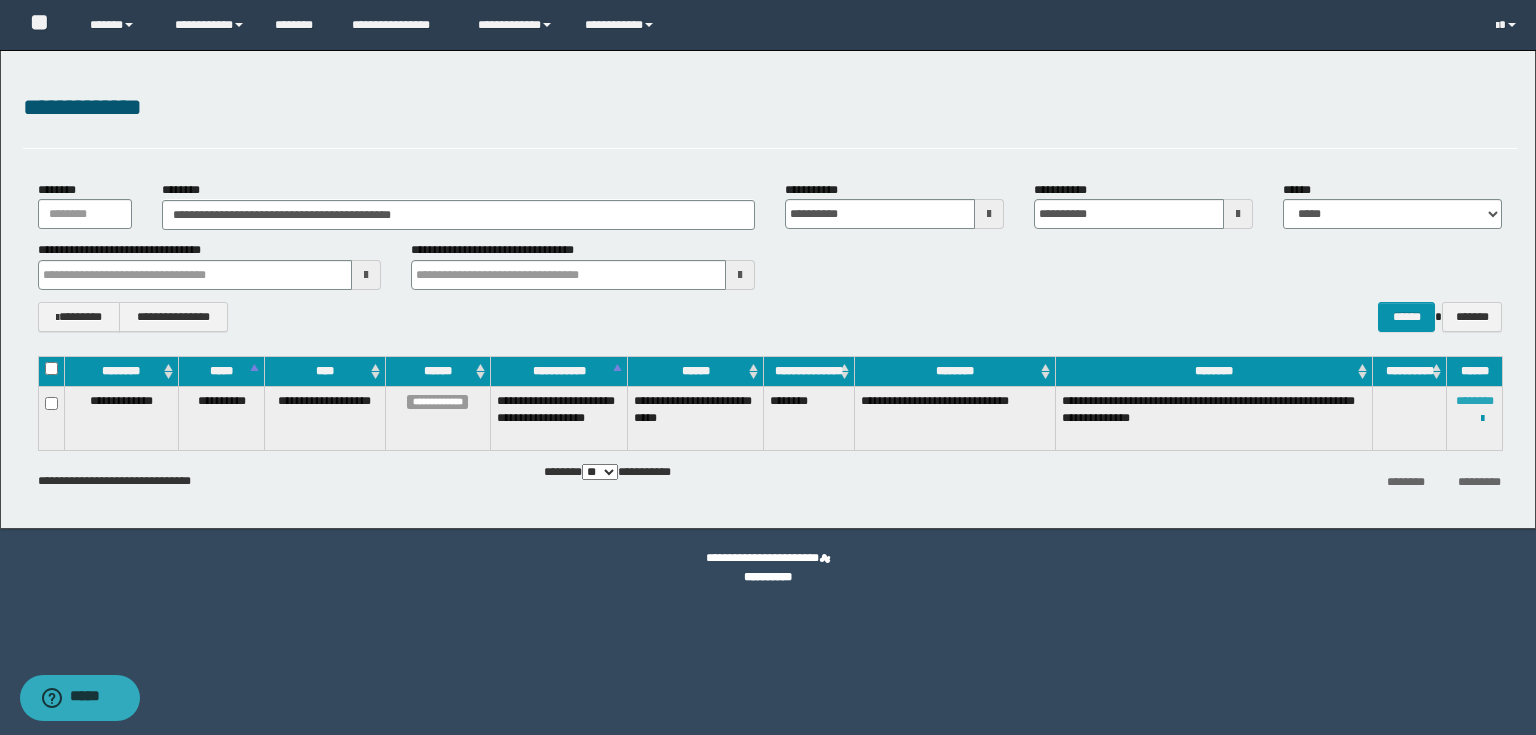 click on "********" at bounding box center (1475, 401) 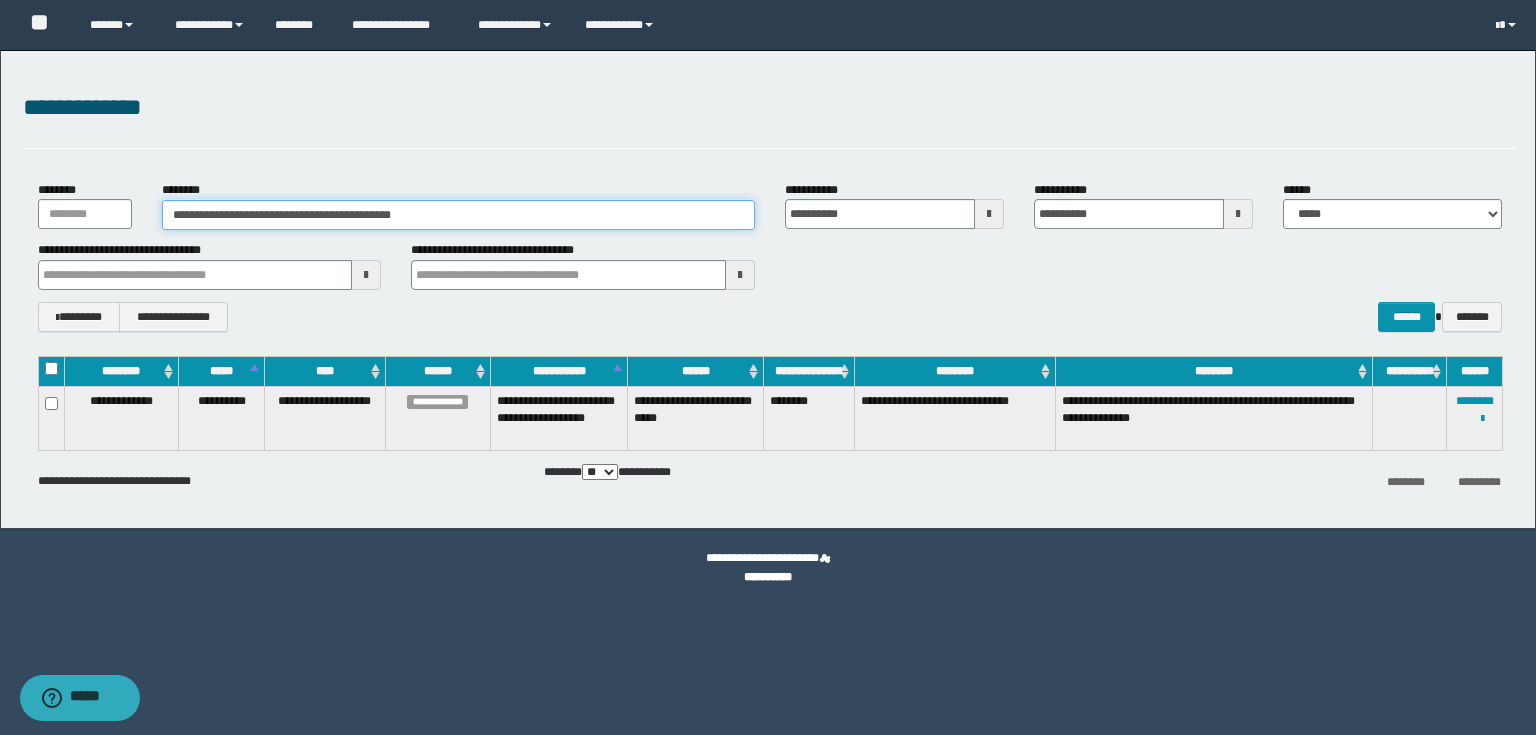 drag, startPoint x: 468, startPoint y: 223, endPoint x: 0, endPoint y: 76, distance: 490.54358 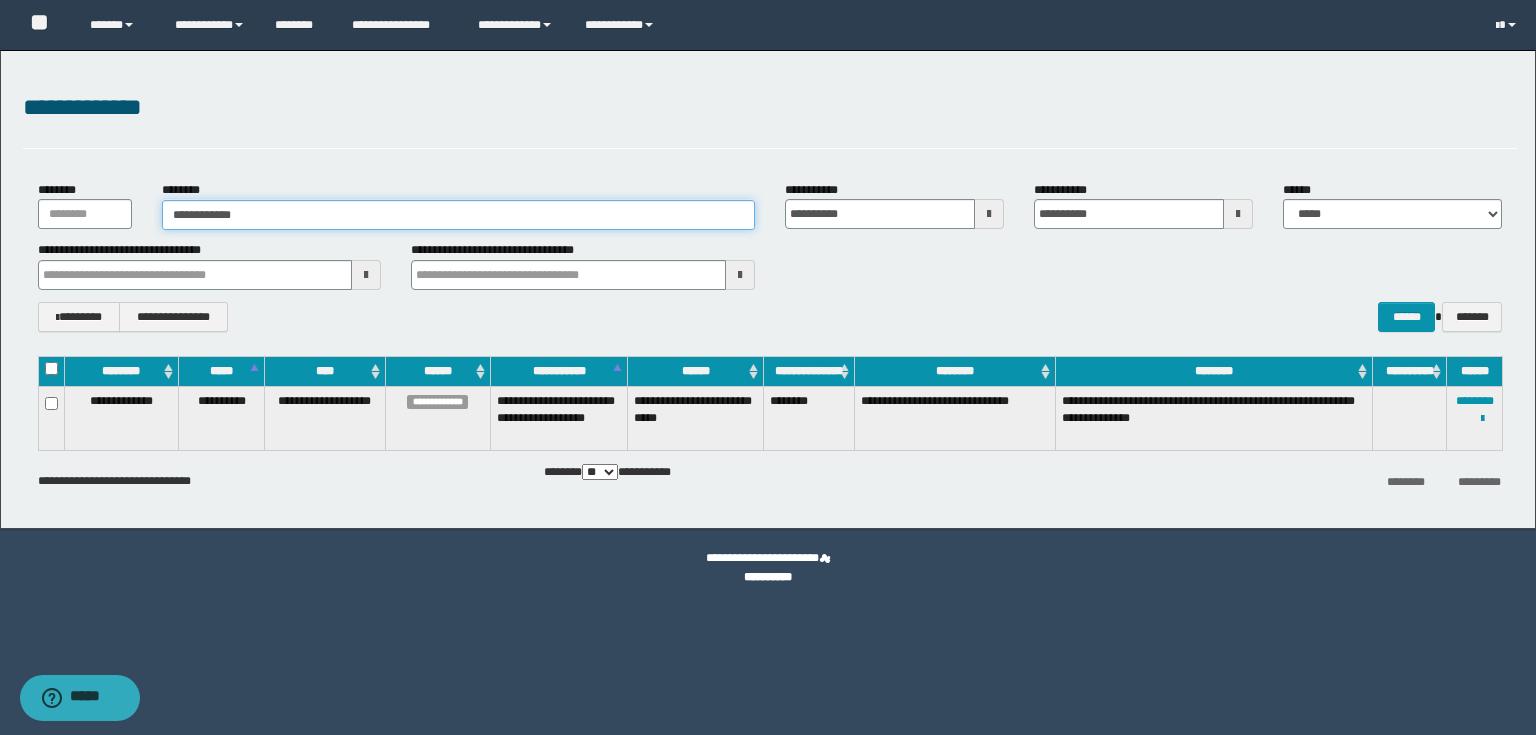 type on "**********" 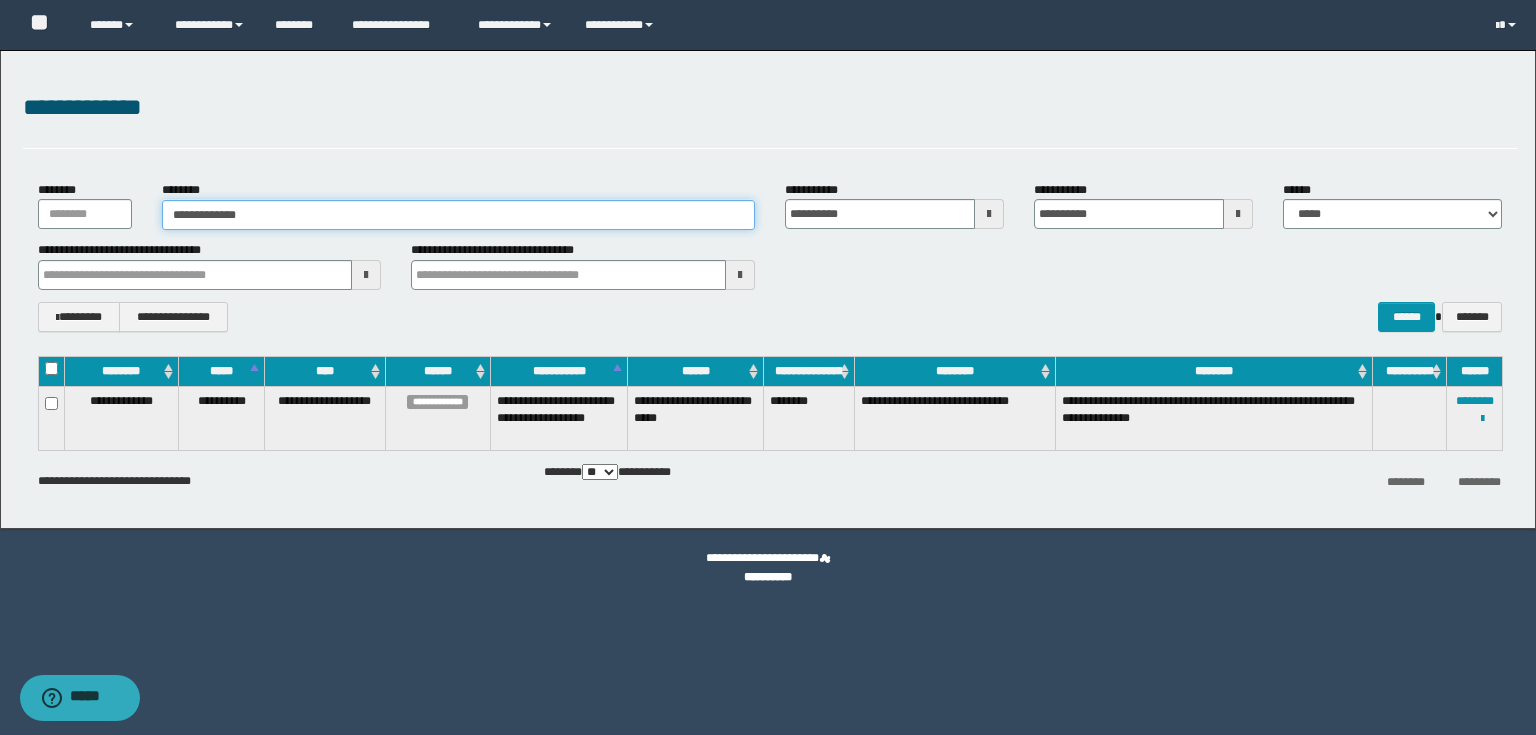 type on "**********" 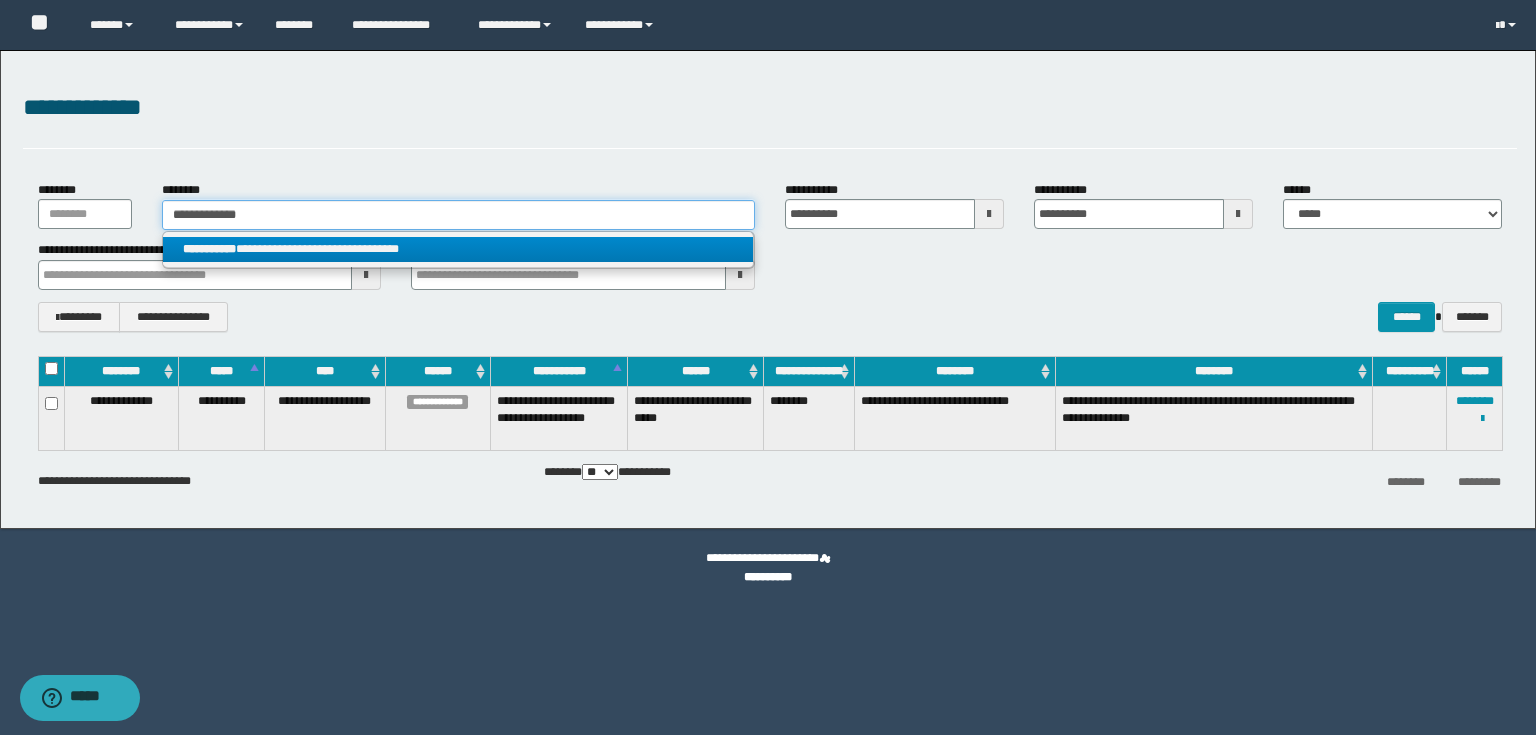 type on "**********" 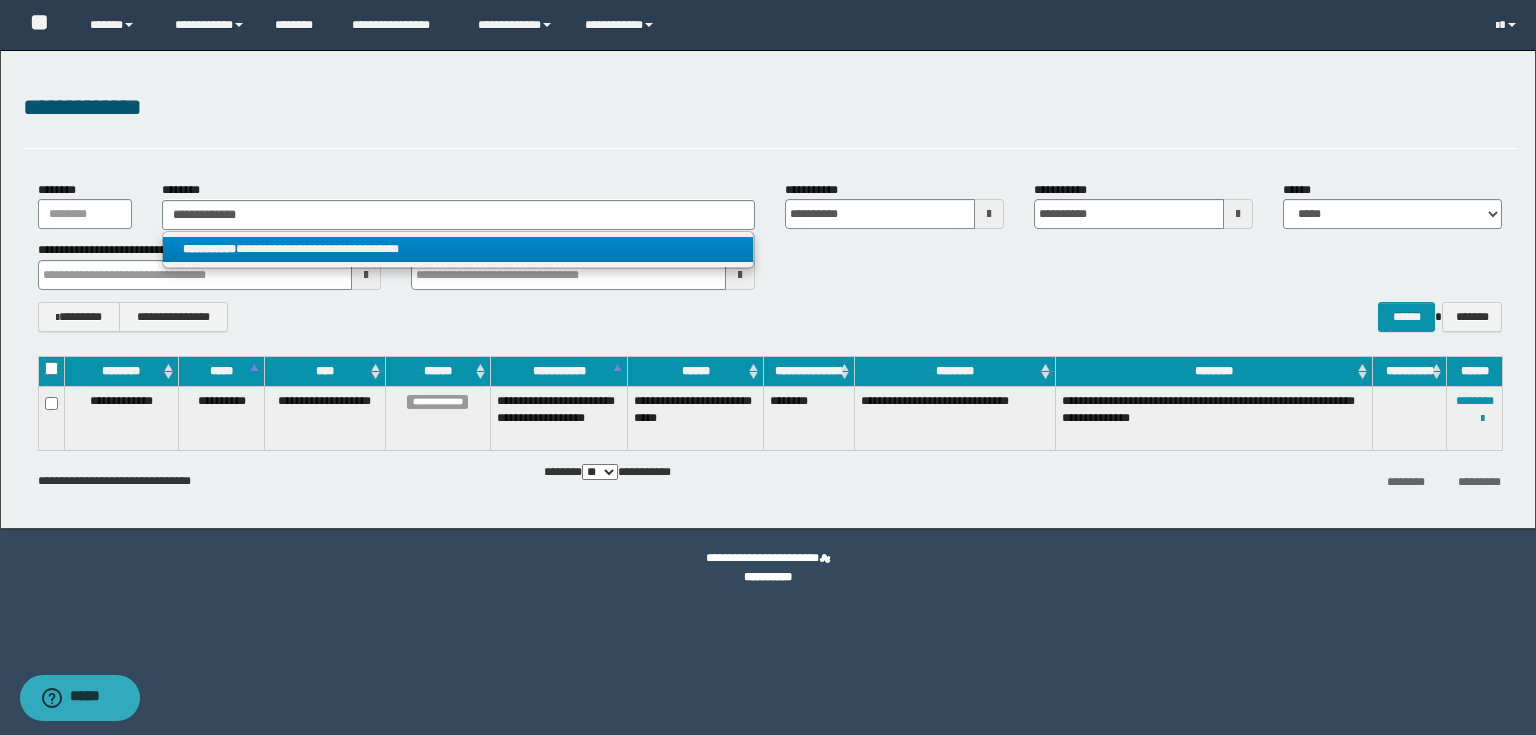 click on "**********" at bounding box center [458, 249] 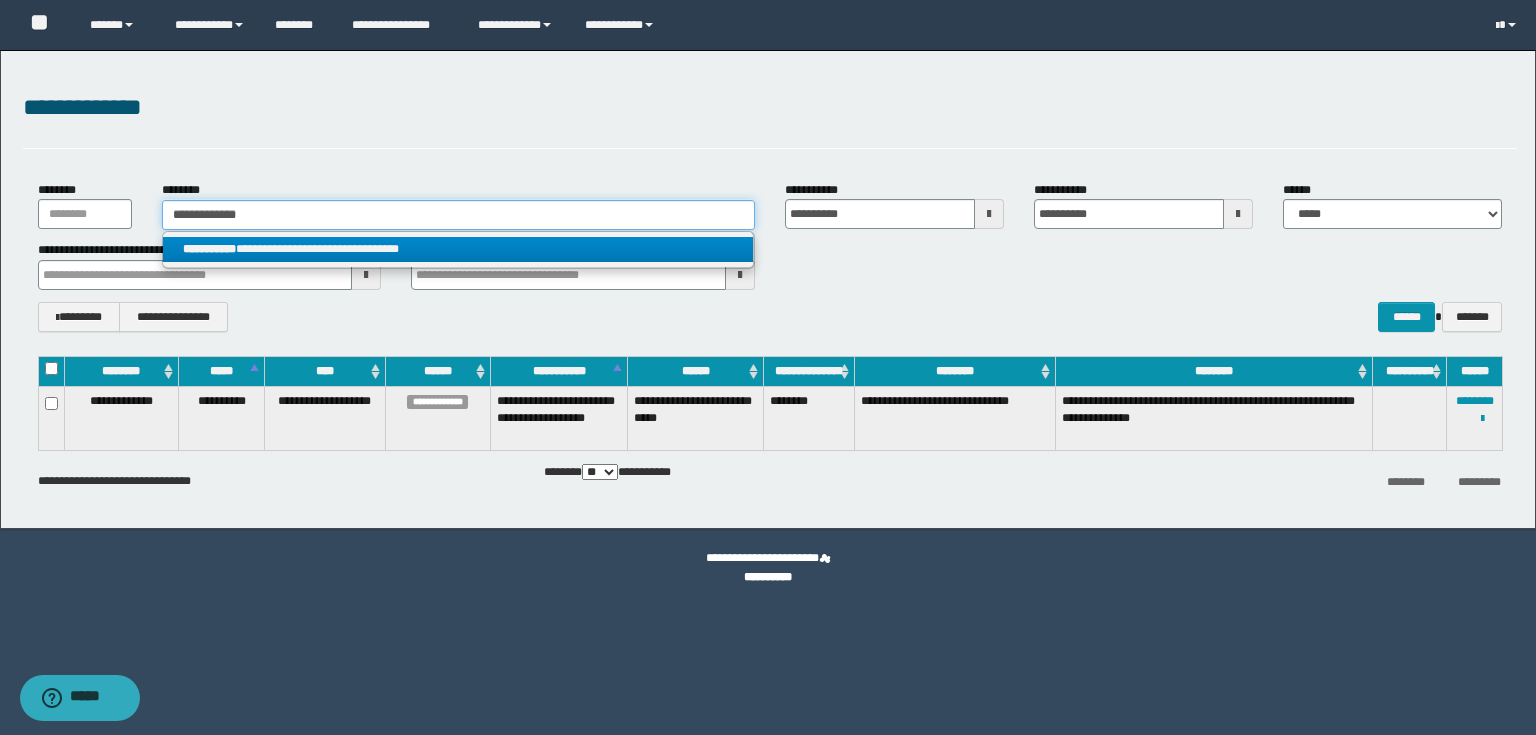 type 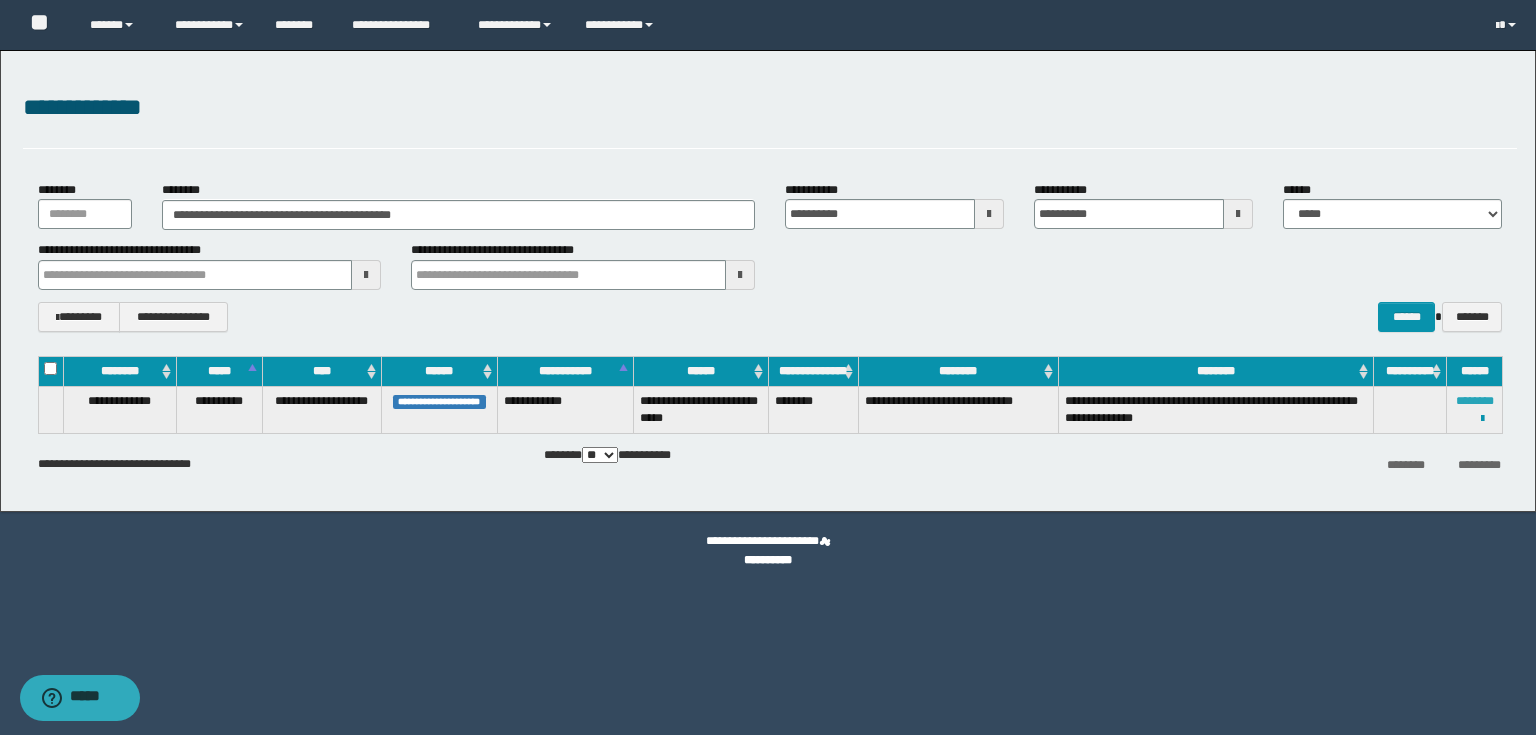 click on "********" at bounding box center (1475, 401) 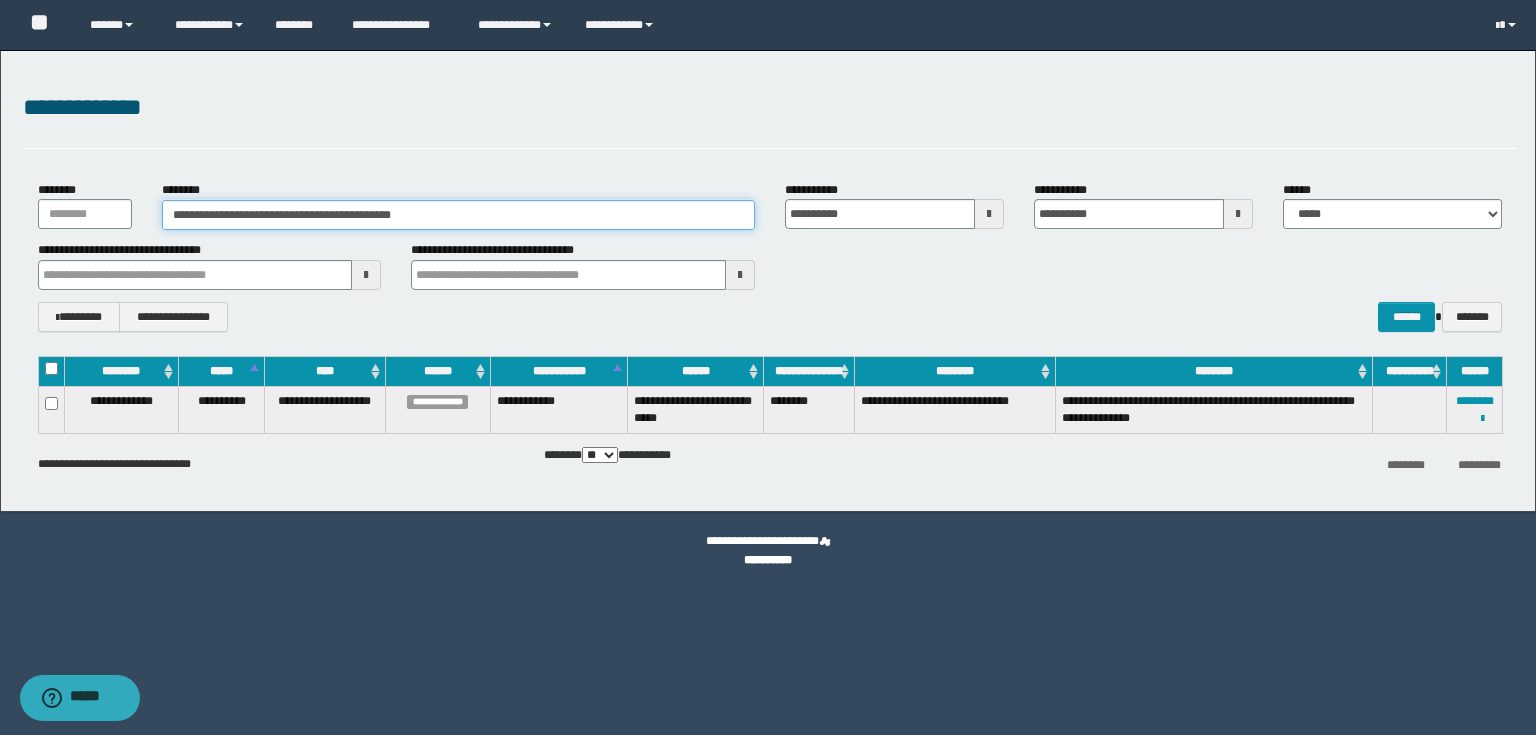 drag, startPoint x: 440, startPoint y: 212, endPoint x: 0, endPoint y: 192, distance: 440.4543 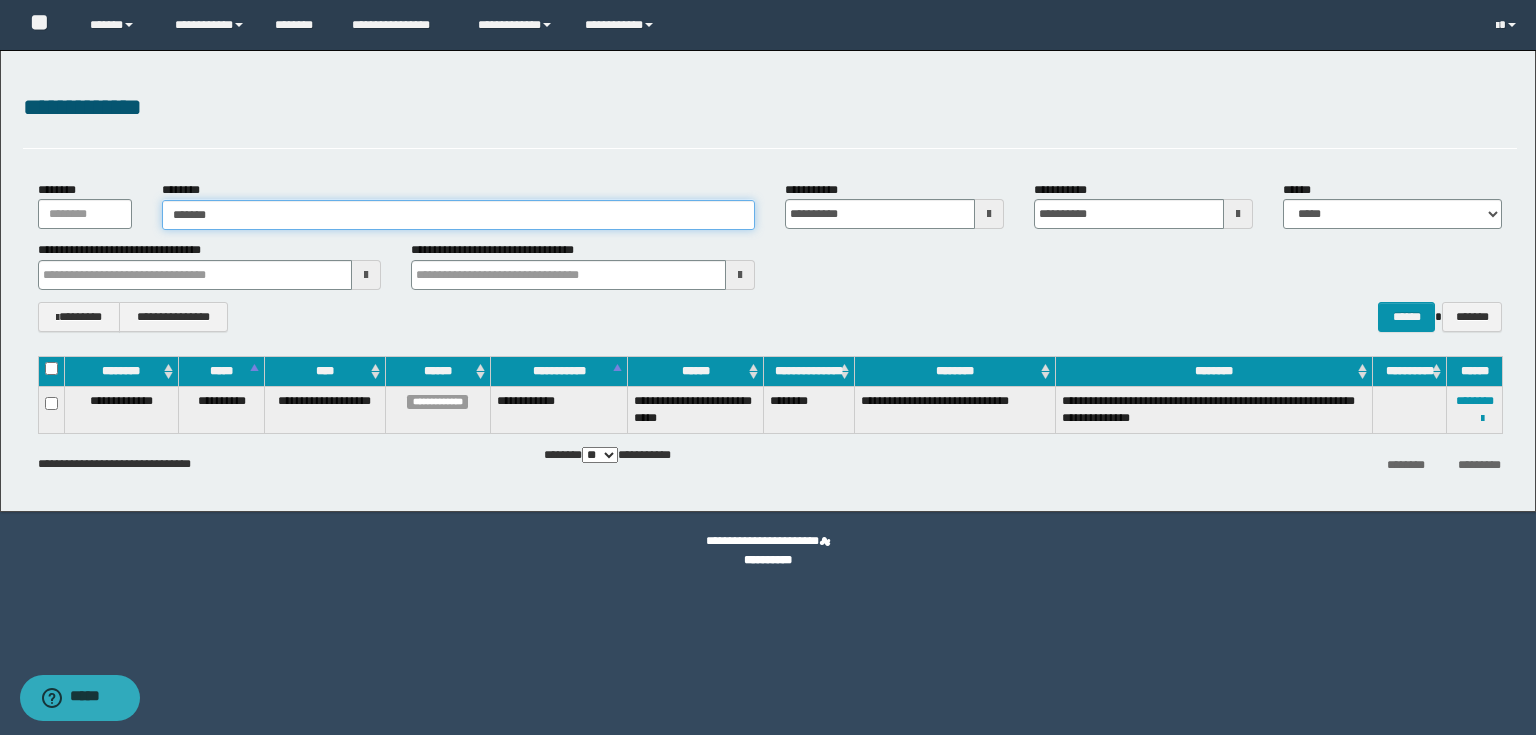 type on "********" 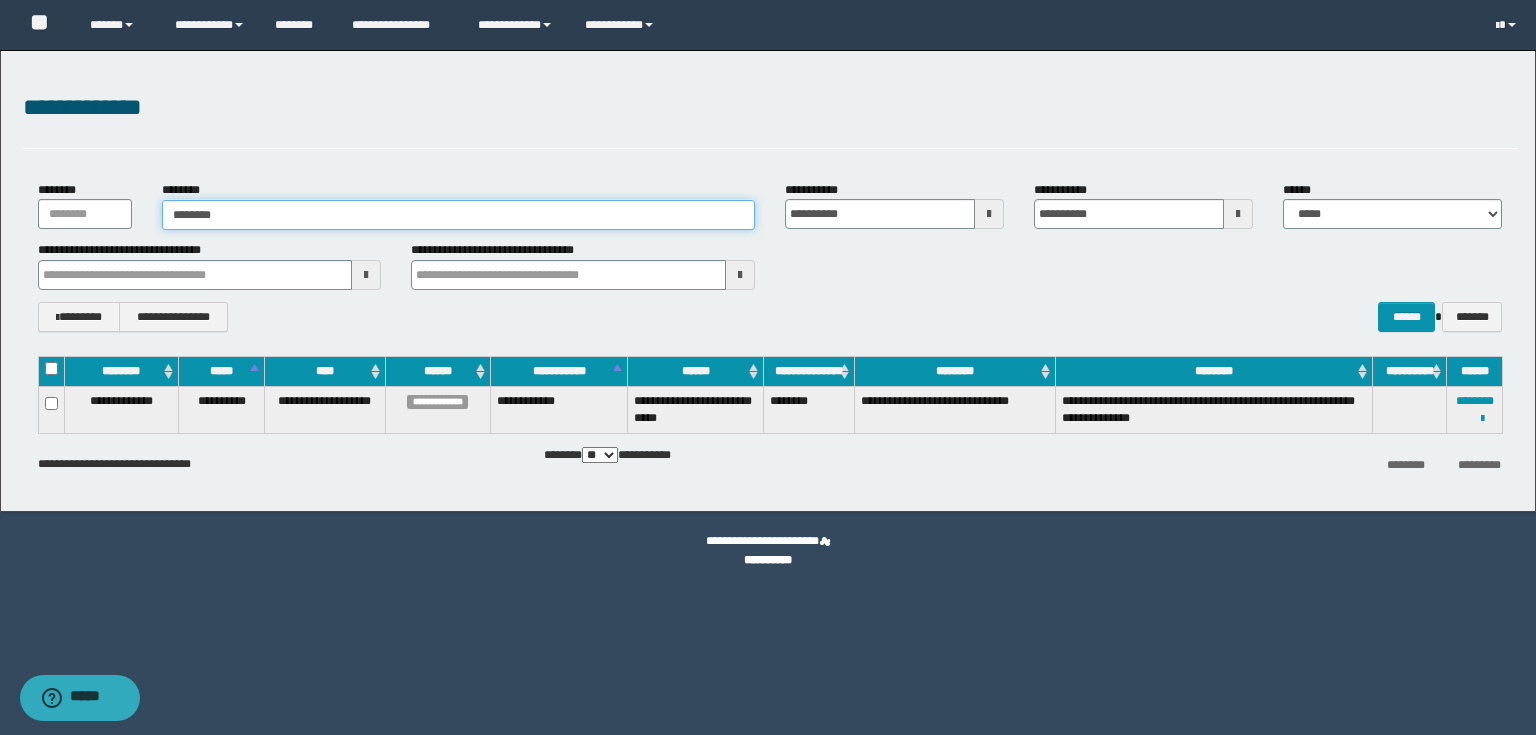 type on "********" 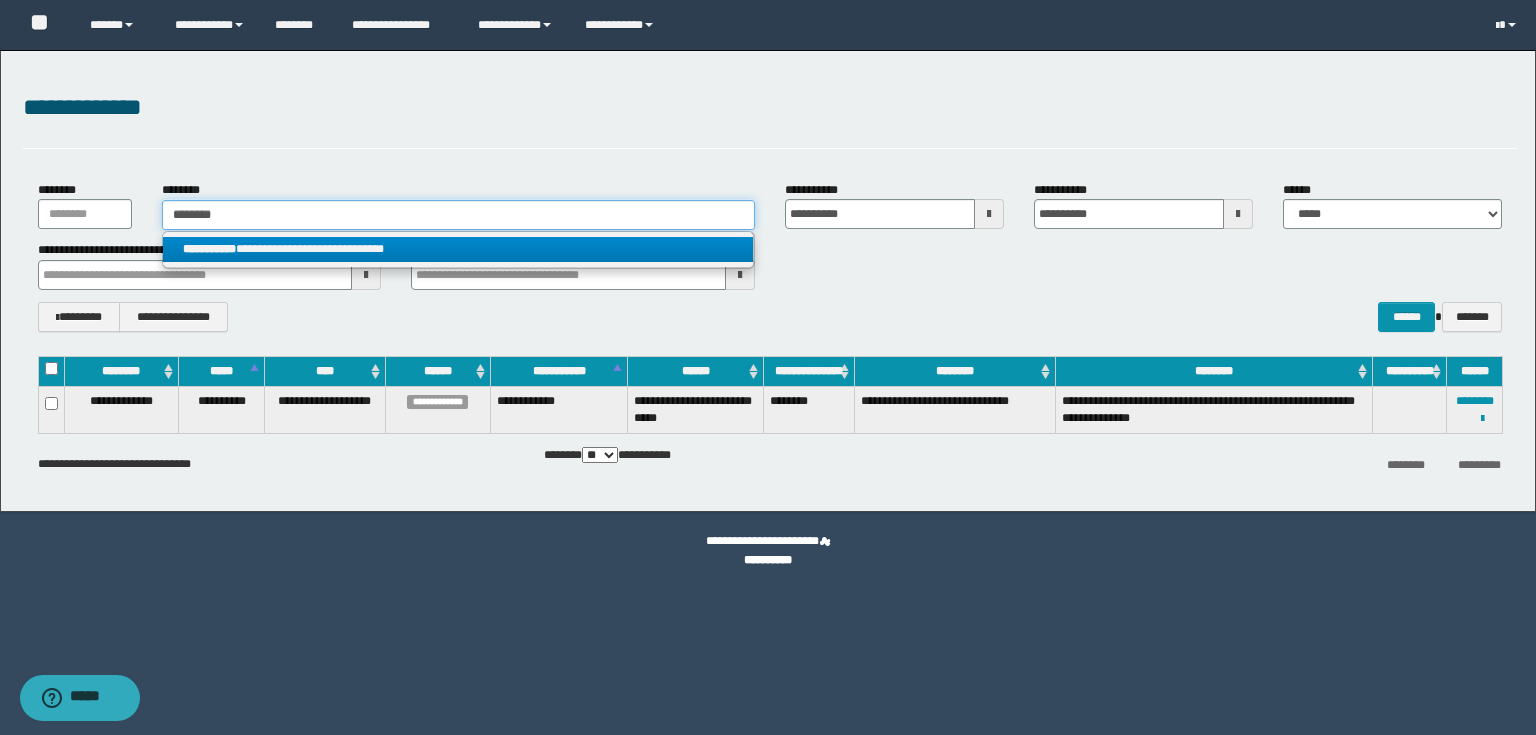 type on "********" 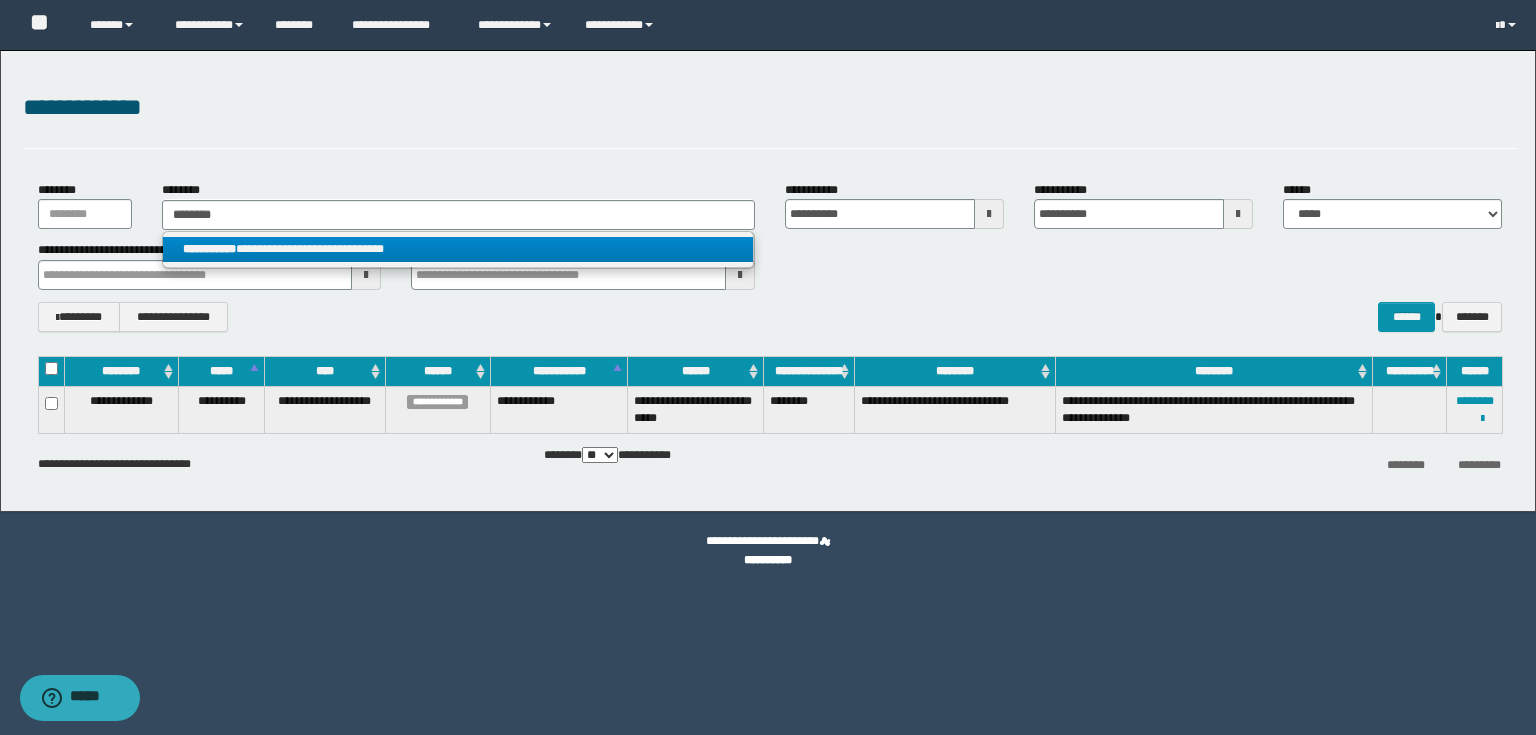 click on "**********" at bounding box center (458, 249) 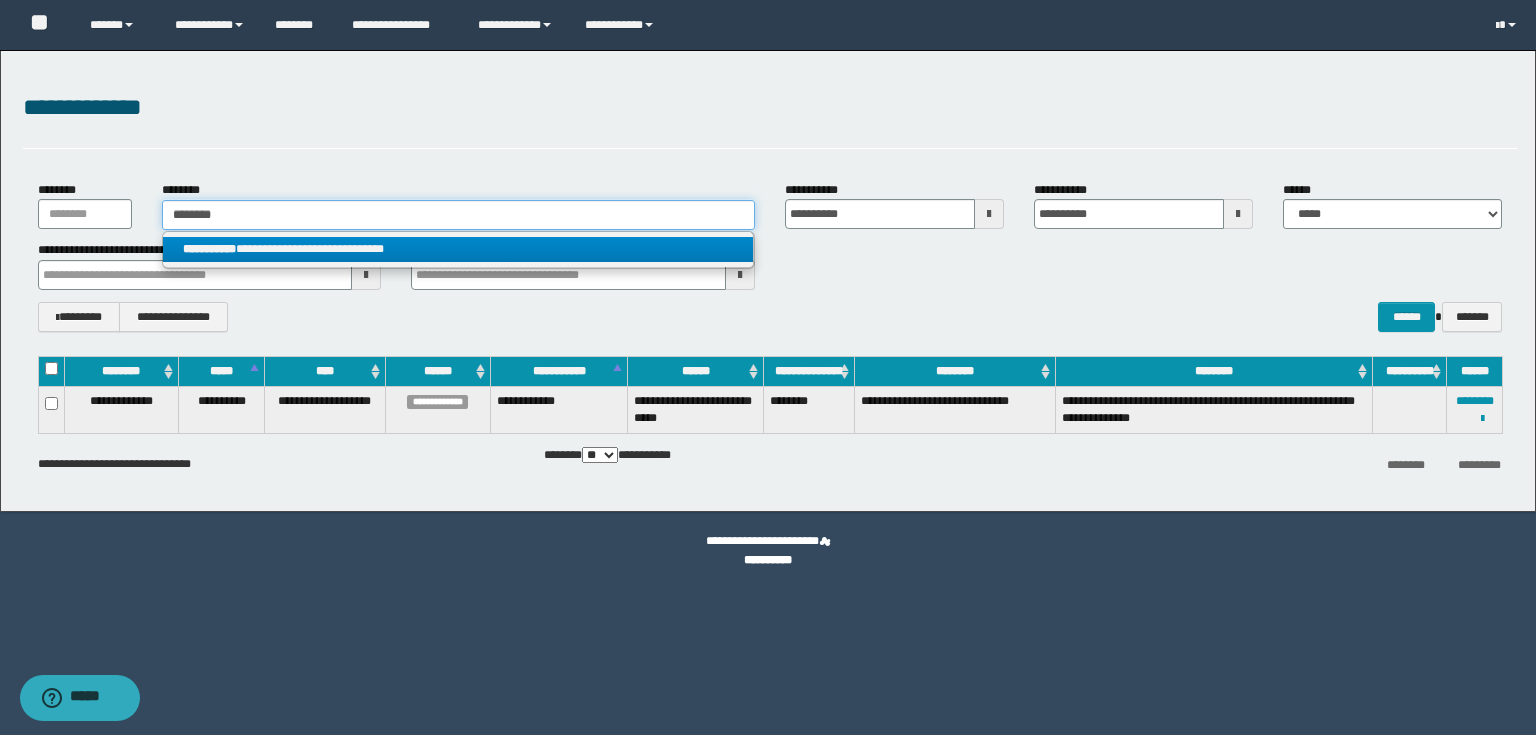 type 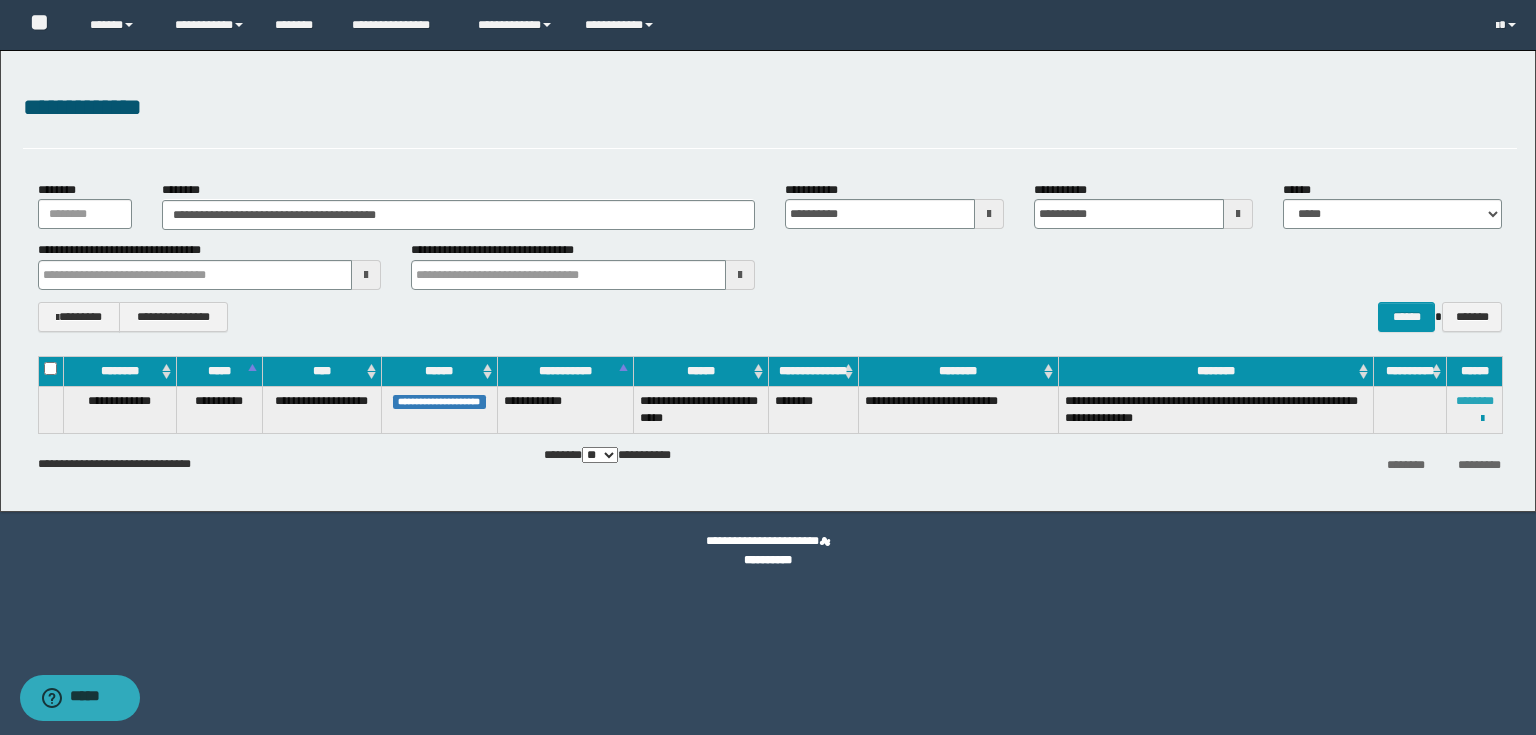 click on "********" at bounding box center [1475, 401] 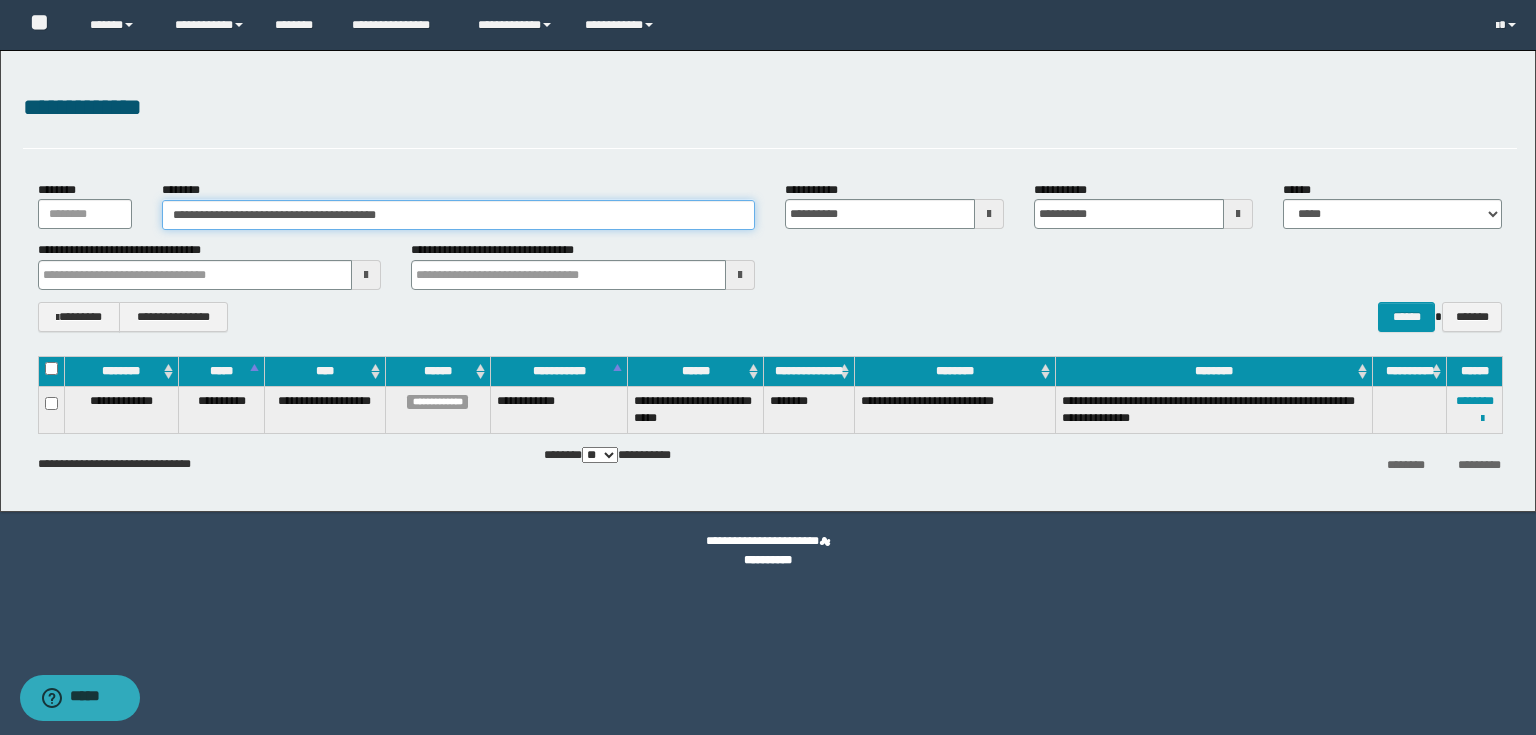 drag, startPoint x: 473, startPoint y: 220, endPoint x: 0, endPoint y: 15, distance: 515.51337 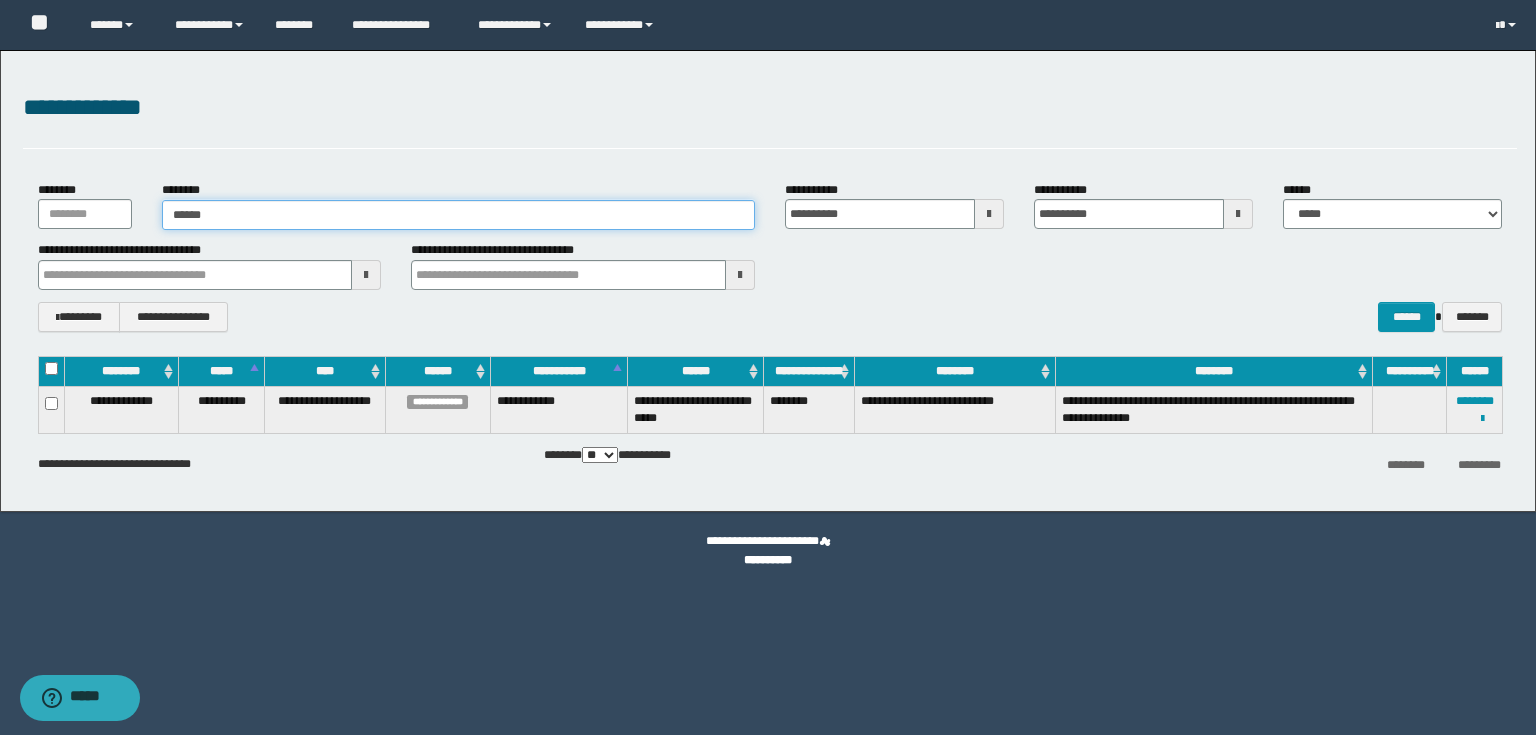 type on "*******" 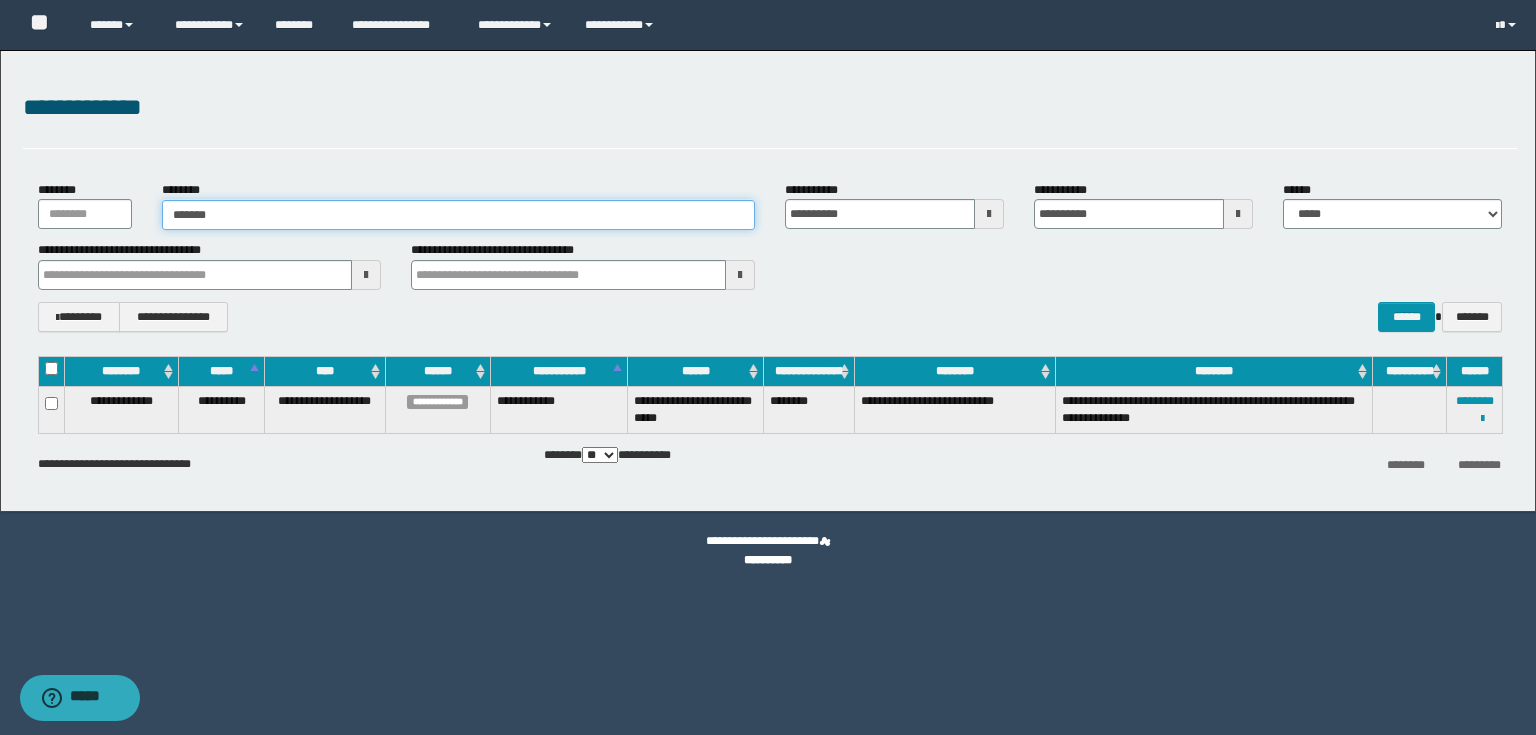 type on "*******" 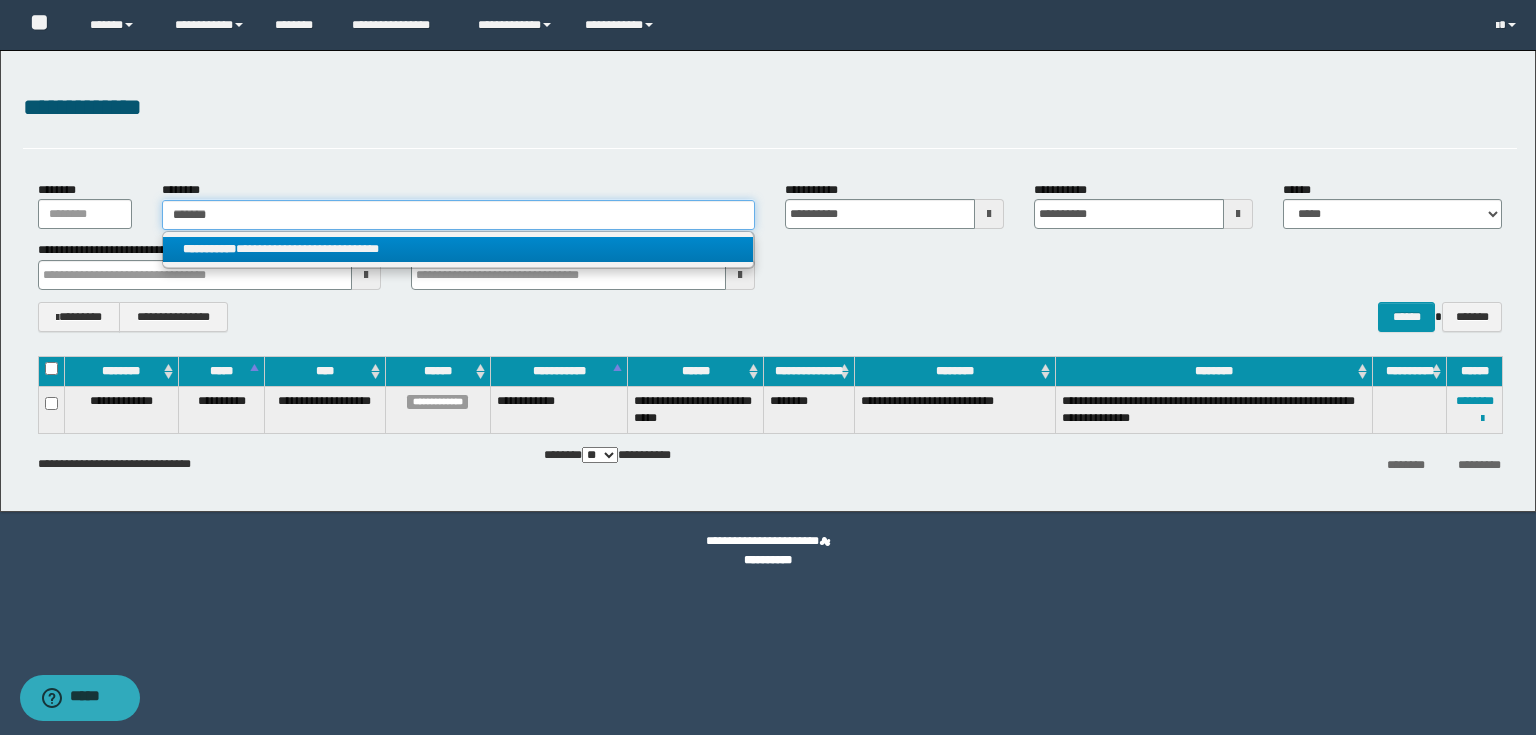 type on "*******" 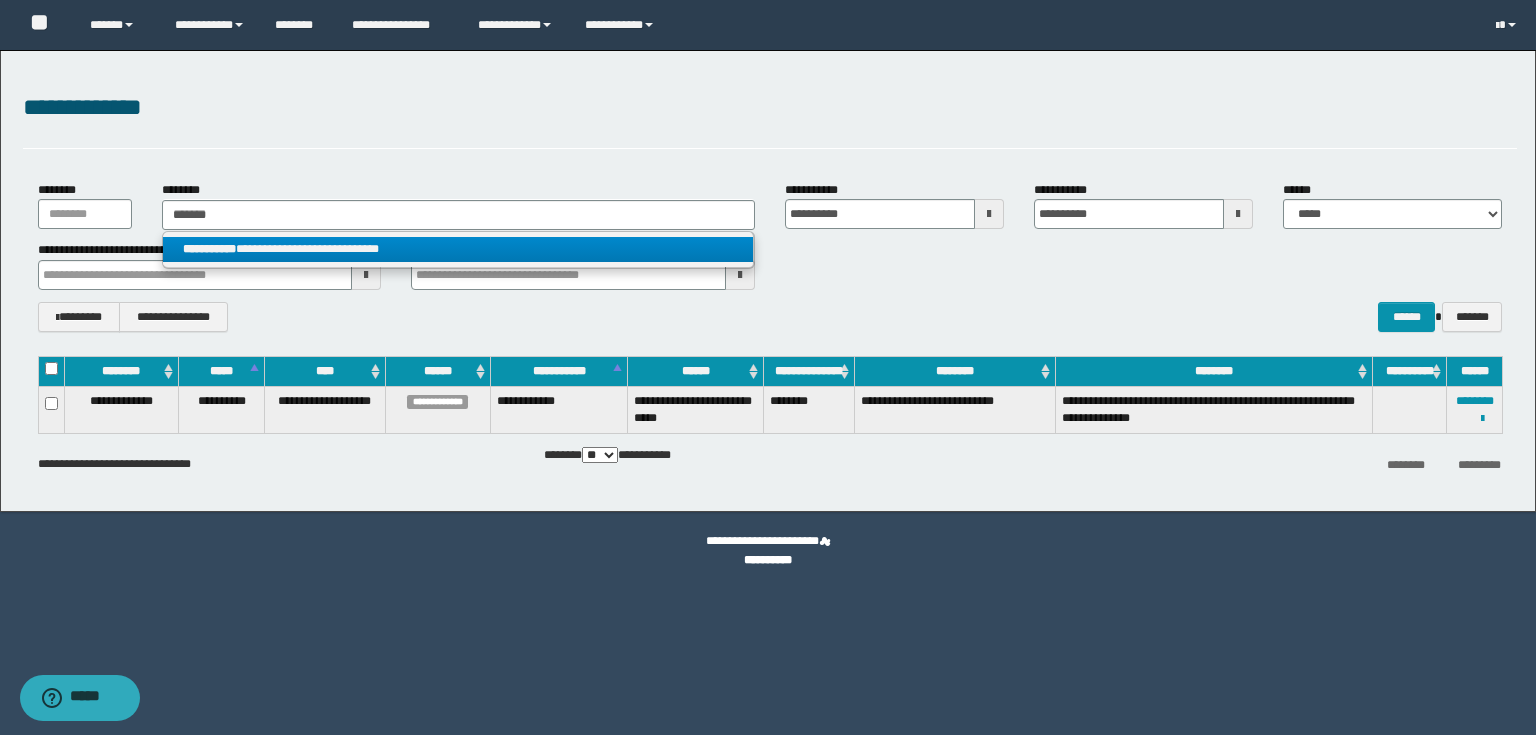click on "**********" at bounding box center (458, 249) 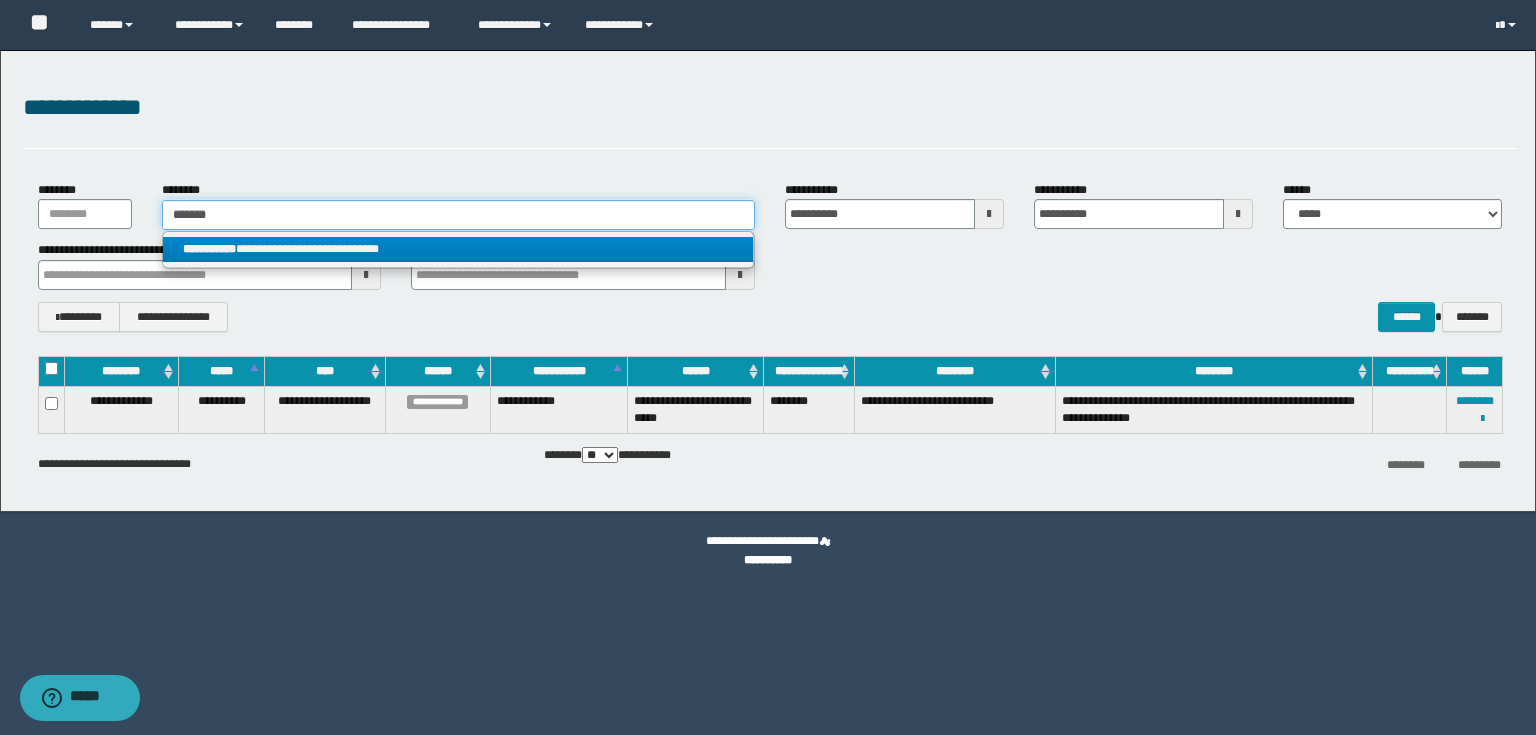 type 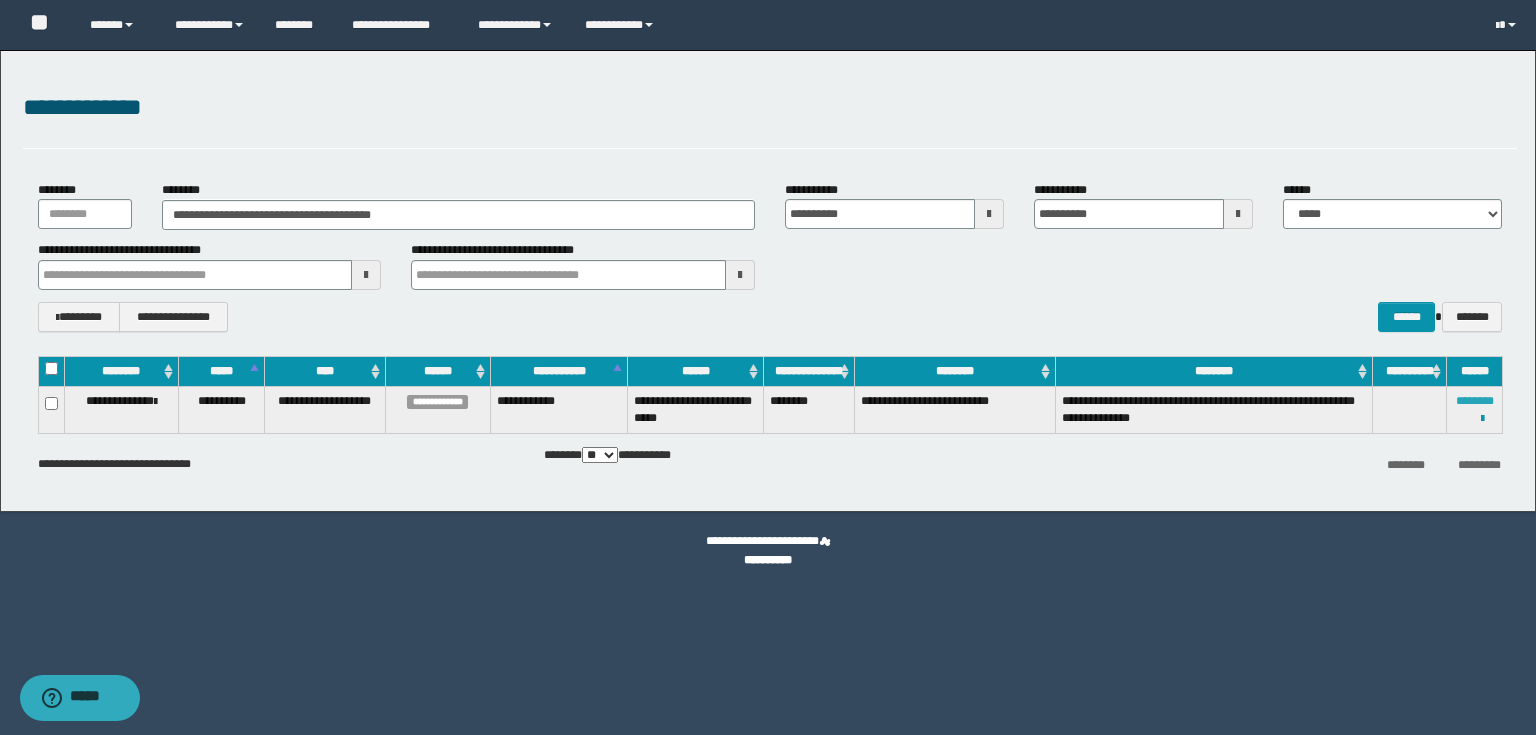 click on "********" at bounding box center [1475, 401] 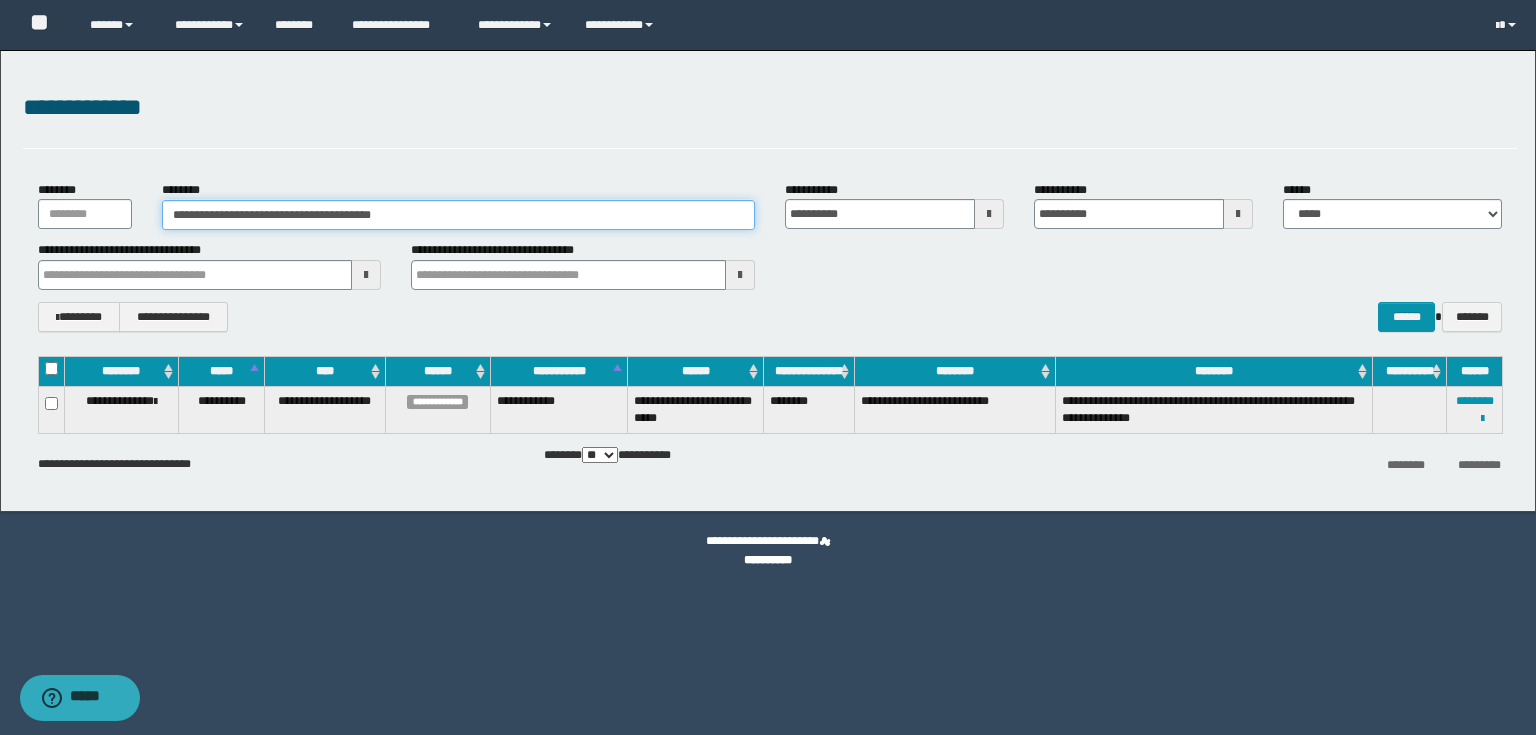 drag, startPoint x: 448, startPoint y: 211, endPoint x: 0, endPoint y: -54, distance: 520.5084 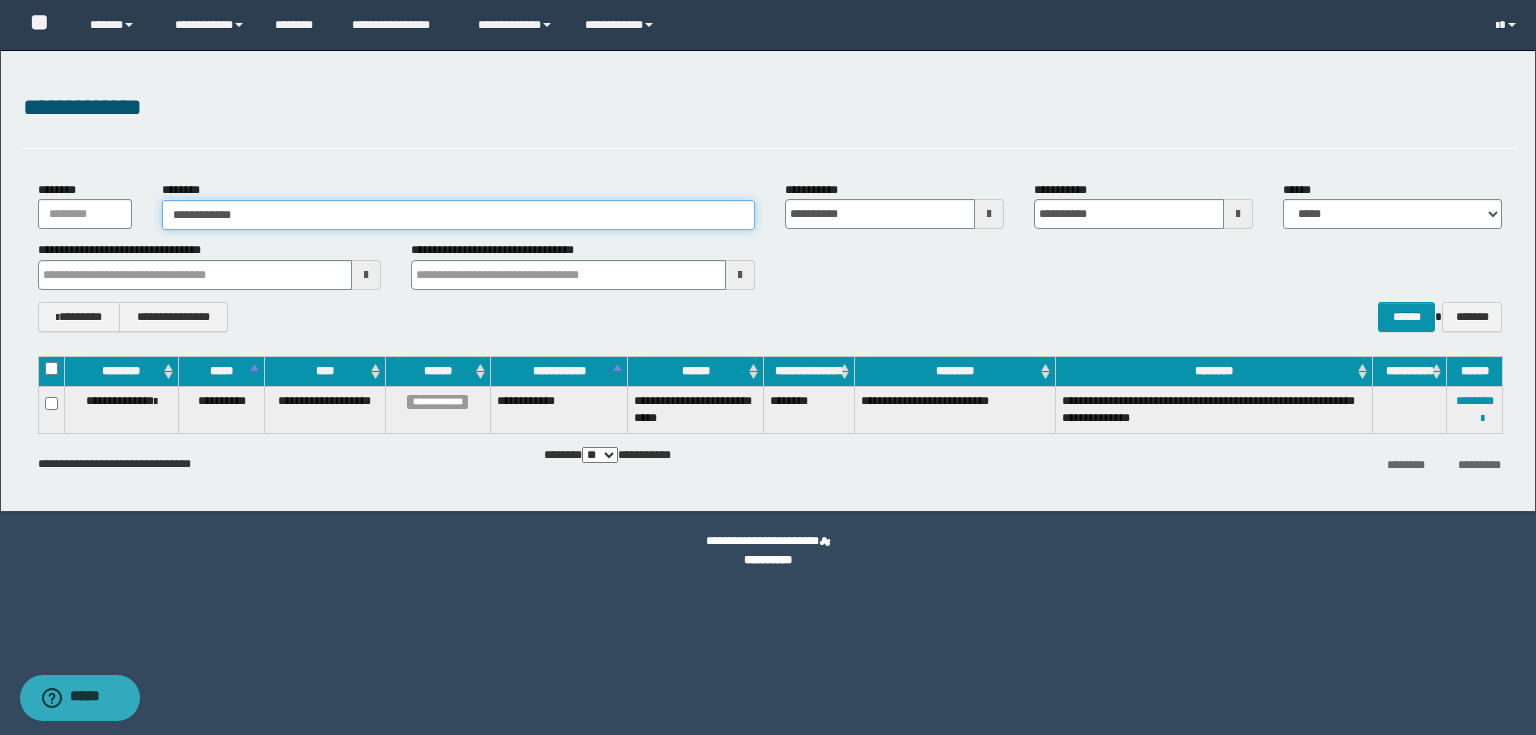 type on "**********" 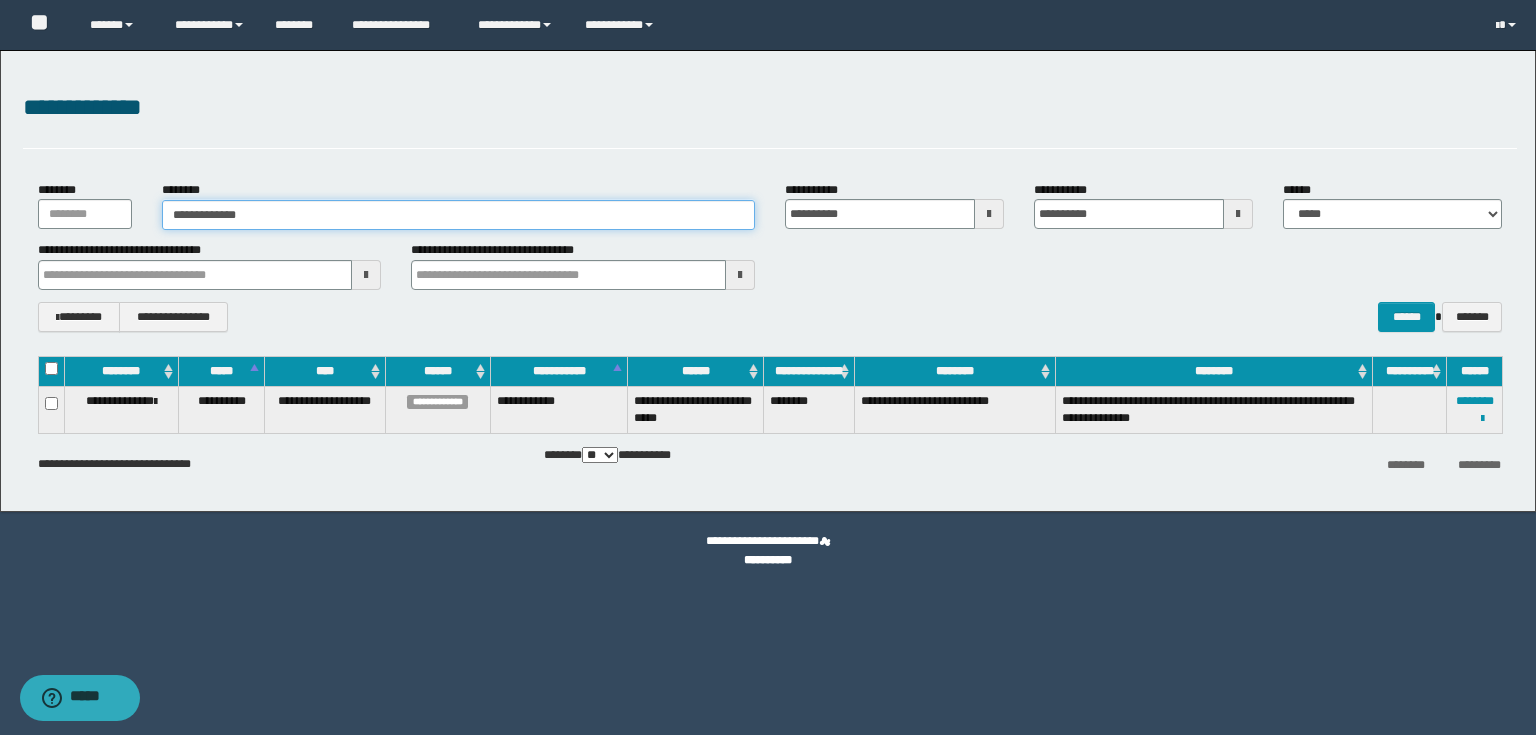type on "**********" 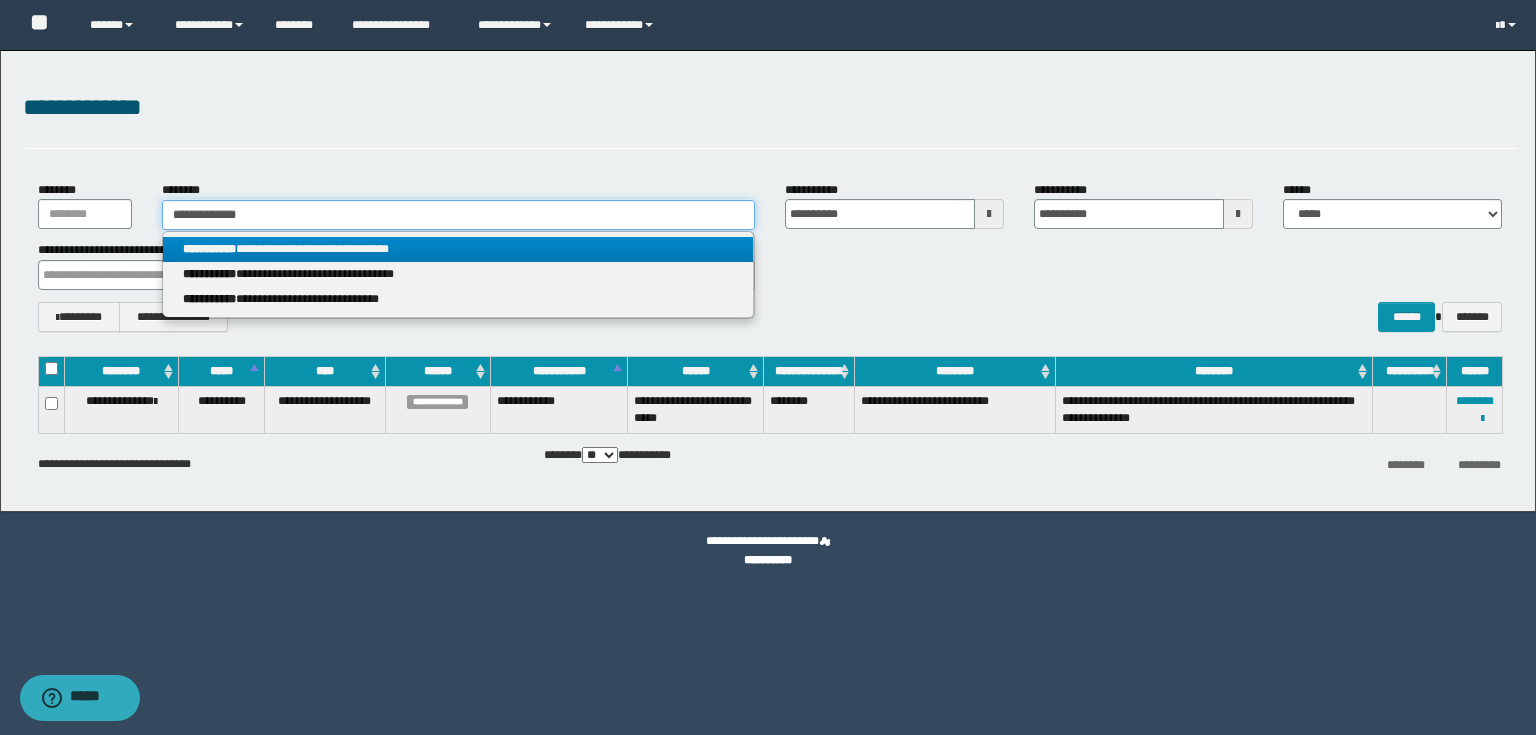 type on "**********" 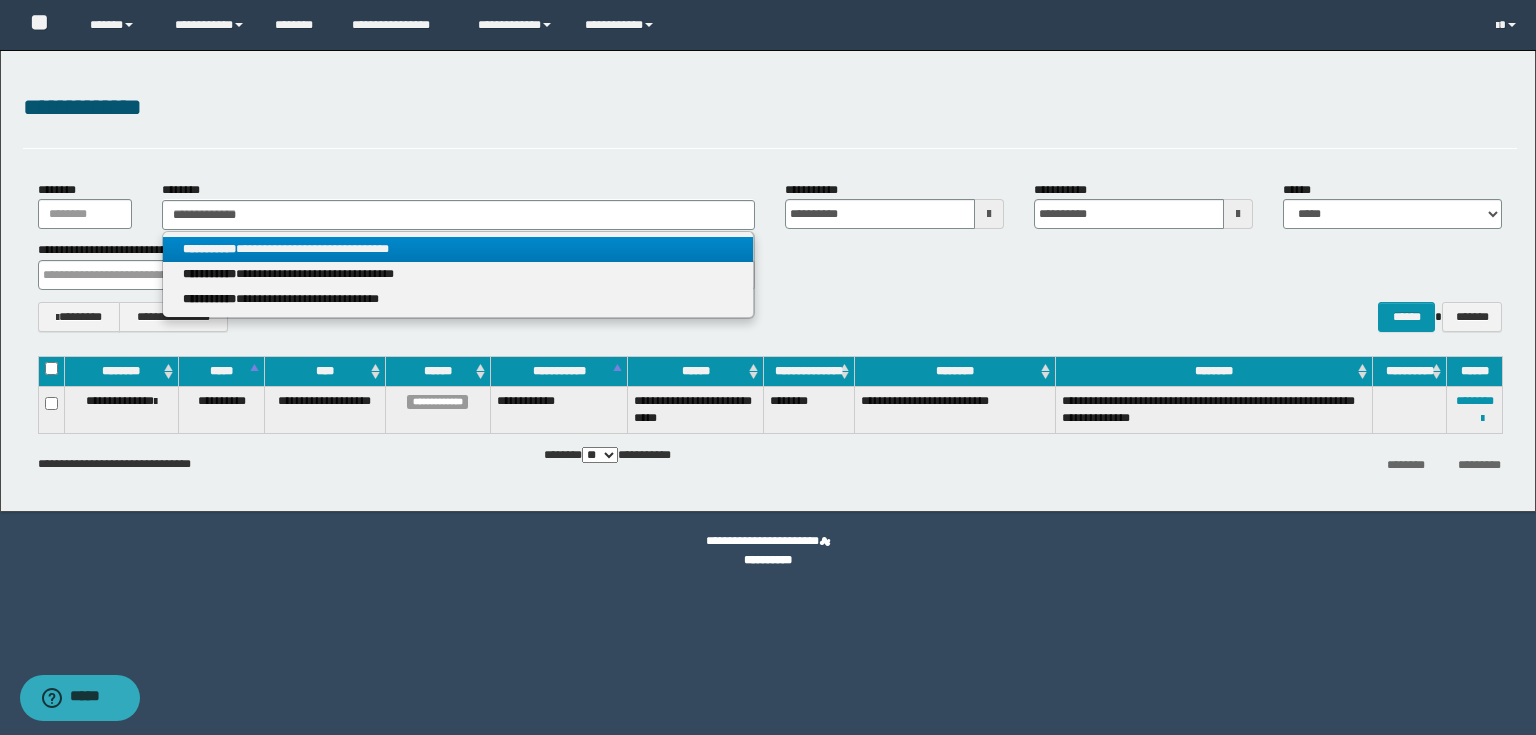 click on "**********" at bounding box center [458, 249] 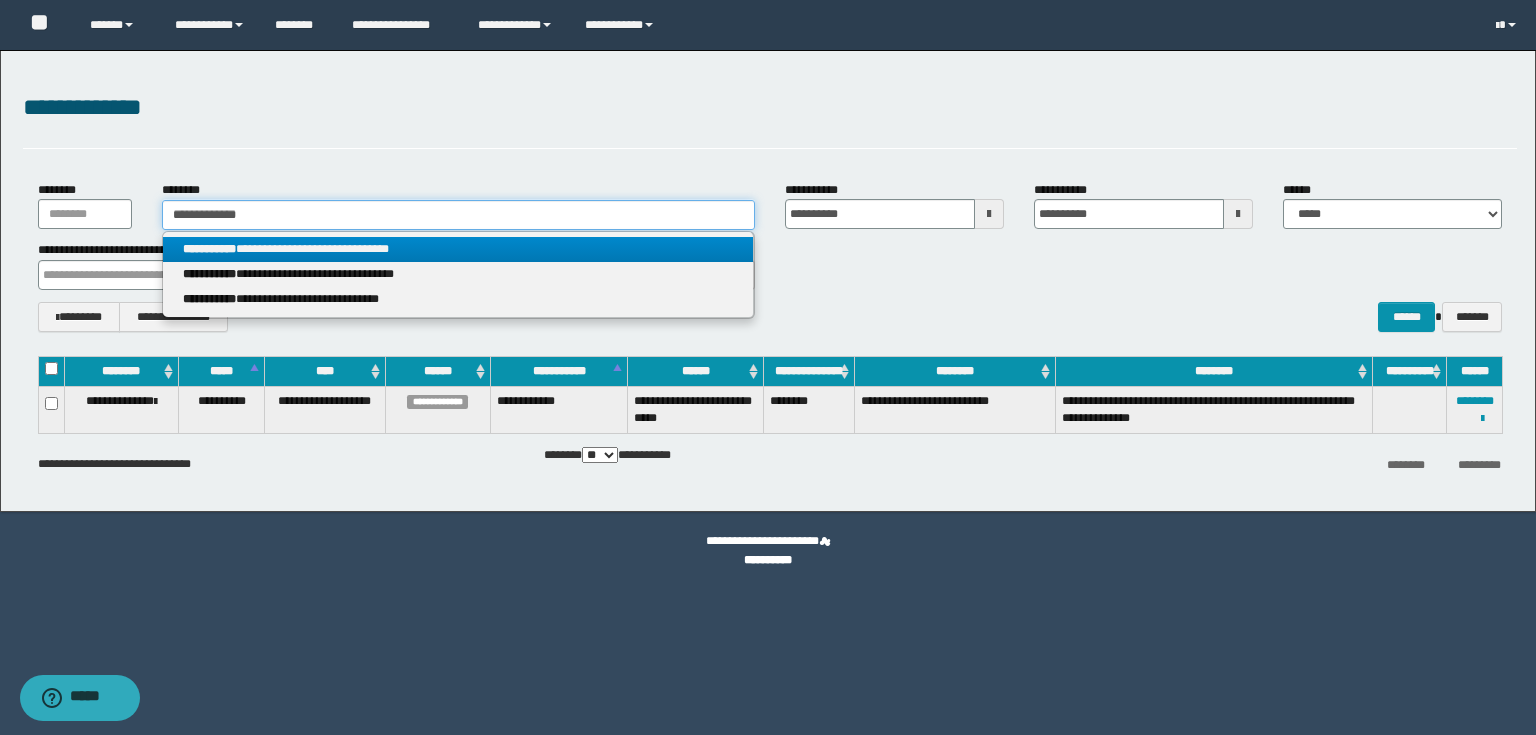 type 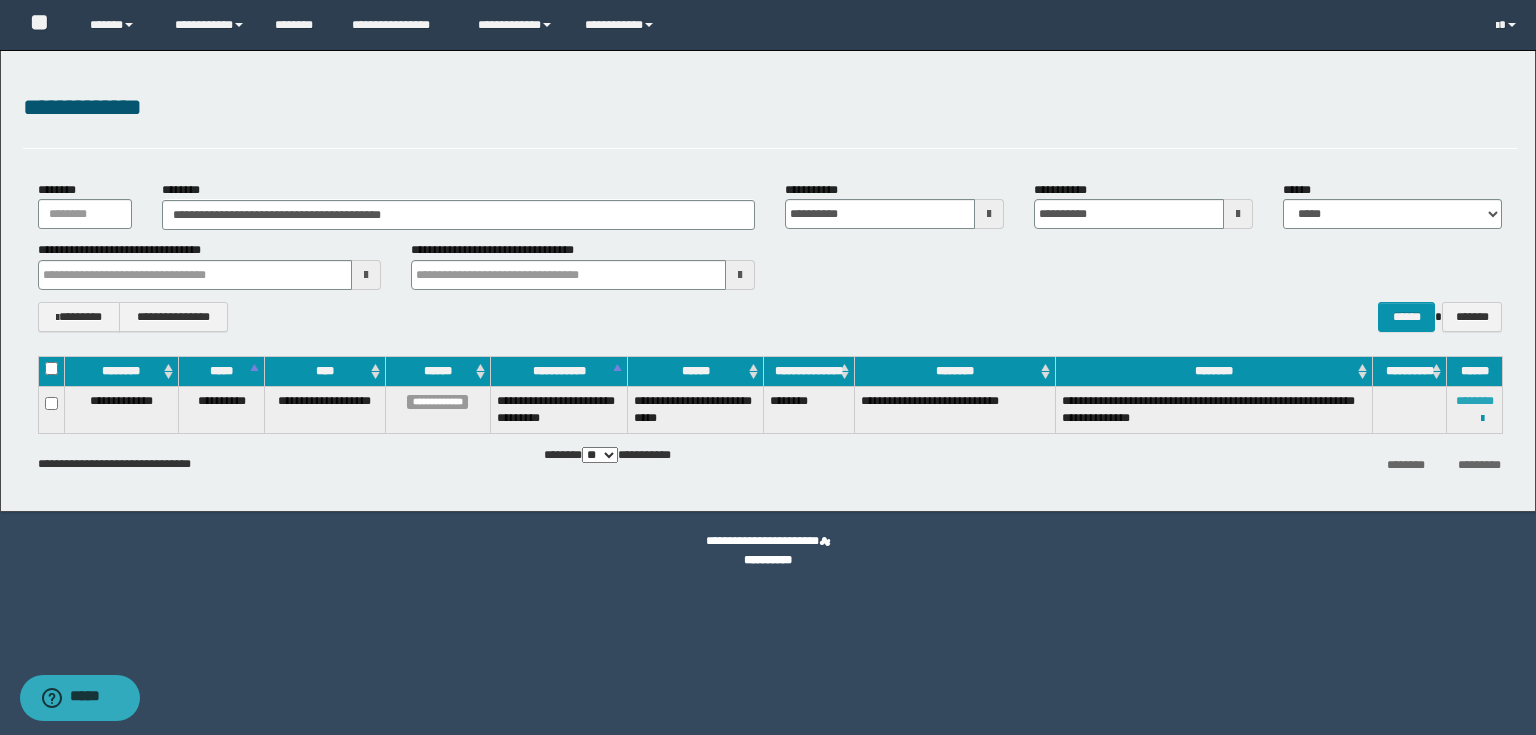 click on "********" at bounding box center [1475, 401] 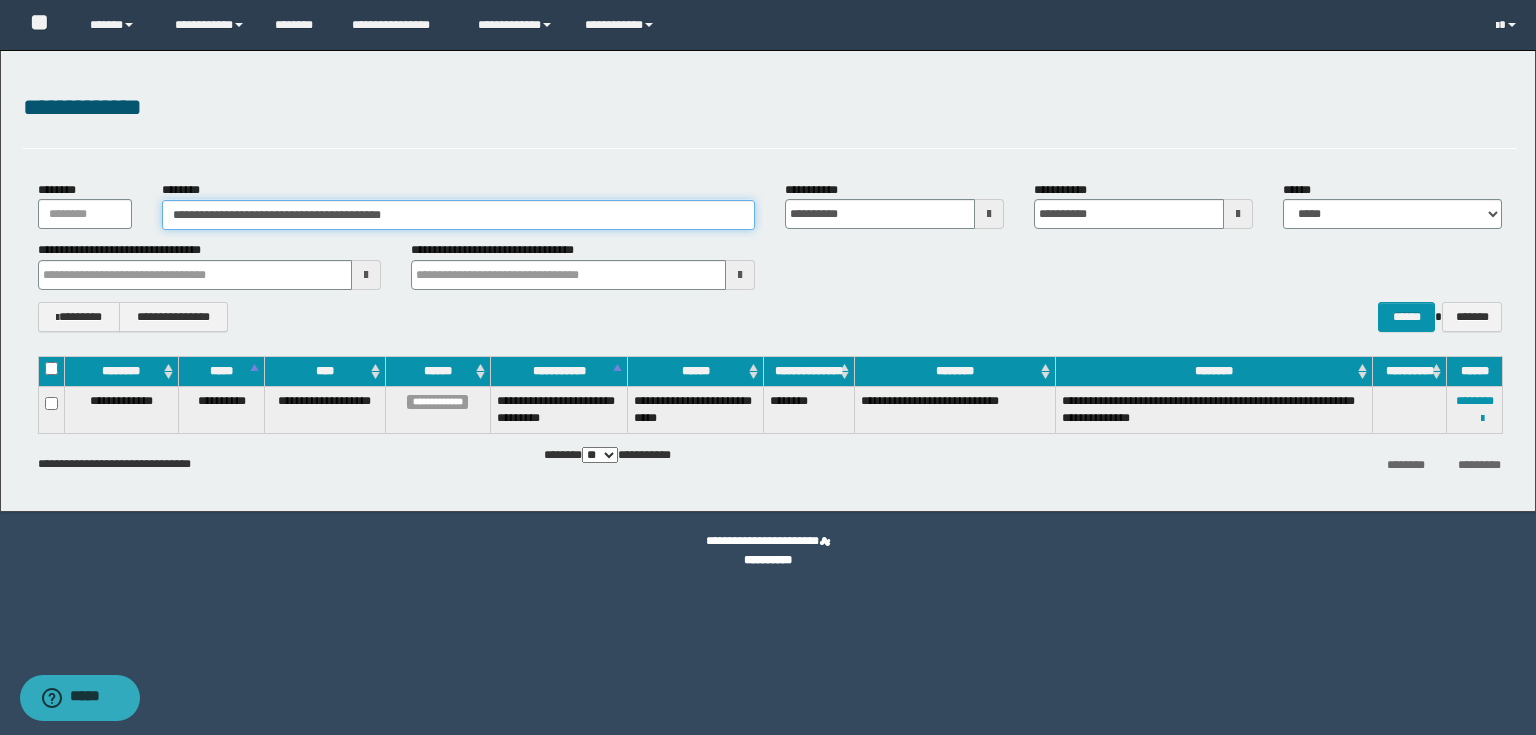 drag, startPoint x: 415, startPoint y: 202, endPoint x: 0, endPoint y: 142, distance: 419.3149 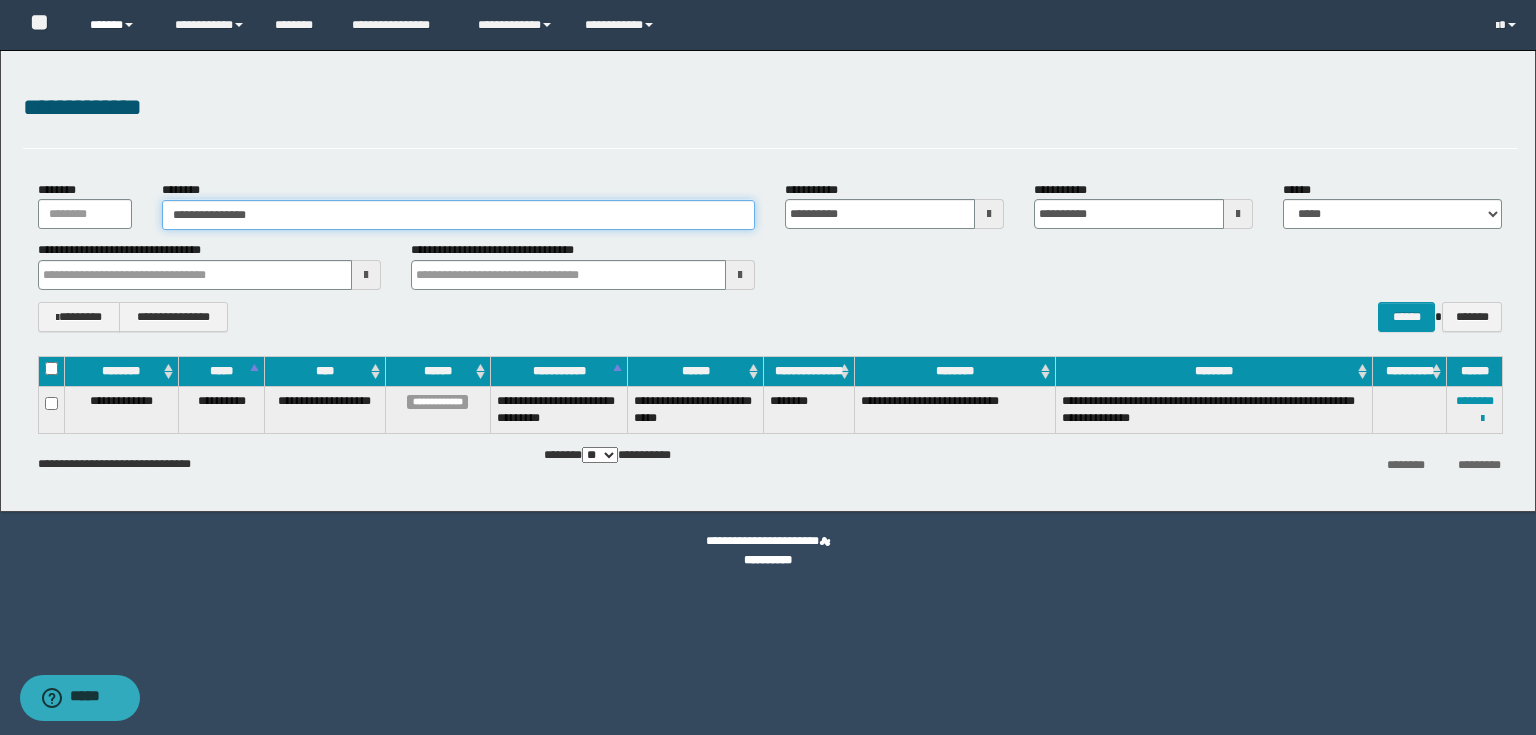 type on "**********" 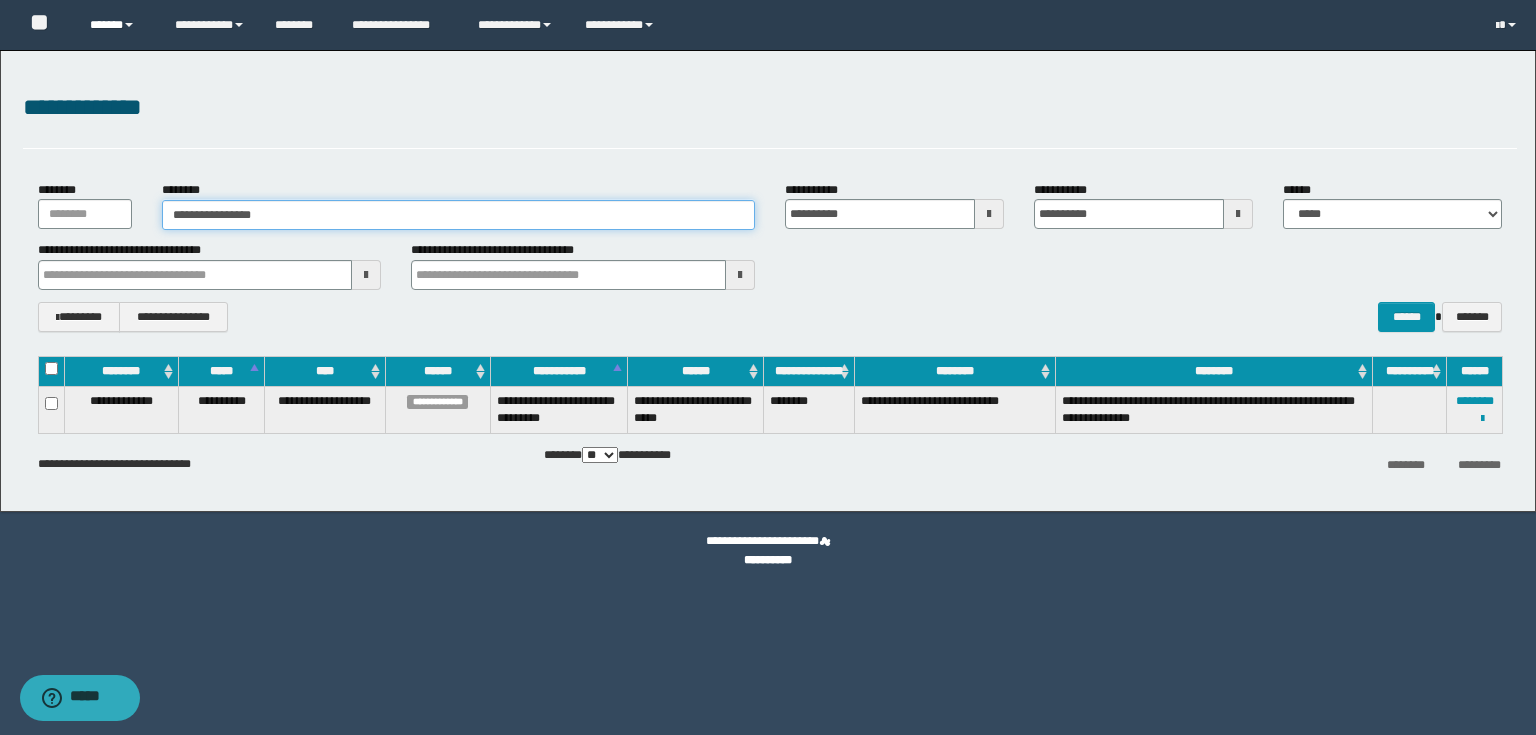 type on "**********" 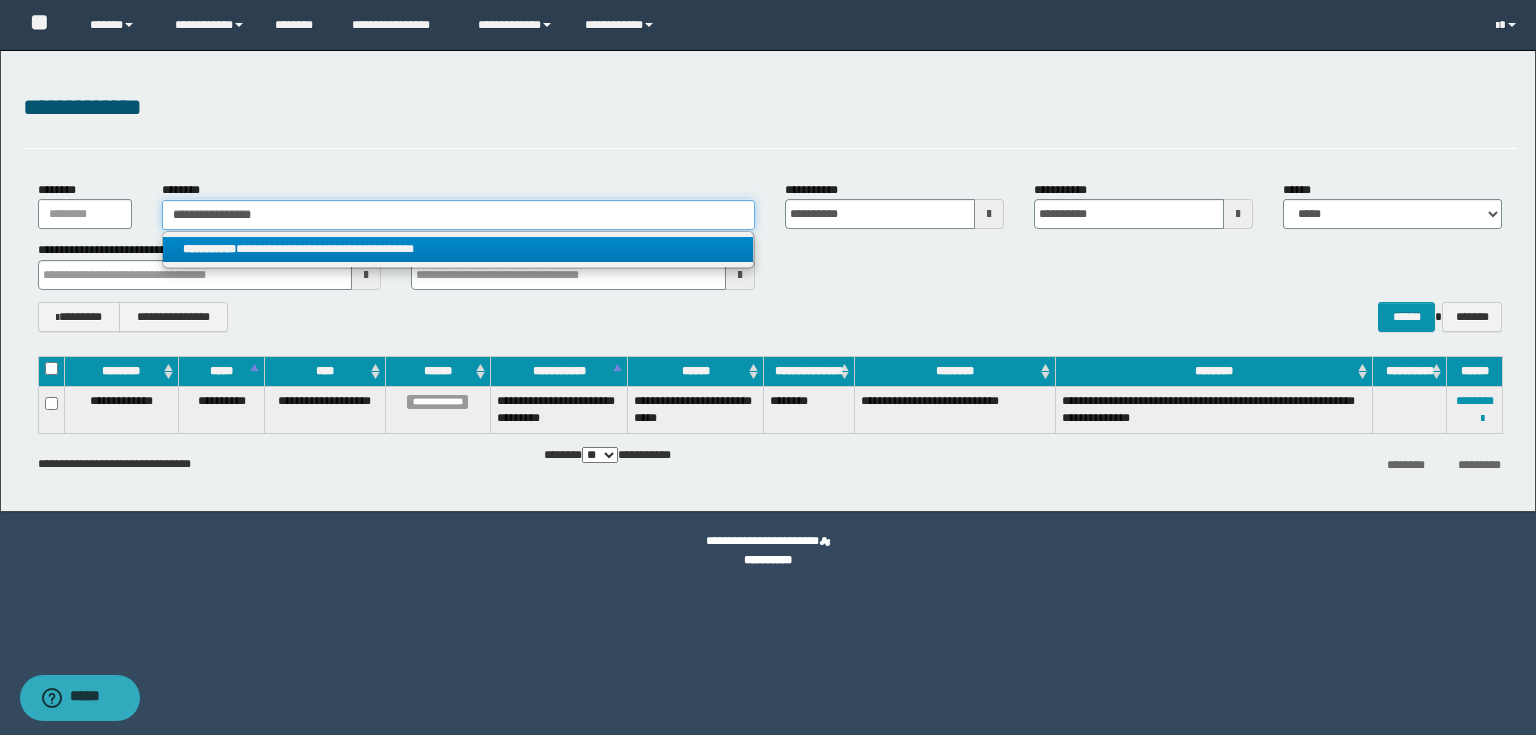 type on "**********" 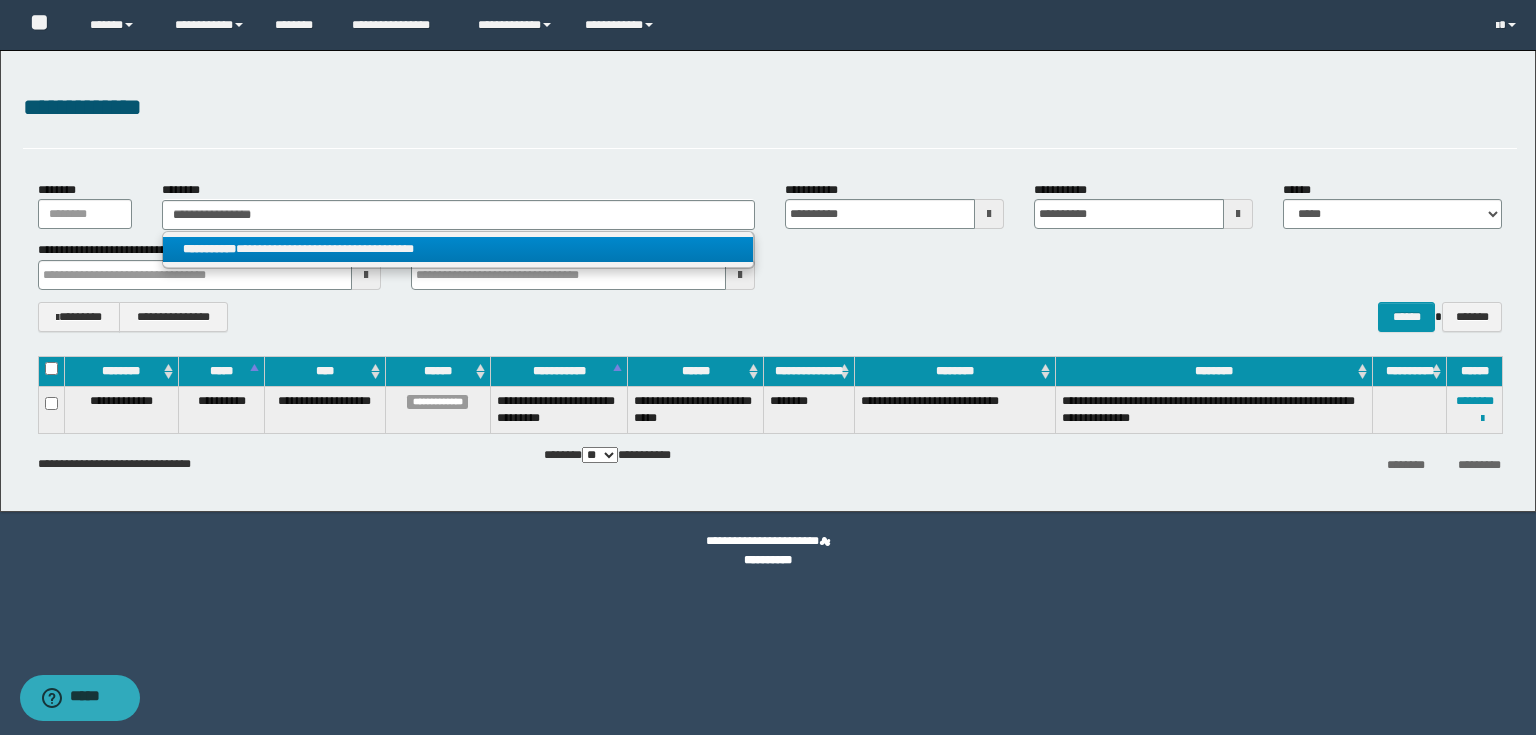 click on "**********" at bounding box center (458, 249) 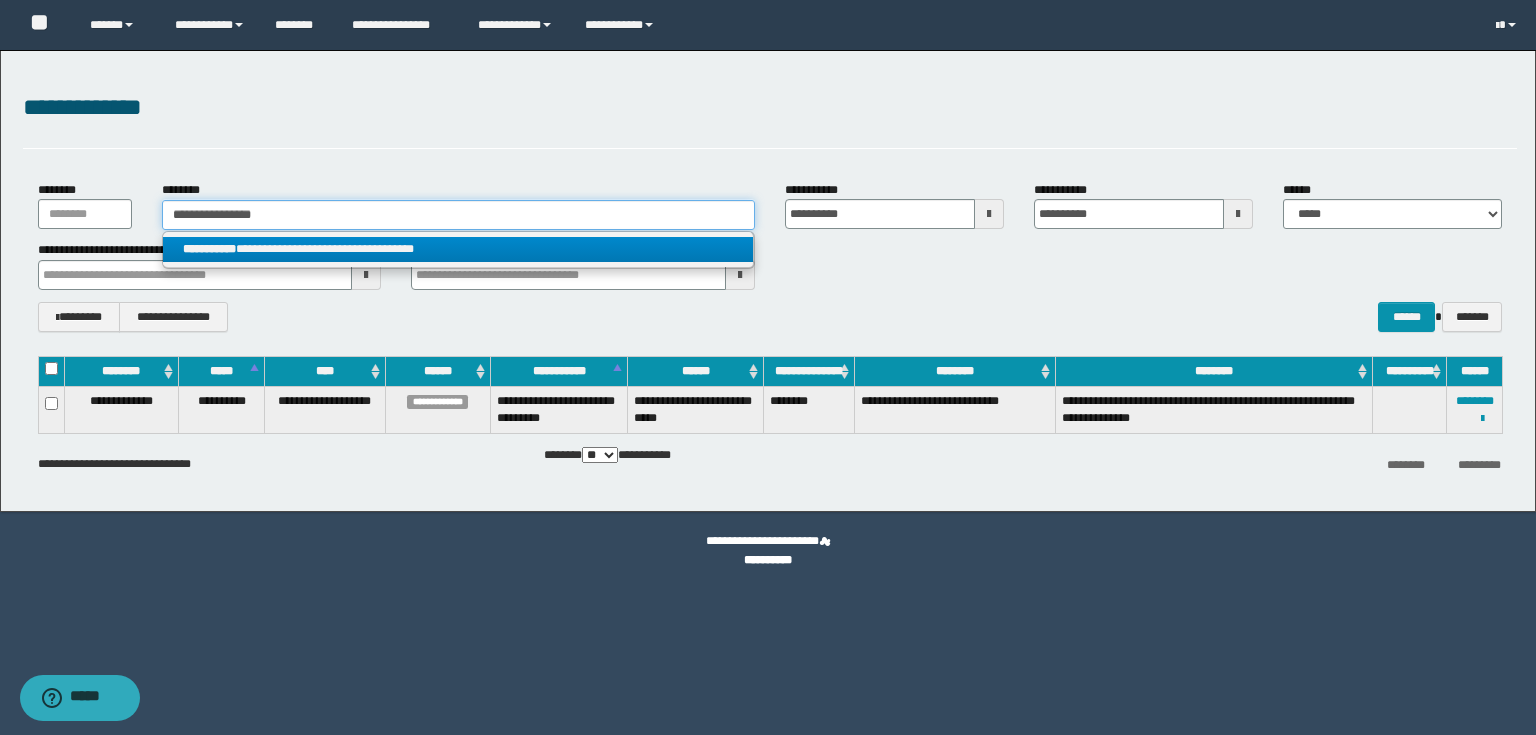 type 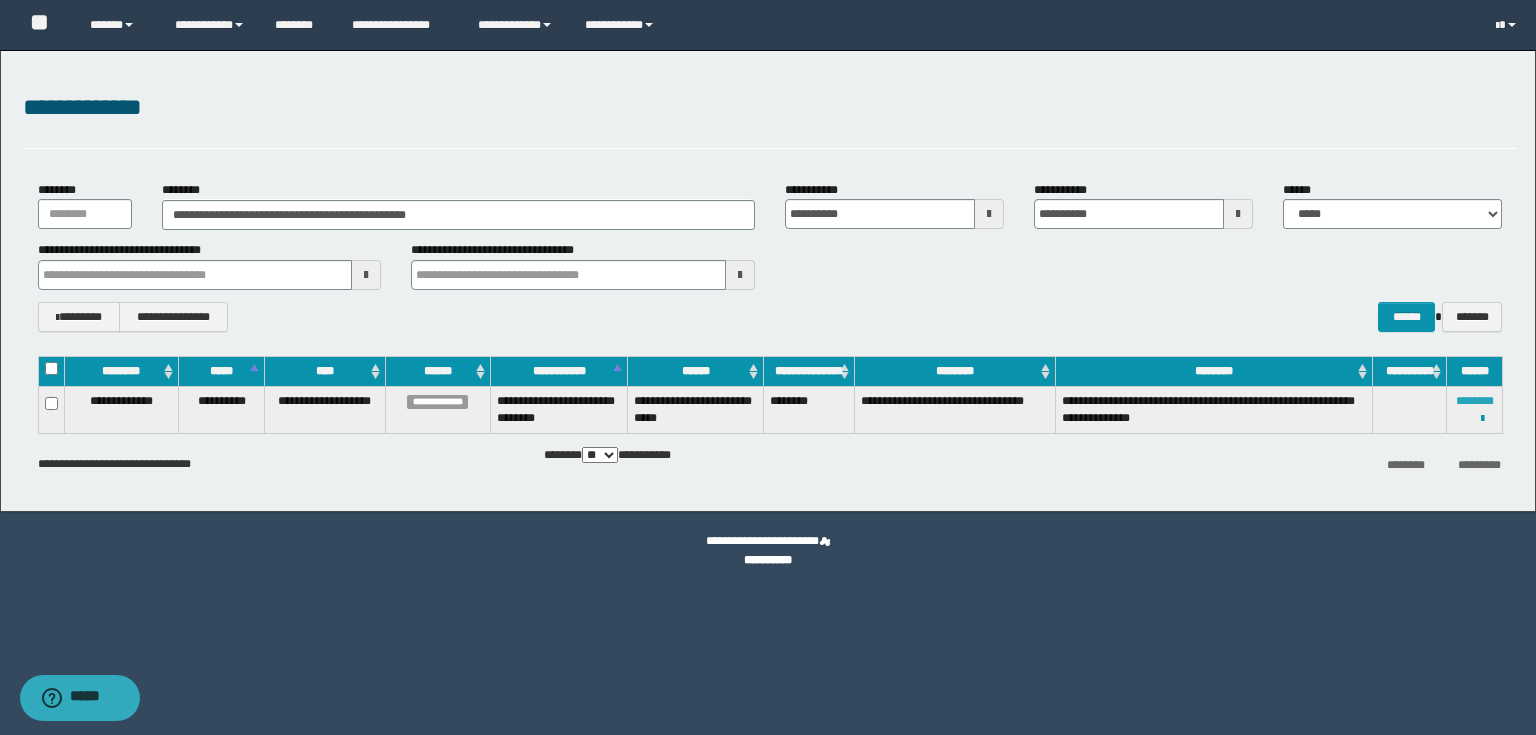 click on "********" at bounding box center (1475, 401) 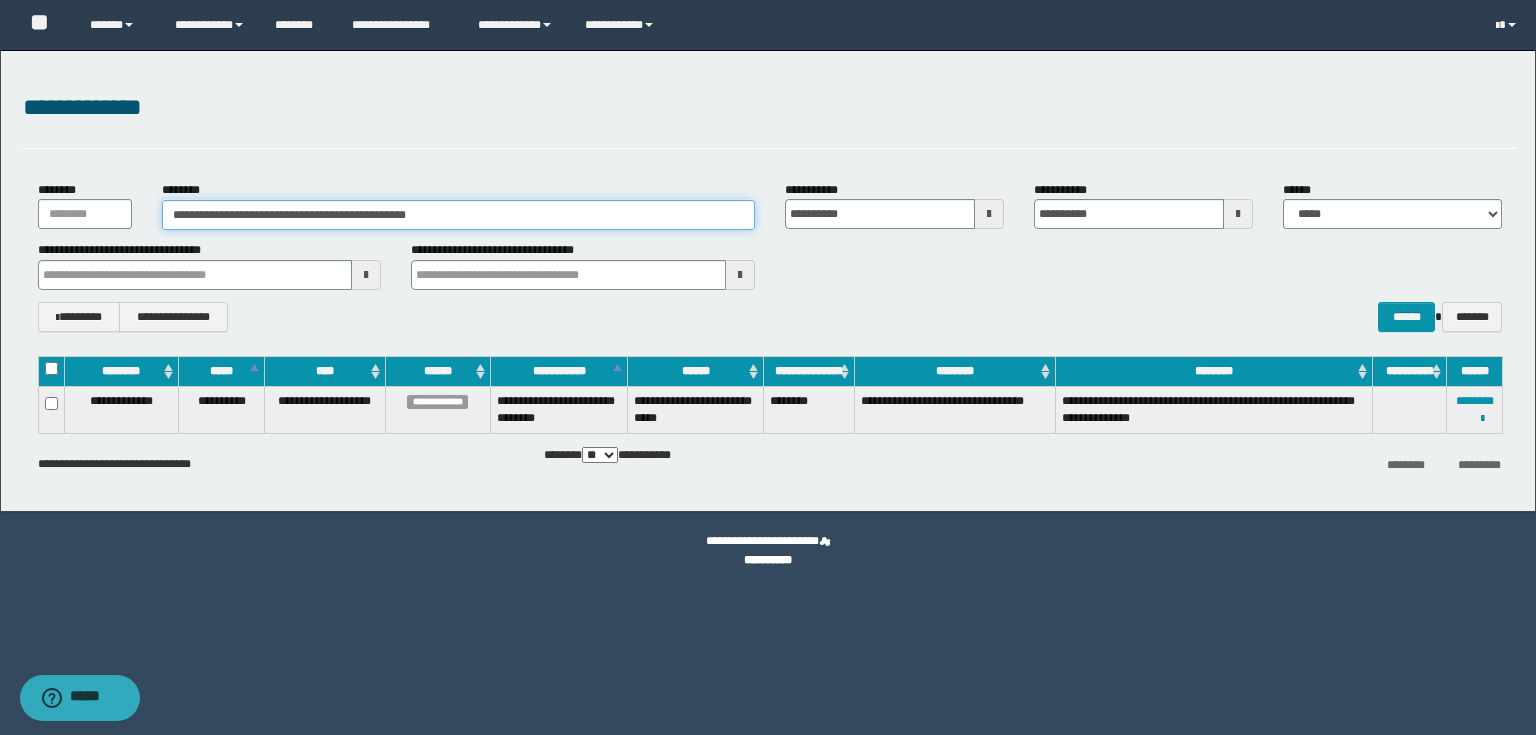 drag, startPoint x: 450, startPoint y: 214, endPoint x: 0, endPoint y: 84, distance: 468.40155 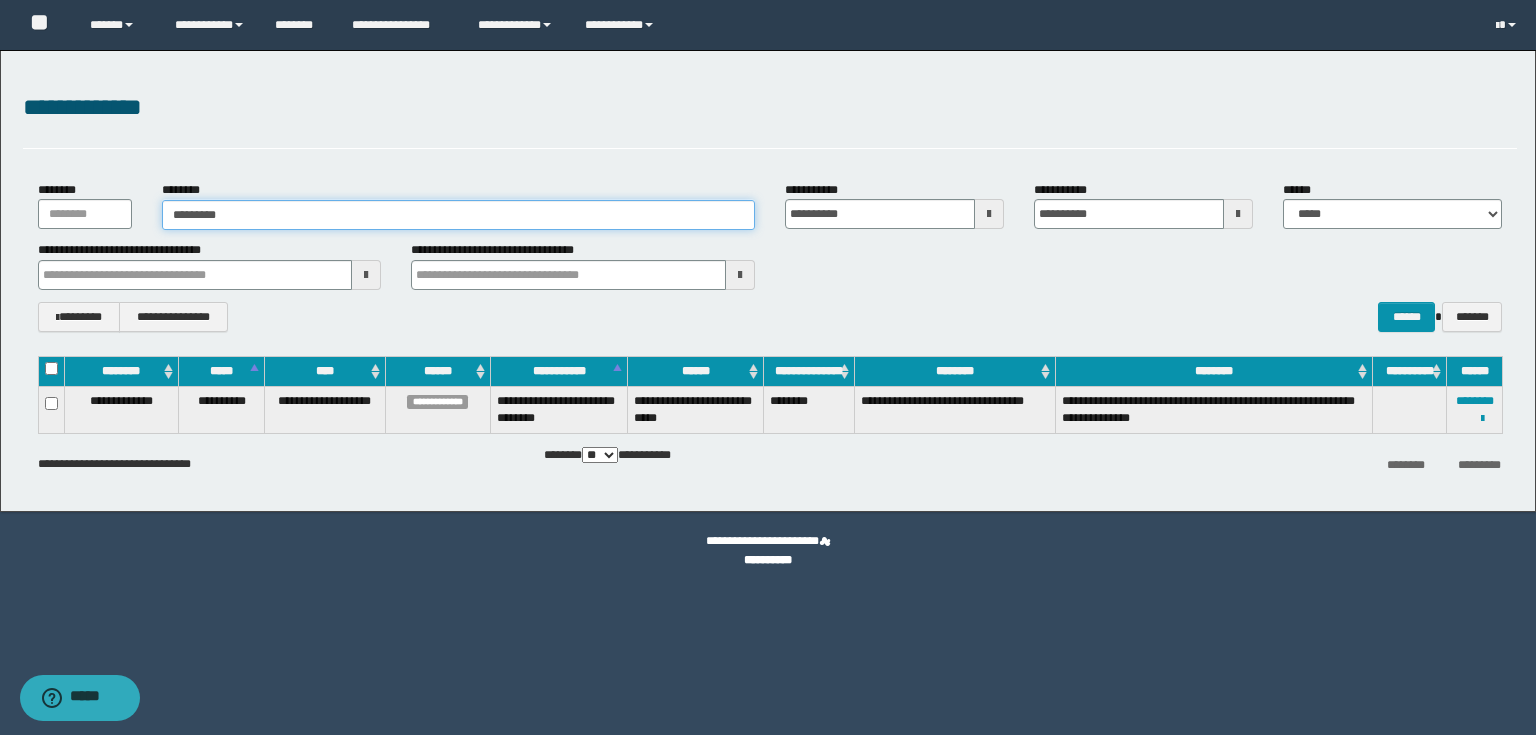 type on "**********" 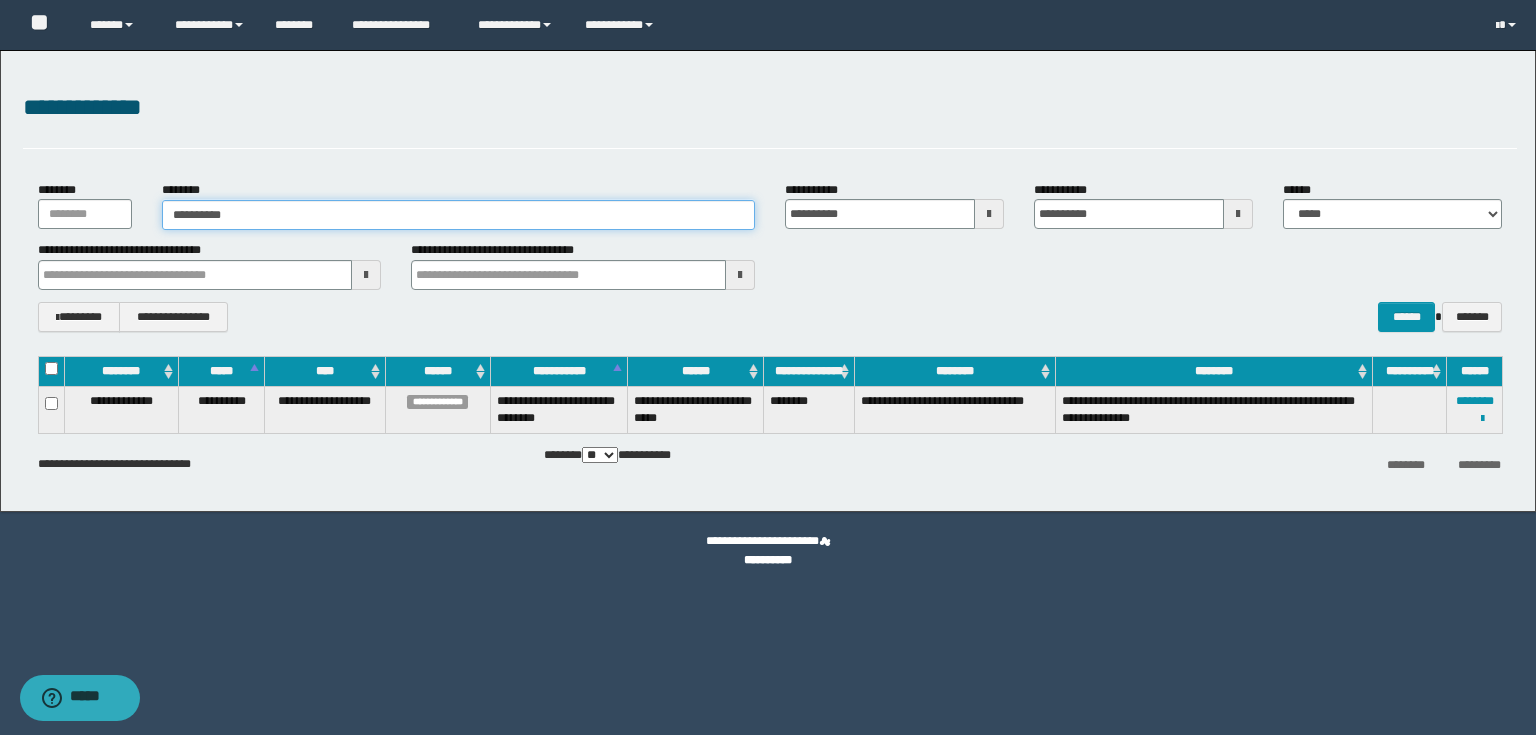 type on "**********" 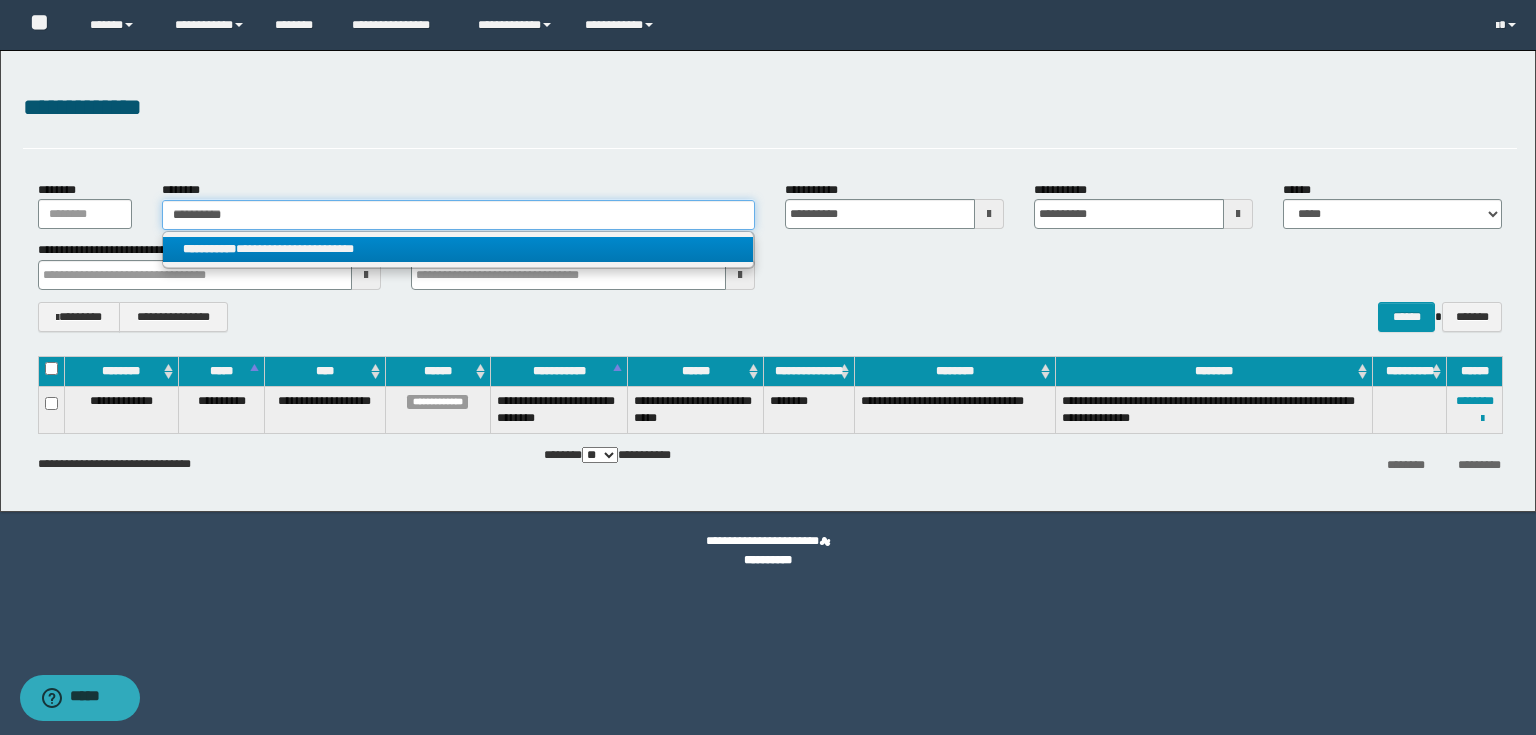 type on "**********" 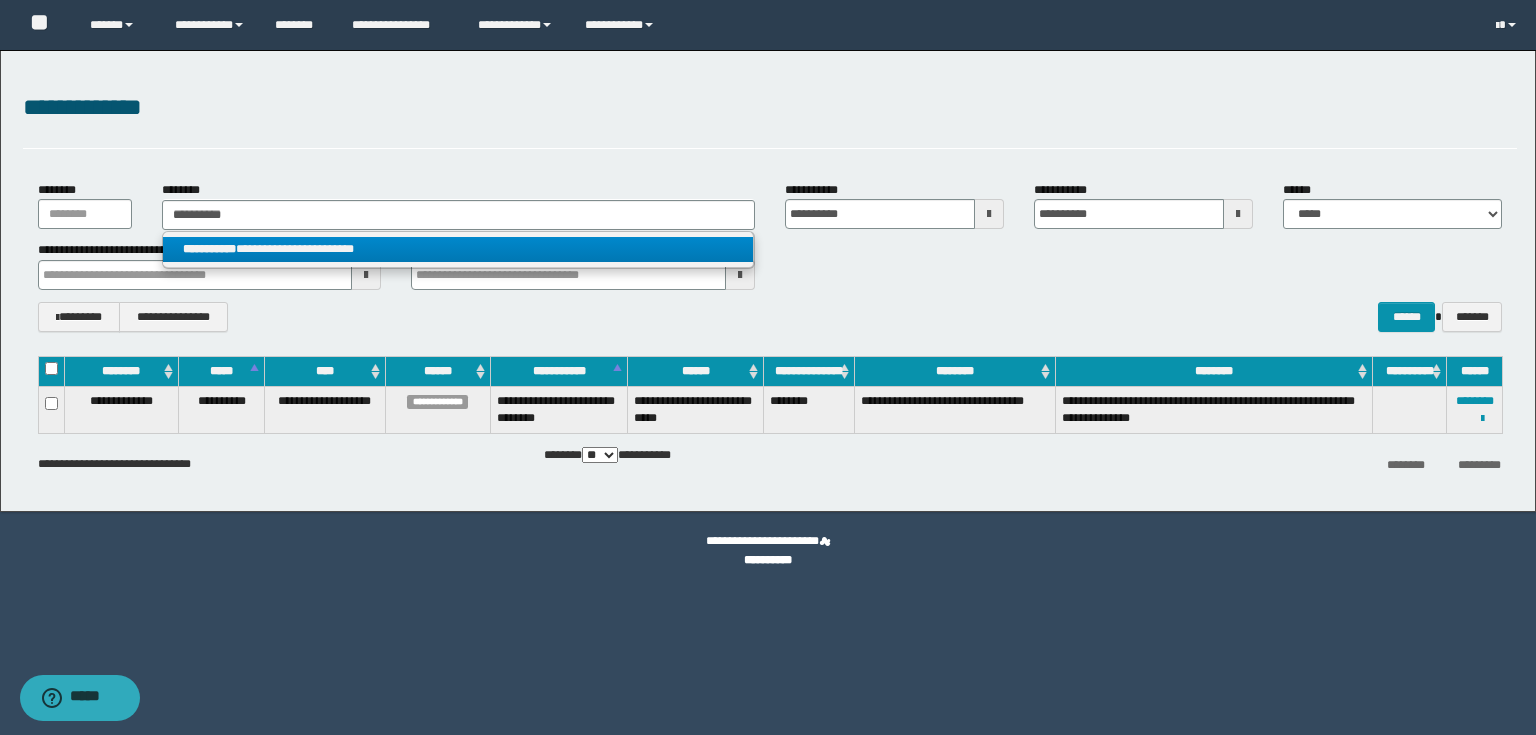 click on "**********" at bounding box center (458, 249) 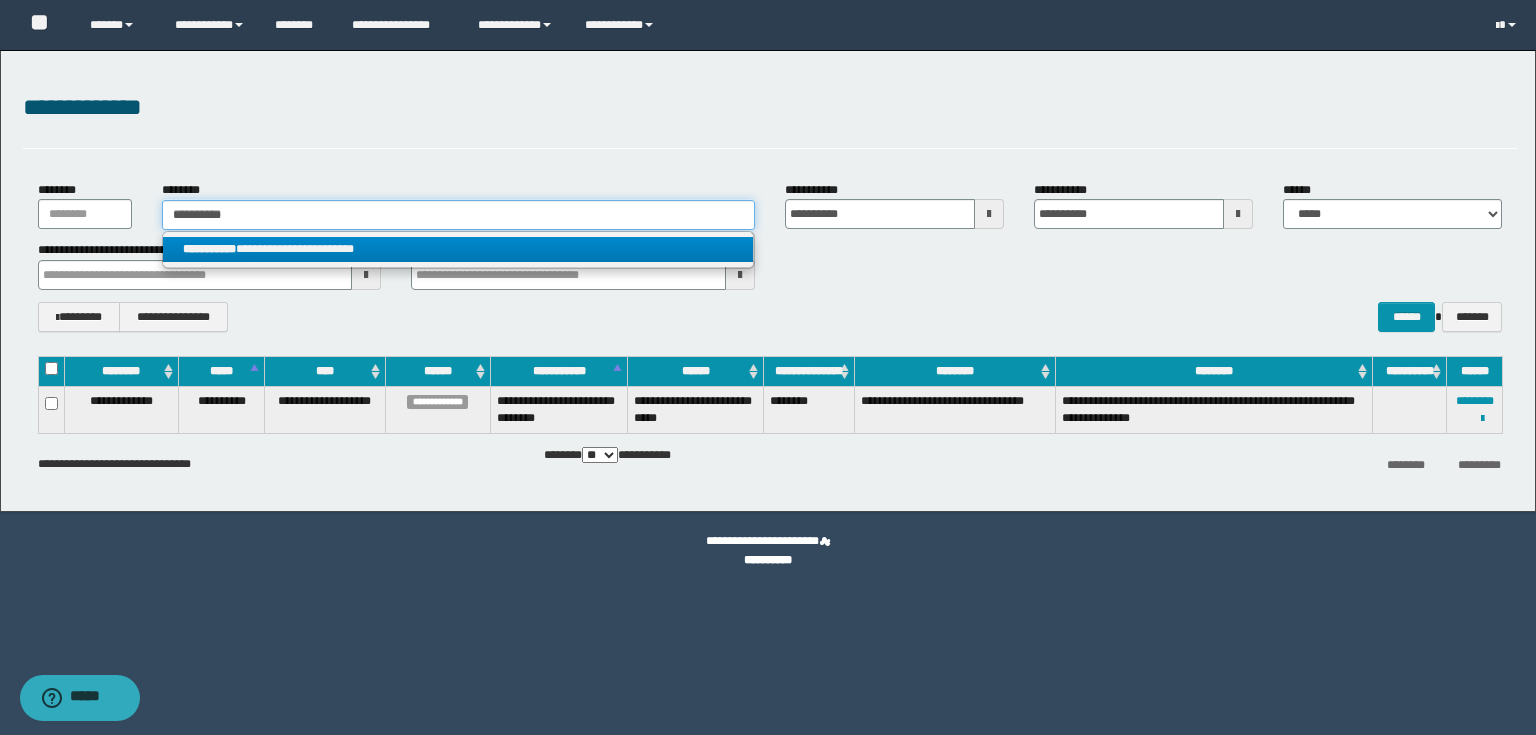 type 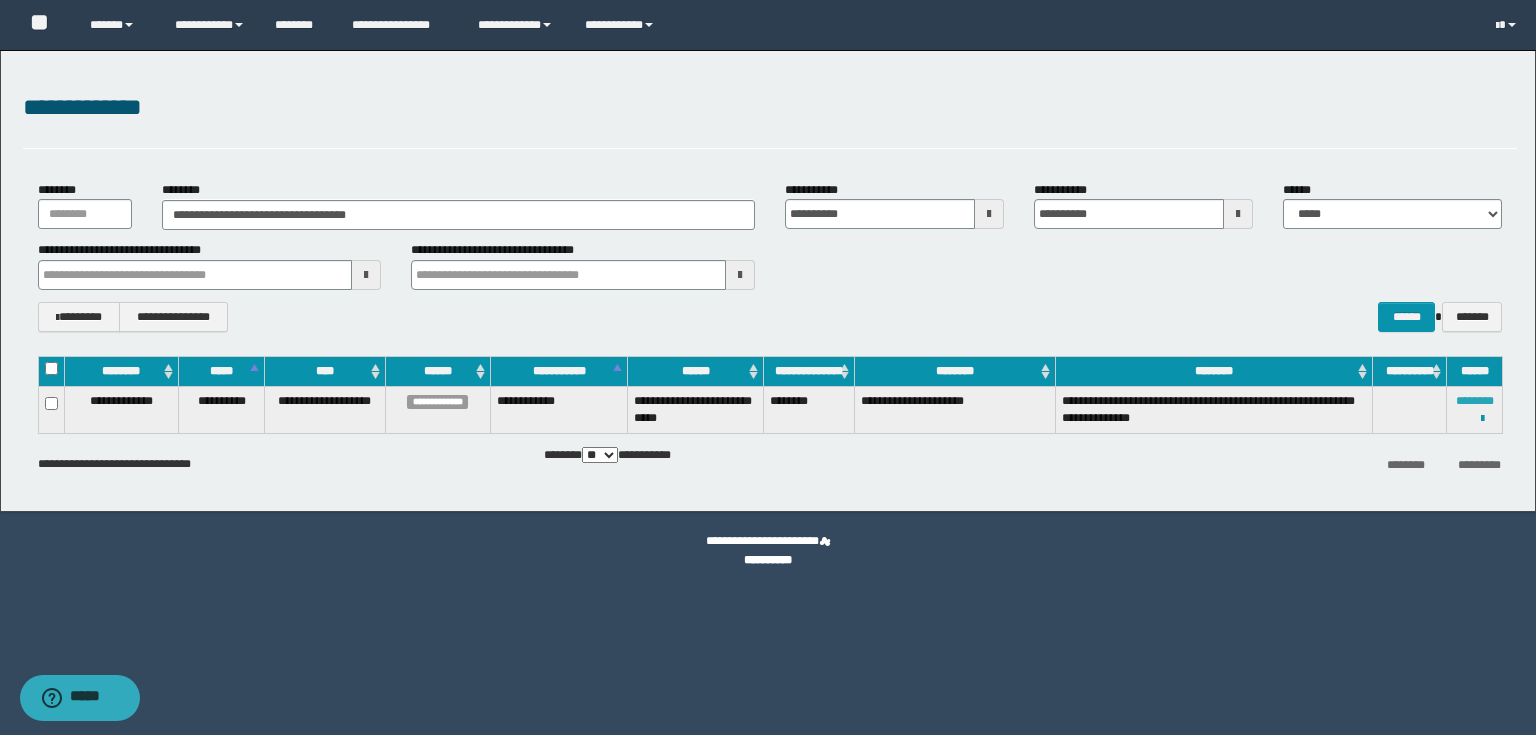 click on "********" at bounding box center (1475, 401) 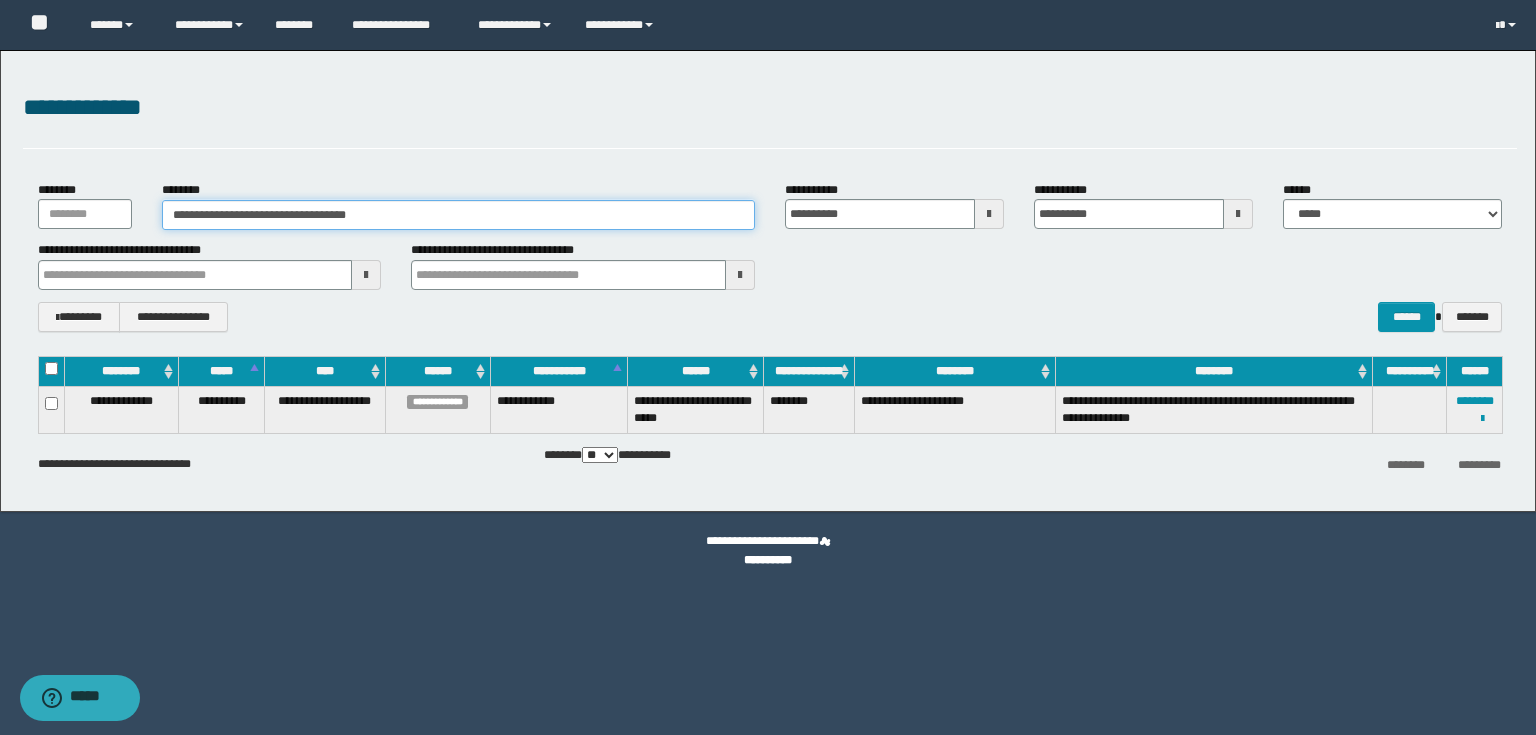 drag, startPoint x: 412, startPoint y: 211, endPoint x: 0, endPoint y: 159, distance: 415.2686 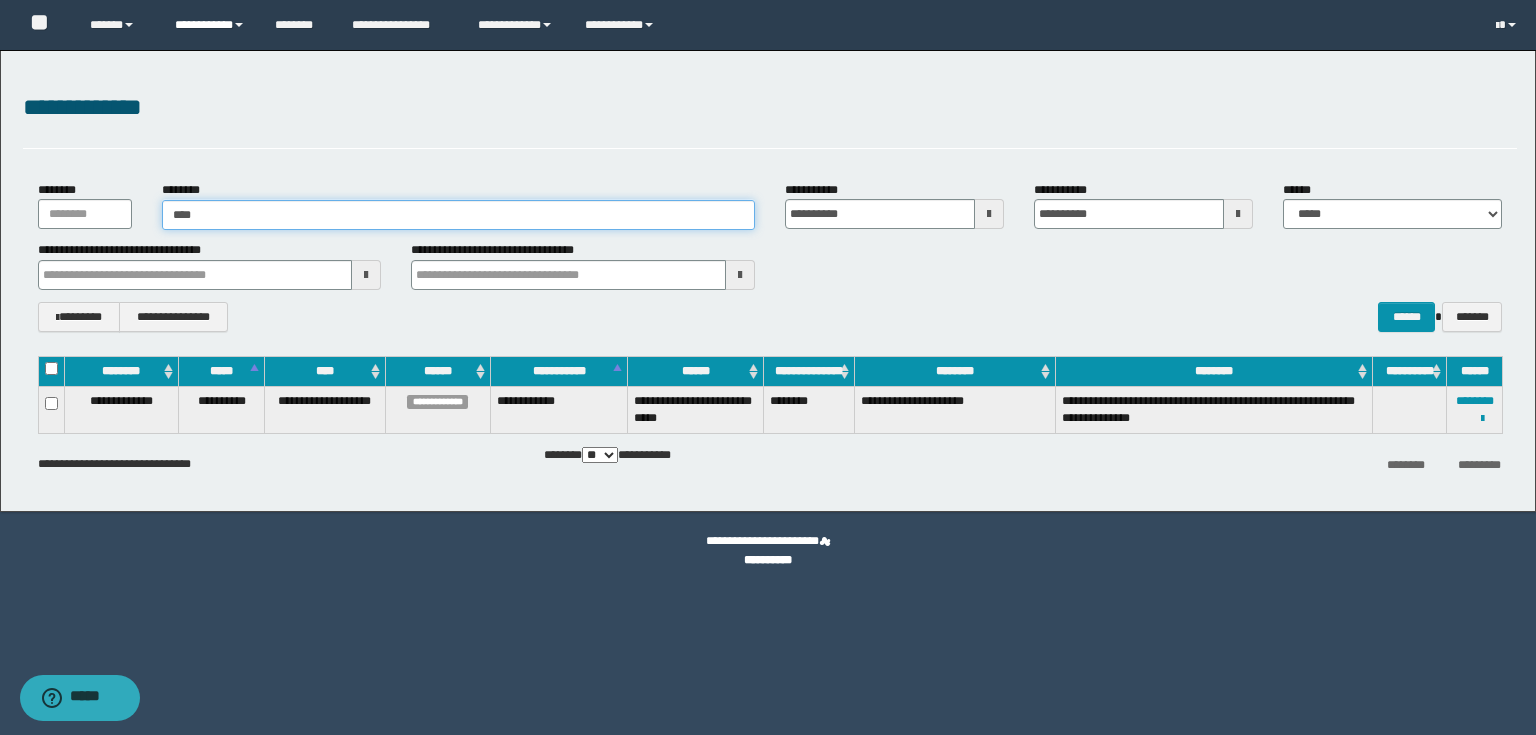 type on "*****" 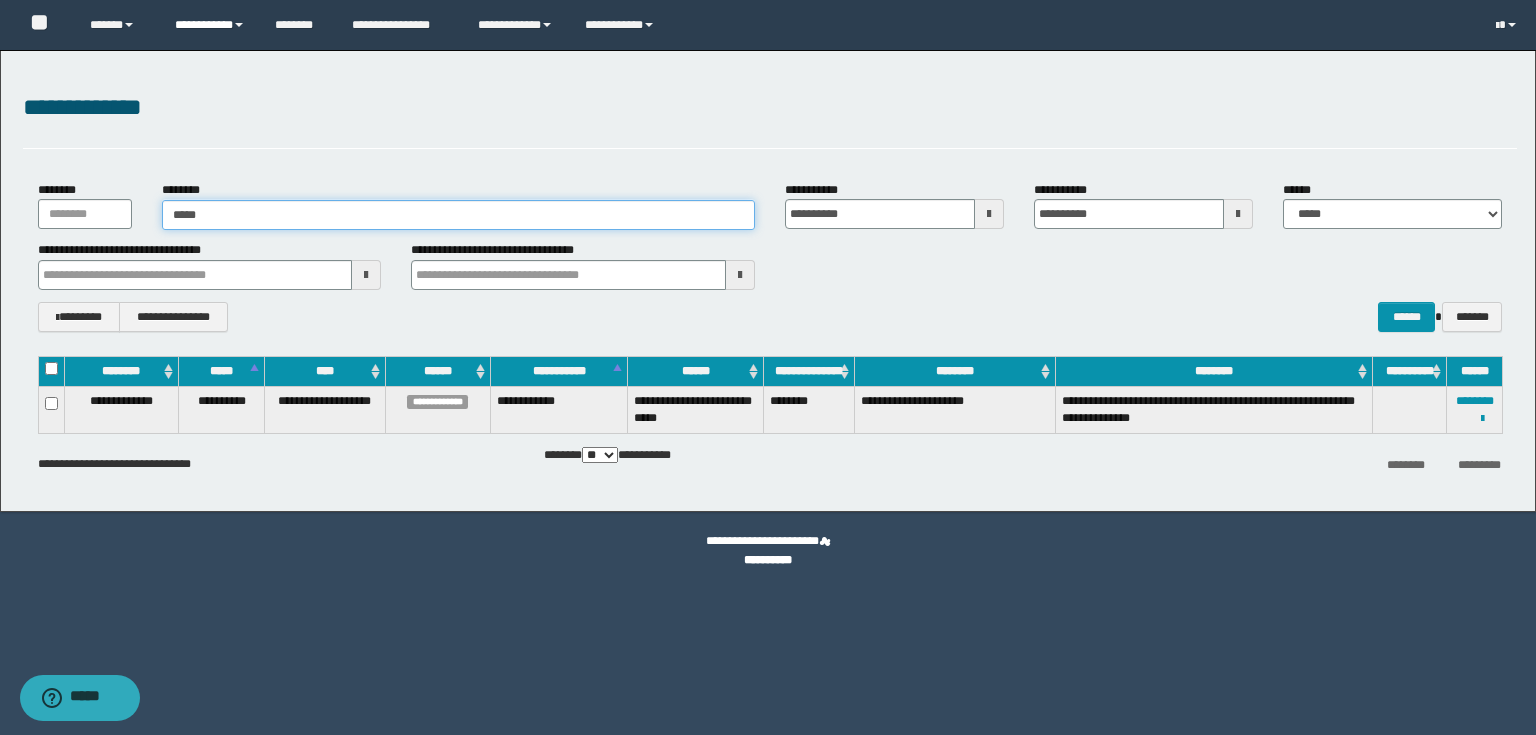 type on "*****" 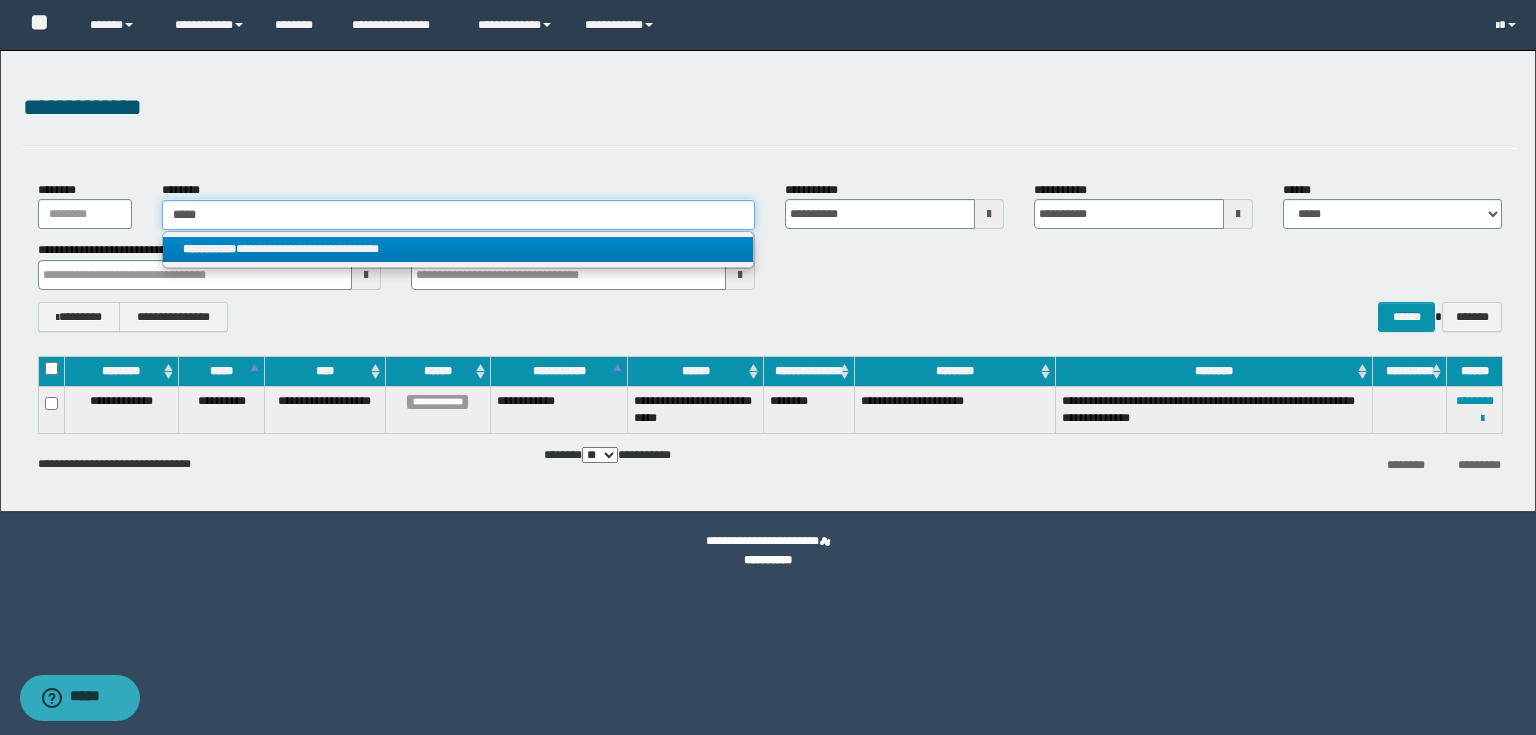 type on "*****" 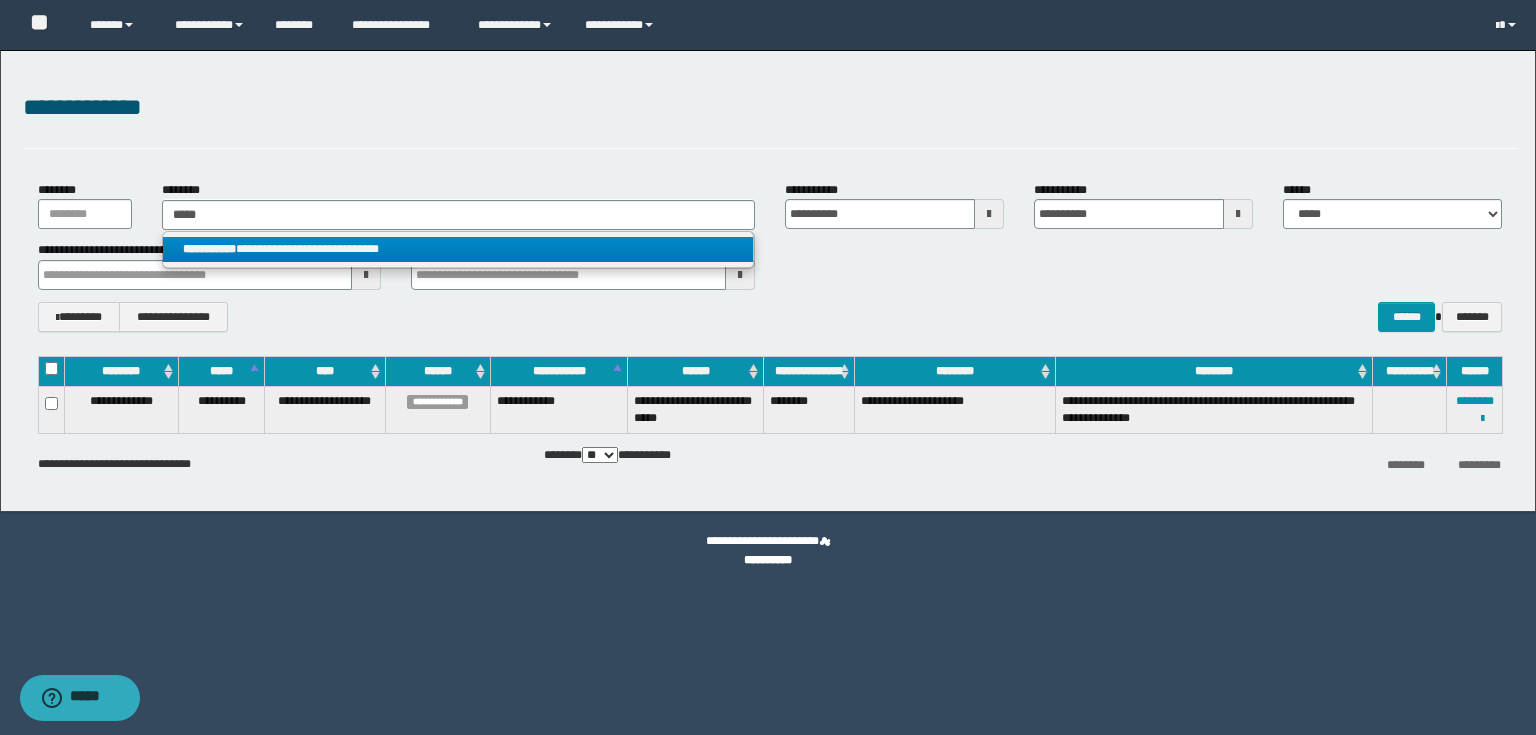 click on "**********" at bounding box center [458, 249] 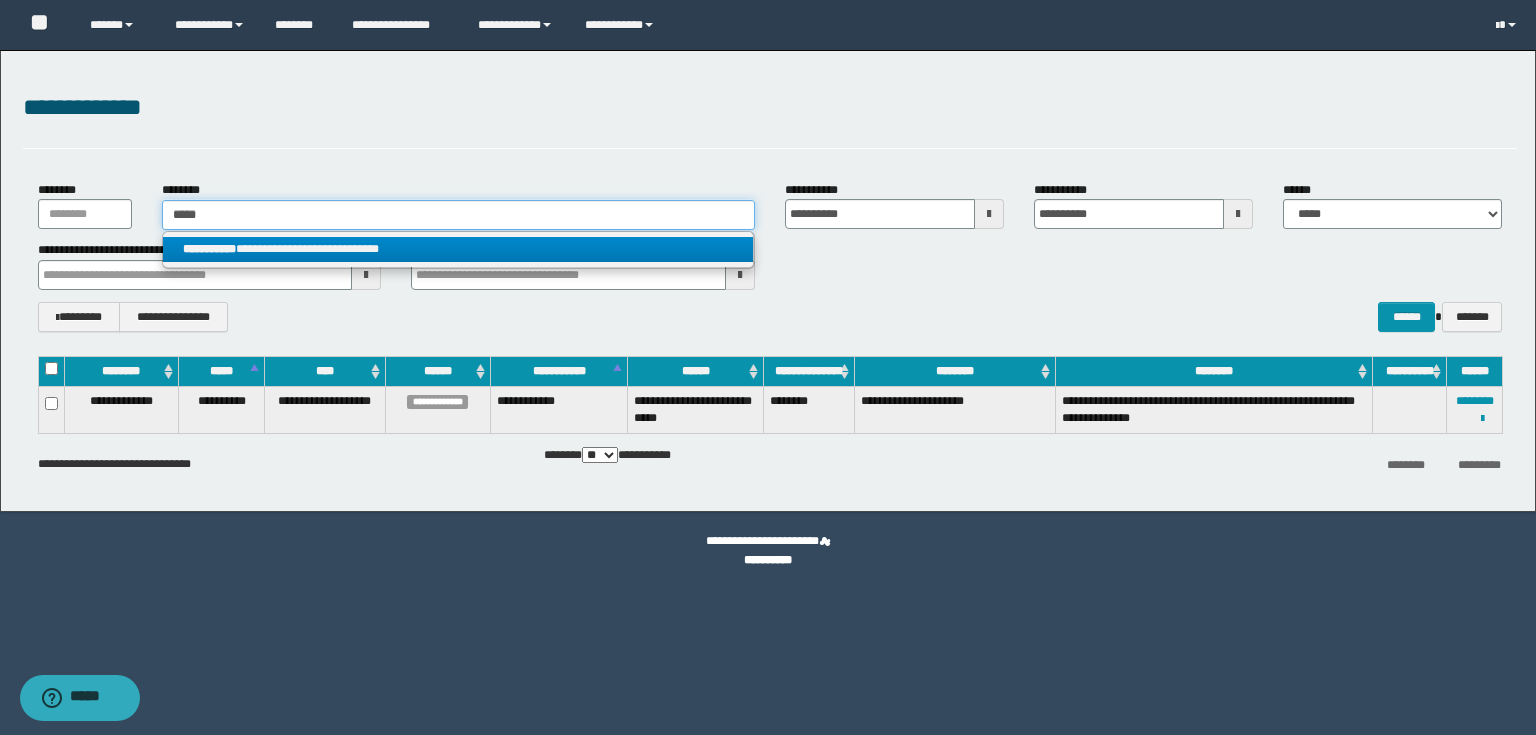 type 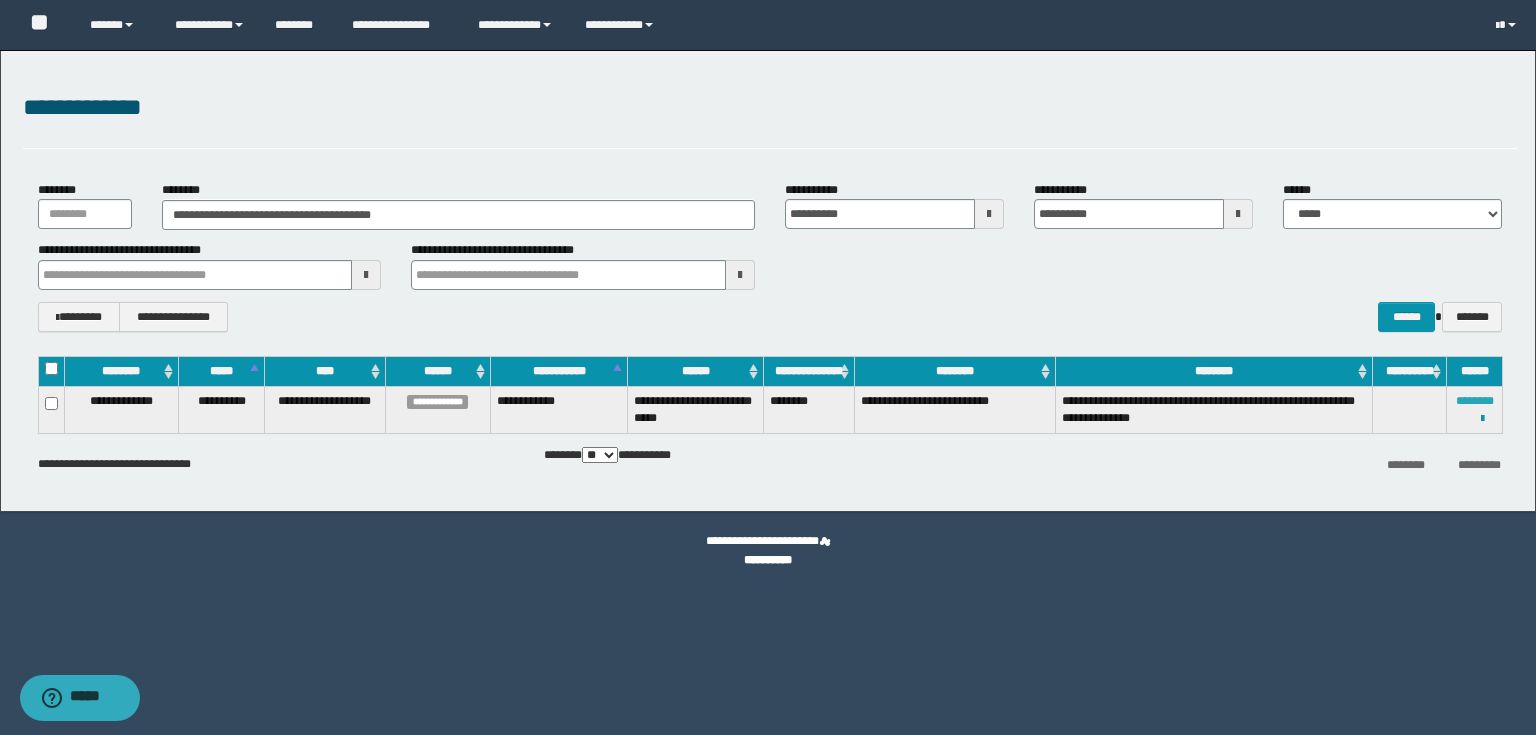 click on "********" at bounding box center [1475, 401] 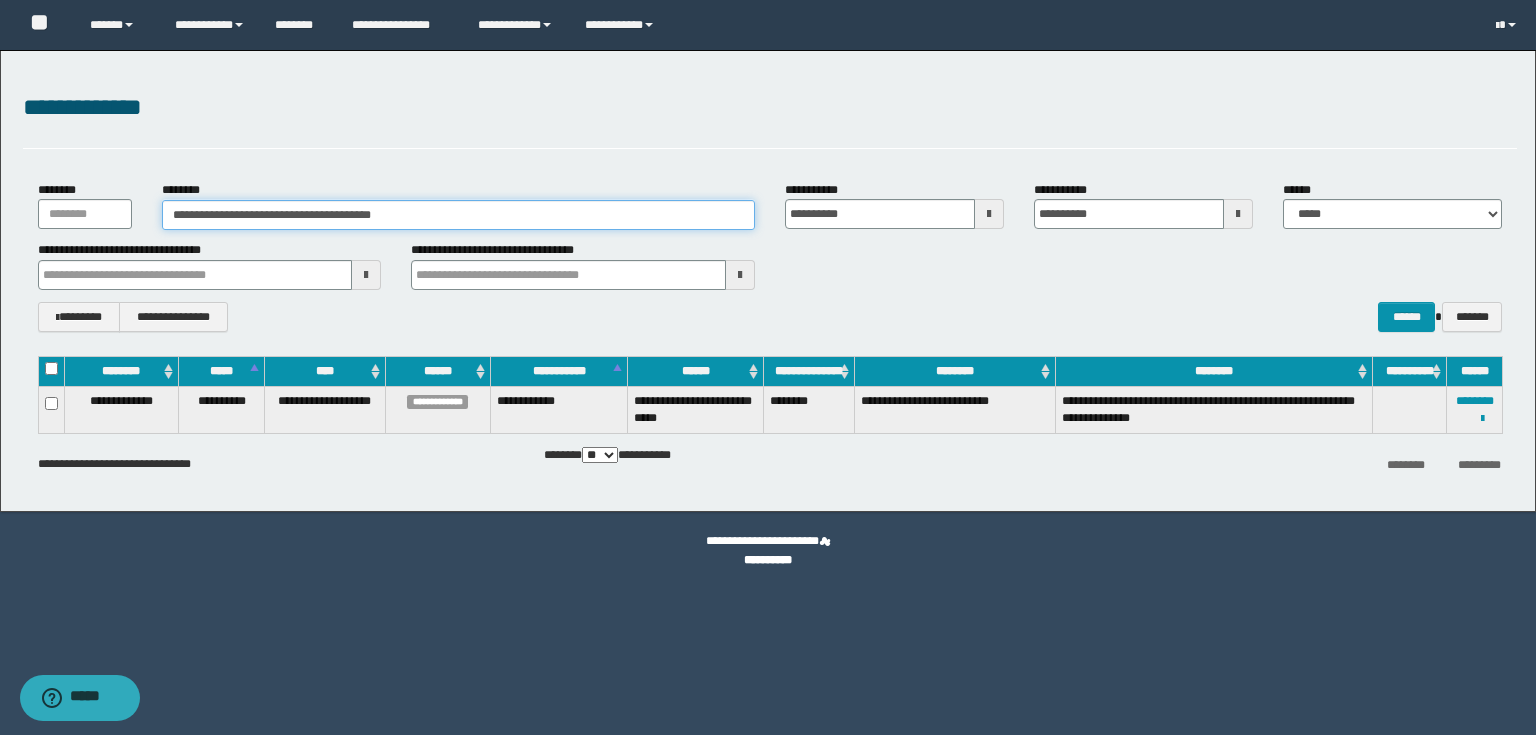 drag, startPoint x: 458, startPoint y: 220, endPoint x: 0, endPoint y: 23, distance: 498.57095 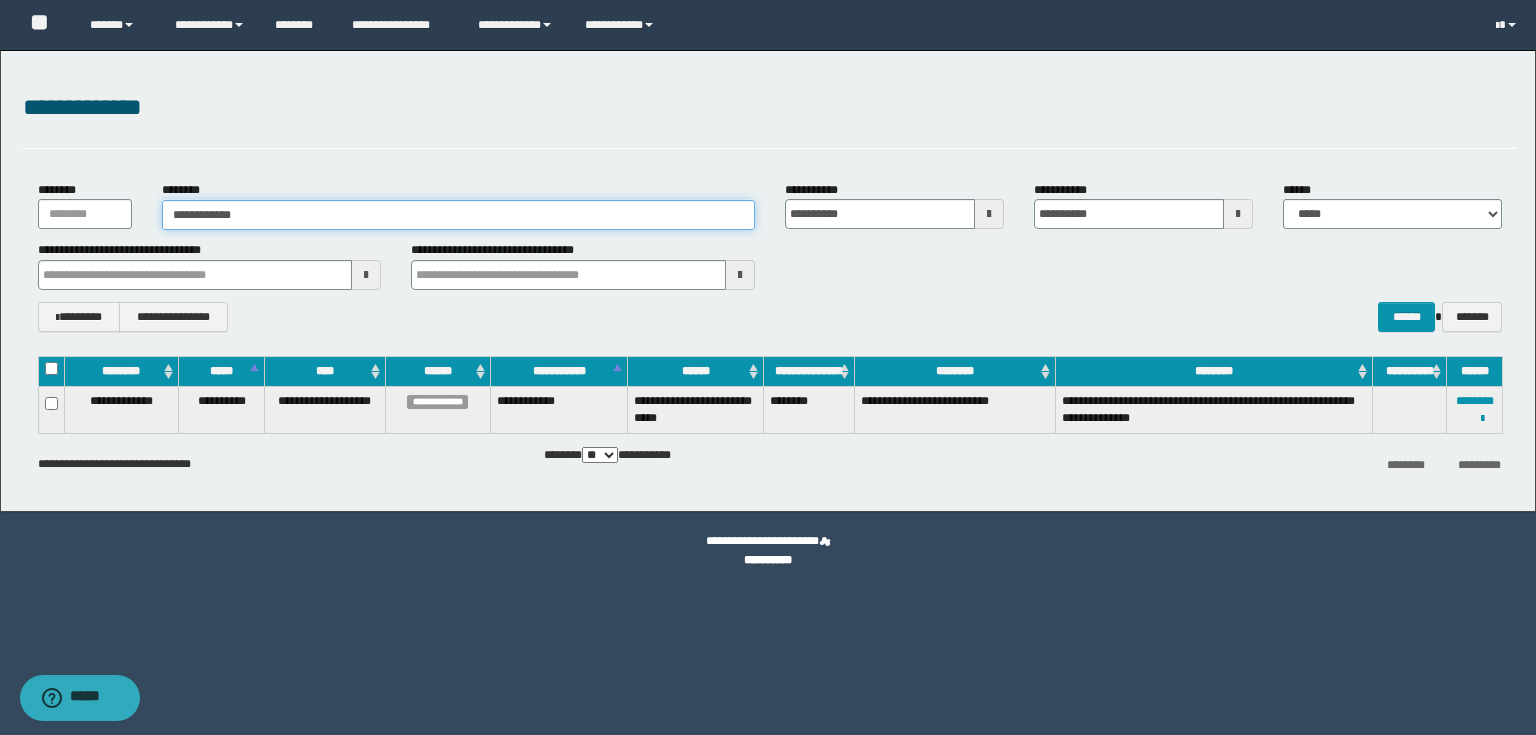 type on "**********" 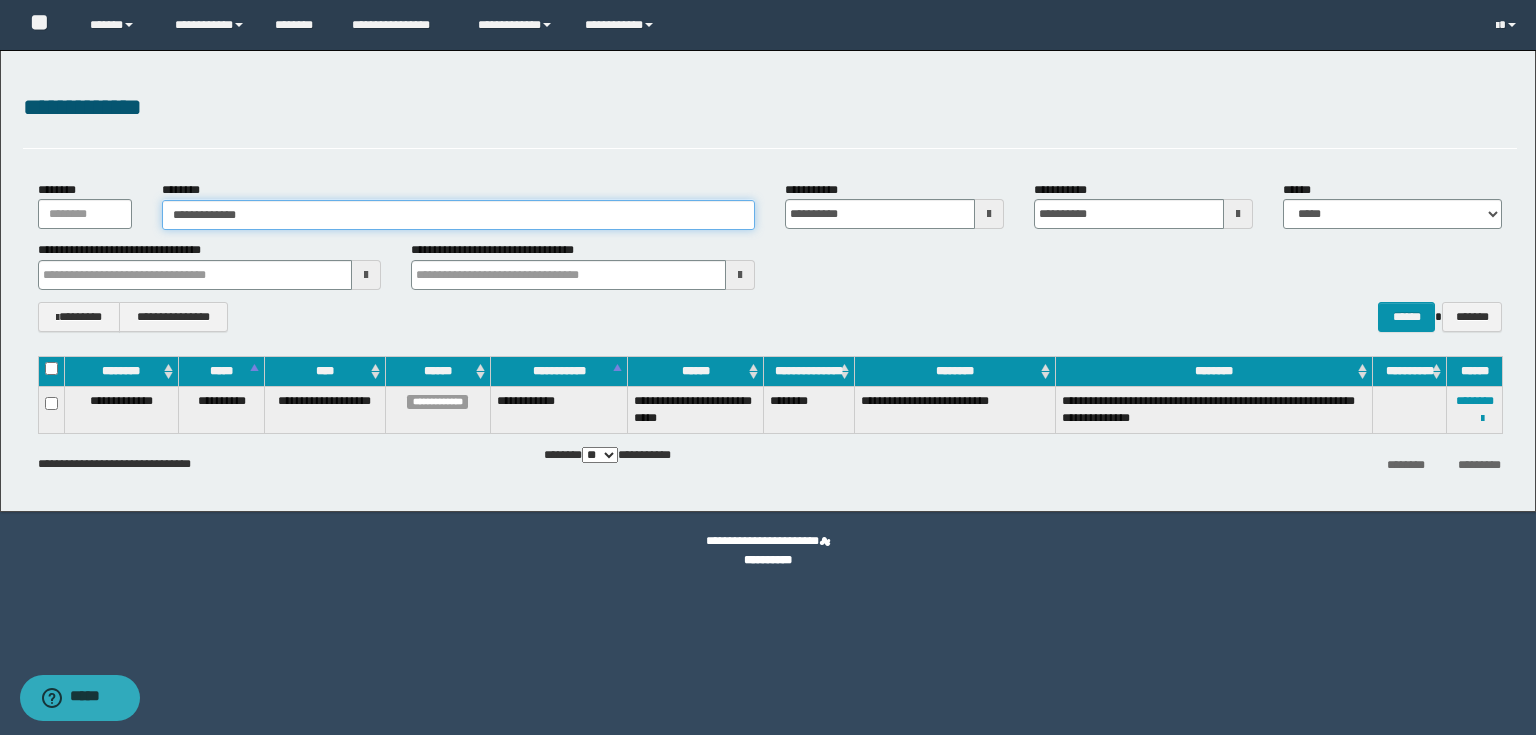 type on "**********" 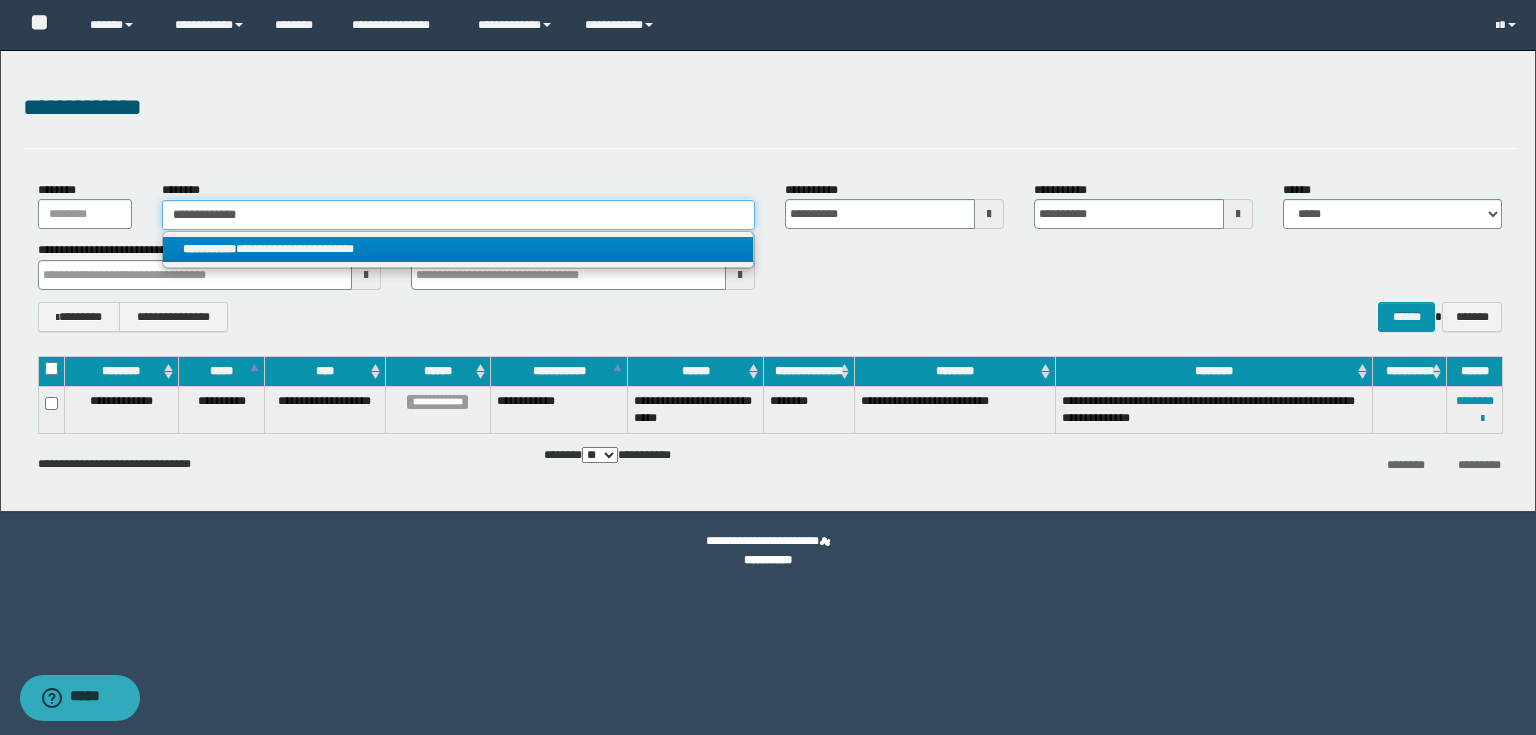 type on "**********" 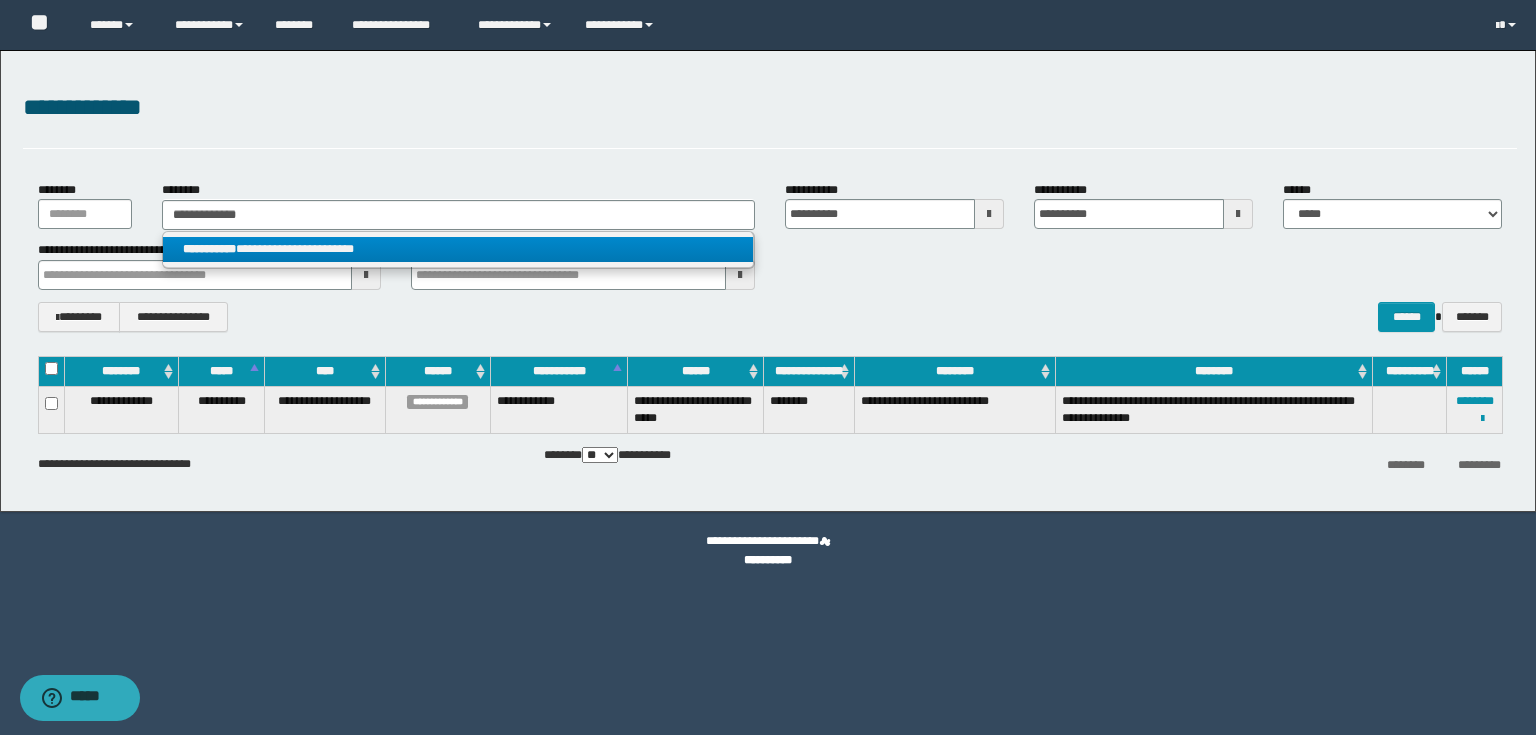 click on "**********" at bounding box center [458, 249] 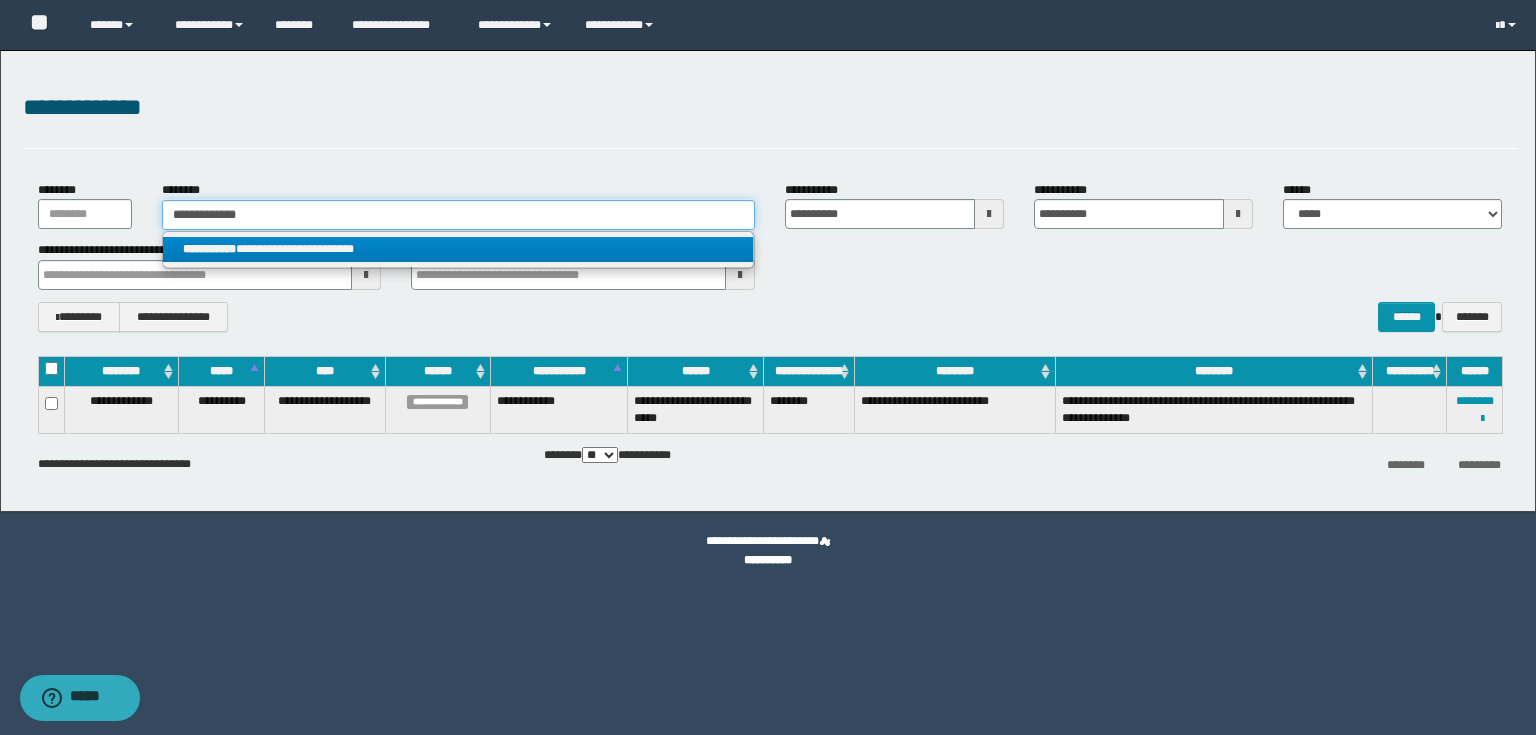 type 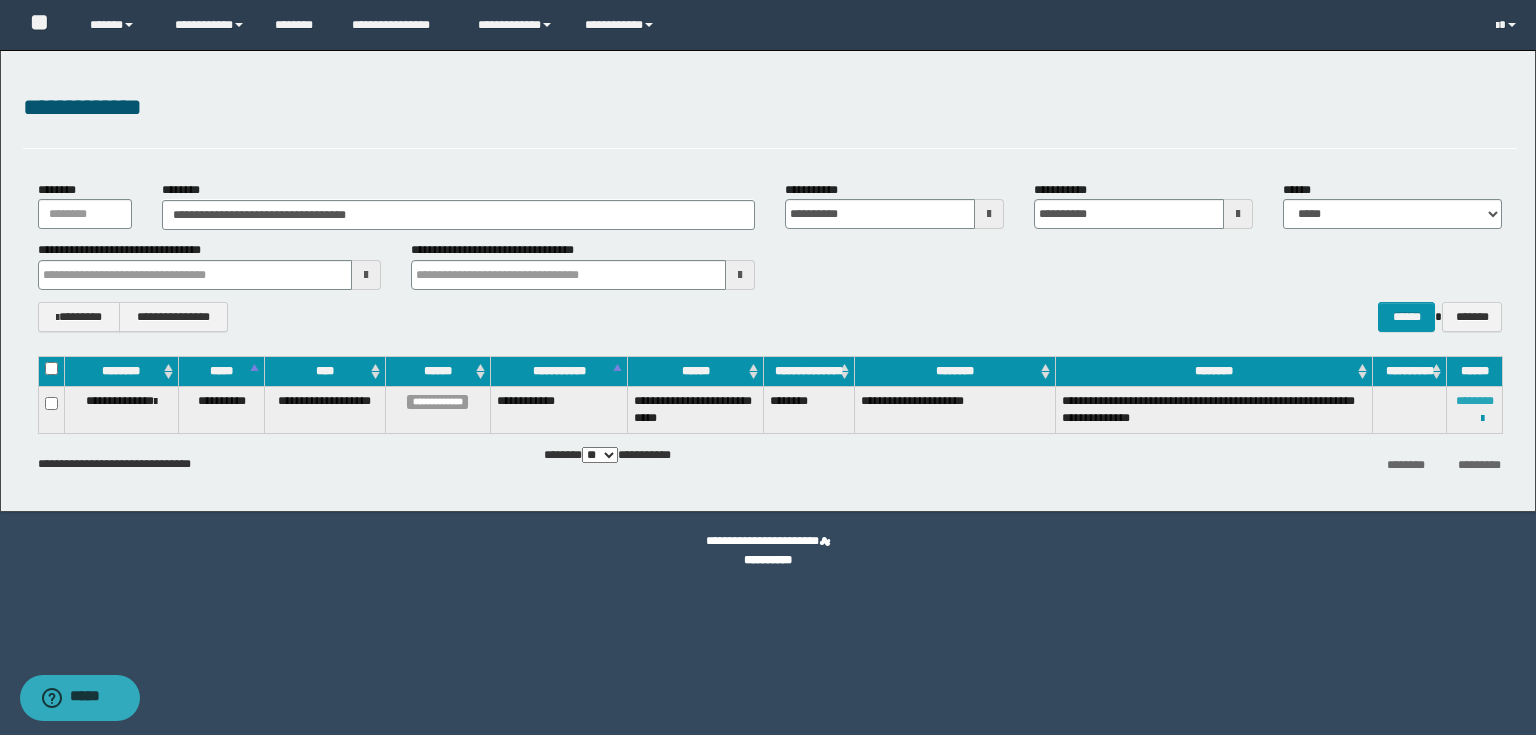 click on "********" at bounding box center [1475, 401] 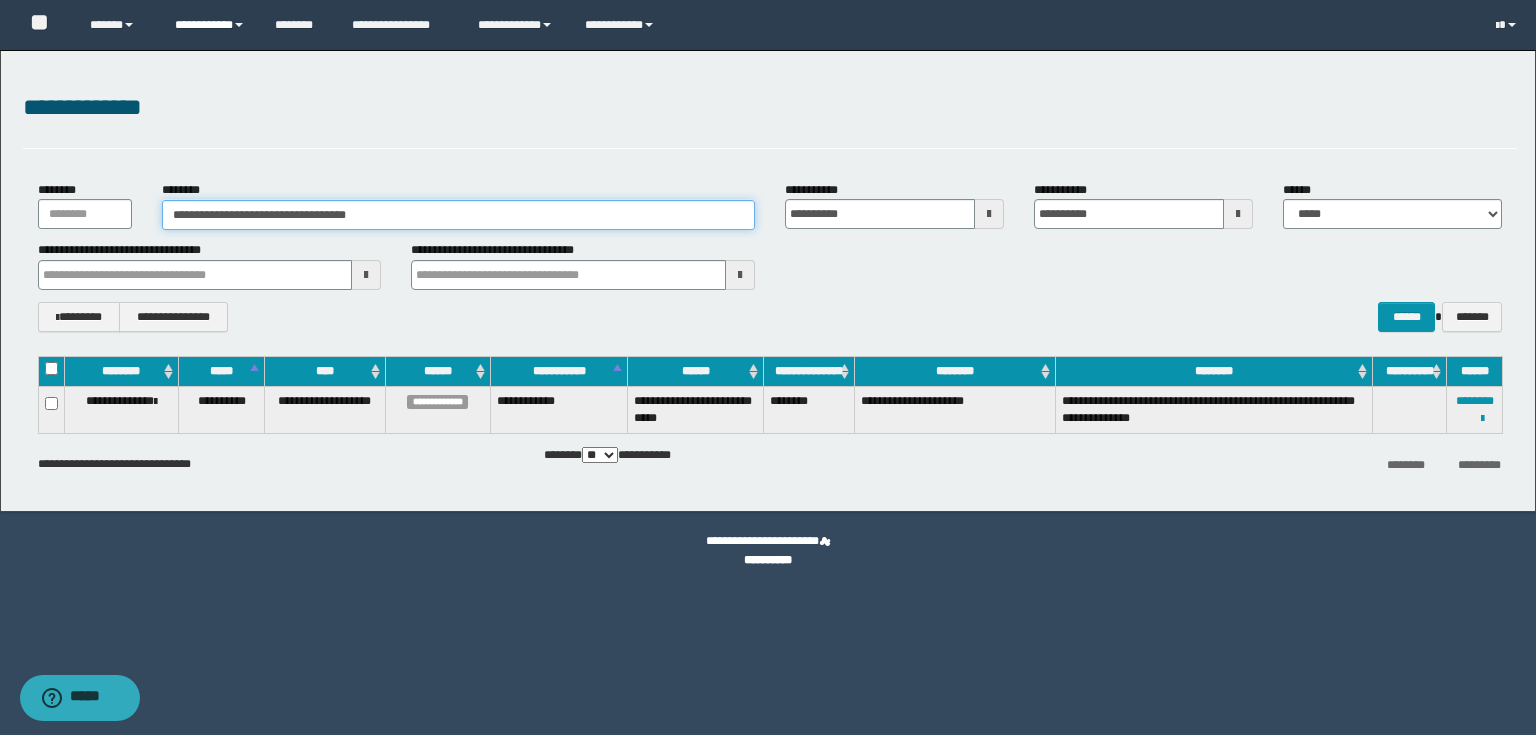 drag, startPoint x: 394, startPoint y: 215, endPoint x: 191, endPoint y: 4, distance: 292.79684 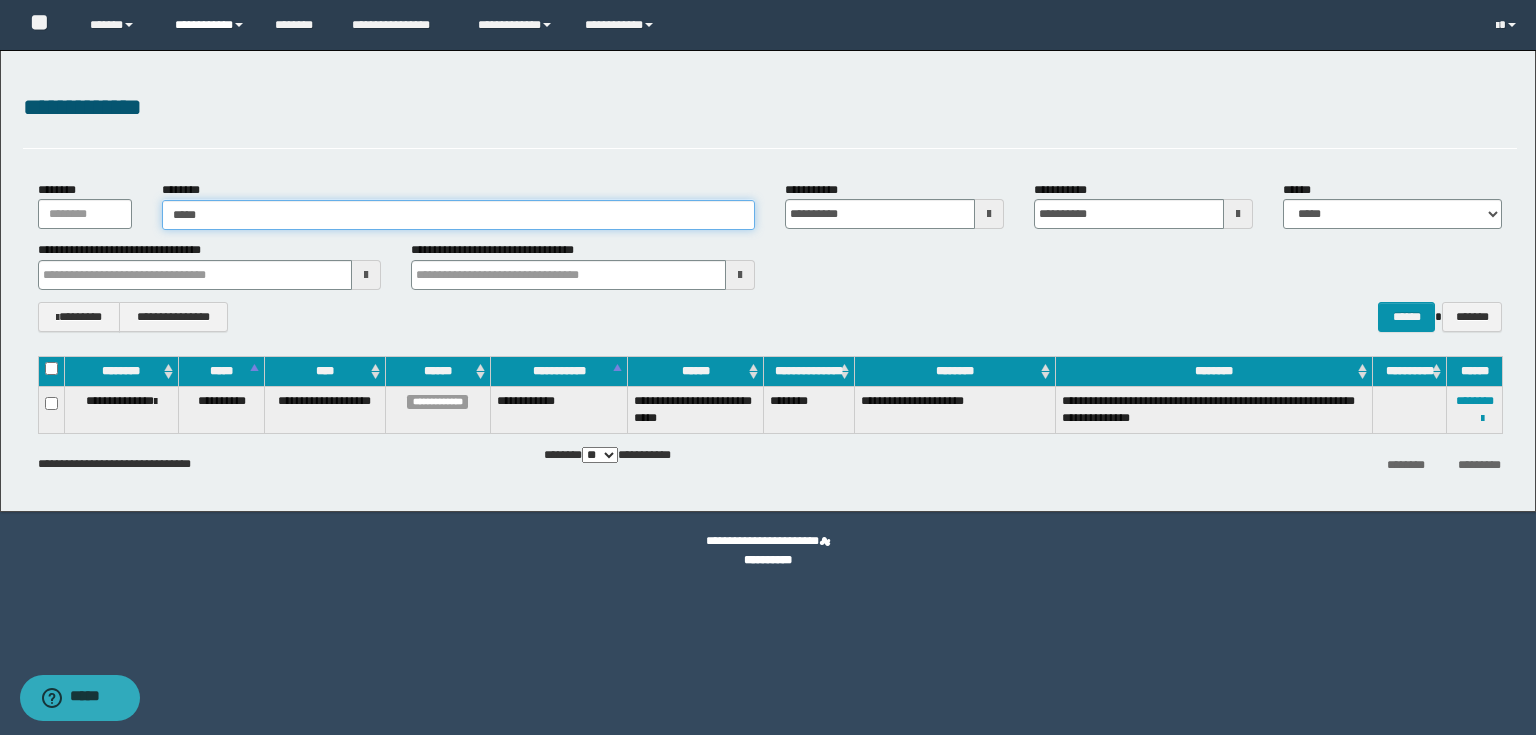 type on "******" 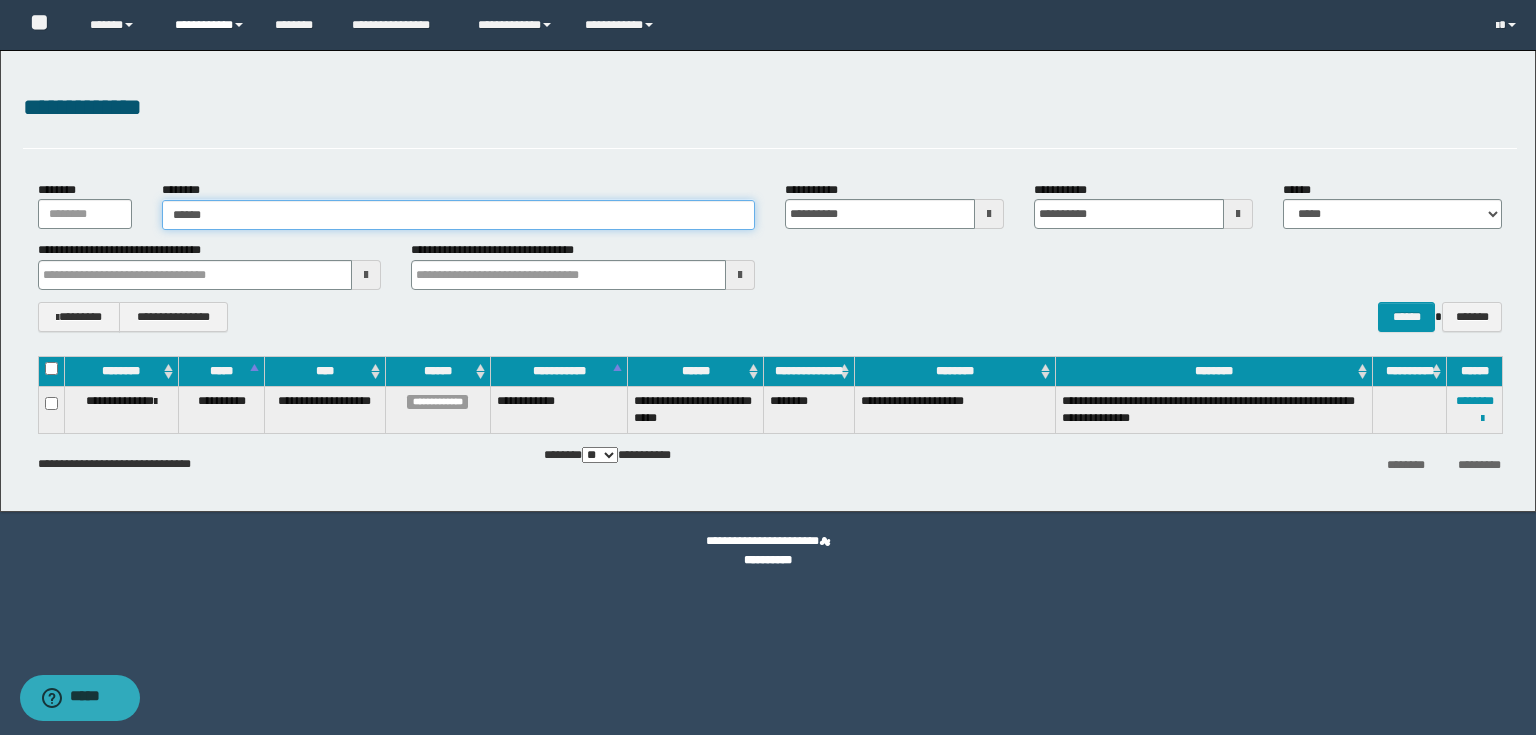 type on "******" 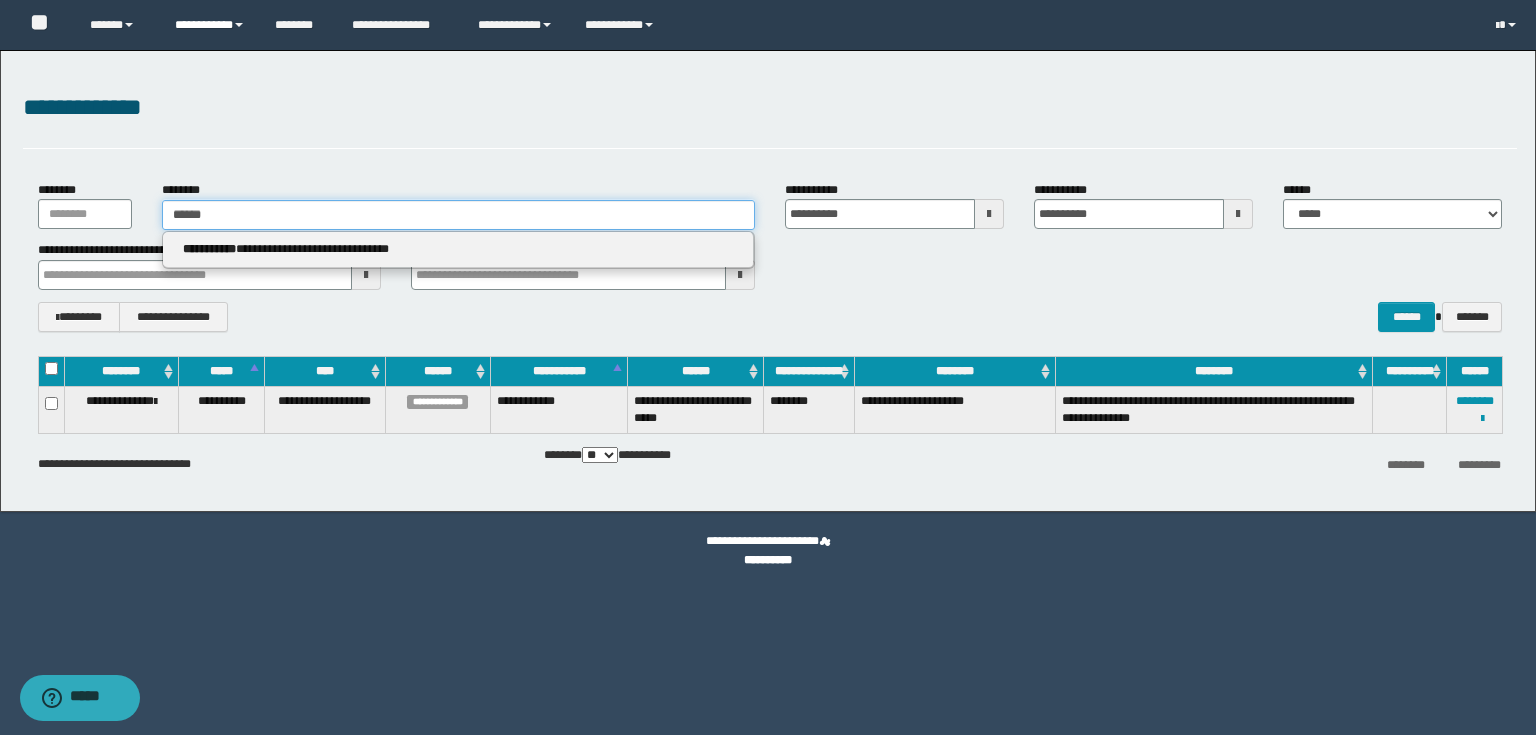 type 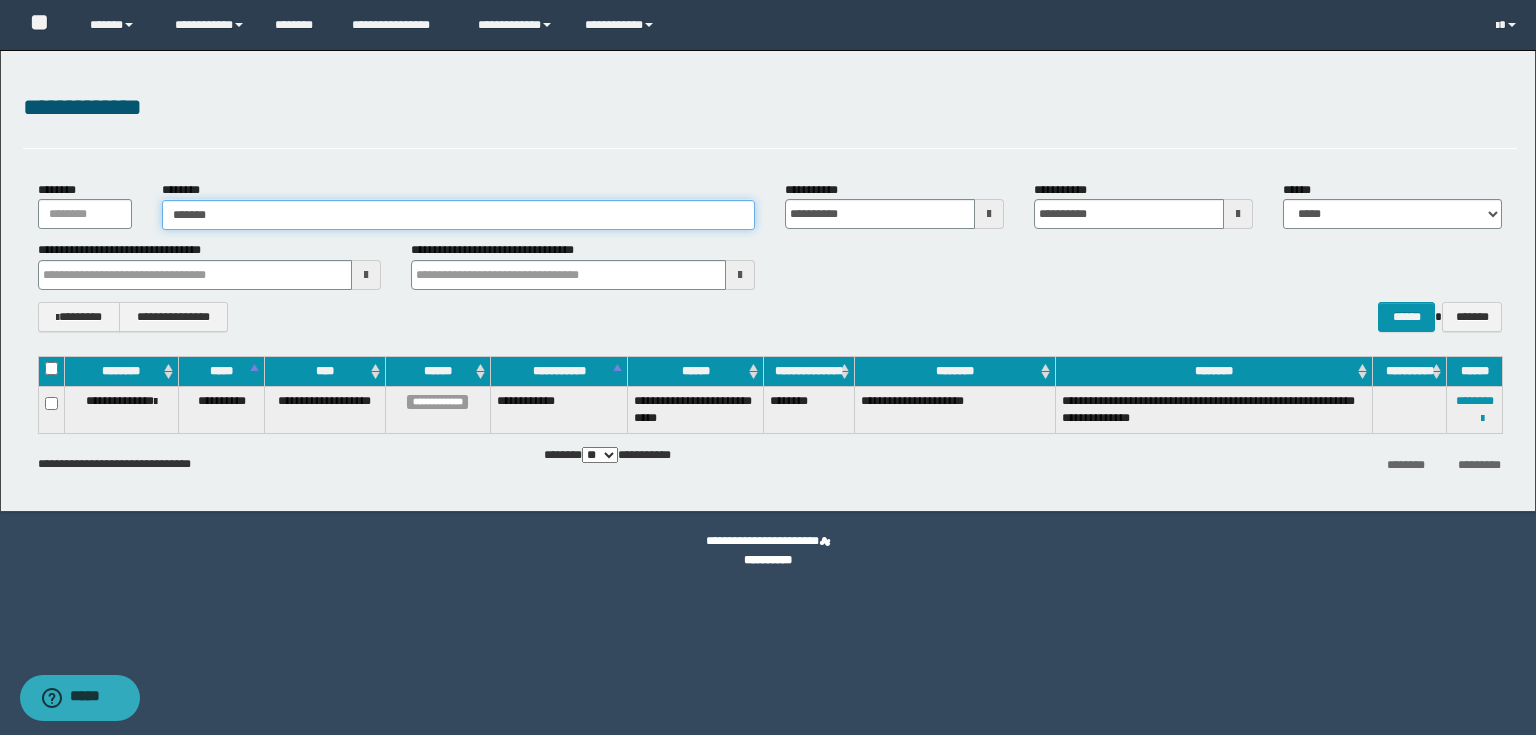 type on "*******" 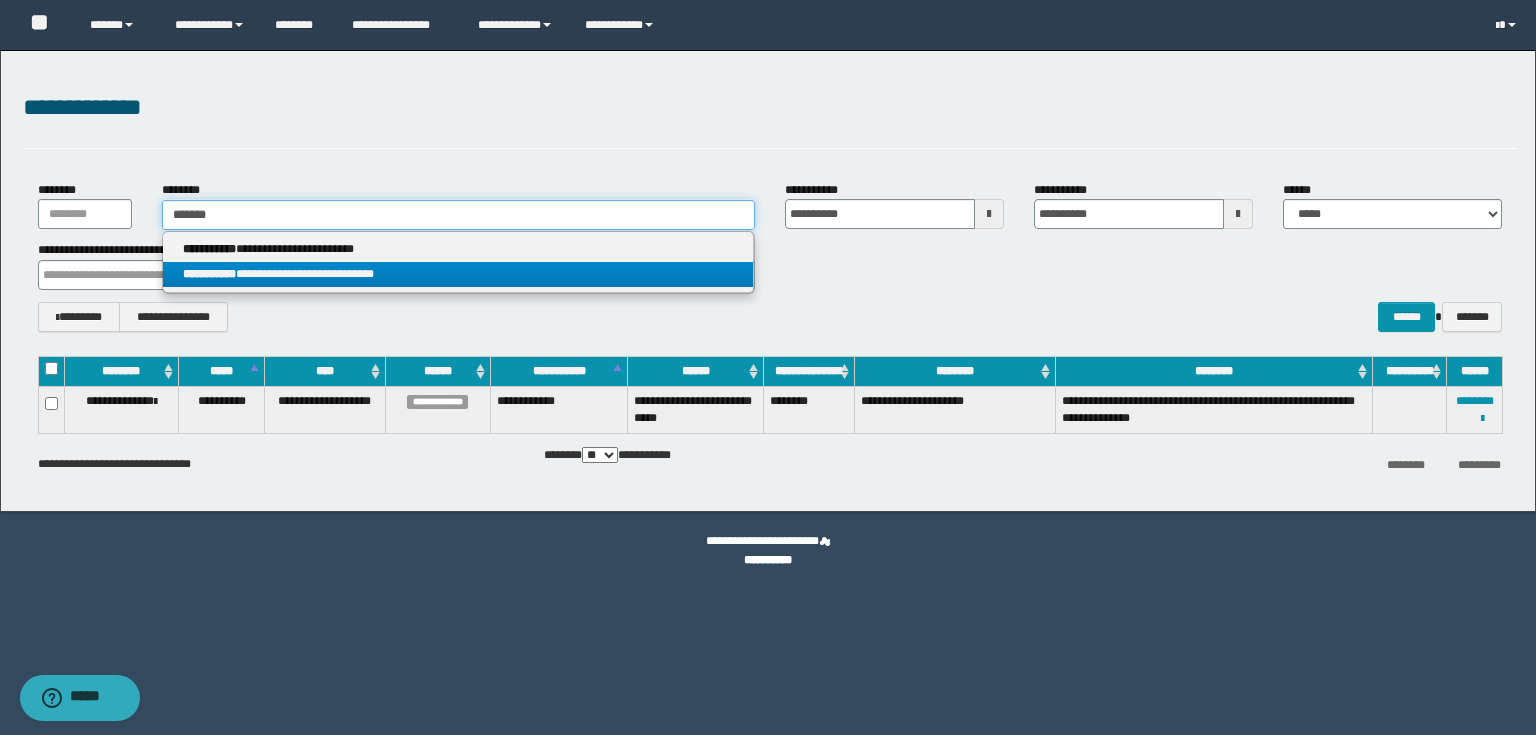 type on "*******" 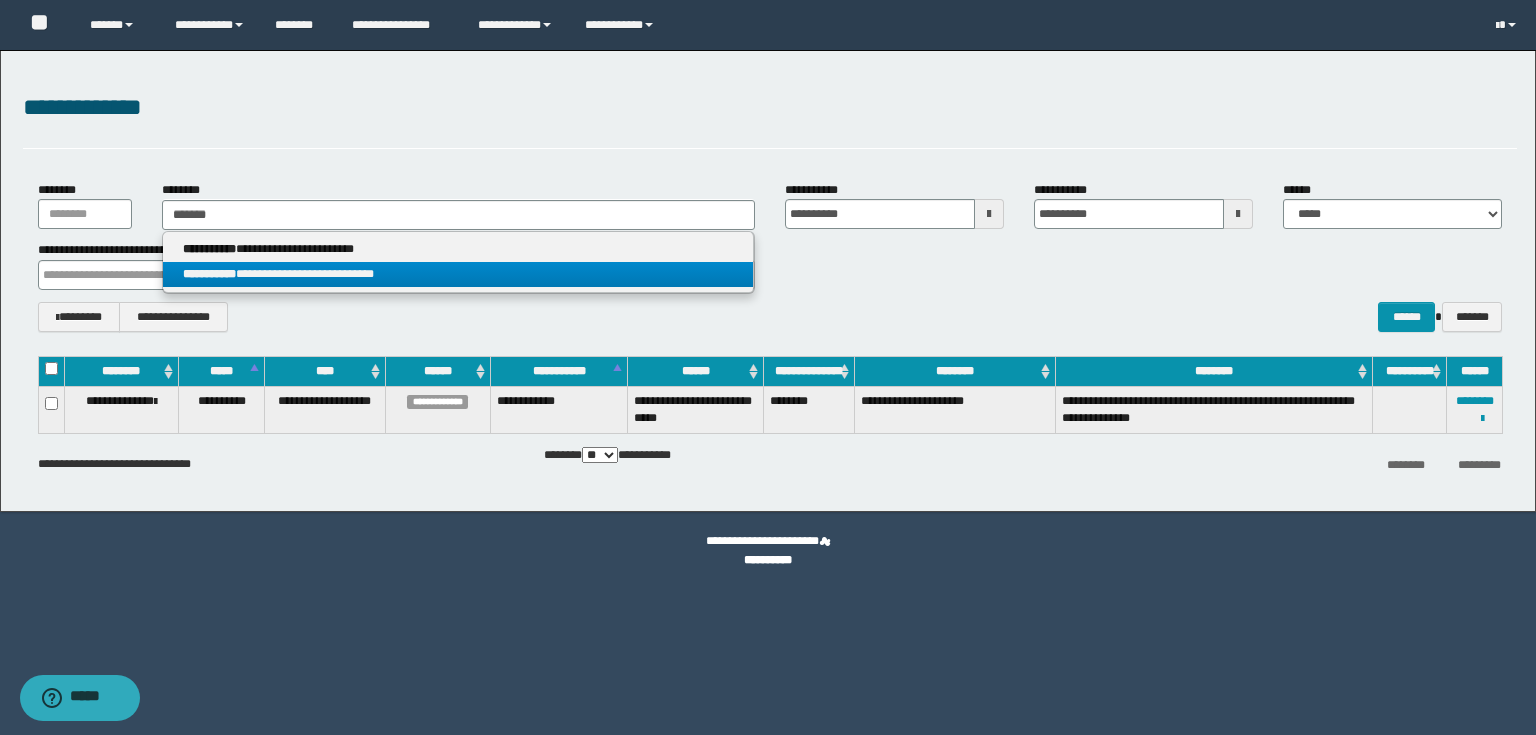 click on "**********" at bounding box center (458, 274) 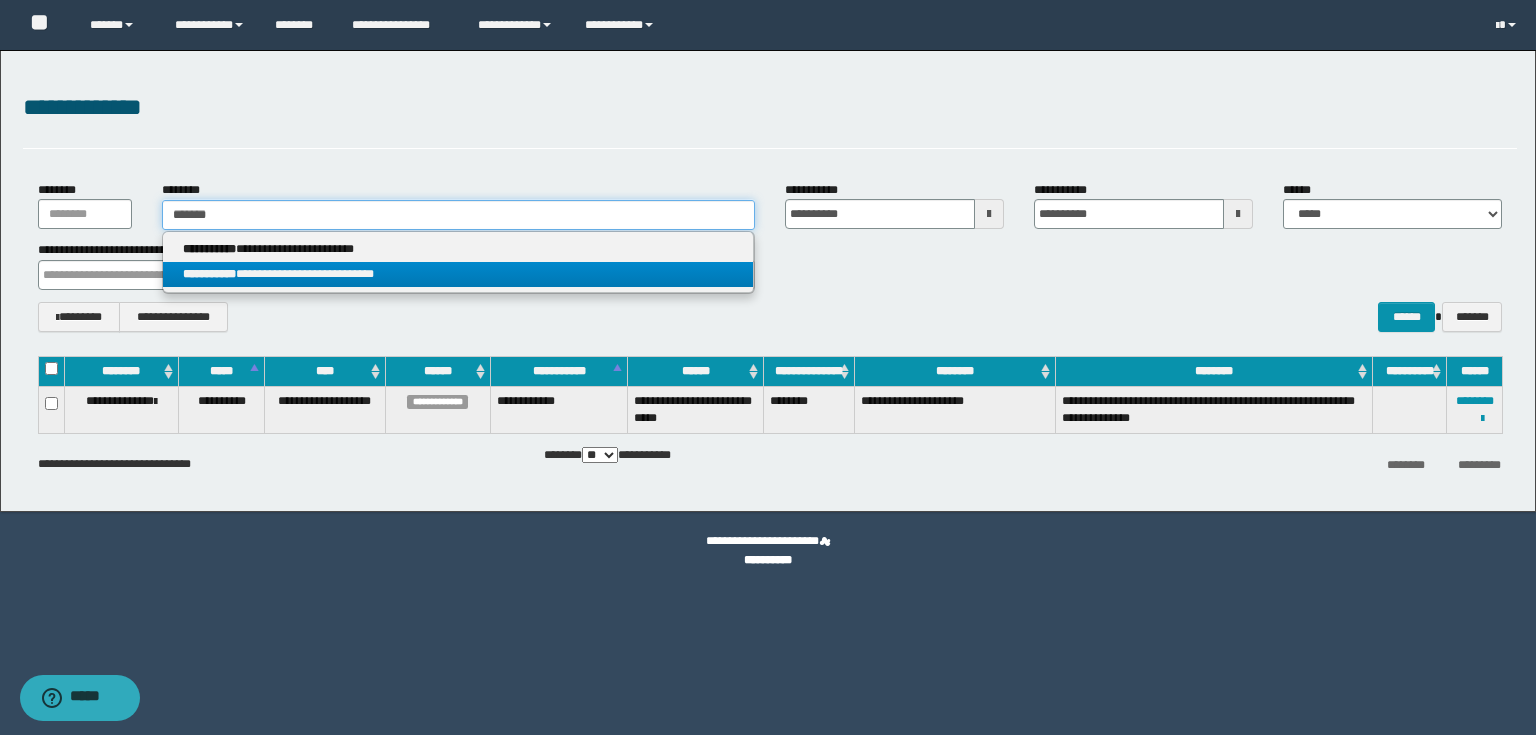 type 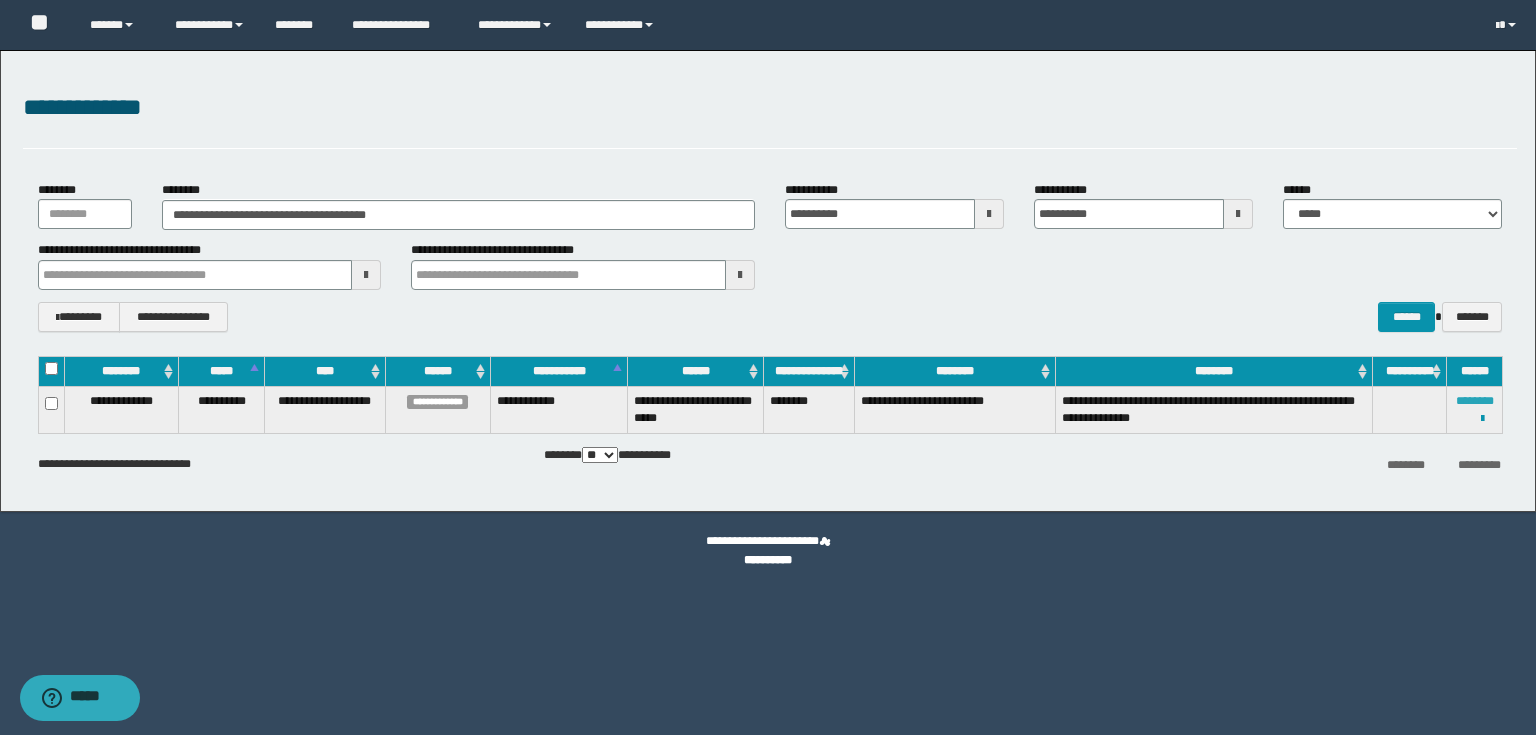 click on "********" at bounding box center (1475, 401) 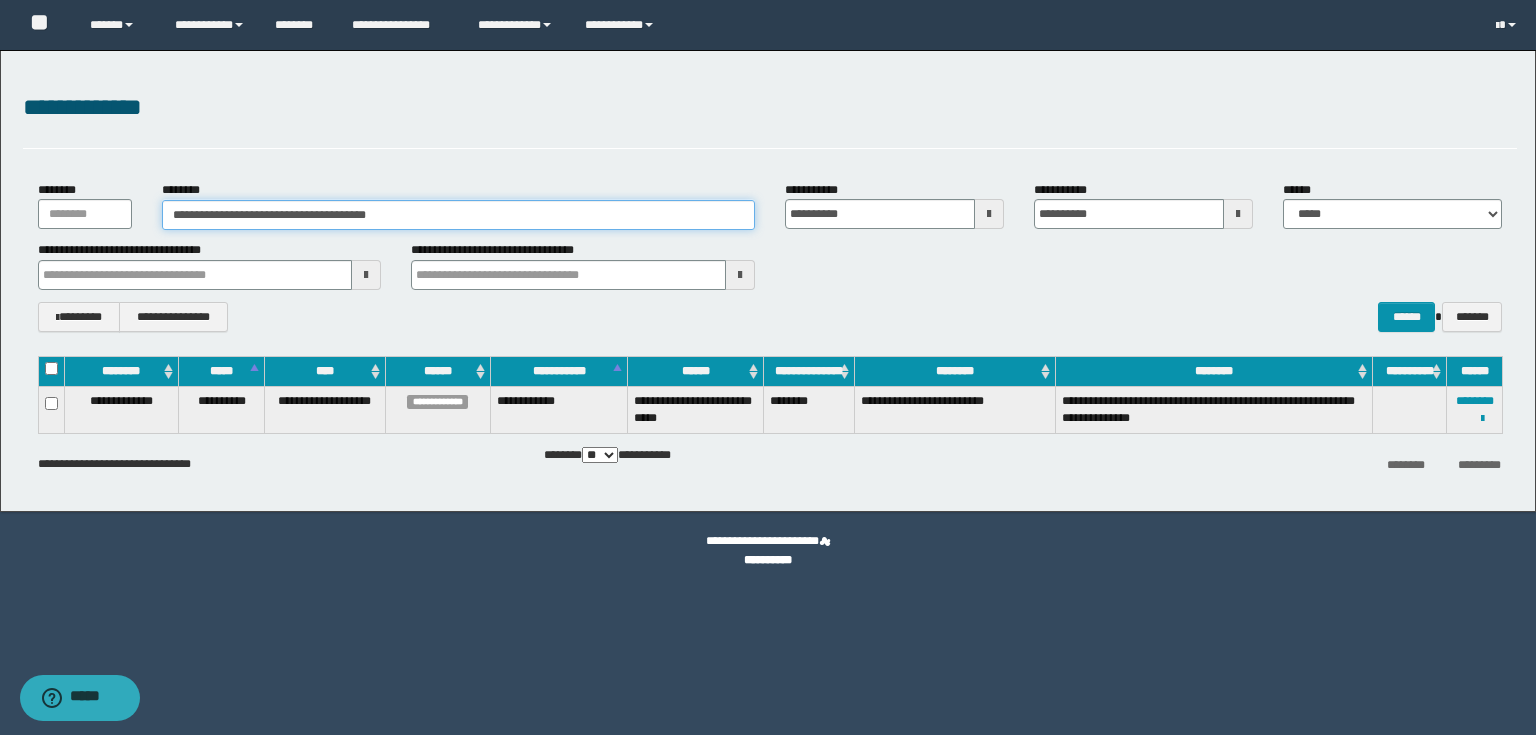 drag, startPoint x: 412, startPoint y: 214, endPoint x: 0, endPoint y: 25, distance: 453.28247 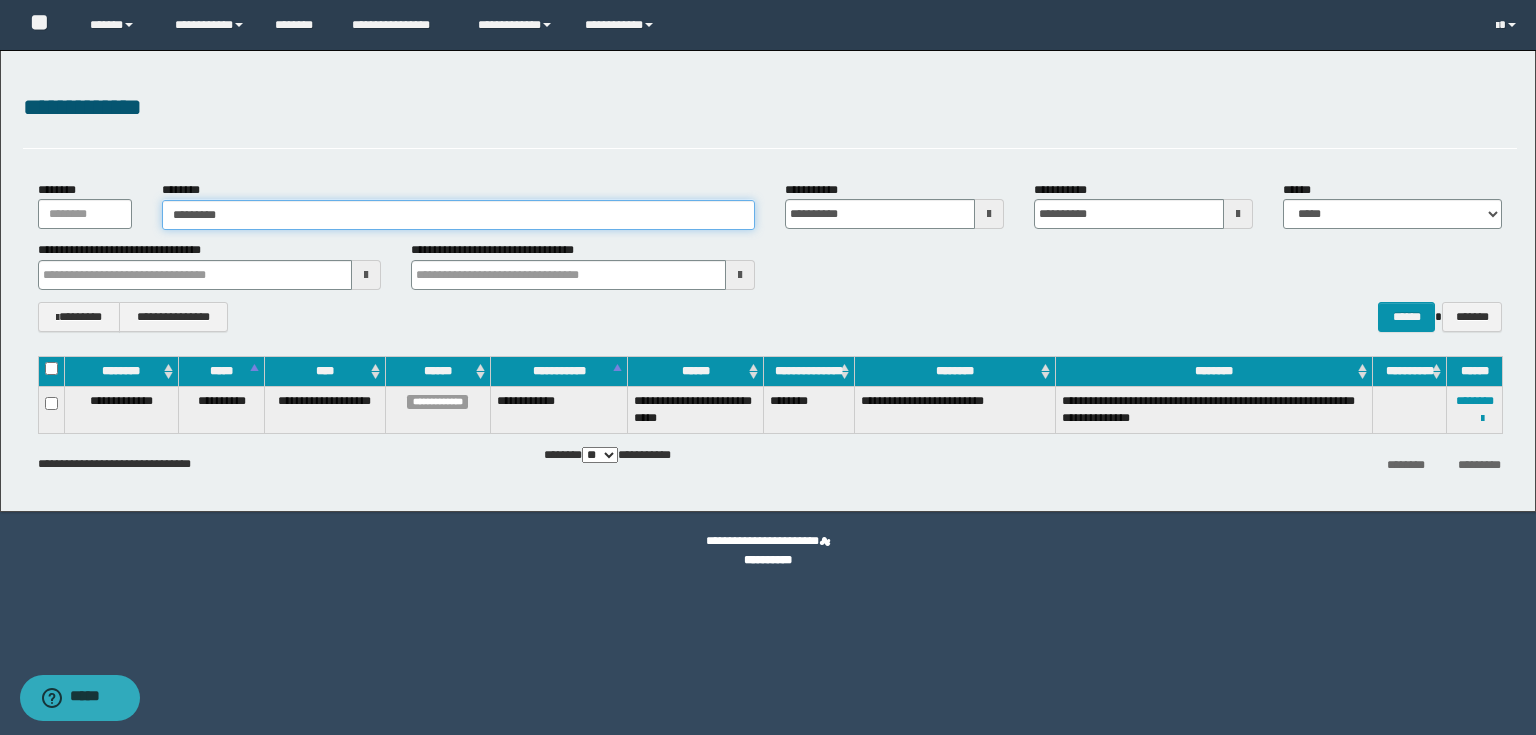 type on "**********" 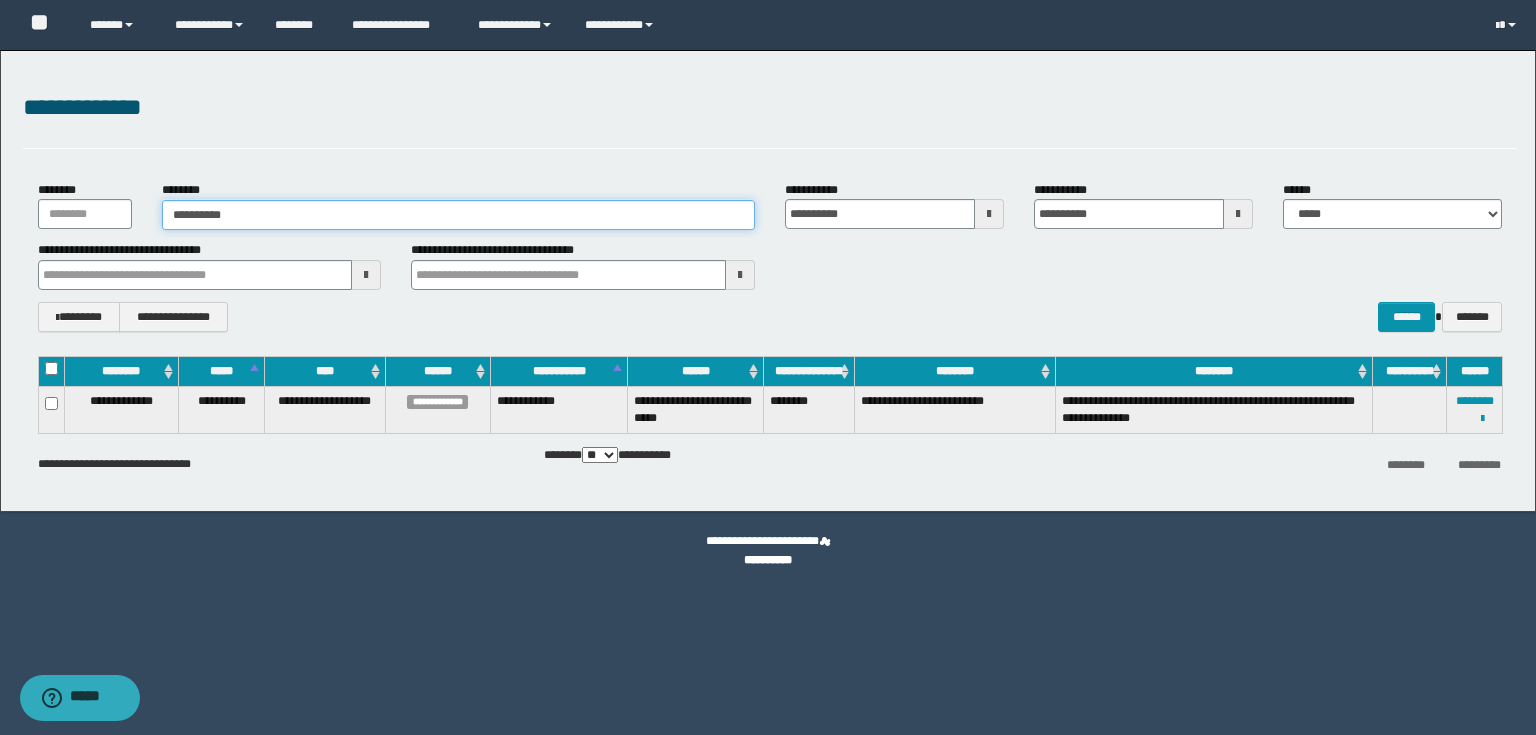 type on "**********" 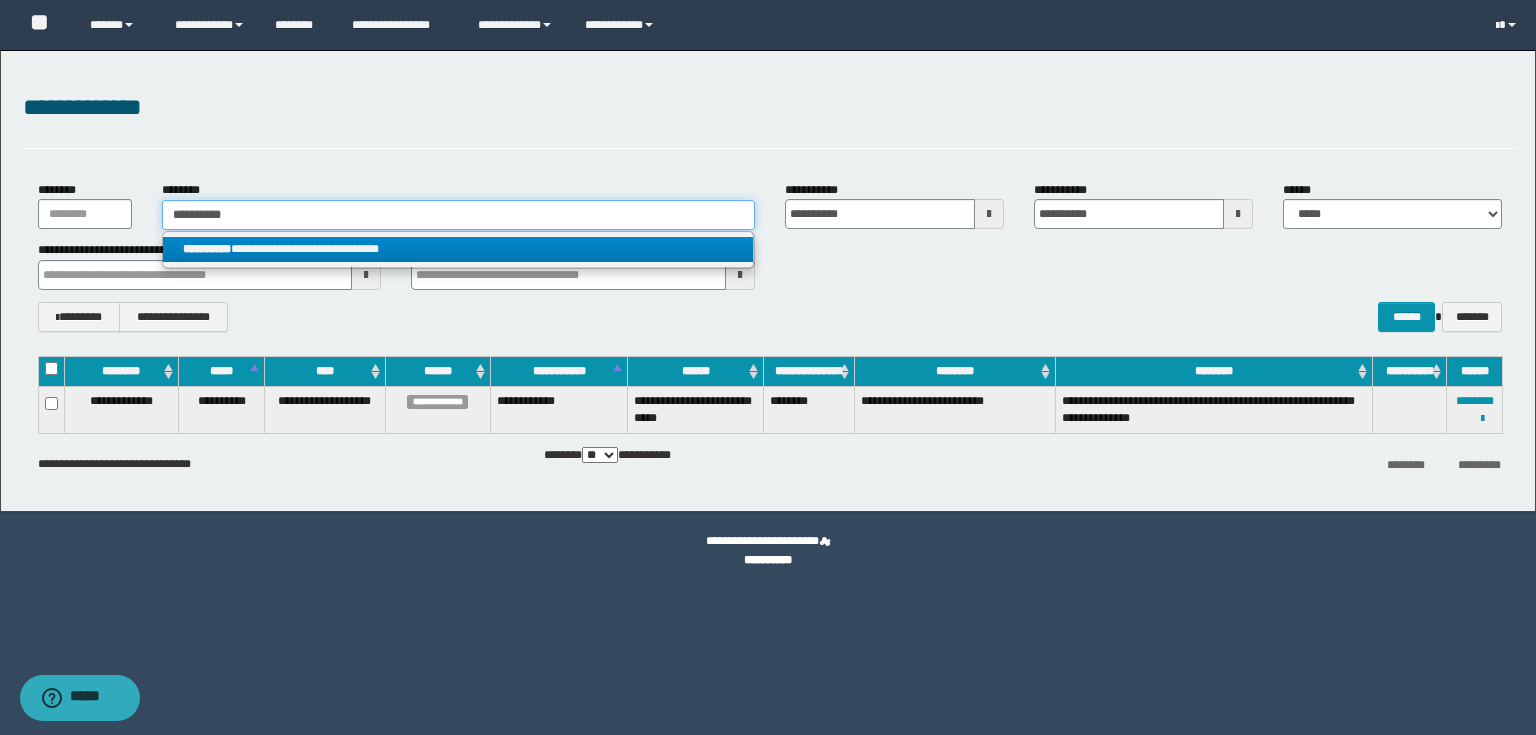 type on "**********" 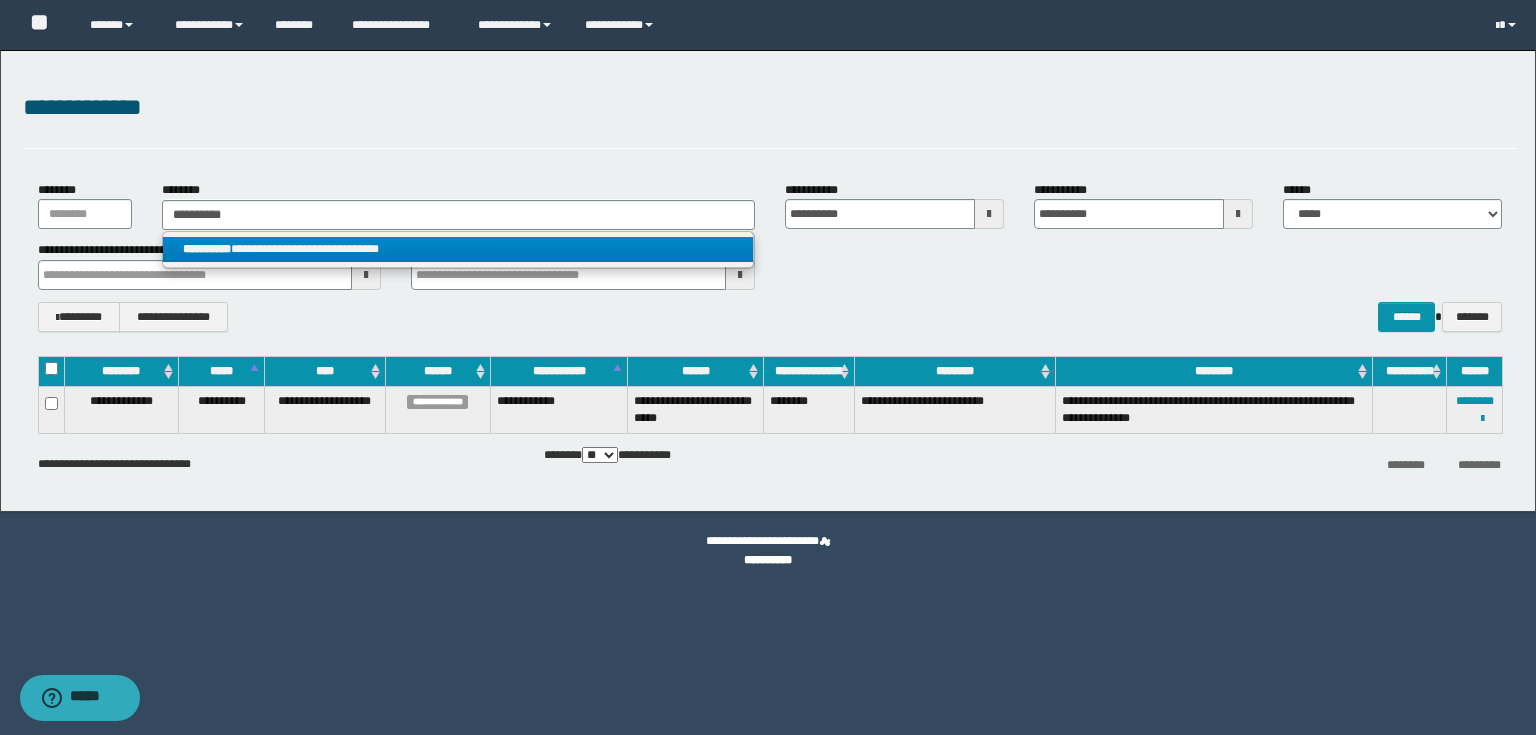 click on "**********" at bounding box center [458, 249] 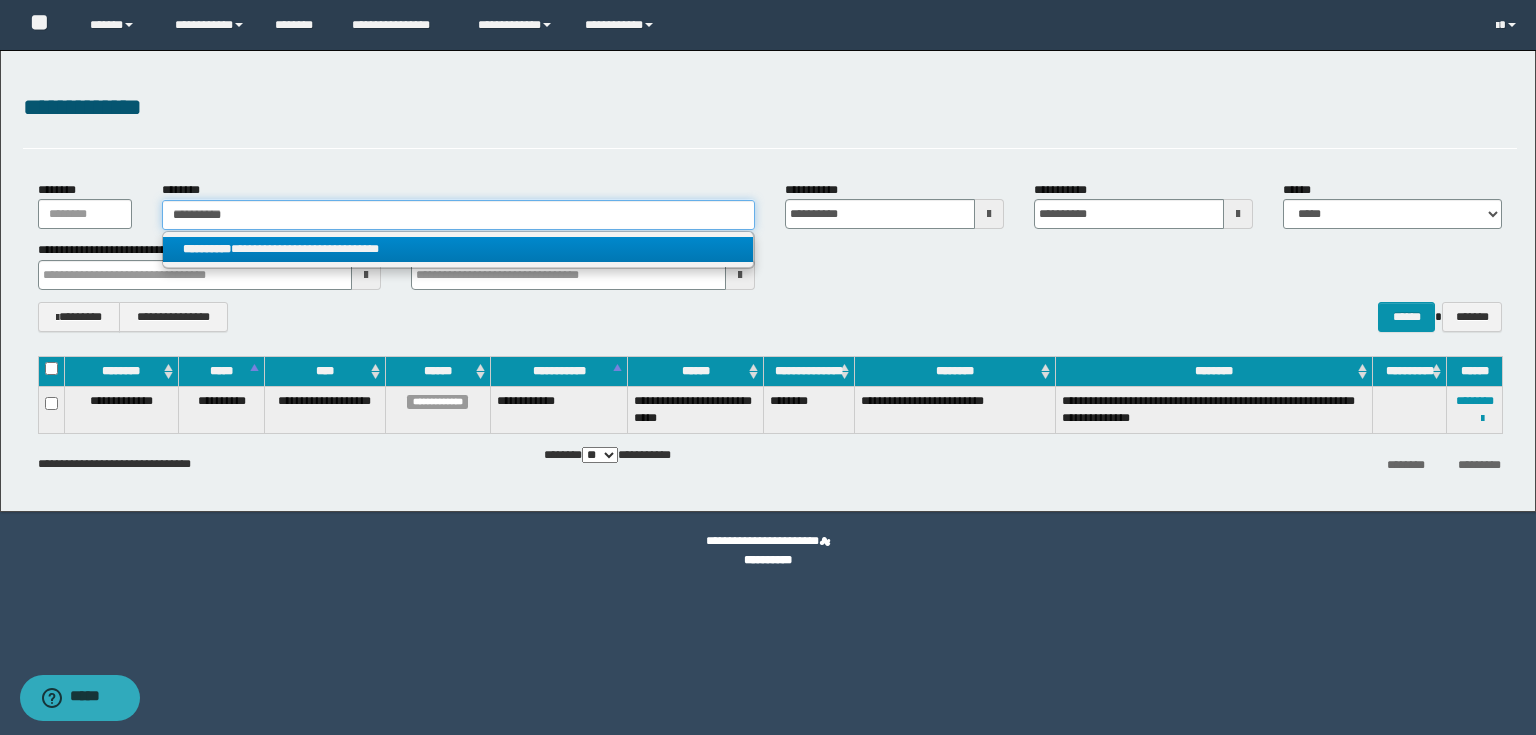 type 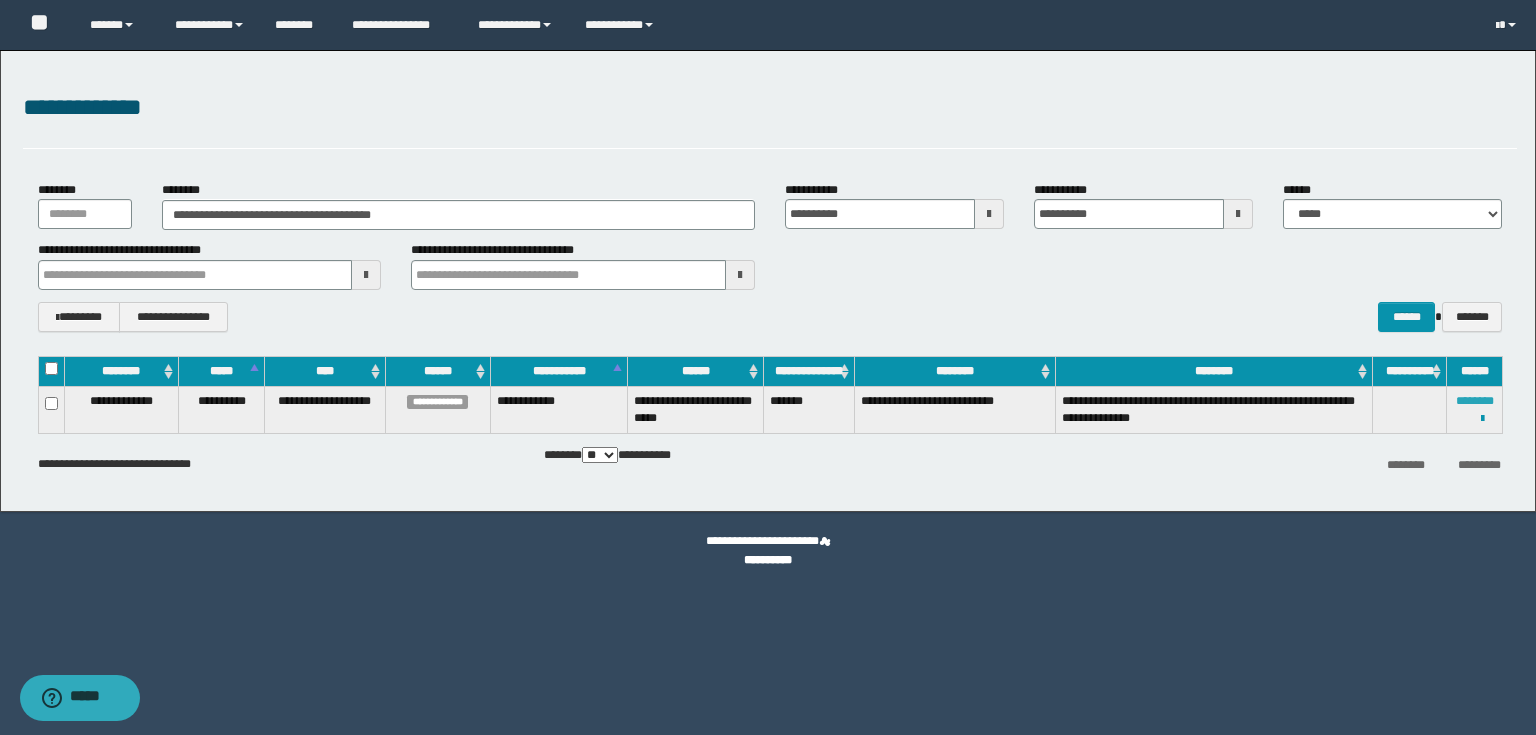 click on "********" at bounding box center [1475, 401] 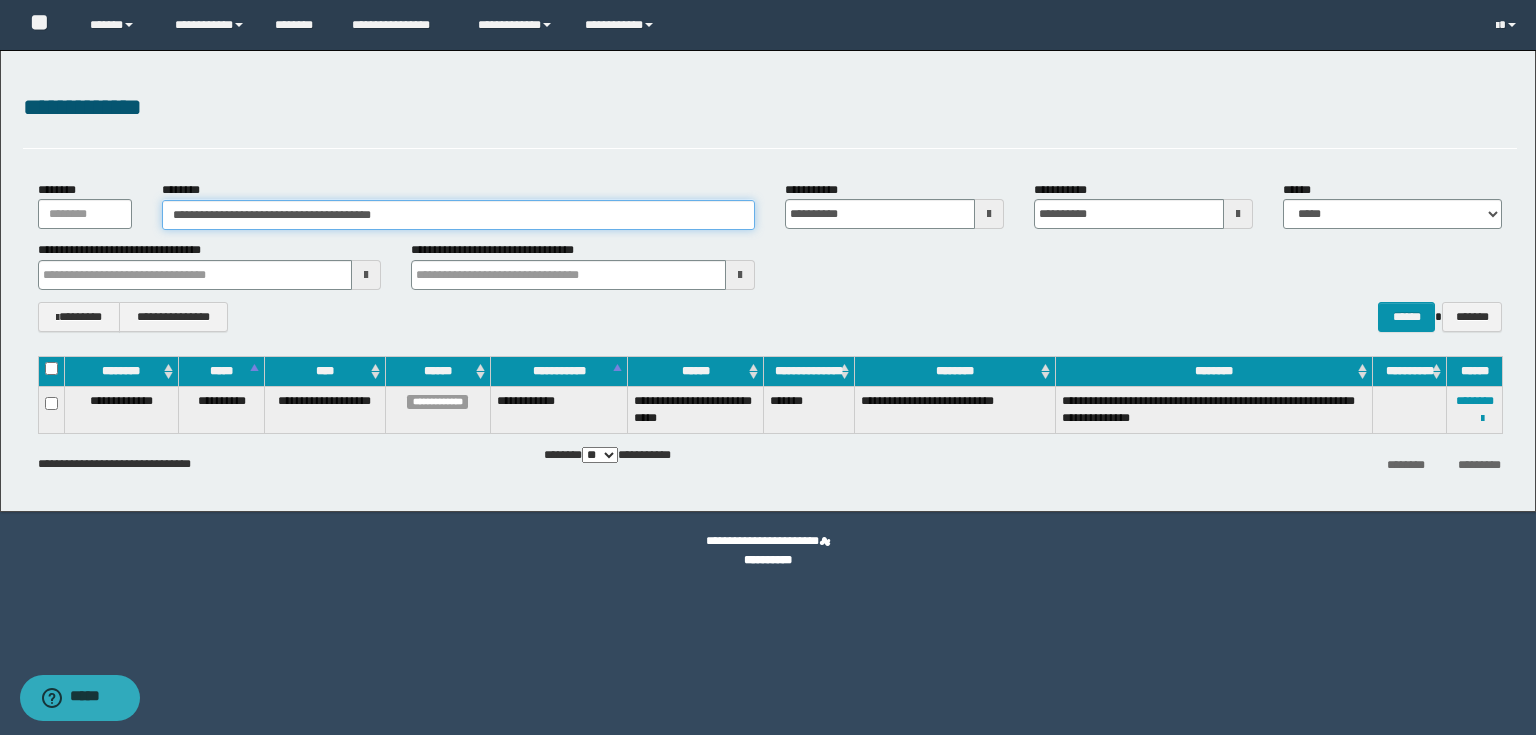 drag, startPoint x: 428, startPoint y: 222, endPoint x: 0, endPoint y: 54, distance: 459.79126 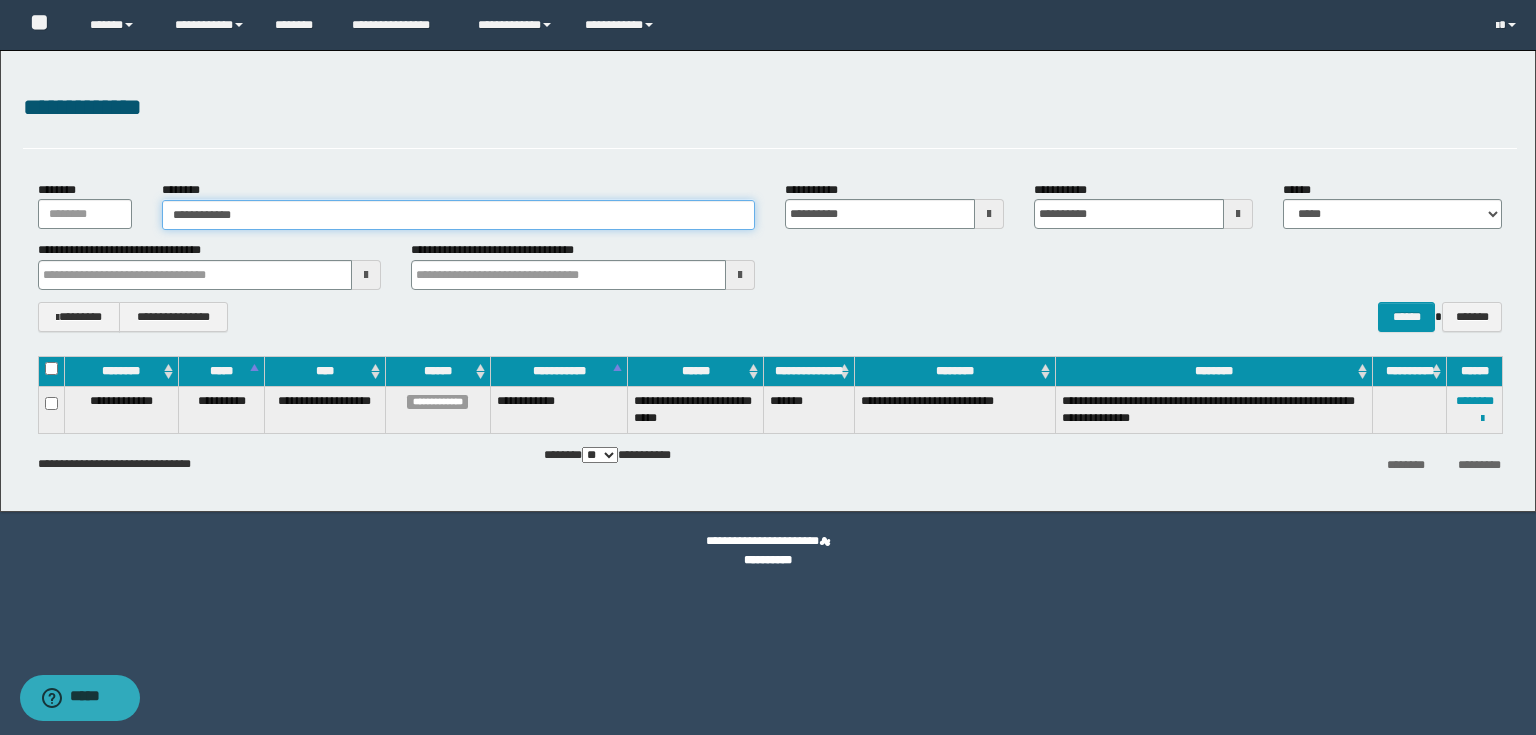 type on "**********" 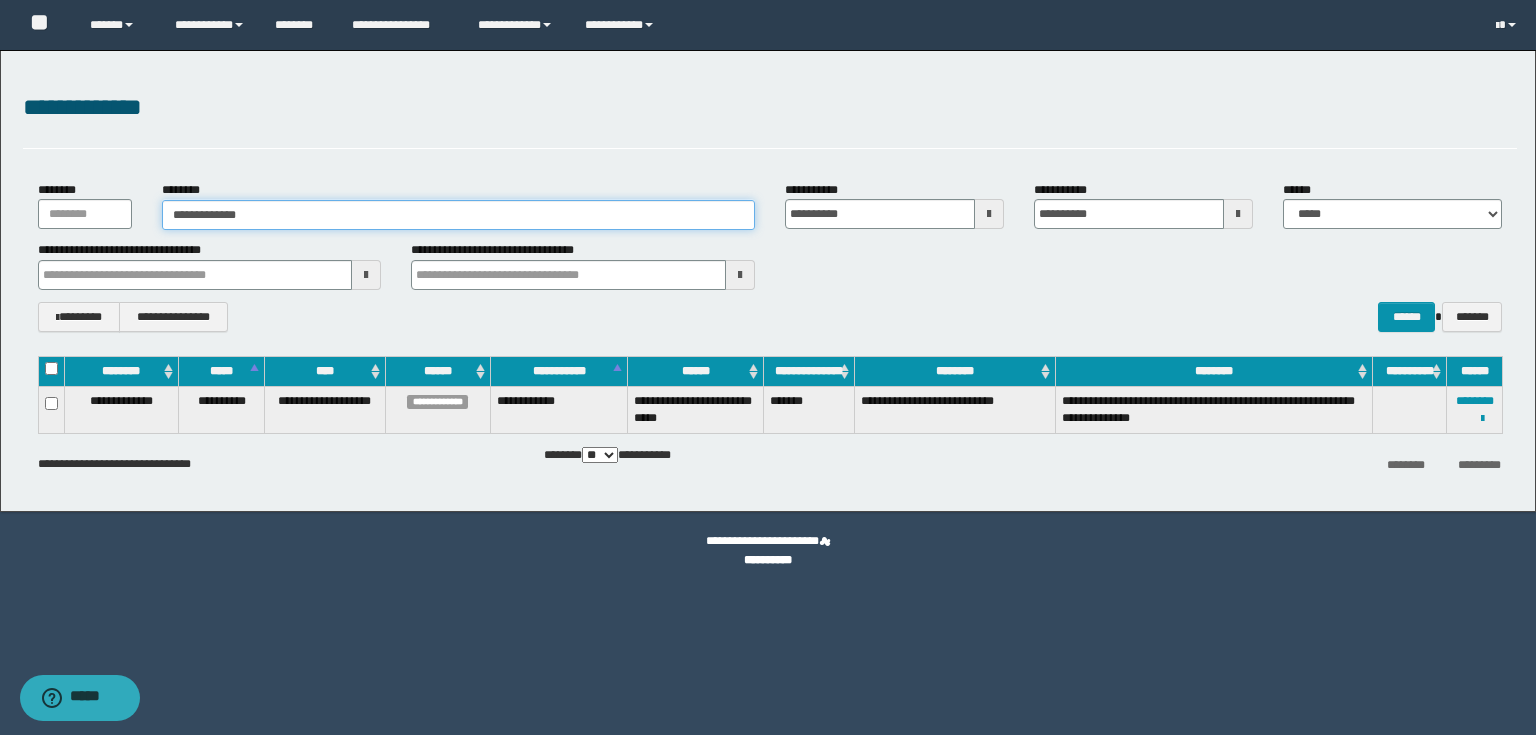 type on "**********" 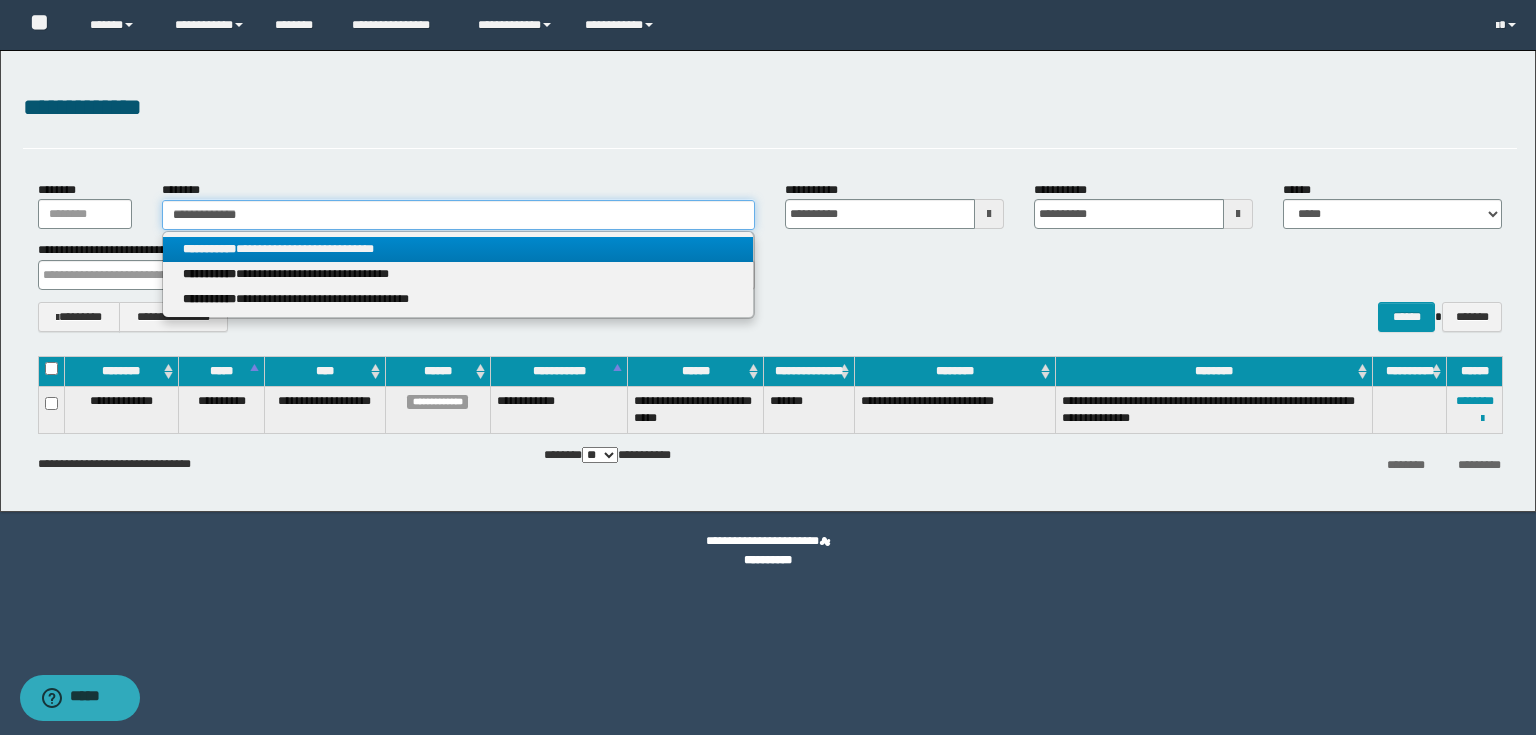 type on "**********" 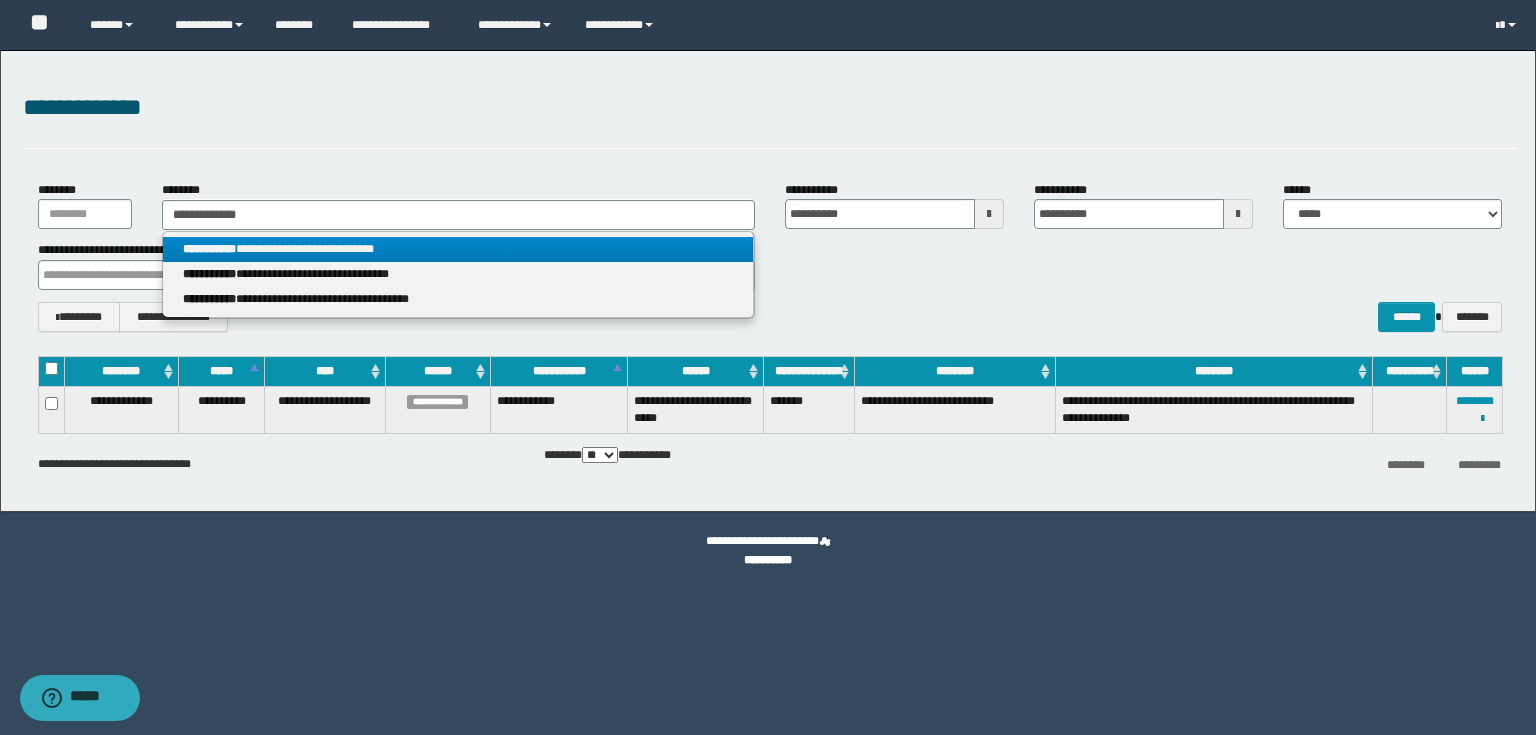 click on "**********" at bounding box center (458, 249) 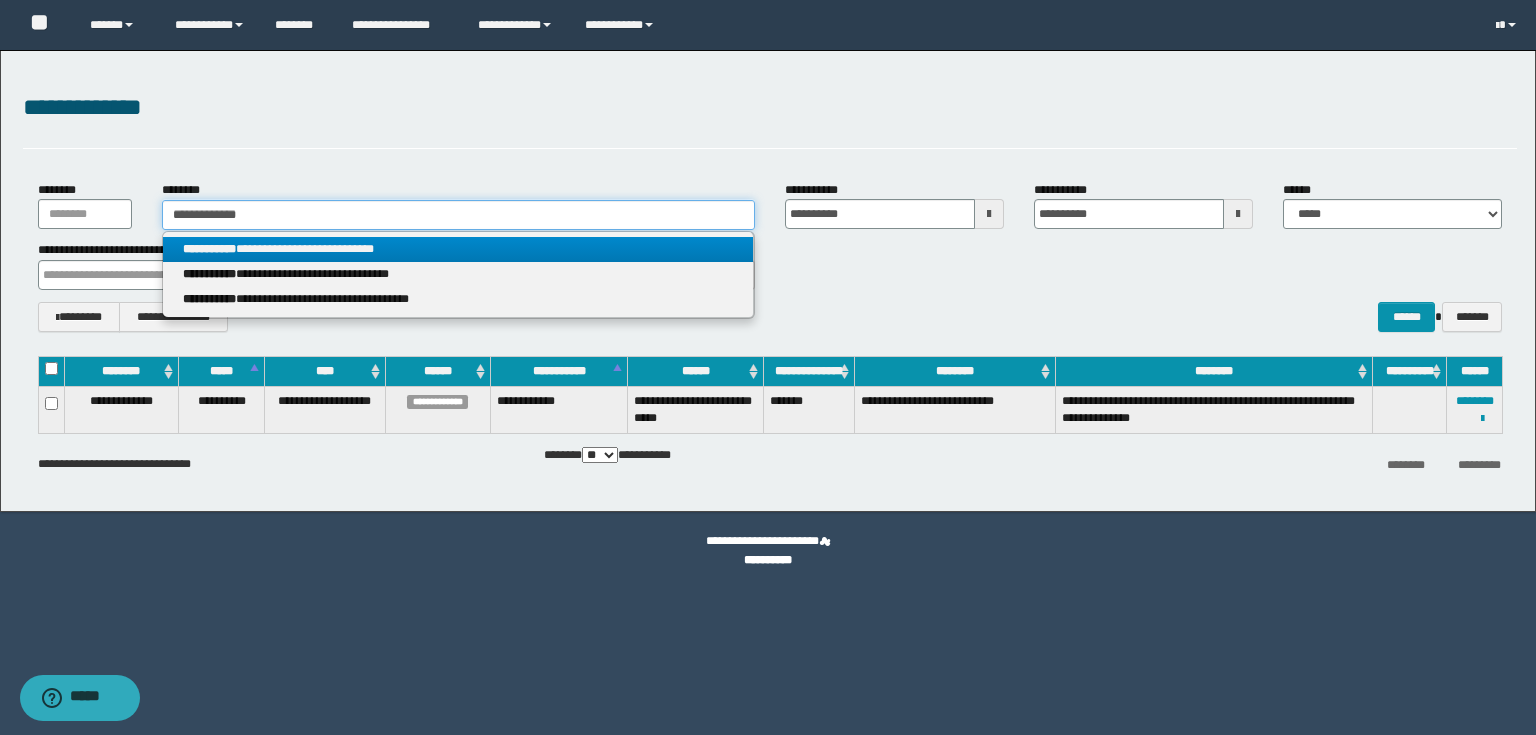 type 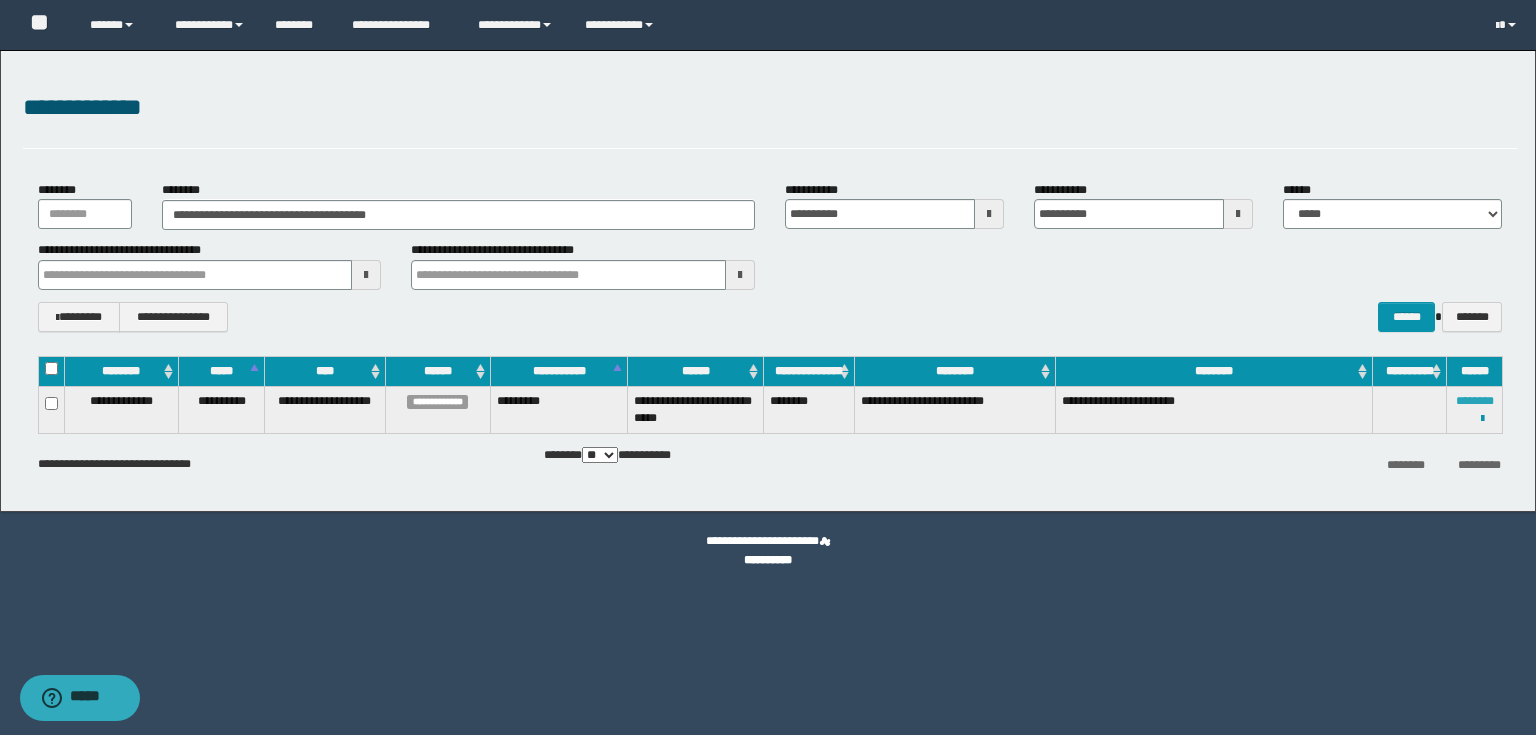 click on "********" at bounding box center (1475, 401) 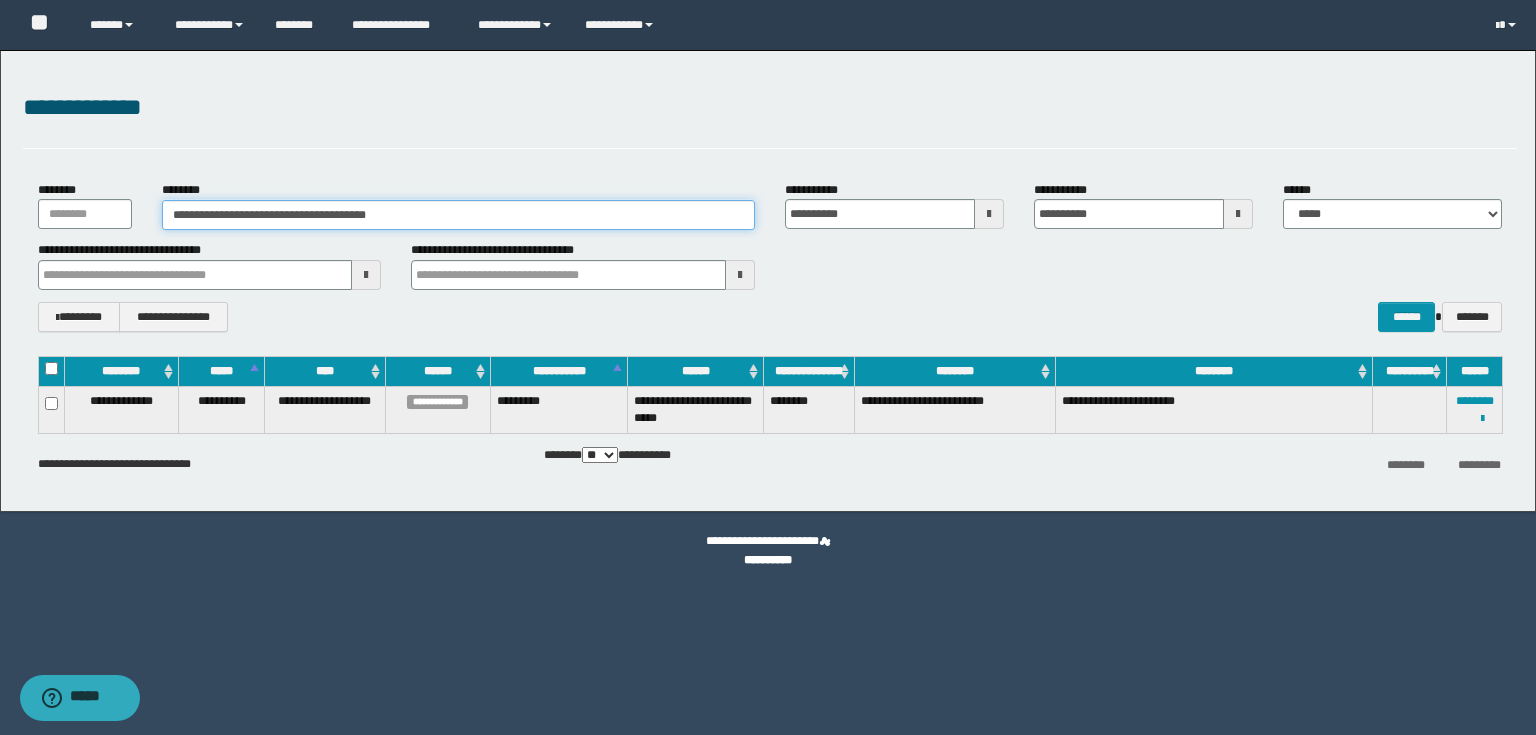 drag, startPoint x: 462, startPoint y: 219, endPoint x: 0, endPoint y: 161, distance: 465.62646 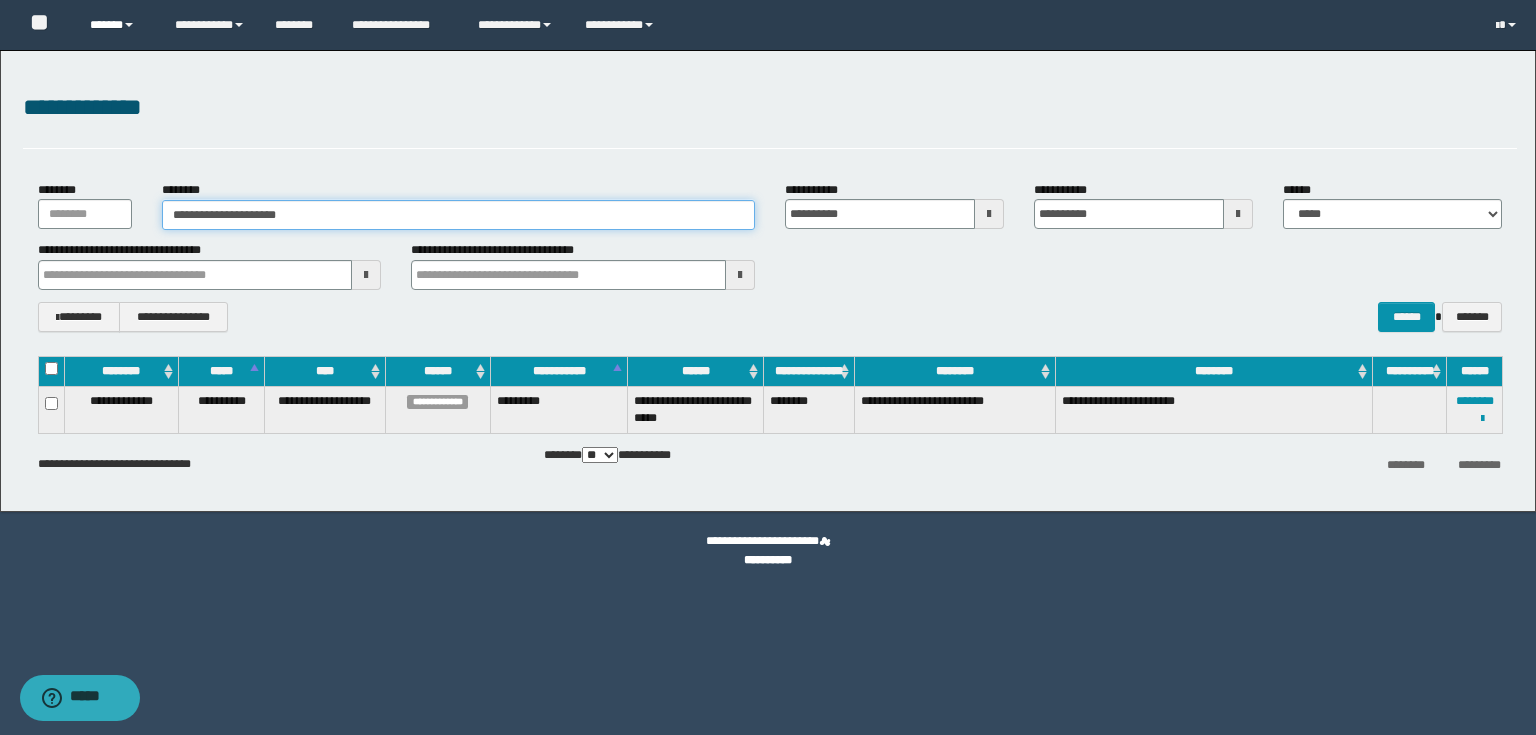 type on "**********" 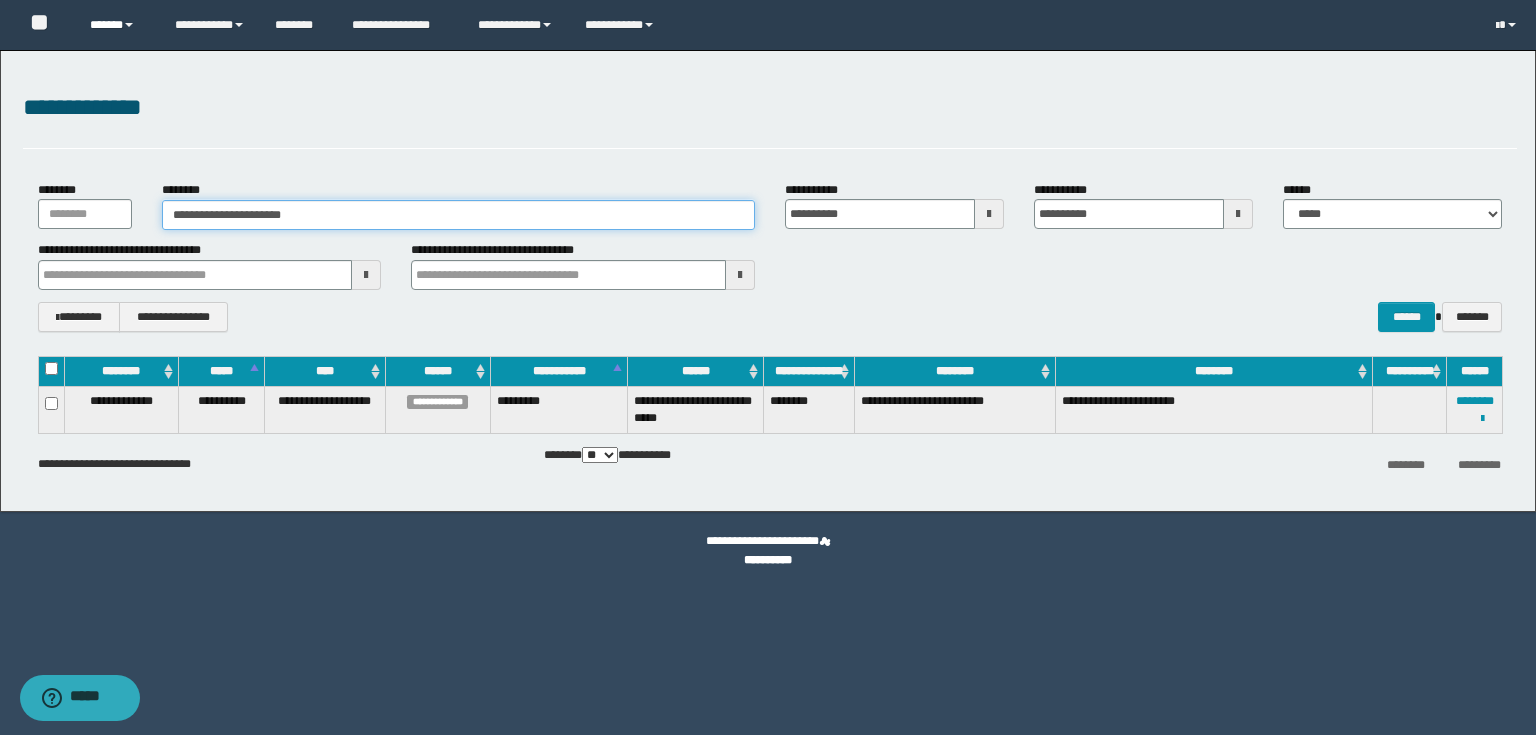 type on "**********" 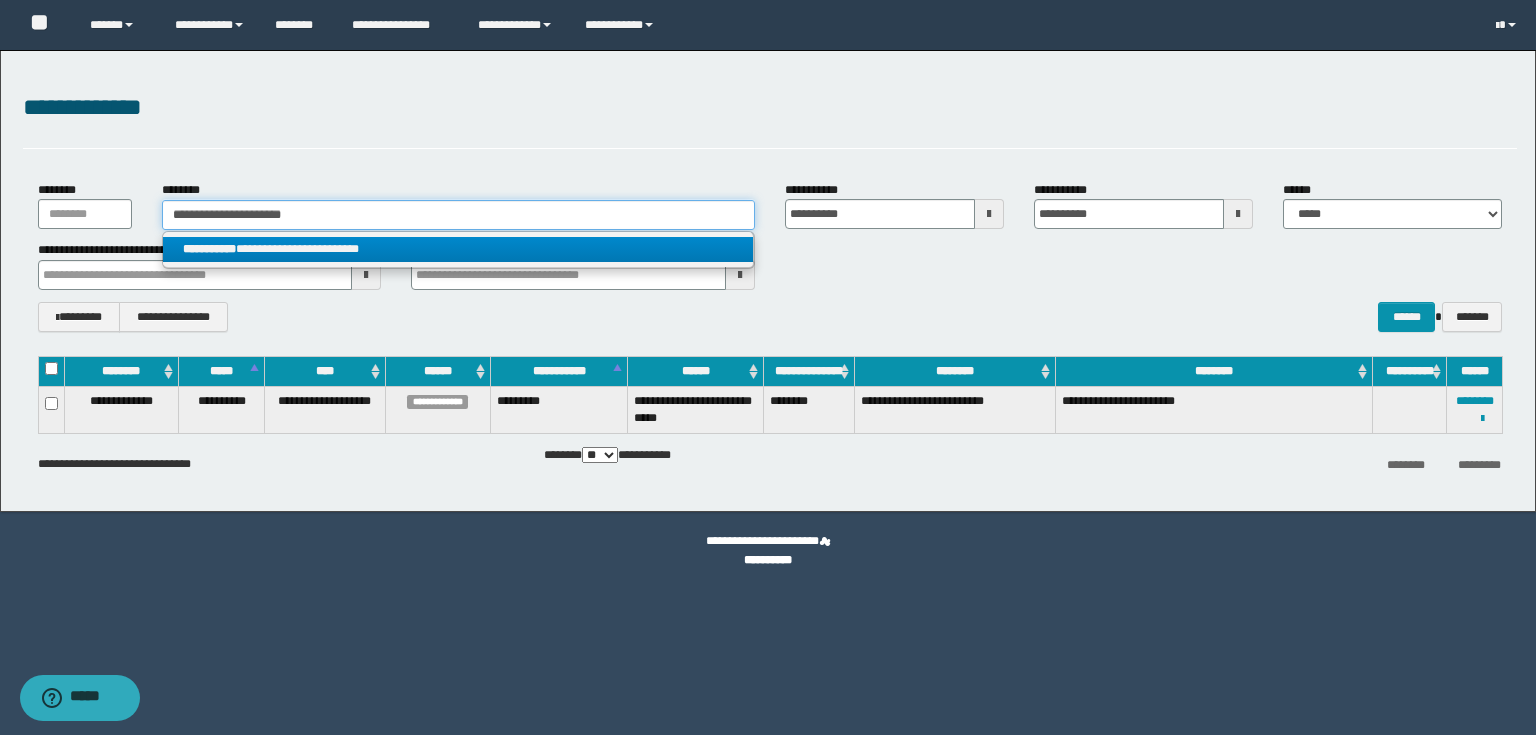 type on "**********" 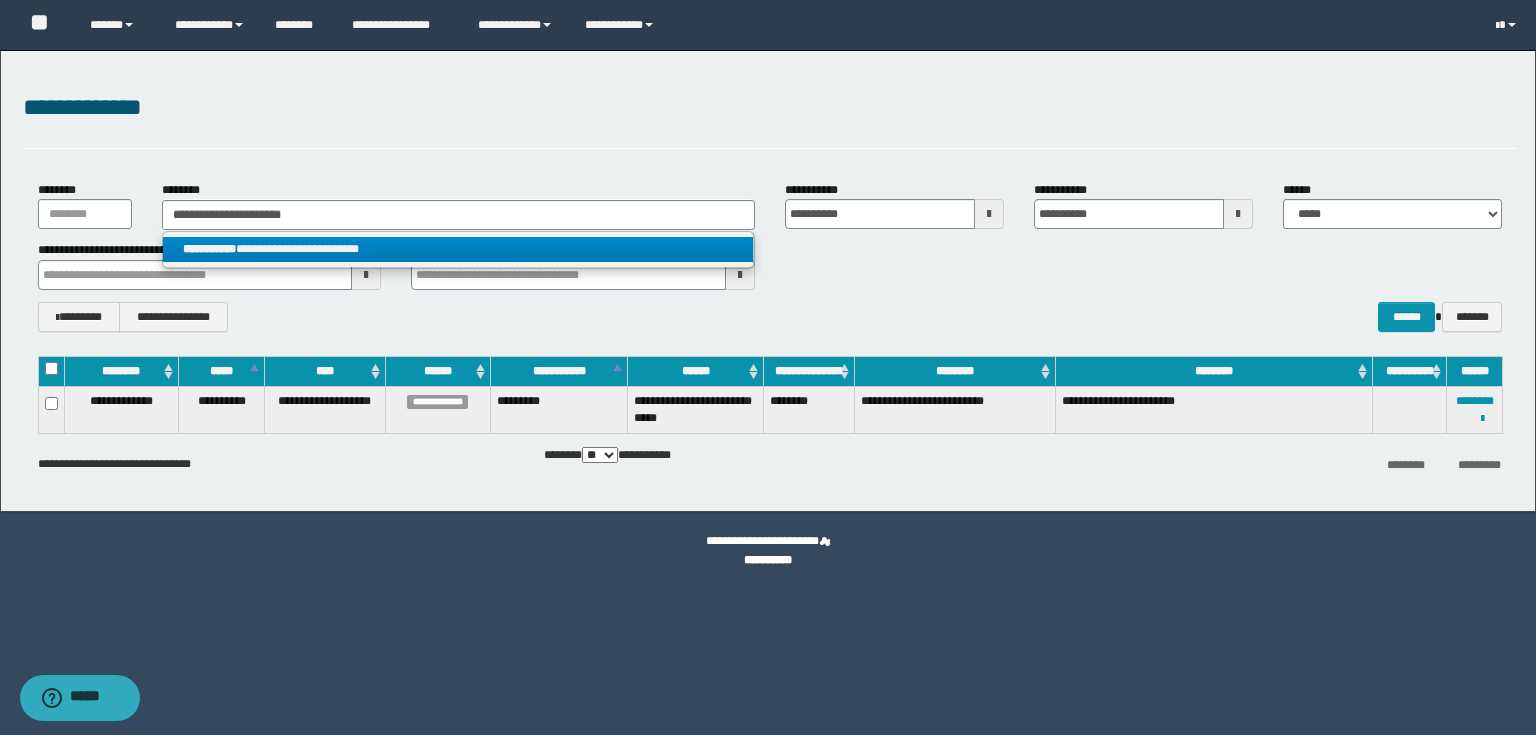 click on "**********" at bounding box center [458, 249] 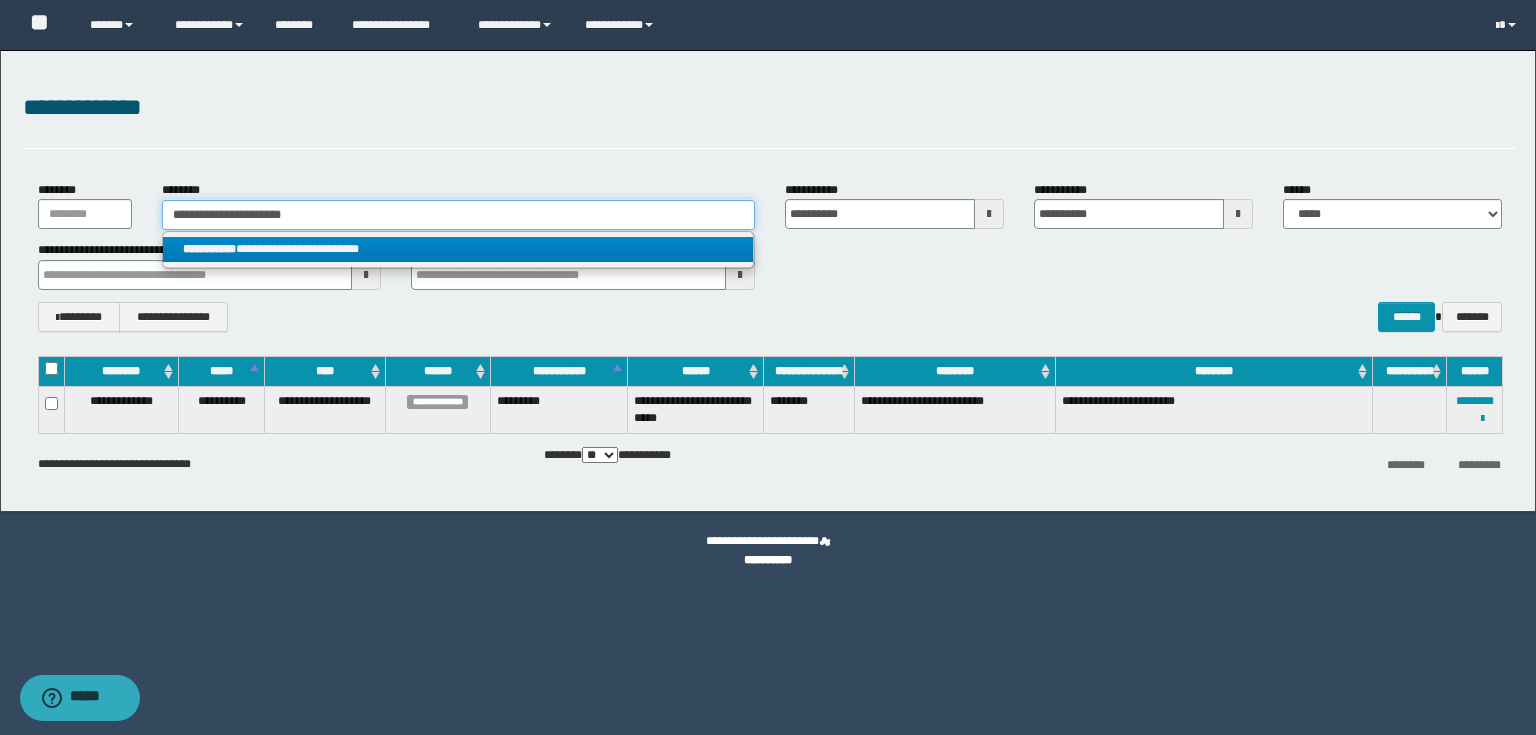 type 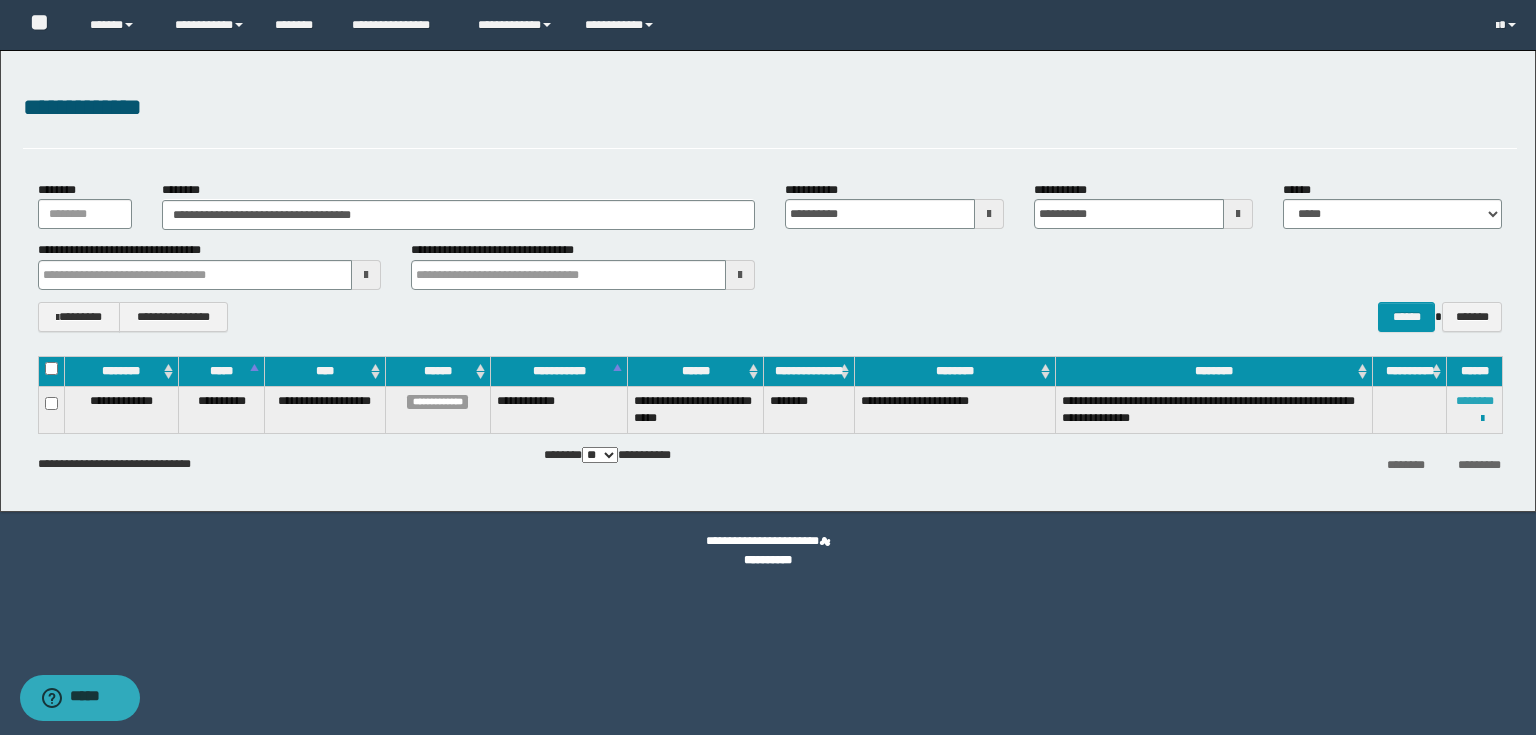 click on "********" at bounding box center [1475, 401] 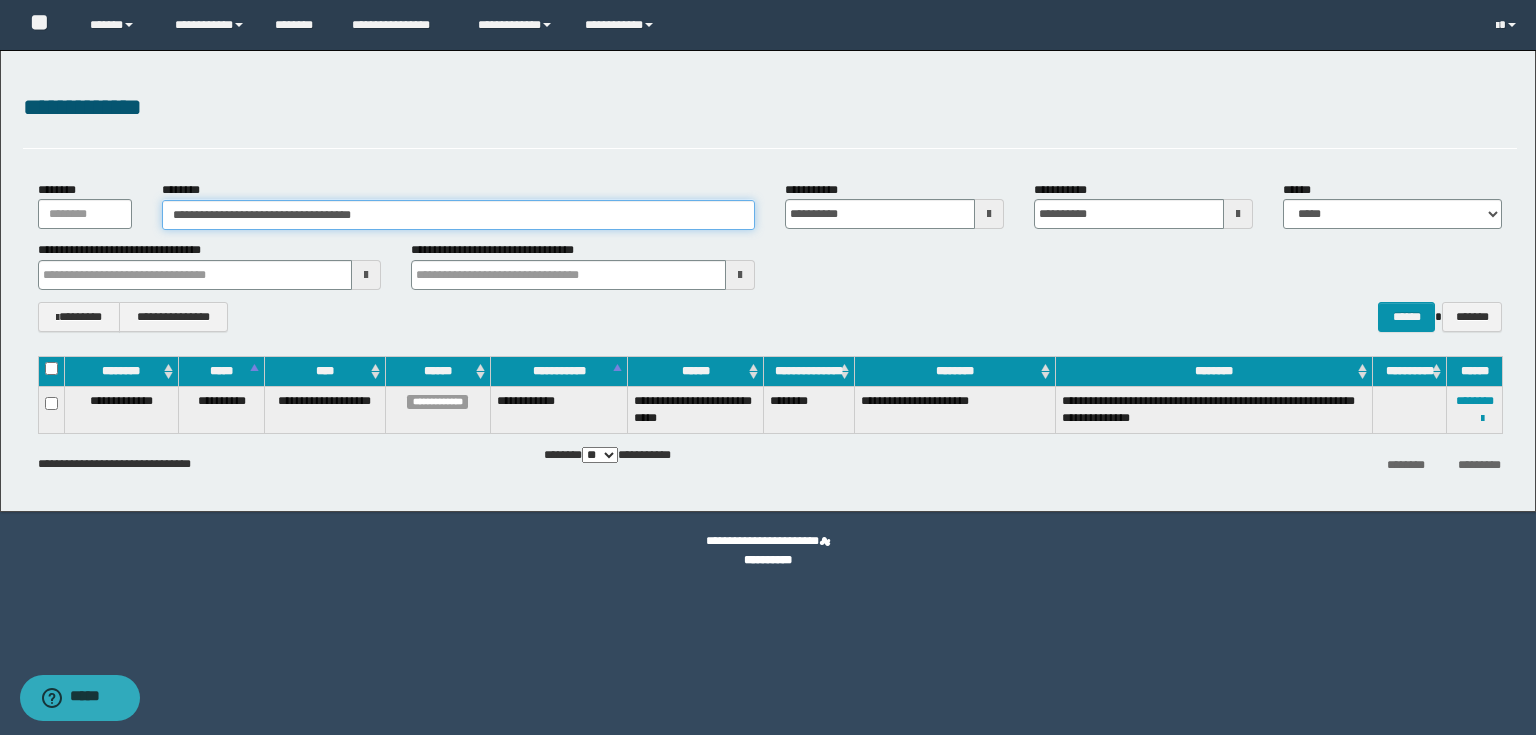 drag, startPoint x: 392, startPoint y: 212, endPoint x: 0, endPoint y: 196, distance: 392.3264 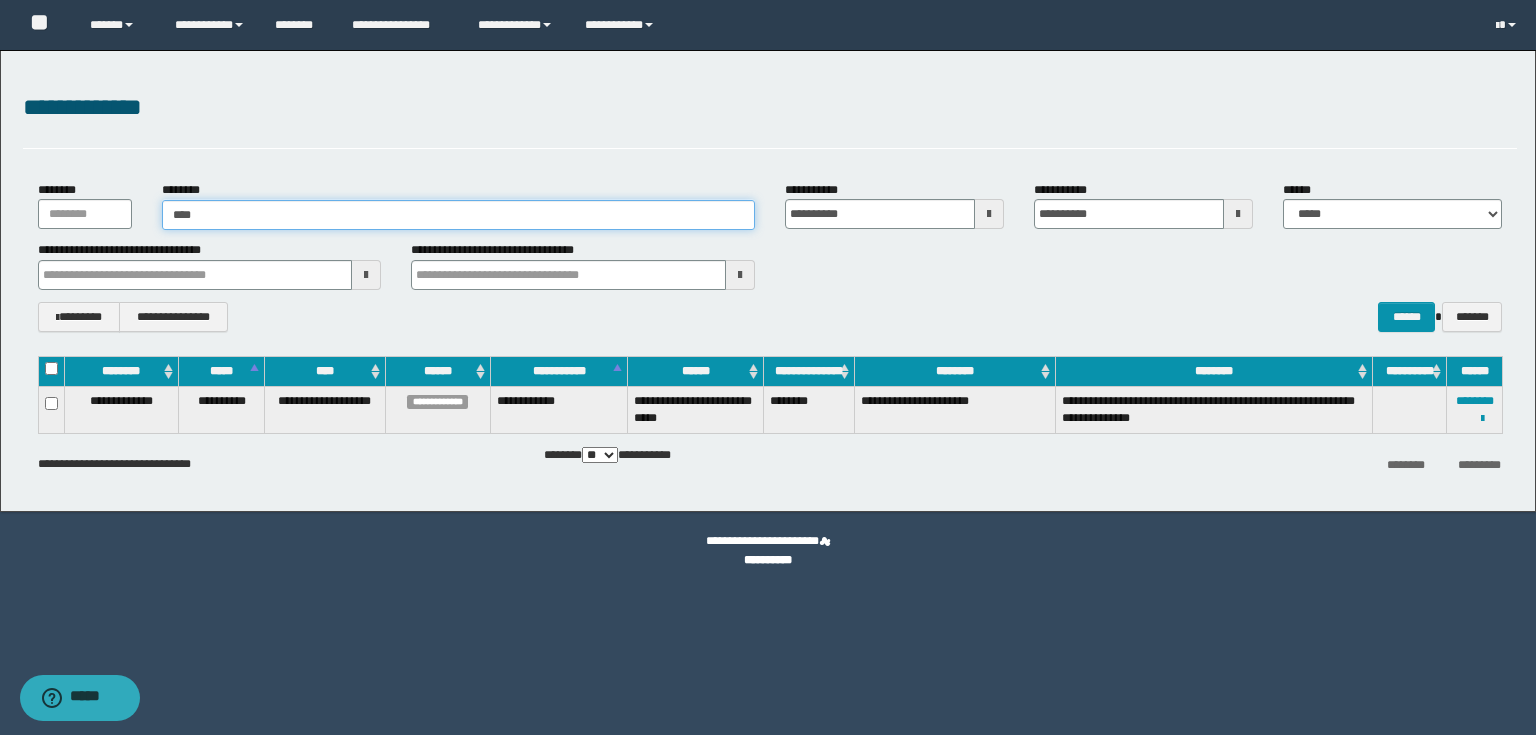type on "*****" 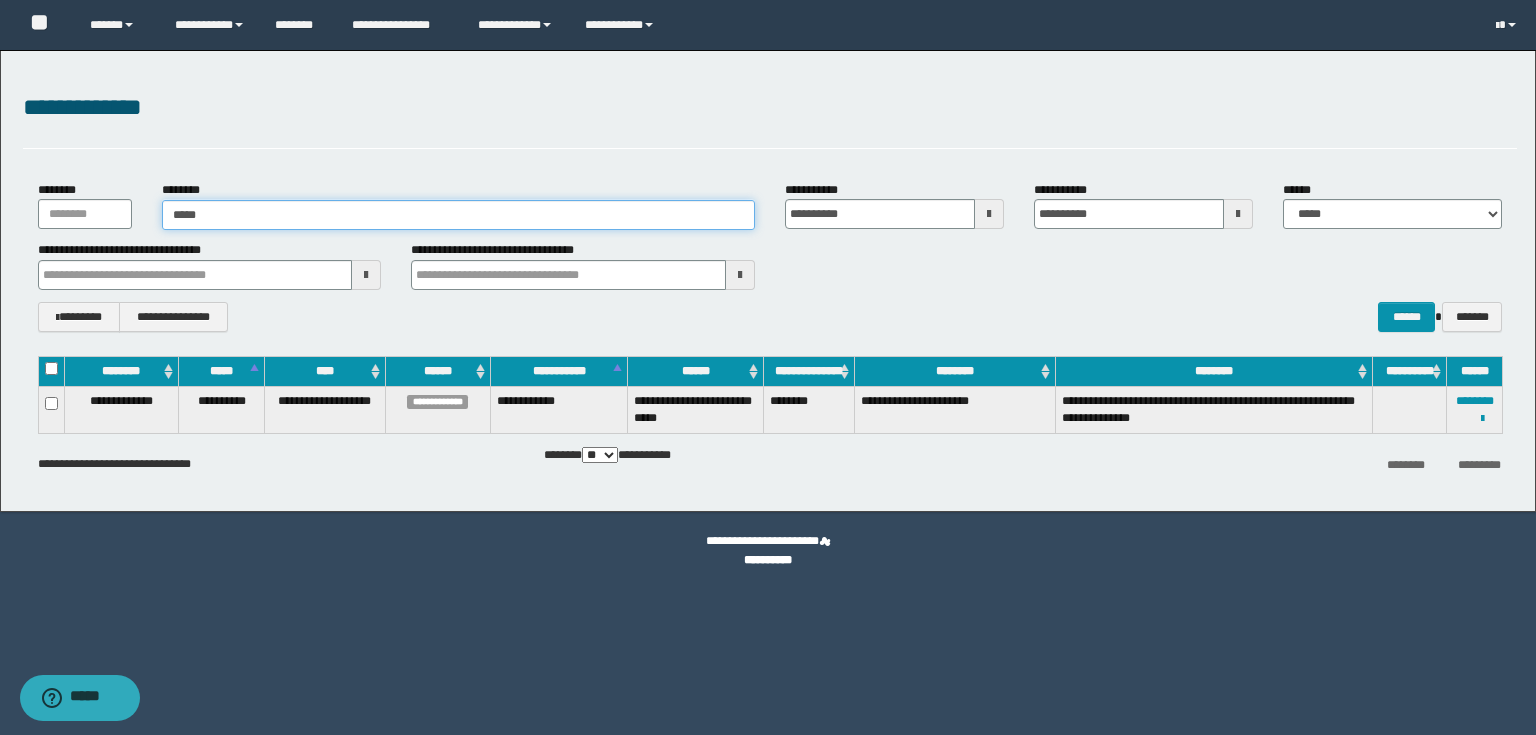 type on "*****" 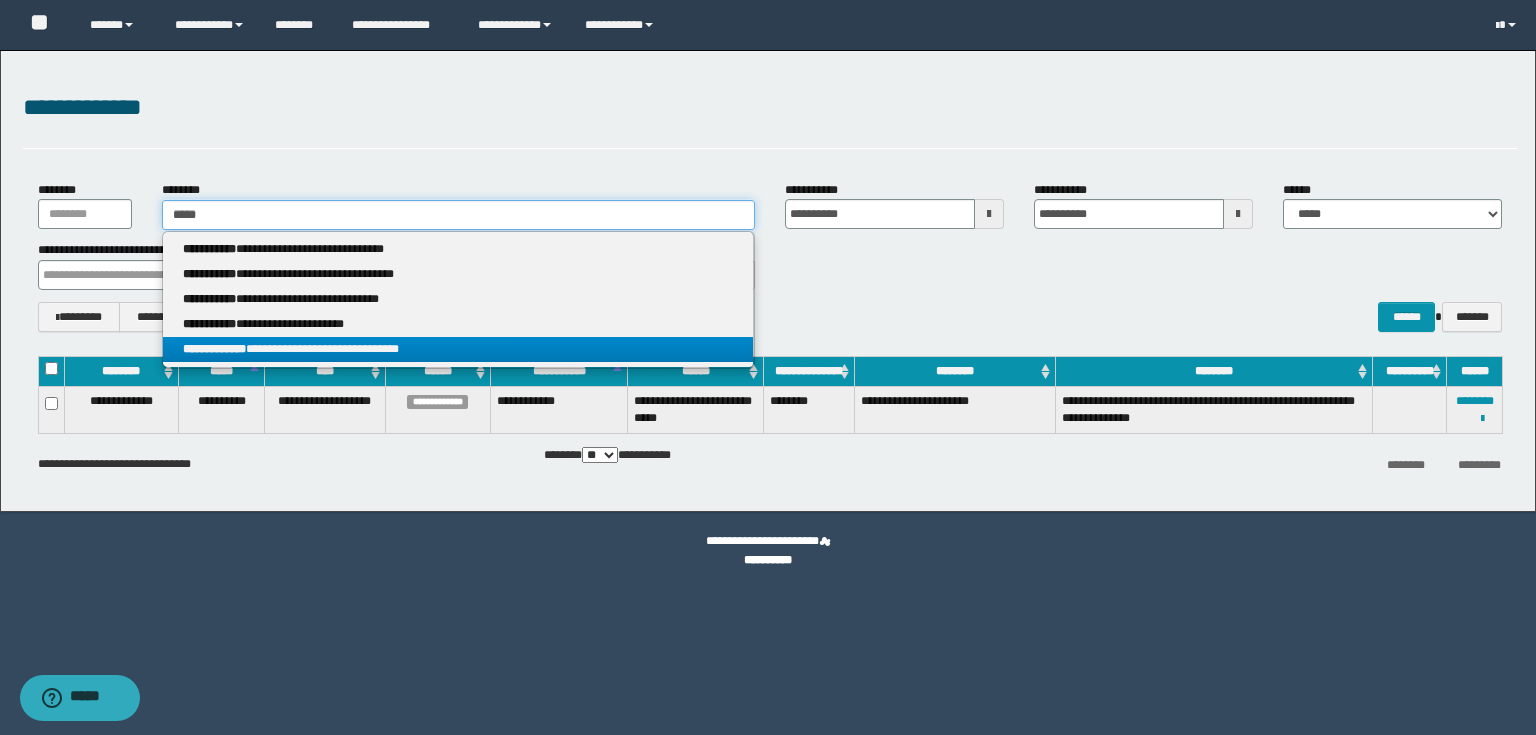 type on "*****" 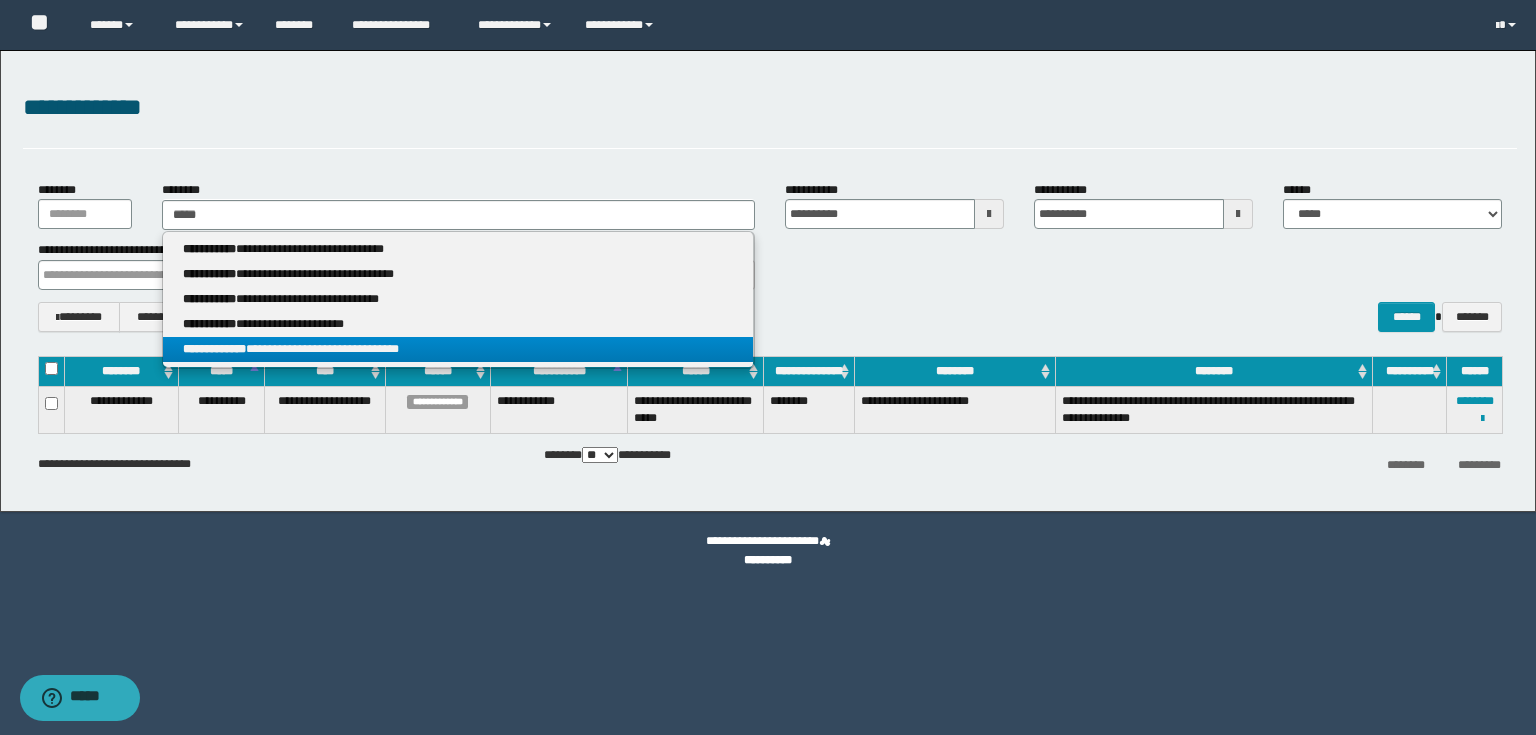 click on "**********" at bounding box center (214, 349) 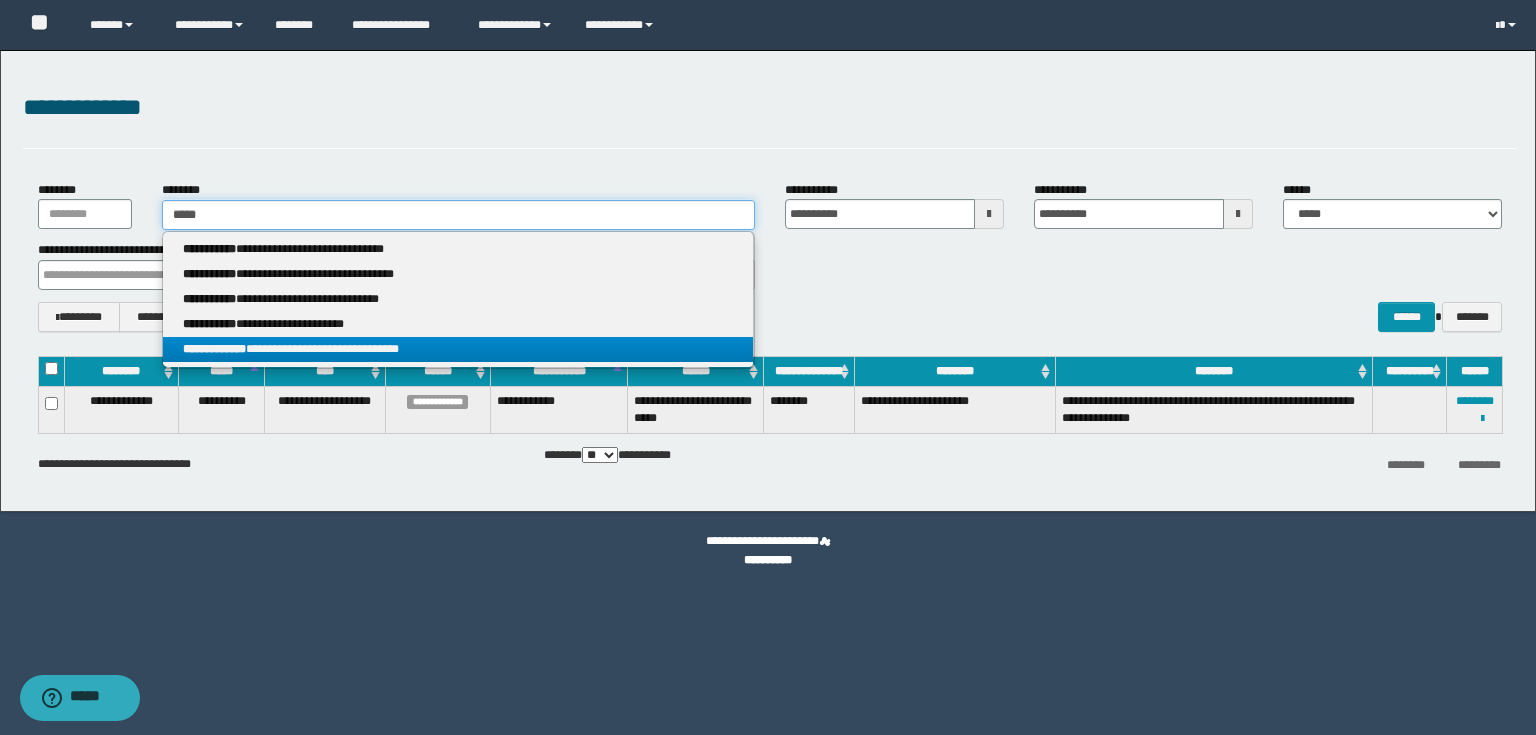 type 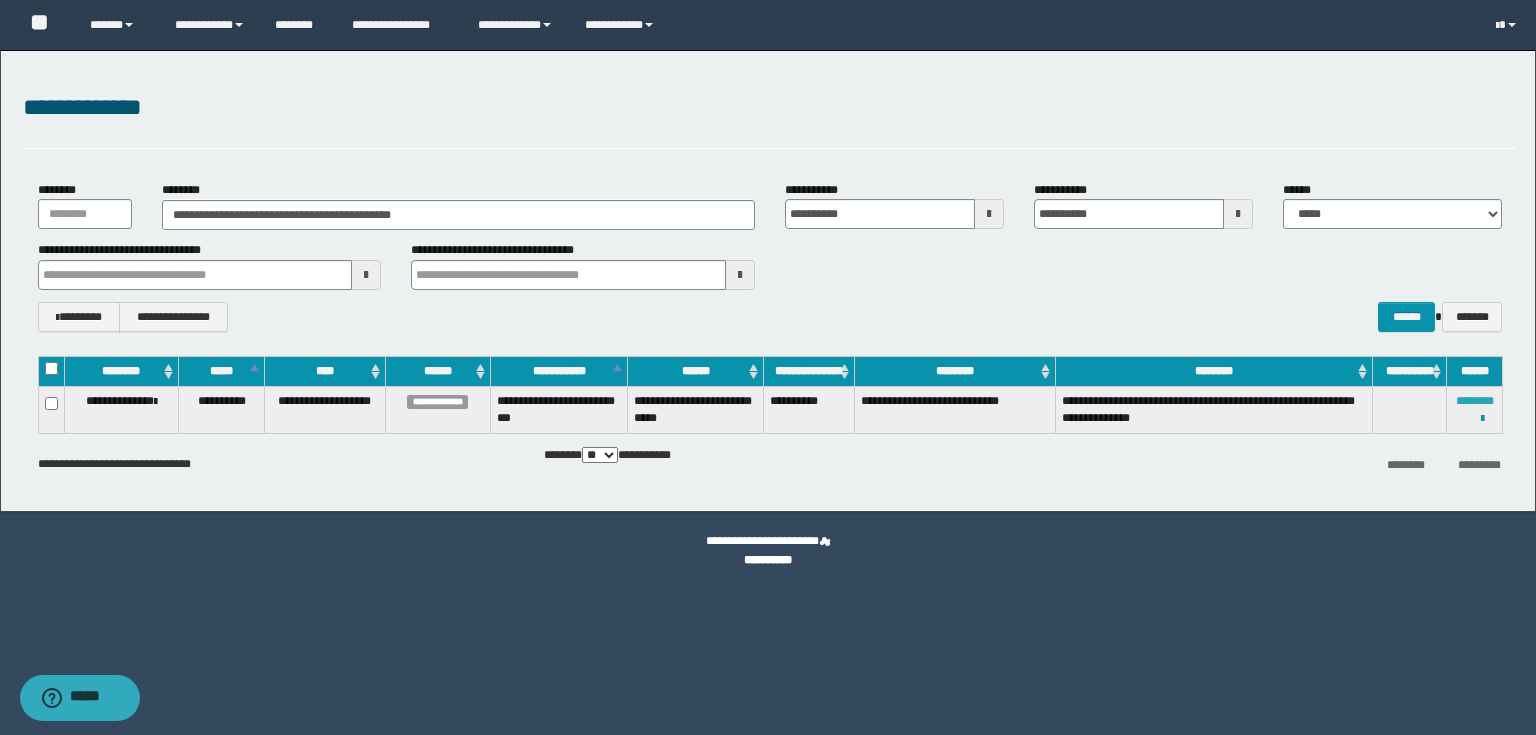 click on "********" at bounding box center (1475, 401) 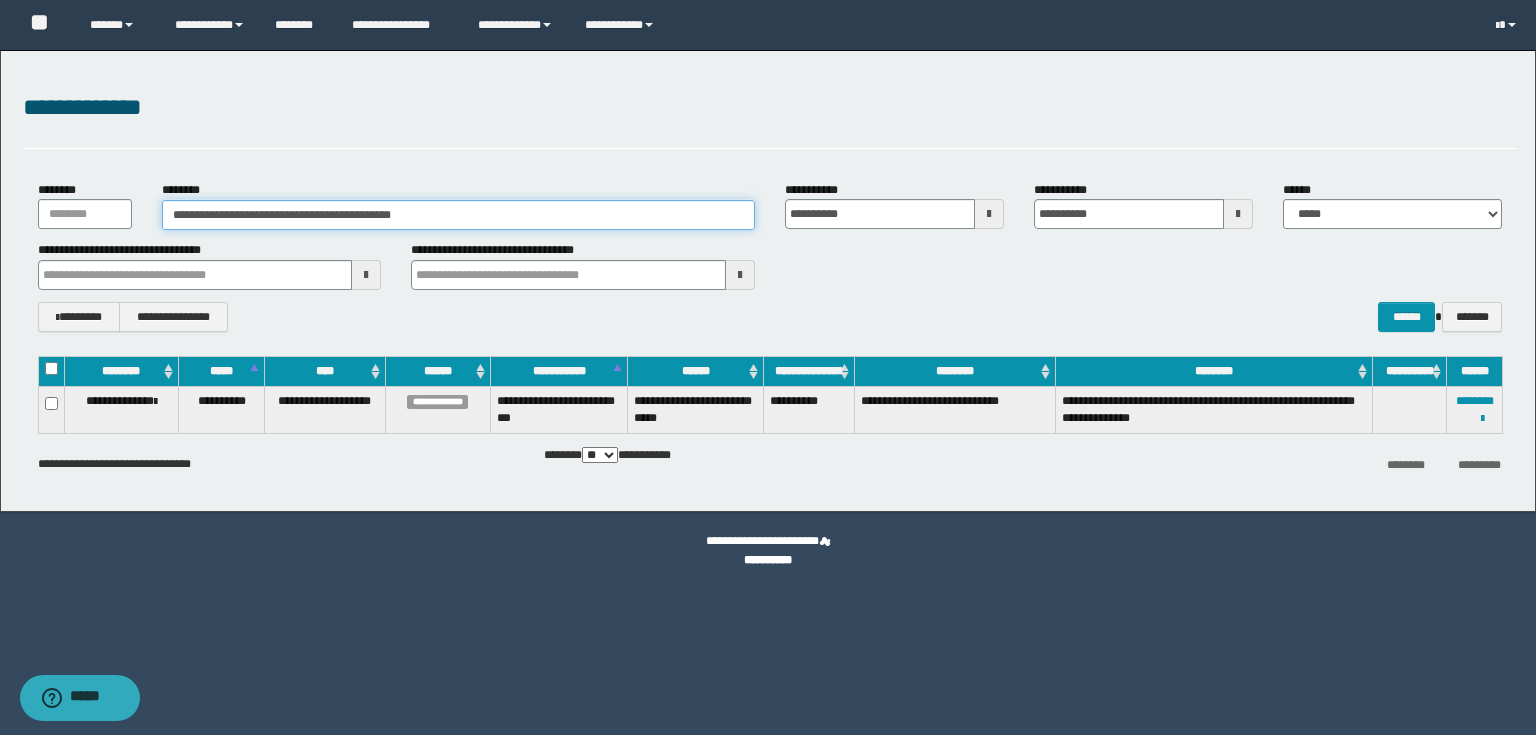 drag, startPoint x: 482, startPoint y: 228, endPoint x: 0, endPoint y: 249, distance: 482.45724 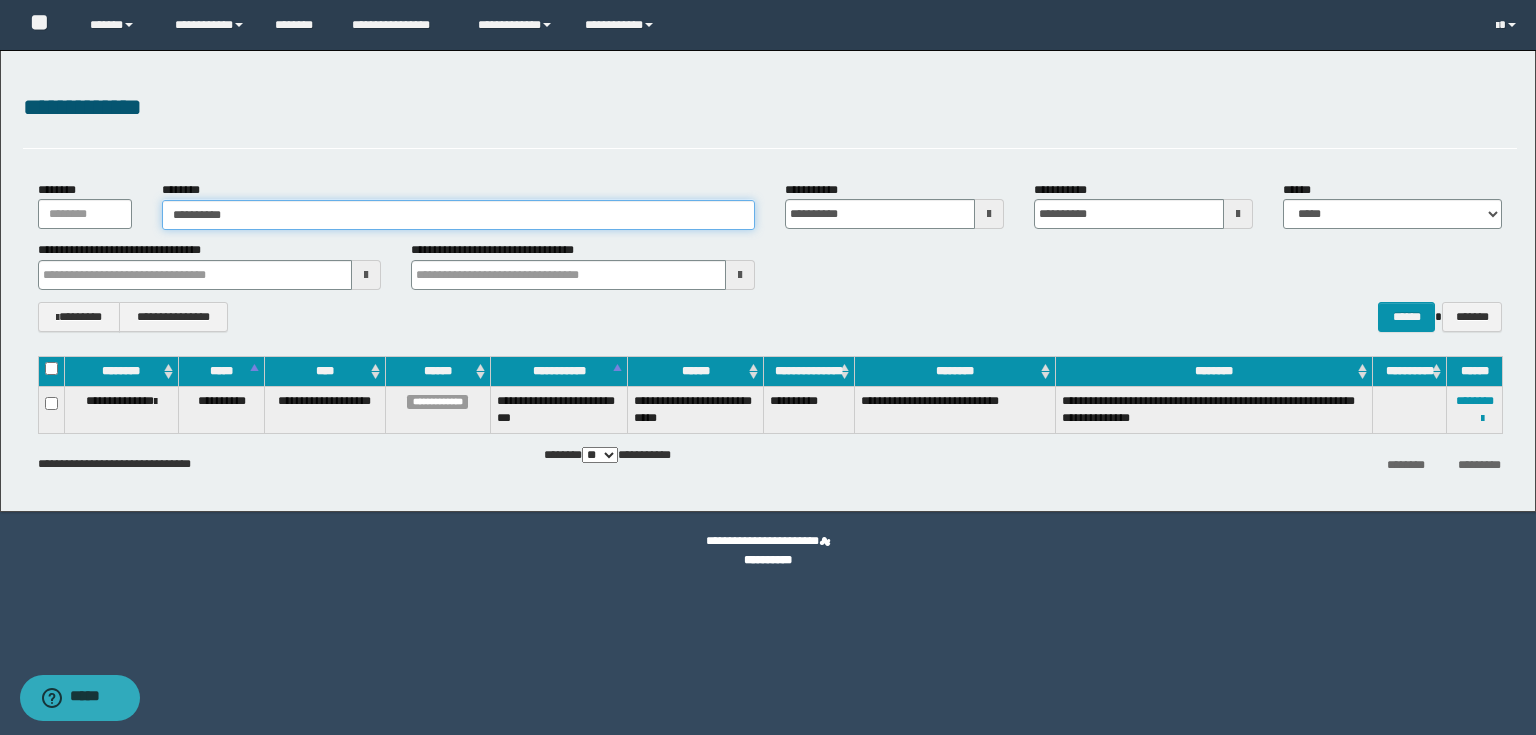 type on "**********" 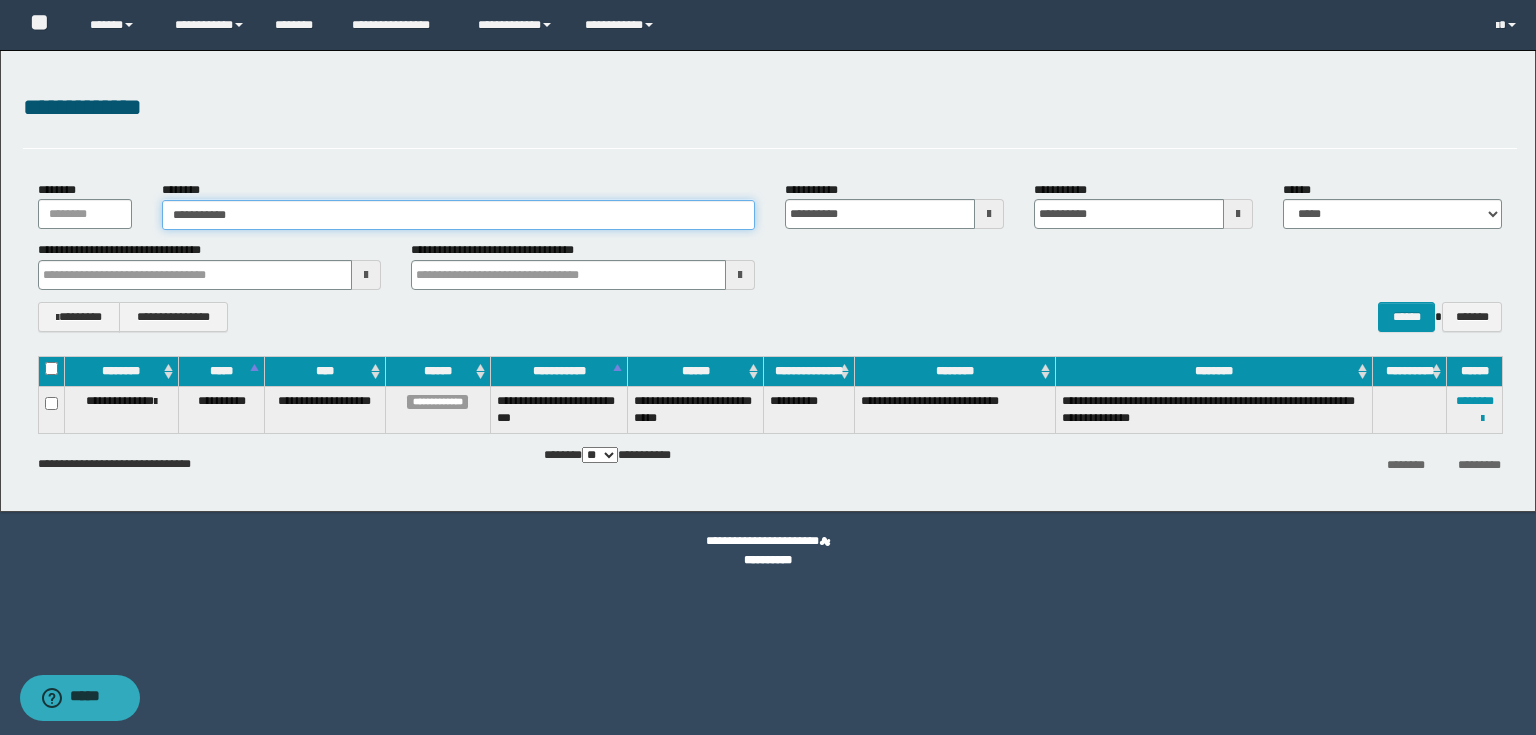 type on "**********" 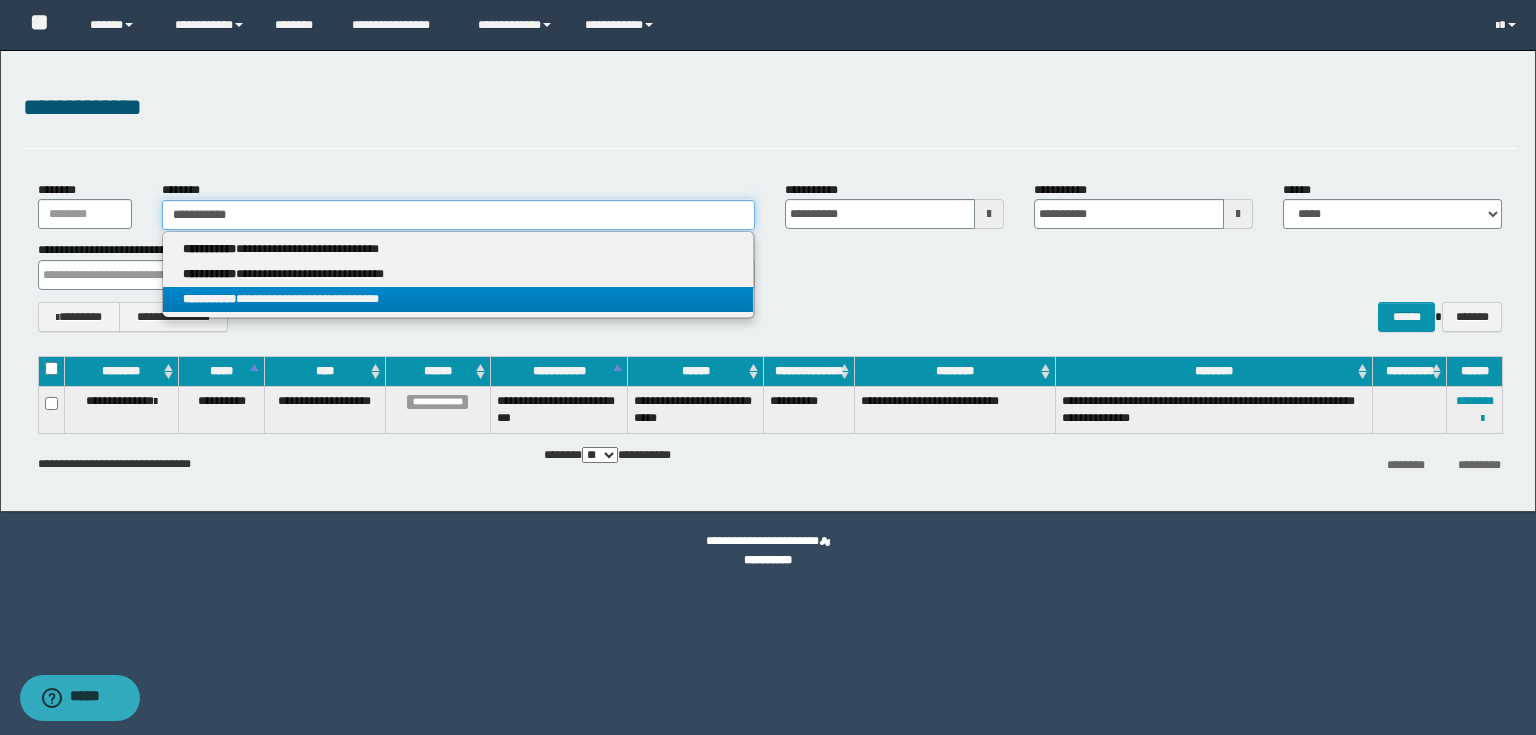 type on "**********" 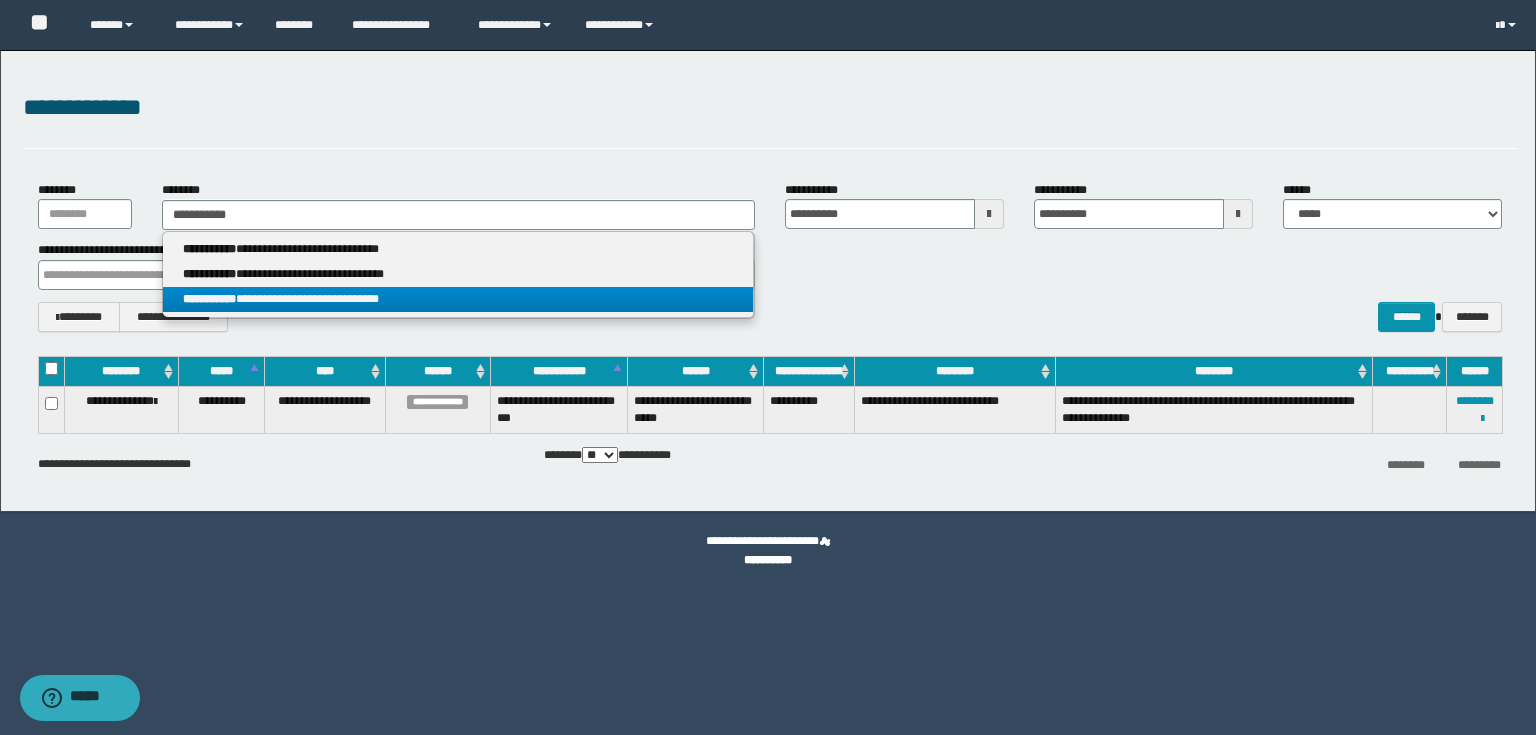 click on "**********" at bounding box center (458, 299) 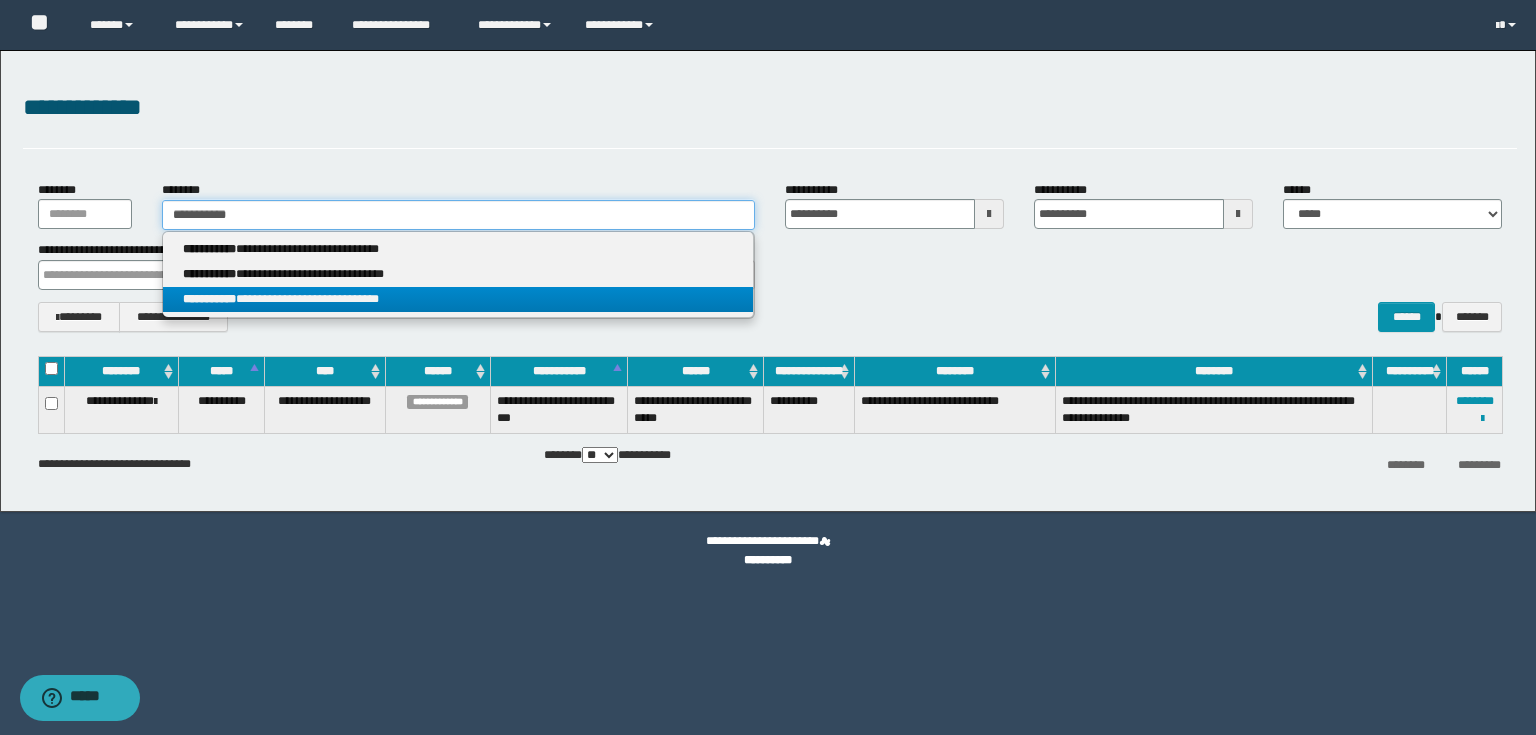 type 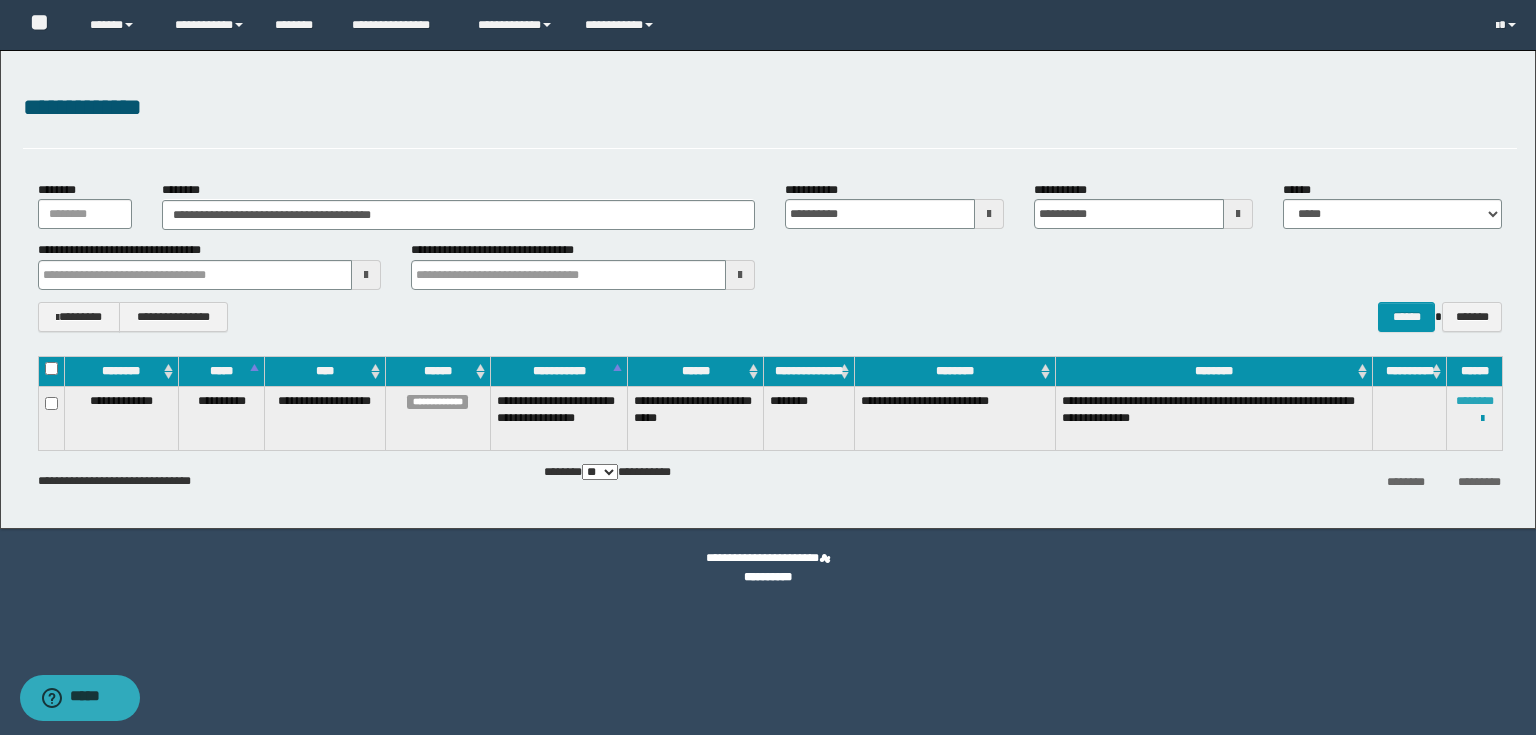 click on "********" at bounding box center (1475, 401) 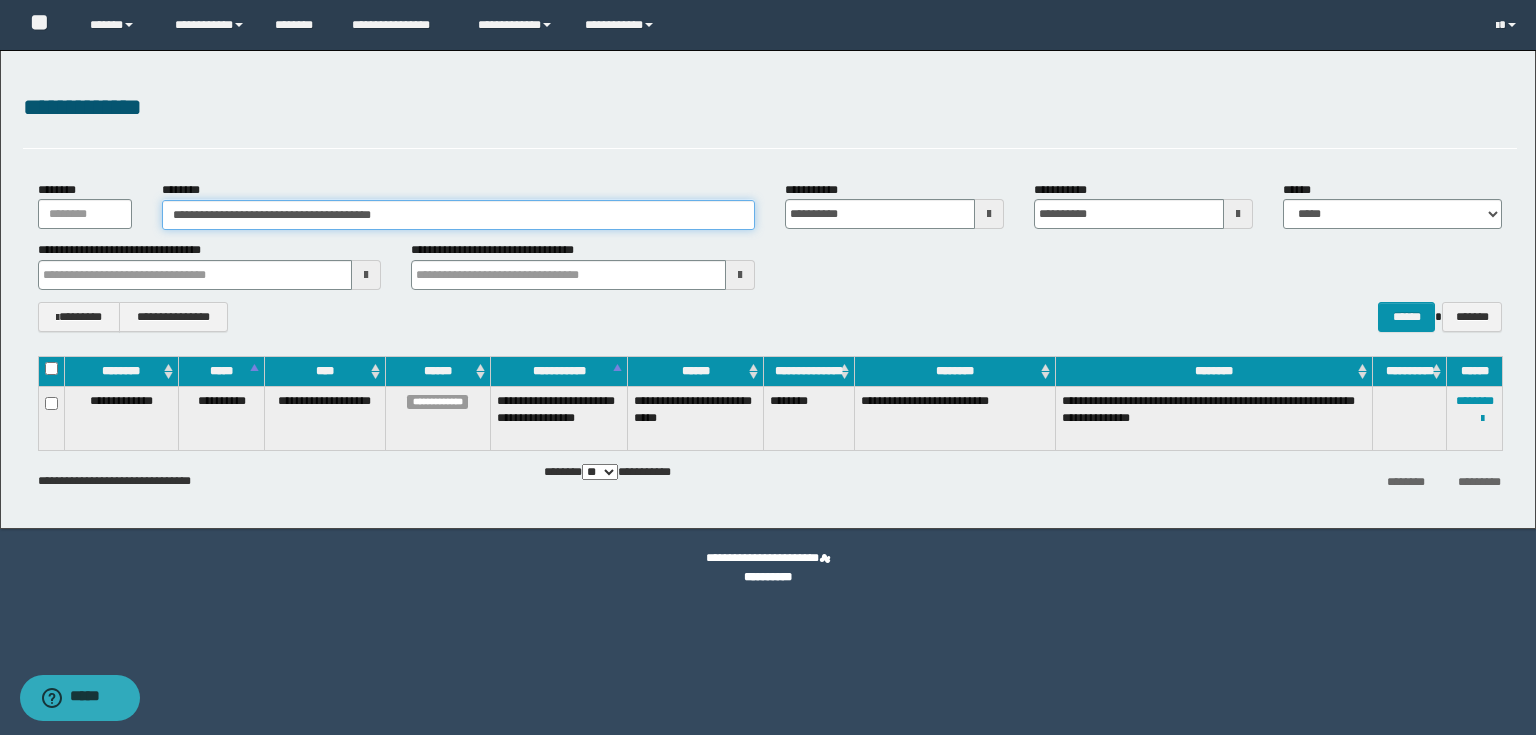drag, startPoint x: 417, startPoint y: 216, endPoint x: 0, endPoint y: 257, distance: 419.01074 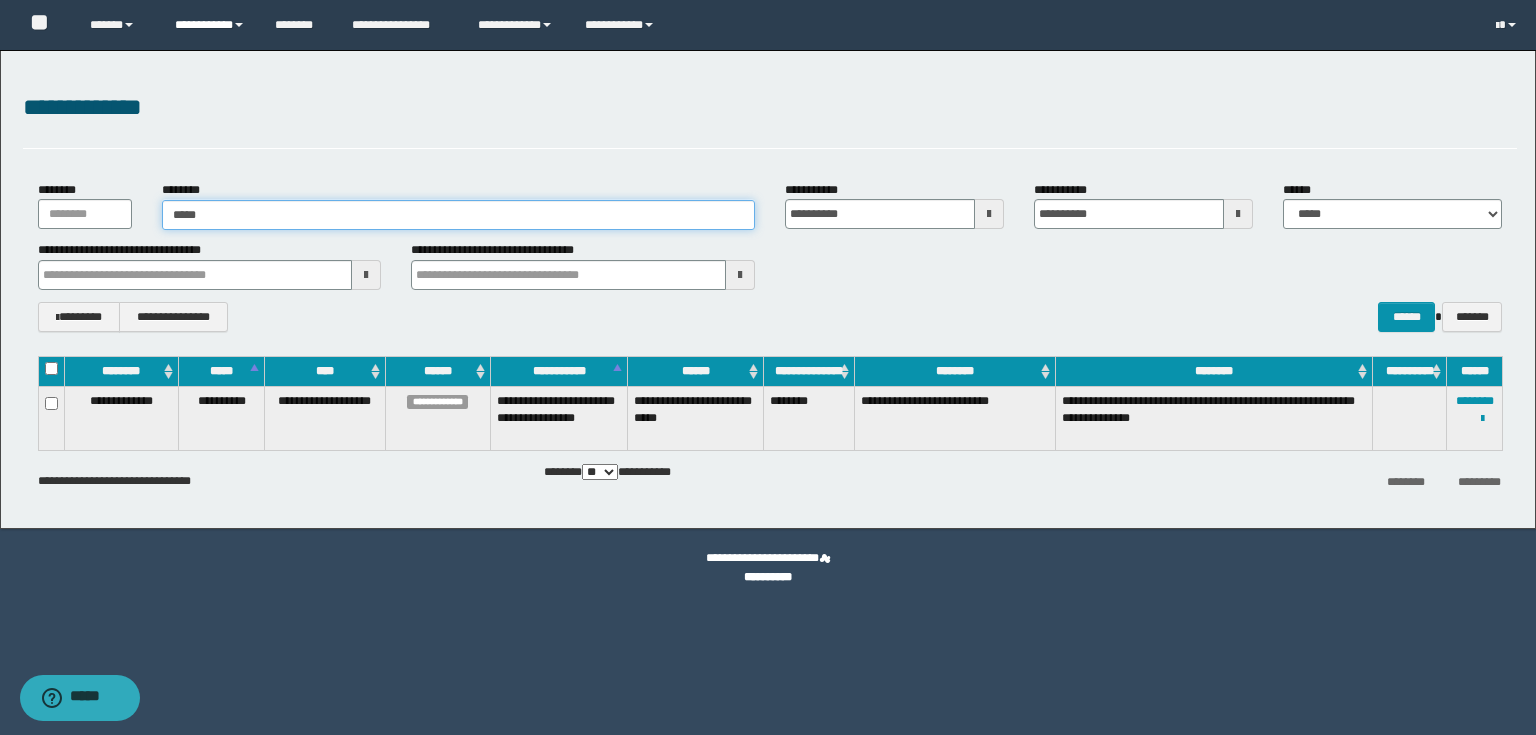 type on "******" 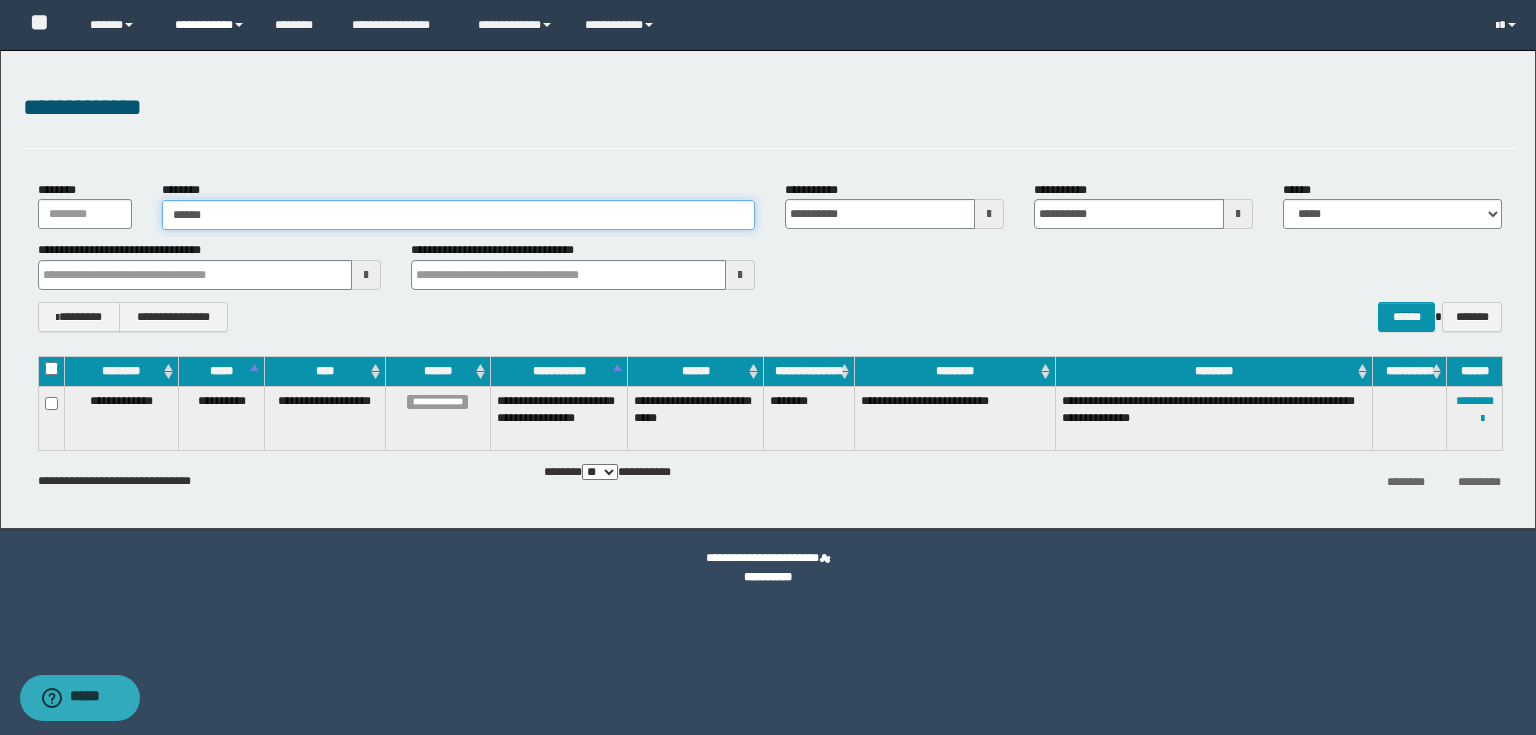 type on "******" 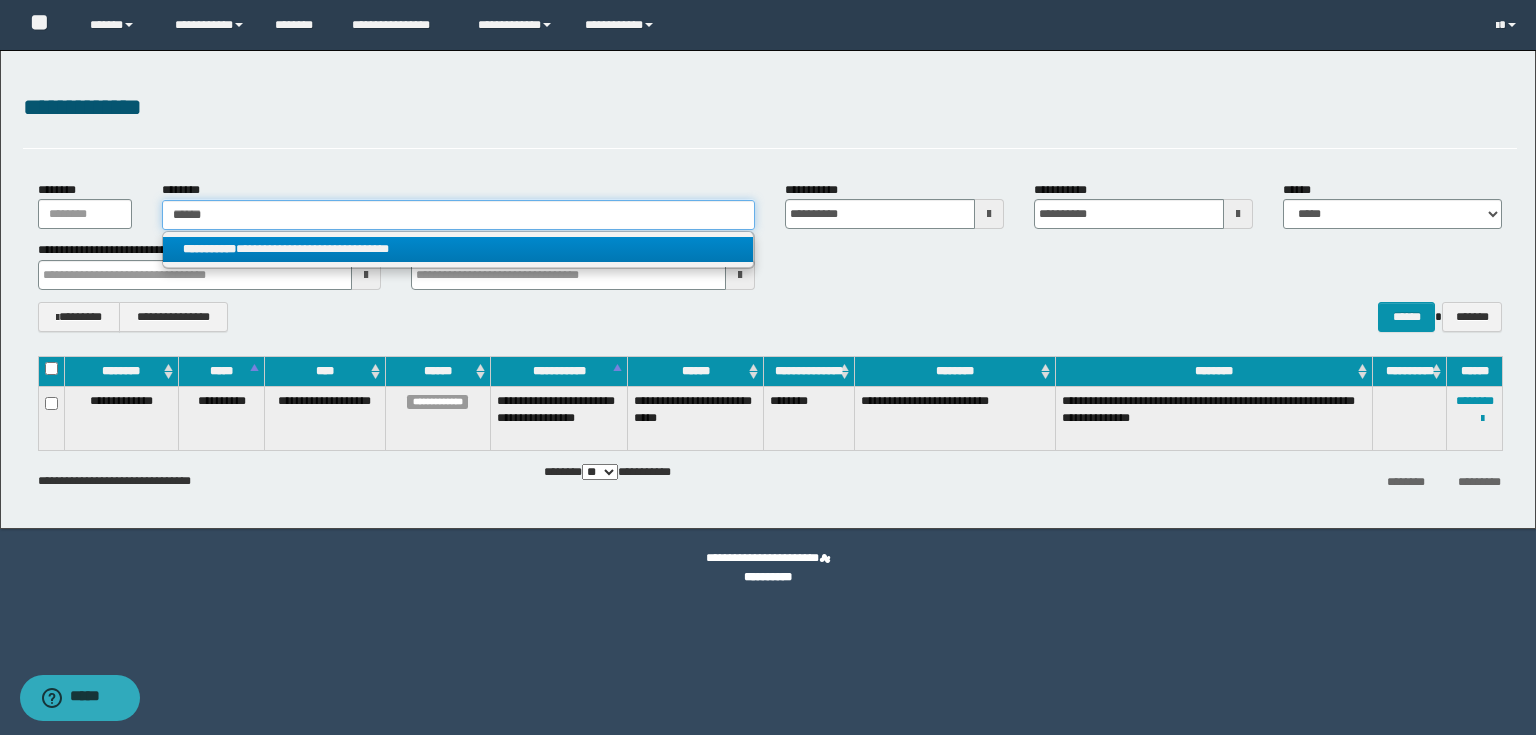 type on "******" 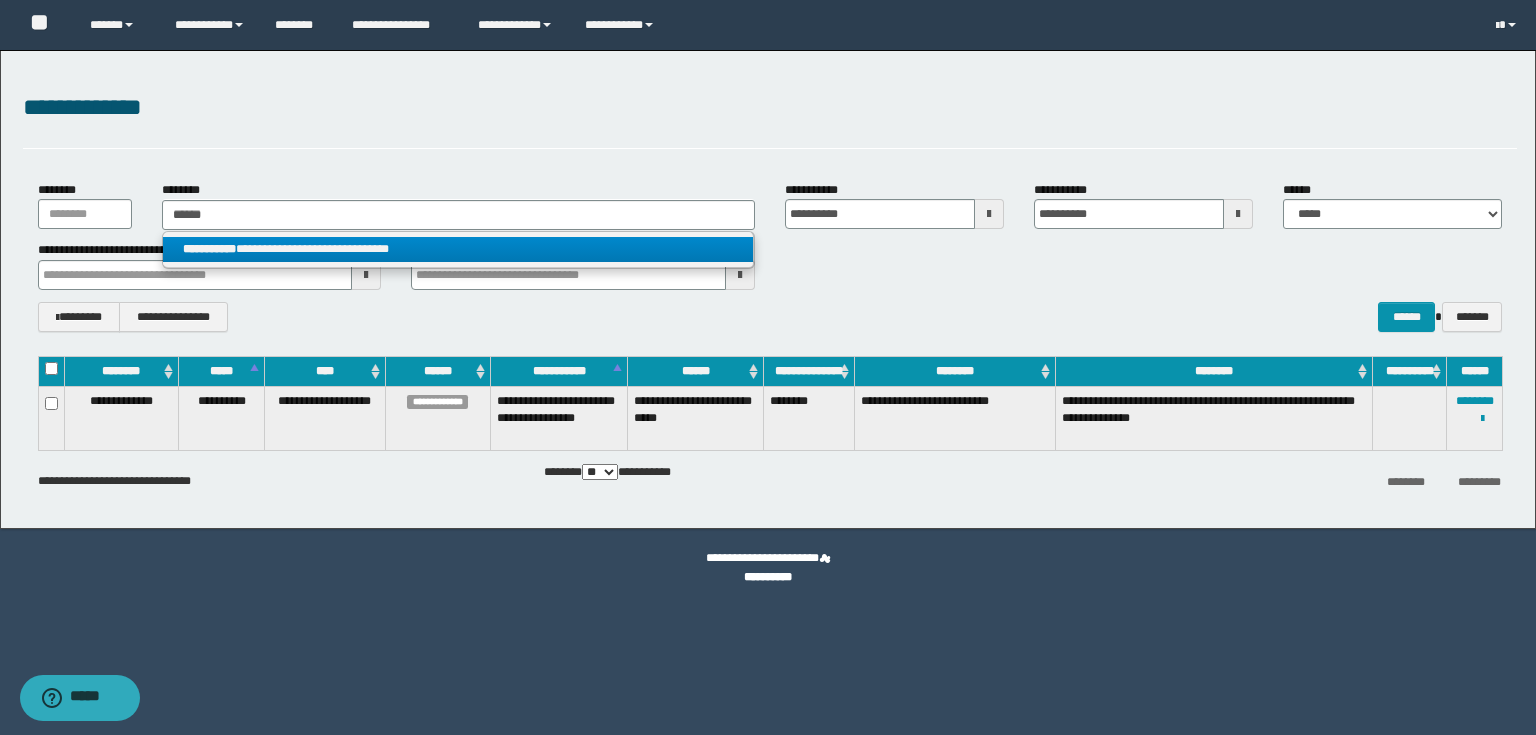 click on "**********" at bounding box center [458, 249] 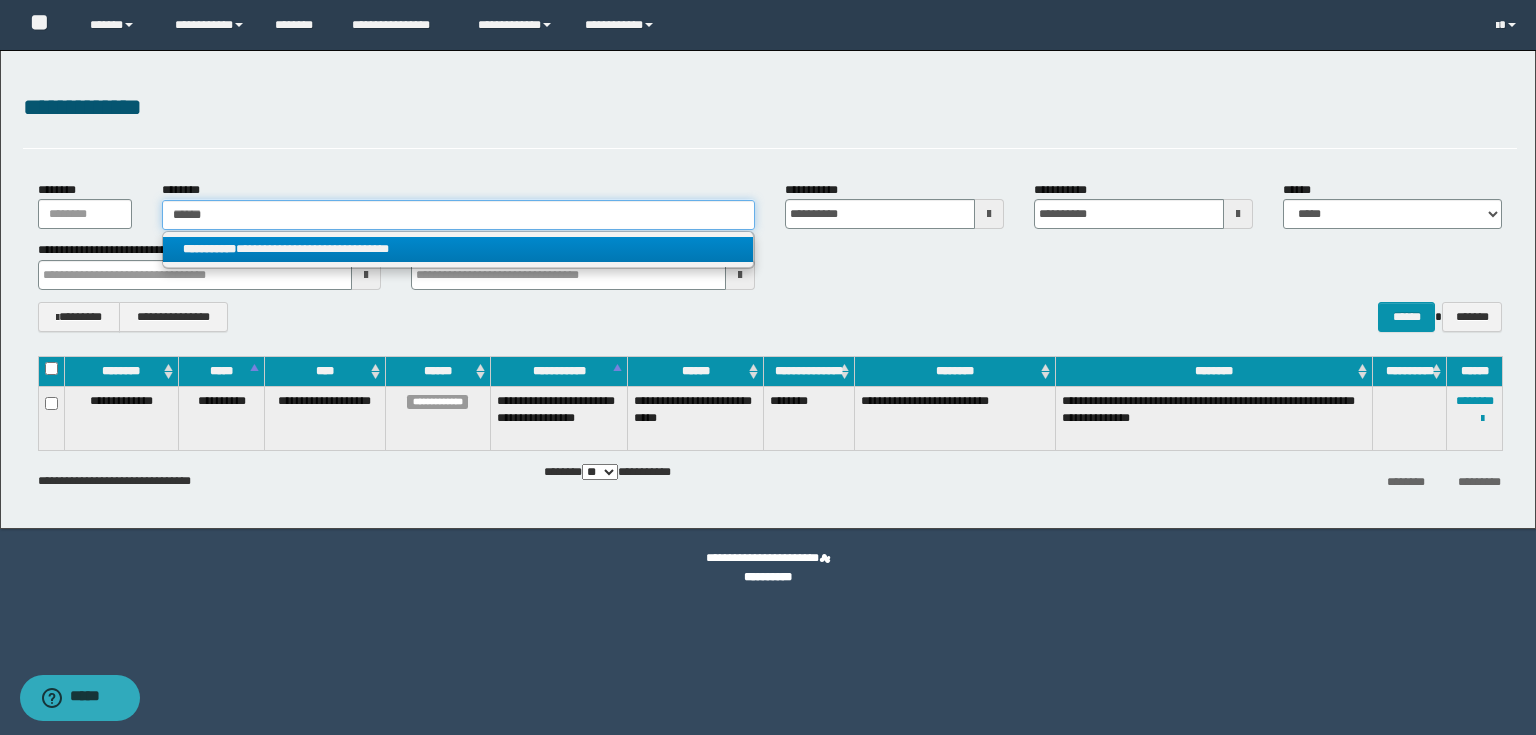 type 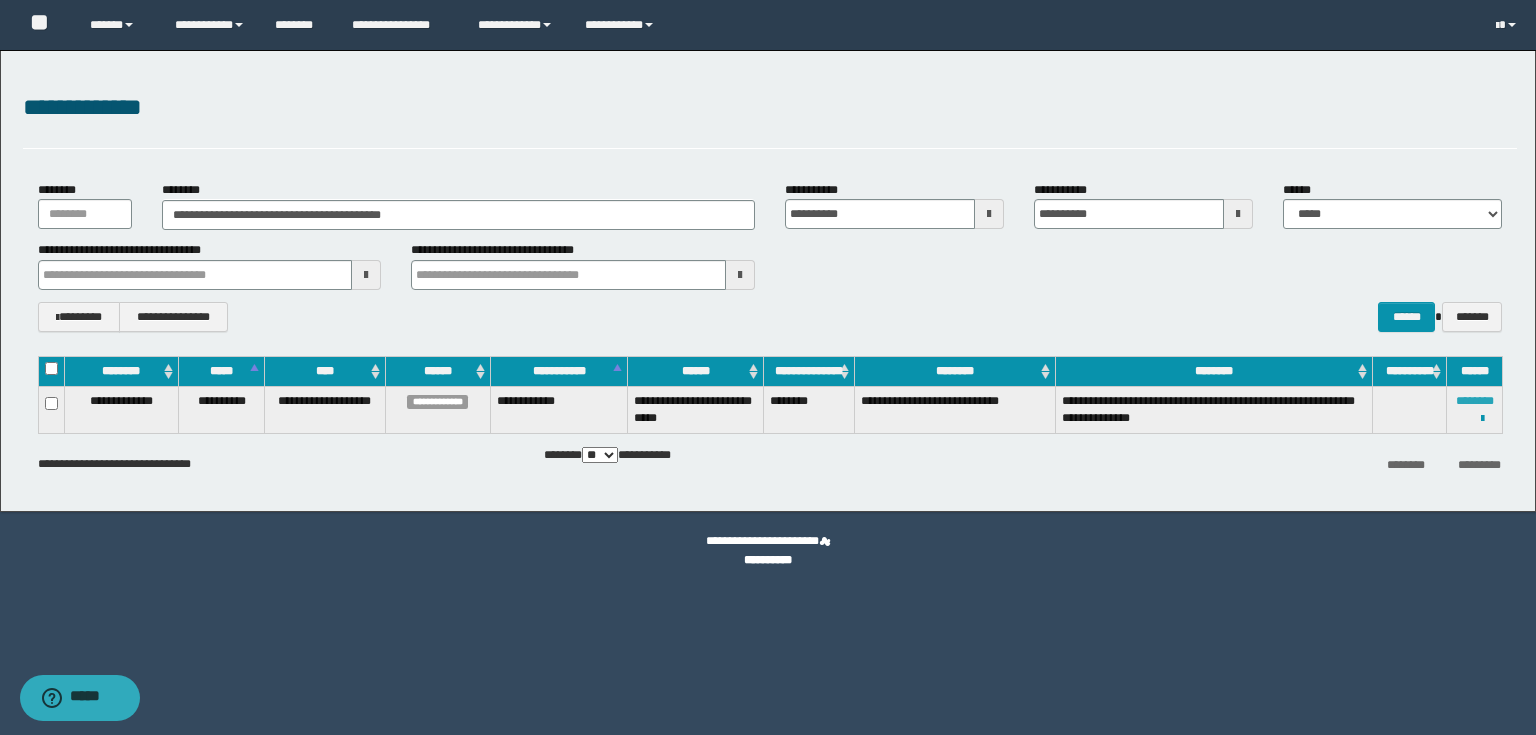 click on "********" at bounding box center (1475, 401) 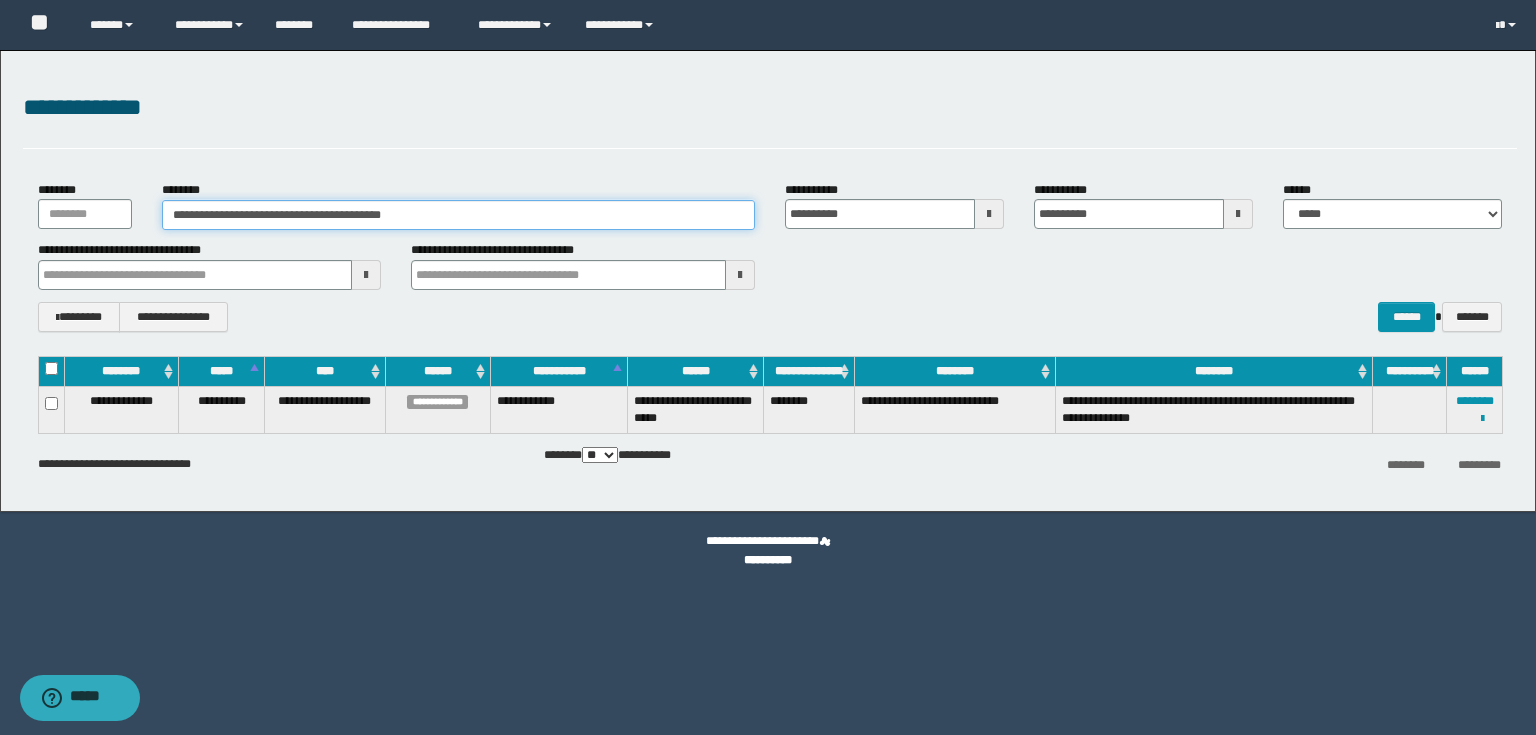 drag, startPoint x: 451, startPoint y: 217, endPoint x: 0, endPoint y: 111, distance: 463.28934 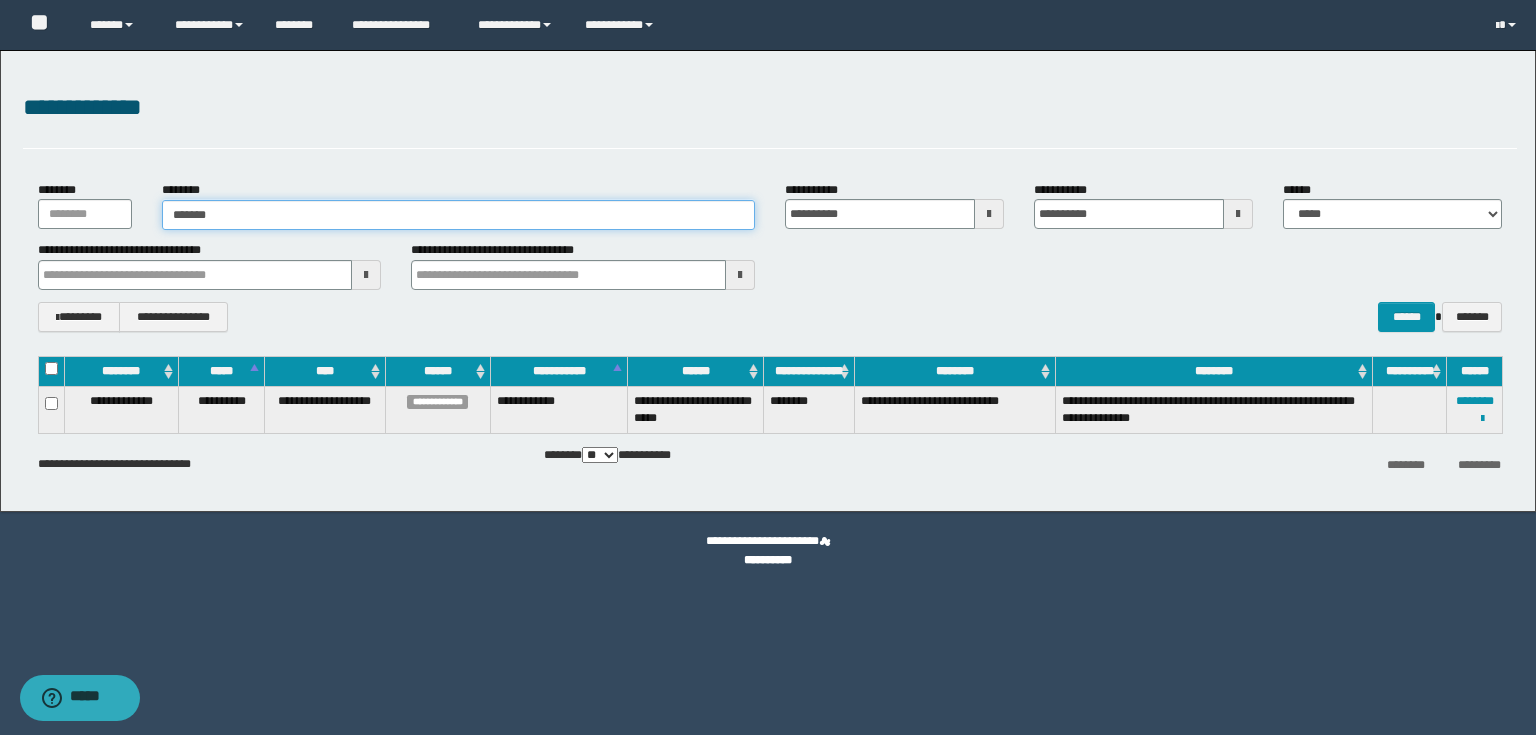 type on "********" 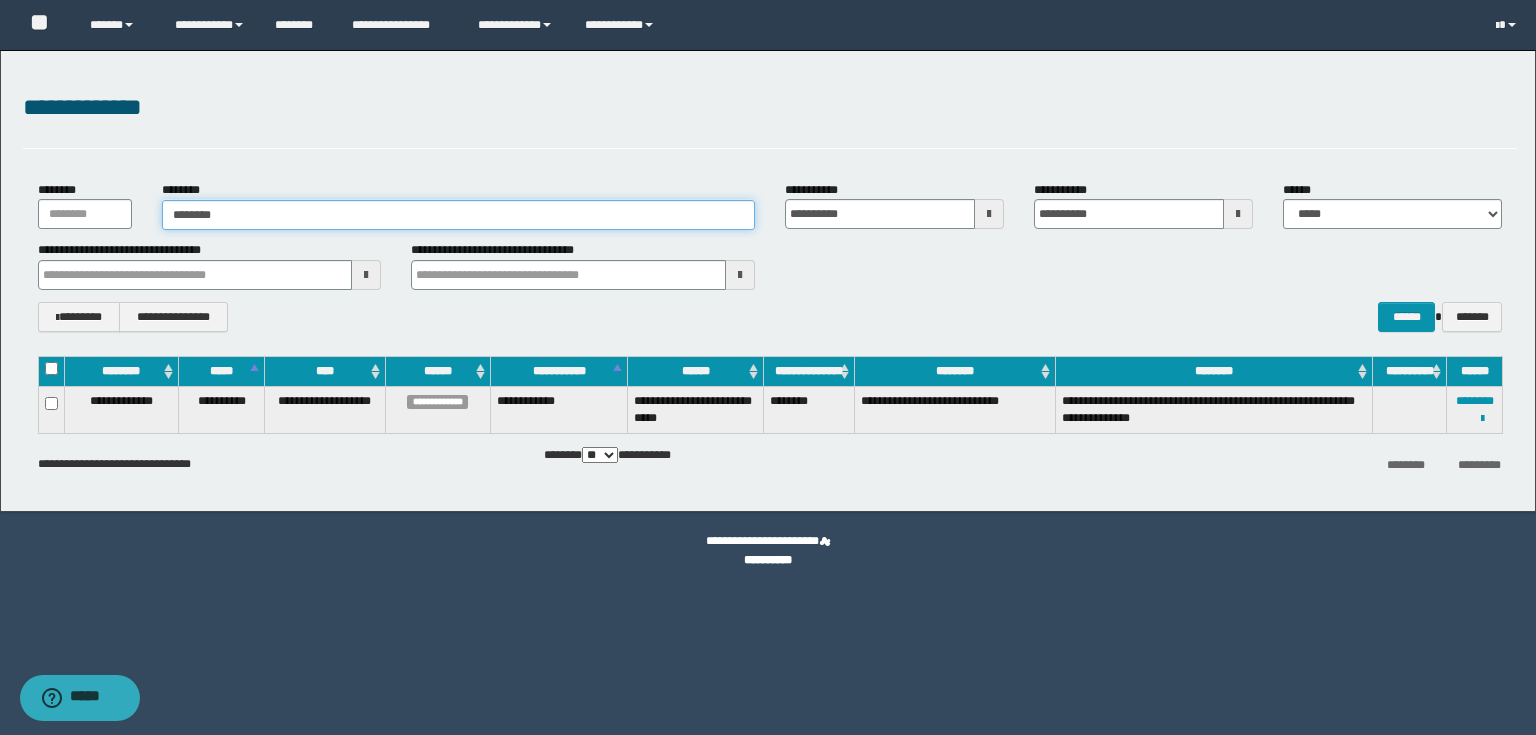 type on "********" 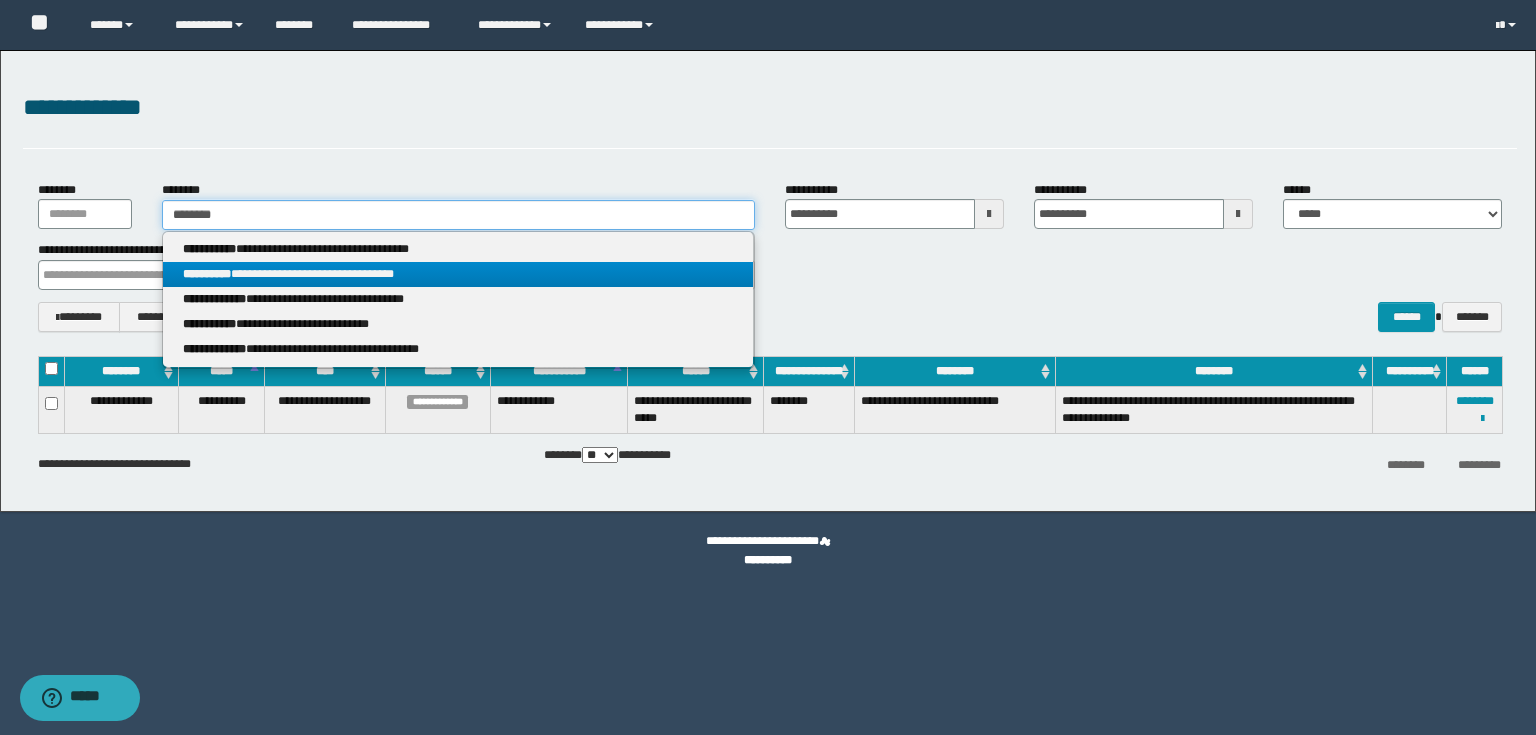 type on "********" 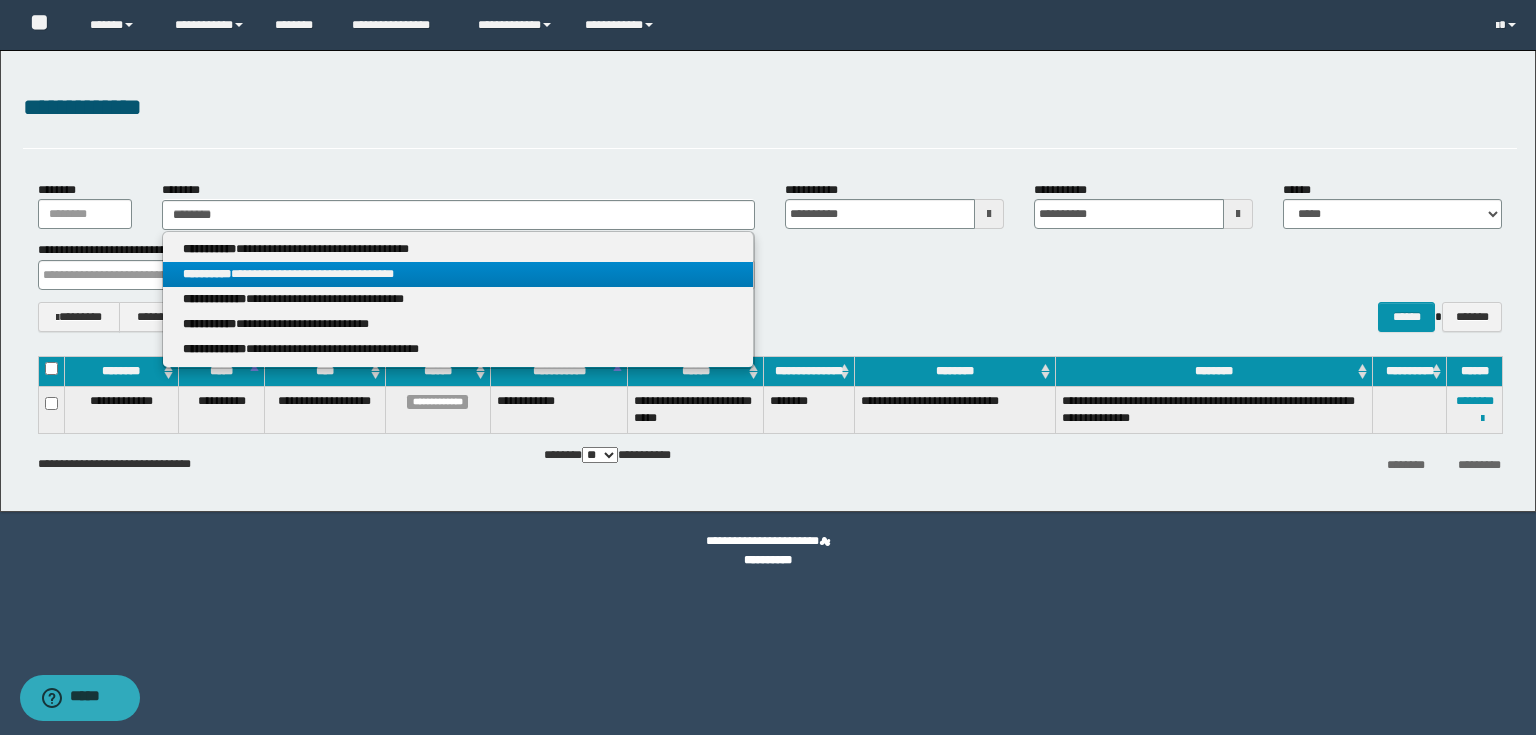 click on "**********" at bounding box center [207, 274] 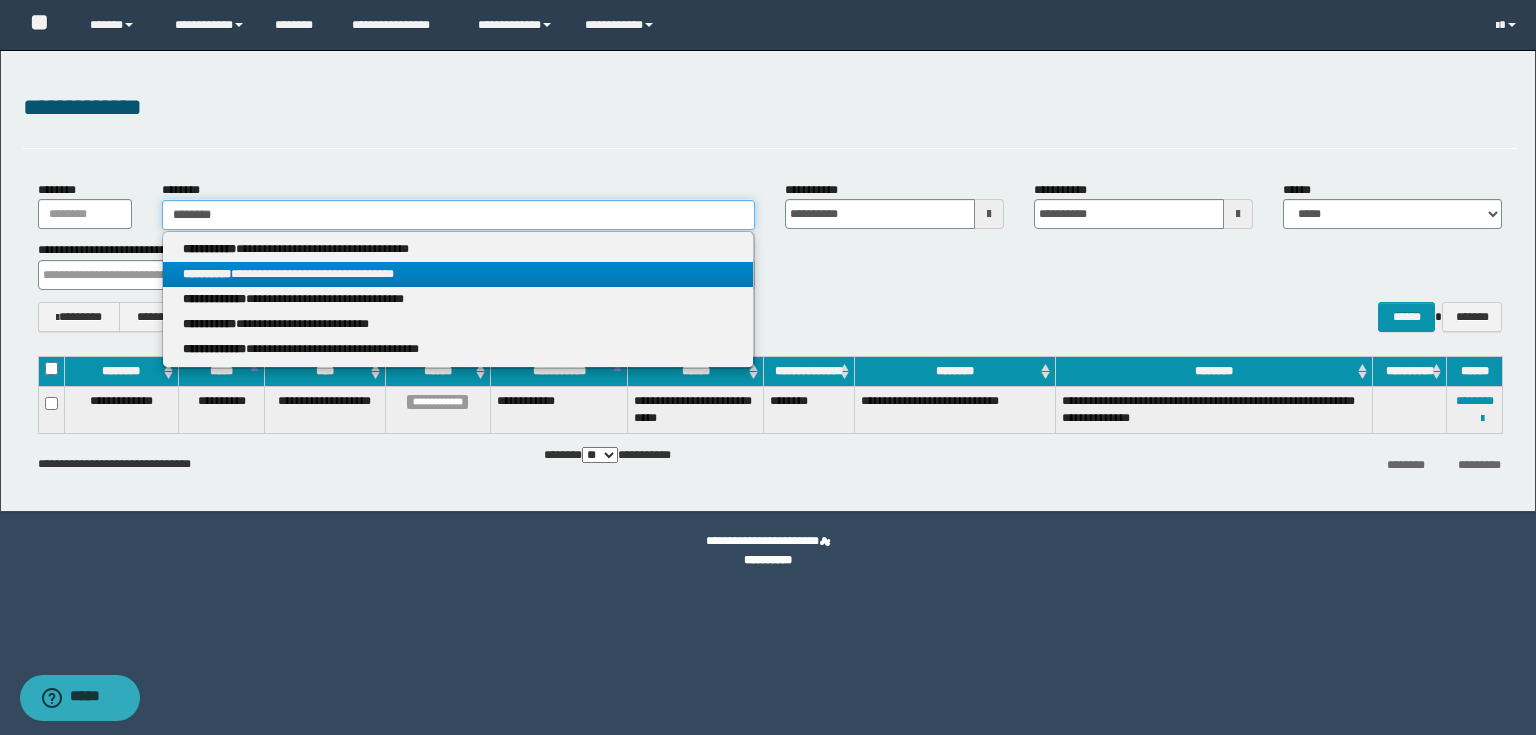 type 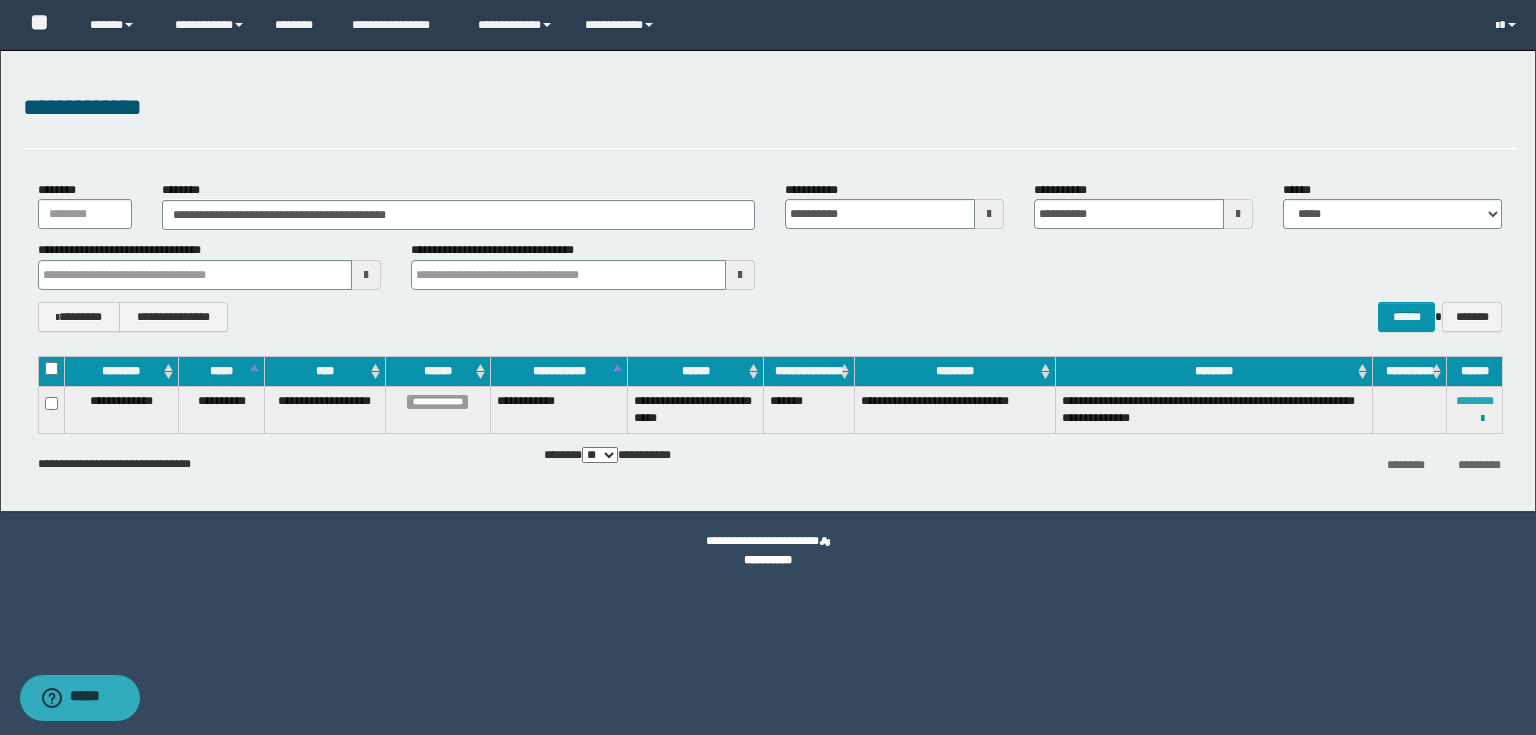 click on "********" at bounding box center [1475, 401] 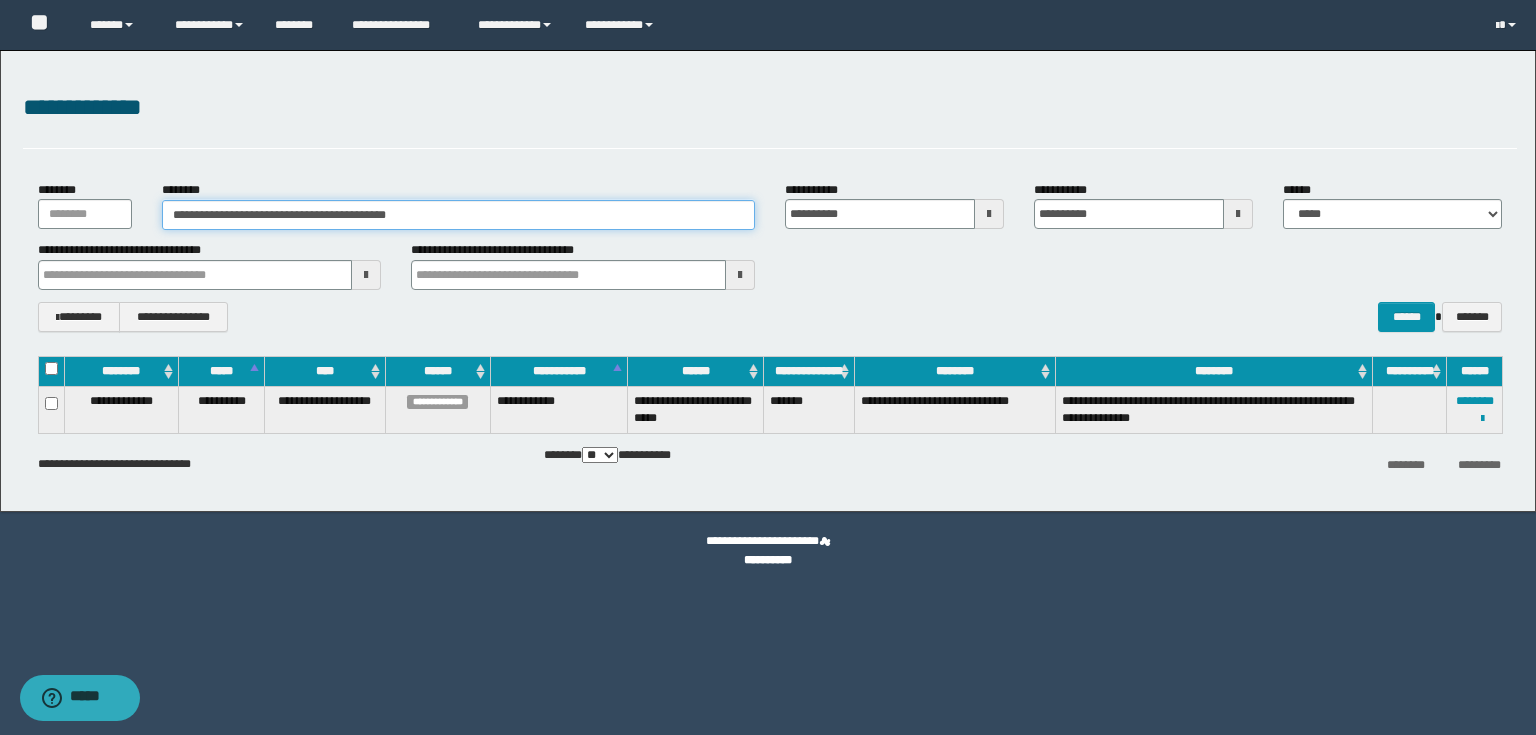 drag, startPoint x: 486, startPoint y: 218, endPoint x: 0, endPoint y: 12, distance: 527.856 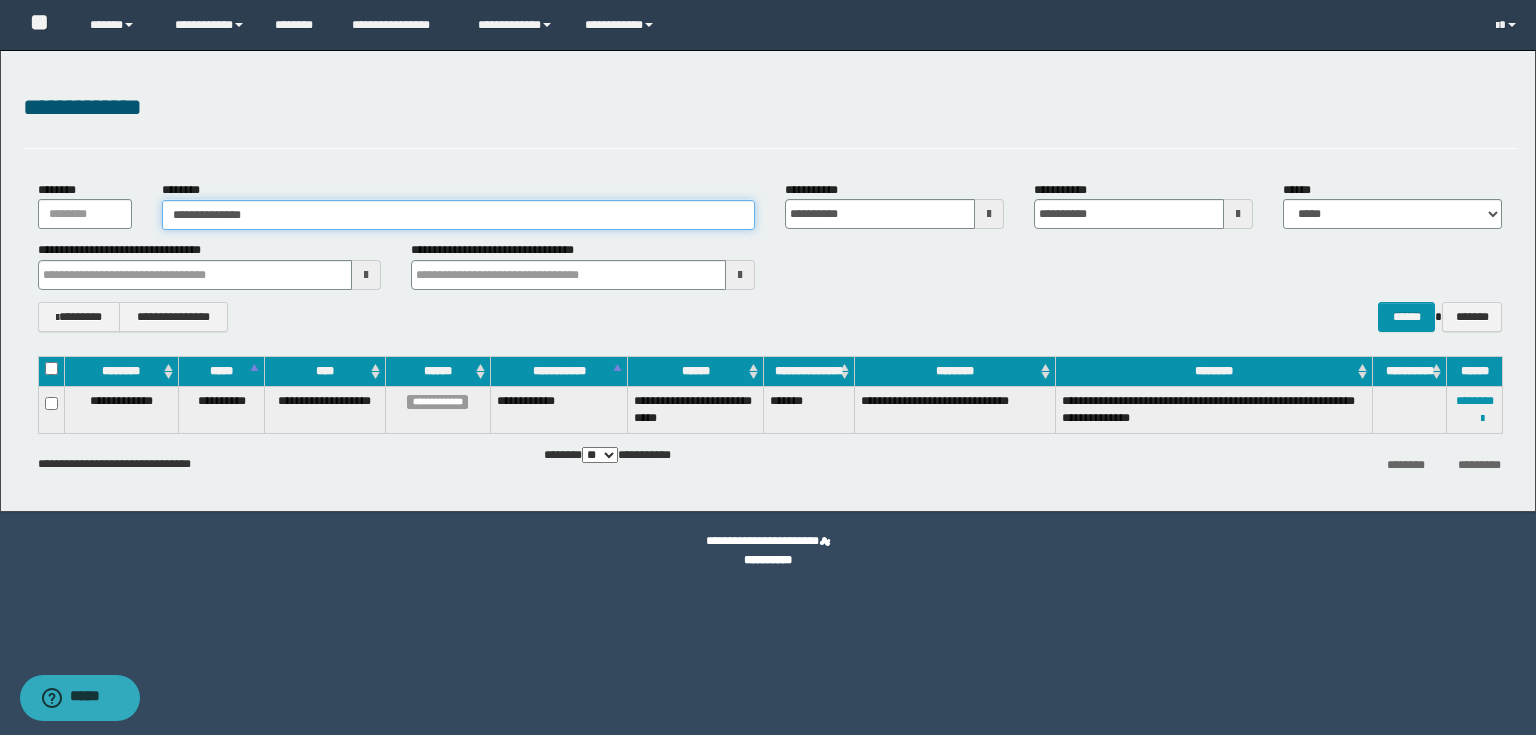 type on "**********" 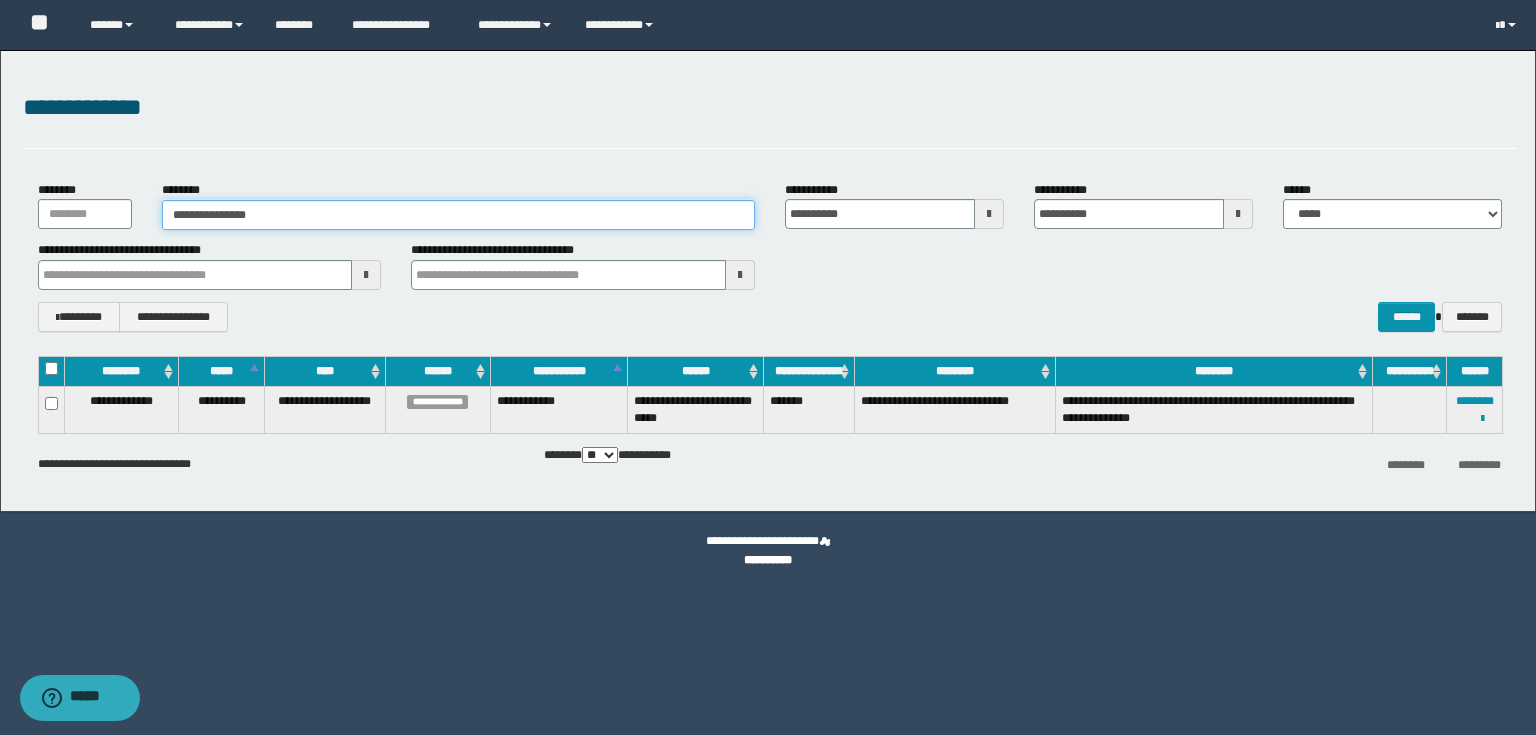 type on "**********" 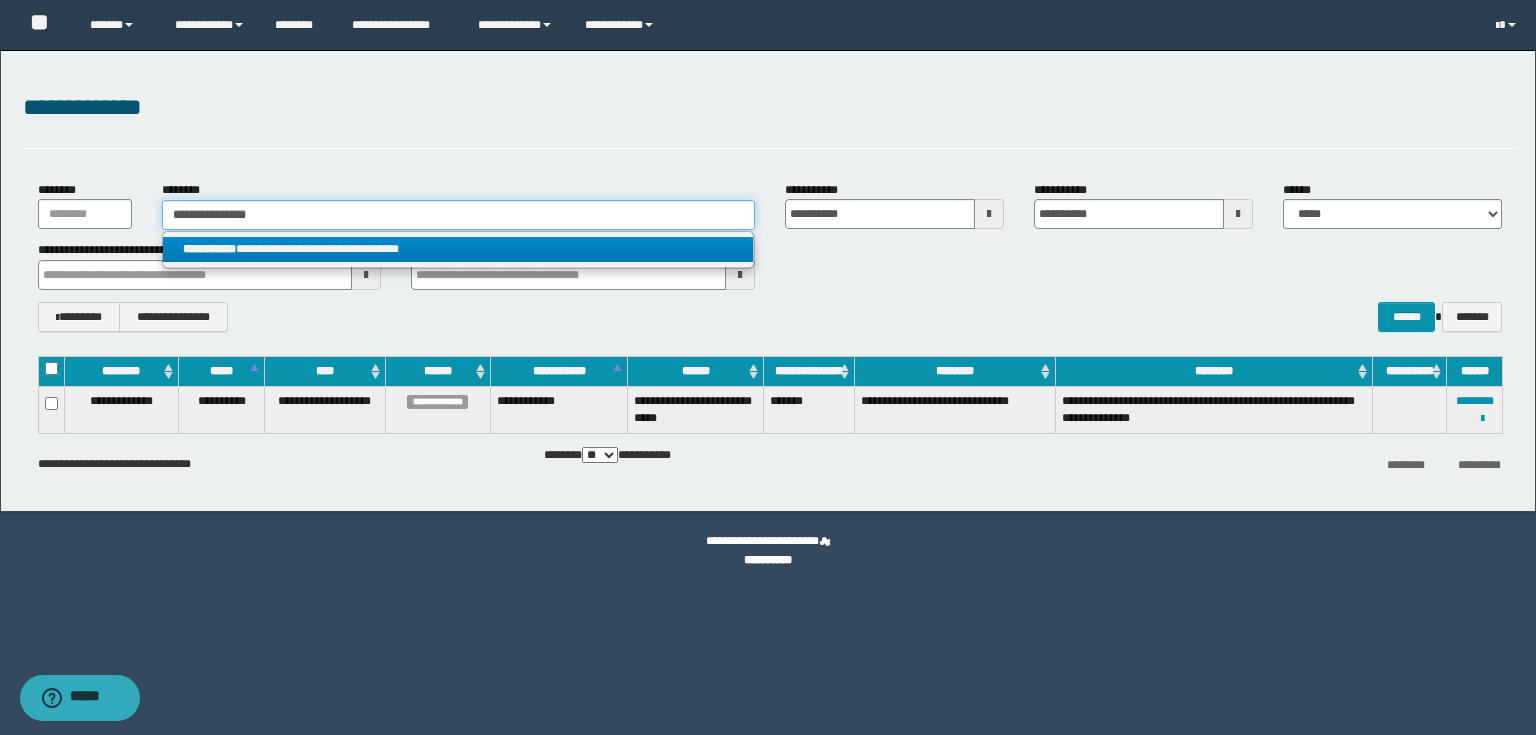 type on "**********" 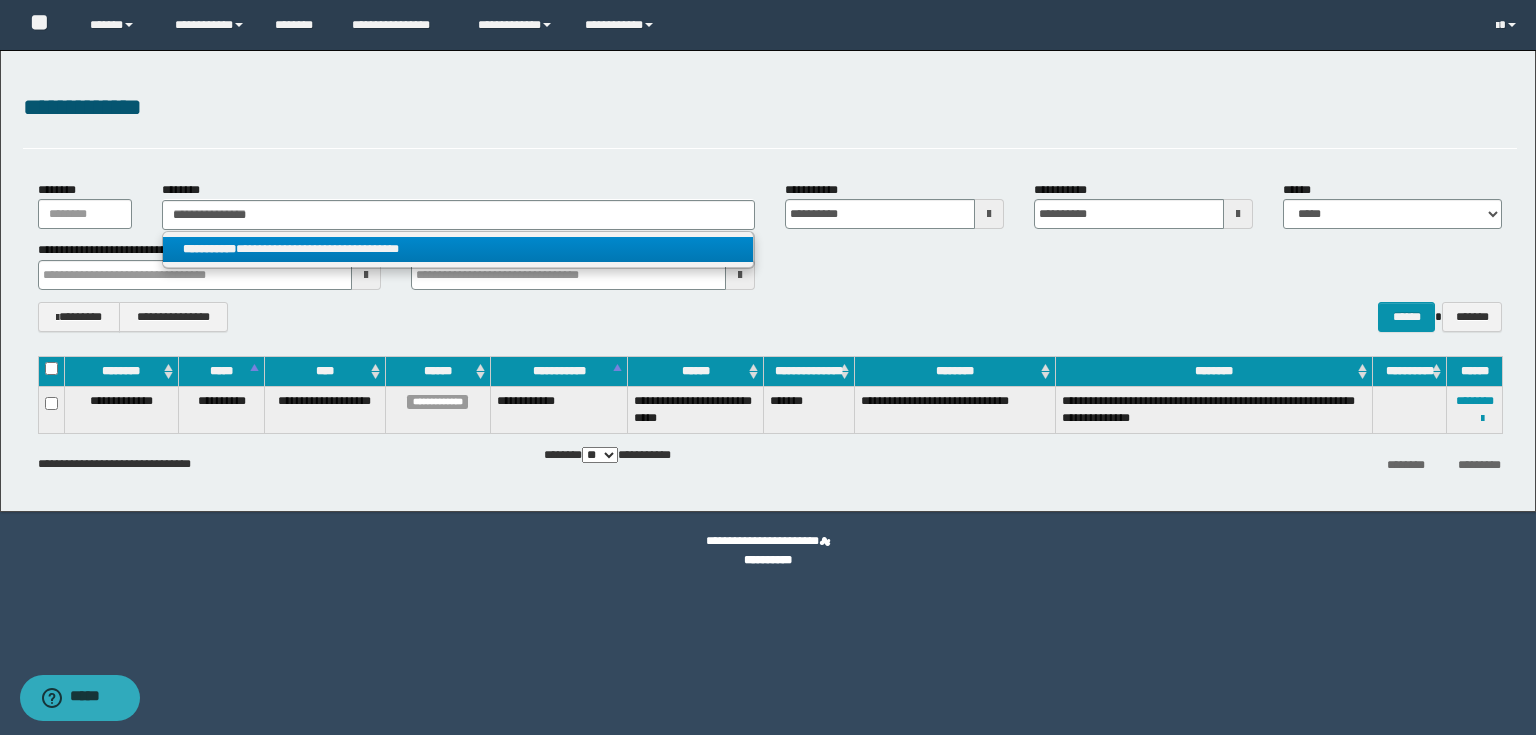 click on "**********" at bounding box center [458, 249] 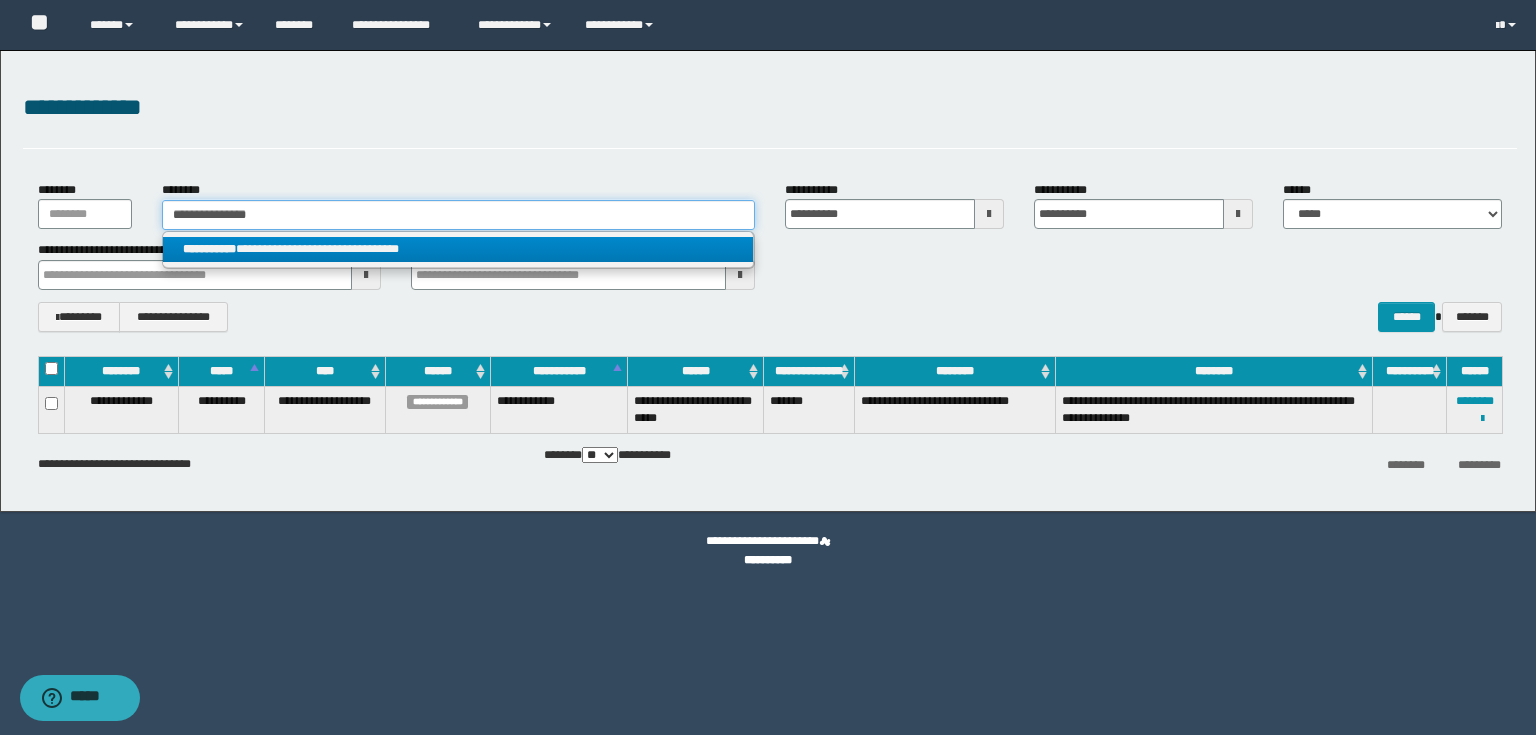 type 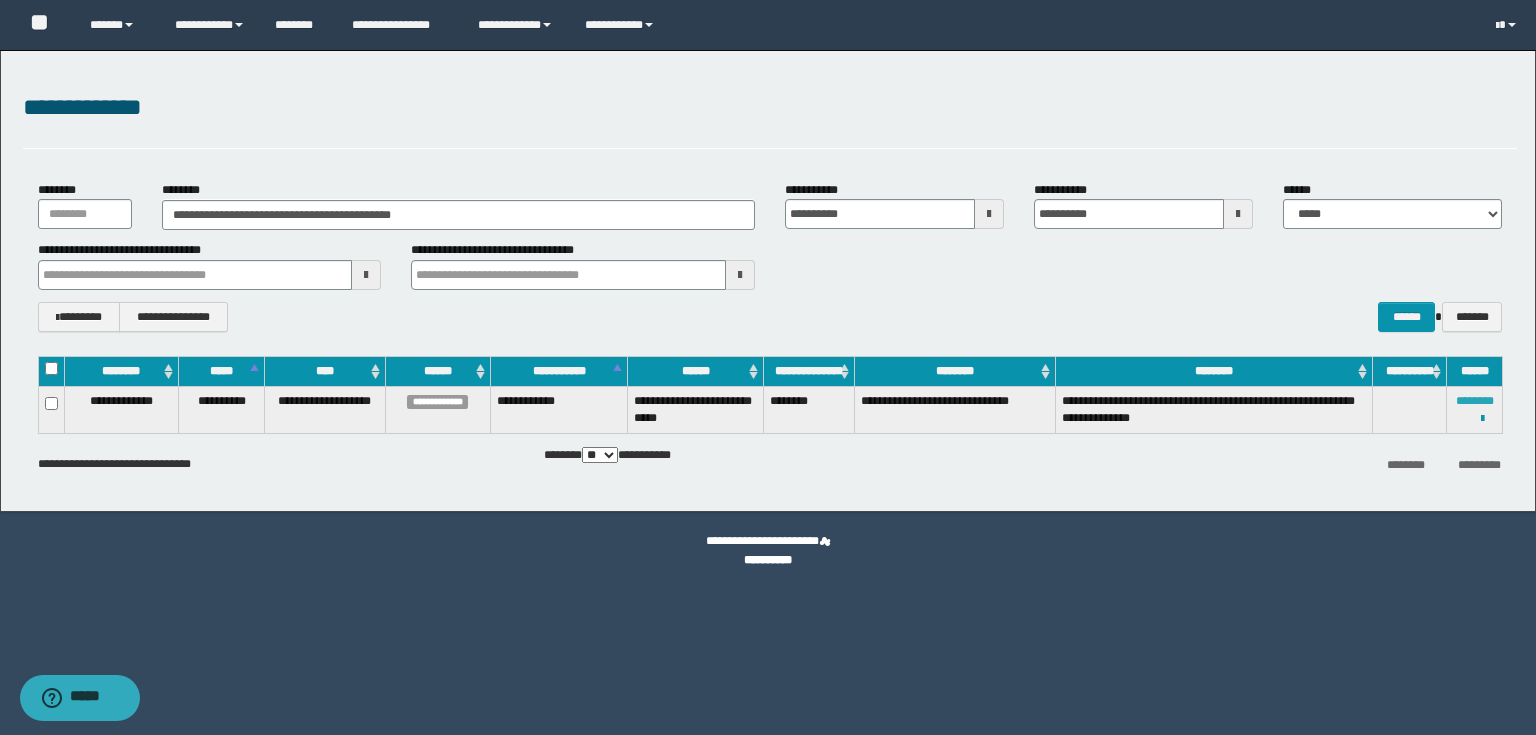 click on "********" at bounding box center [1475, 401] 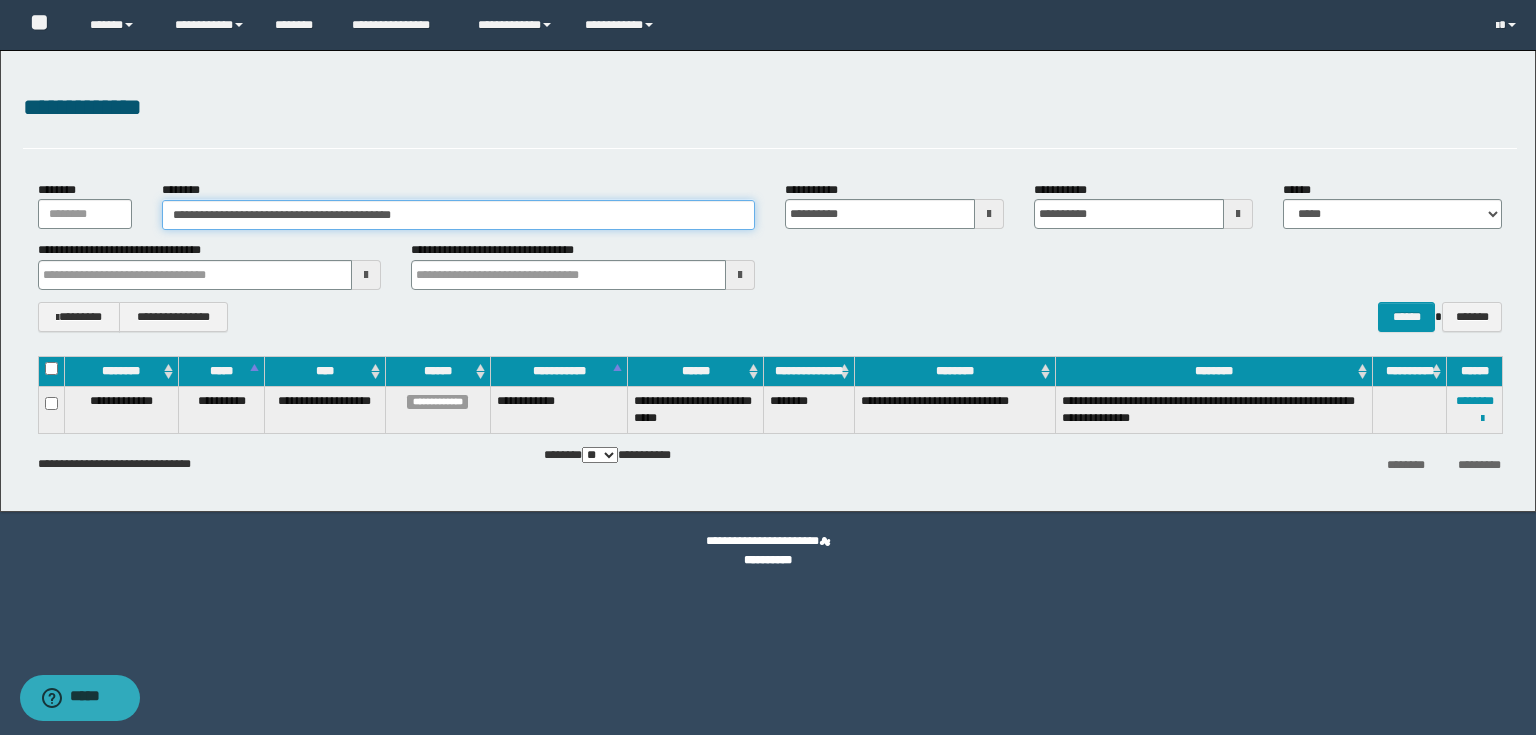 drag, startPoint x: 444, startPoint y: 217, endPoint x: 0, endPoint y: 75, distance: 466.15448 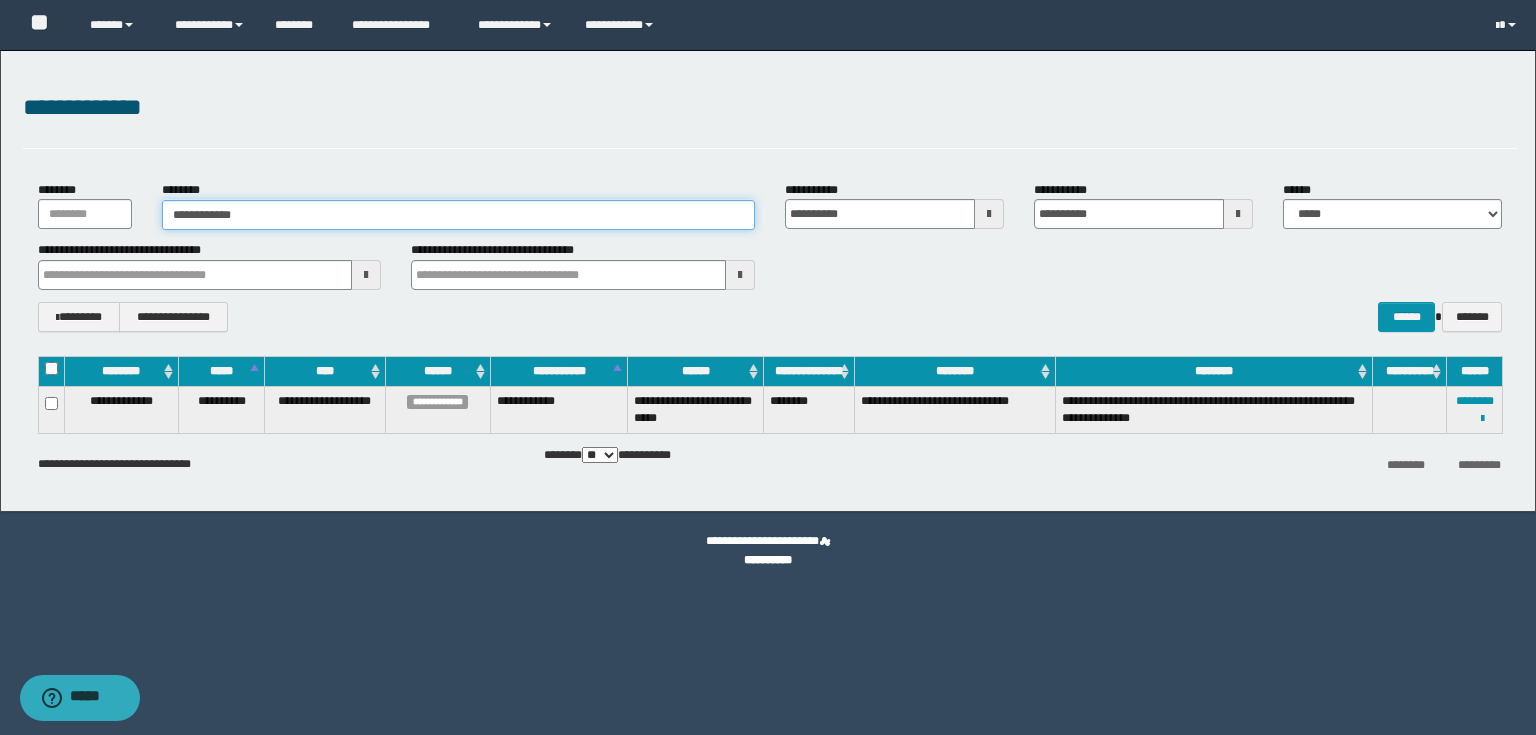 type on "**********" 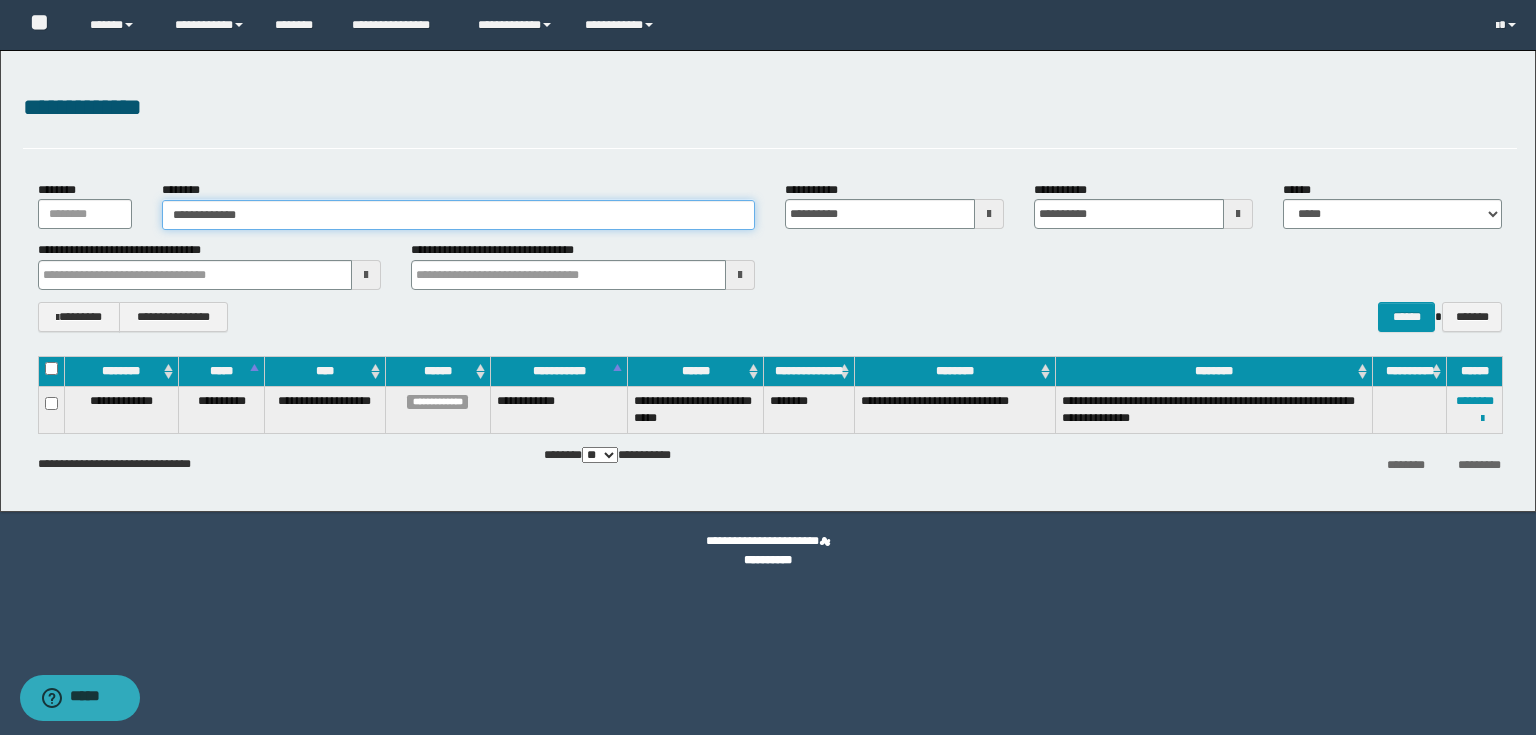 type on "**********" 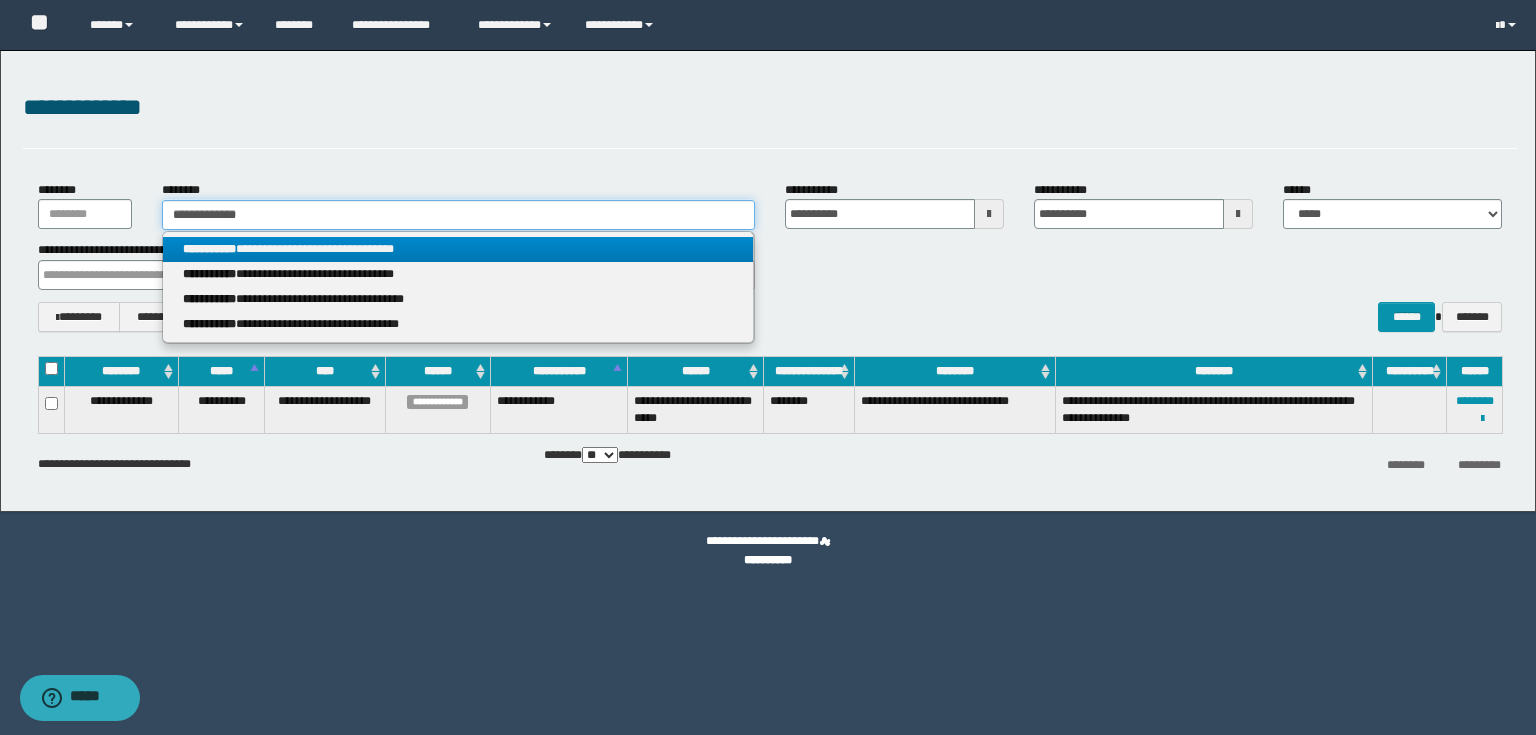 type on "**********" 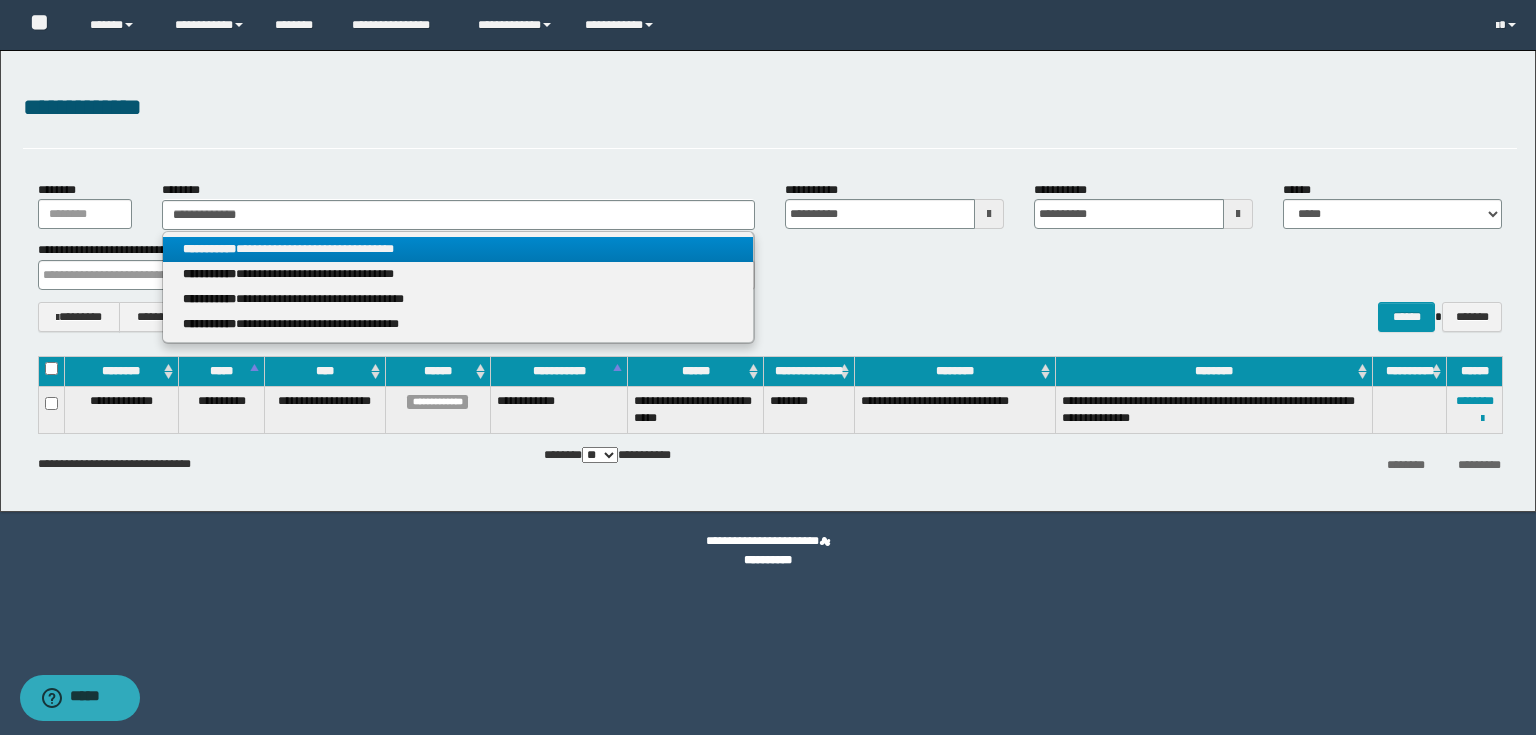 click on "**********" at bounding box center [458, 249] 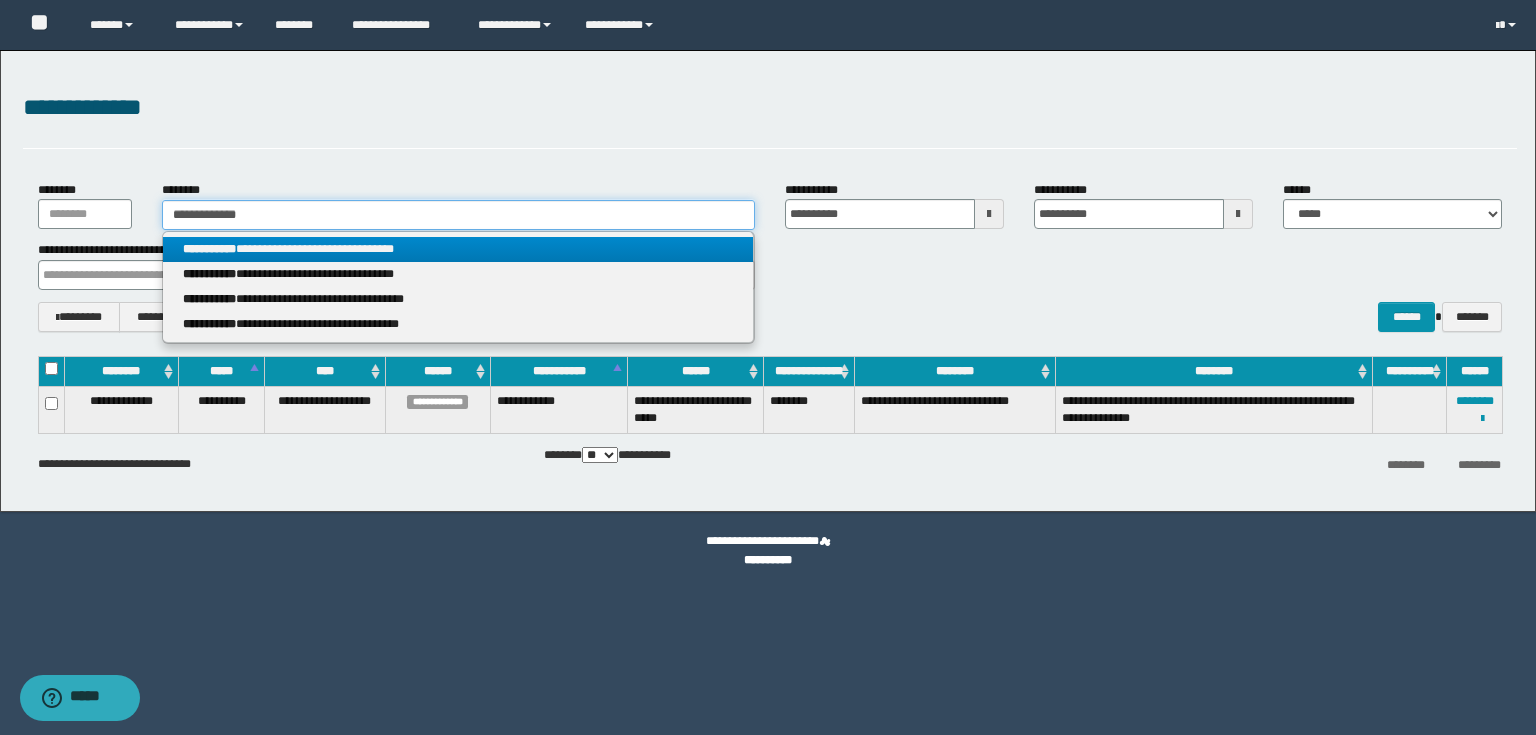 type 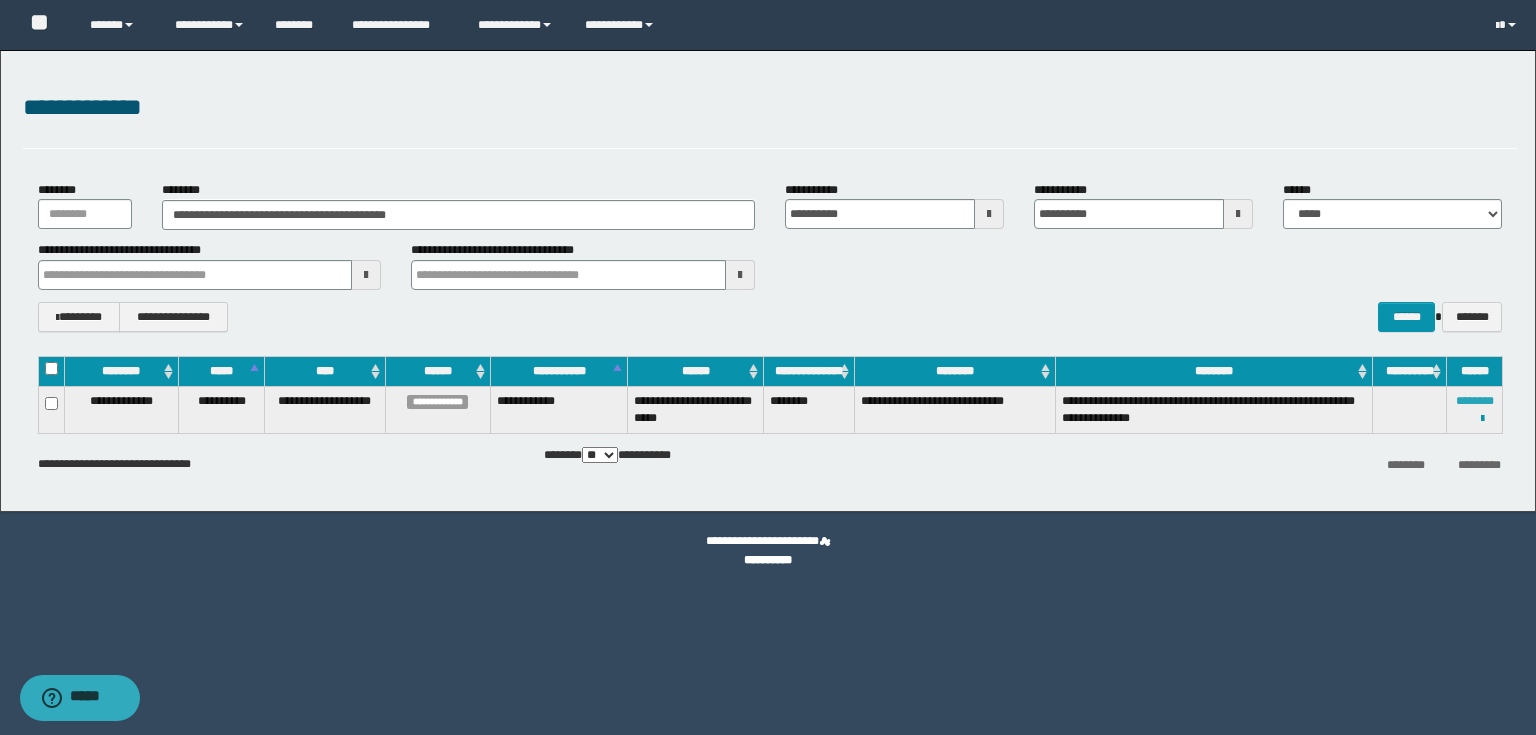 click on "********" at bounding box center (1475, 401) 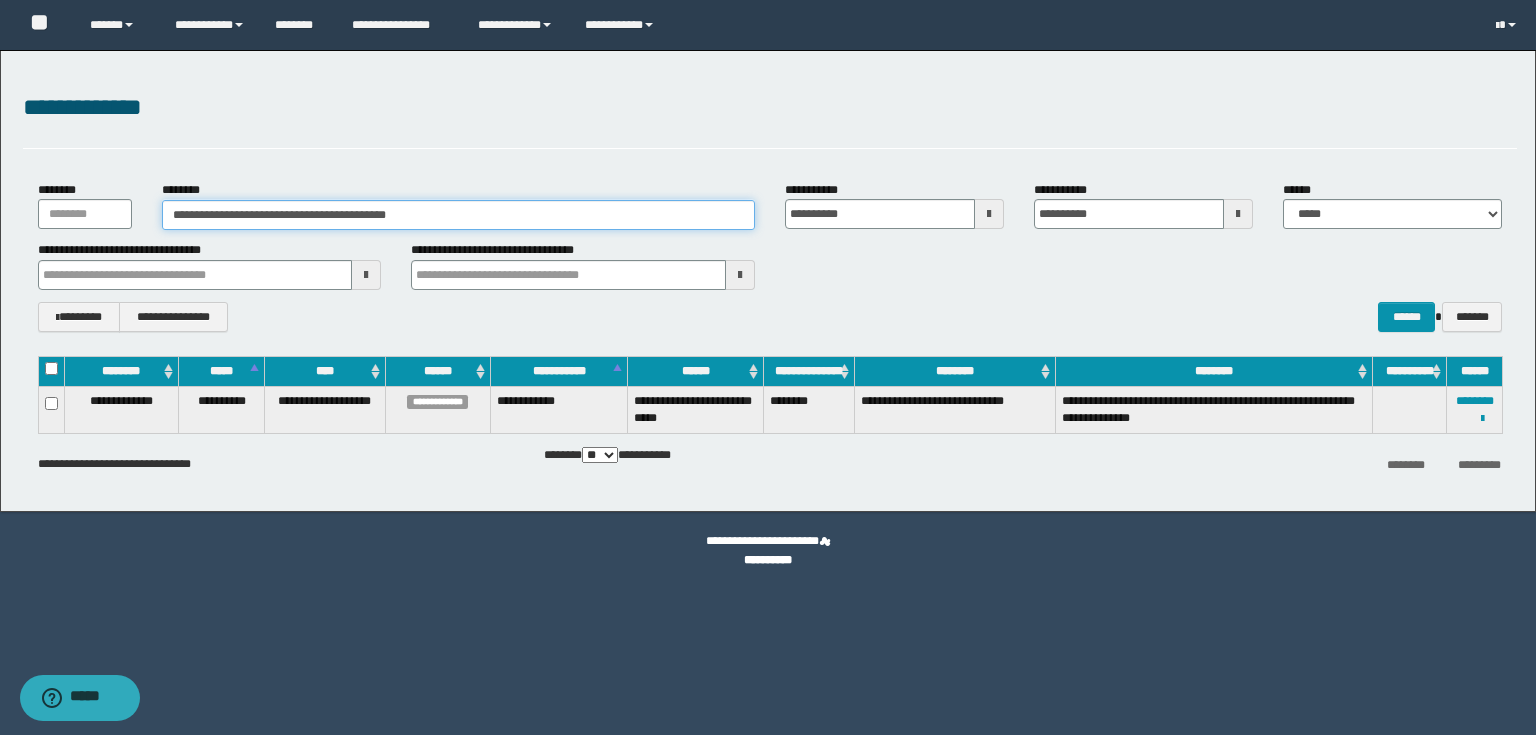 drag, startPoint x: 442, startPoint y: 216, endPoint x: 0, endPoint y: 64, distance: 467.4056 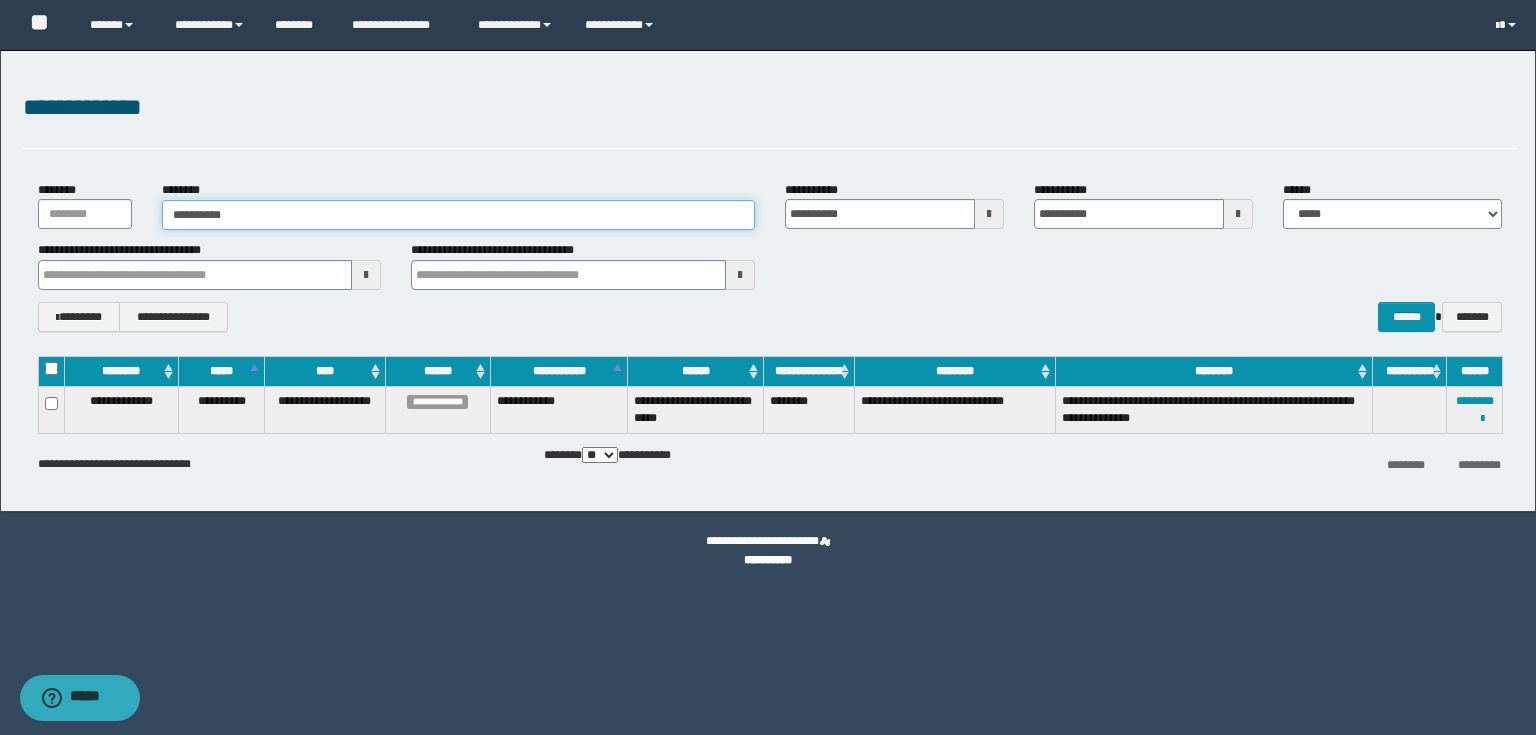 type on "**********" 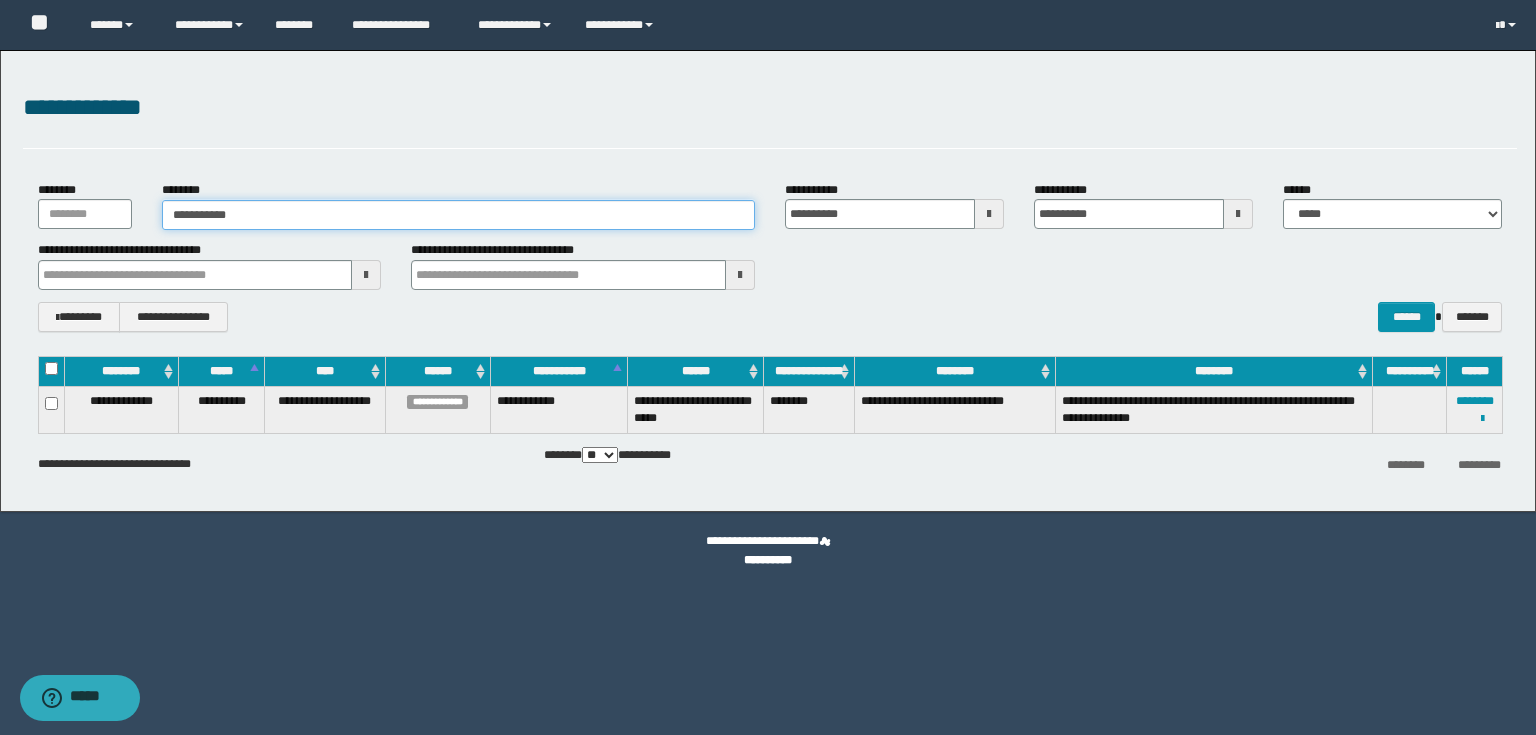 type on "**********" 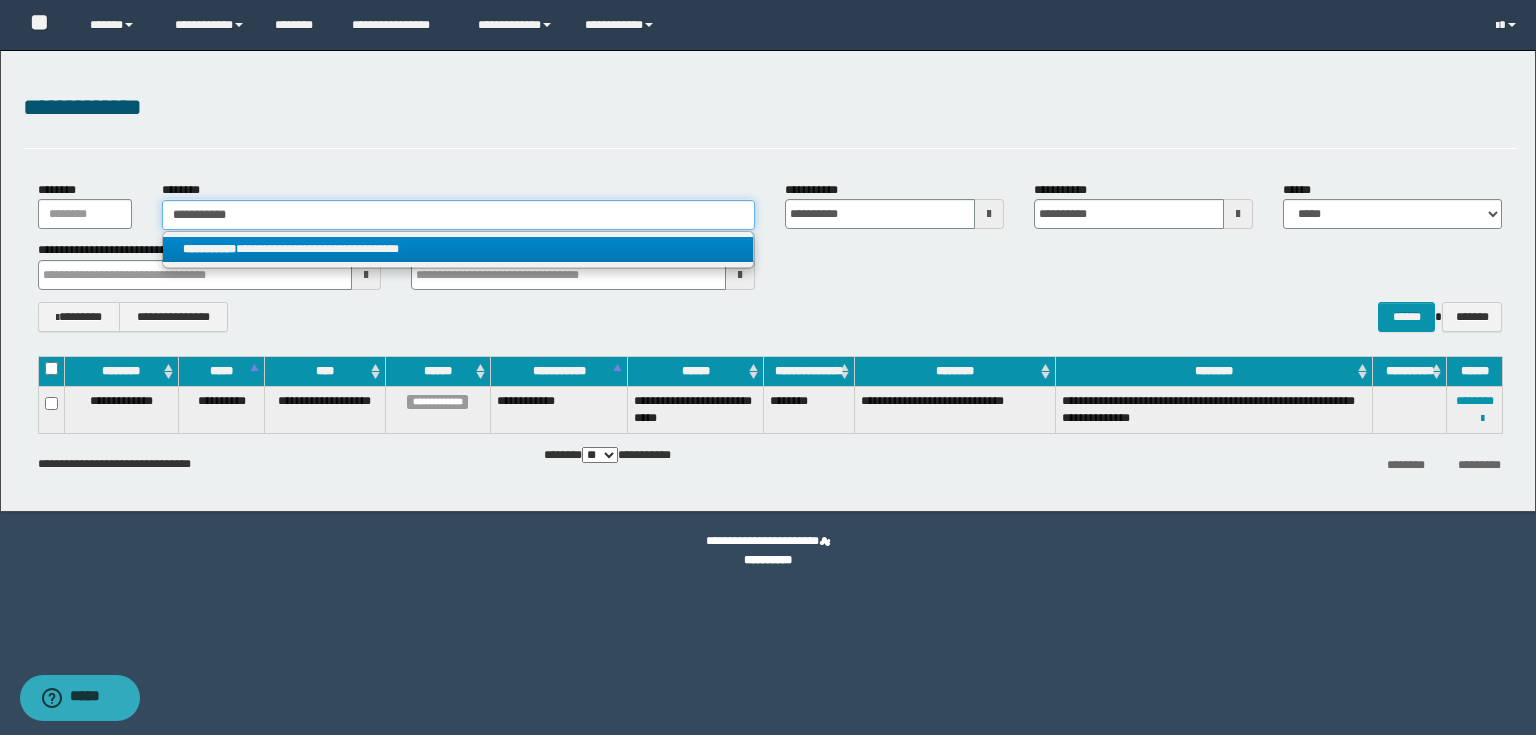 type on "**********" 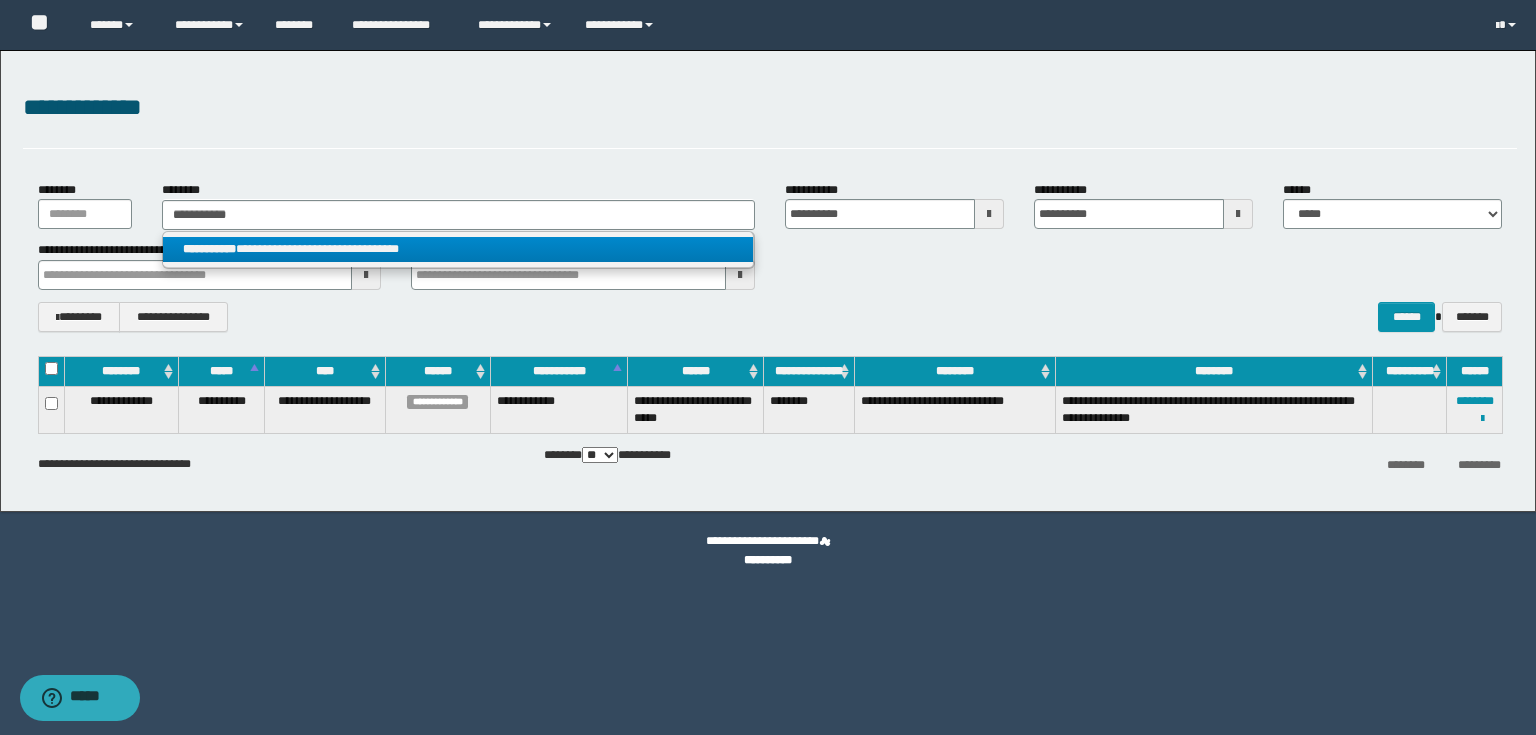 click on "**********" at bounding box center [458, 249] 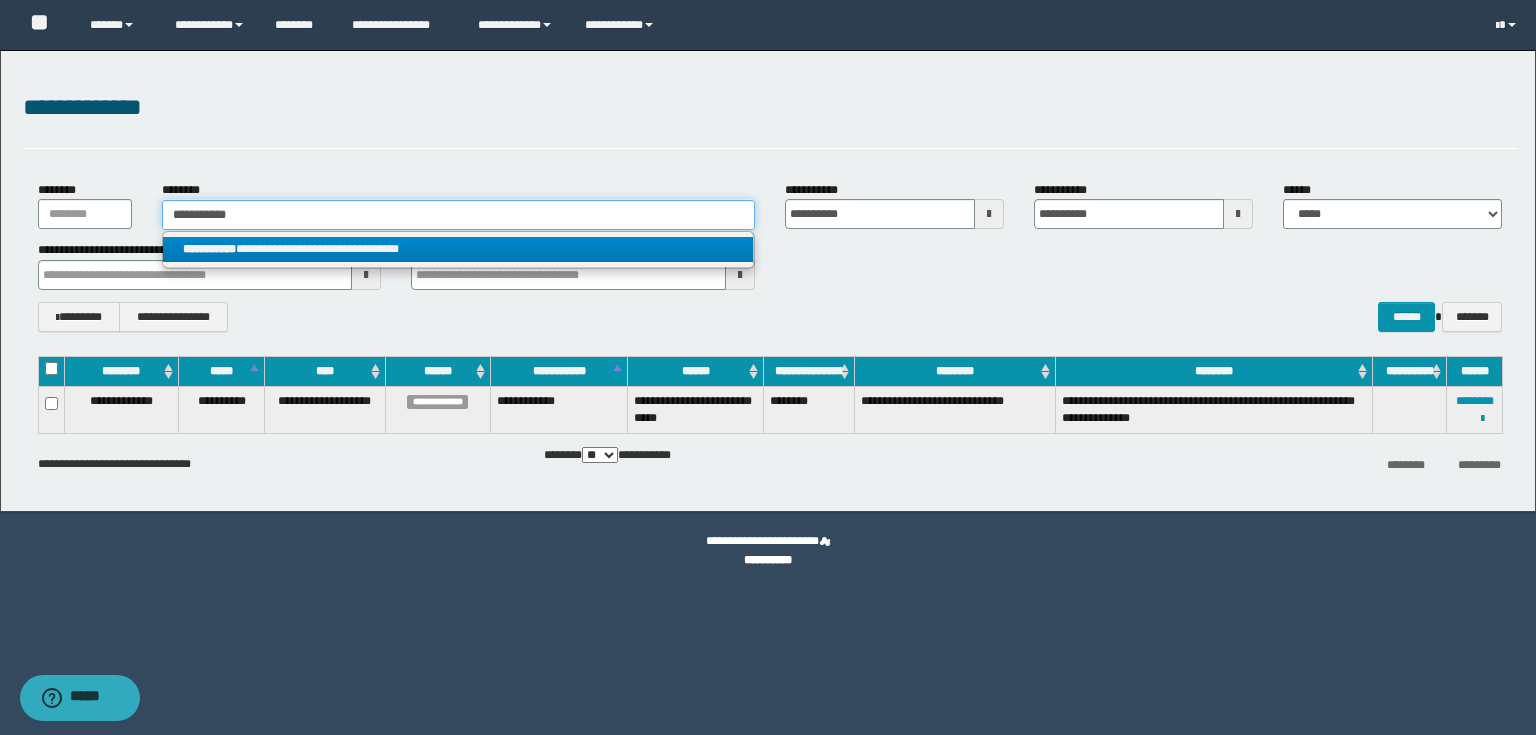 type 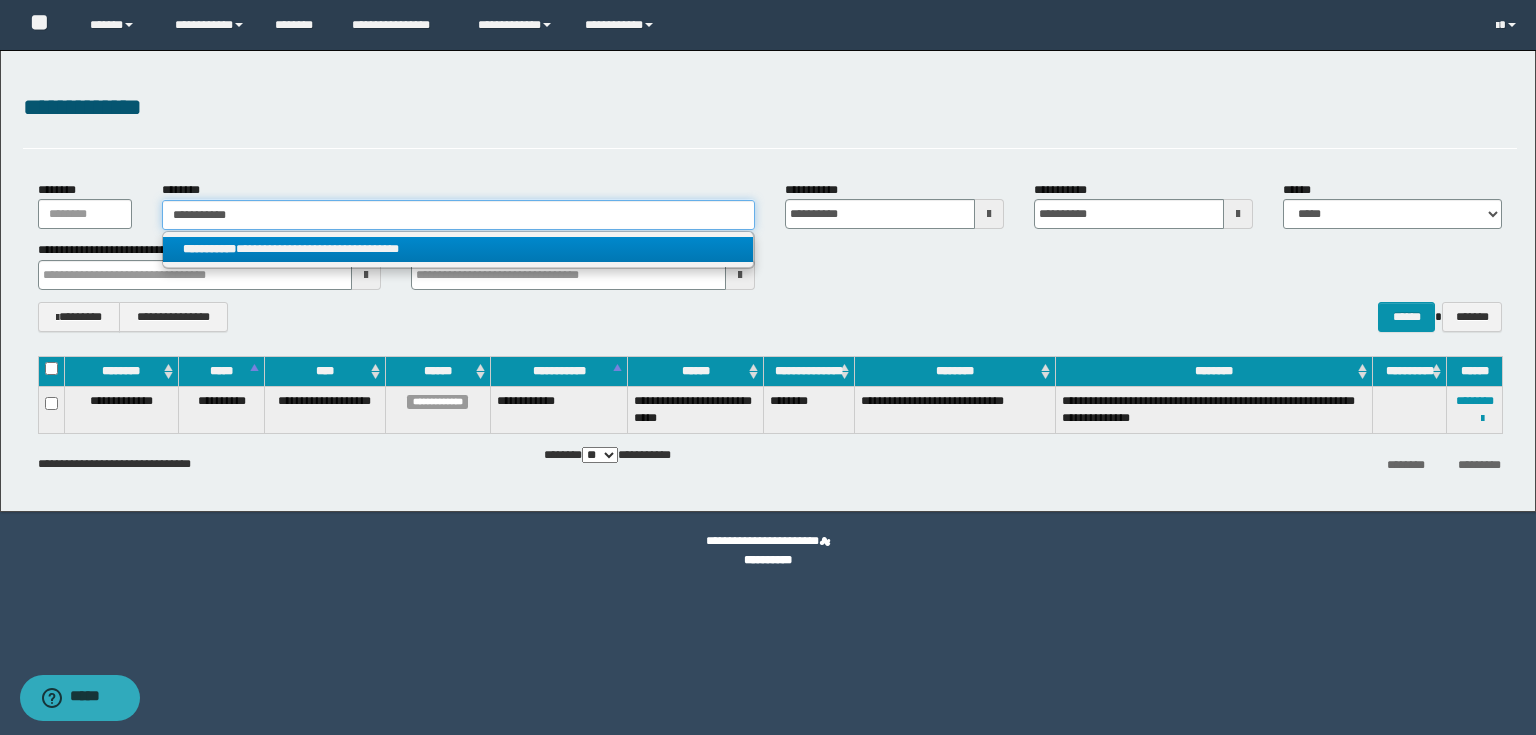 type on "**********" 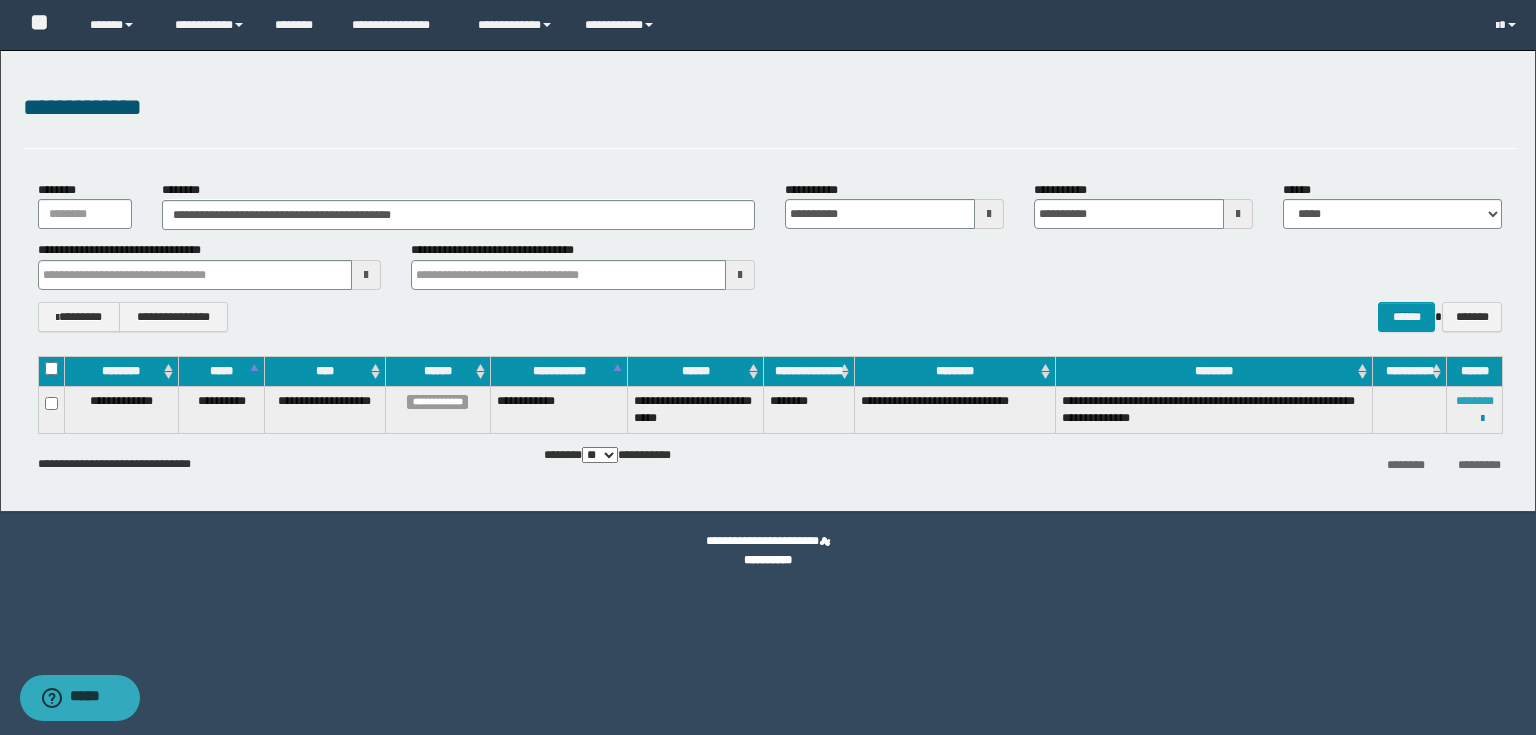 click on "********" at bounding box center [1475, 401] 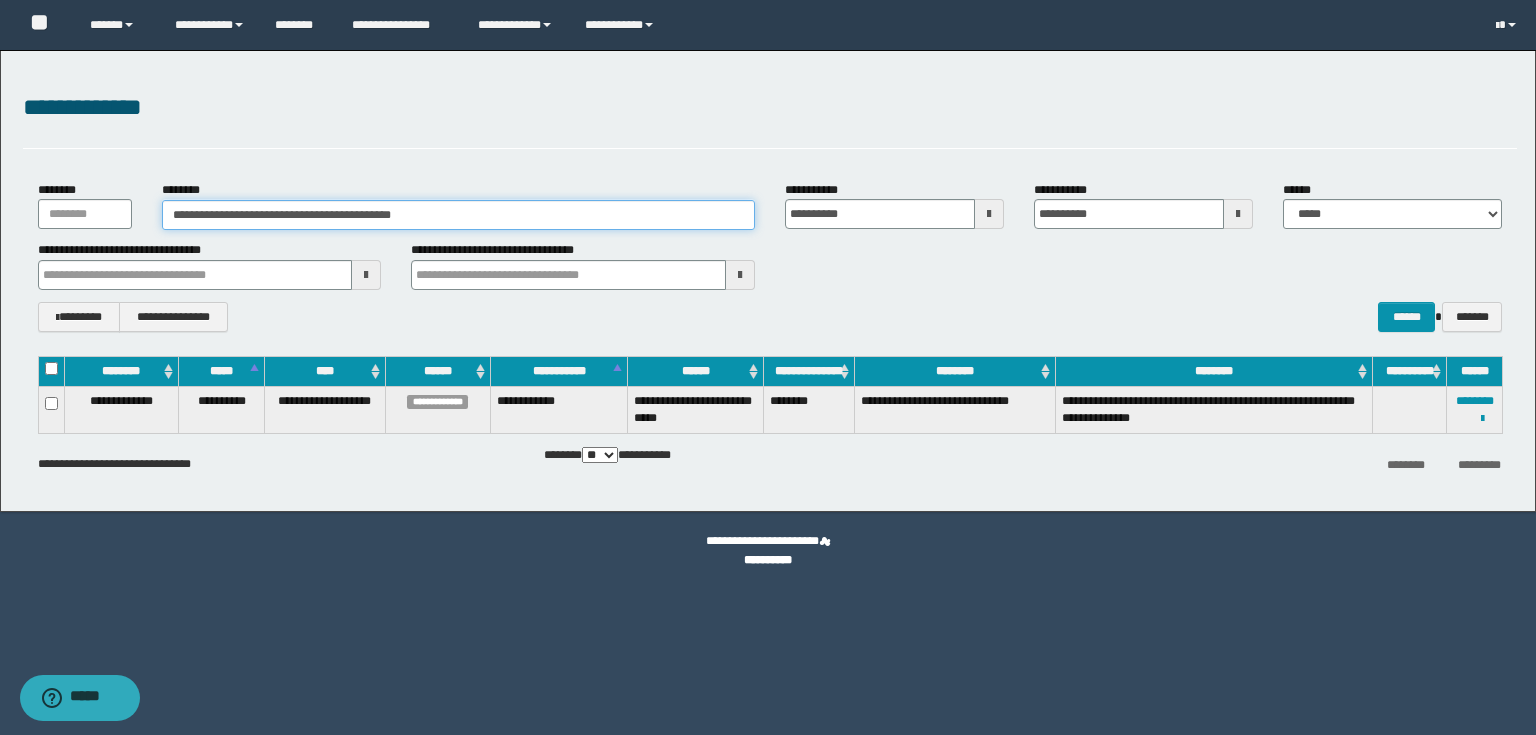 click on "**********" at bounding box center (458, 215) 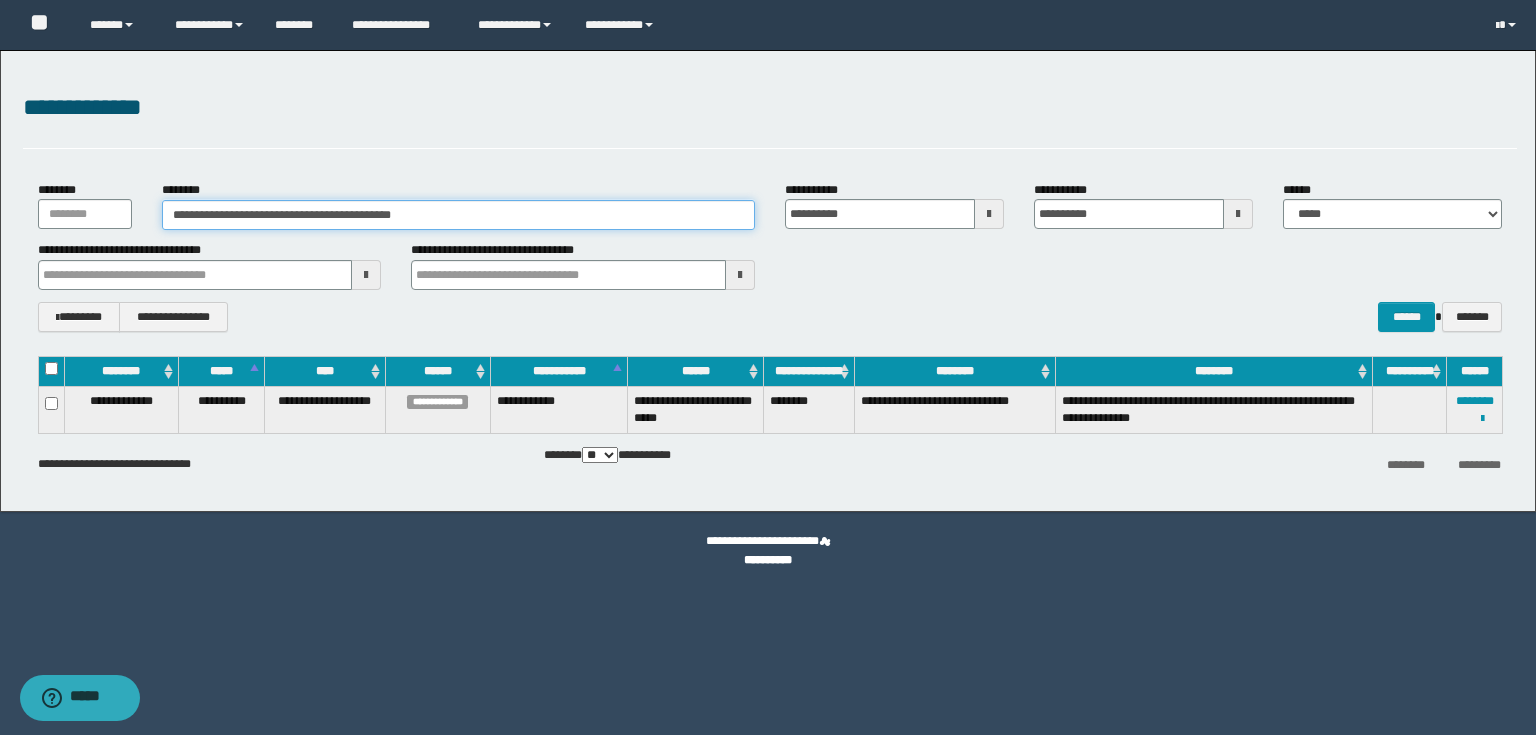 drag, startPoint x: 467, startPoint y: 218, endPoint x: 0, endPoint y: 176, distance: 468.88486 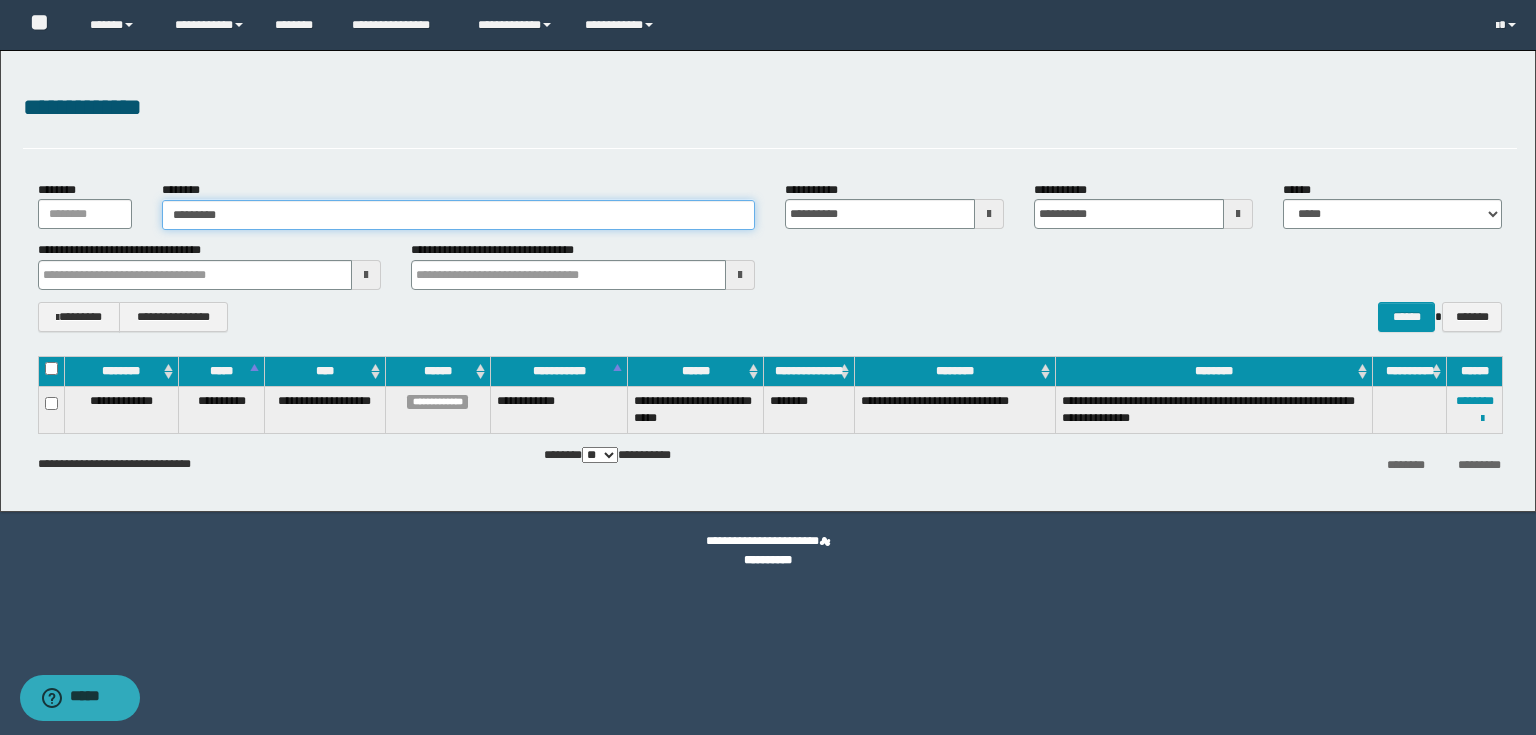 type on "**********" 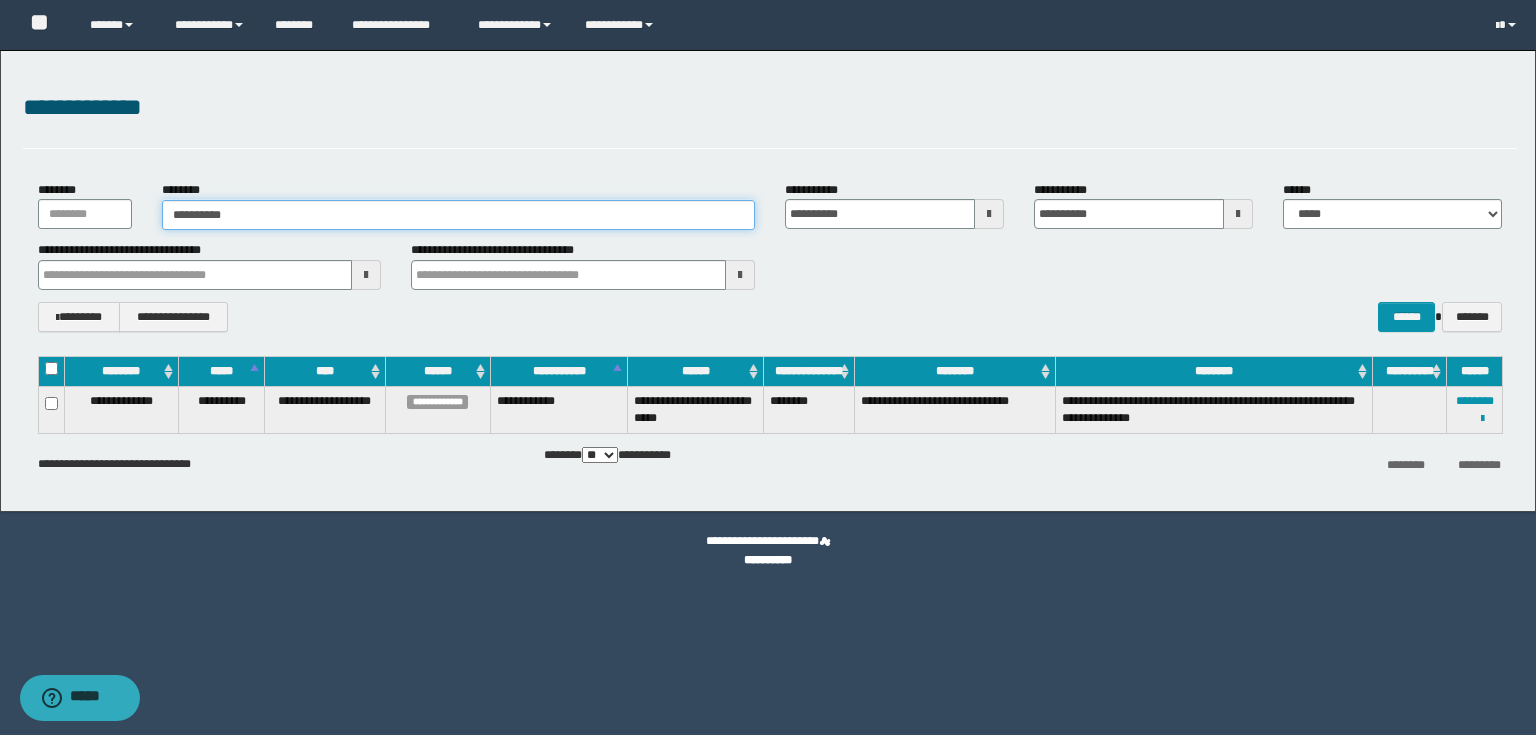 type on "**********" 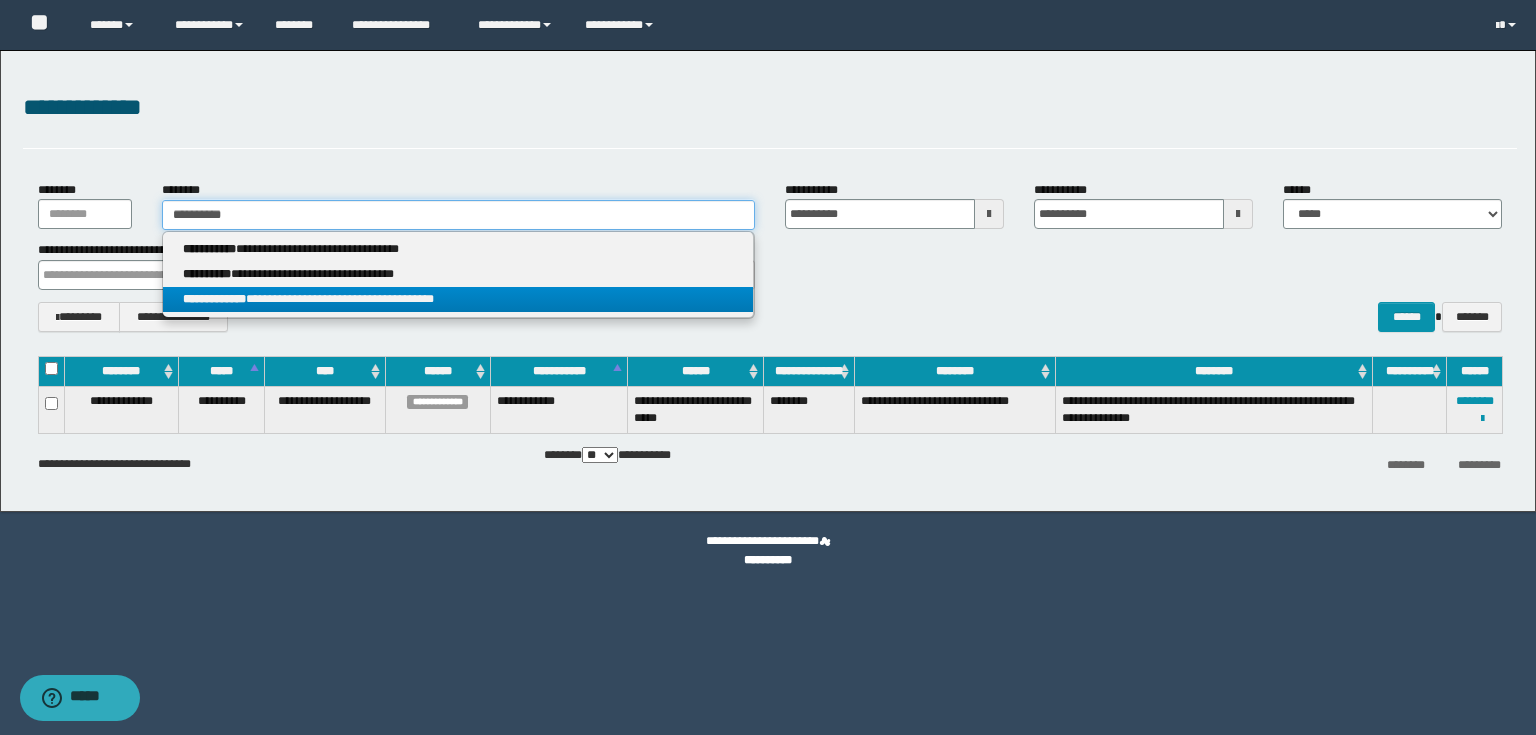 type on "**********" 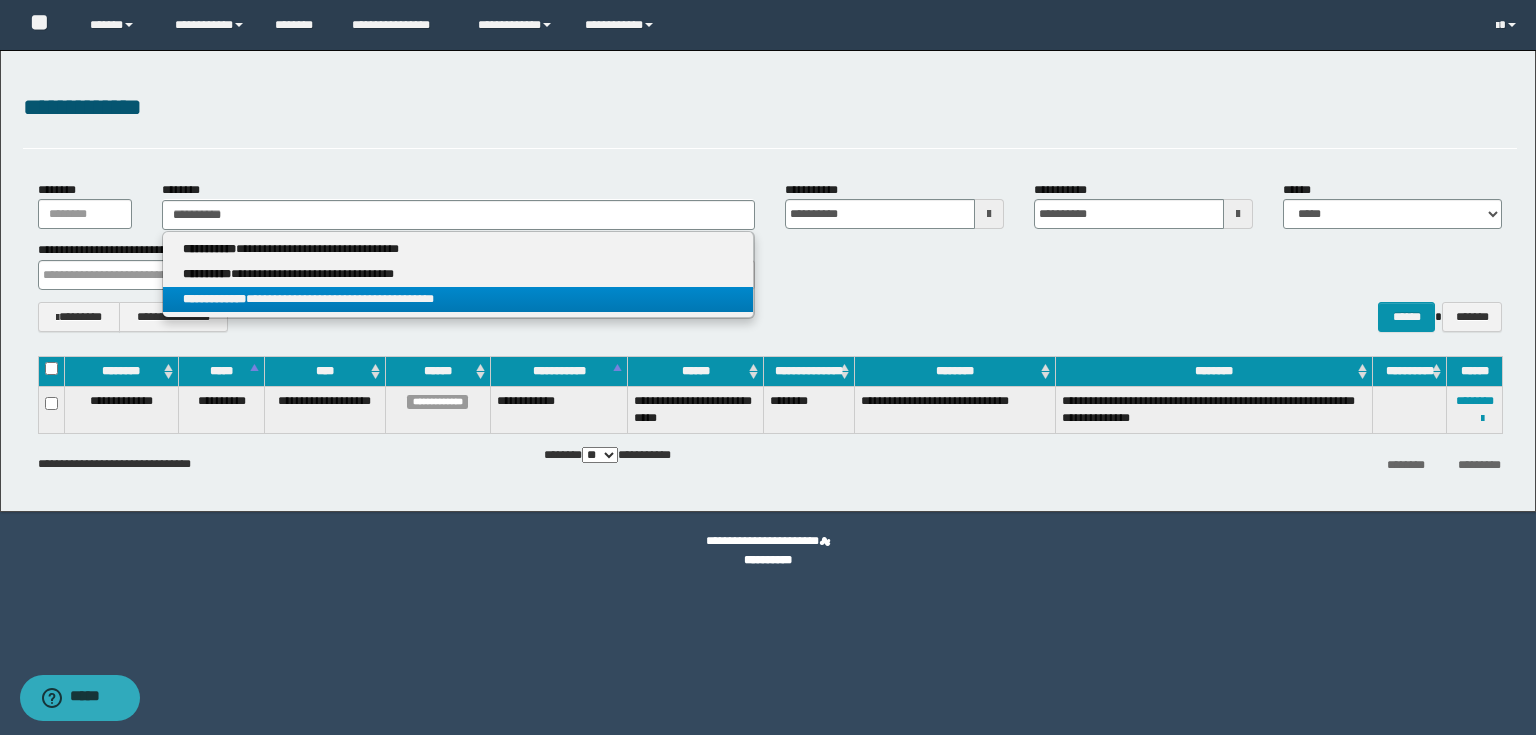 click on "**********" at bounding box center (458, 299) 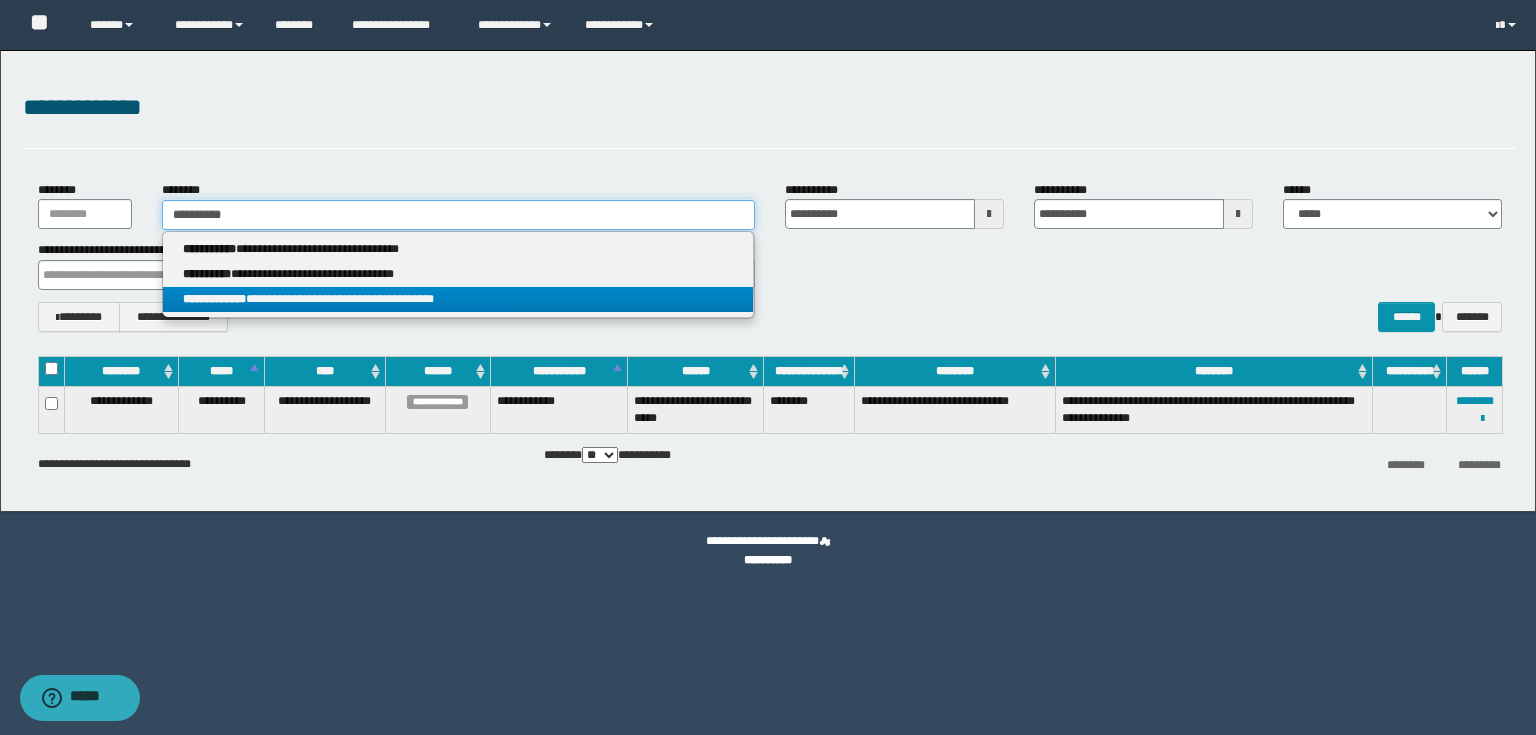 type 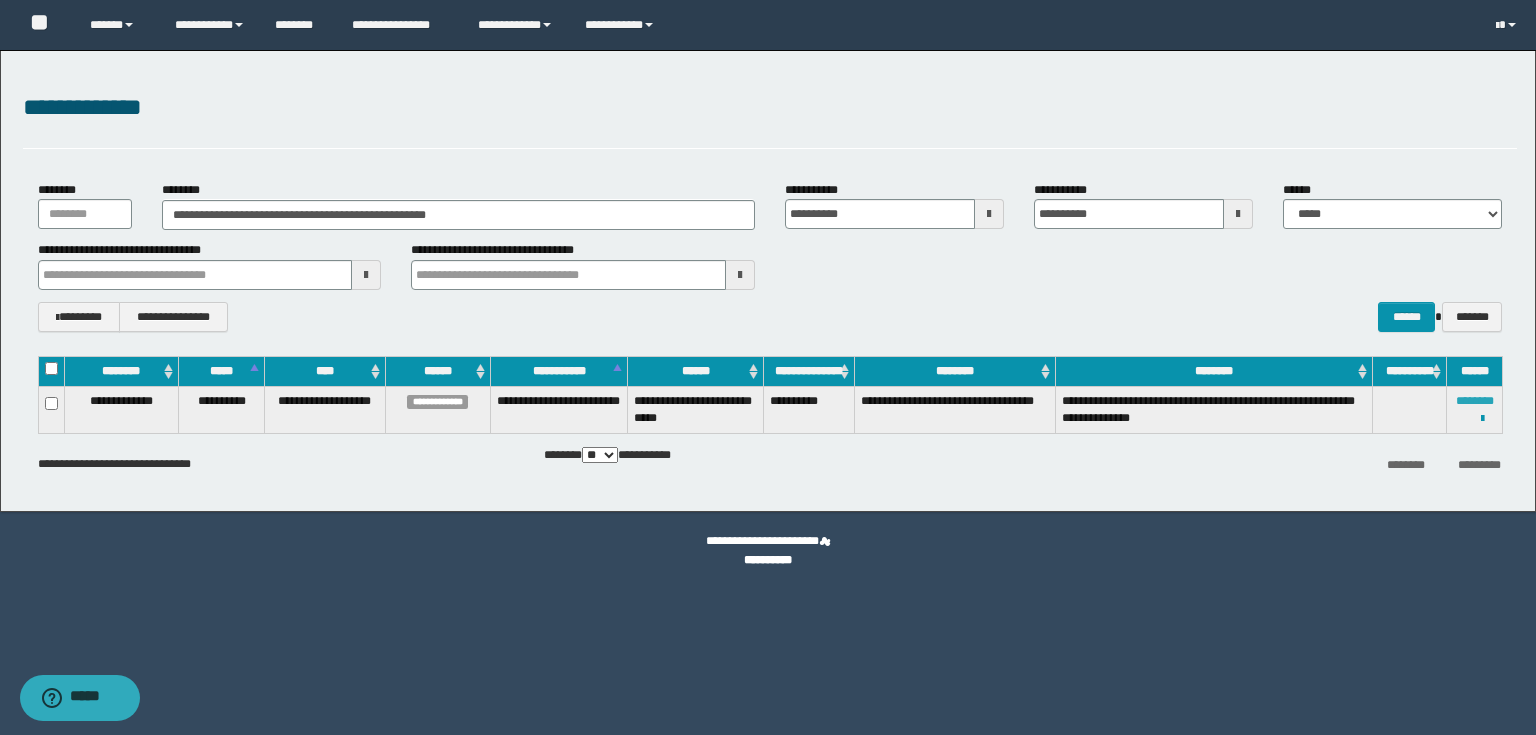 click on "********" at bounding box center (1475, 401) 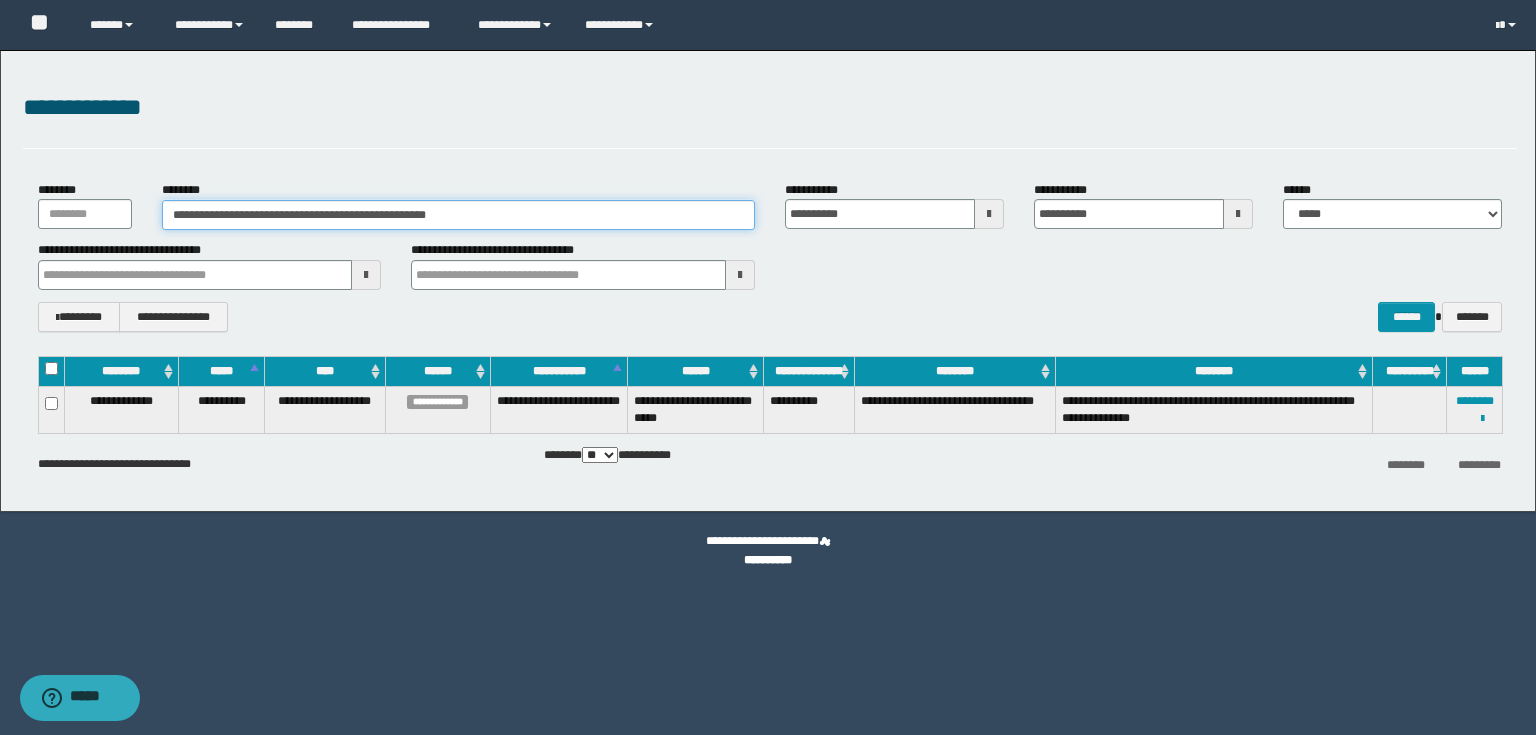drag, startPoint x: 501, startPoint y: 220, endPoint x: 0, endPoint y: 184, distance: 502.29175 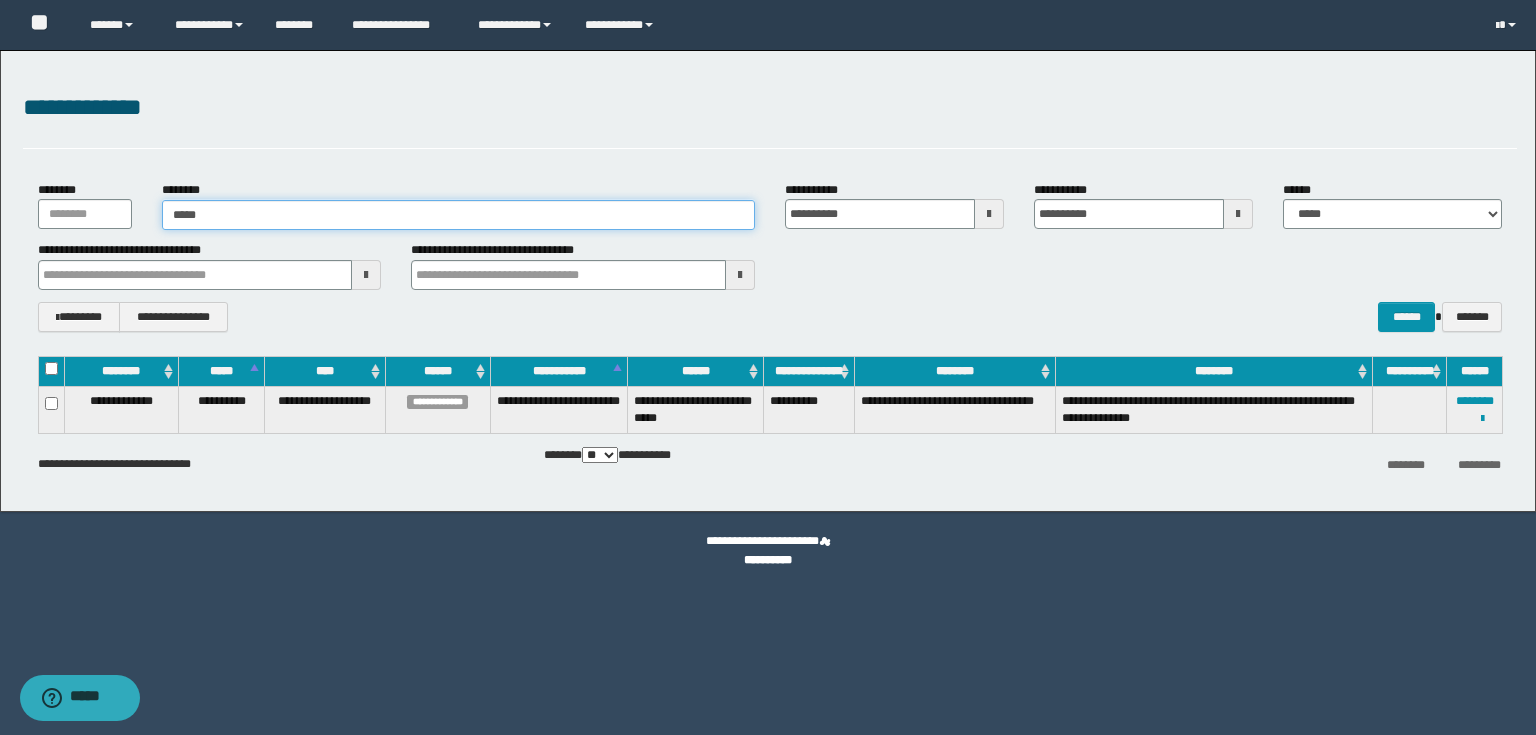 type on "******" 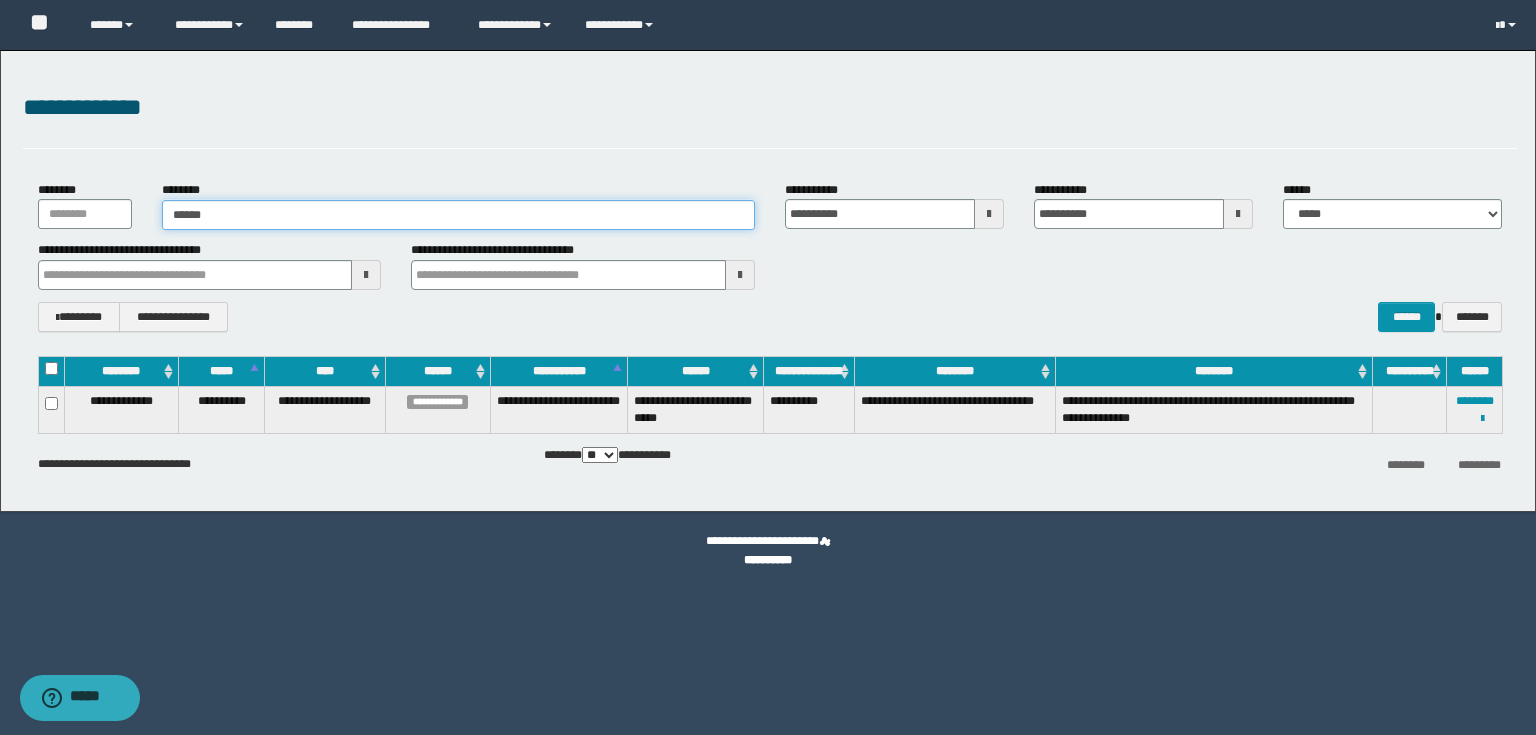 type on "******" 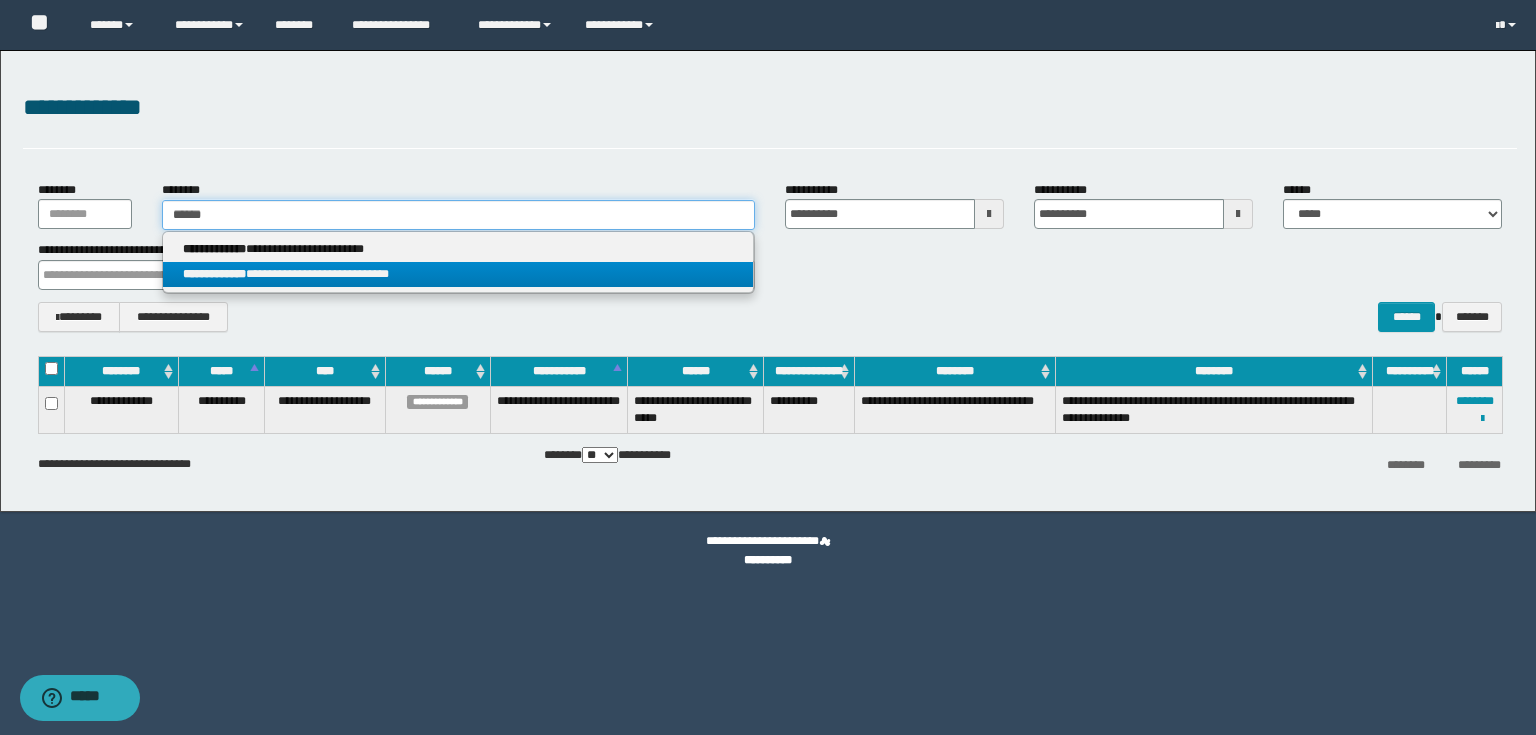 type on "******" 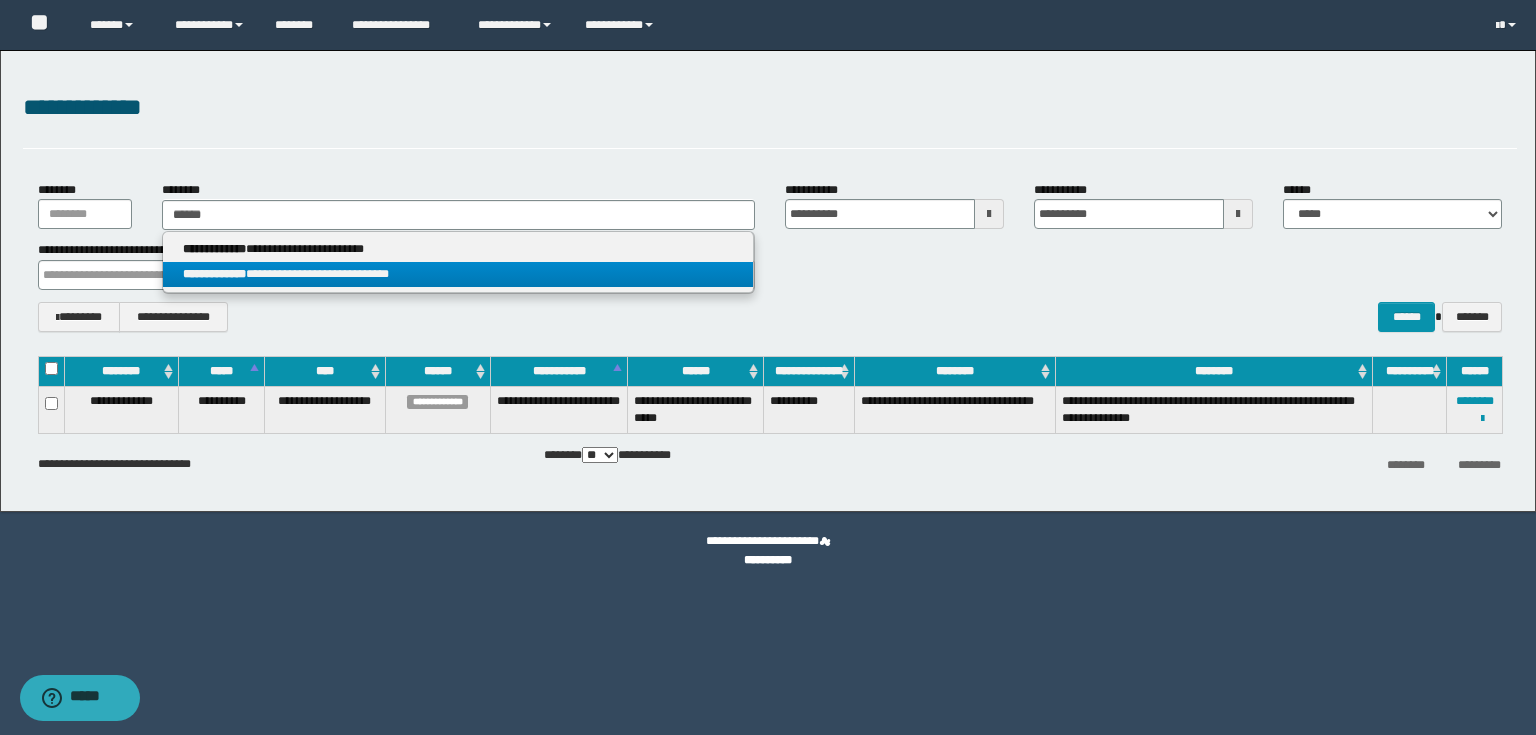 click on "**********" at bounding box center [458, 274] 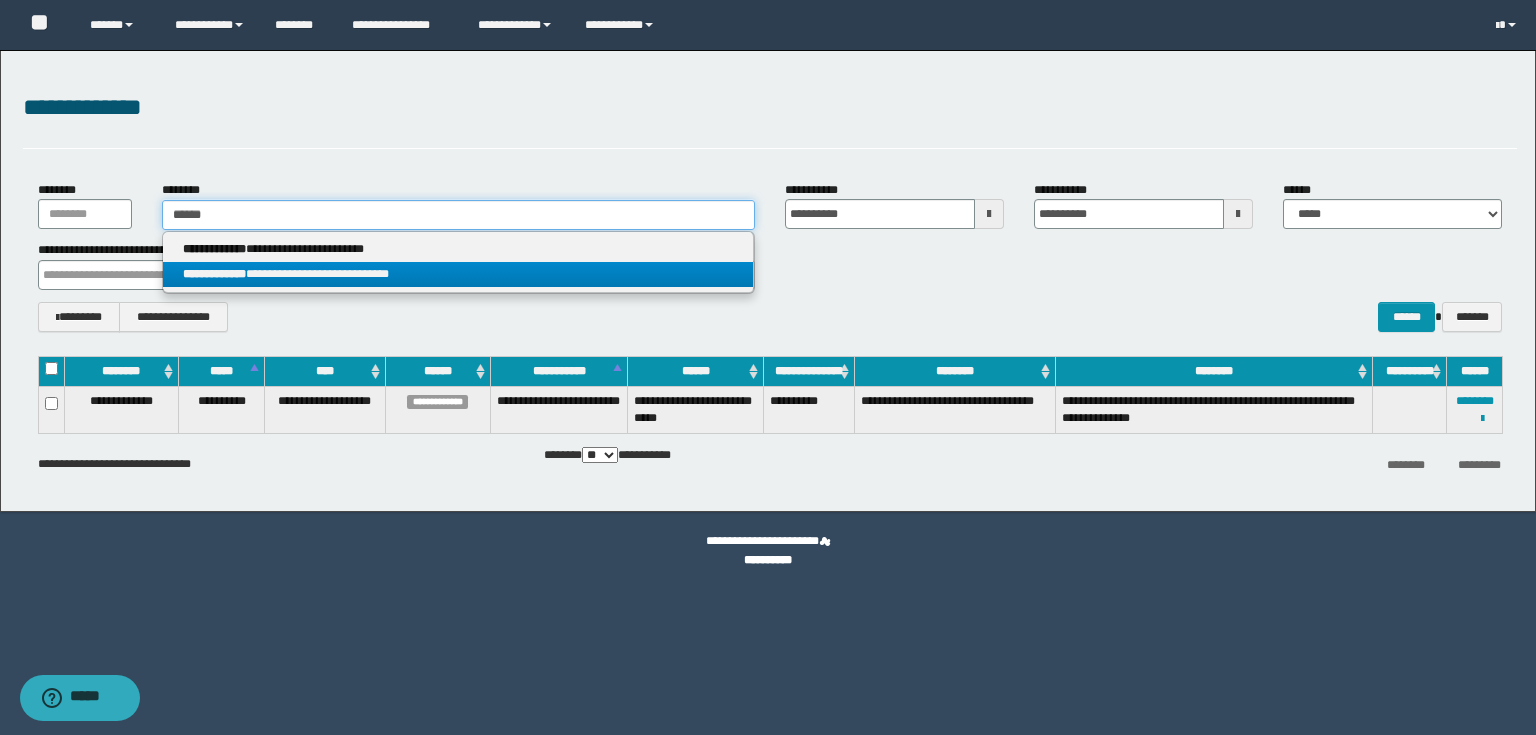 type 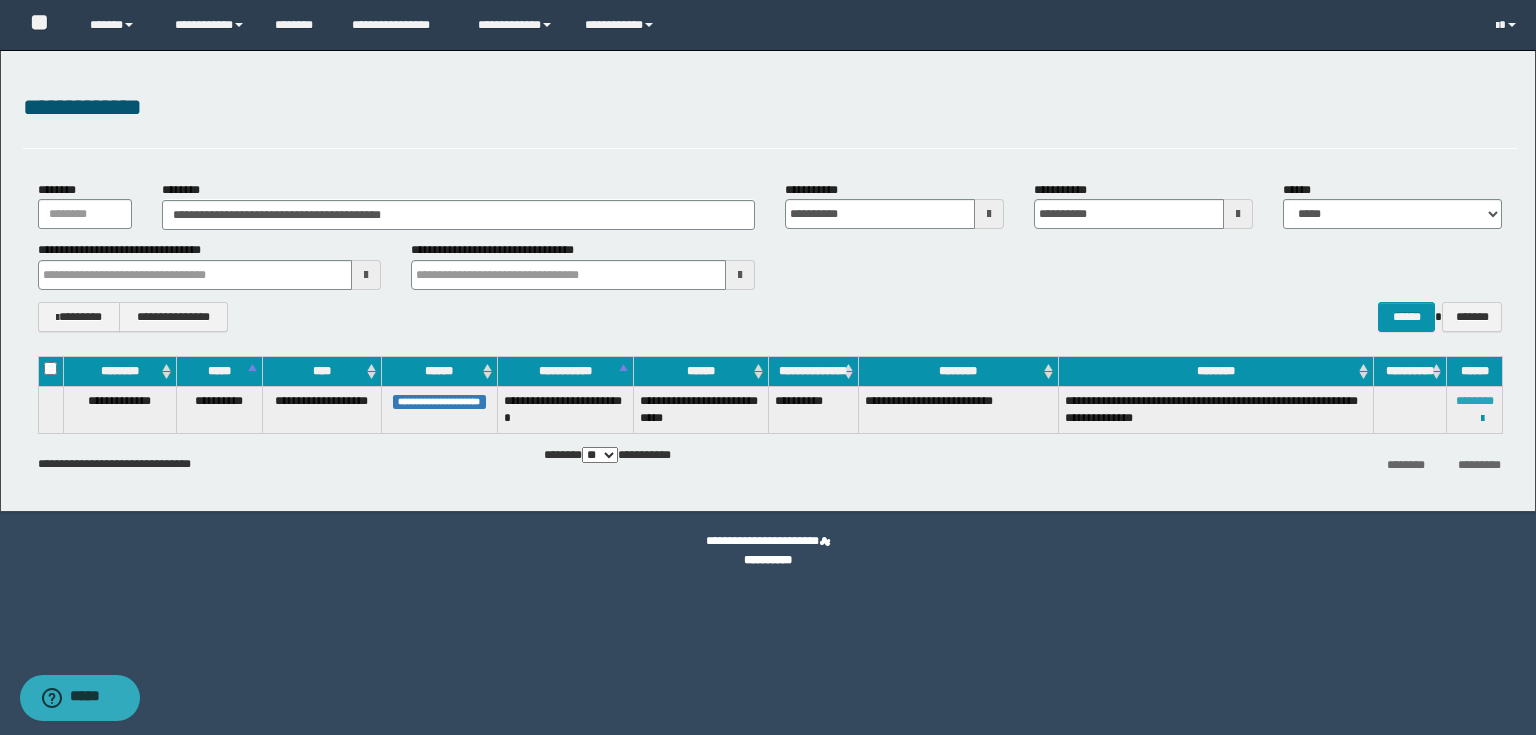 click on "********" at bounding box center (1475, 401) 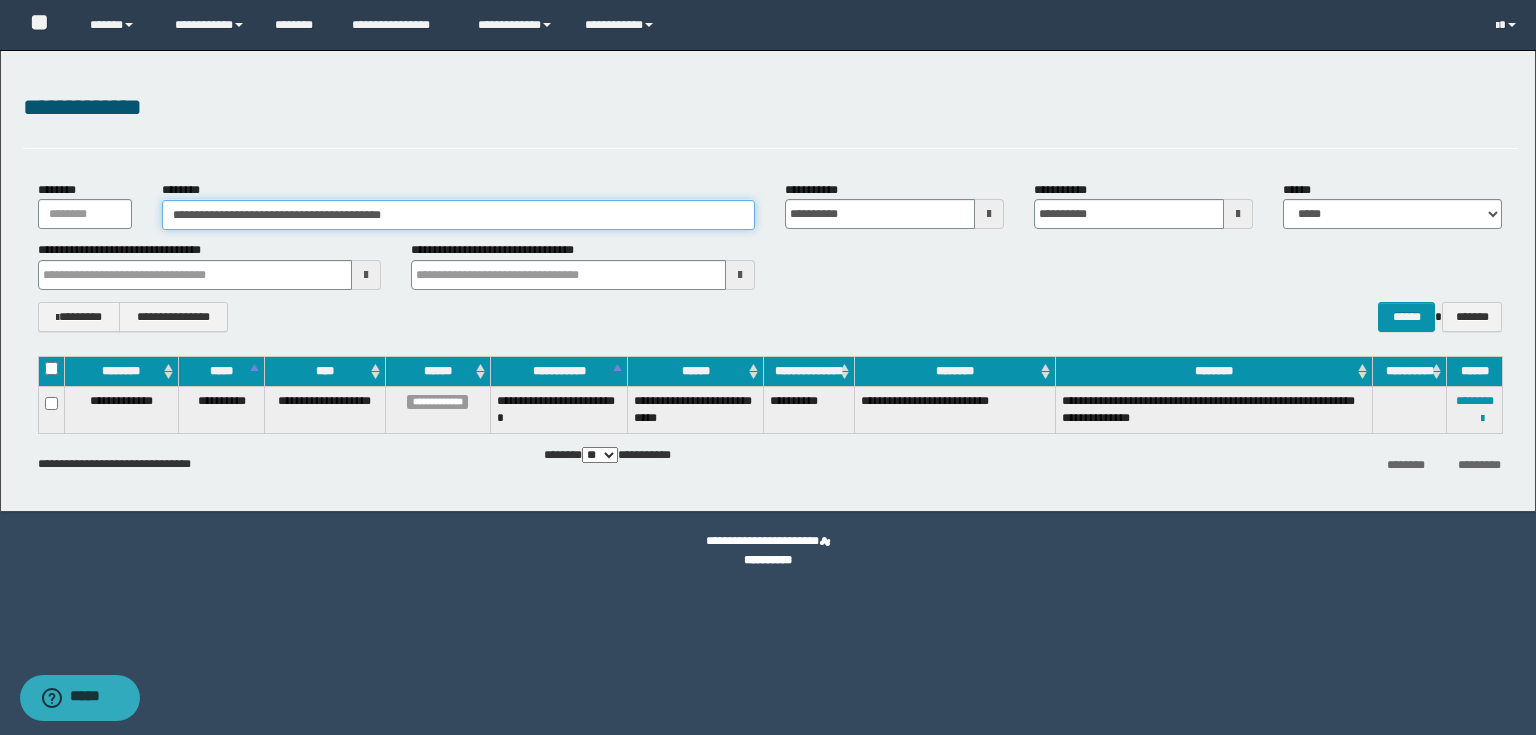 drag, startPoint x: 440, startPoint y: 218, endPoint x: 0, endPoint y: 136, distance: 447.57568 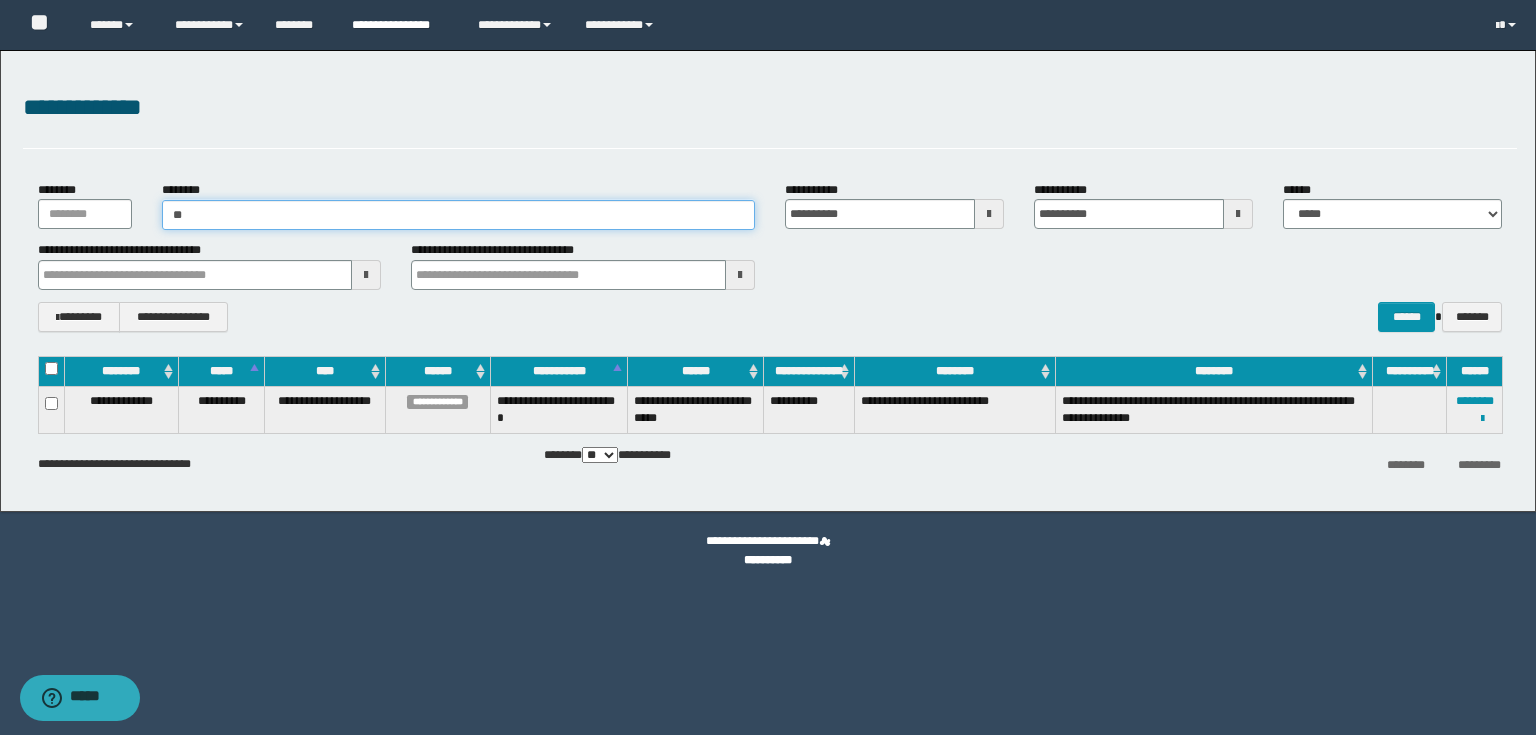 type on "**" 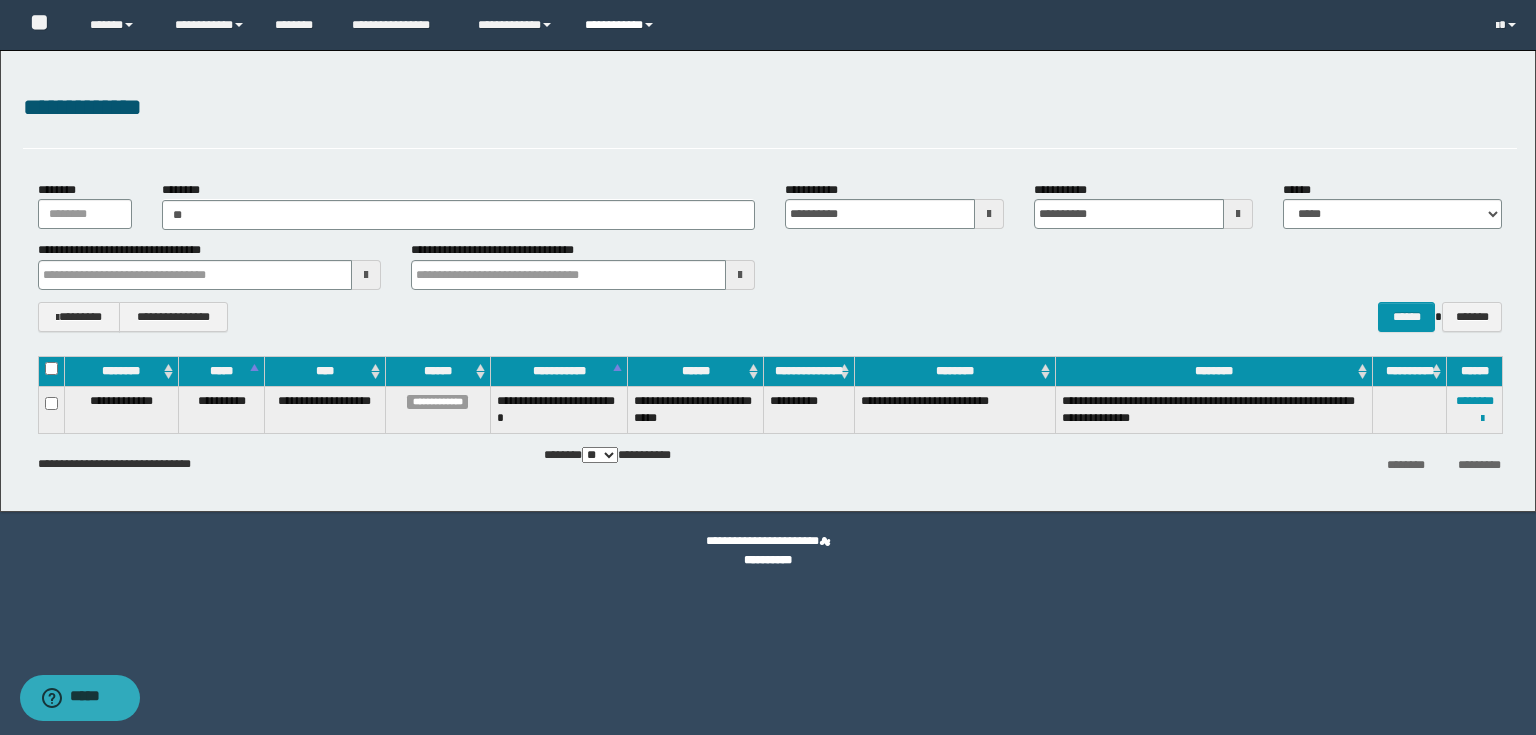click on "**********" at bounding box center (622, 25) 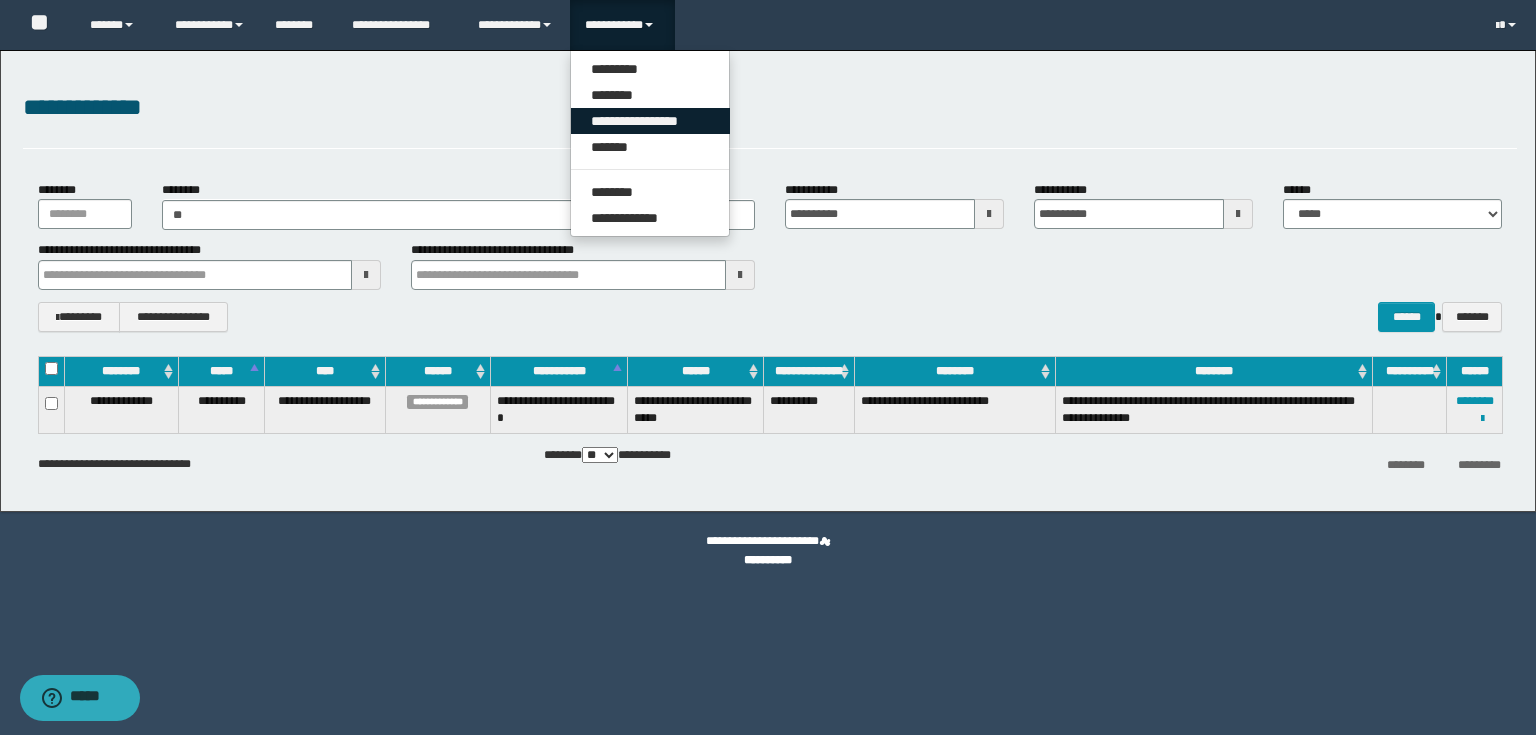 click on "**********" at bounding box center [650, 121] 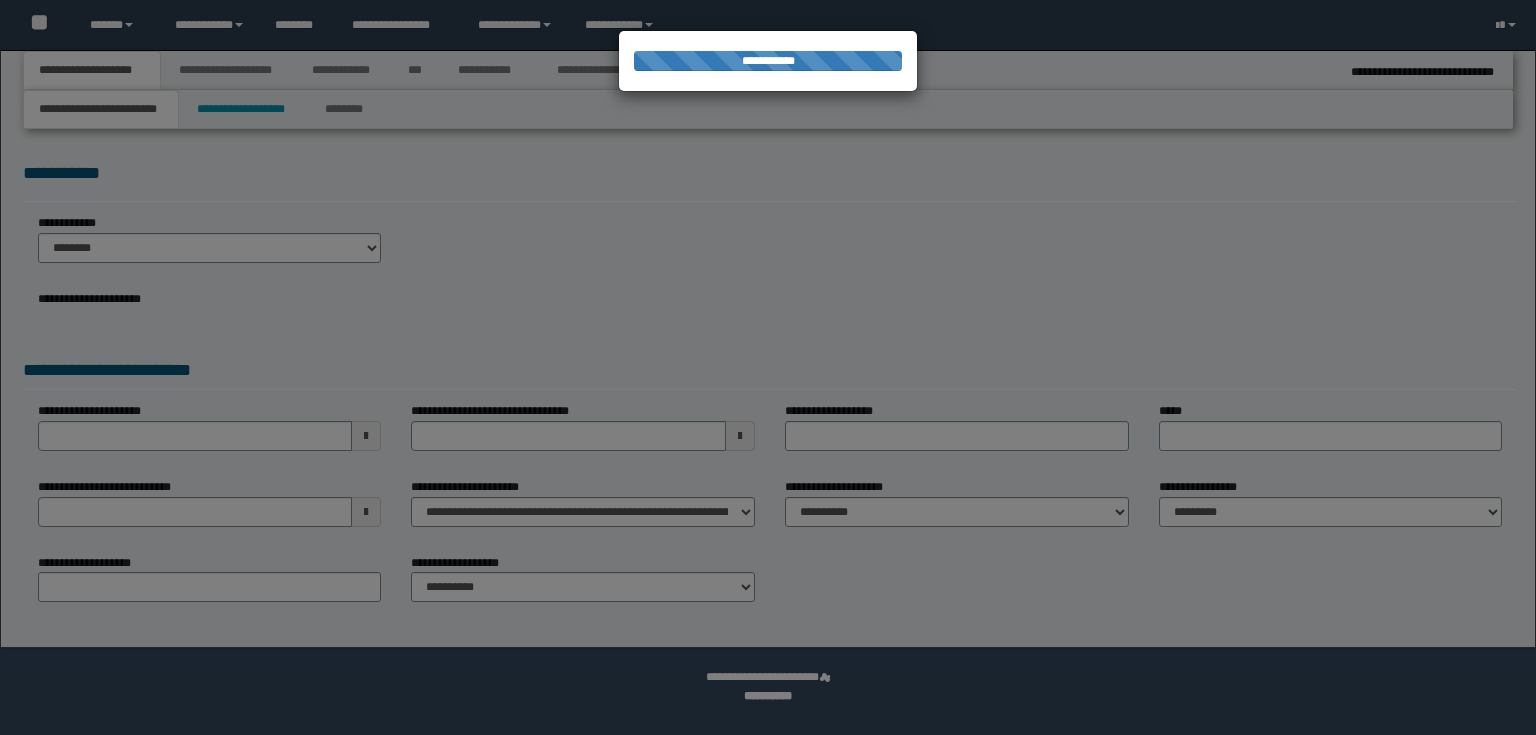 scroll, scrollTop: 0, scrollLeft: 0, axis: both 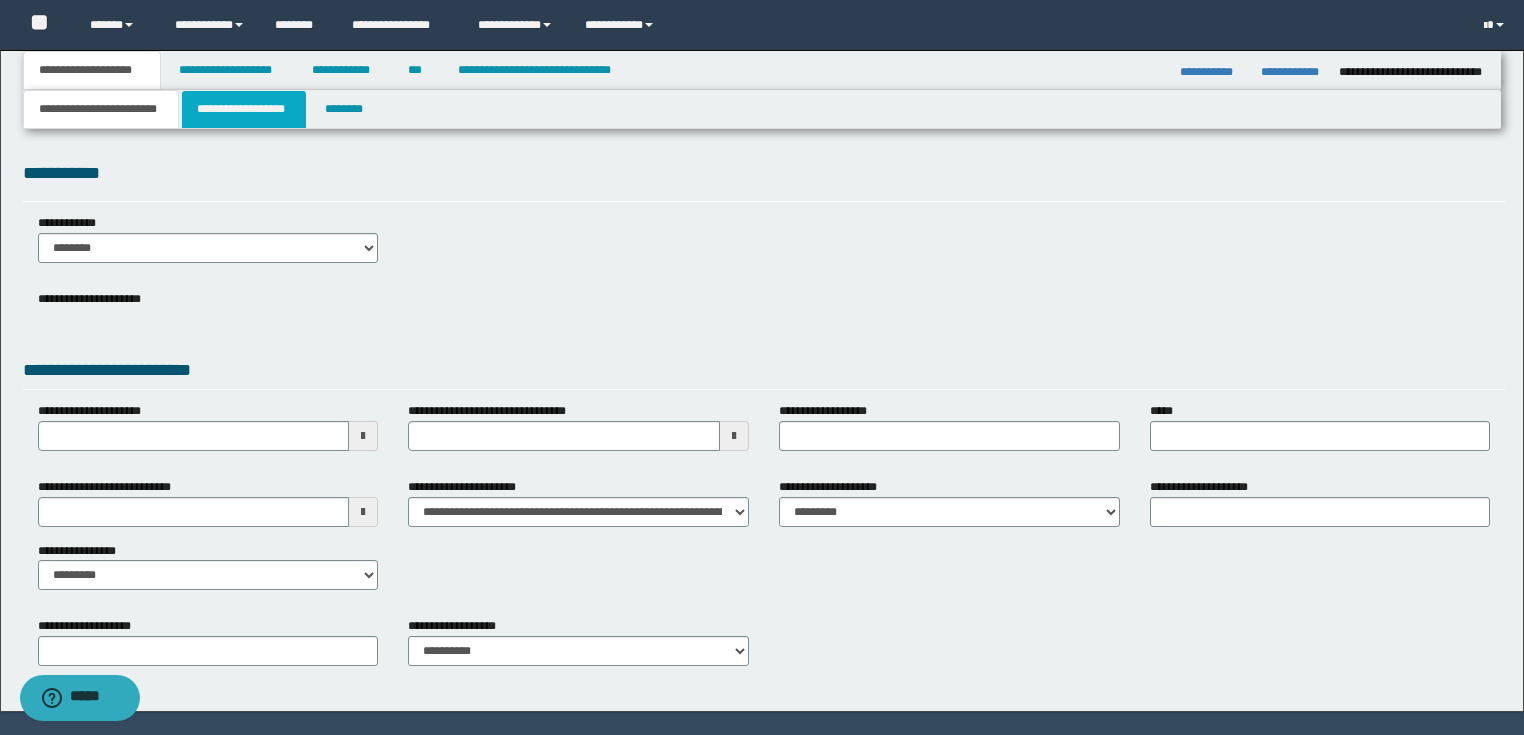 click on "**********" at bounding box center (244, 109) 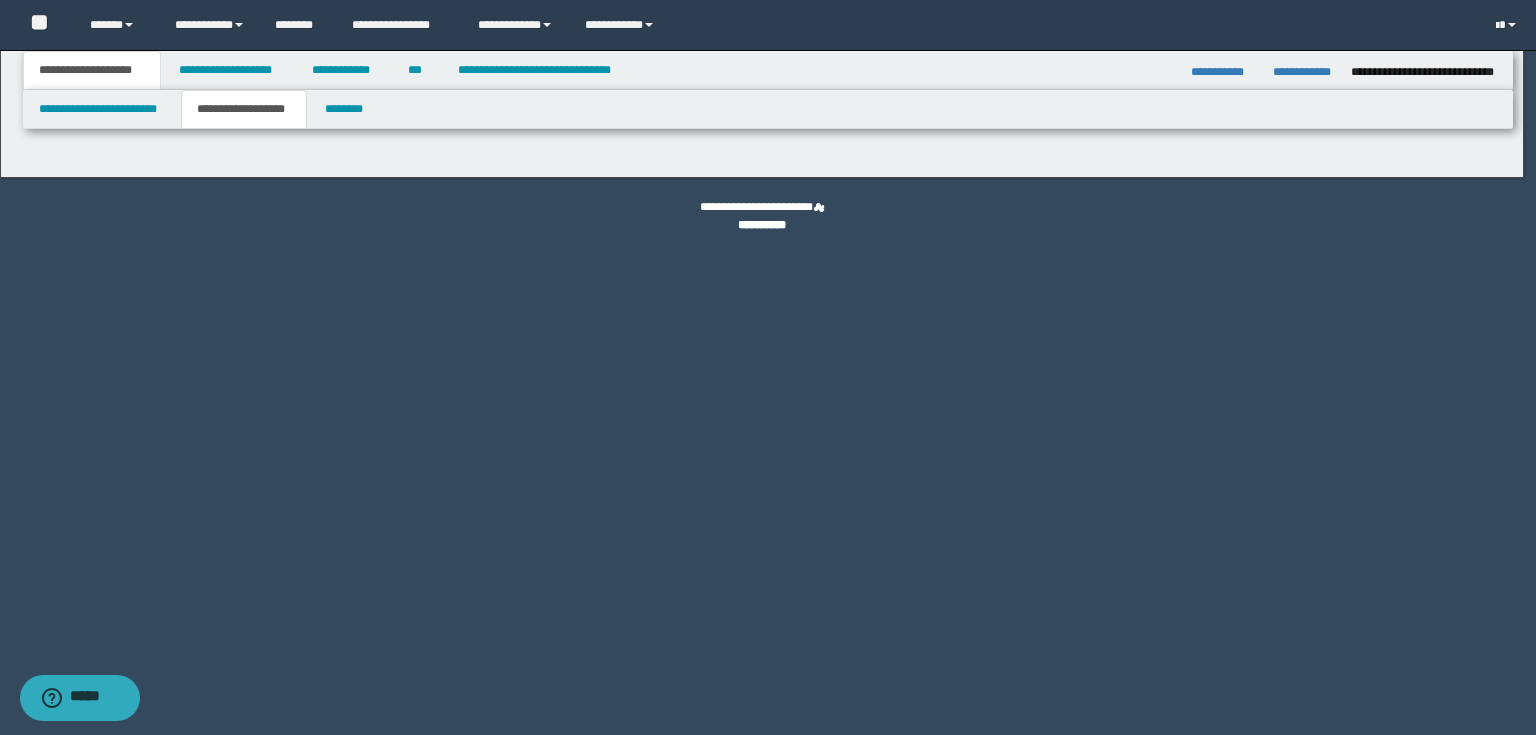 type on "**********" 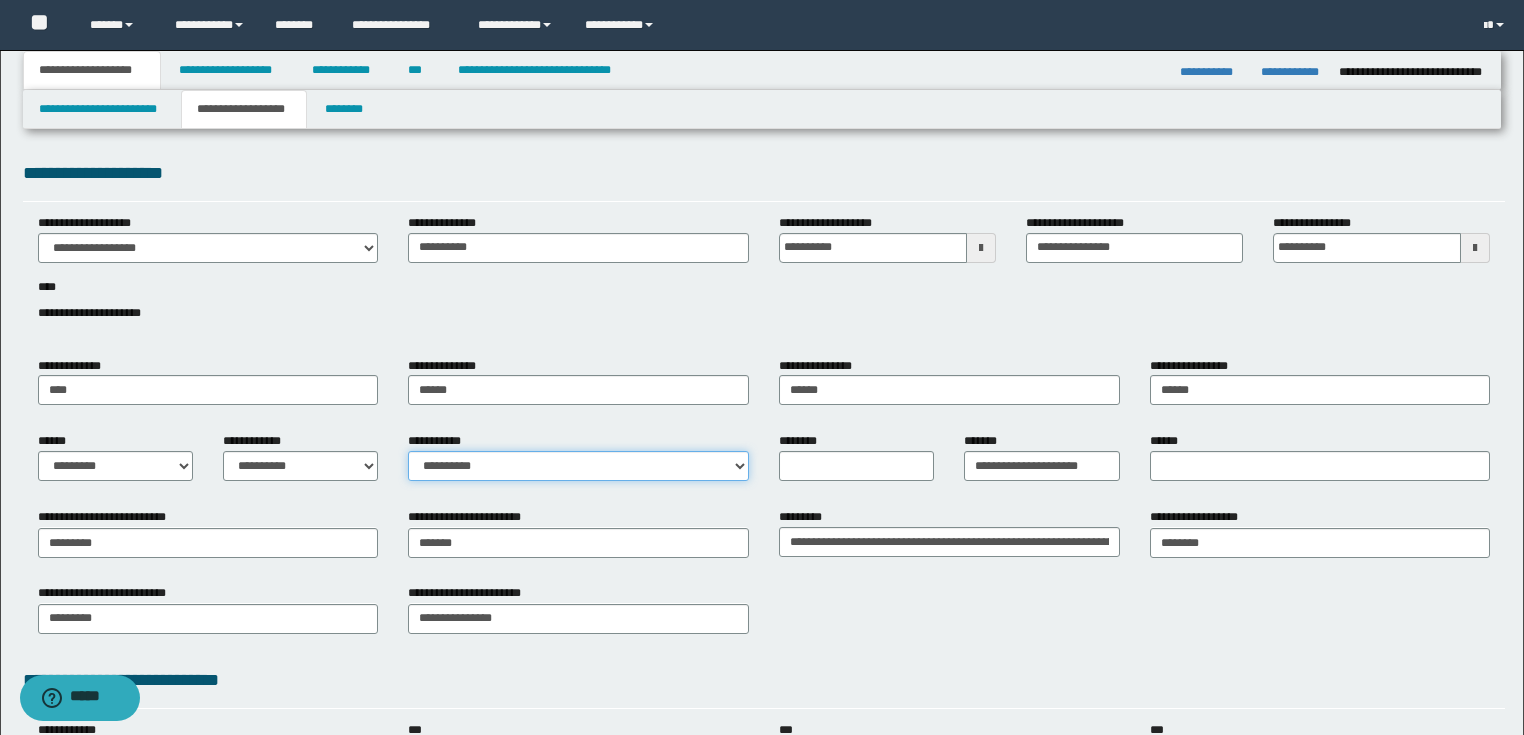 click on "**********" at bounding box center (578, 466) 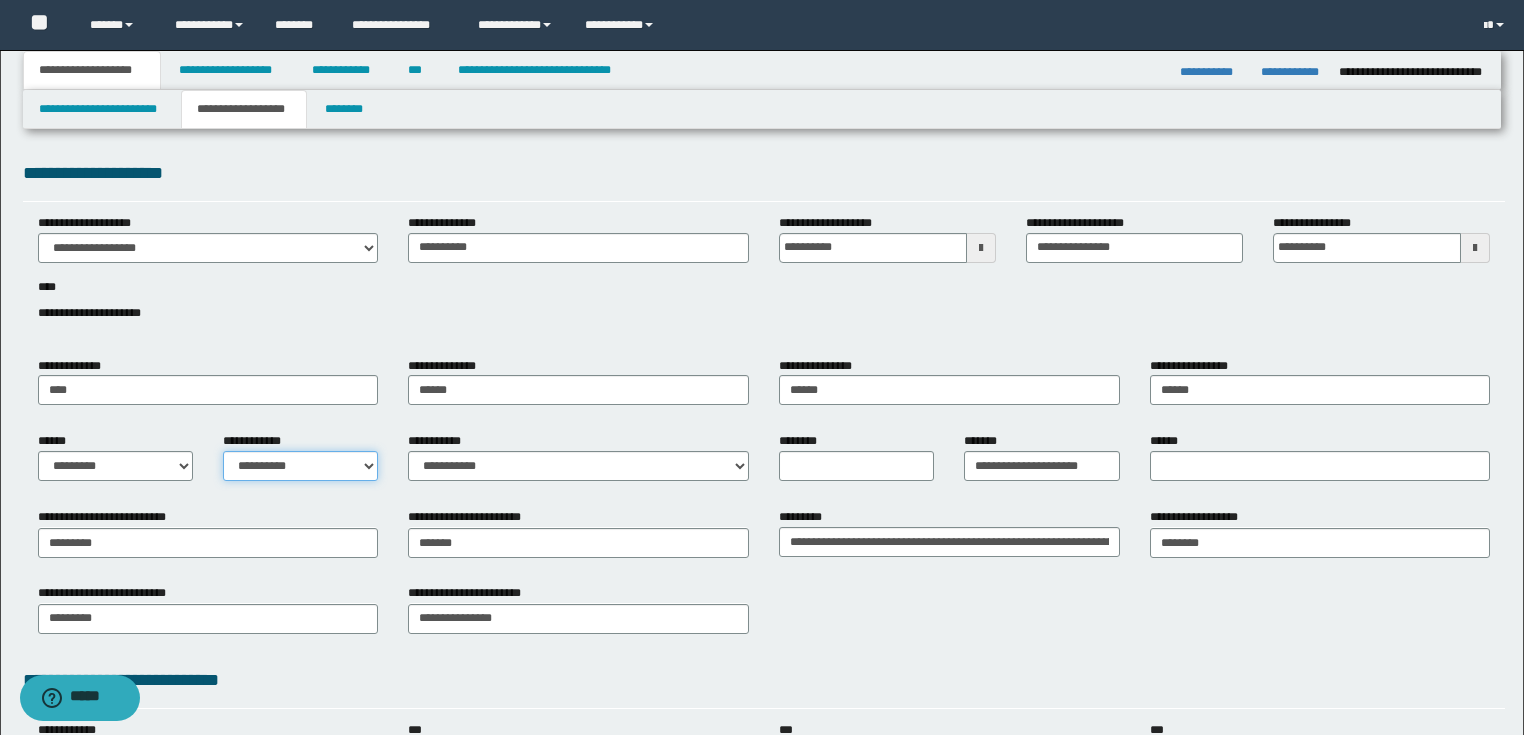 click on "**********" at bounding box center (300, 466) 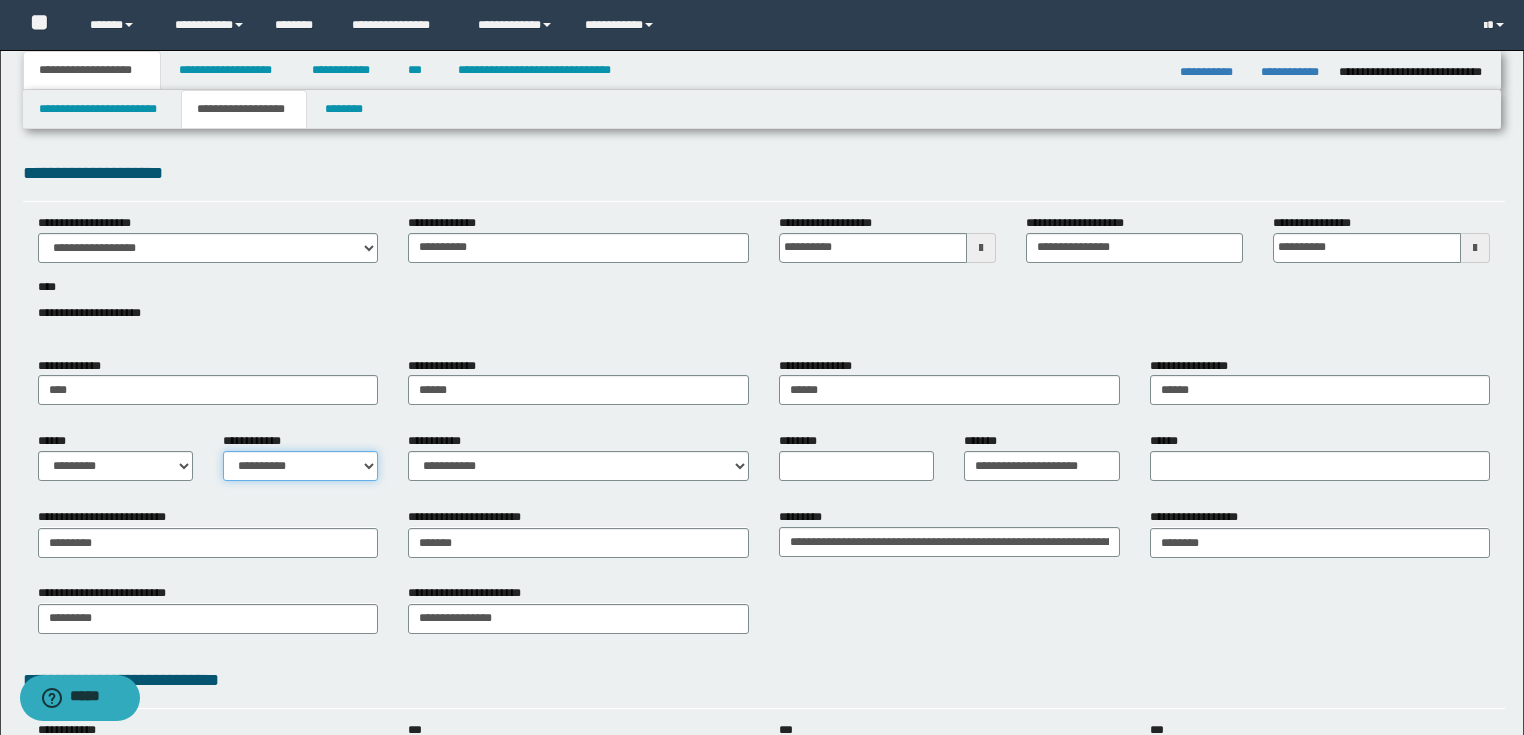 select on "*" 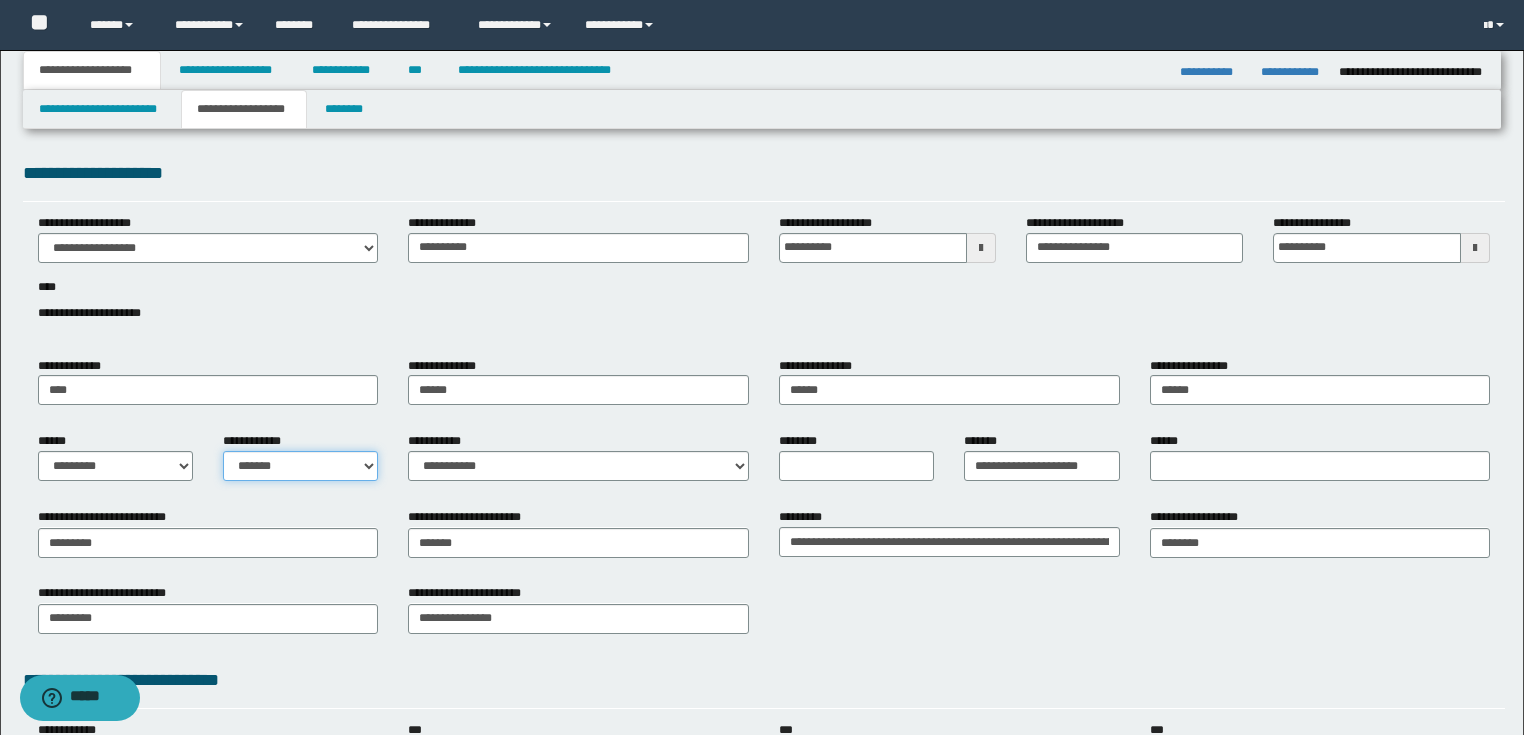 click on "**********" at bounding box center [300, 466] 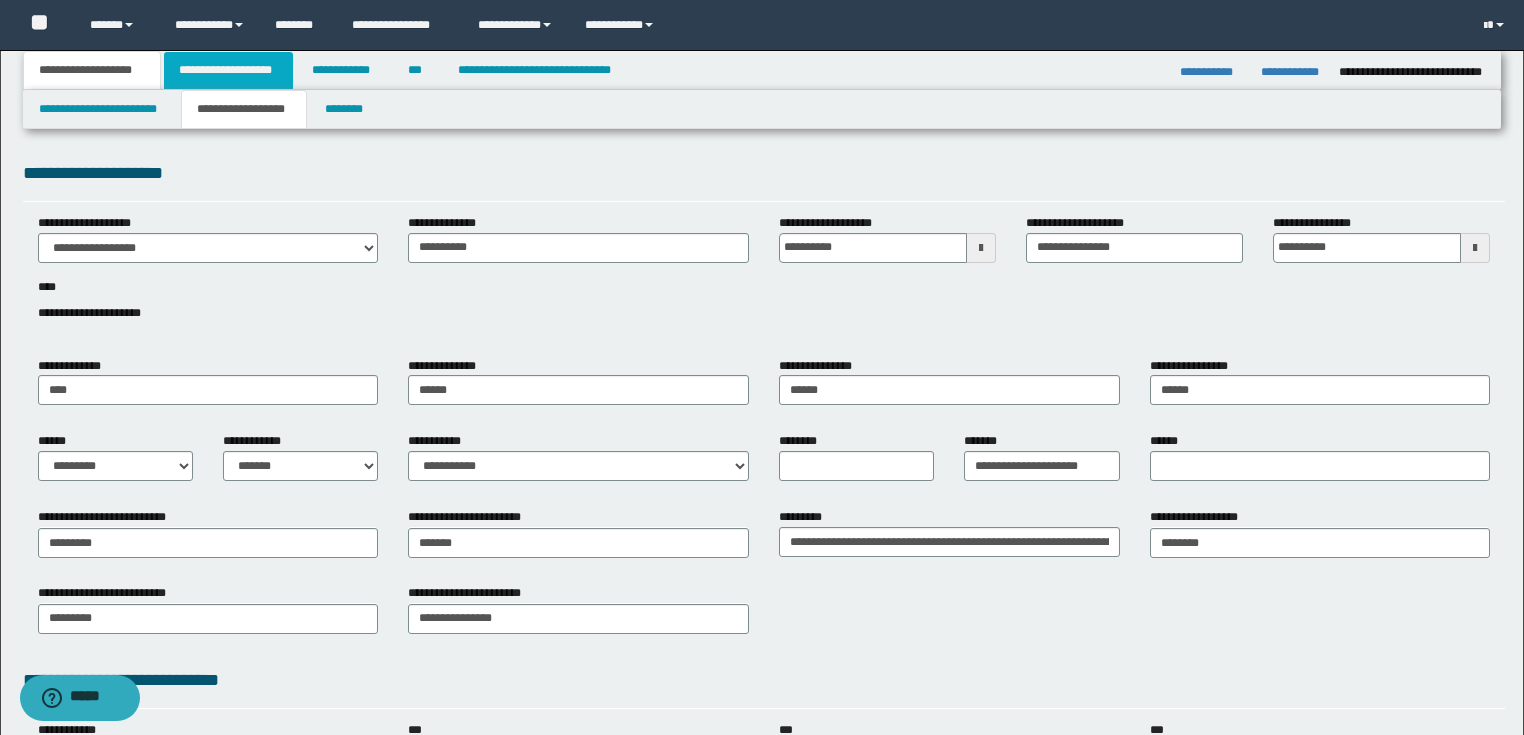 click on "**********" at bounding box center (228, 70) 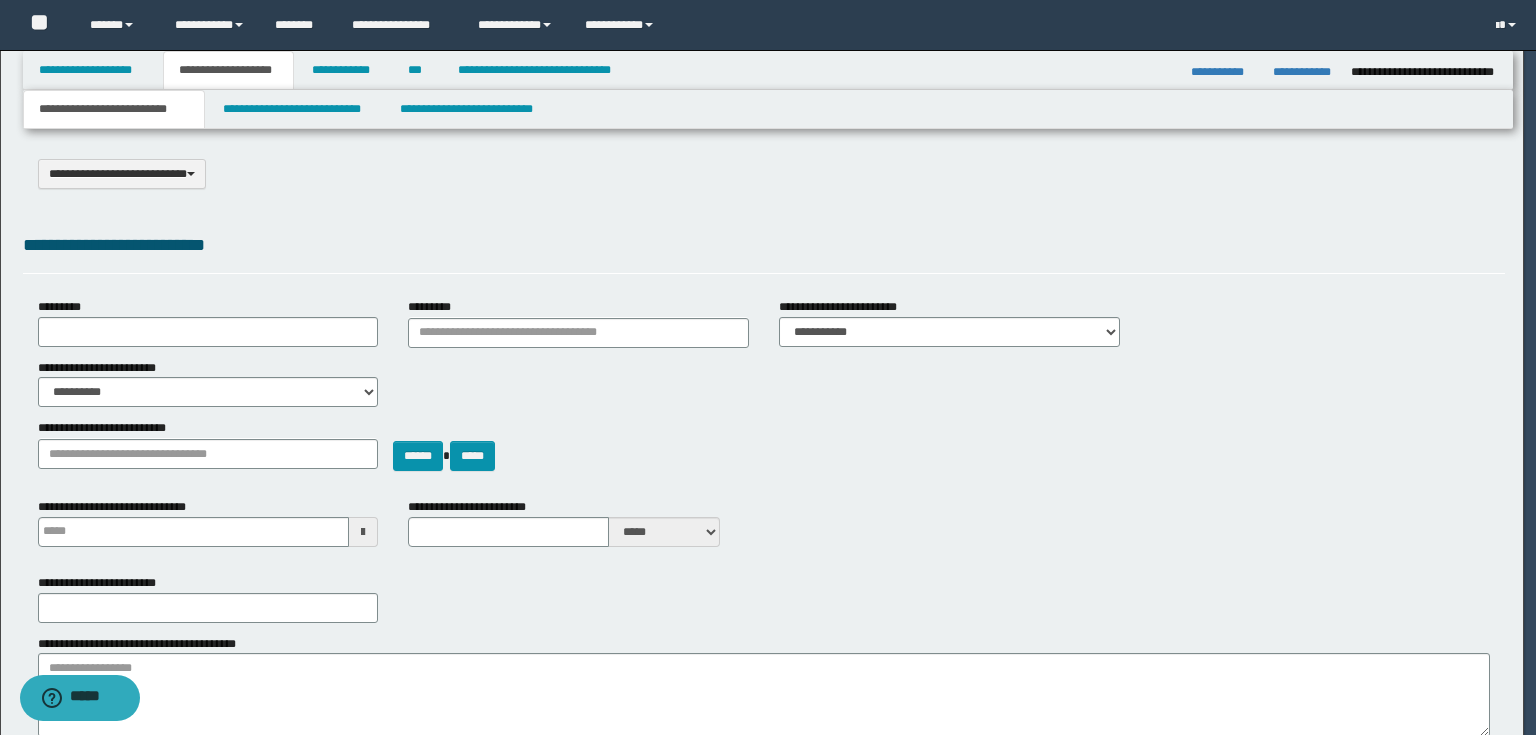 select on "*" 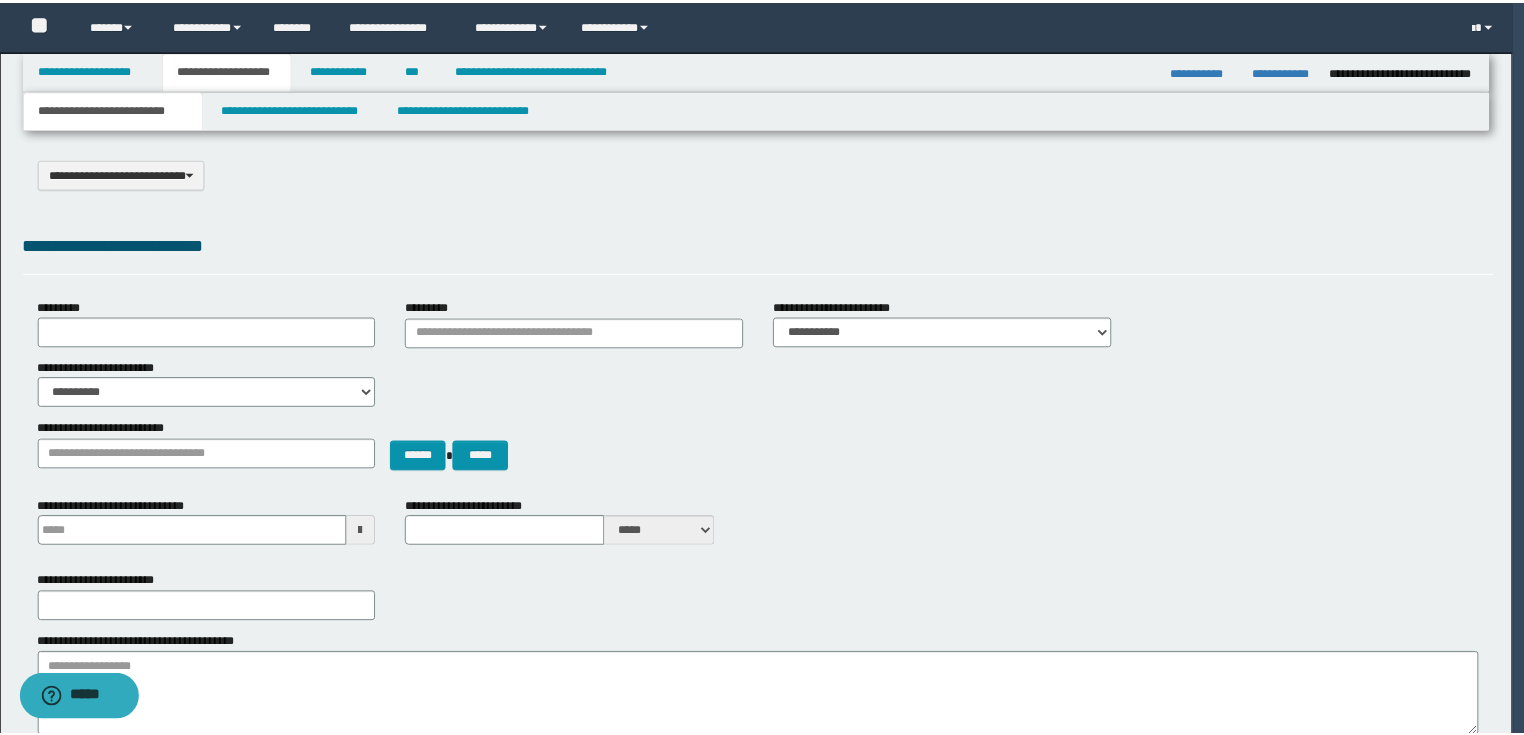 scroll, scrollTop: 0, scrollLeft: 0, axis: both 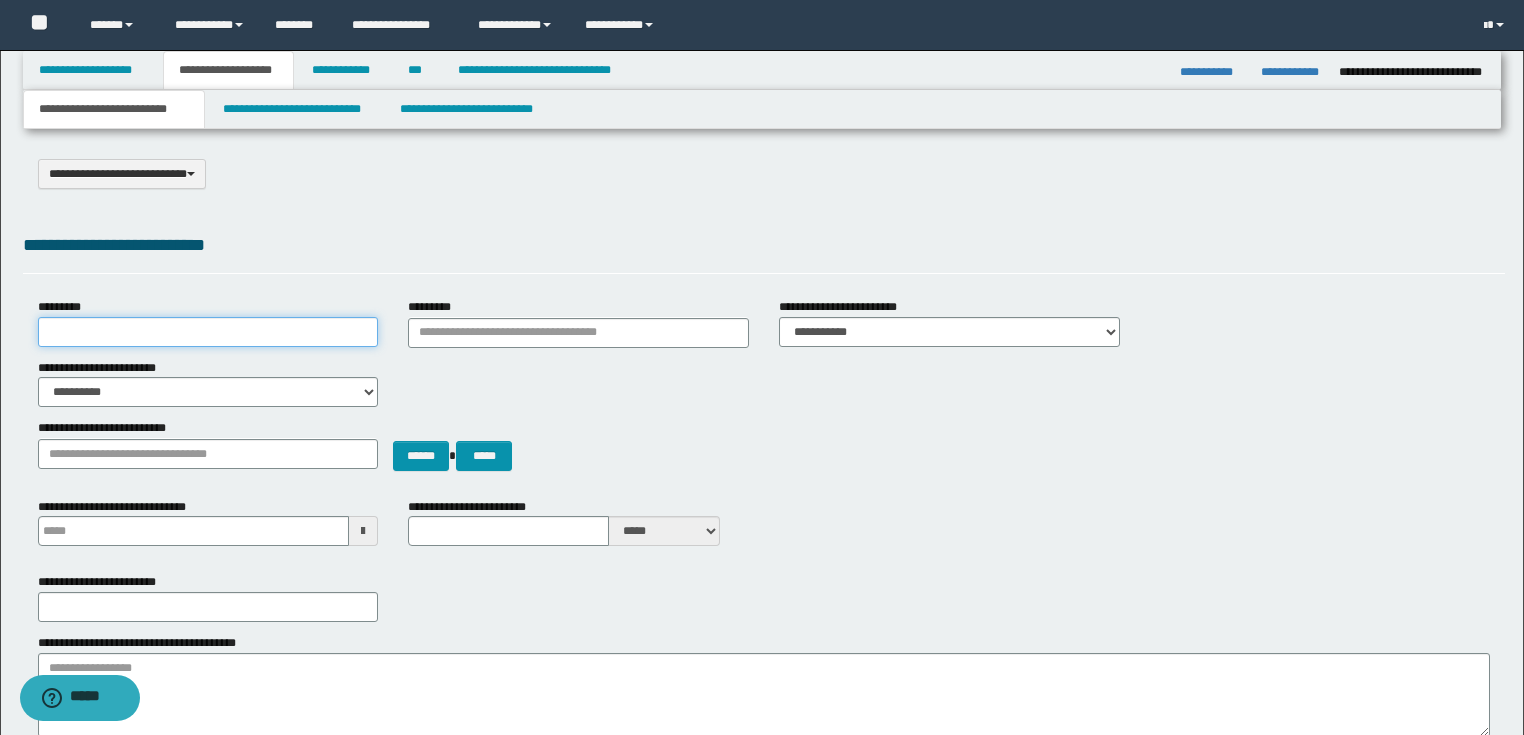 click on "*********" at bounding box center [208, 332] 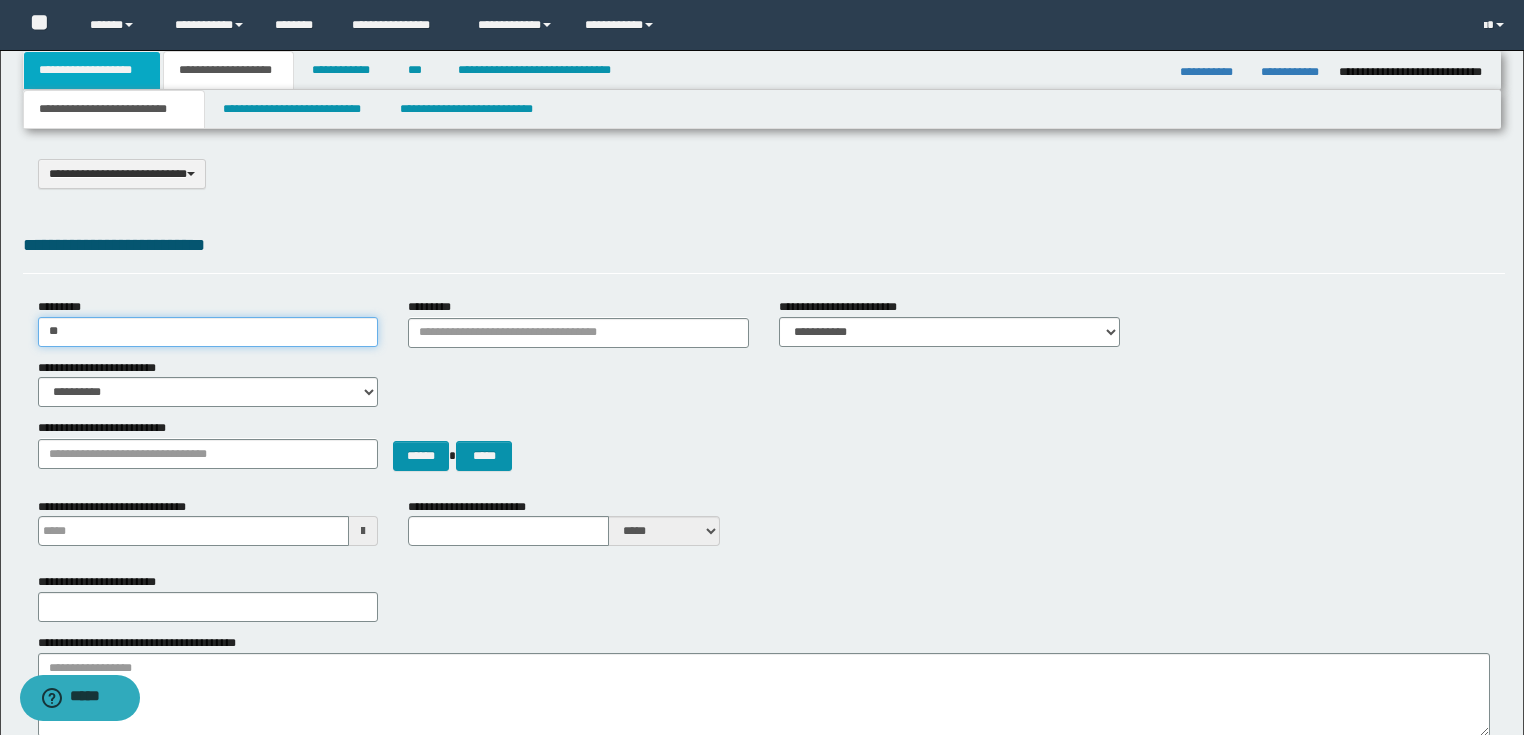 type on "**" 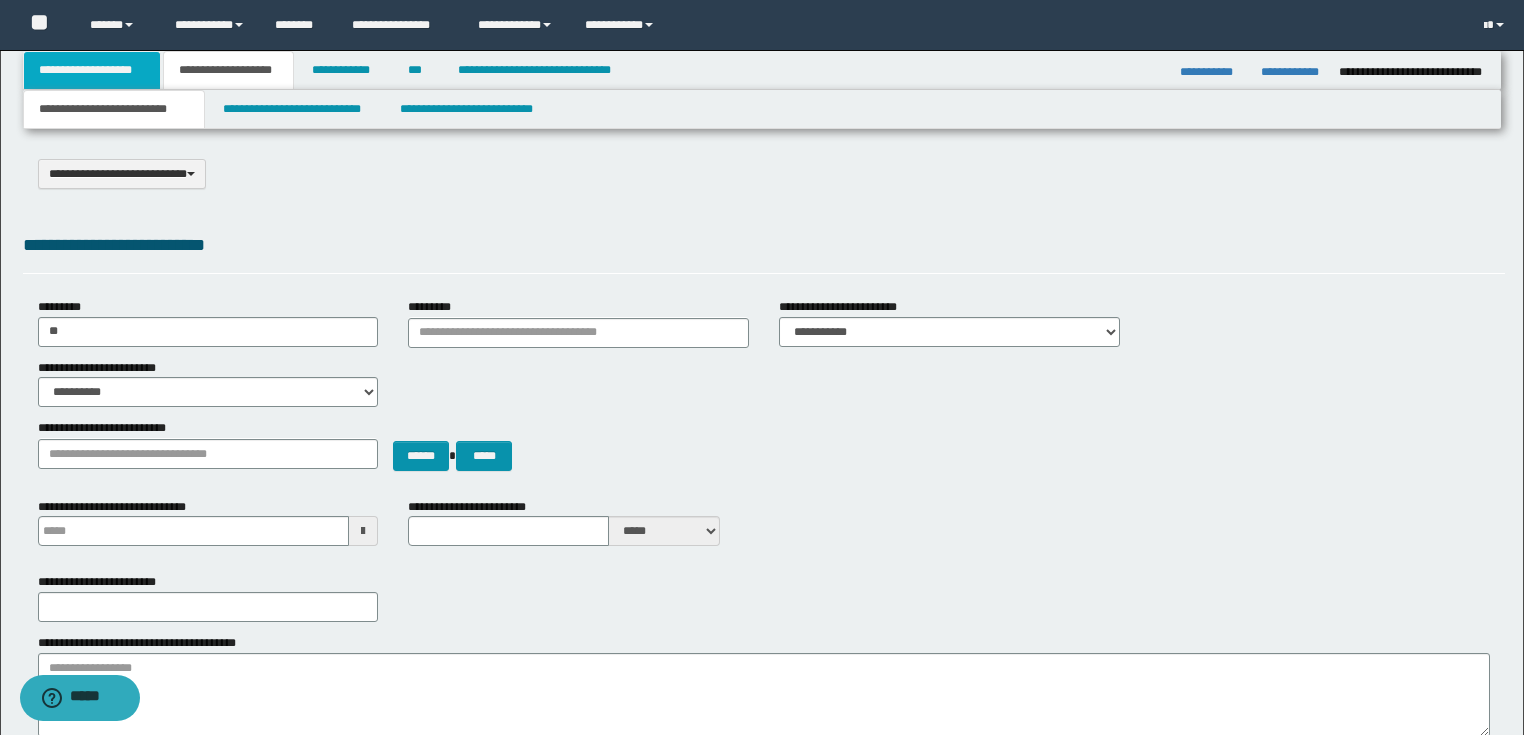 click on "**********" at bounding box center [92, 70] 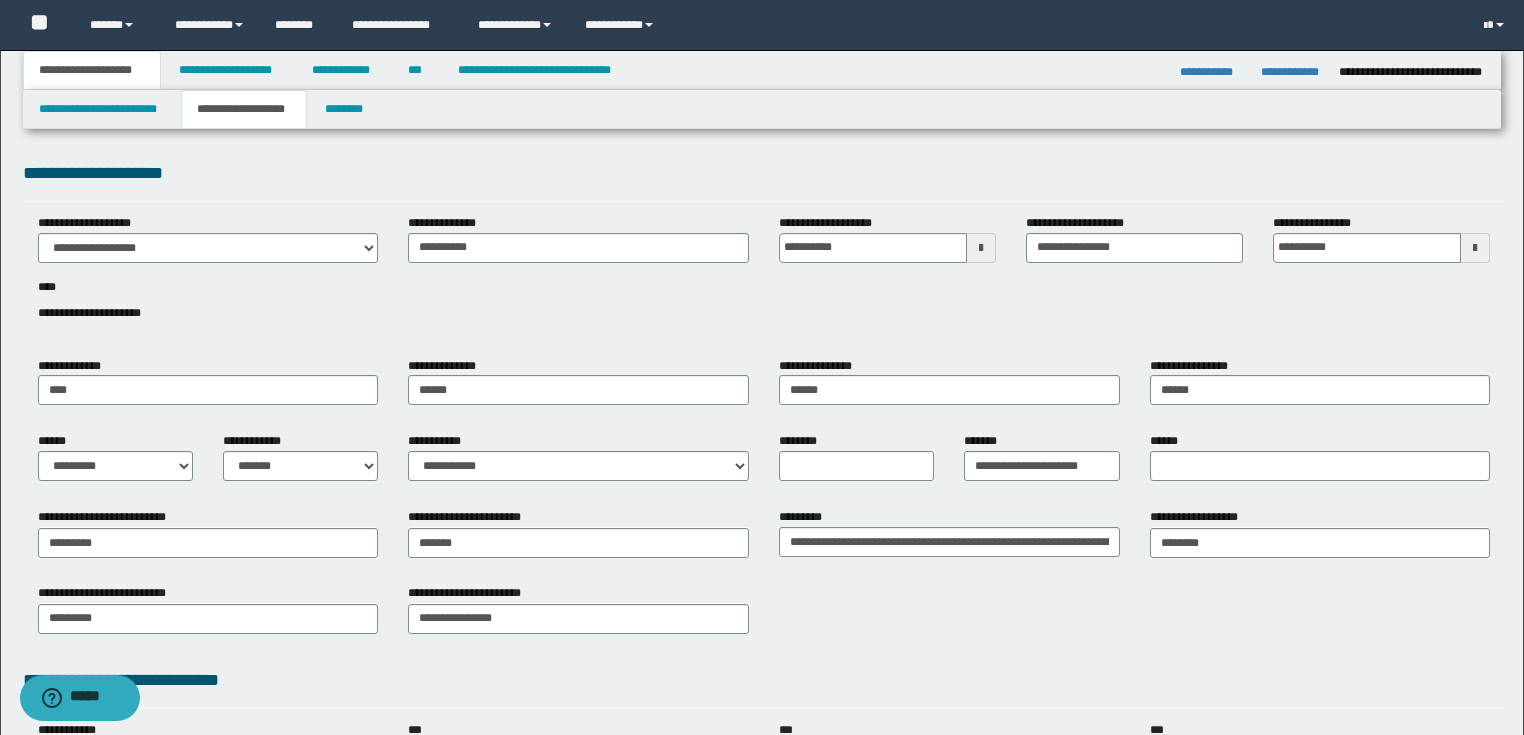 click on "**********" at bounding box center (244, 109) 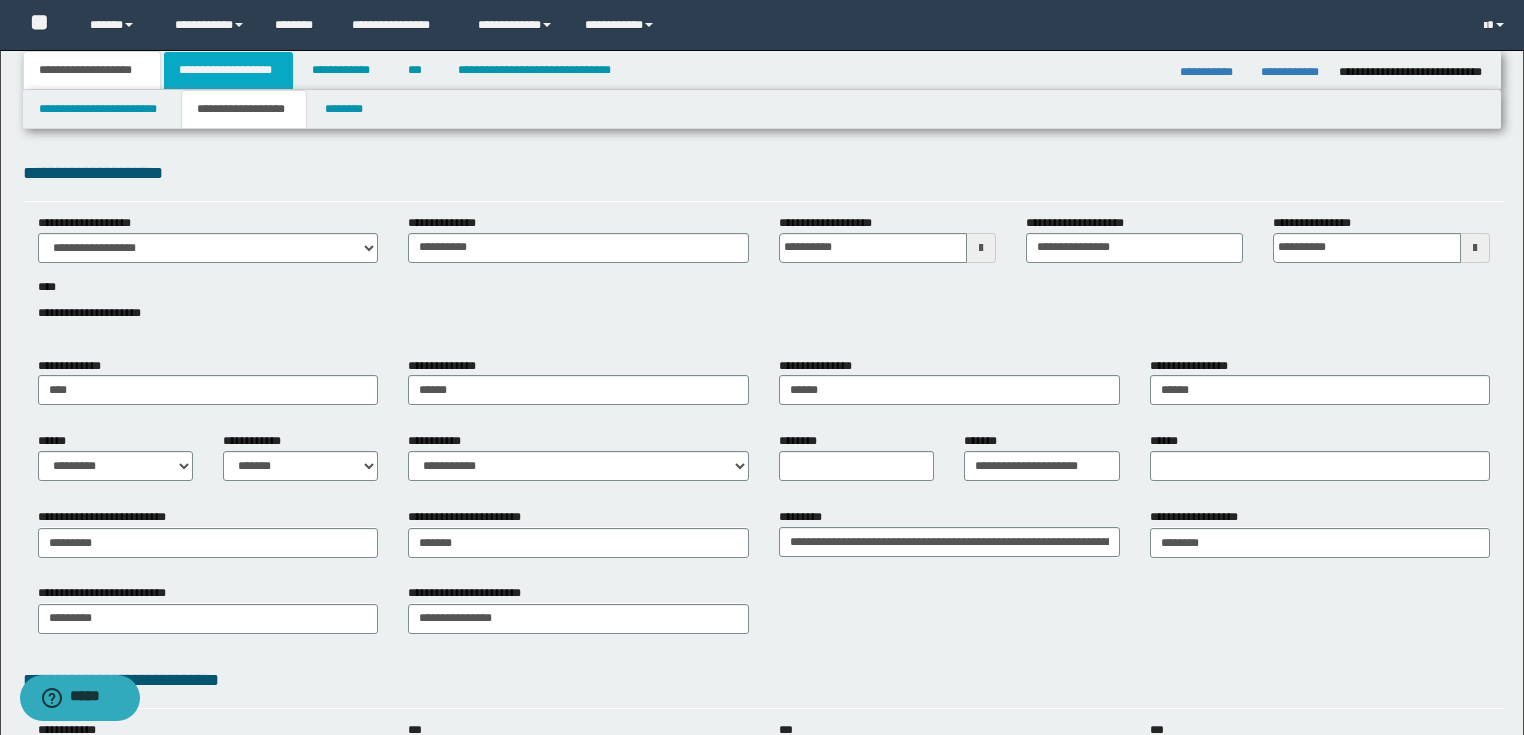 click on "**********" at bounding box center (228, 70) 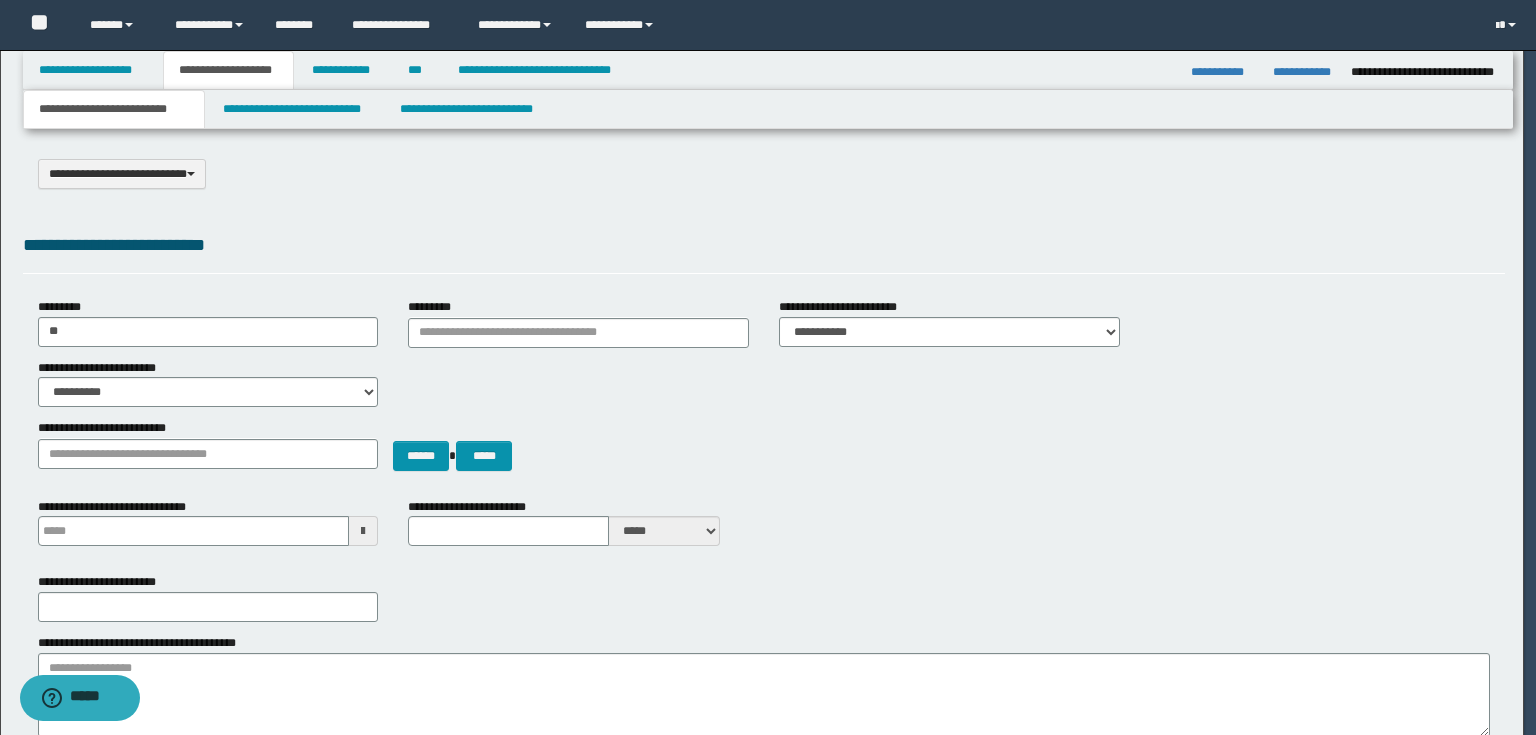 type 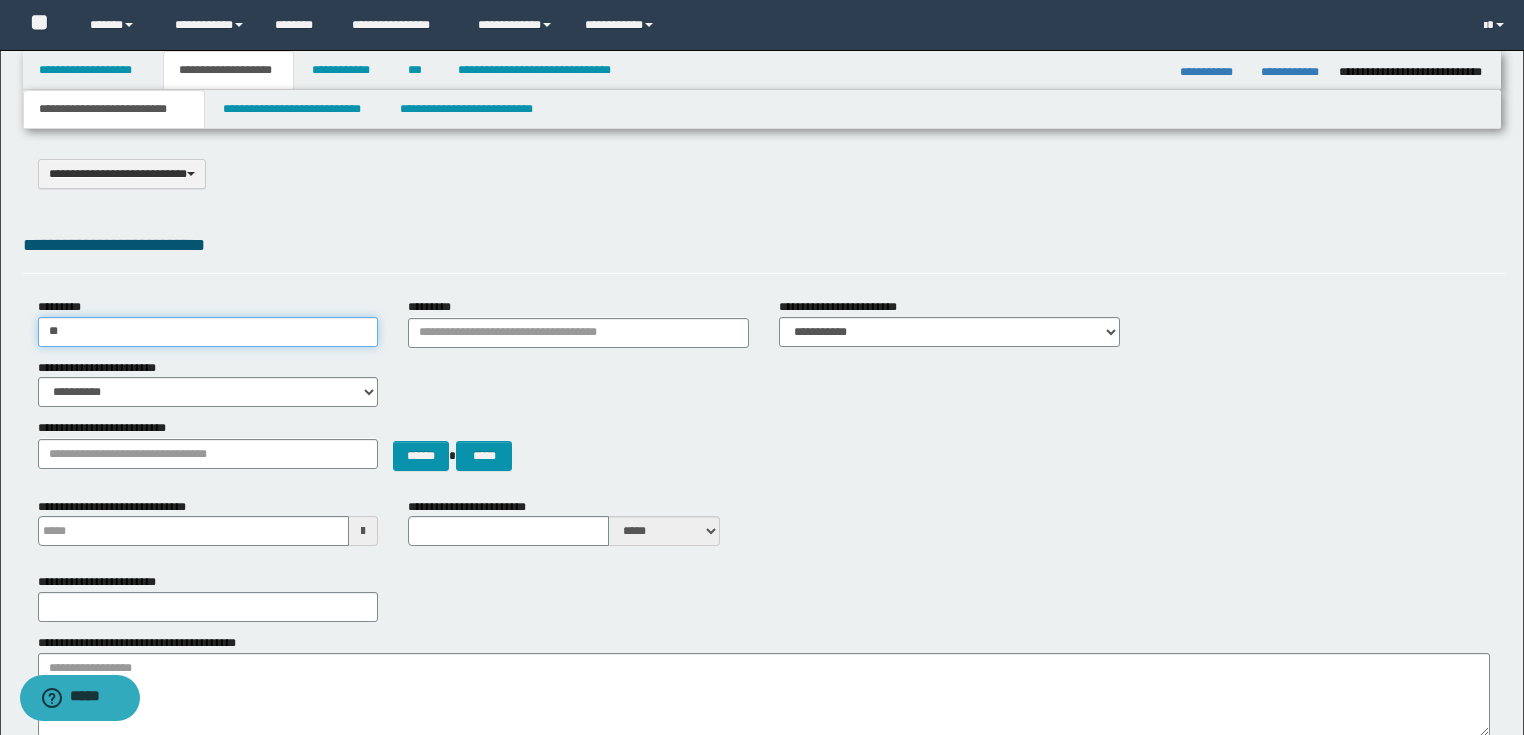 click on "**" at bounding box center (208, 332) 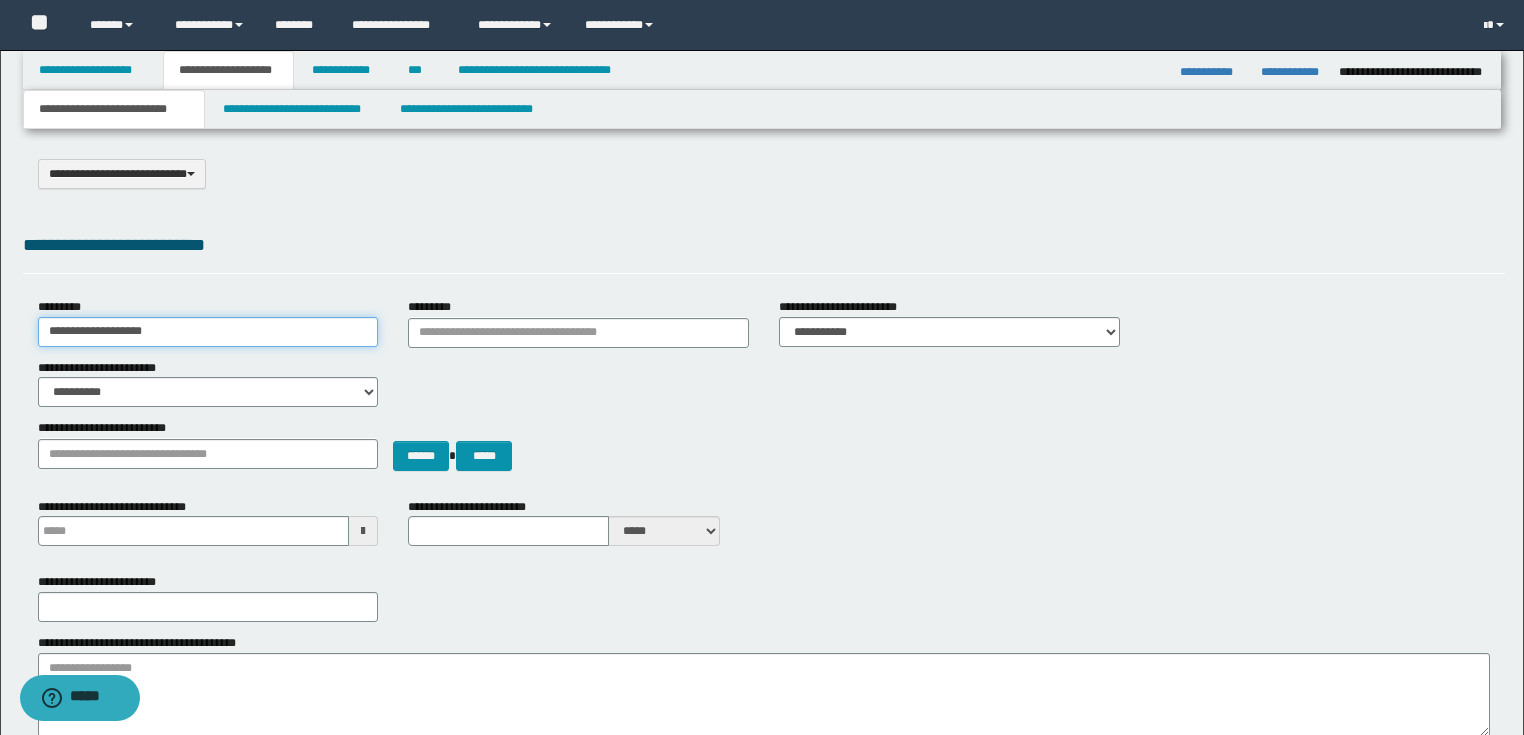type on "**********" 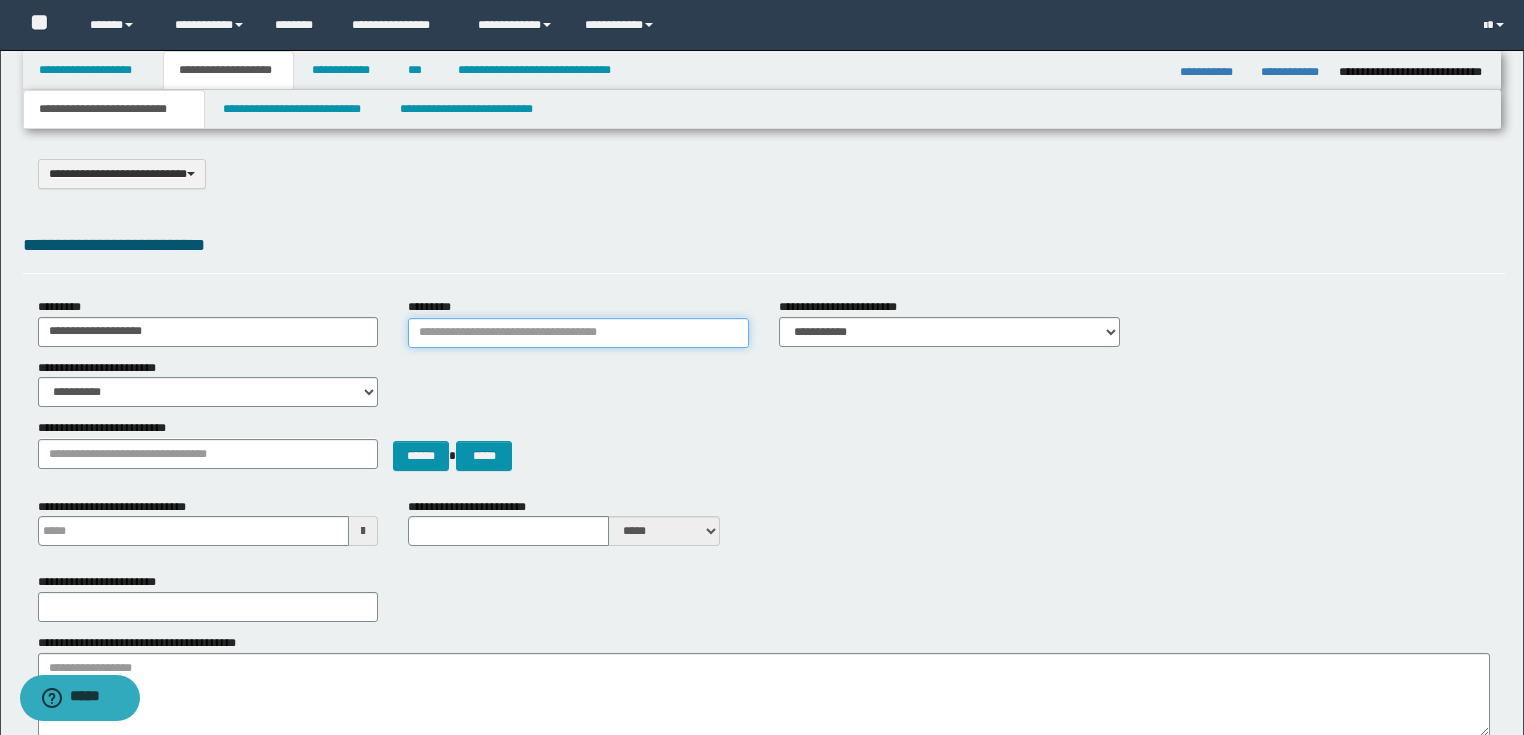 click on "*********" at bounding box center (578, 333) 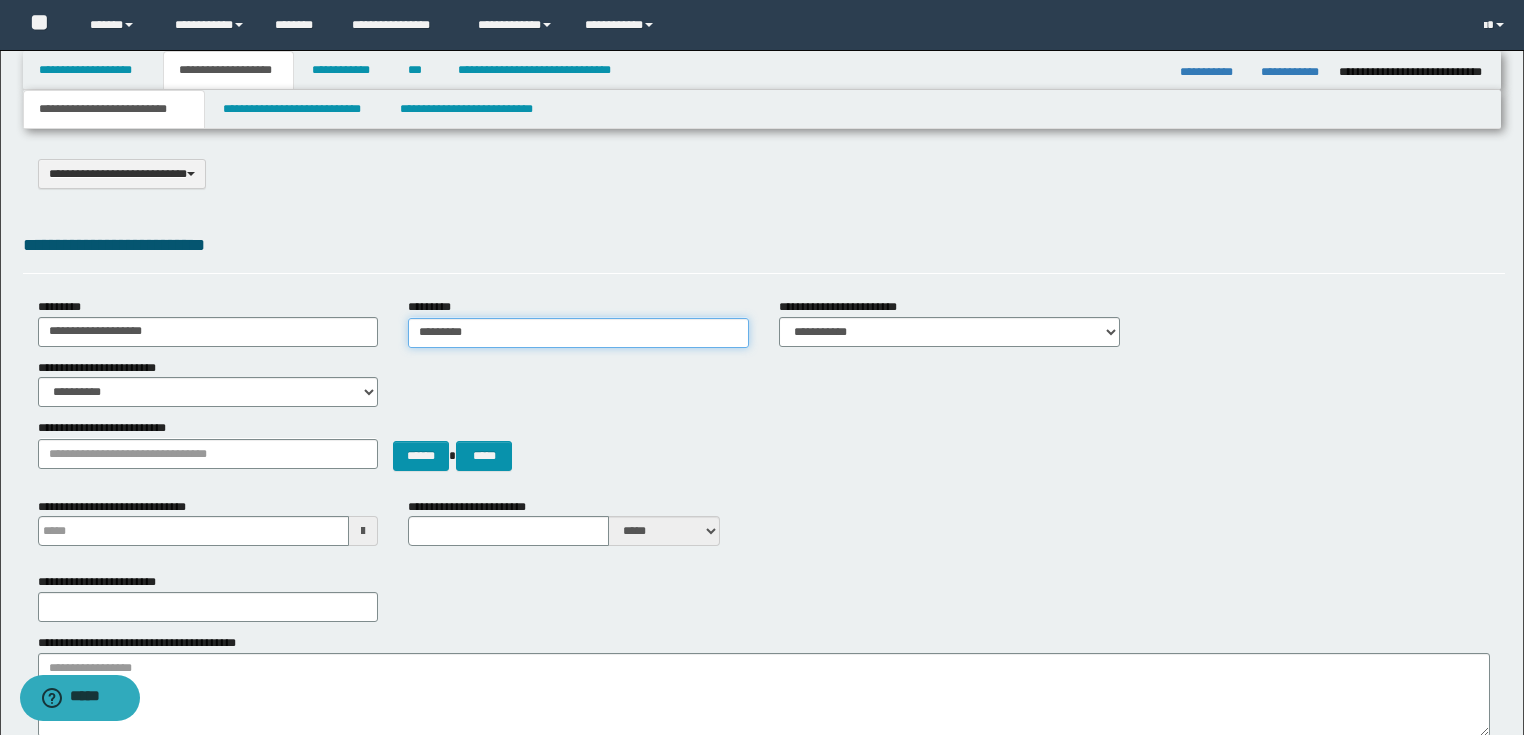 type on "**********" 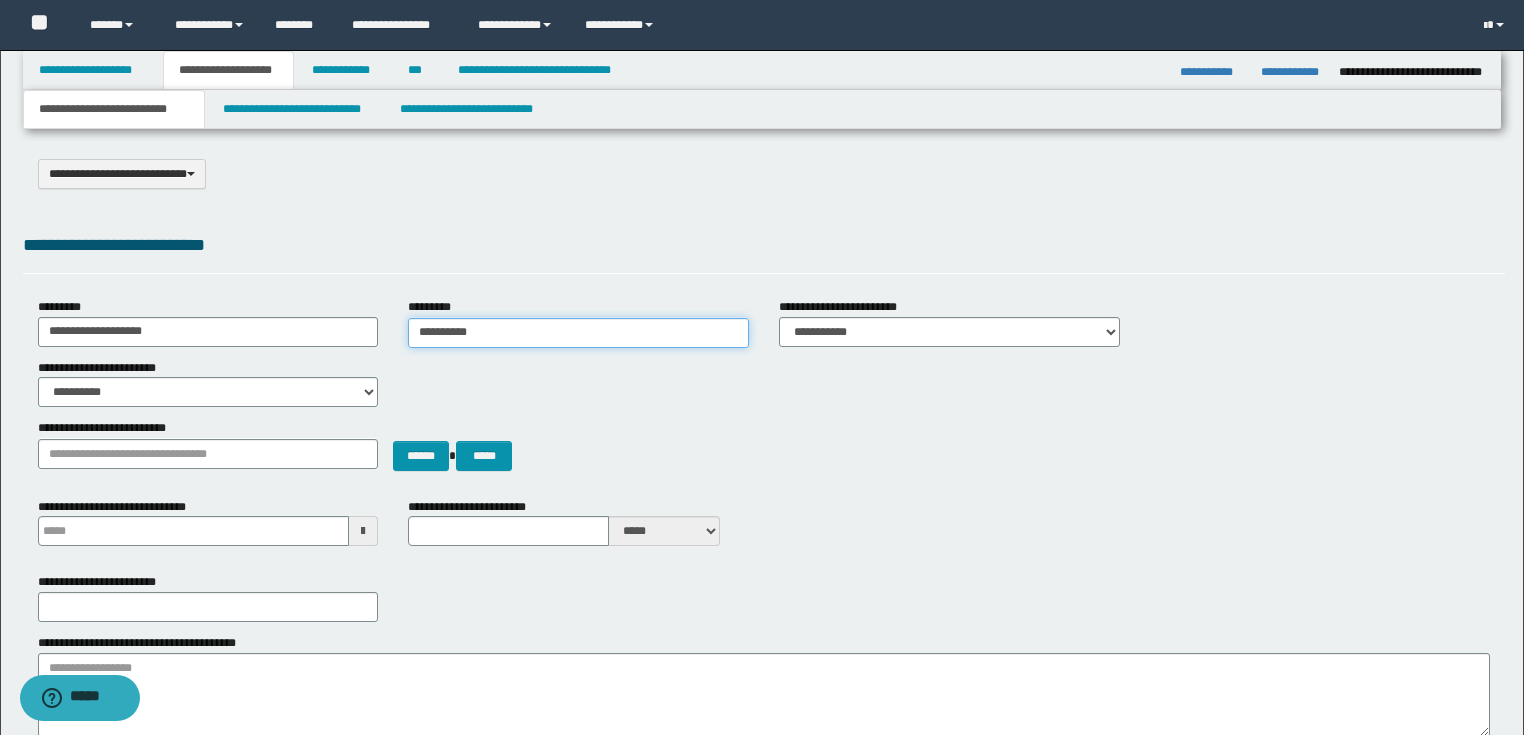 type on "**********" 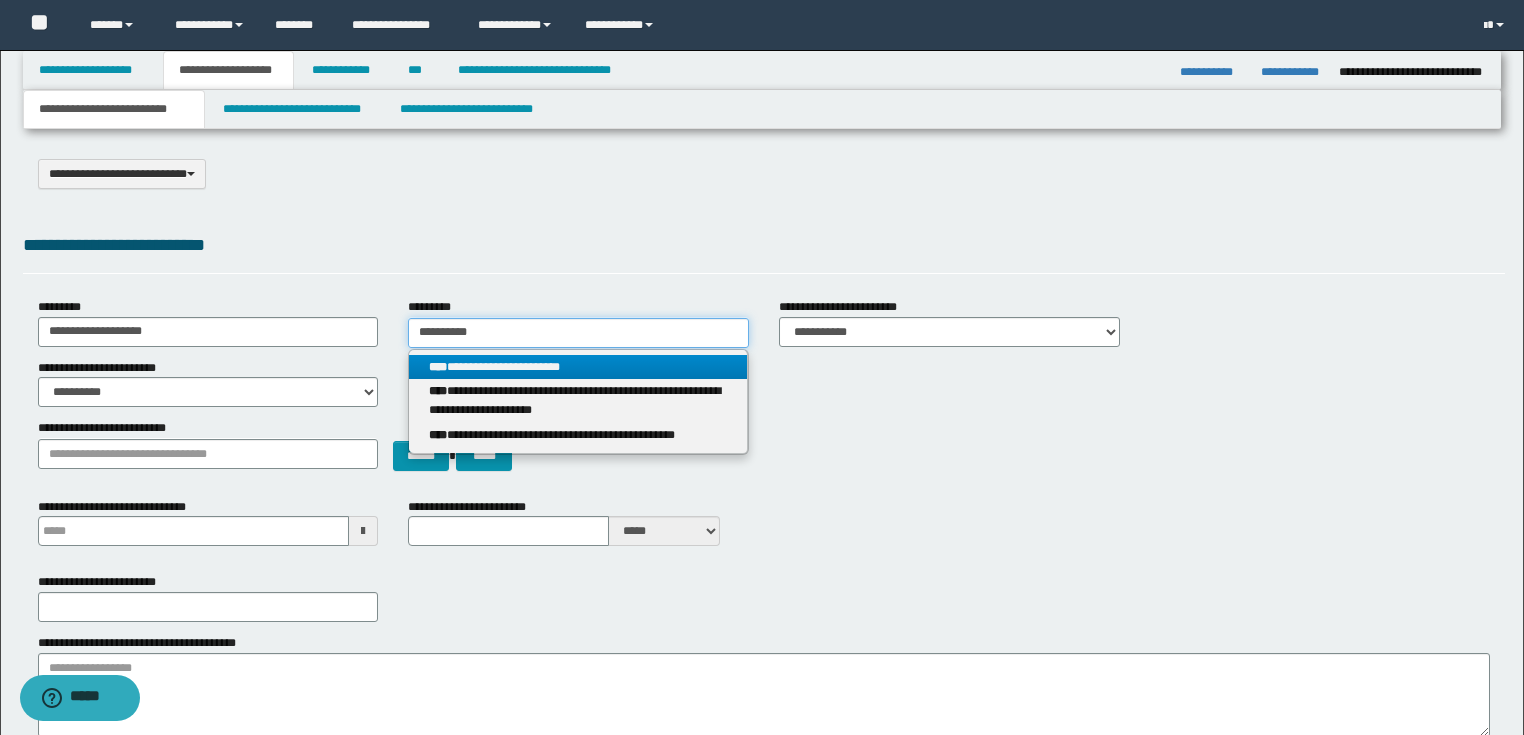 type on "**********" 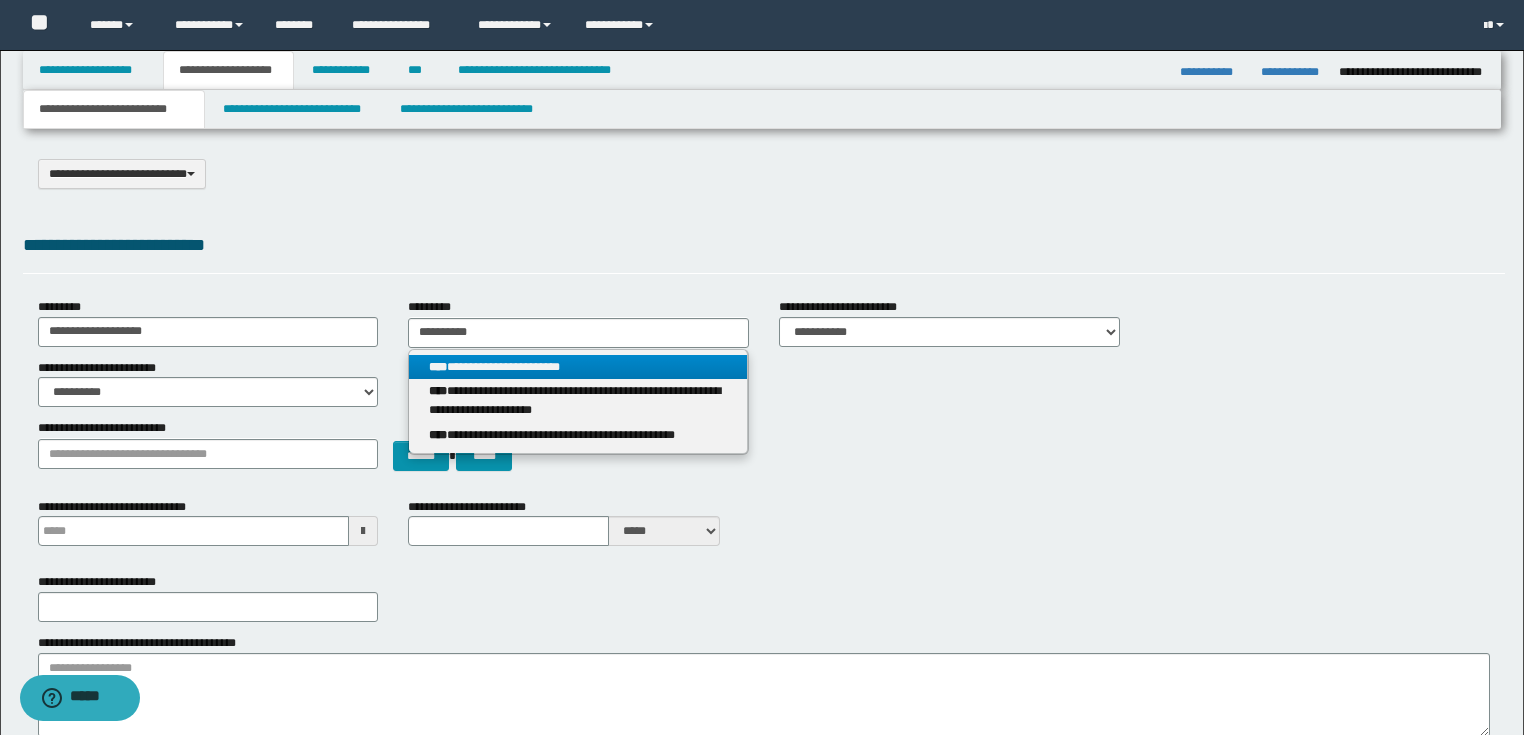 click on "**********" at bounding box center [578, 367] 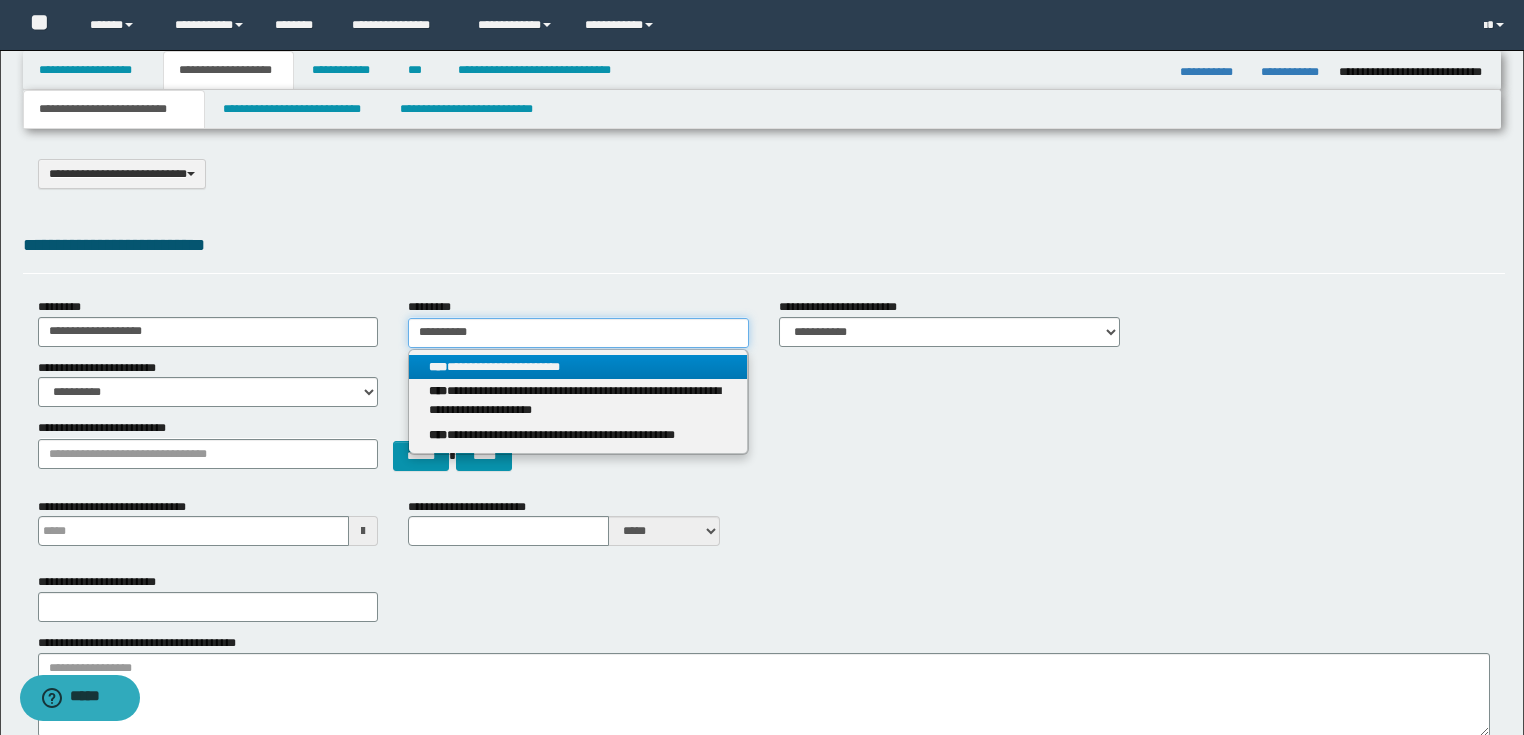 type 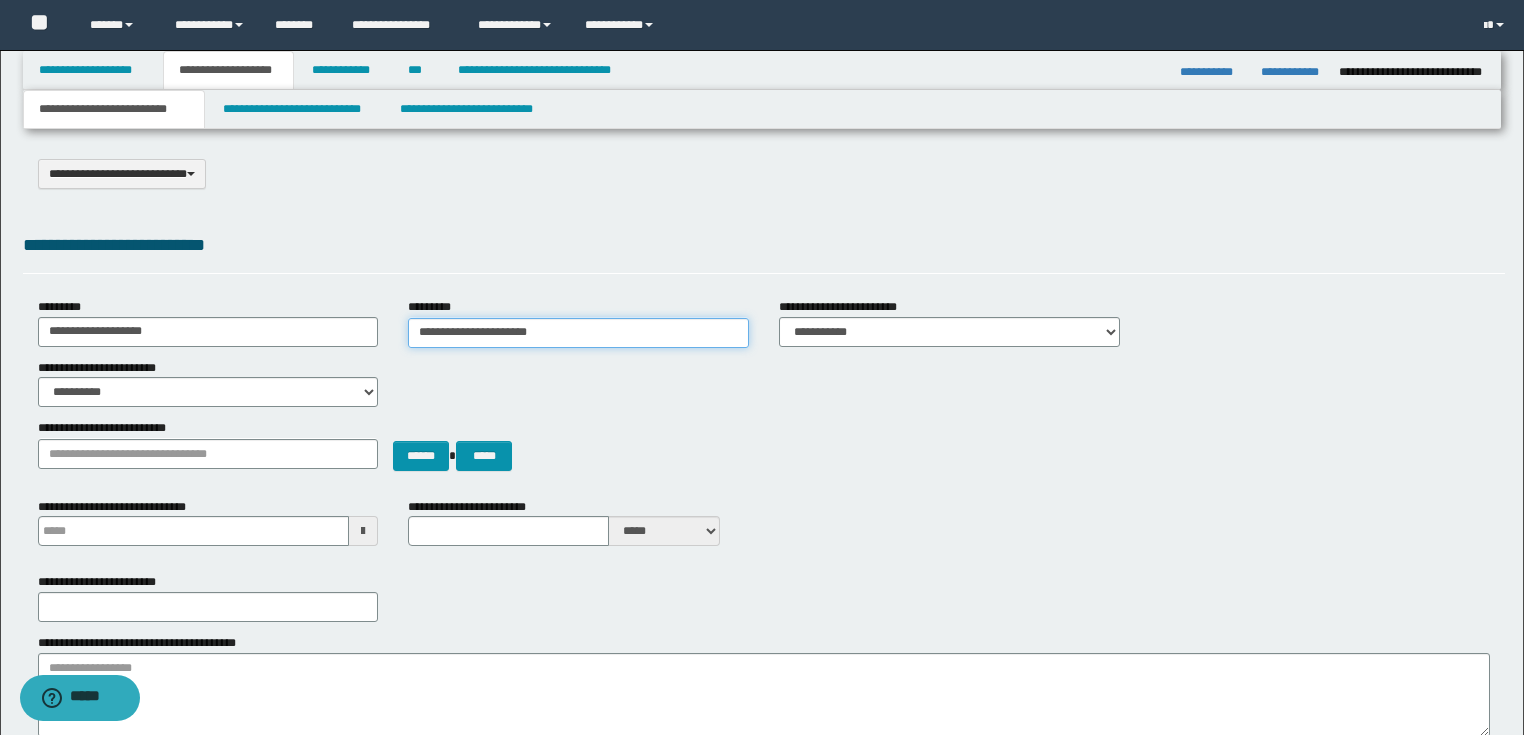 scroll, scrollTop: 240, scrollLeft: 0, axis: vertical 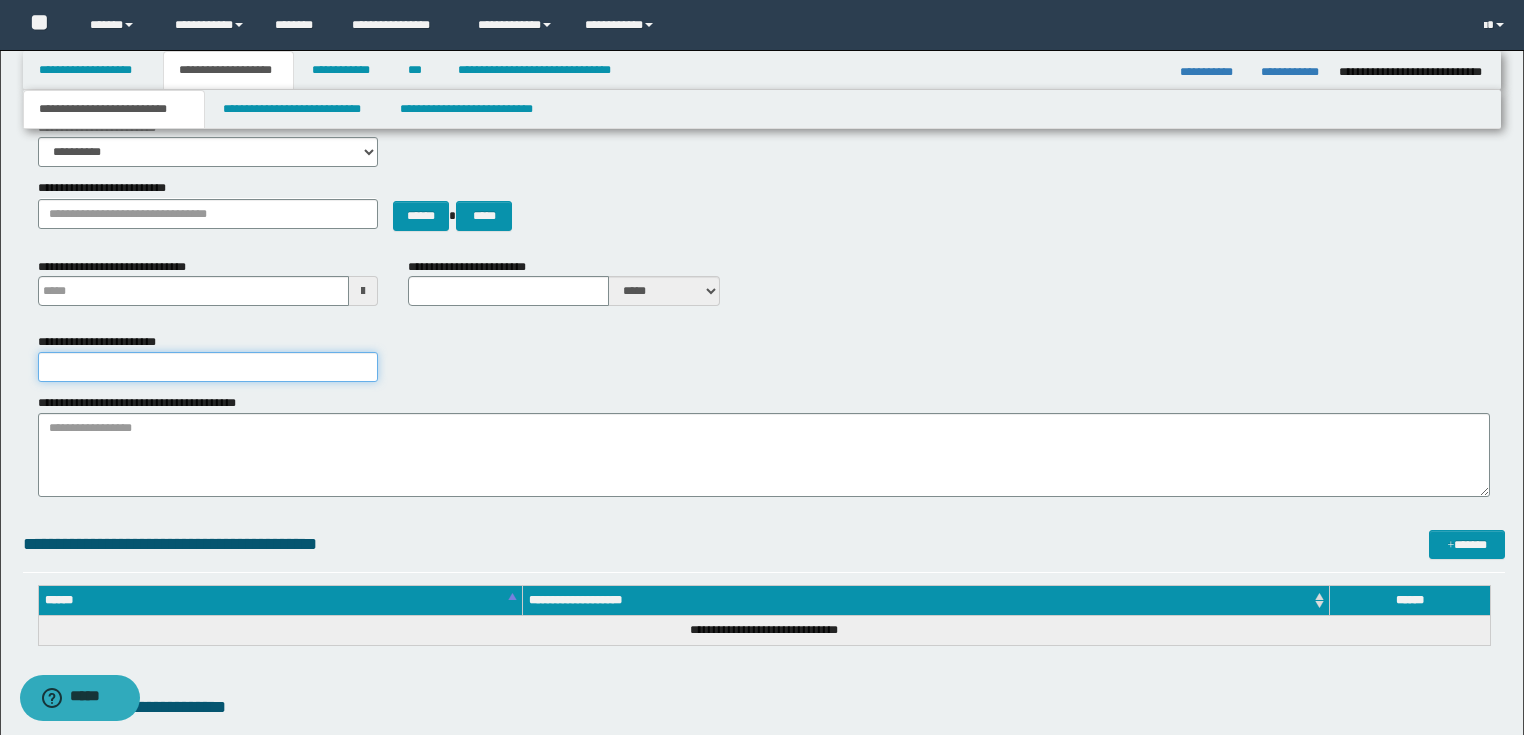 click on "**********" at bounding box center (208, 367) 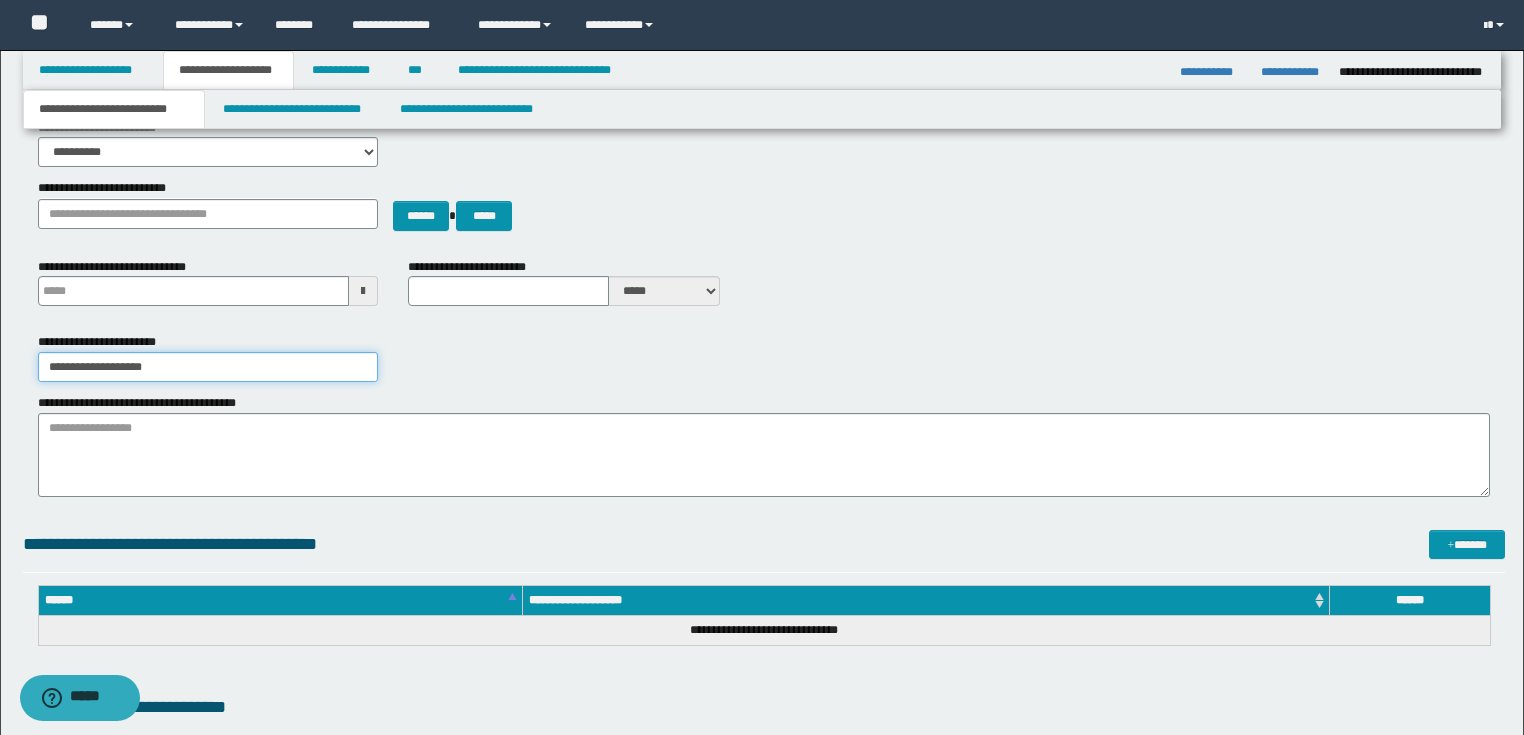 type on "**********" 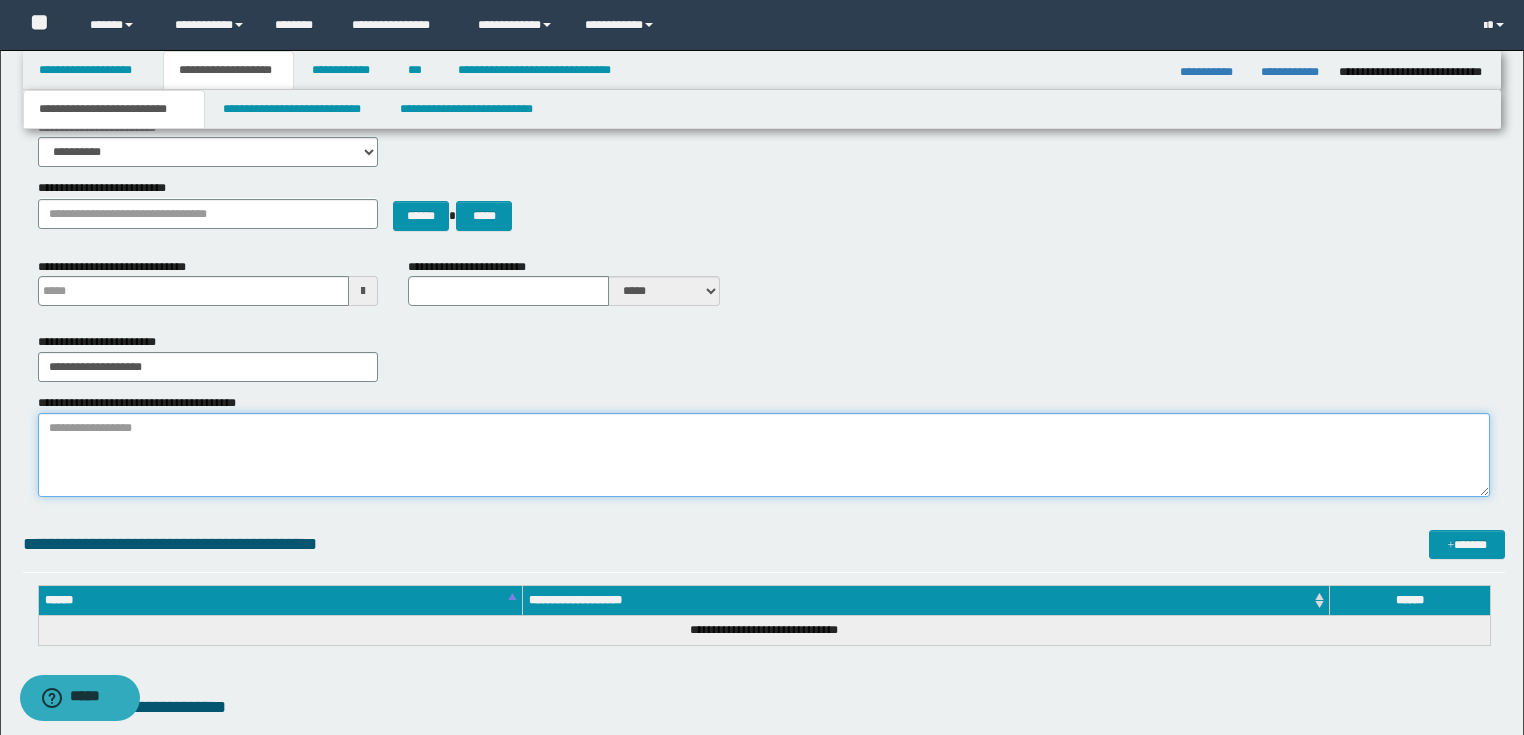 click on "**********" at bounding box center (764, 455) 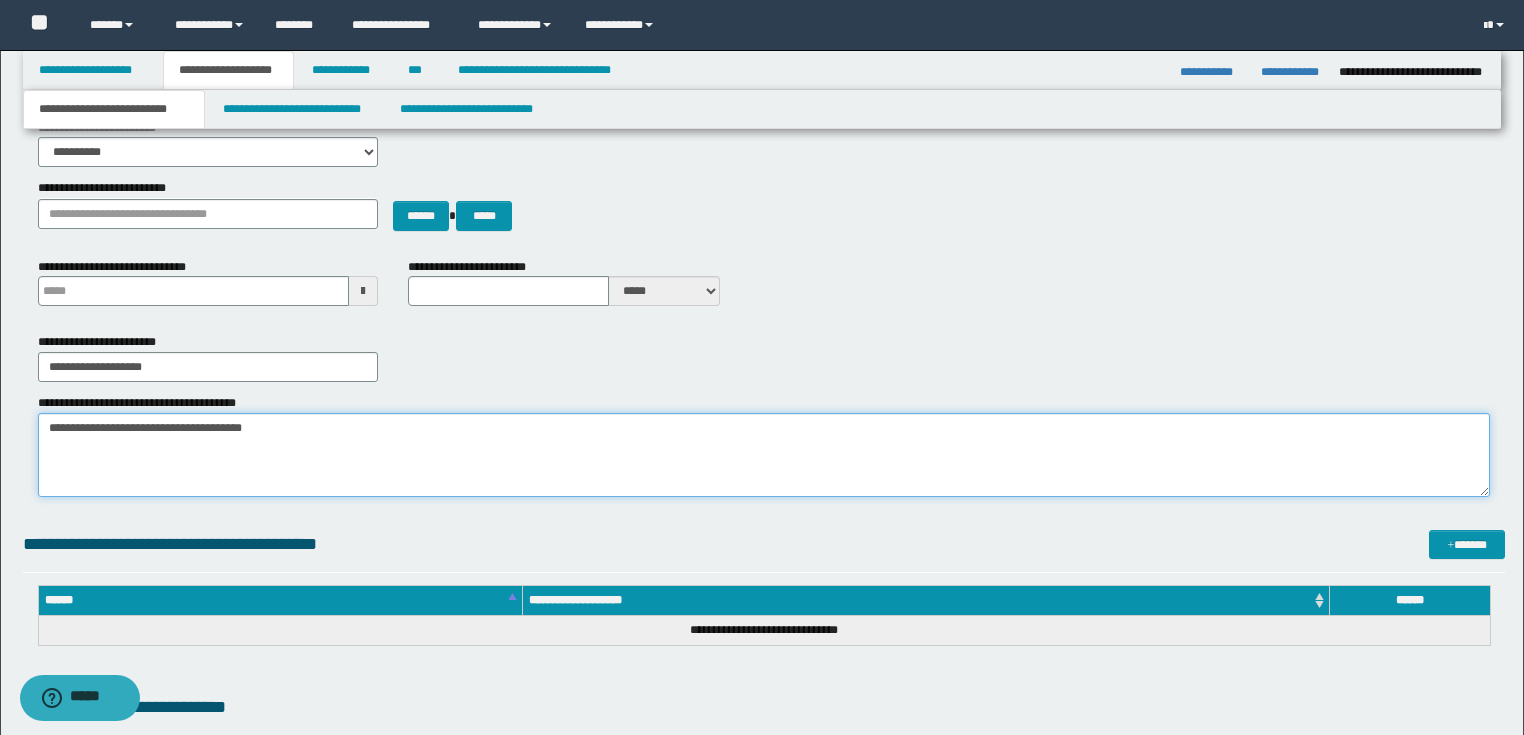 type on "**********" 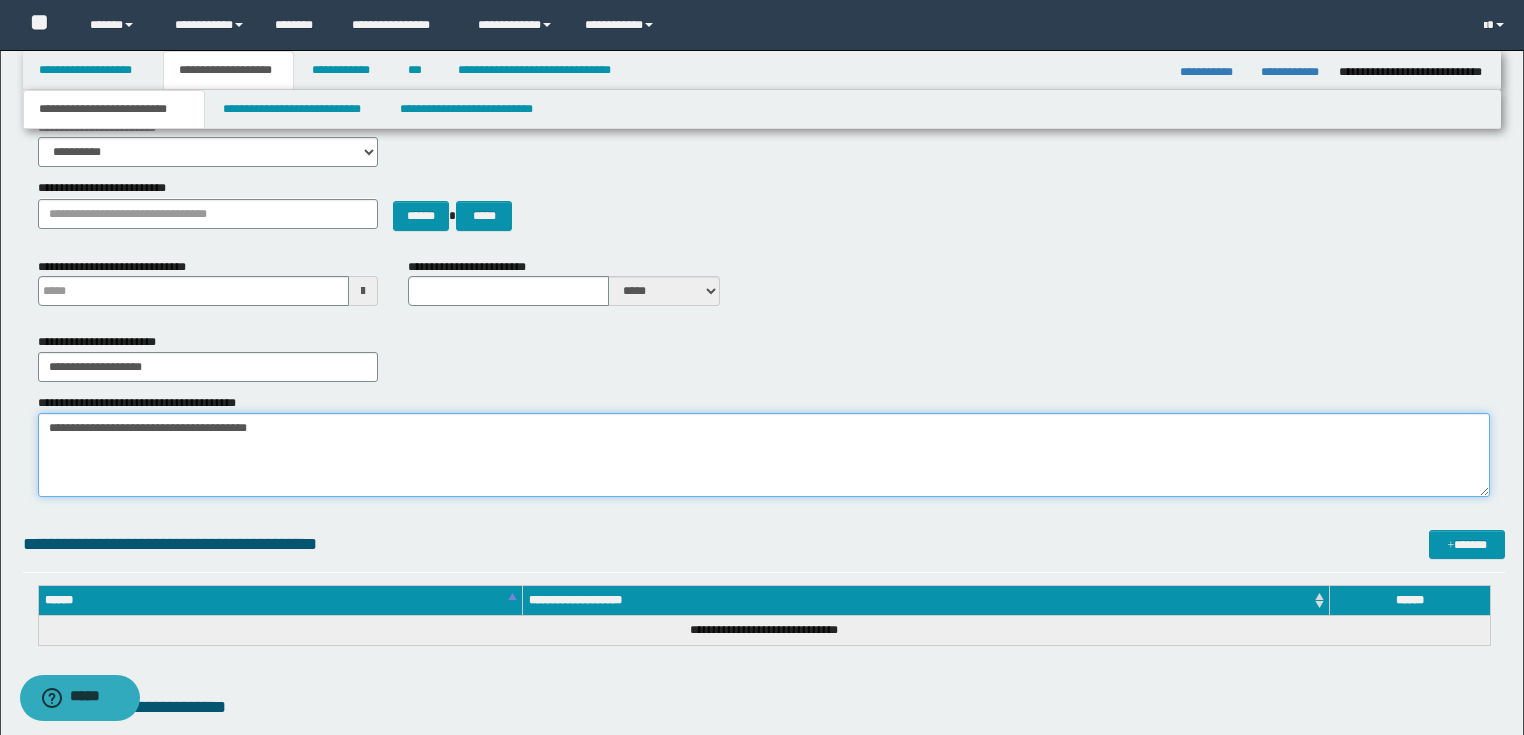 type 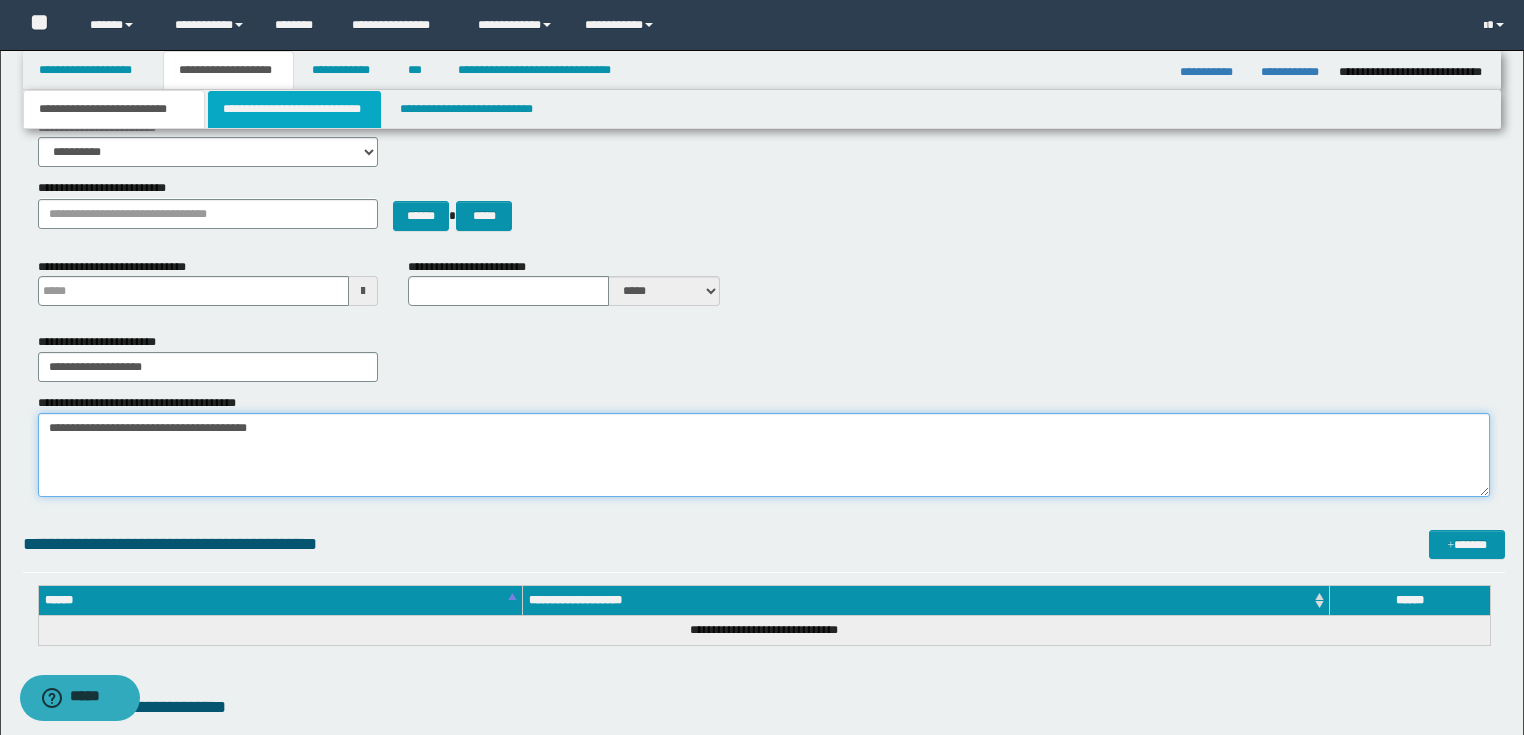 type on "**********" 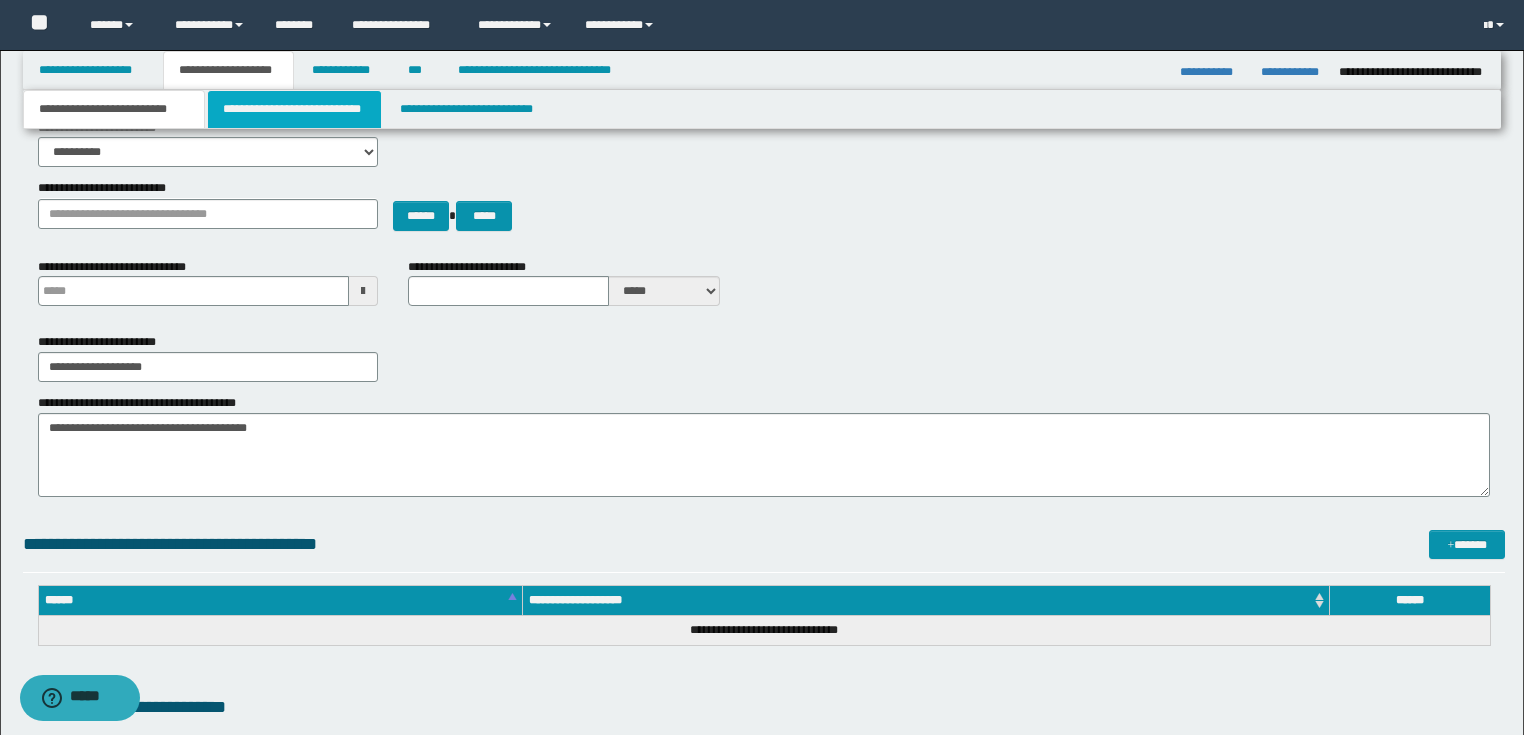 click on "**********" at bounding box center [294, 109] 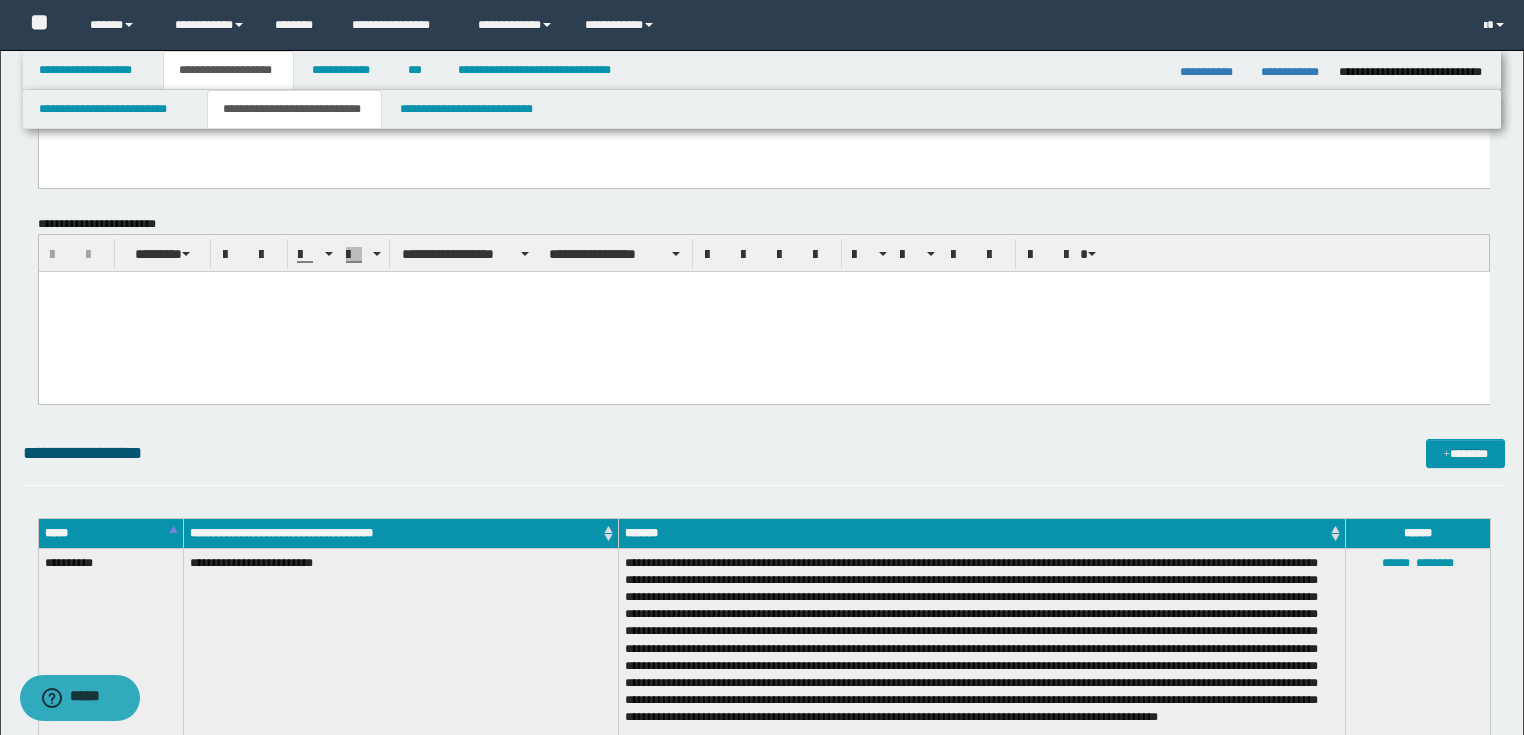 scroll, scrollTop: 560, scrollLeft: 0, axis: vertical 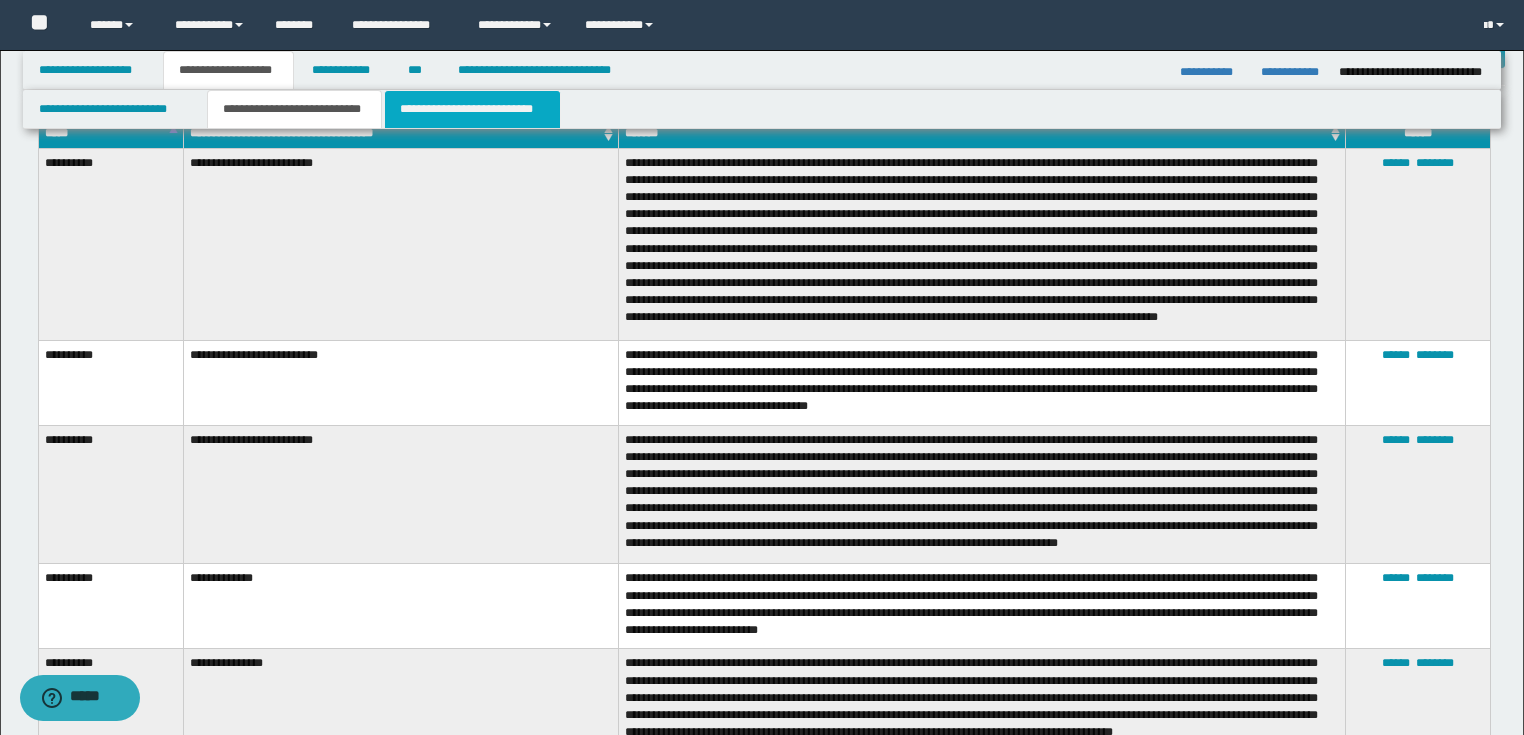 click on "**********" at bounding box center (472, 109) 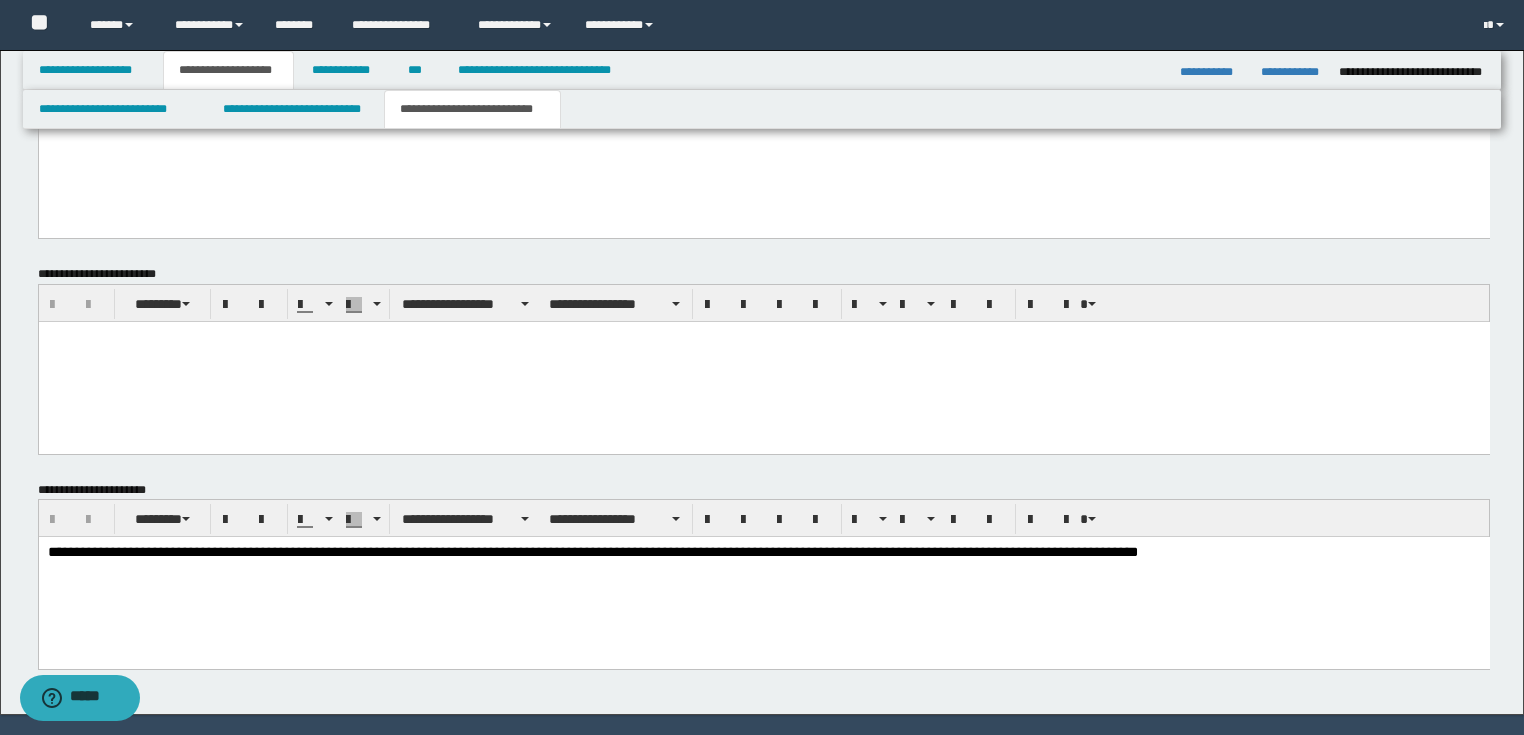 scroll, scrollTop: 320, scrollLeft: 0, axis: vertical 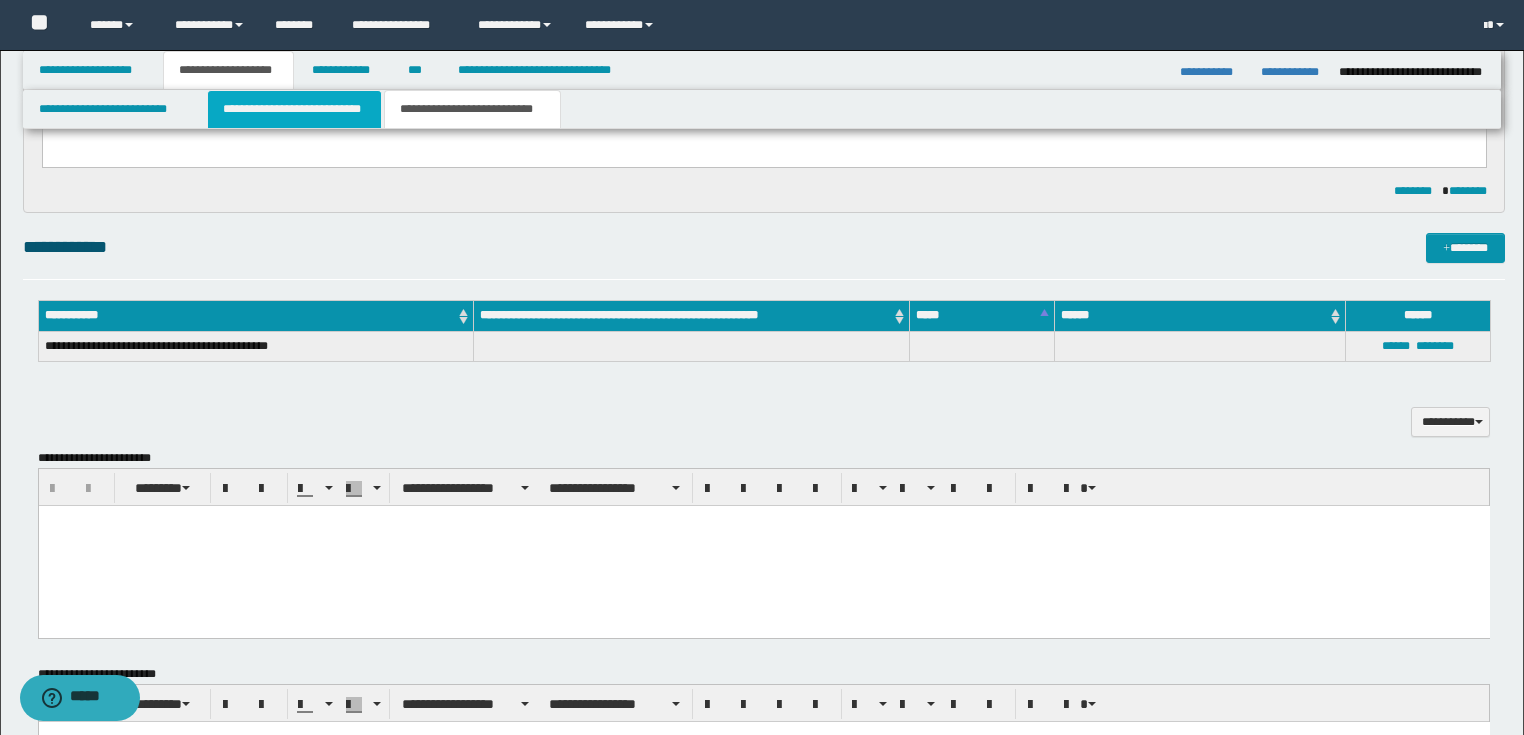click on "**********" at bounding box center [294, 109] 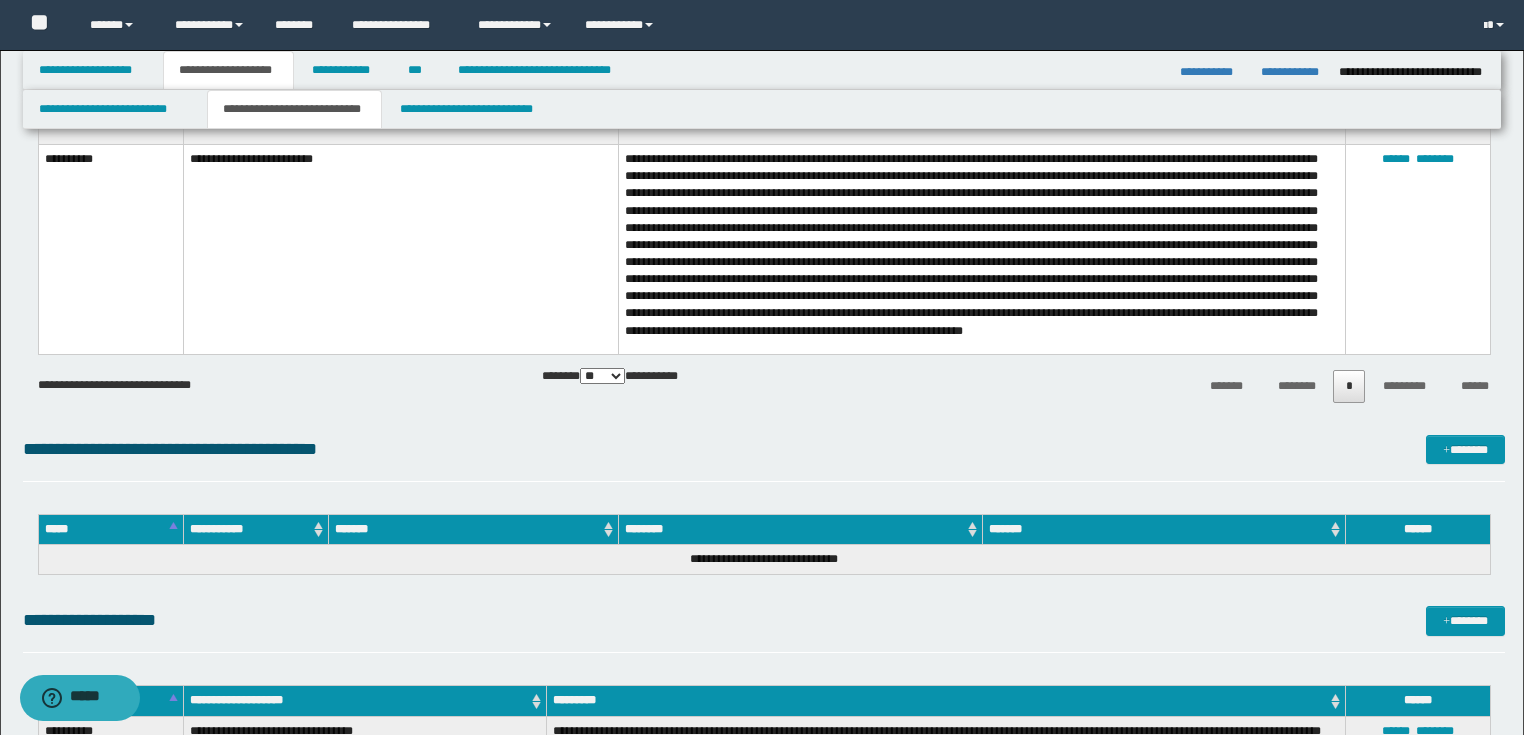 scroll, scrollTop: 991, scrollLeft: 0, axis: vertical 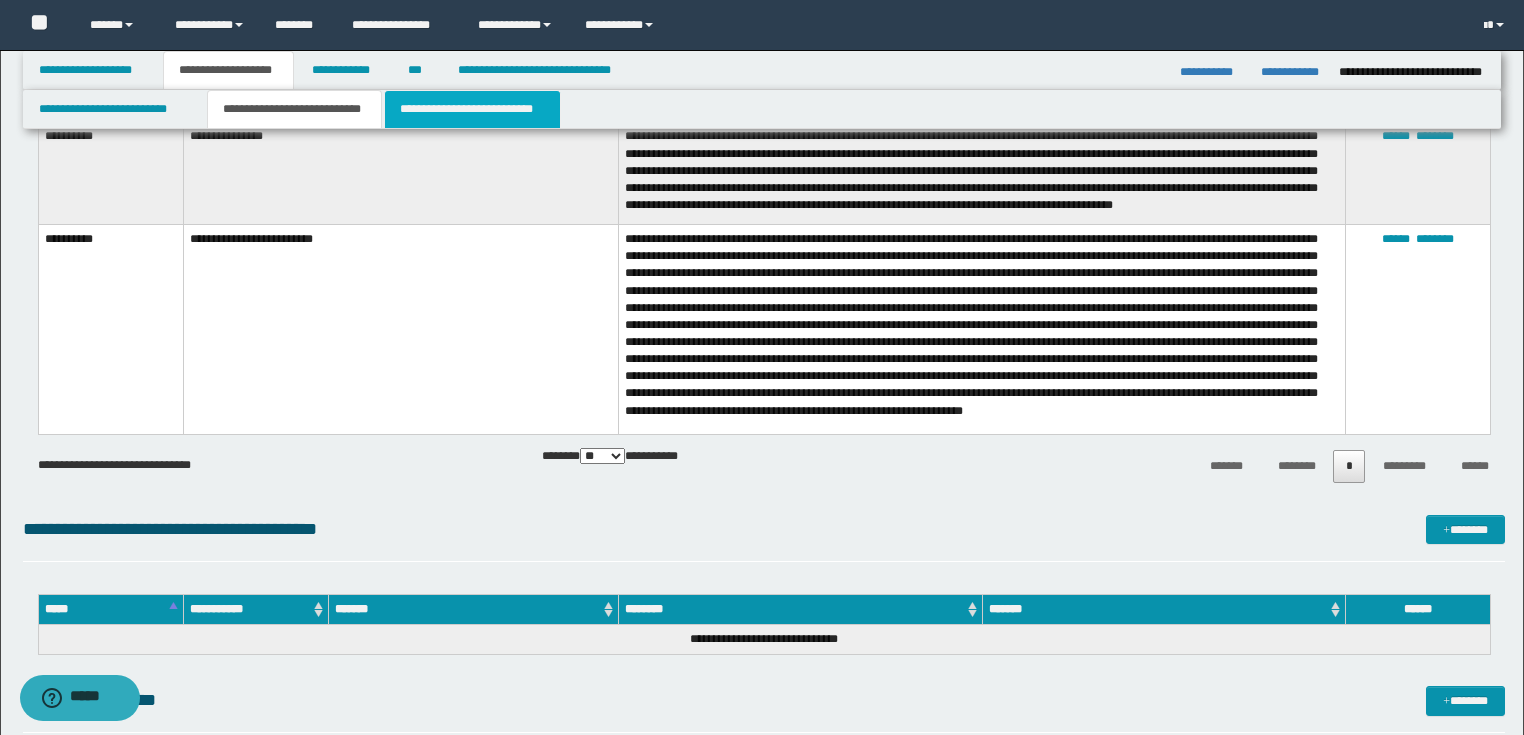 click on "**********" at bounding box center (472, 109) 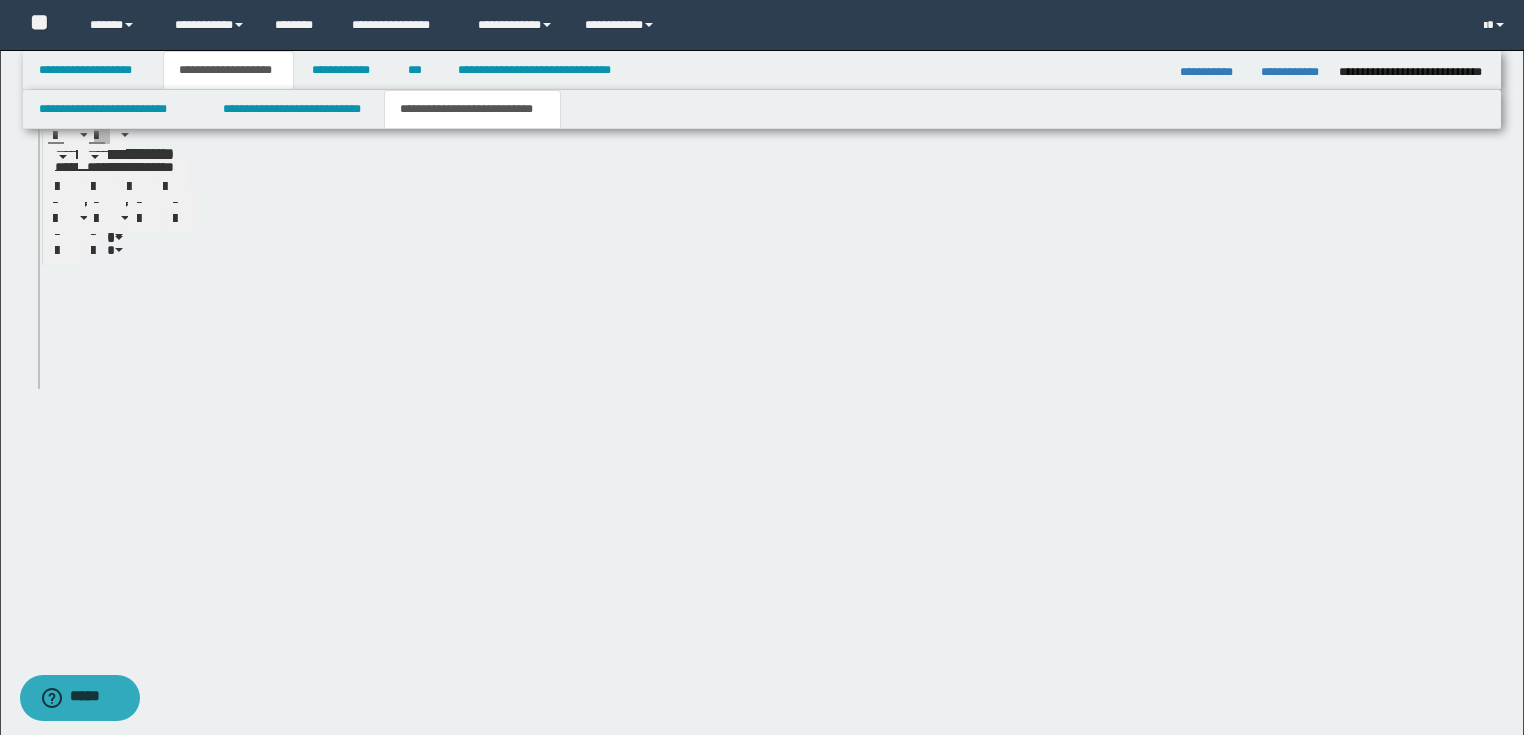 scroll, scrollTop: 728, scrollLeft: 0, axis: vertical 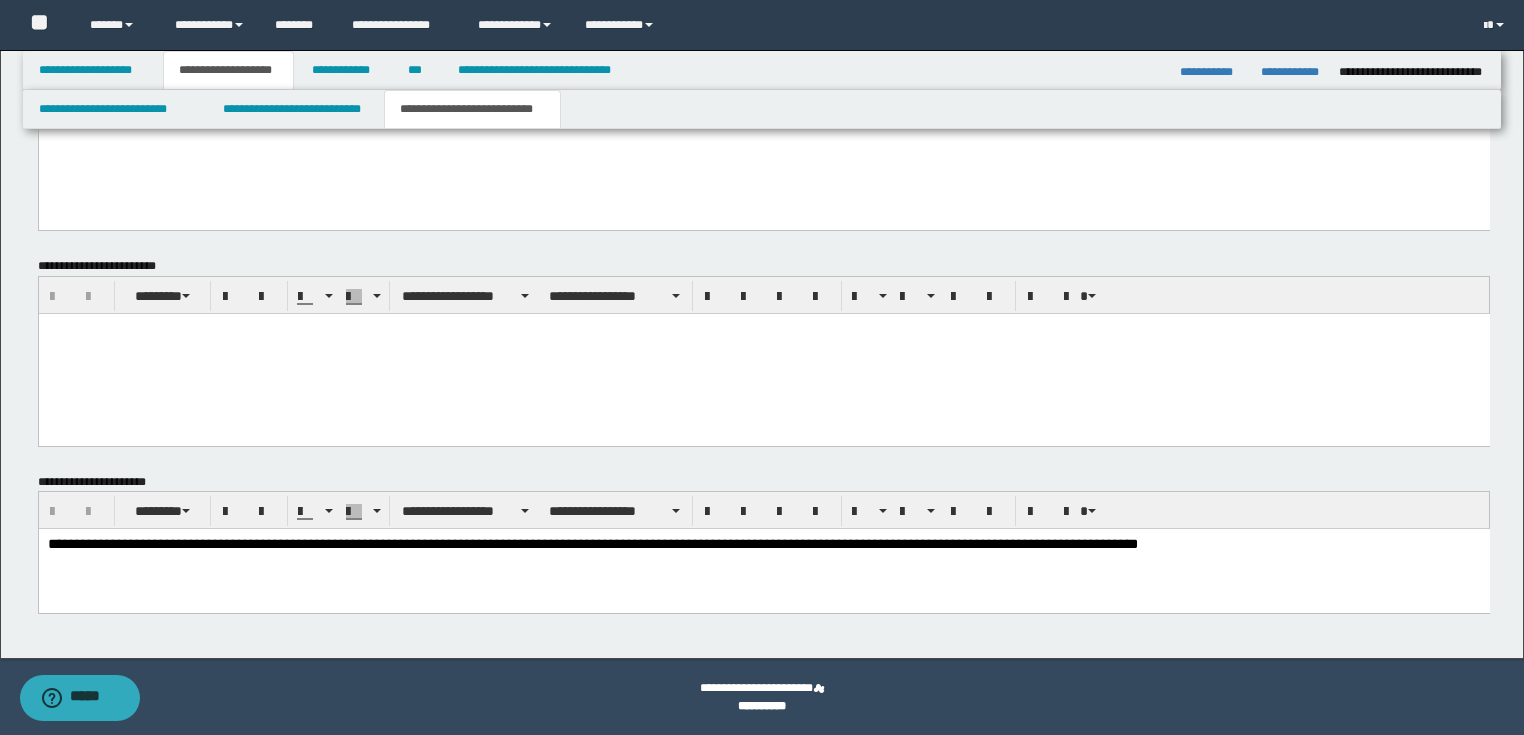 click at bounding box center [763, 353] 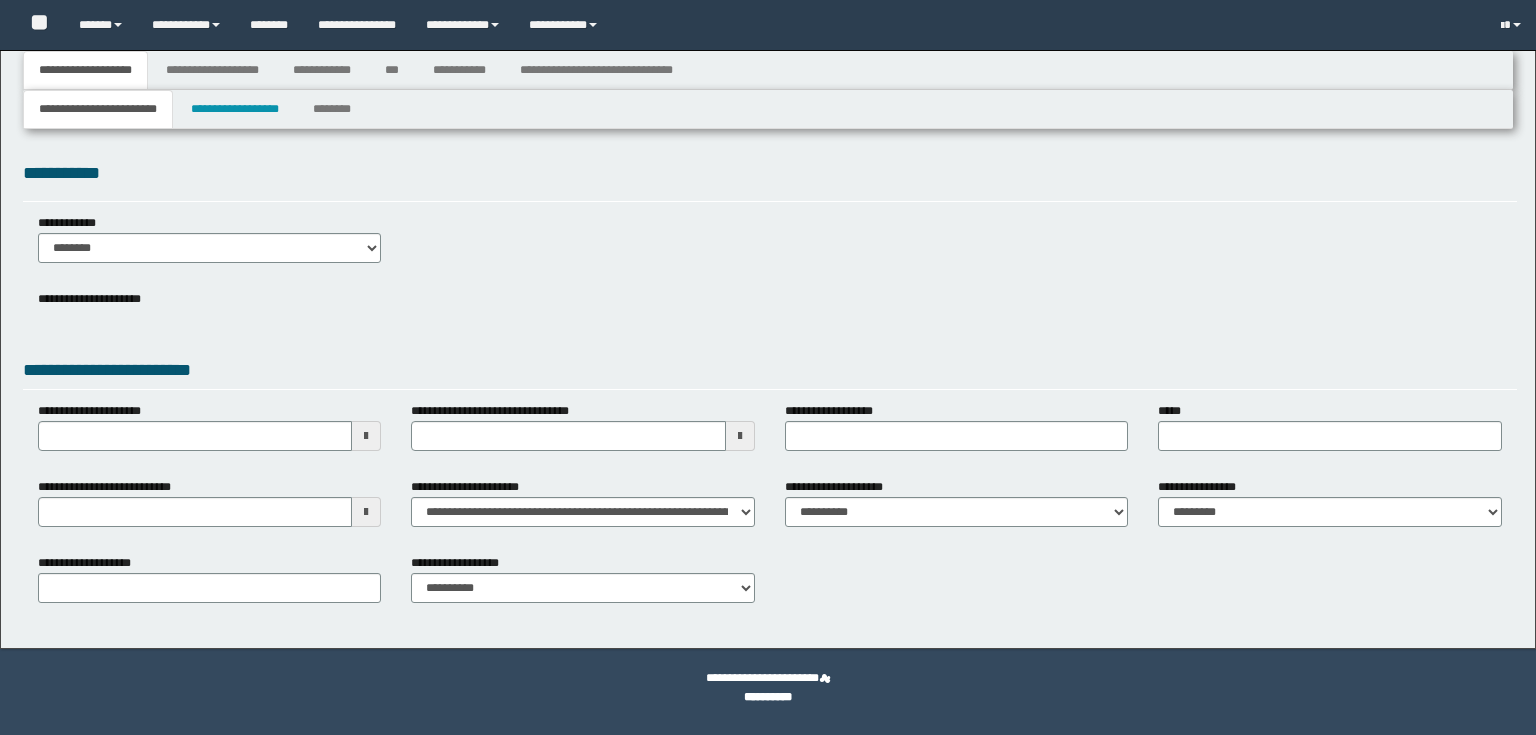 type 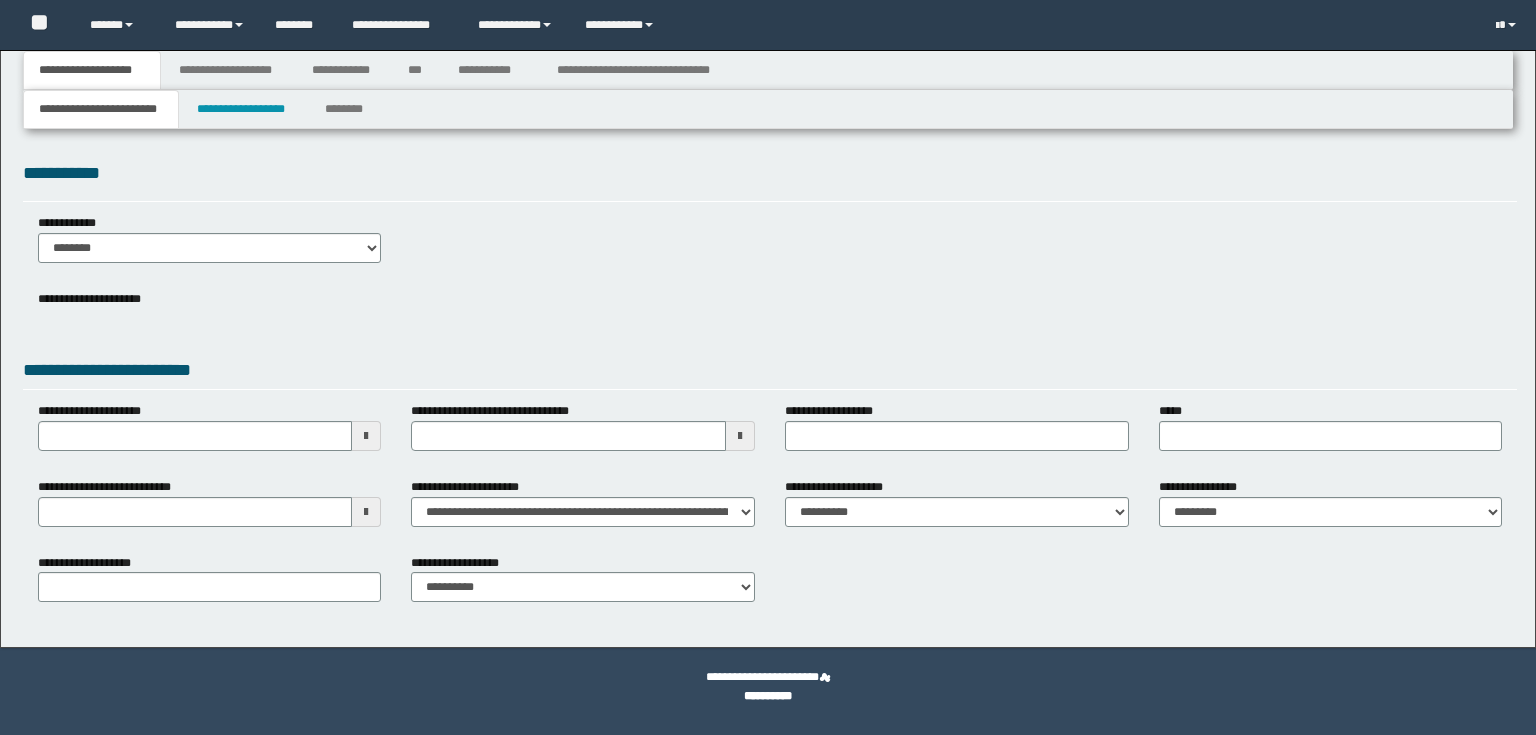 scroll, scrollTop: 0, scrollLeft: 0, axis: both 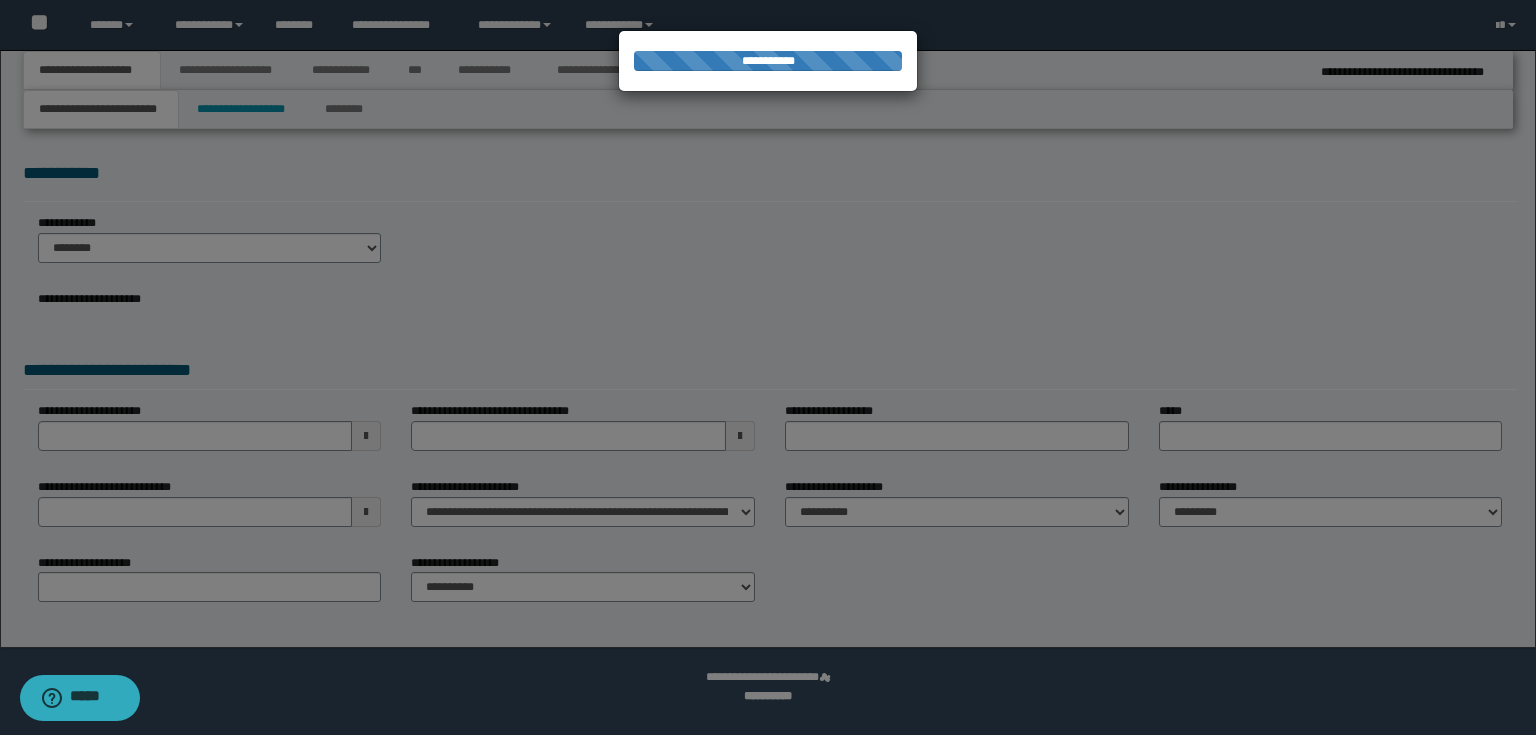 type on "**********" 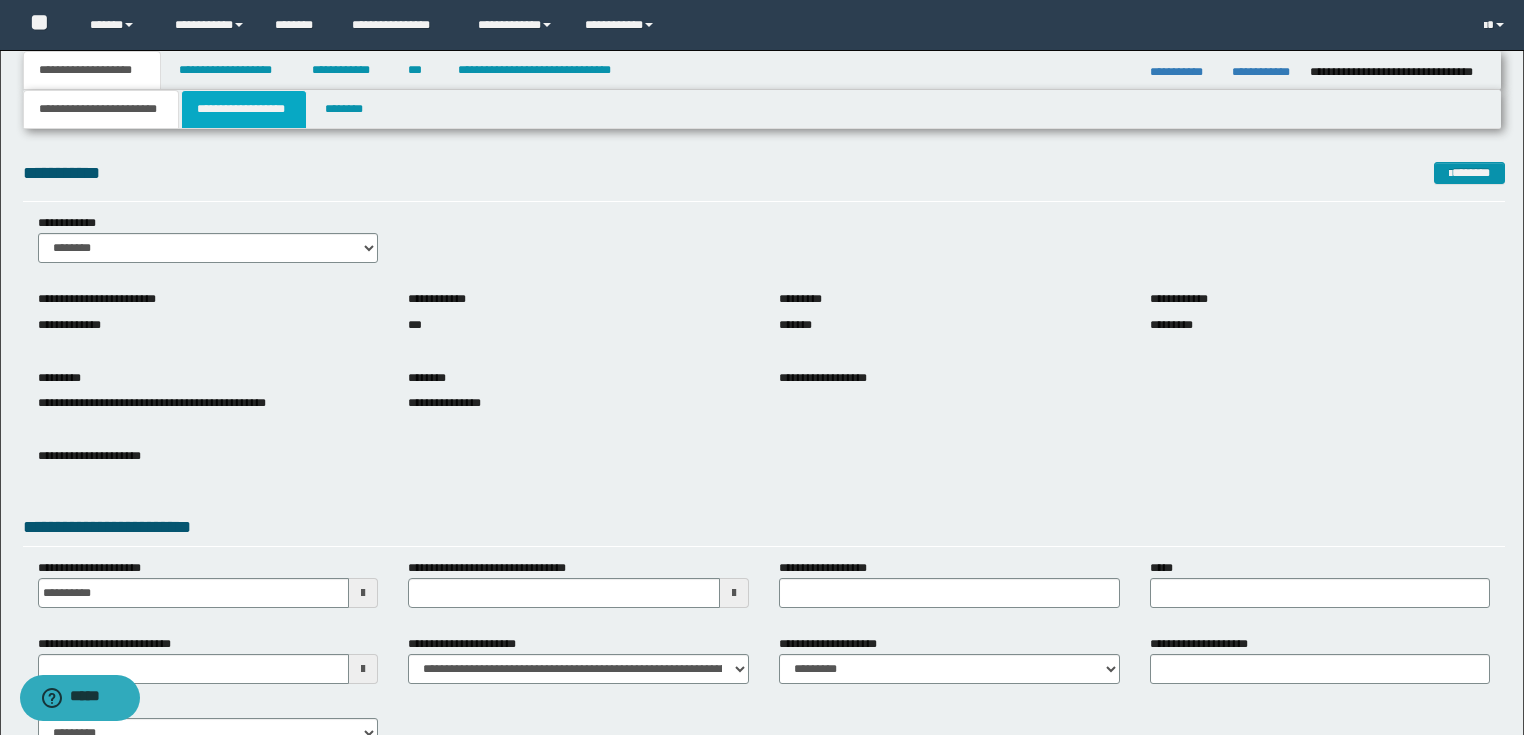 click on "**********" at bounding box center (244, 109) 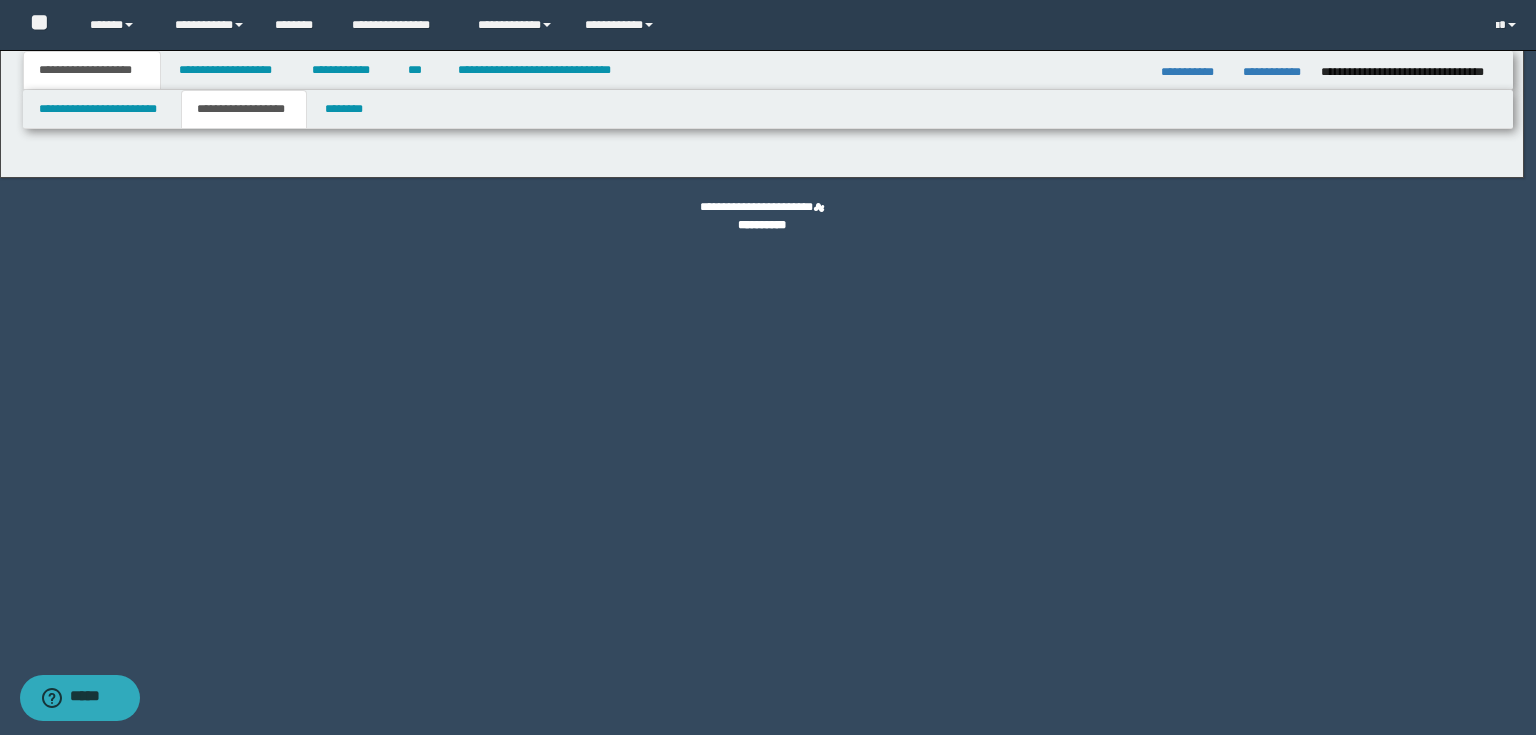 type on "********" 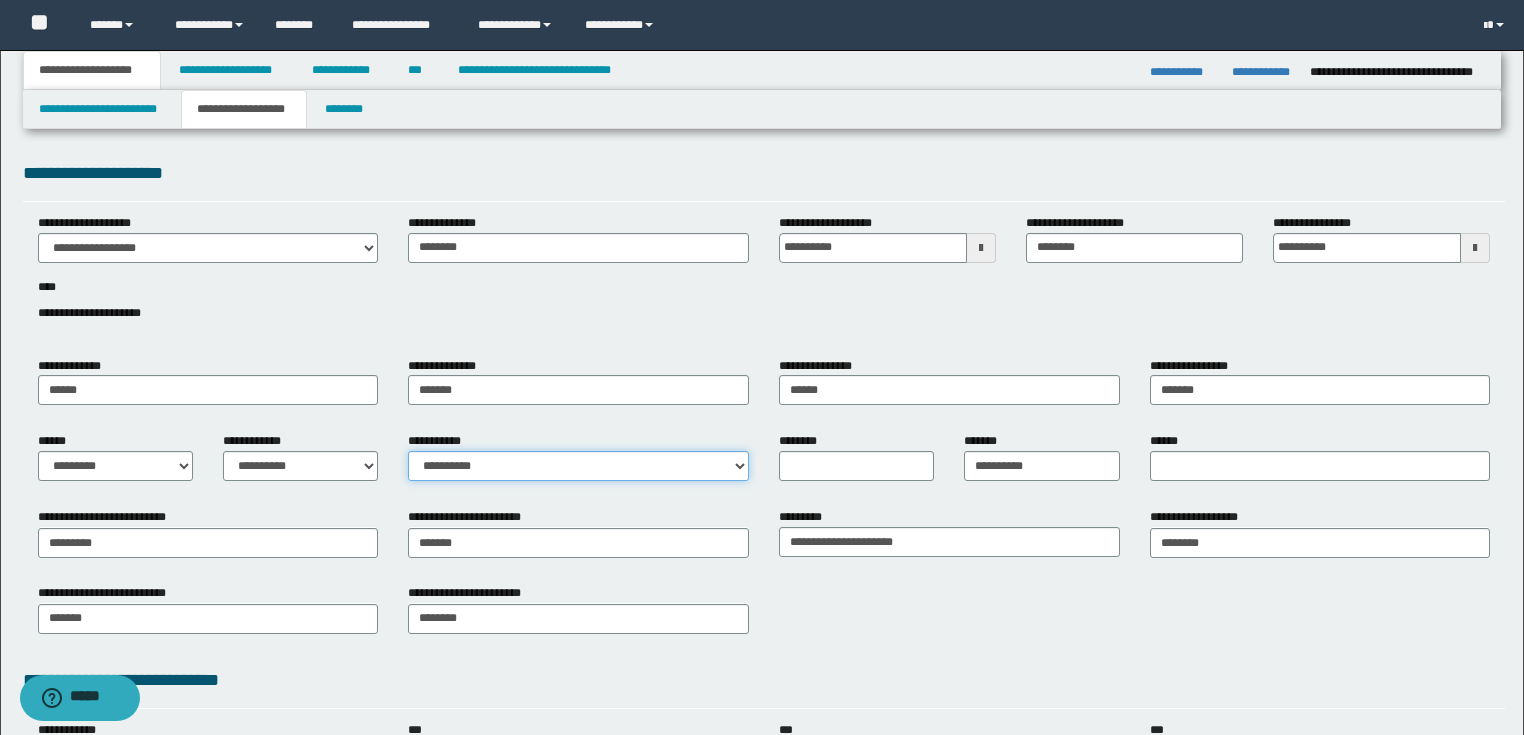 click on "**********" at bounding box center (578, 466) 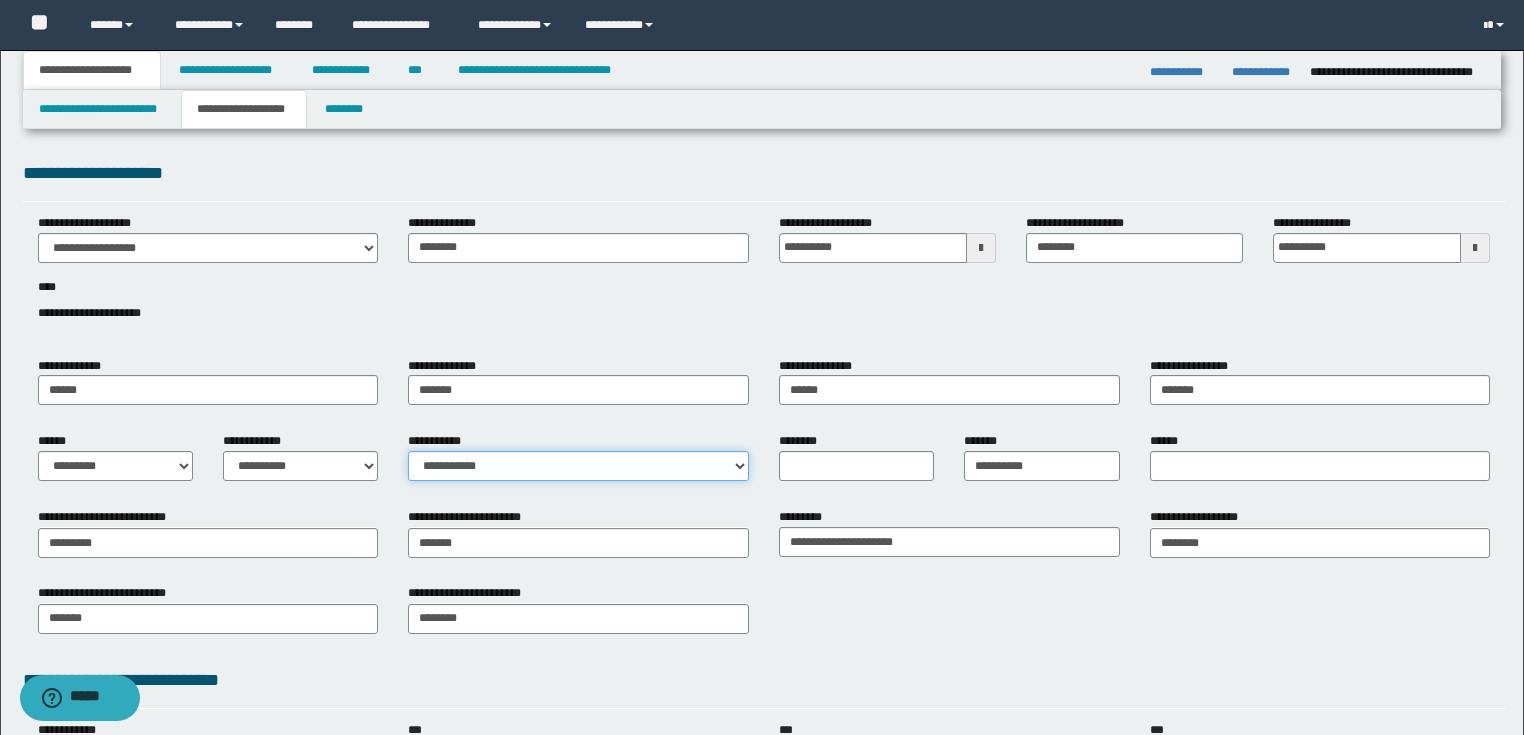 click on "**********" at bounding box center [578, 466] 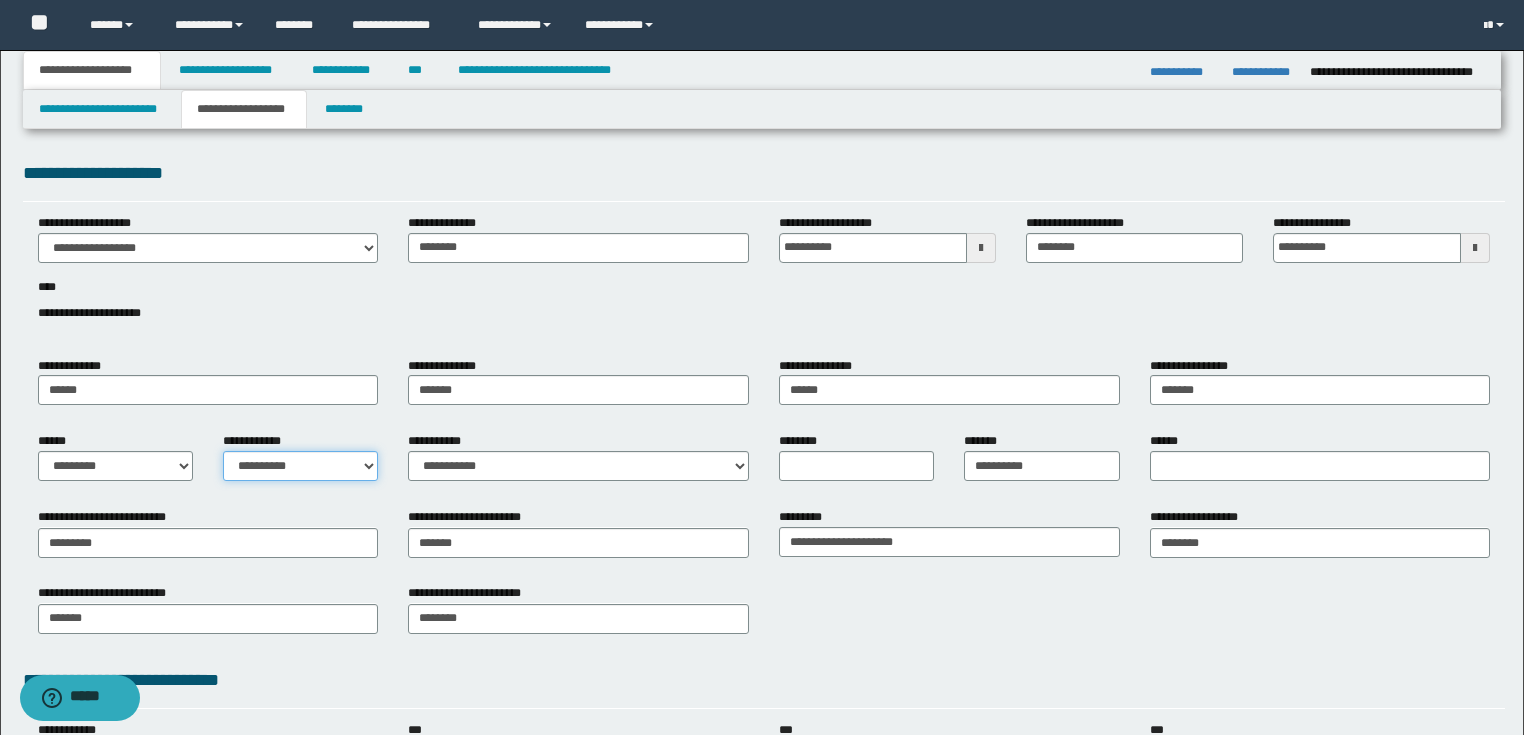 click on "**********" at bounding box center [300, 466] 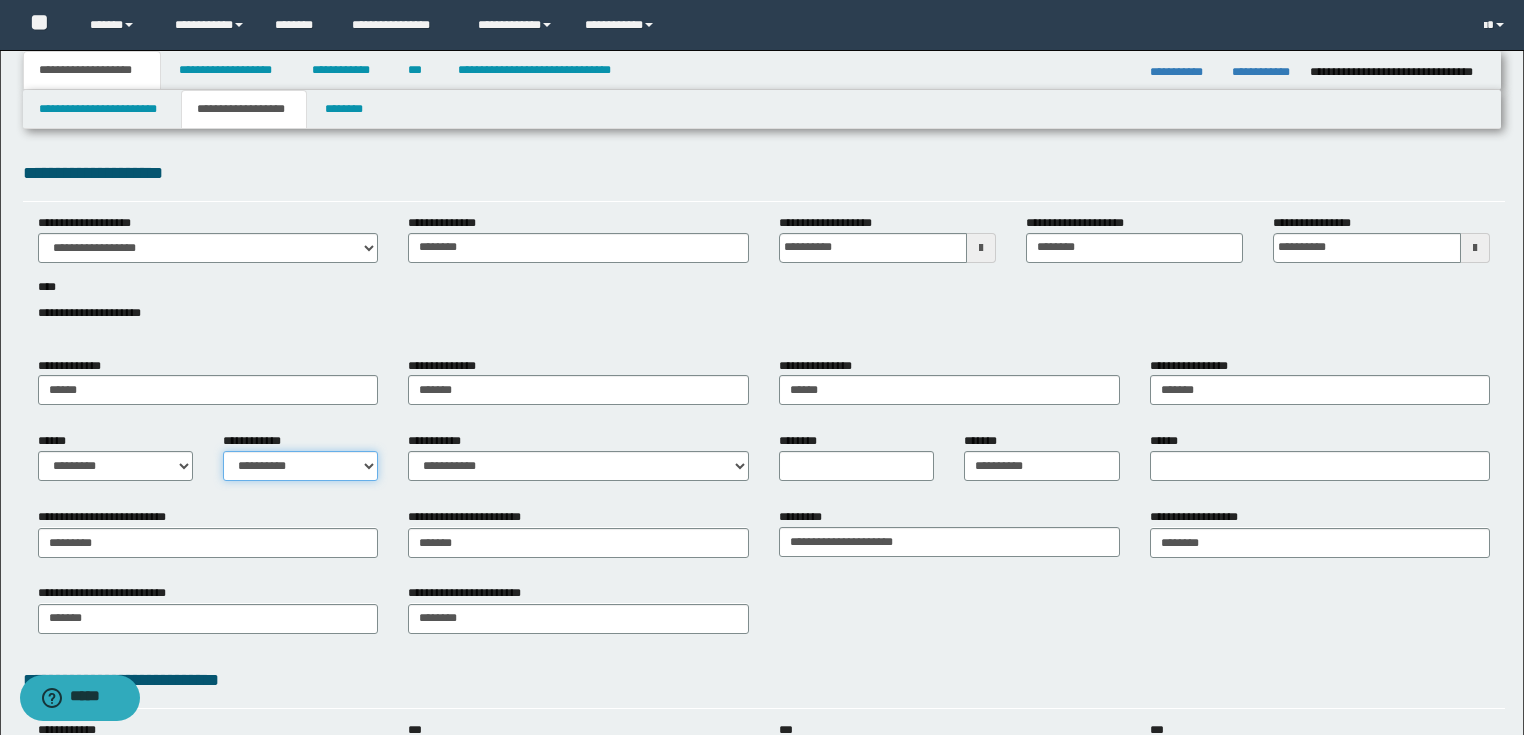 select on "*" 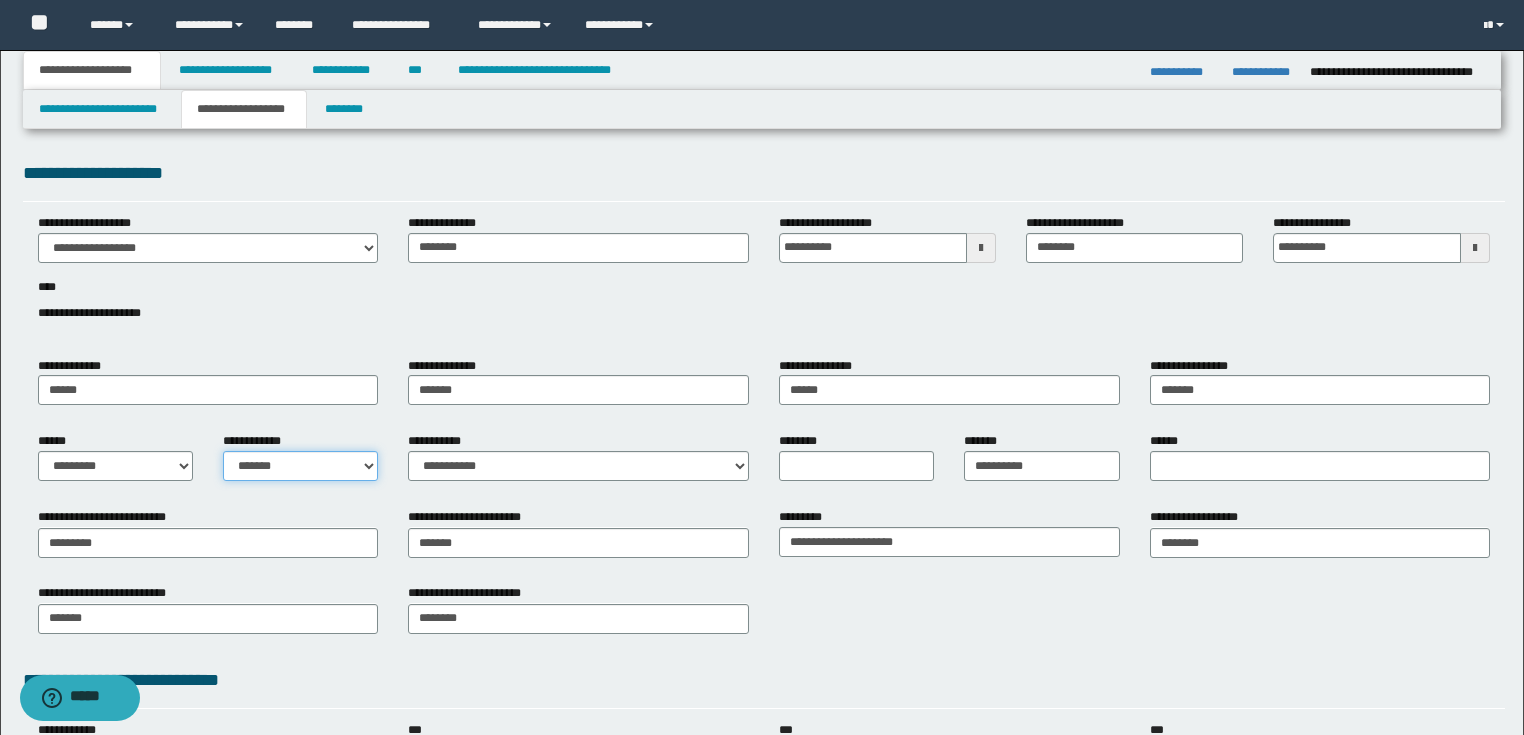 click on "**********" at bounding box center [300, 466] 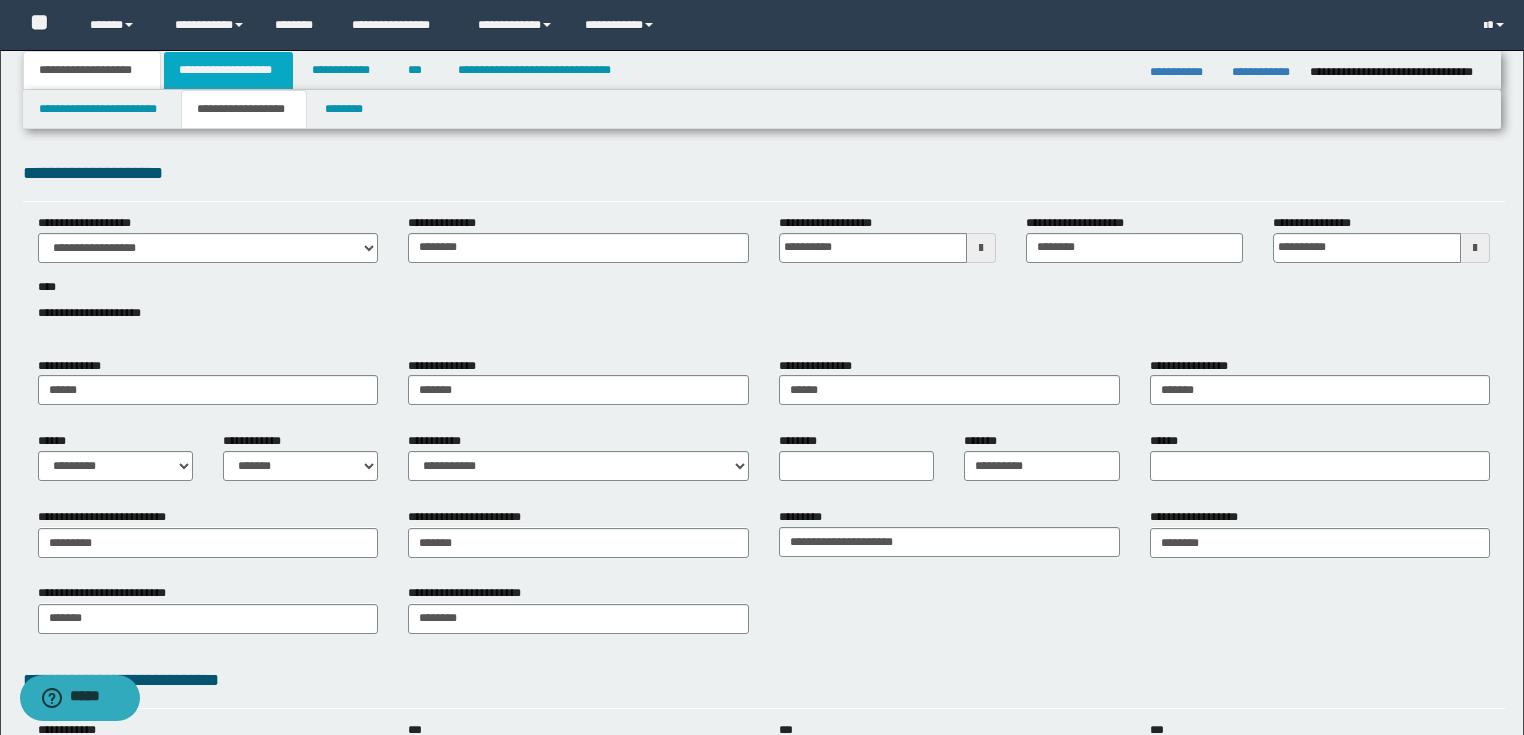 click on "**********" at bounding box center (228, 70) 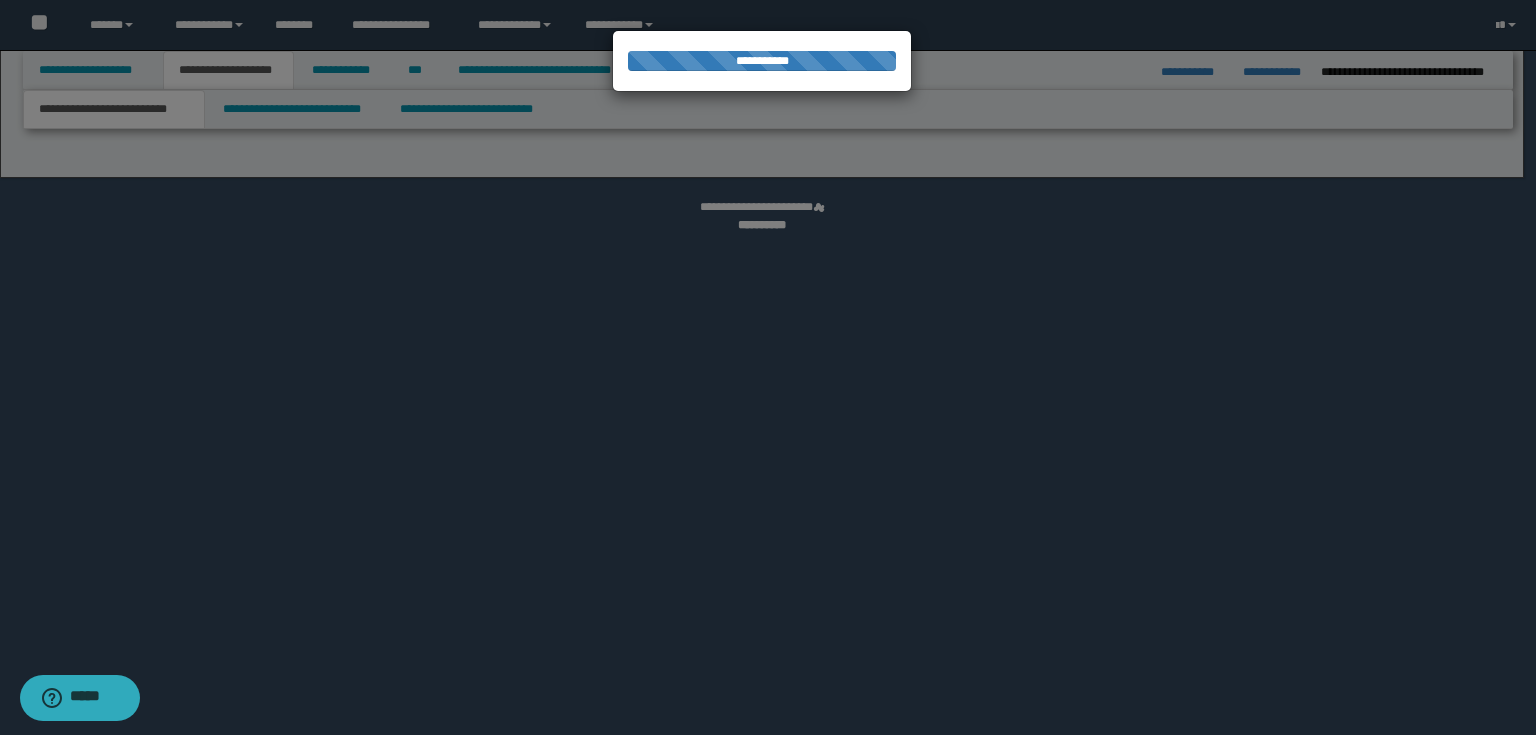 select on "*" 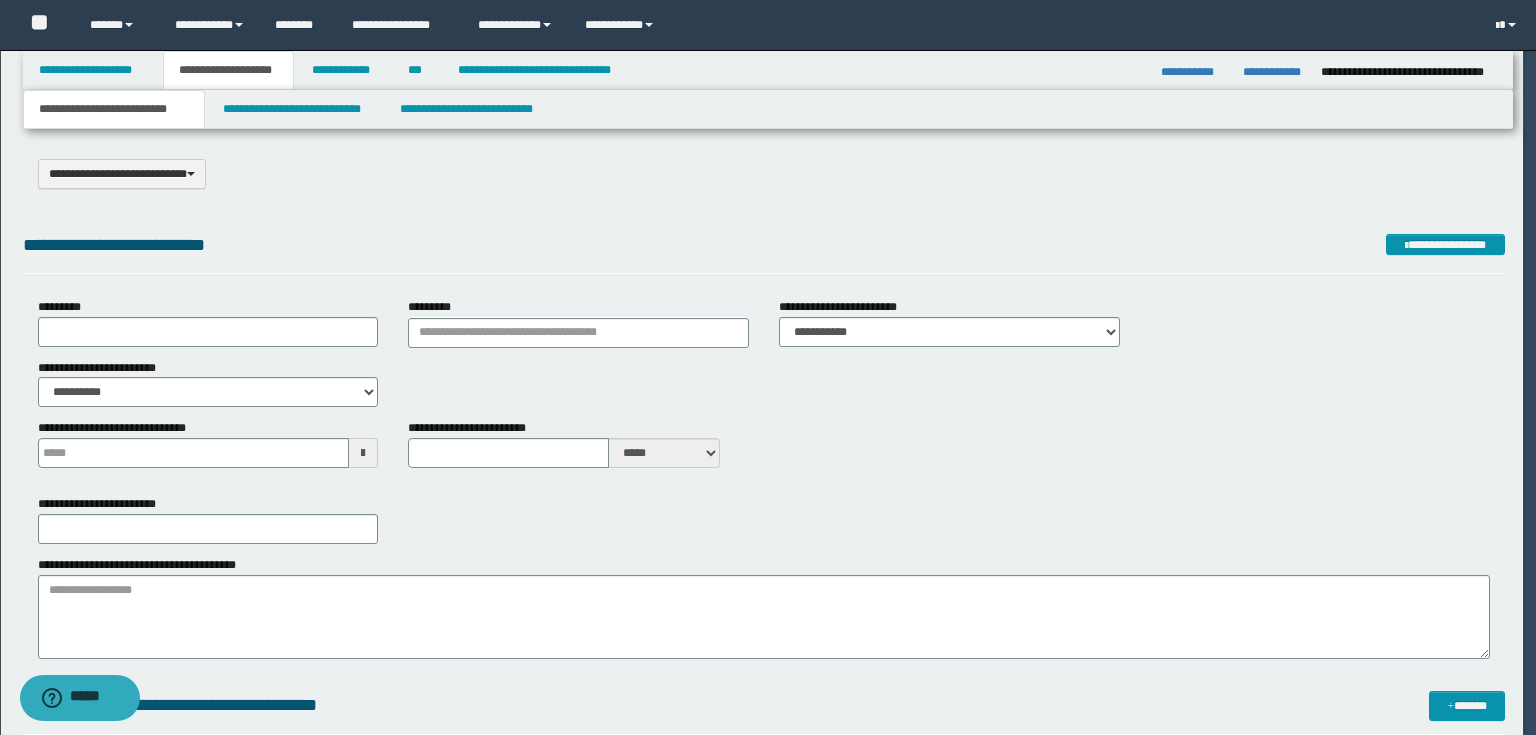 scroll, scrollTop: 0, scrollLeft: 0, axis: both 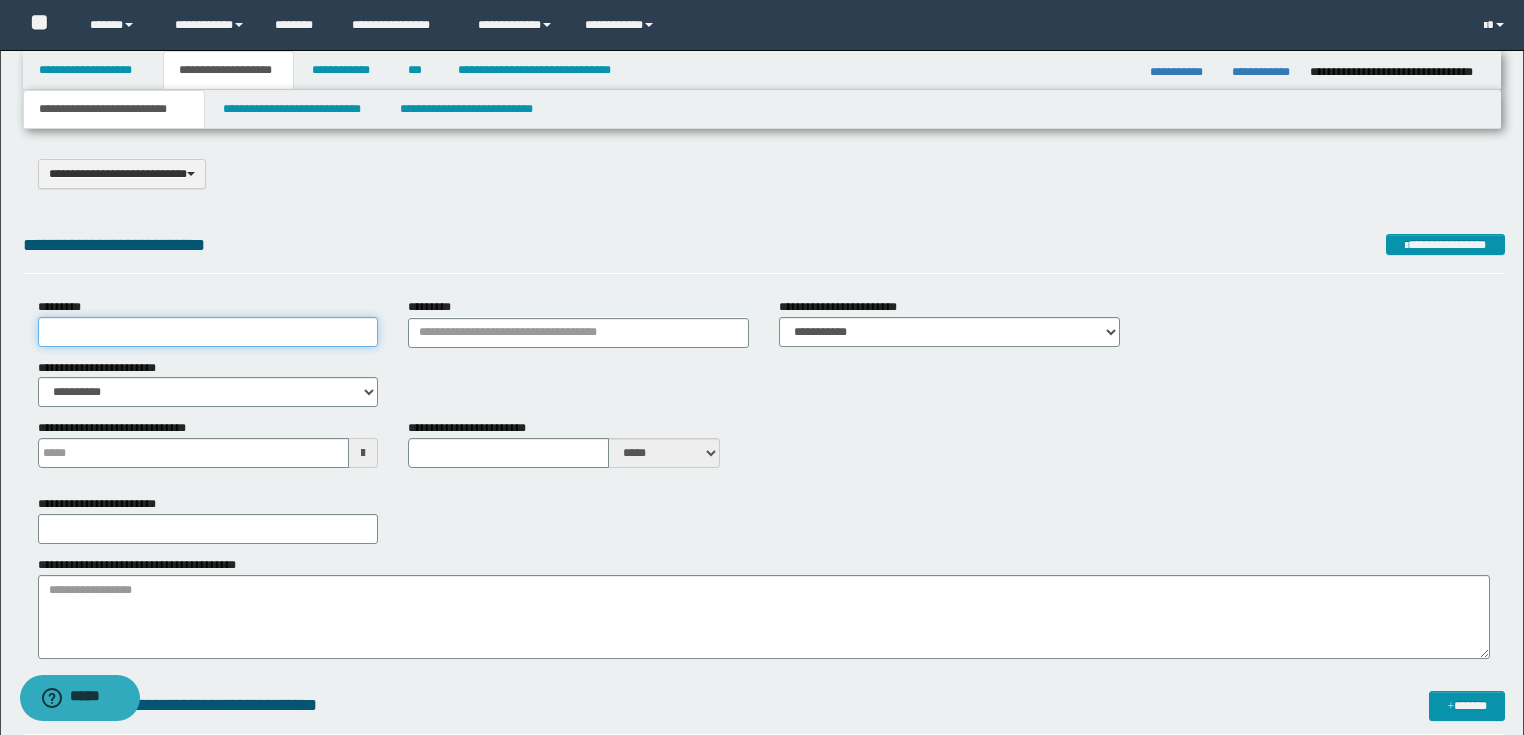click on "*********" at bounding box center [208, 332] 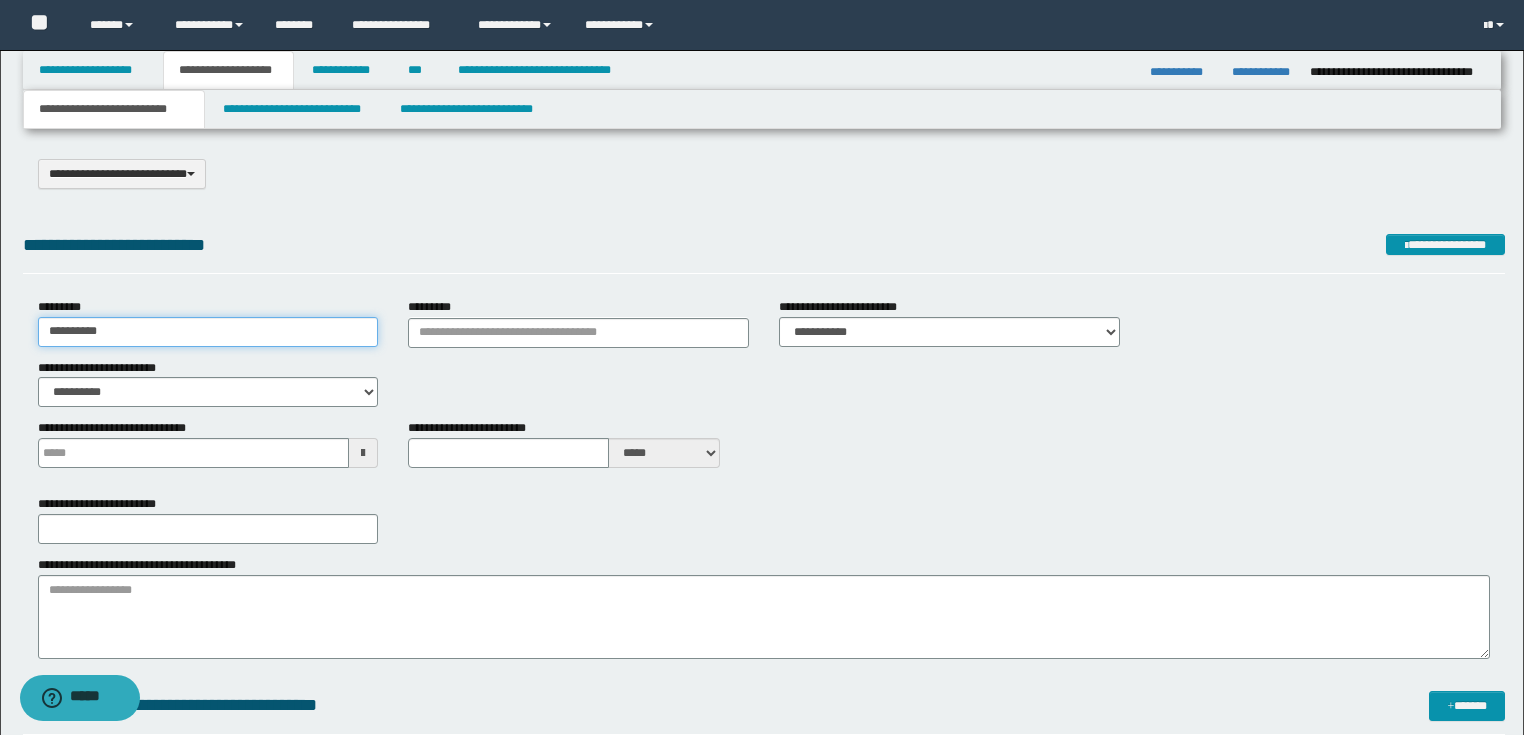 type on "**********" 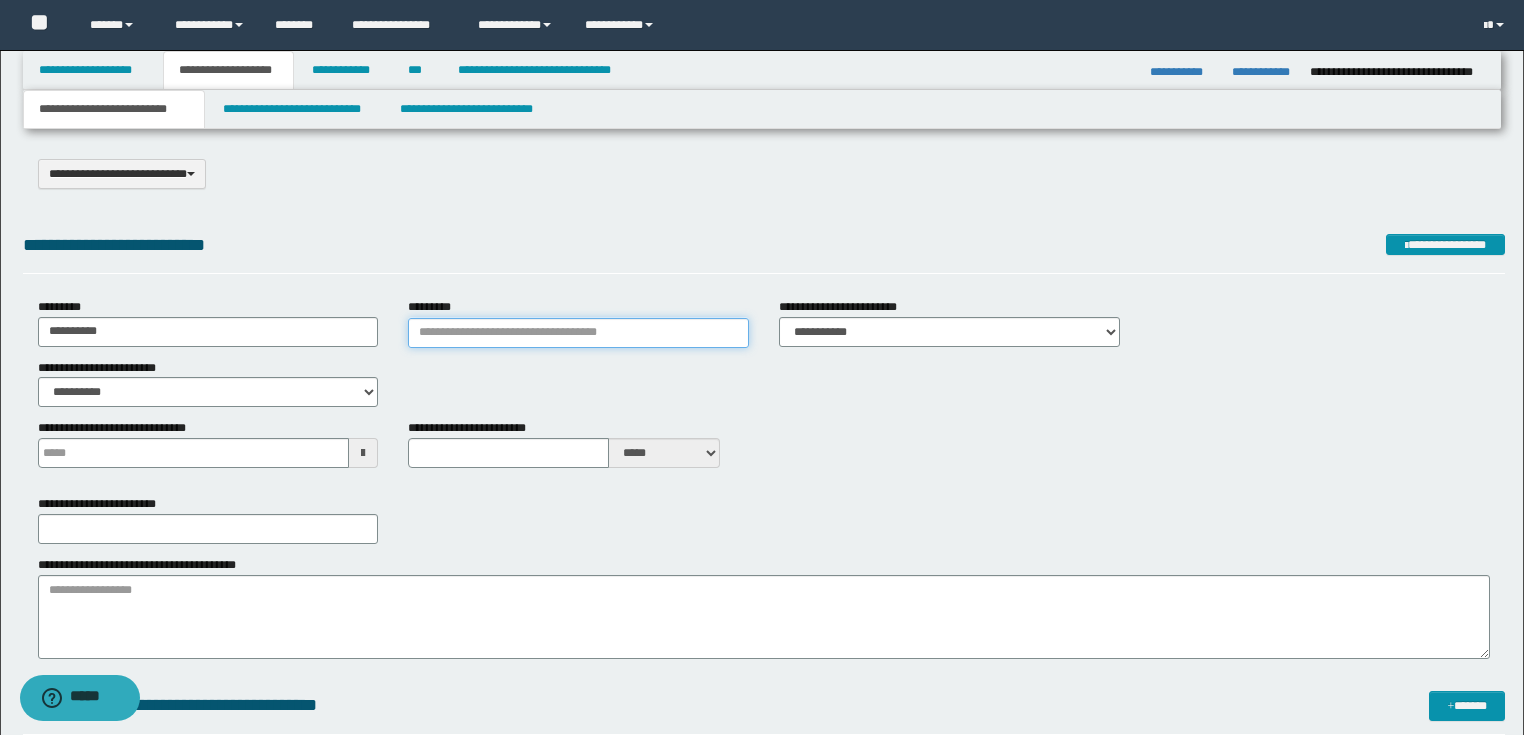 click on "*********" at bounding box center [578, 333] 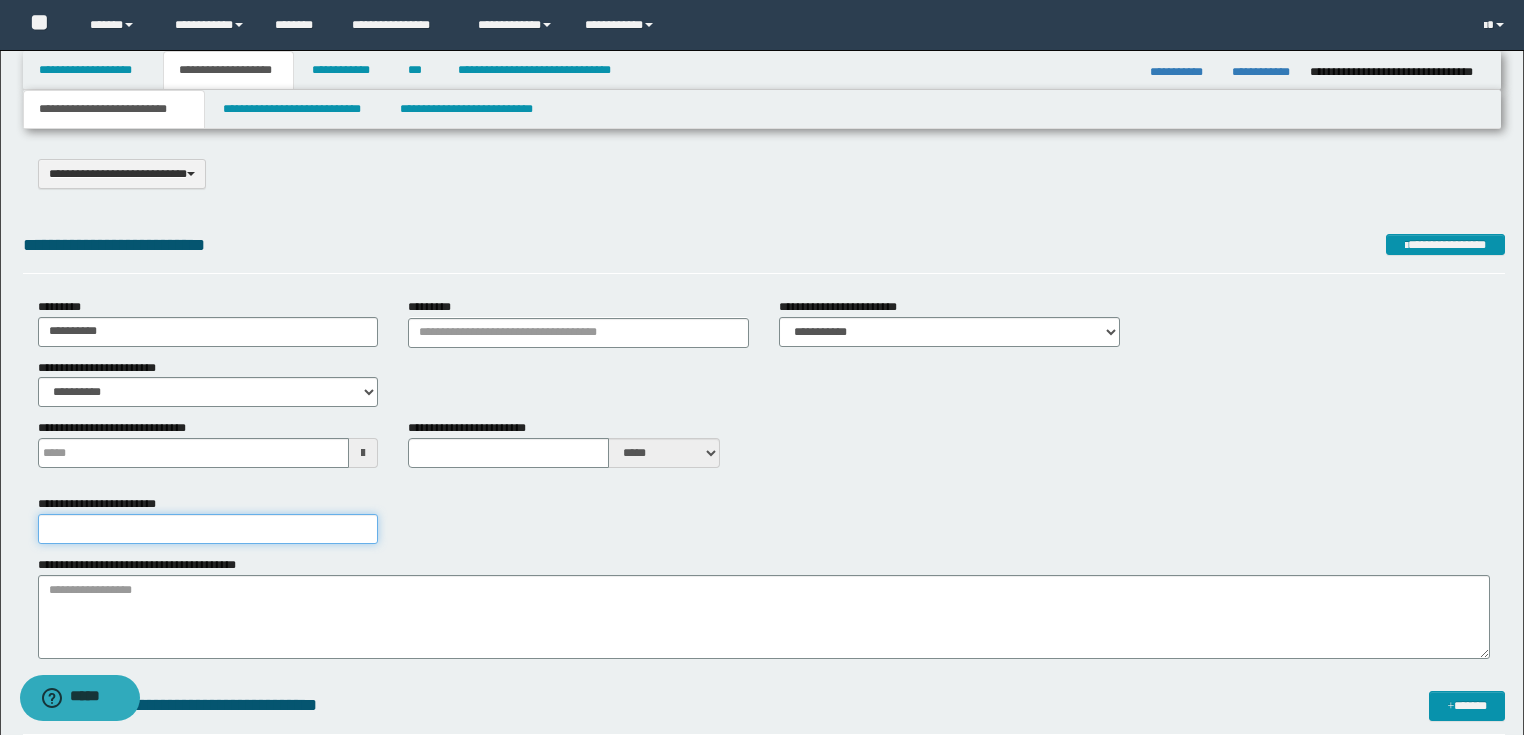 click on "**********" at bounding box center [208, 529] 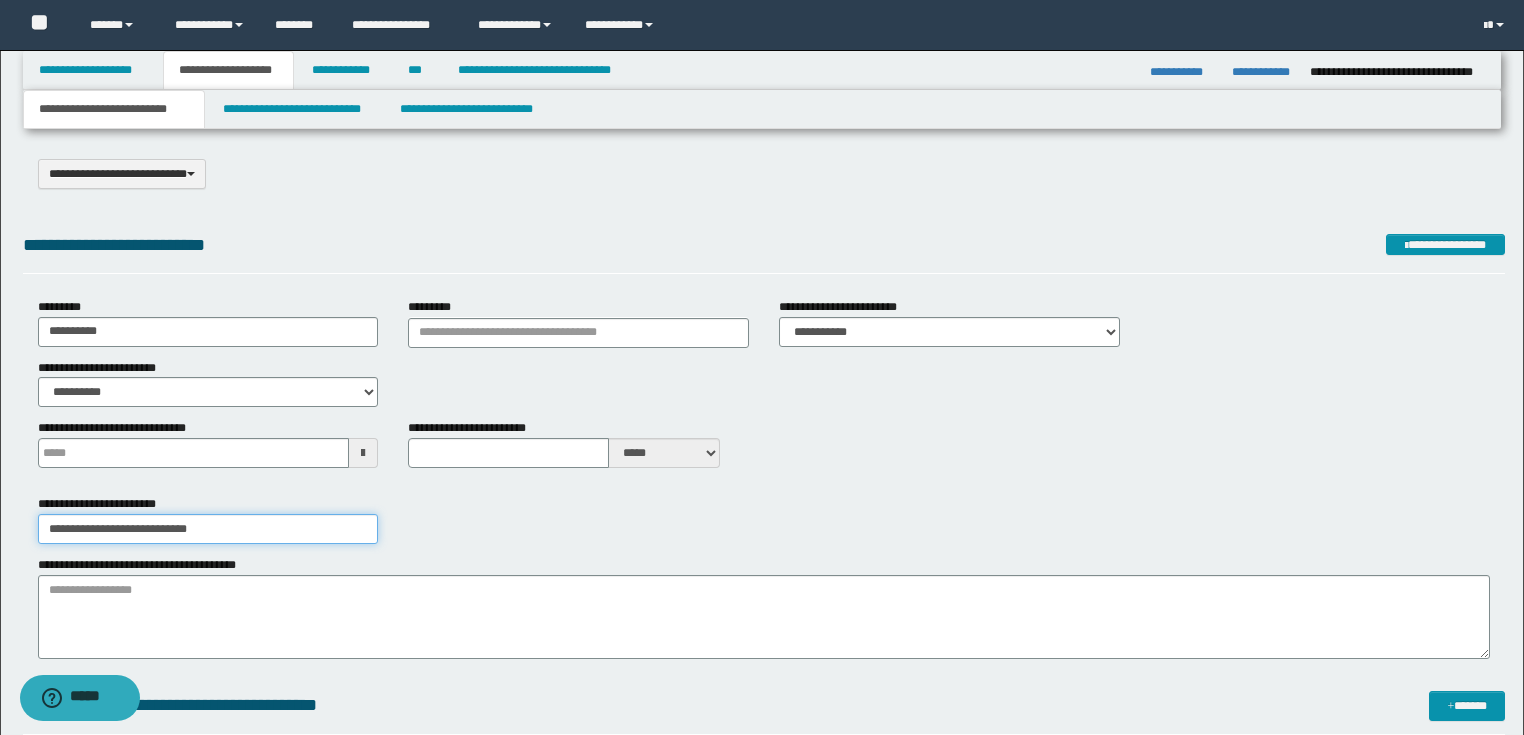 type on "**********" 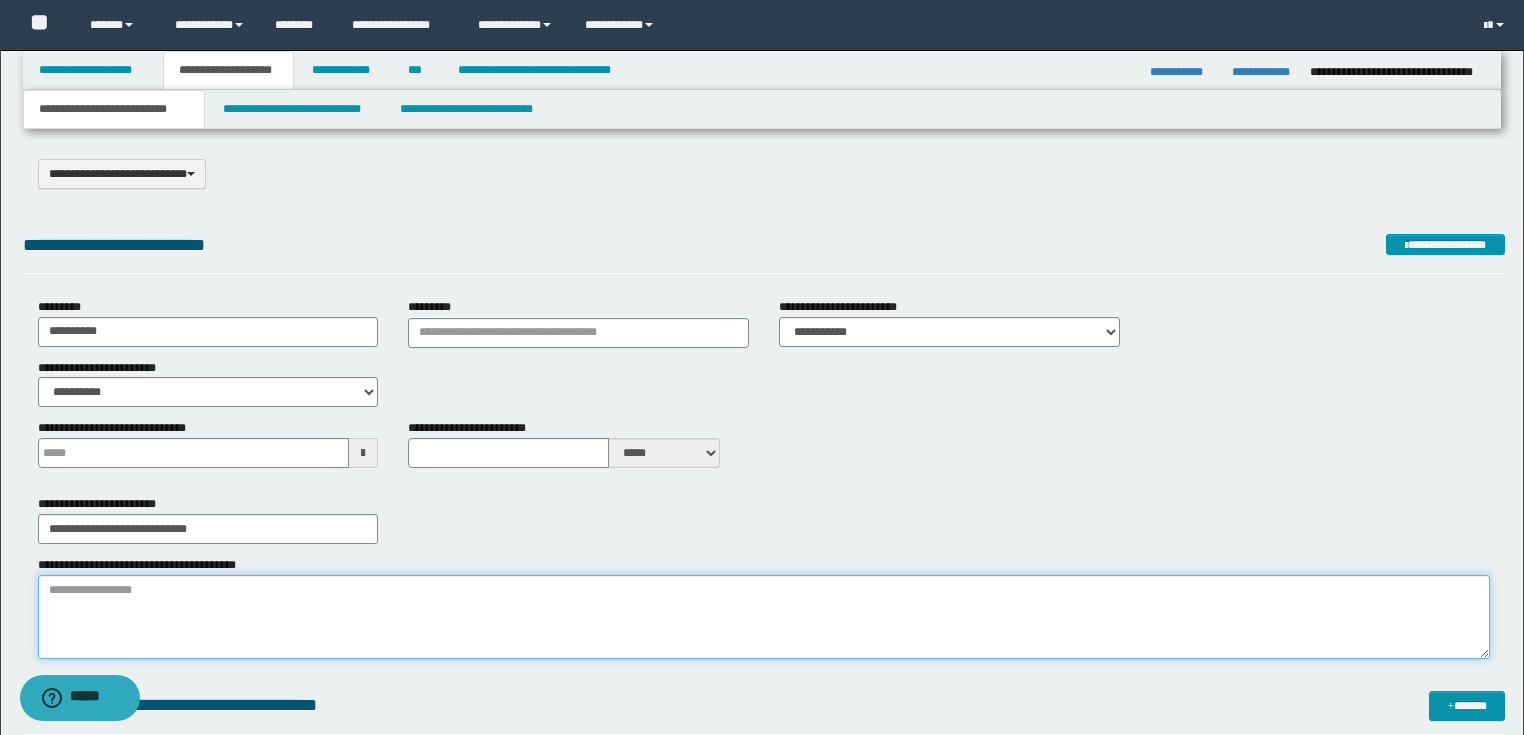 click on "**********" at bounding box center [764, 617] 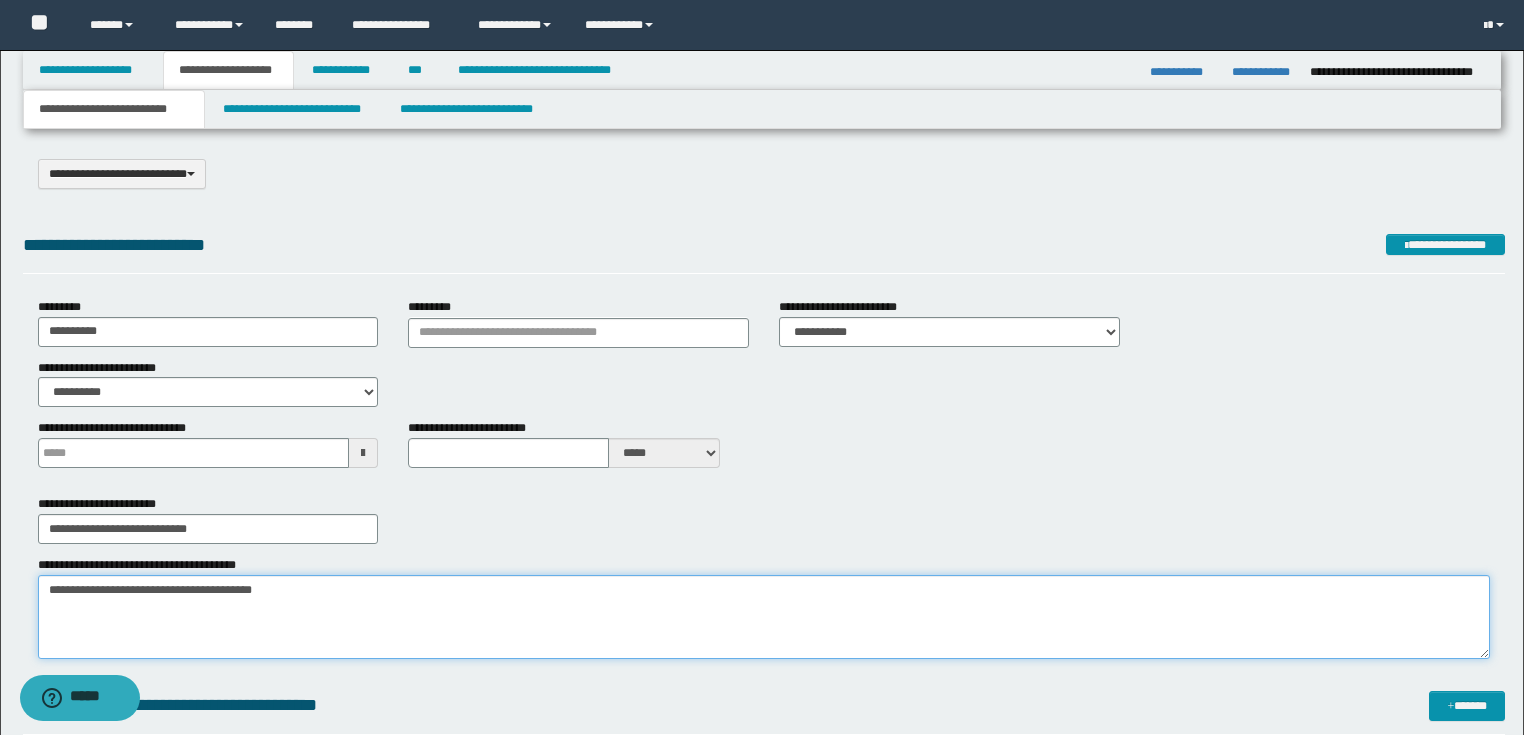 type on "**********" 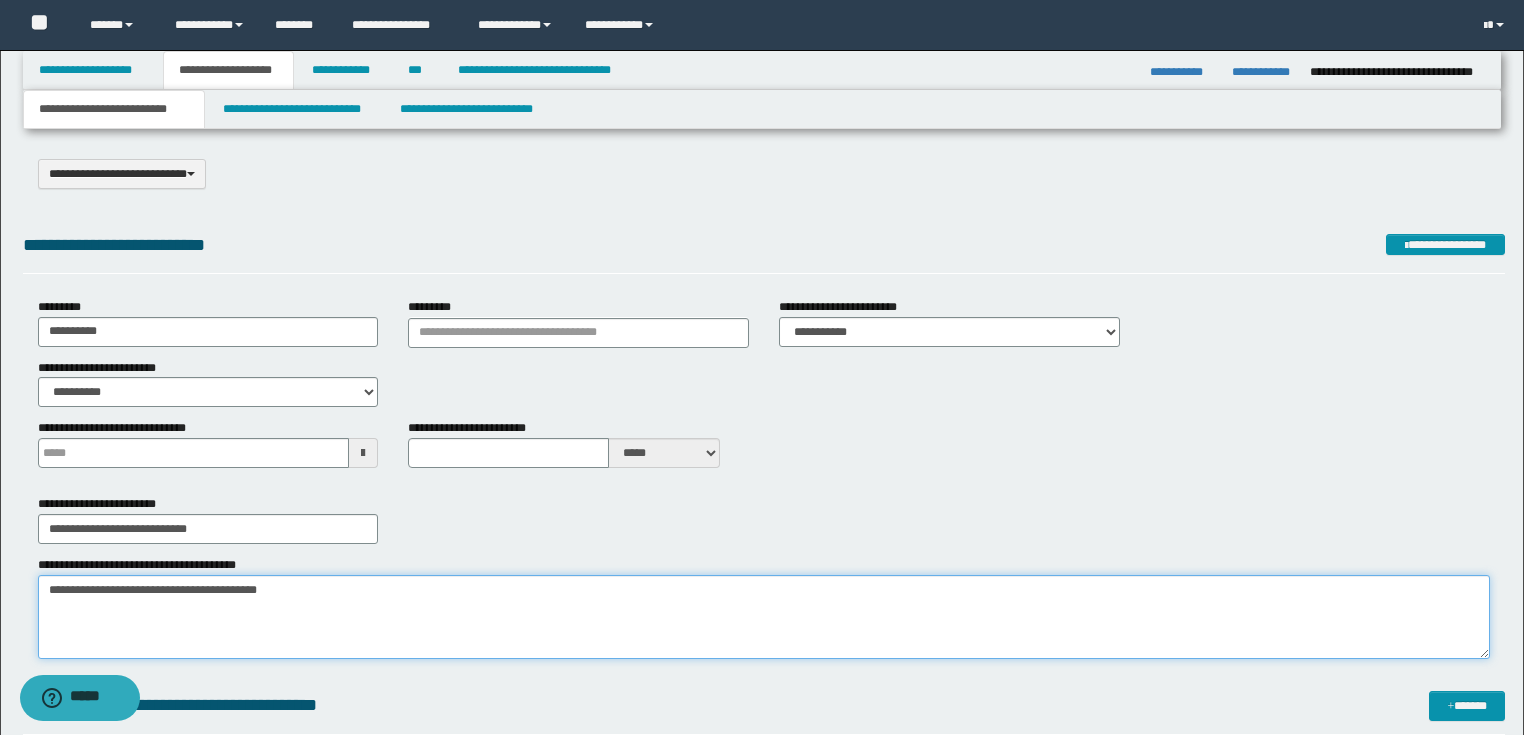 type 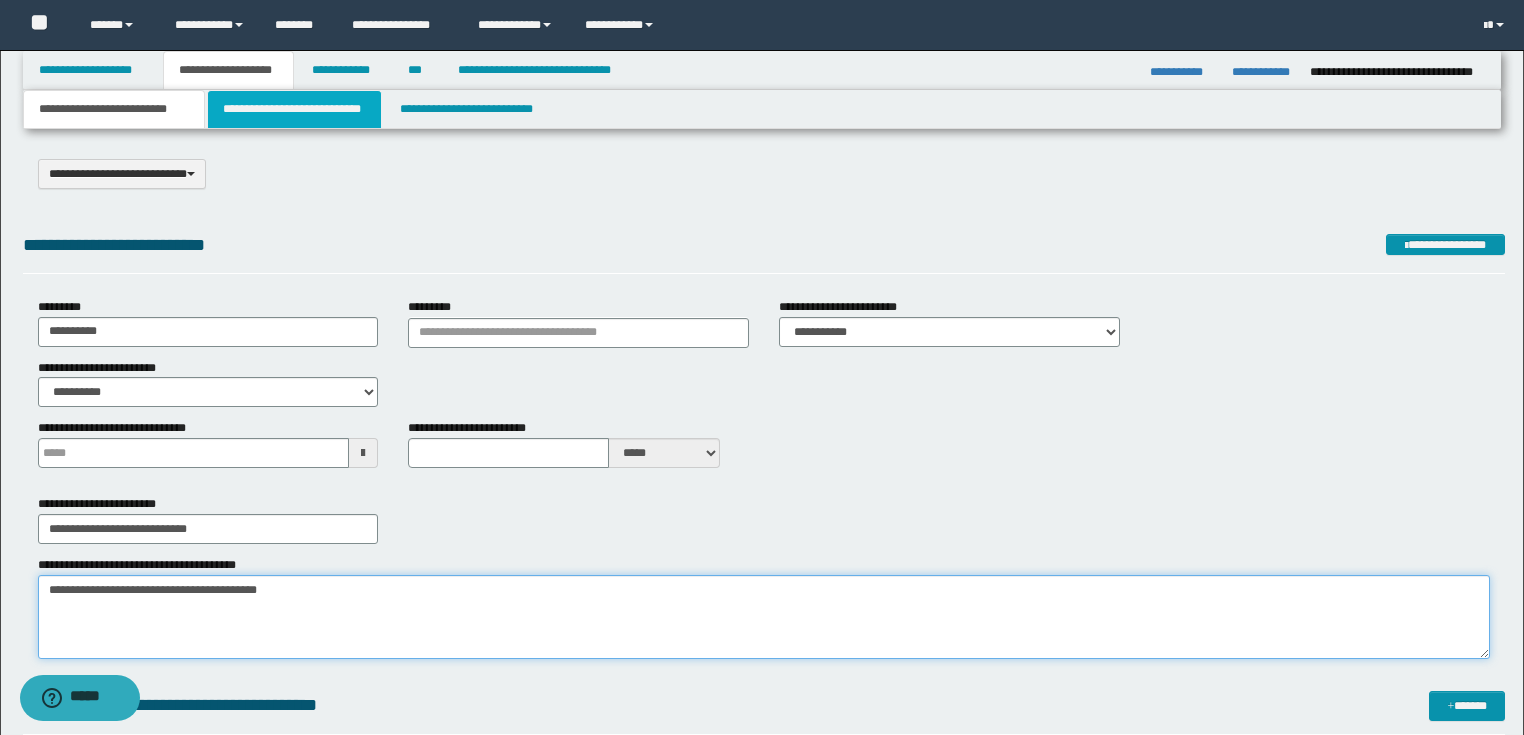 type on "**********" 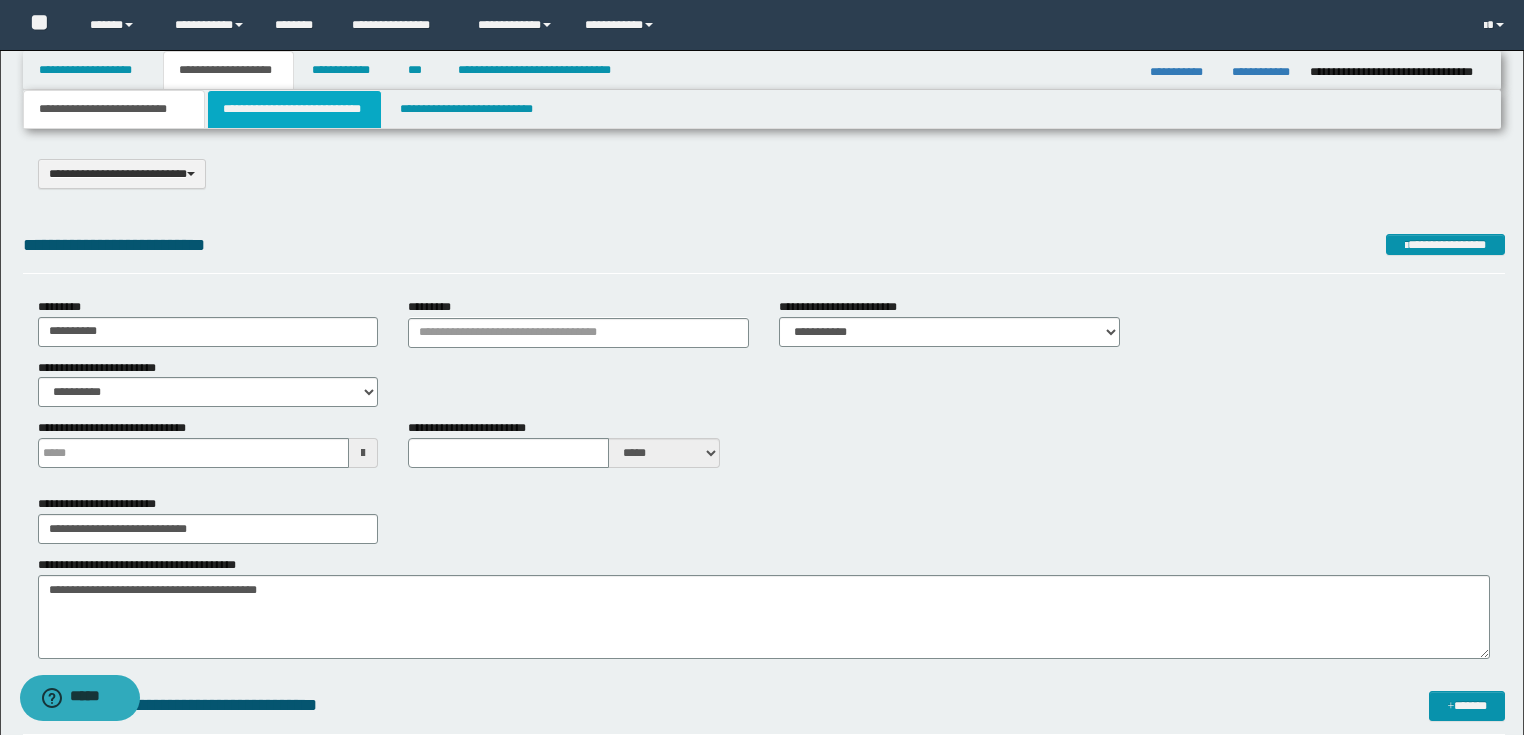 click on "**********" at bounding box center [294, 109] 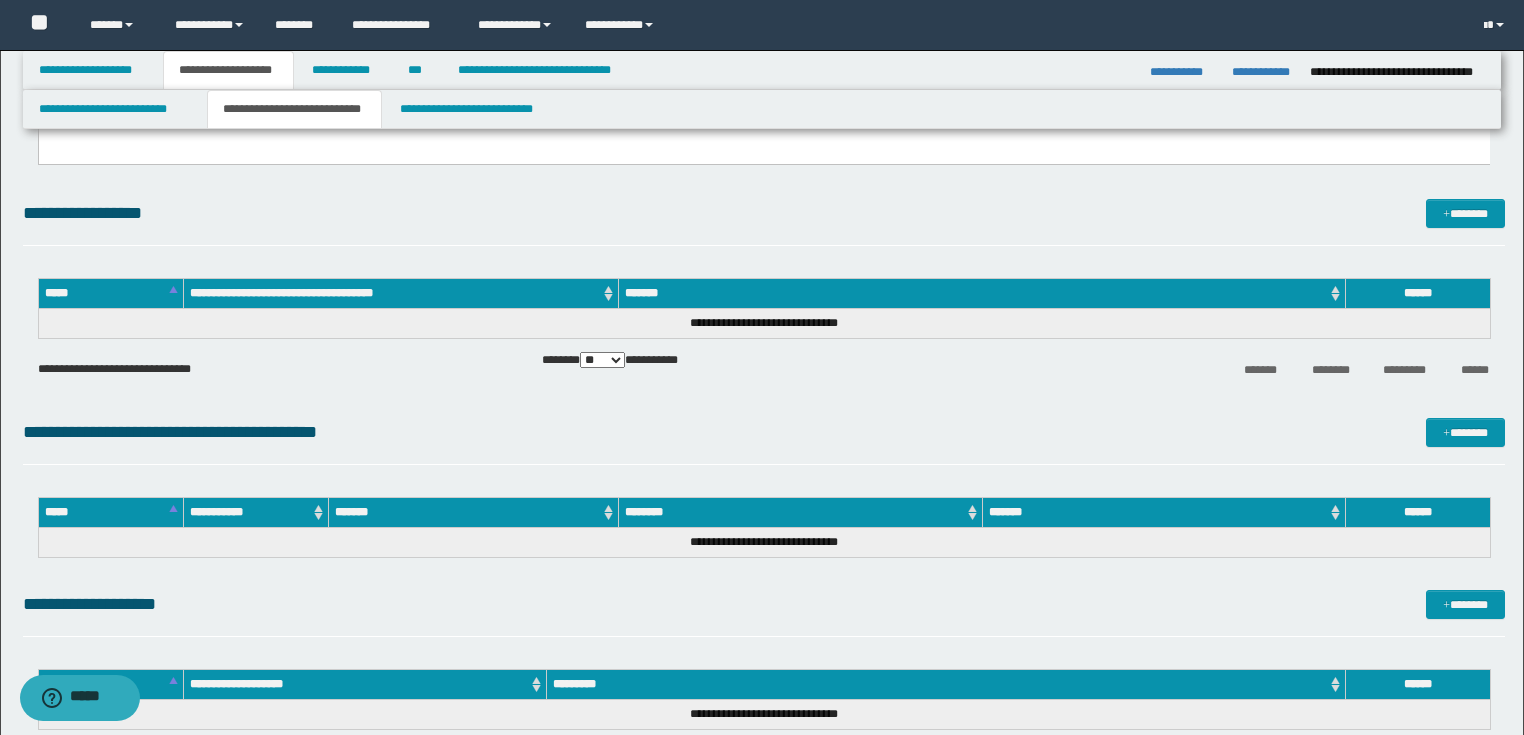 scroll, scrollTop: 640, scrollLeft: 0, axis: vertical 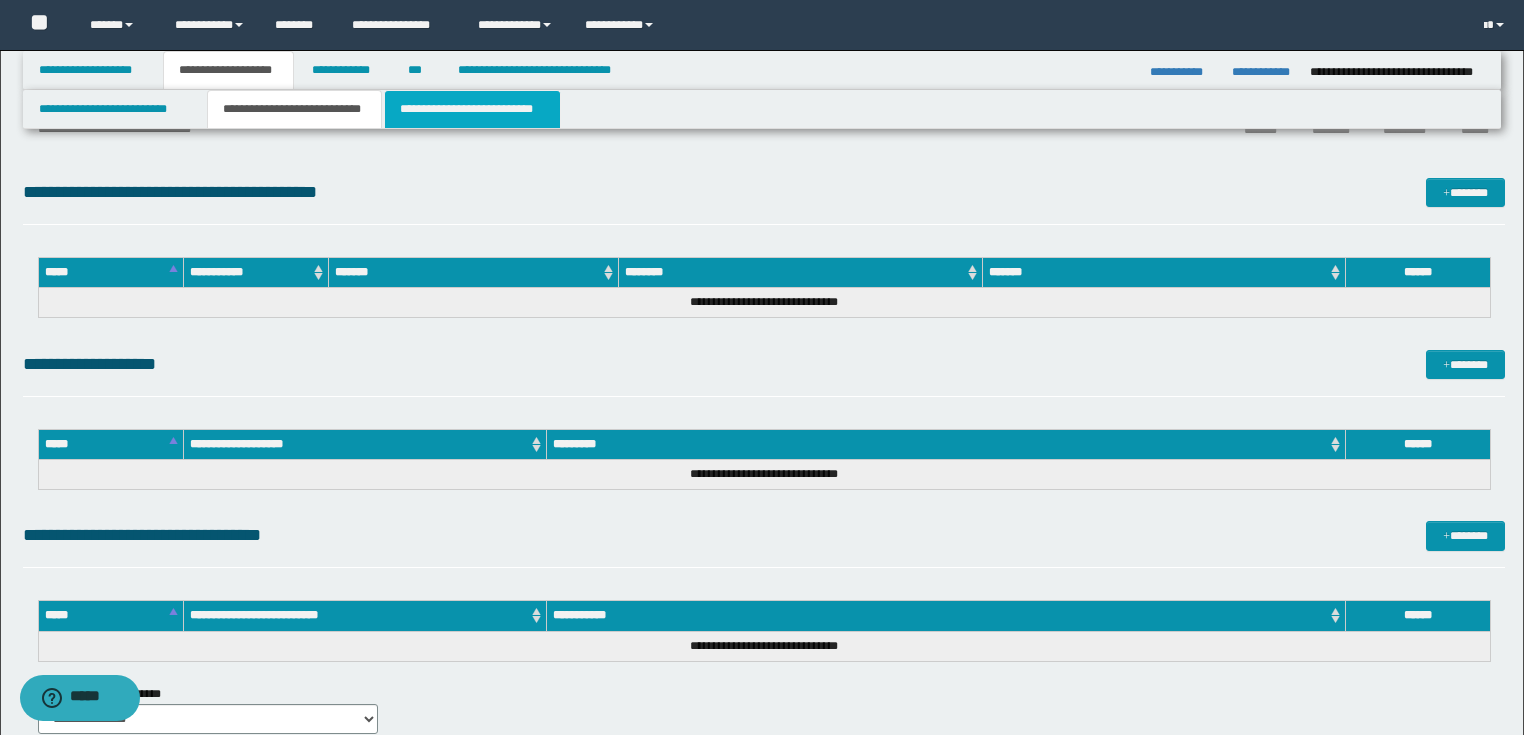 click on "**********" at bounding box center (472, 109) 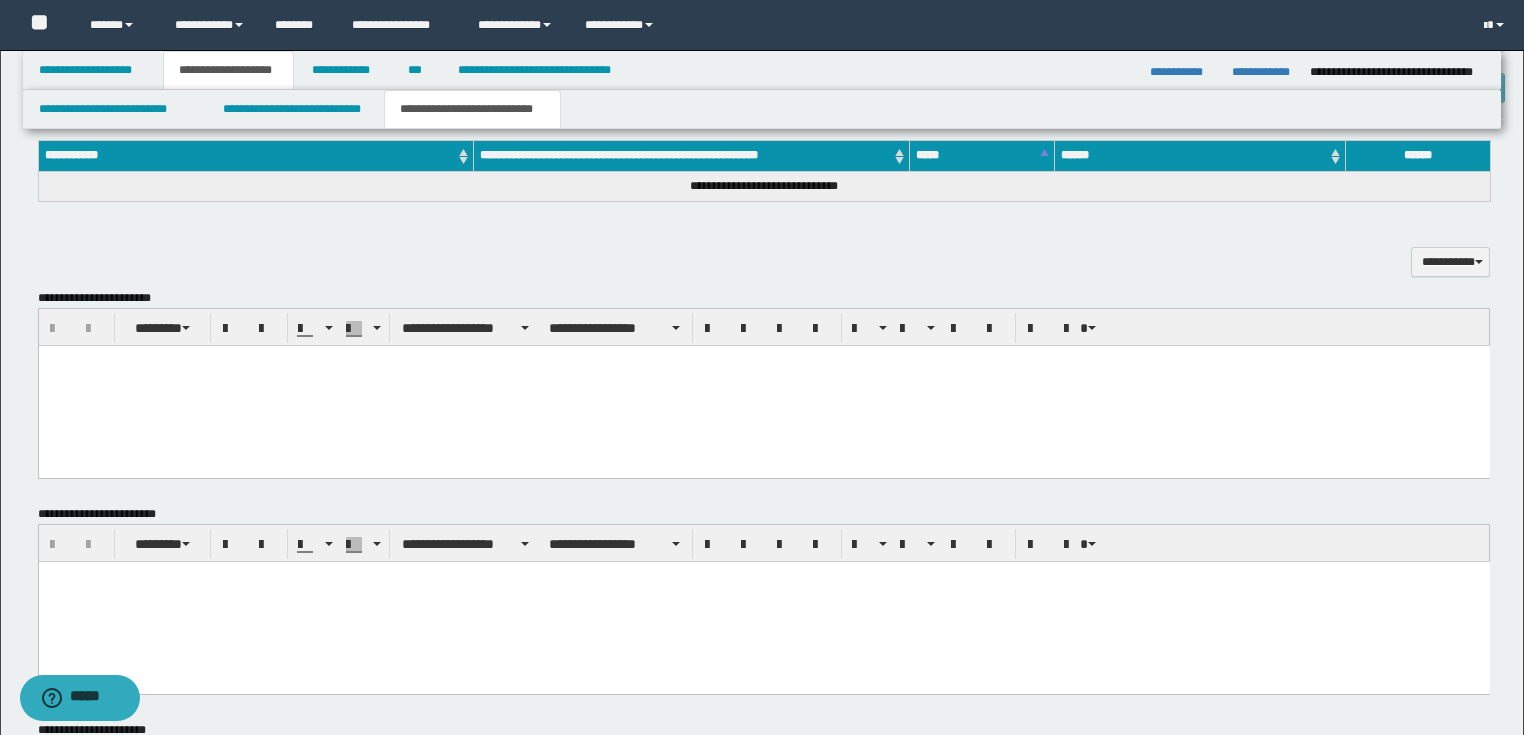 scroll, scrollTop: 720, scrollLeft: 0, axis: vertical 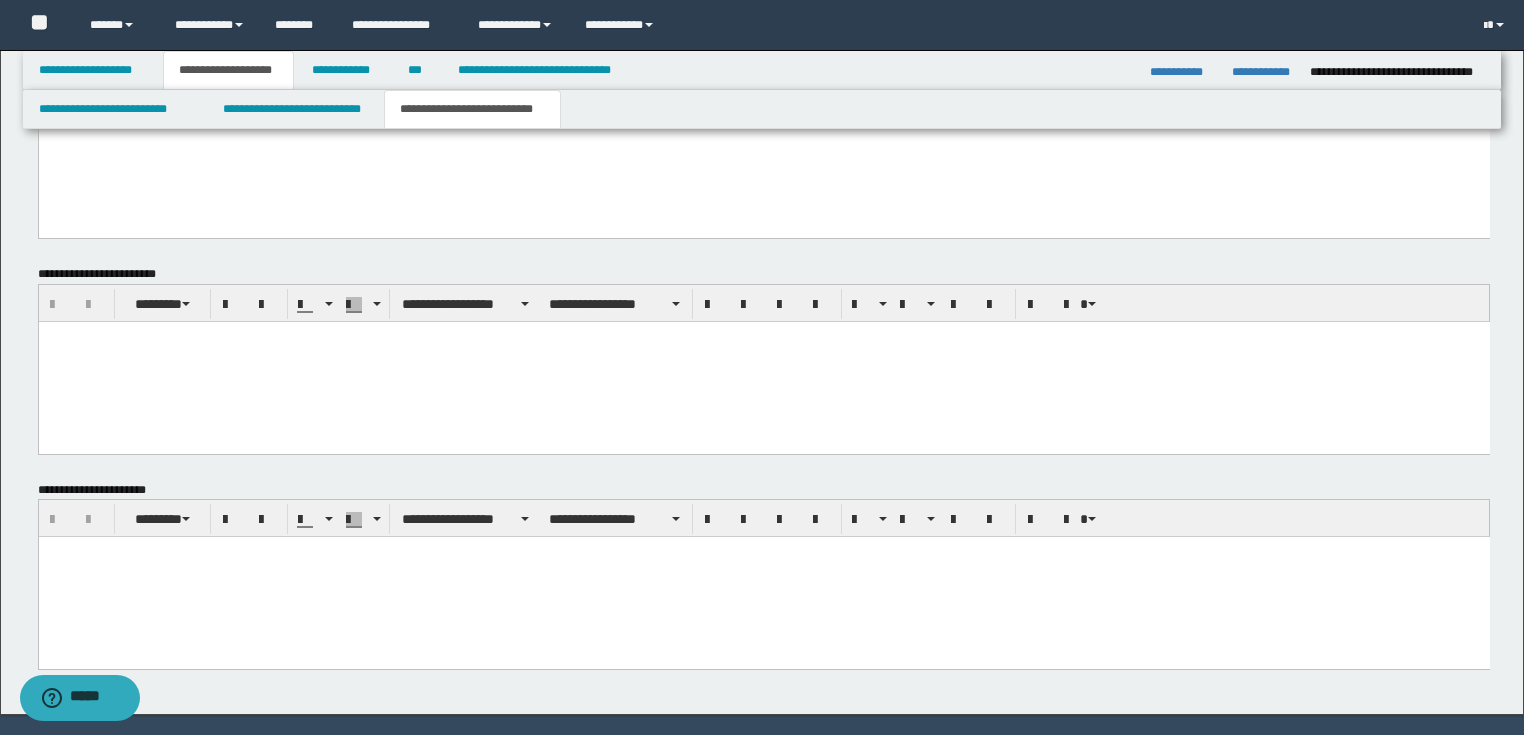 click at bounding box center [763, 361] 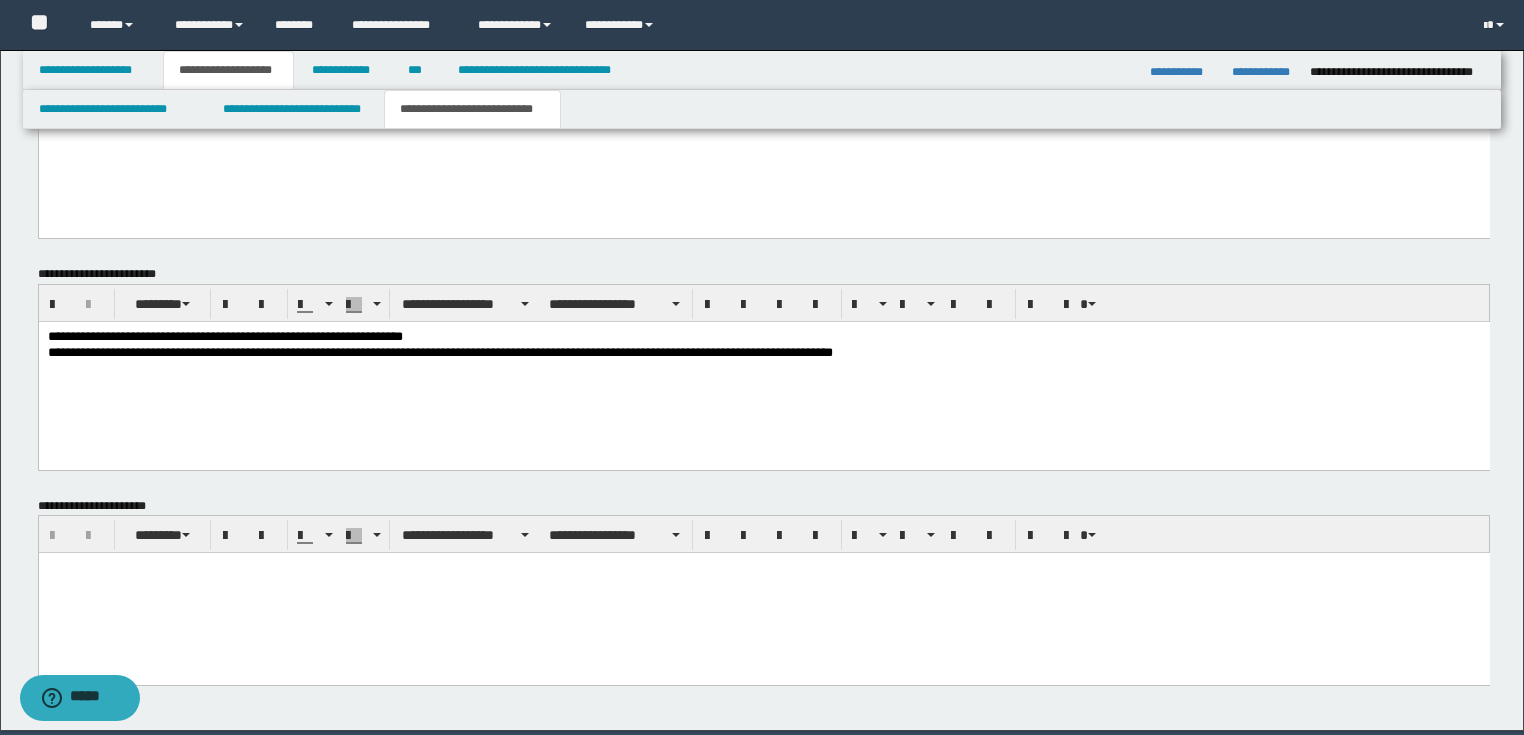 click on "**********" at bounding box center (763, 337) 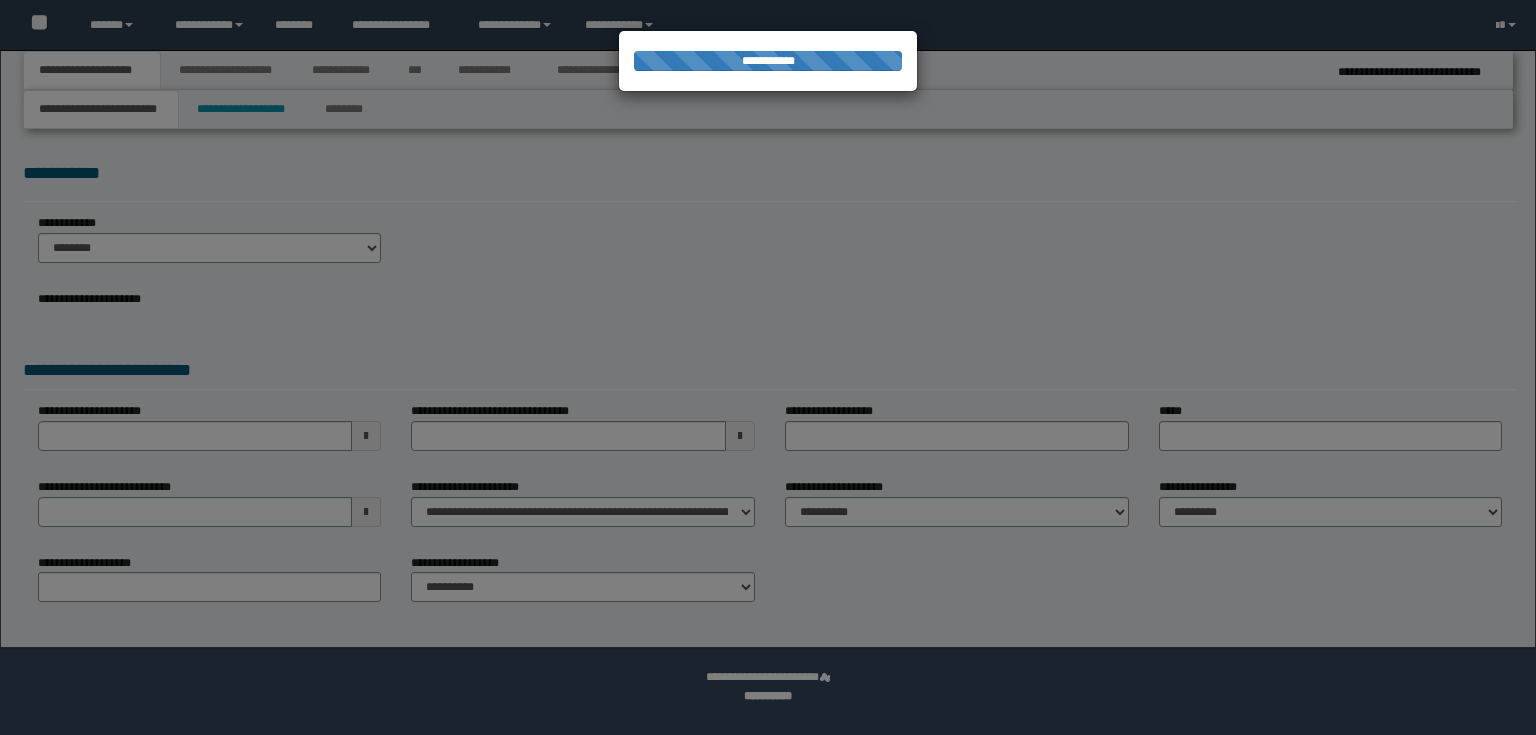 scroll, scrollTop: 0, scrollLeft: 0, axis: both 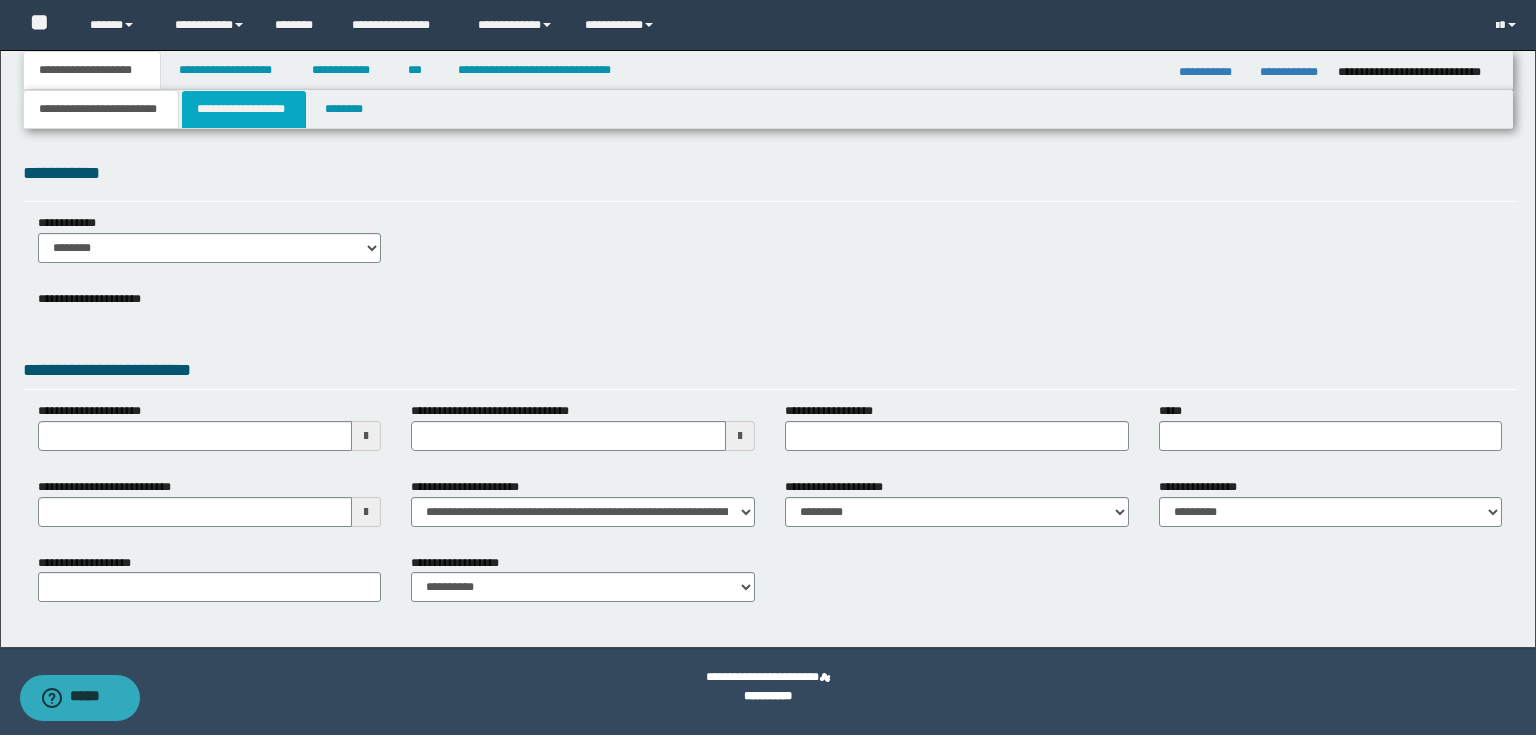 click on "**********" at bounding box center [244, 109] 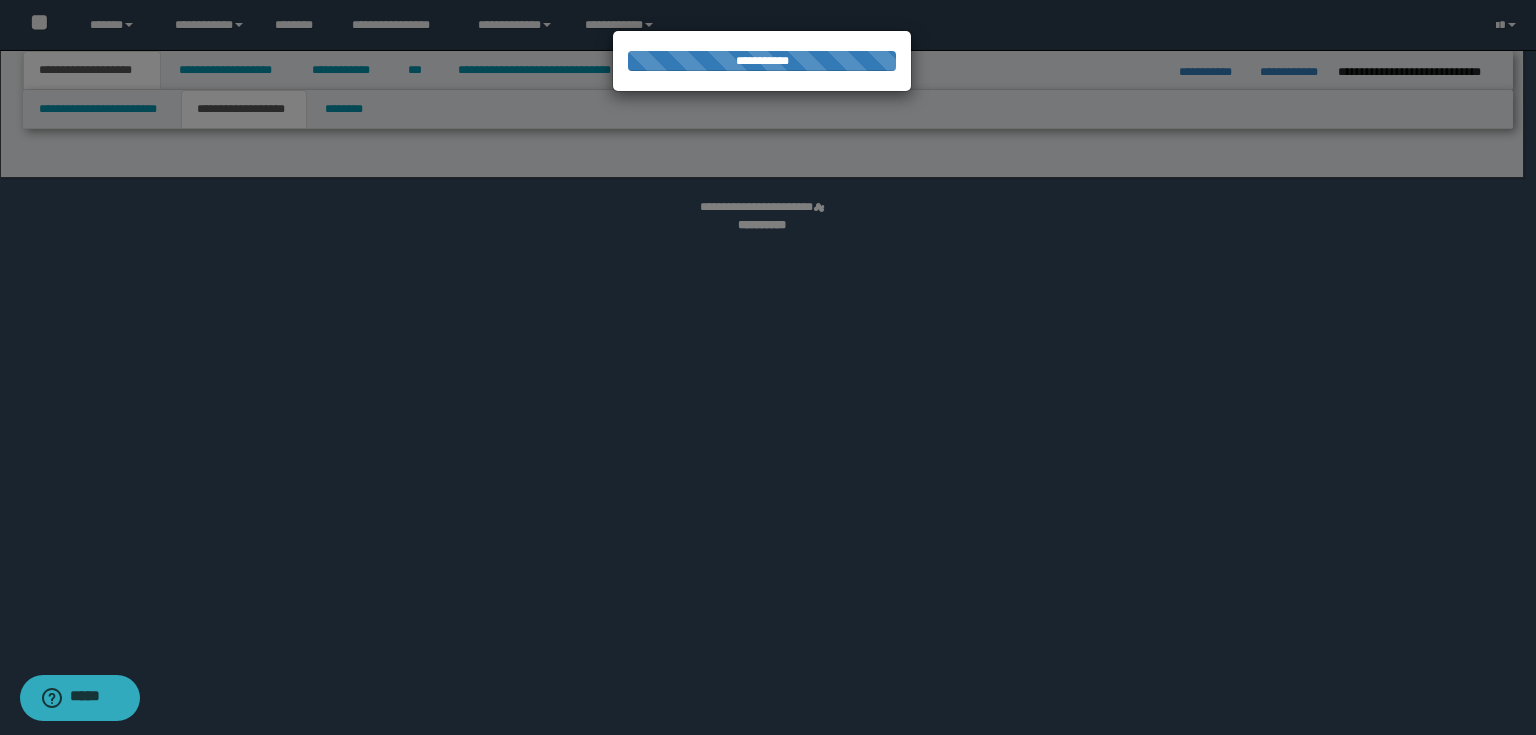 select on "*" 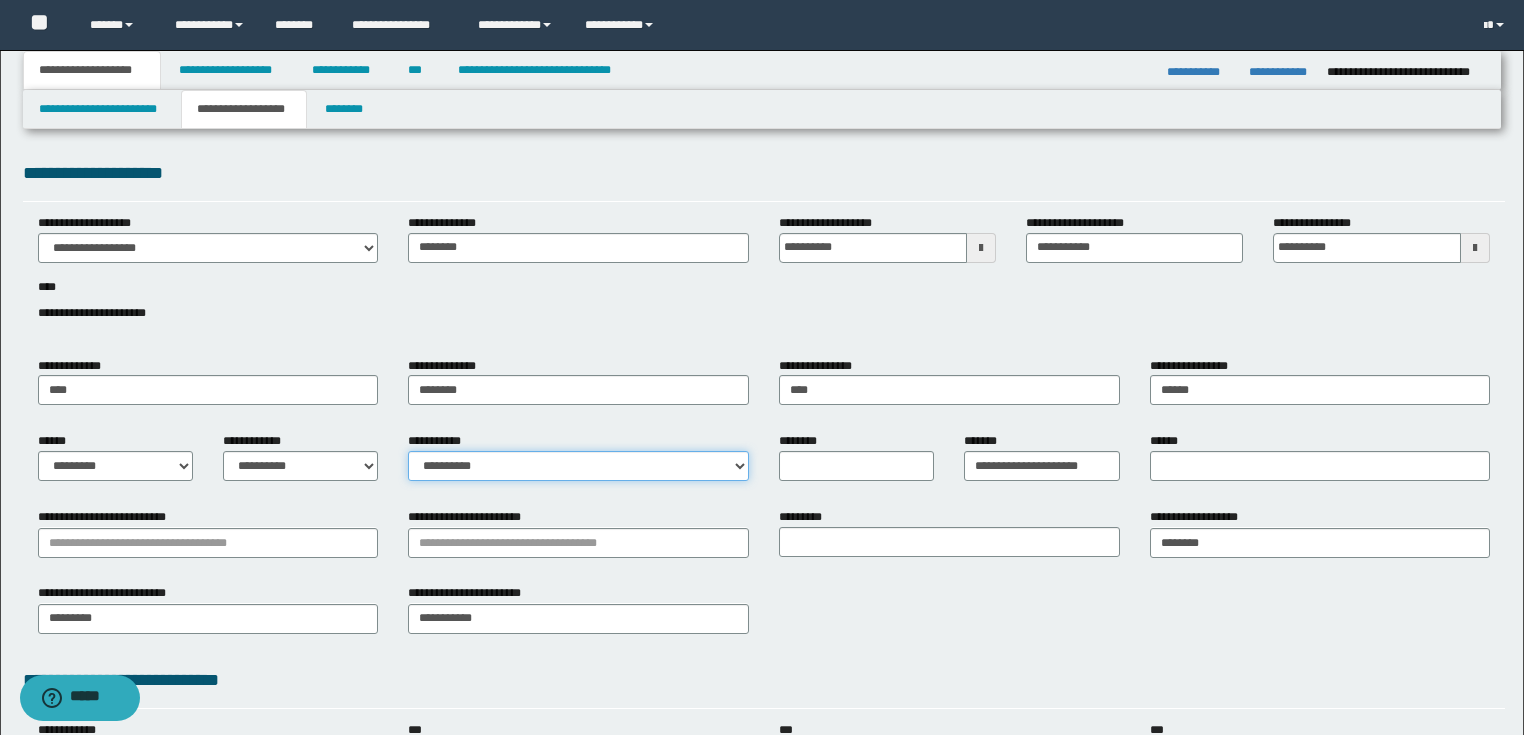 click on "**********" at bounding box center (578, 466) 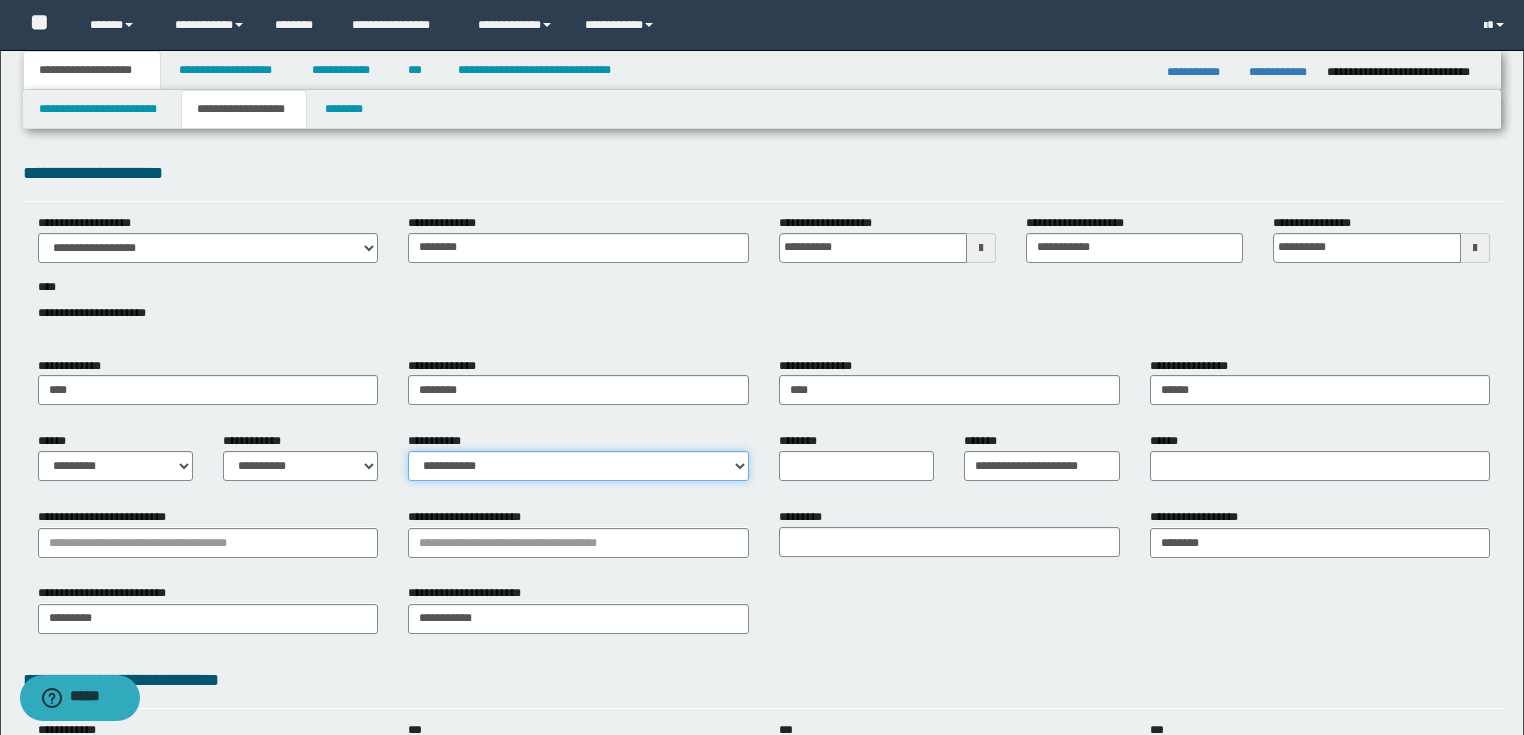 click on "**********" at bounding box center (578, 466) 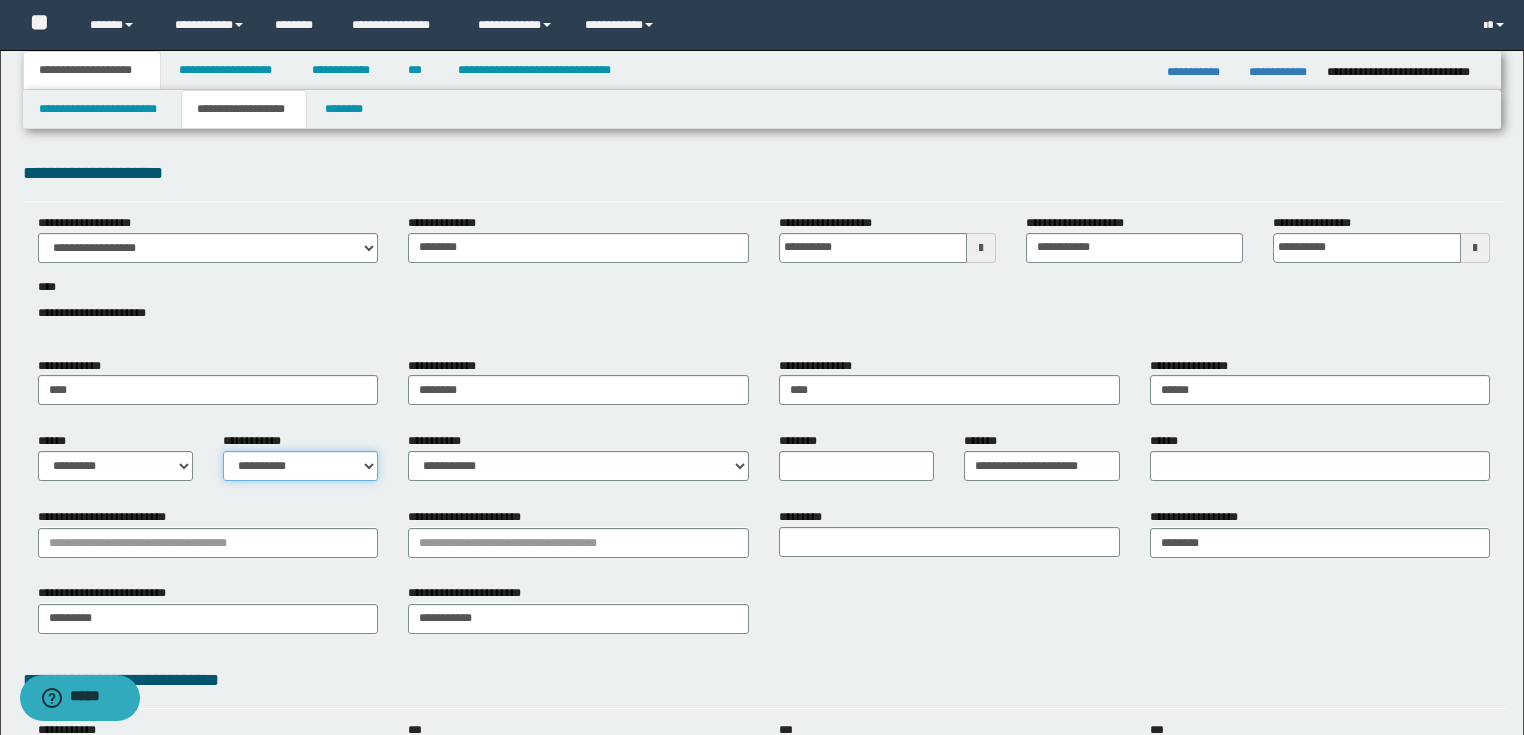 click on "**********" at bounding box center (300, 466) 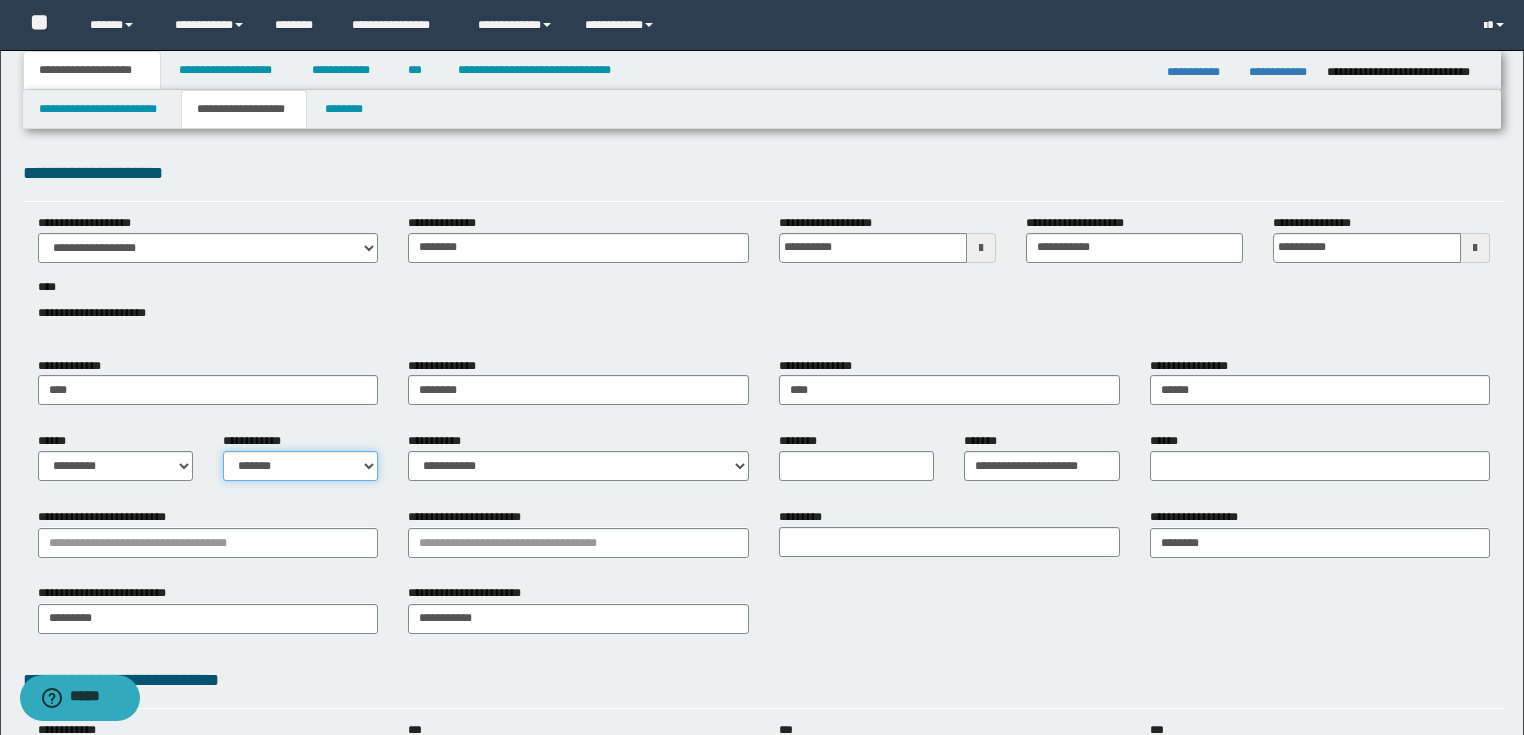 click on "**********" at bounding box center [300, 466] 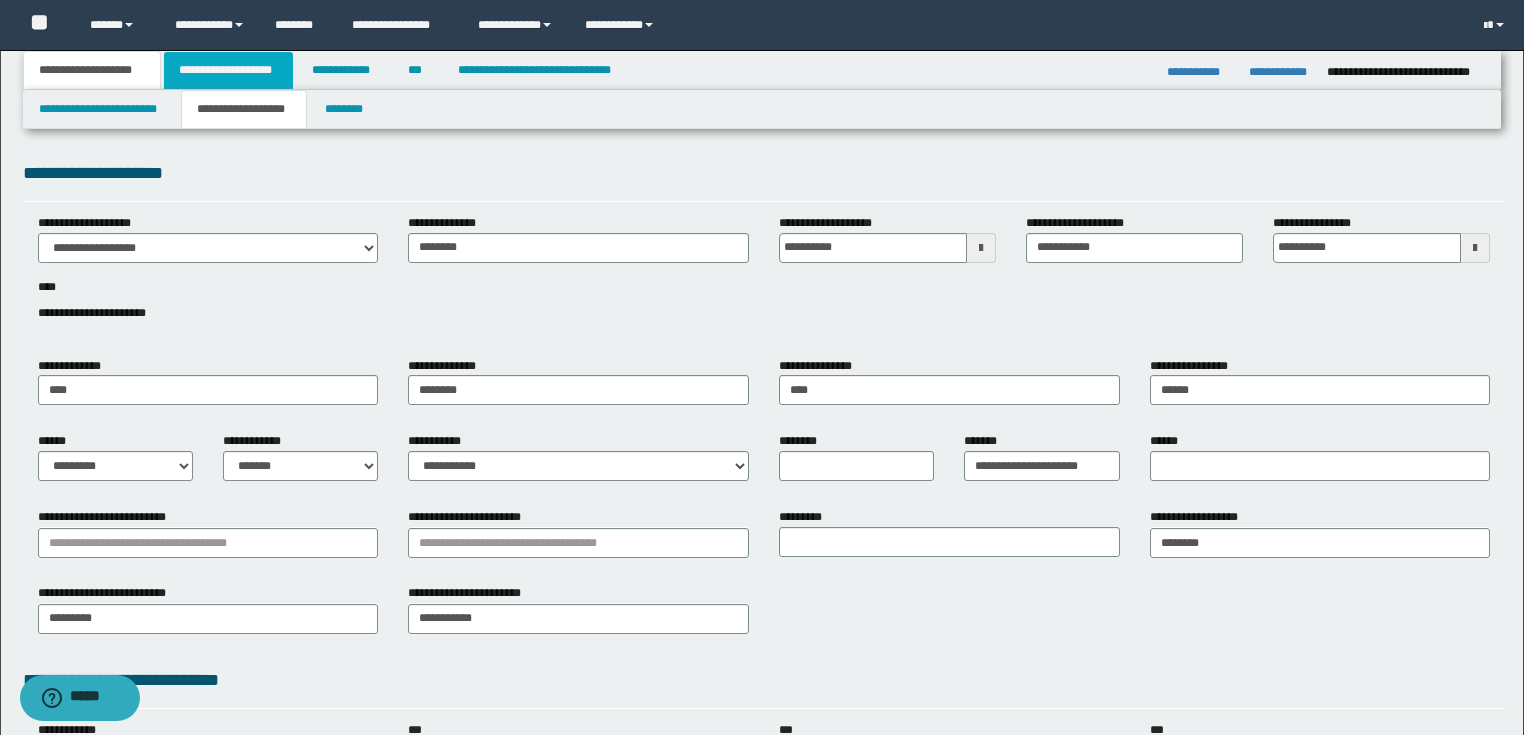 click on "**********" at bounding box center [228, 70] 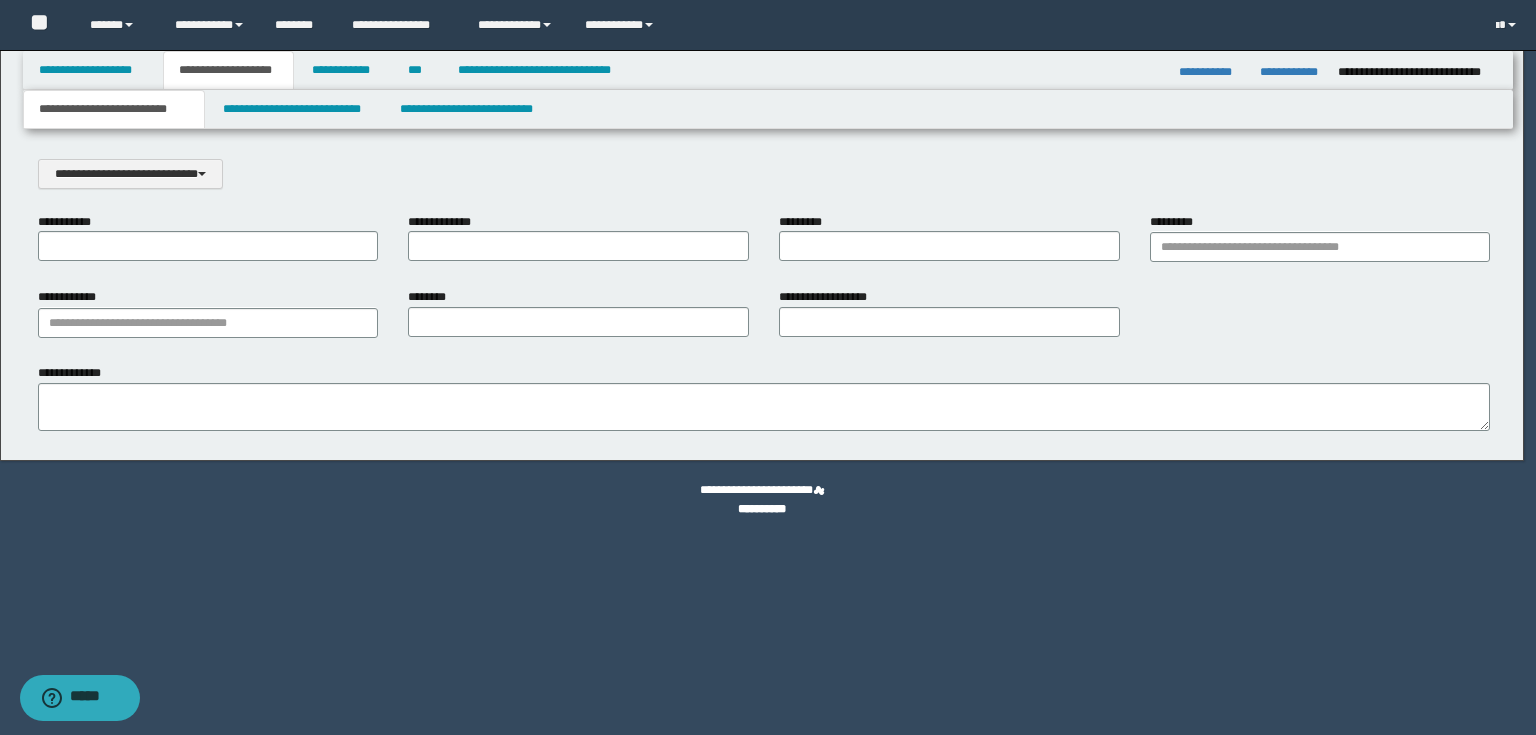 scroll, scrollTop: 0, scrollLeft: 0, axis: both 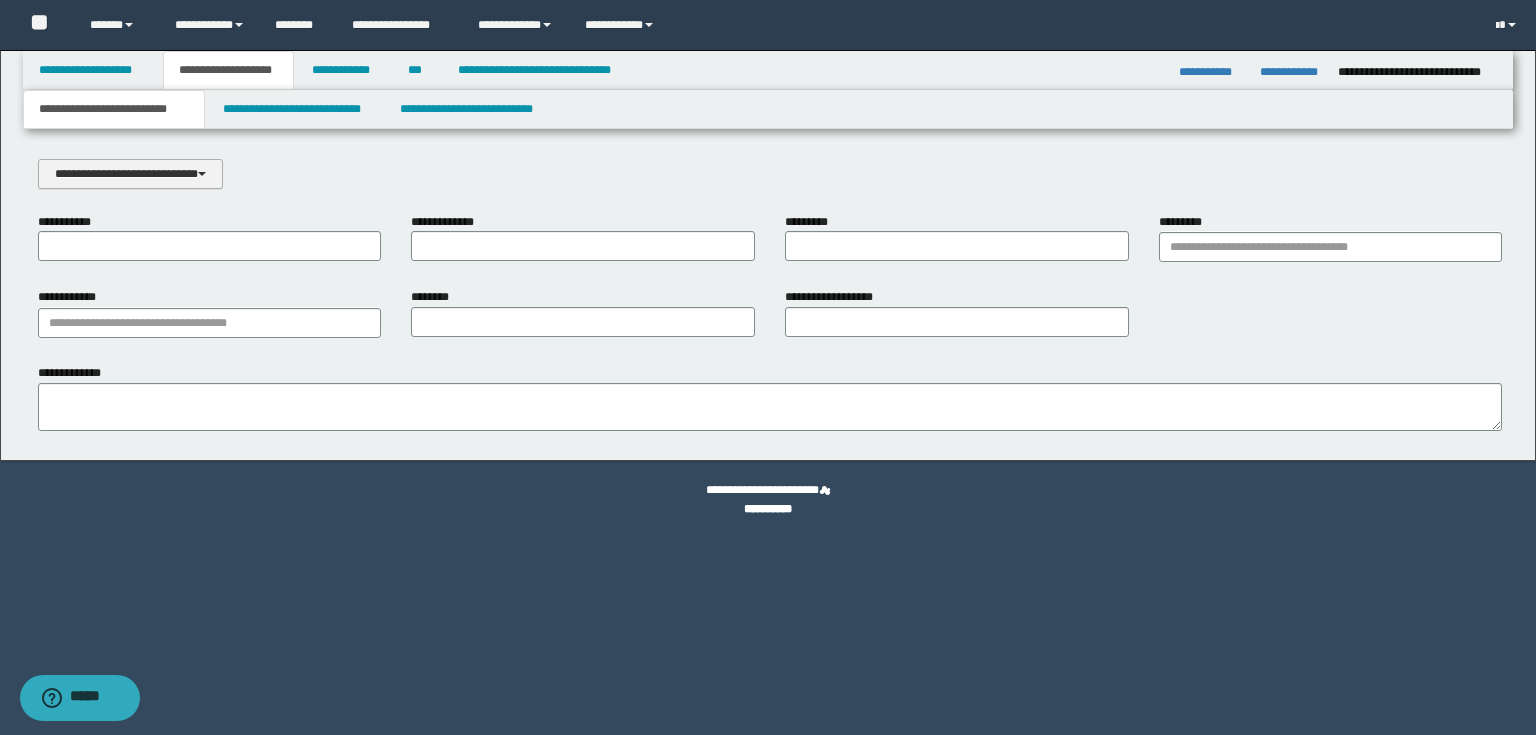 click on "**********" at bounding box center (130, 174) 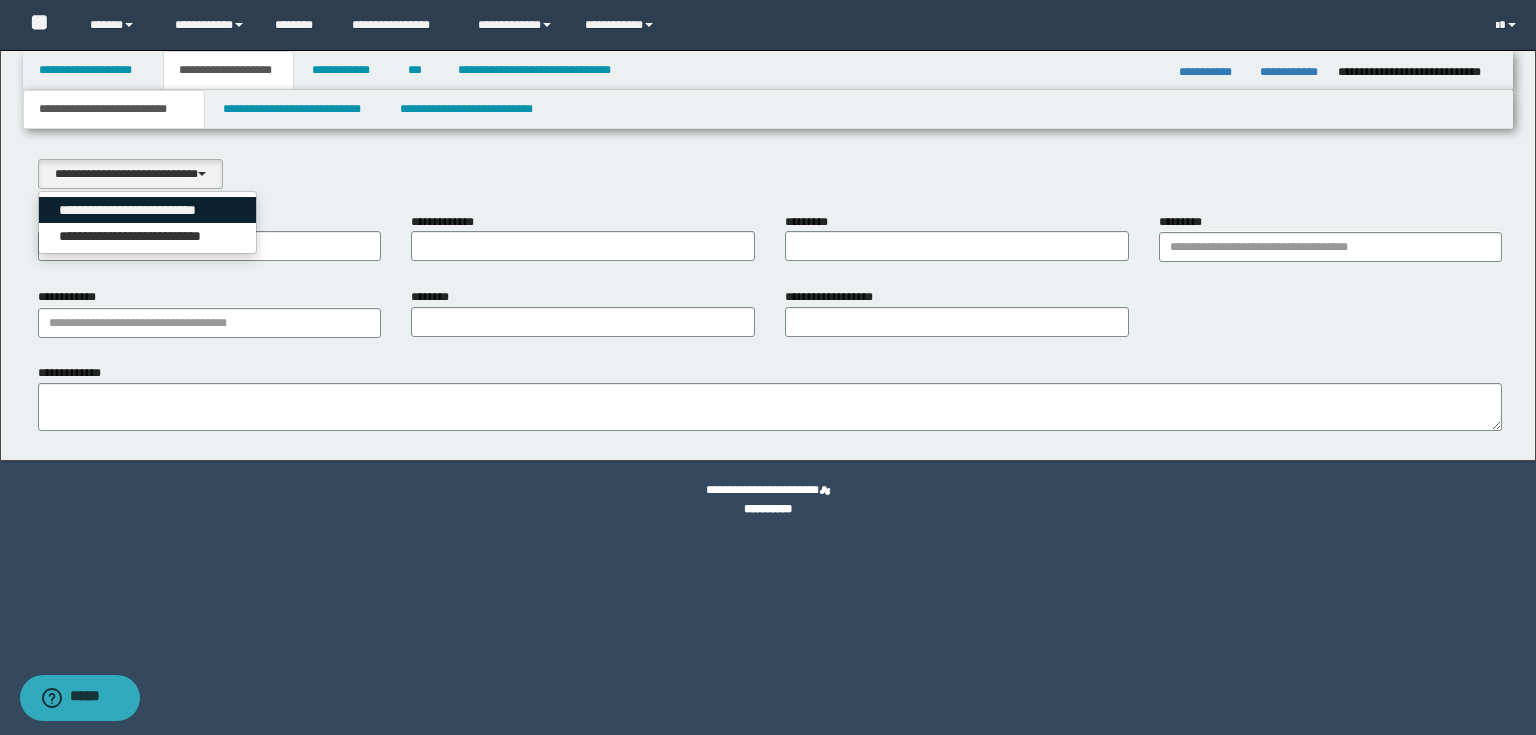 click on "**********" at bounding box center [148, 210] 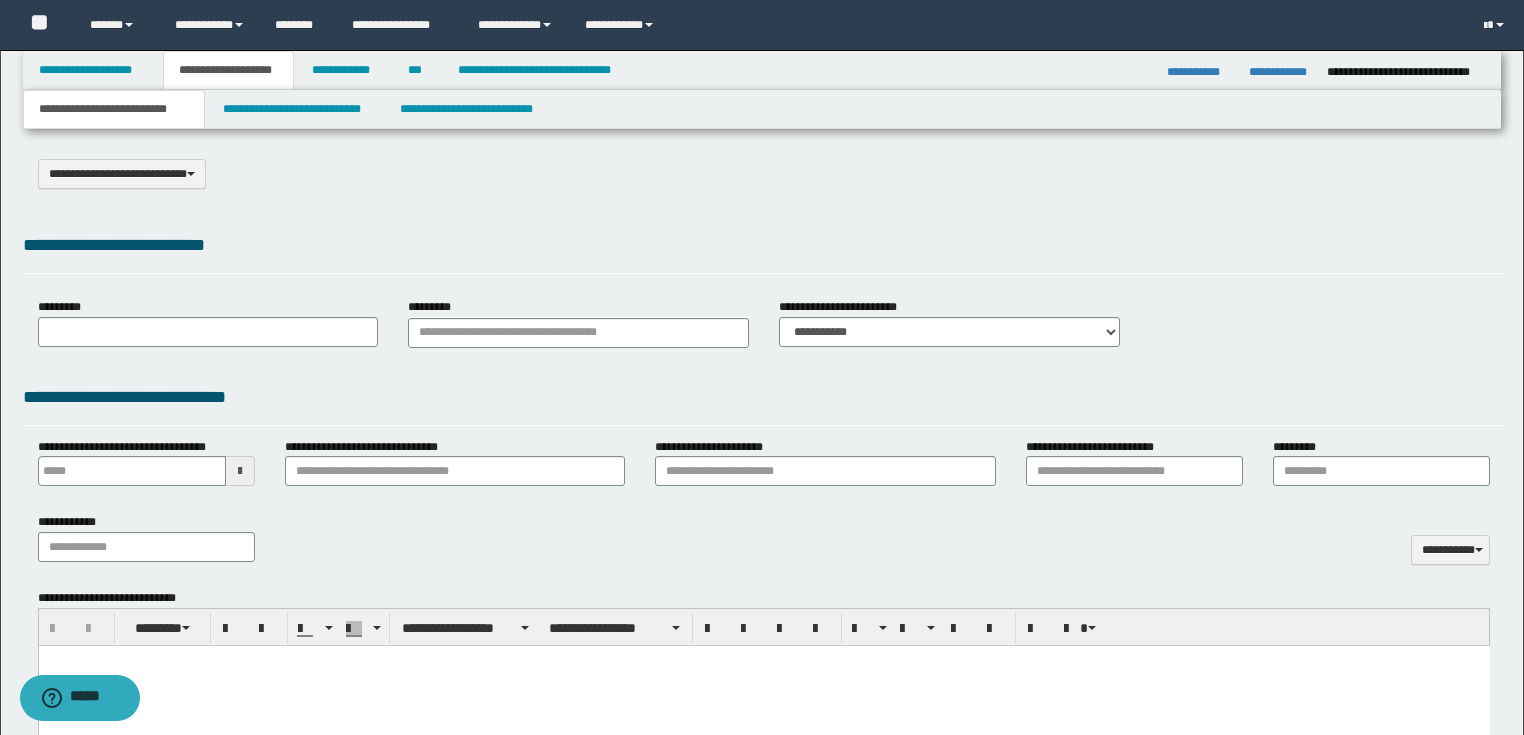 select on "*" 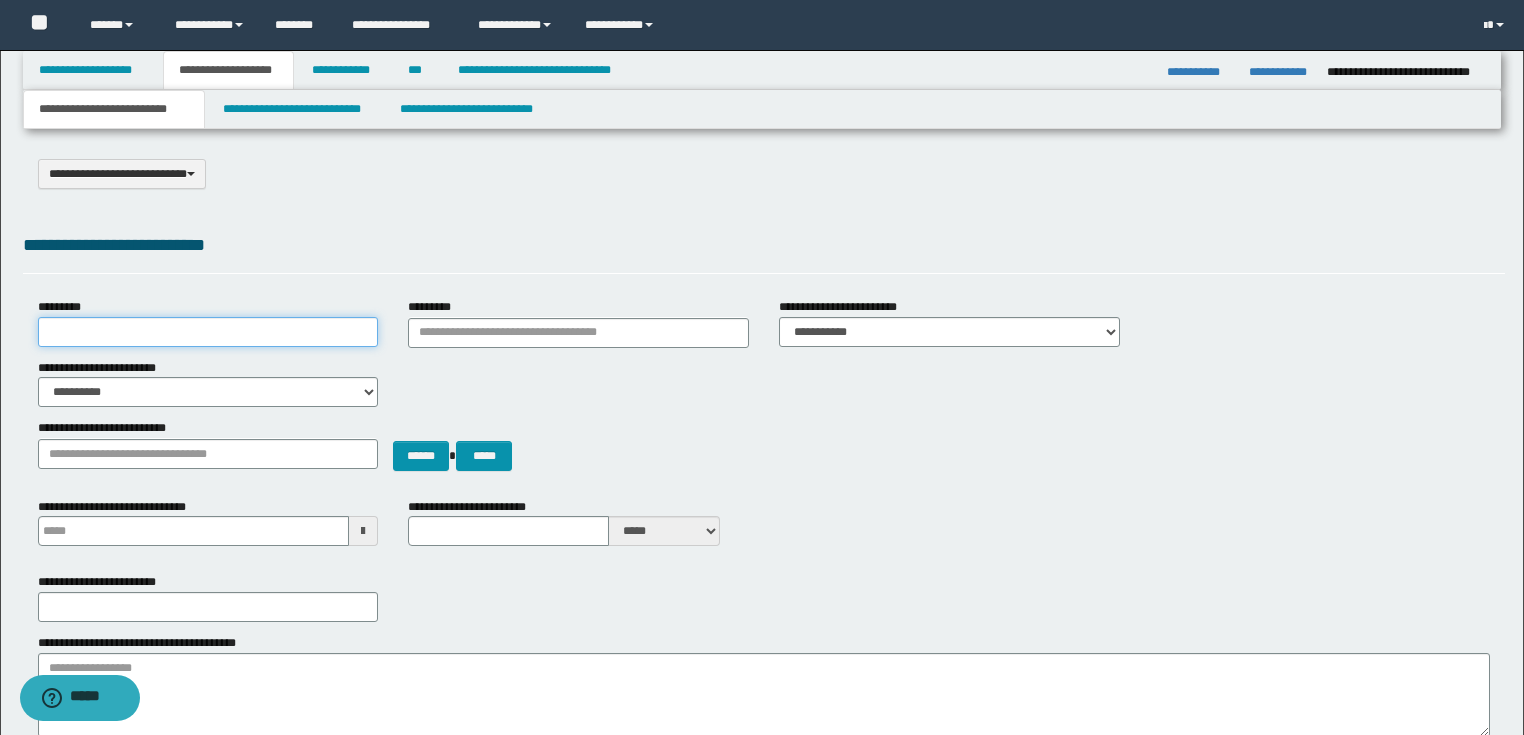 click on "*********" at bounding box center (208, 332) 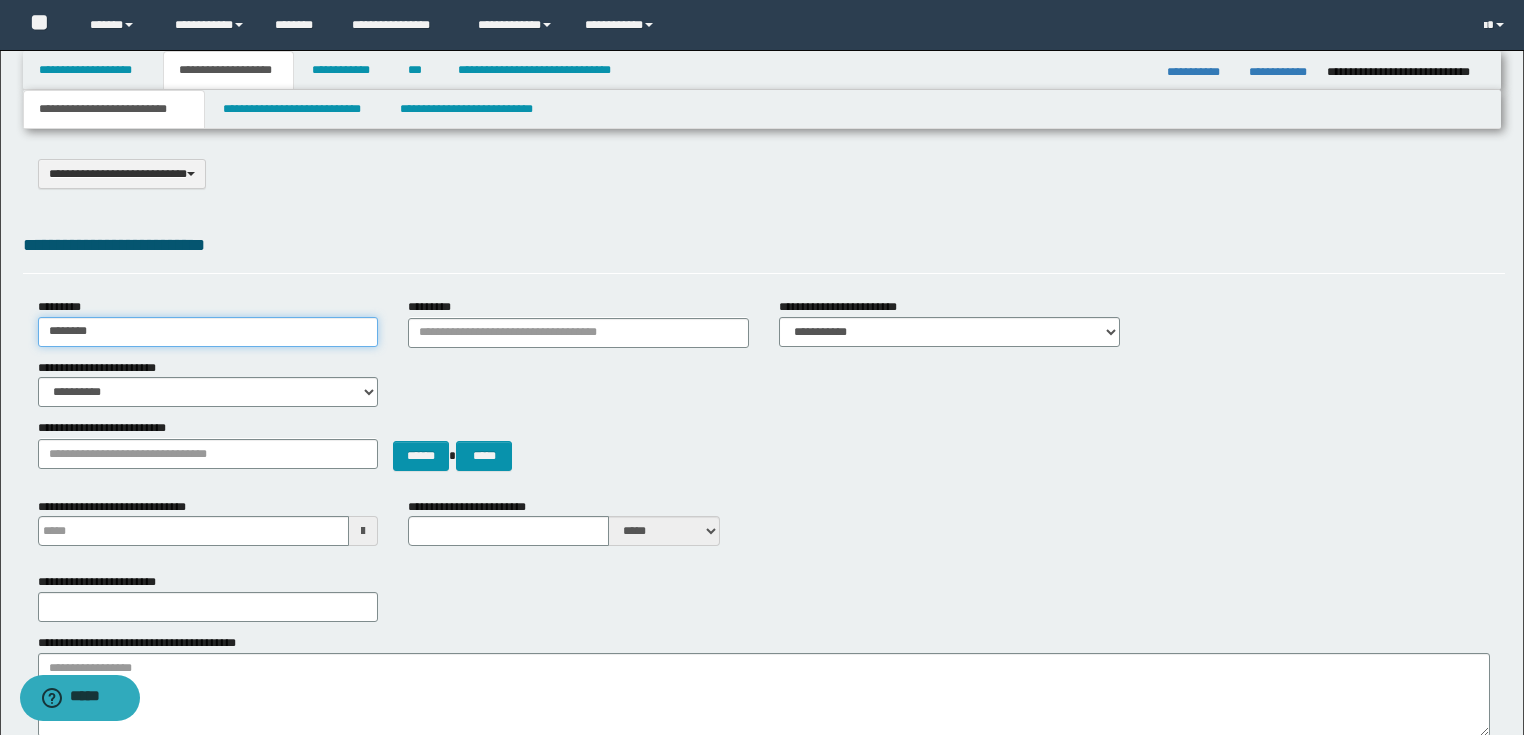 type on "********" 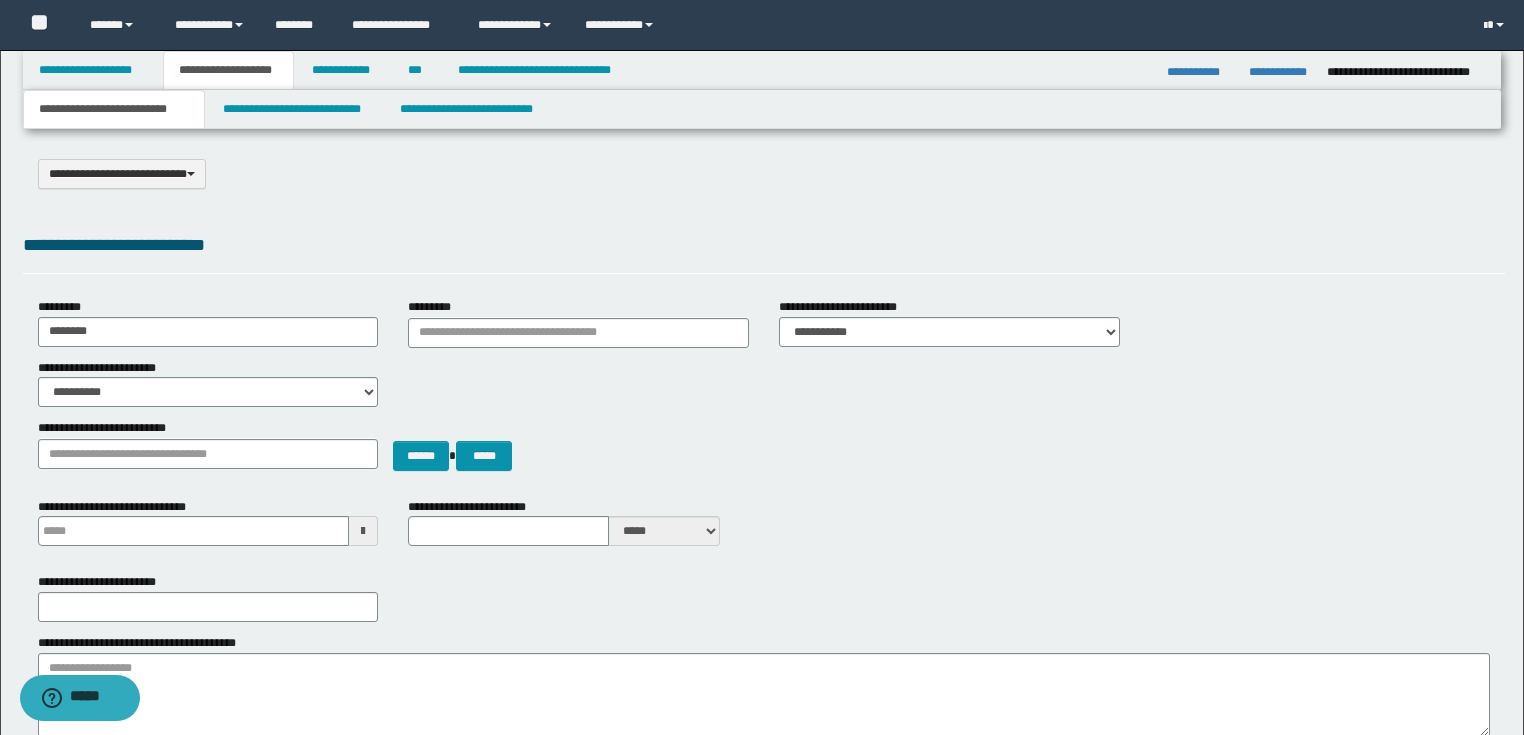 click on "**********" at bounding box center [764, 628] 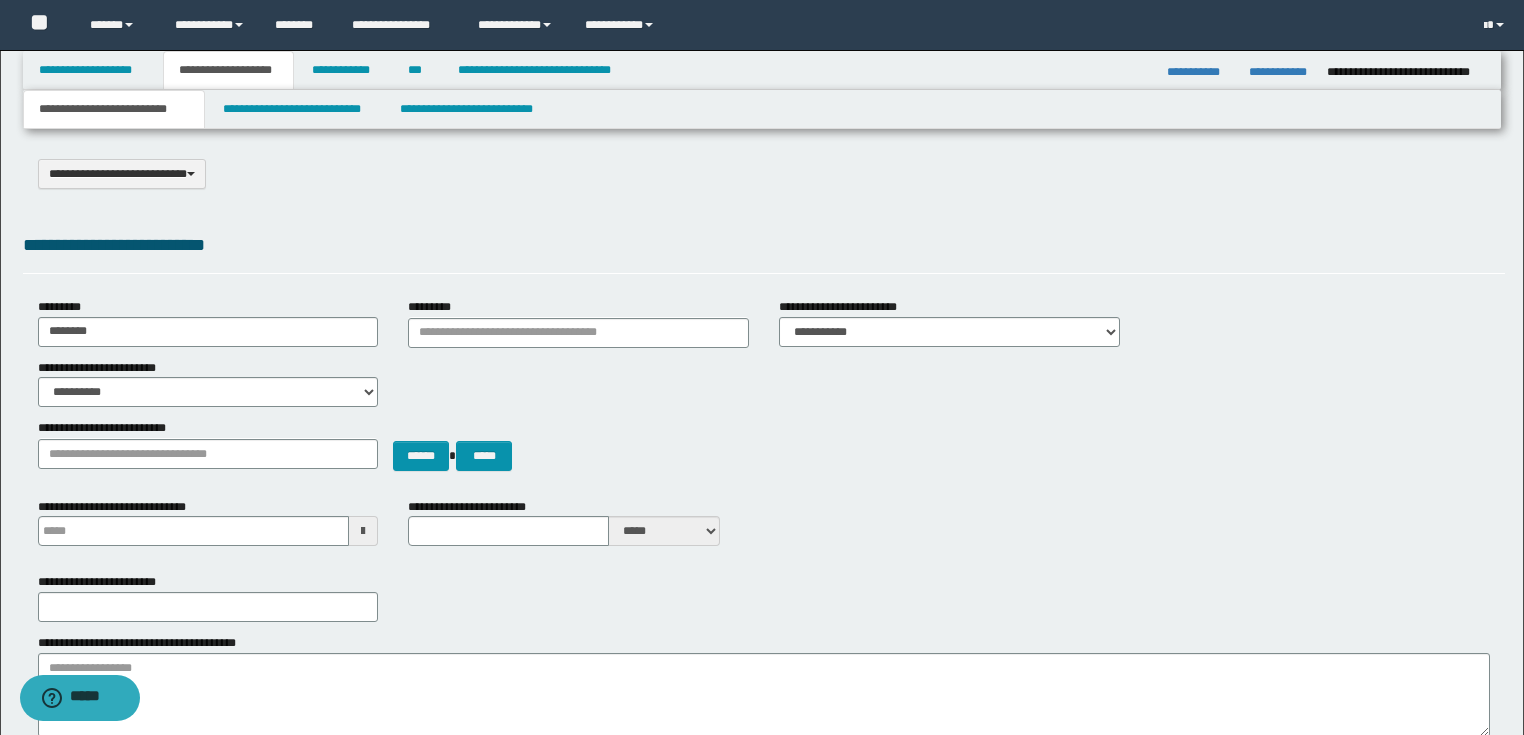 type 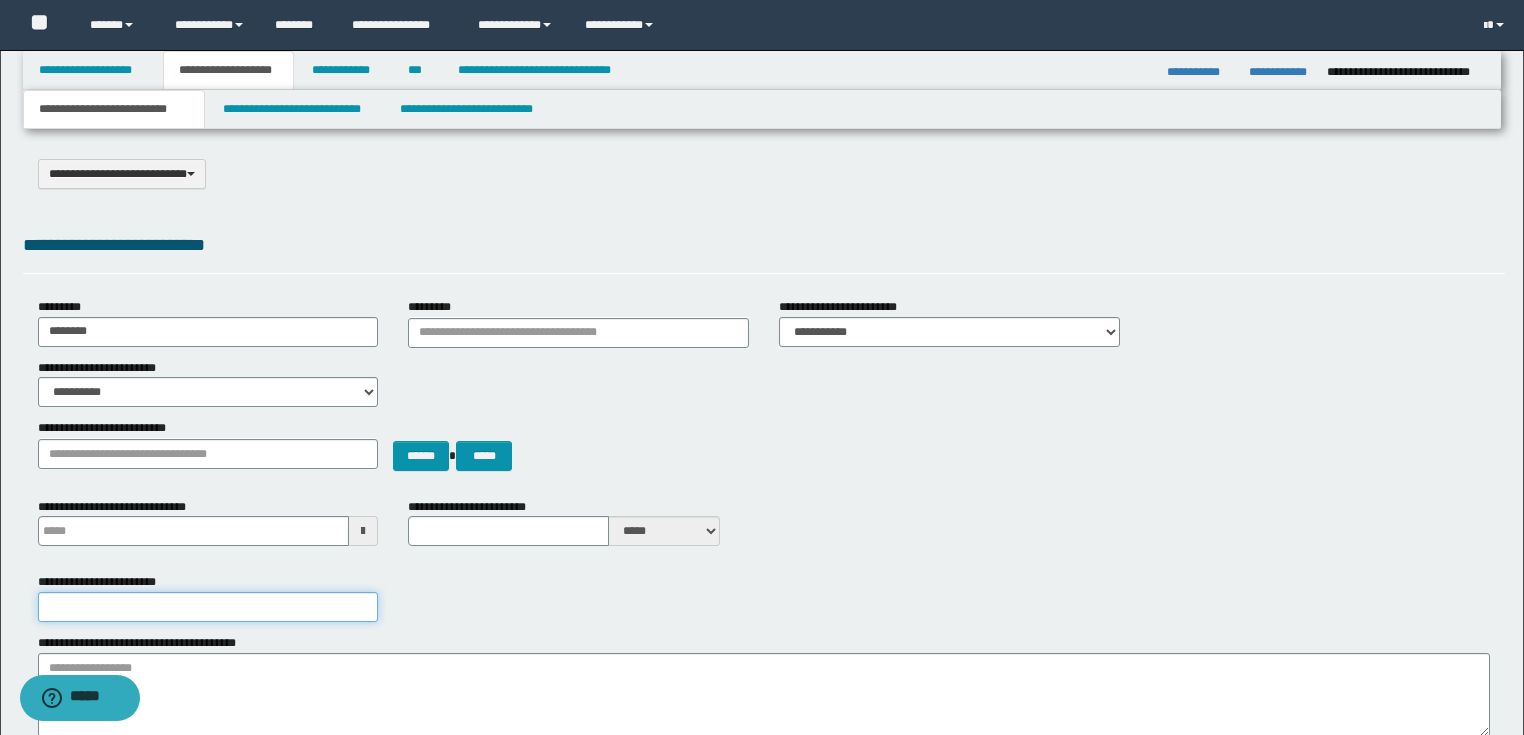 click on "**********" at bounding box center [208, 607] 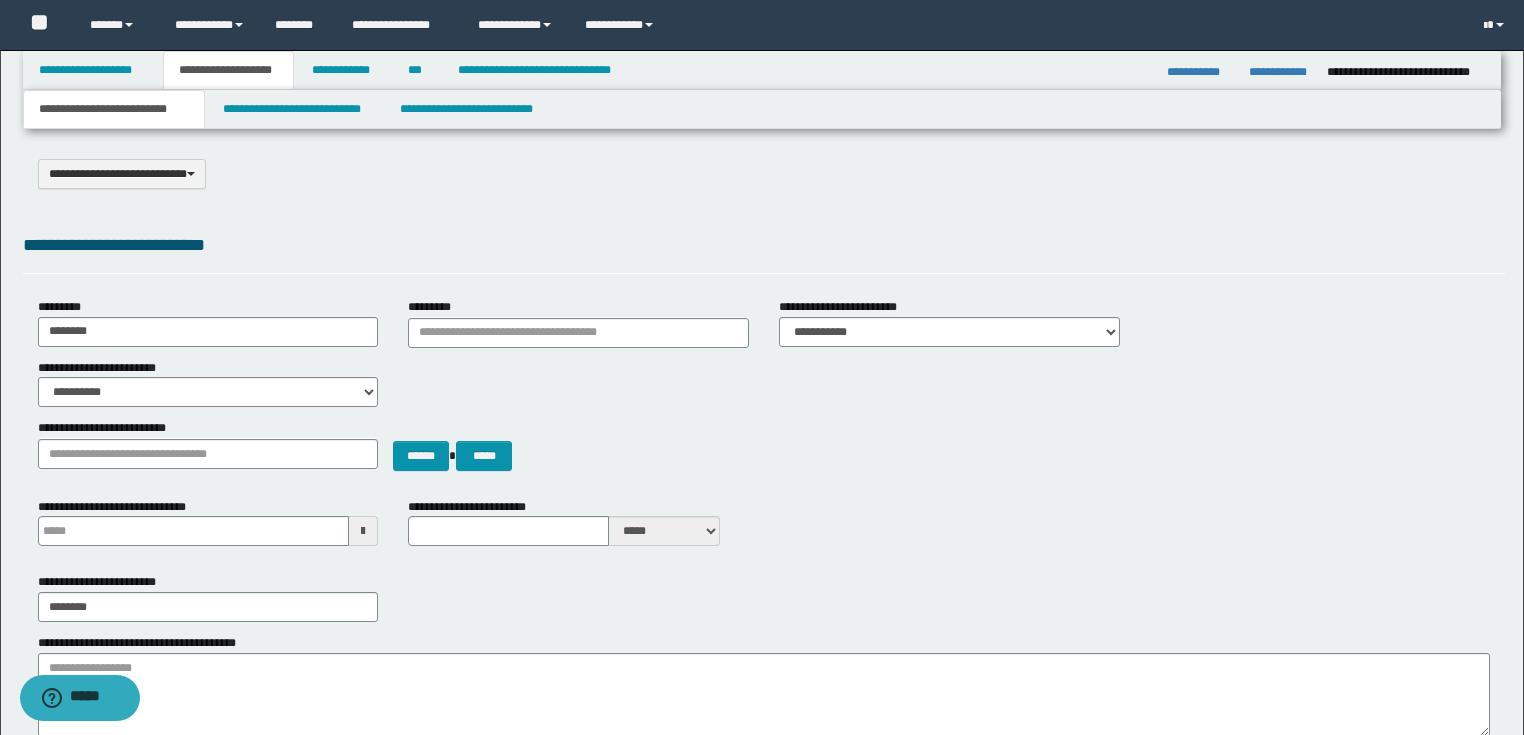 click on "**********" at bounding box center [764, 597] 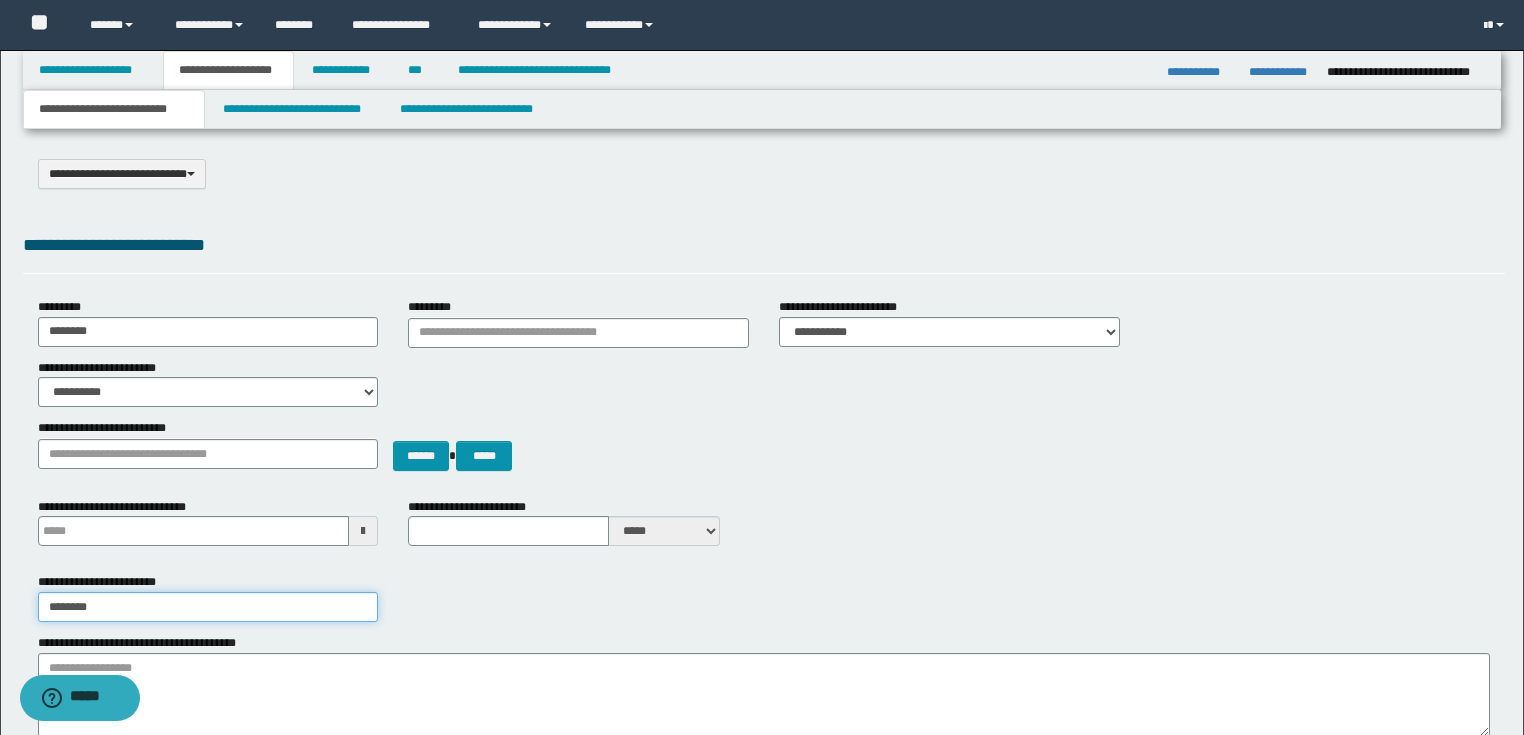 click on "********" at bounding box center [208, 607] 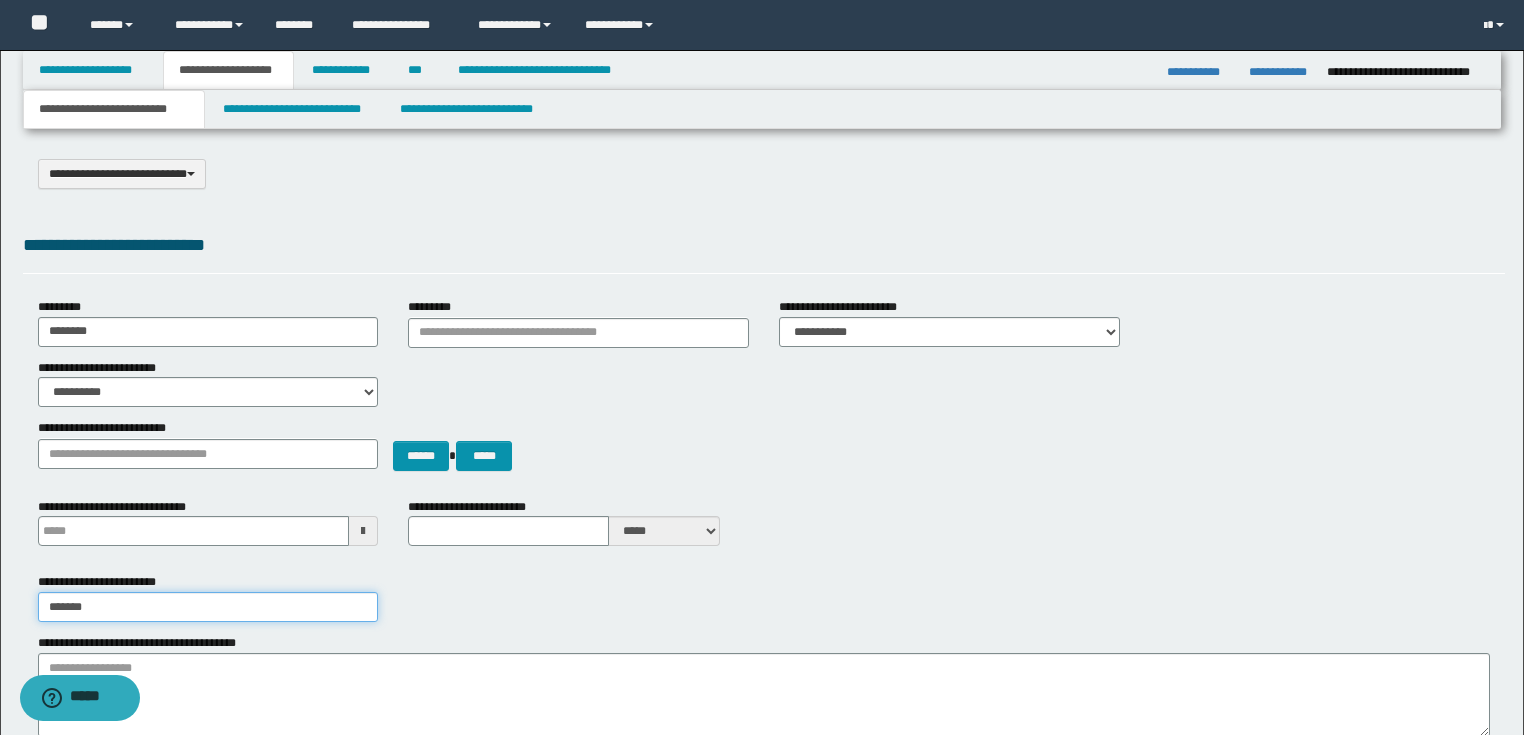 type on "********" 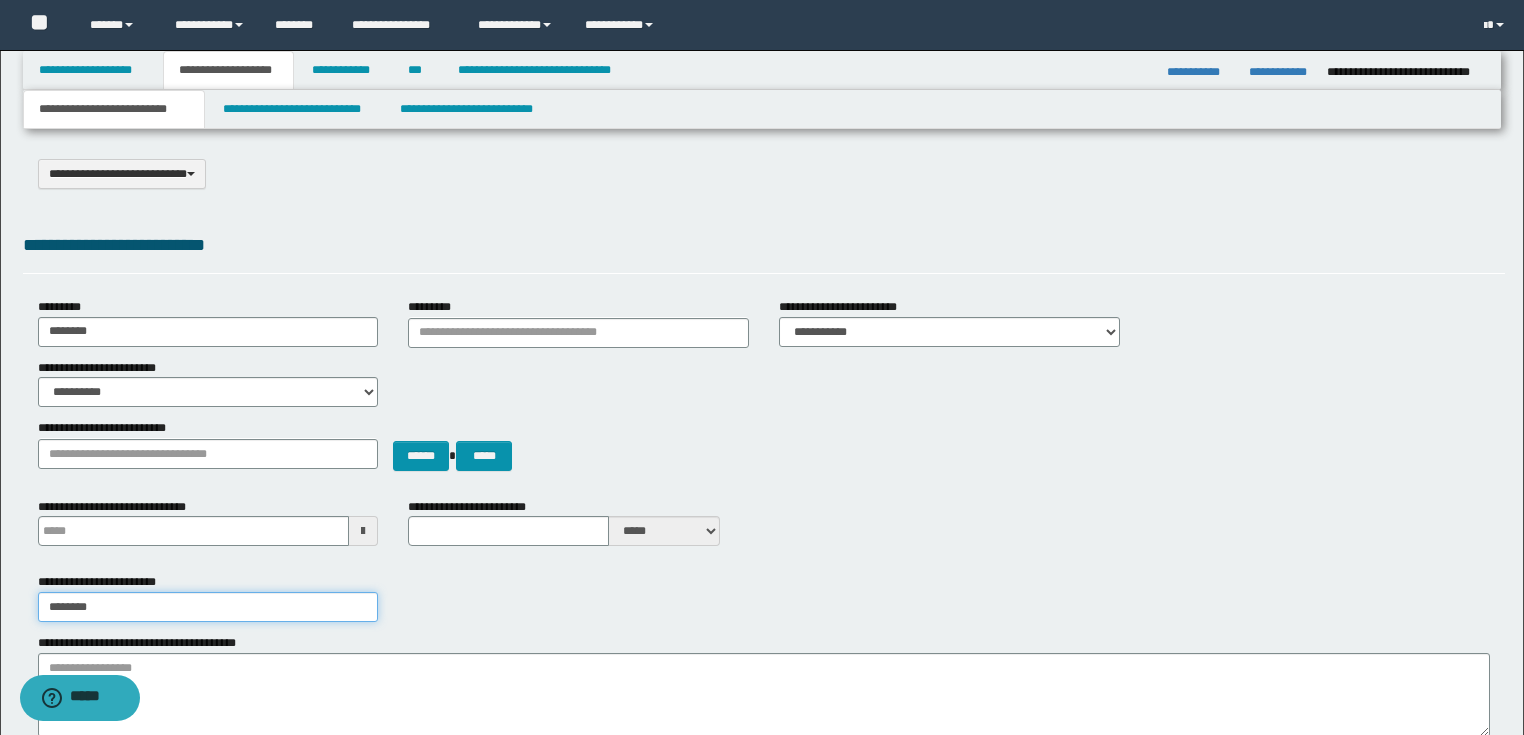 type 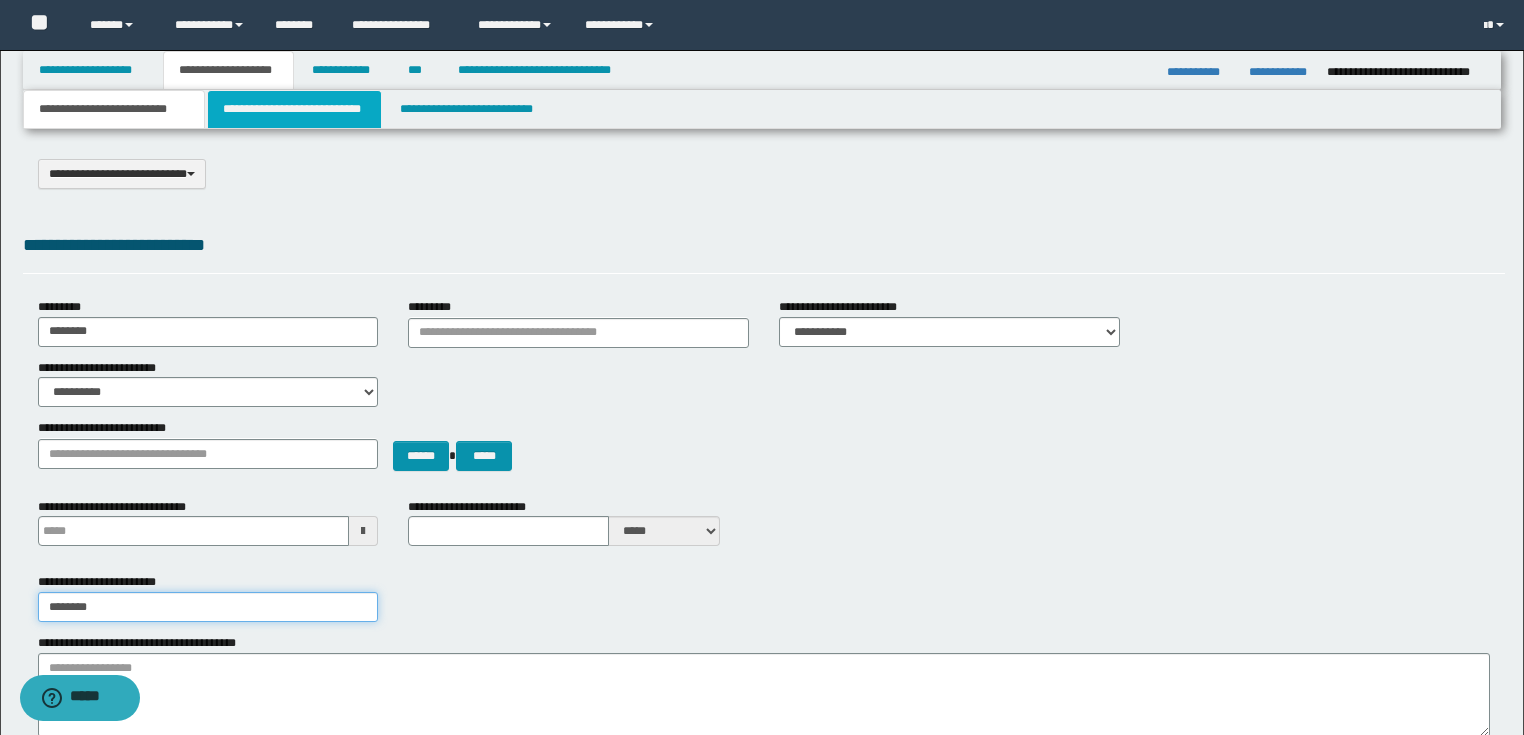 type on "********" 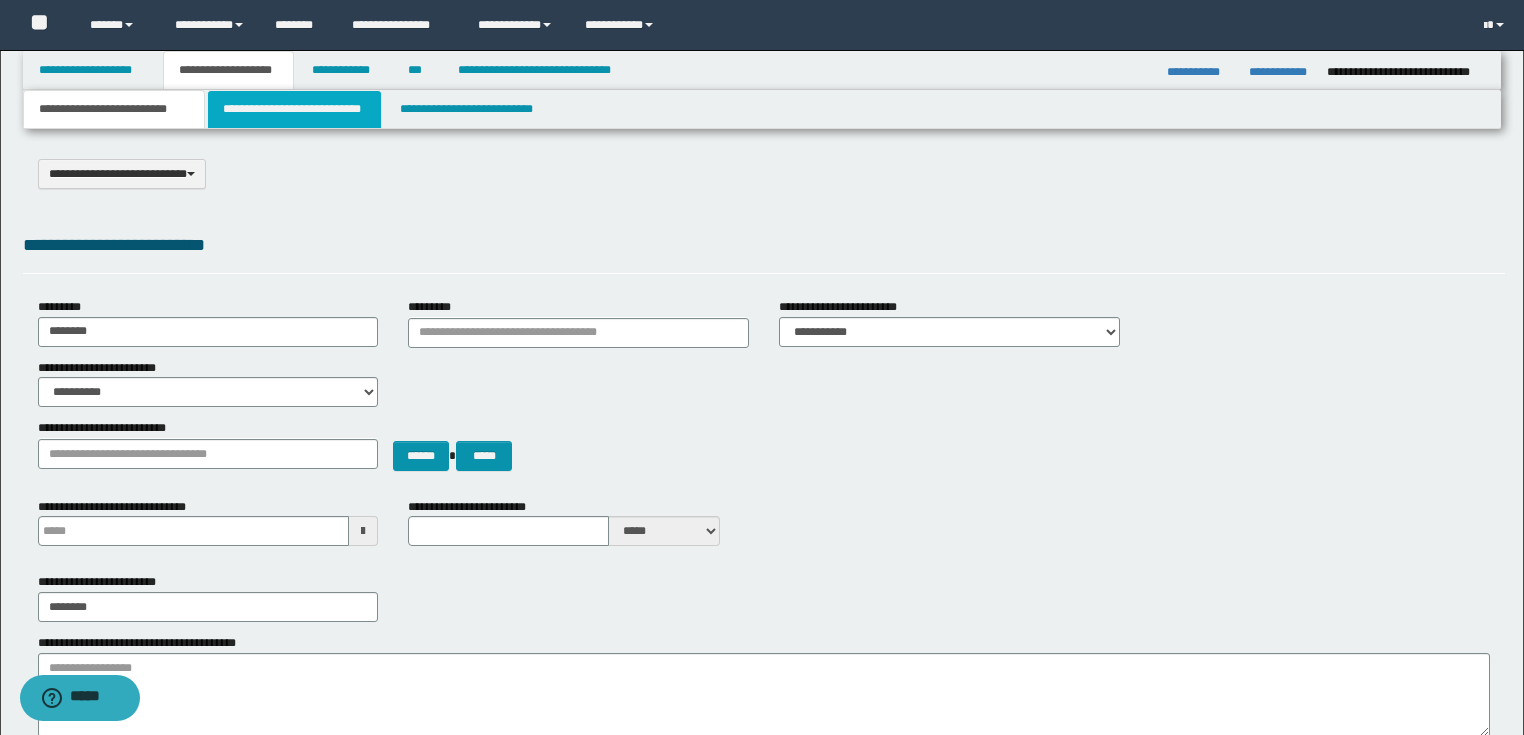 click on "**********" at bounding box center [294, 109] 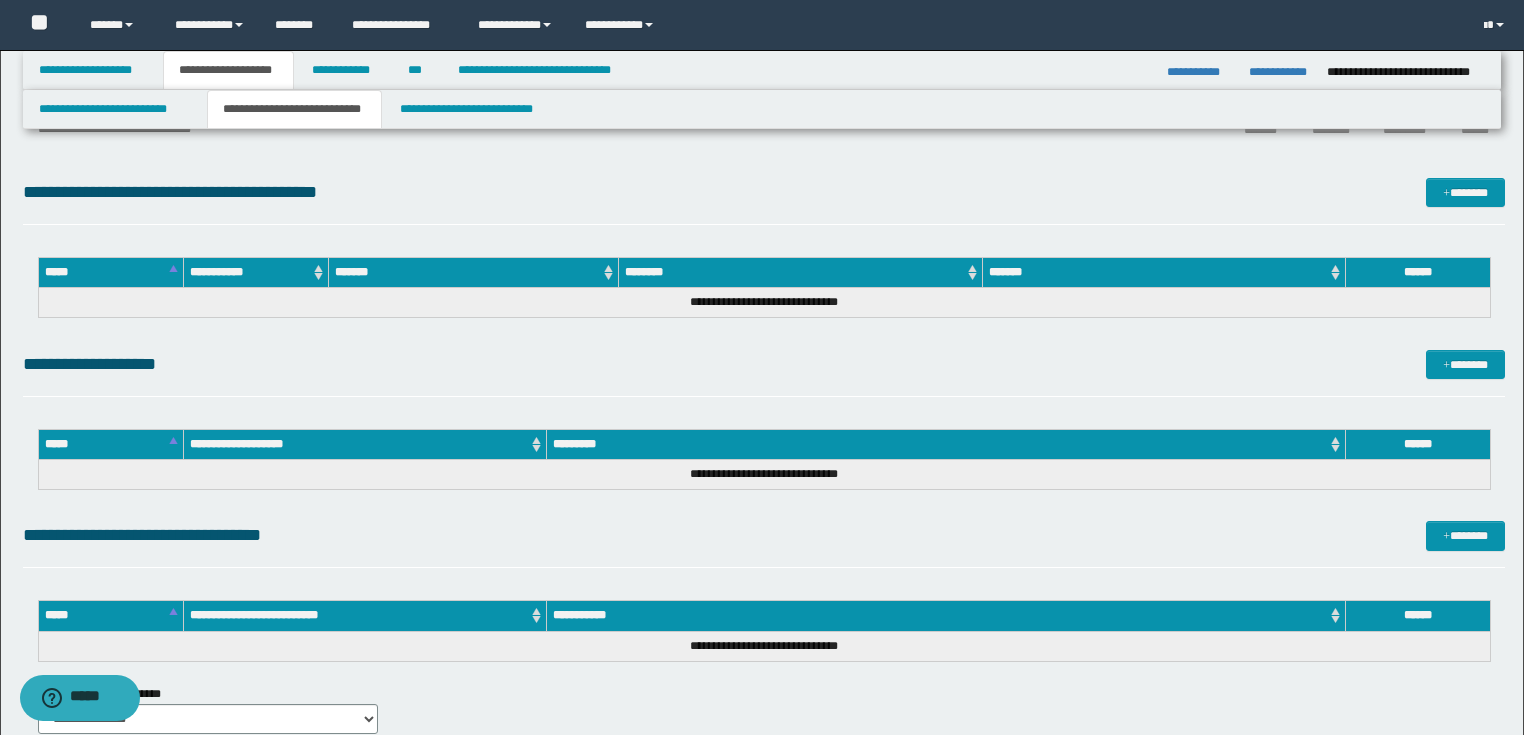 scroll, scrollTop: 400, scrollLeft: 0, axis: vertical 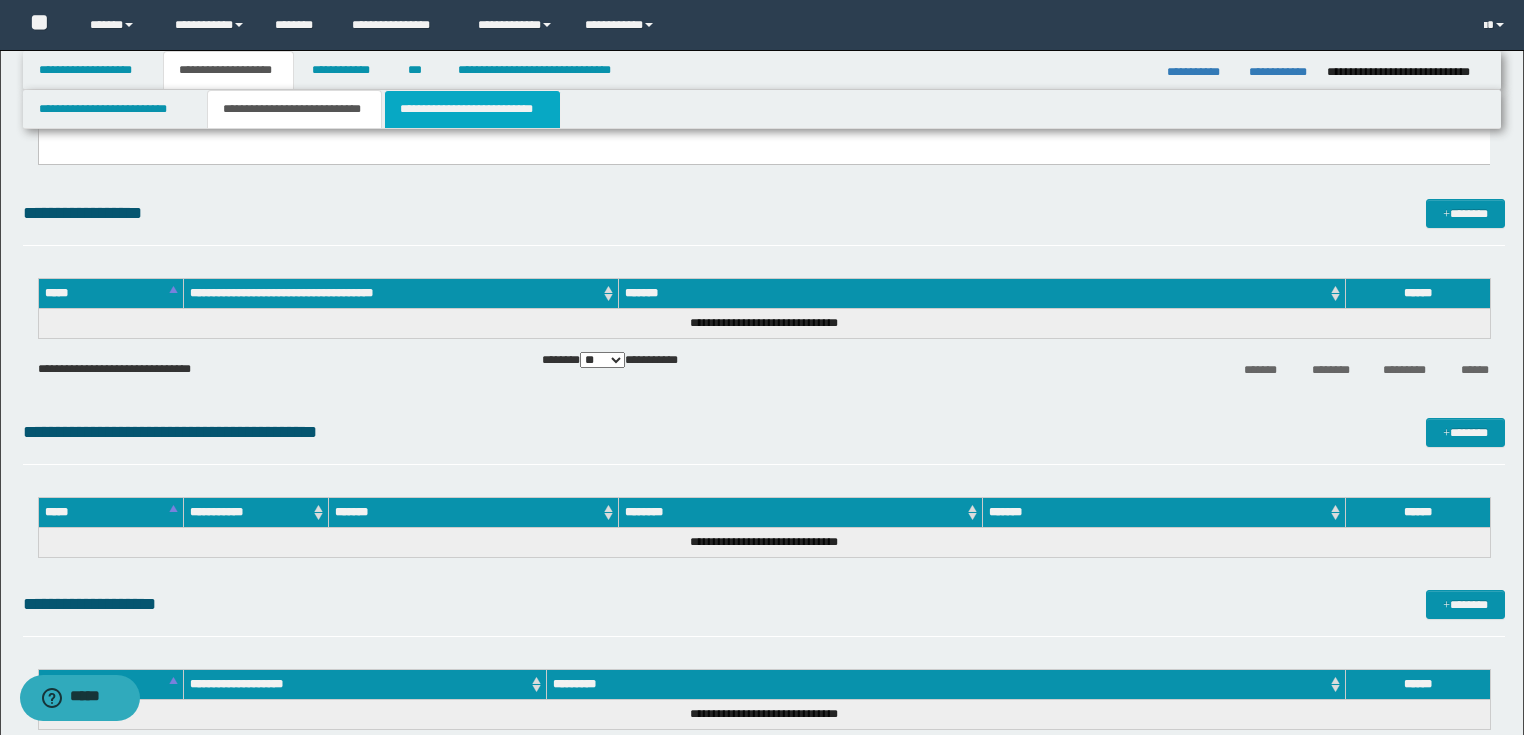 click on "**********" at bounding box center (472, 109) 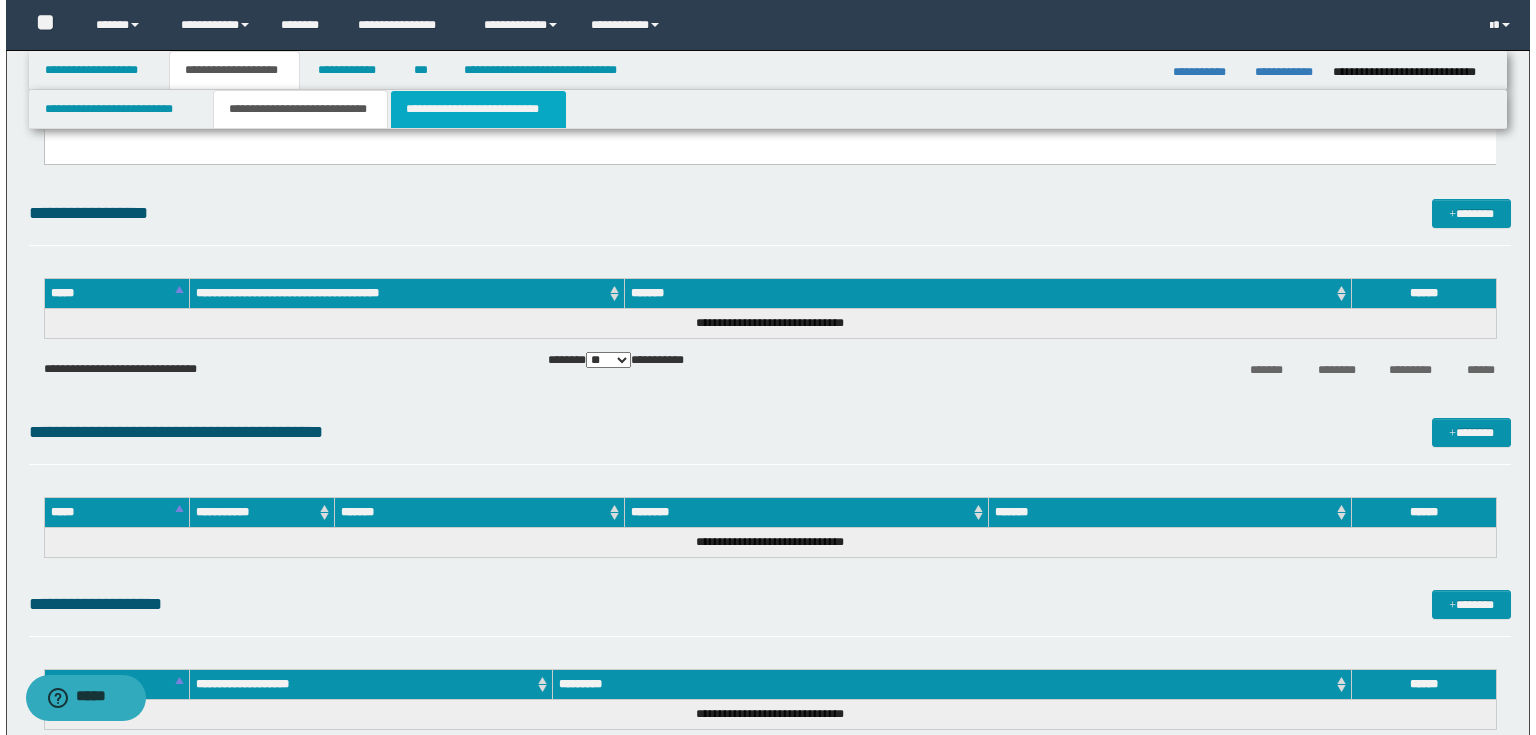 scroll, scrollTop: 0, scrollLeft: 0, axis: both 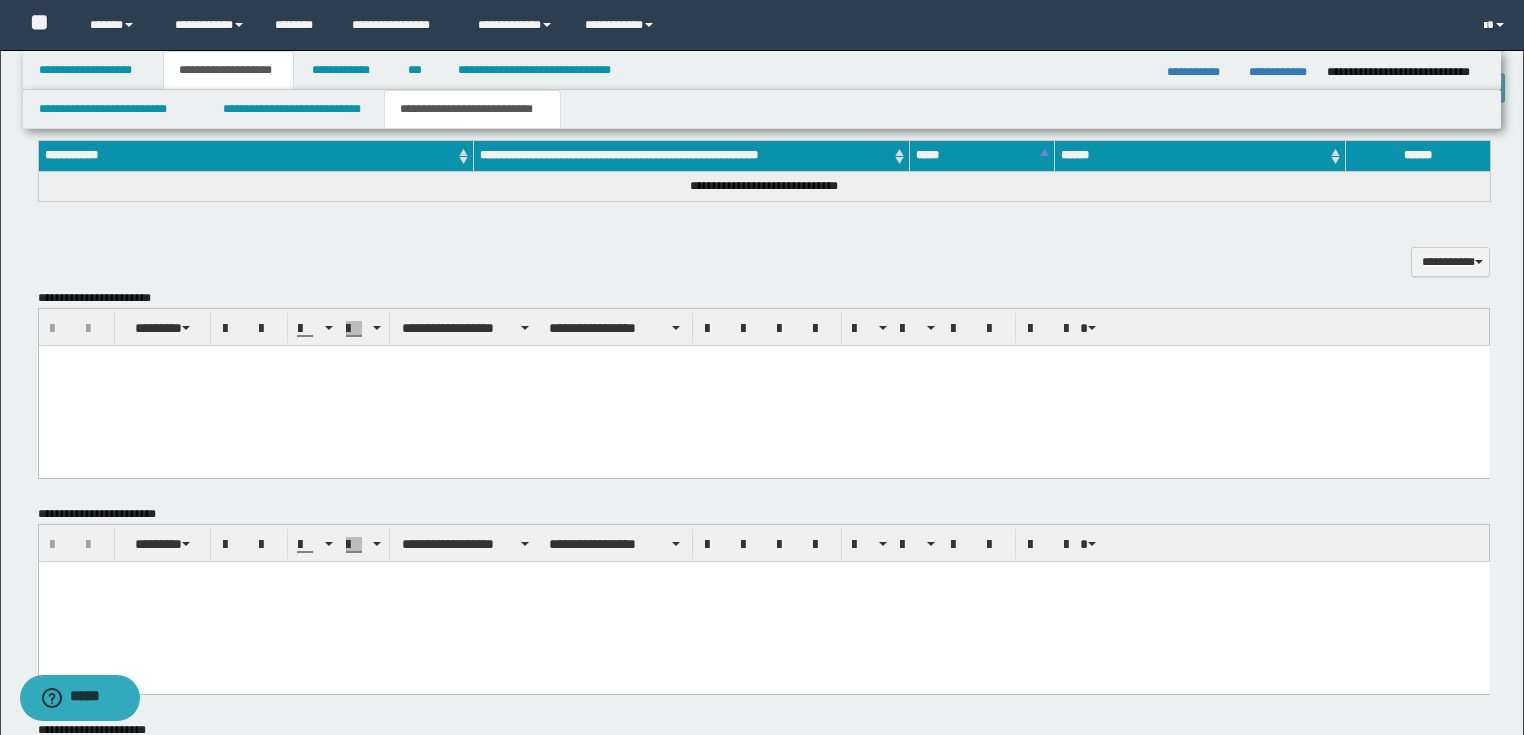 click at bounding box center [763, 601] 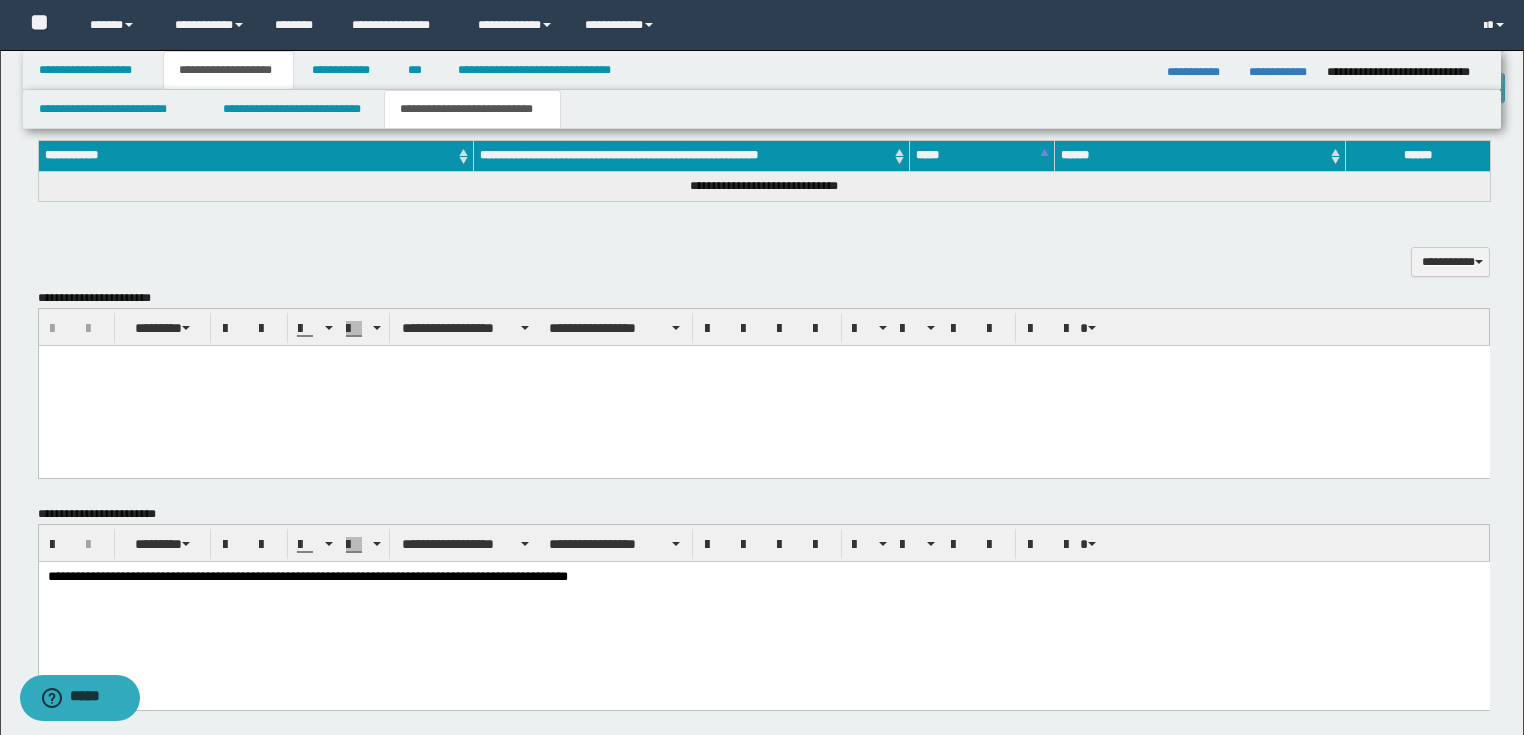 click on "**********" at bounding box center [763, 577] 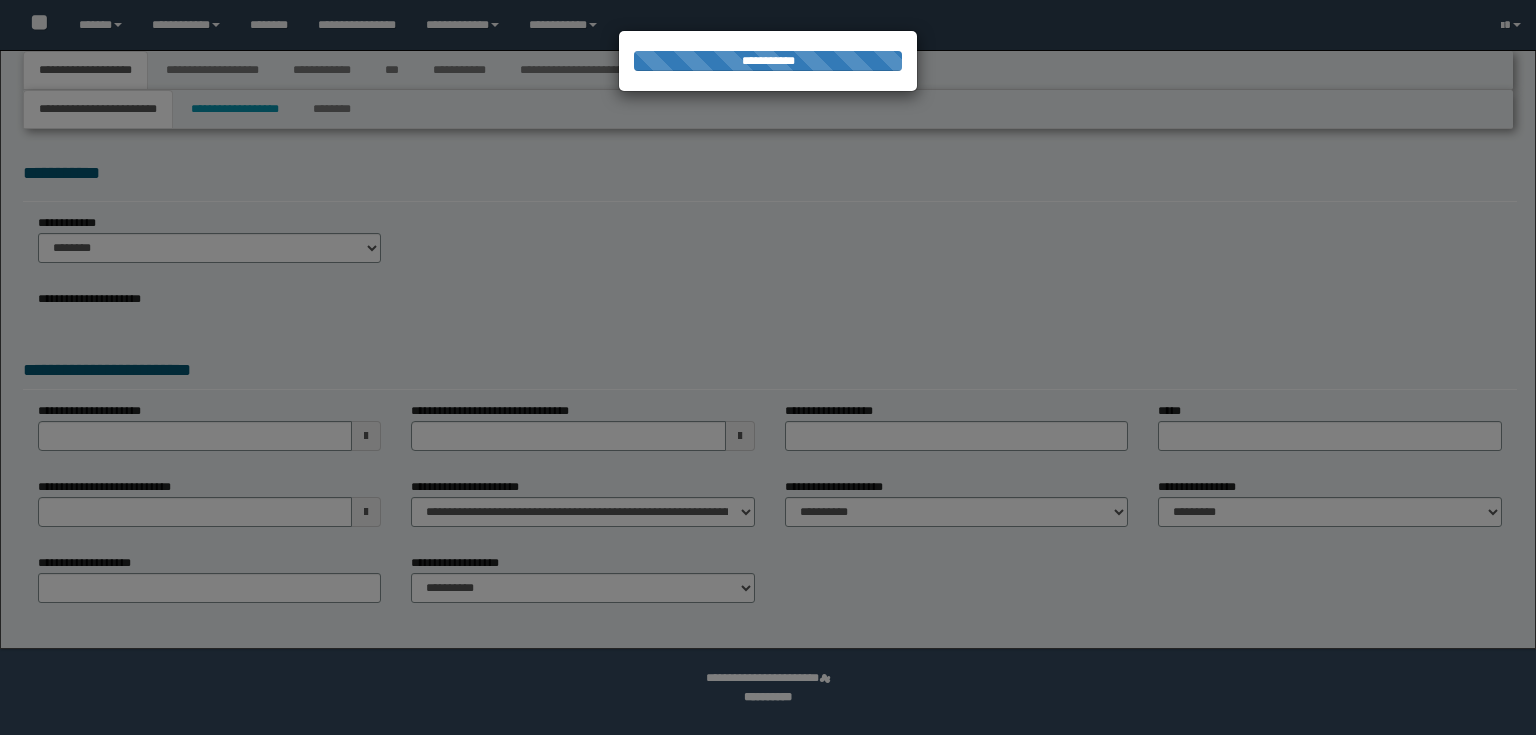 drag, startPoint x: 0, startPoint y: 0, endPoint x: 240, endPoint y: 108, distance: 263.18054 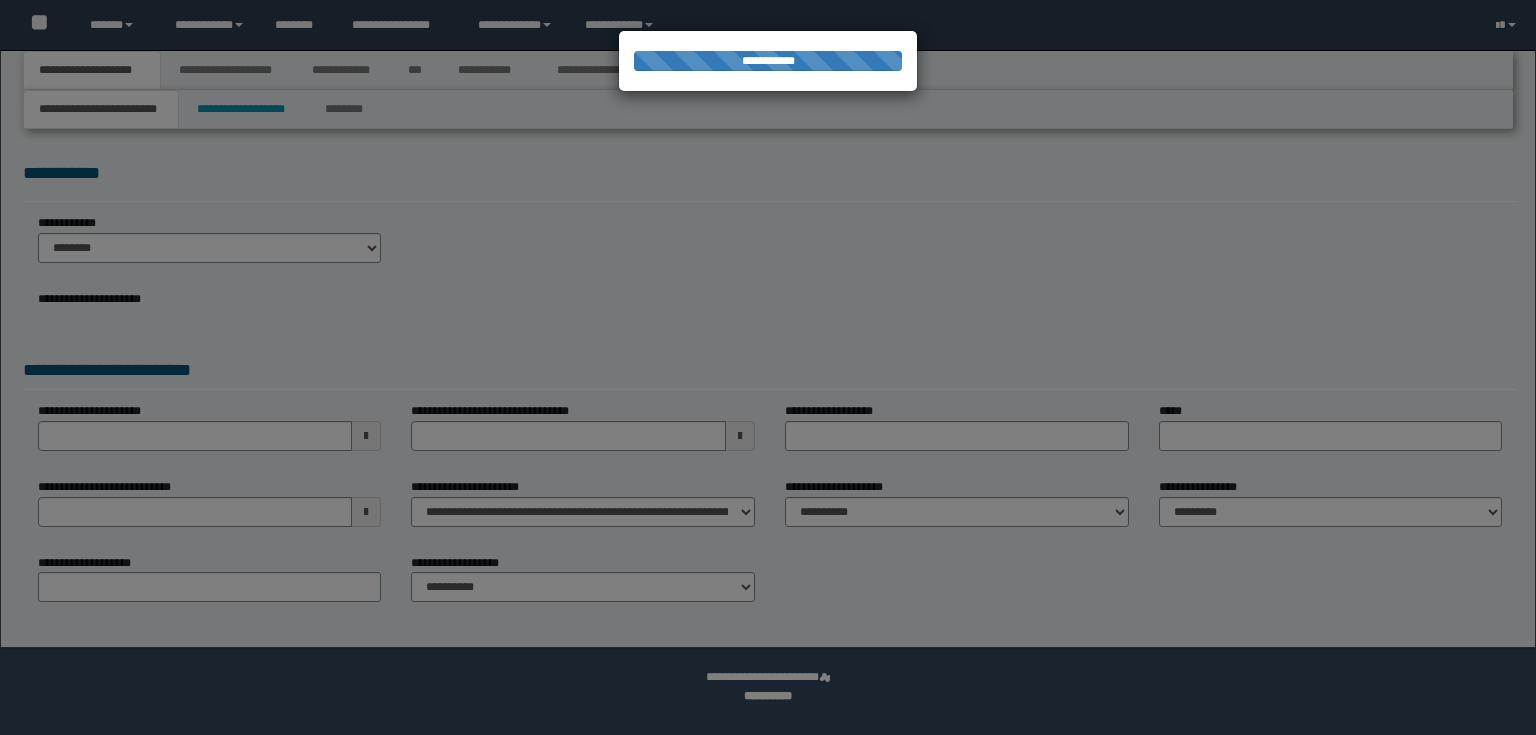 scroll, scrollTop: 0, scrollLeft: 0, axis: both 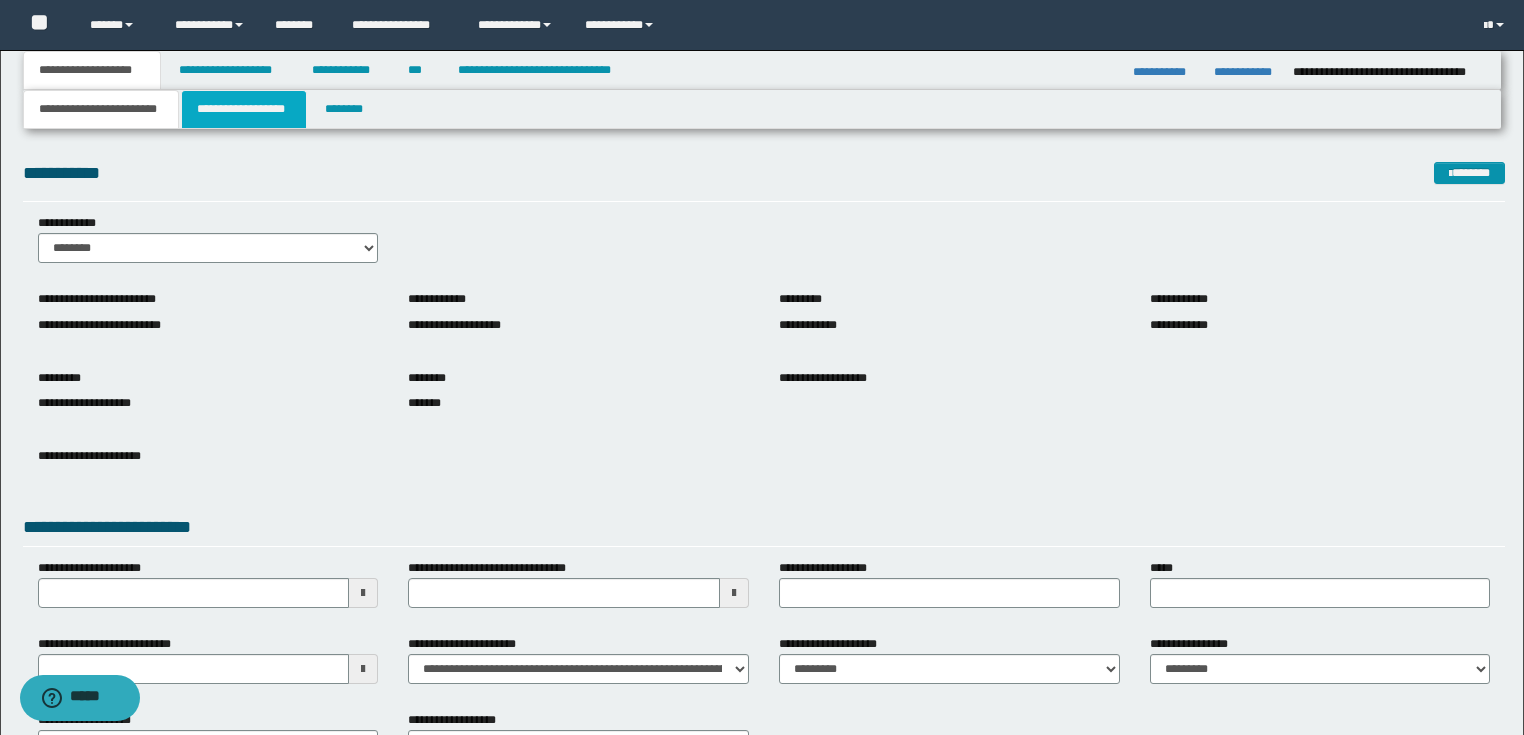 click on "**********" at bounding box center (244, 109) 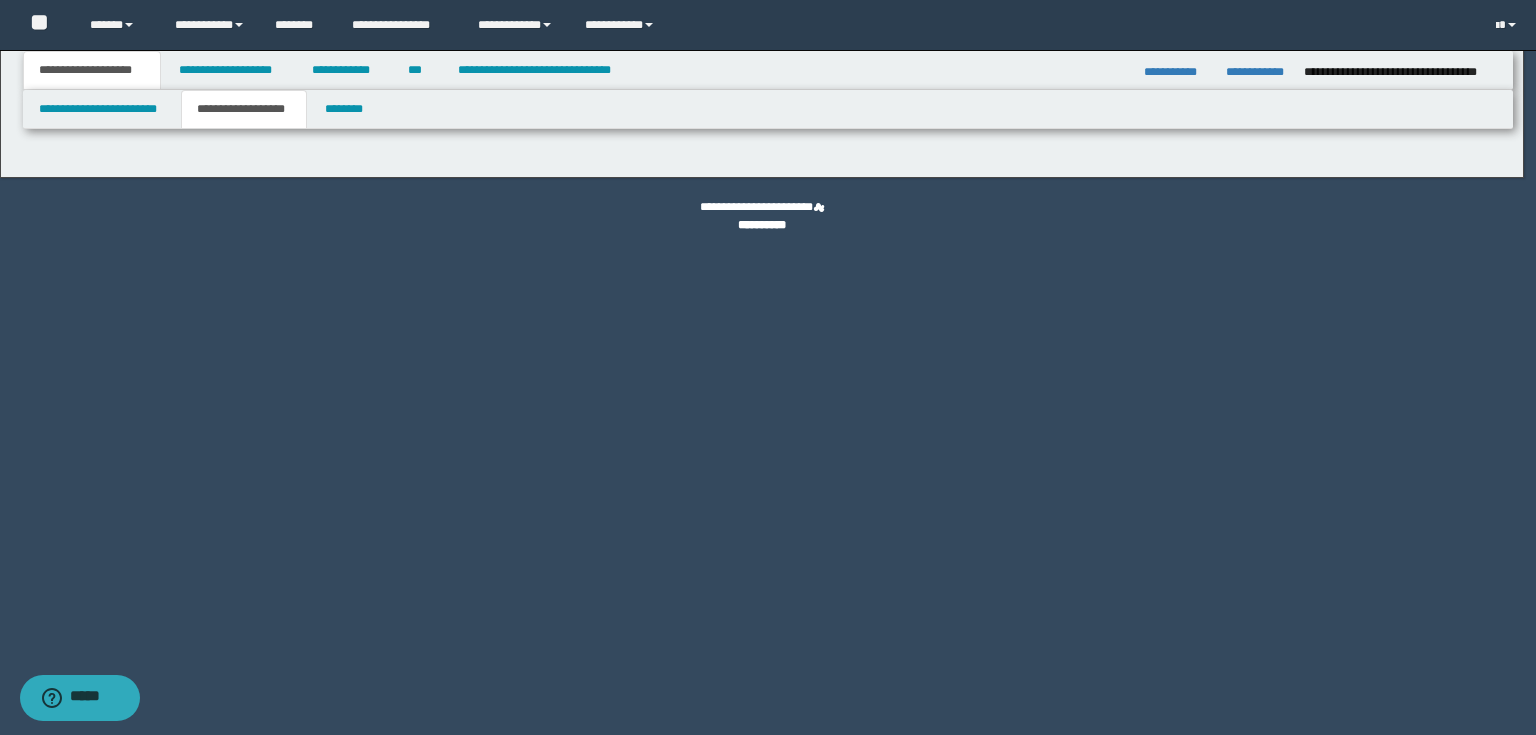 type on "**********" 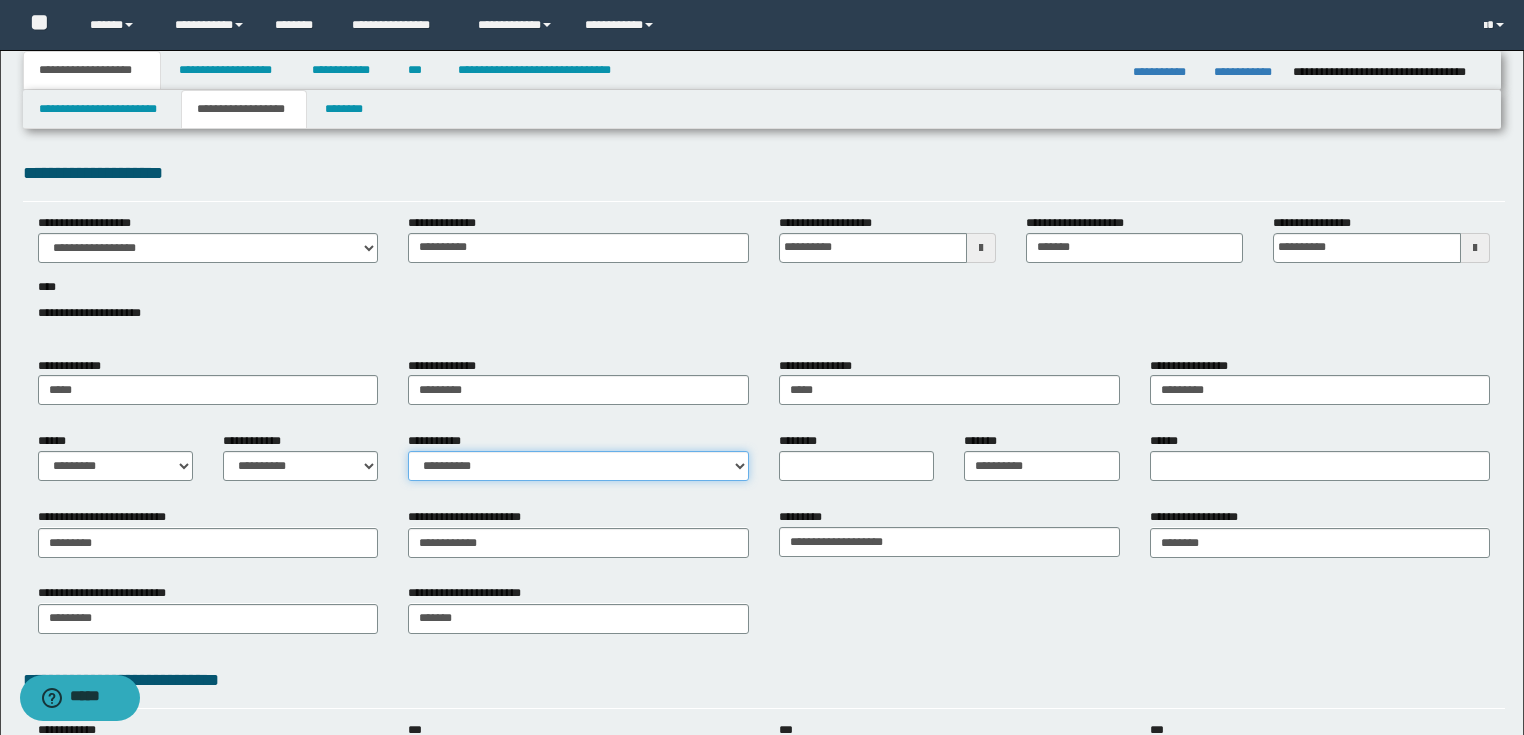 click on "**********" at bounding box center (578, 466) 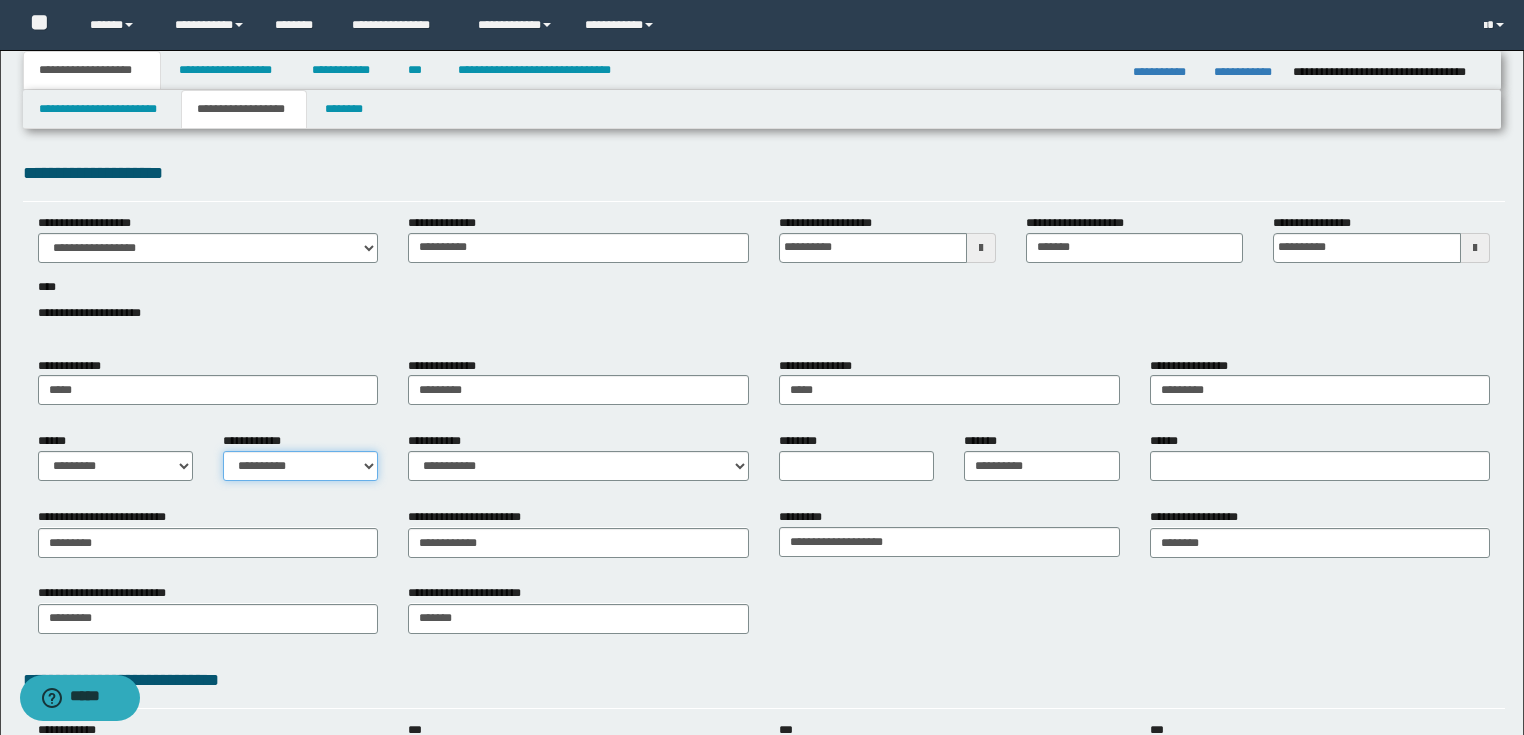 click on "**********" at bounding box center (300, 466) 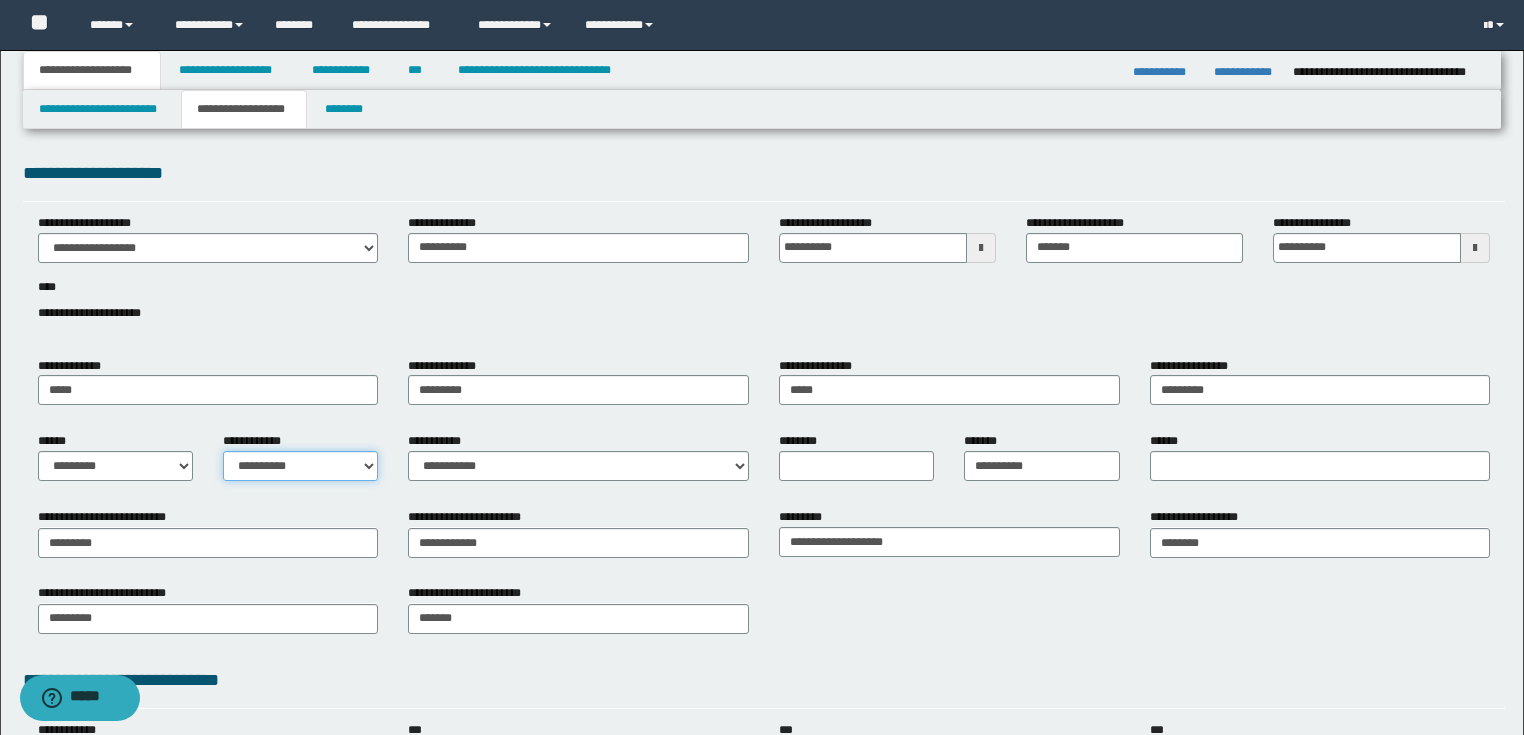 select on "*" 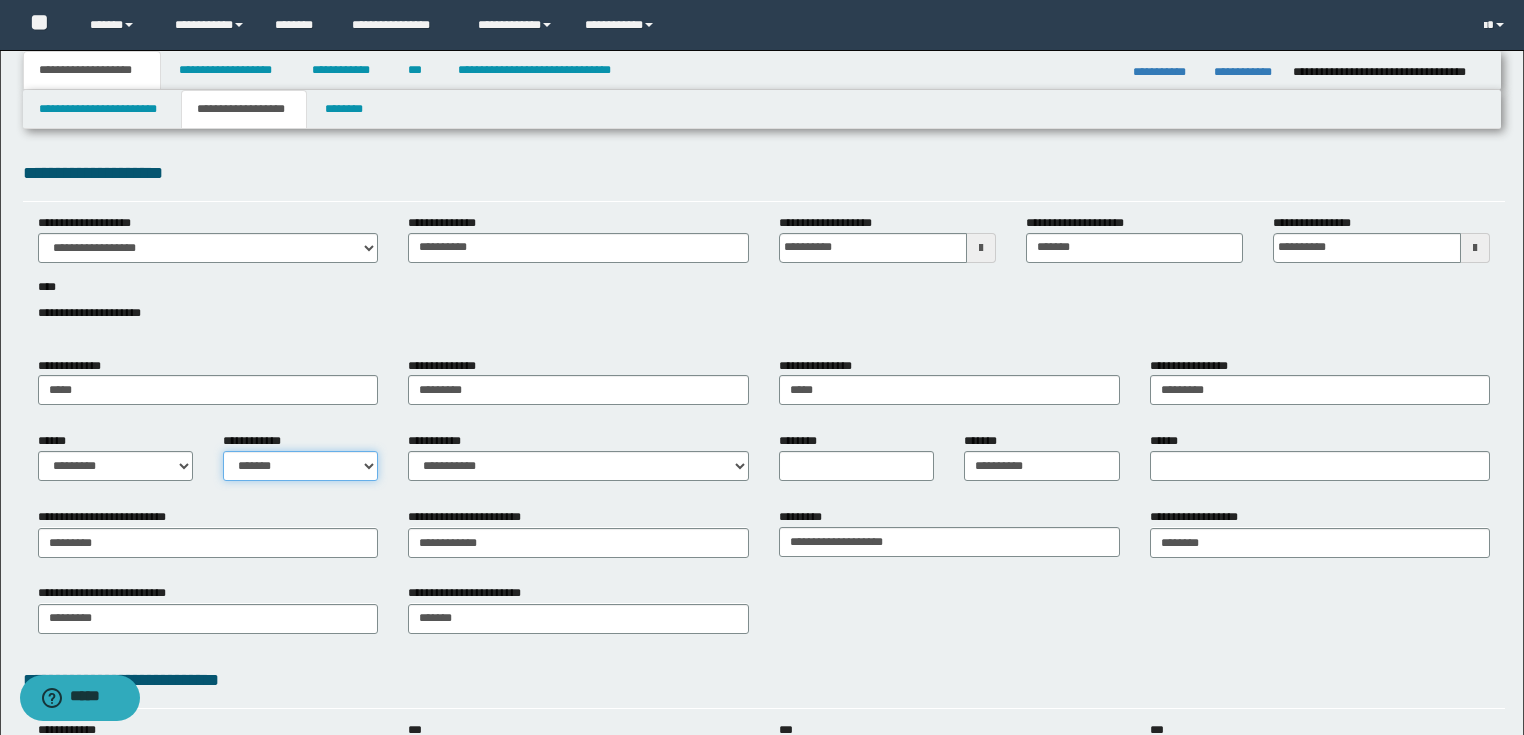 click on "**********" at bounding box center [300, 466] 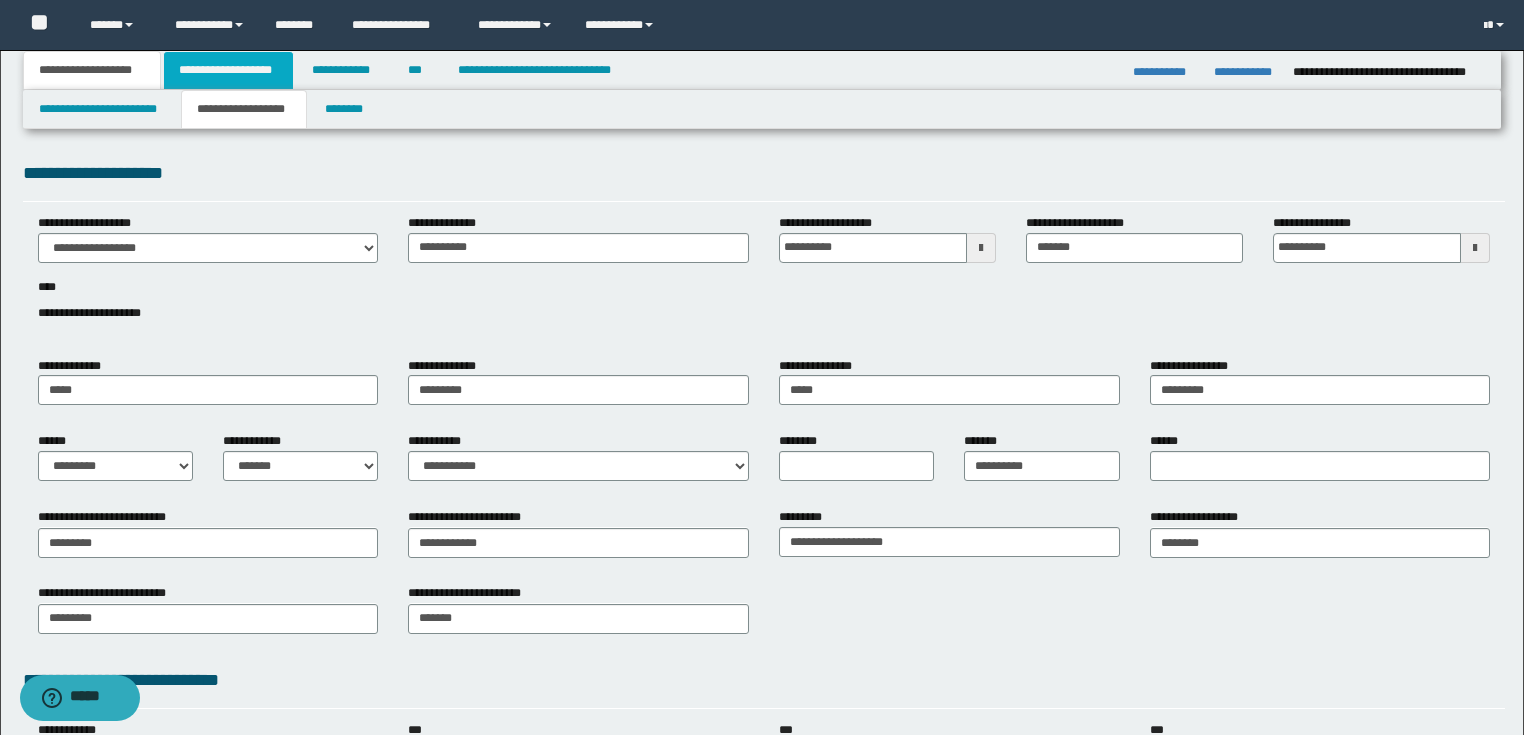 click on "**********" at bounding box center [228, 70] 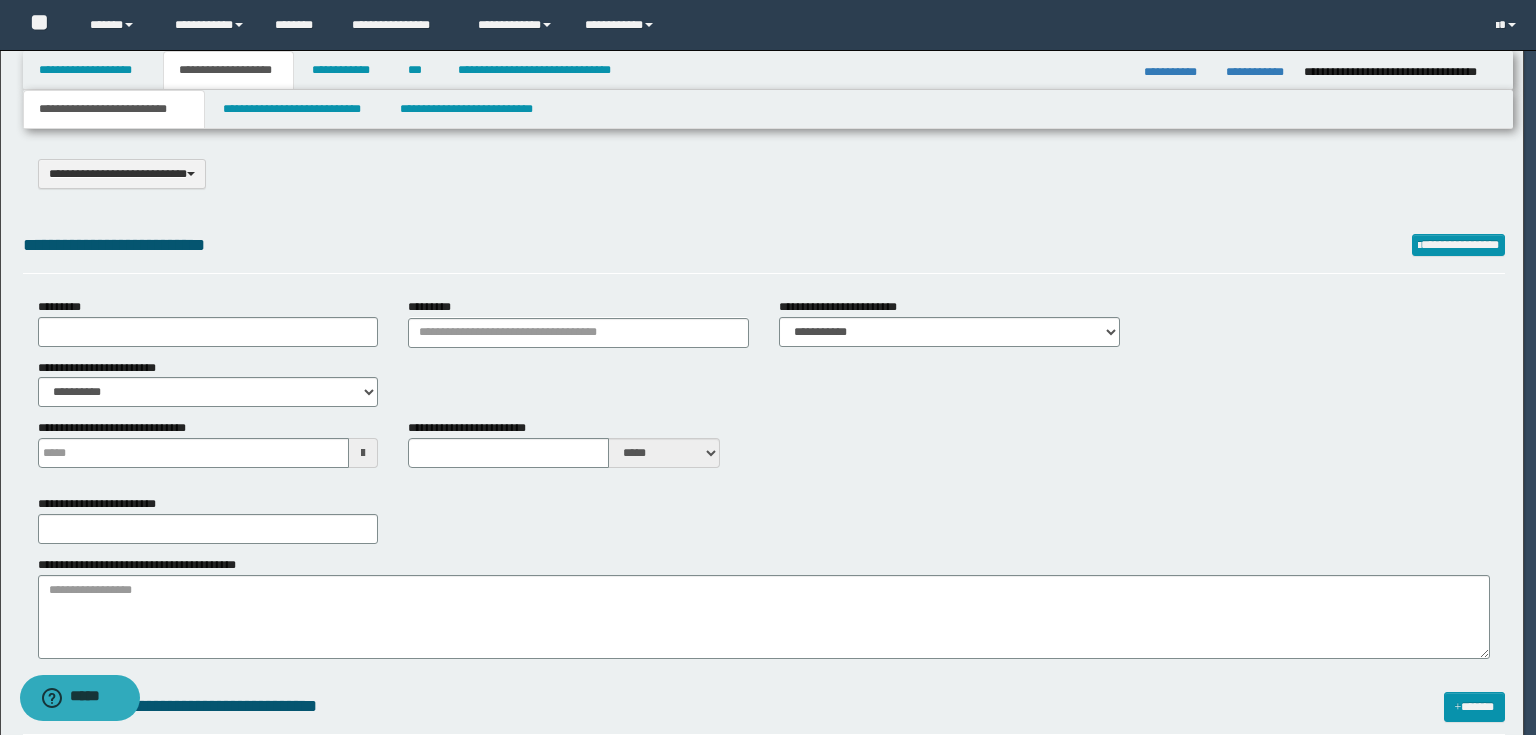 select on "*" 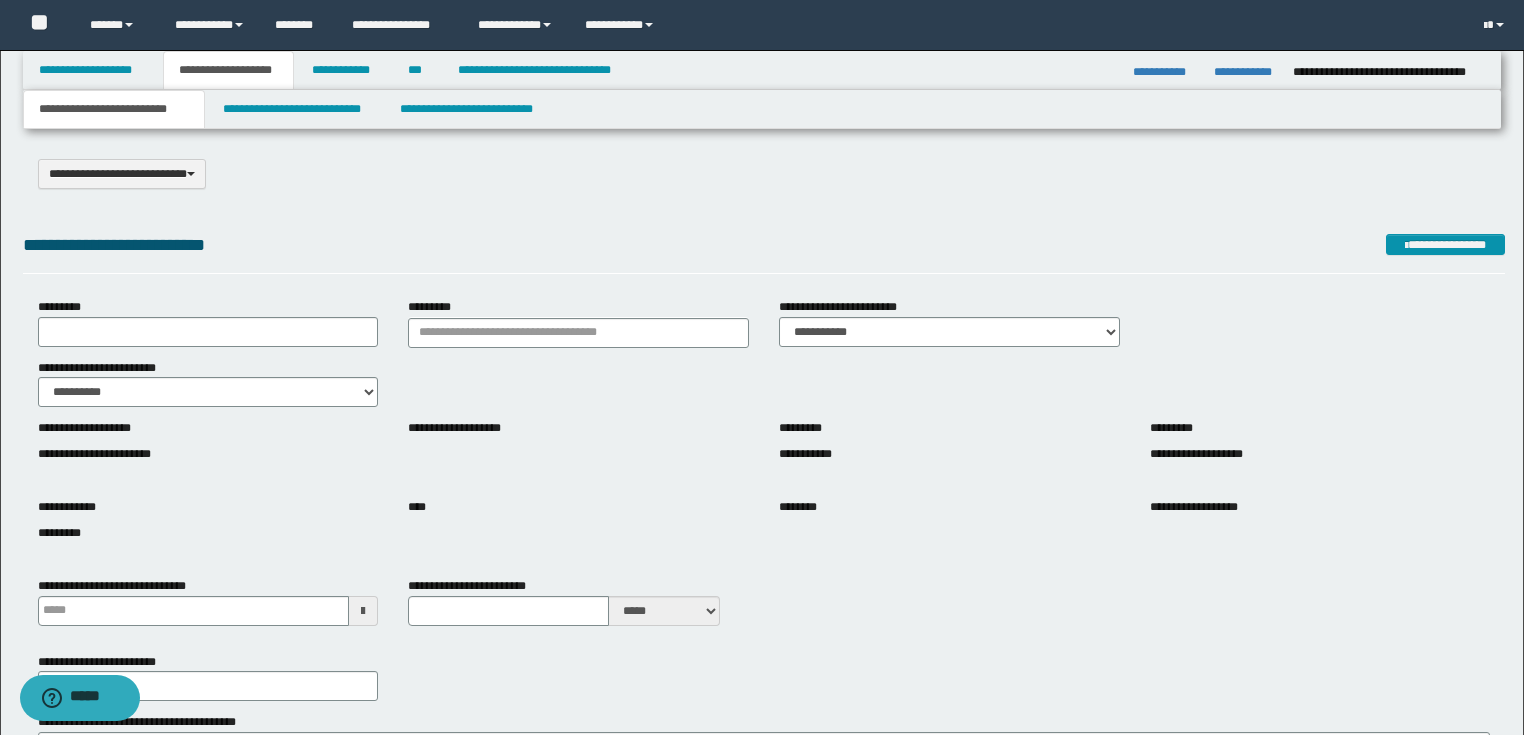 scroll, scrollTop: 240, scrollLeft: 0, axis: vertical 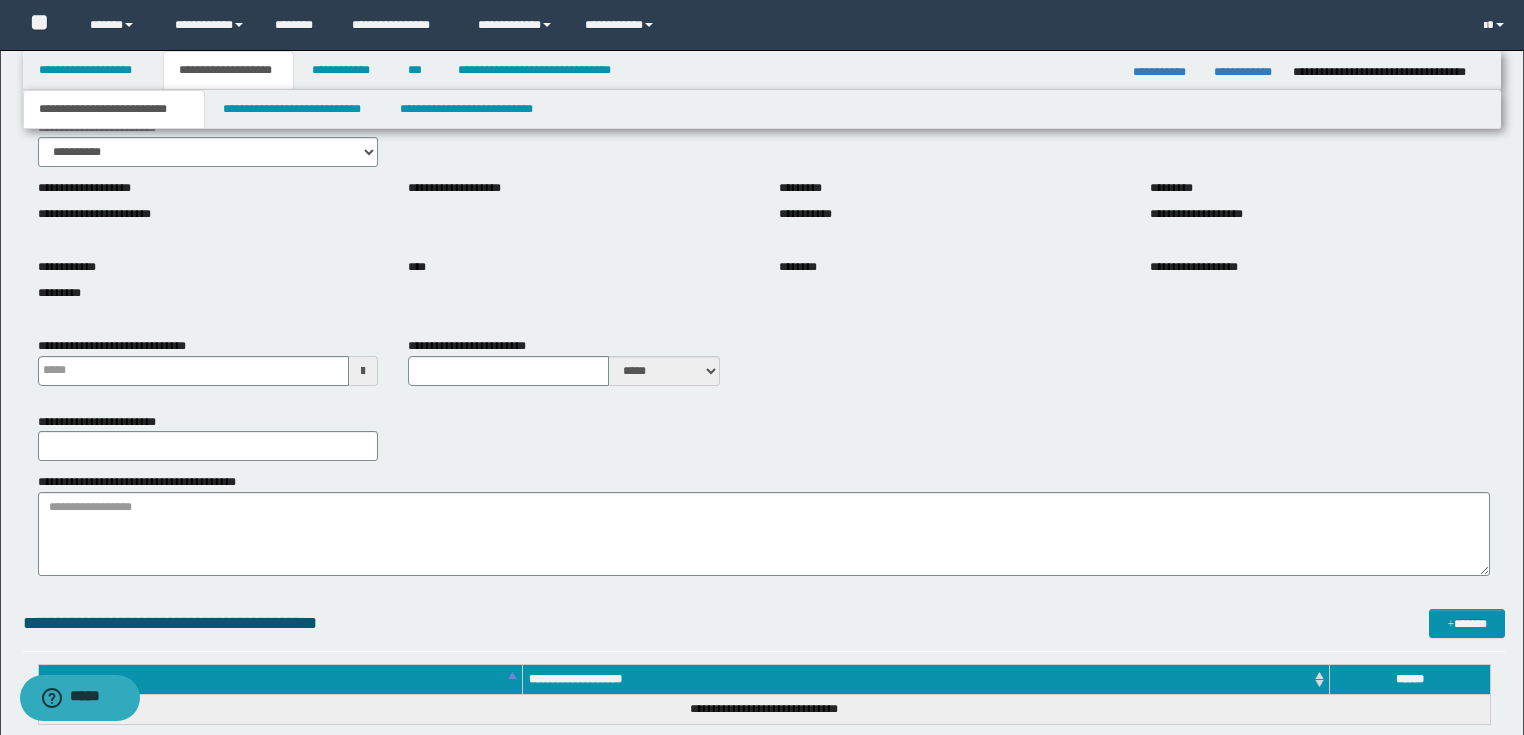 type 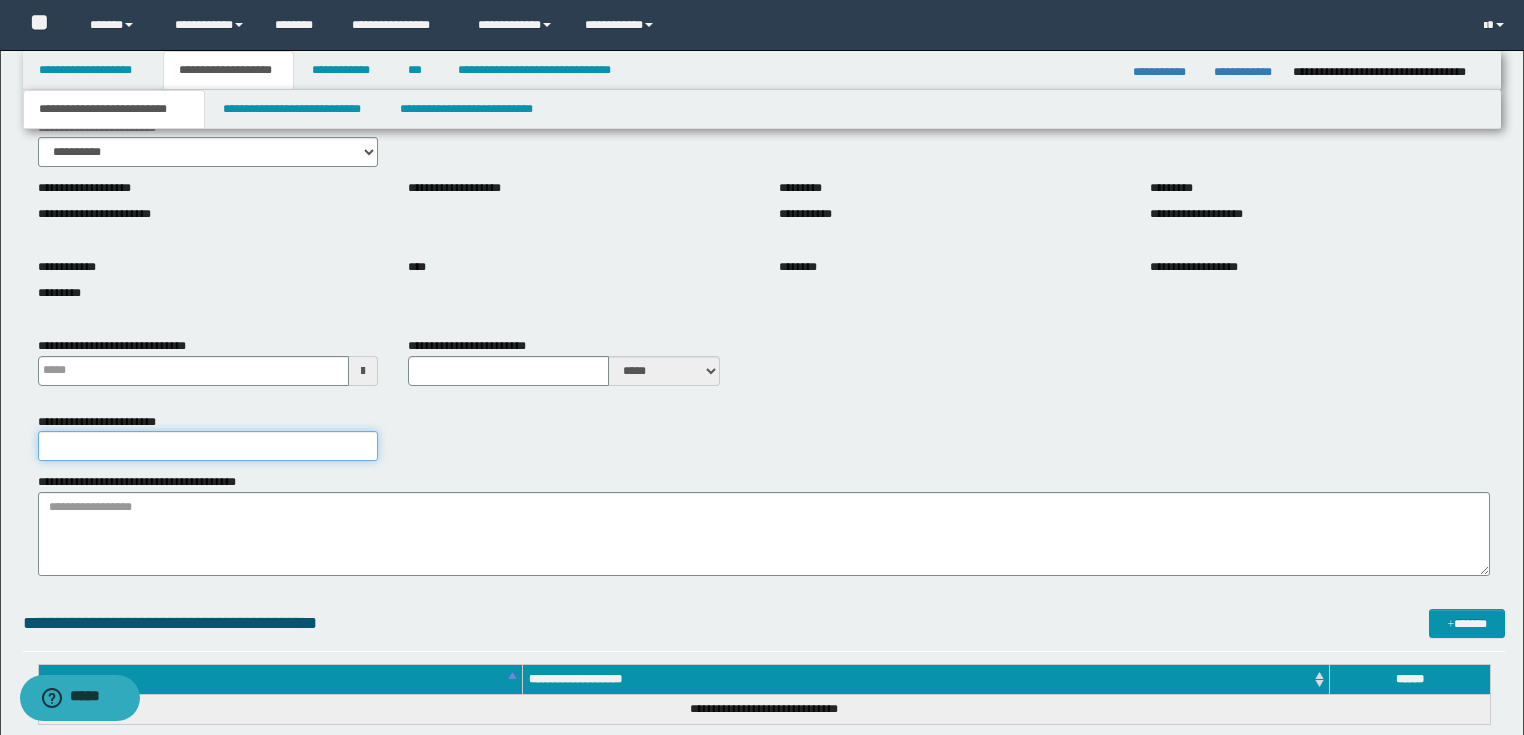 click on "**********" at bounding box center [208, 446] 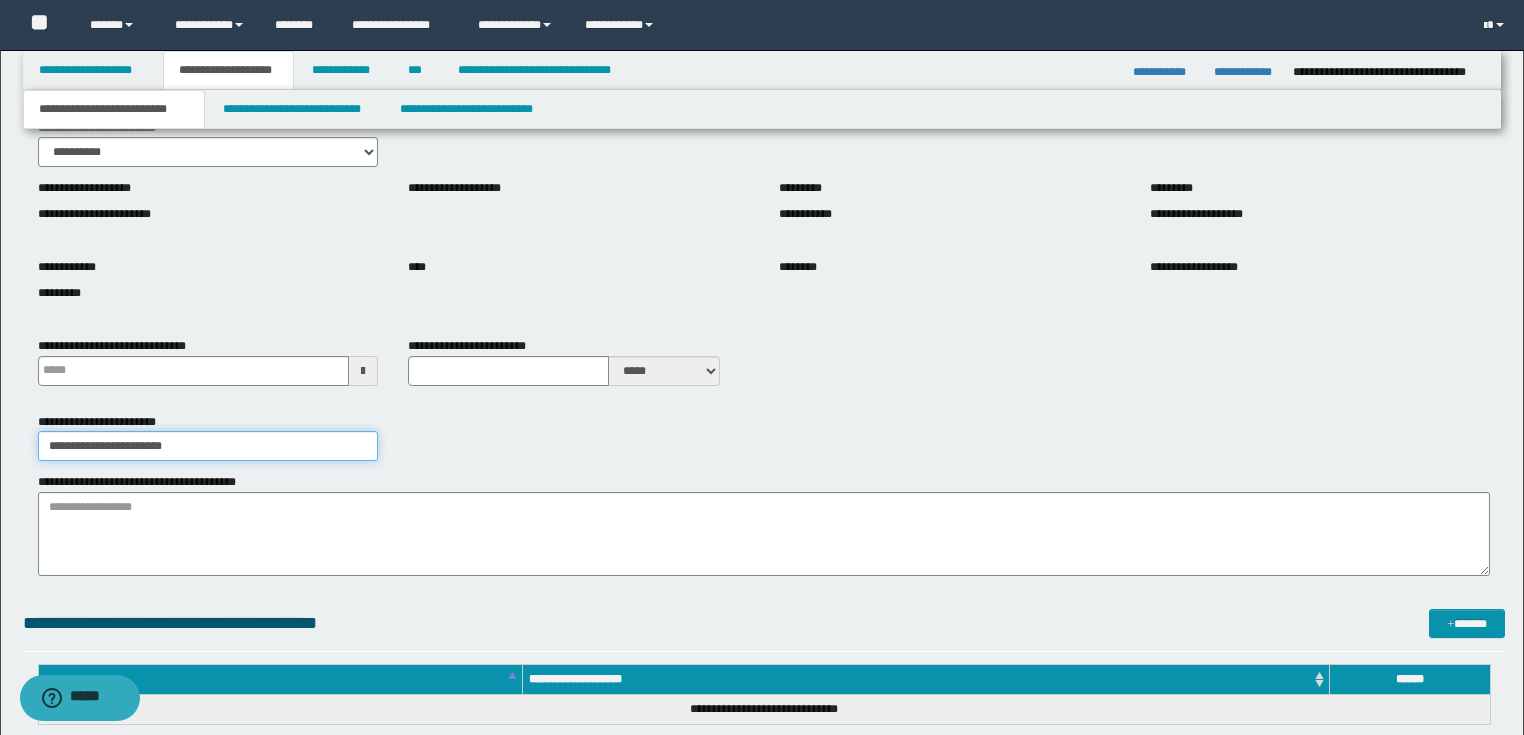 type on "**********" 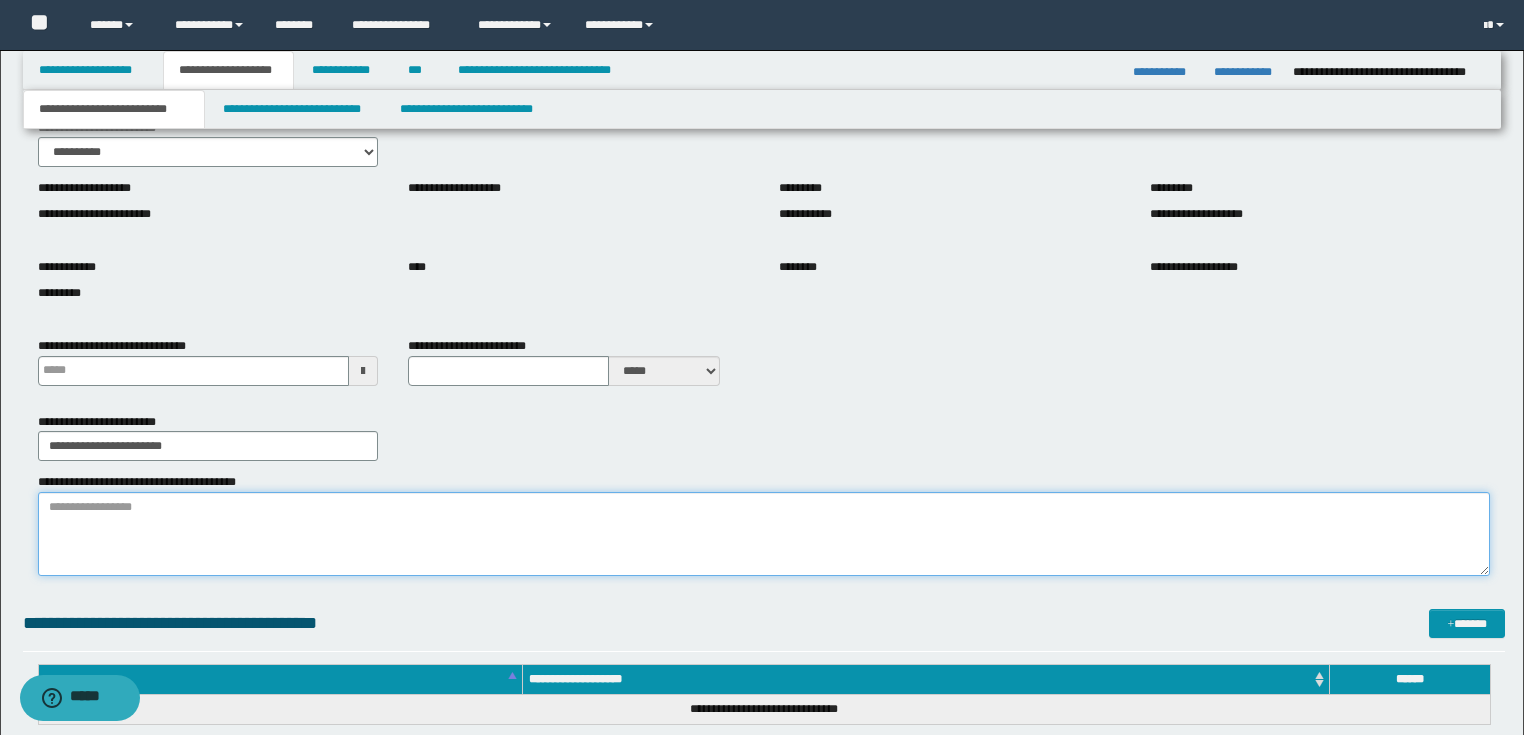 click on "**********" at bounding box center [764, 534] 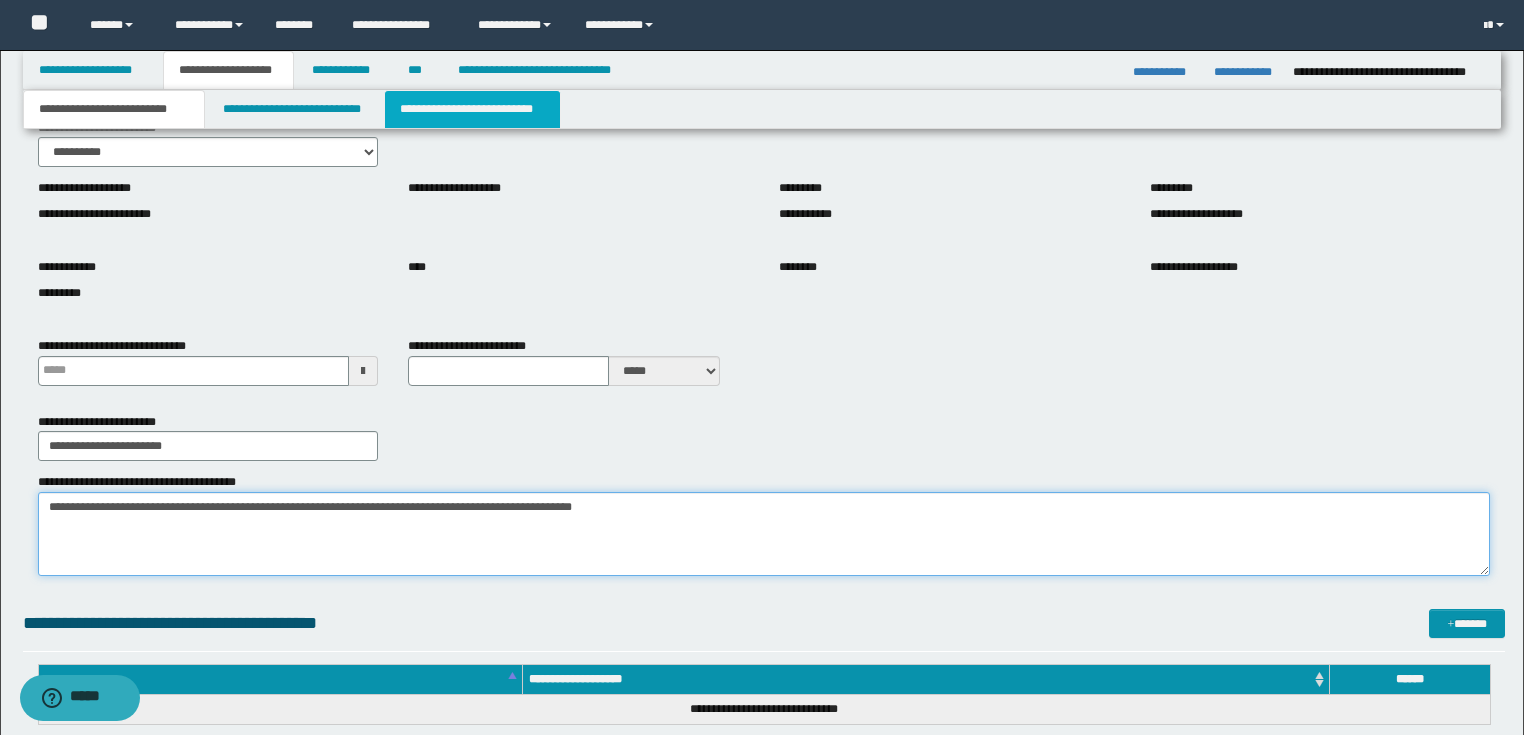 type on "**********" 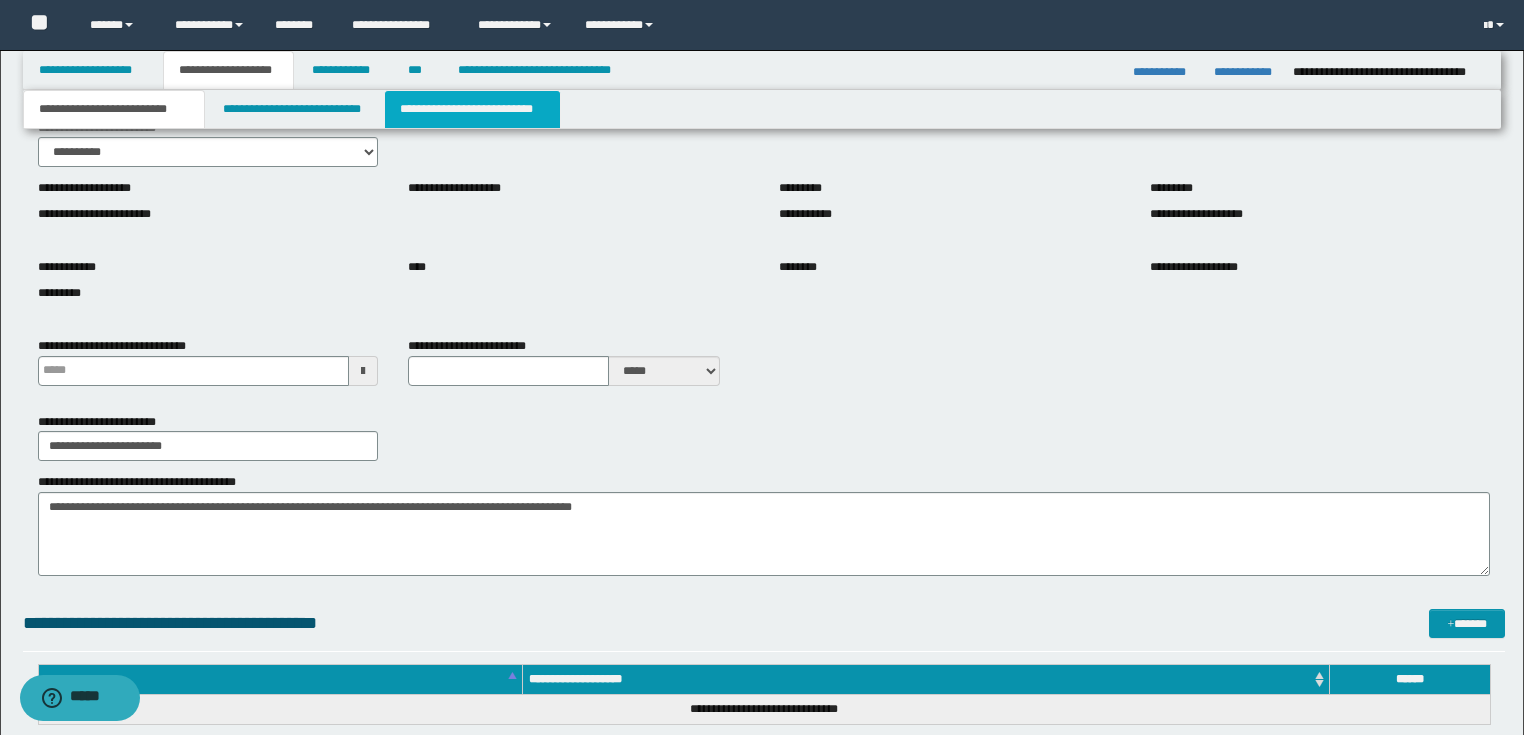 click on "**********" at bounding box center (472, 109) 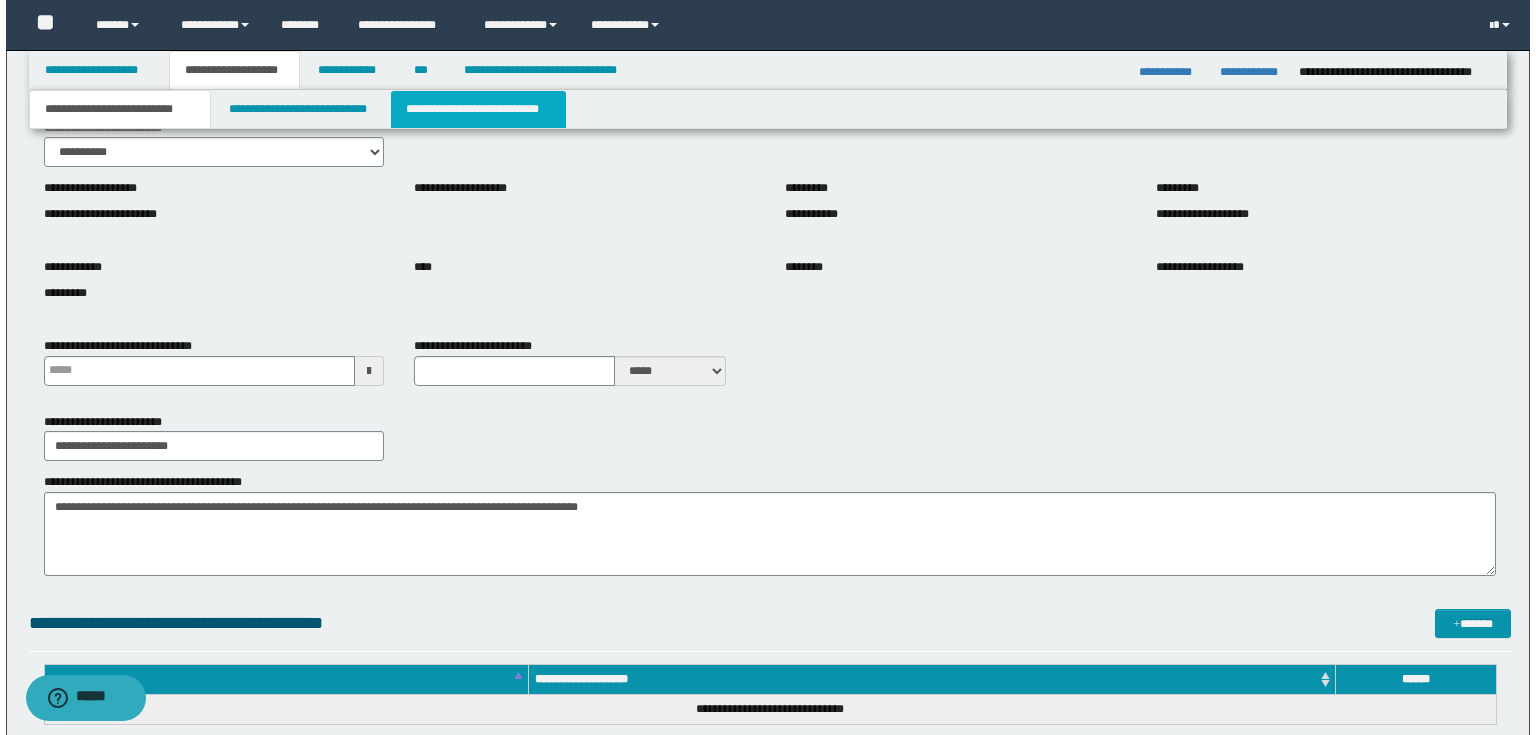 scroll, scrollTop: 0, scrollLeft: 0, axis: both 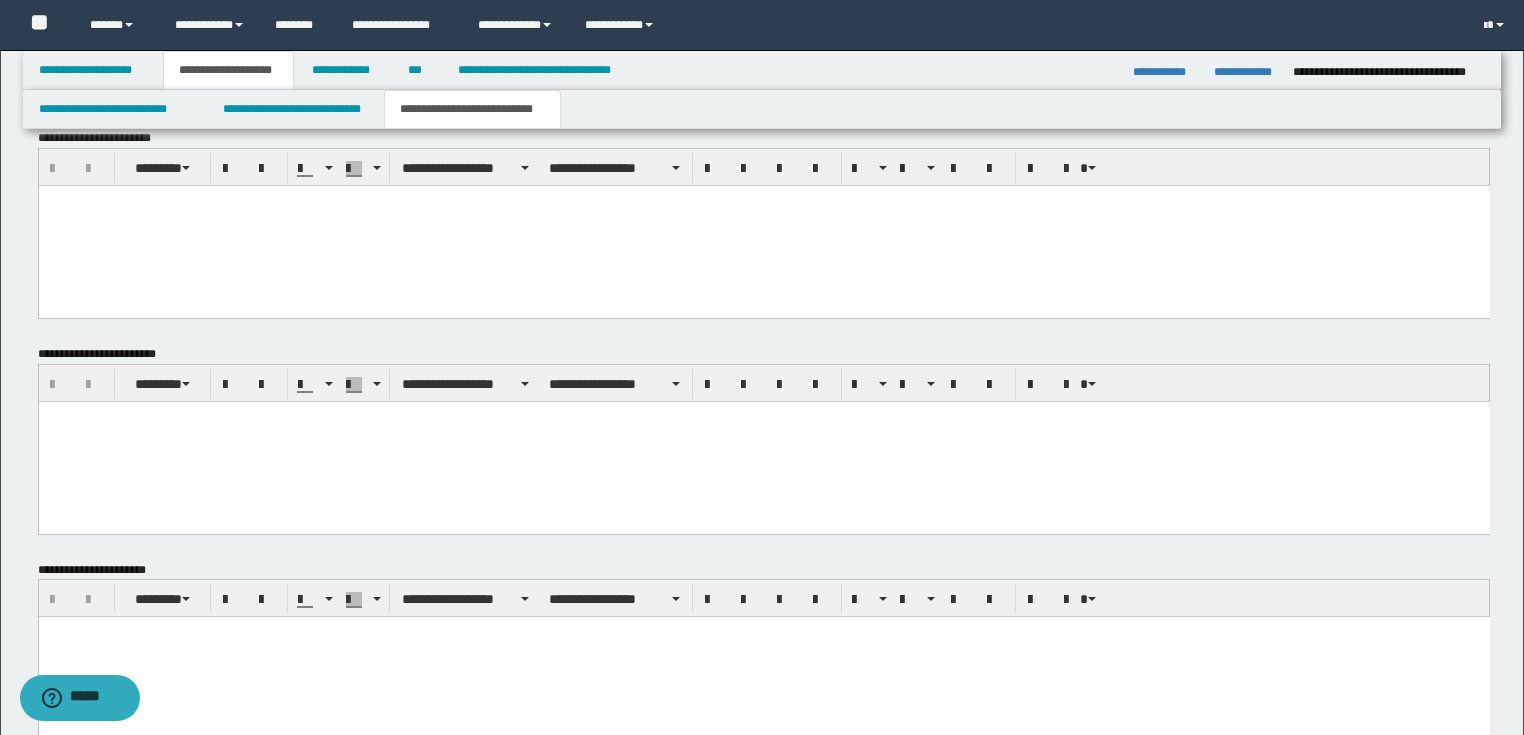 click at bounding box center (763, 441) 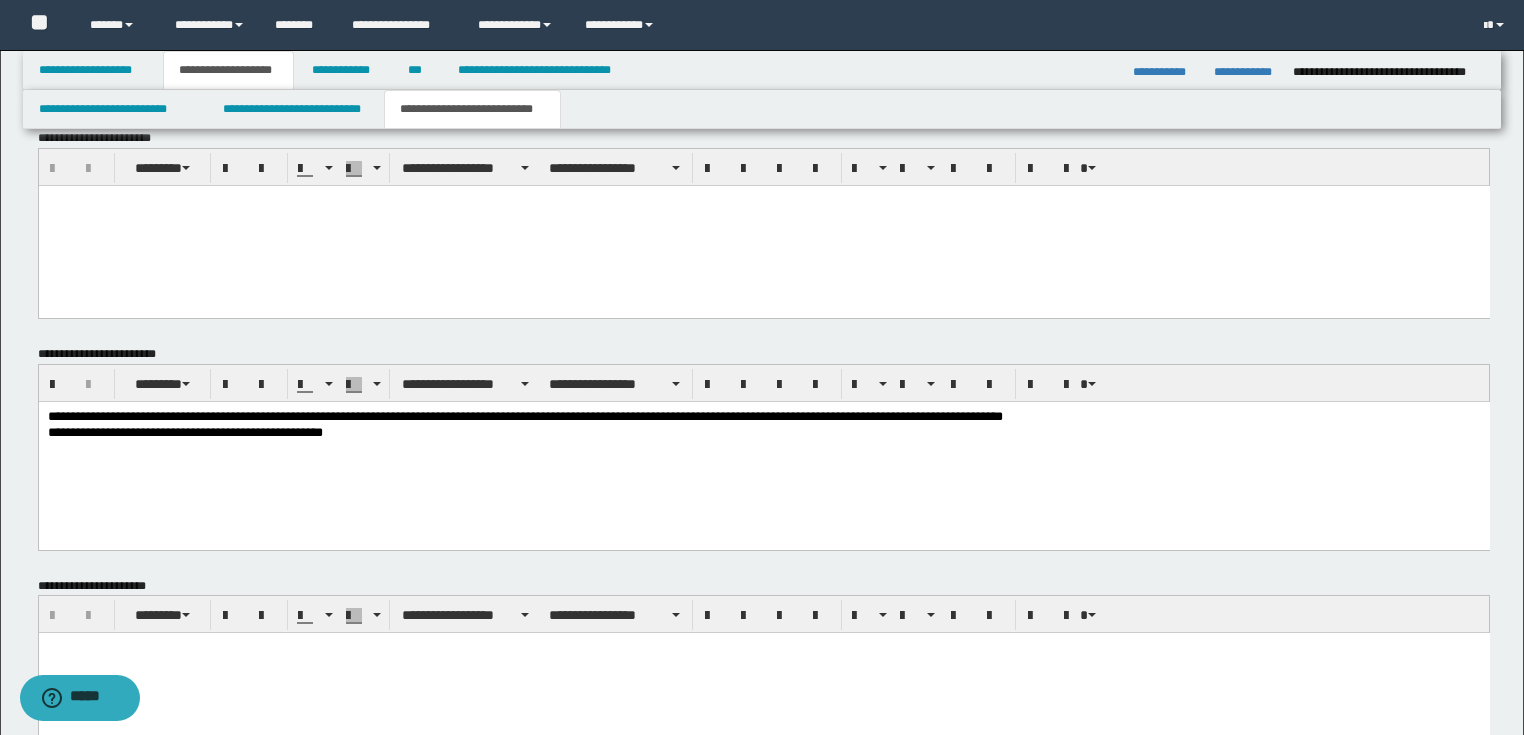 click on "**********" at bounding box center (763, 433) 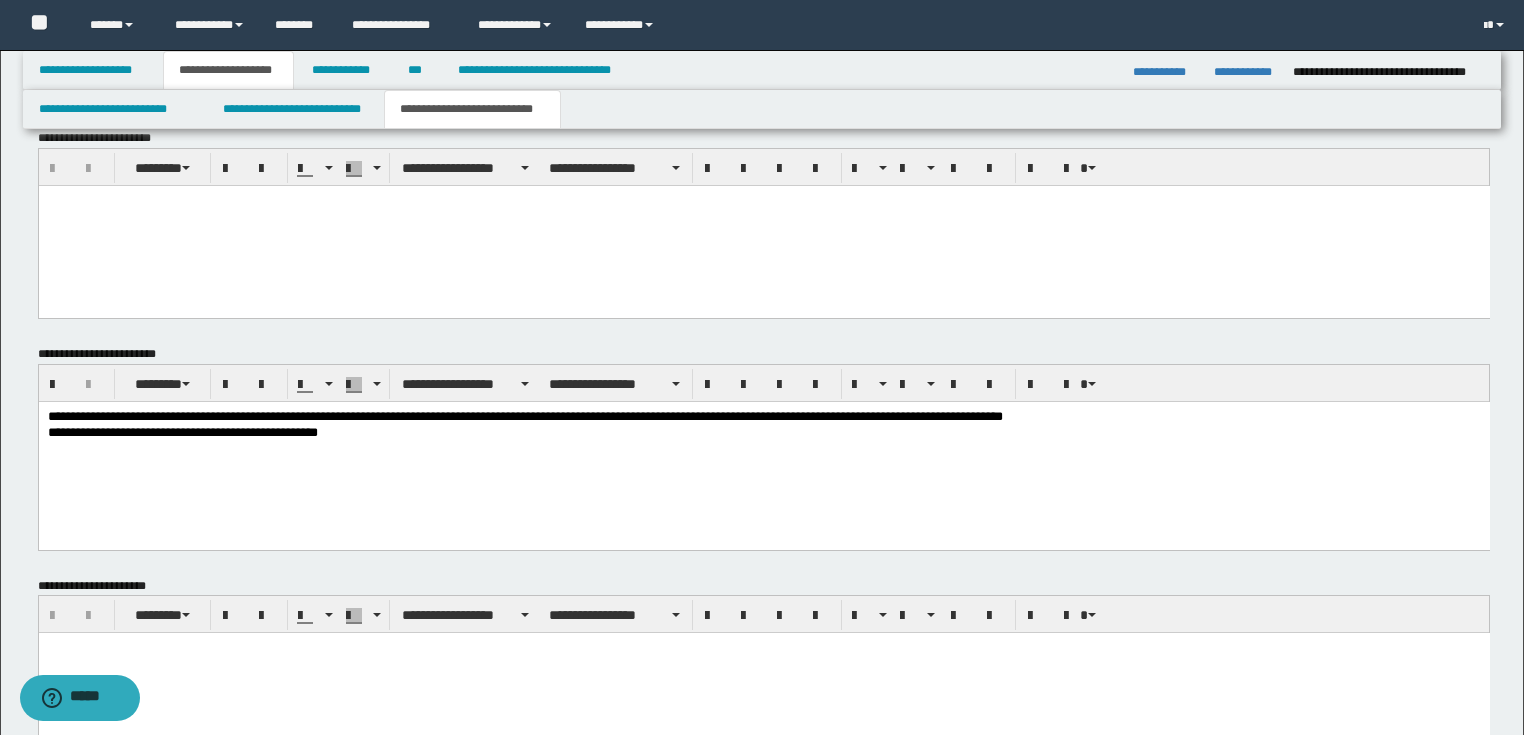 click on "**********" at bounding box center [763, 433] 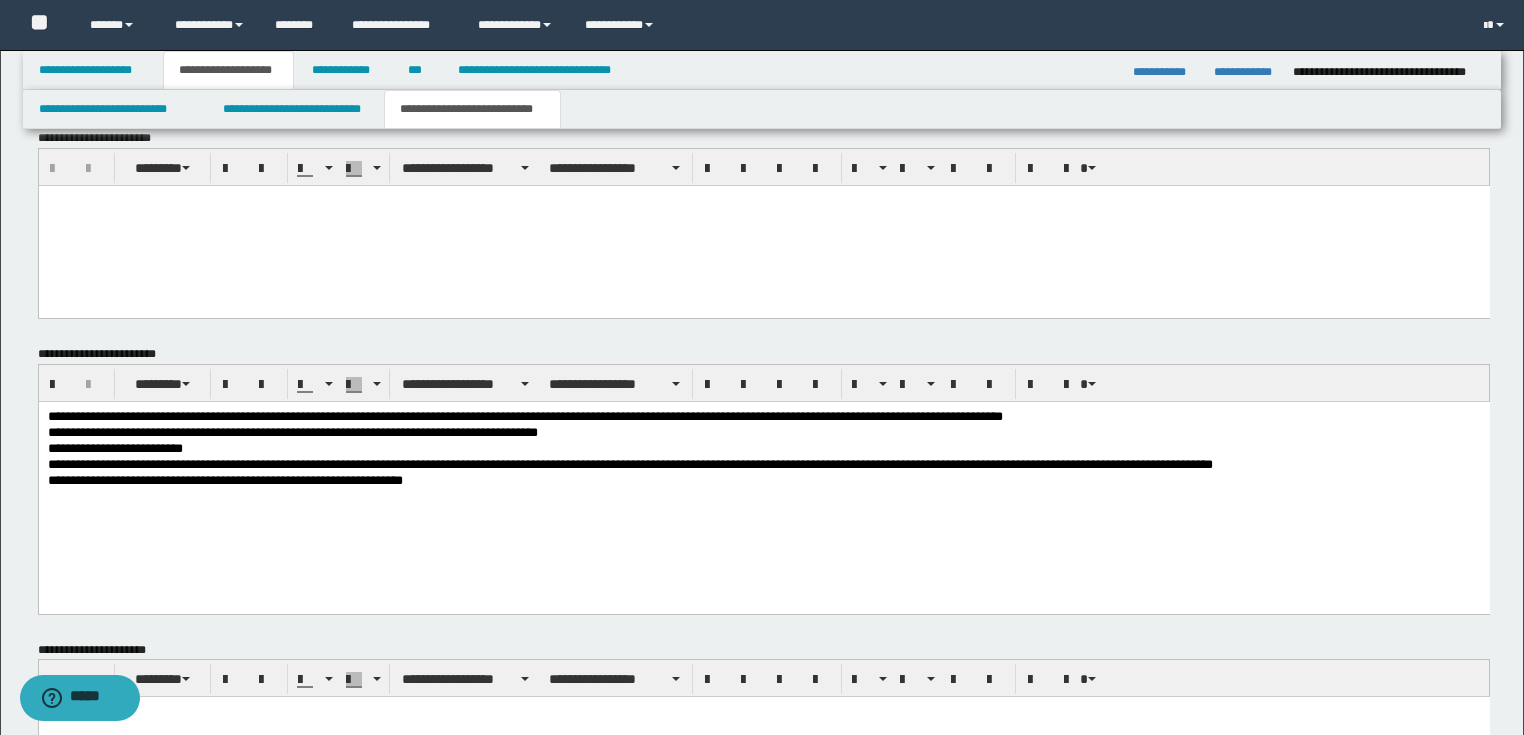 click on "**********" at bounding box center (763, 417) 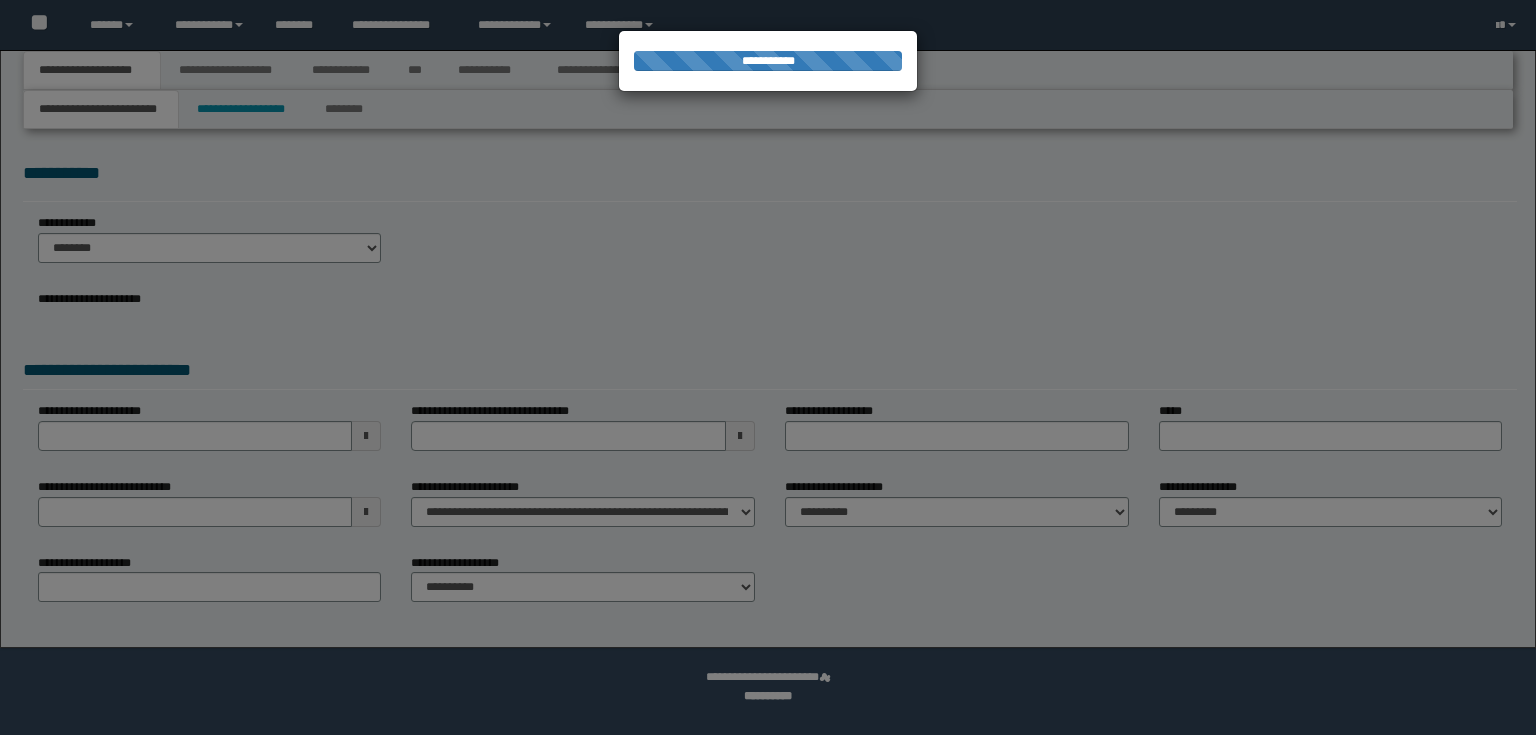 scroll, scrollTop: 0, scrollLeft: 0, axis: both 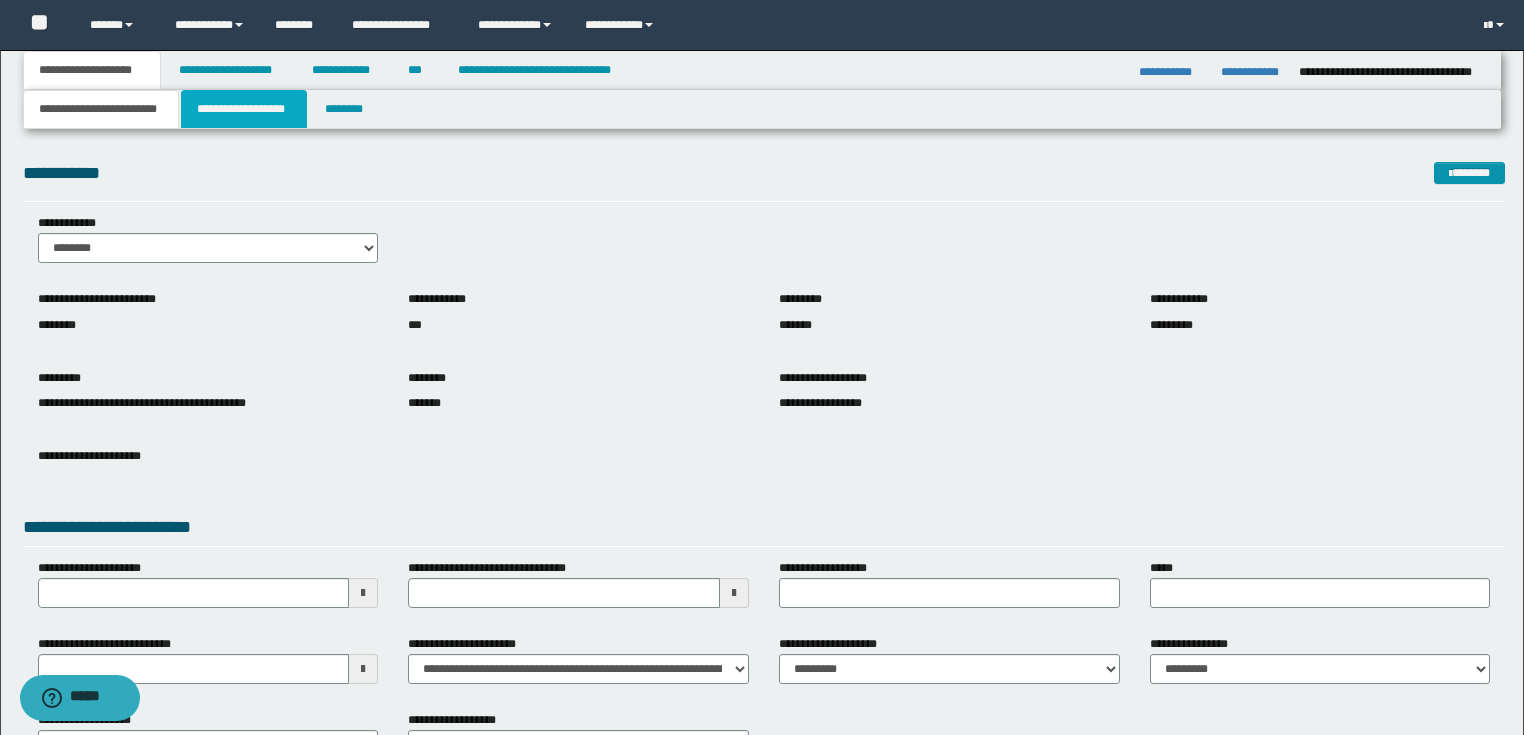 click on "**********" at bounding box center (244, 109) 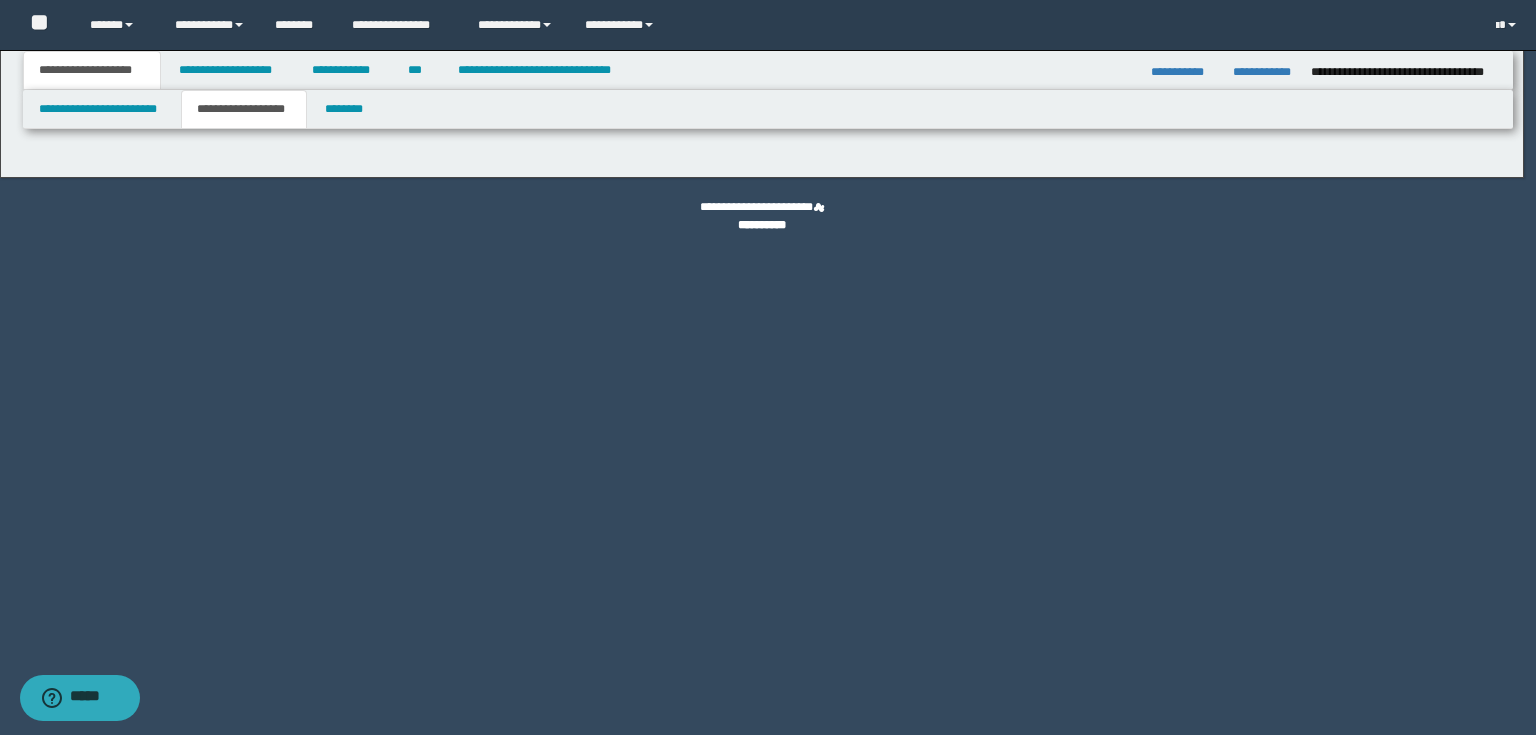 type on "**********" 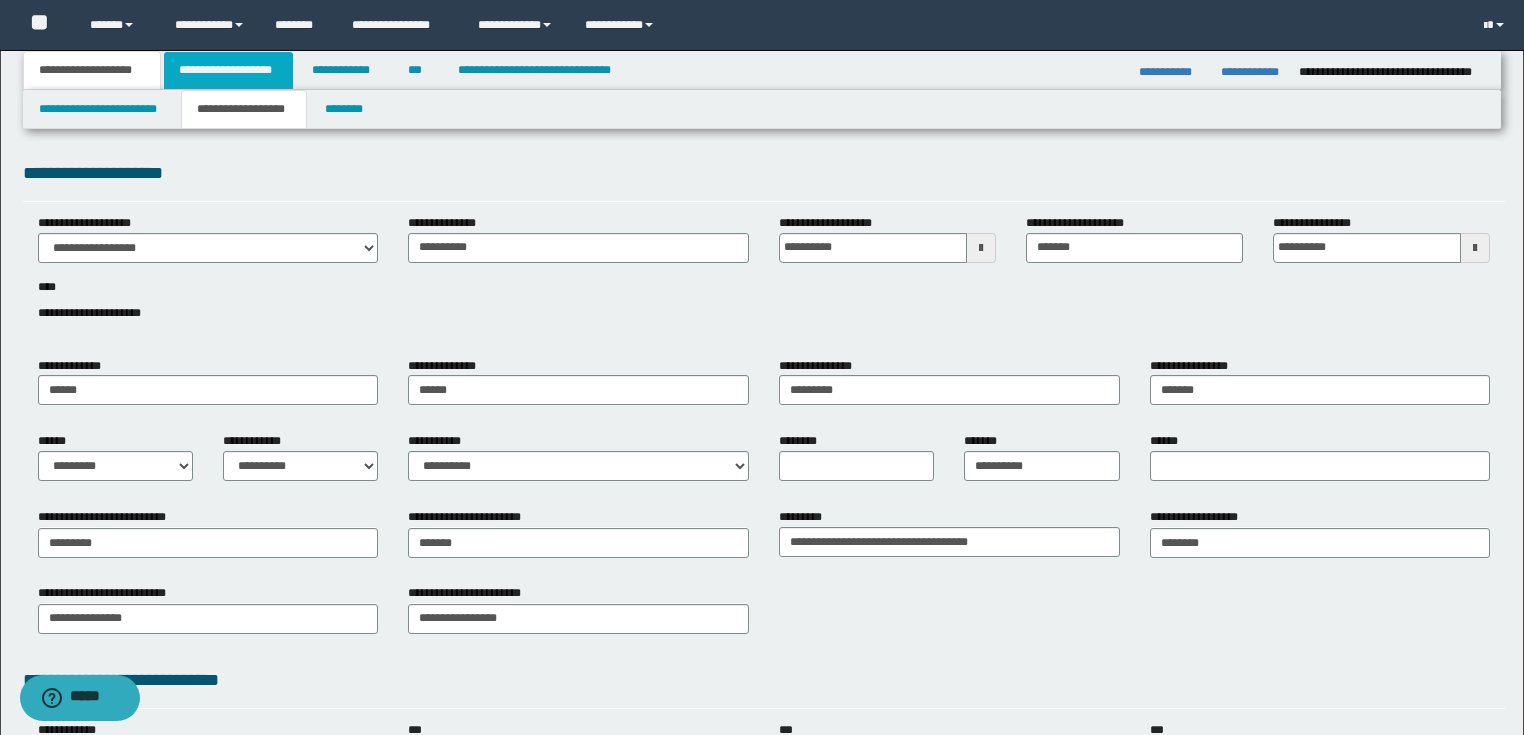 click on "**********" at bounding box center (228, 70) 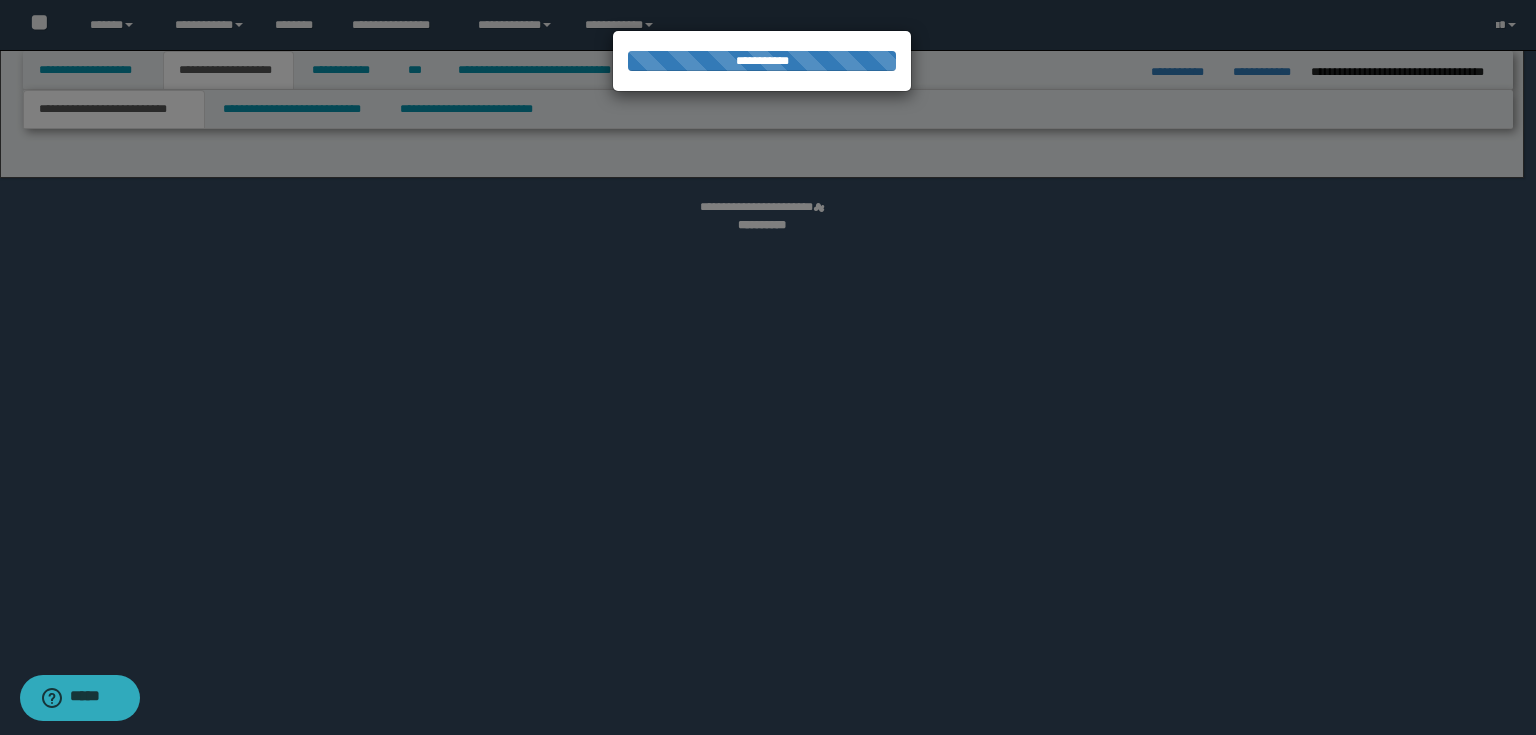 select on "*" 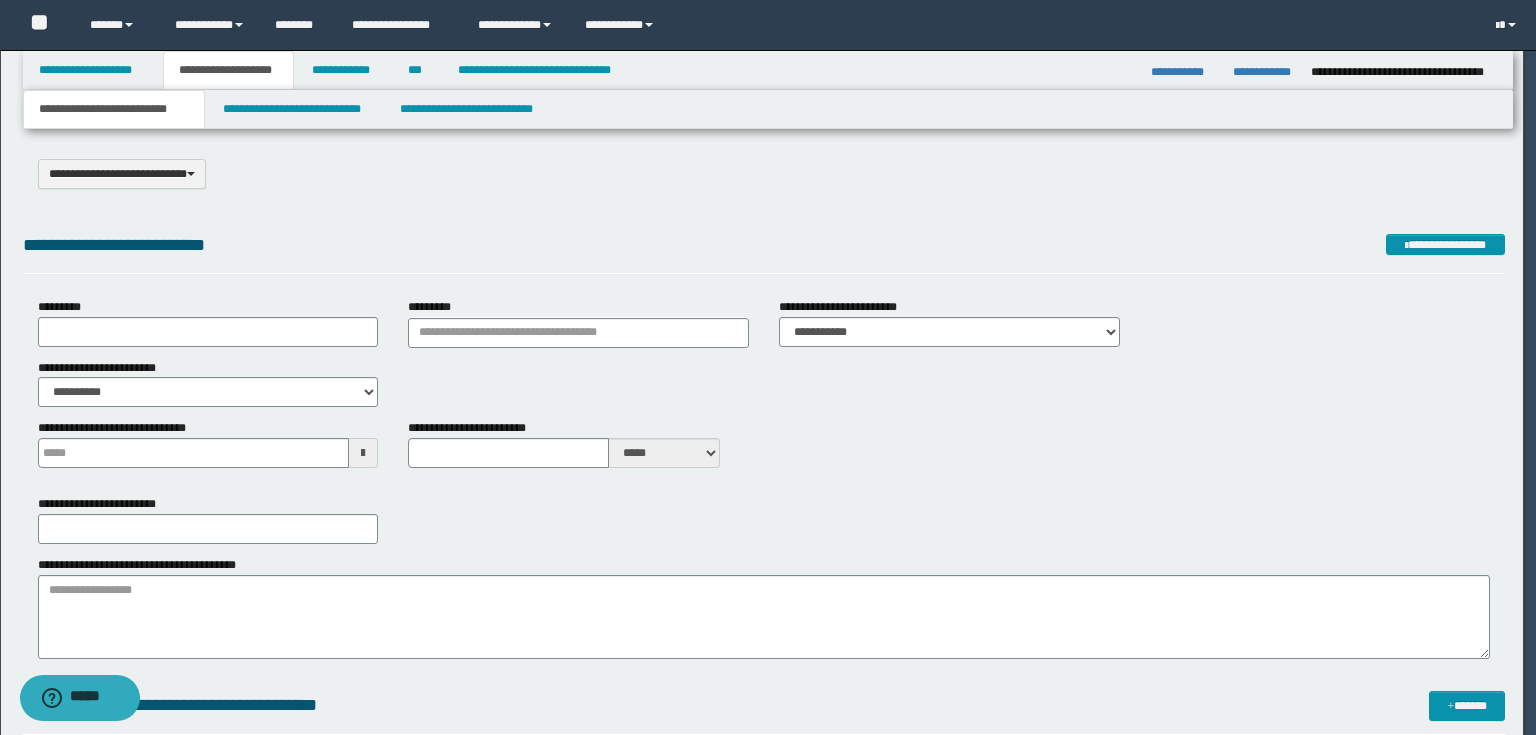 scroll, scrollTop: 0, scrollLeft: 0, axis: both 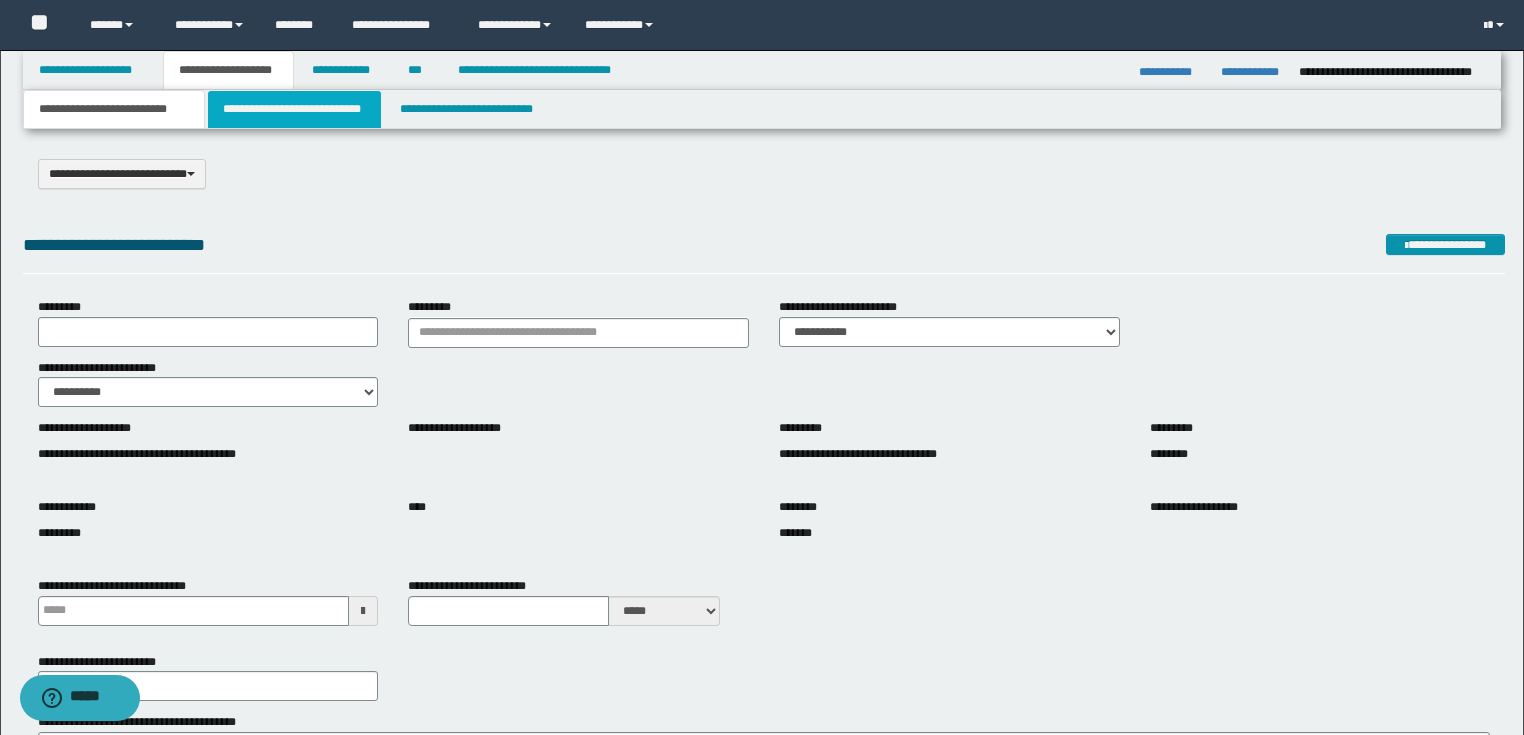 click on "**********" at bounding box center (294, 109) 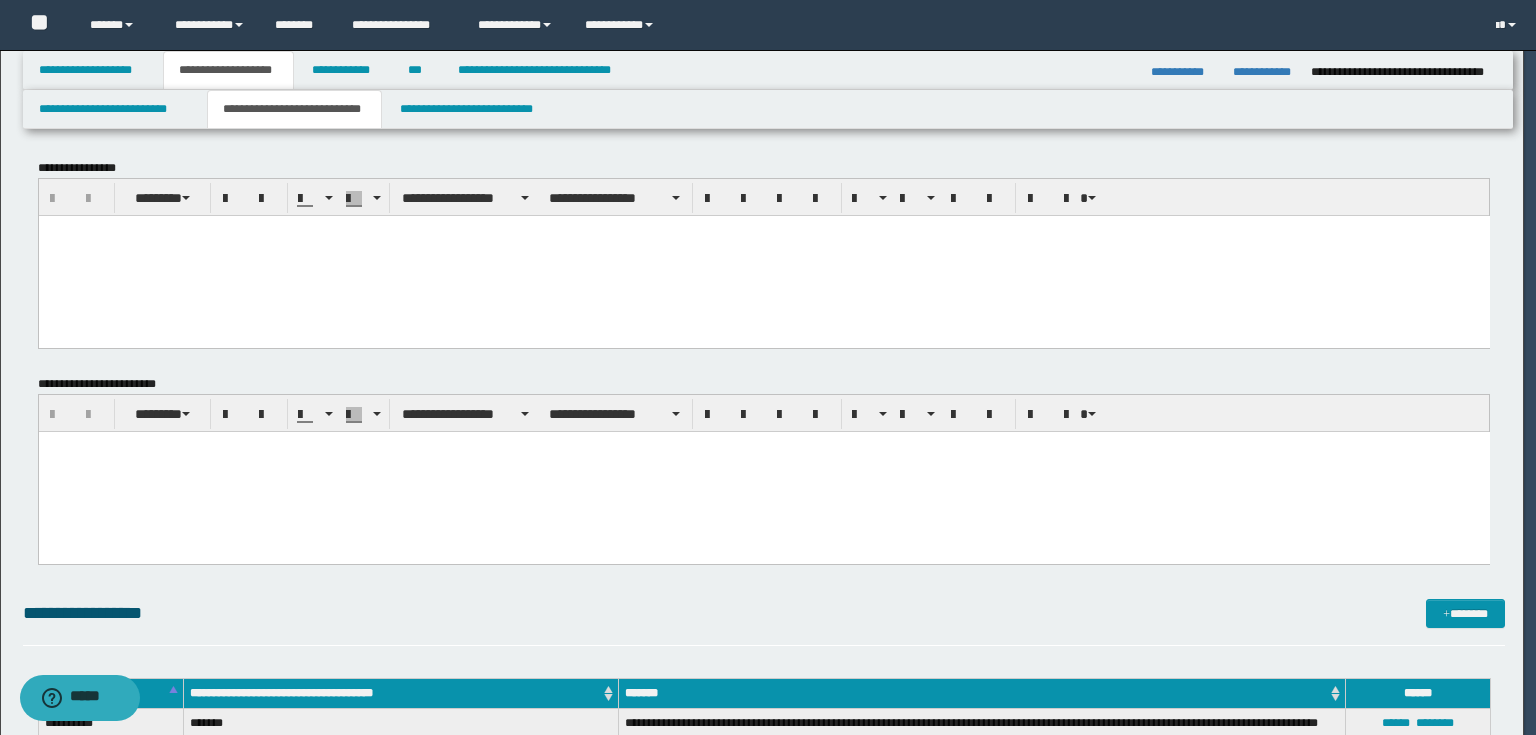 scroll, scrollTop: 0, scrollLeft: 0, axis: both 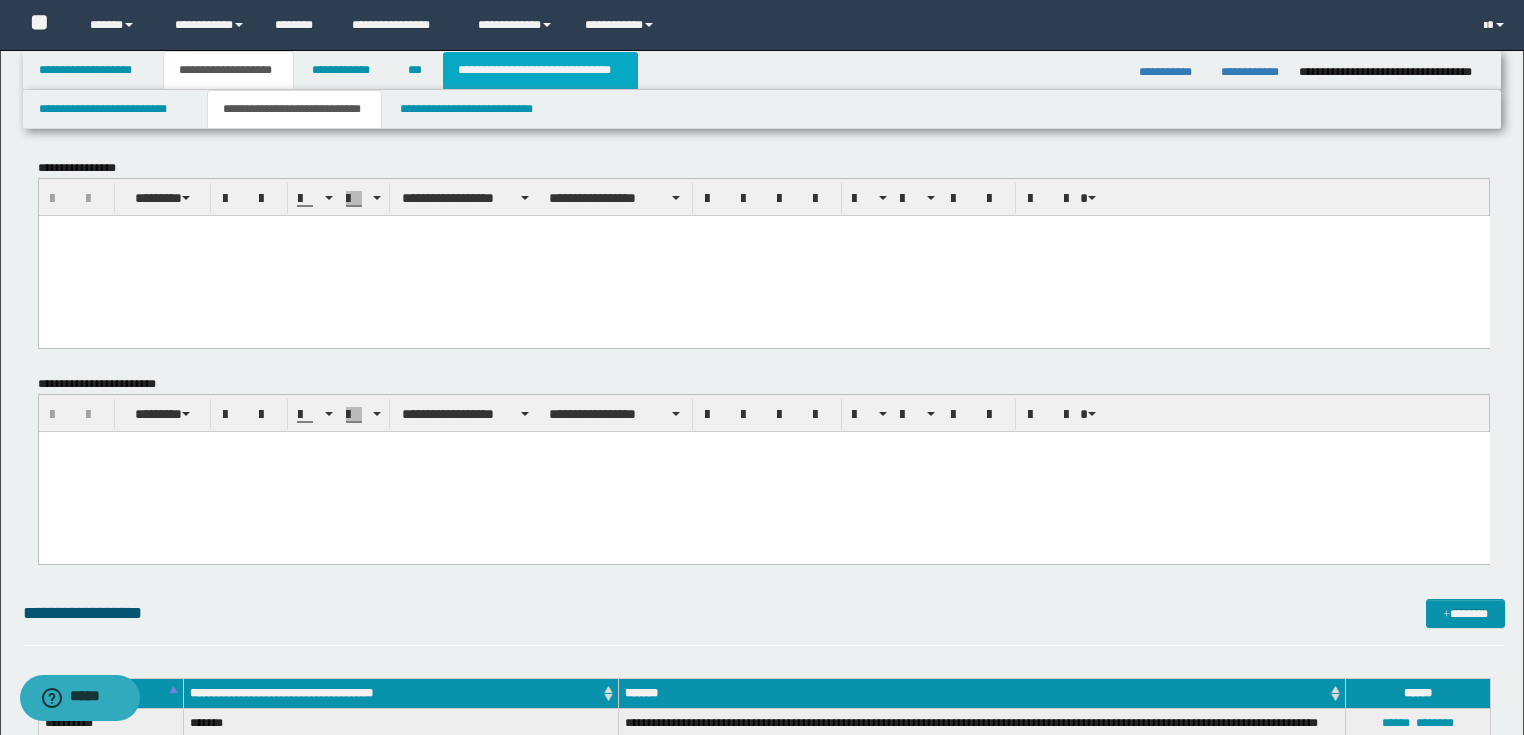 click on "**********" at bounding box center [540, 70] 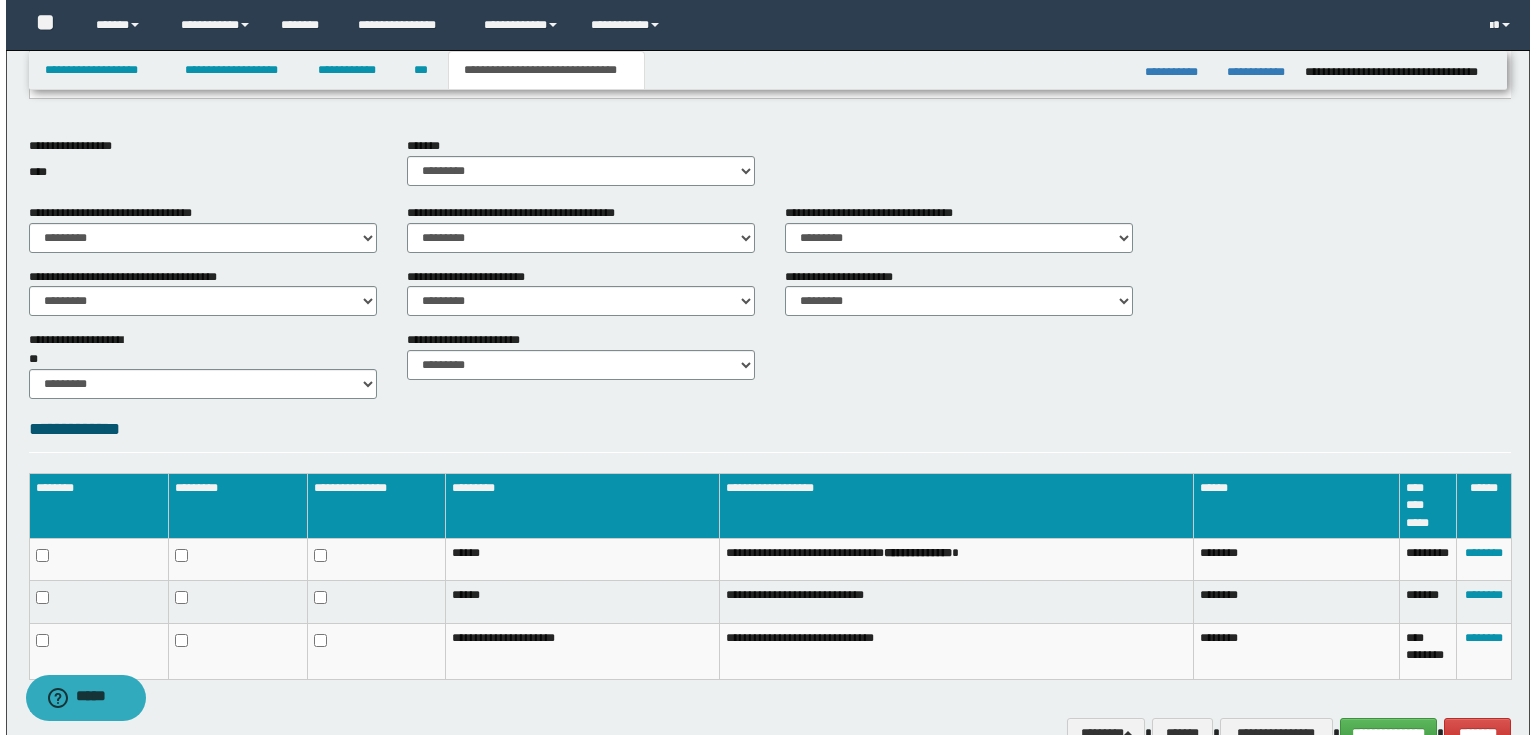 scroll, scrollTop: 748, scrollLeft: 0, axis: vertical 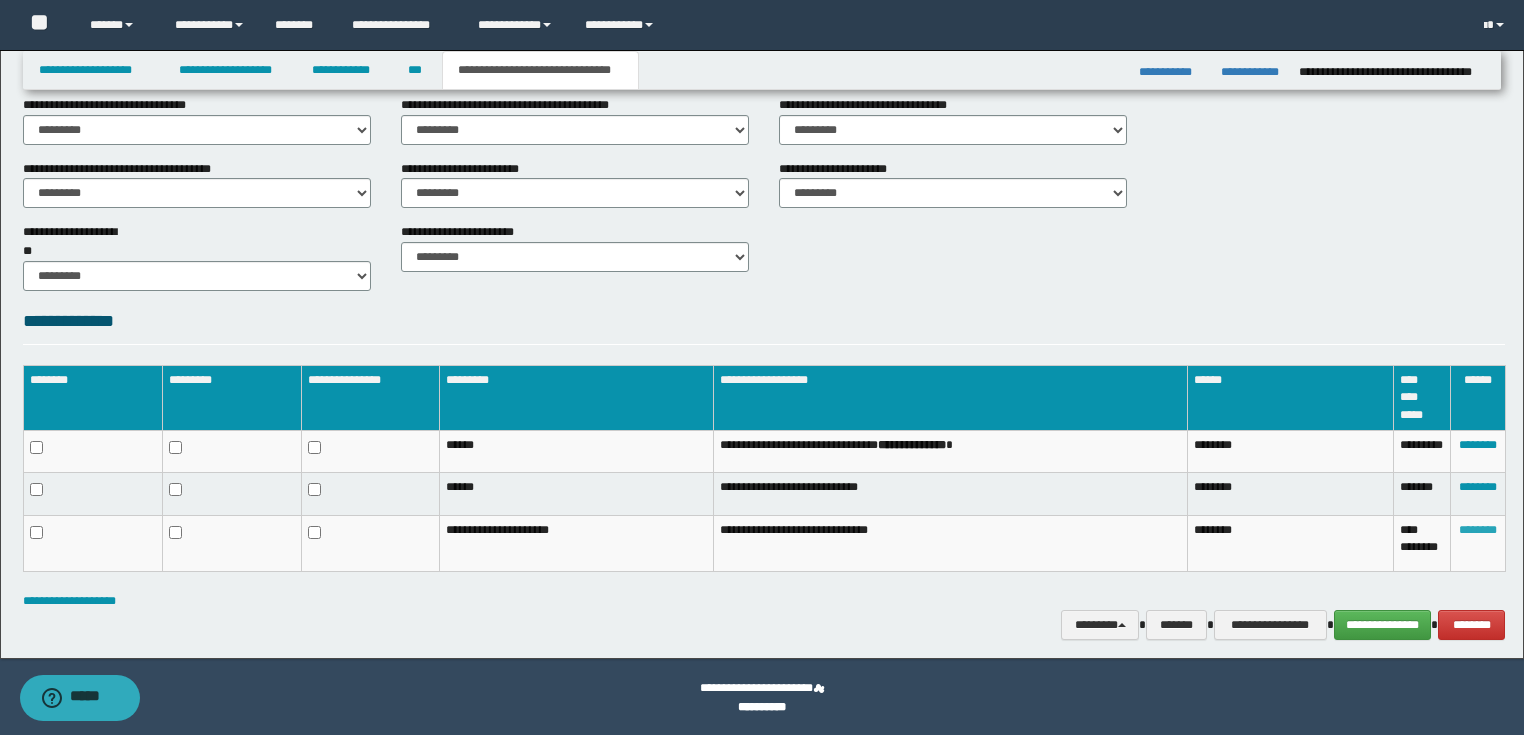 click on "********" at bounding box center (1478, 530) 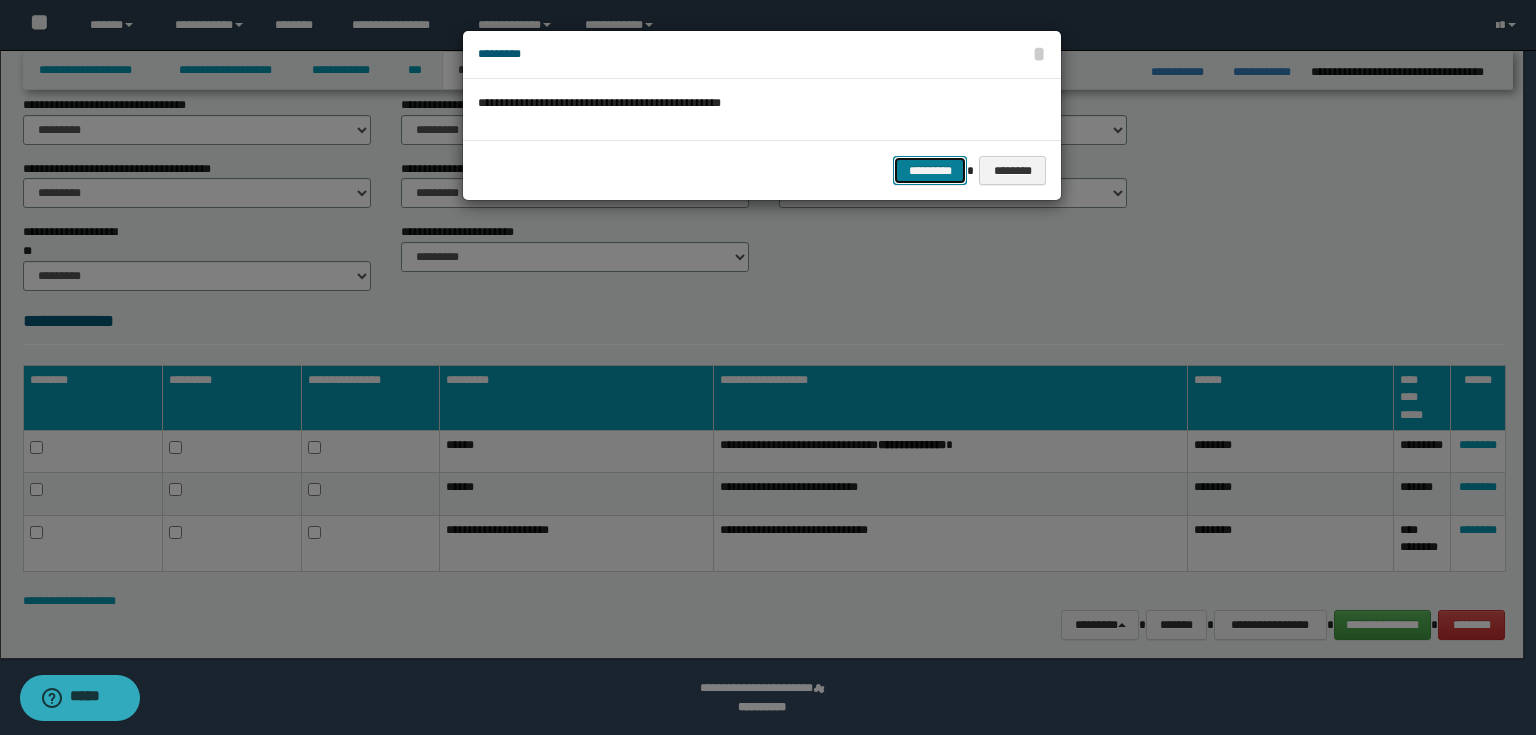 click on "*********" at bounding box center (930, 171) 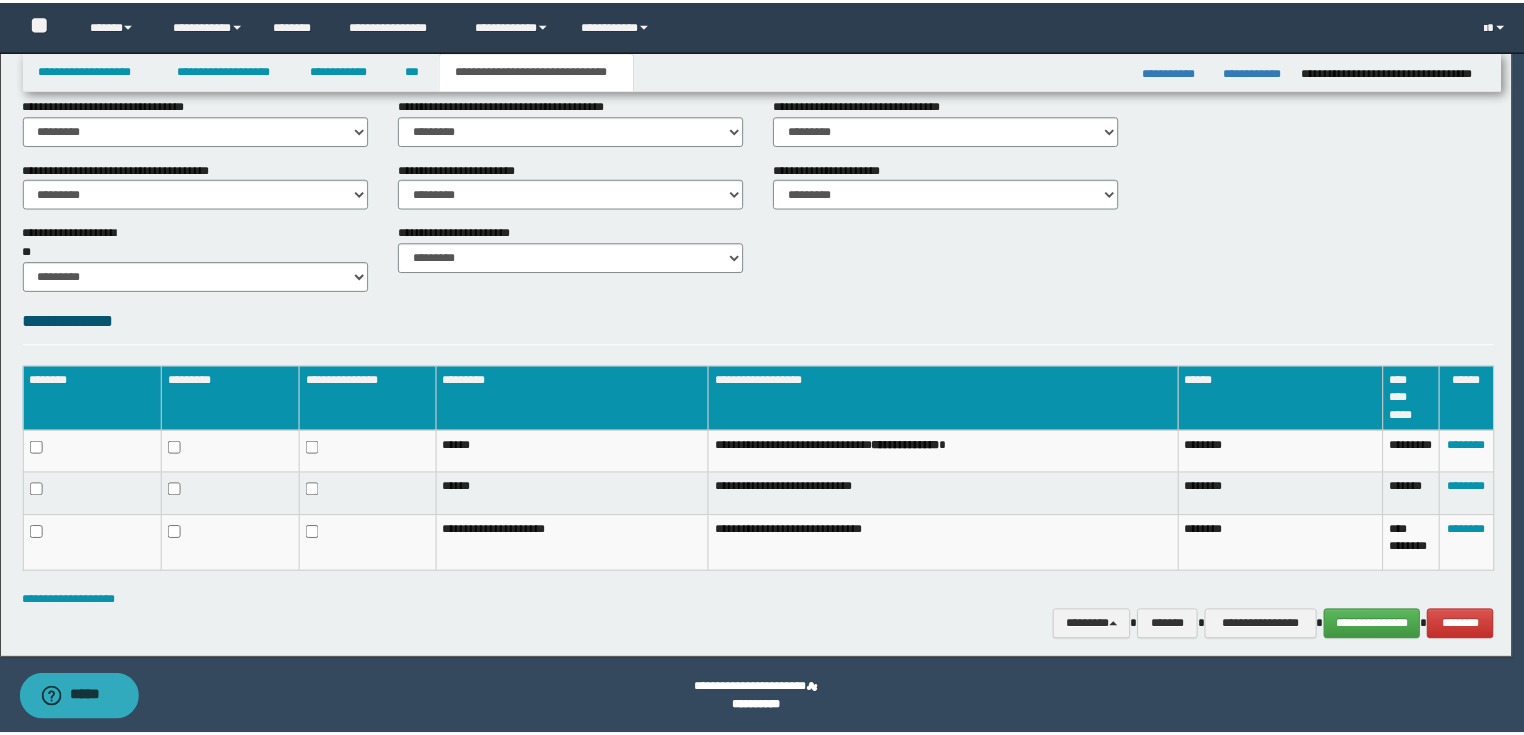 scroll, scrollTop: 684, scrollLeft: 0, axis: vertical 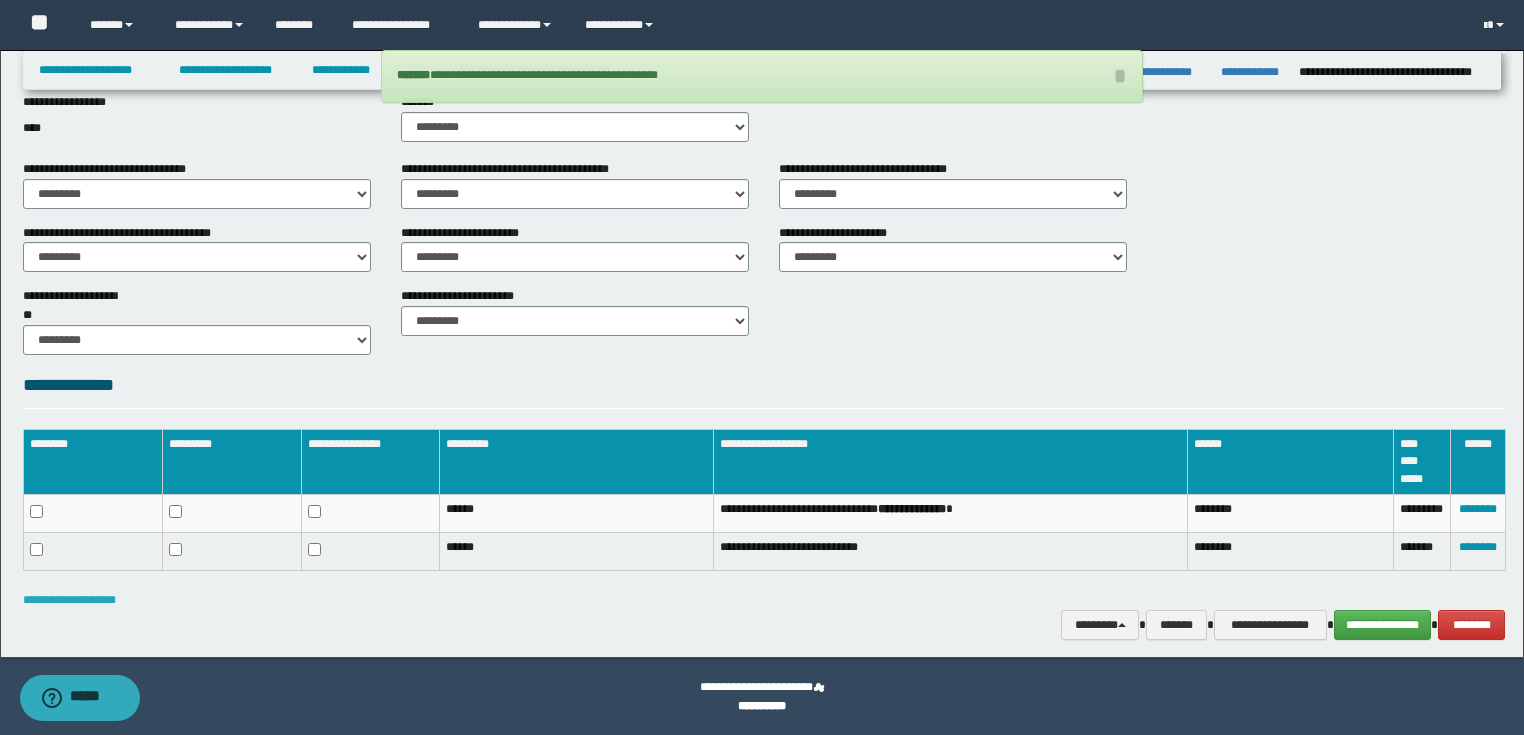 click on "**********" at bounding box center [69, 600] 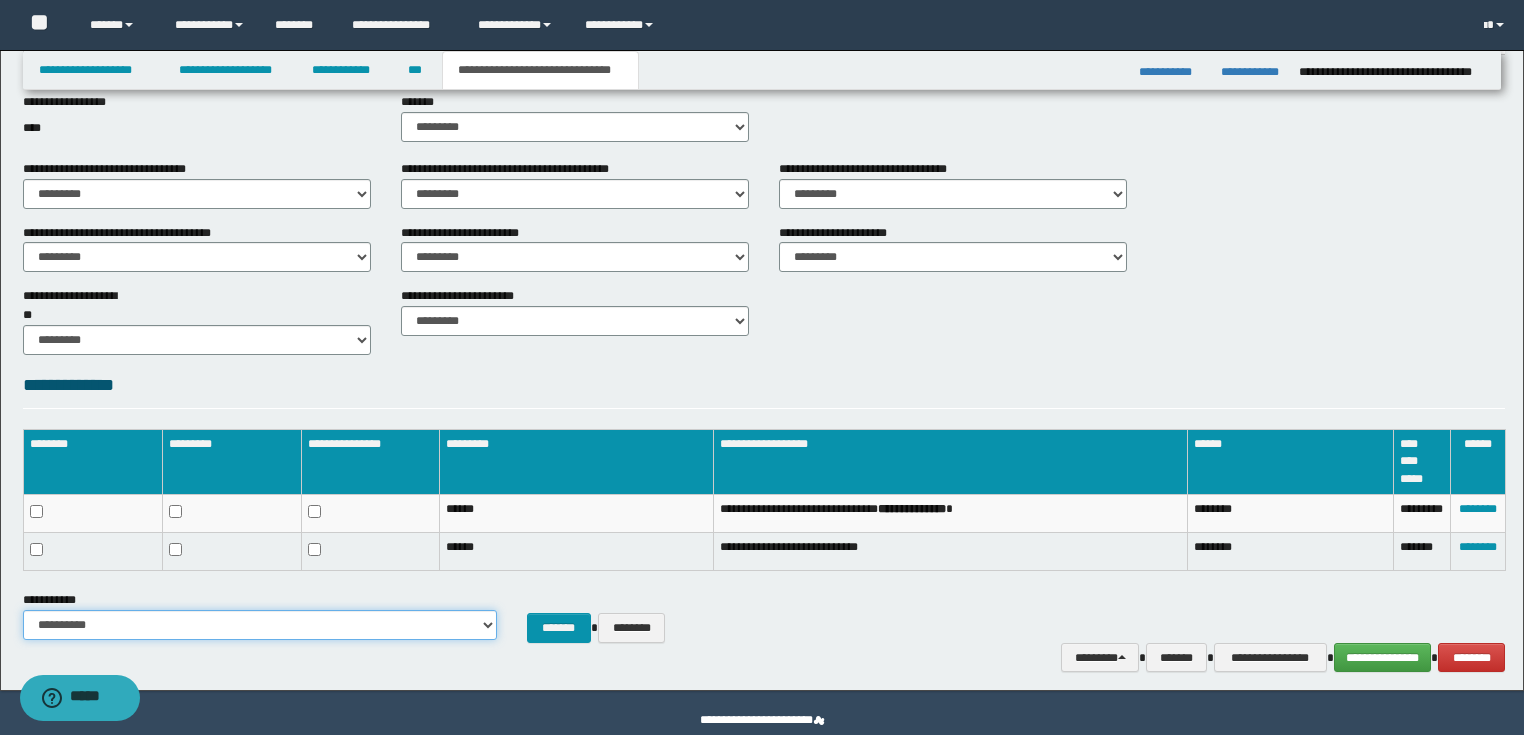 click on "**********" at bounding box center (260, 625) 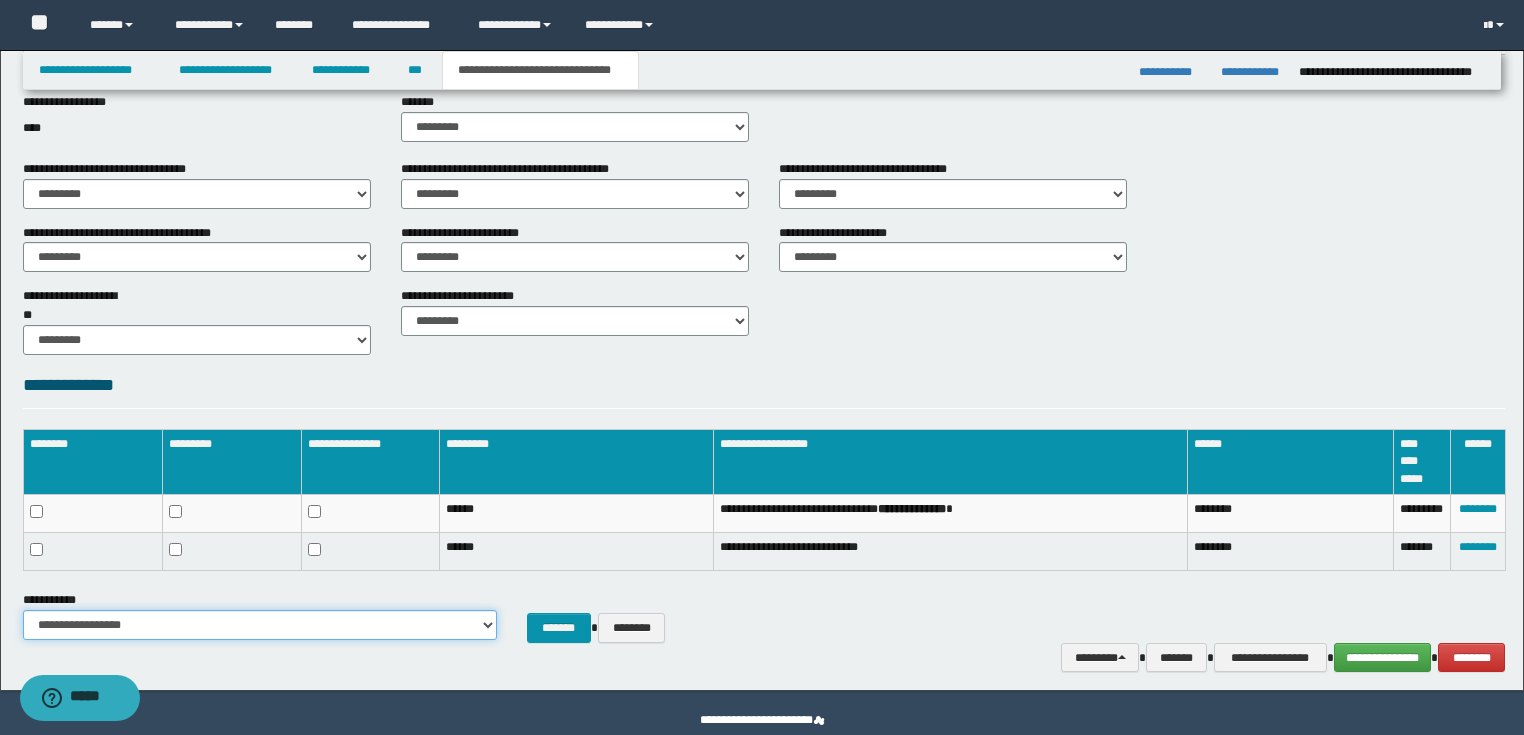 click on "**********" at bounding box center (260, 625) 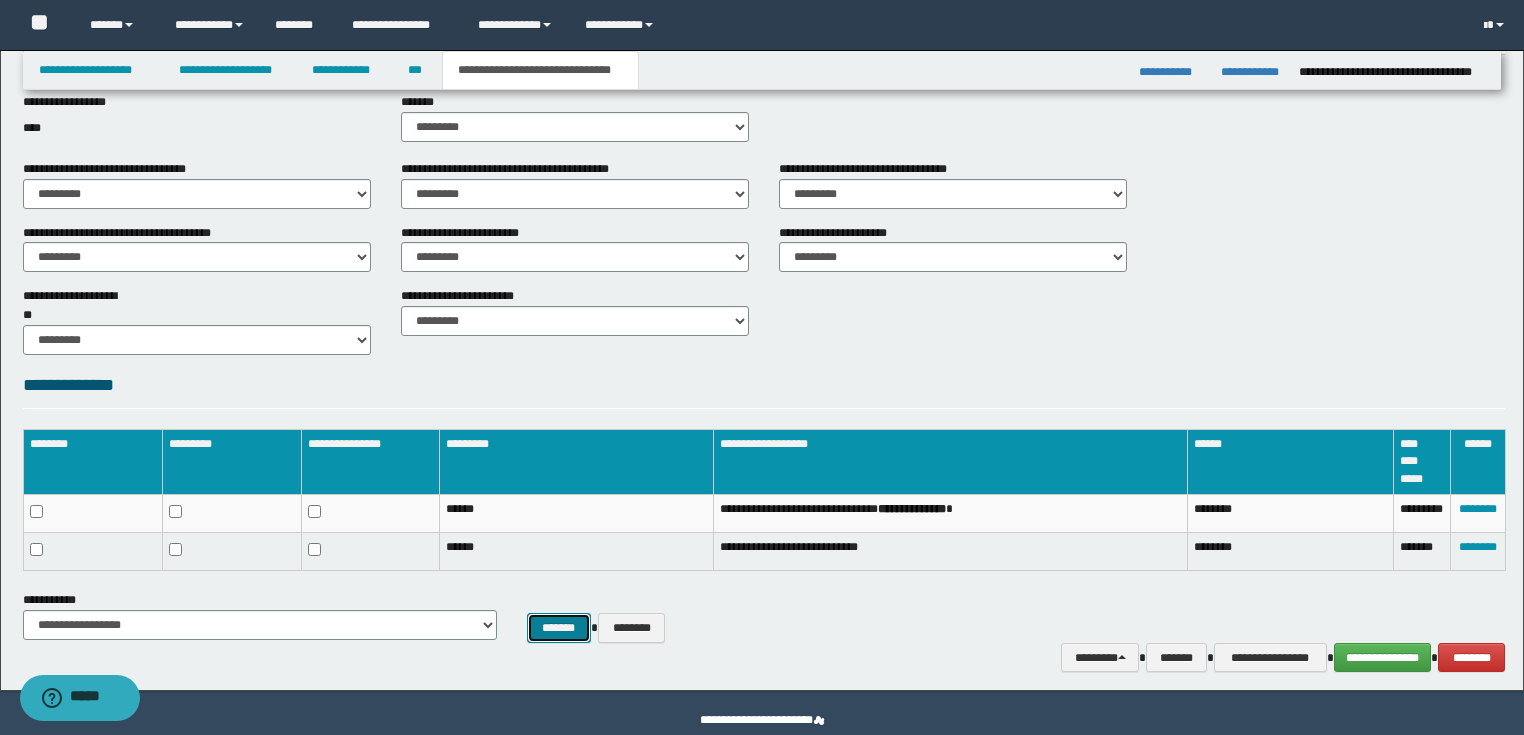 click on "*******" at bounding box center (559, 628) 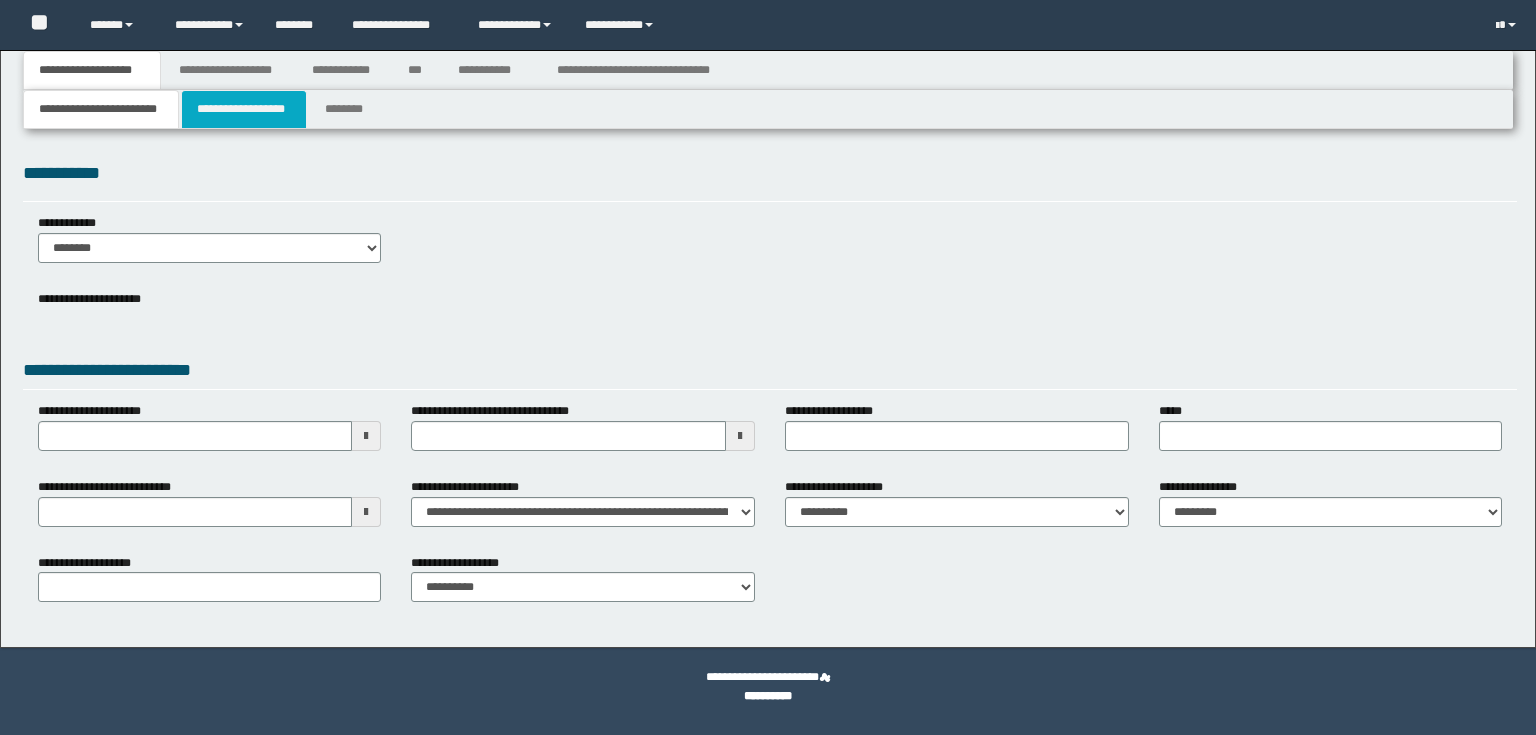 type 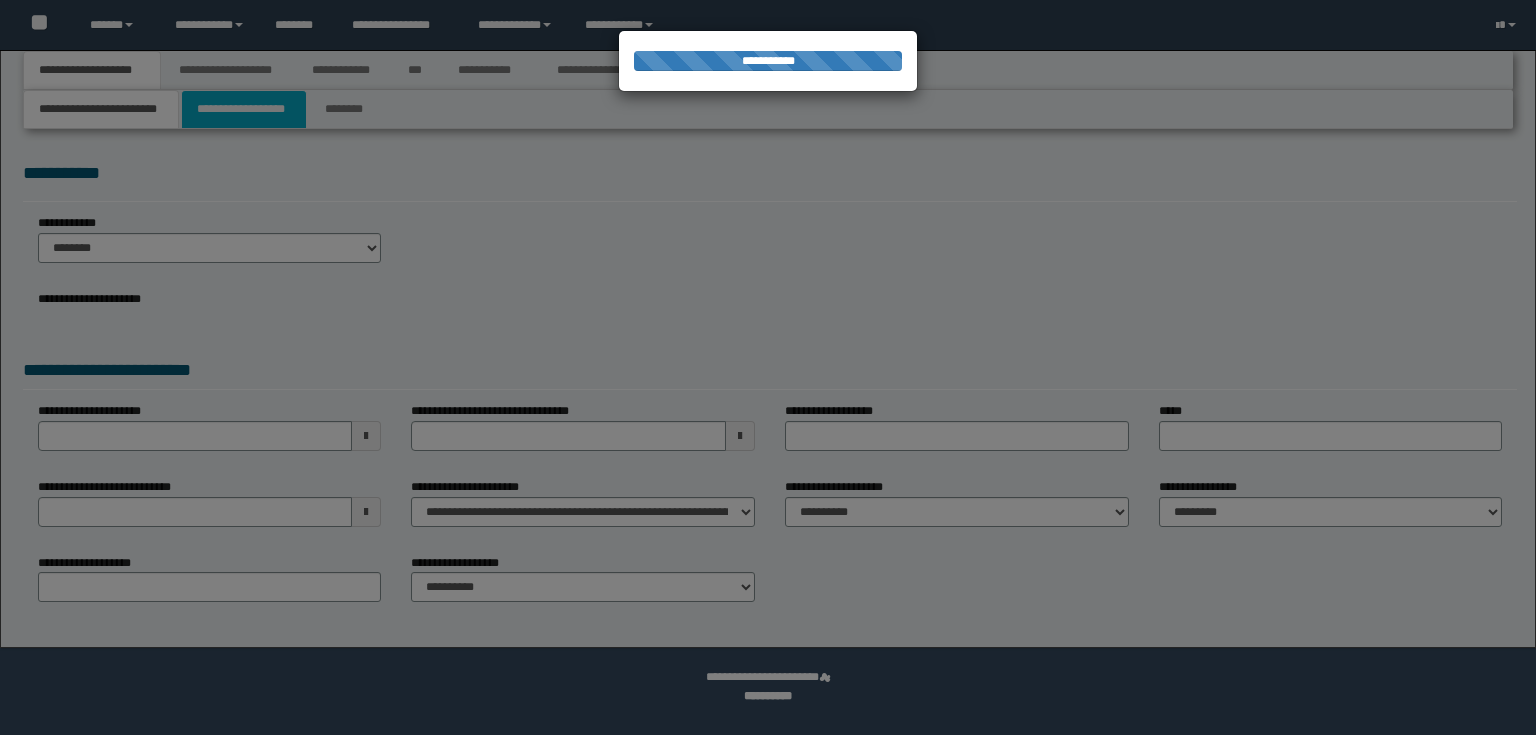 click at bounding box center (768, 367) 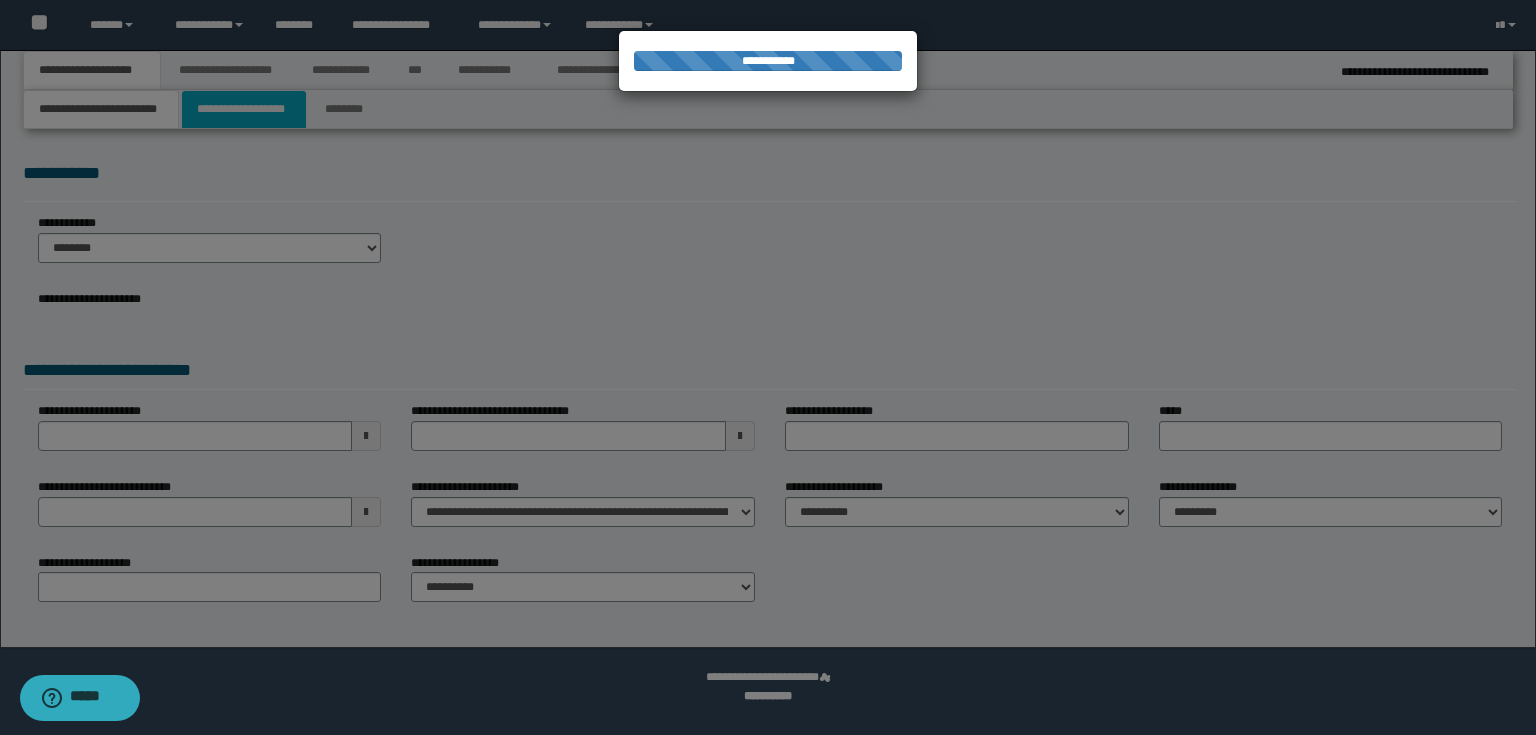 type on "**********" 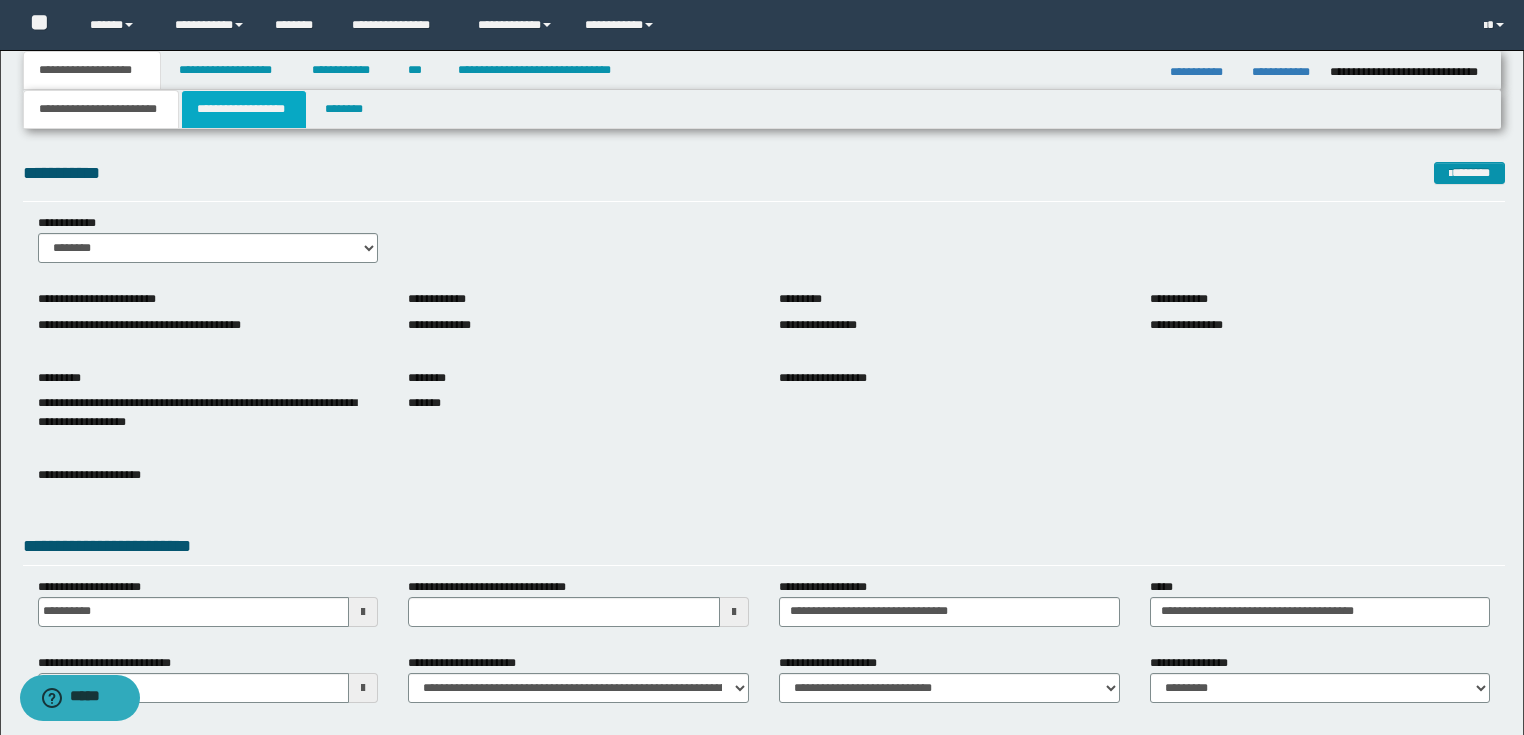 click on "**********" at bounding box center (244, 109) 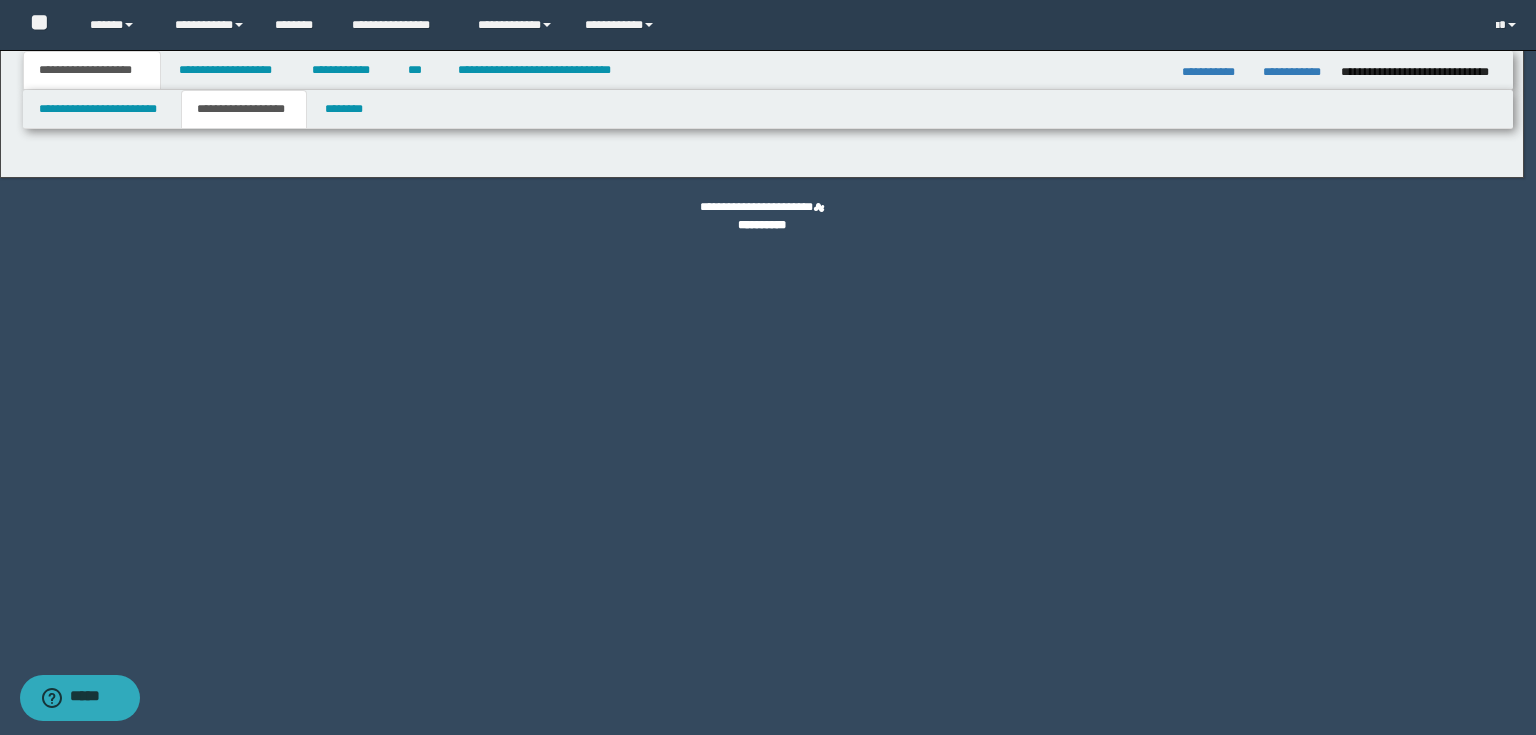 type on "********" 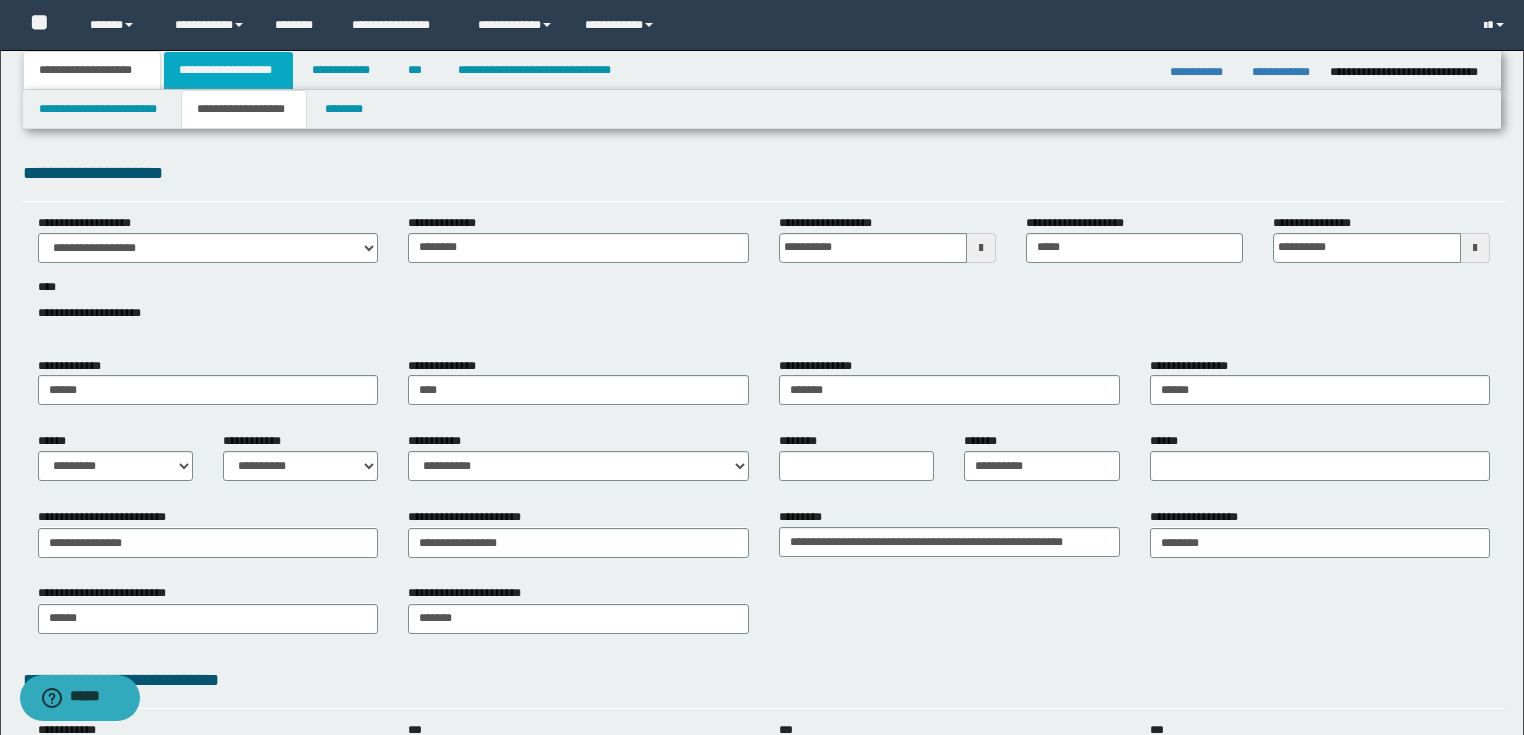 click on "**********" at bounding box center [228, 70] 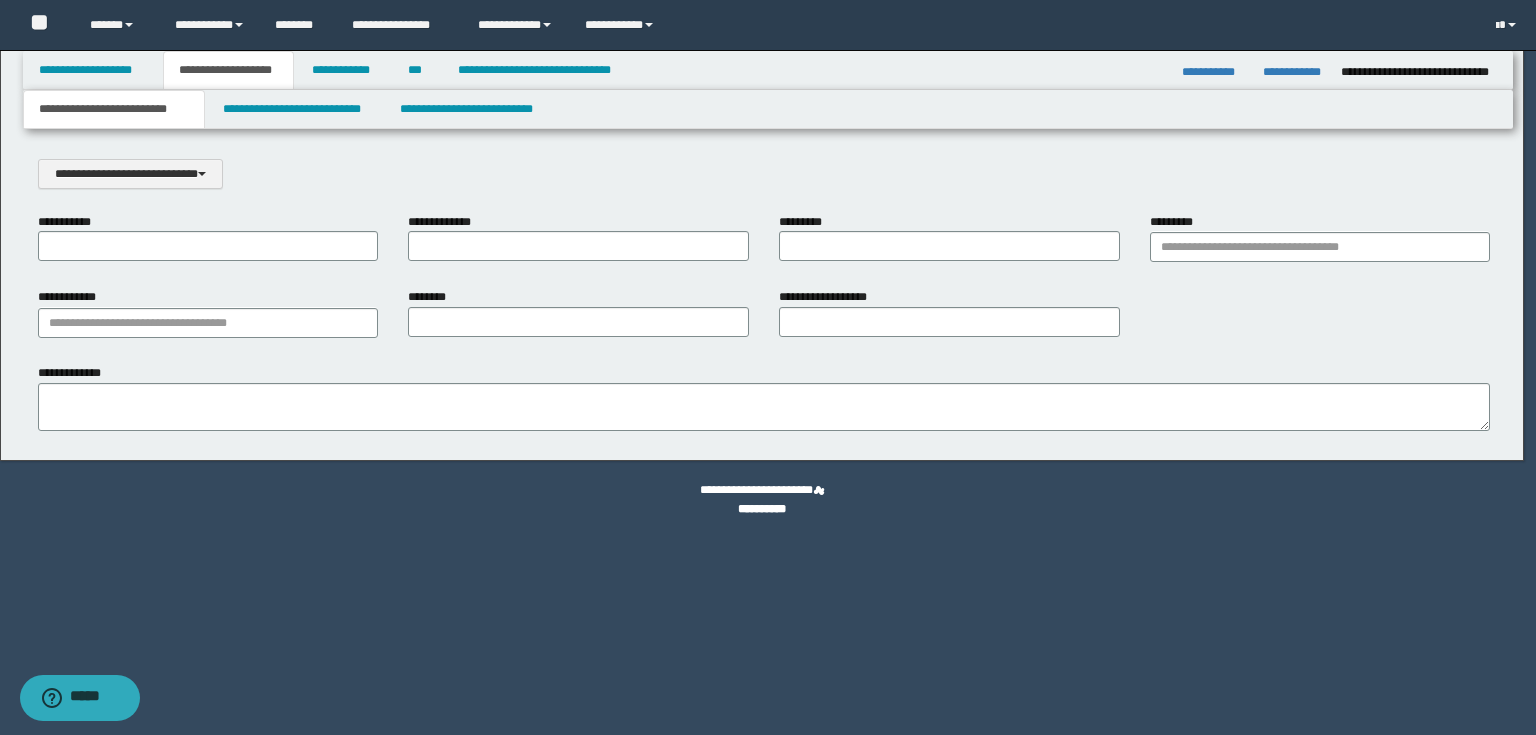 scroll, scrollTop: 0, scrollLeft: 0, axis: both 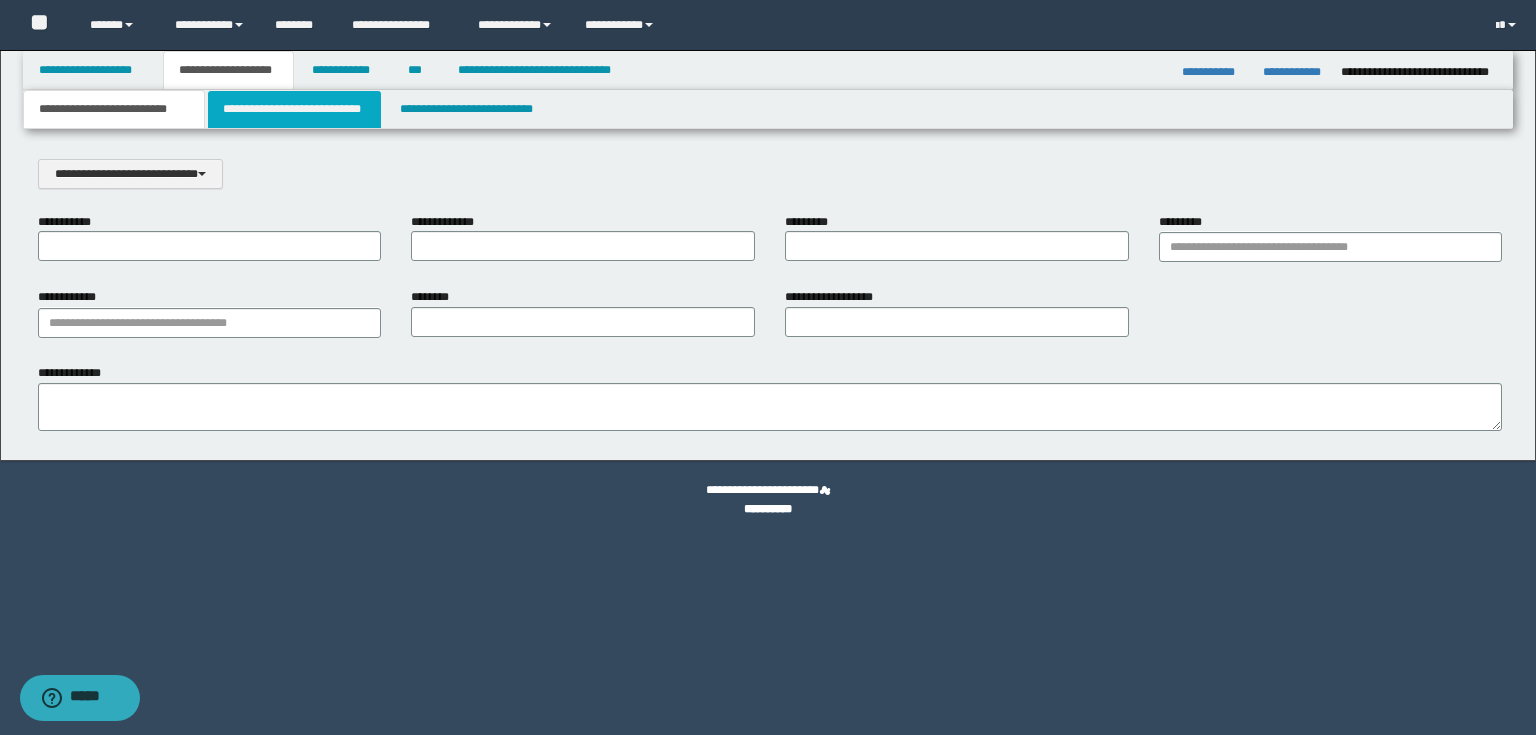click on "**********" at bounding box center (294, 109) 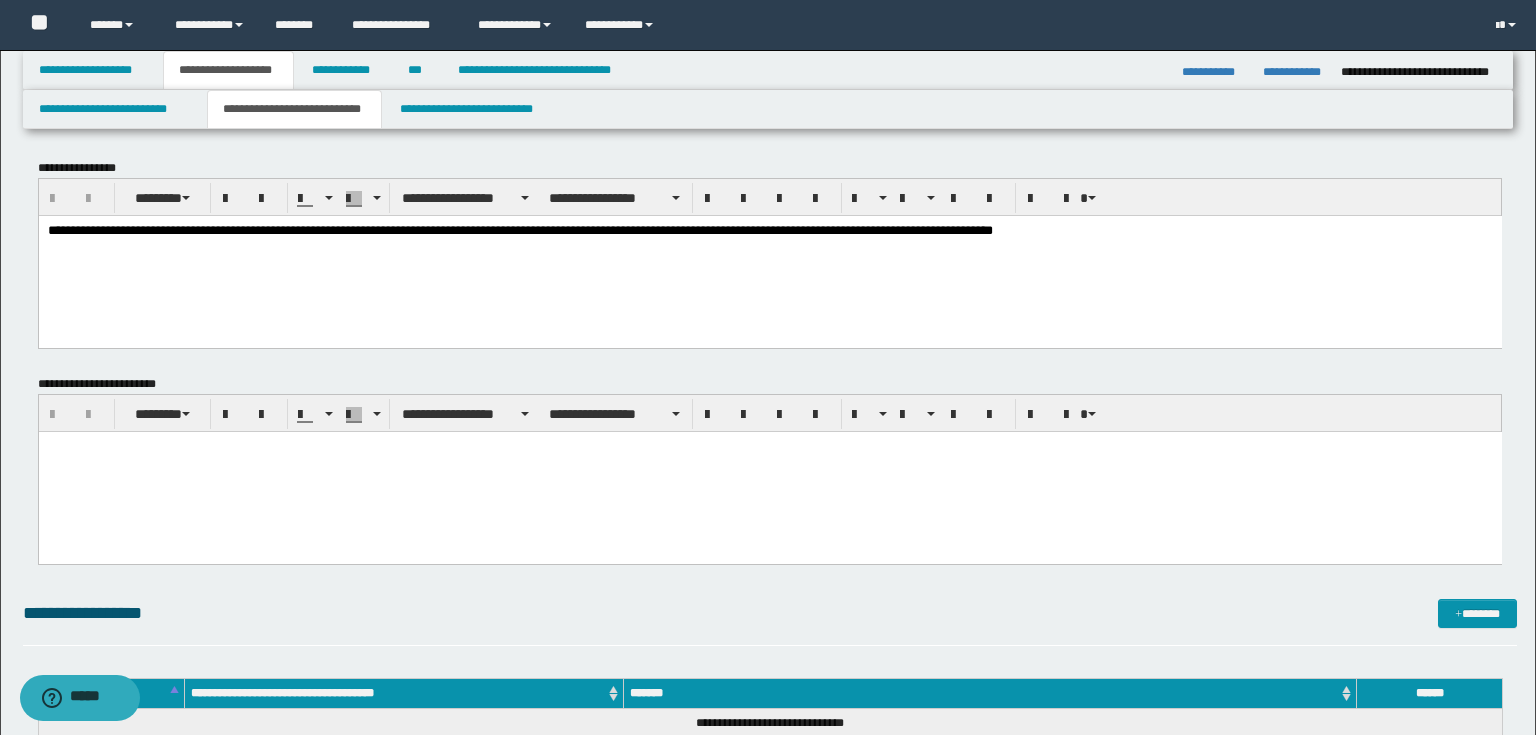 scroll, scrollTop: 0, scrollLeft: 0, axis: both 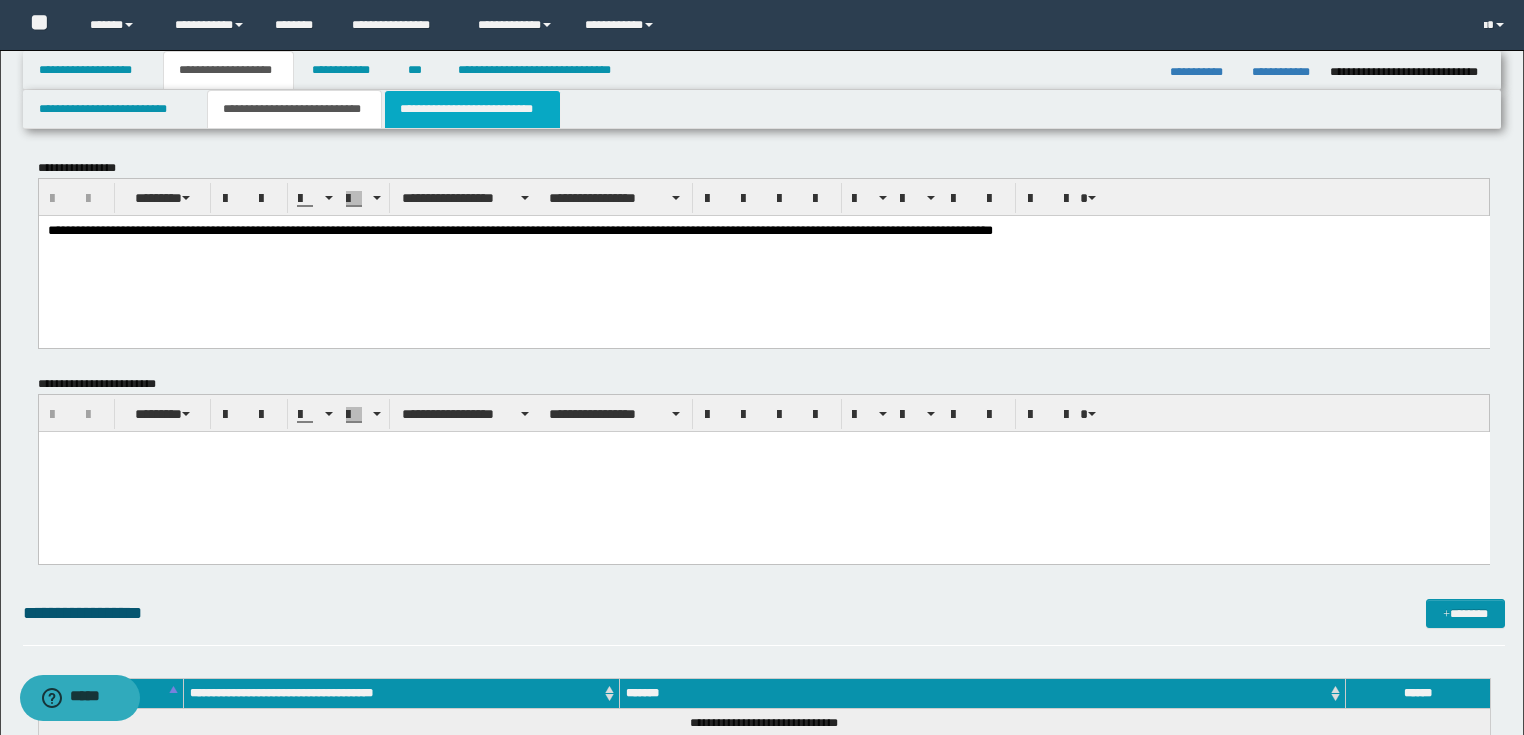 click on "**********" at bounding box center [472, 109] 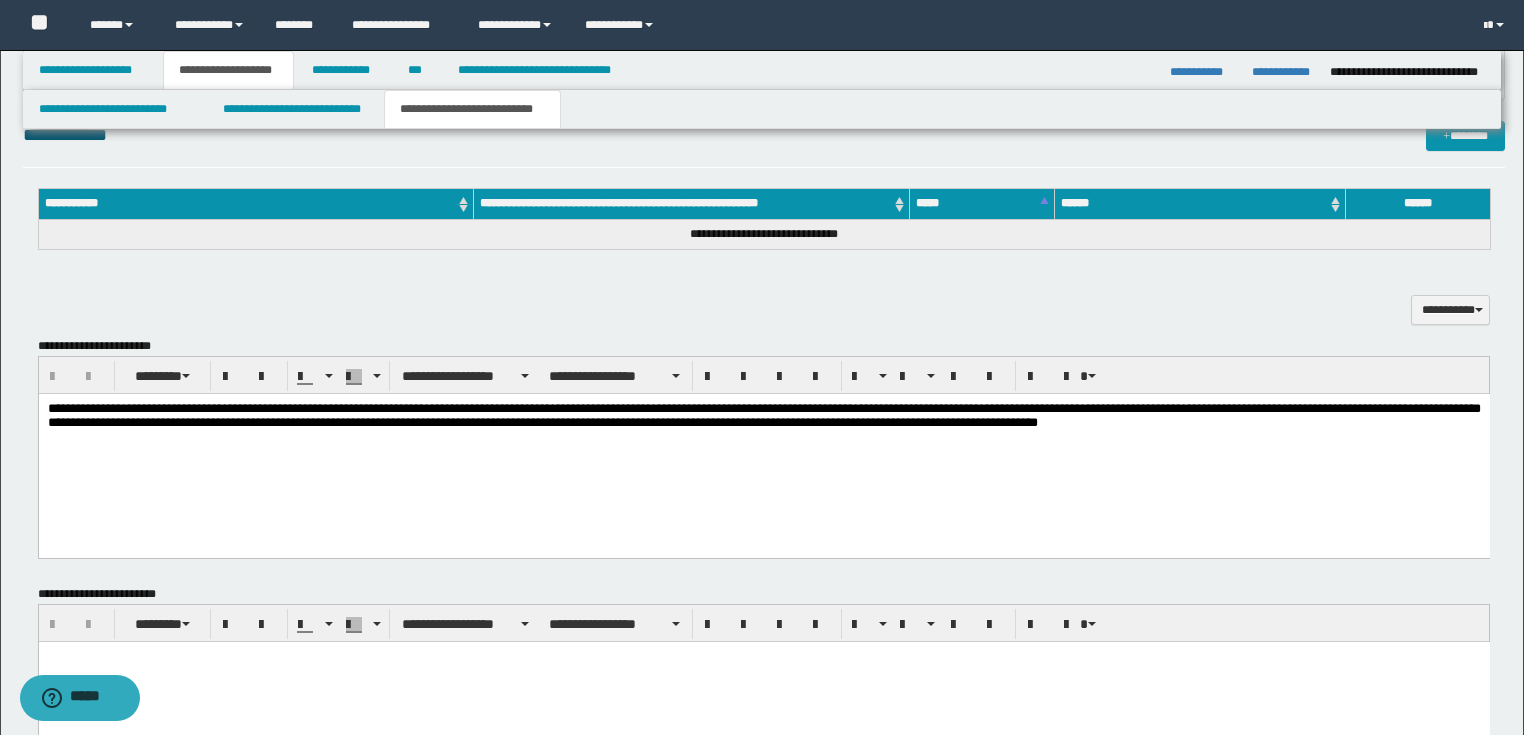 scroll, scrollTop: 640, scrollLeft: 0, axis: vertical 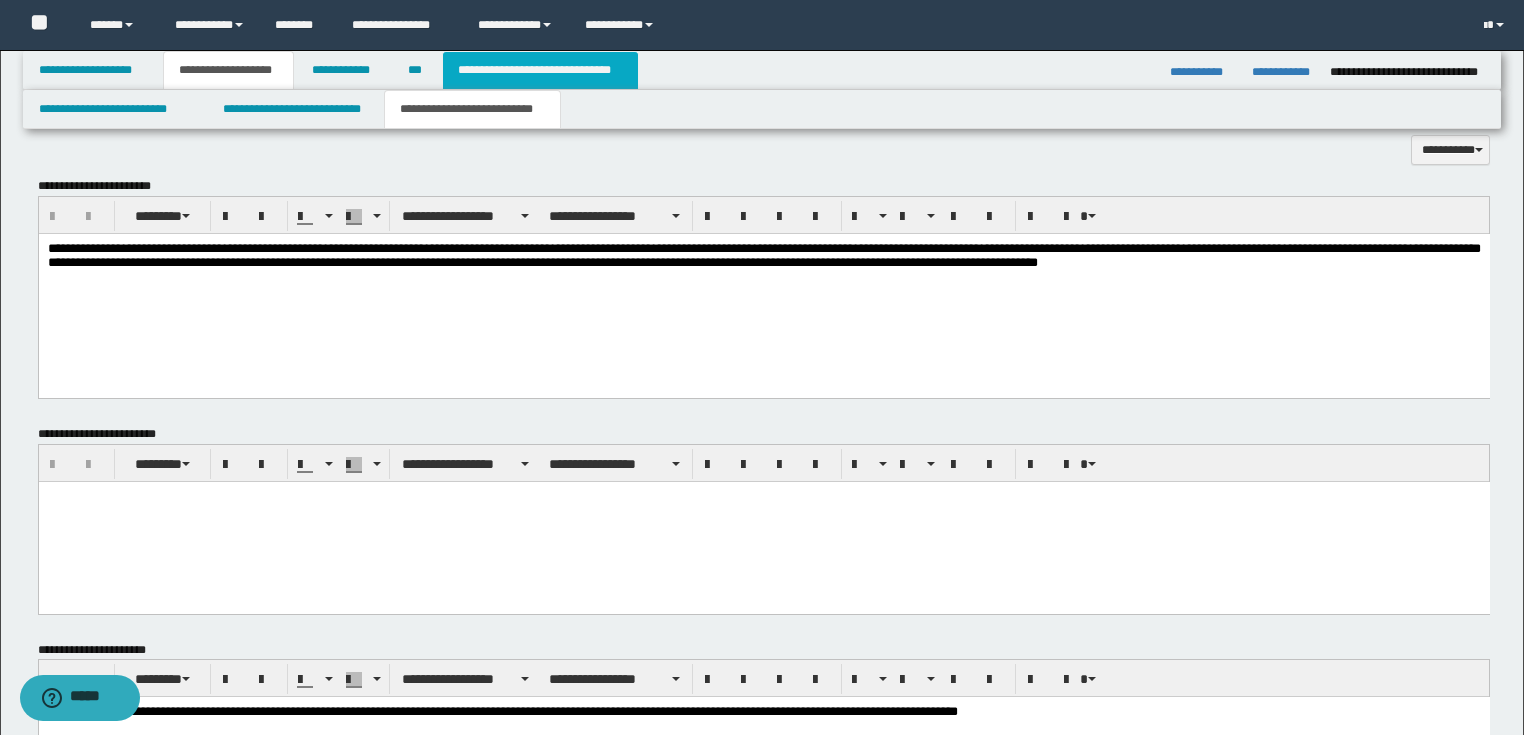 click on "**********" at bounding box center (540, 70) 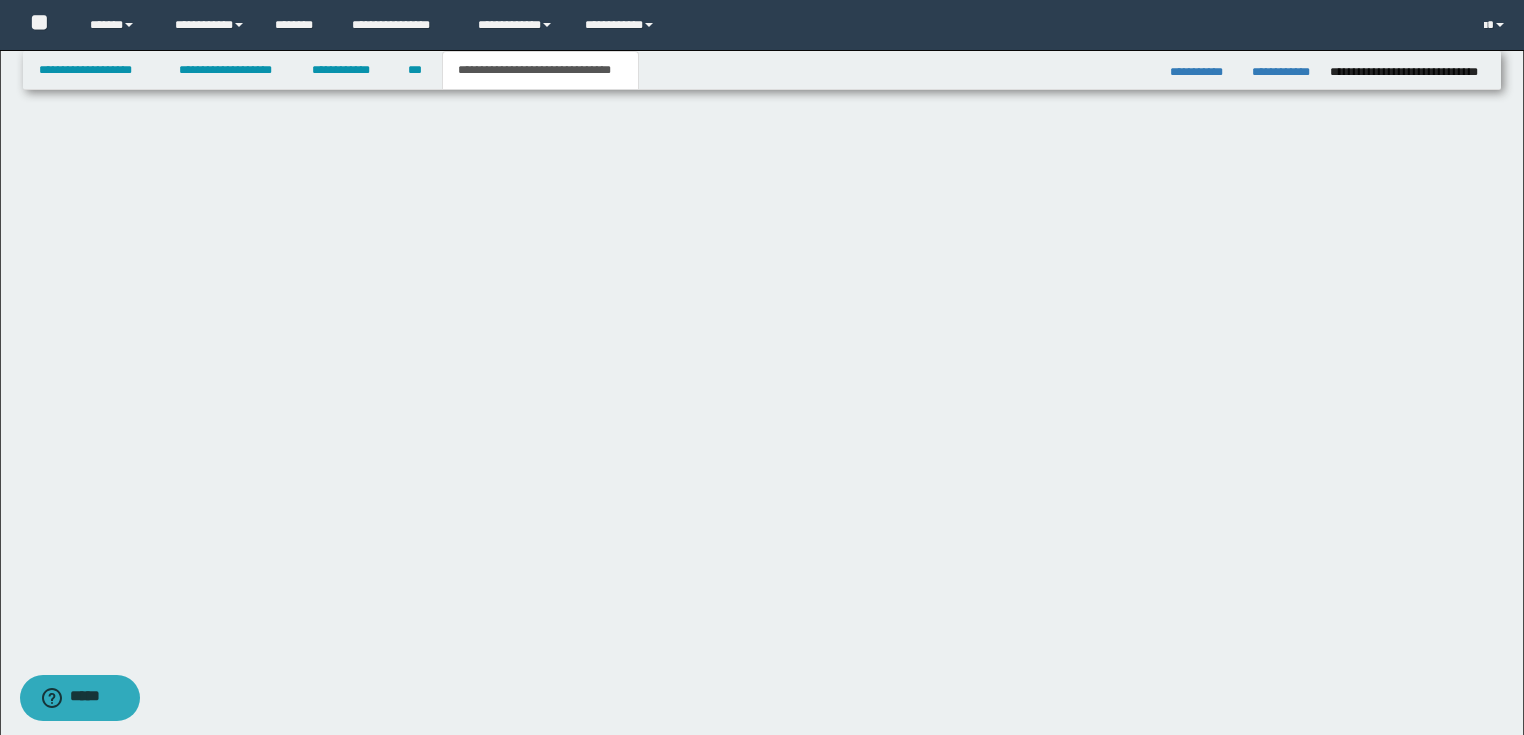 scroll, scrollTop: 0, scrollLeft: 0, axis: both 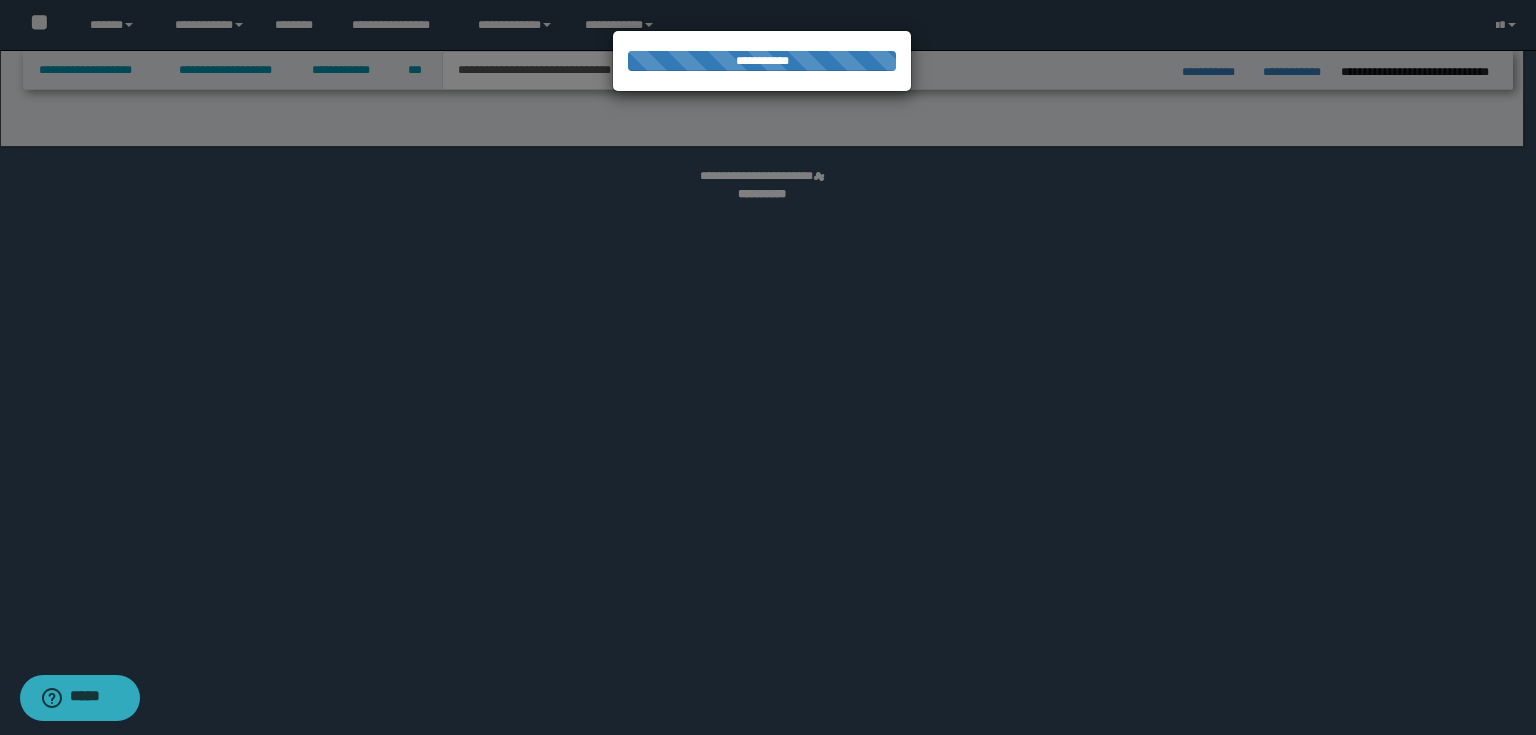 select on "*" 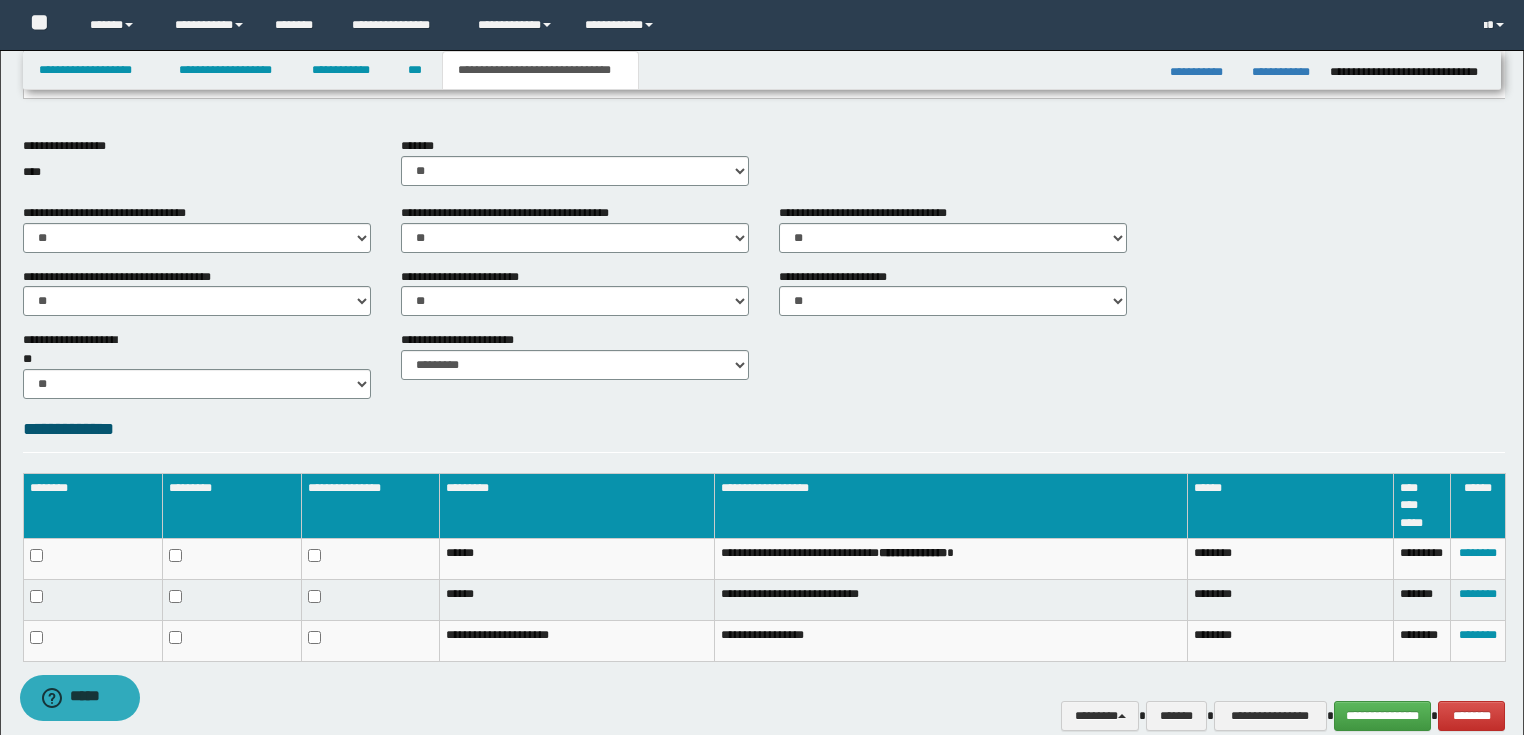 scroll, scrollTop: 732, scrollLeft: 0, axis: vertical 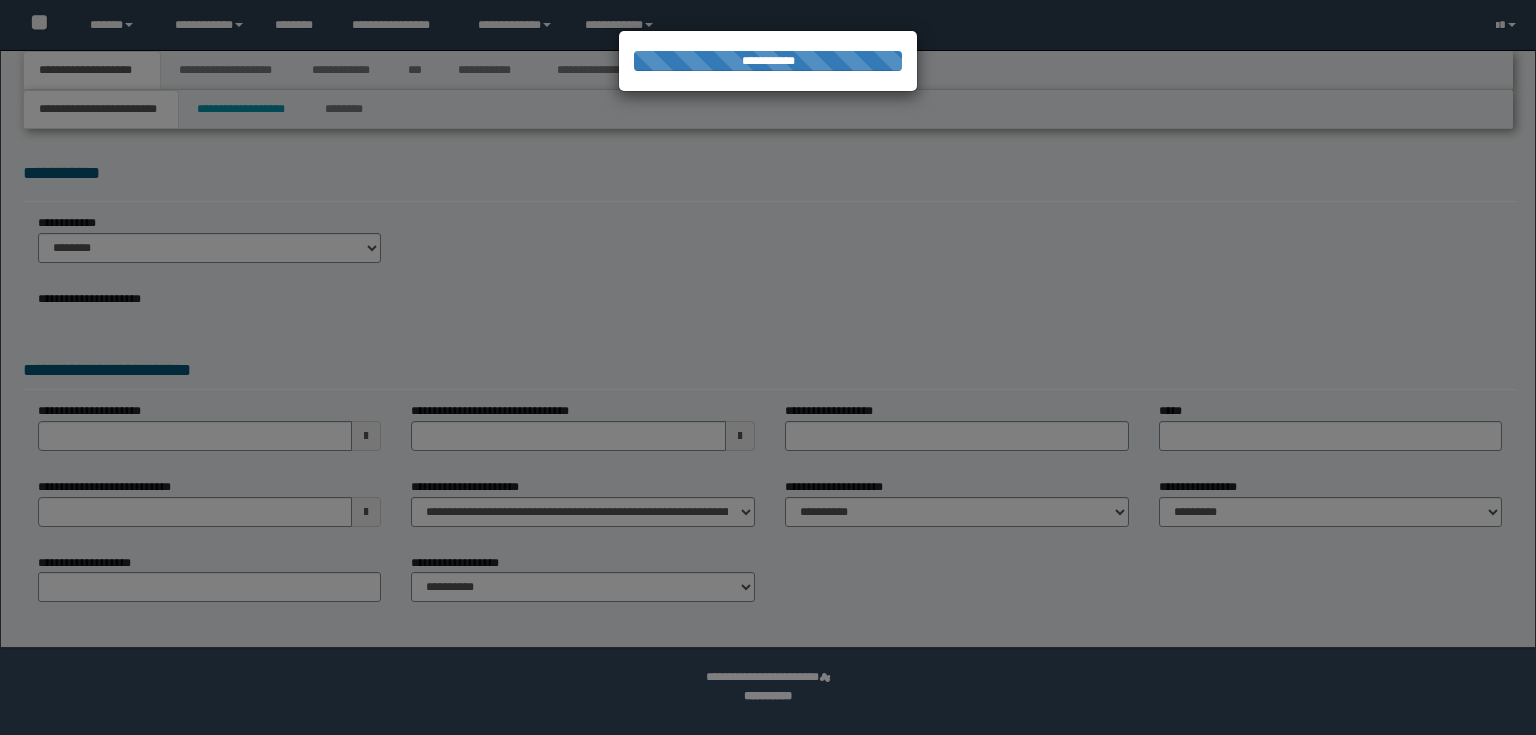select on "*" 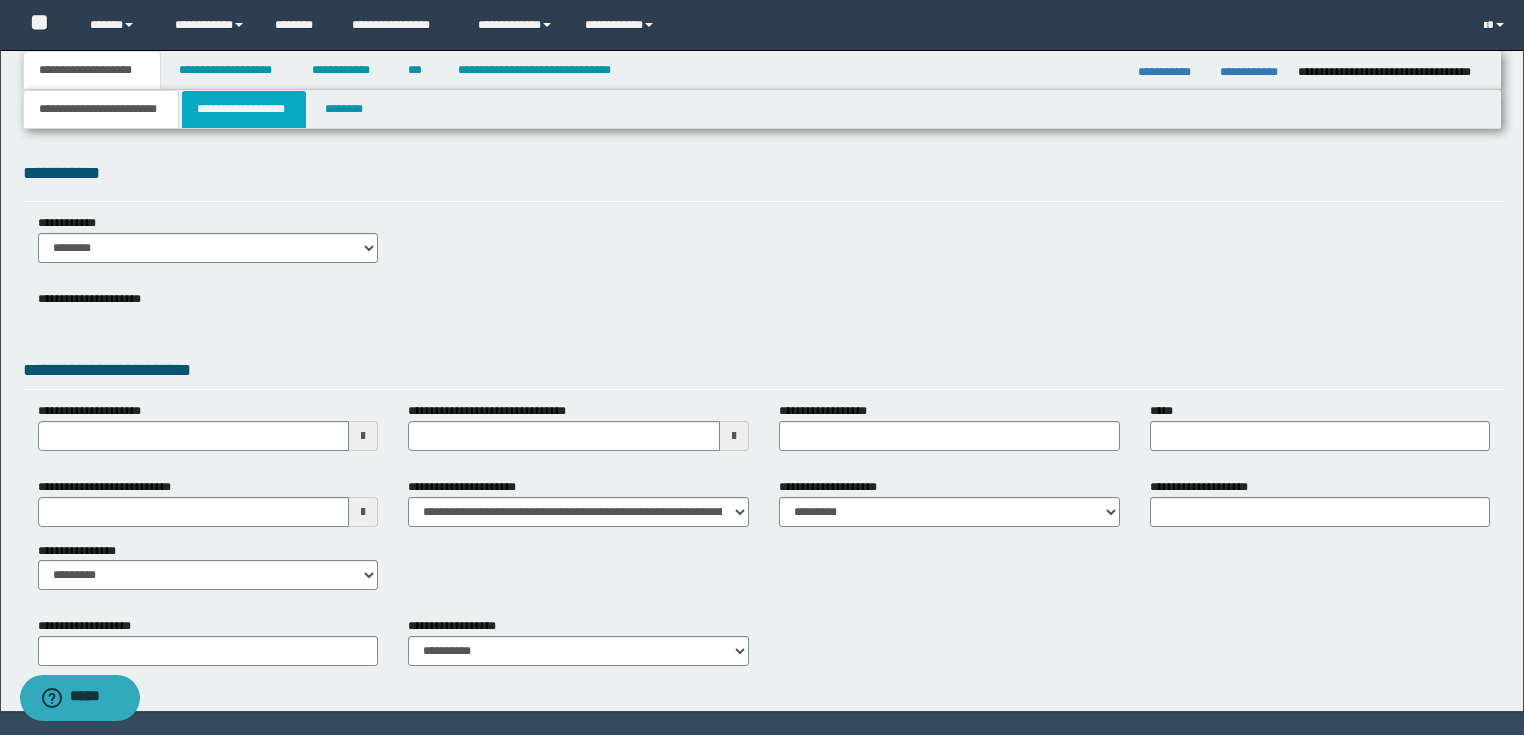 click on "**********" at bounding box center (244, 109) 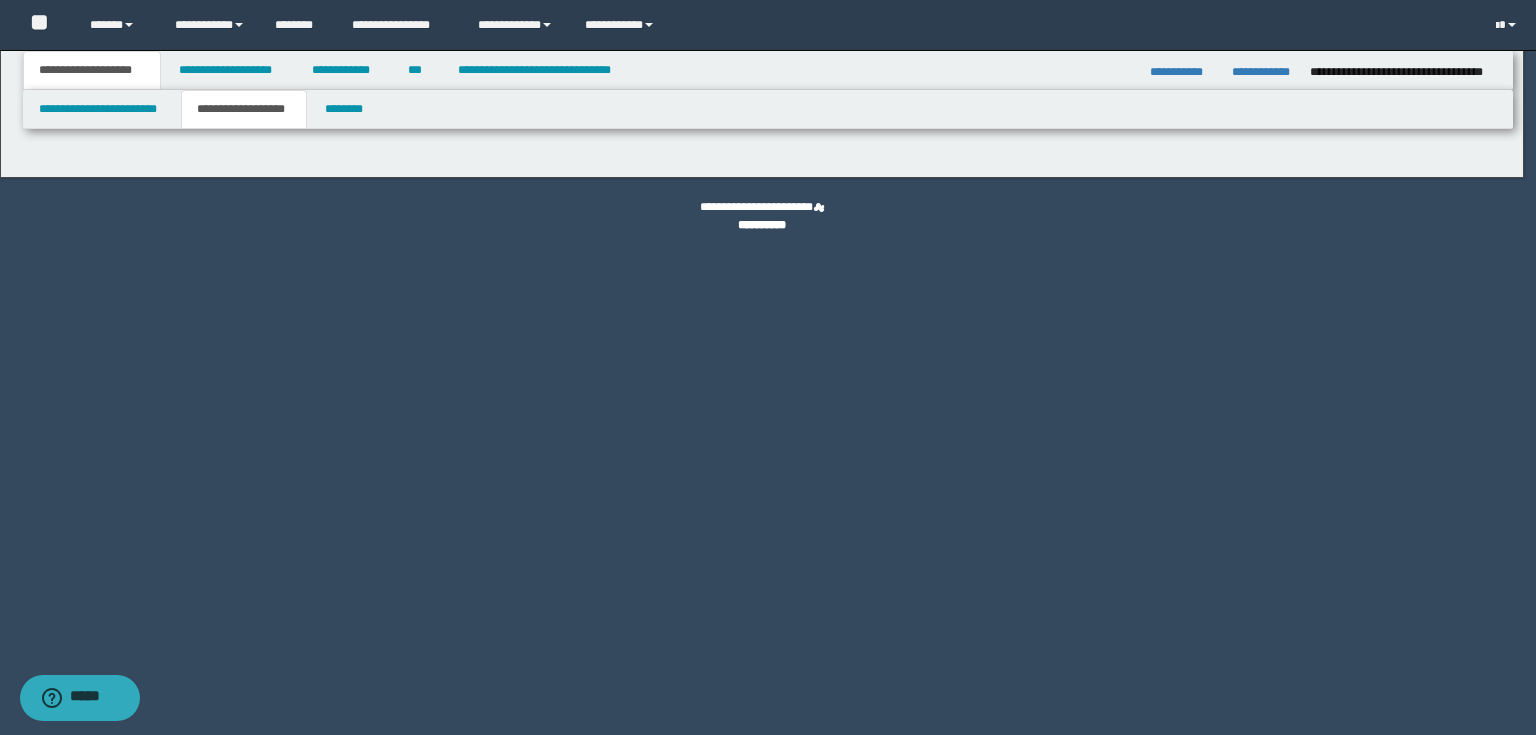 select on "*" 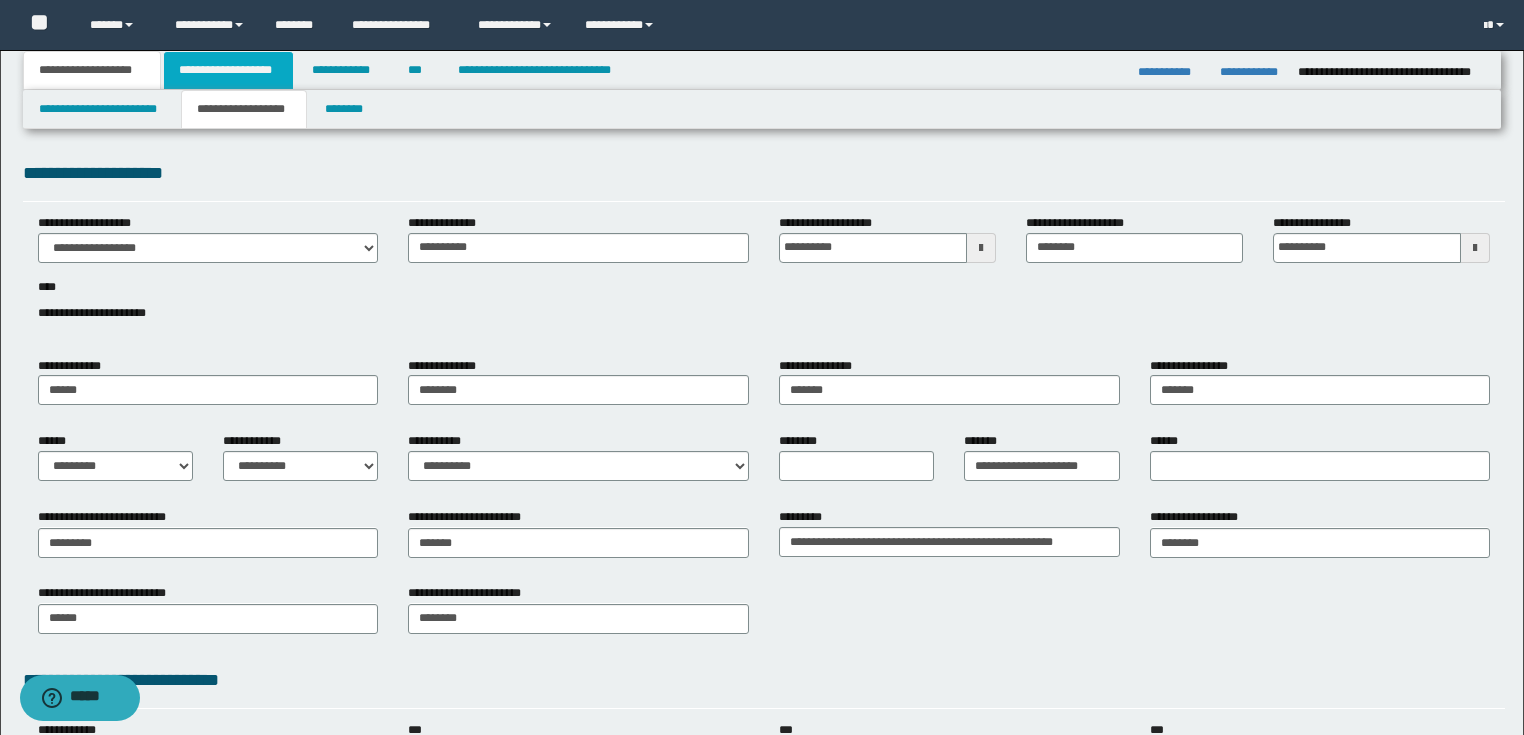 click on "**********" at bounding box center [228, 70] 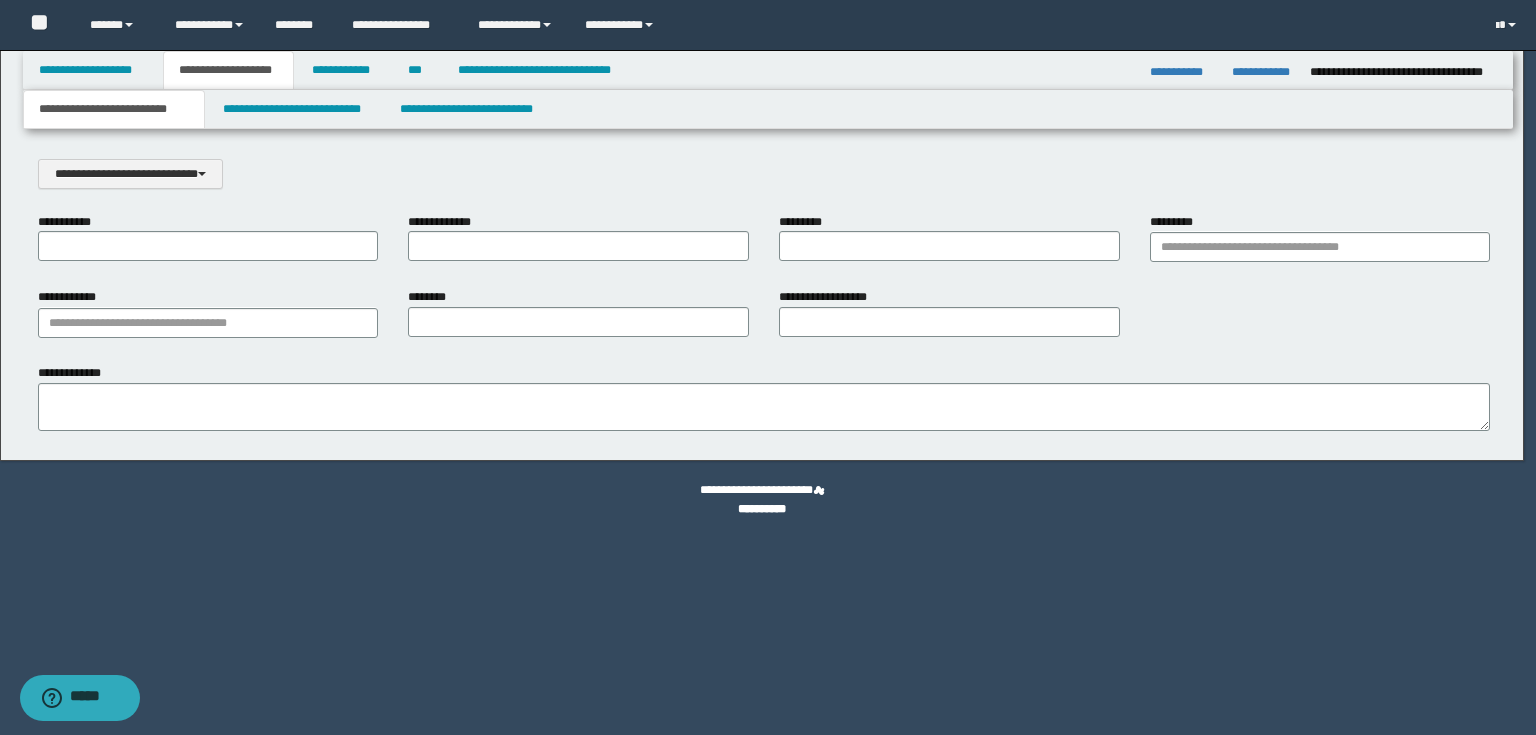 scroll, scrollTop: 0, scrollLeft: 0, axis: both 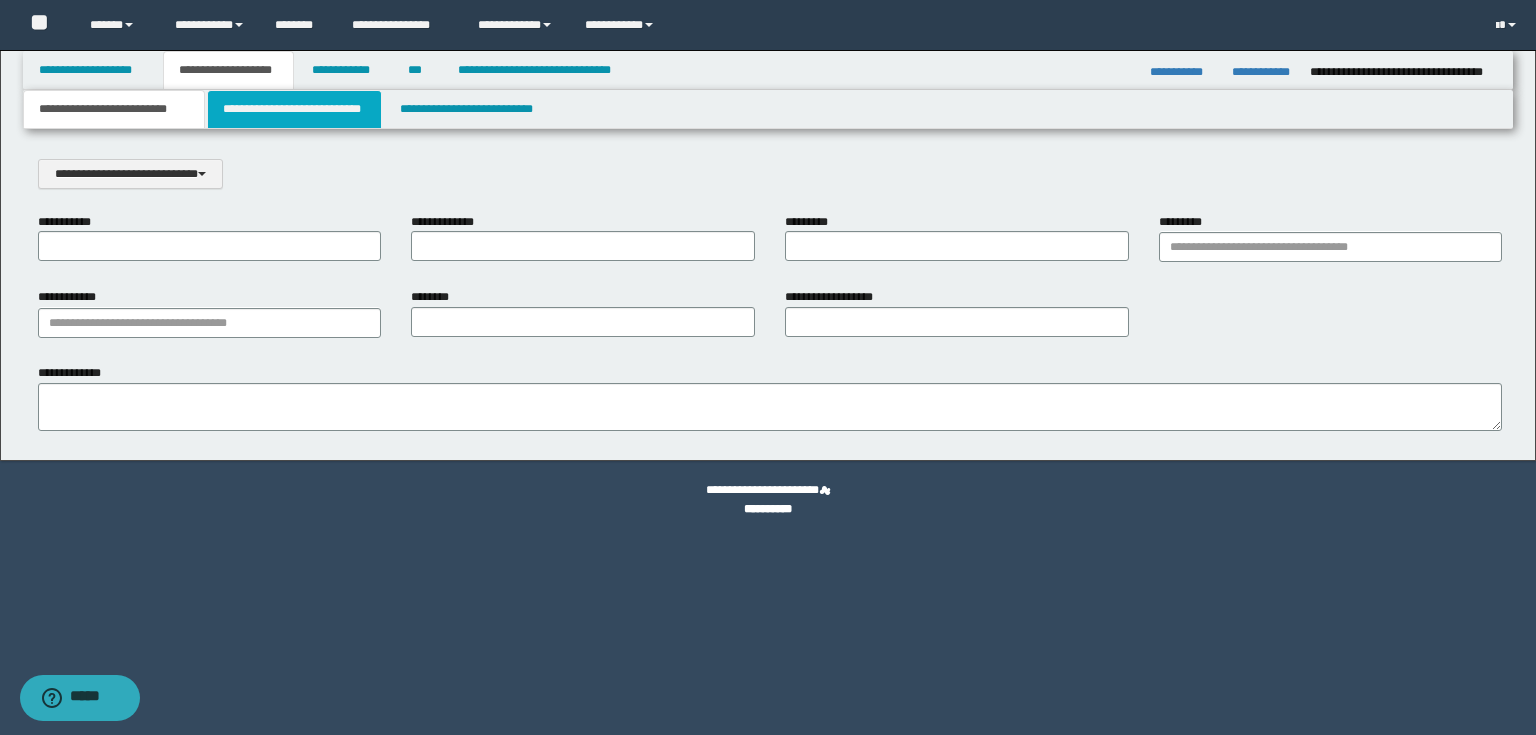click on "**********" at bounding box center (294, 109) 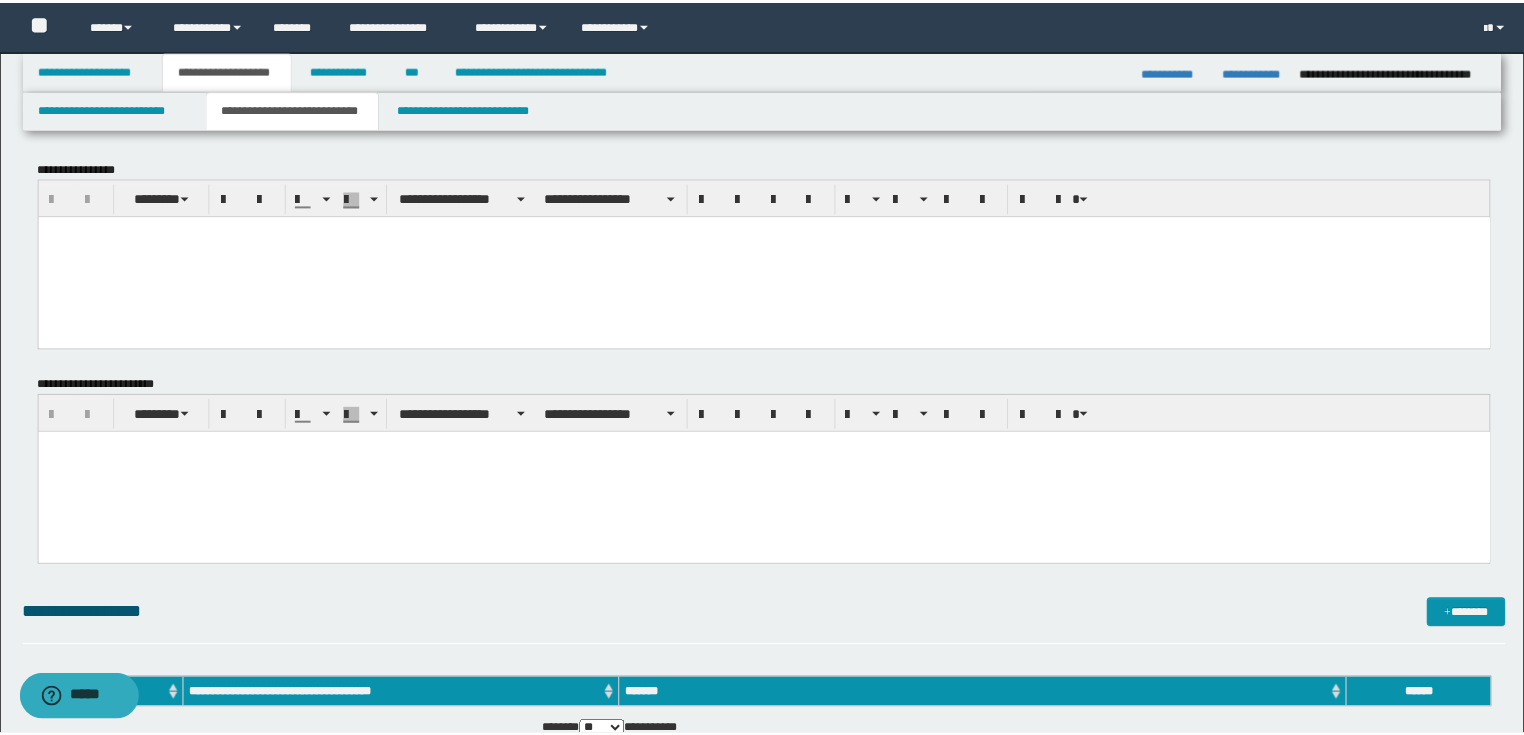 scroll, scrollTop: 0, scrollLeft: 0, axis: both 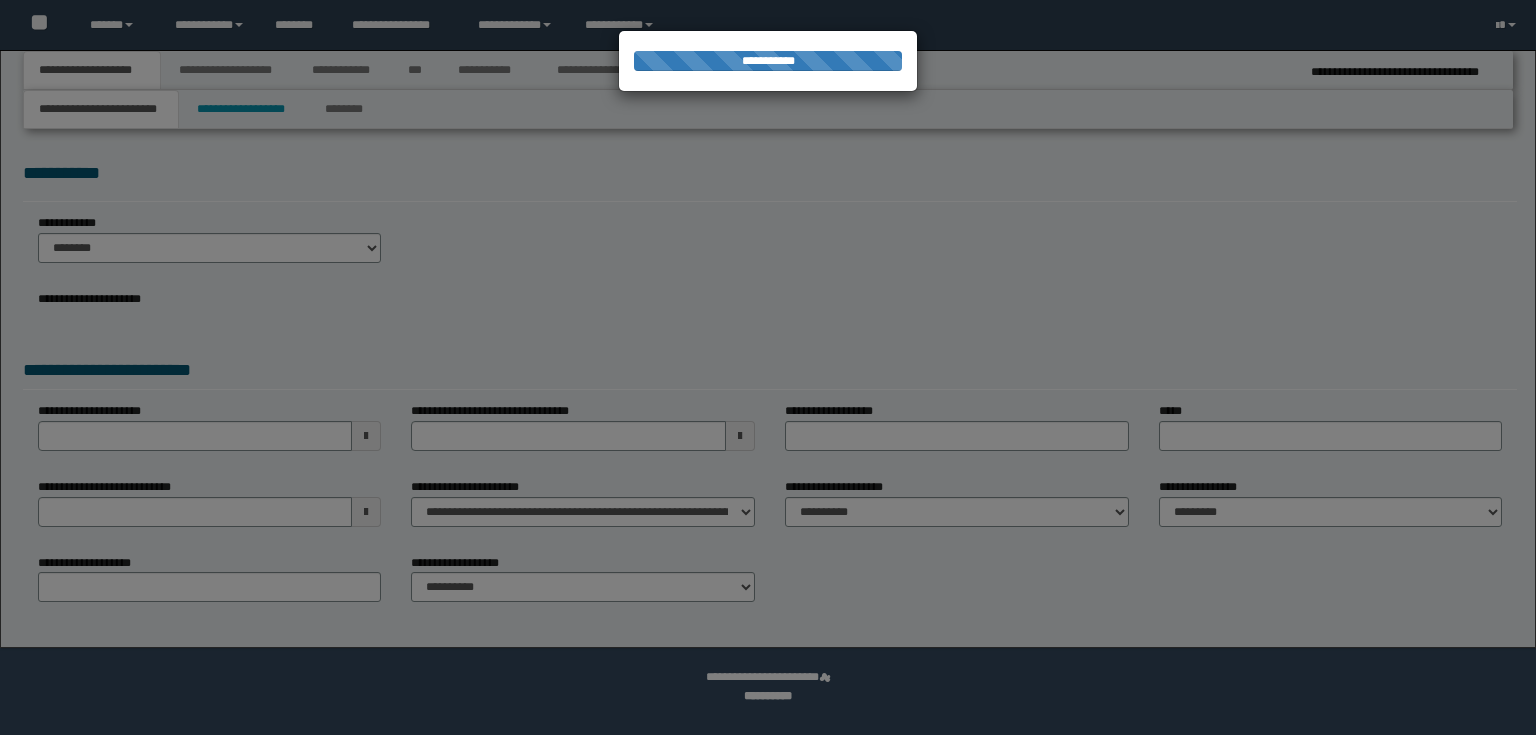 select on "*" 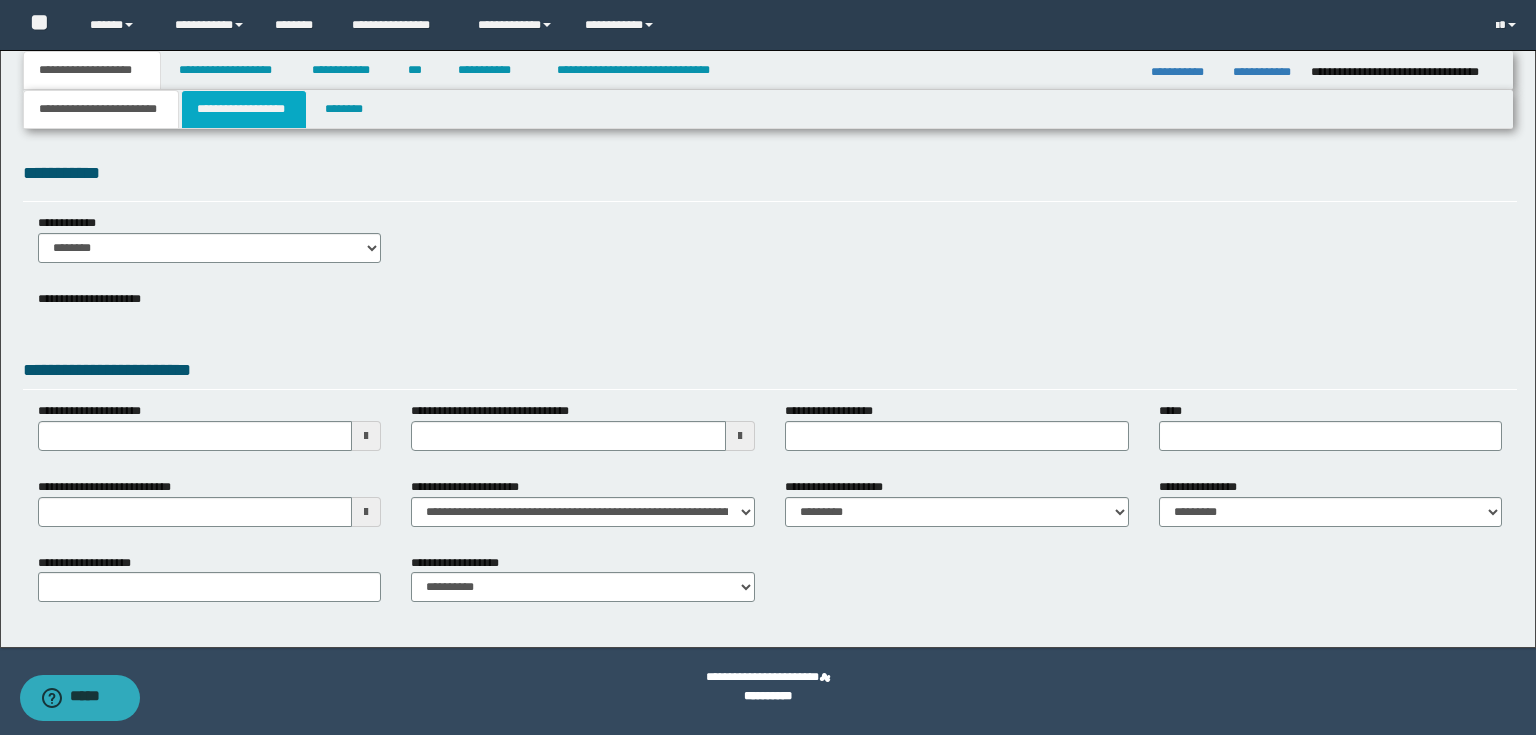click on "**********" at bounding box center [768, 367] 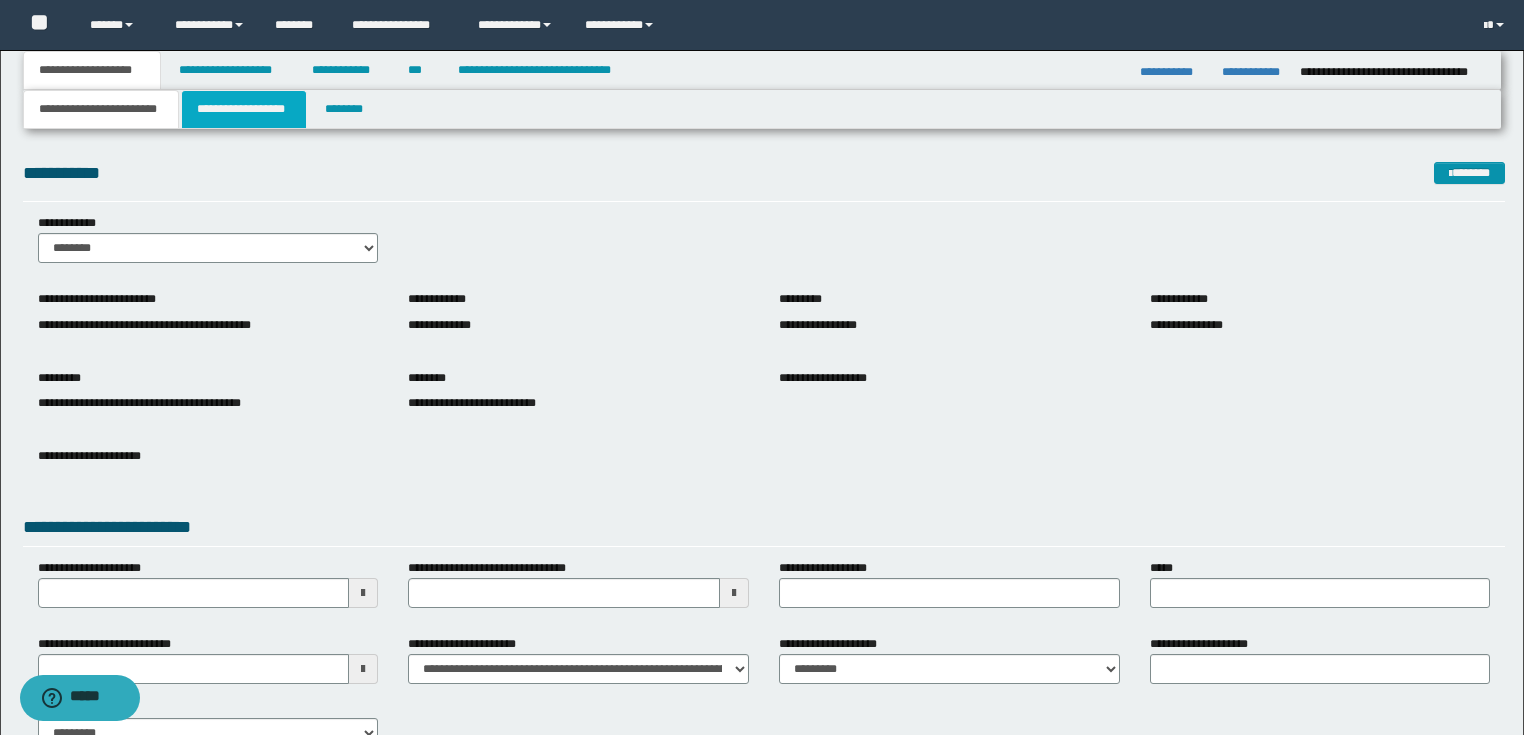 click on "**********" at bounding box center [244, 109] 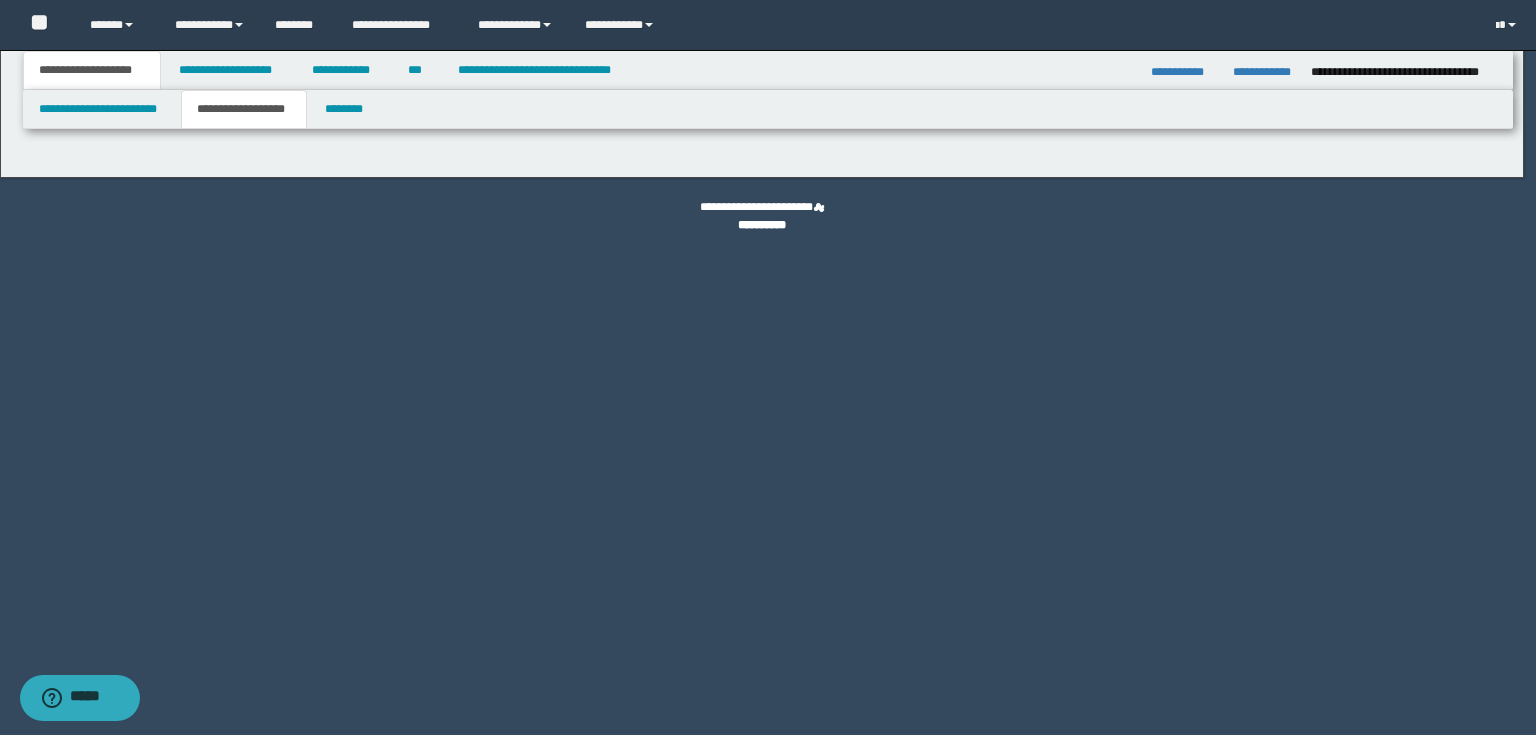 type on "********" 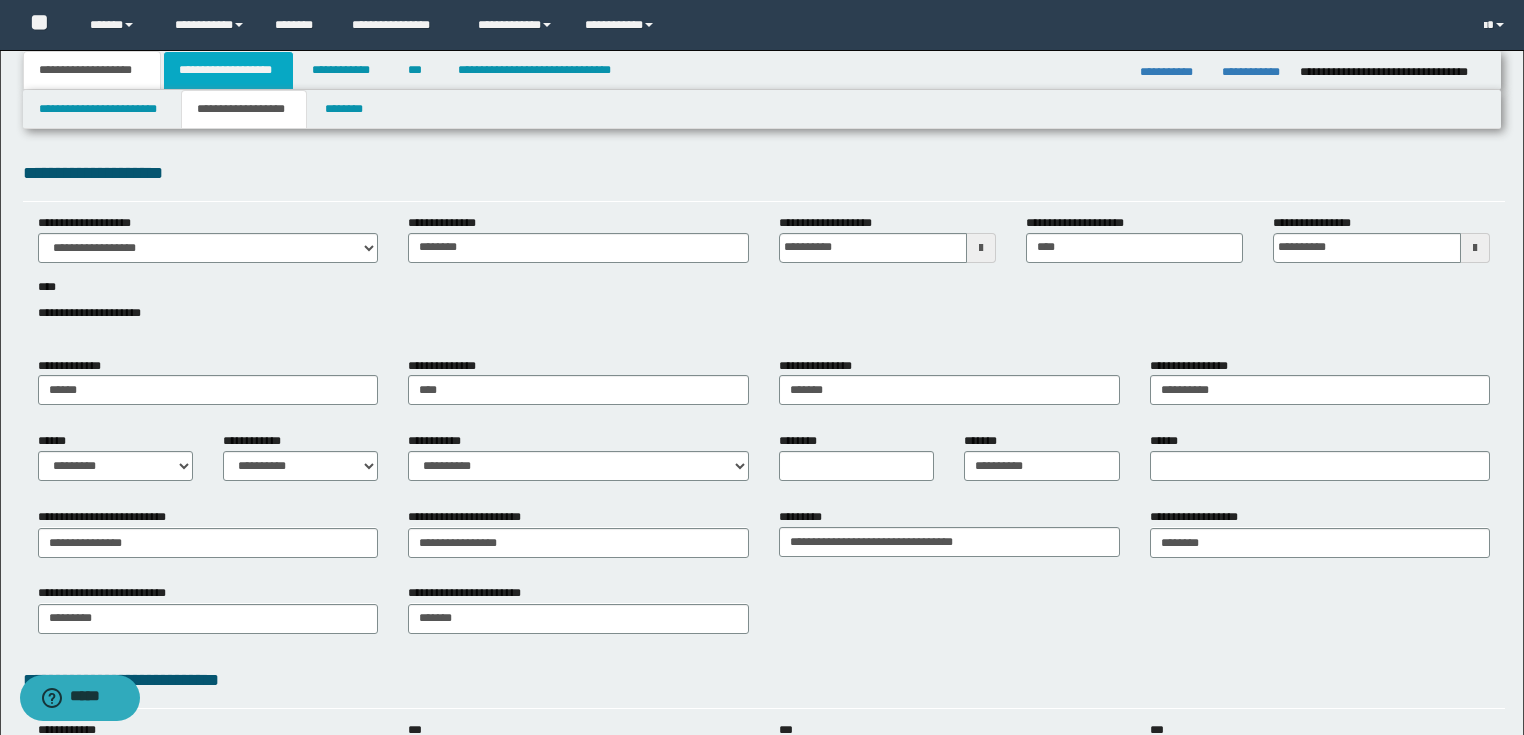 click on "**********" at bounding box center [228, 70] 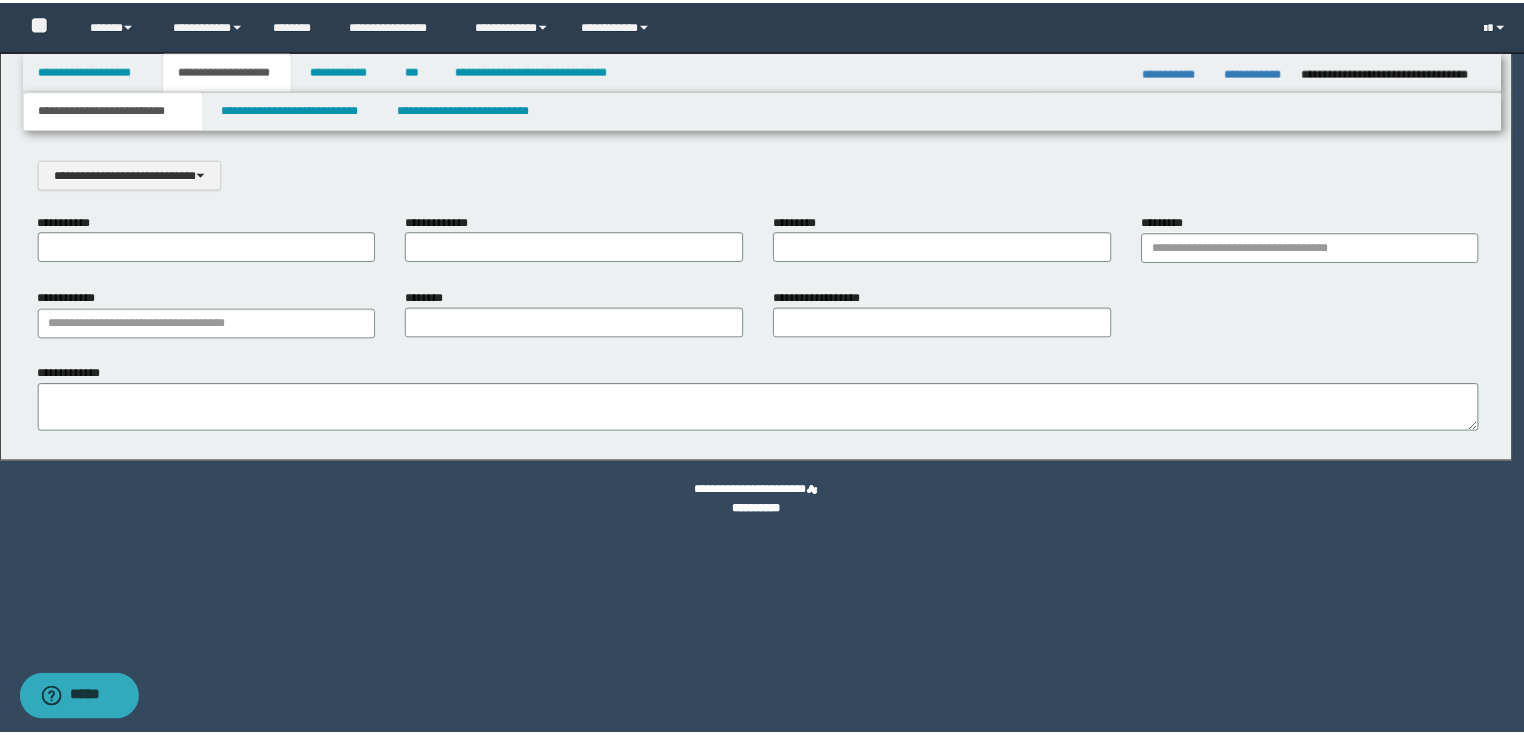 scroll, scrollTop: 0, scrollLeft: 0, axis: both 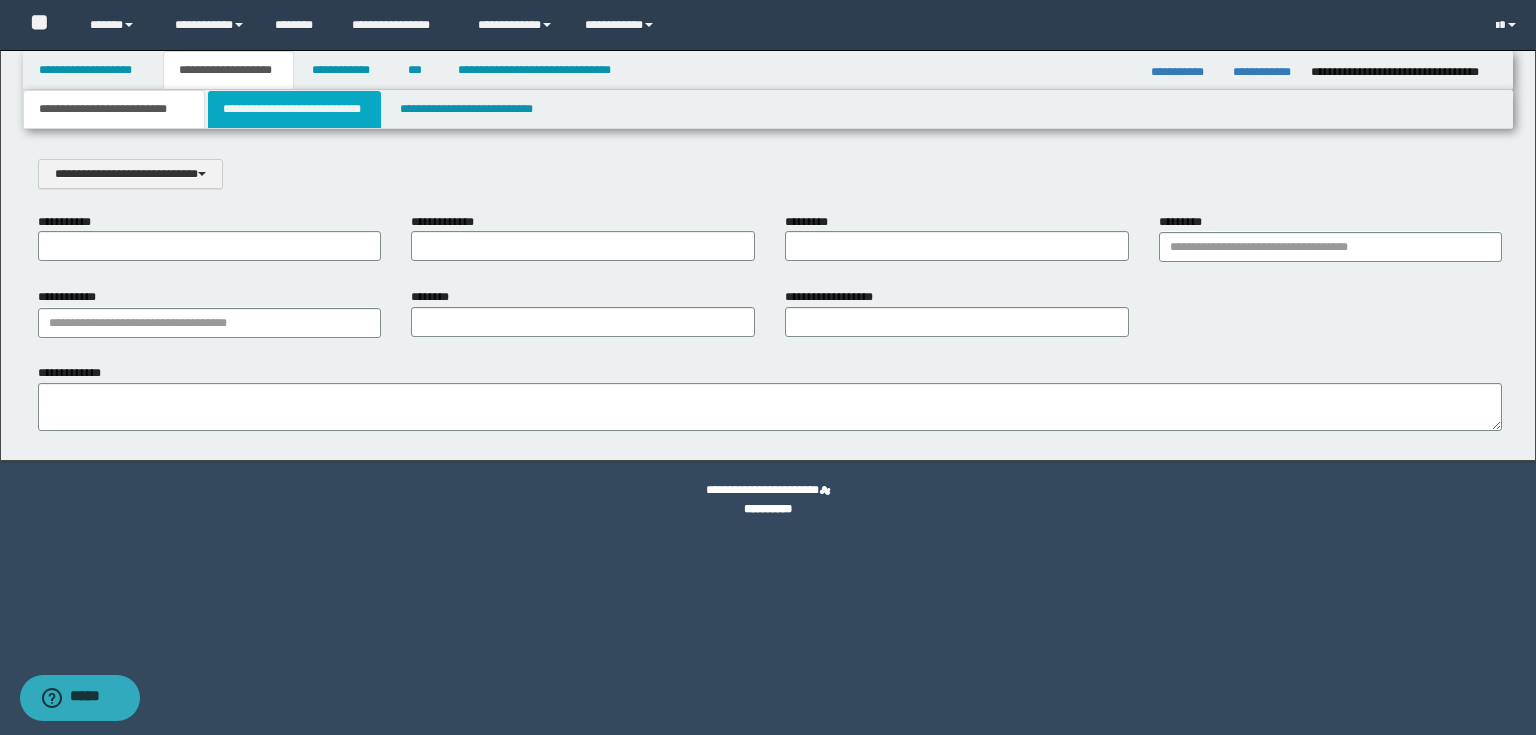 click on "**********" at bounding box center [294, 109] 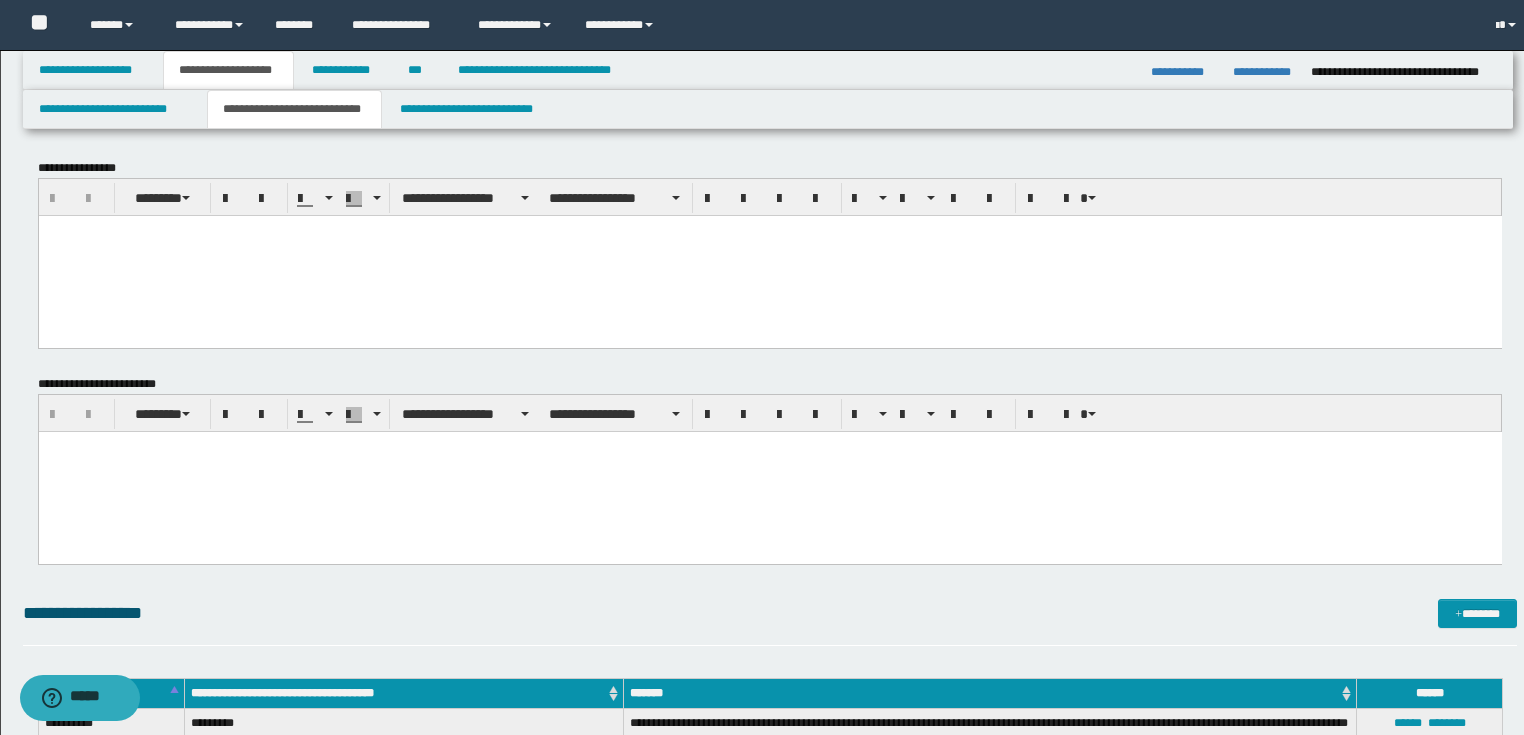 scroll, scrollTop: 0, scrollLeft: 0, axis: both 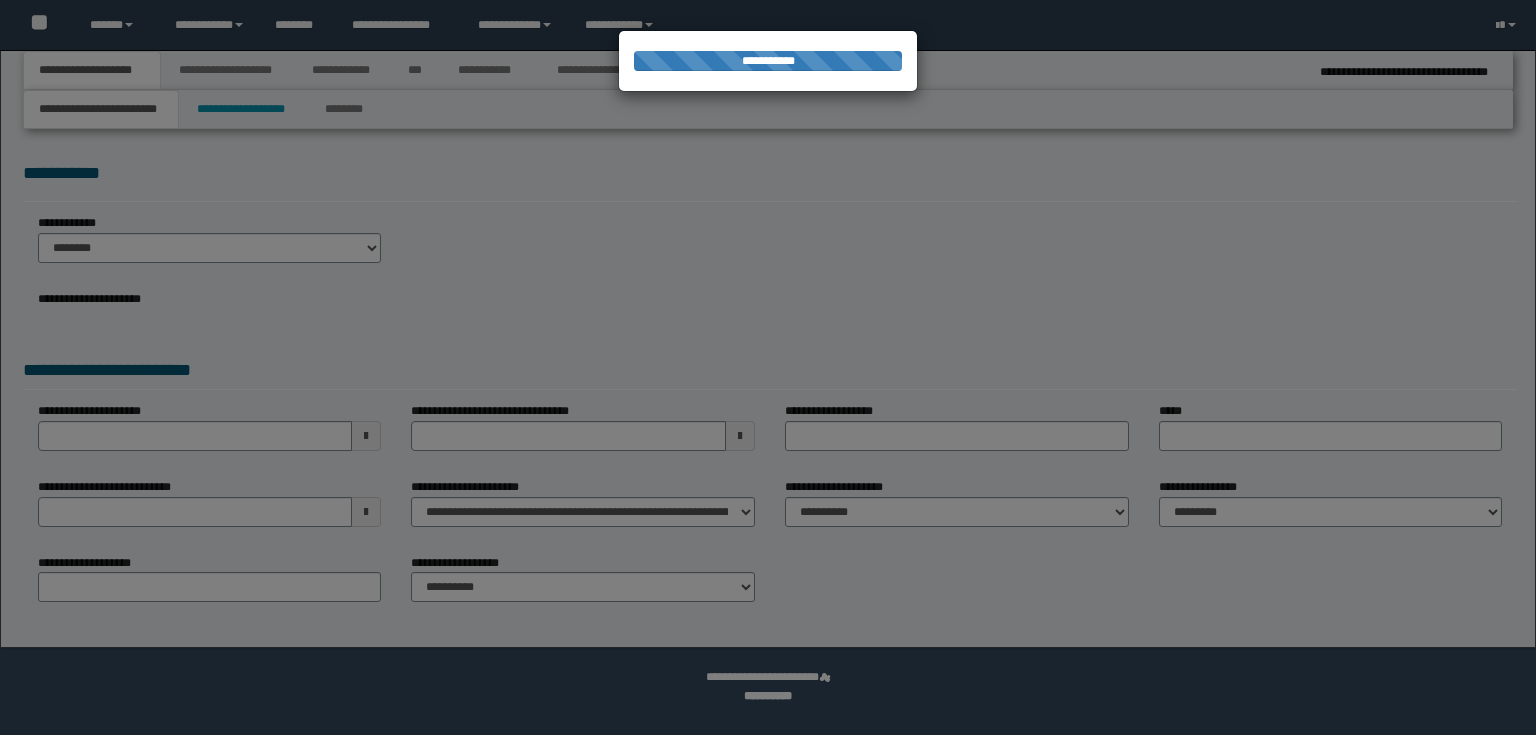 select on "*" 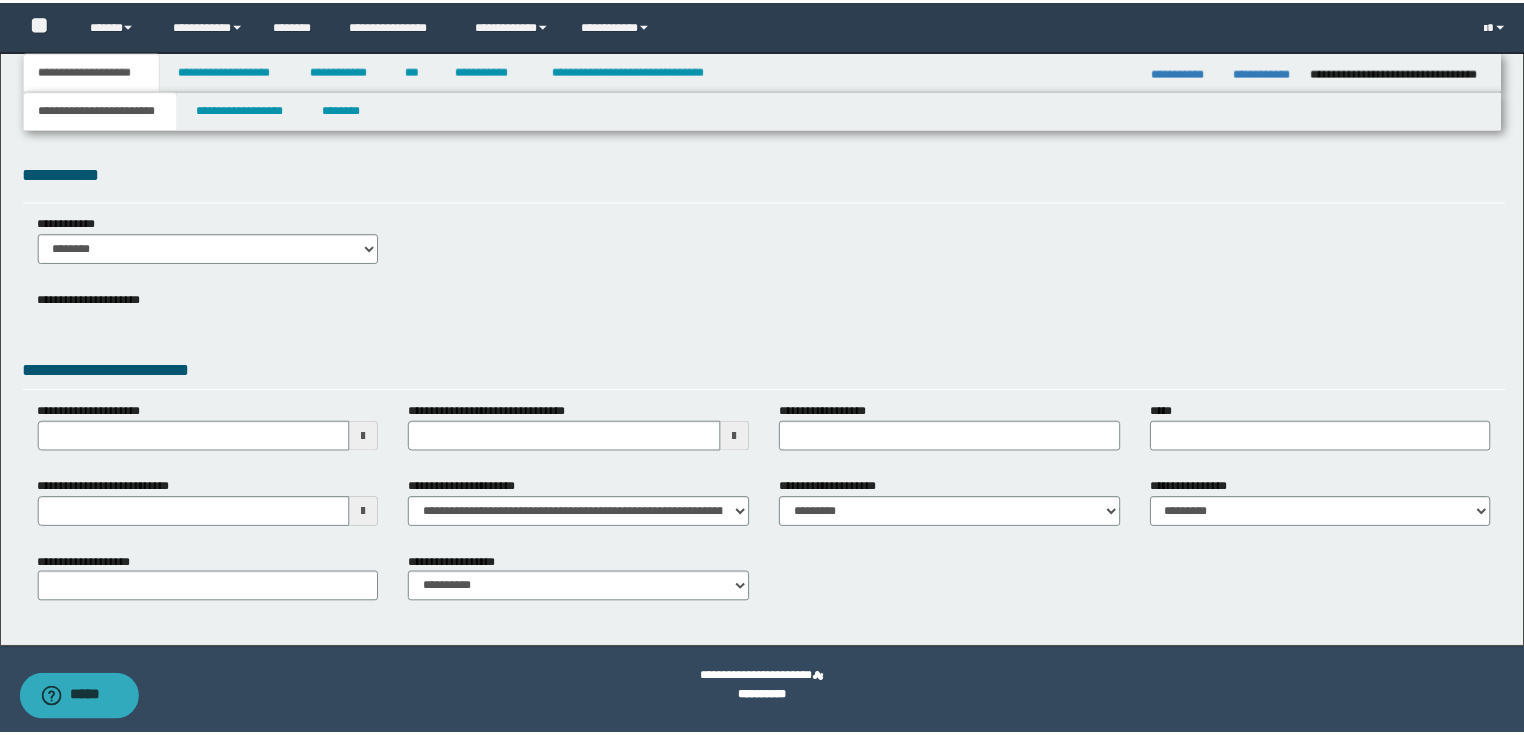 scroll, scrollTop: 0, scrollLeft: 0, axis: both 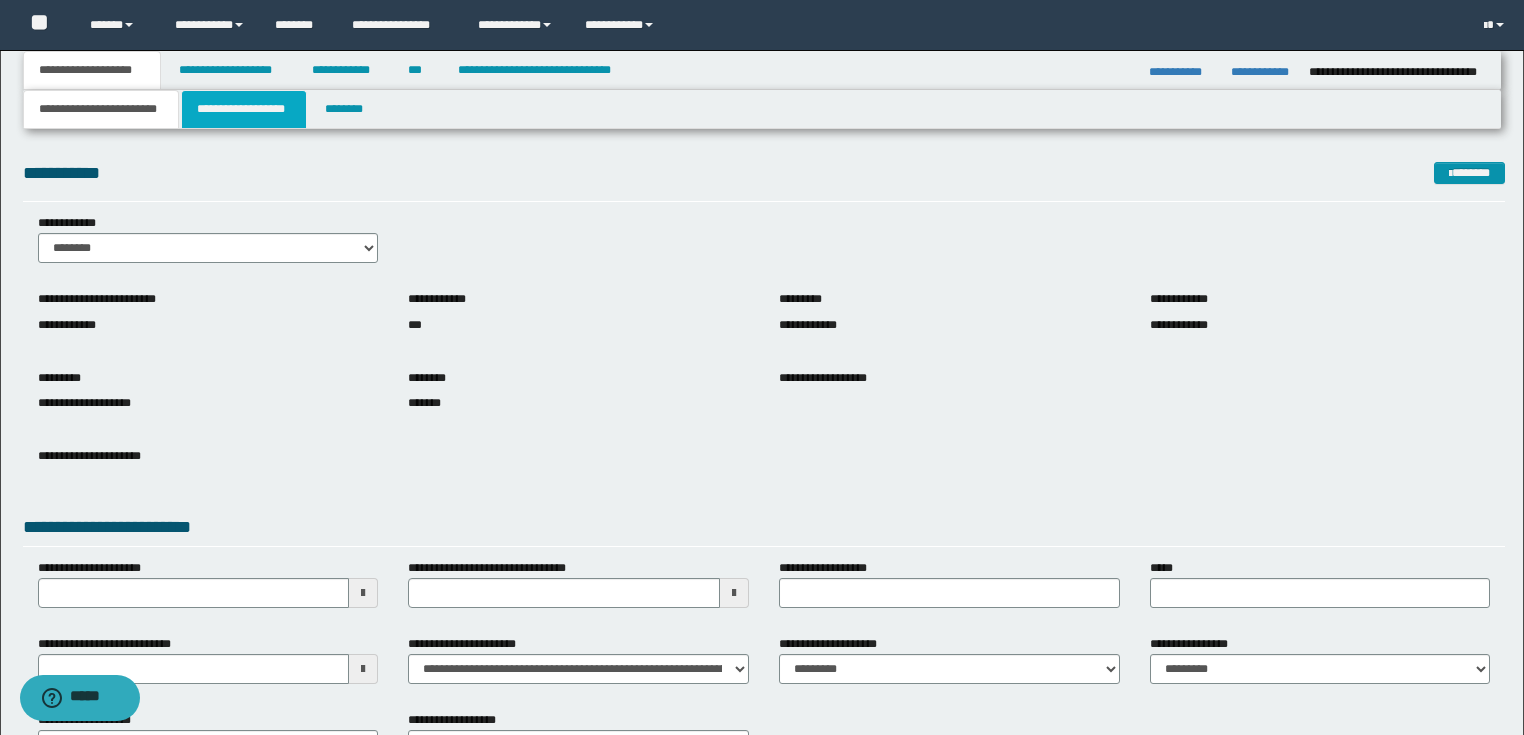 click on "**********" at bounding box center (244, 109) 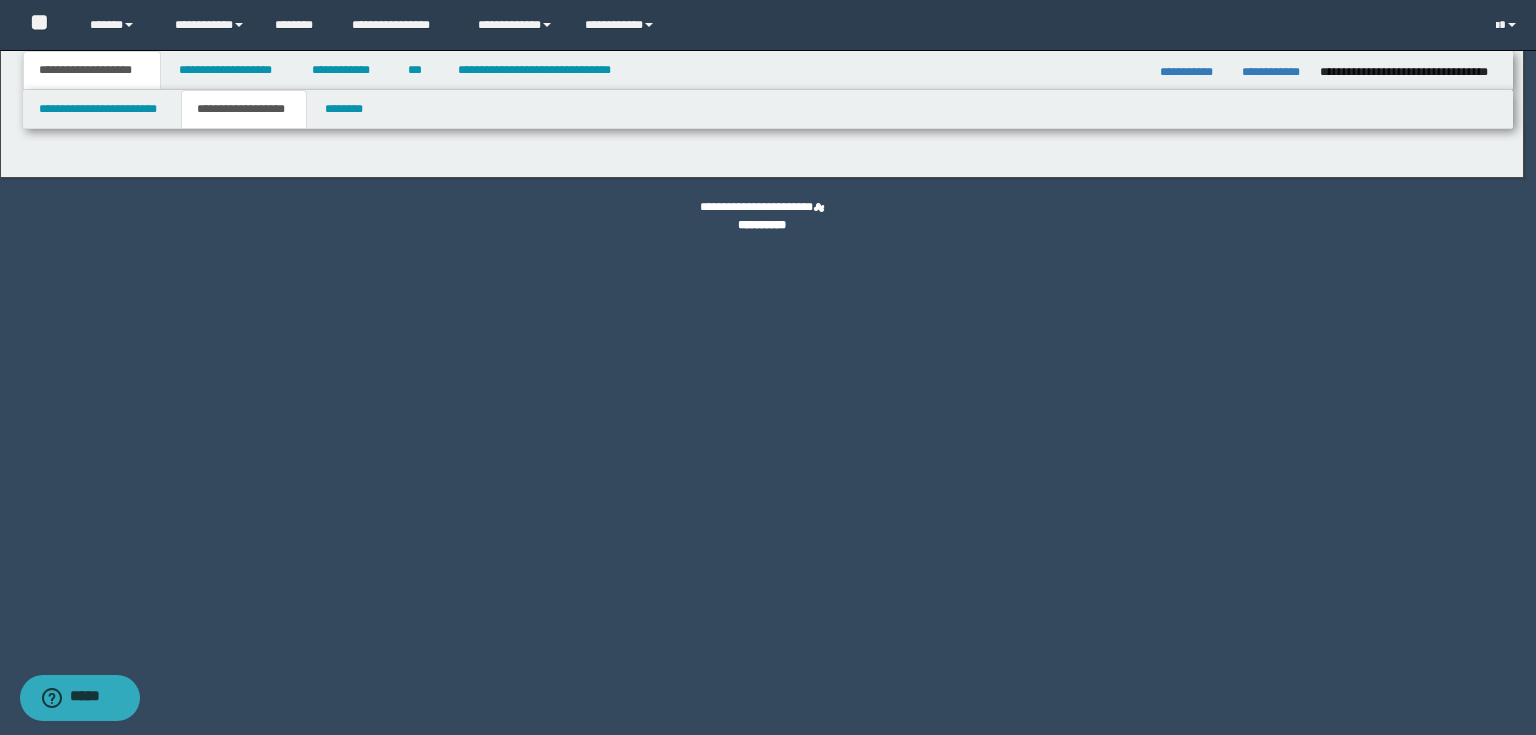 type on "********" 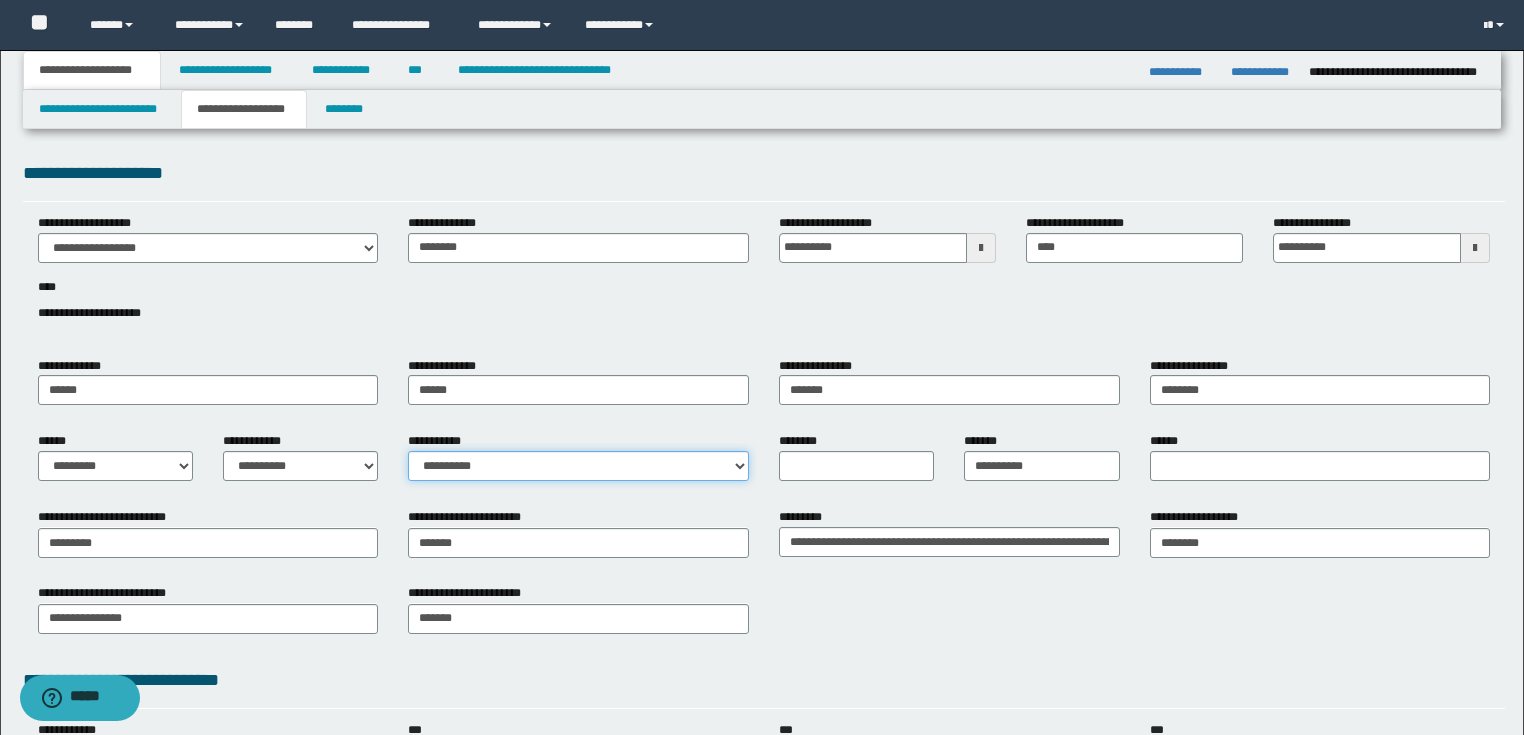 click on "**********" at bounding box center (578, 466) 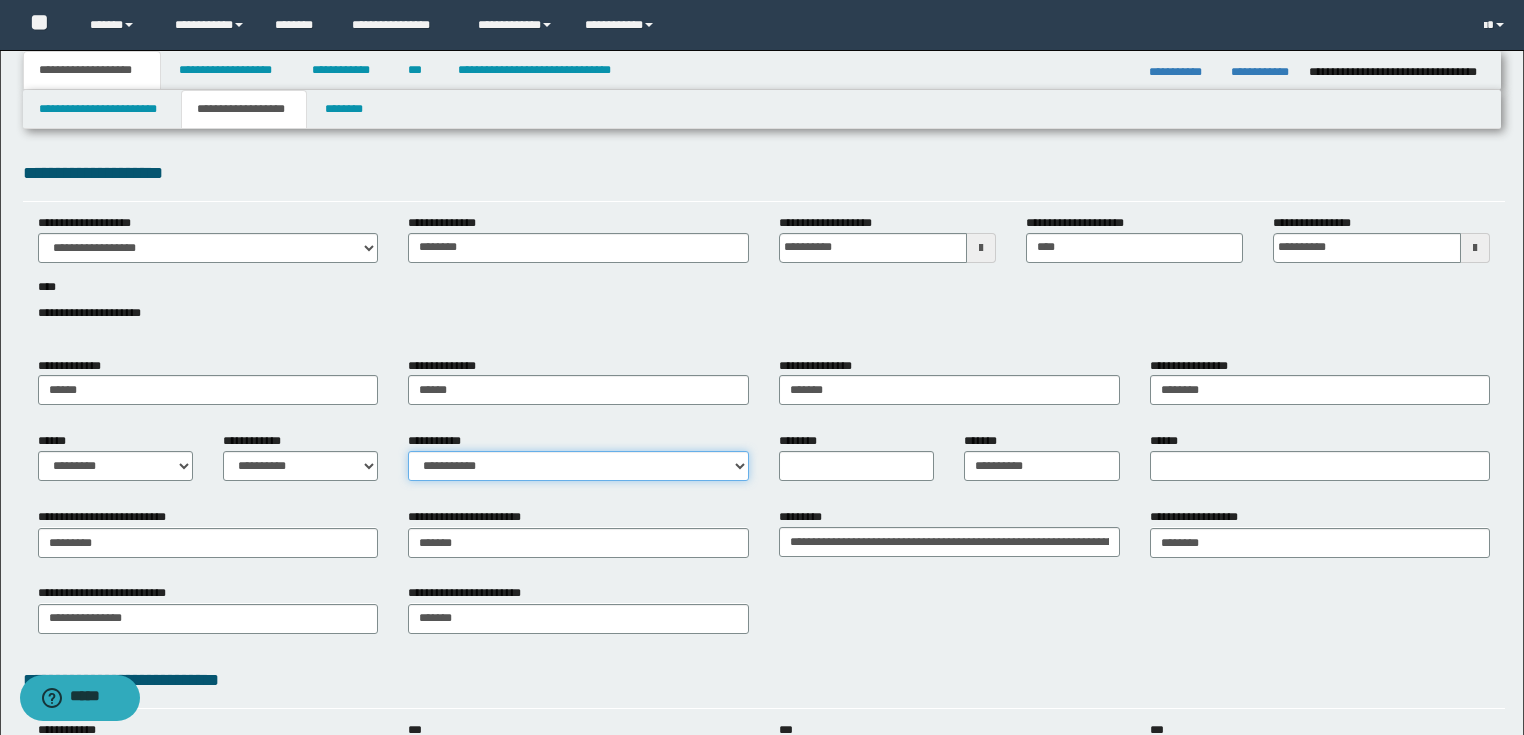 click on "**********" at bounding box center [578, 466] 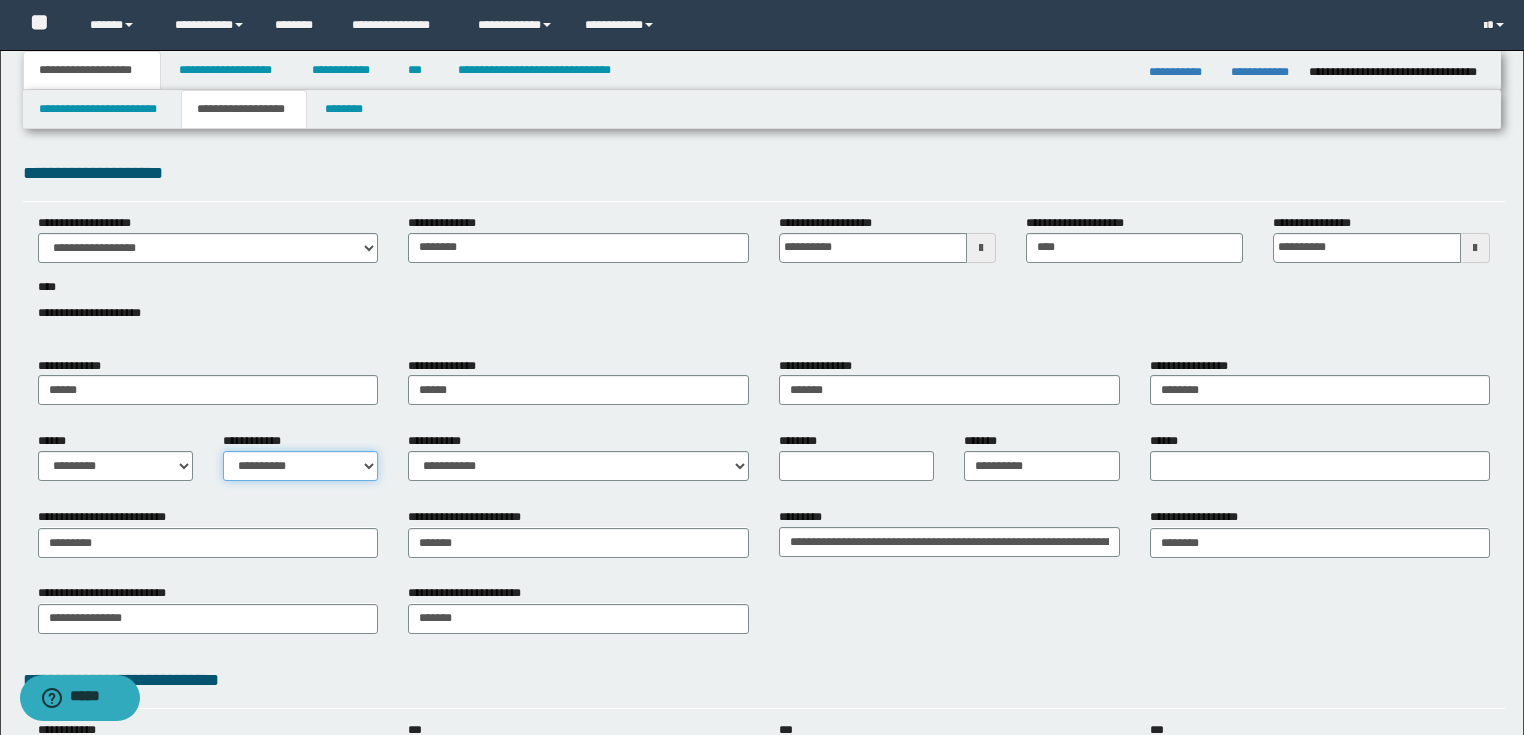 click on "**********" at bounding box center (300, 466) 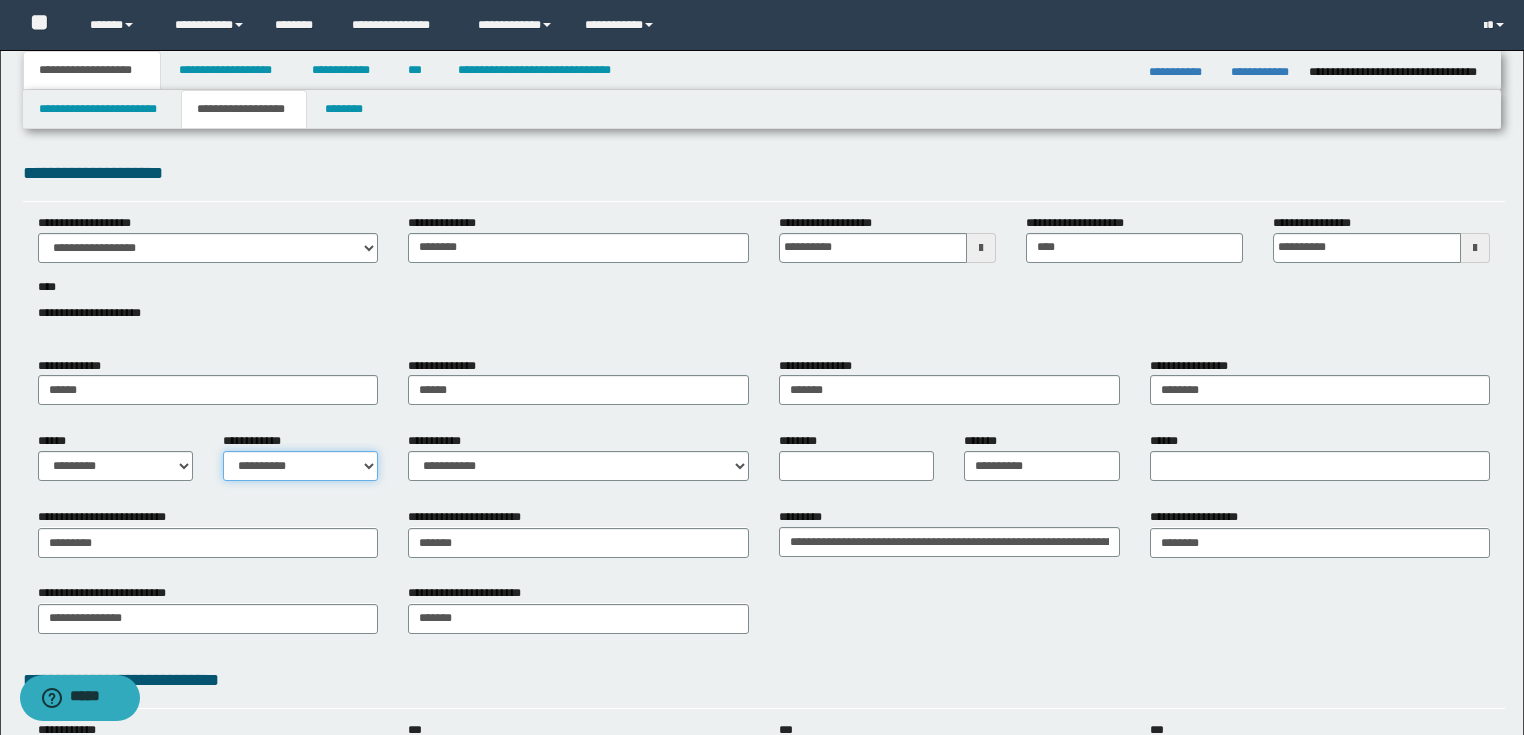 select on "*" 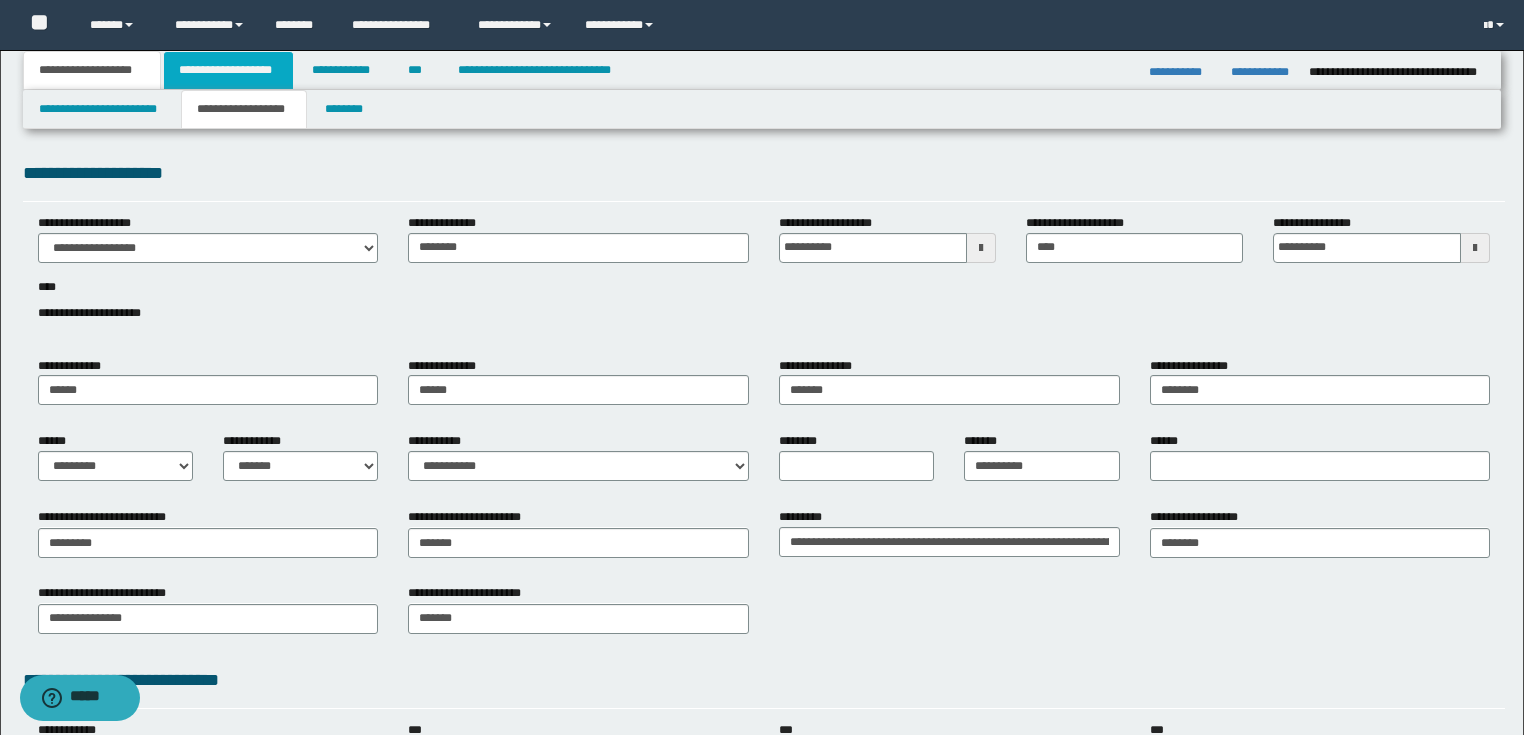 click on "**********" at bounding box center (228, 70) 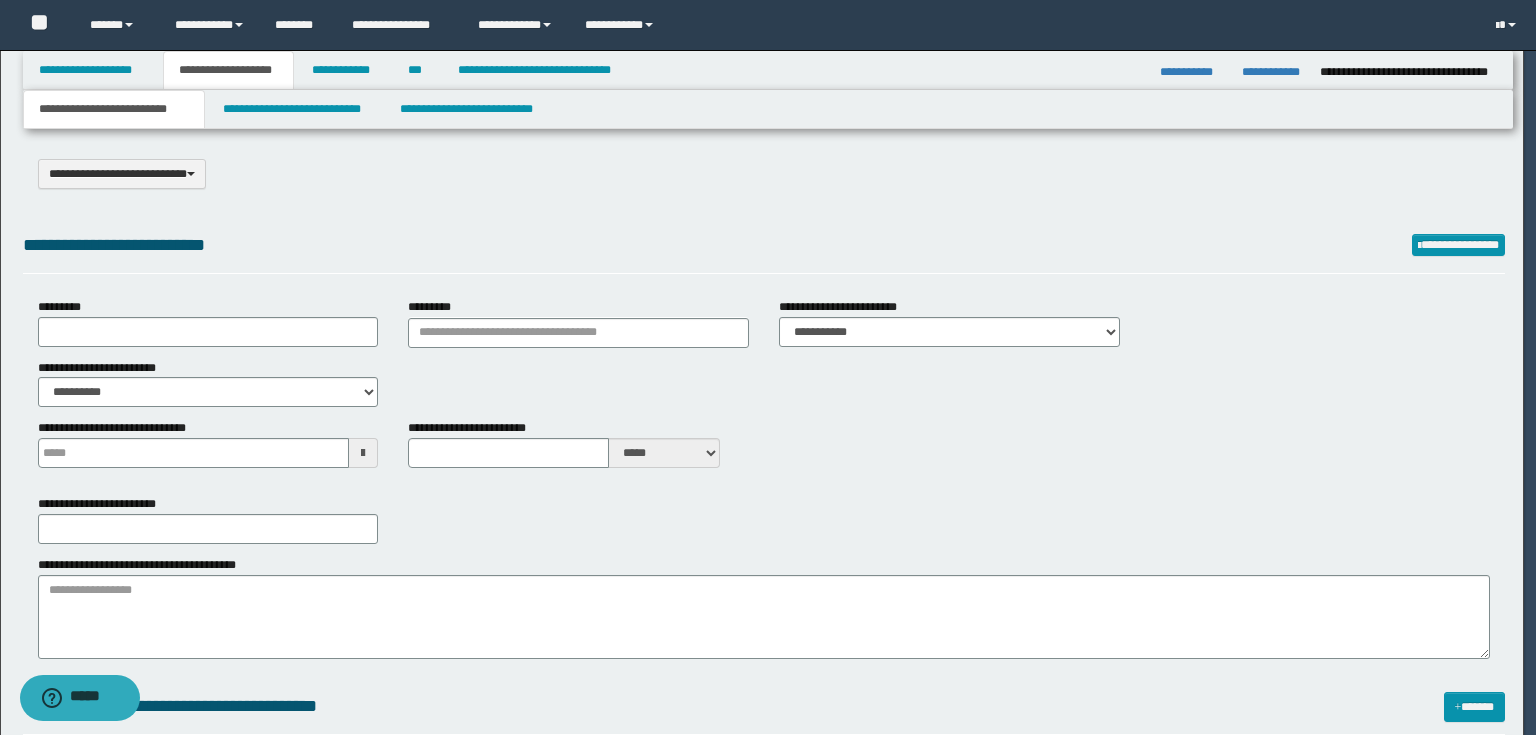 select on "*" 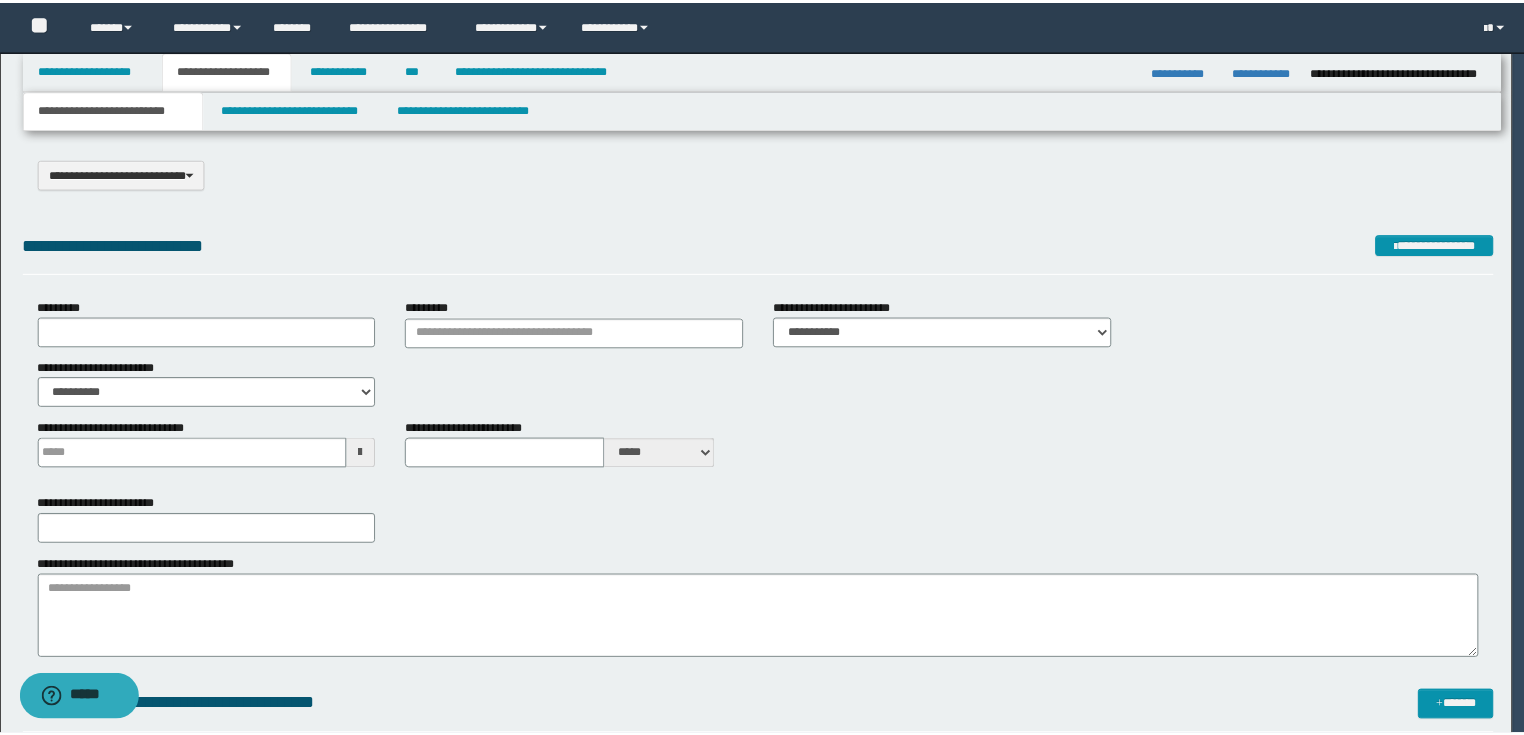 scroll, scrollTop: 0, scrollLeft: 0, axis: both 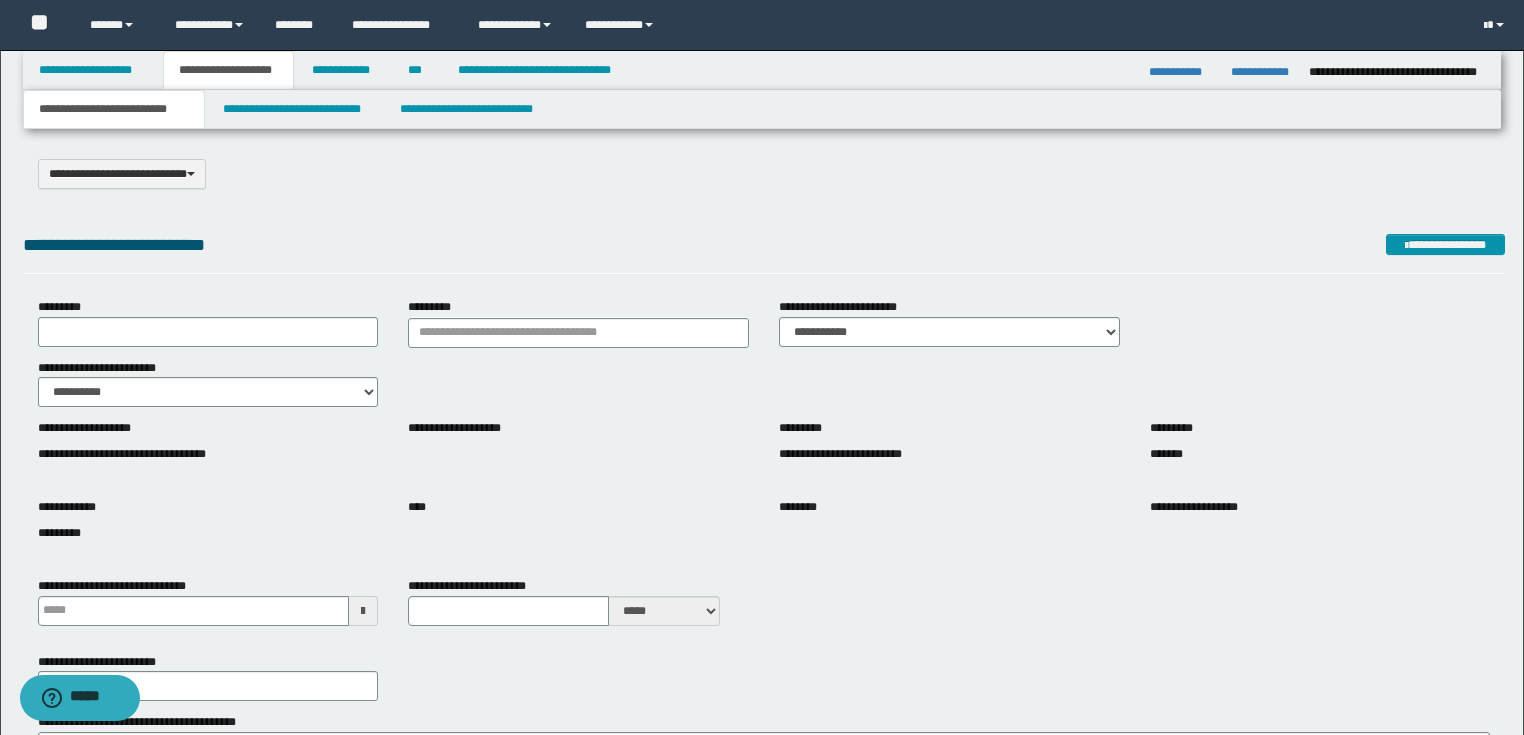 type 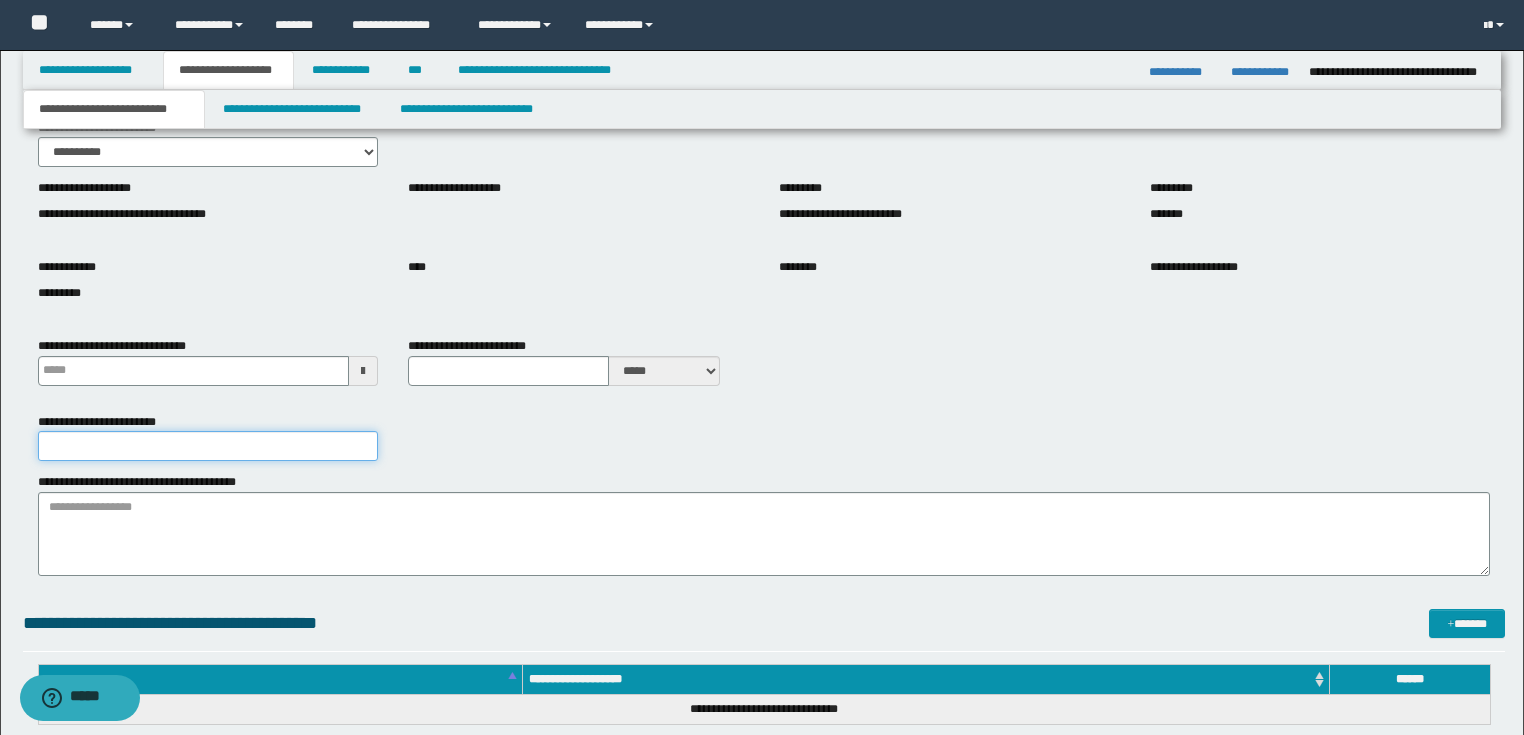 click on "**********" at bounding box center (208, 446) 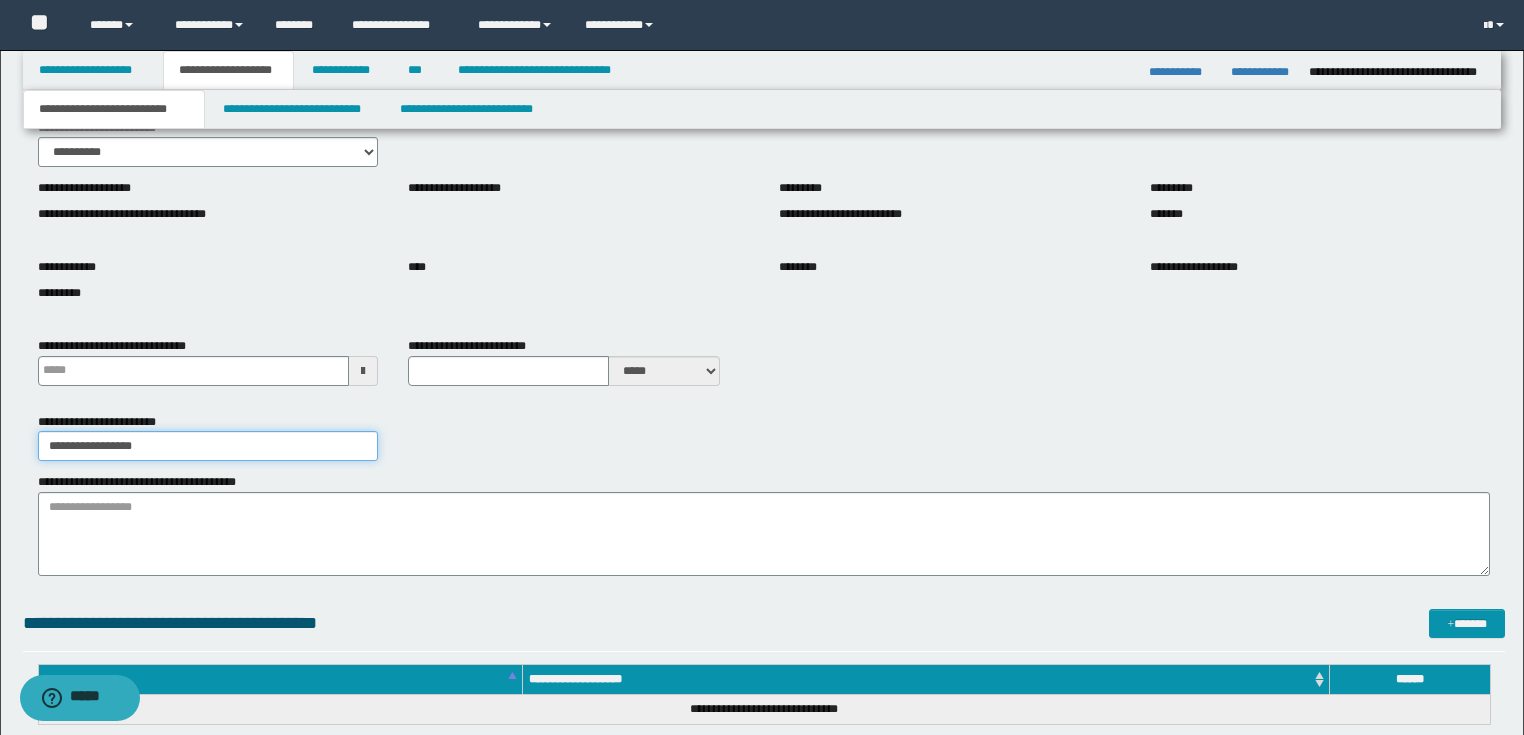 type on "**********" 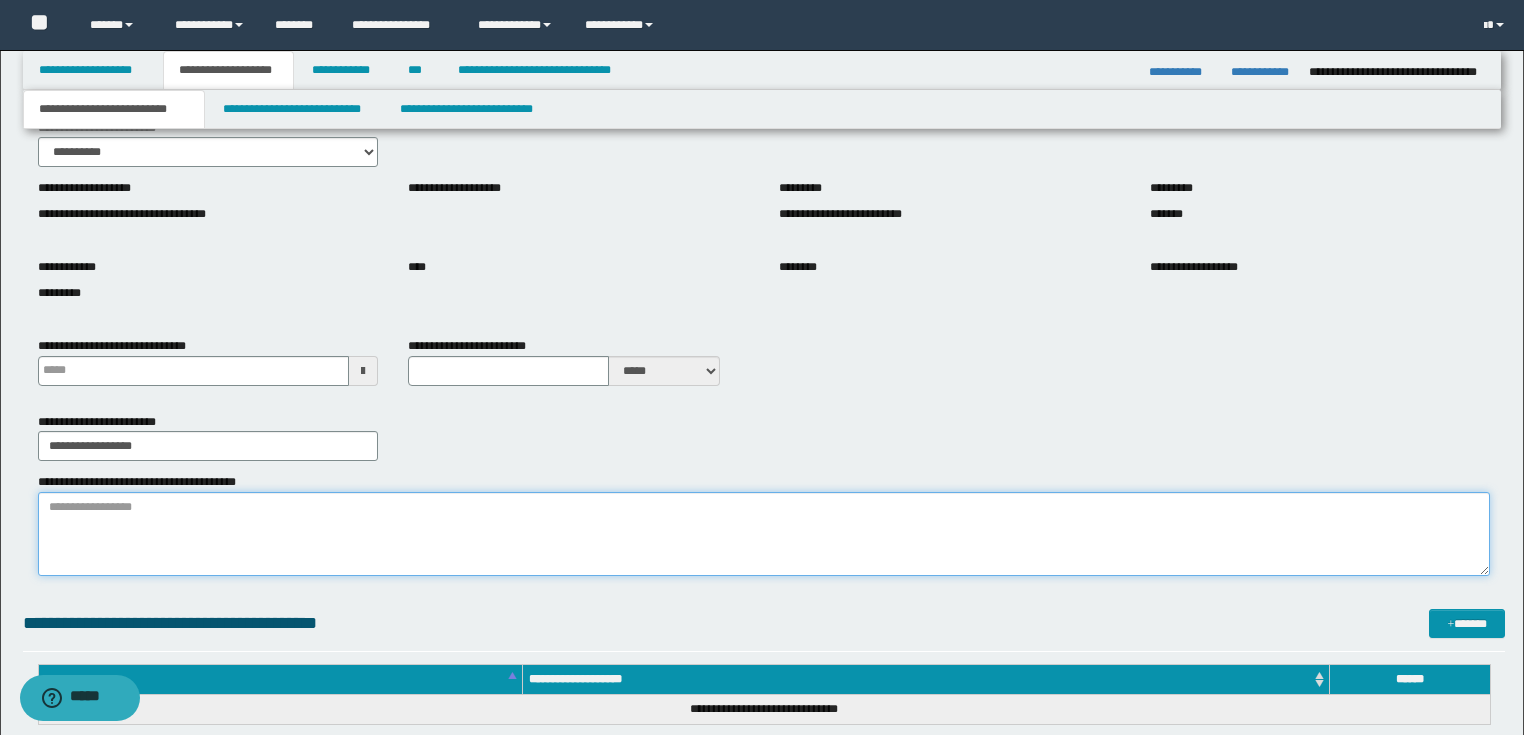 click on "**********" at bounding box center (764, 534) 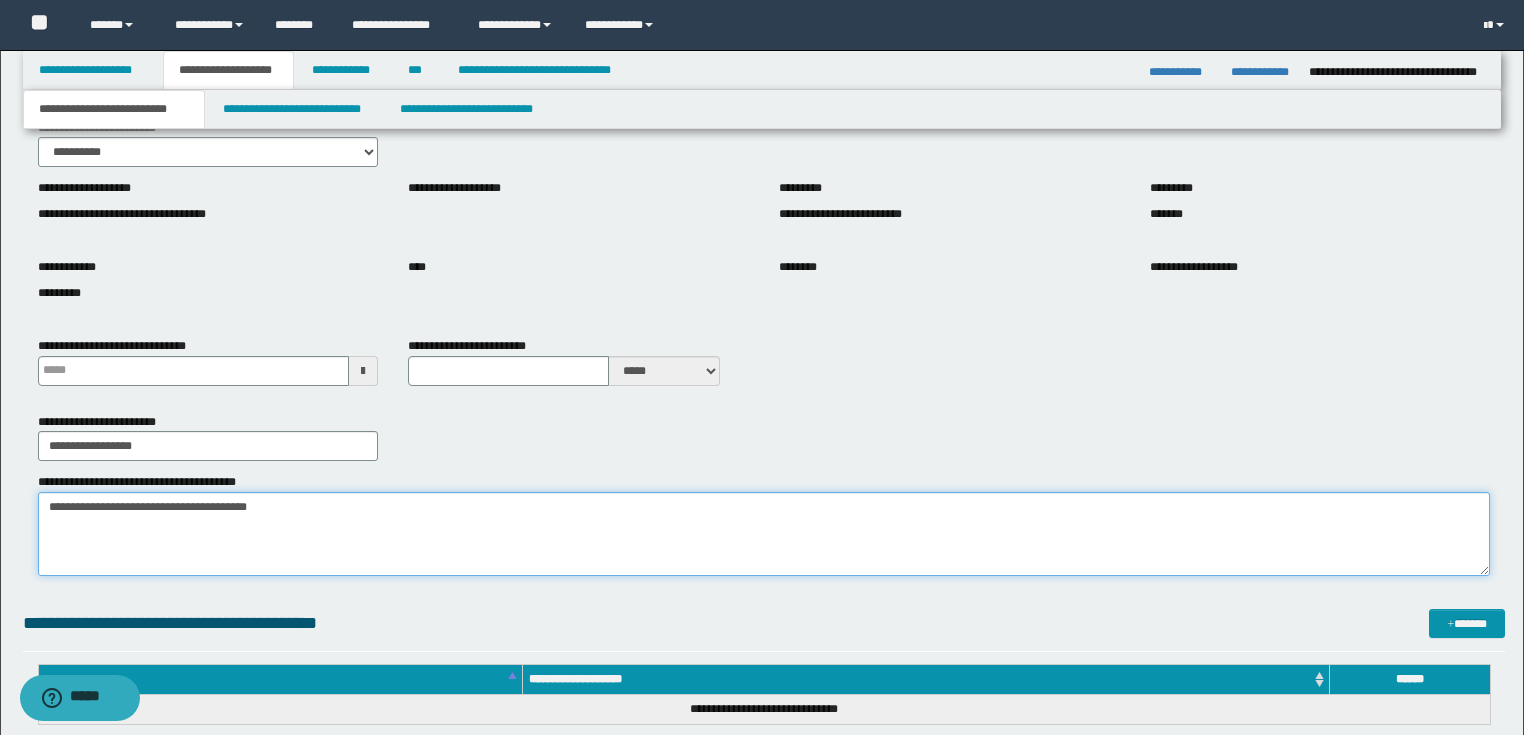 type on "**********" 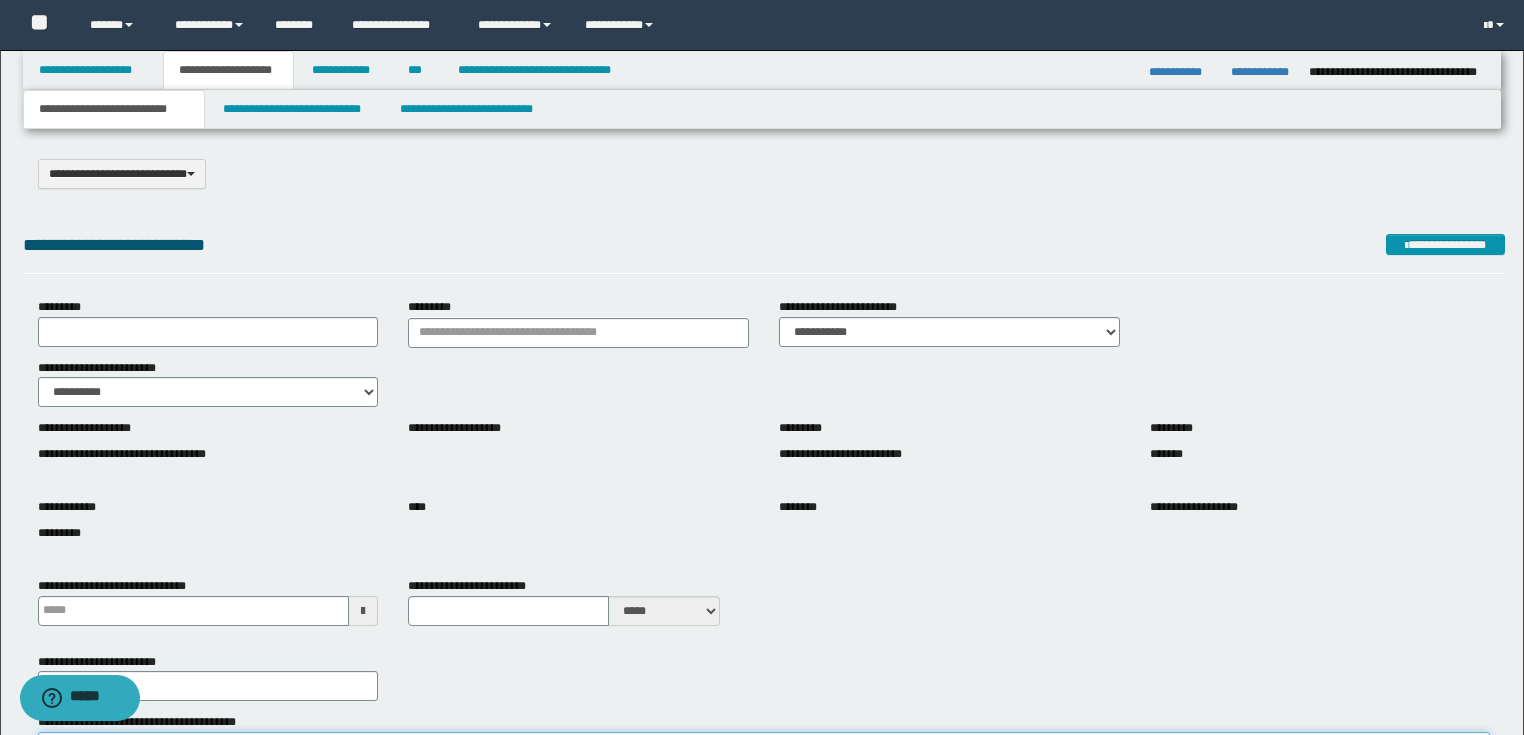 scroll, scrollTop: 240, scrollLeft: 0, axis: vertical 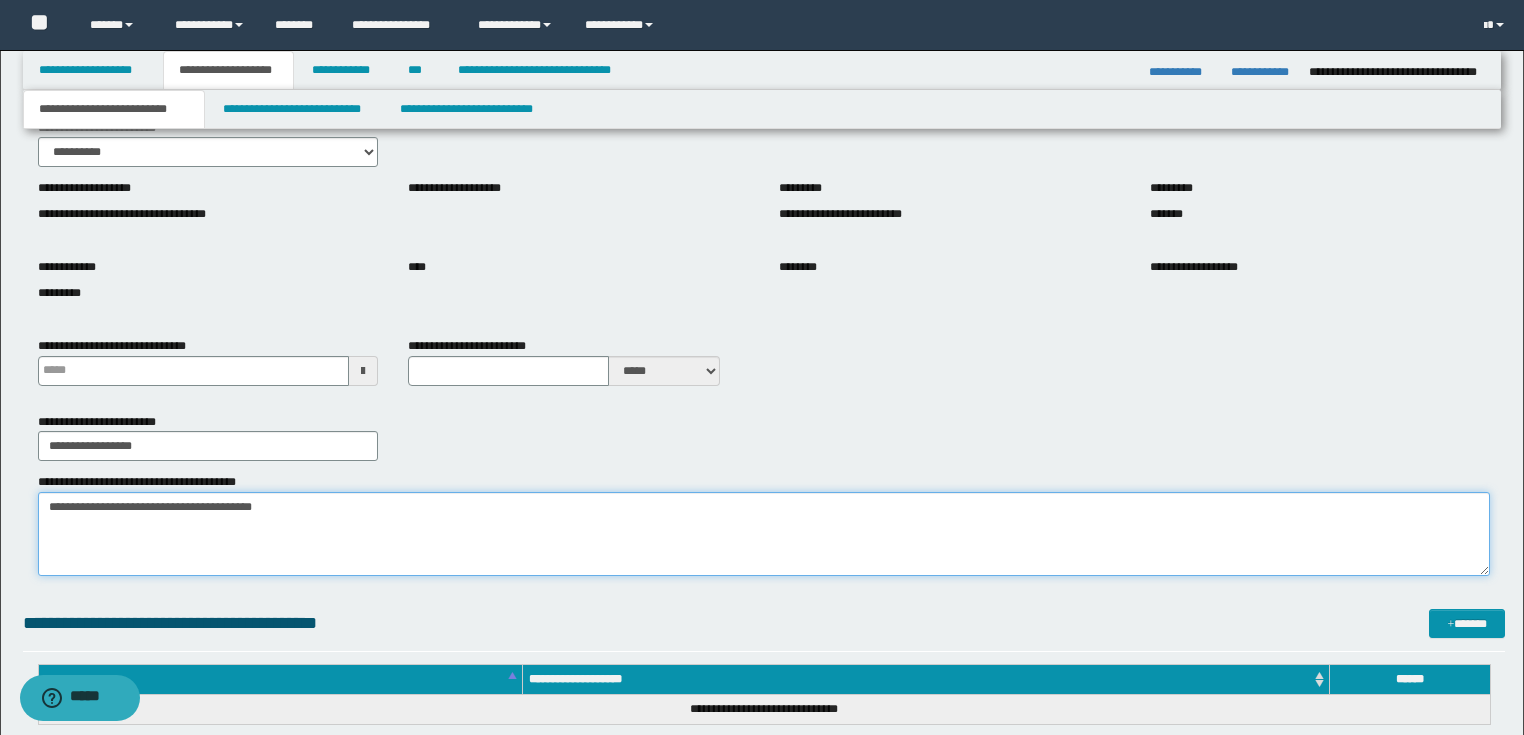 type 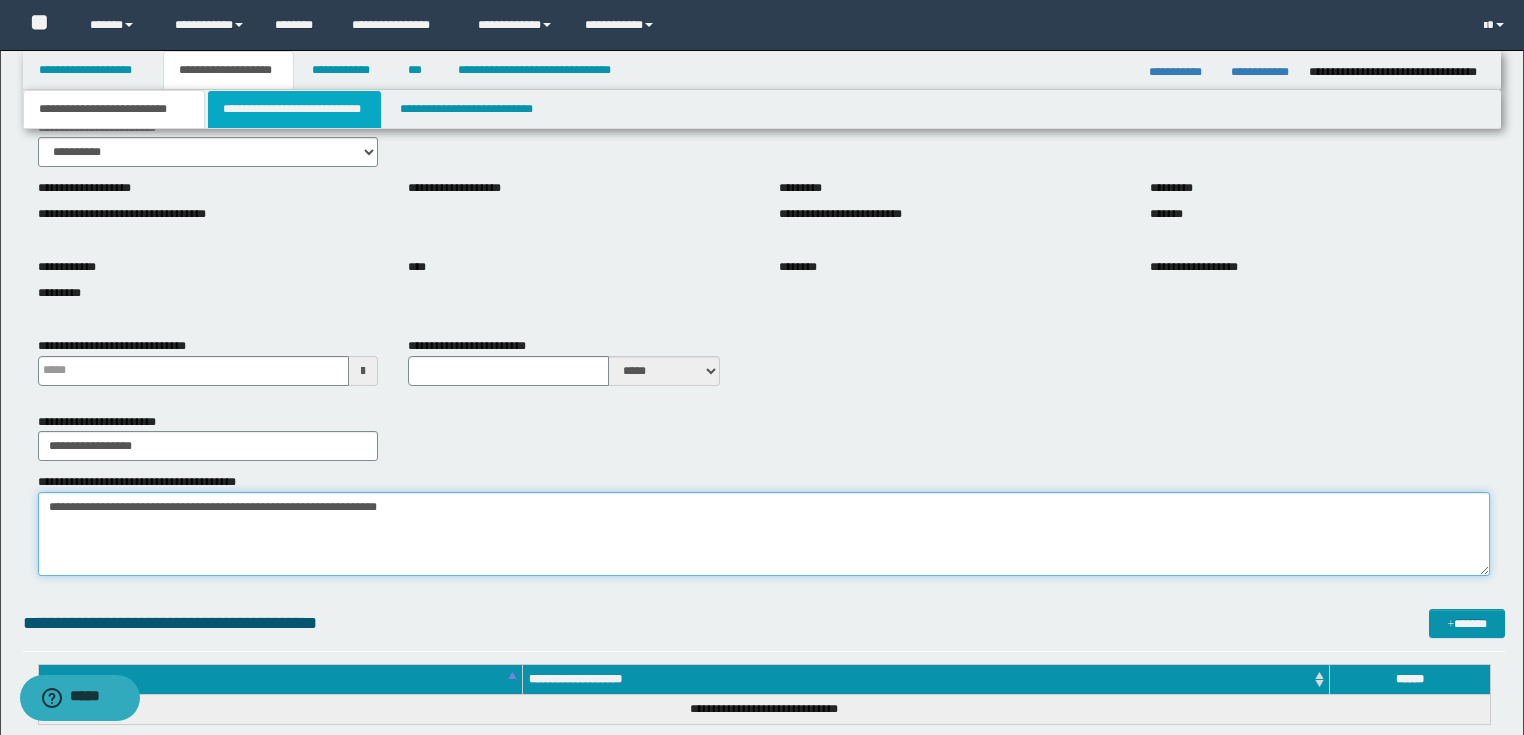 type on "**********" 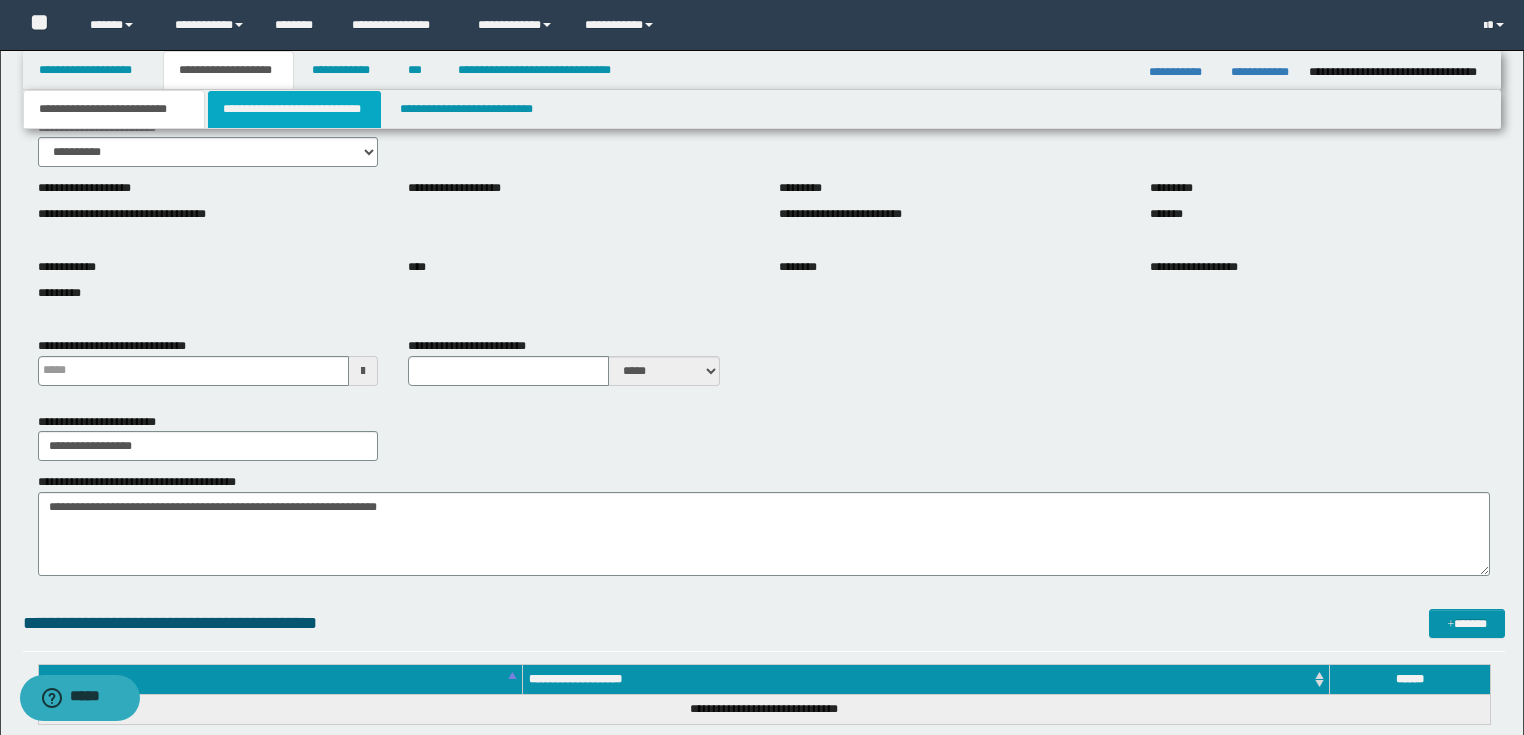click on "**********" at bounding box center (294, 109) 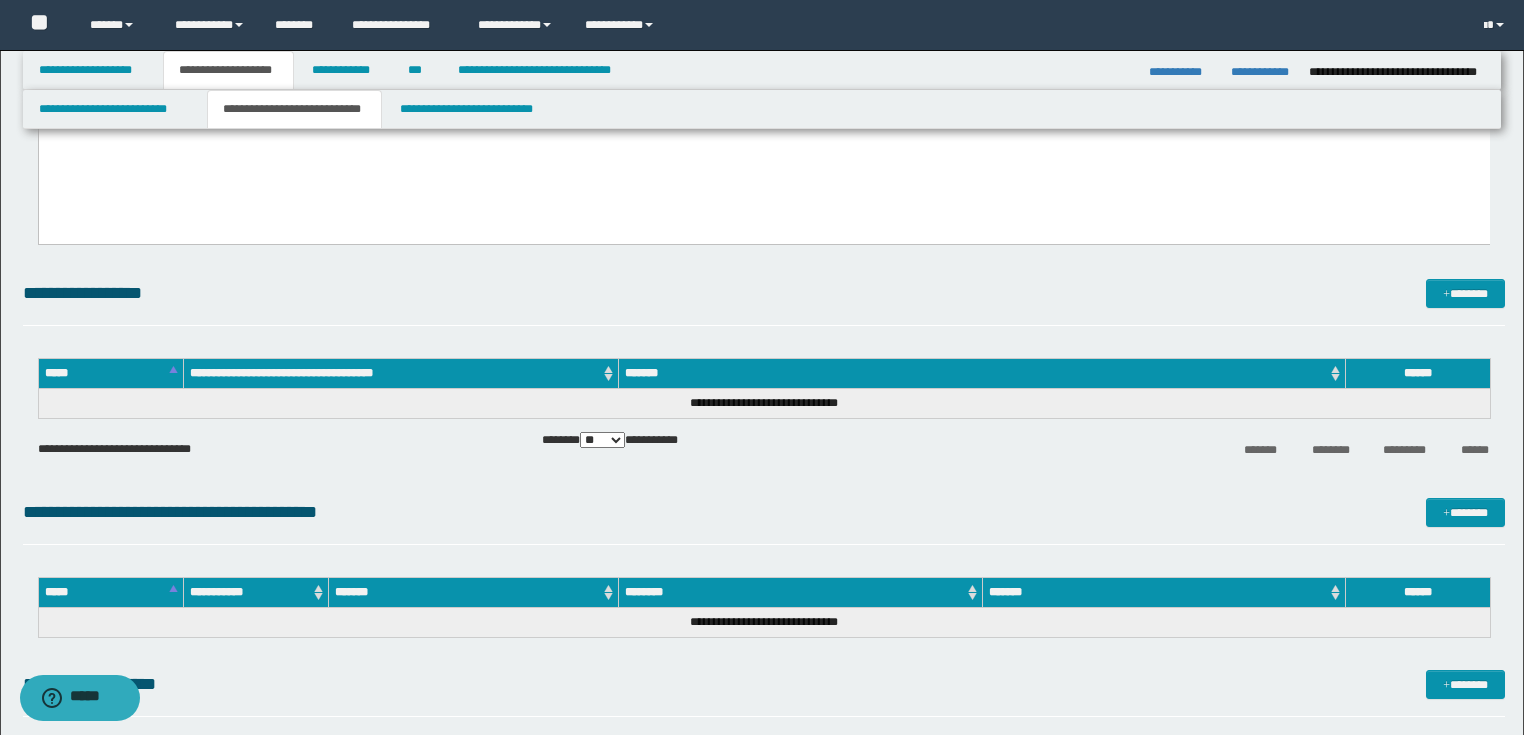 scroll, scrollTop: 560, scrollLeft: 0, axis: vertical 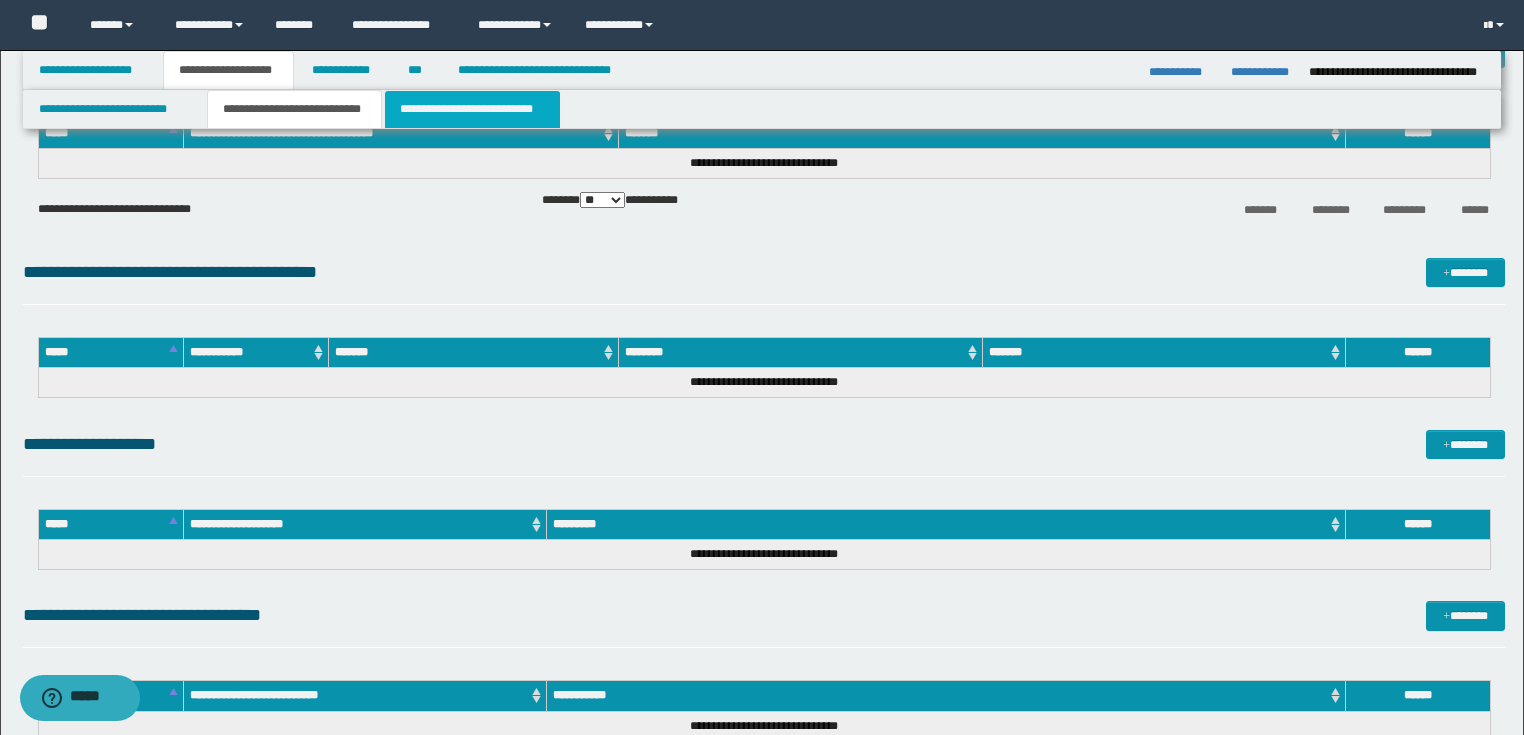 click on "**********" at bounding box center (472, 109) 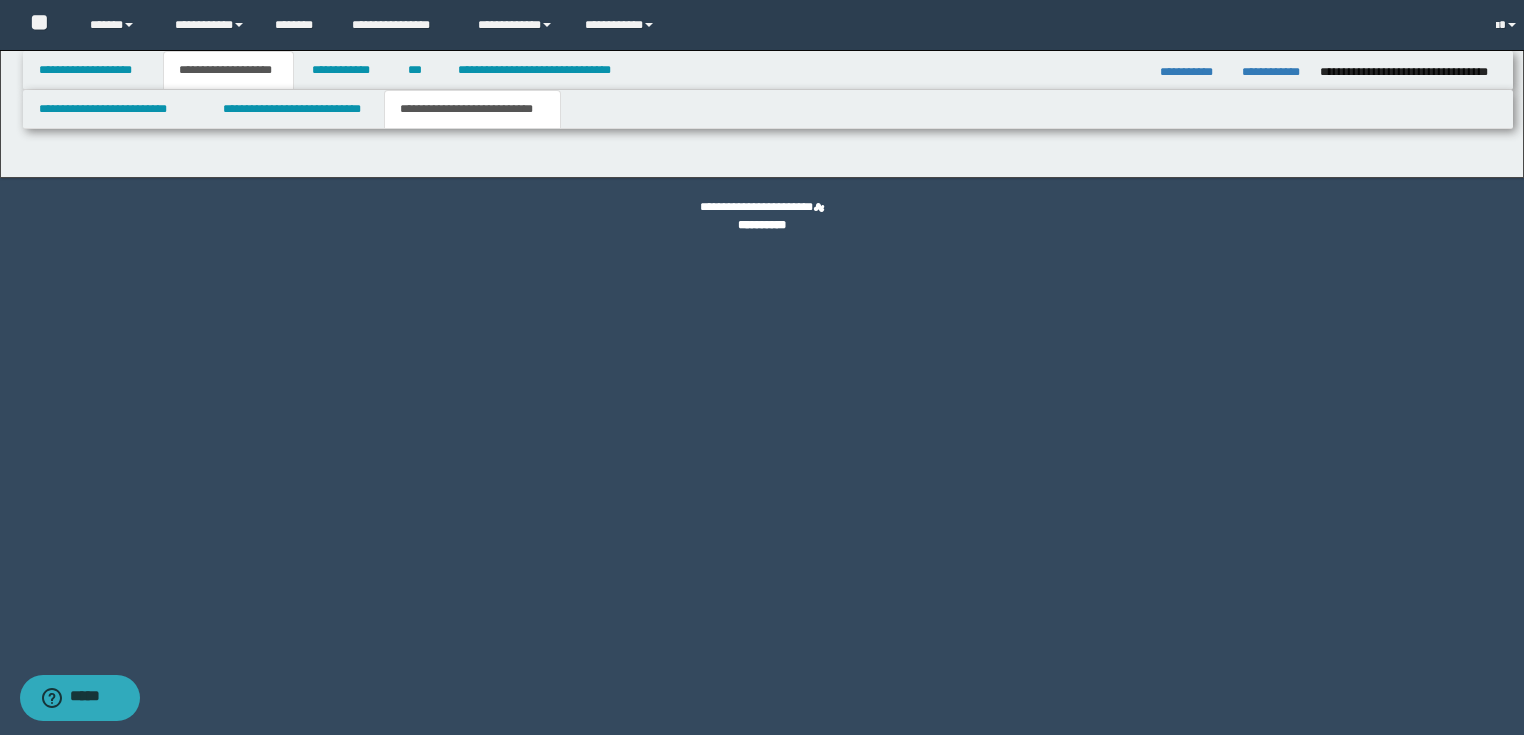 scroll, scrollTop: 0, scrollLeft: 0, axis: both 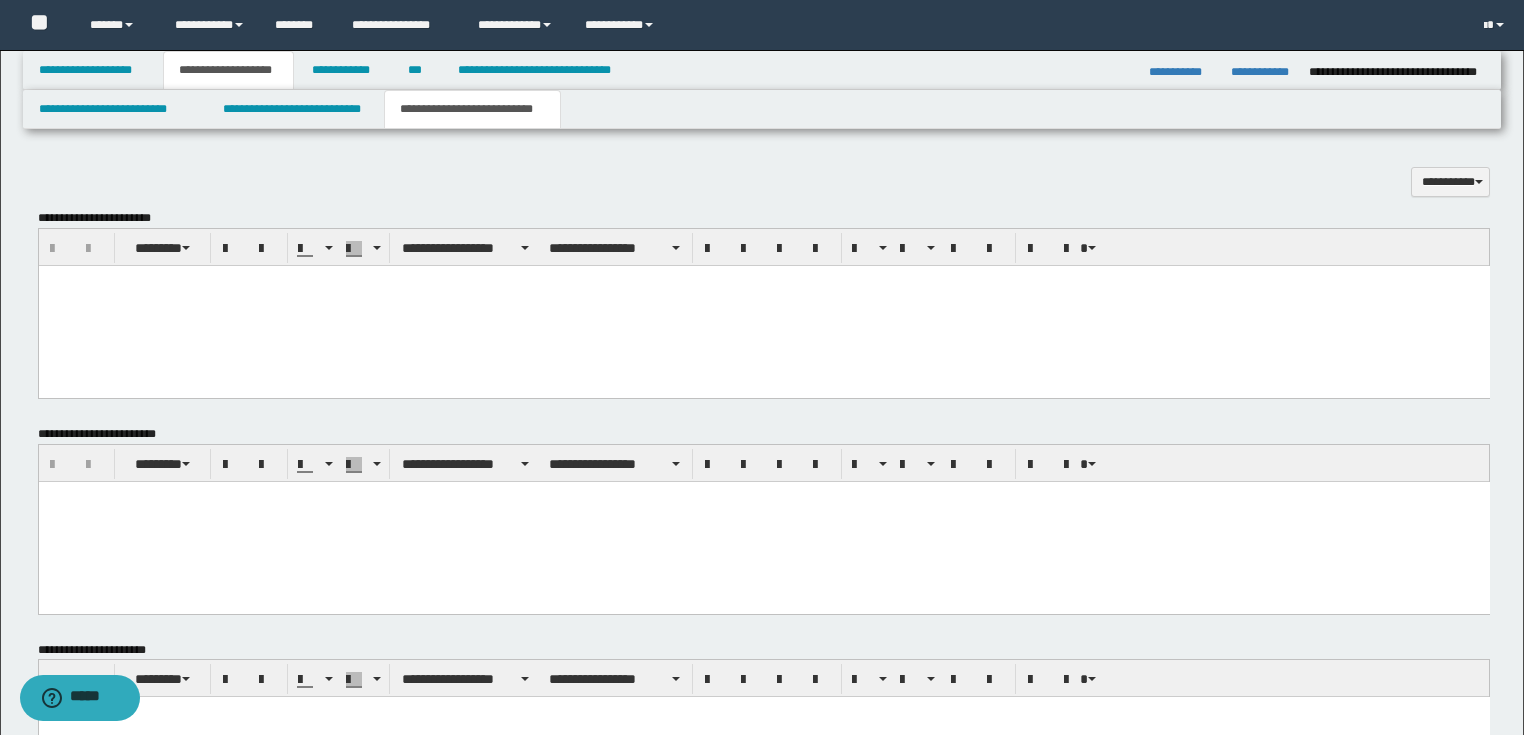 click at bounding box center [763, 521] 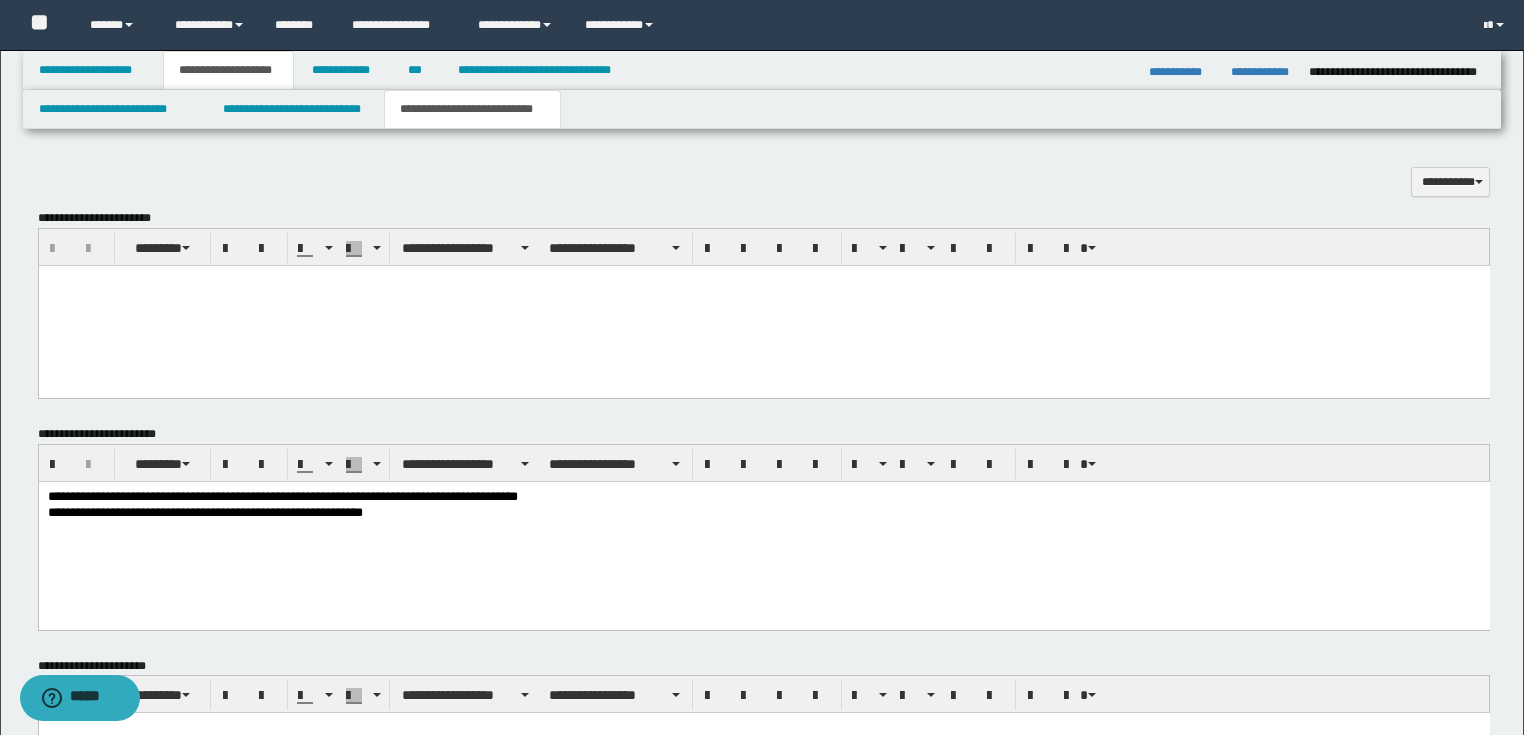 click on "**********" at bounding box center [763, 530] 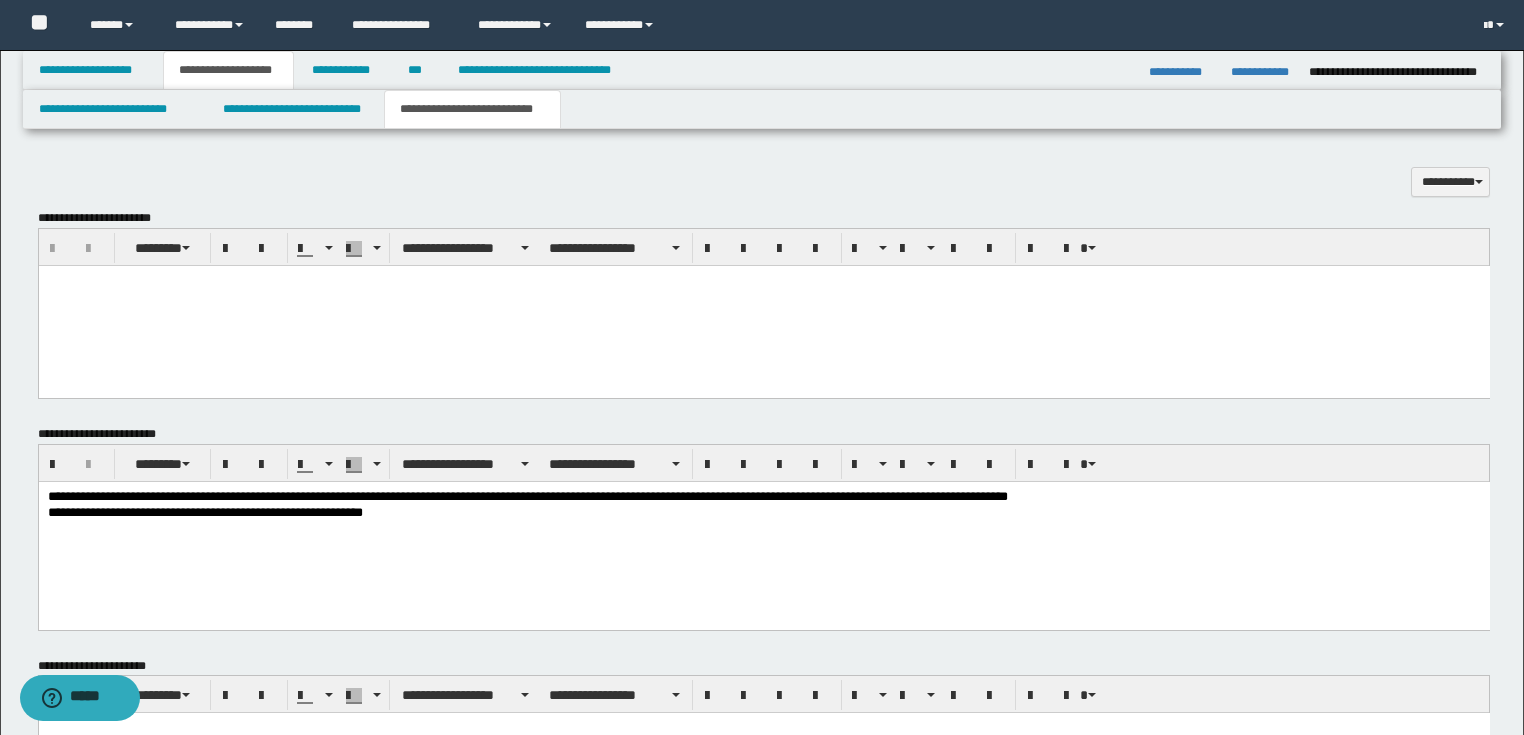 click on "**********" at bounding box center [763, 513] 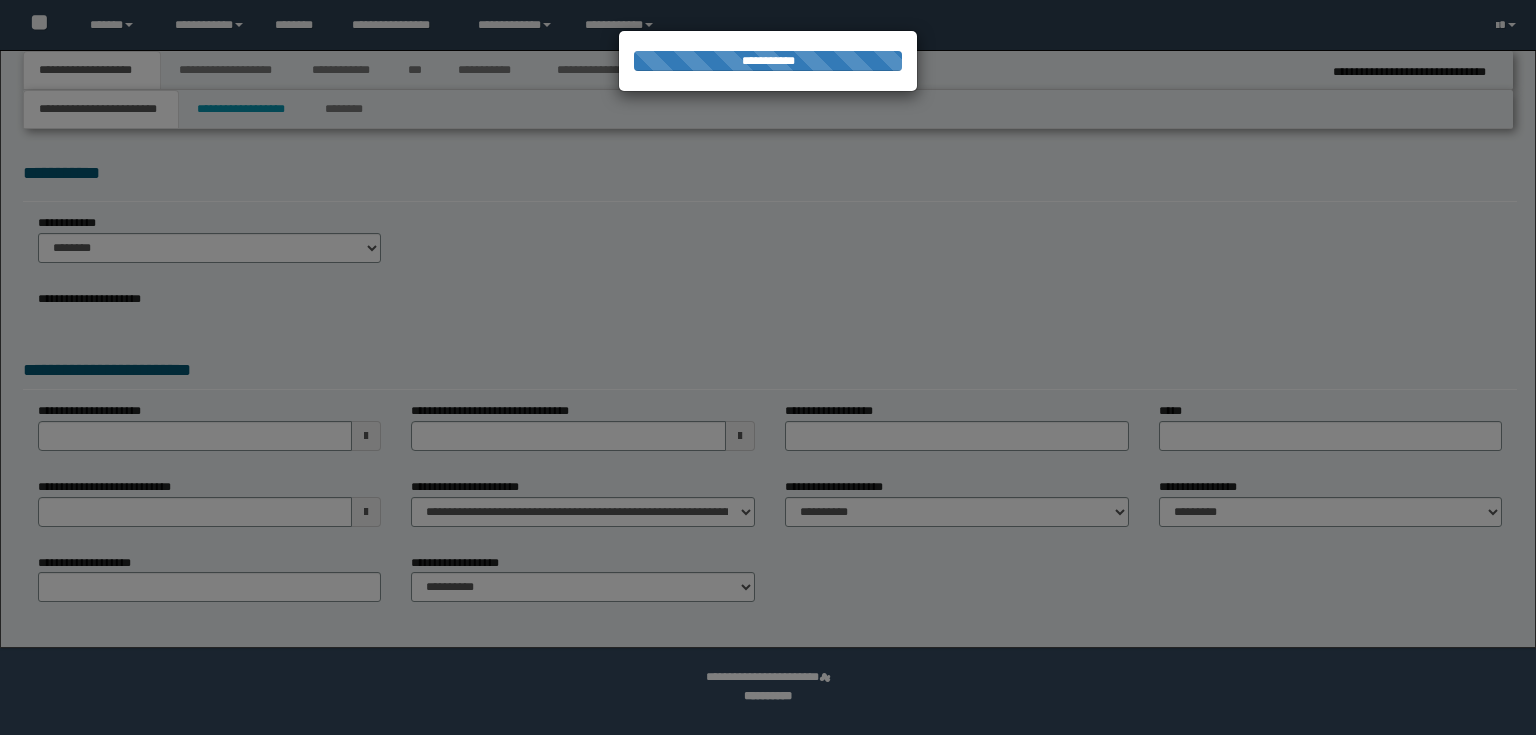 scroll, scrollTop: 0, scrollLeft: 0, axis: both 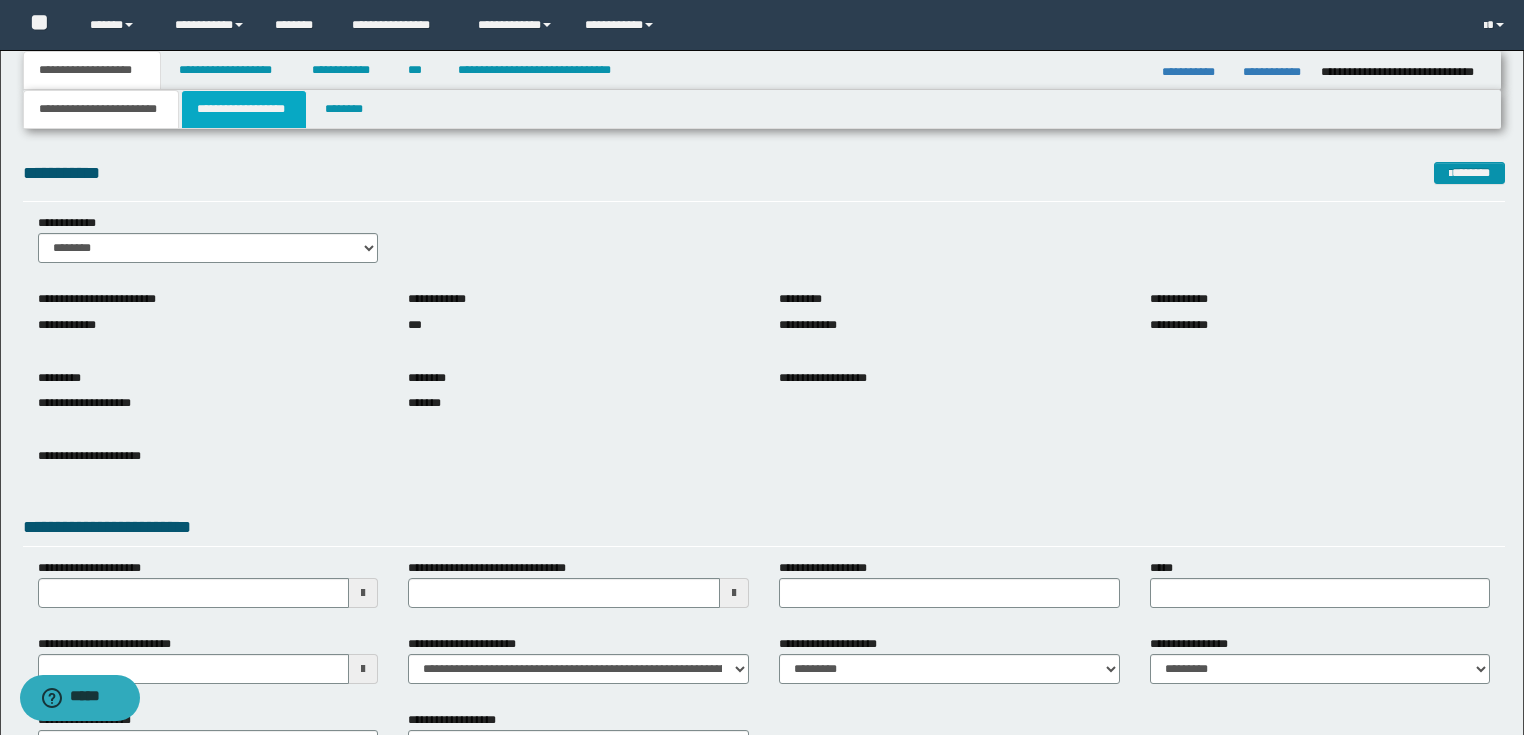 click on "**********" at bounding box center [244, 109] 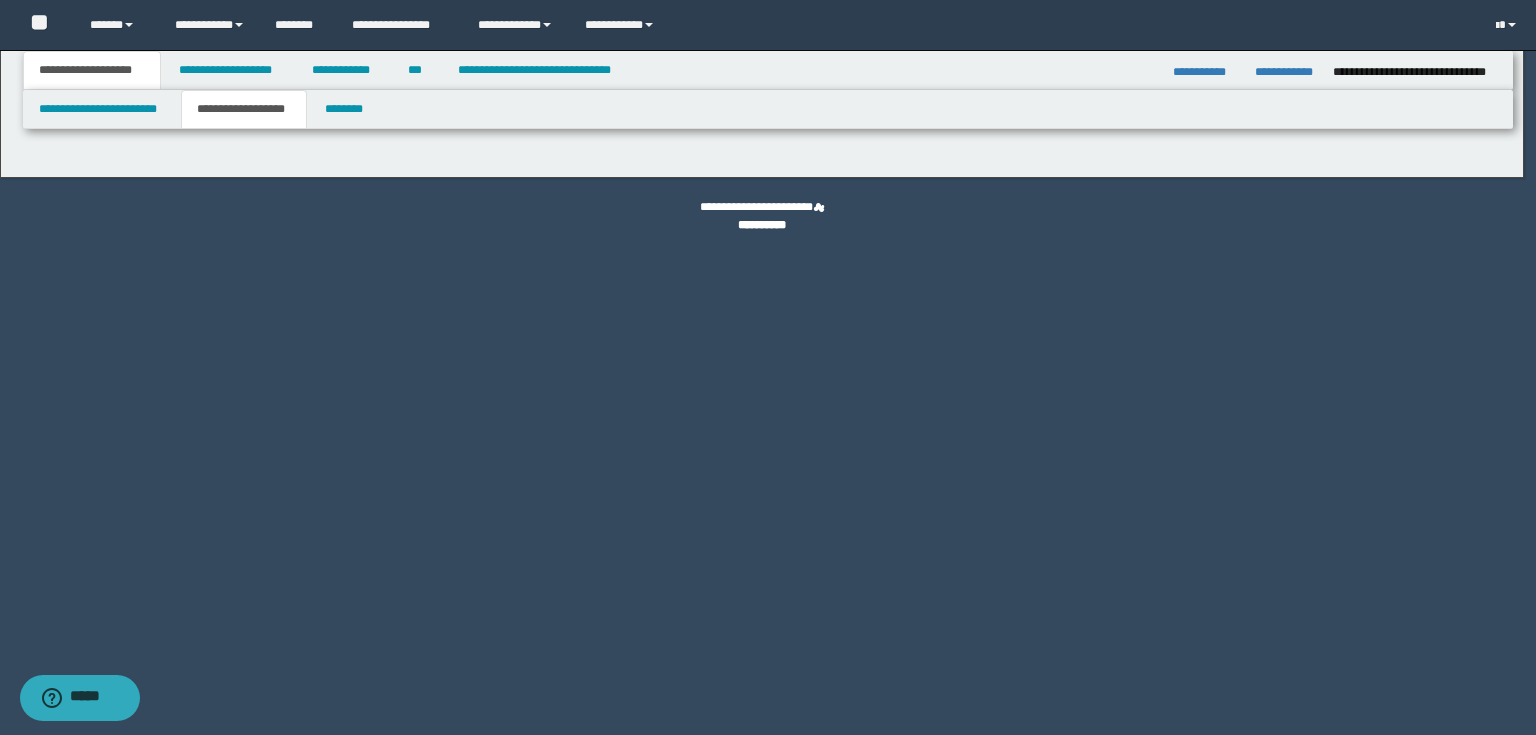 type on "********" 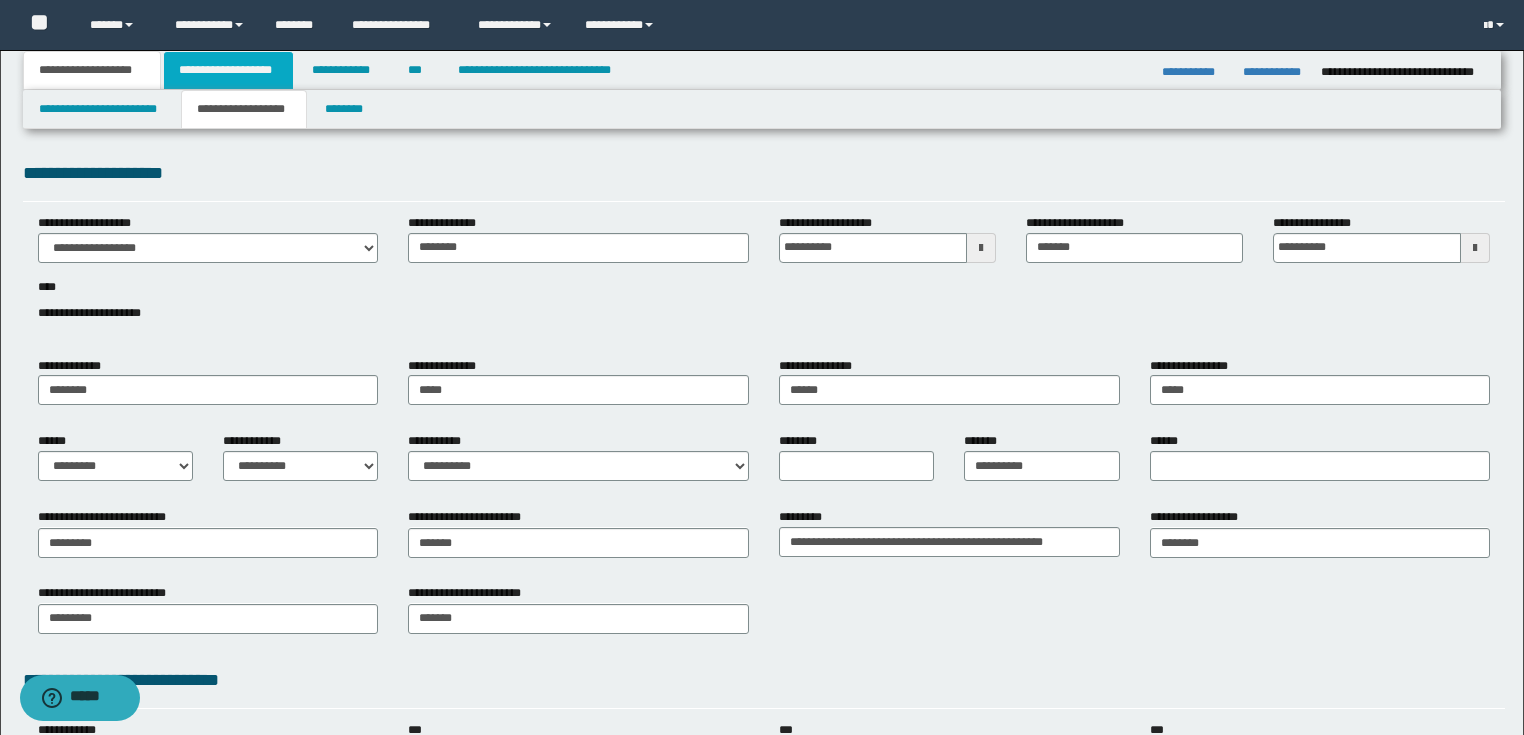 click on "**********" at bounding box center [228, 70] 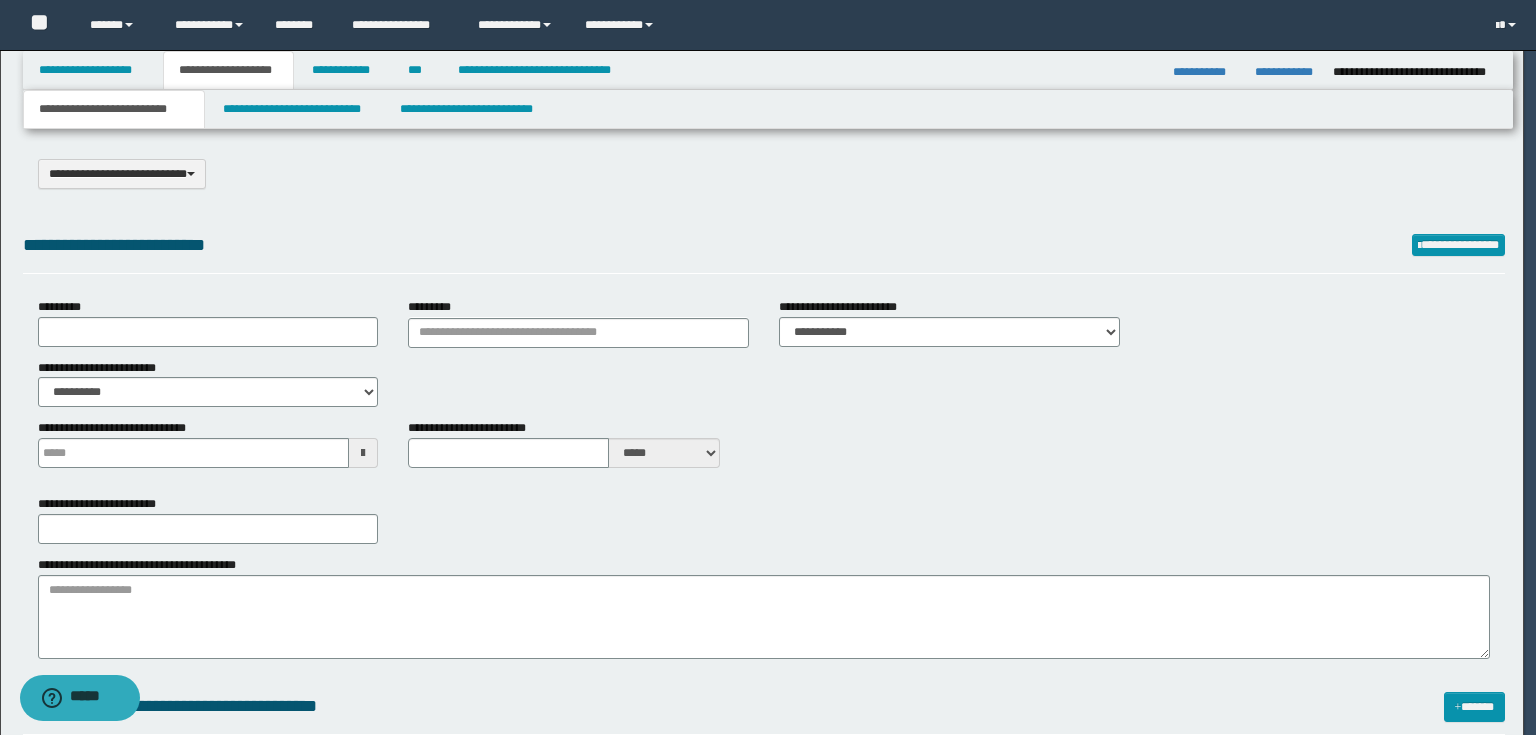 select on "*" 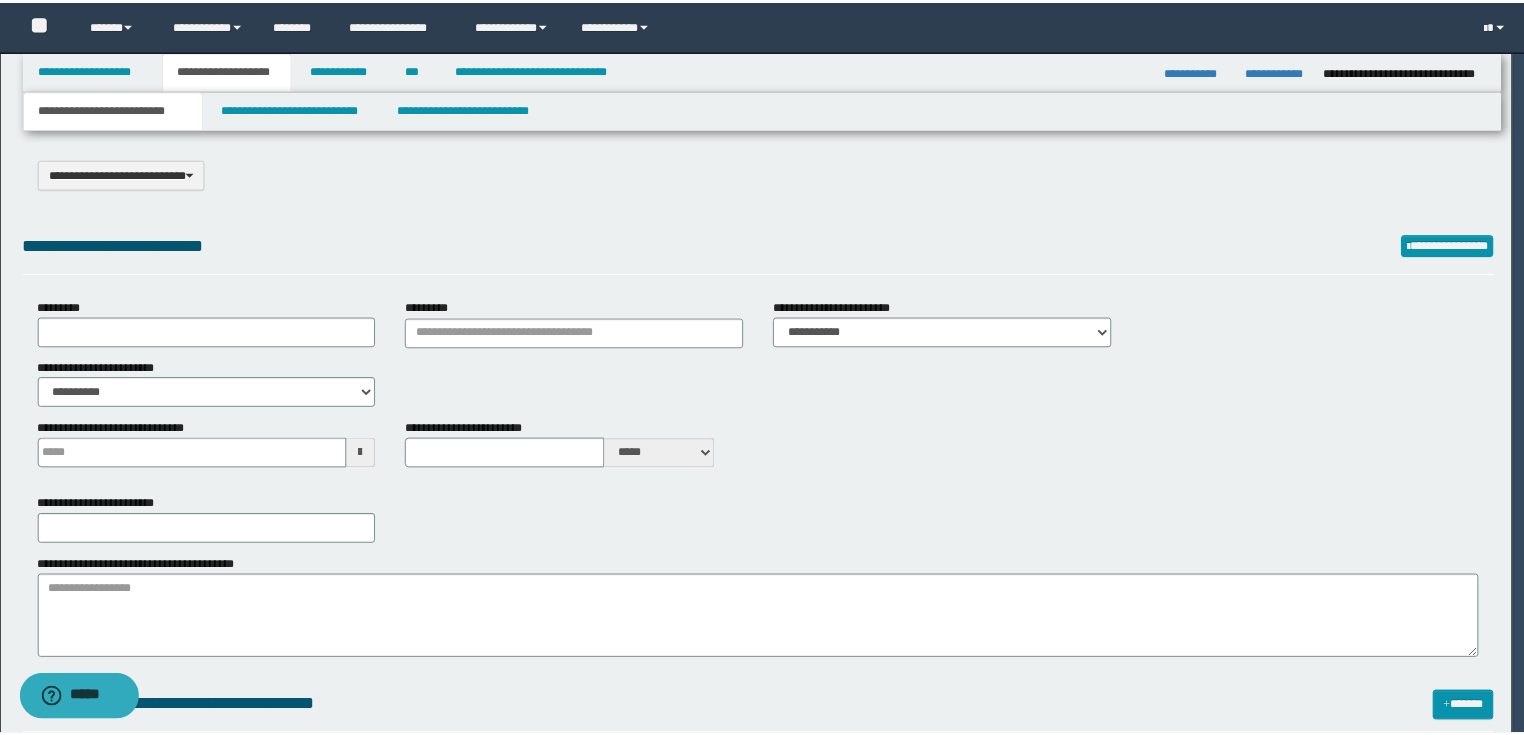 scroll, scrollTop: 0, scrollLeft: 0, axis: both 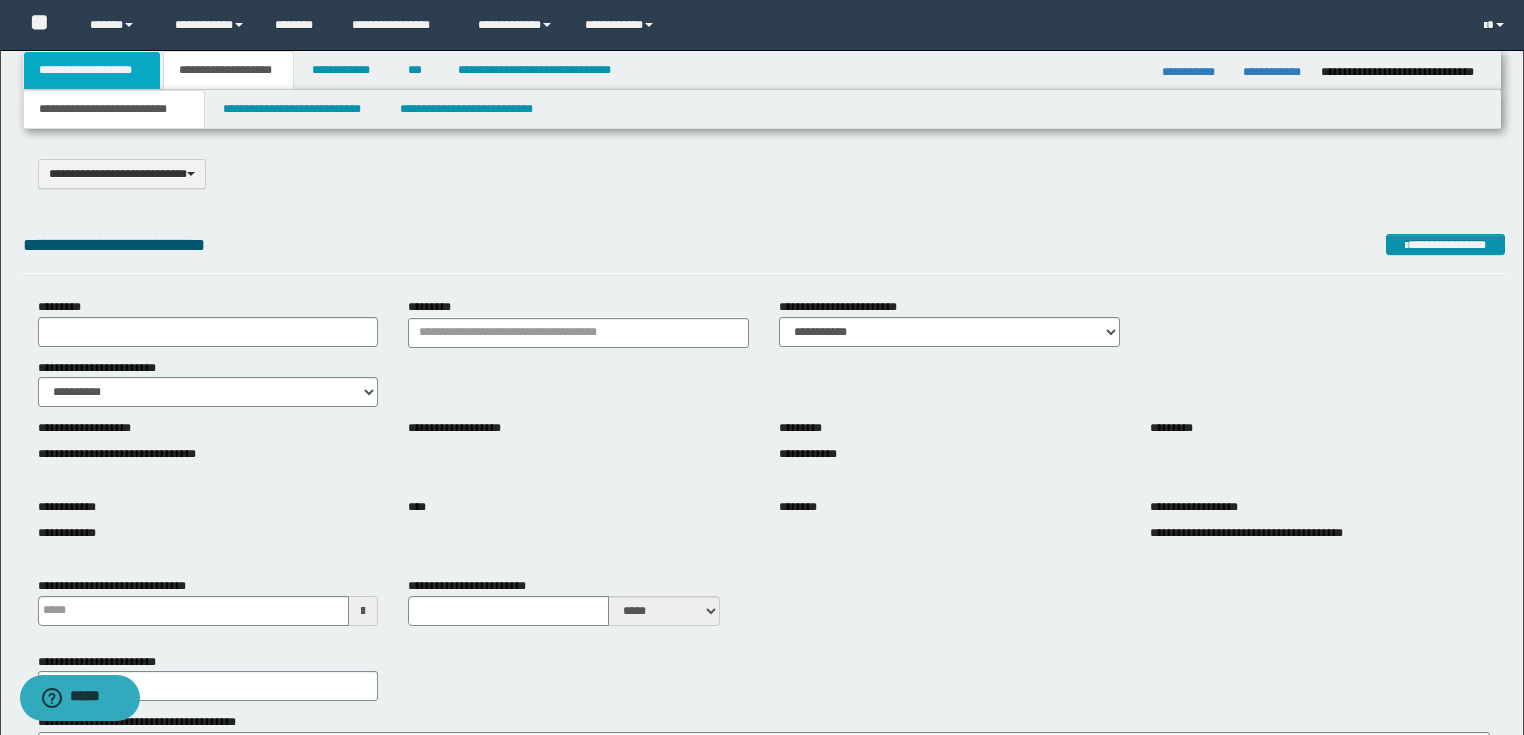 click on "**********" at bounding box center (92, 70) 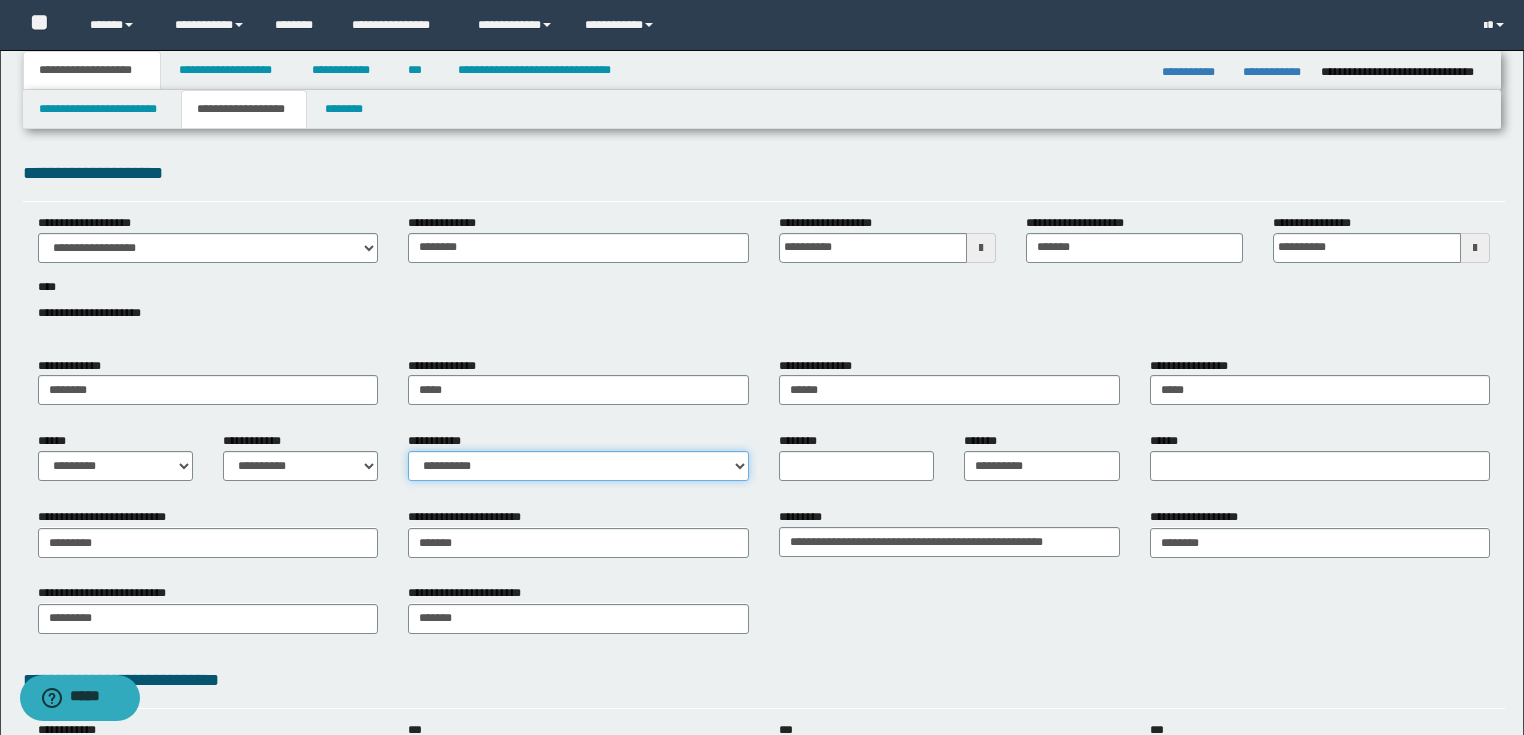 click on "**********" at bounding box center [578, 466] 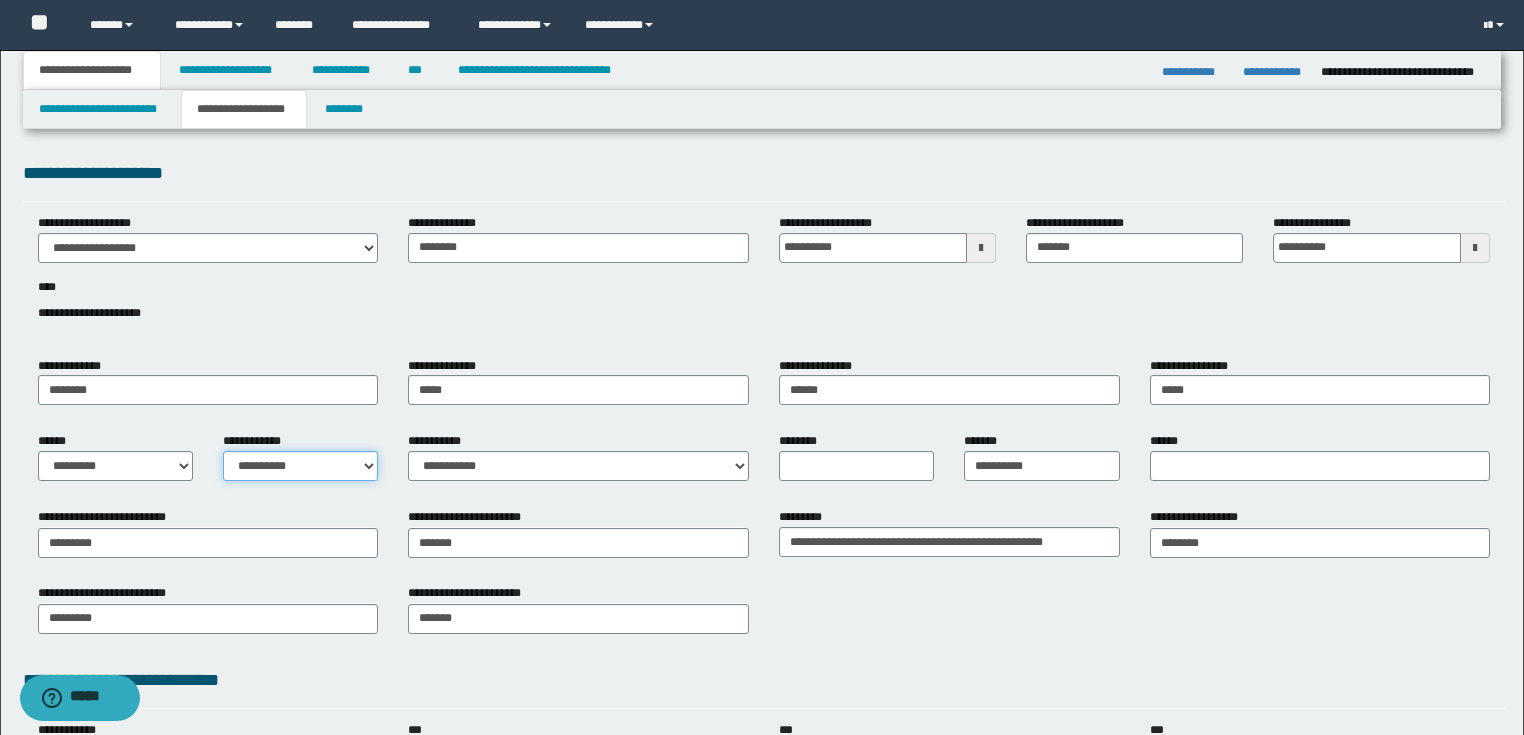 click on "**********" at bounding box center (300, 466) 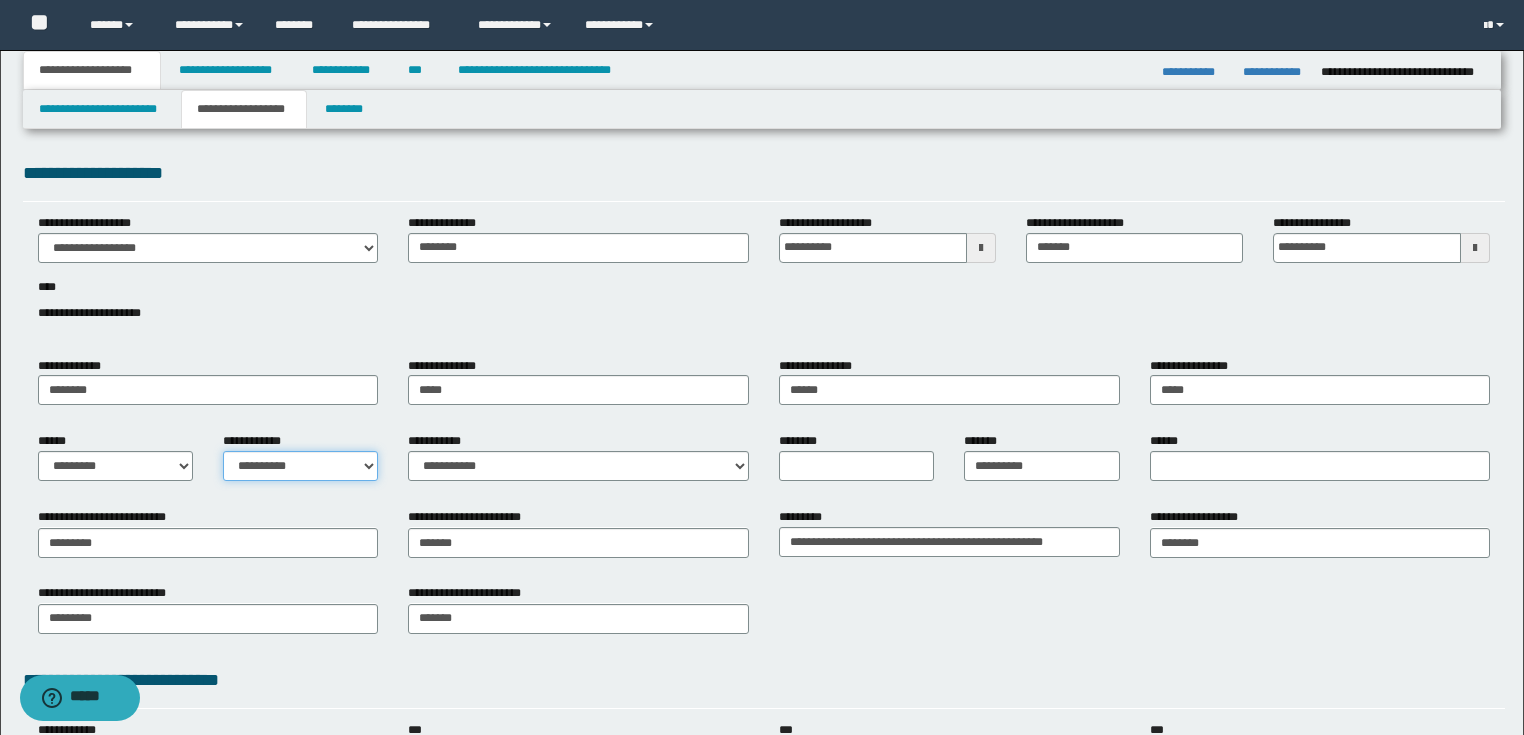select on "*" 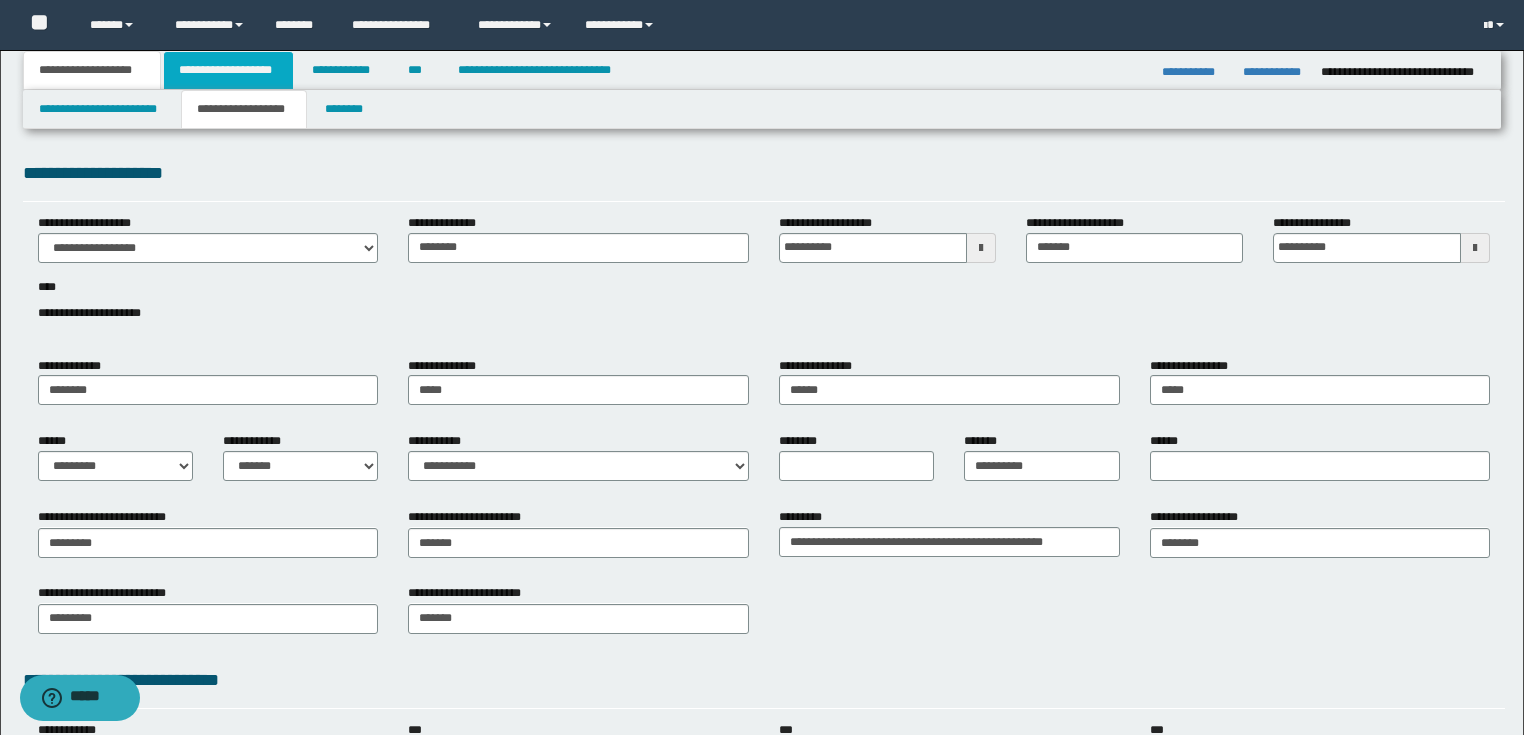 click on "**********" at bounding box center (228, 70) 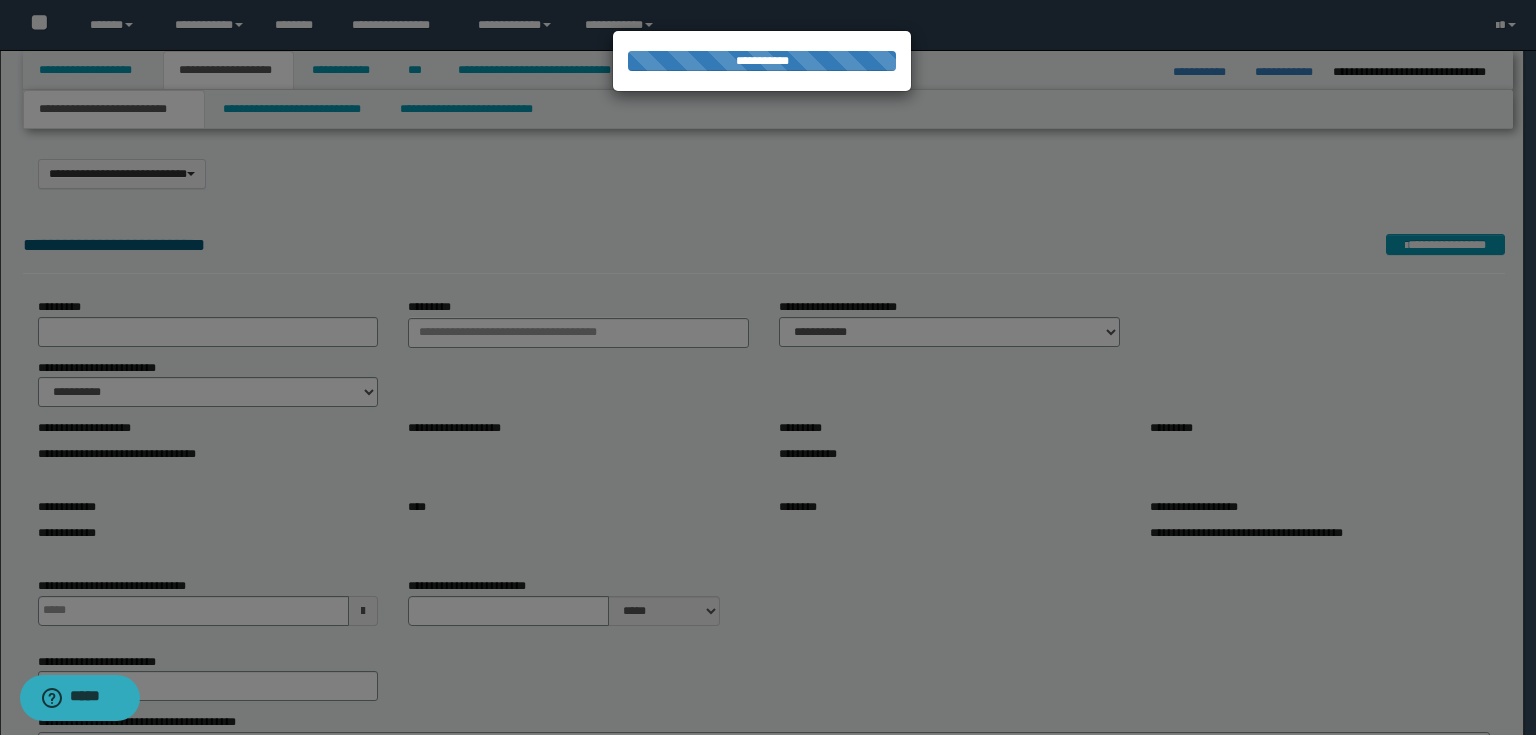 type 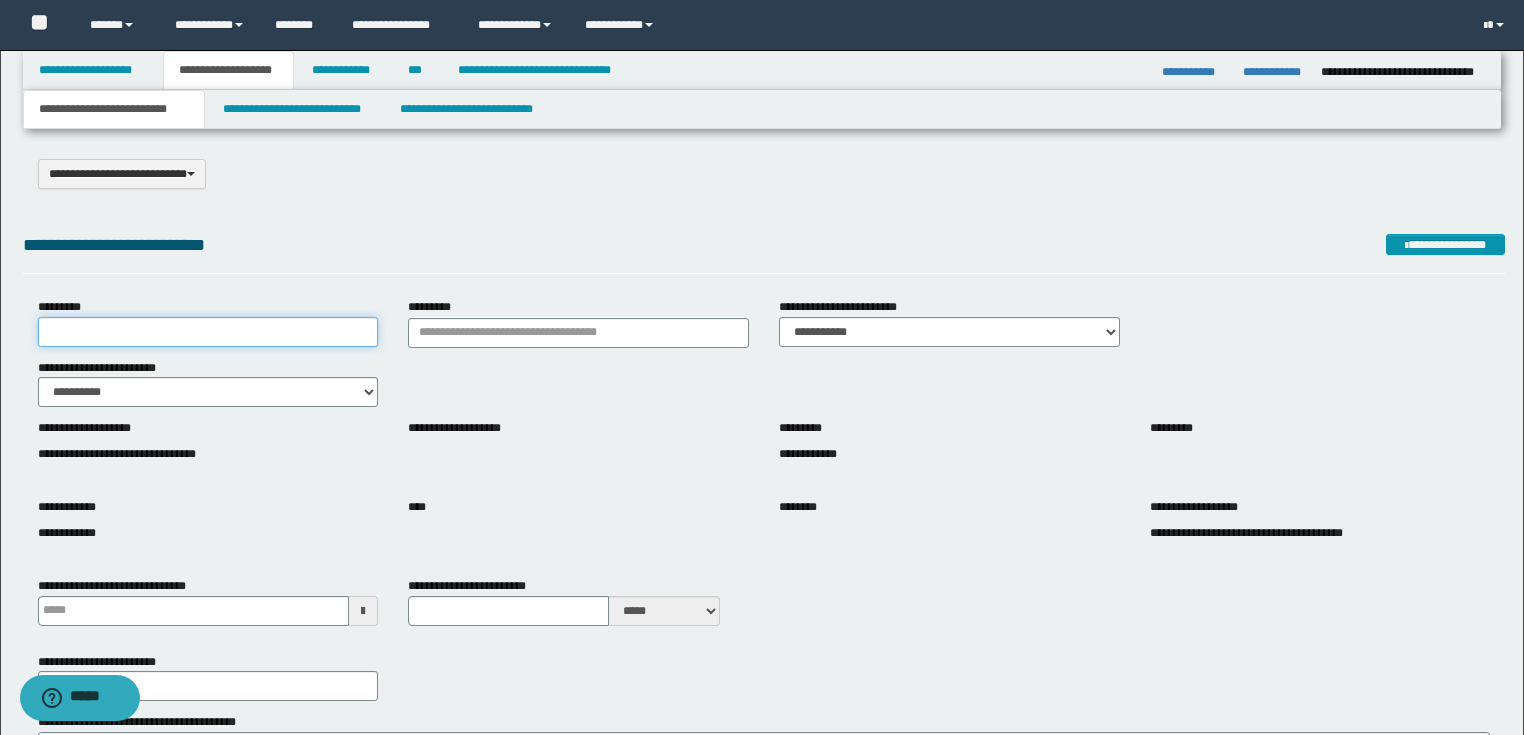 click on "*********" at bounding box center (208, 332) 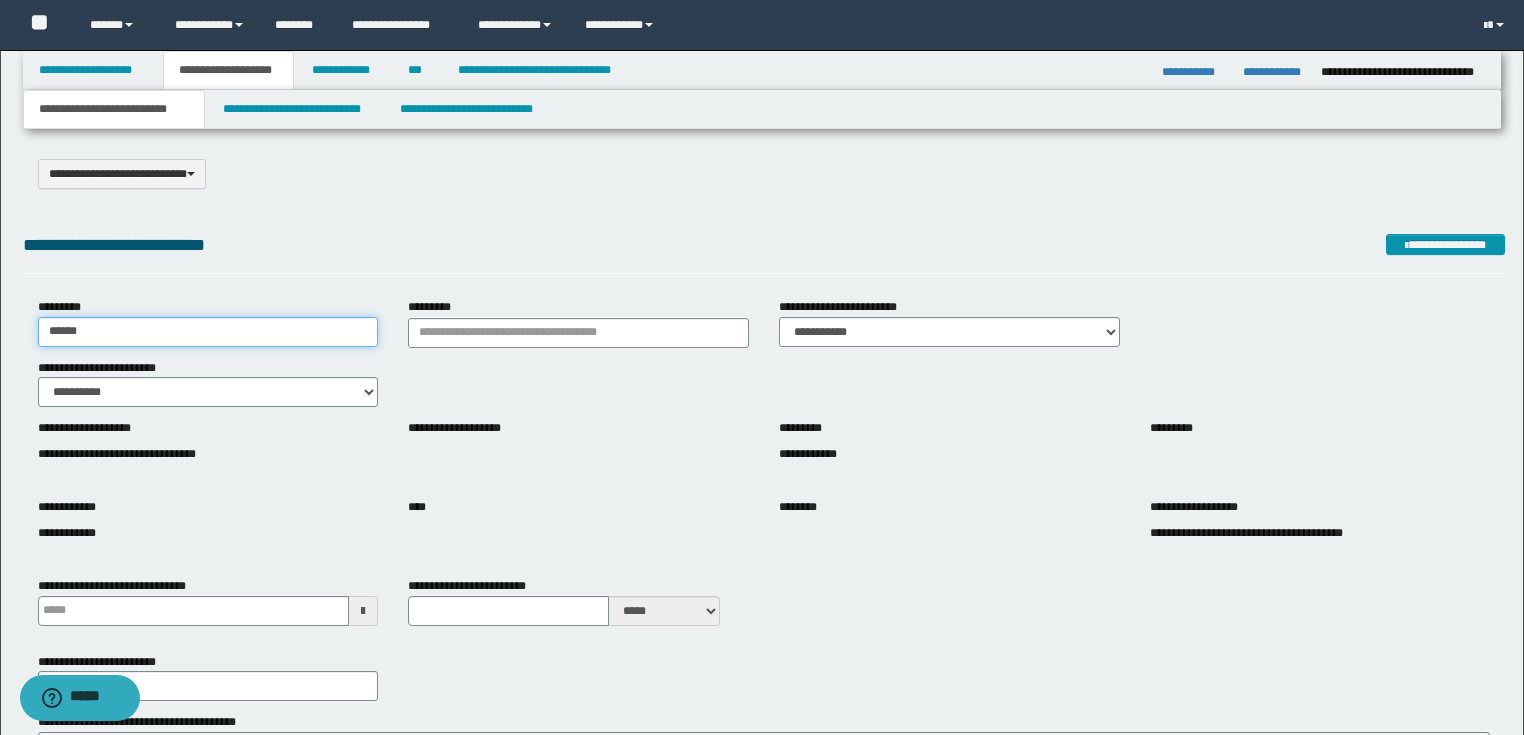 type on "*********" 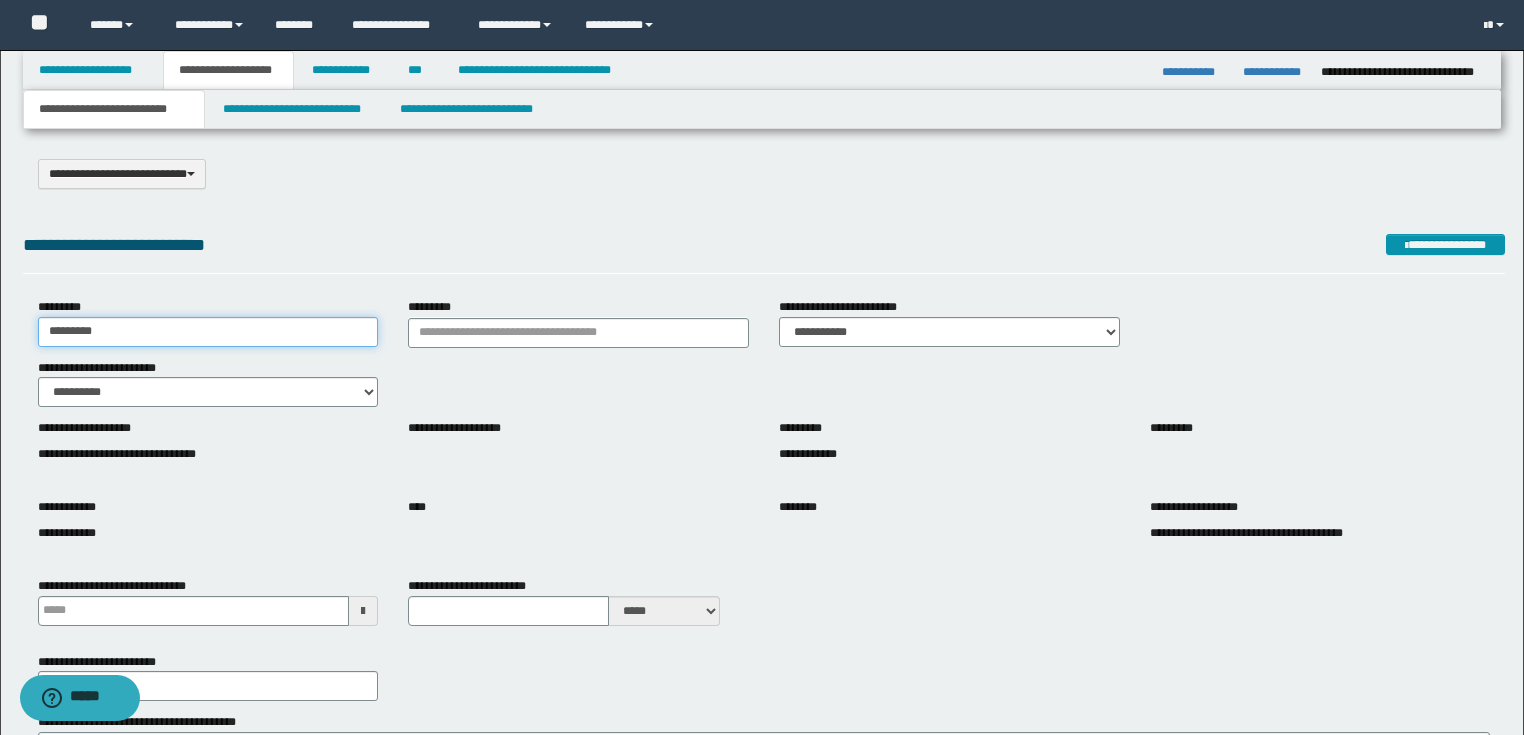 scroll, scrollTop: 240, scrollLeft: 0, axis: vertical 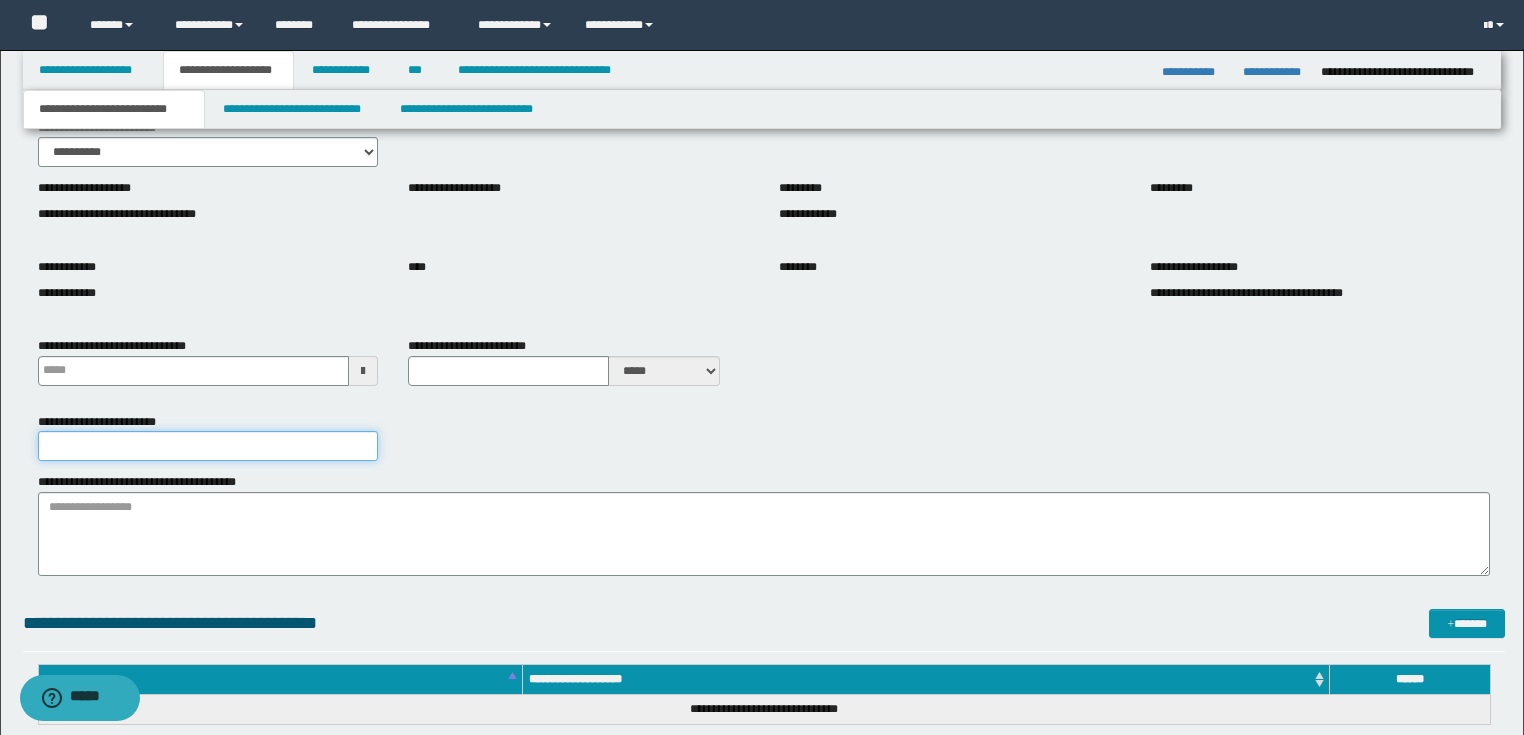 click on "**********" at bounding box center (208, 446) 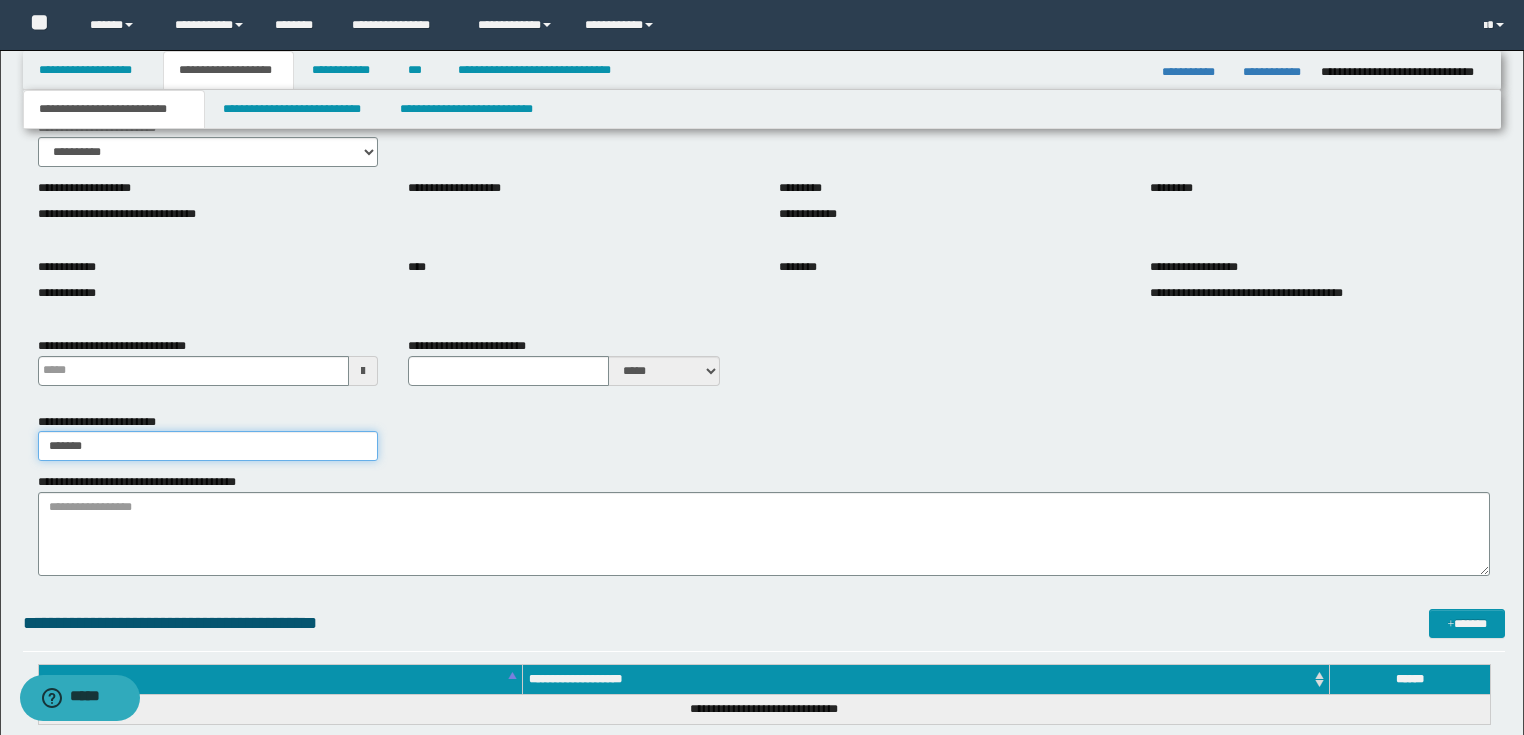 type on "********" 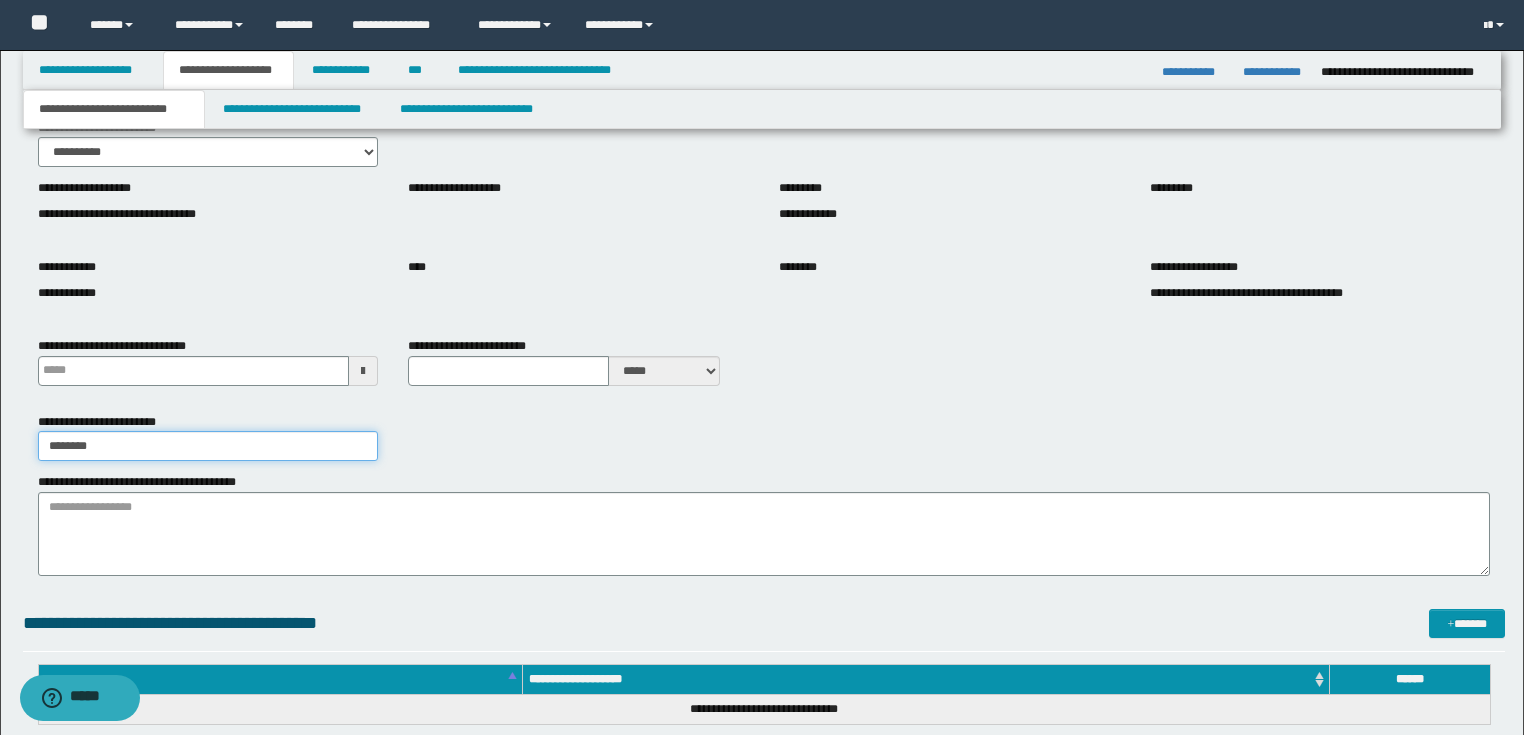 type 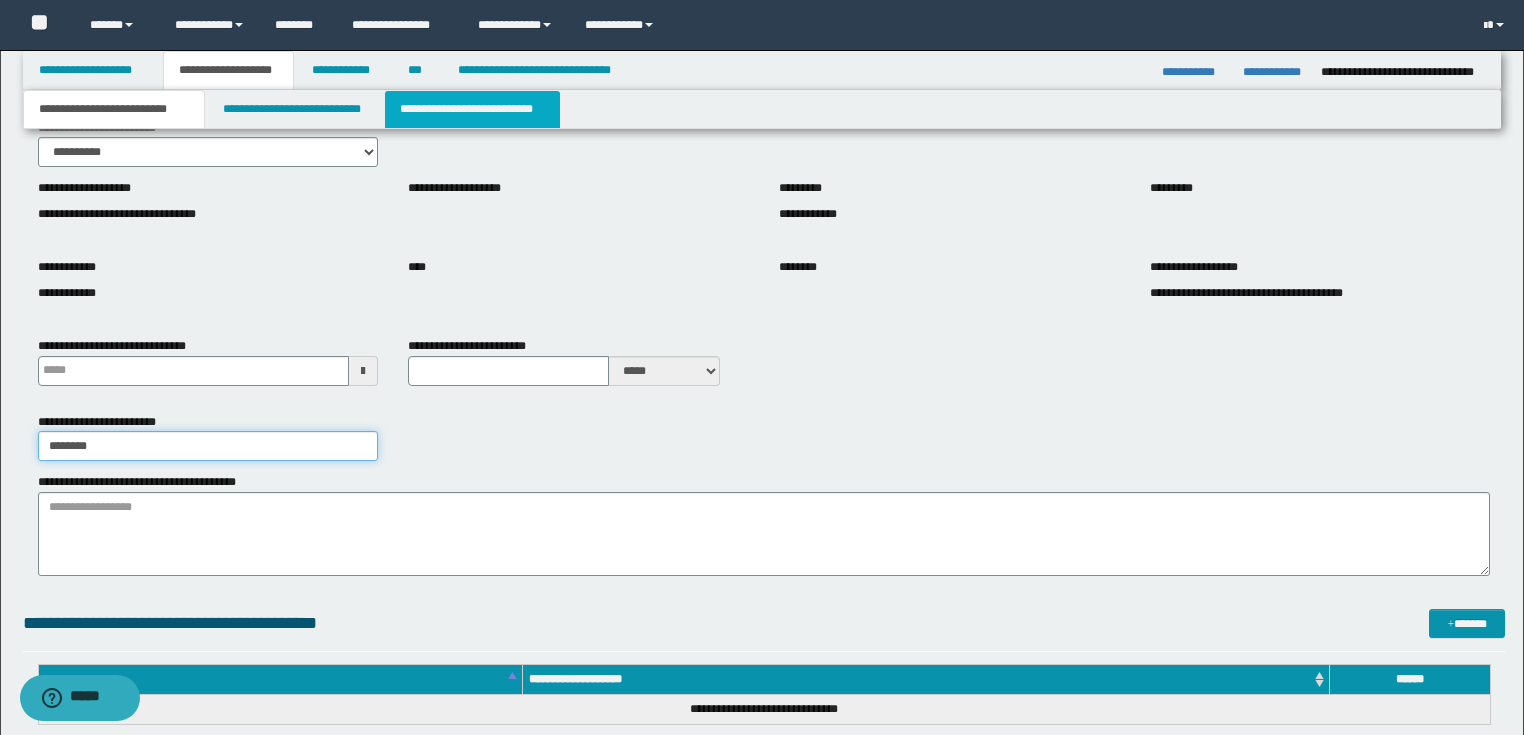 type on "********" 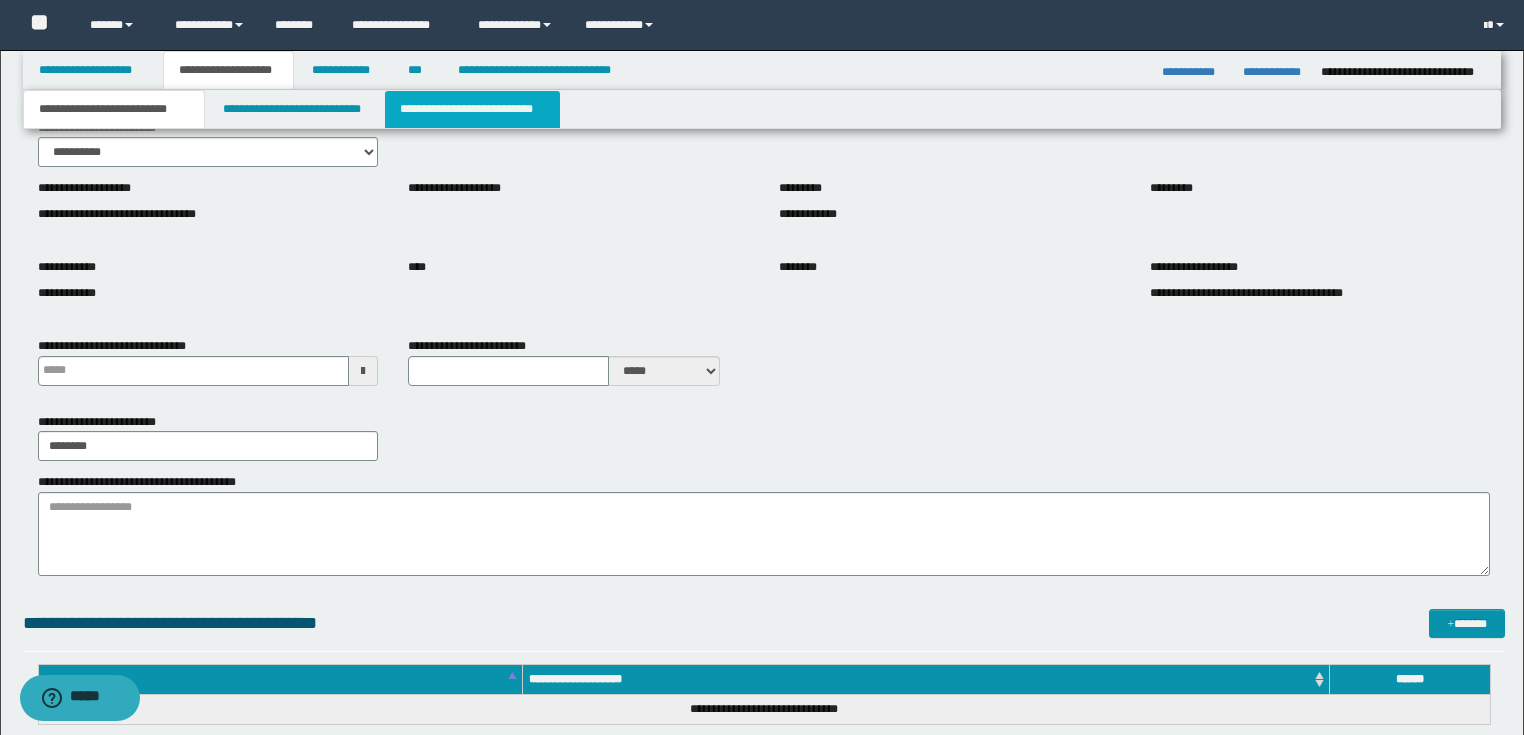 click on "**********" at bounding box center [472, 109] 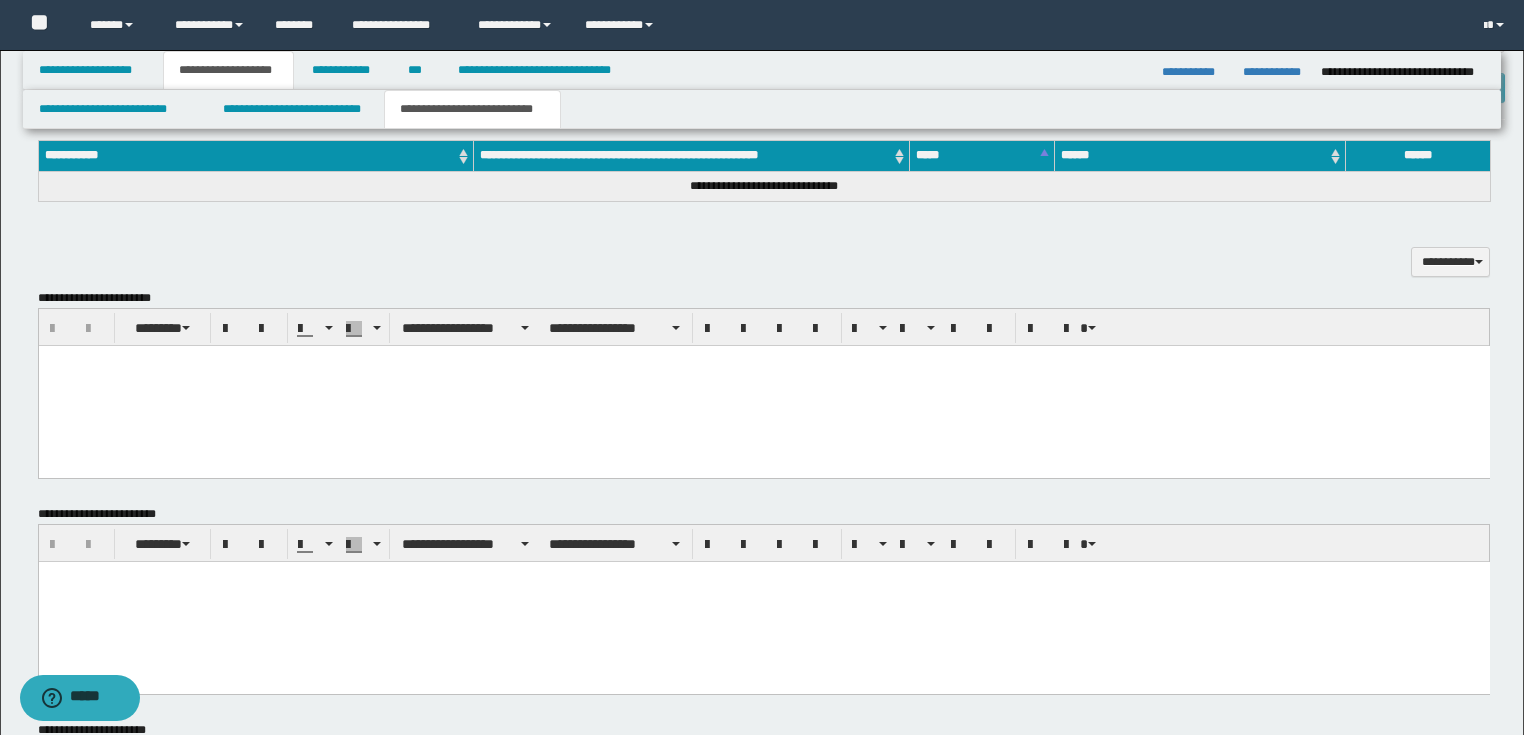 scroll, scrollTop: 0, scrollLeft: 0, axis: both 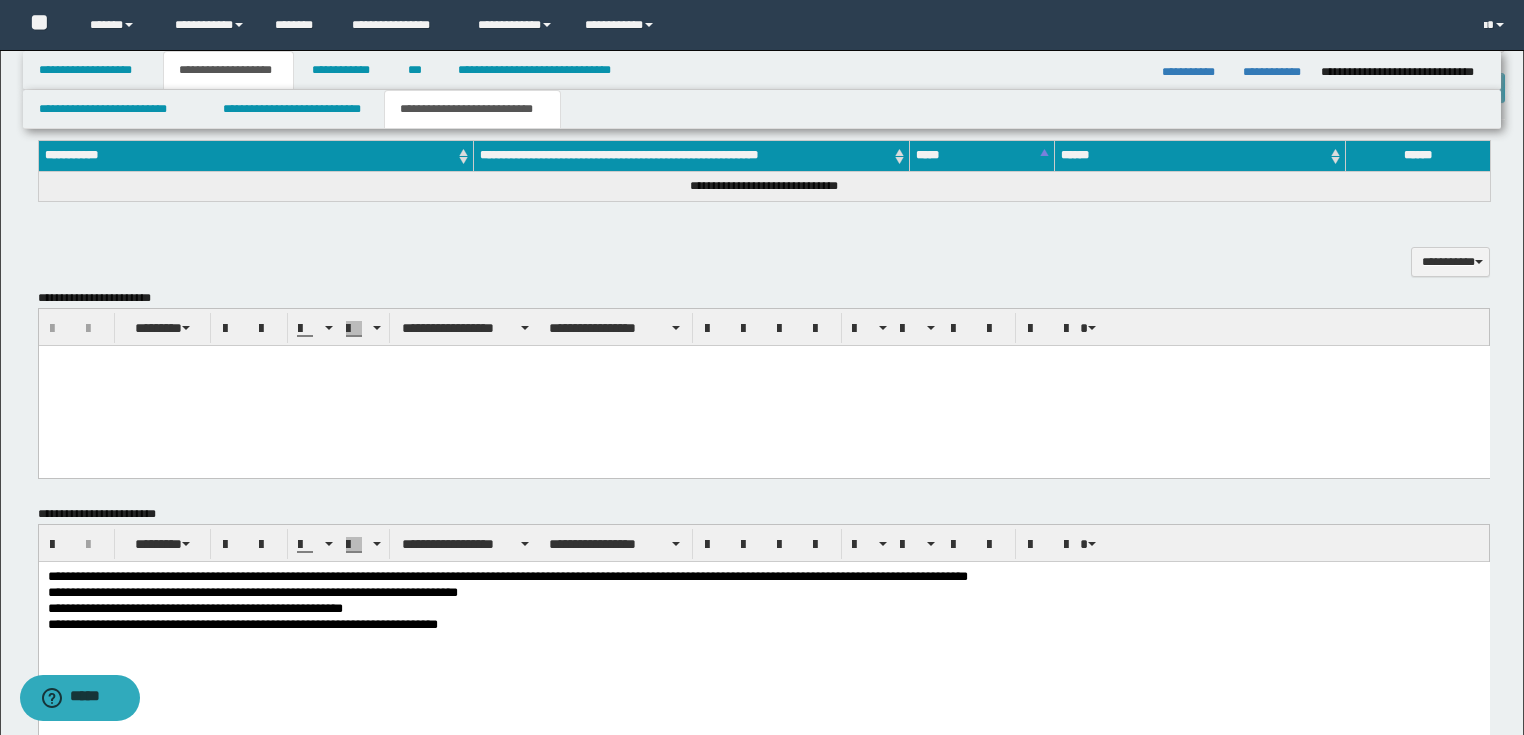 click on "**********" at bounding box center [763, 625] 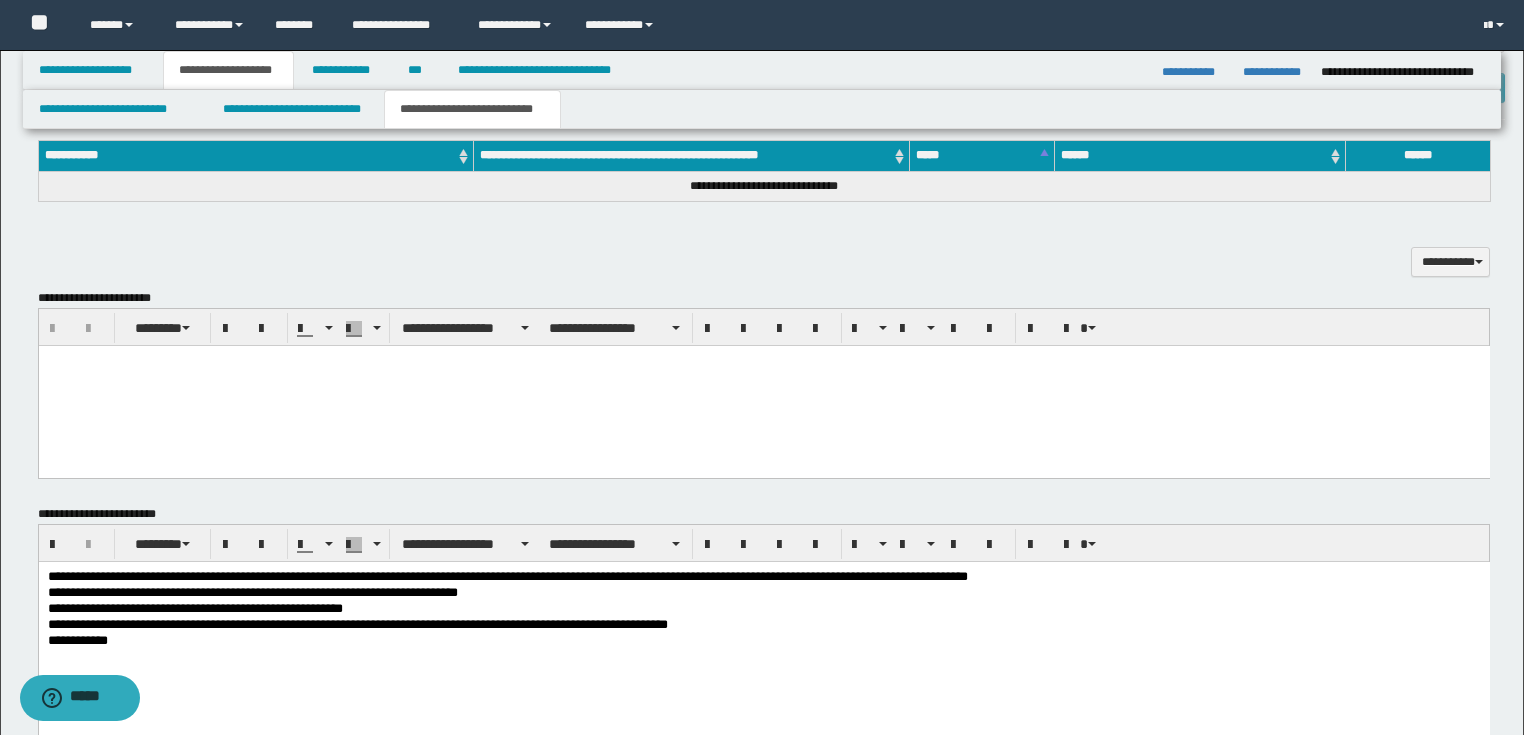 click on "**********" at bounding box center (763, 625) 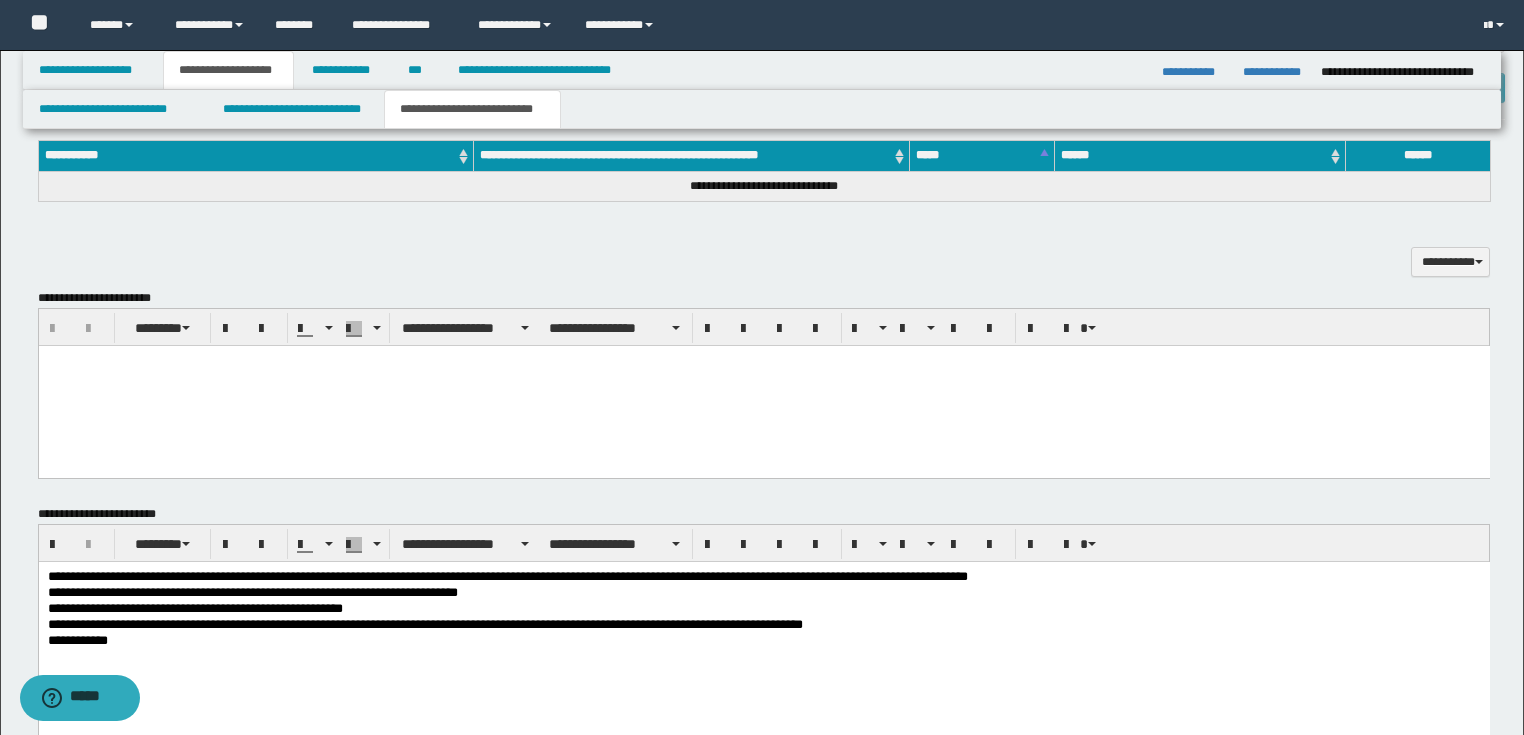 click on "**********" at bounding box center (763, 641) 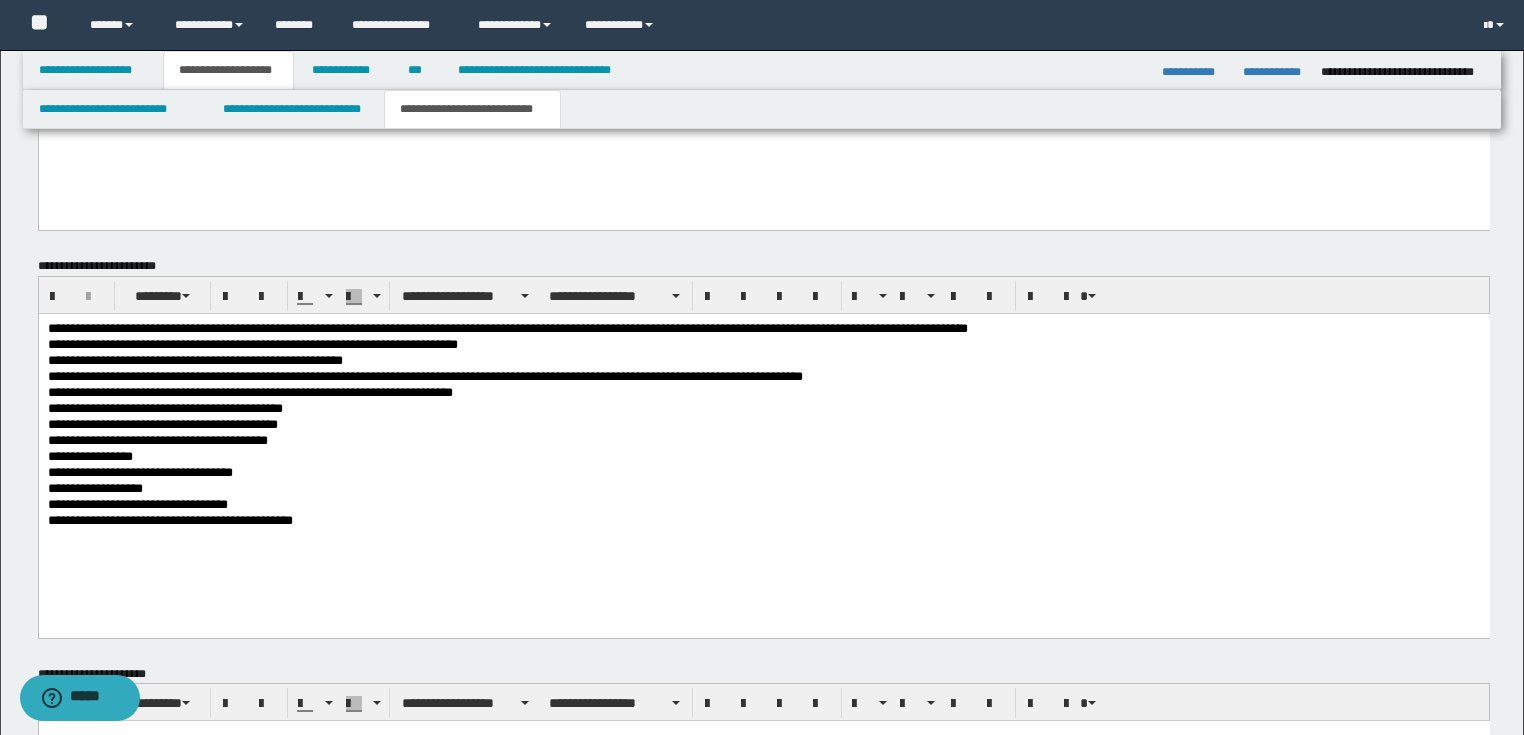 scroll, scrollTop: 968, scrollLeft: 0, axis: vertical 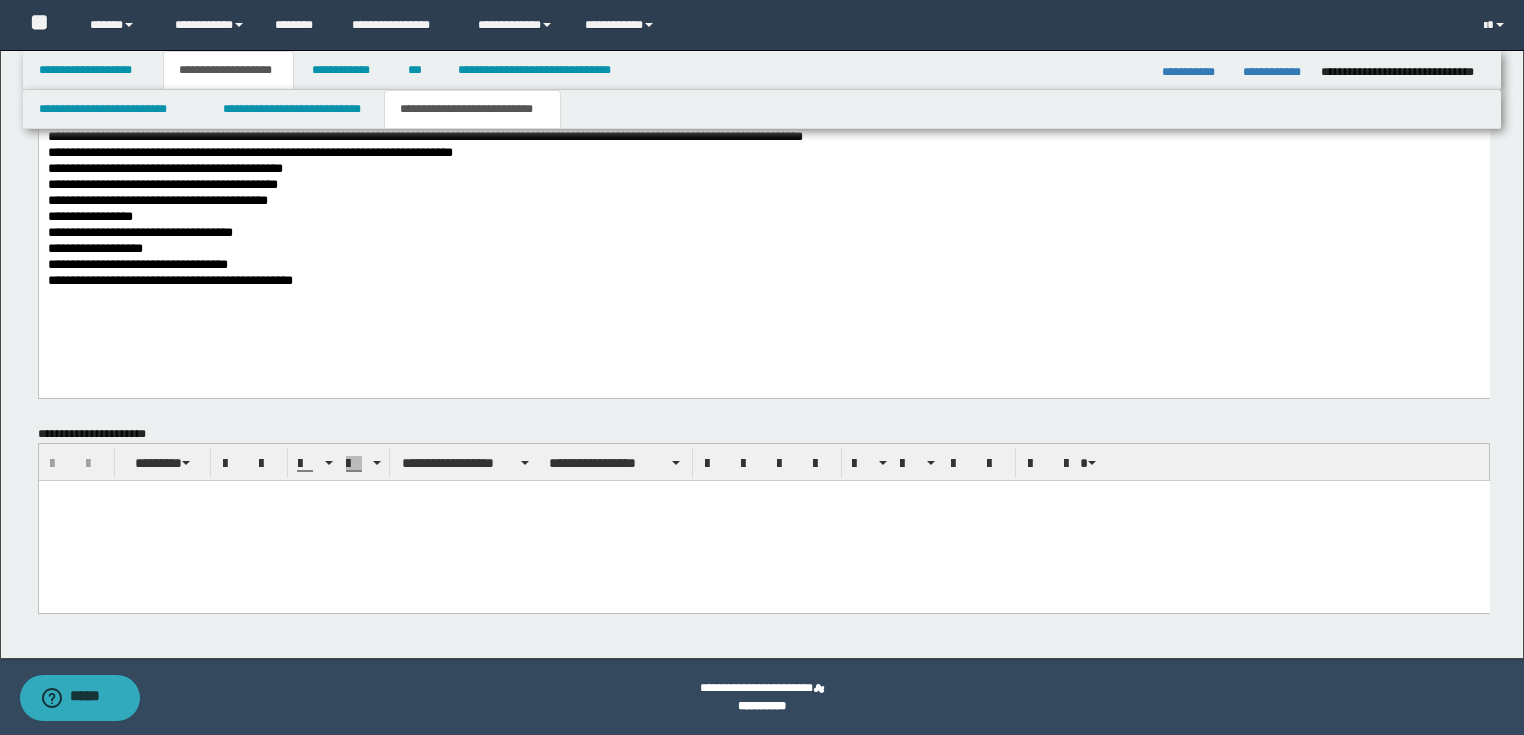 click on "**********" at bounding box center (763, 281) 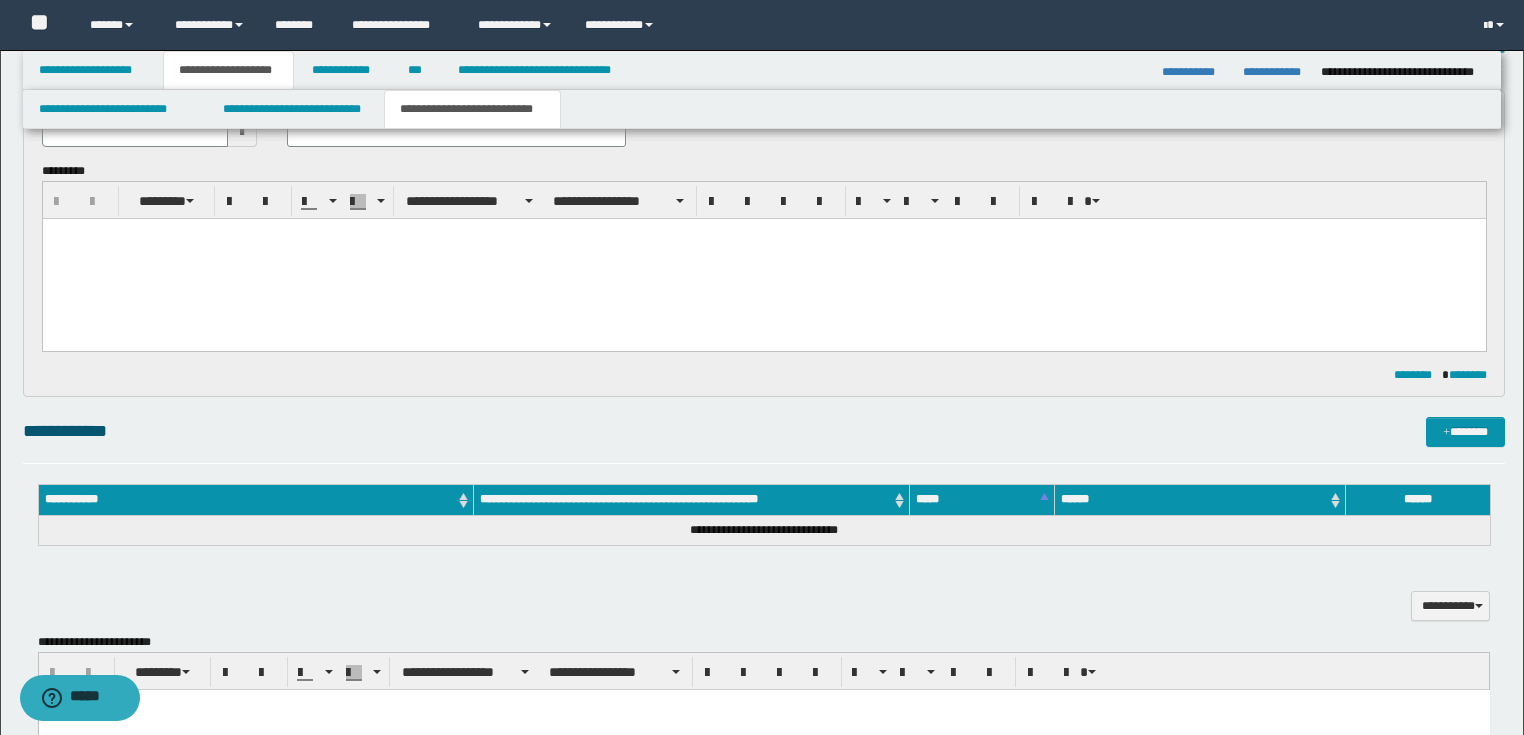 scroll, scrollTop: 0, scrollLeft: 0, axis: both 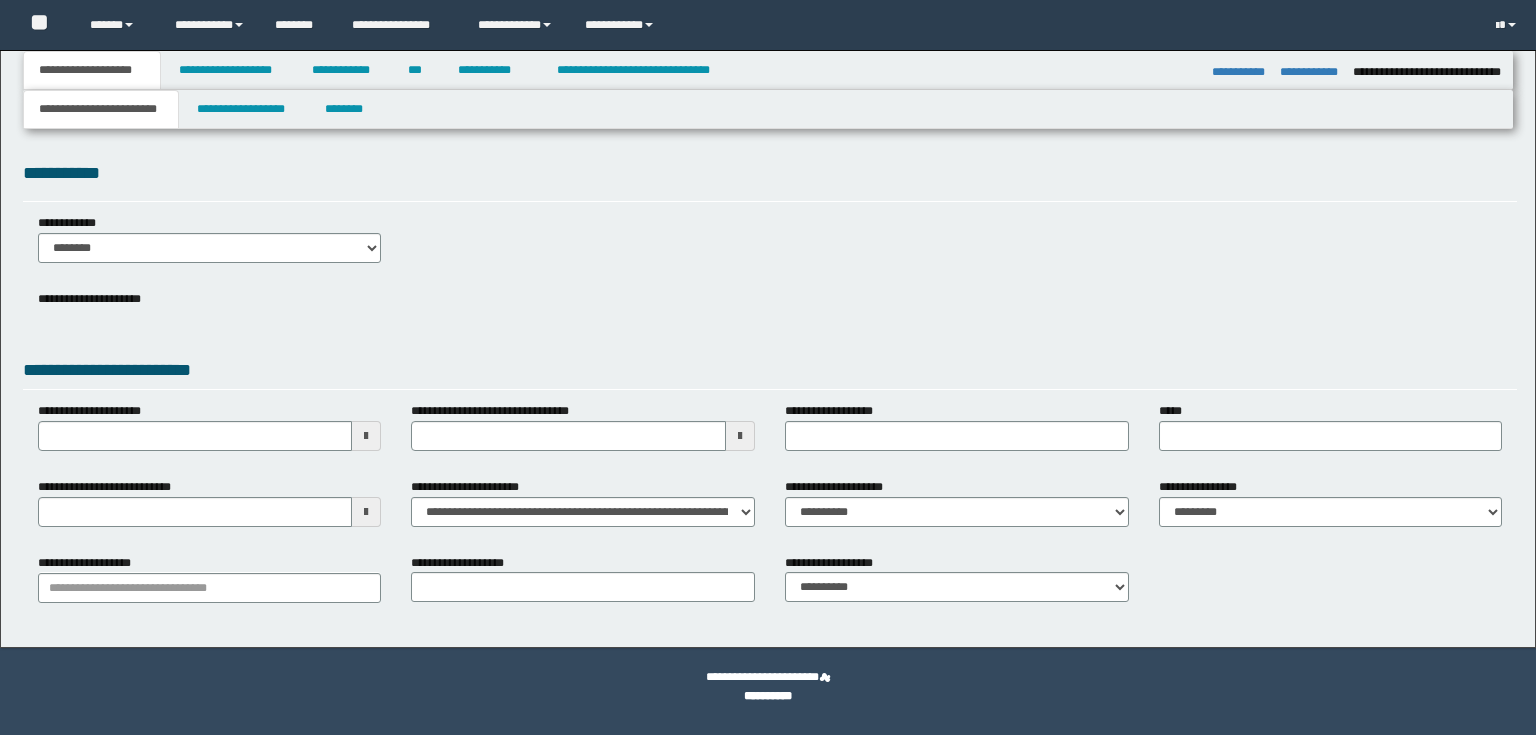 type on "**********" 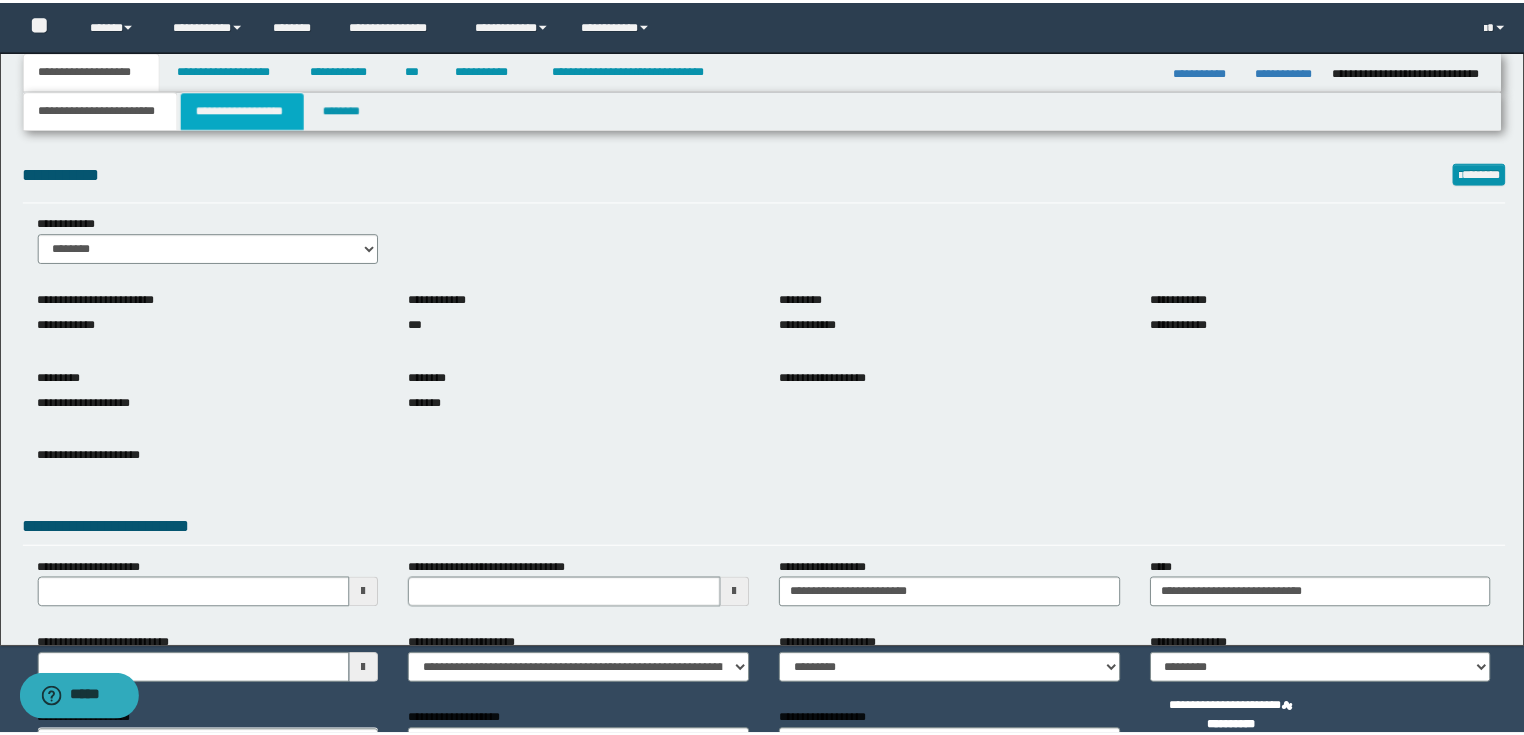 scroll, scrollTop: 0, scrollLeft: 0, axis: both 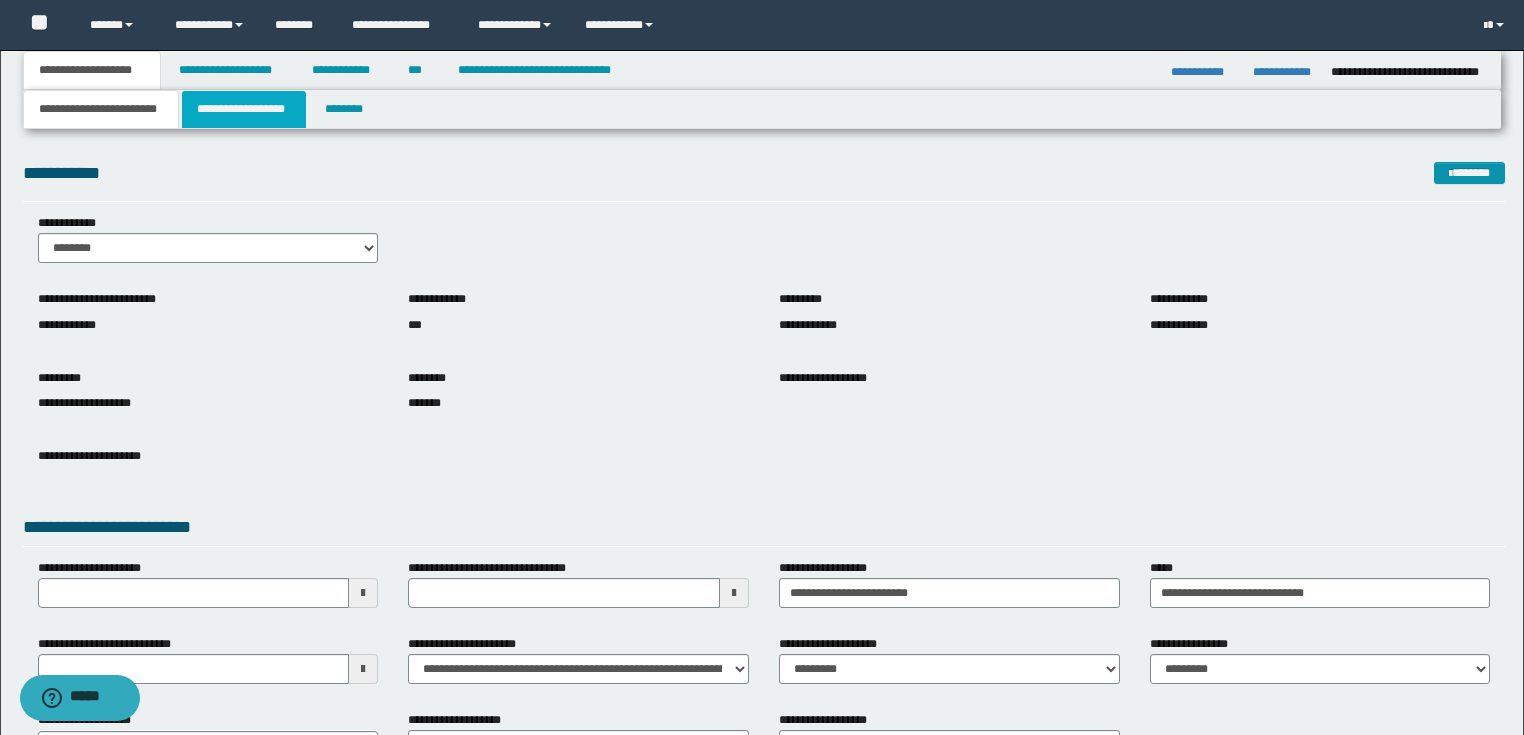 click on "**********" at bounding box center (244, 109) 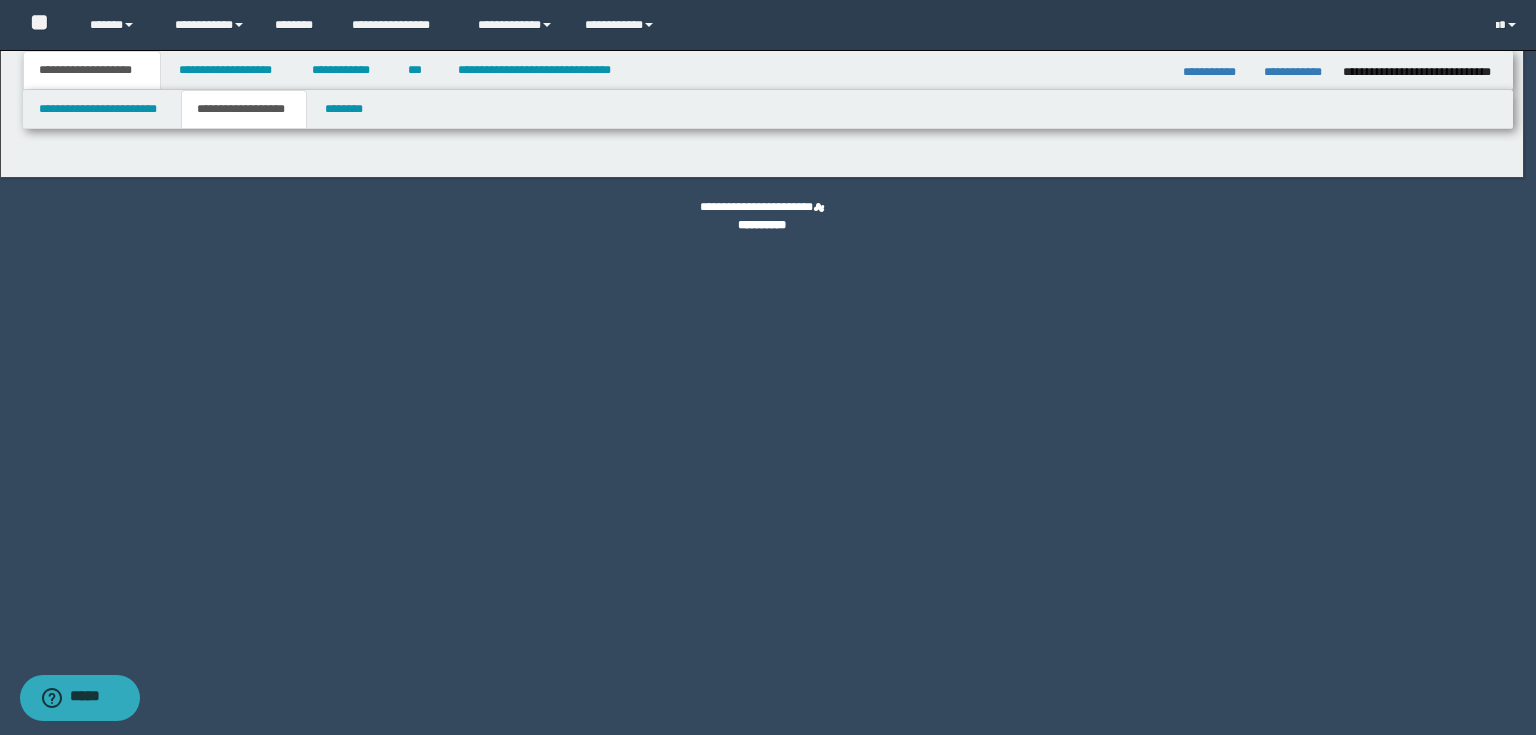 type on "********" 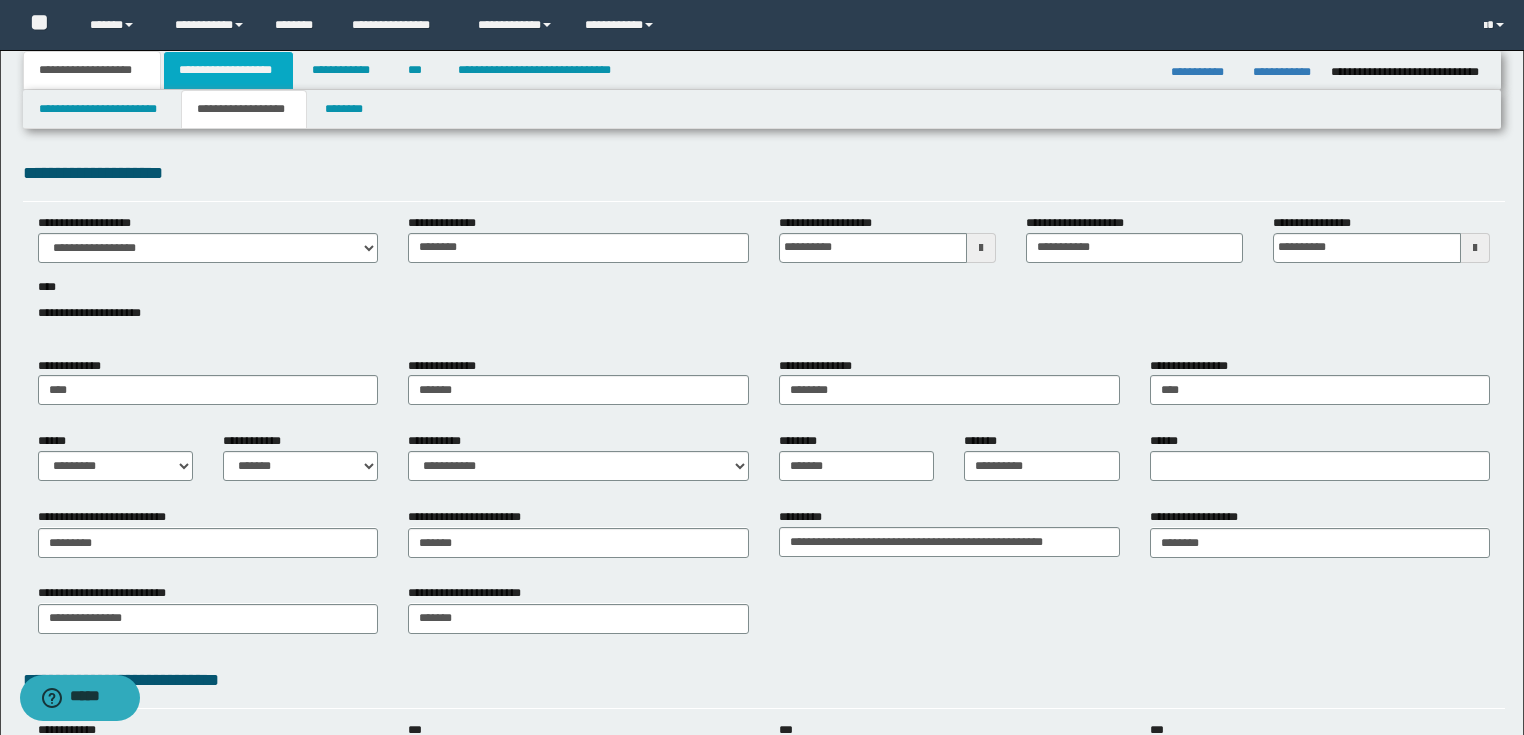 click on "**********" at bounding box center [228, 70] 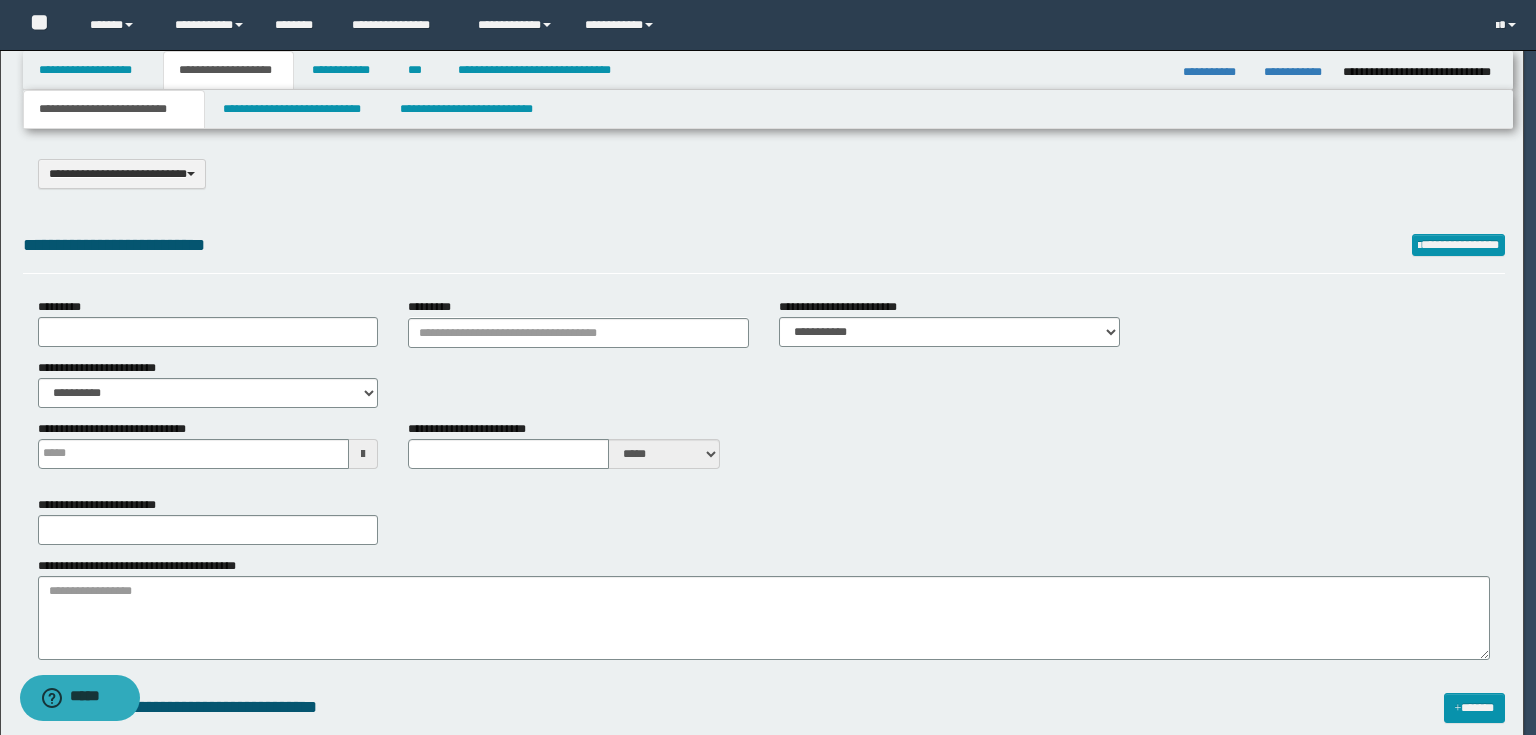 type on "**********" 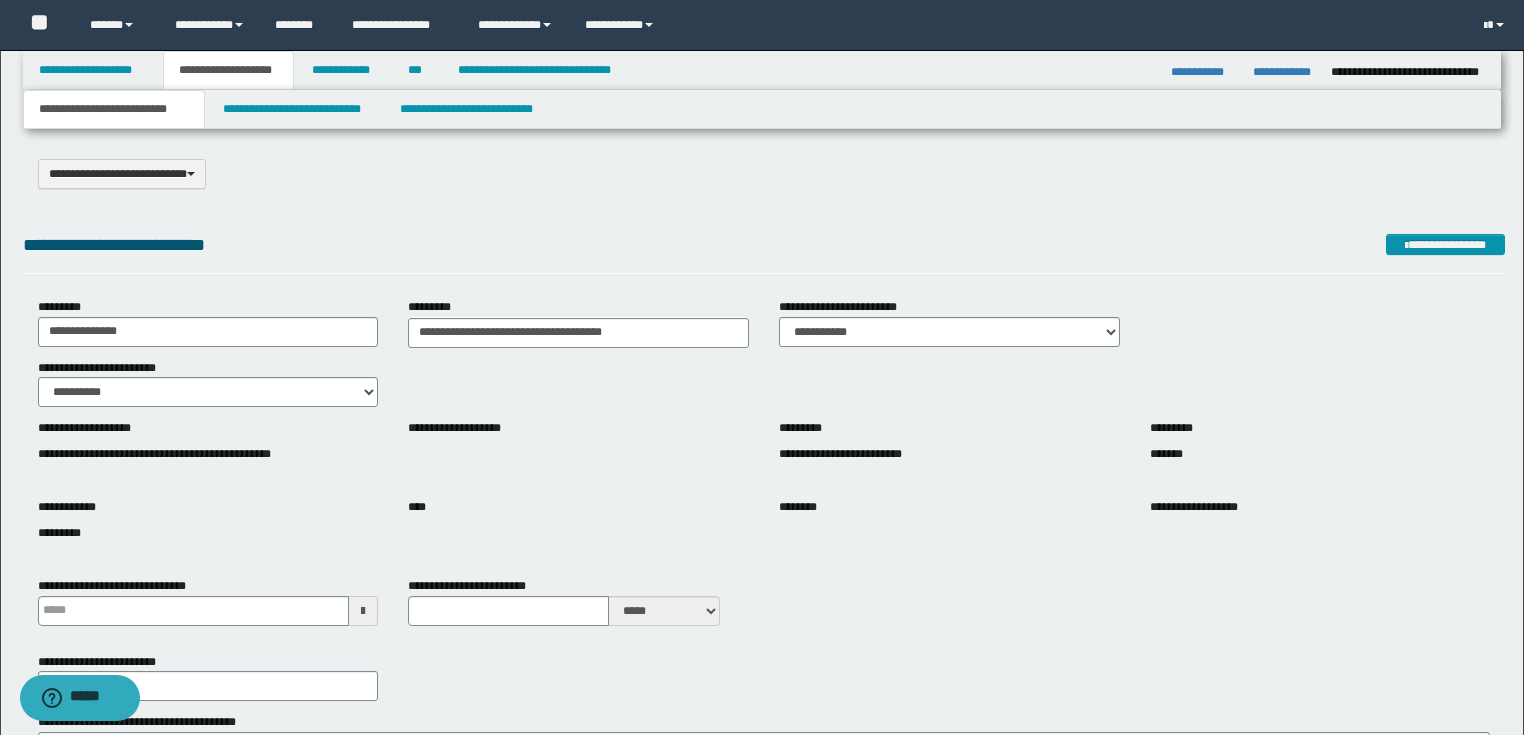 scroll, scrollTop: 400, scrollLeft: 0, axis: vertical 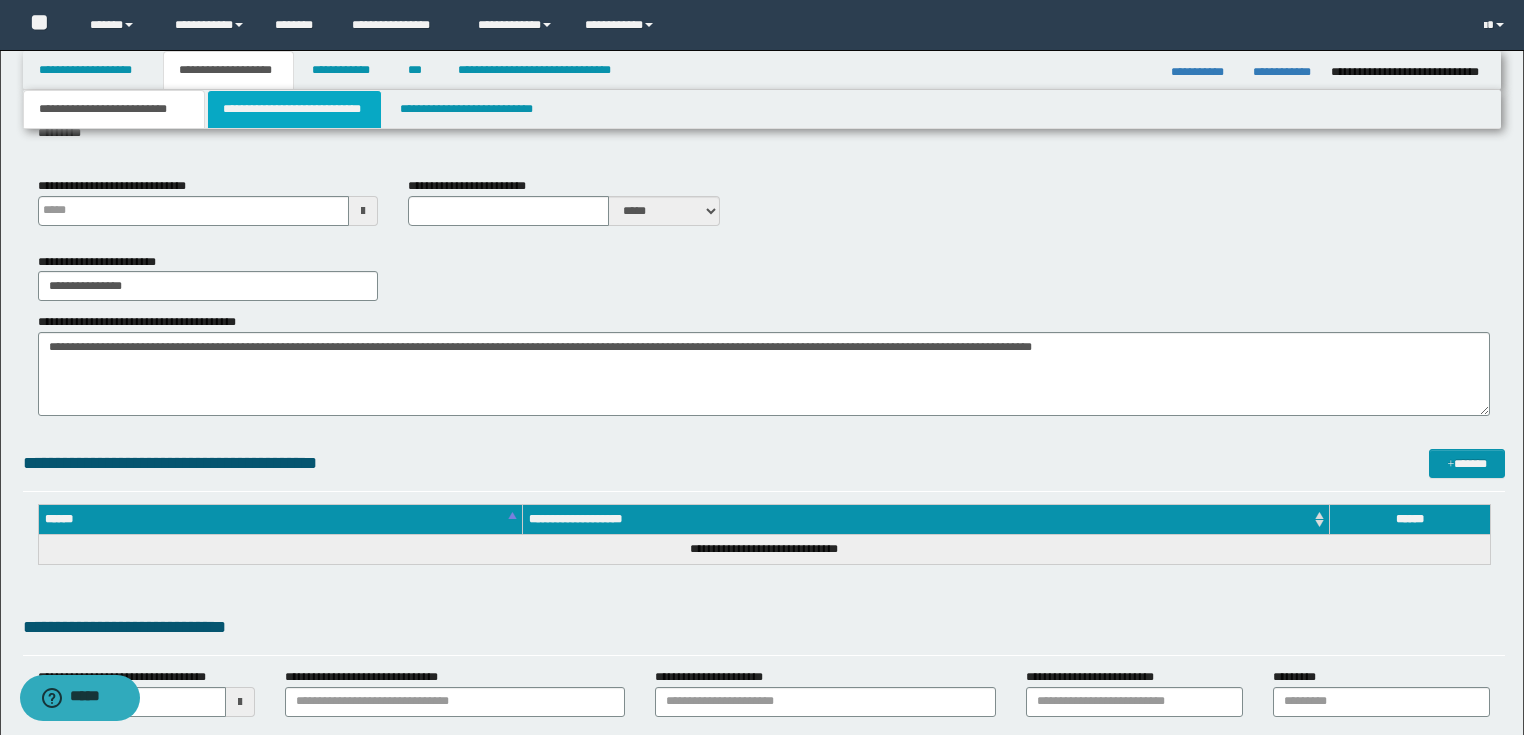click on "**********" at bounding box center (294, 109) 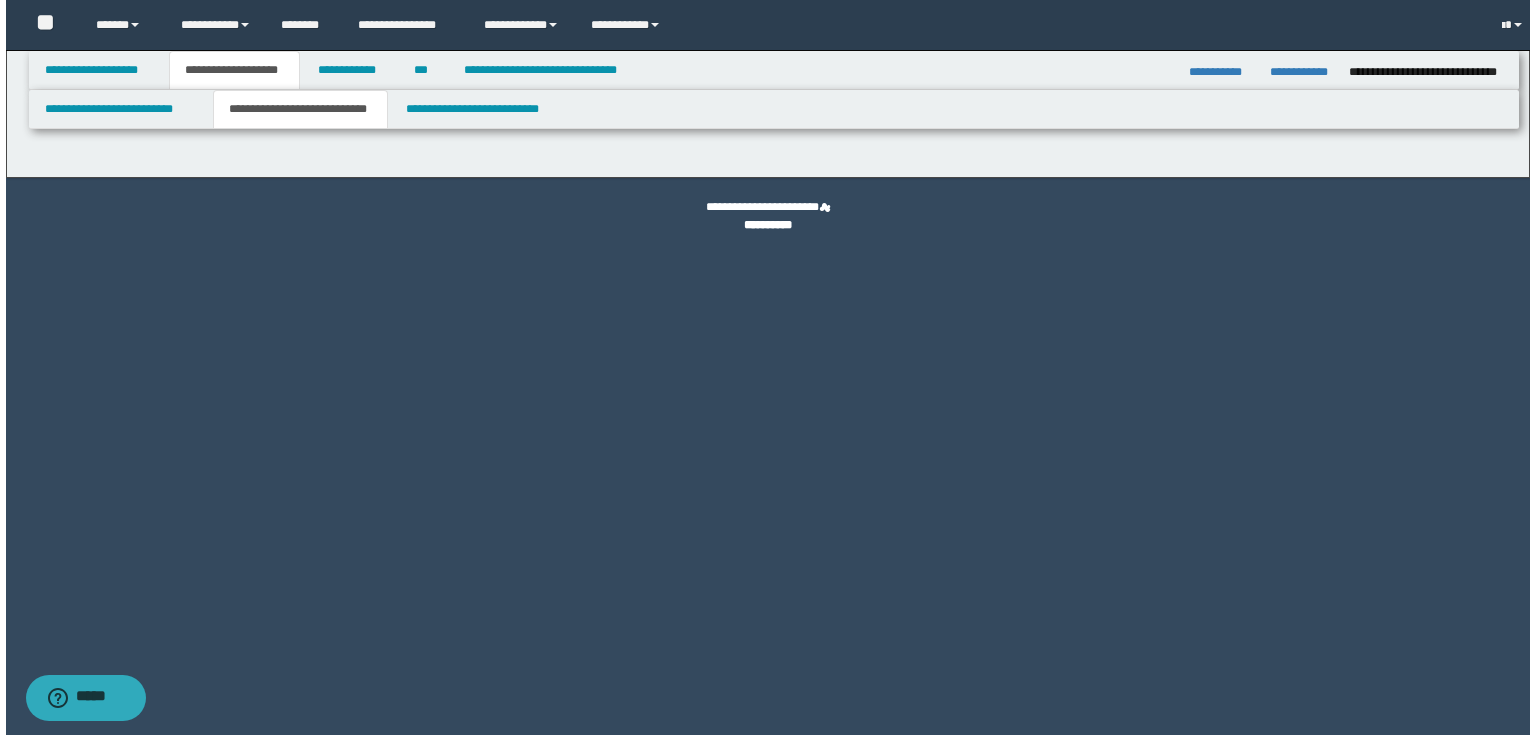 scroll, scrollTop: 0, scrollLeft: 0, axis: both 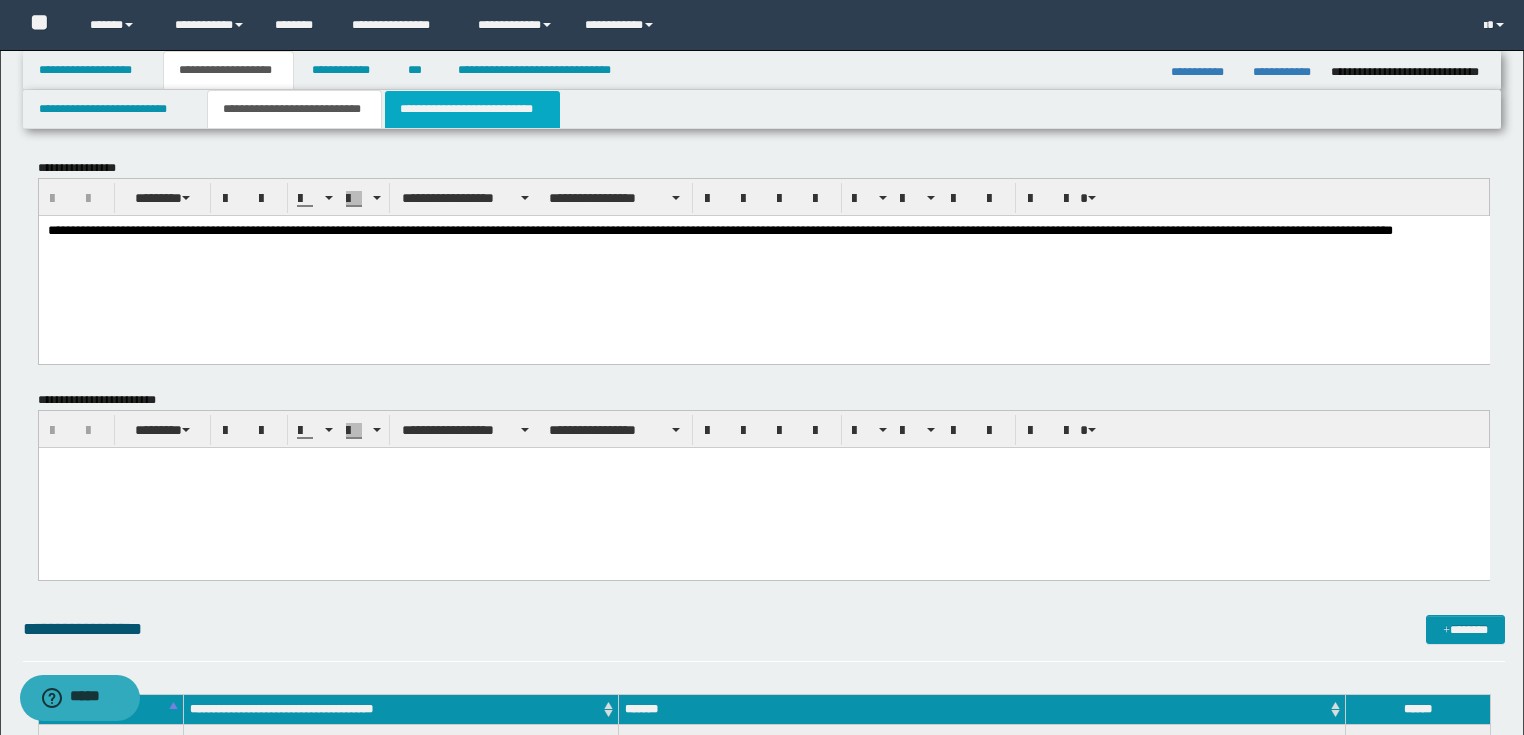click on "**********" at bounding box center [472, 109] 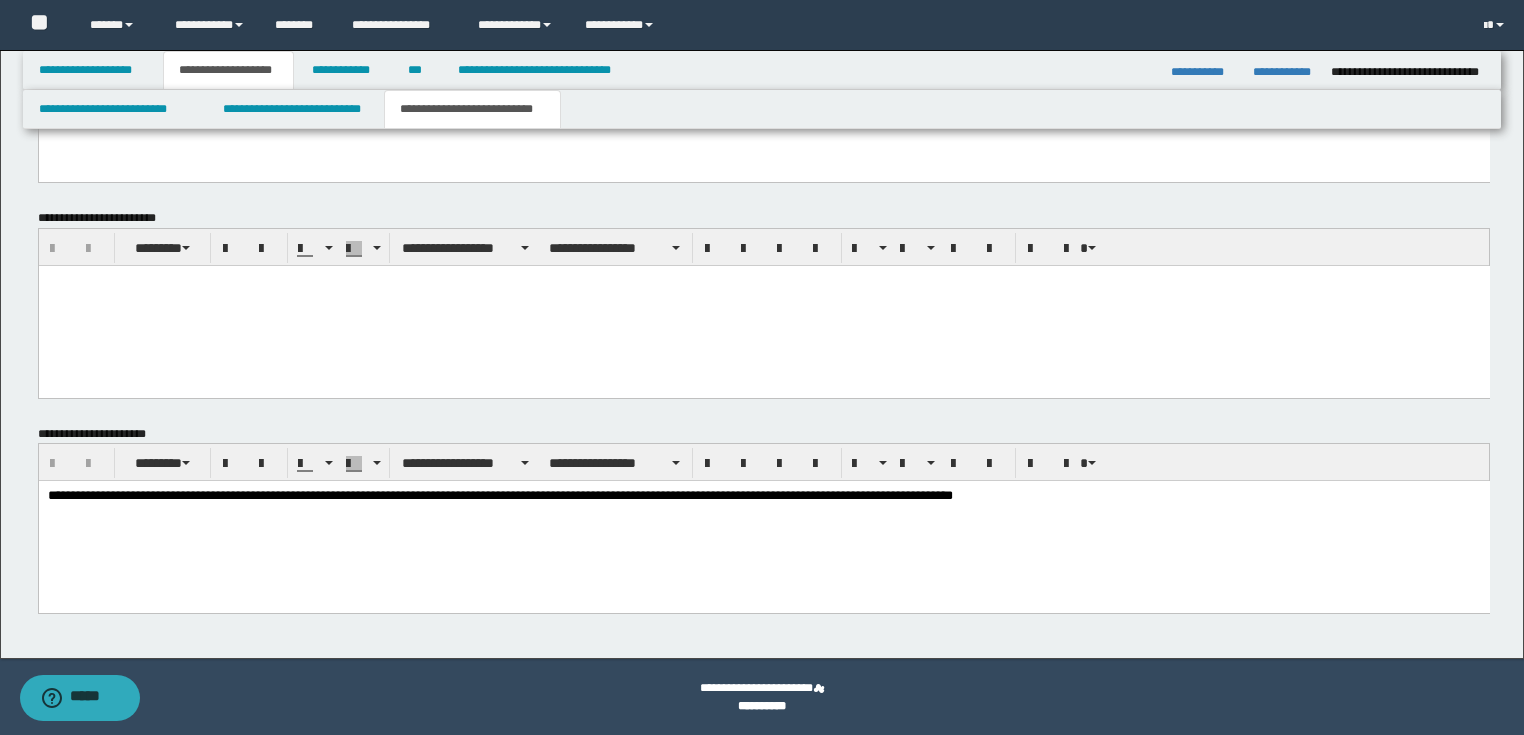 scroll, scrollTop: 408, scrollLeft: 0, axis: vertical 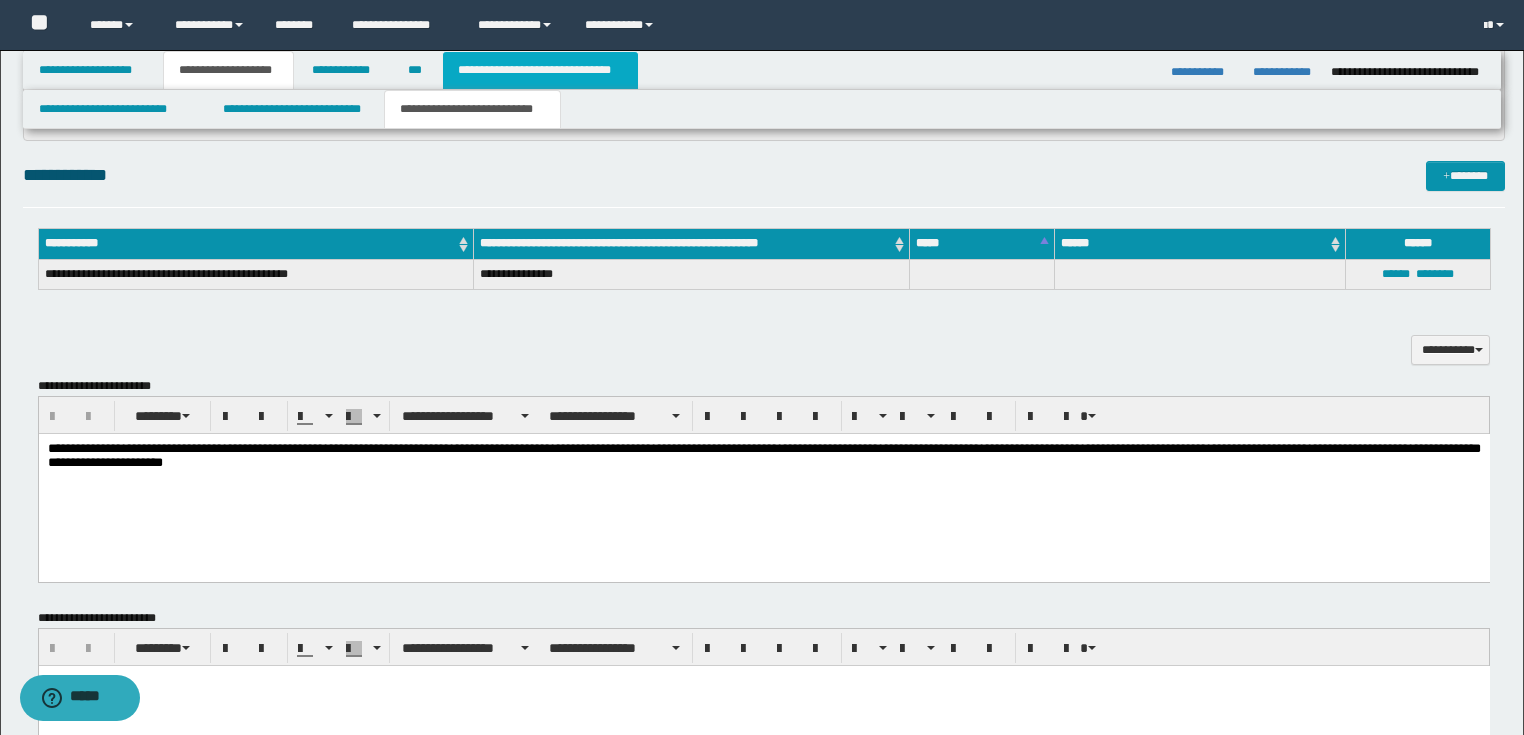 click on "**********" at bounding box center (540, 70) 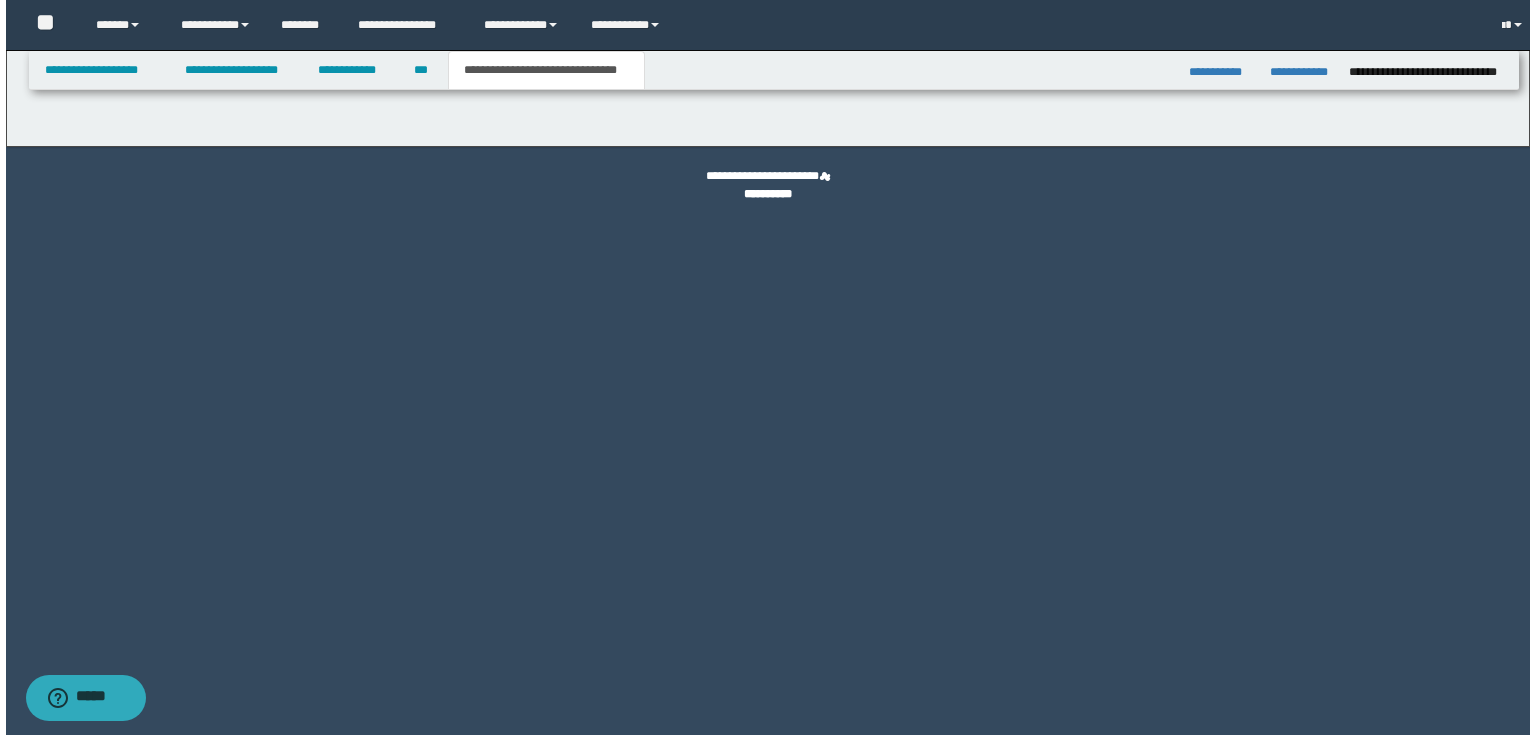 scroll, scrollTop: 0, scrollLeft: 0, axis: both 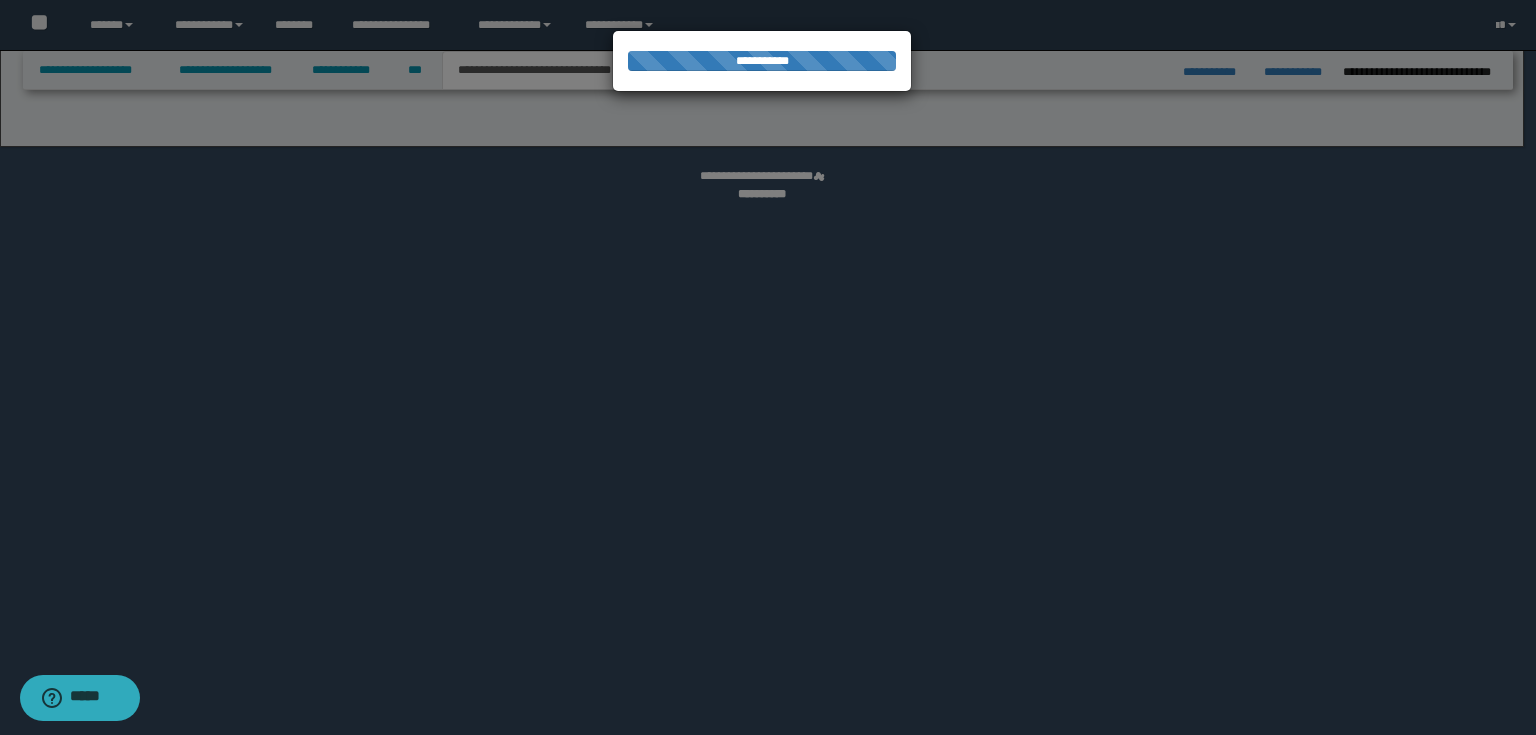 select on "*" 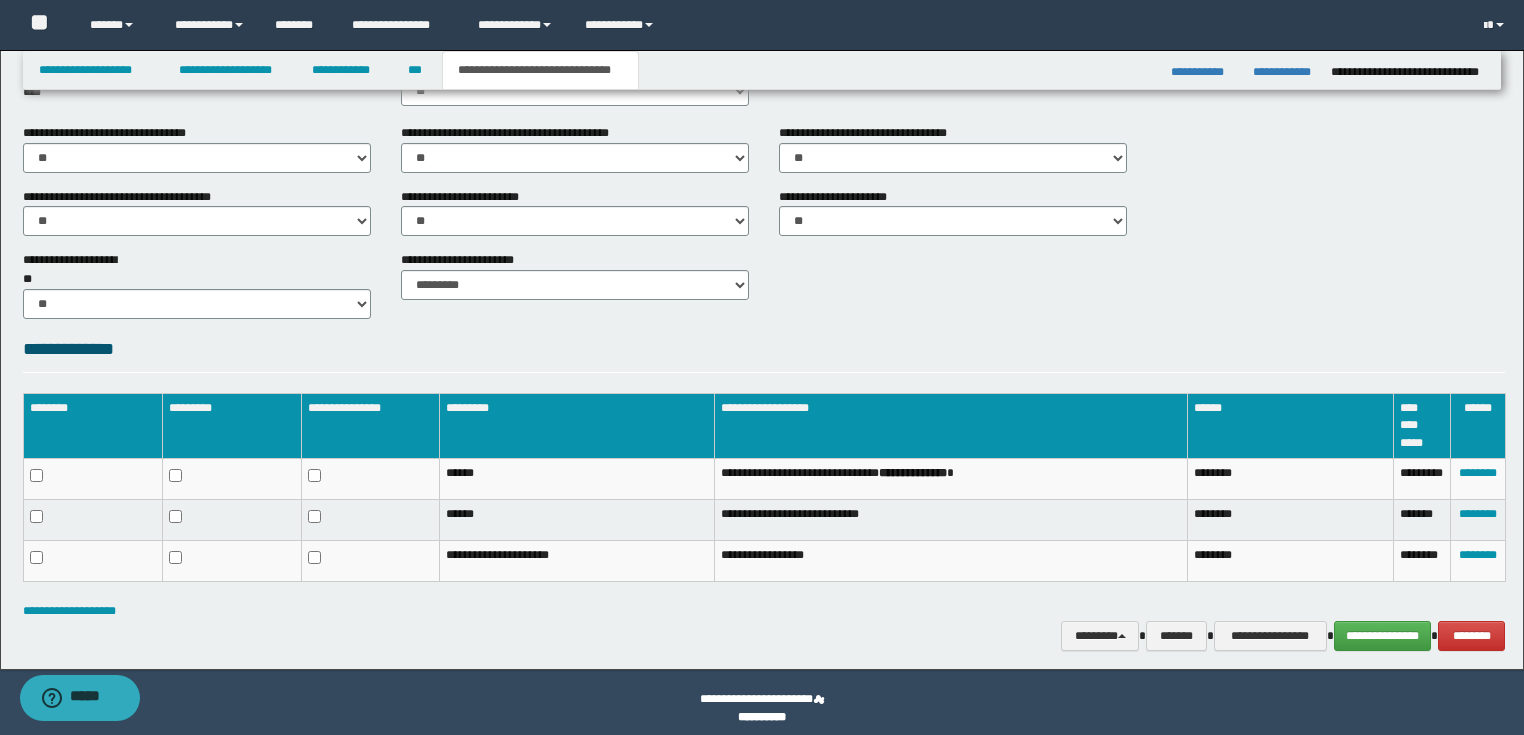 scroll, scrollTop: 732, scrollLeft: 0, axis: vertical 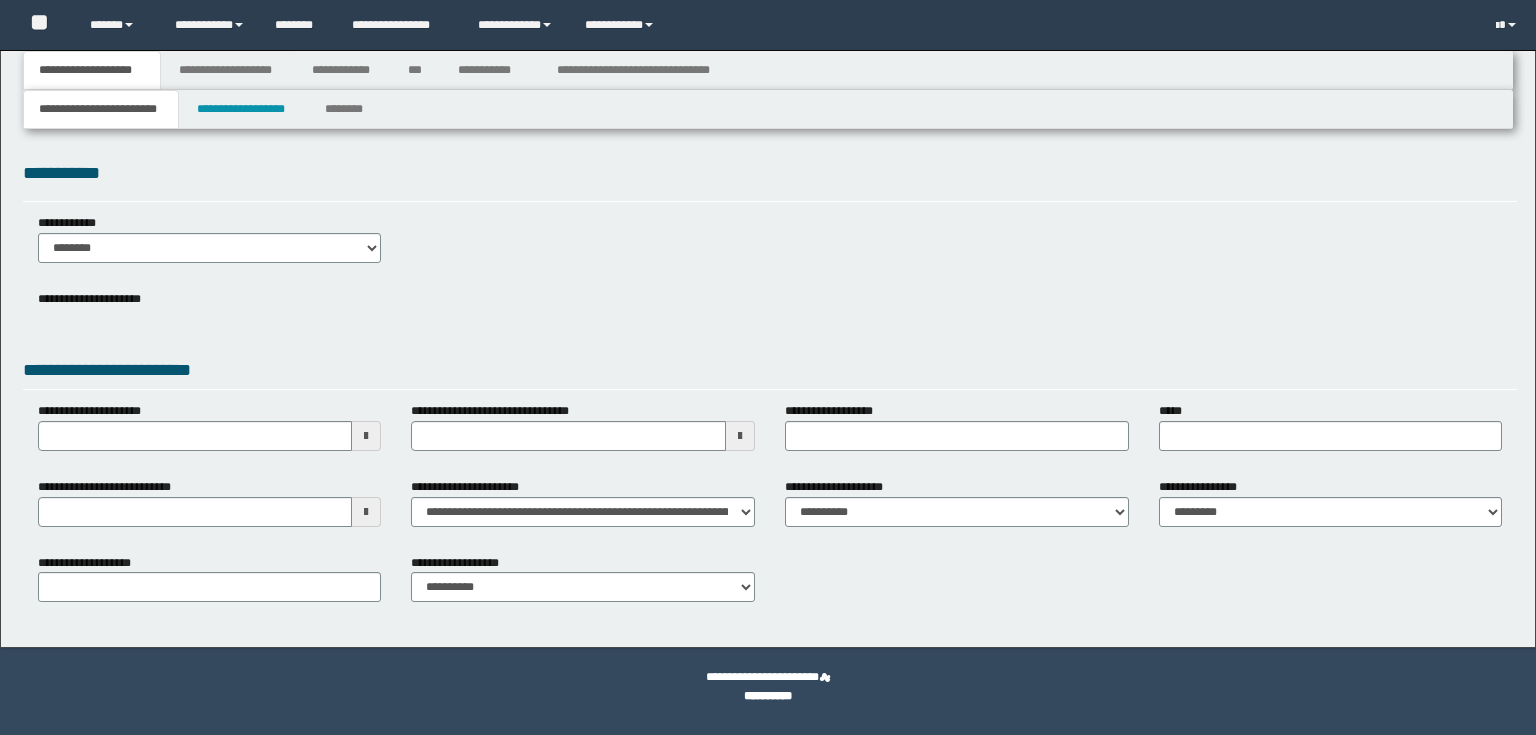 type 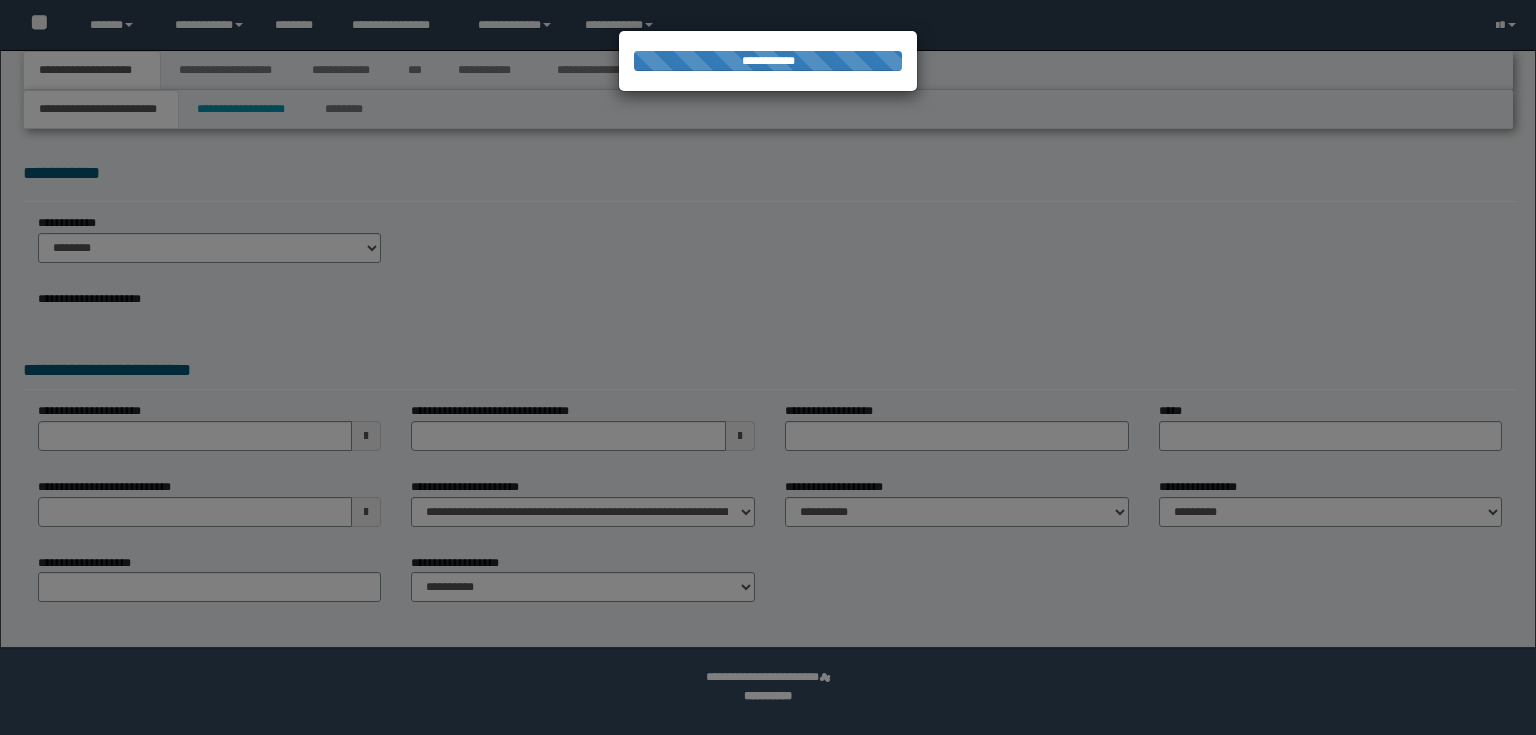 type on "**********" 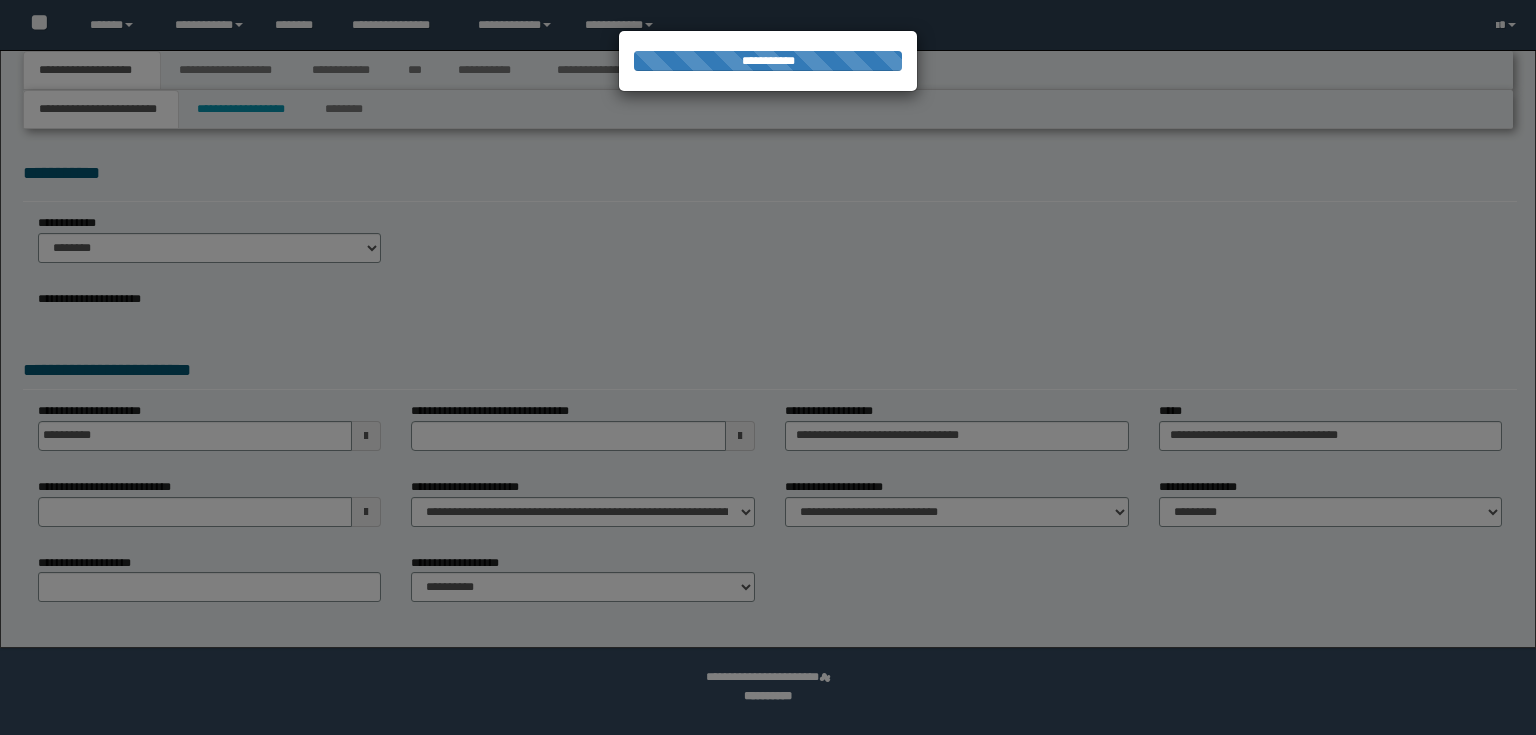 select on "*" 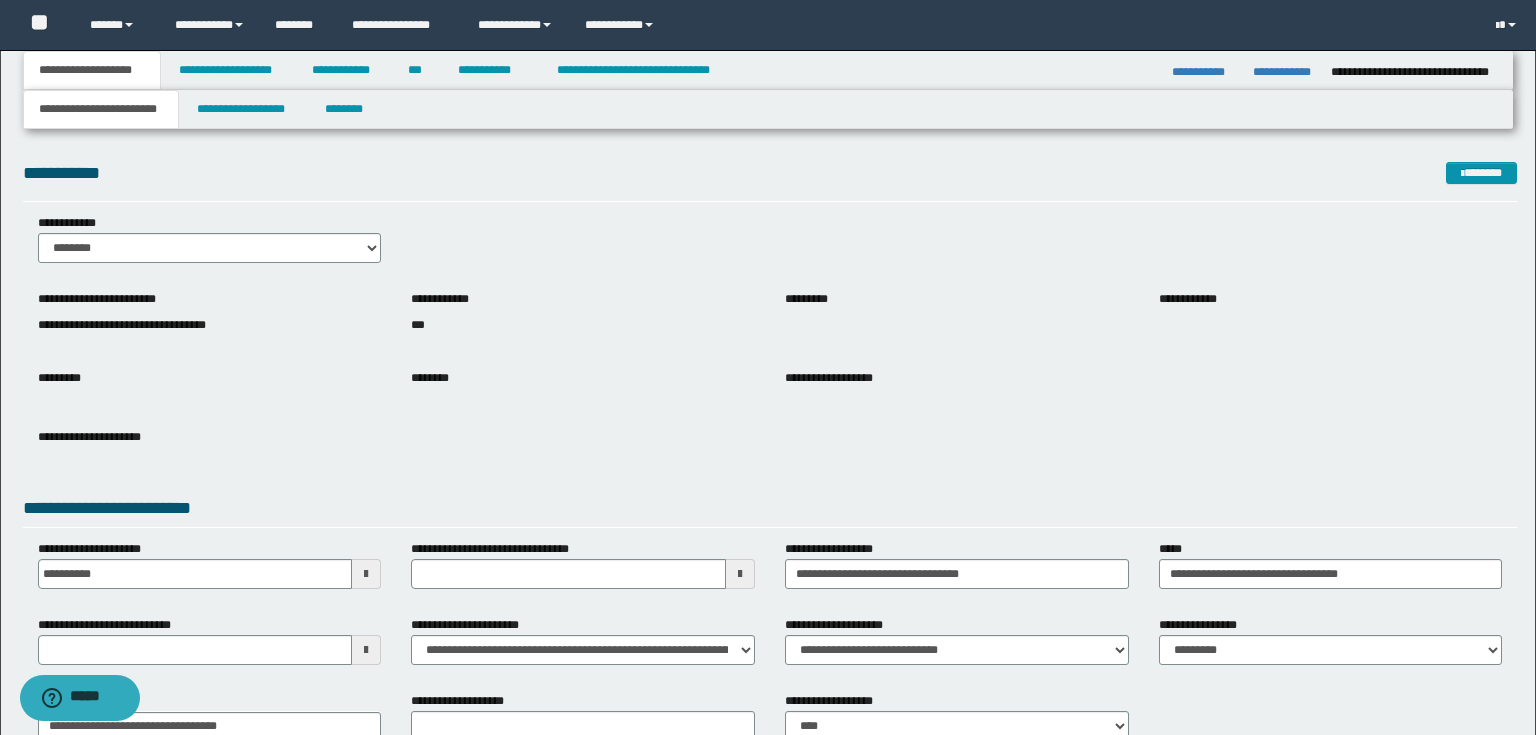 scroll, scrollTop: 0, scrollLeft: 0, axis: both 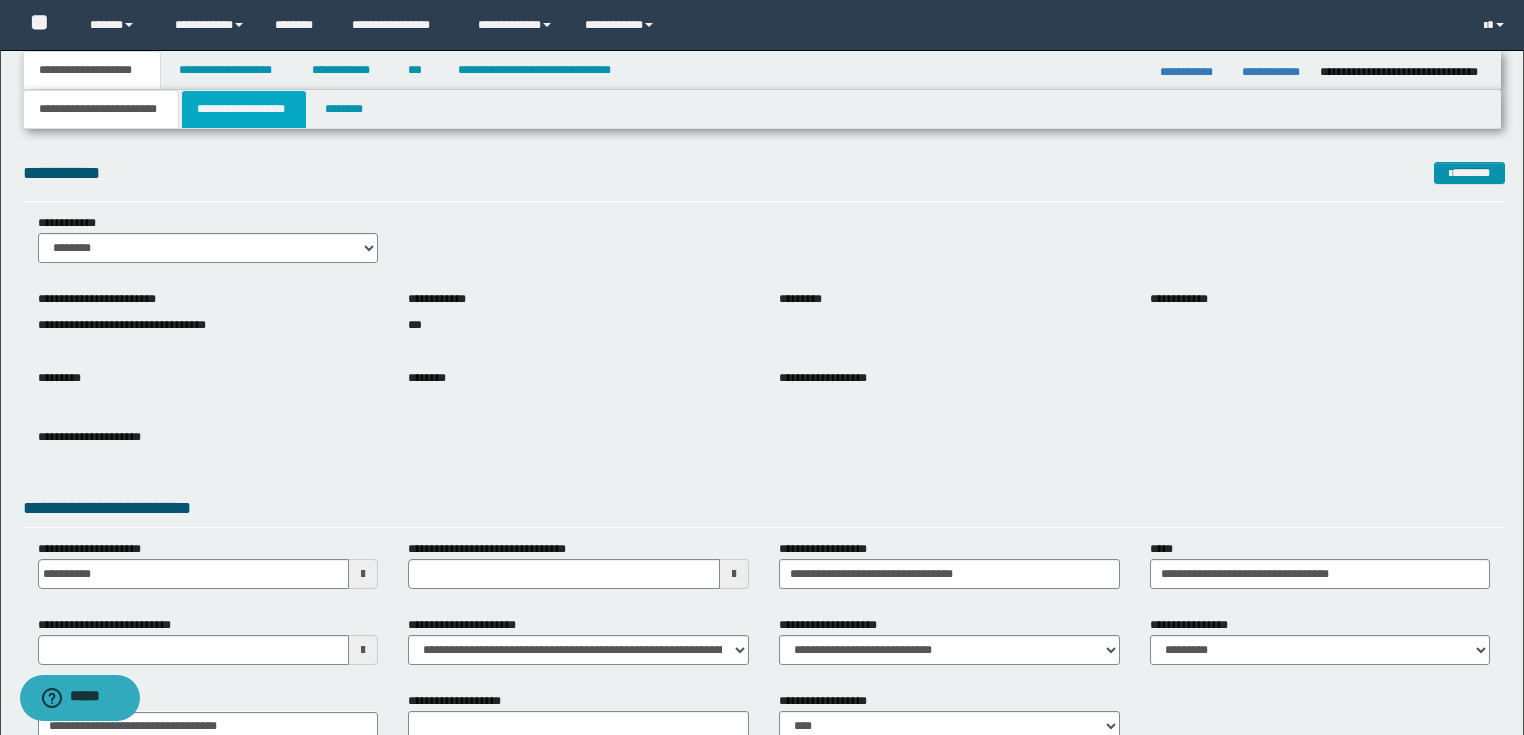 click on "**********" at bounding box center [244, 109] 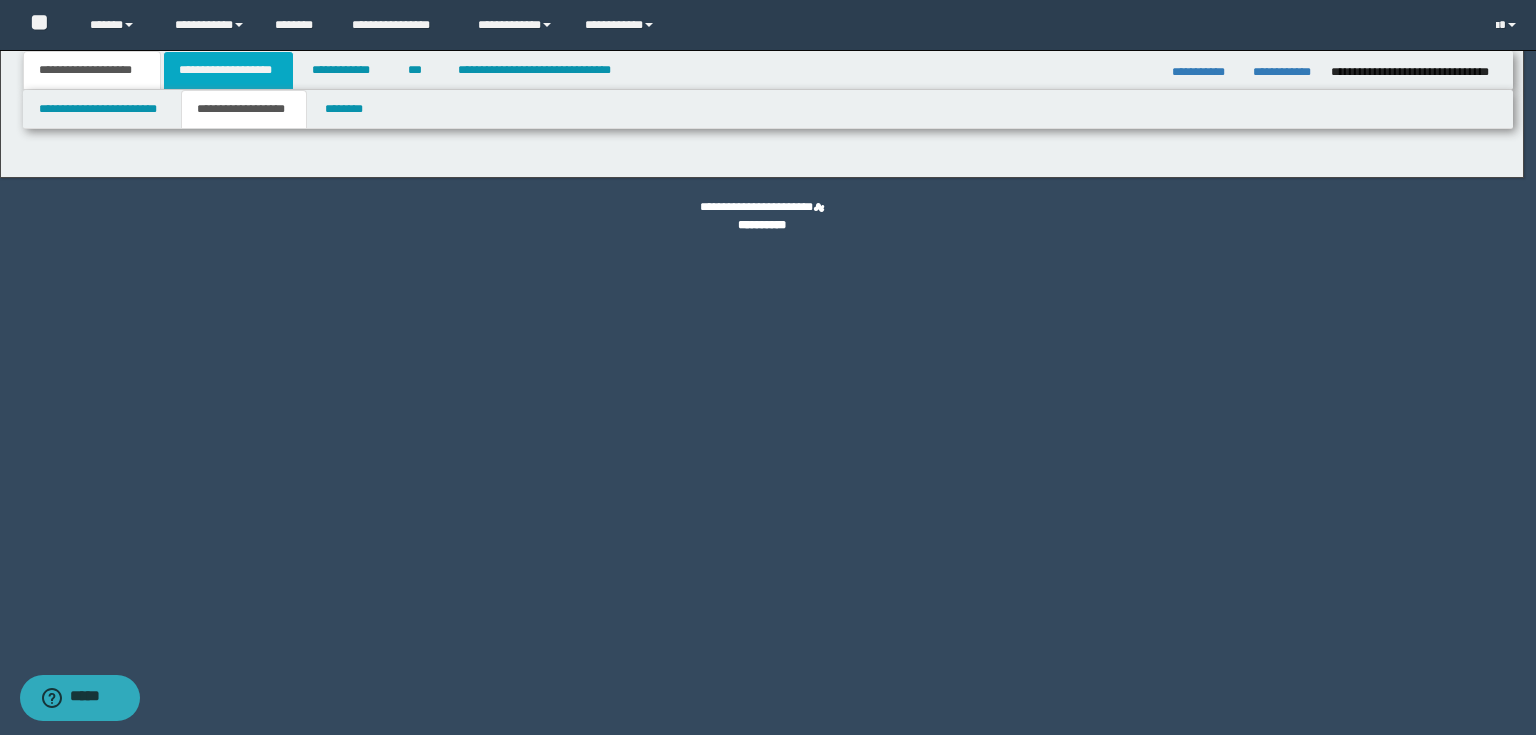 type on "********" 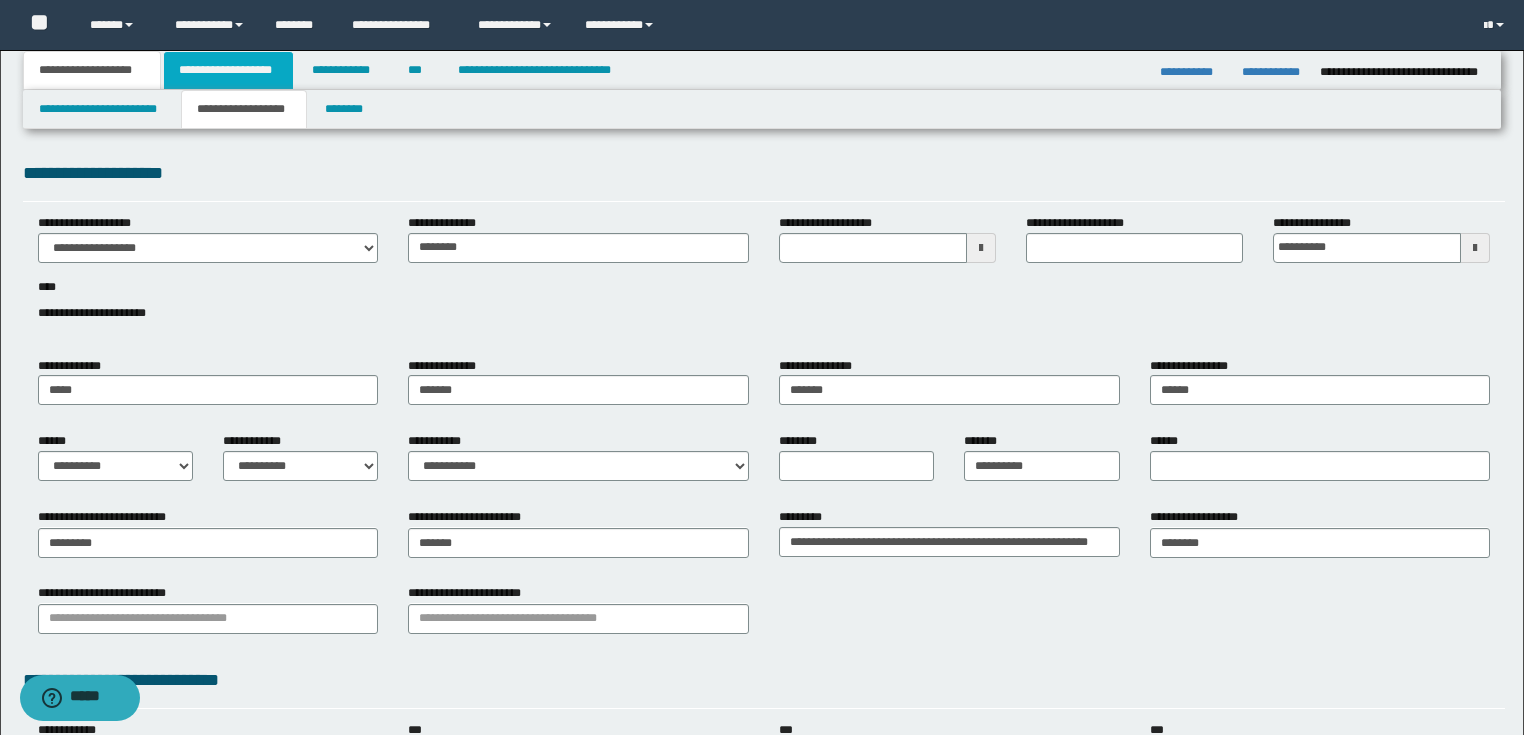 click on "**********" at bounding box center [228, 70] 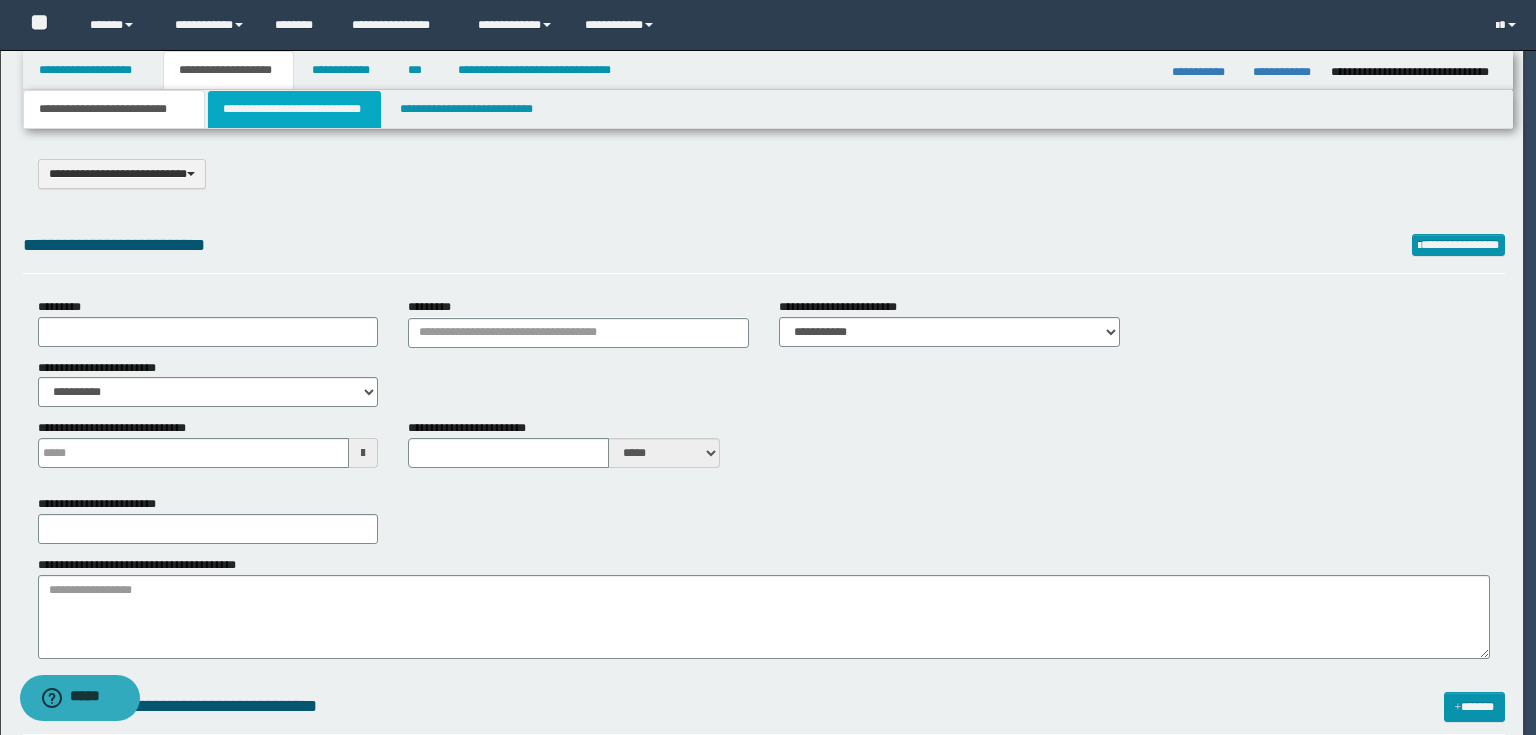 type on "**********" 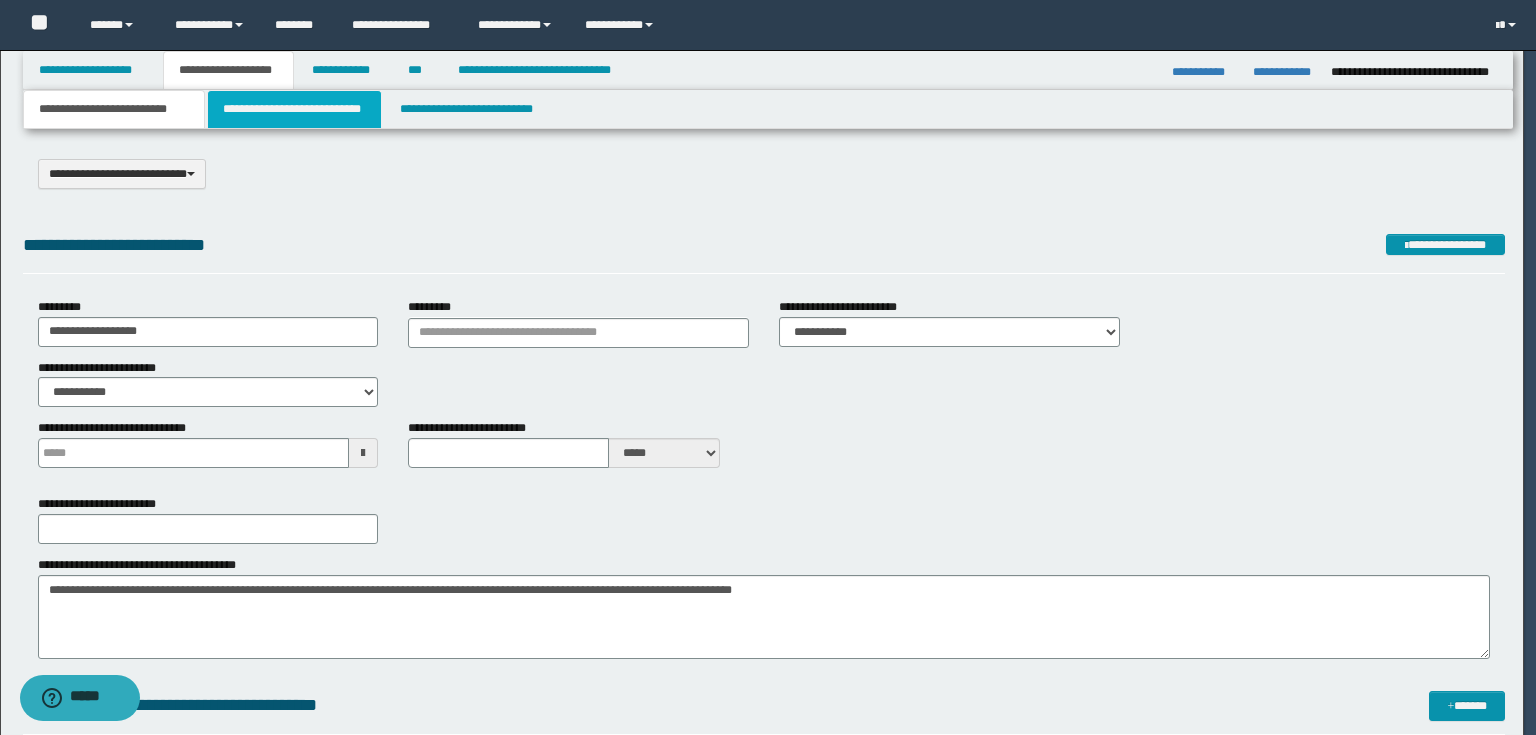 scroll, scrollTop: 0, scrollLeft: 0, axis: both 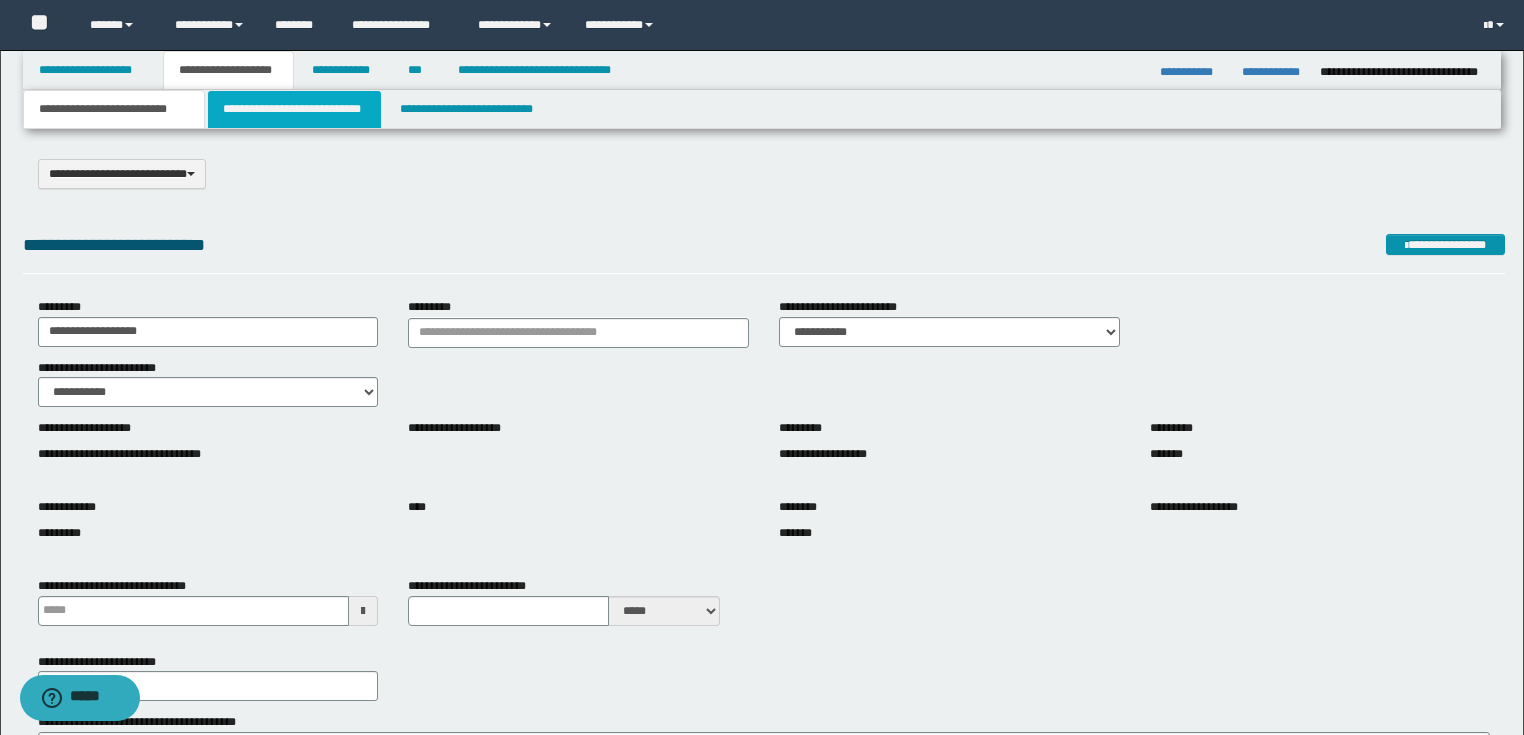 click on "**********" 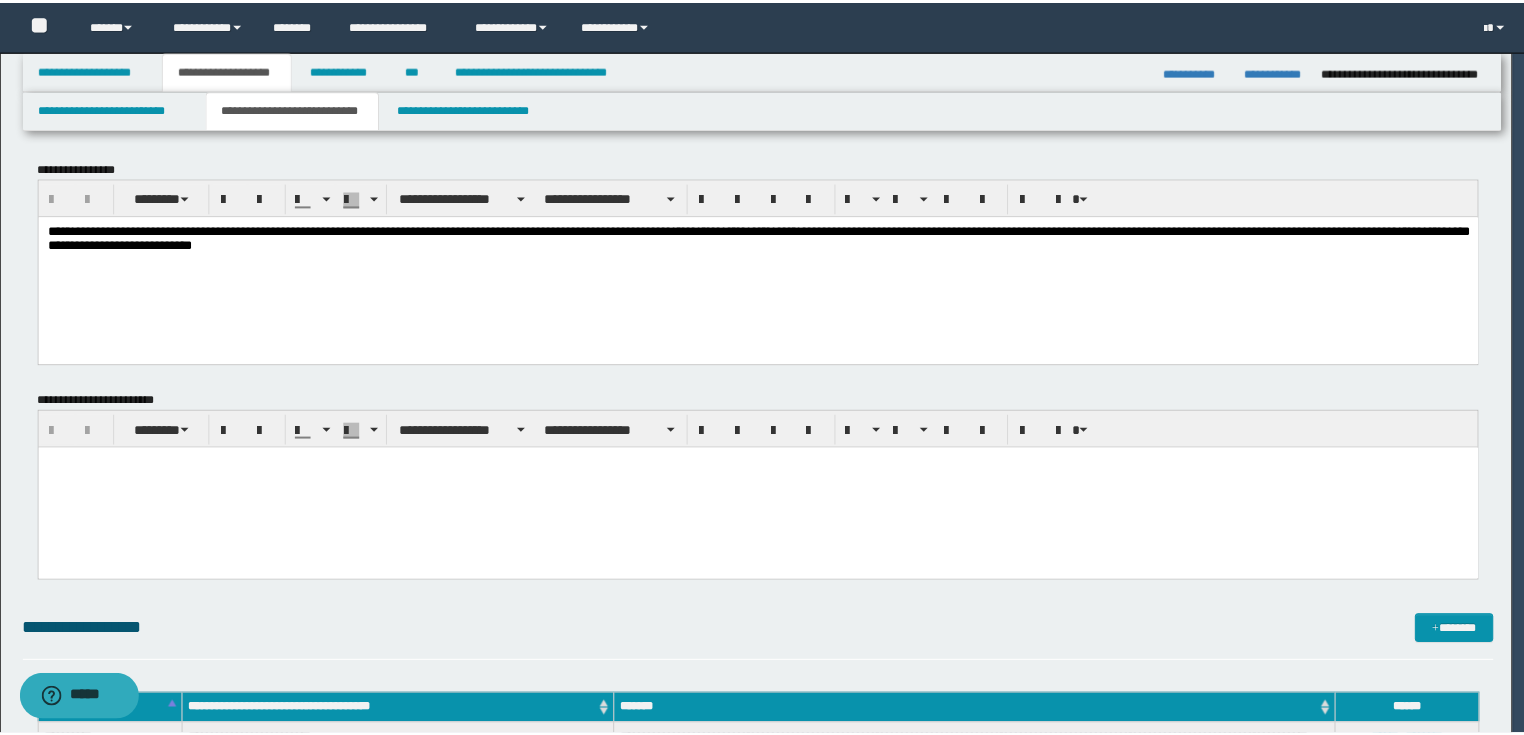 scroll, scrollTop: 0, scrollLeft: 0, axis: both 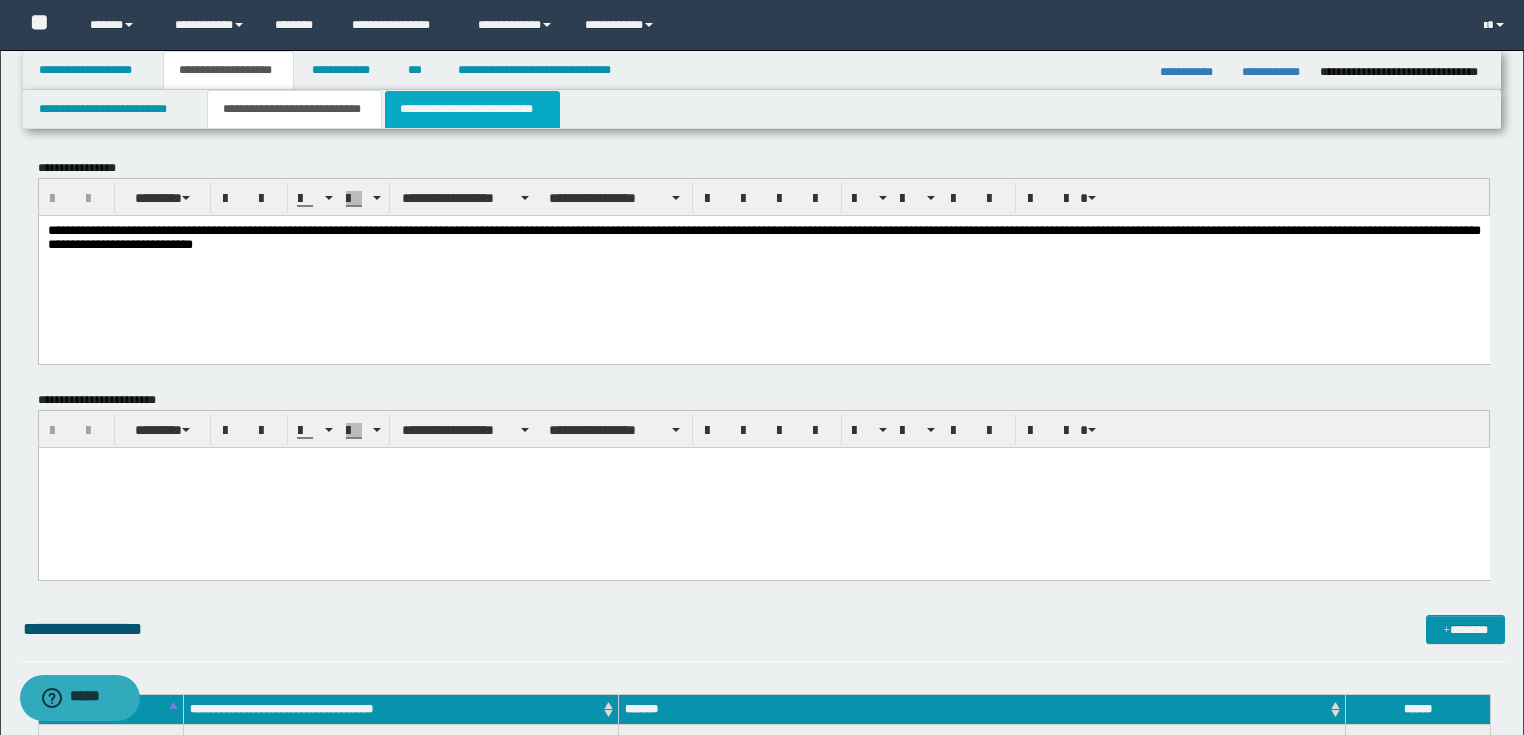 click on "**********" 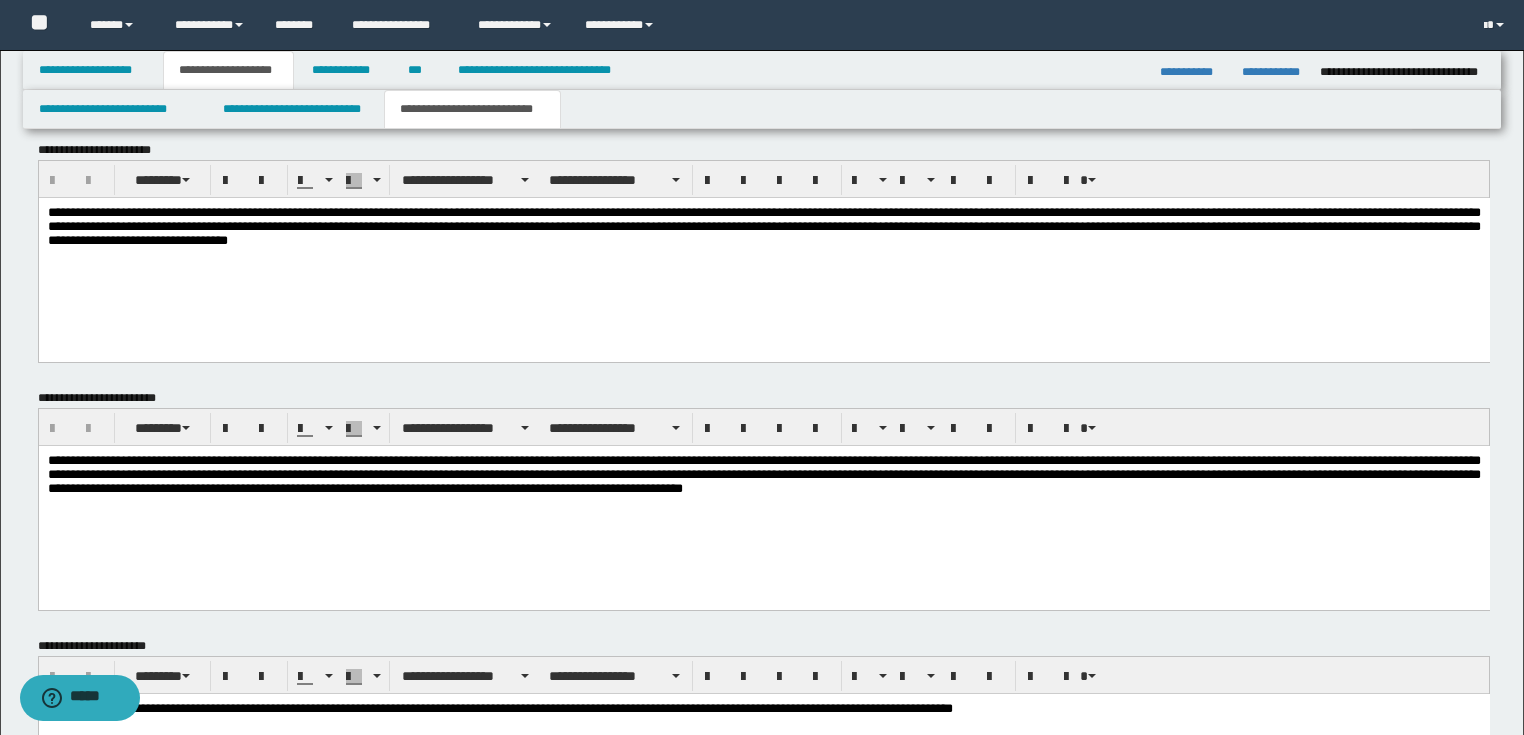 scroll, scrollTop: 800, scrollLeft: 0, axis: vertical 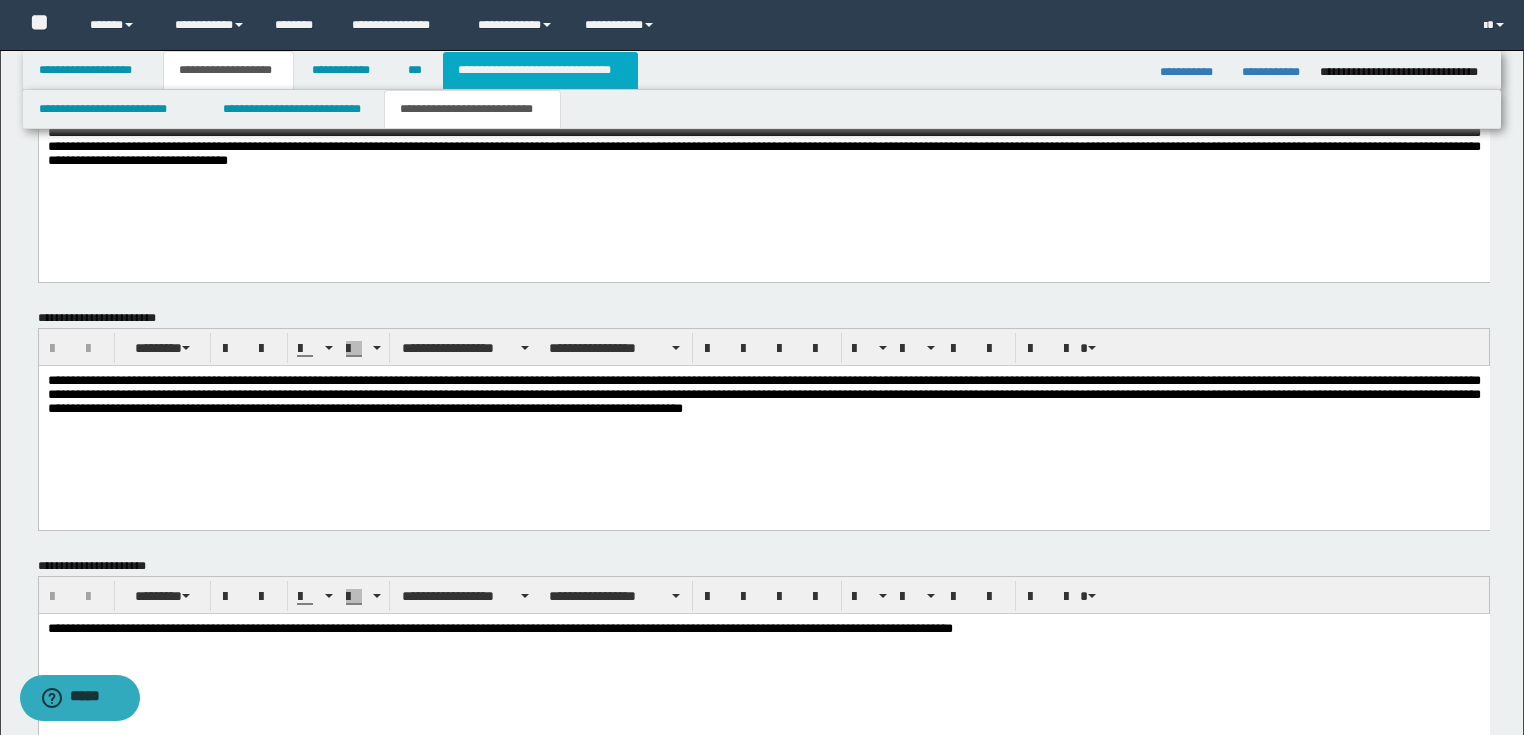 click on "**********" 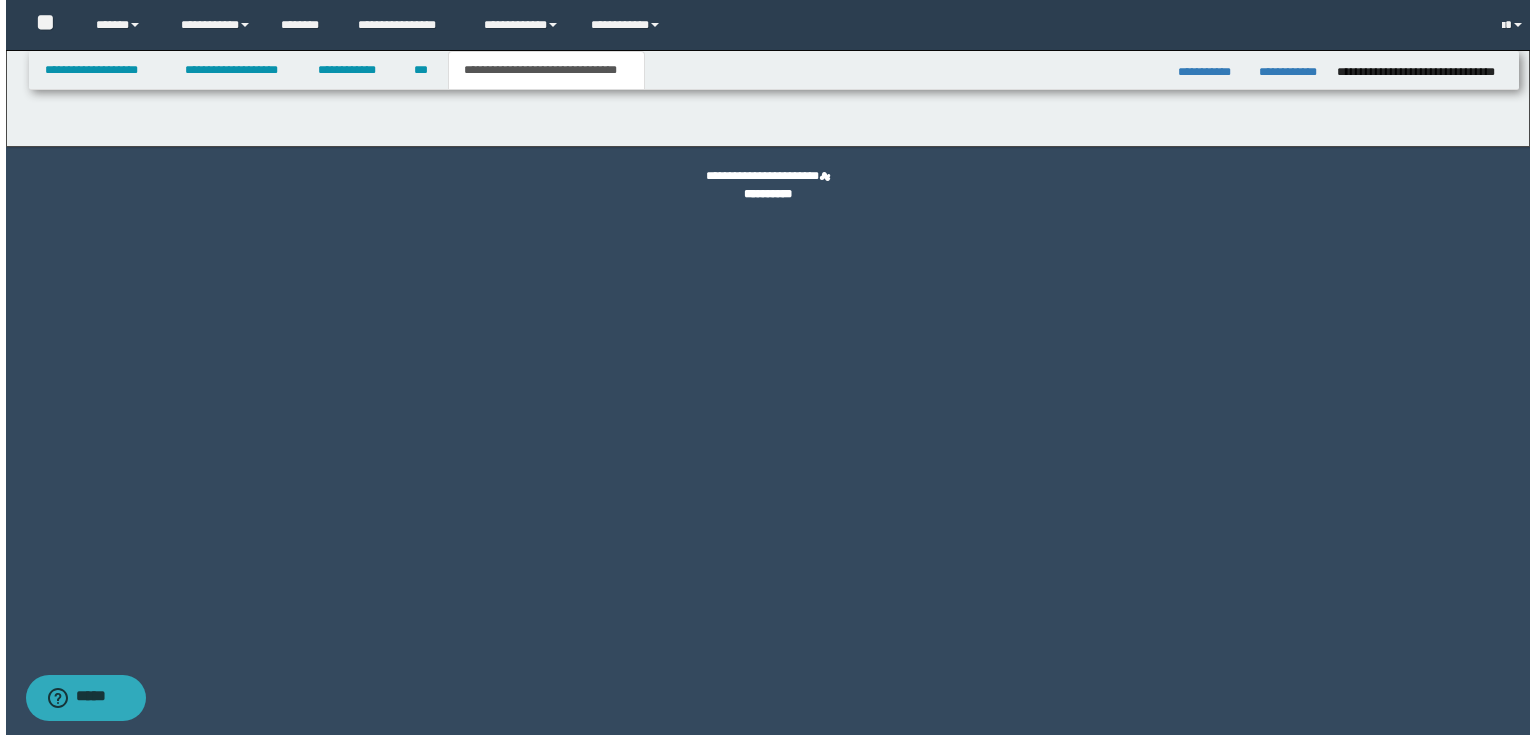 scroll, scrollTop: 0, scrollLeft: 0, axis: both 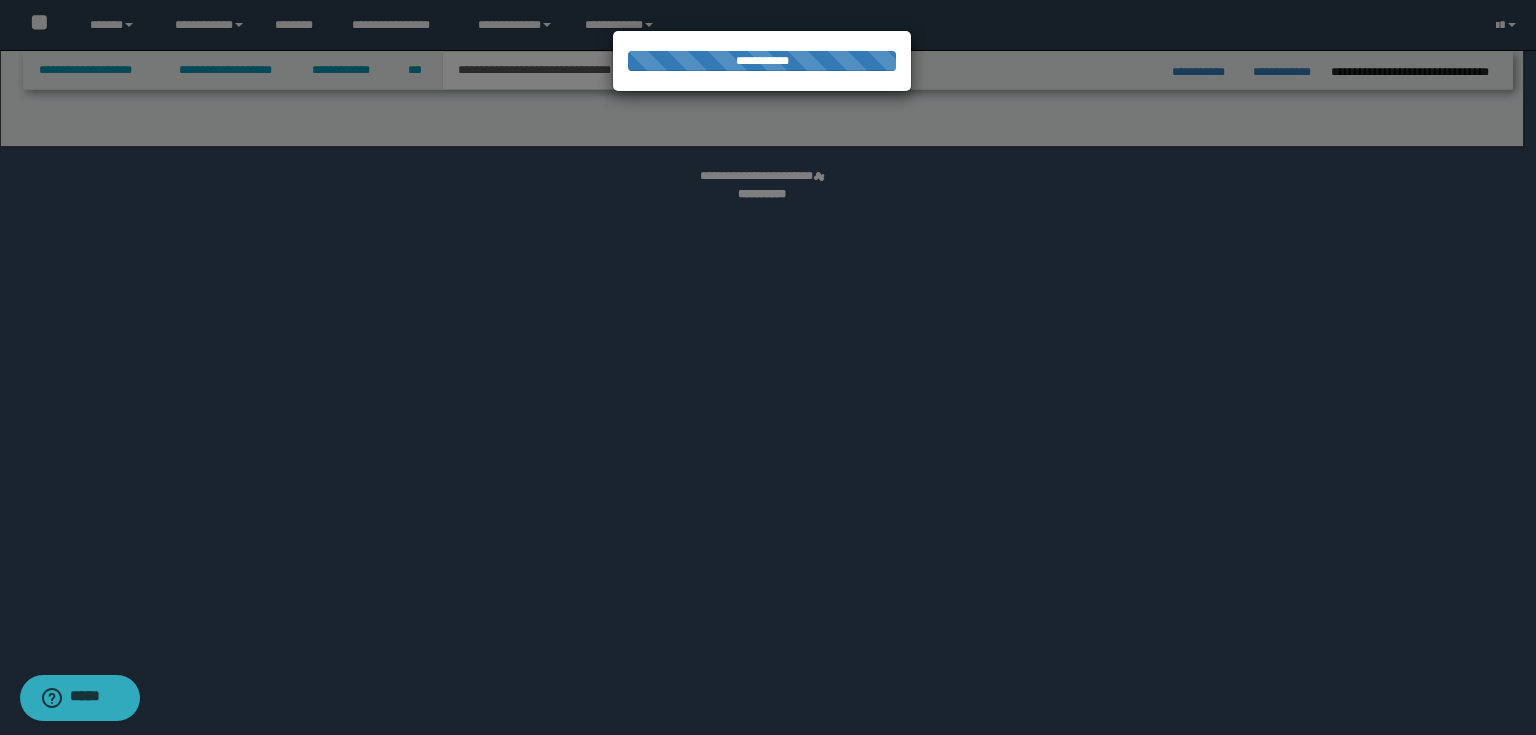 select on "*" 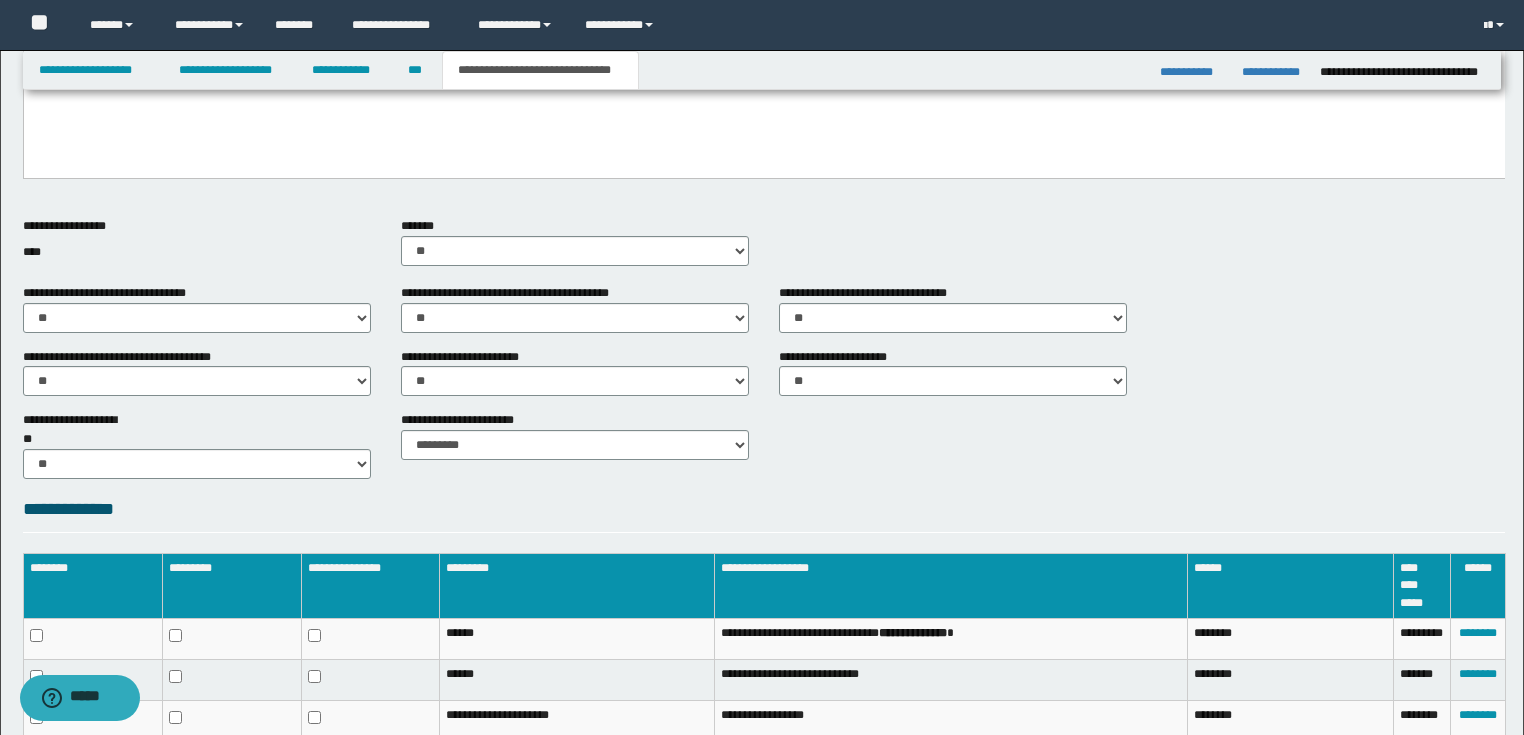 scroll, scrollTop: 732, scrollLeft: 0, axis: vertical 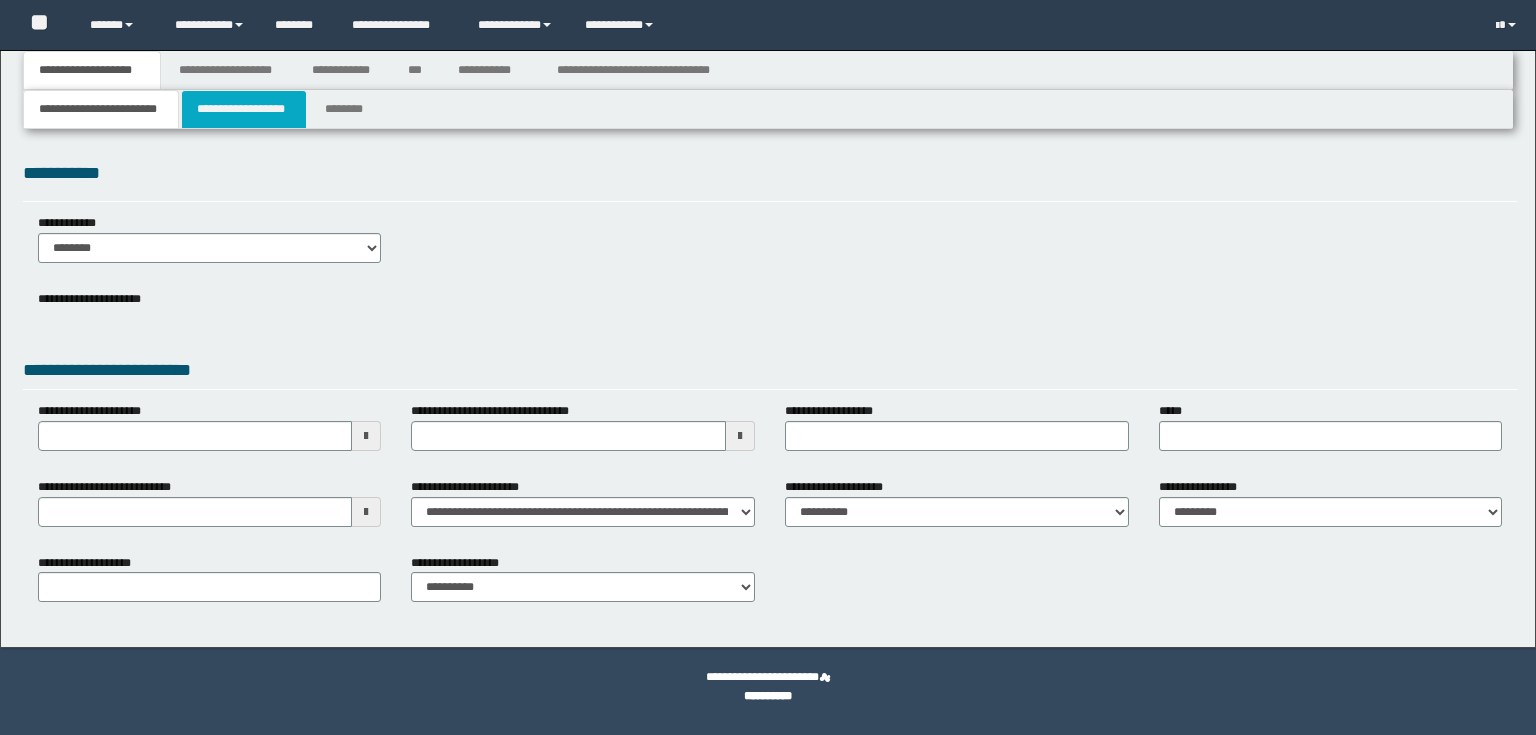 type 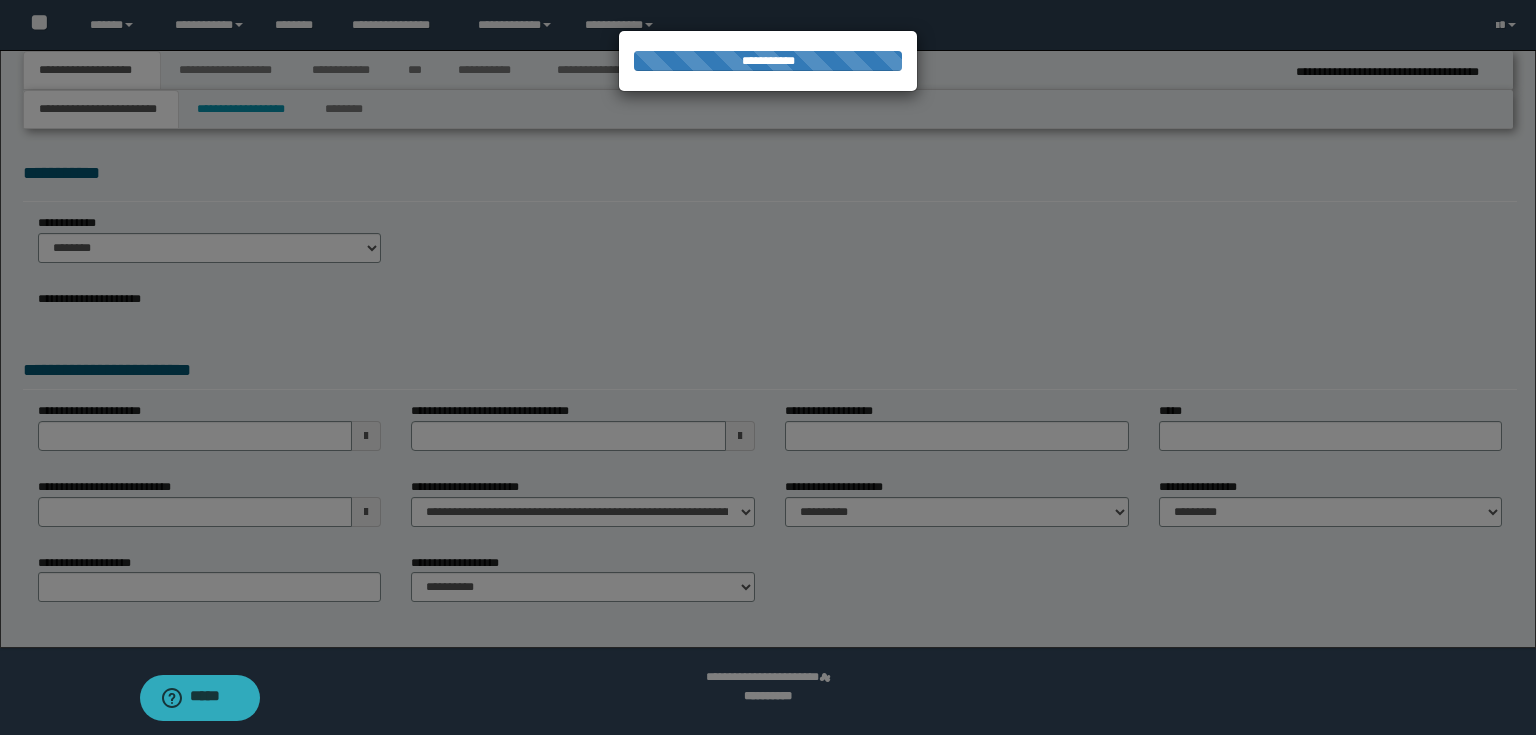 select on "*" 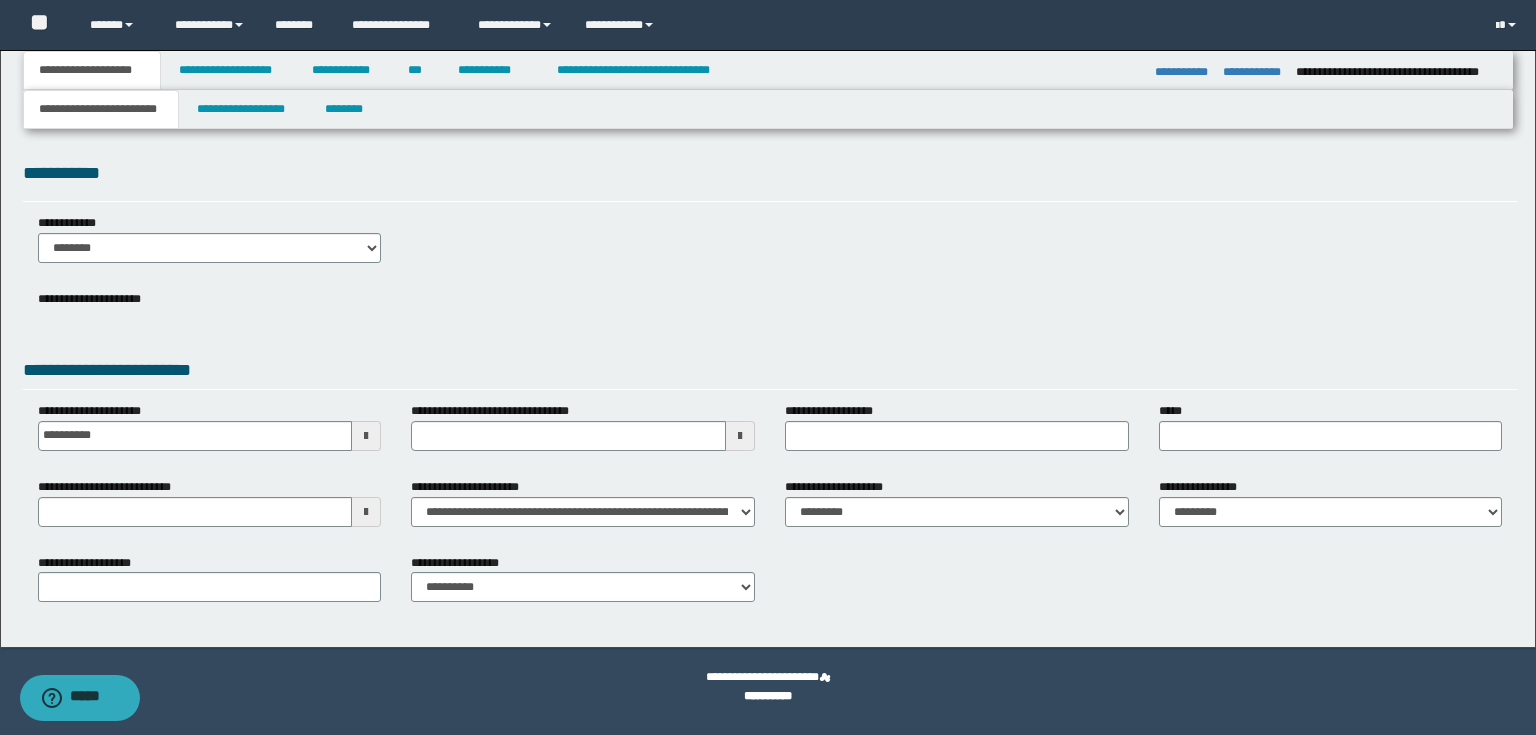 click at bounding box center [768, 367] 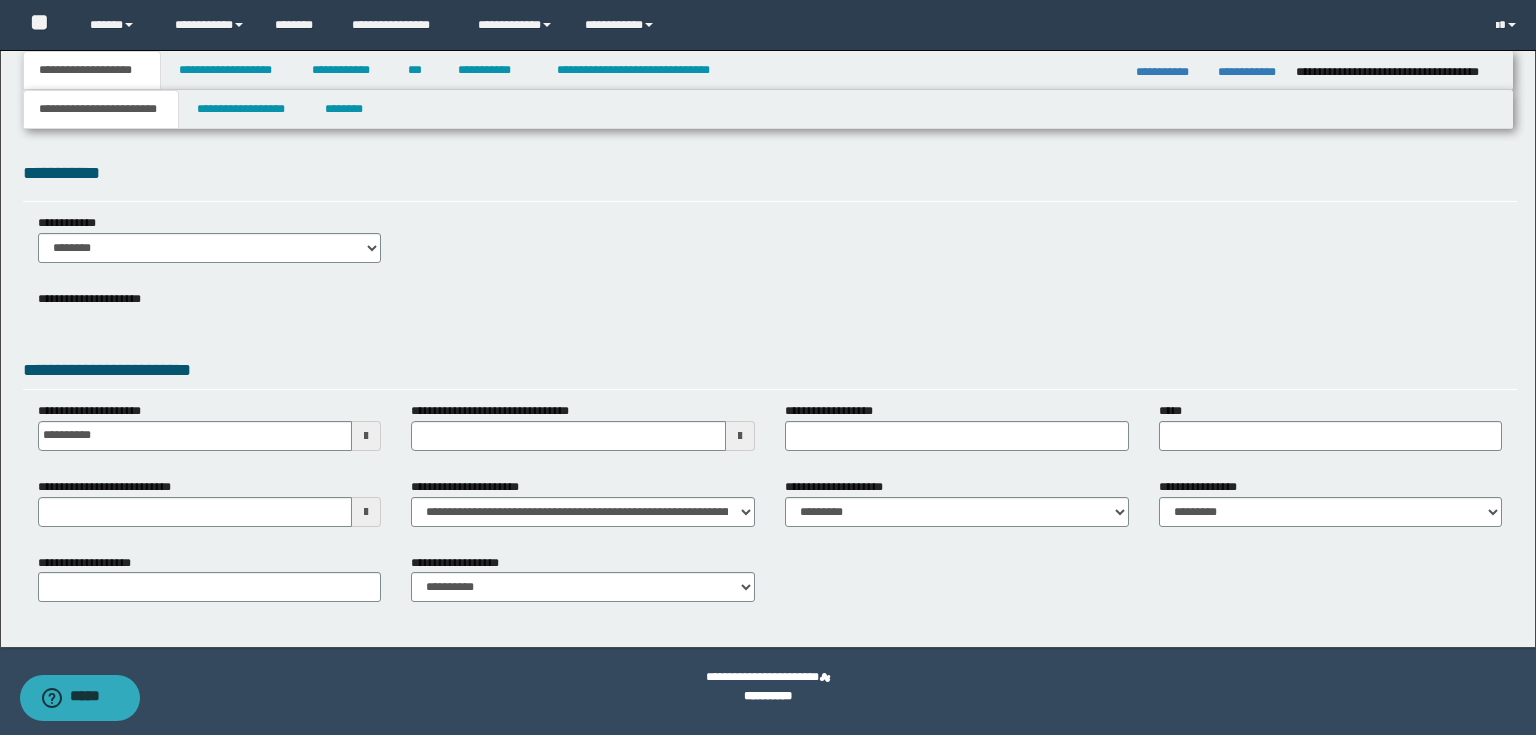 scroll, scrollTop: 0, scrollLeft: 0, axis: both 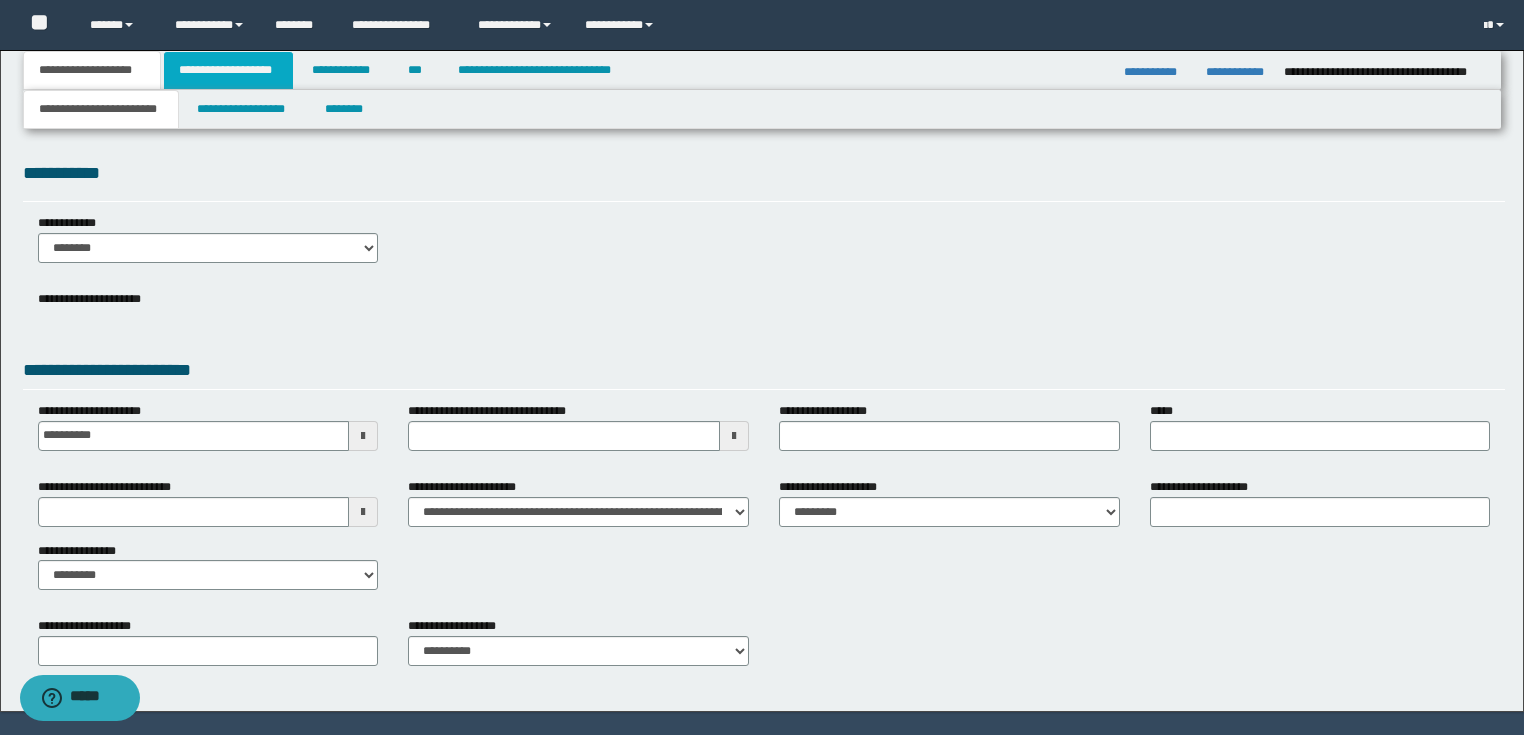click on "**********" at bounding box center [228, 70] 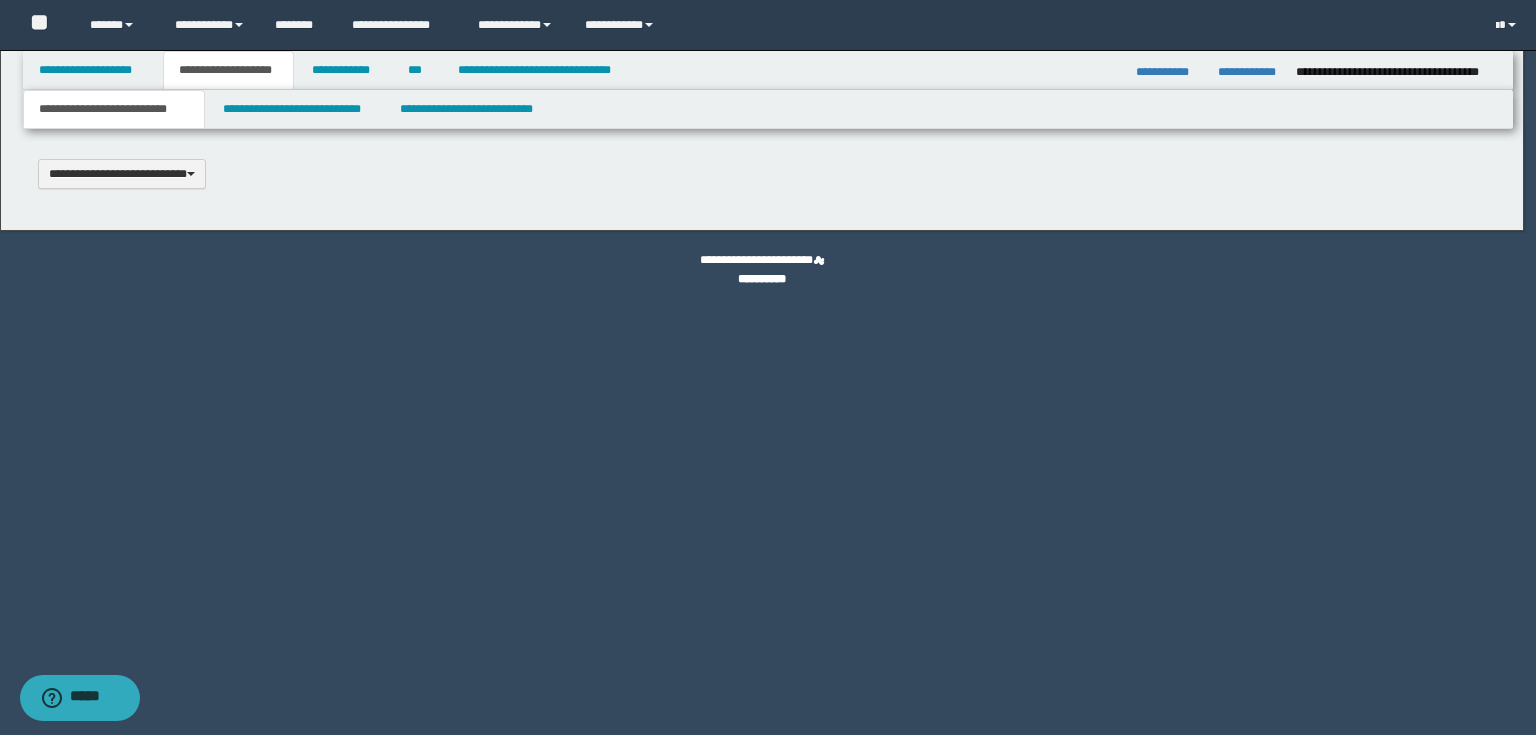 type 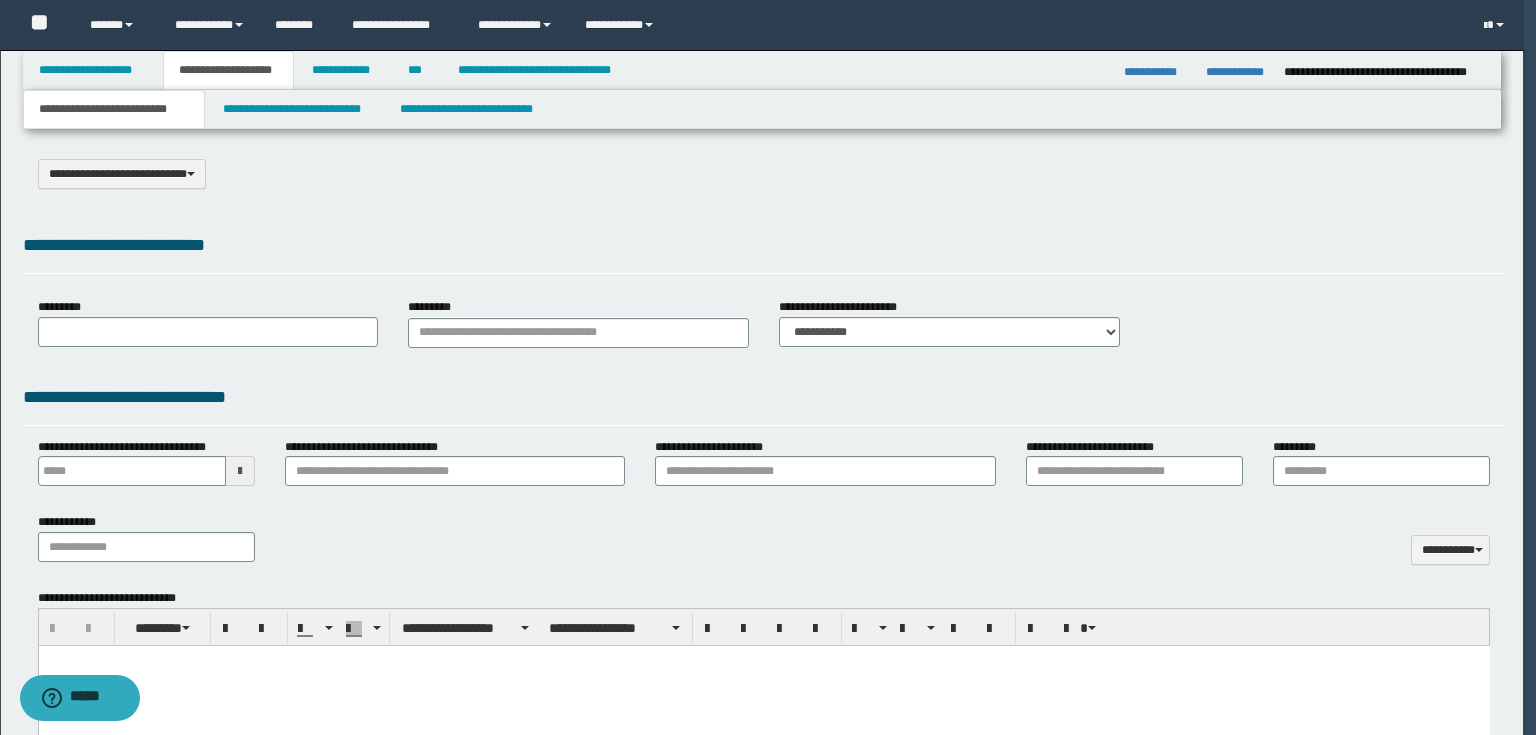 type on "**********" 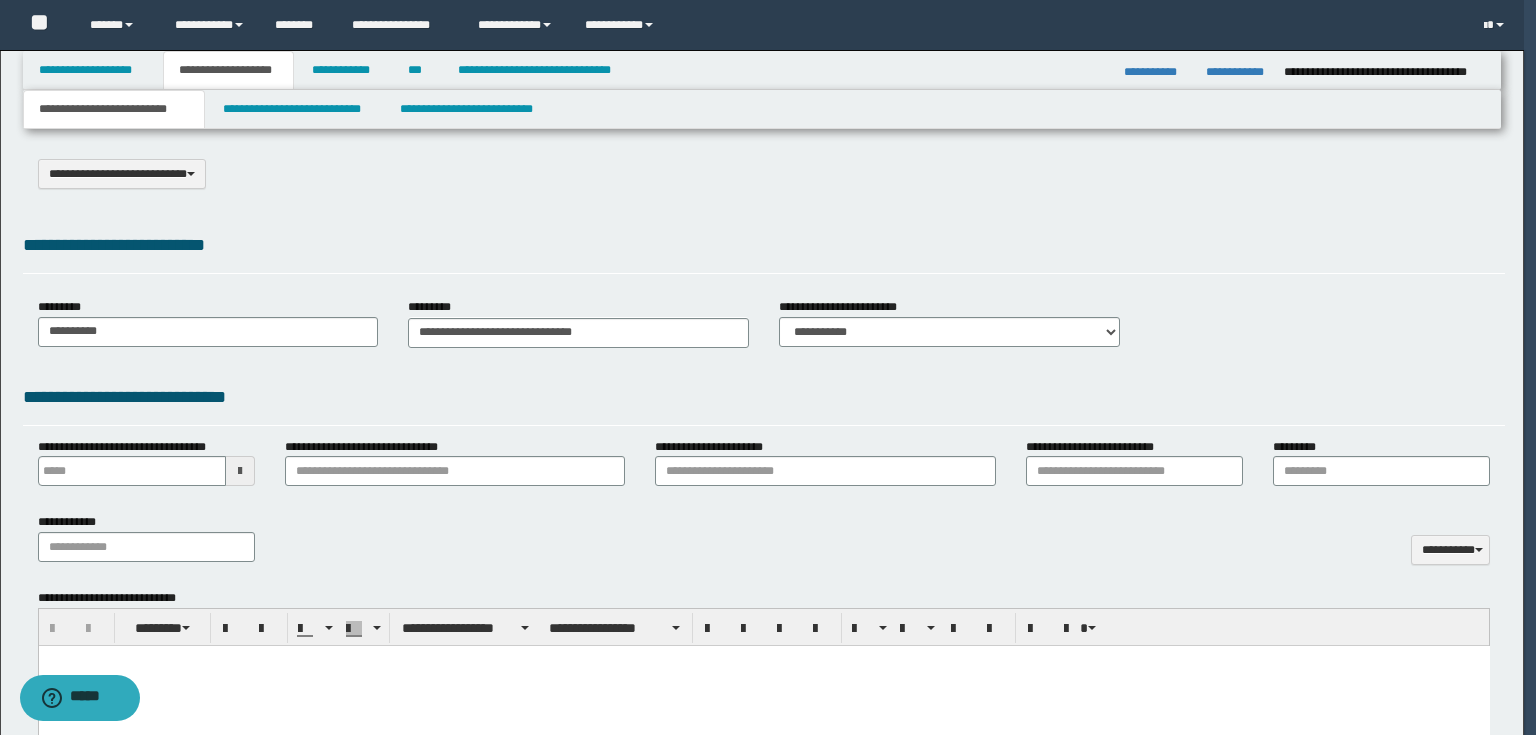 select on "*" 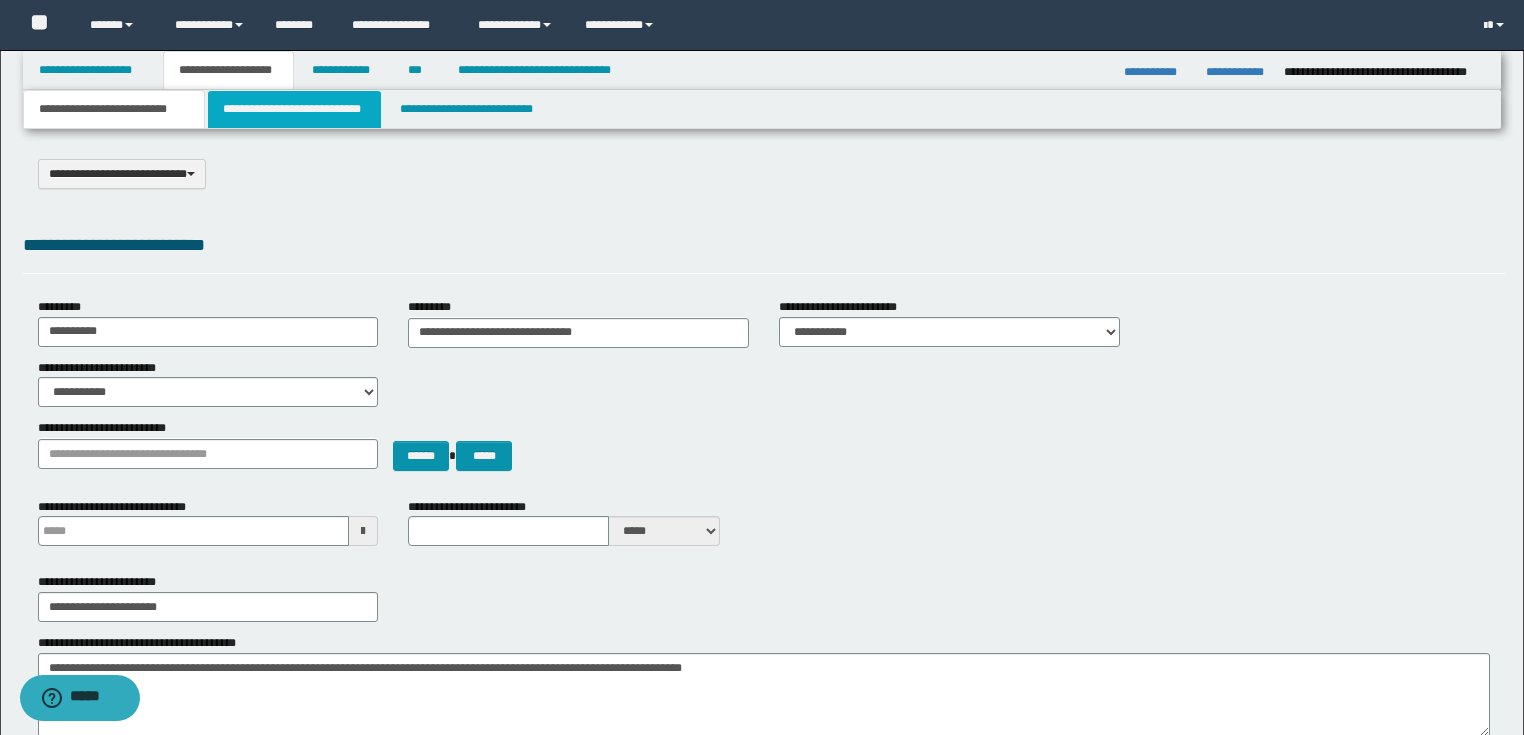 click on "**********" at bounding box center [294, 109] 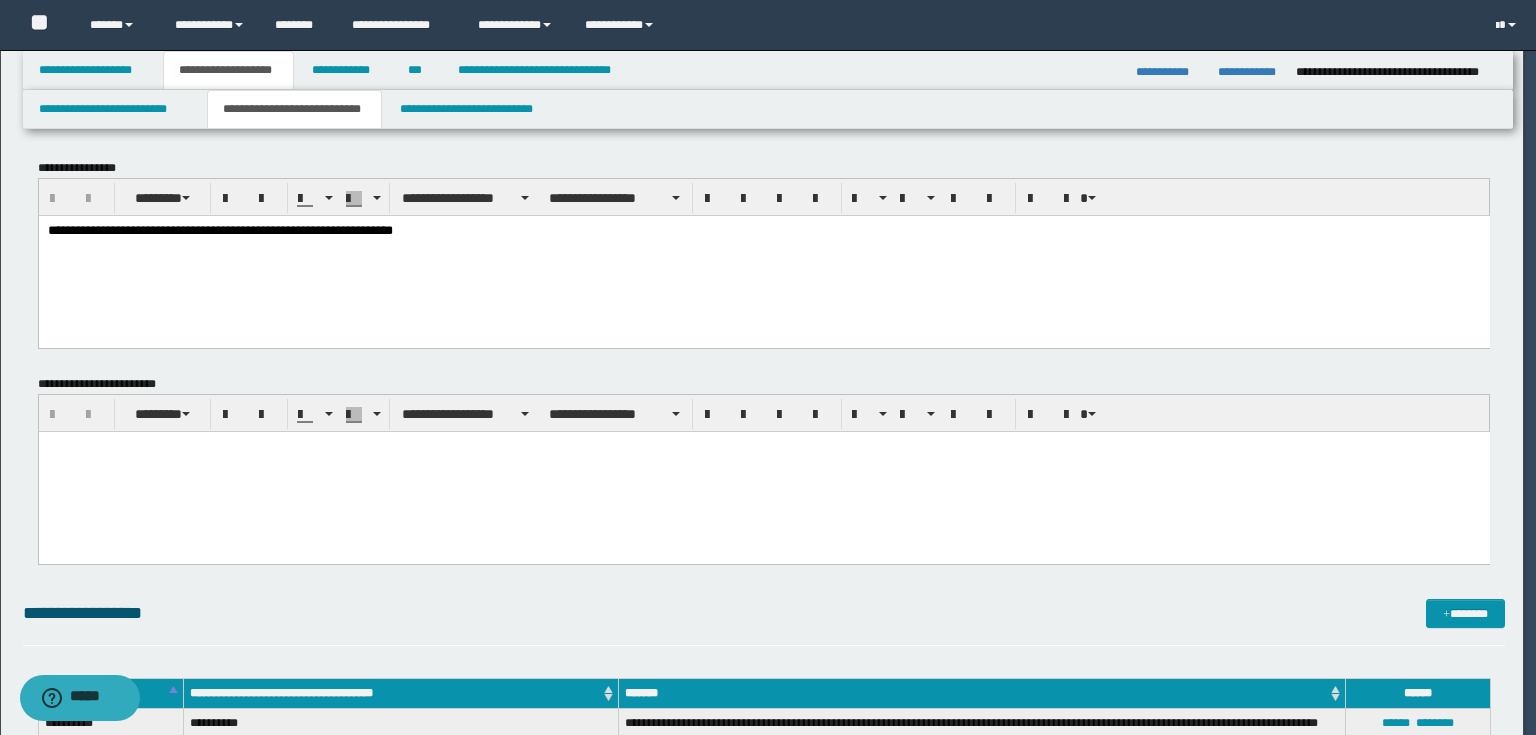 scroll, scrollTop: 0, scrollLeft: 0, axis: both 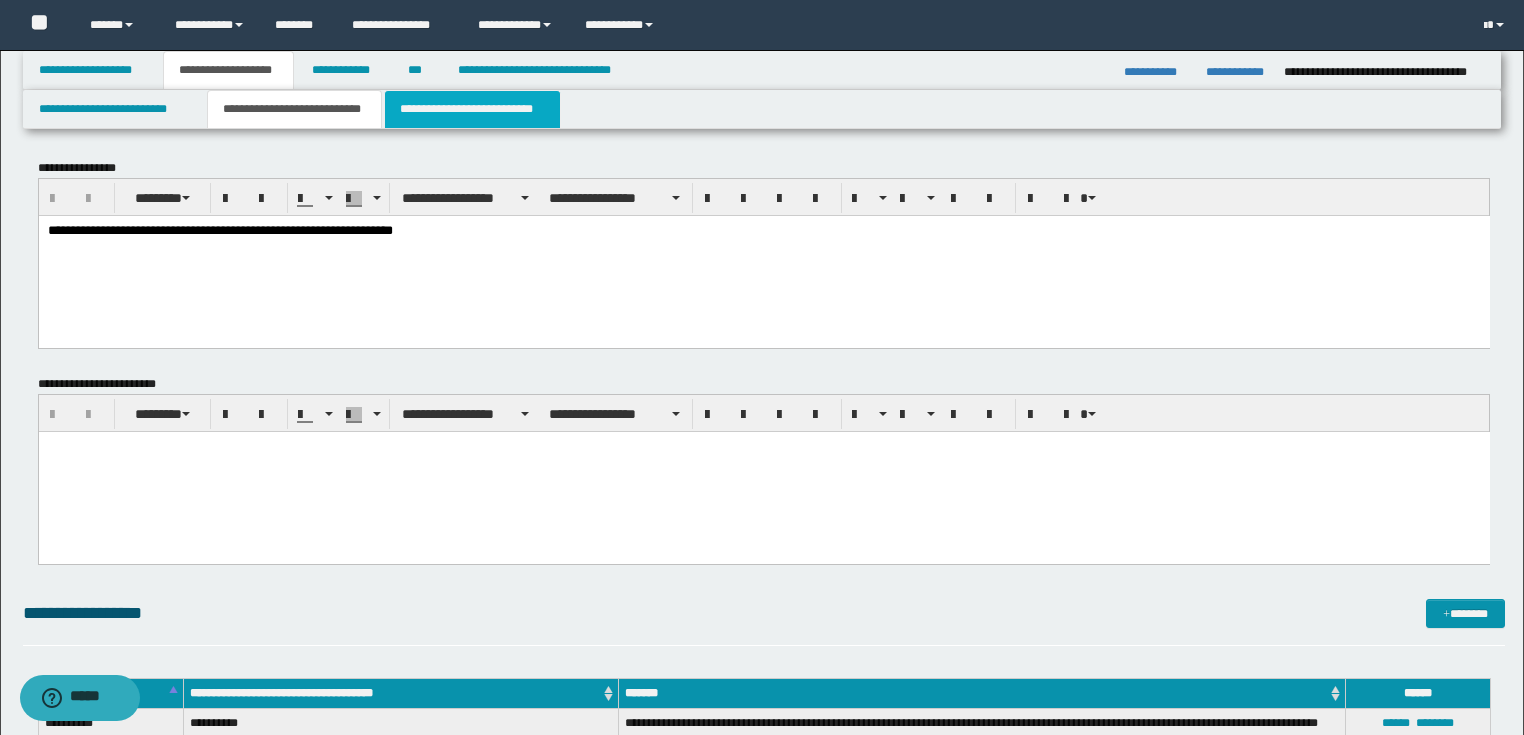 click on "**********" at bounding box center (472, 109) 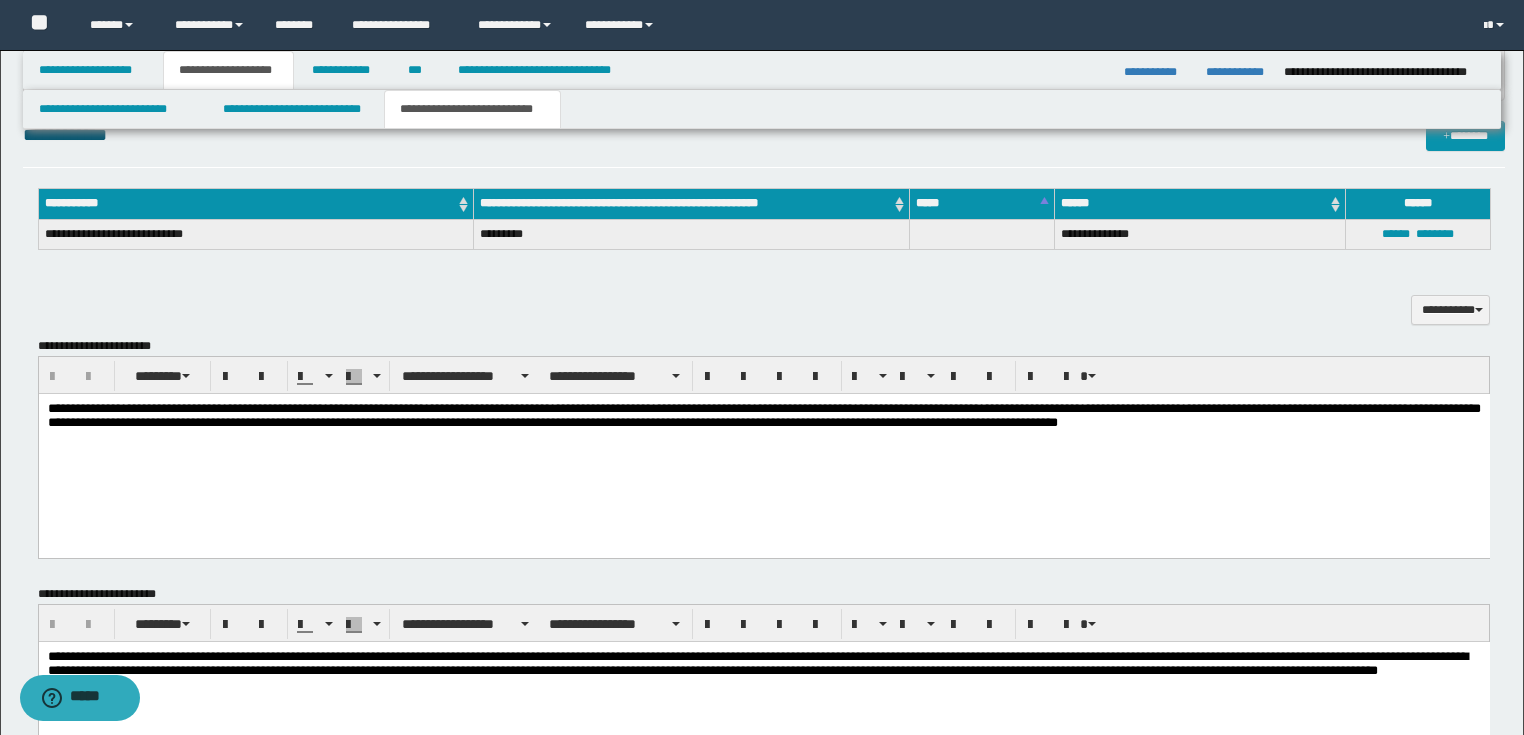 scroll, scrollTop: 720, scrollLeft: 0, axis: vertical 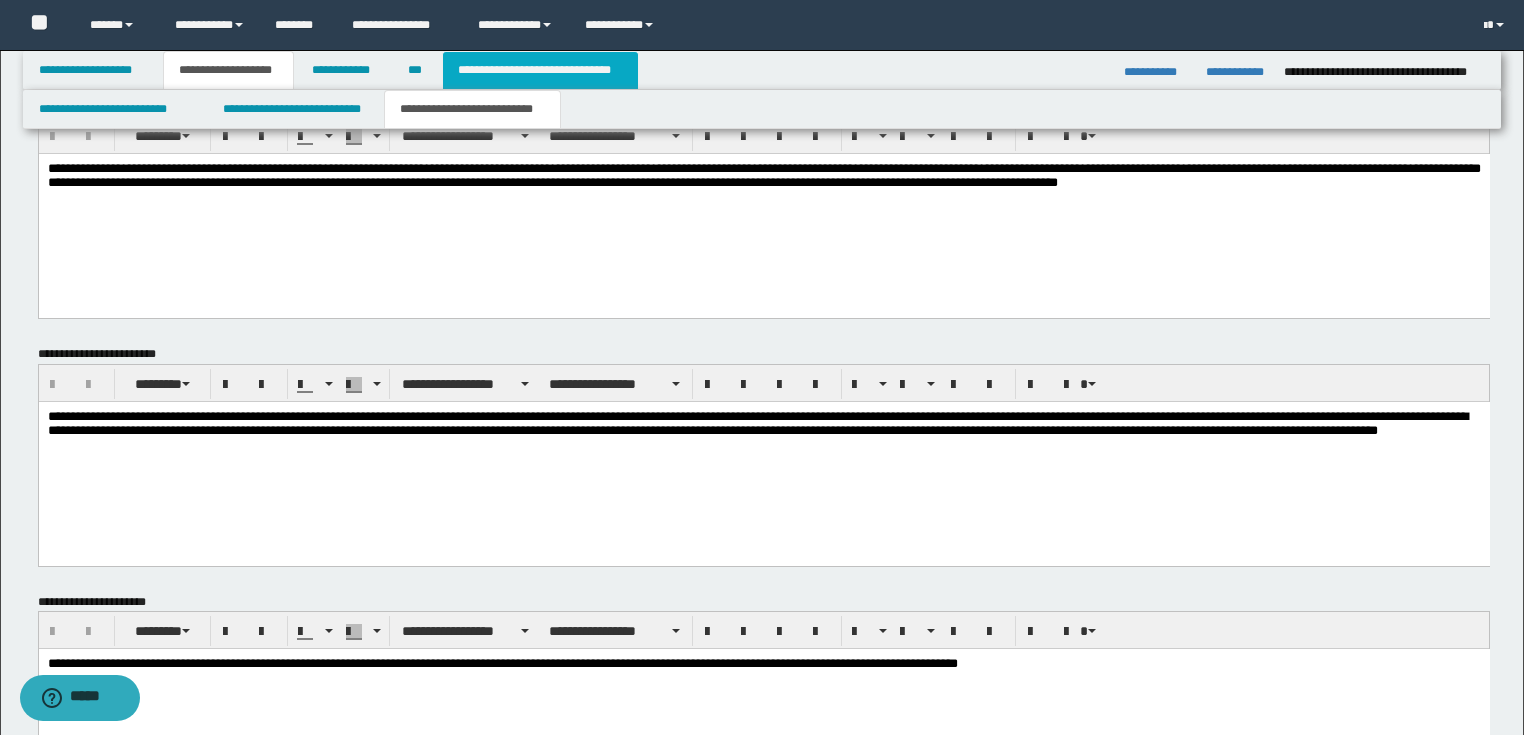 click on "**********" at bounding box center (540, 70) 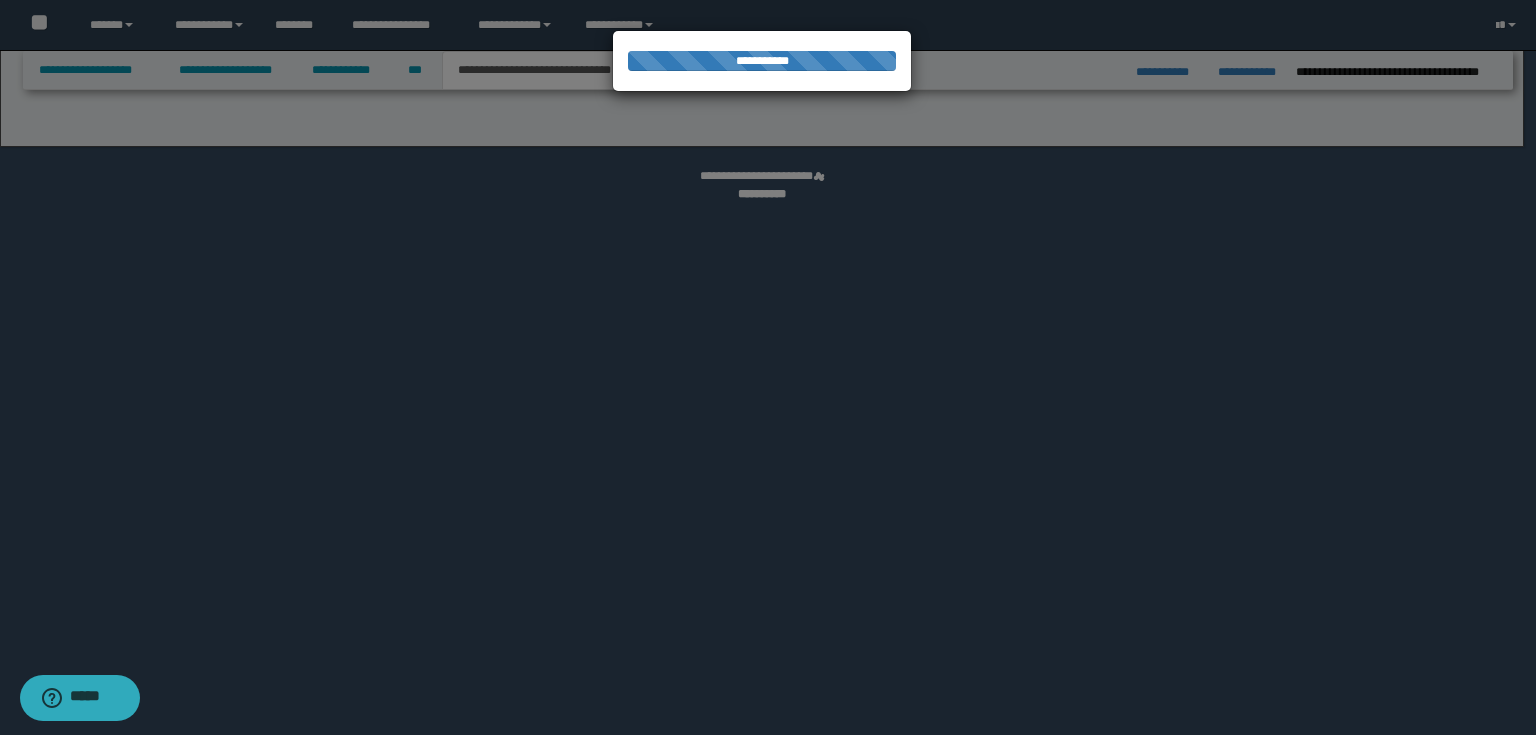 select on "*" 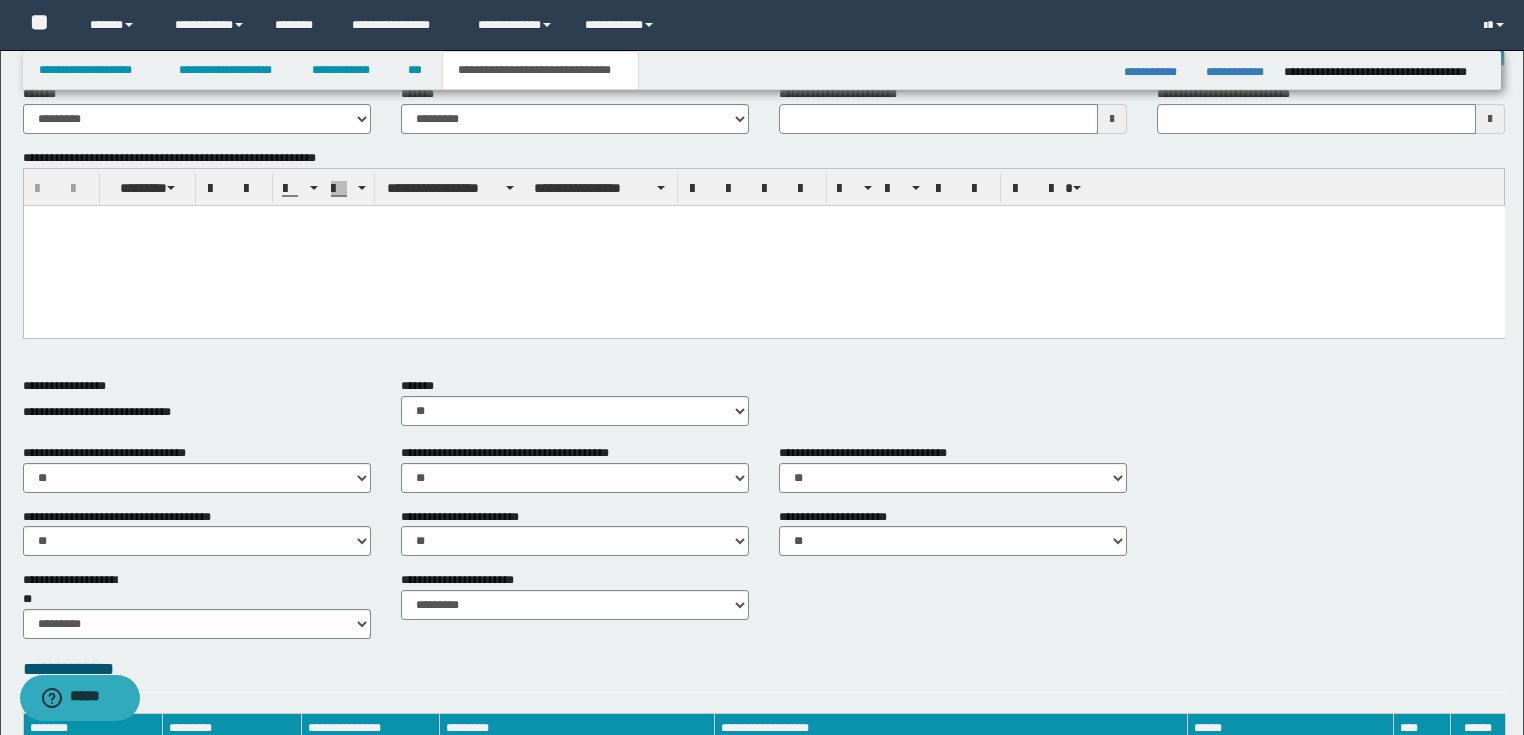 scroll, scrollTop: 732, scrollLeft: 0, axis: vertical 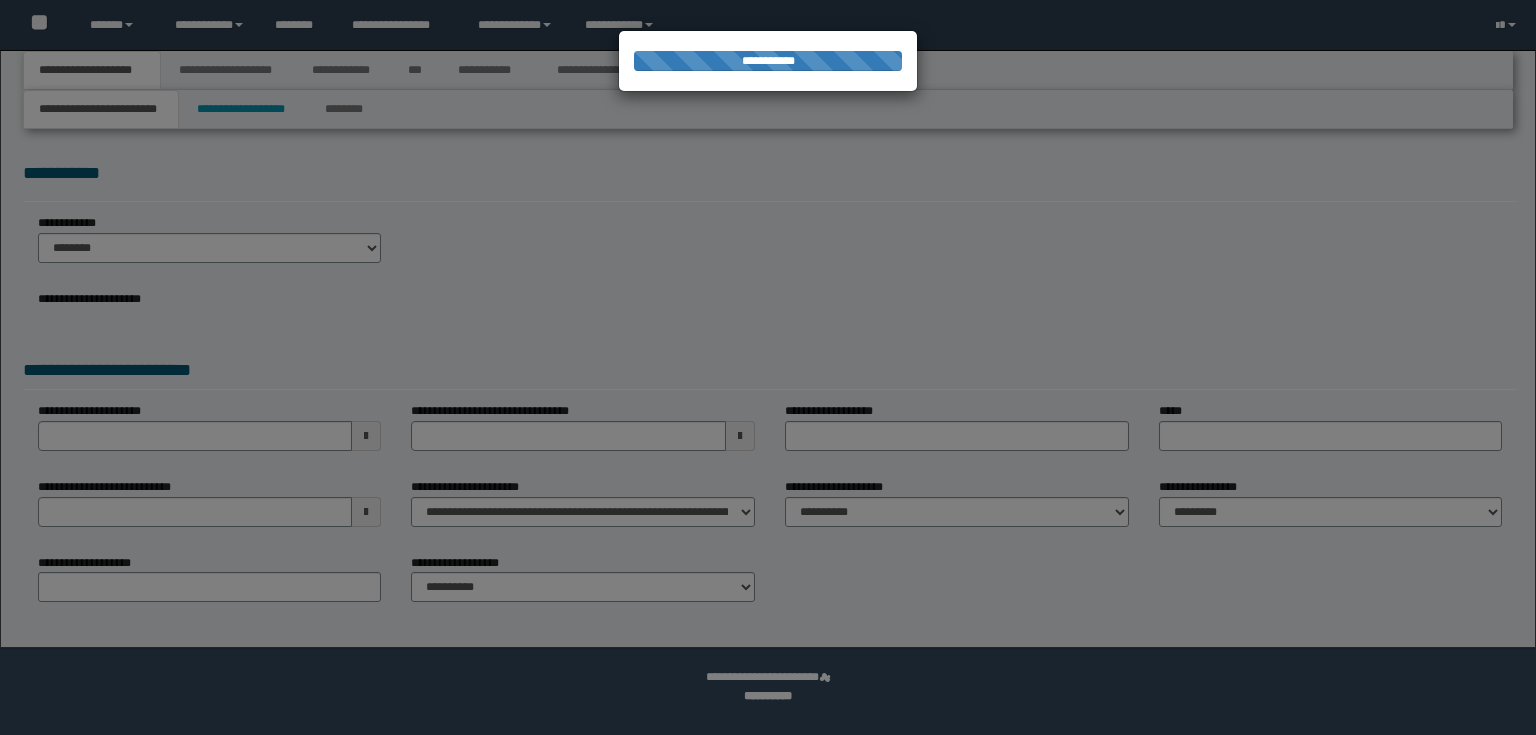 type on "**********" 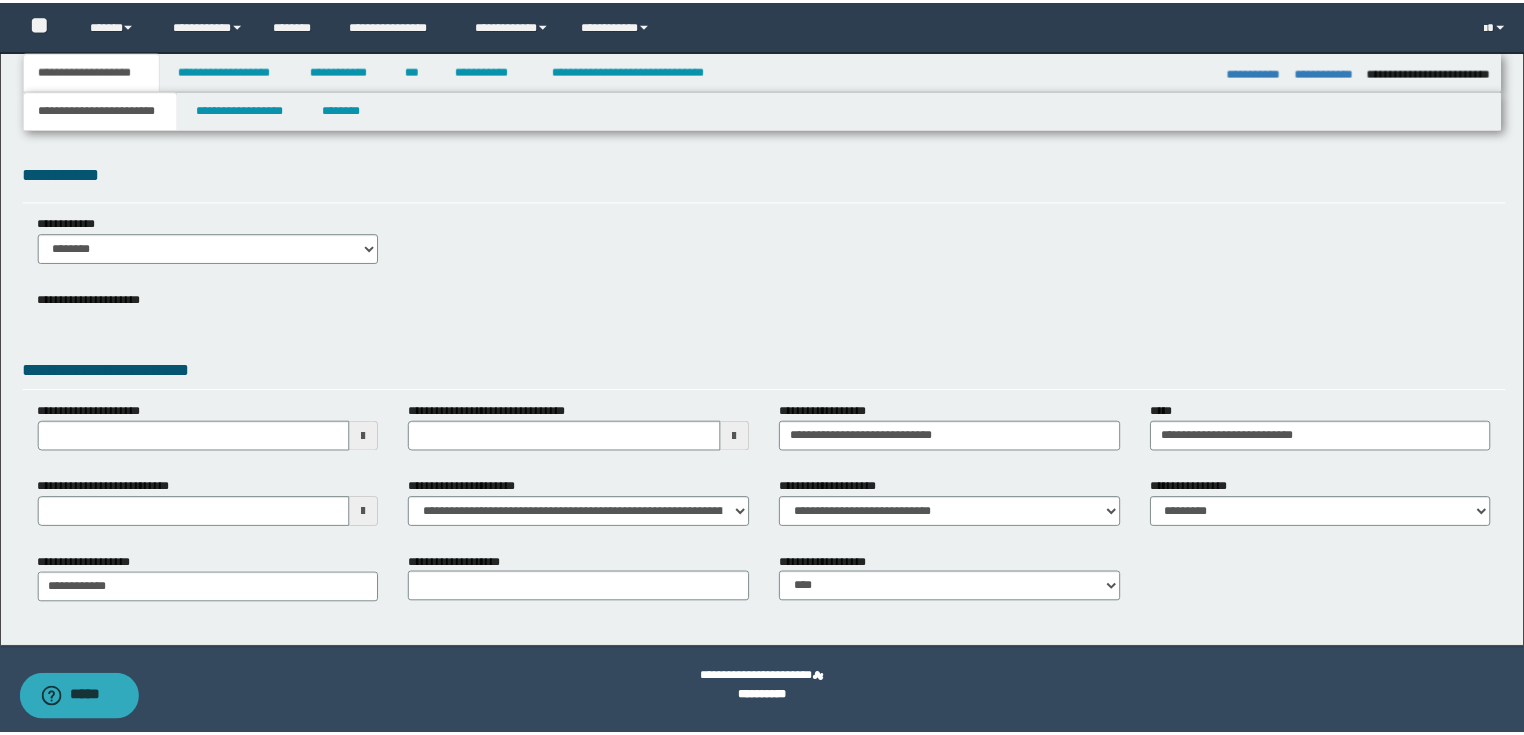scroll, scrollTop: 0, scrollLeft: 0, axis: both 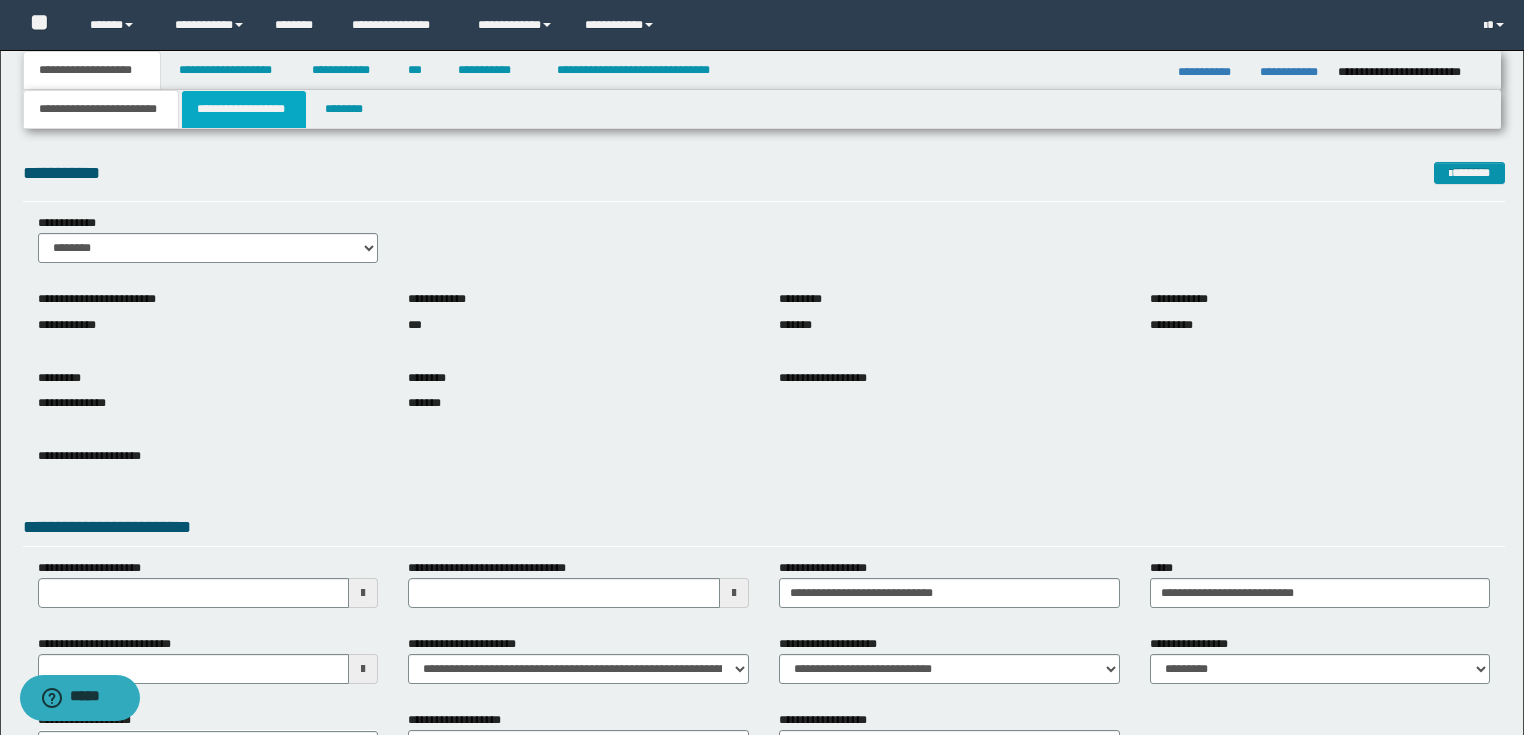 click on "**********" at bounding box center [244, 109] 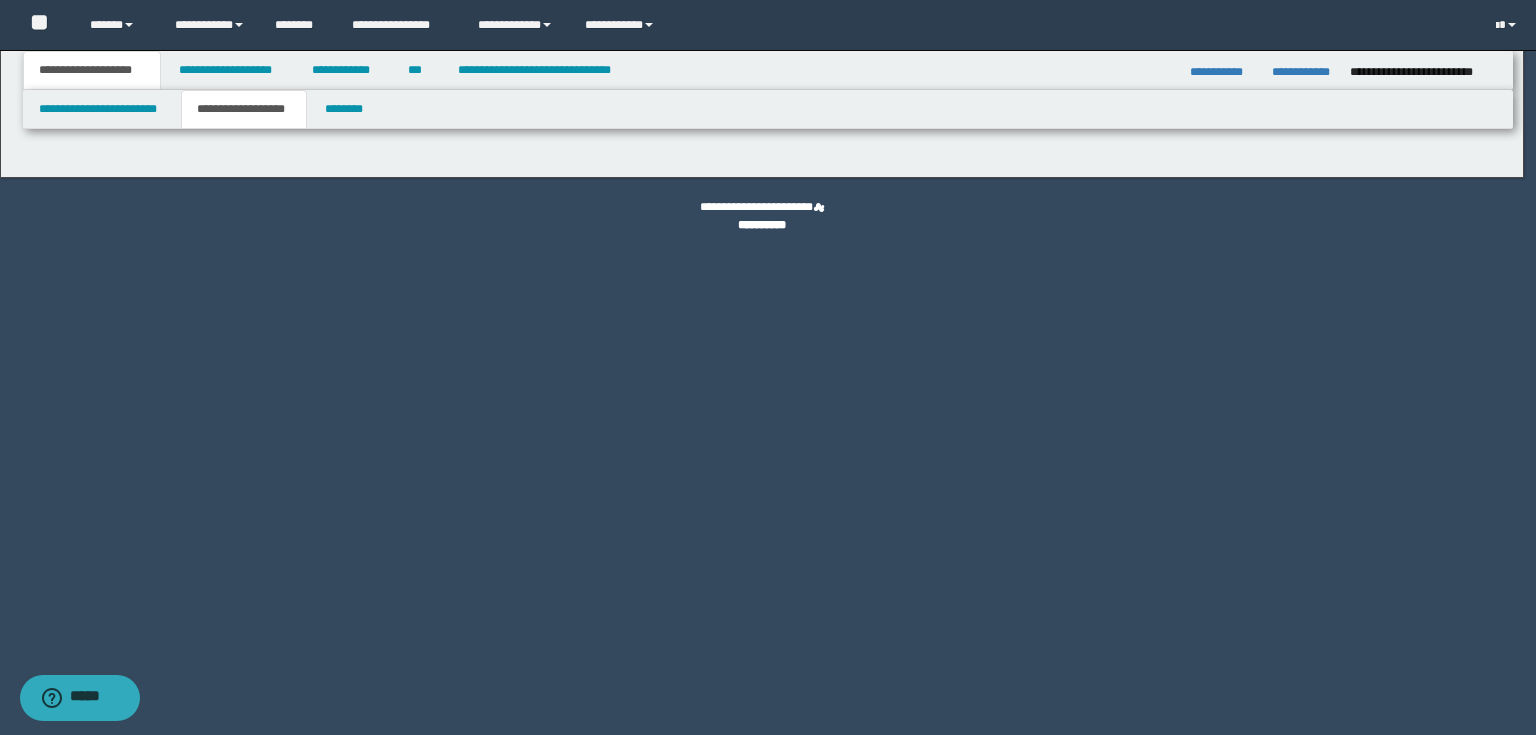 type on "********" 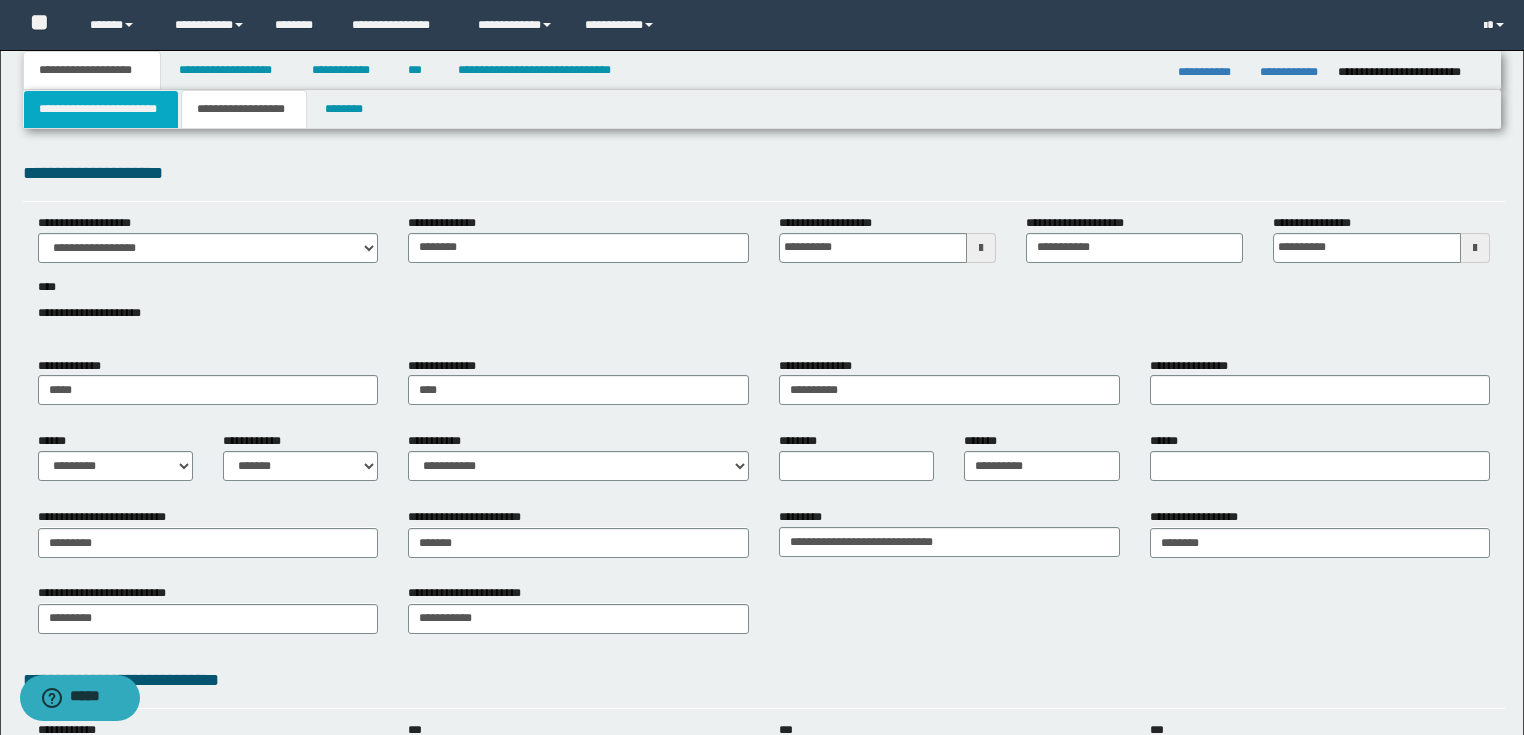 click on "**********" at bounding box center [101, 109] 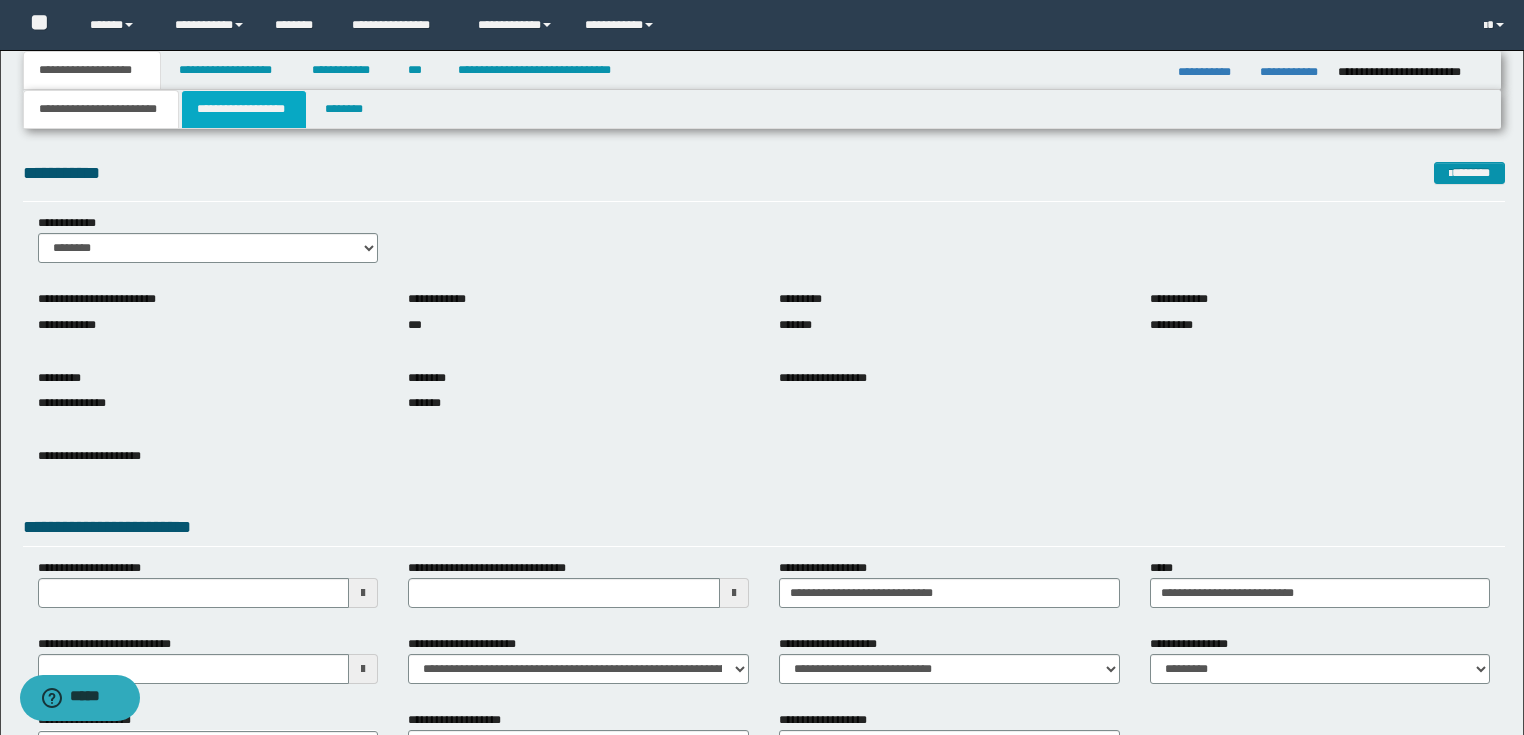 click on "**********" at bounding box center (244, 109) 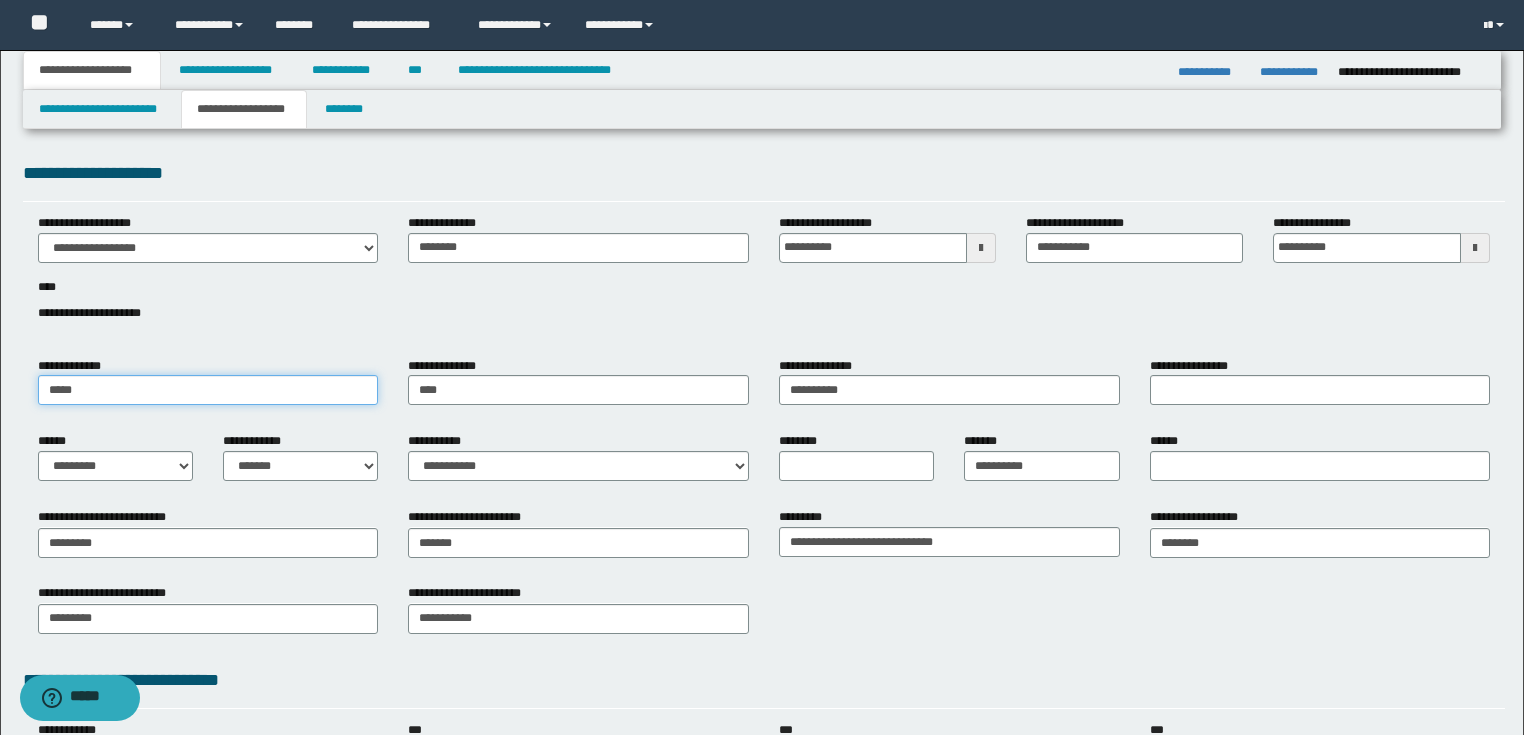 click on "*****" at bounding box center (208, 390) 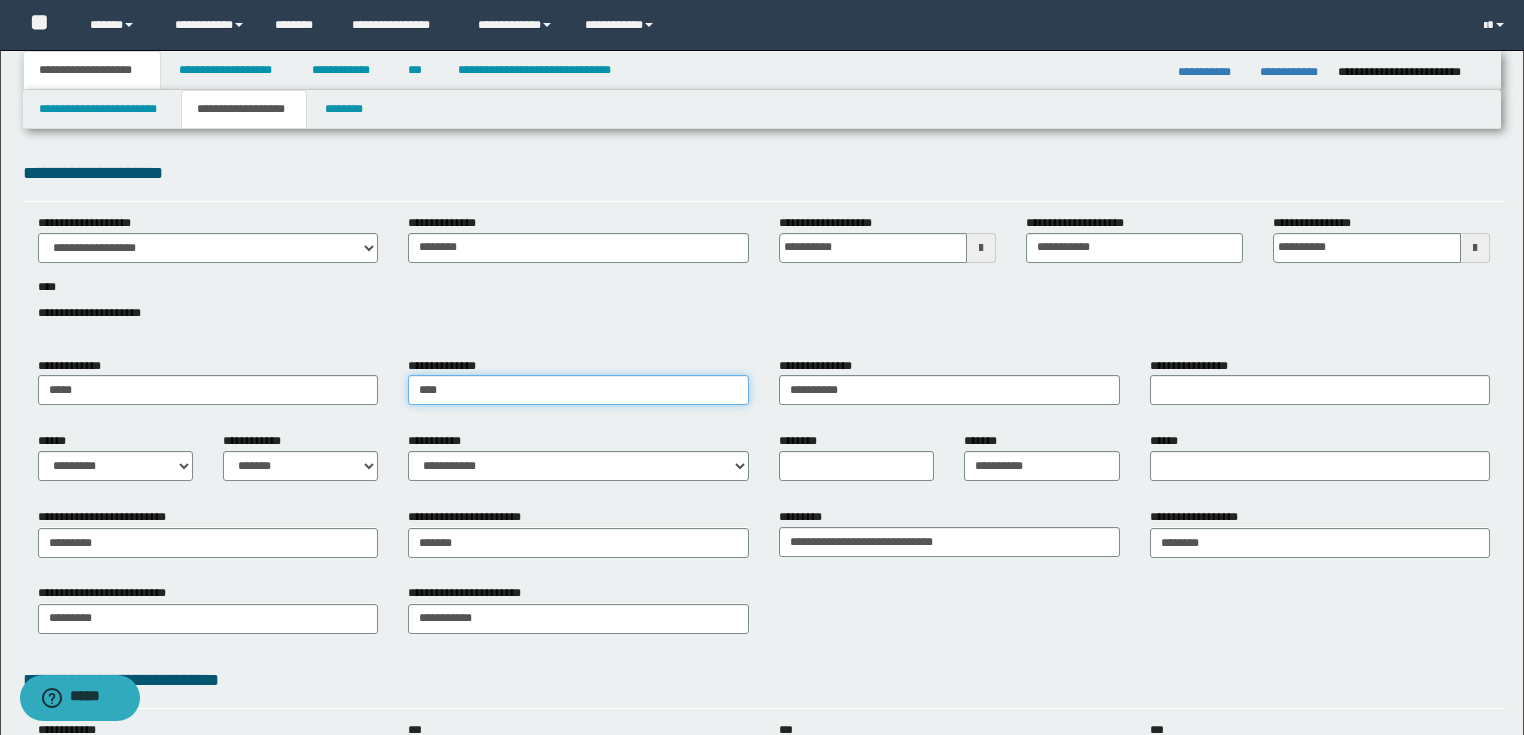 click on "****" at bounding box center [578, 390] 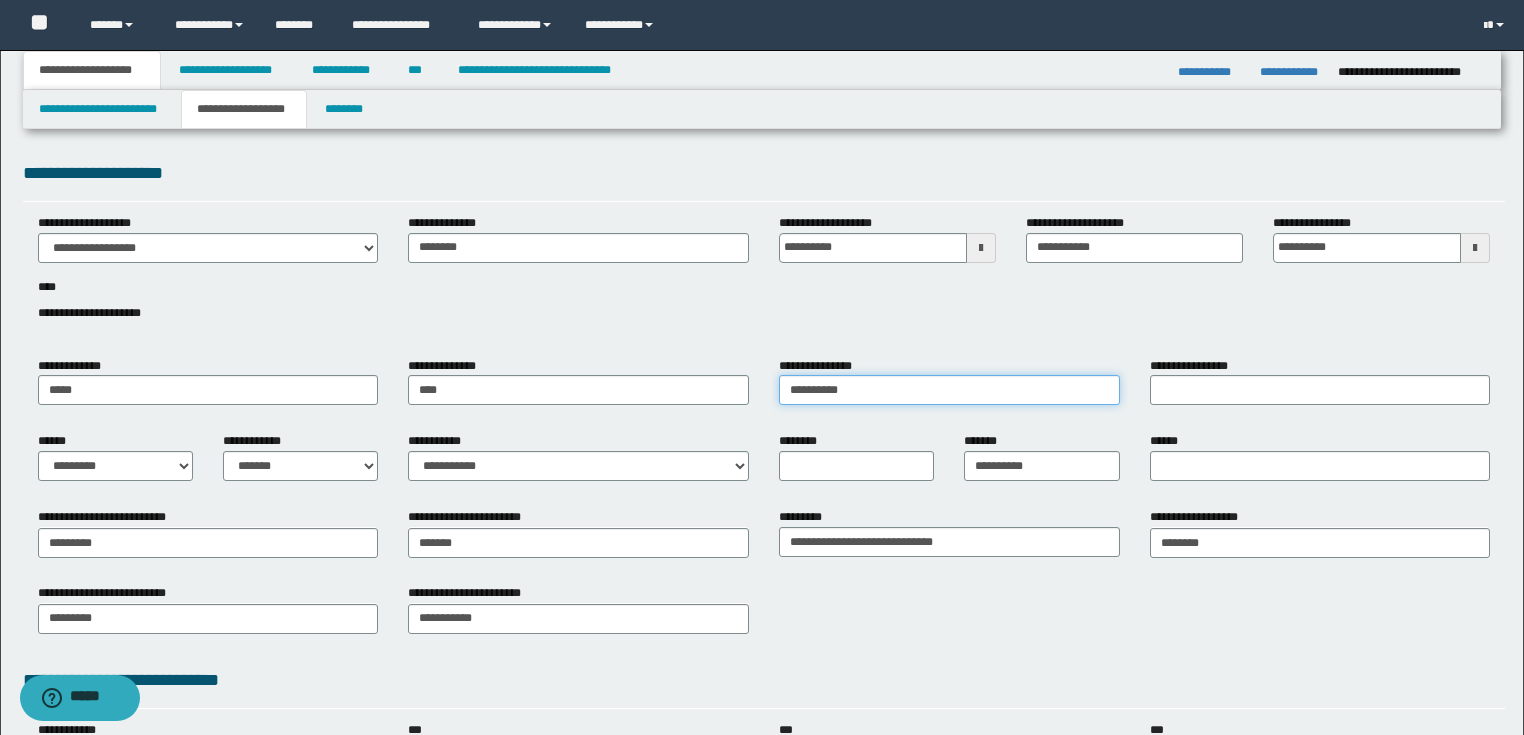 click on "**********" at bounding box center (949, 390) 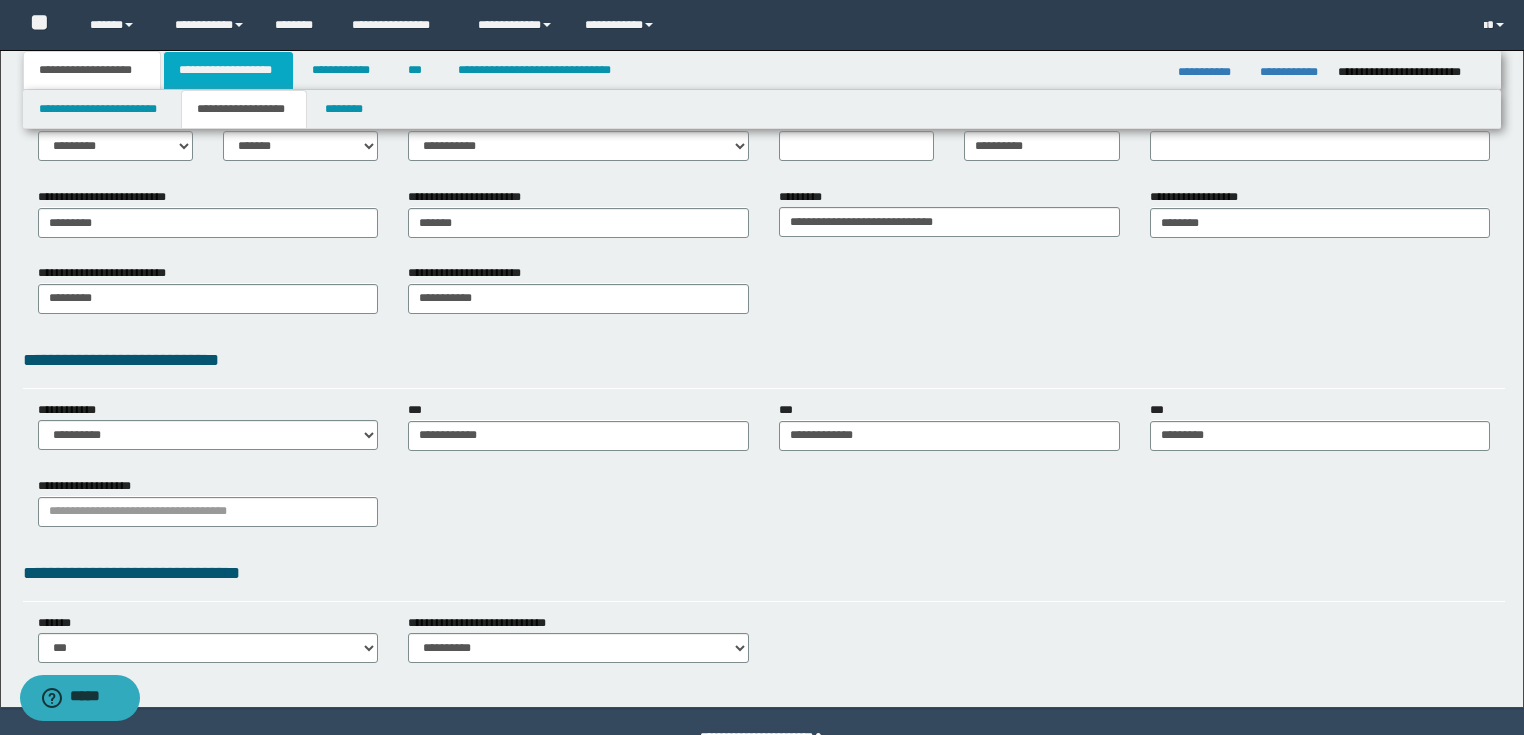 type on "**********" 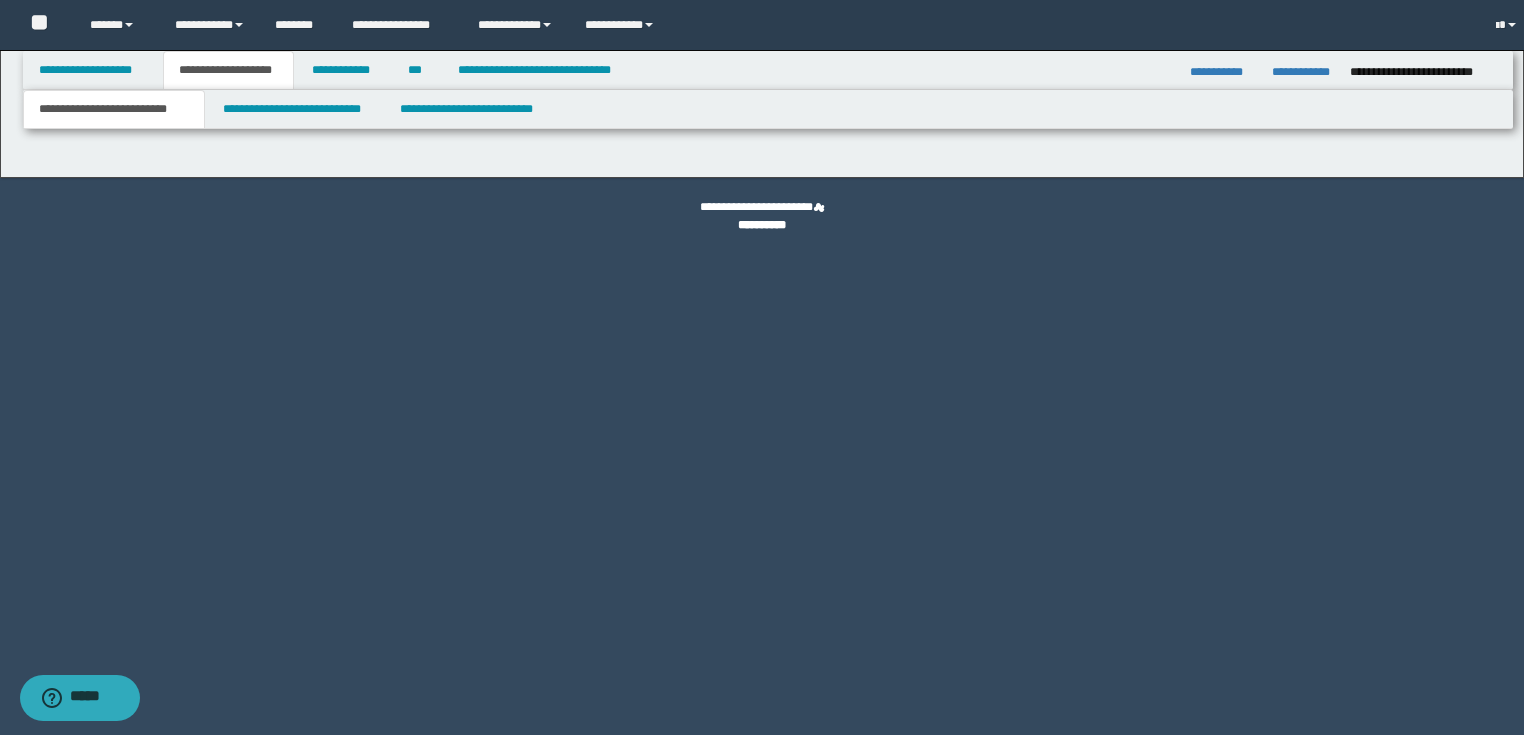 scroll, scrollTop: 0, scrollLeft: 0, axis: both 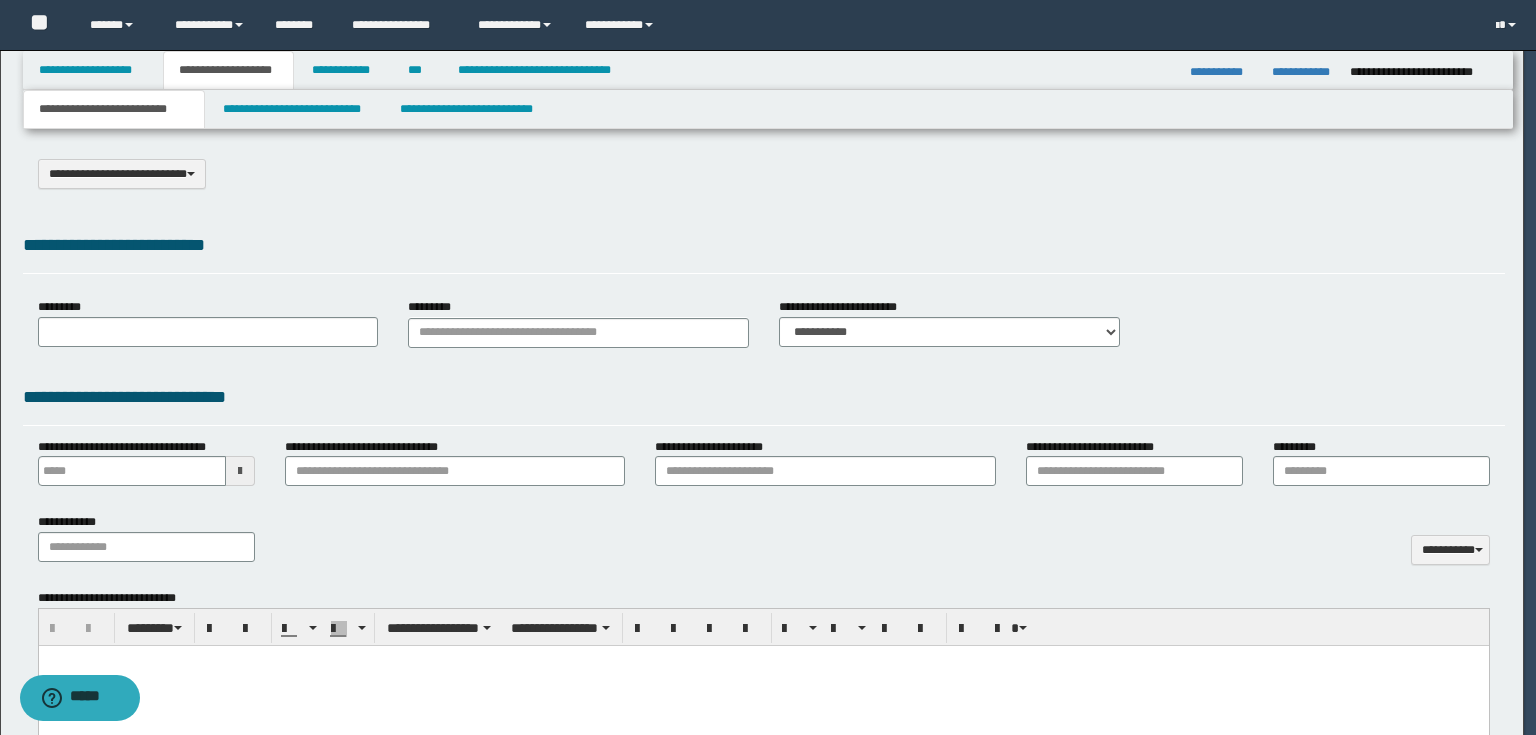 type on "**********" 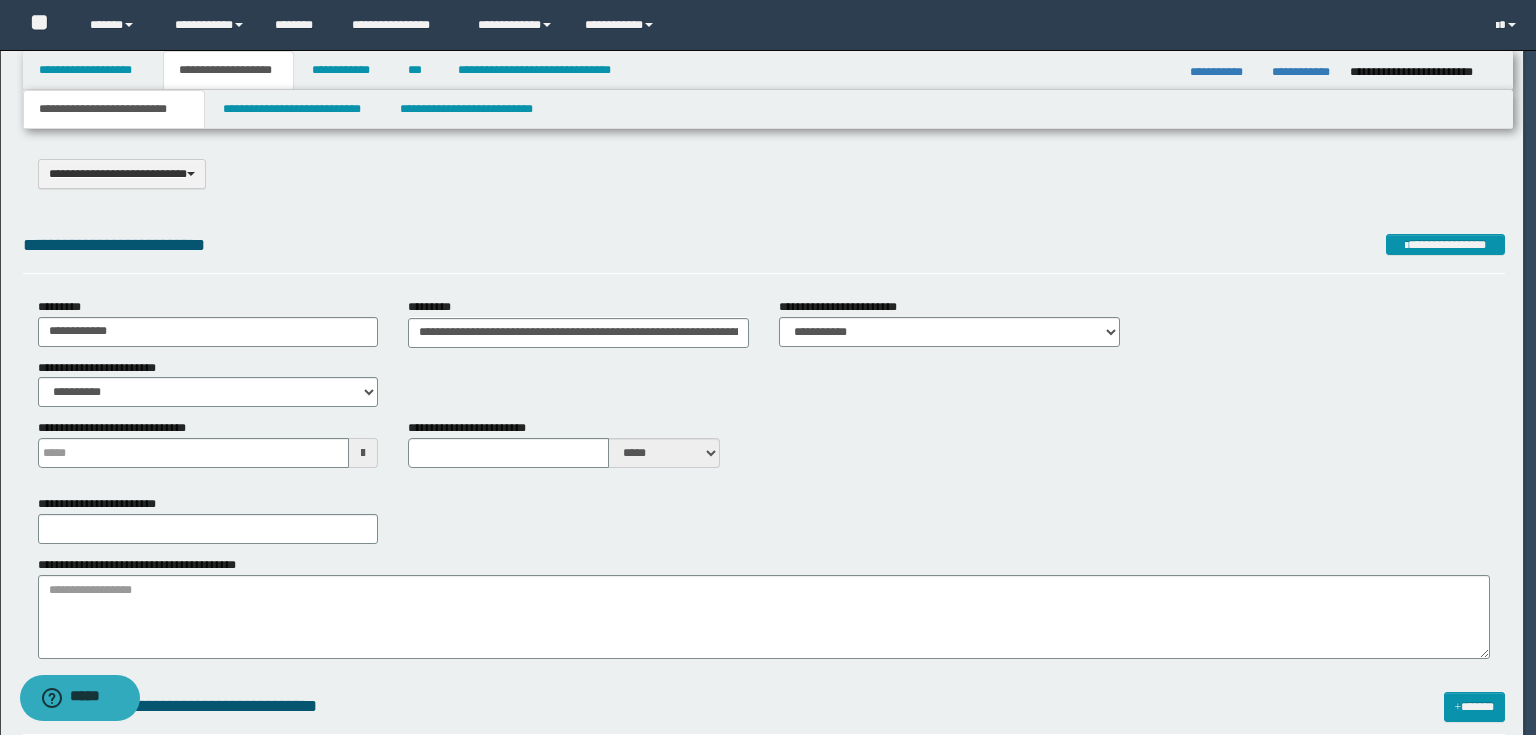scroll, scrollTop: 0, scrollLeft: 0, axis: both 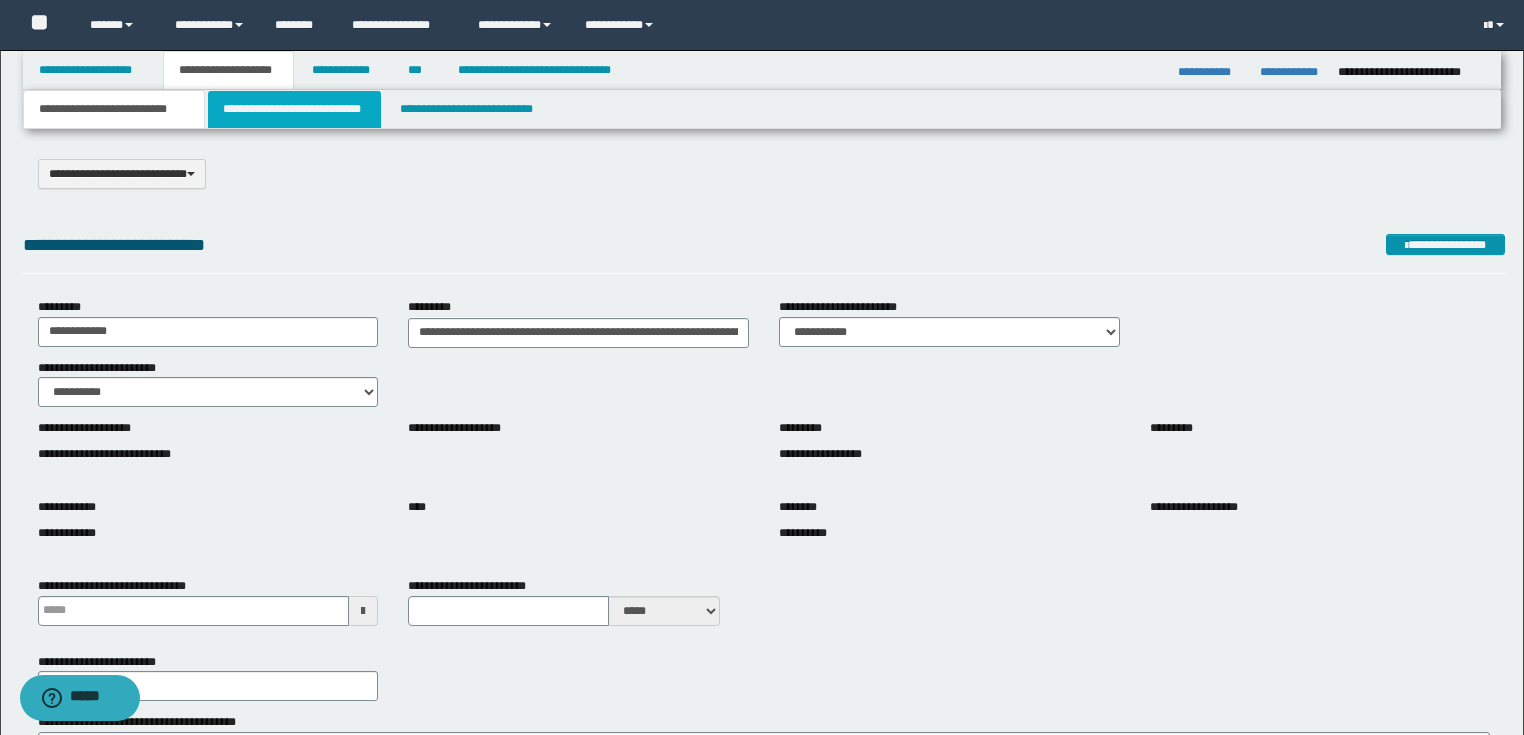 click on "**********" at bounding box center [294, 109] 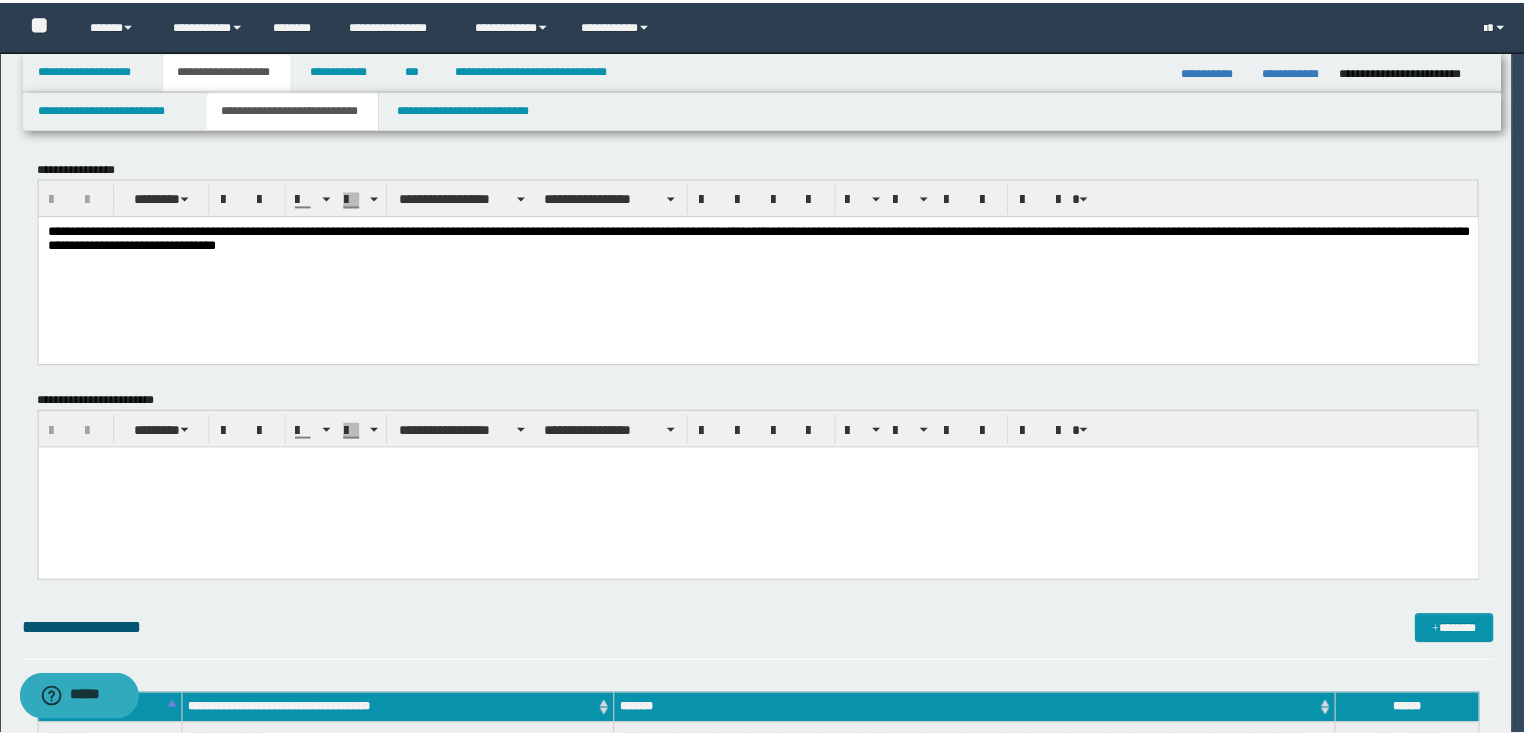scroll, scrollTop: 0, scrollLeft: 0, axis: both 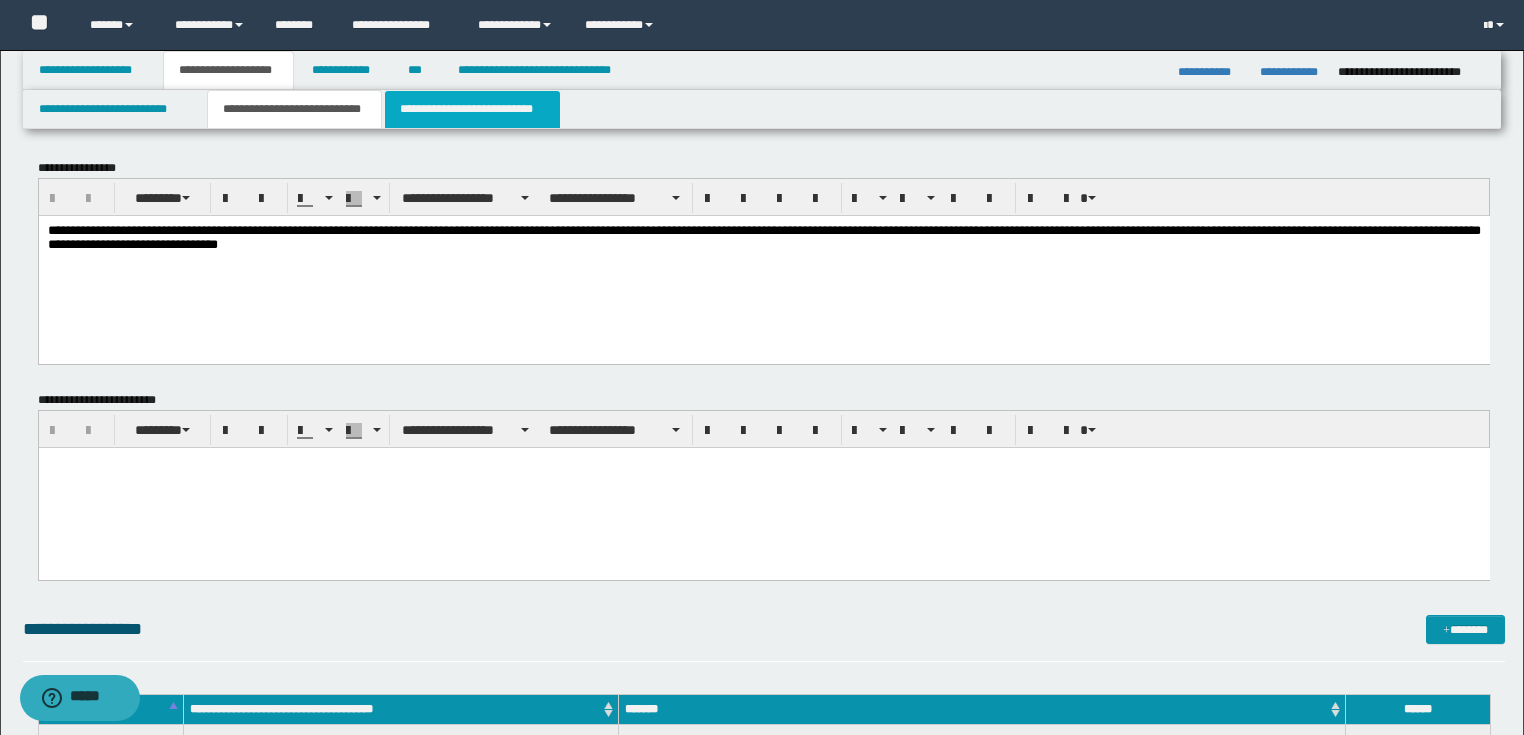 click on "**********" at bounding box center [472, 109] 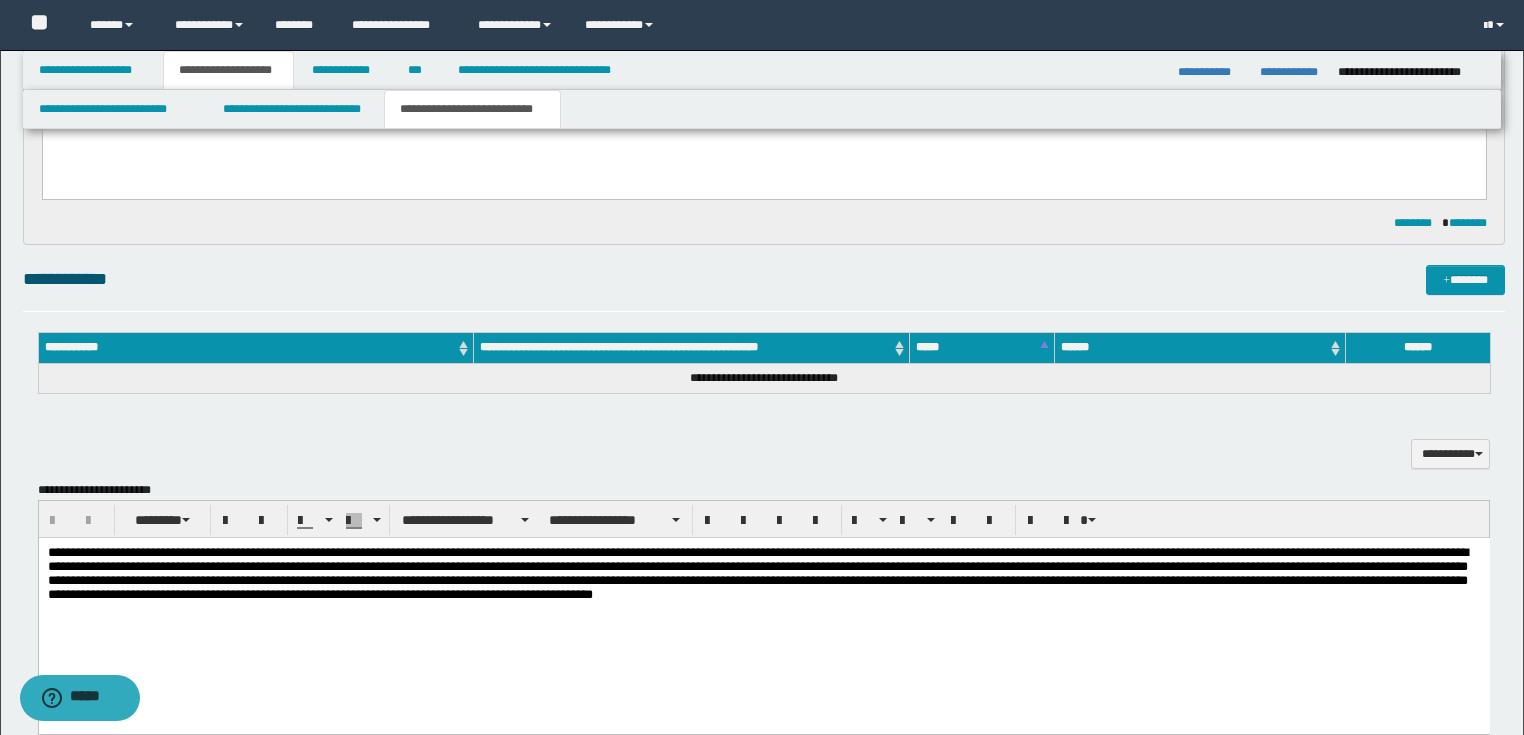 scroll, scrollTop: 640, scrollLeft: 0, axis: vertical 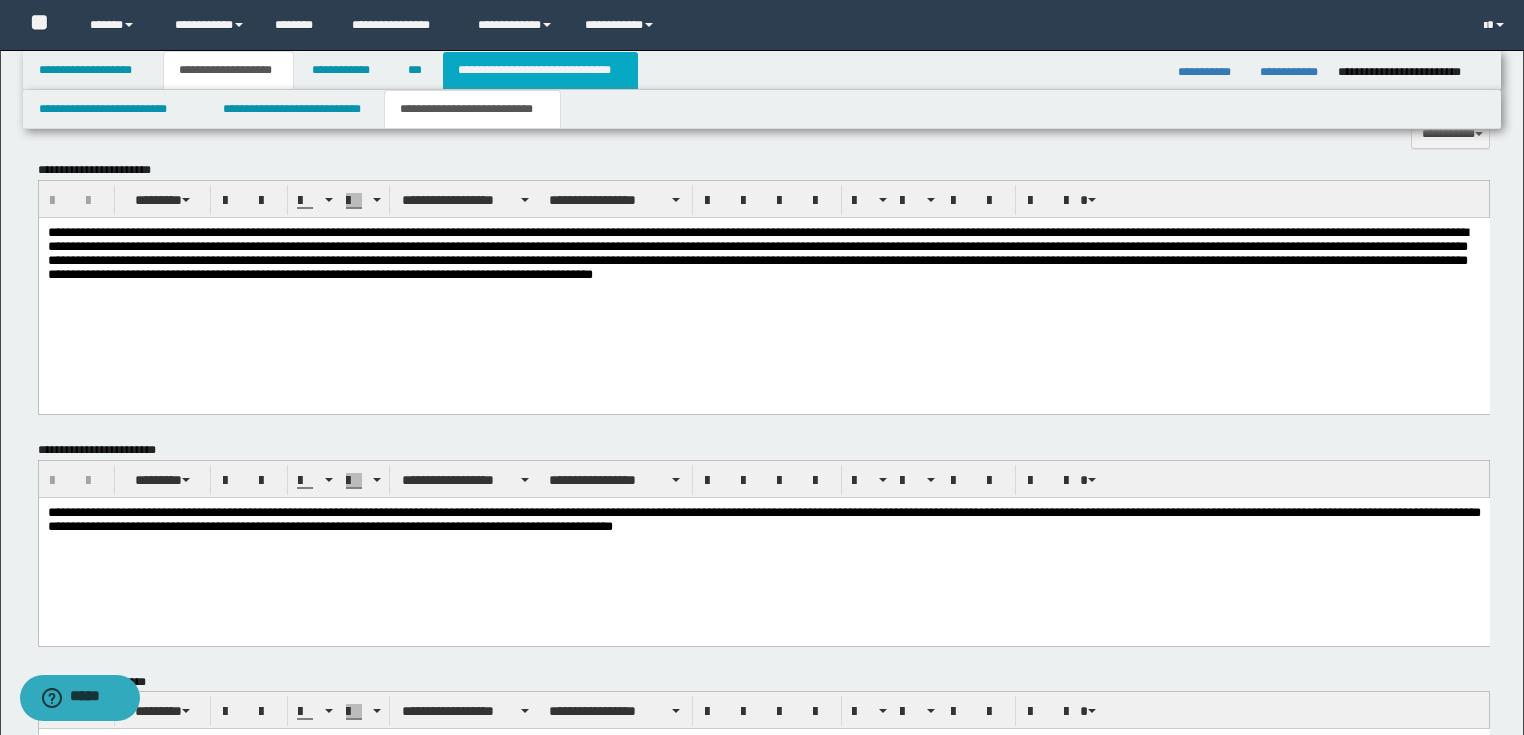 click on "**********" at bounding box center [540, 70] 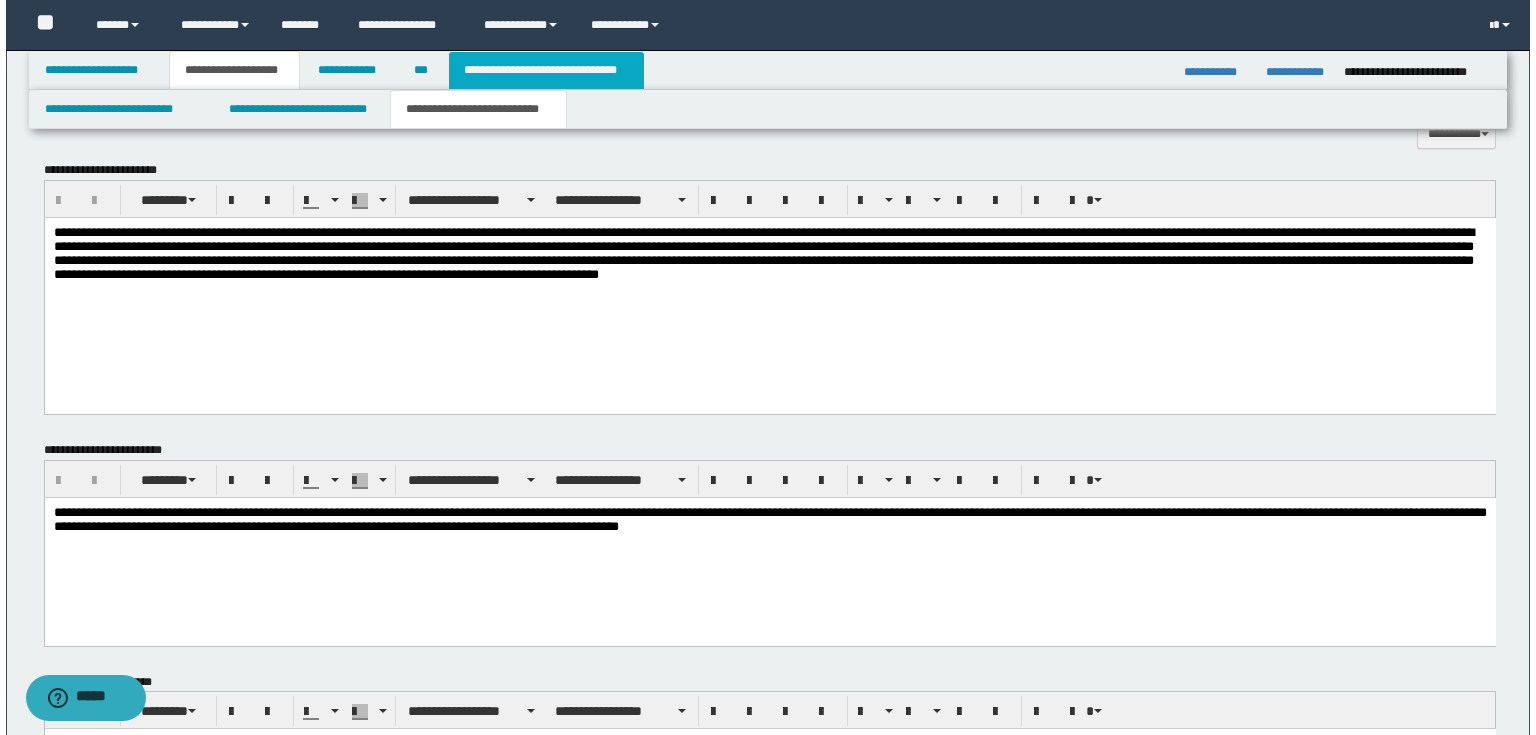 scroll, scrollTop: 0, scrollLeft: 0, axis: both 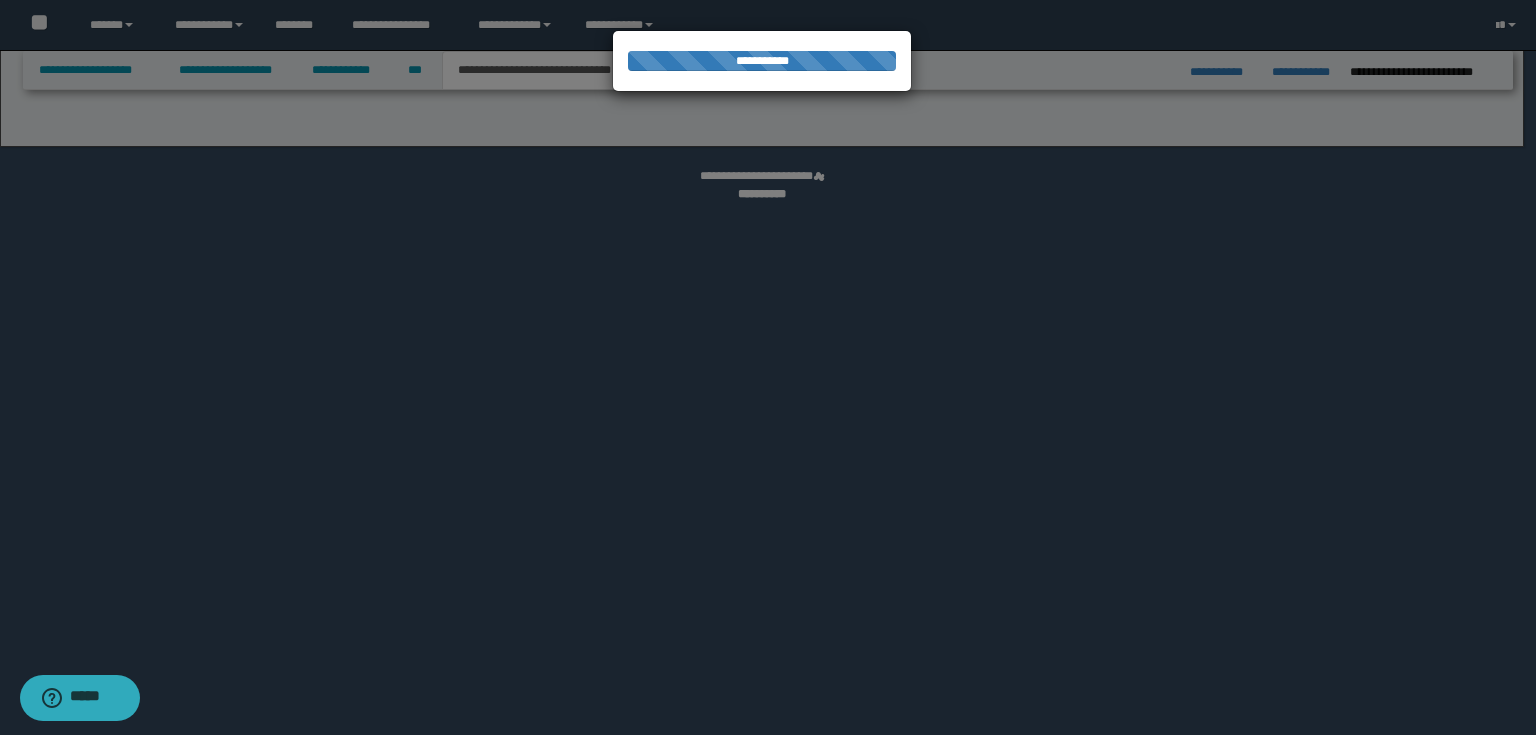 select on "*" 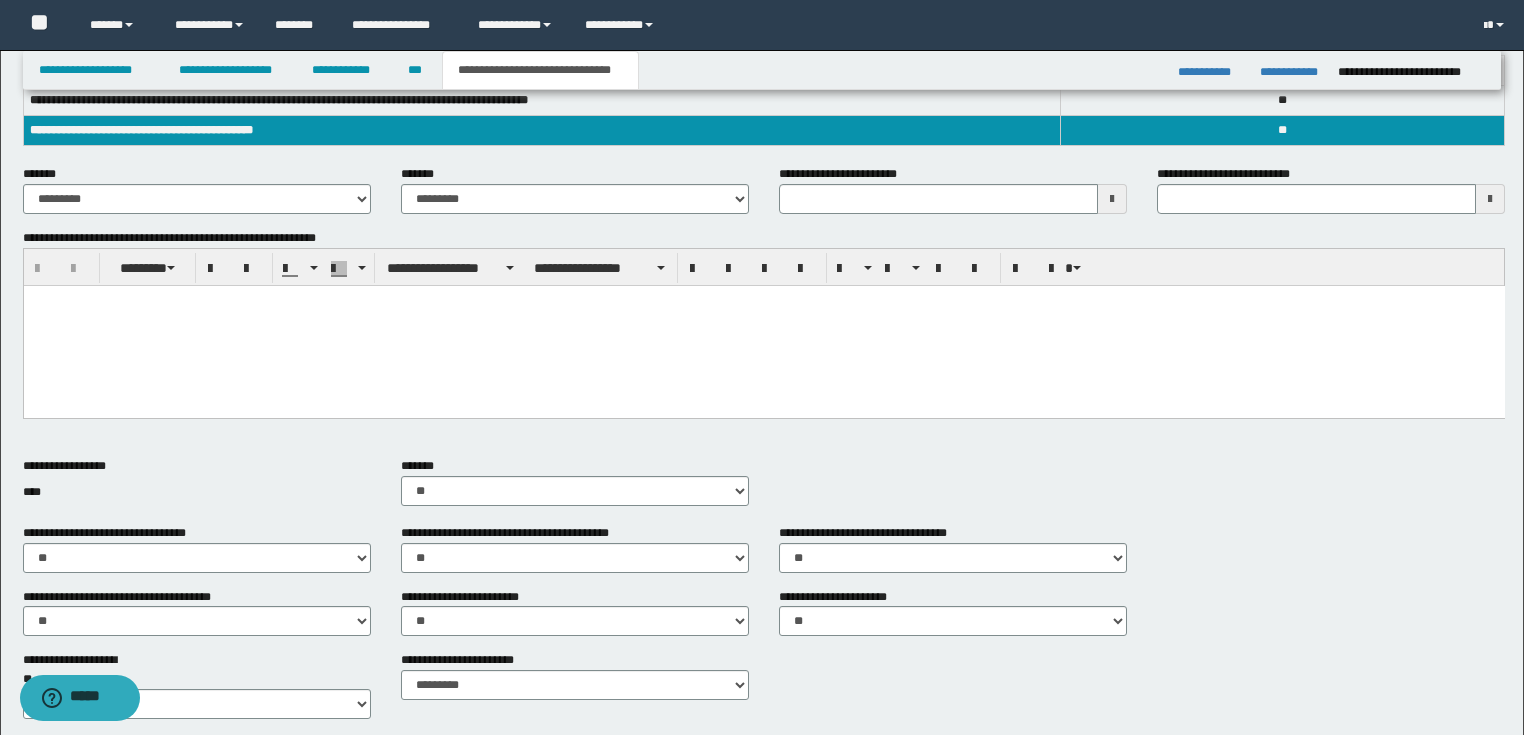 scroll, scrollTop: 720, scrollLeft: 0, axis: vertical 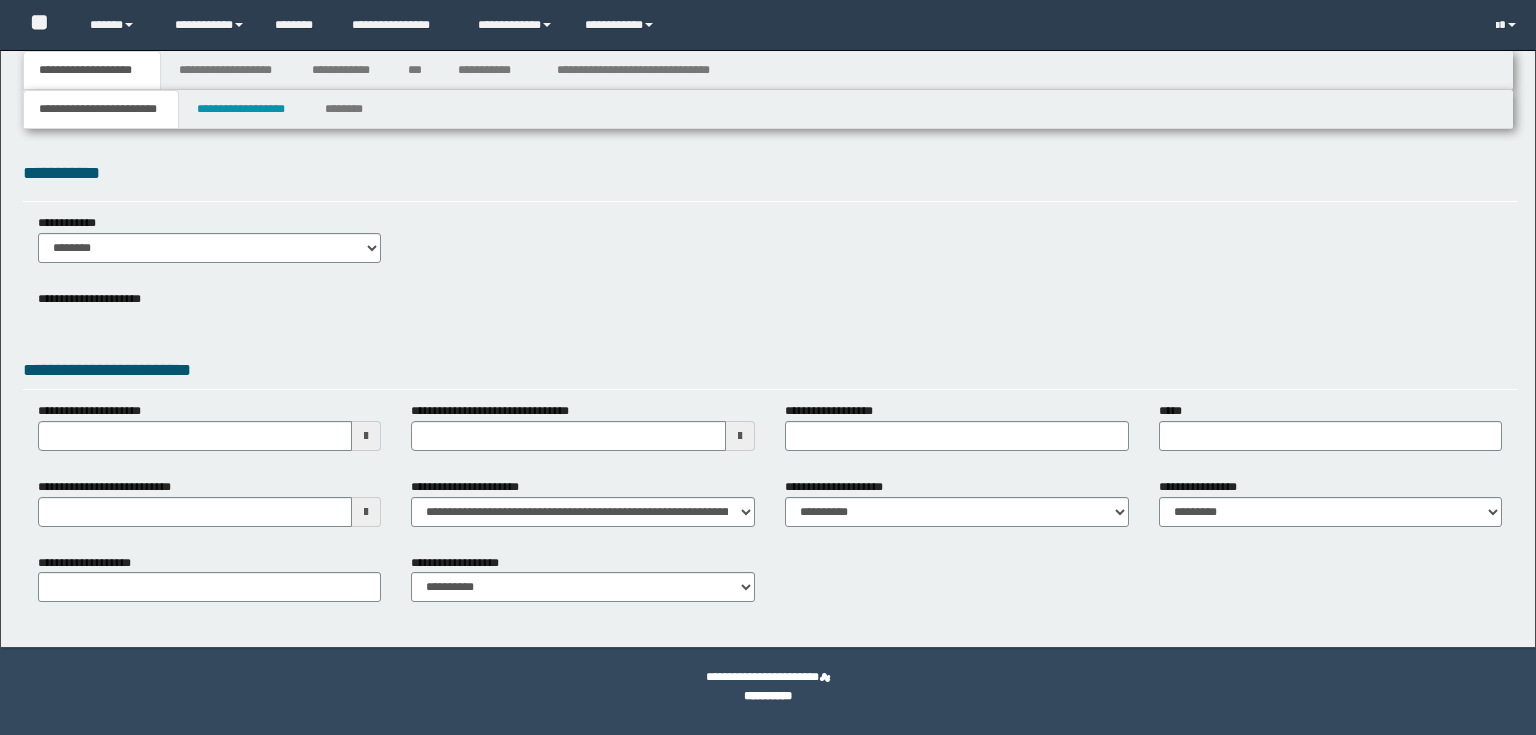 type 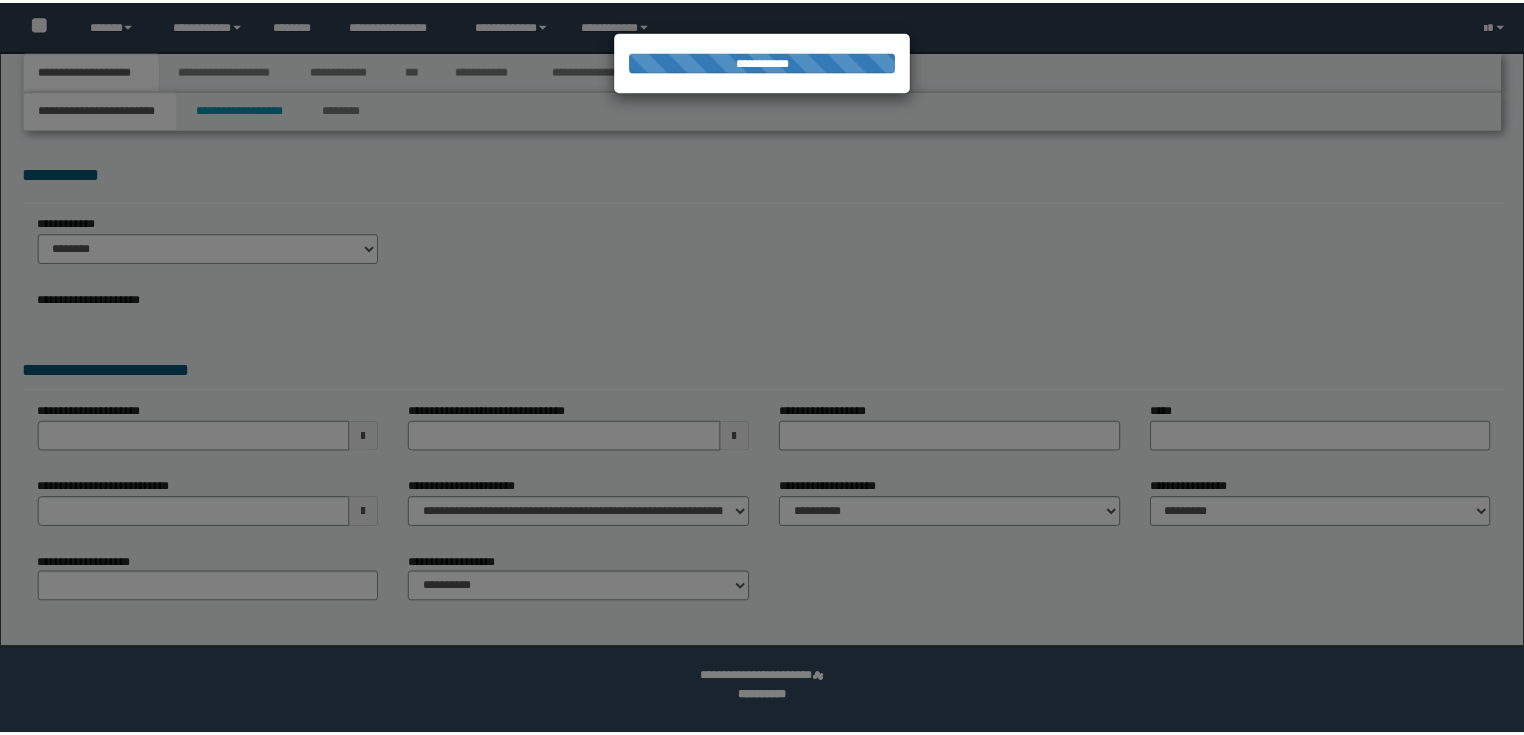 scroll, scrollTop: 0, scrollLeft: 0, axis: both 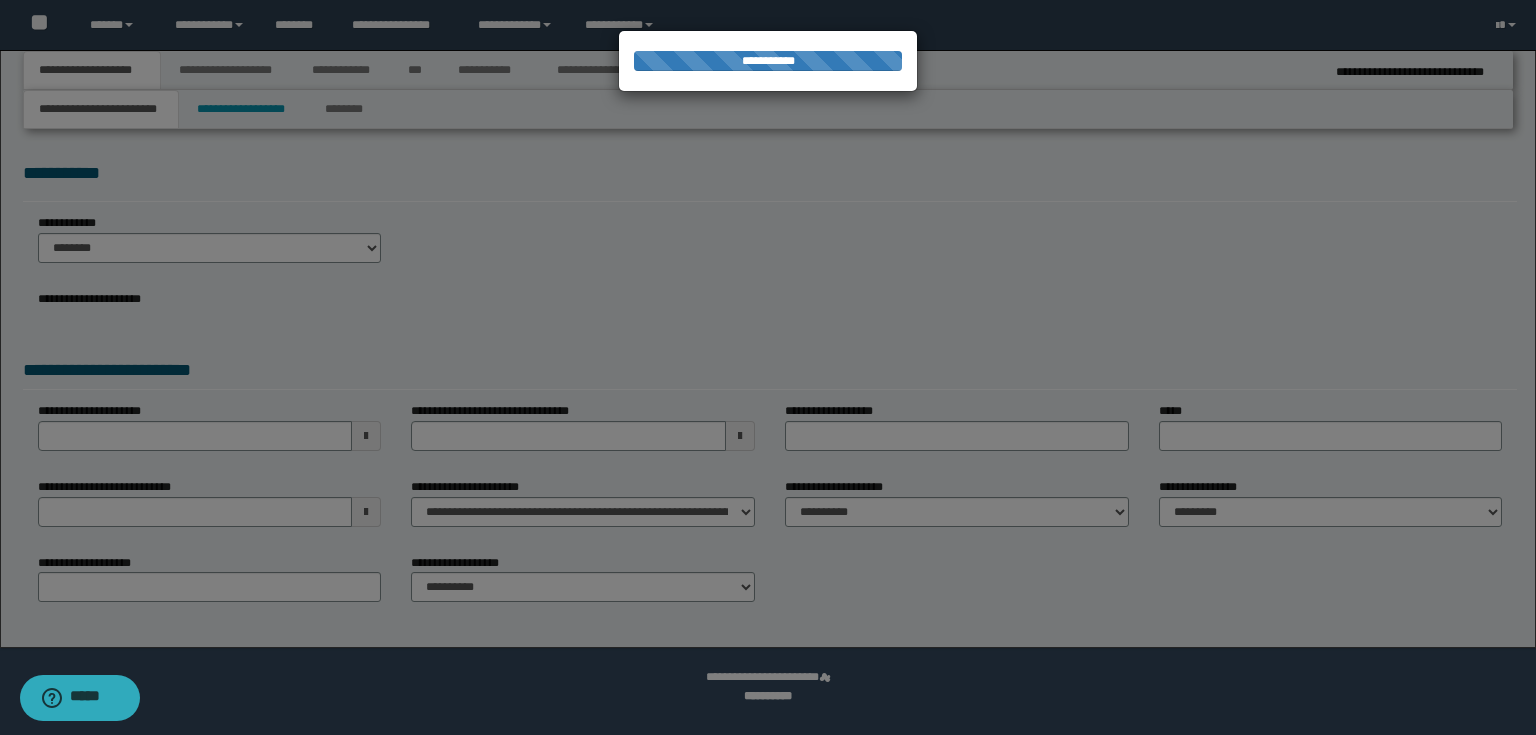 type on "**********" 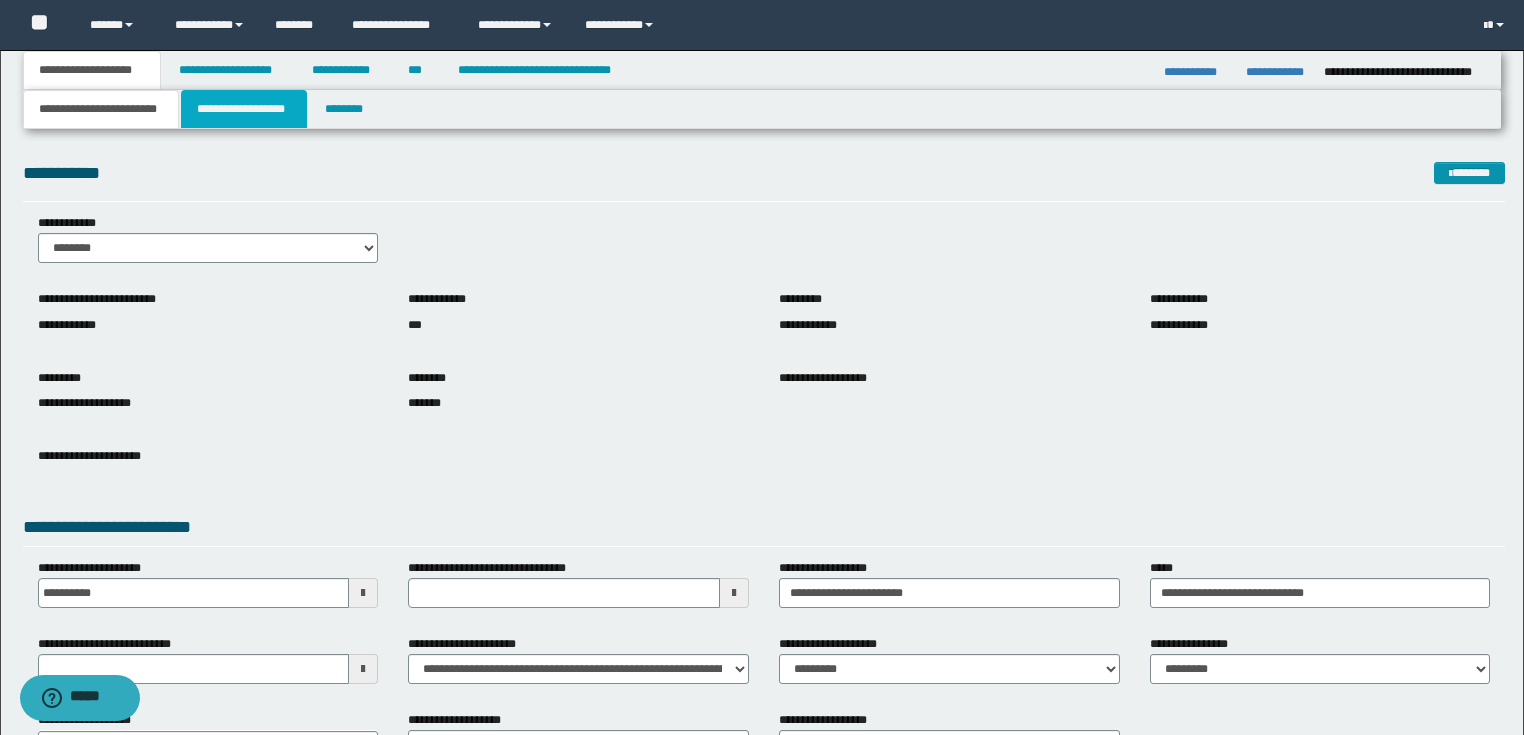 click on "**********" at bounding box center [244, 109] 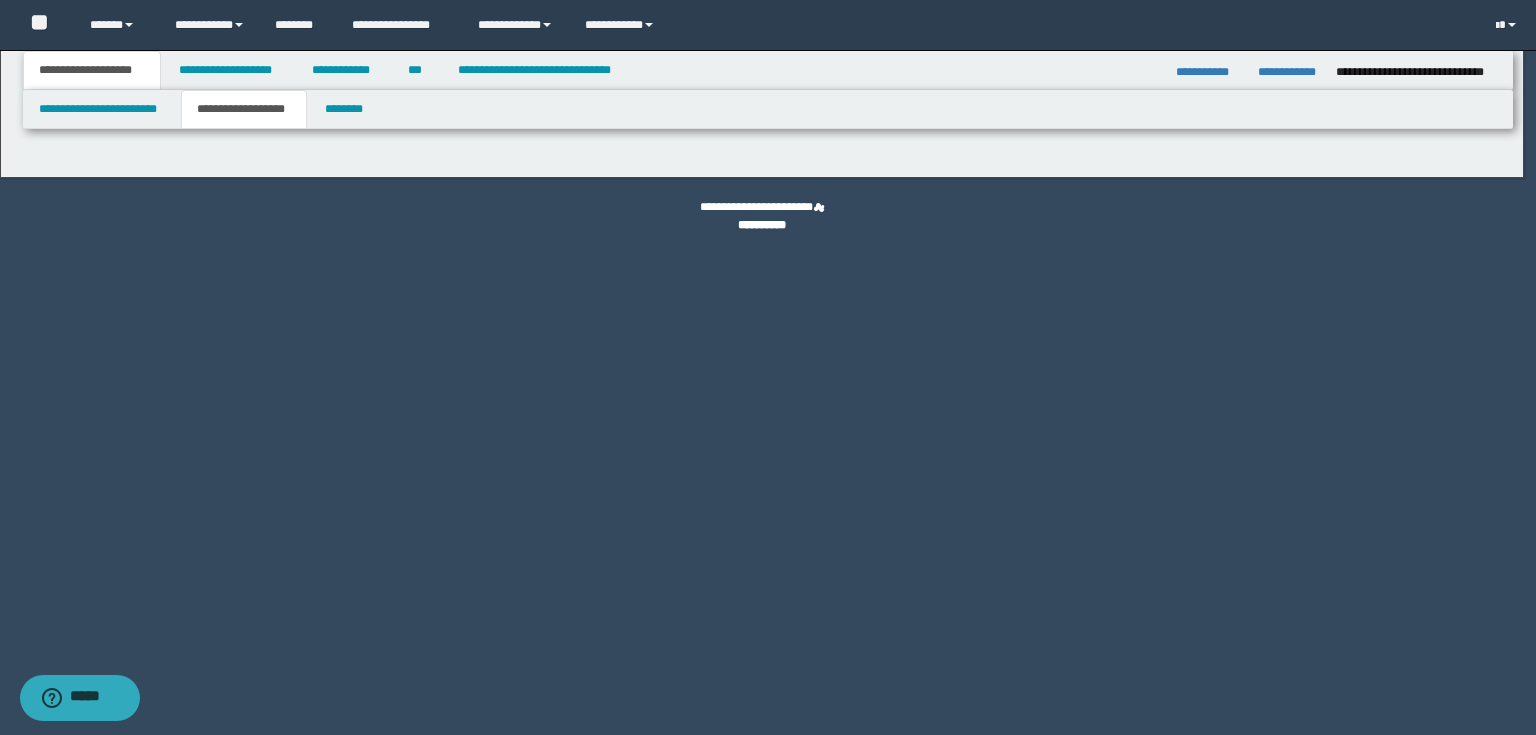 type on "********" 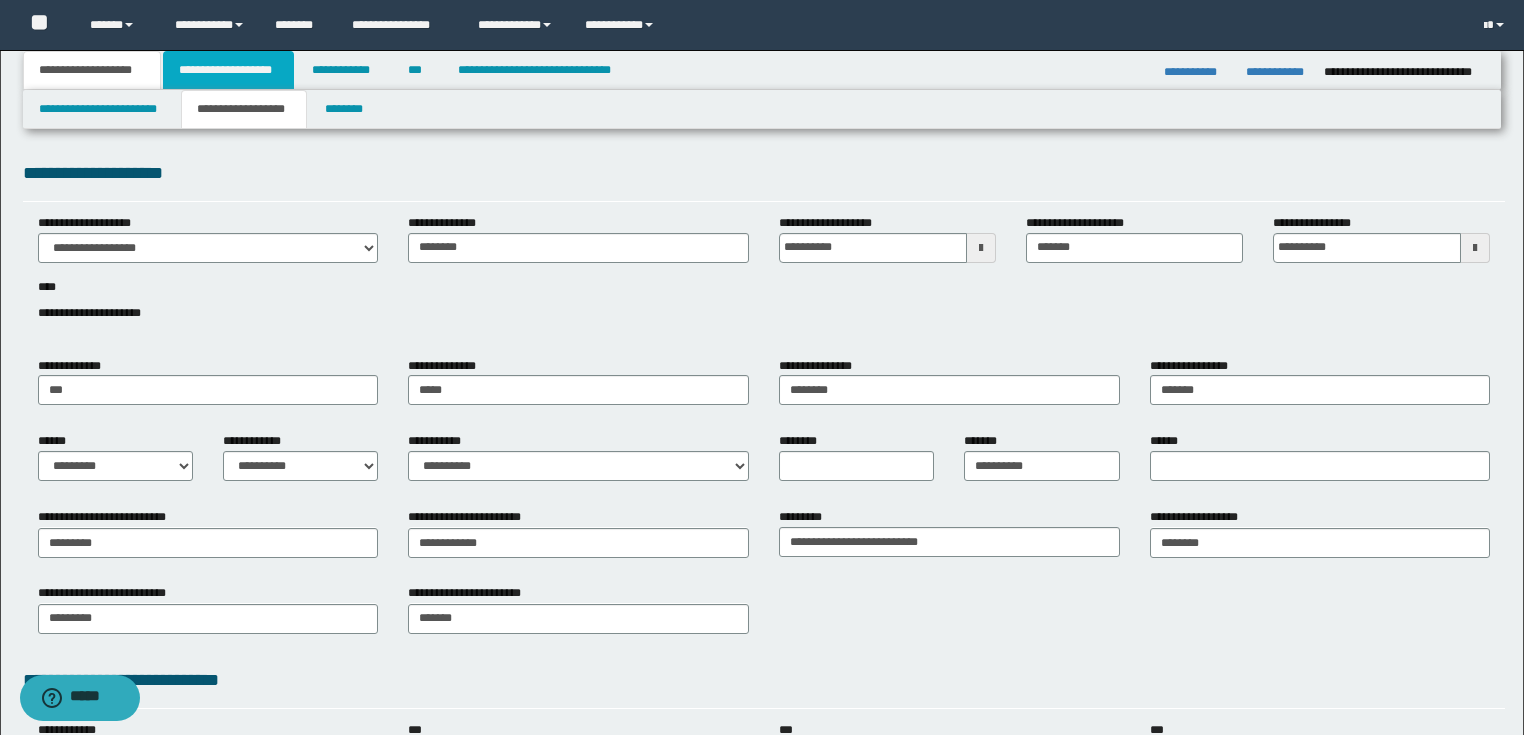 click on "**********" at bounding box center (228, 70) 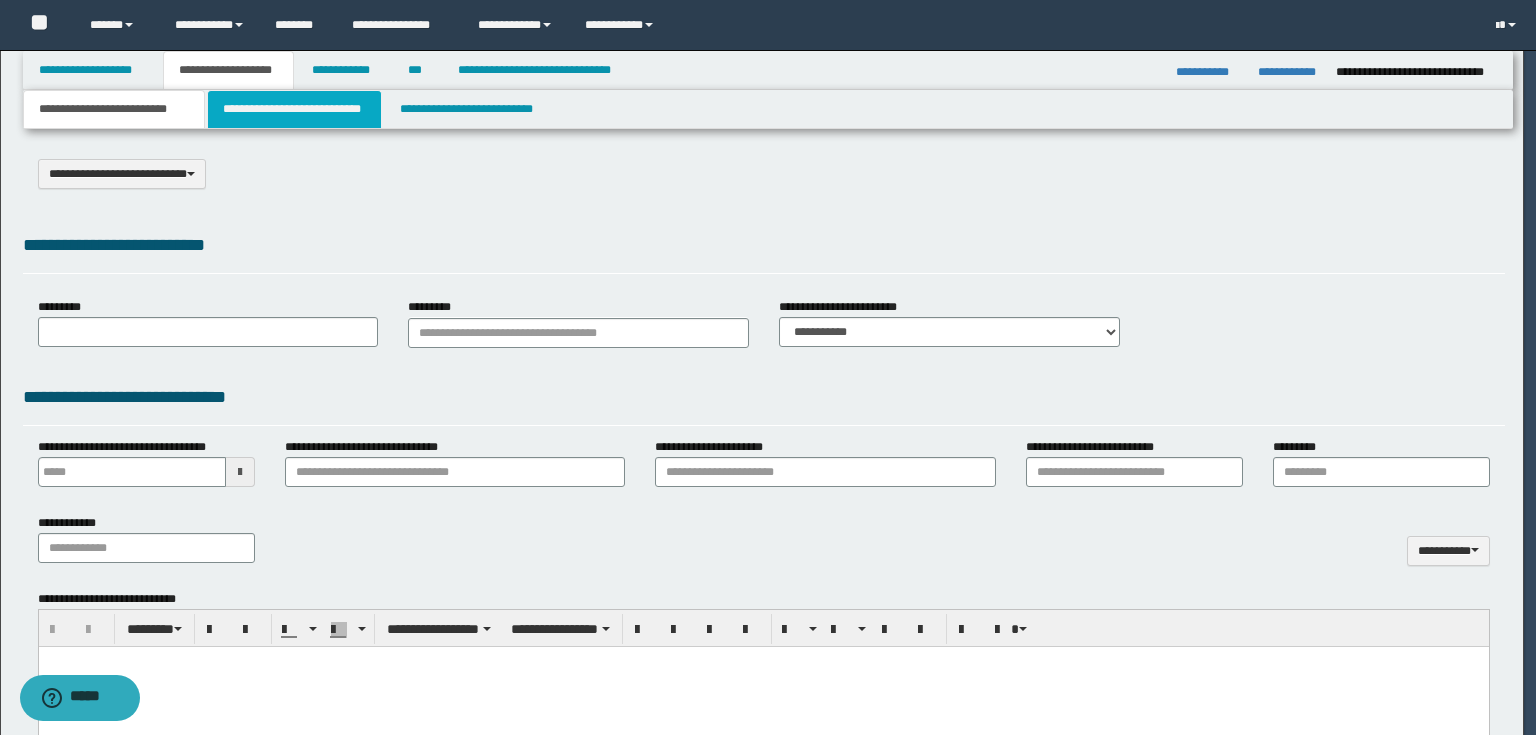 type on "**********" 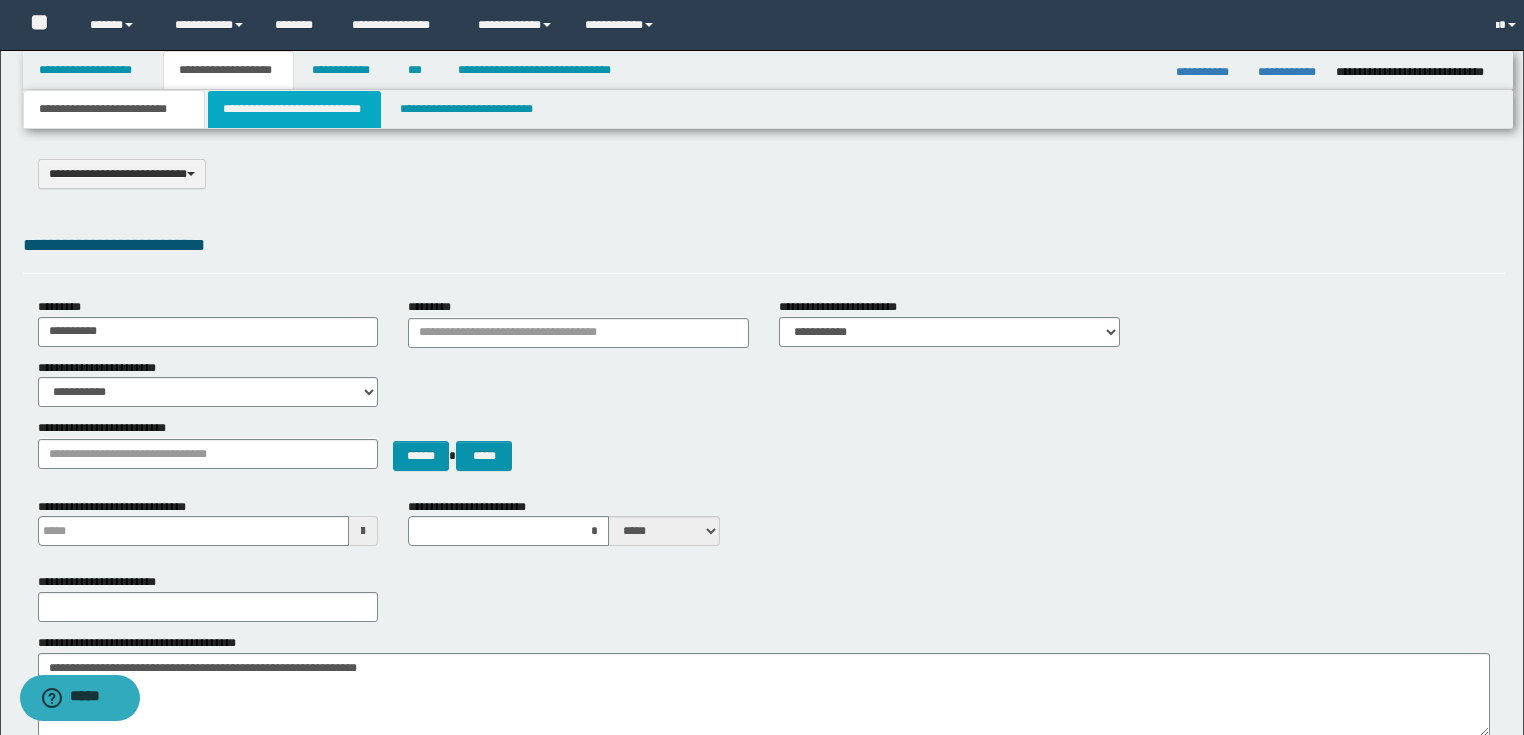 scroll, scrollTop: 0, scrollLeft: 0, axis: both 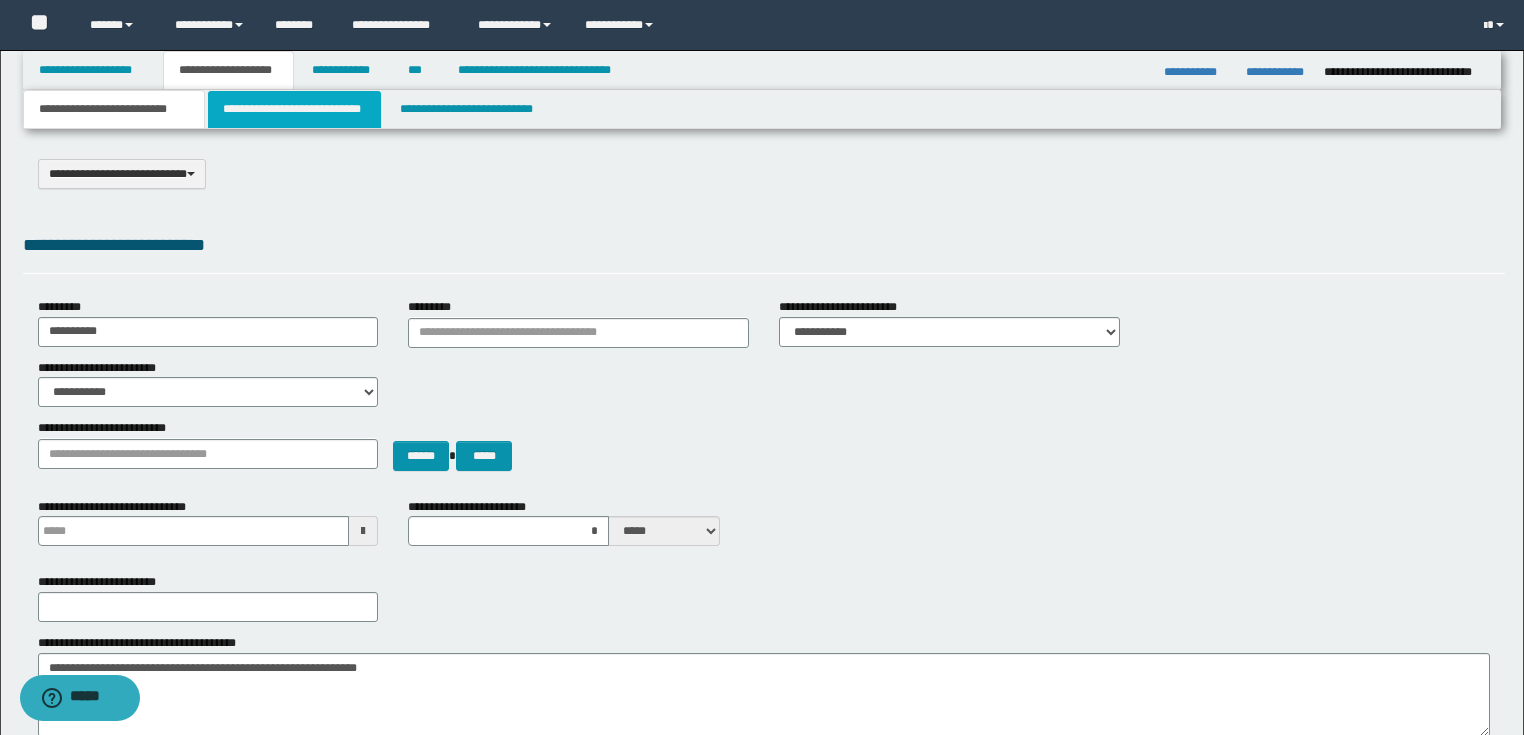 click on "**********" at bounding box center (294, 109) 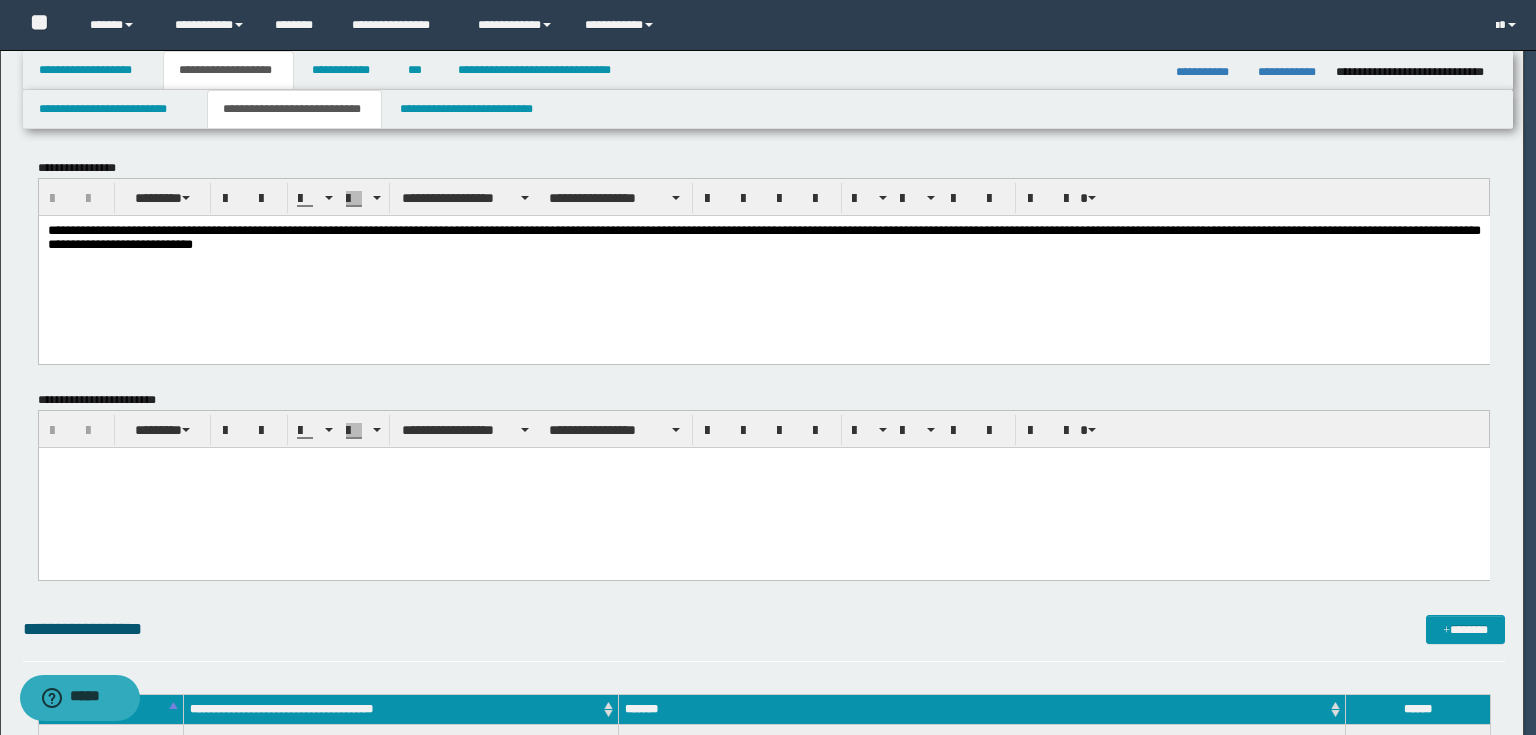 scroll, scrollTop: 0, scrollLeft: 0, axis: both 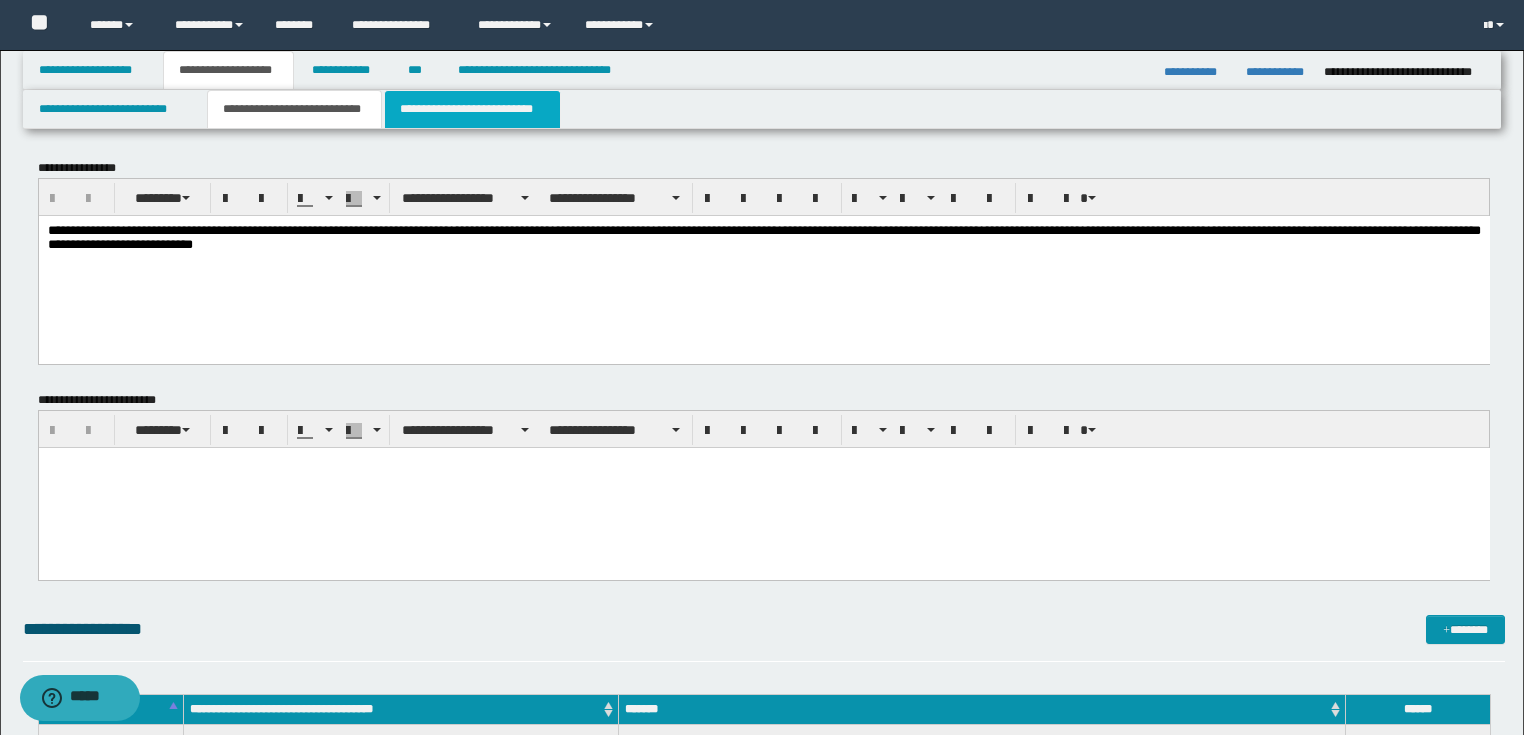 click on "**********" at bounding box center [472, 109] 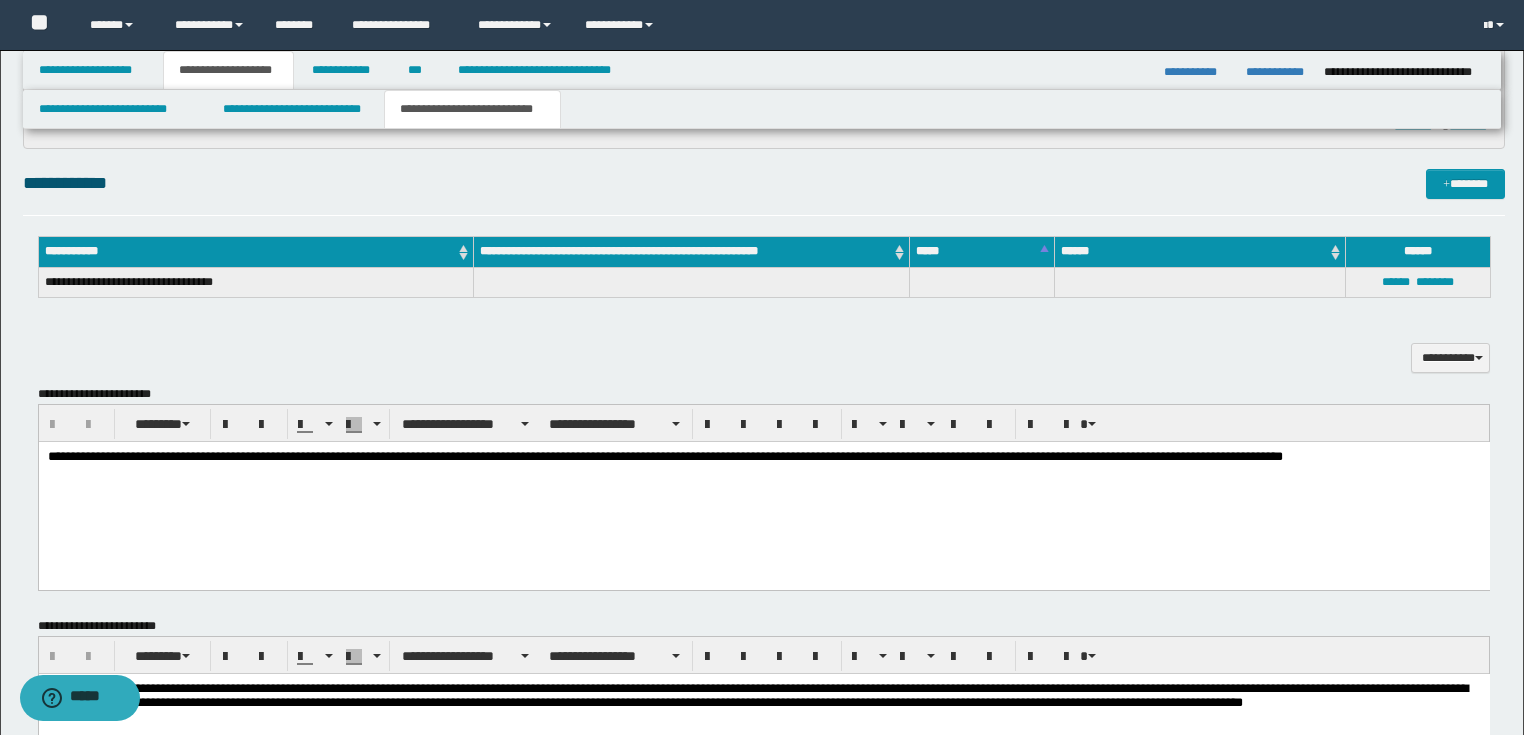 scroll, scrollTop: 640, scrollLeft: 0, axis: vertical 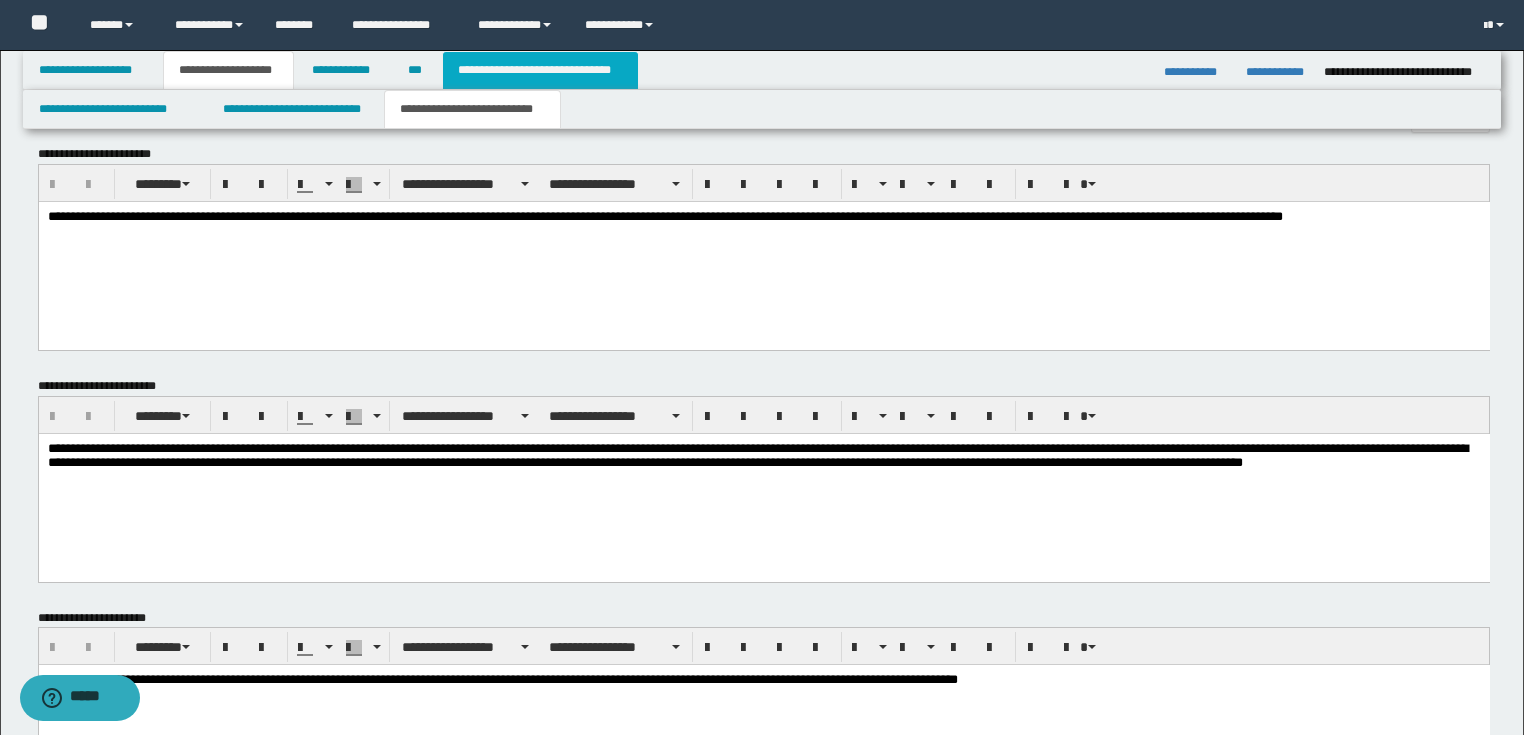 click on "**********" at bounding box center (540, 70) 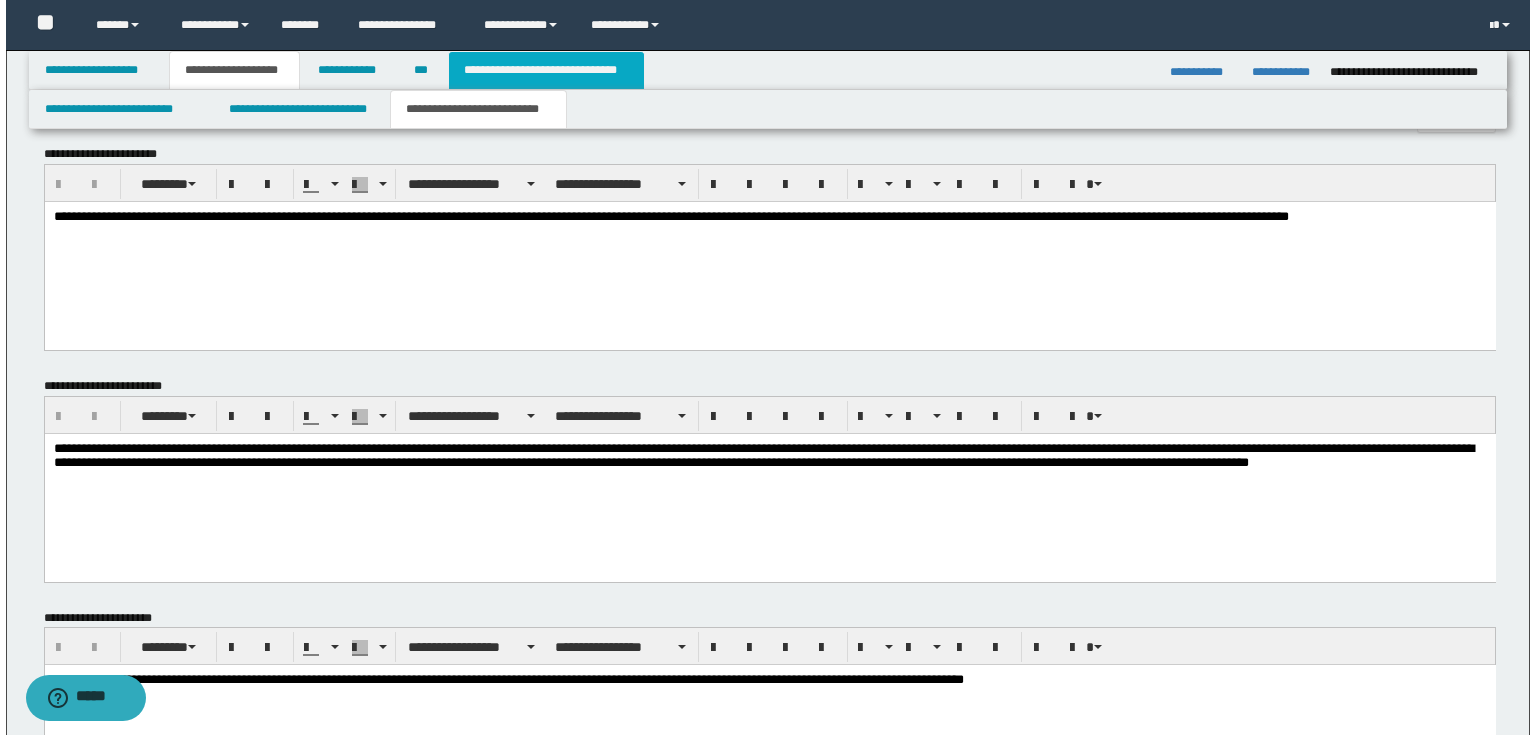 scroll, scrollTop: 0, scrollLeft: 0, axis: both 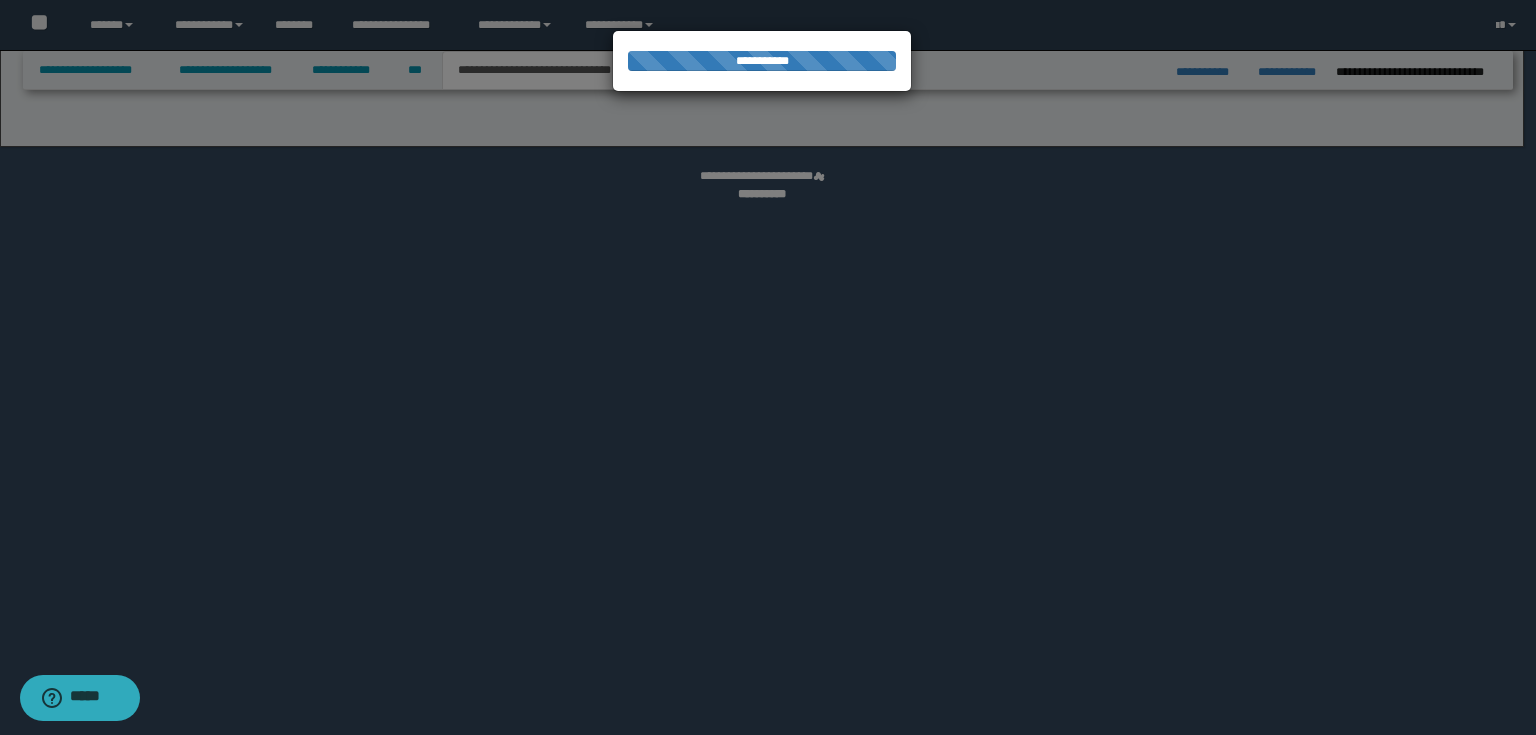 select on "*" 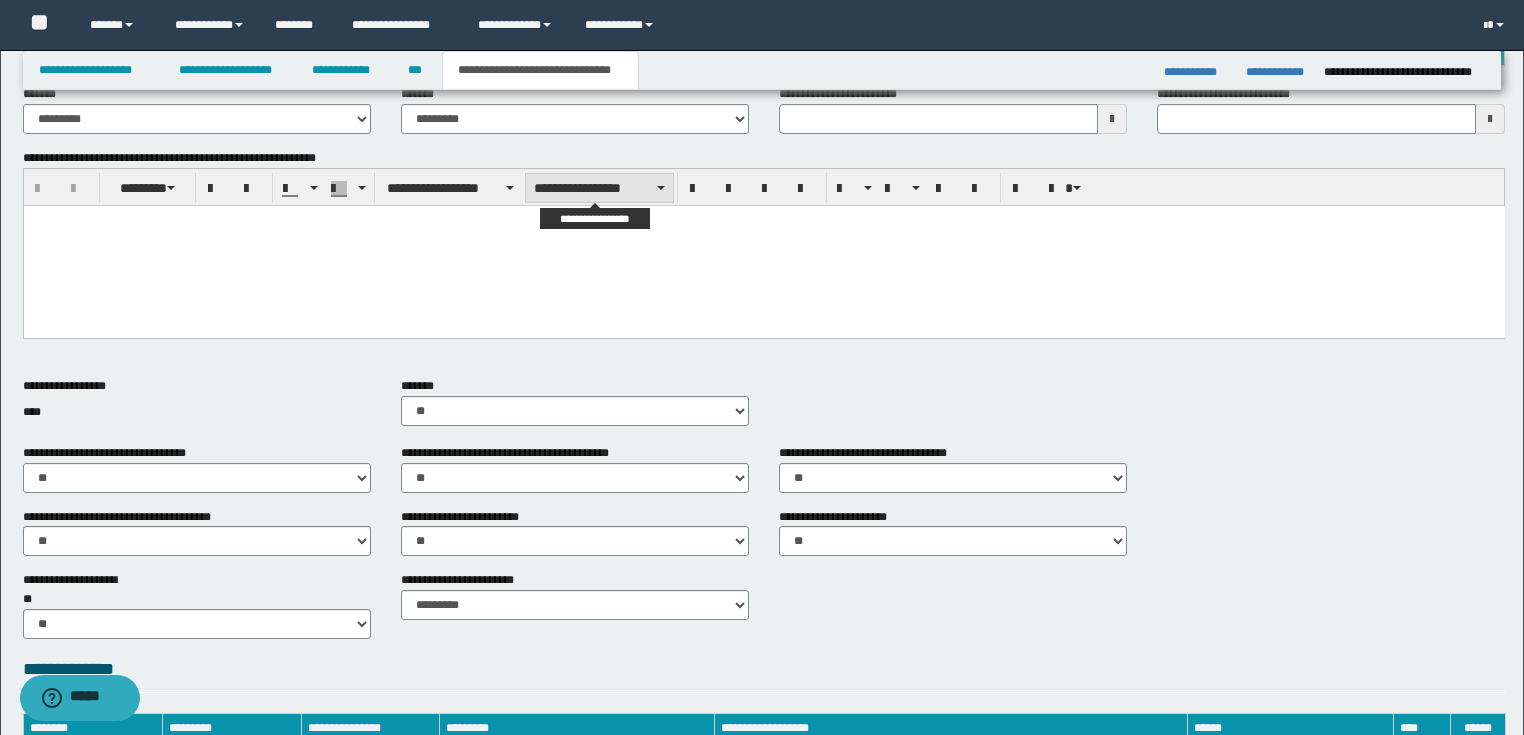 scroll, scrollTop: 720, scrollLeft: 0, axis: vertical 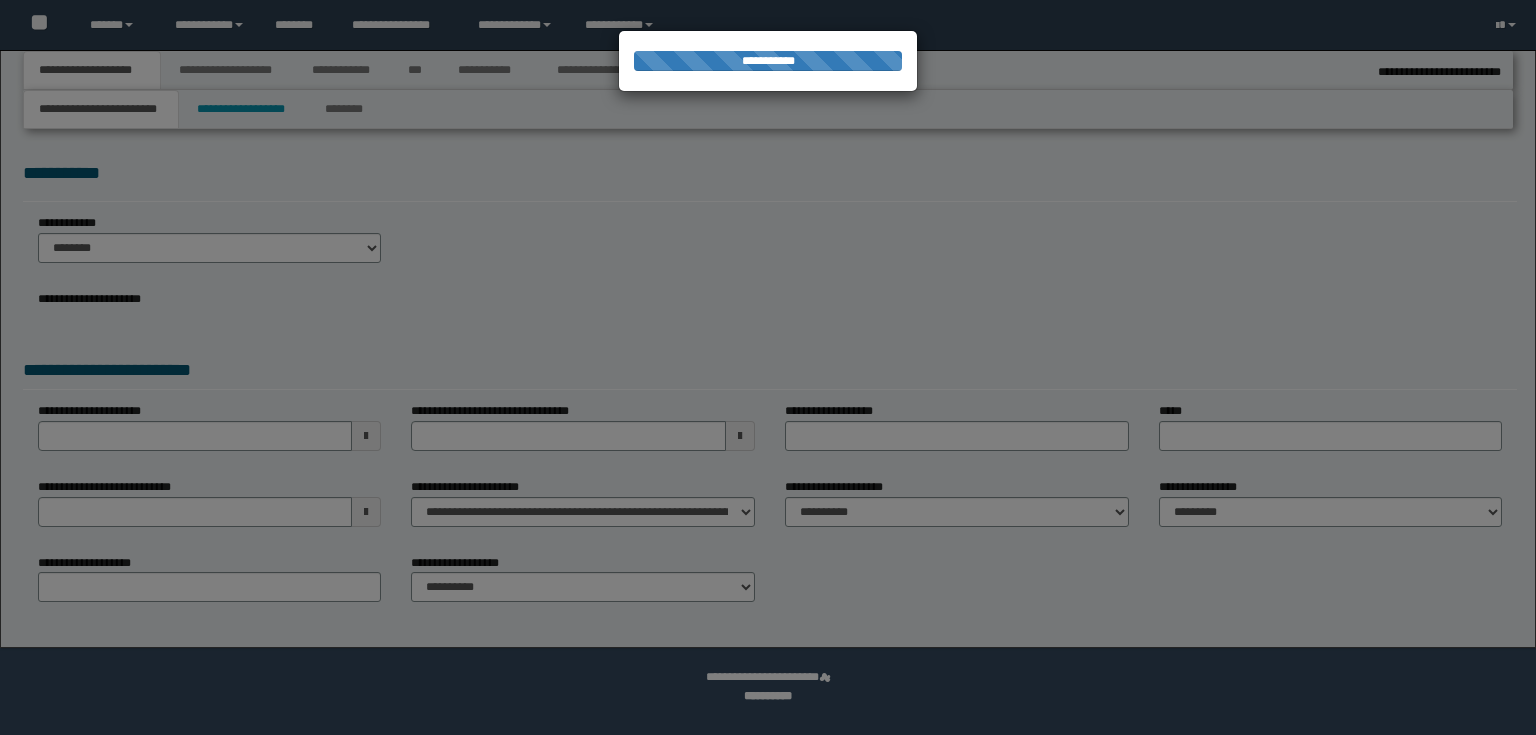 click at bounding box center [768, 367] 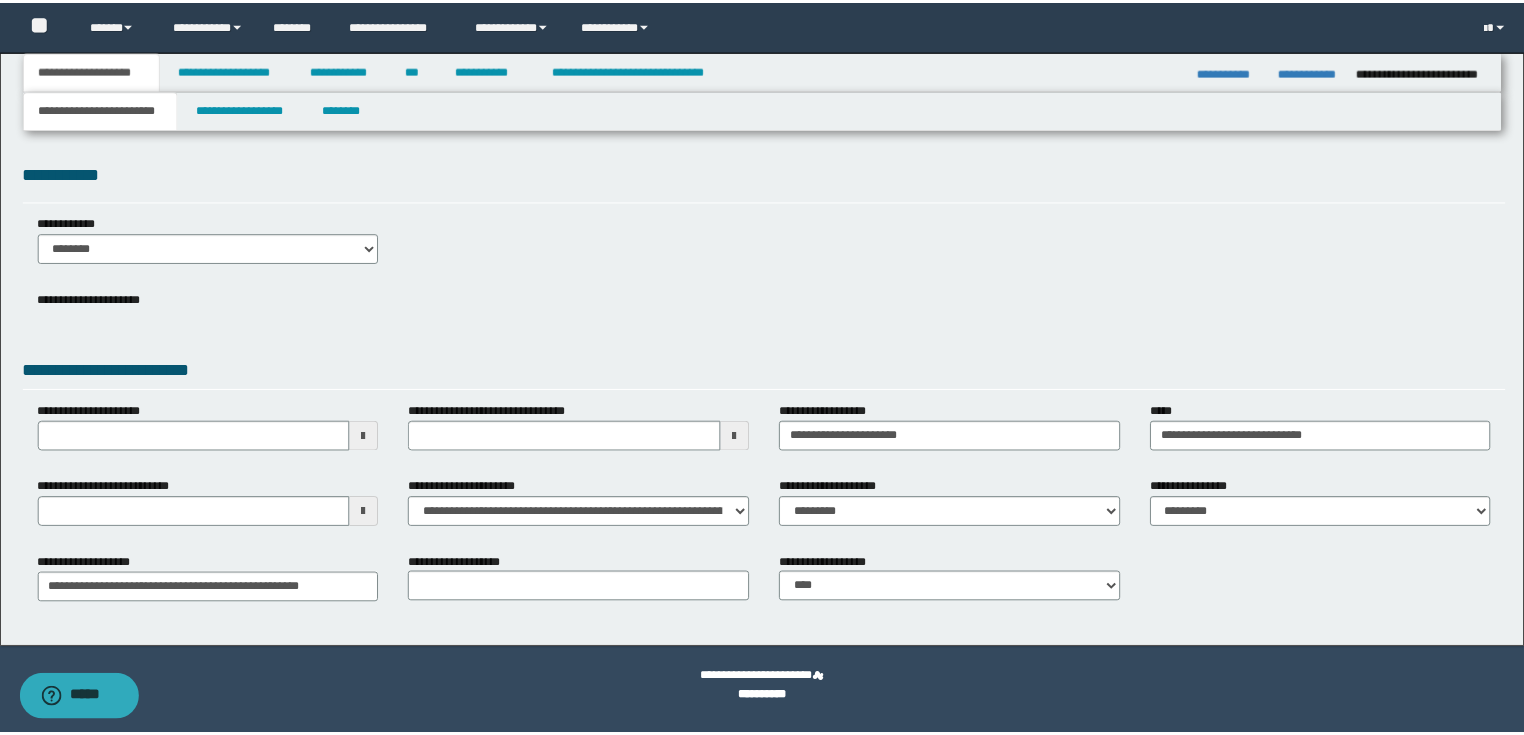 scroll, scrollTop: 0, scrollLeft: 0, axis: both 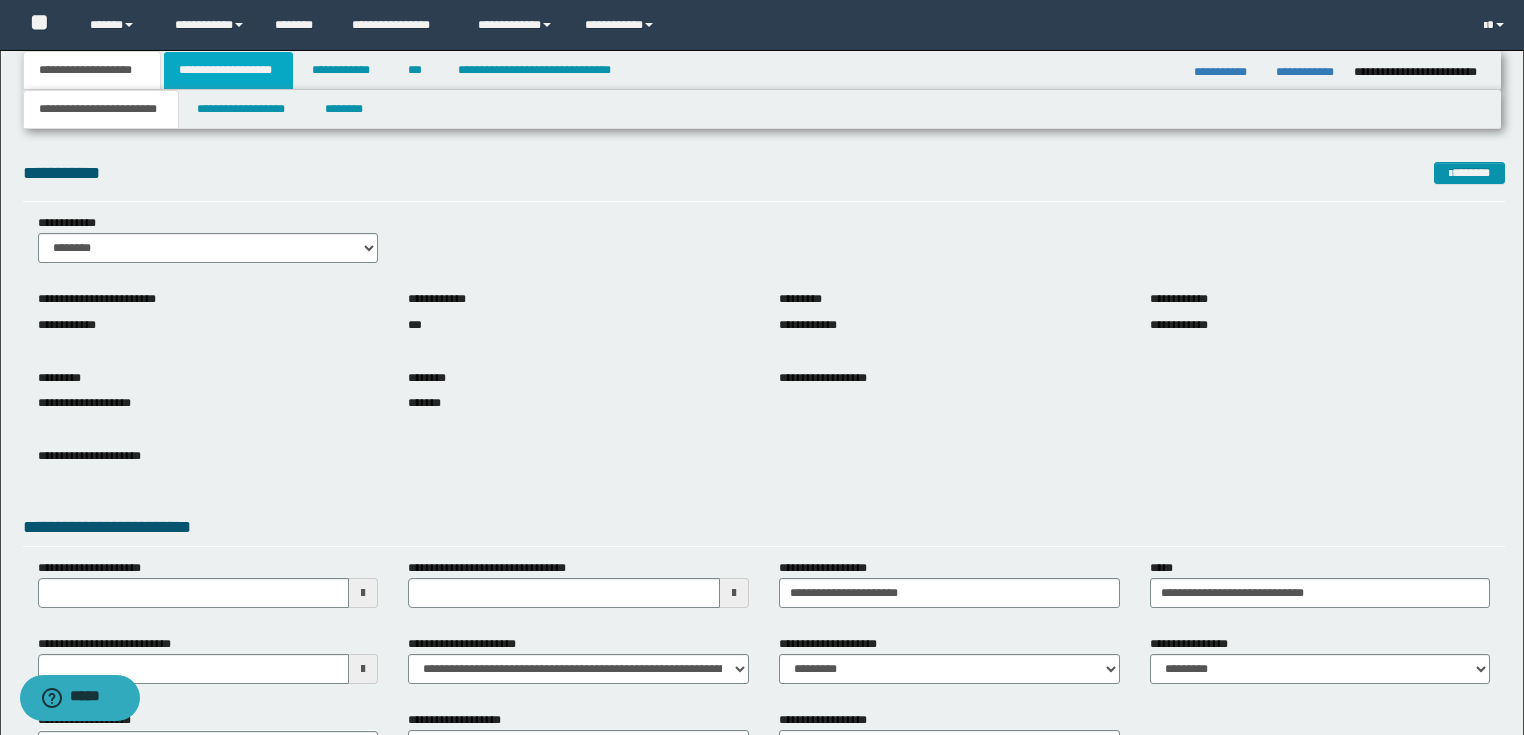 click on "**********" at bounding box center (228, 70) 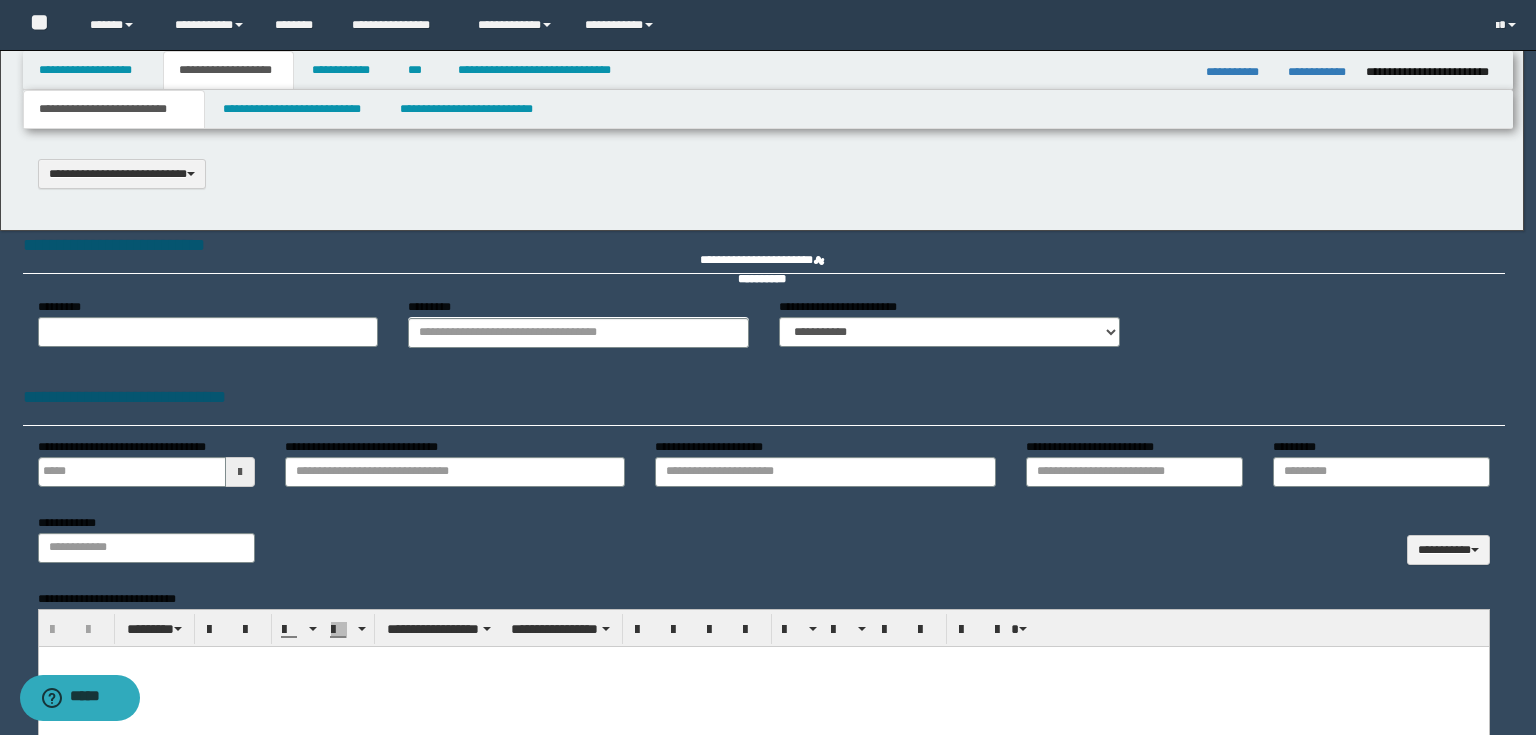 type 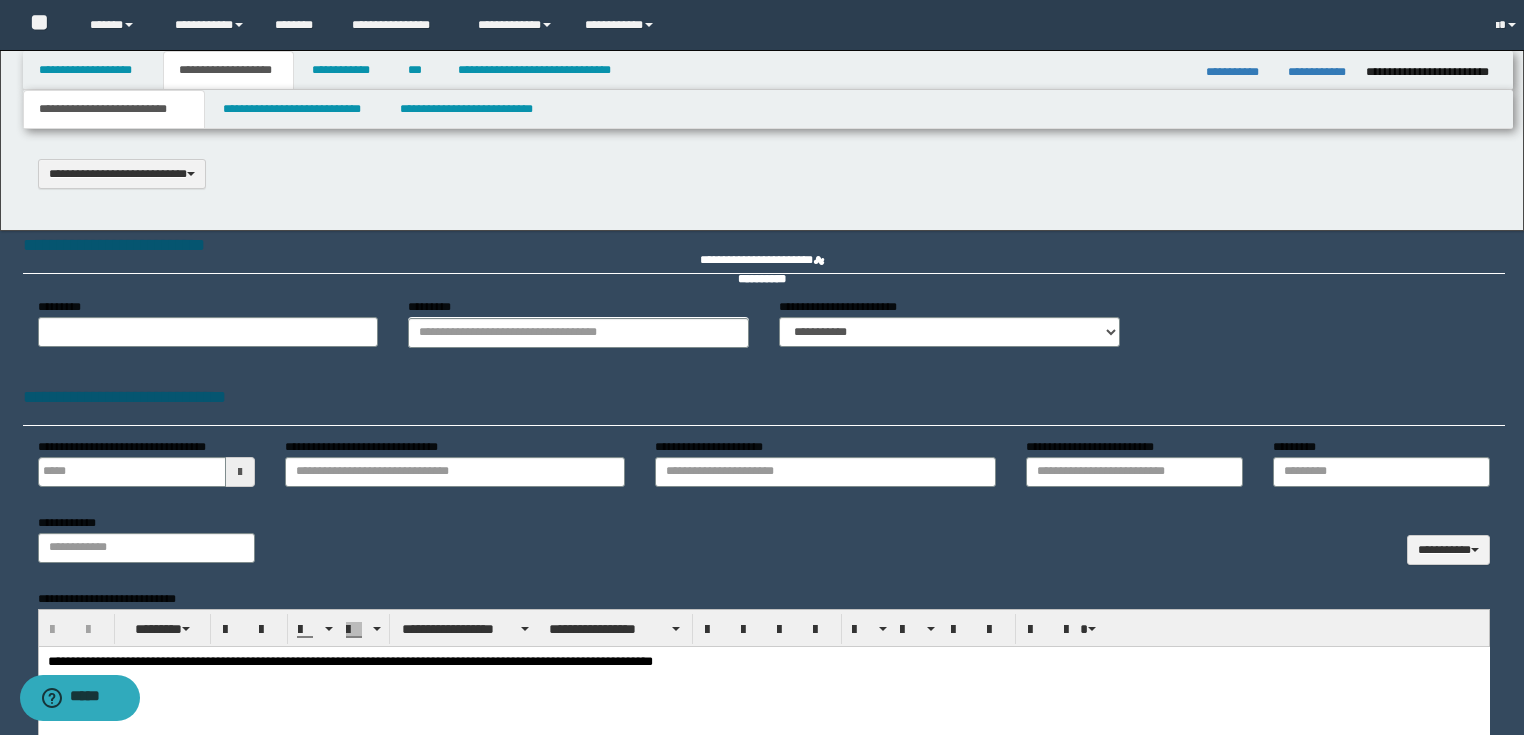 type on "**********" 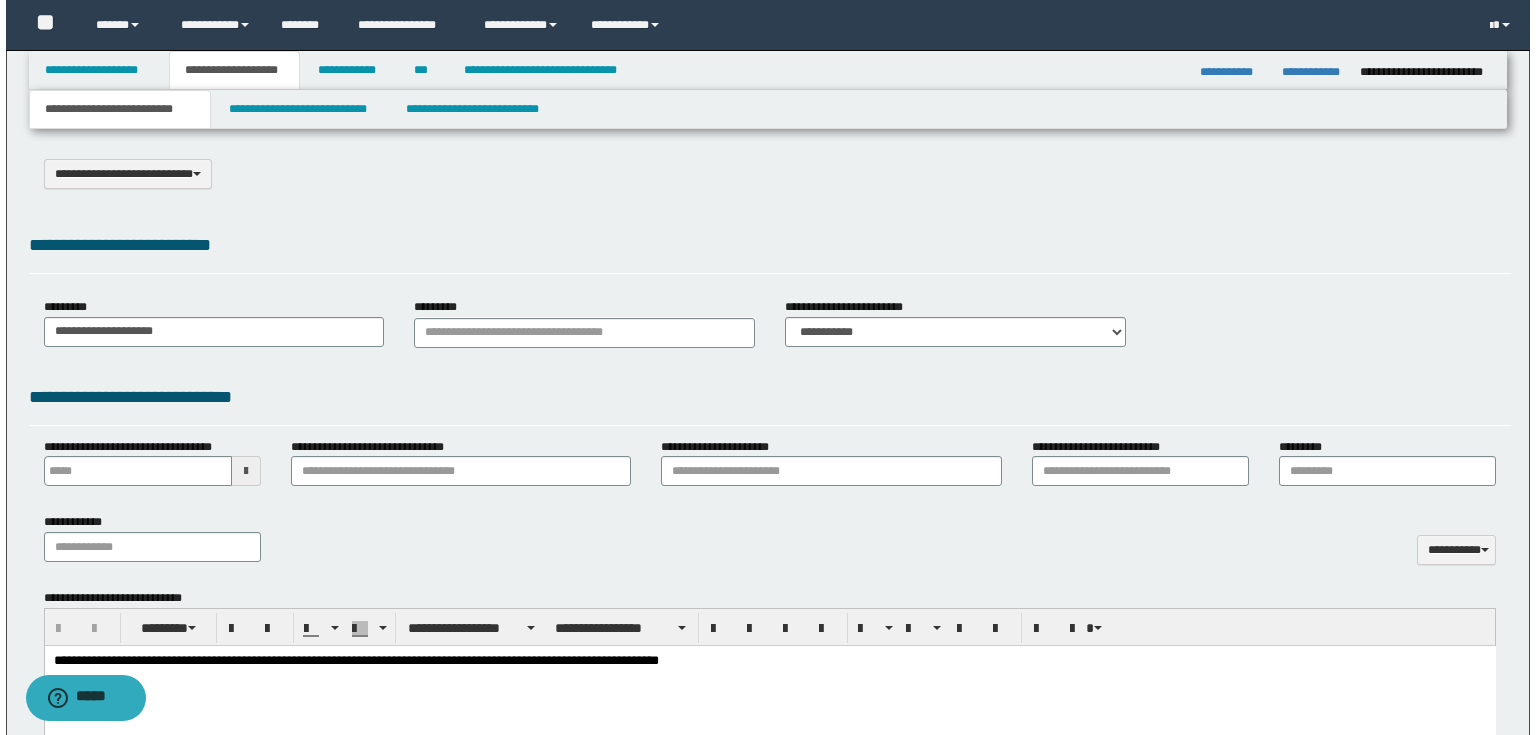 scroll, scrollTop: 0, scrollLeft: 0, axis: both 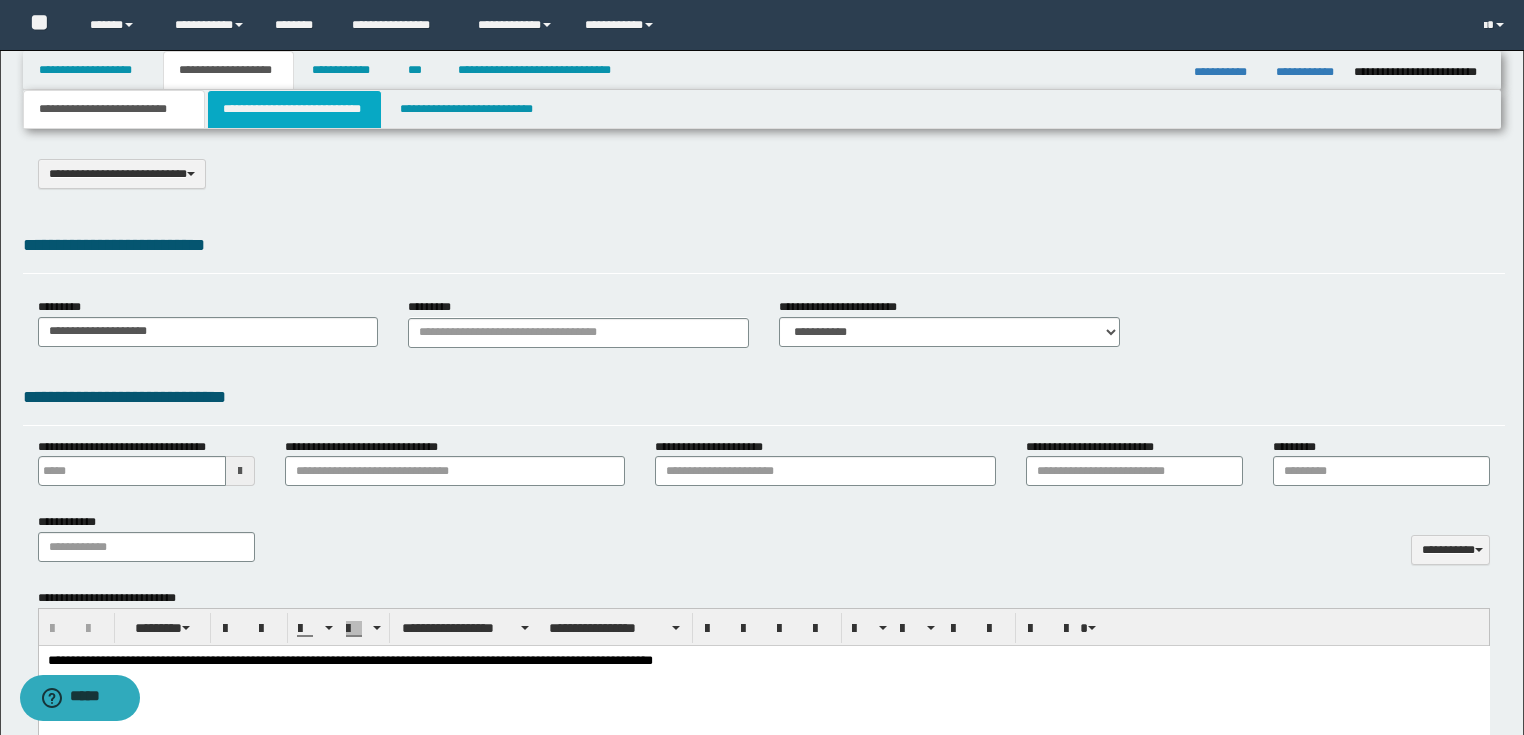 click on "**********" at bounding box center [294, 109] 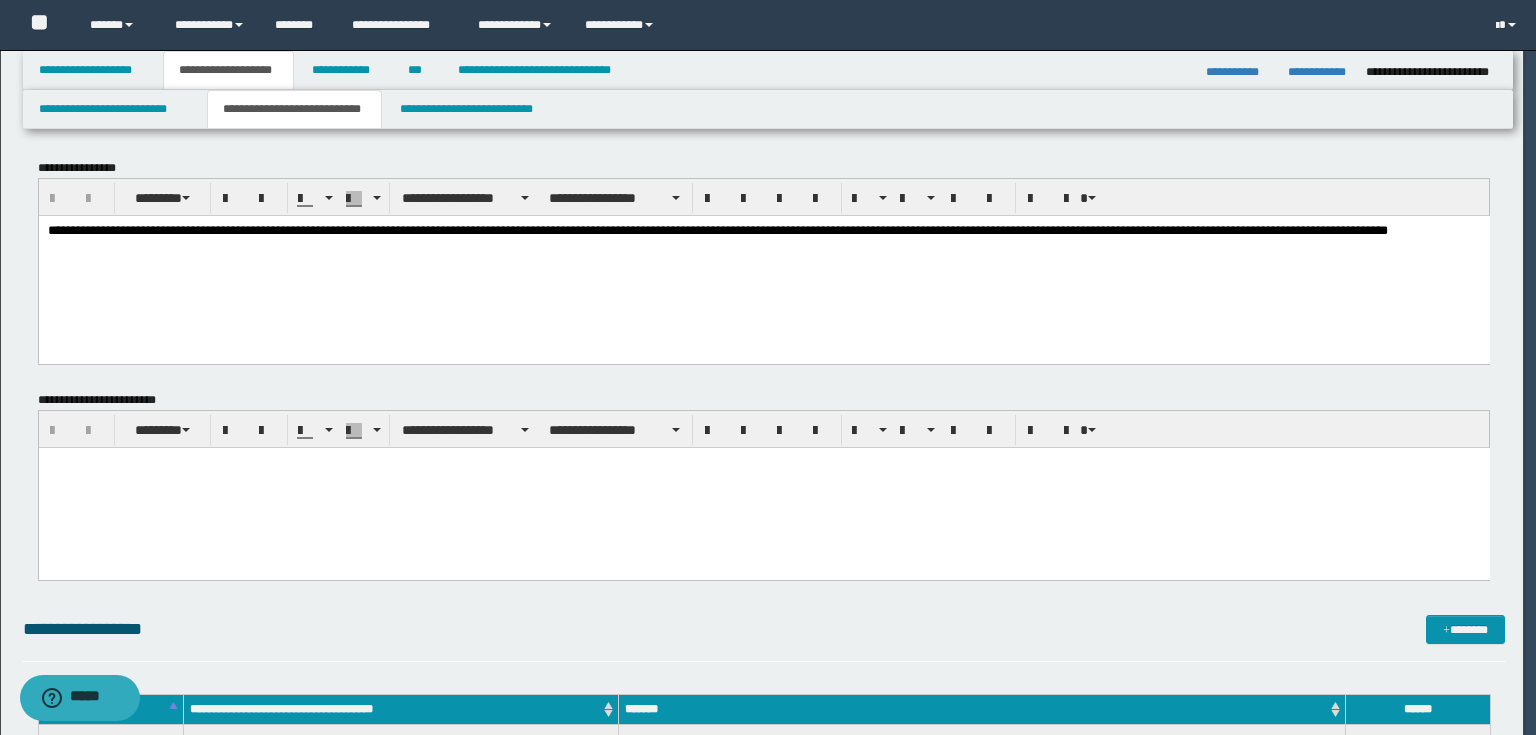 scroll, scrollTop: 0, scrollLeft: 0, axis: both 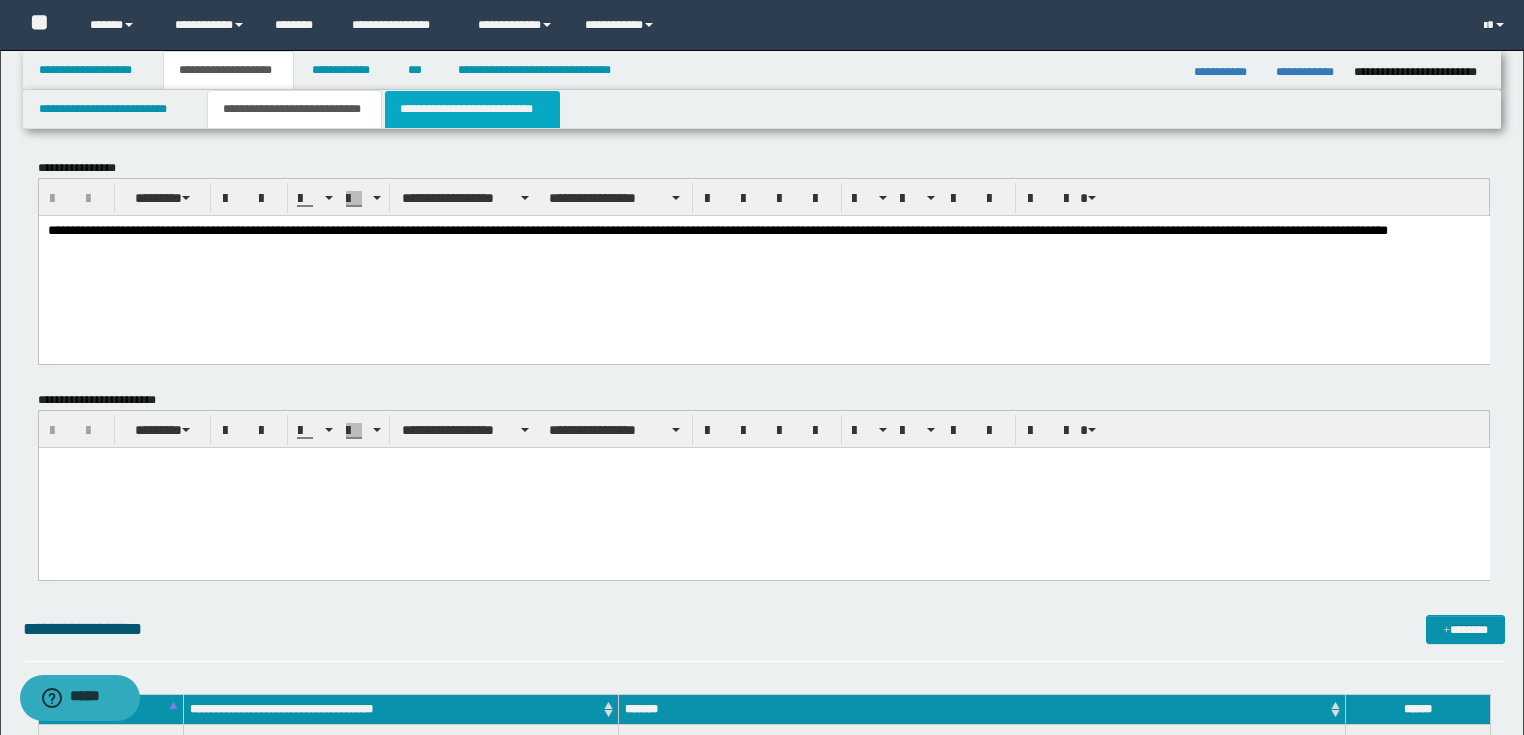 click on "**********" at bounding box center (472, 109) 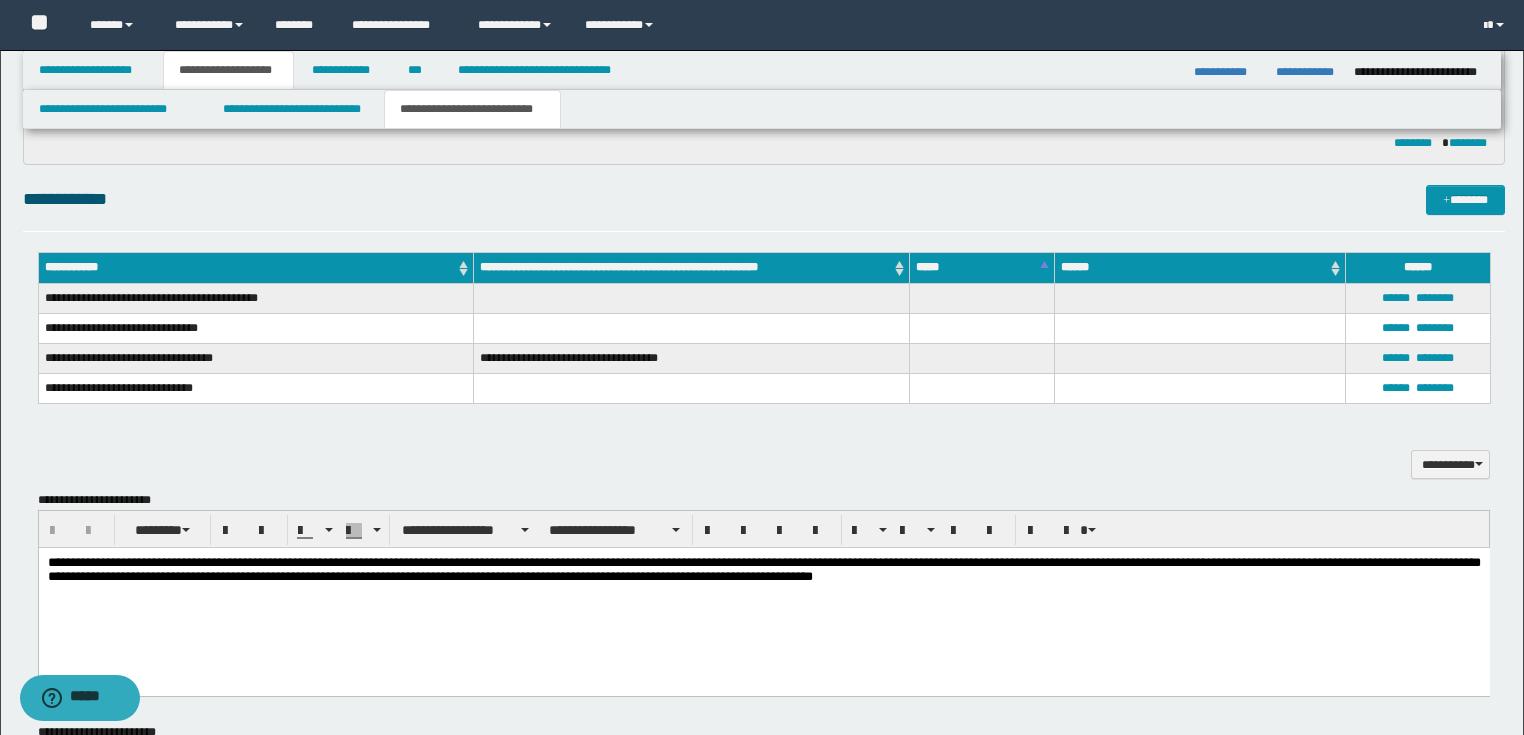 scroll, scrollTop: 800, scrollLeft: 0, axis: vertical 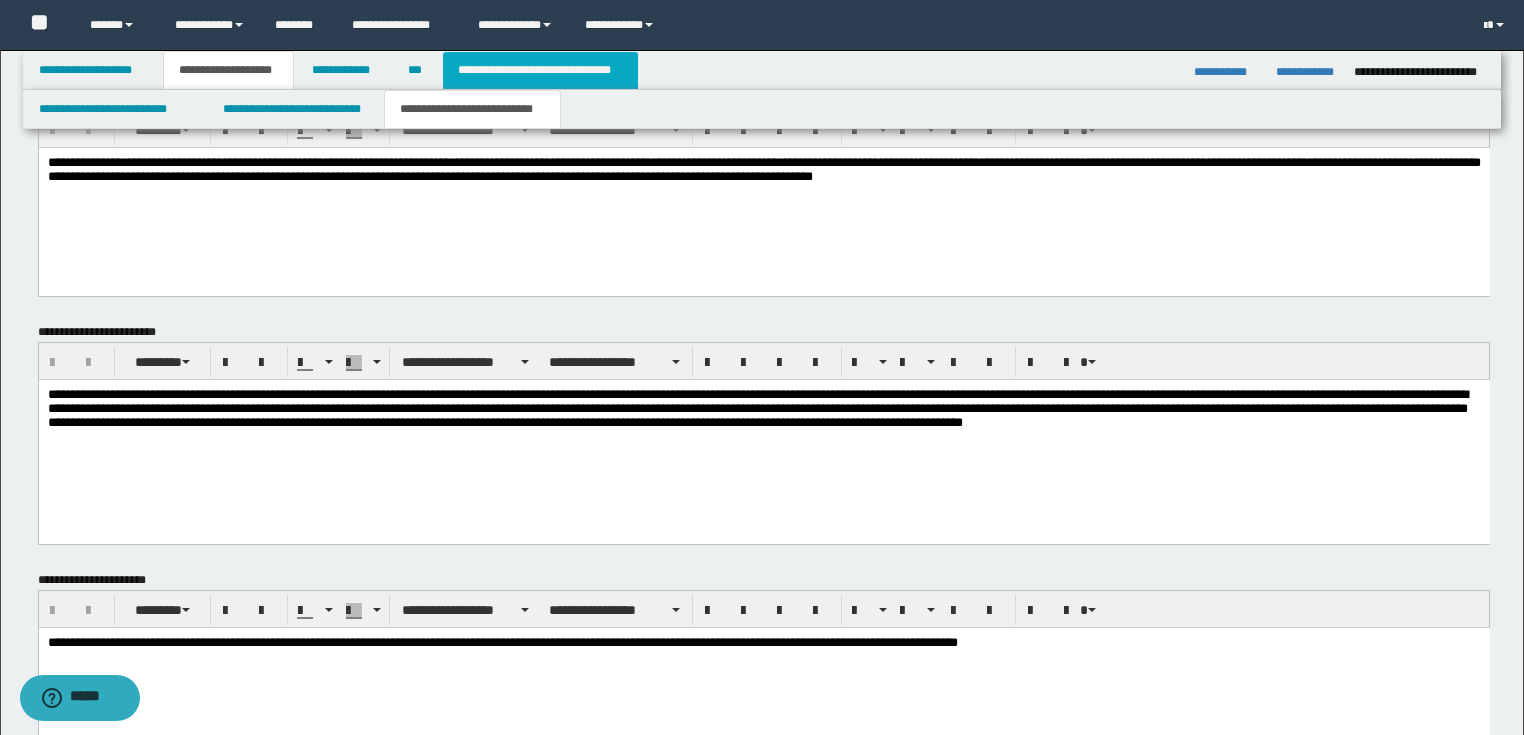 click on "**********" at bounding box center (540, 70) 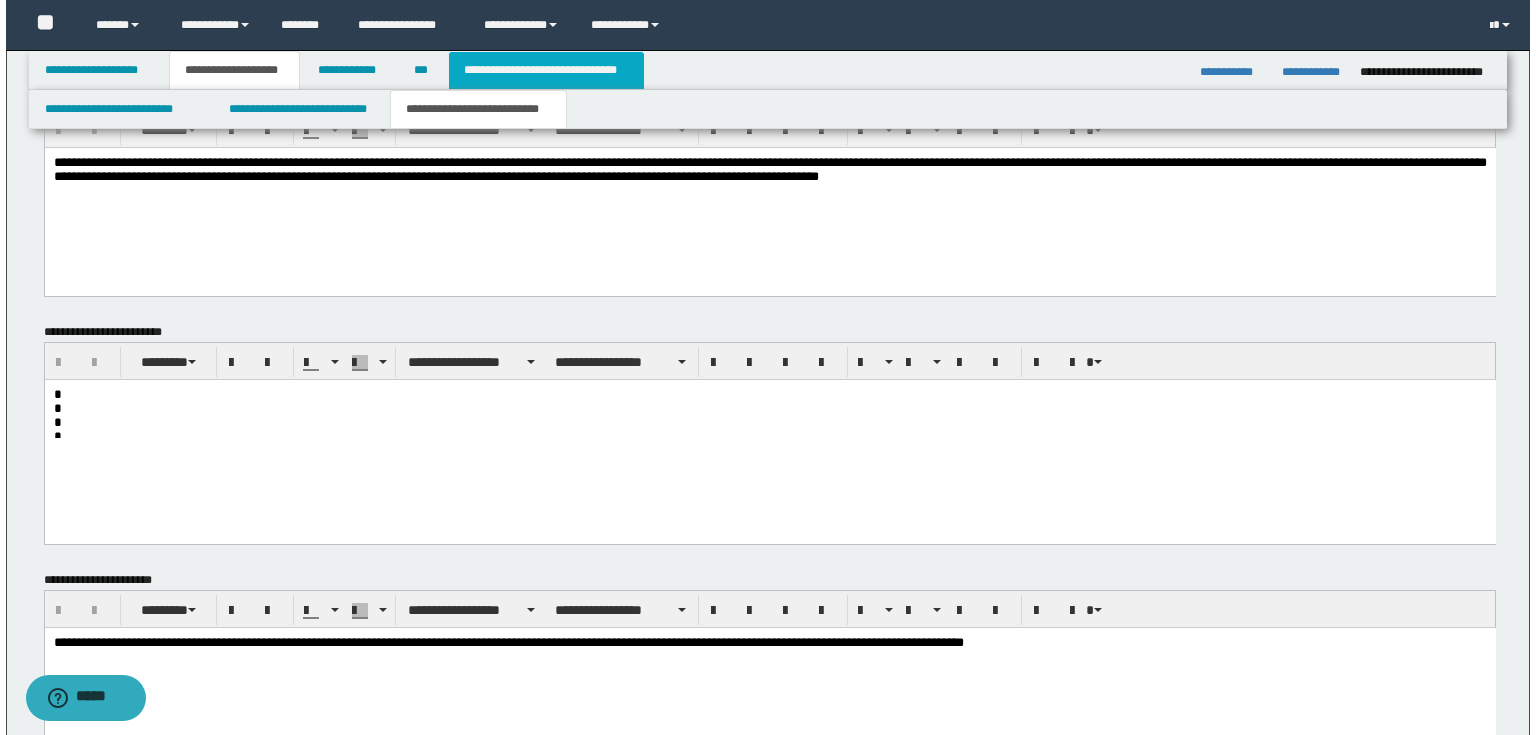 scroll, scrollTop: 0, scrollLeft: 0, axis: both 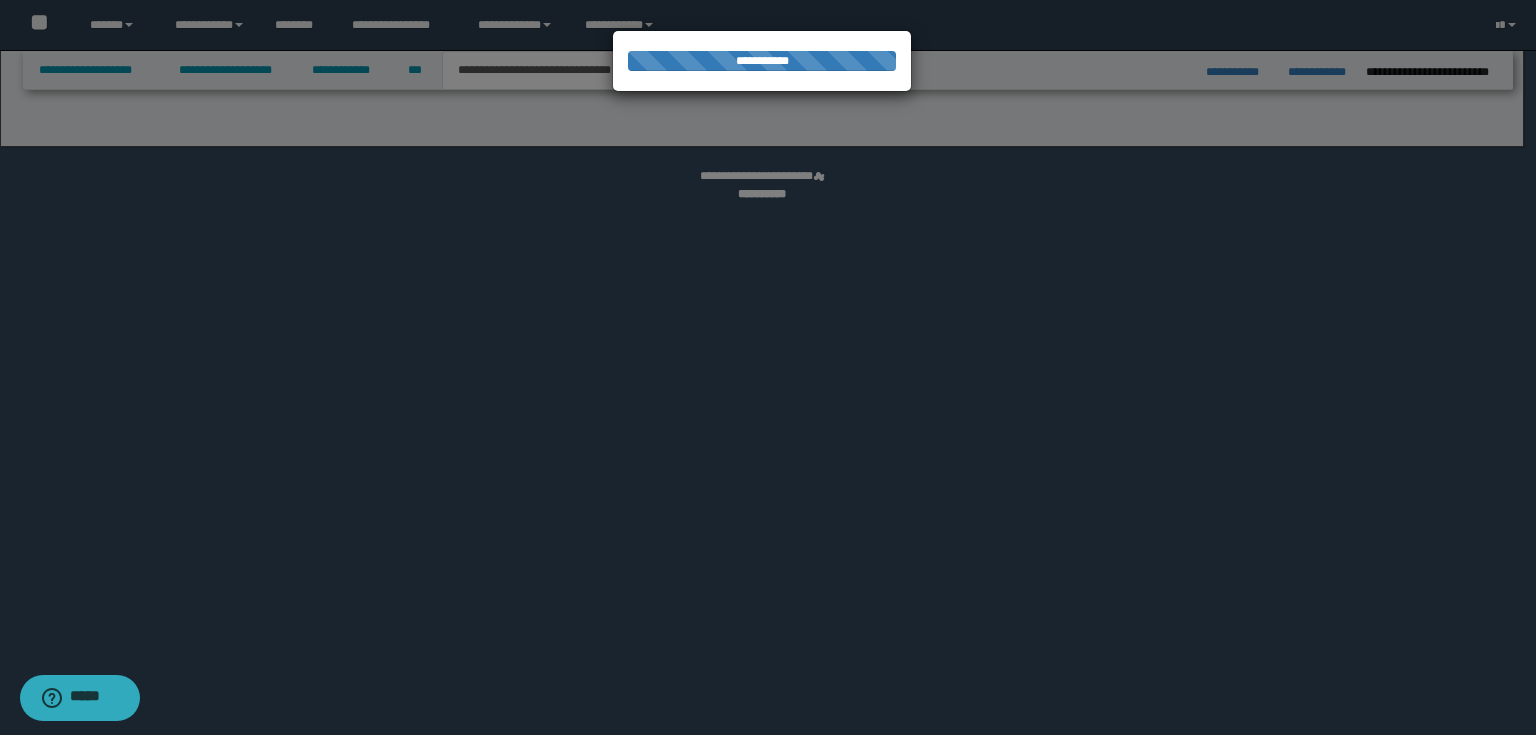 select on "*" 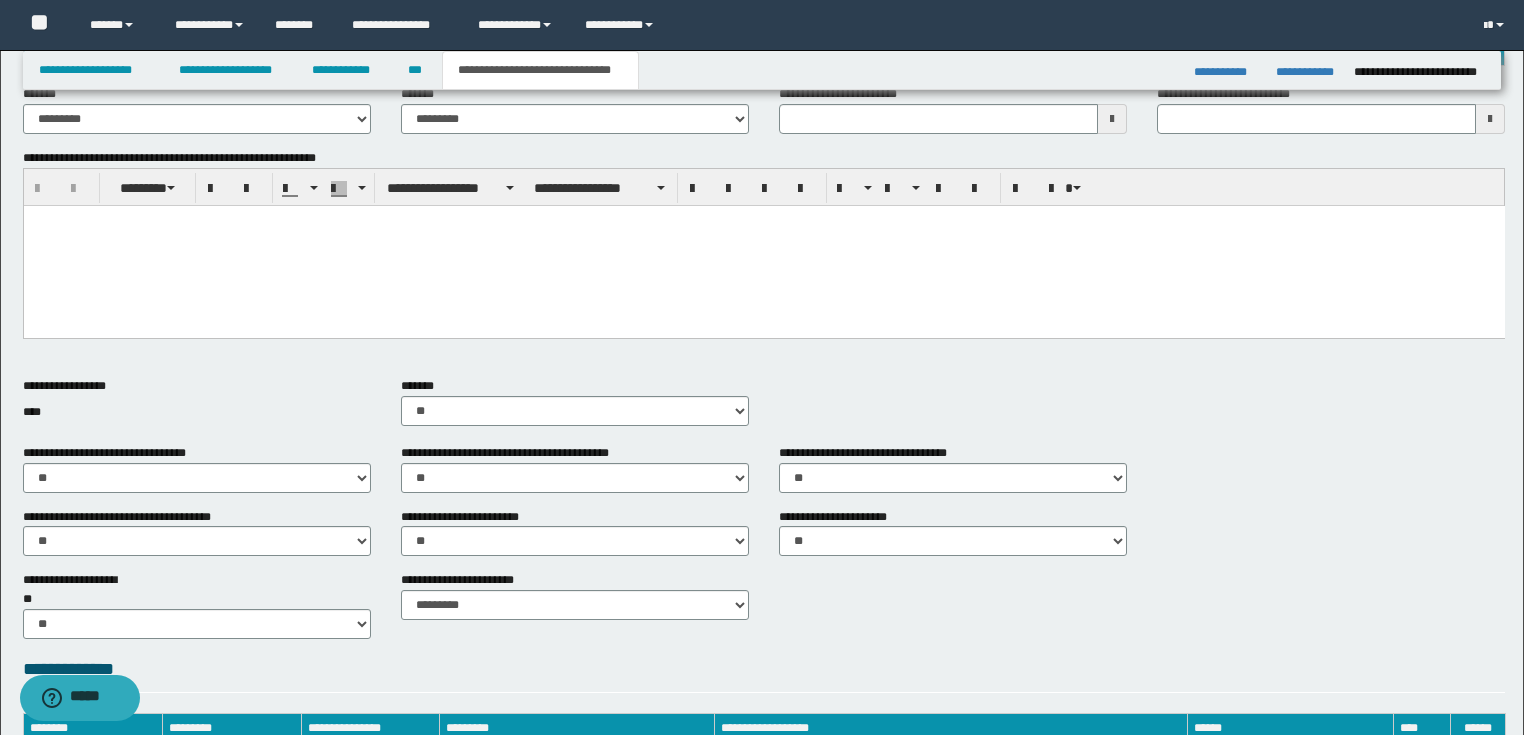 scroll, scrollTop: 732, scrollLeft: 0, axis: vertical 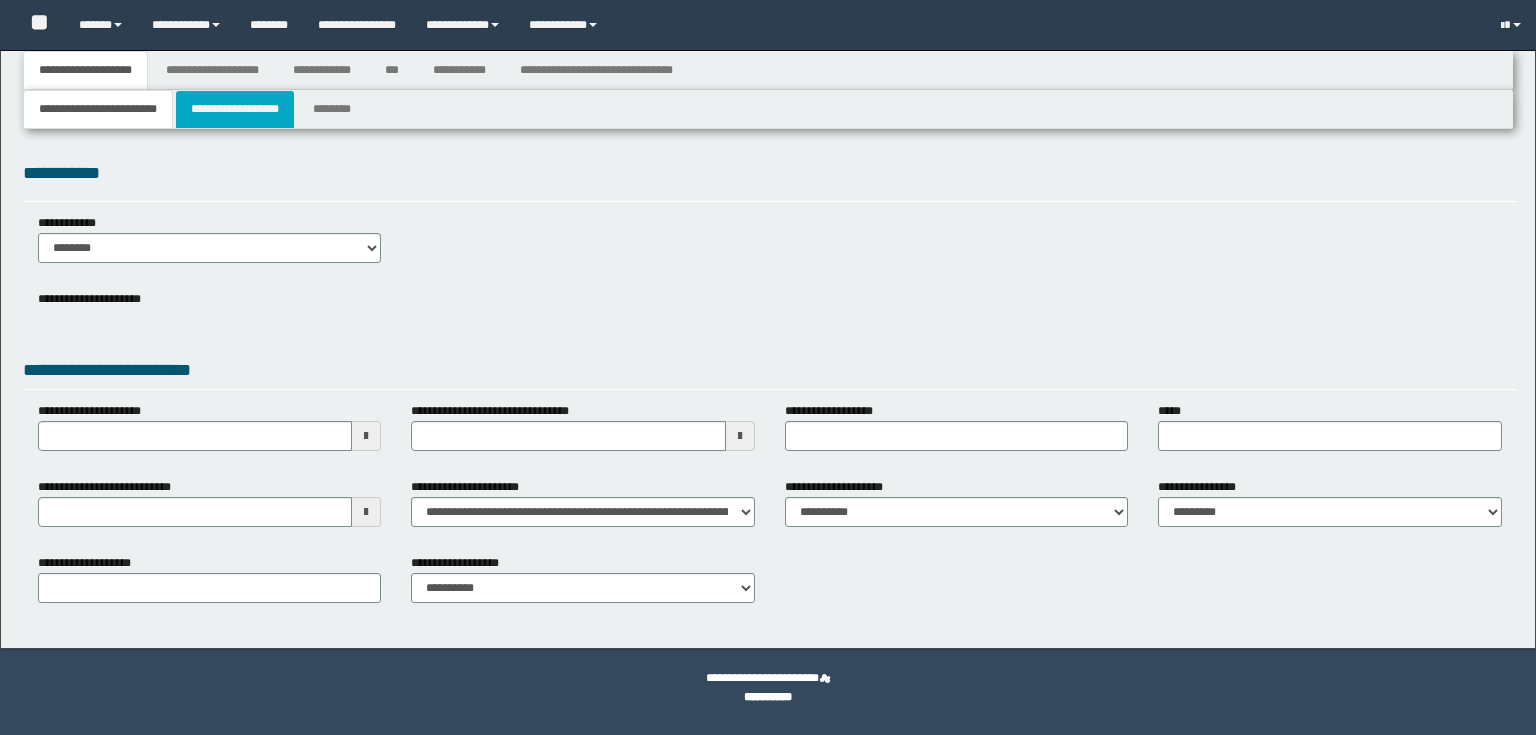 type 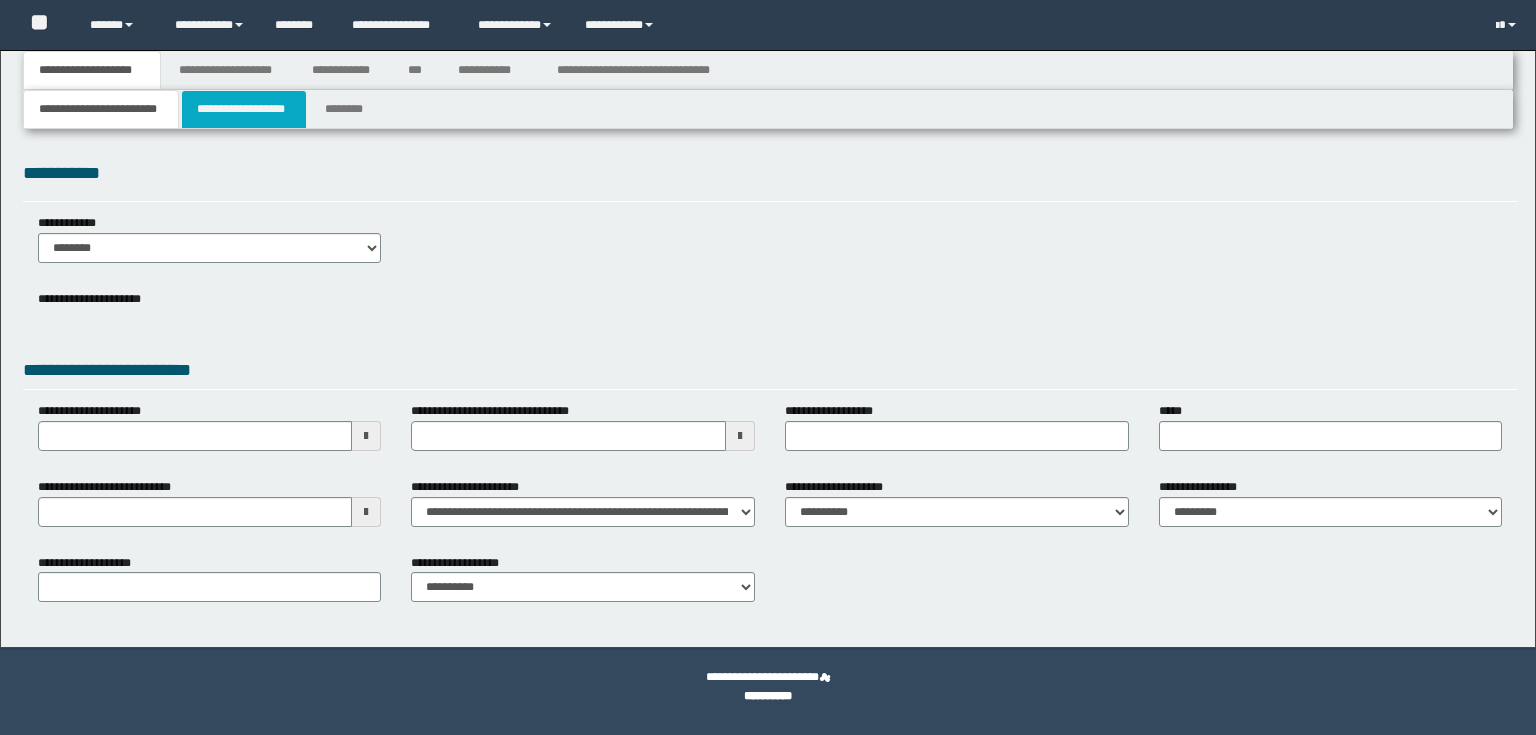 scroll, scrollTop: 0, scrollLeft: 0, axis: both 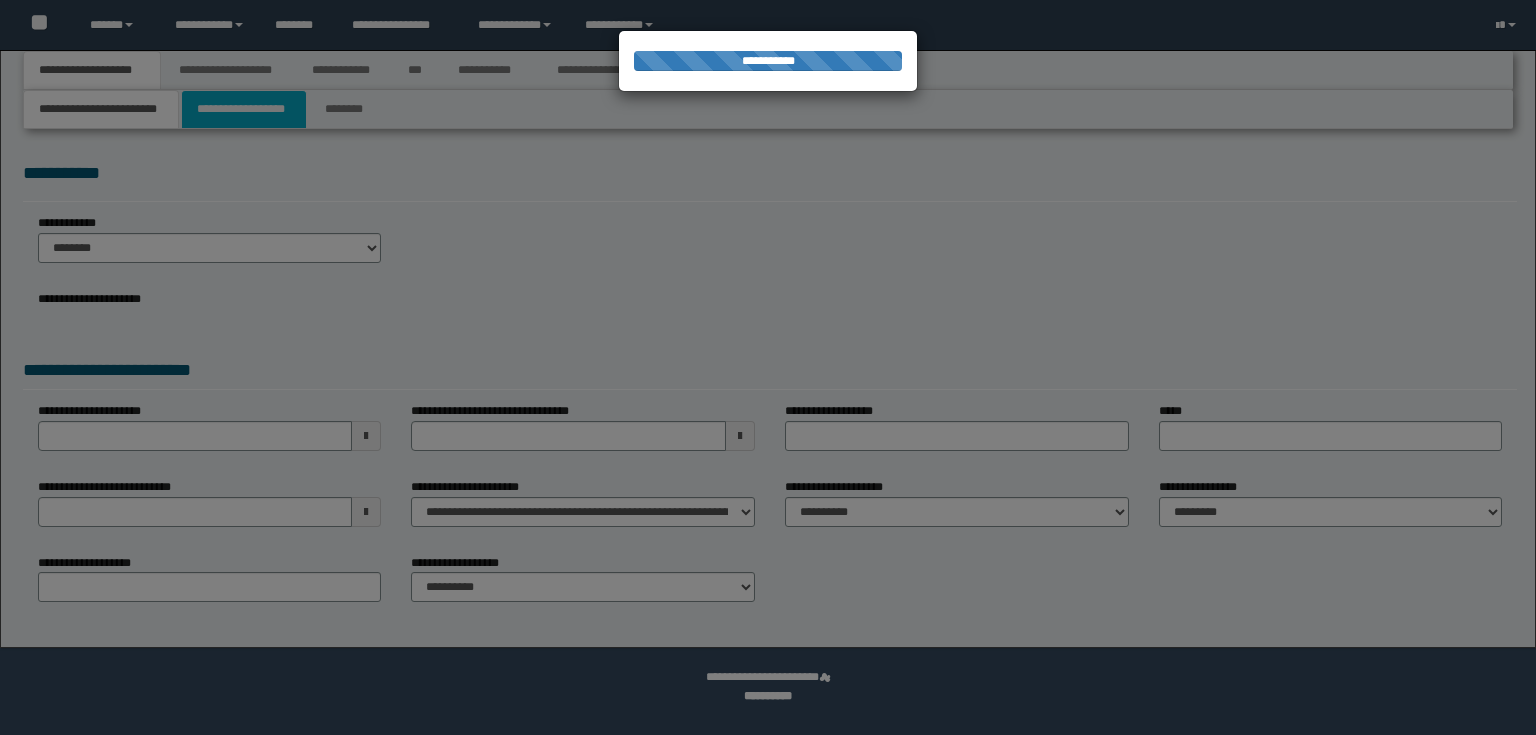 click at bounding box center [768, 367] 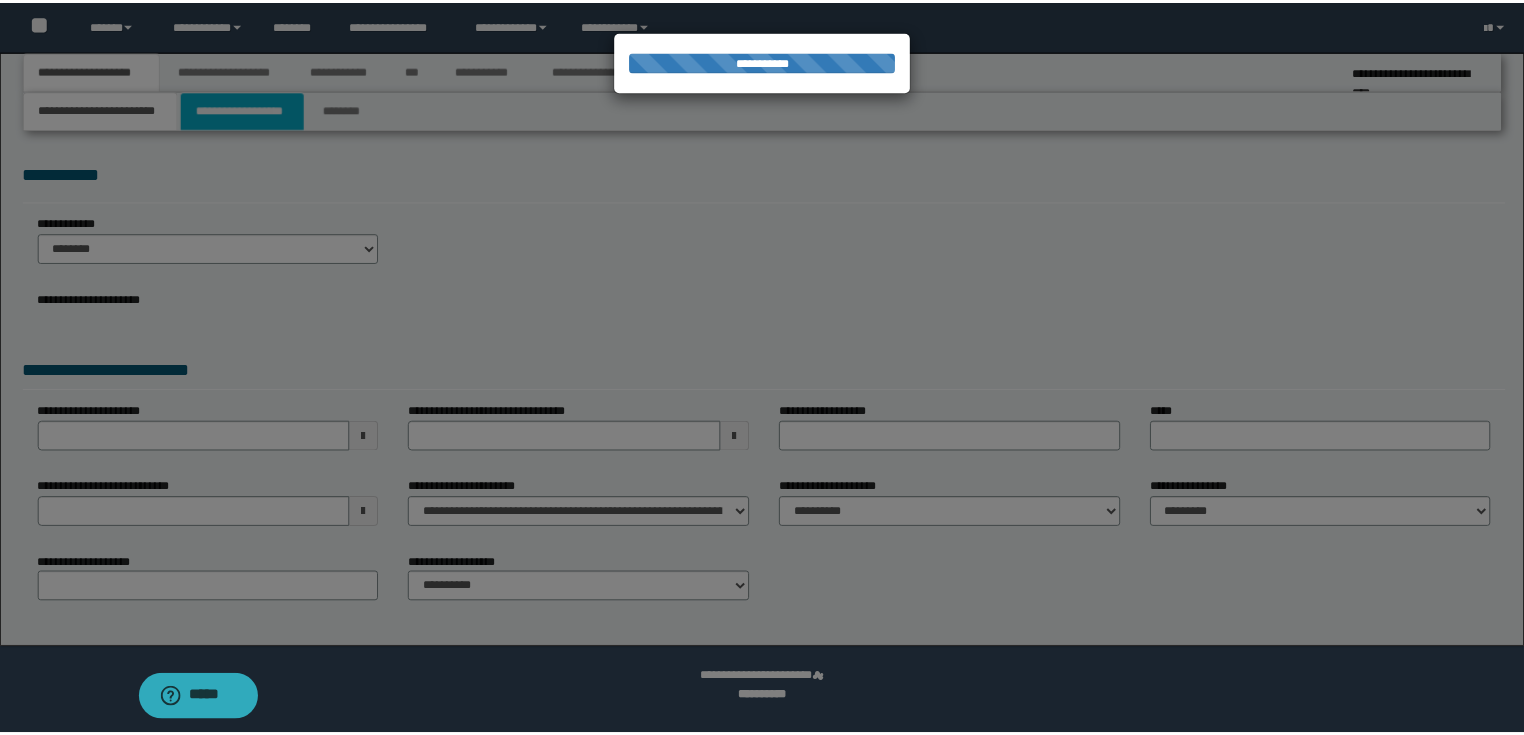 scroll, scrollTop: 0, scrollLeft: 0, axis: both 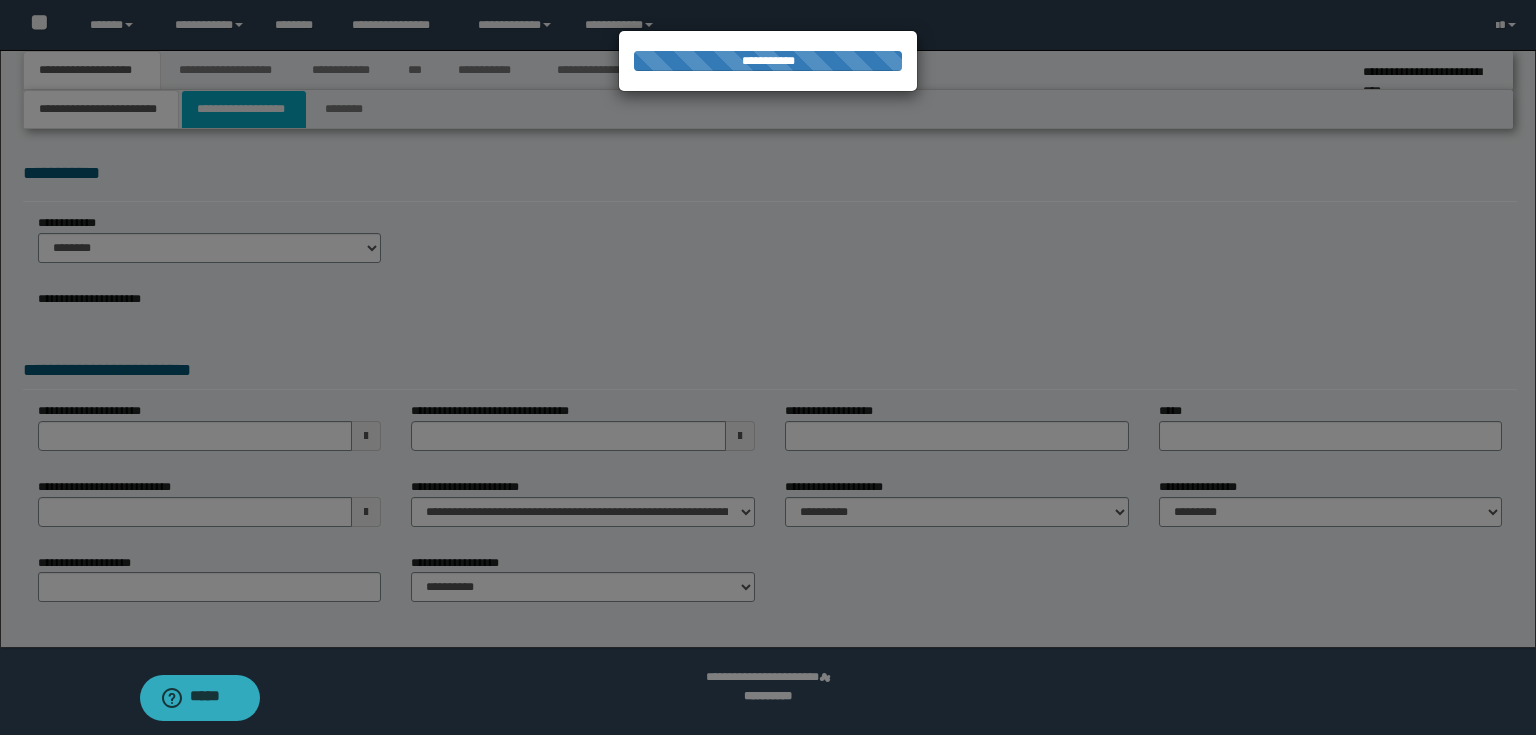 type on "**********" 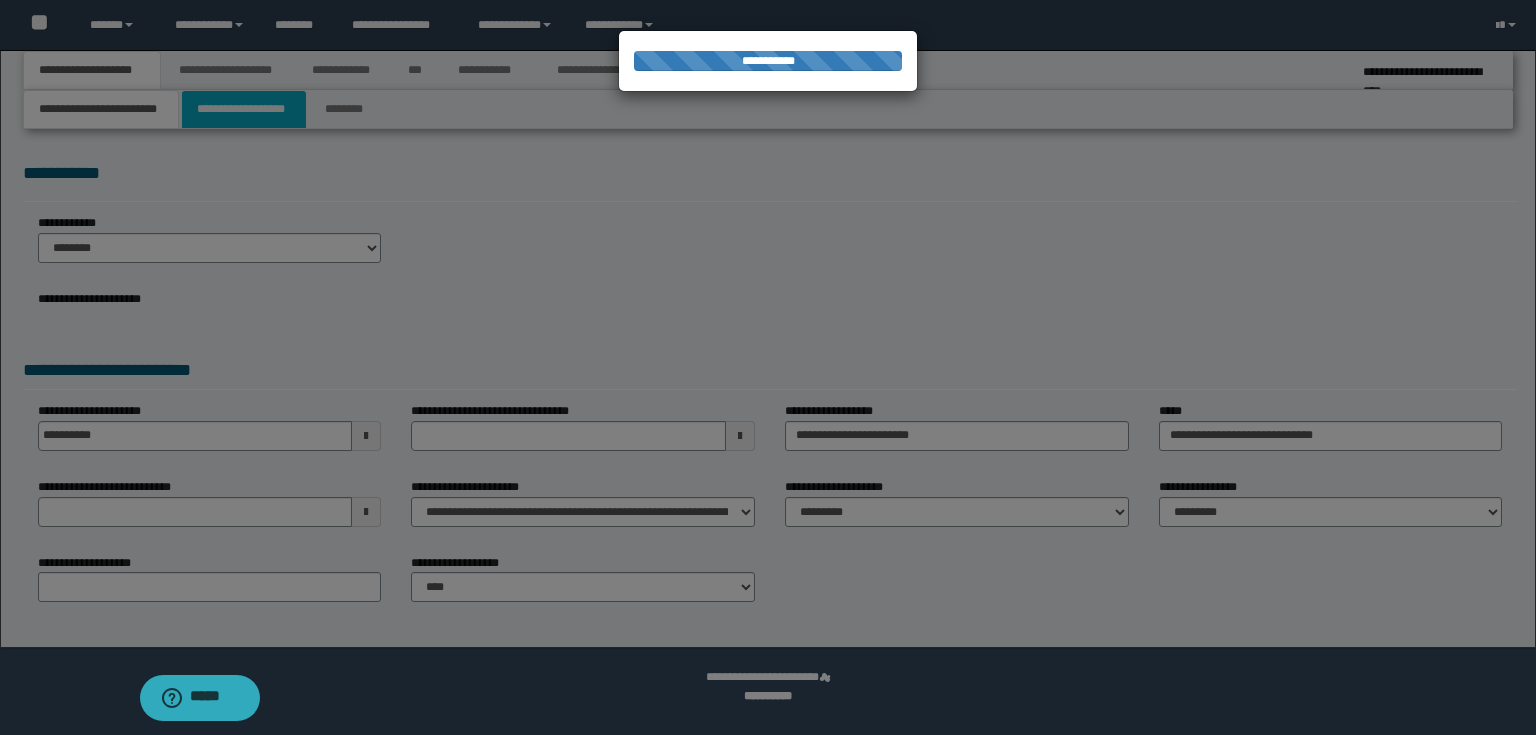 type on "**********" 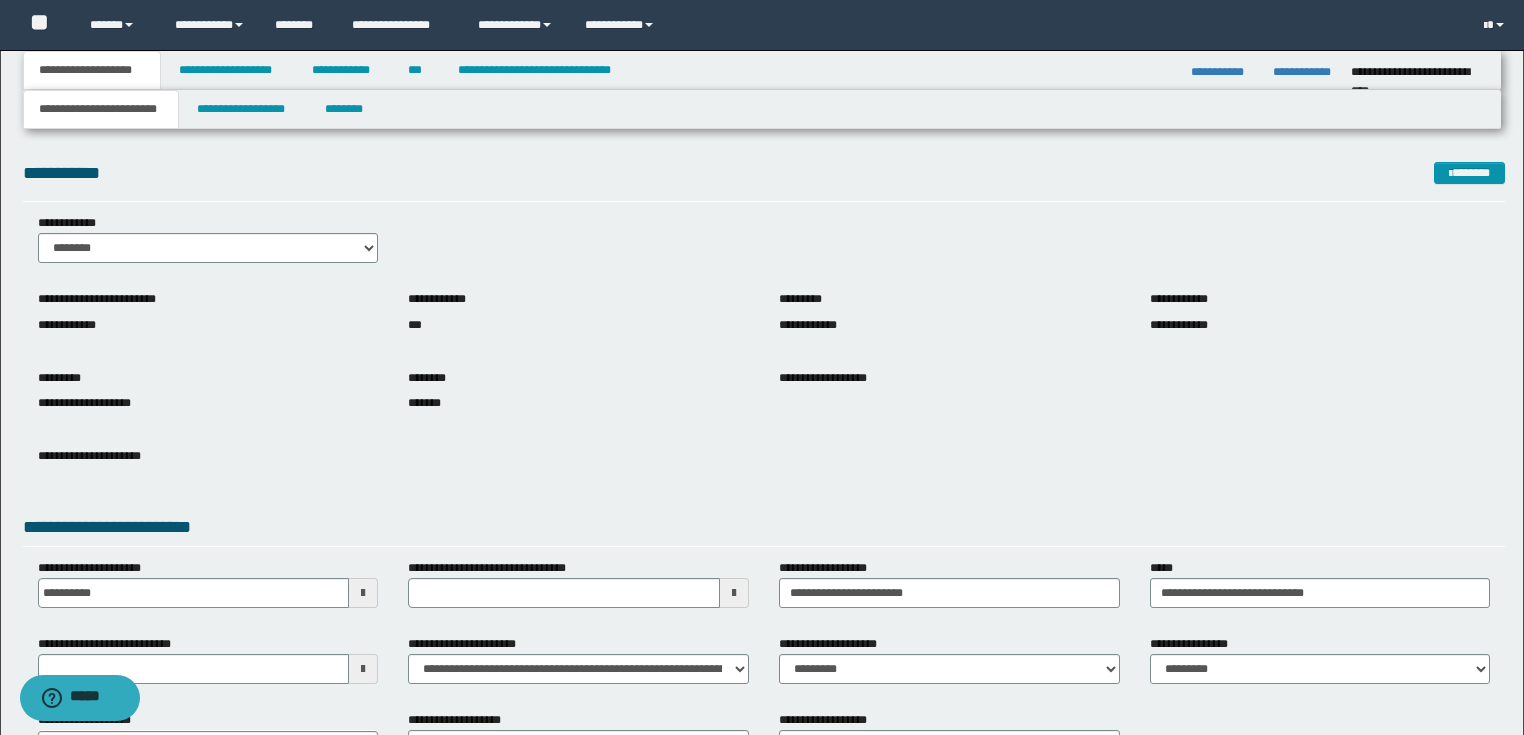 scroll, scrollTop: 148, scrollLeft: 0, axis: vertical 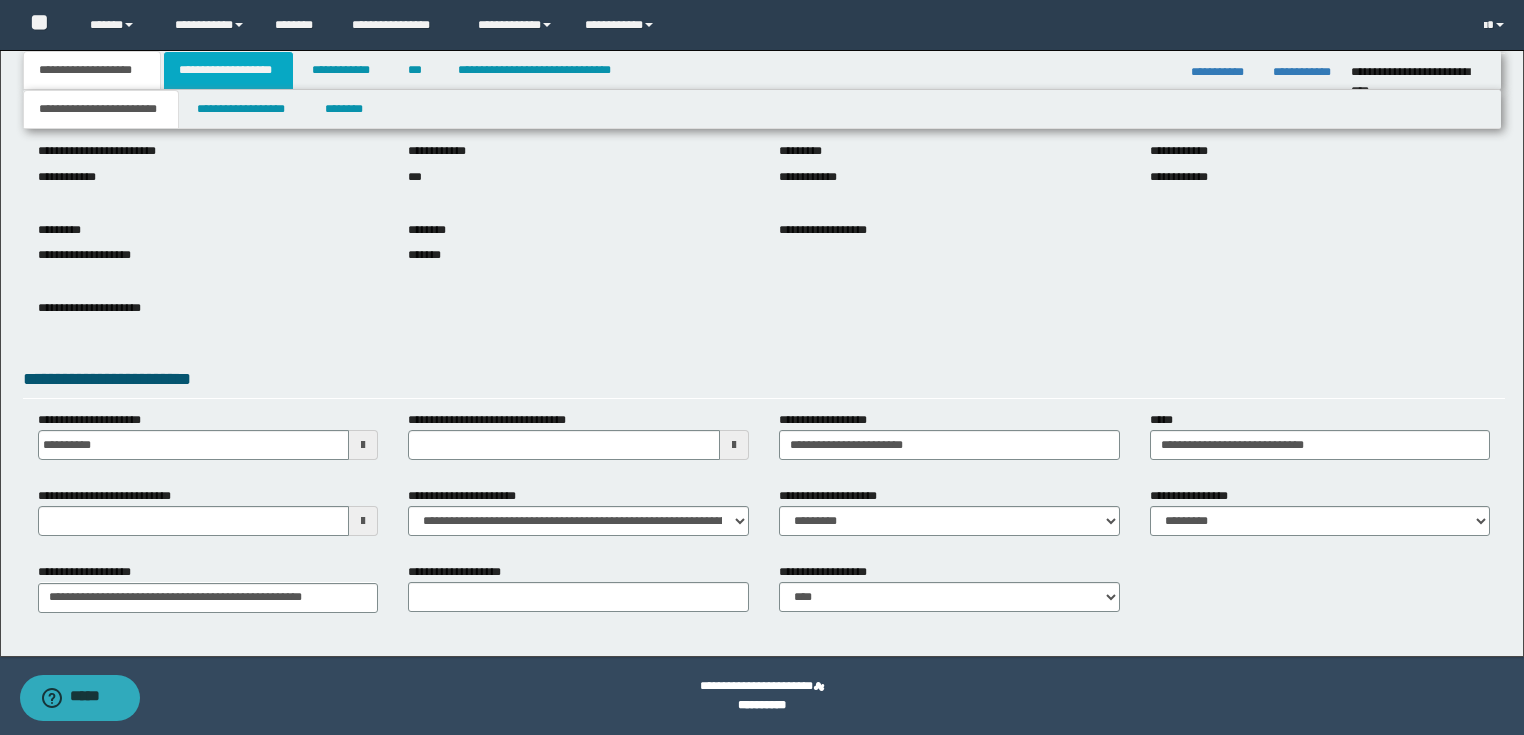 click on "**********" at bounding box center (228, 70) 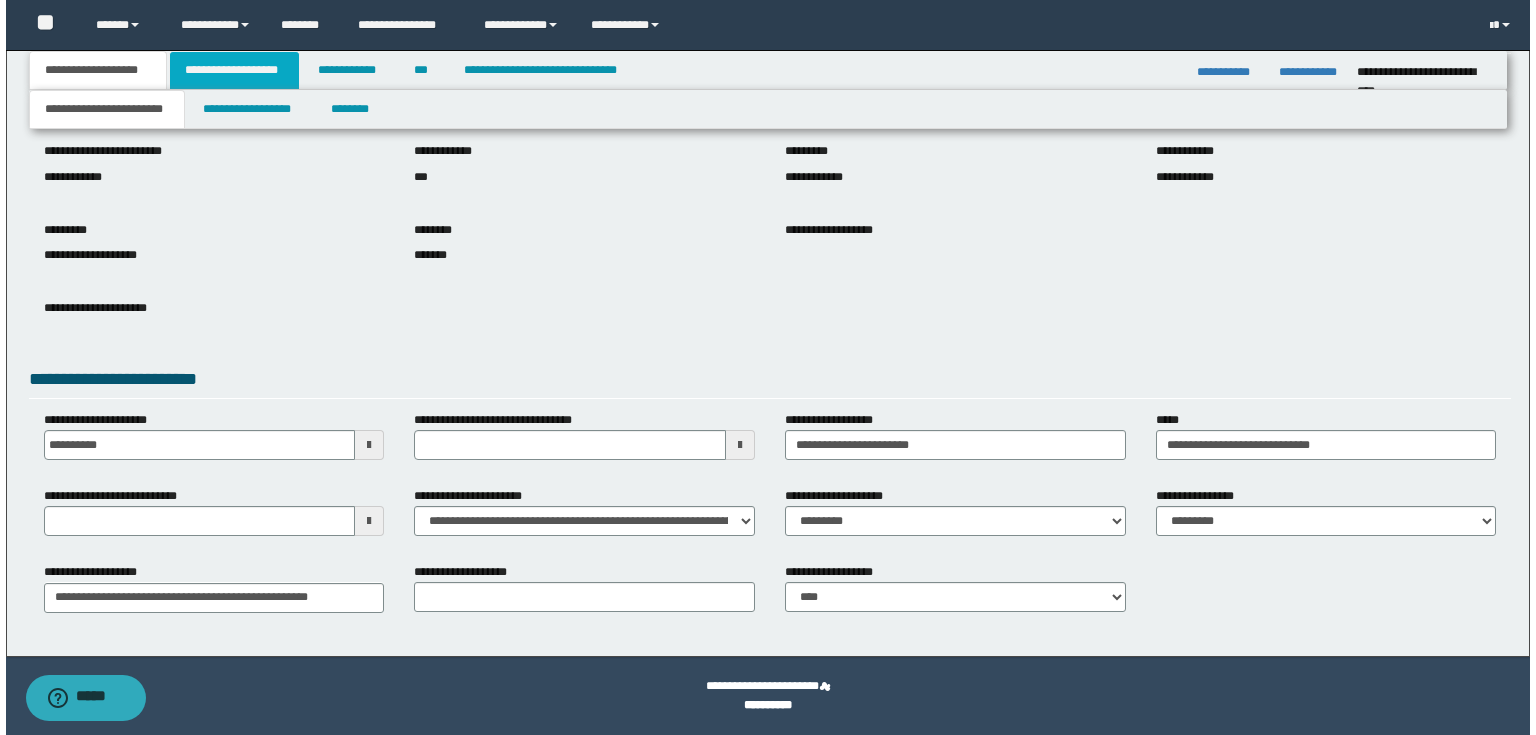 scroll, scrollTop: 0, scrollLeft: 0, axis: both 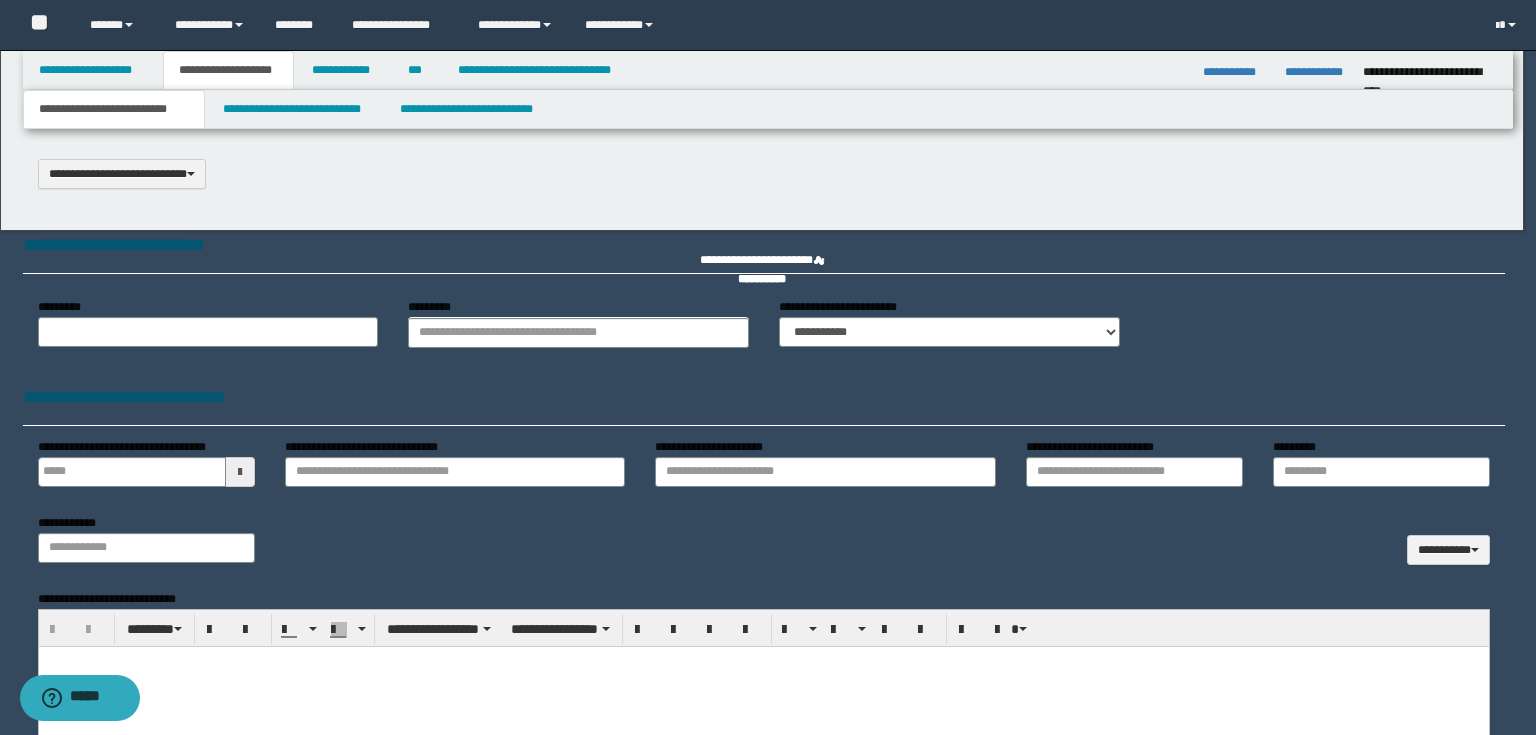 type 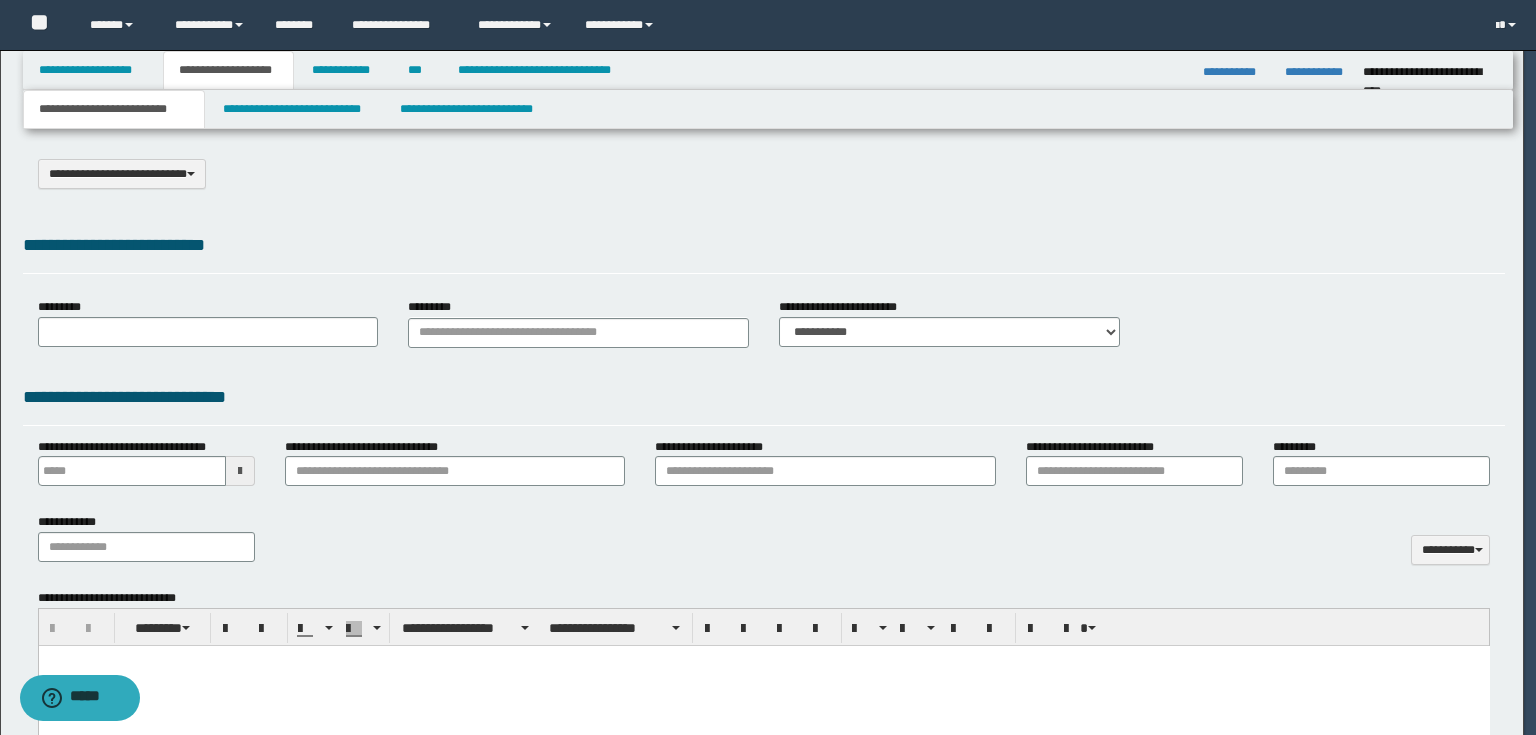 scroll, scrollTop: 0, scrollLeft: 0, axis: both 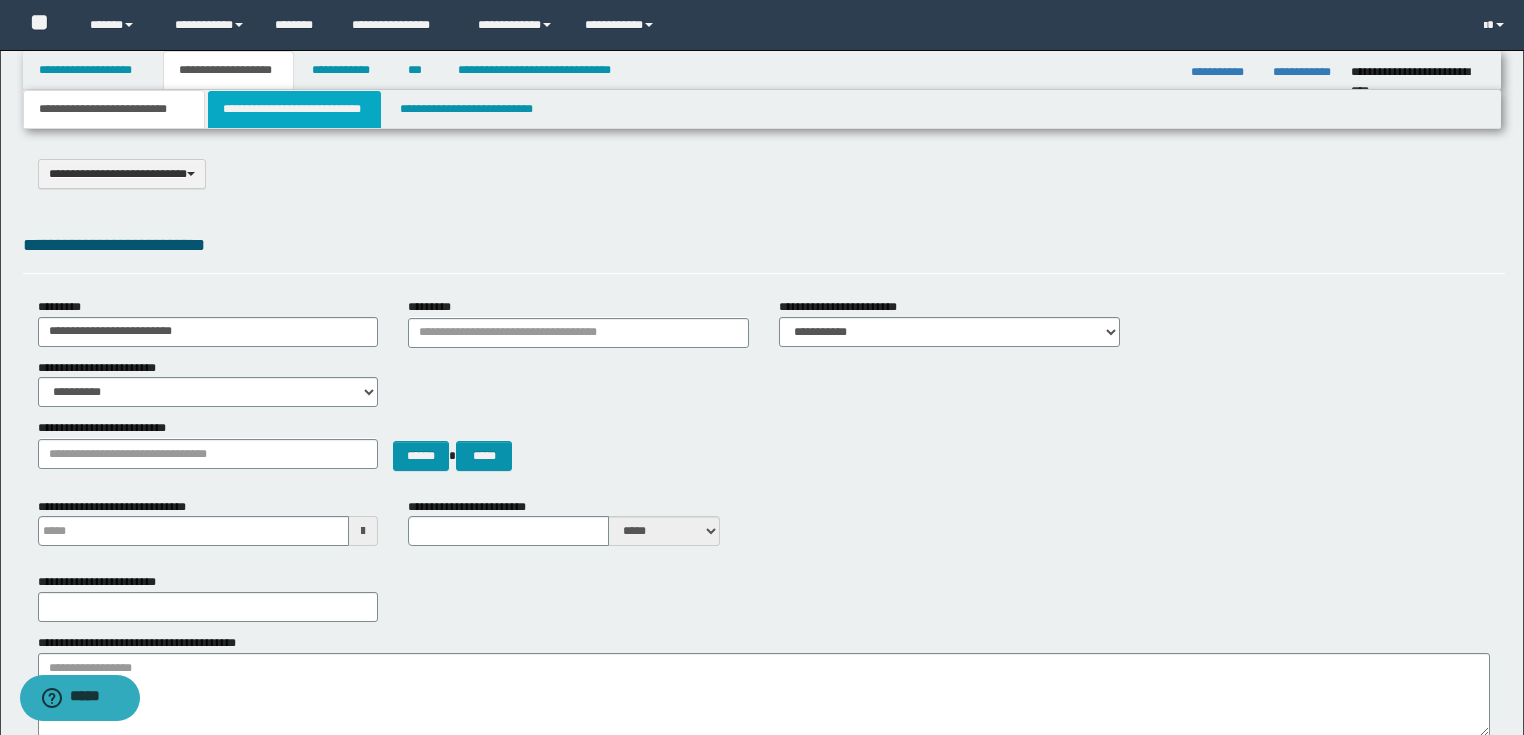 click on "**********" at bounding box center (294, 109) 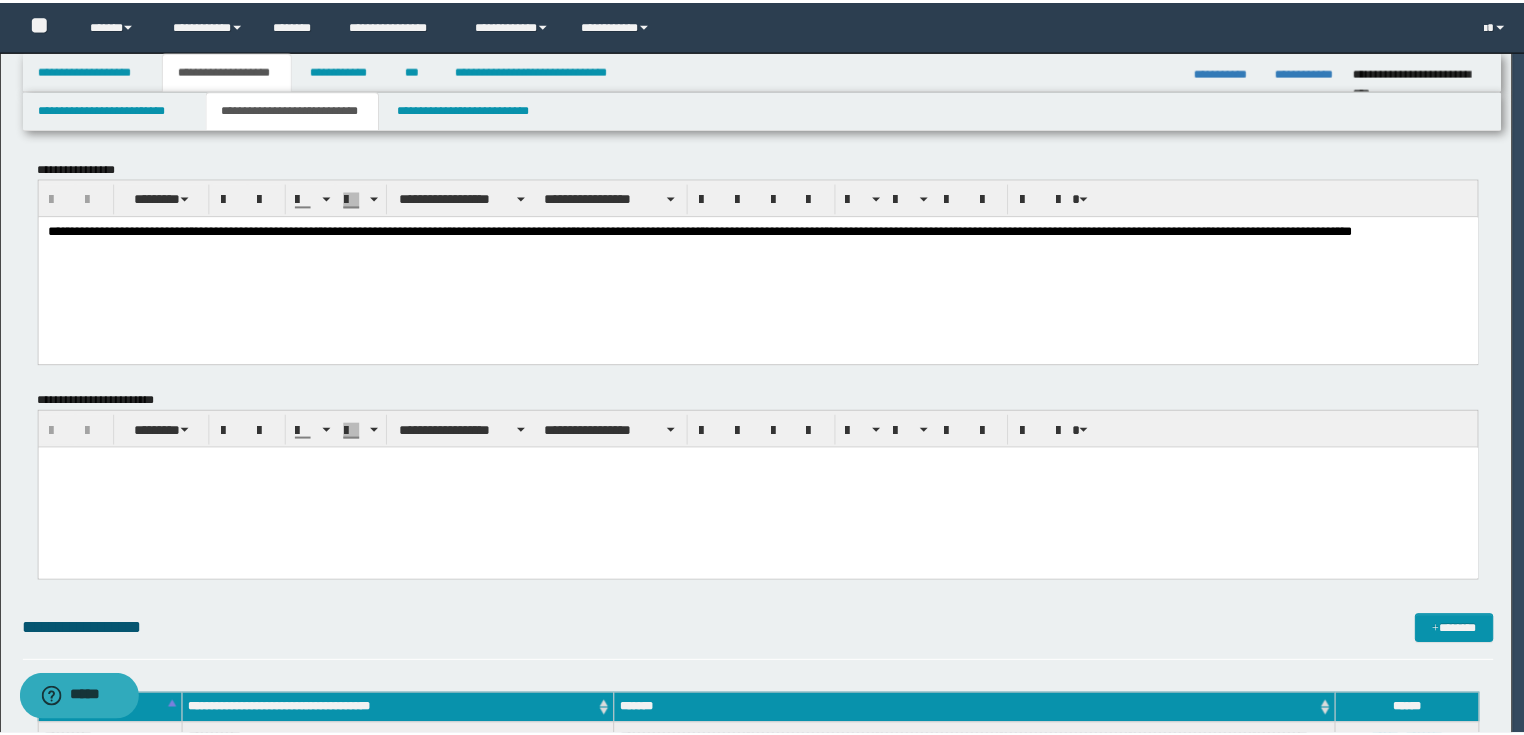 scroll, scrollTop: 0, scrollLeft: 0, axis: both 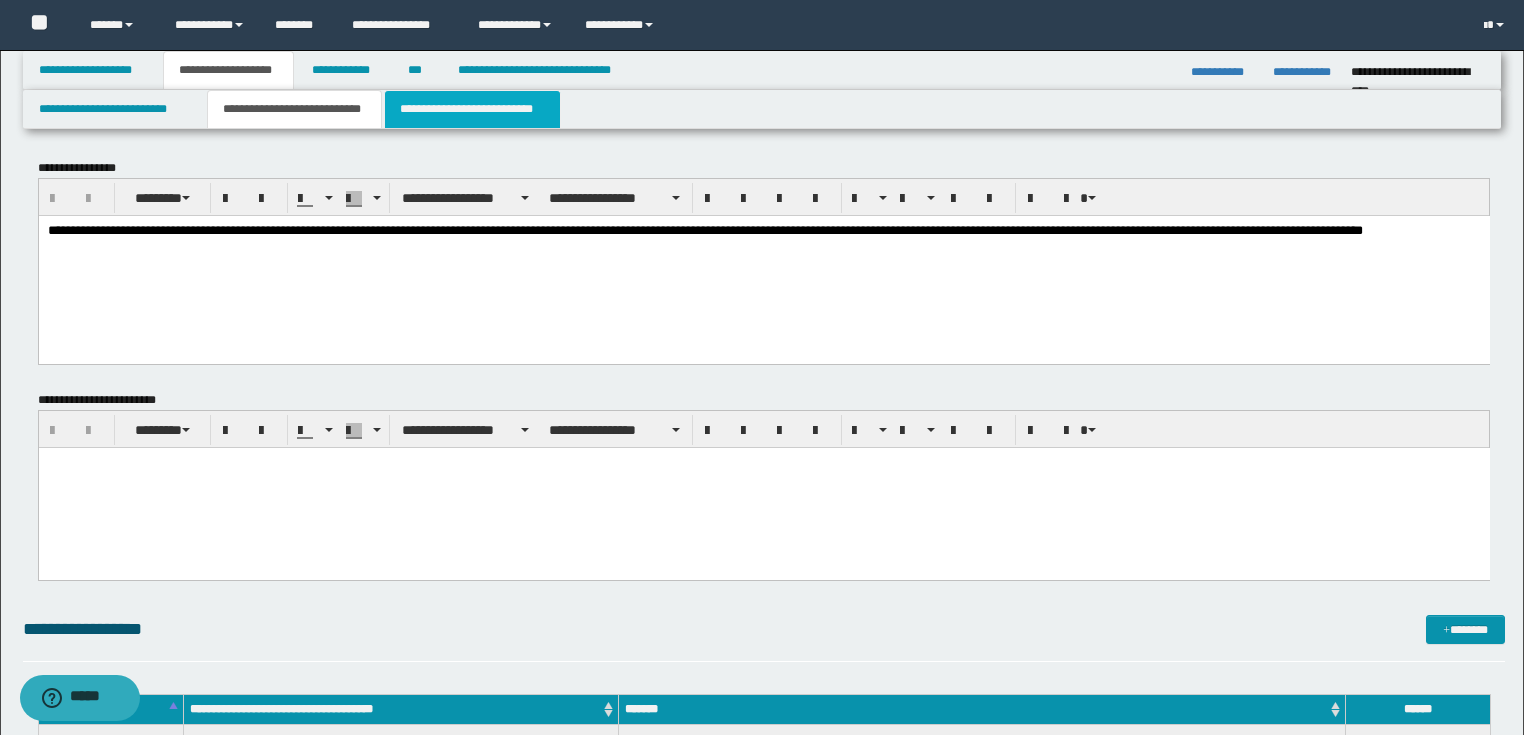 click on "**********" at bounding box center (472, 109) 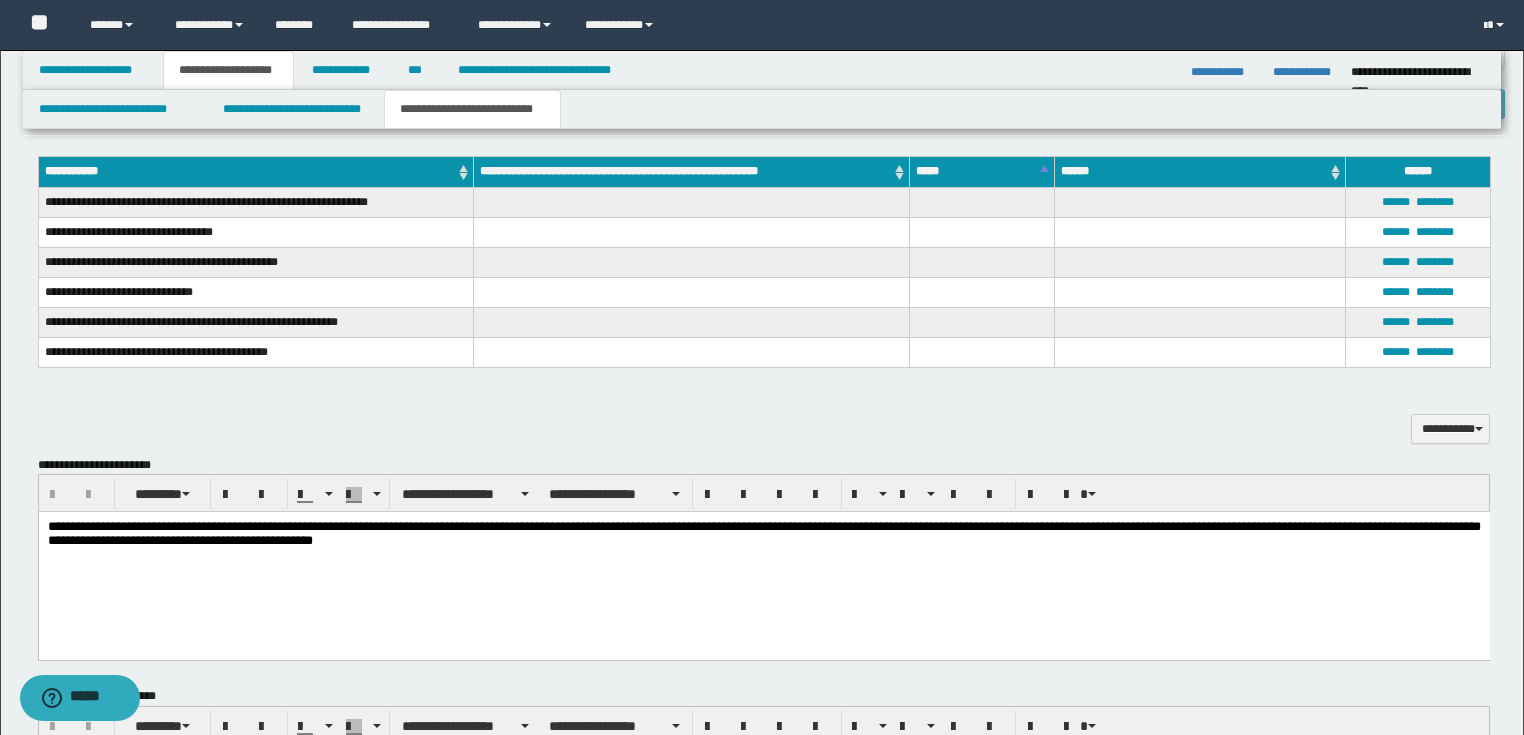 scroll, scrollTop: 720, scrollLeft: 0, axis: vertical 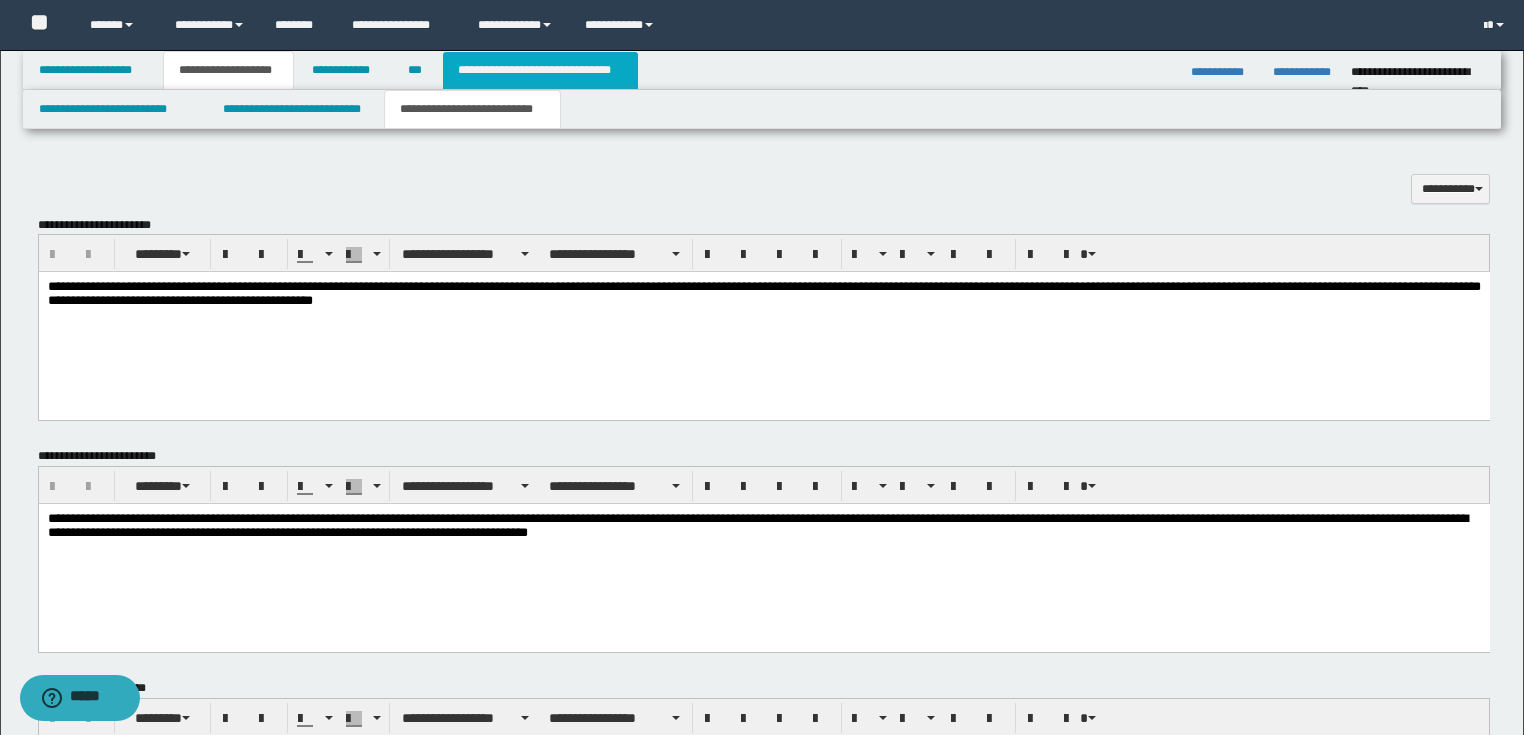 click on "**********" at bounding box center [540, 70] 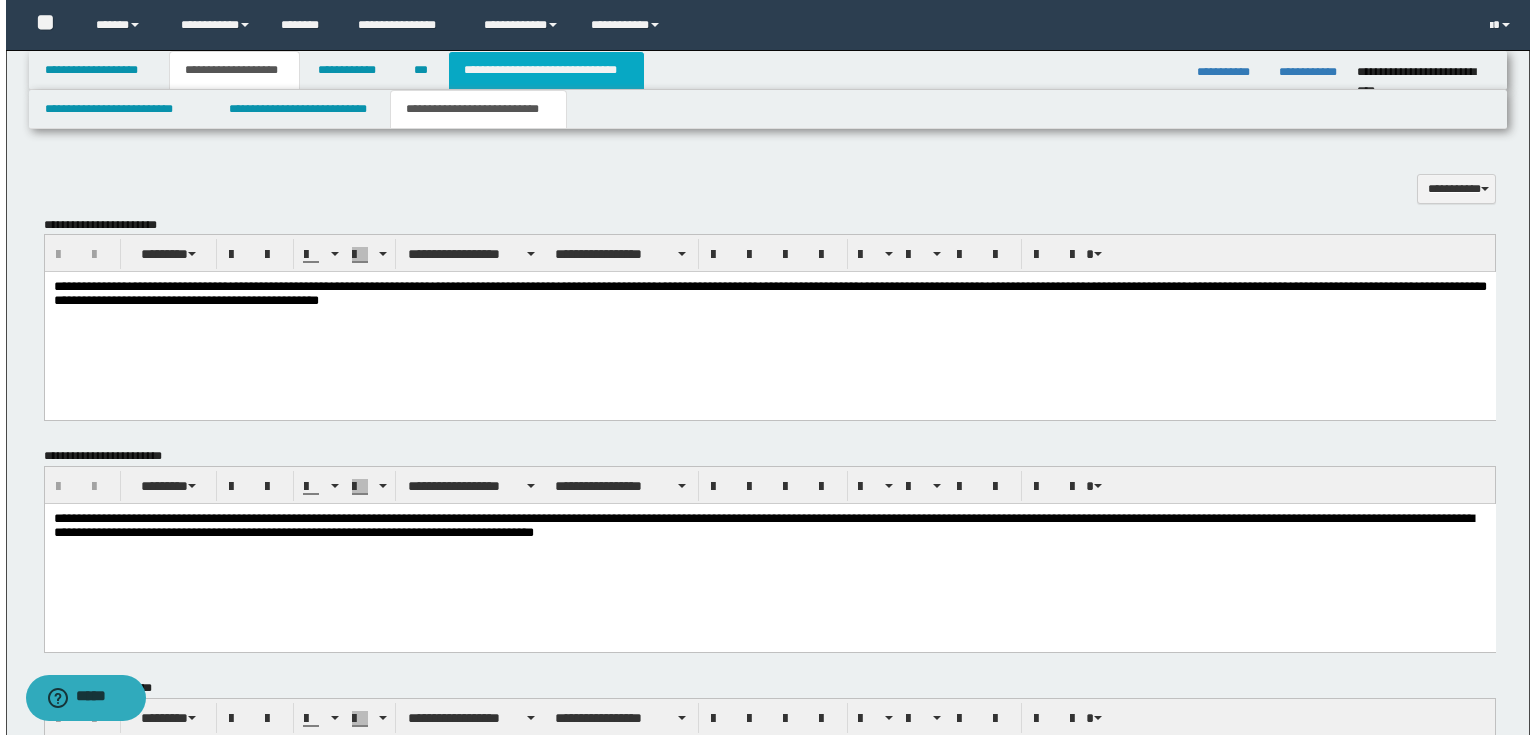 scroll, scrollTop: 0, scrollLeft: 0, axis: both 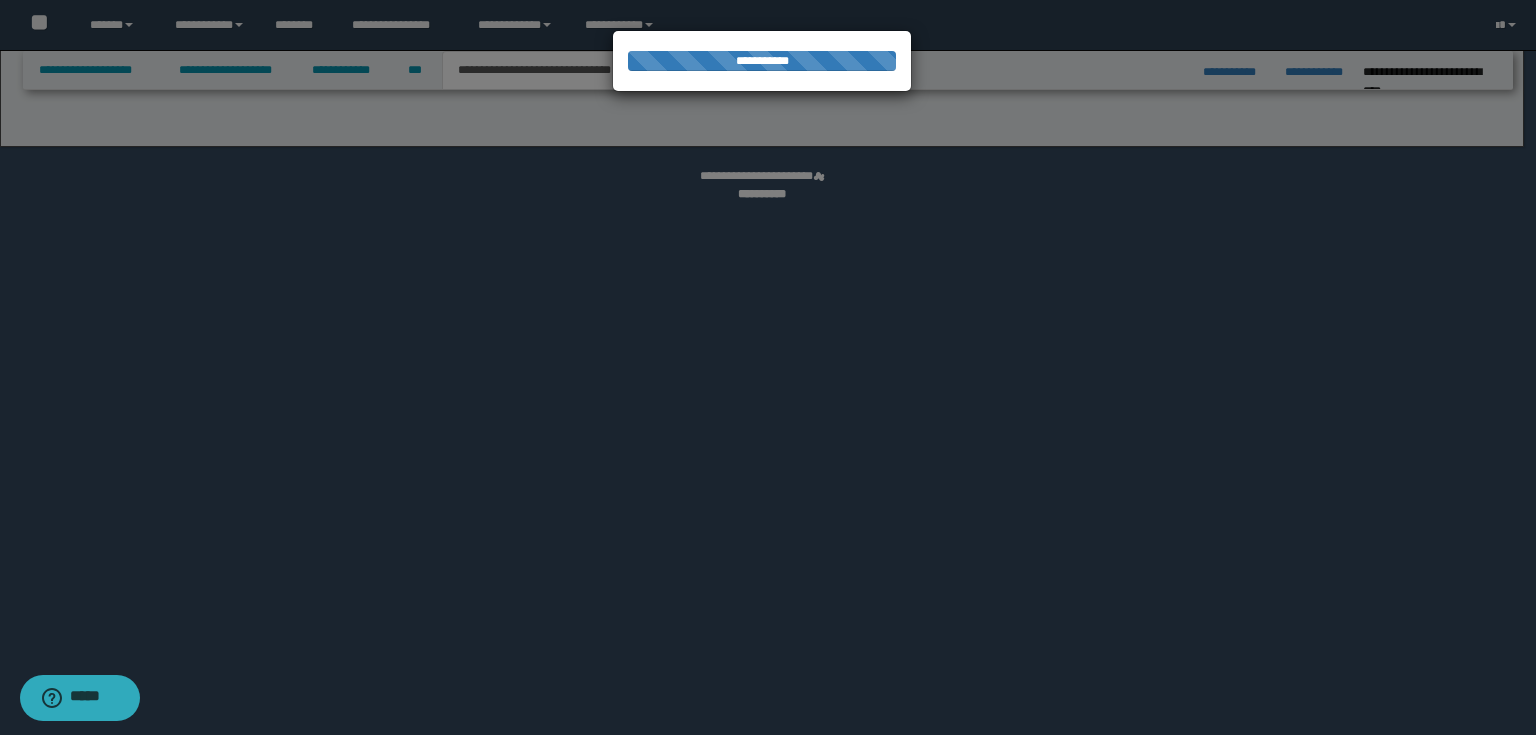 select on "*" 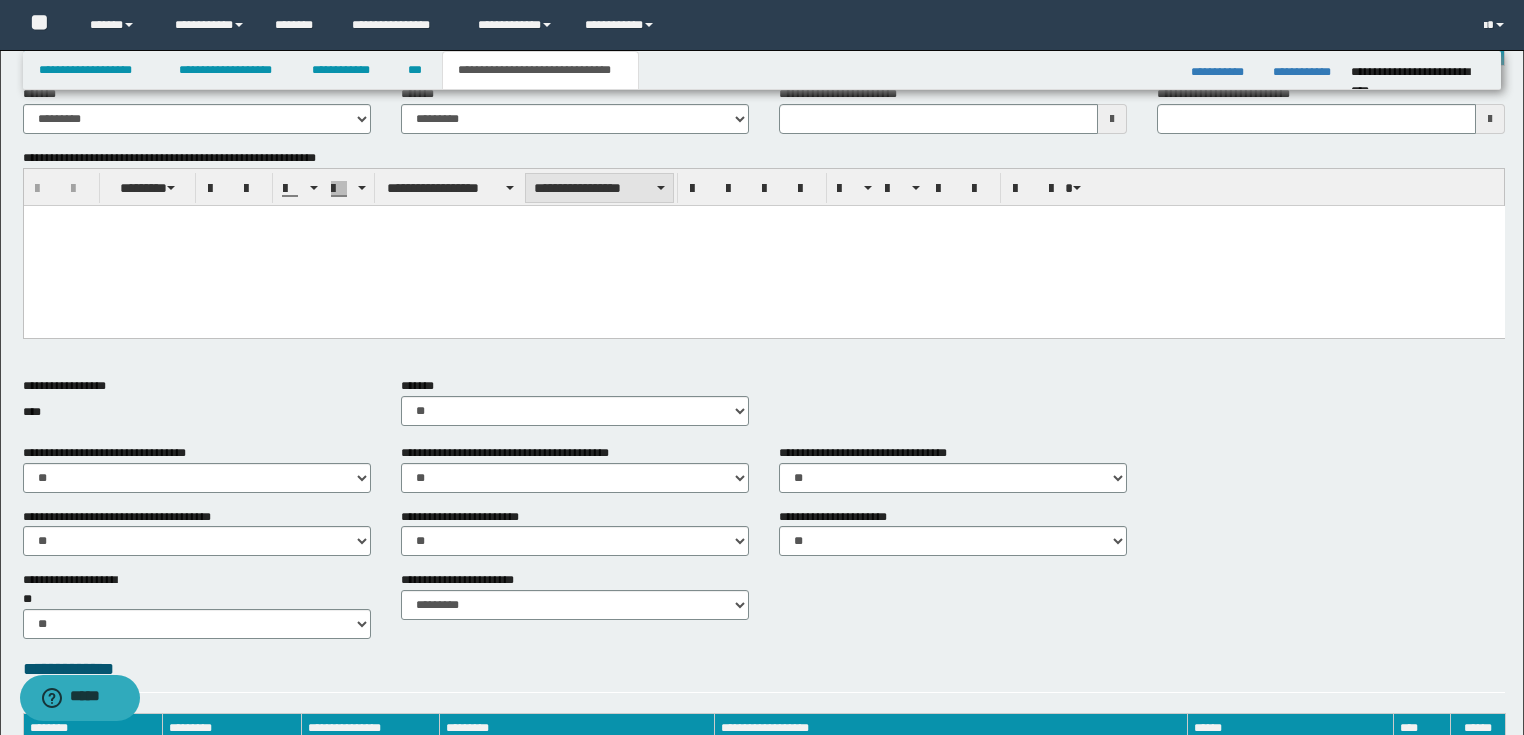 scroll, scrollTop: 732, scrollLeft: 0, axis: vertical 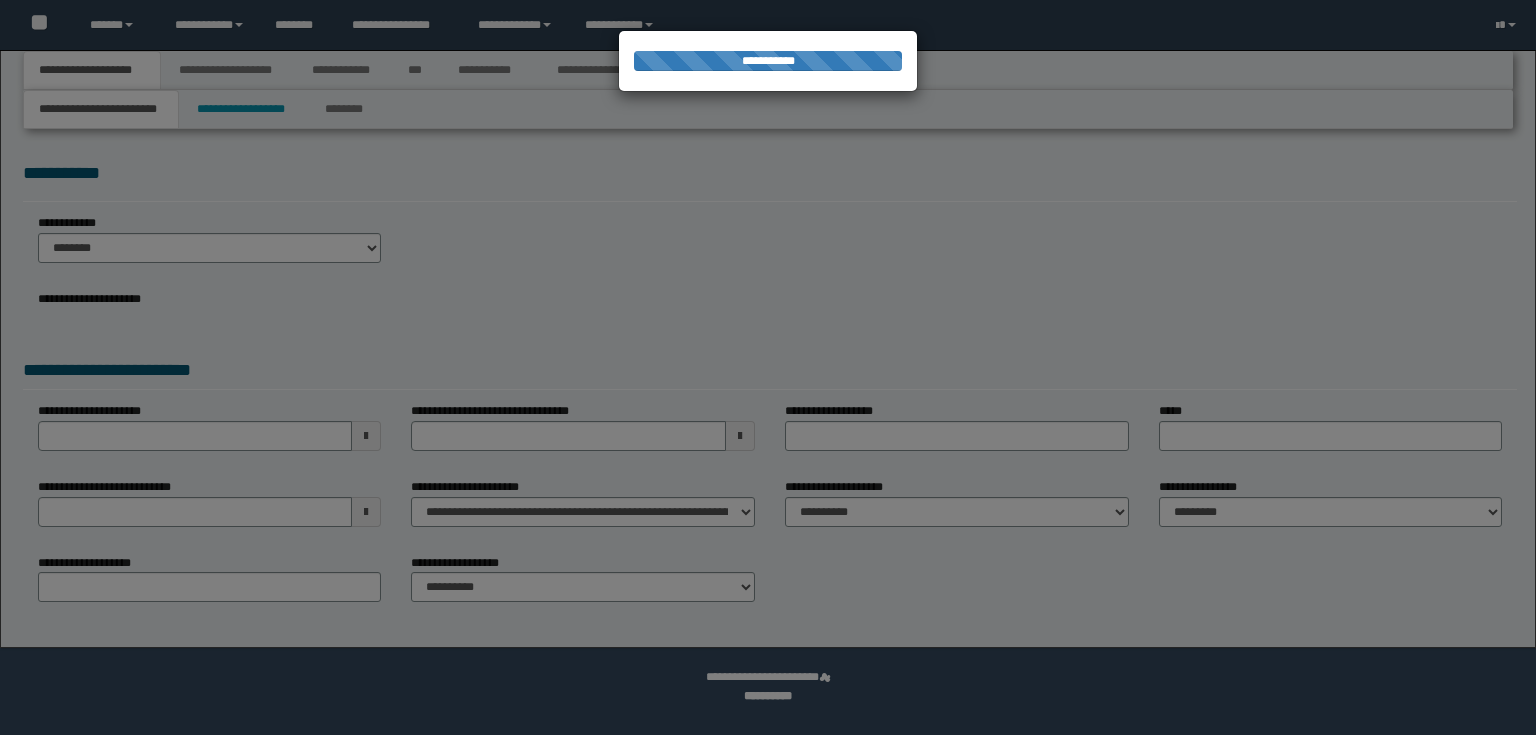 type on "**********" 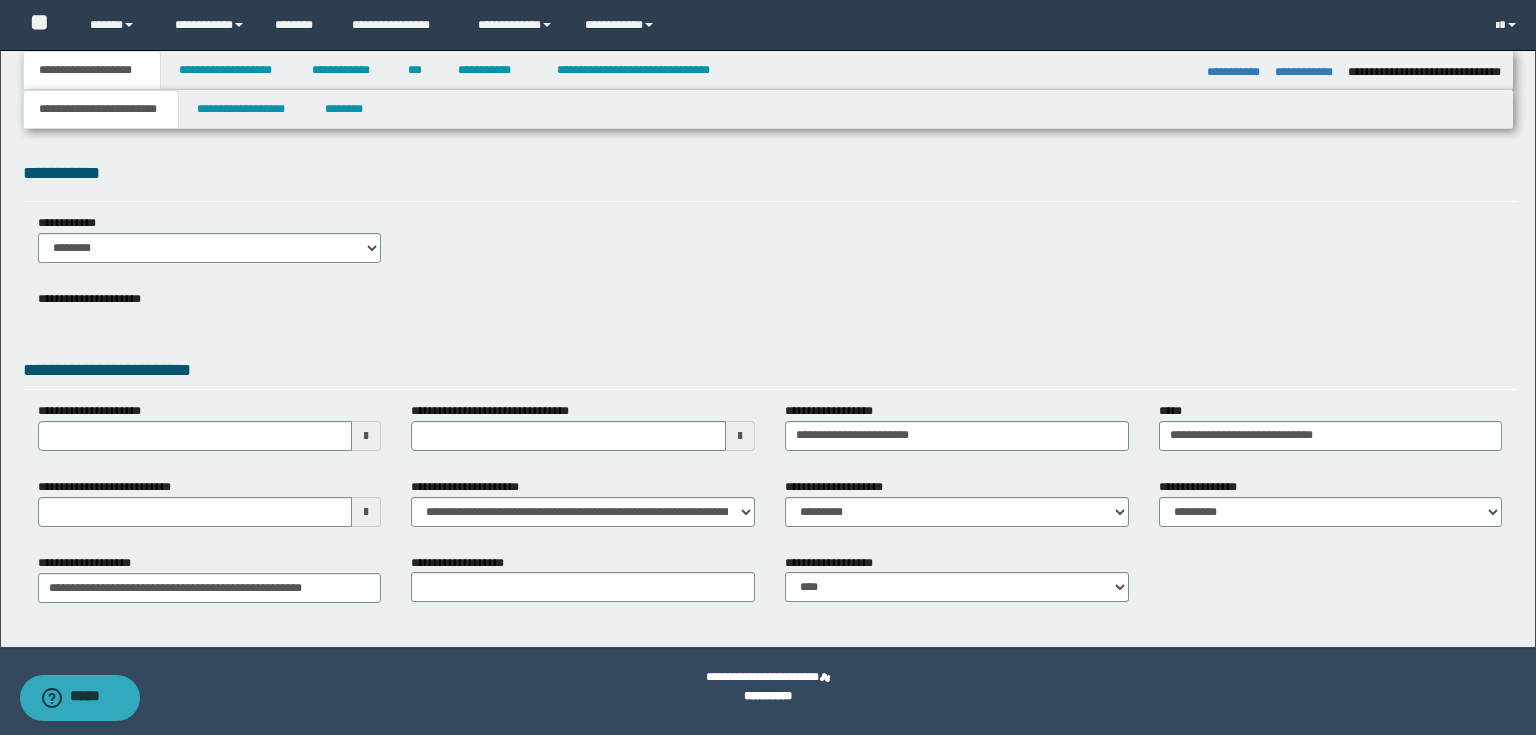 scroll, scrollTop: 0, scrollLeft: 0, axis: both 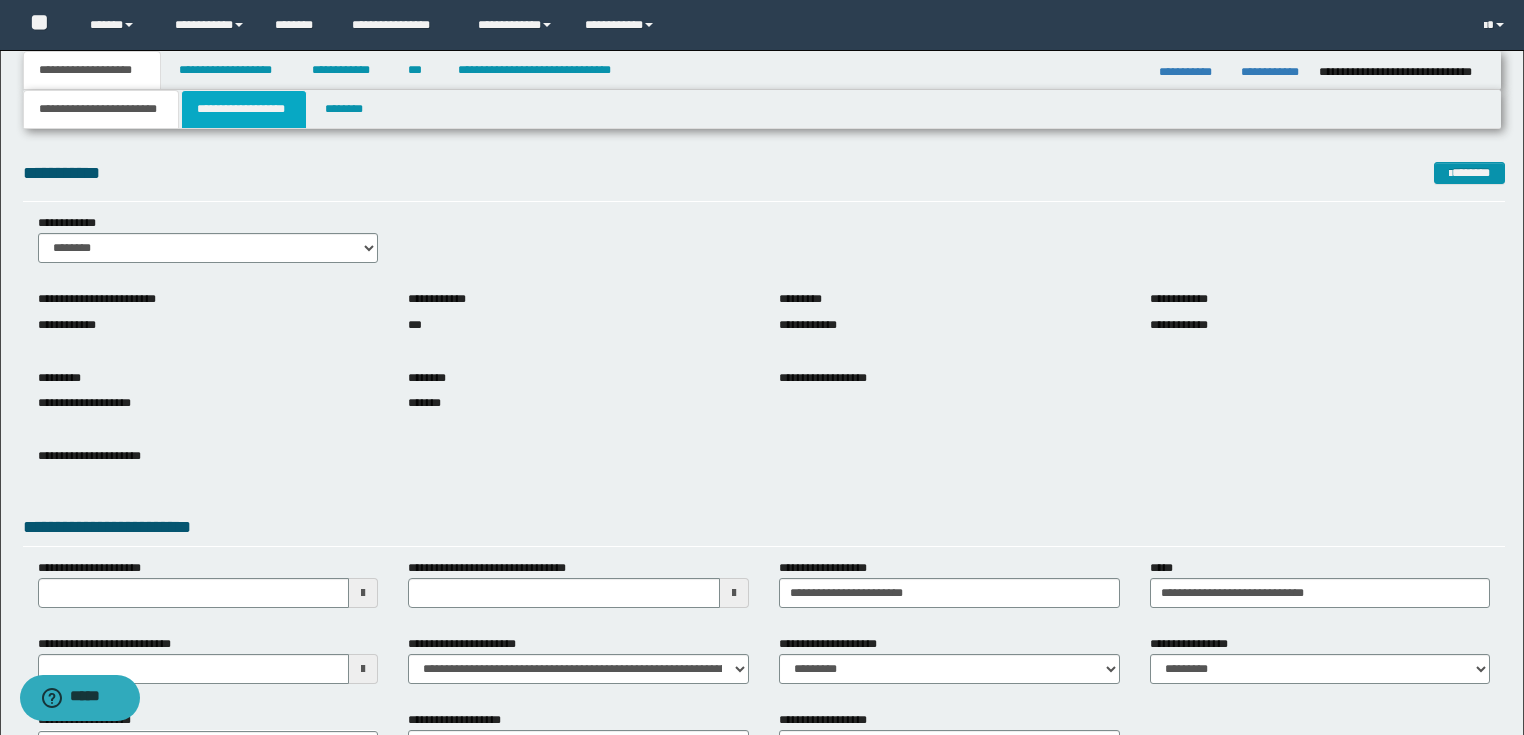 click on "**********" at bounding box center (244, 109) 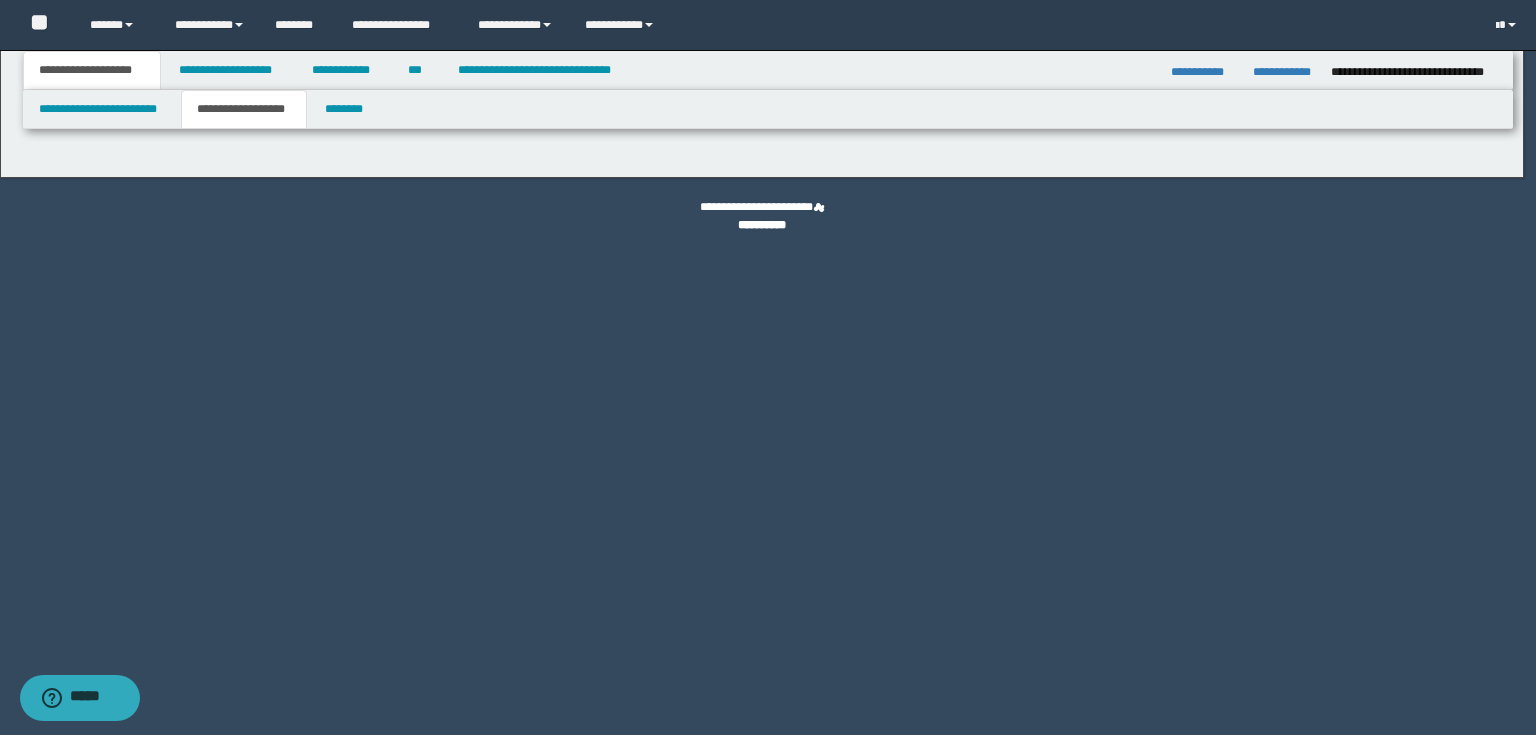 type on "*******" 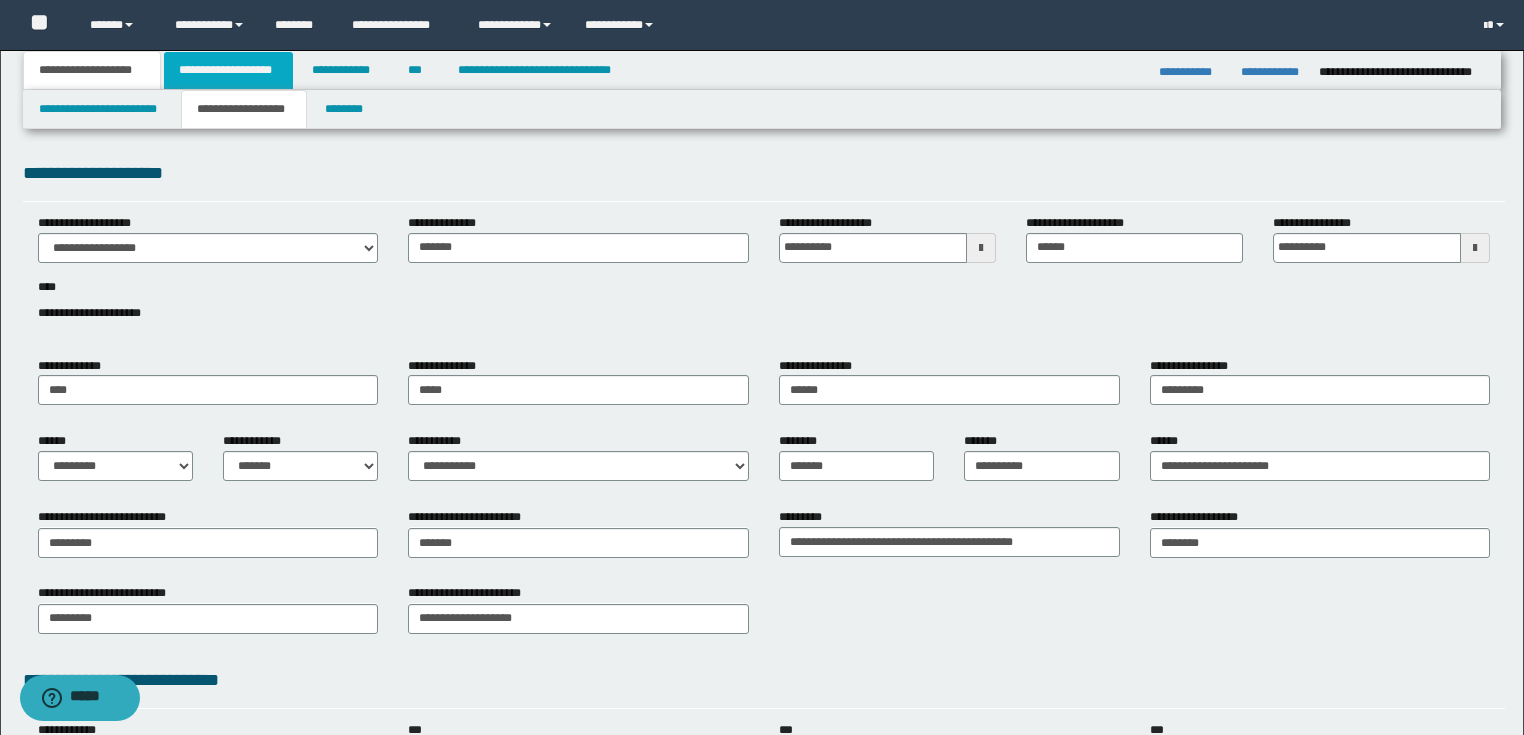 click on "**********" at bounding box center (228, 70) 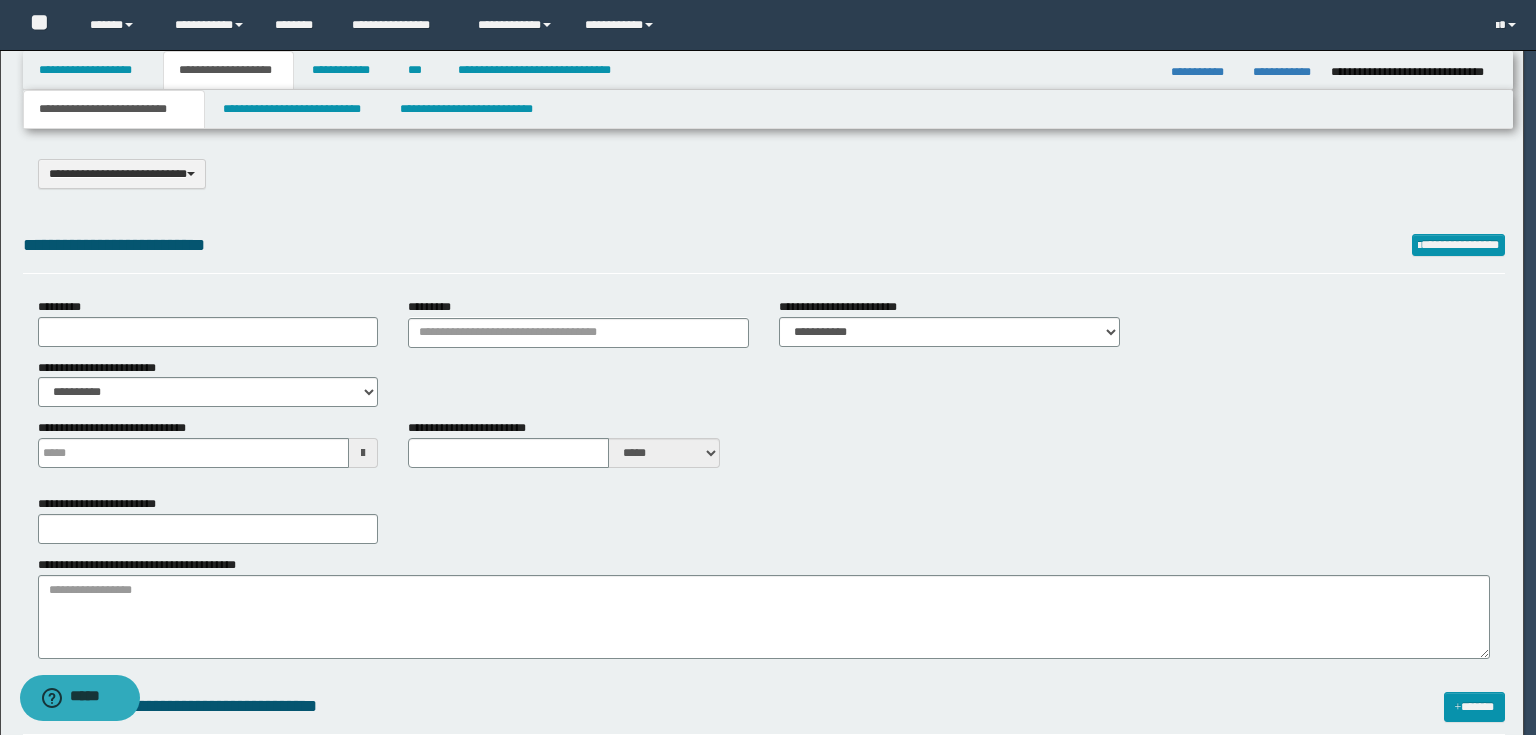 type on "**********" 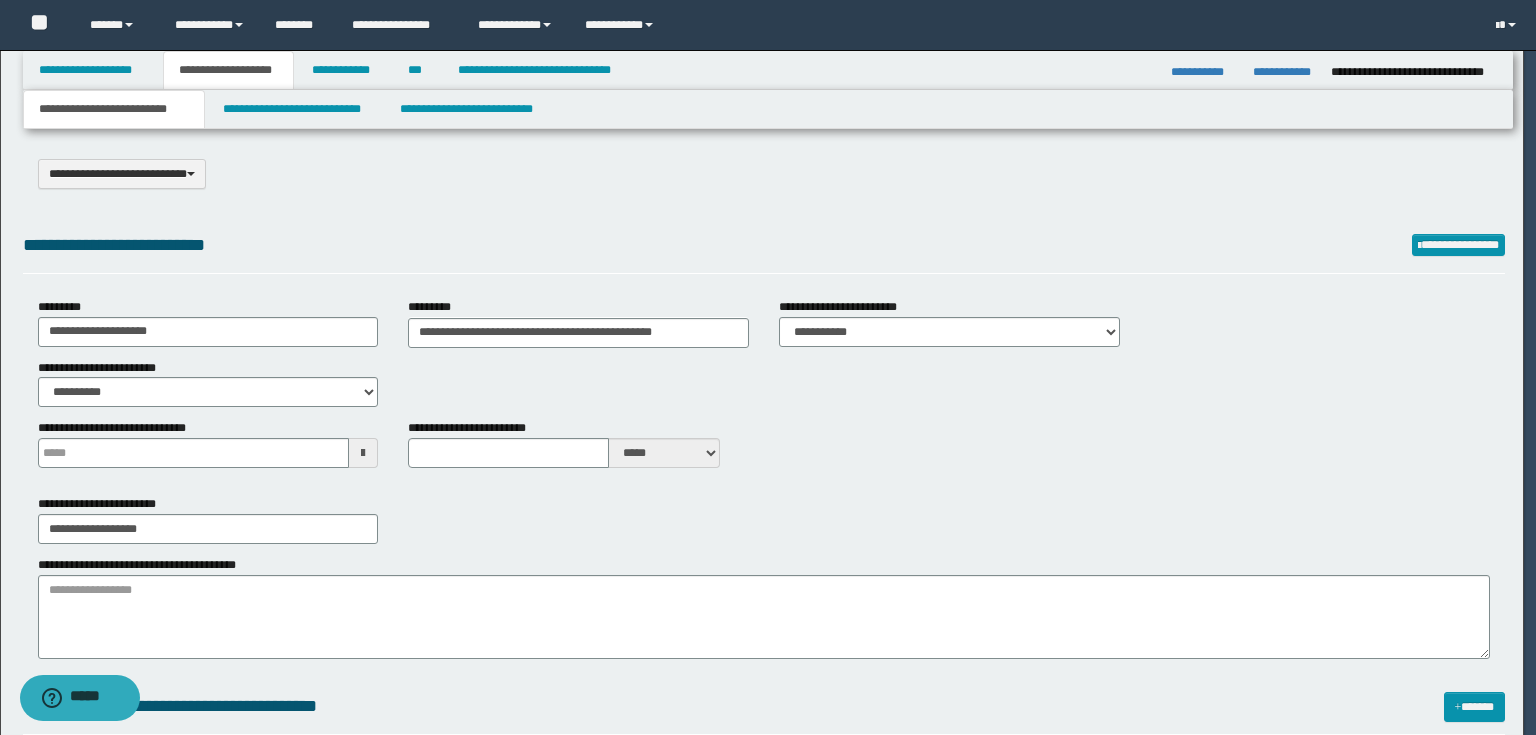 scroll, scrollTop: 0, scrollLeft: 0, axis: both 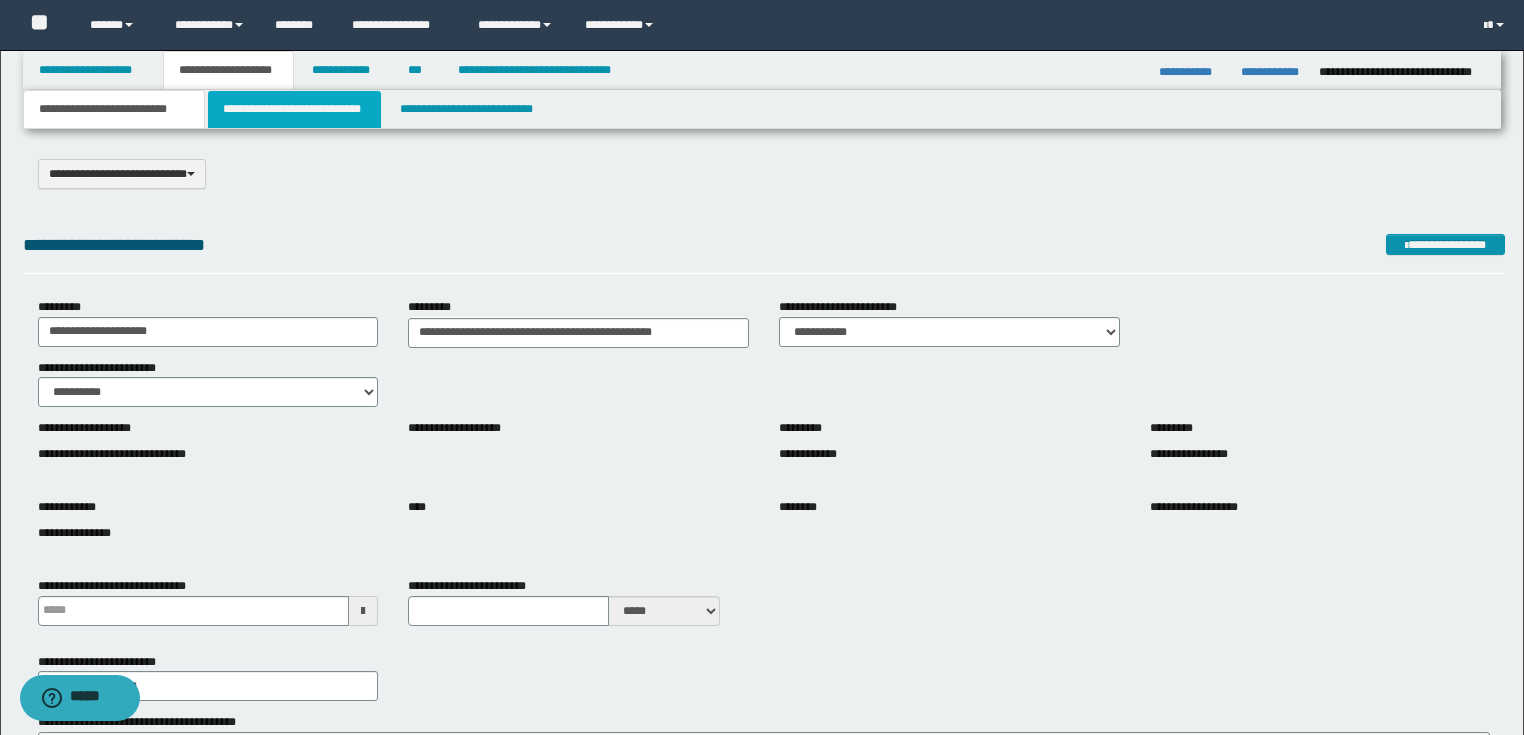 click on "**********" at bounding box center [294, 109] 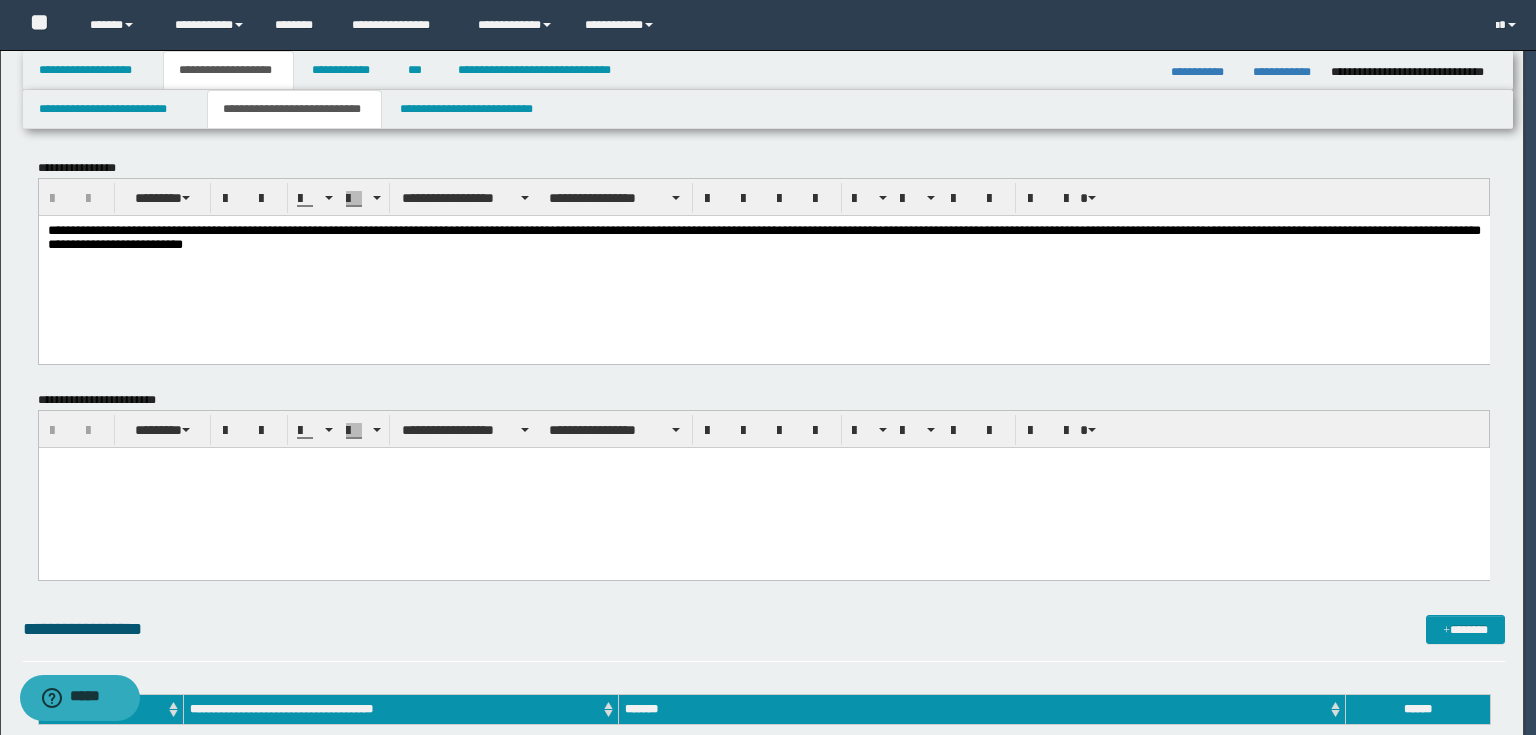 scroll, scrollTop: 0, scrollLeft: 0, axis: both 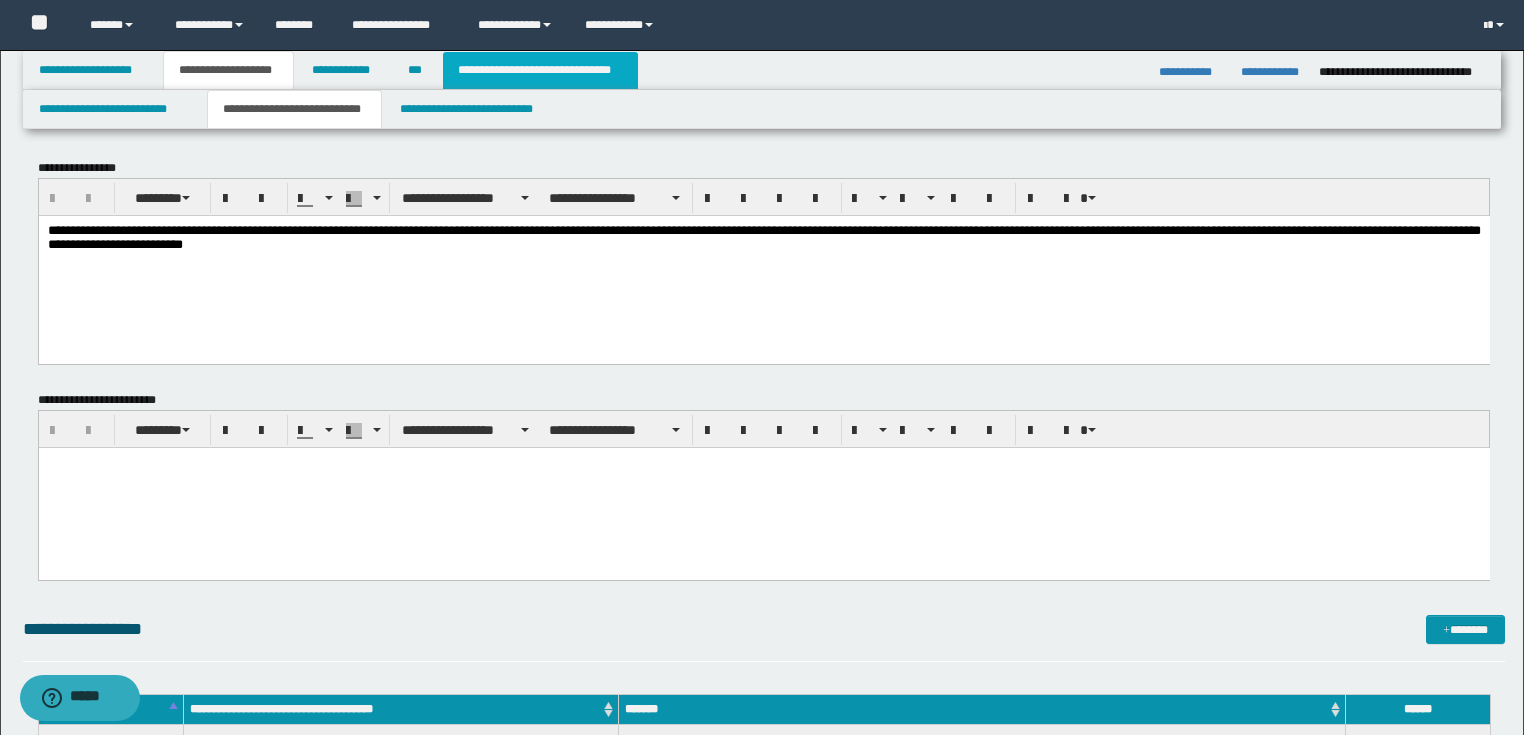 click on "**********" at bounding box center [540, 70] 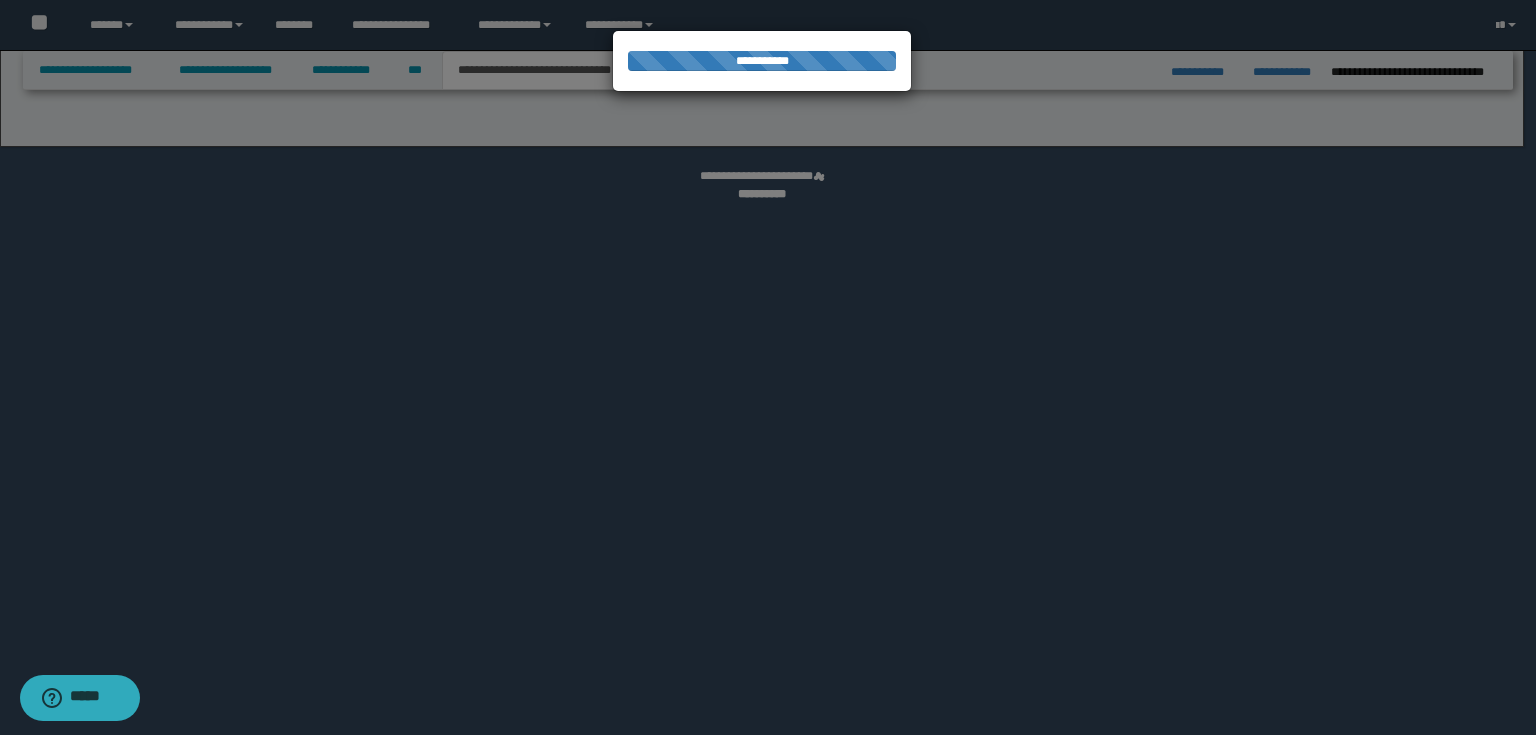 select on "*" 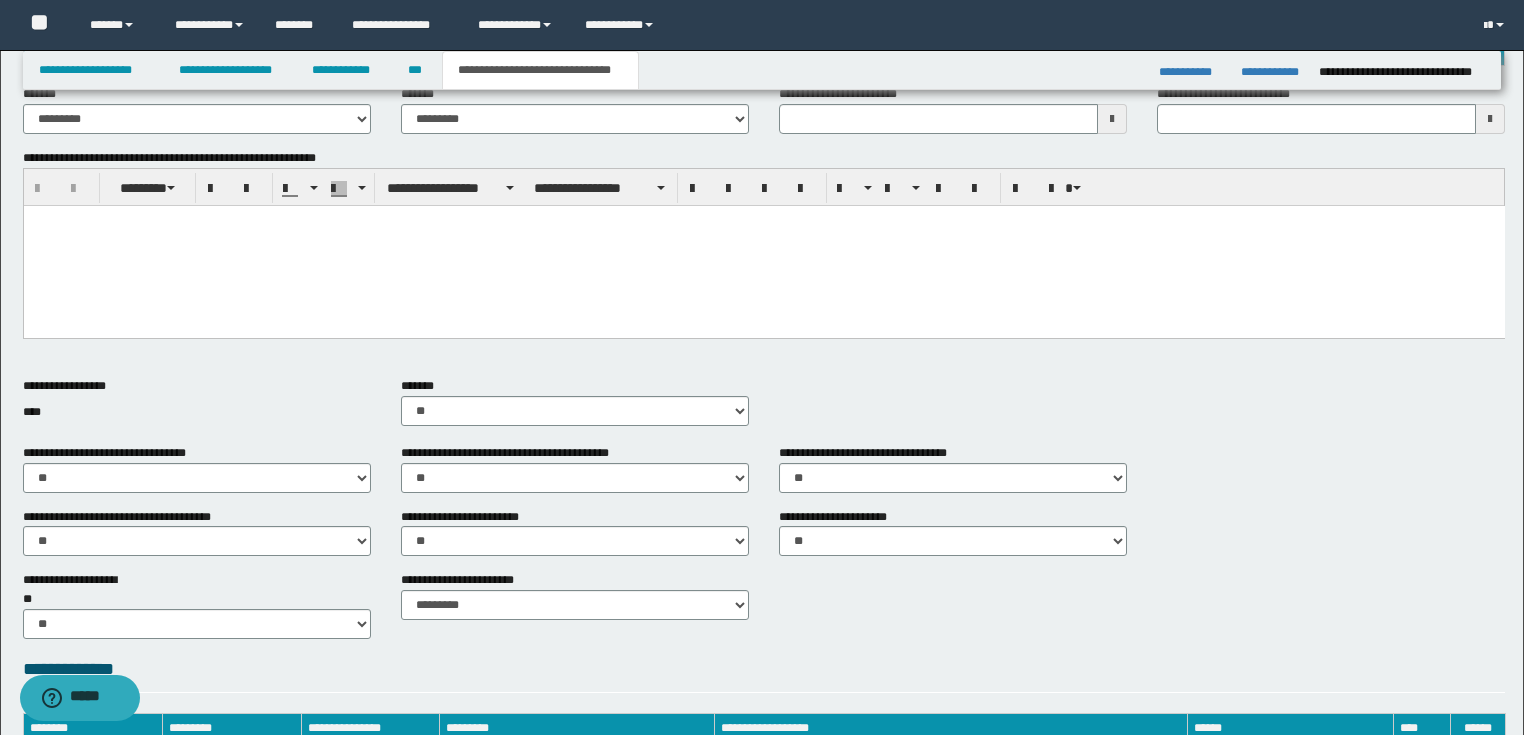 scroll, scrollTop: 0, scrollLeft: 0, axis: both 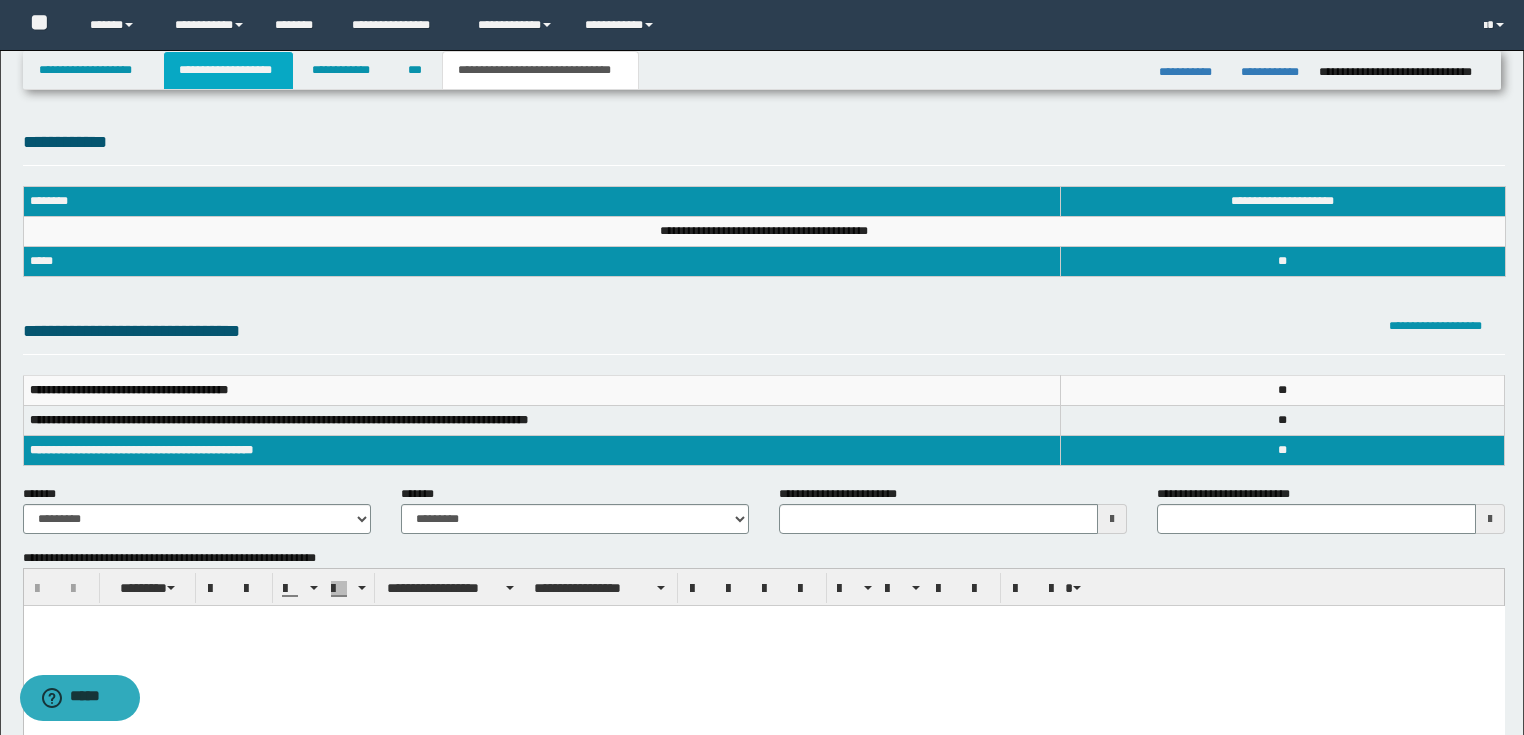 click on "**********" at bounding box center (228, 70) 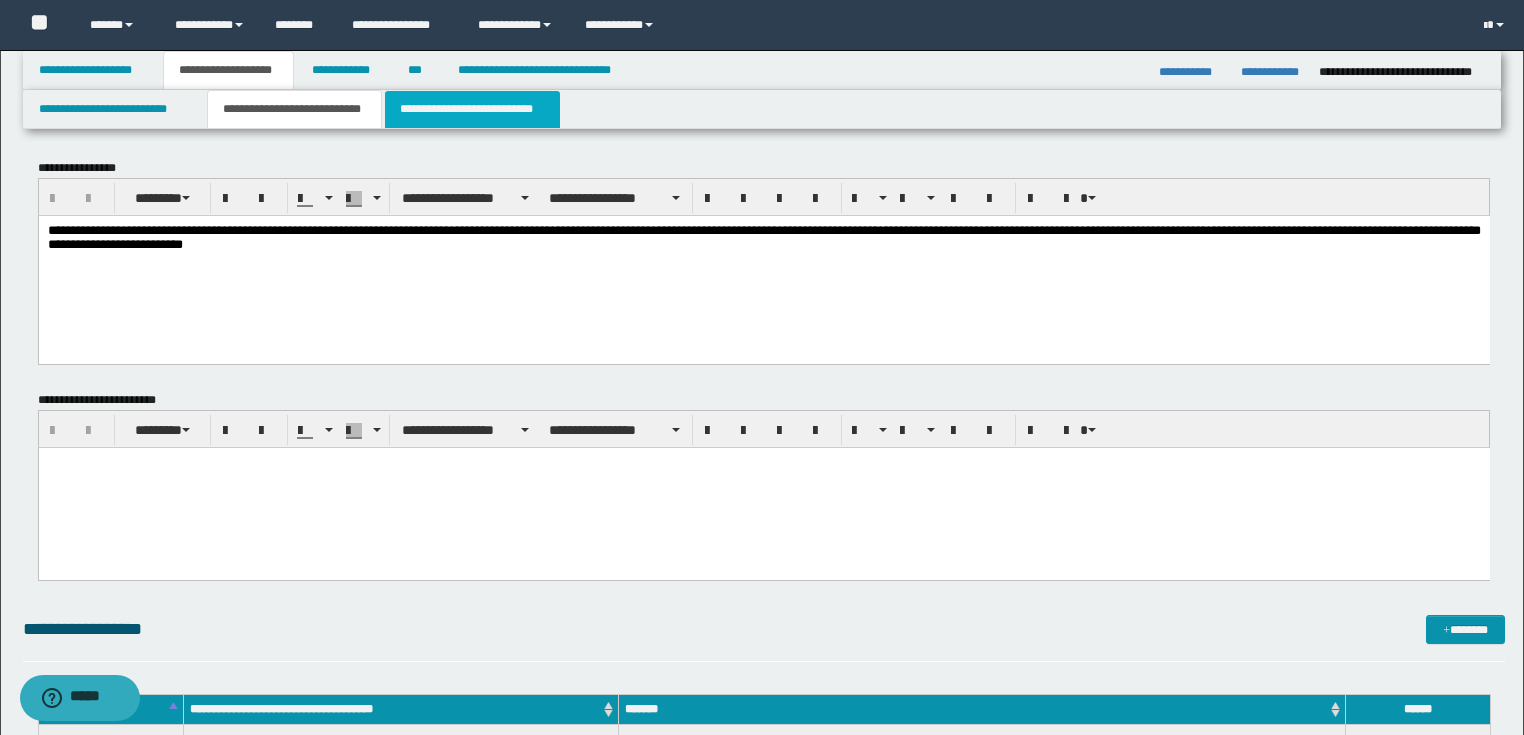 click on "**********" at bounding box center [472, 109] 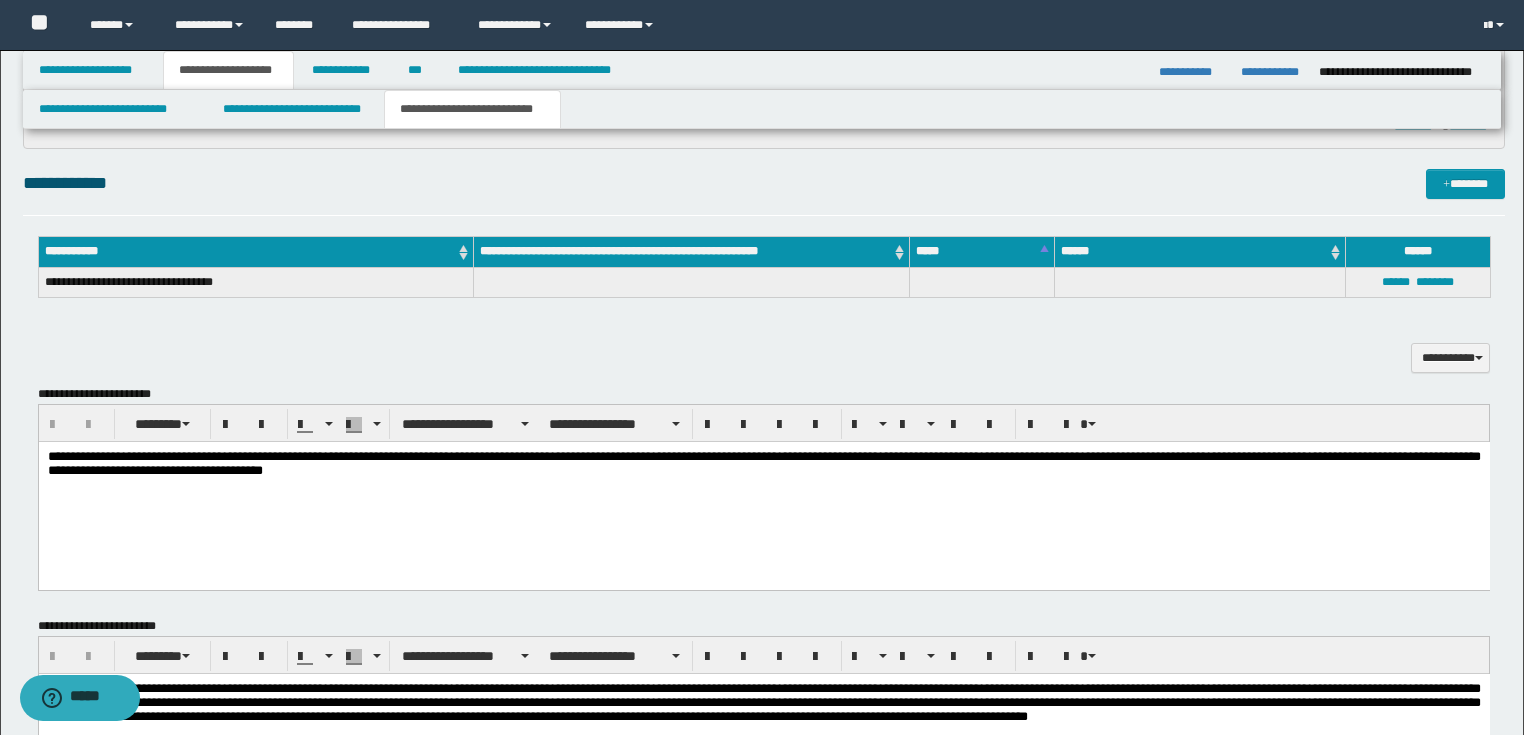 scroll, scrollTop: 800, scrollLeft: 0, axis: vertical 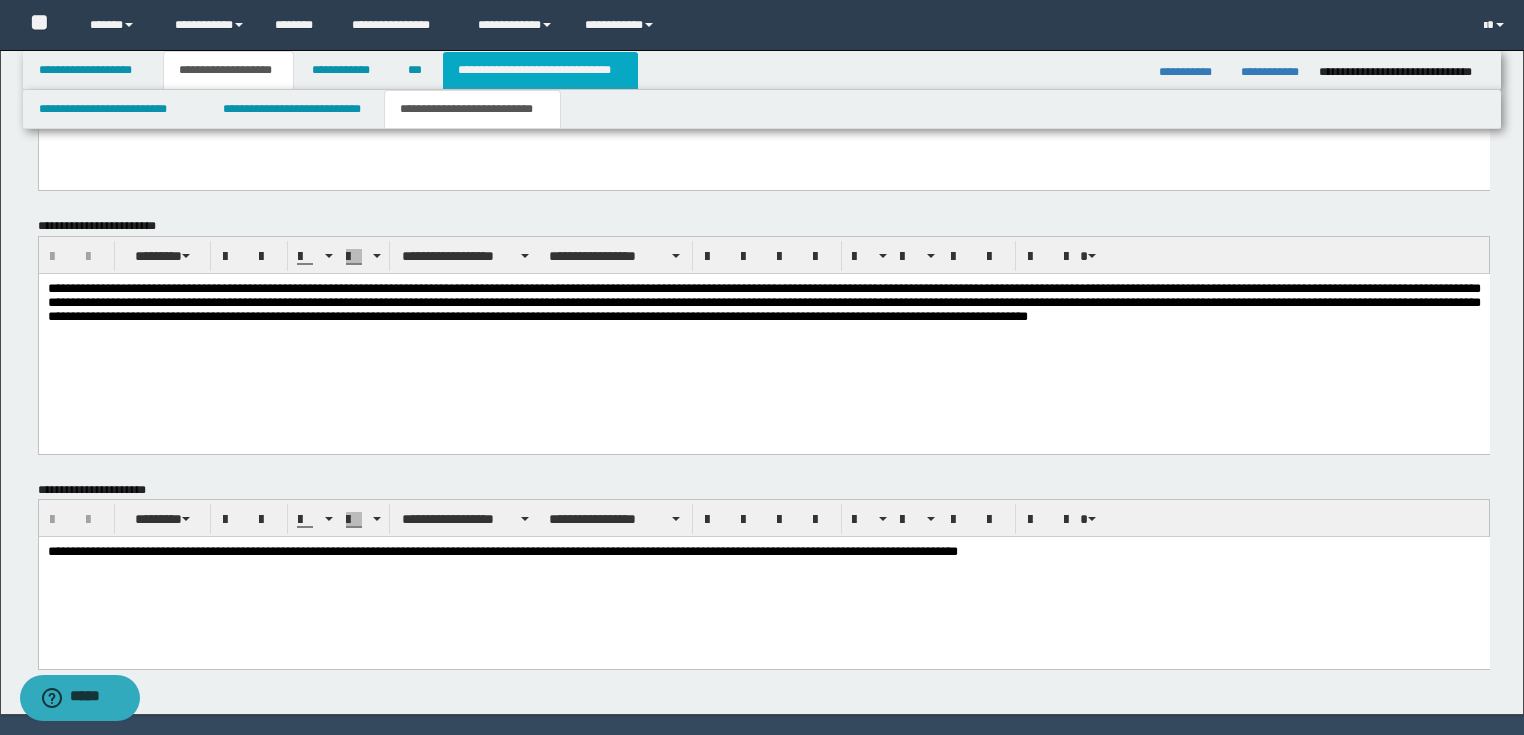 click on "**********" at bounding box center (540, 70) 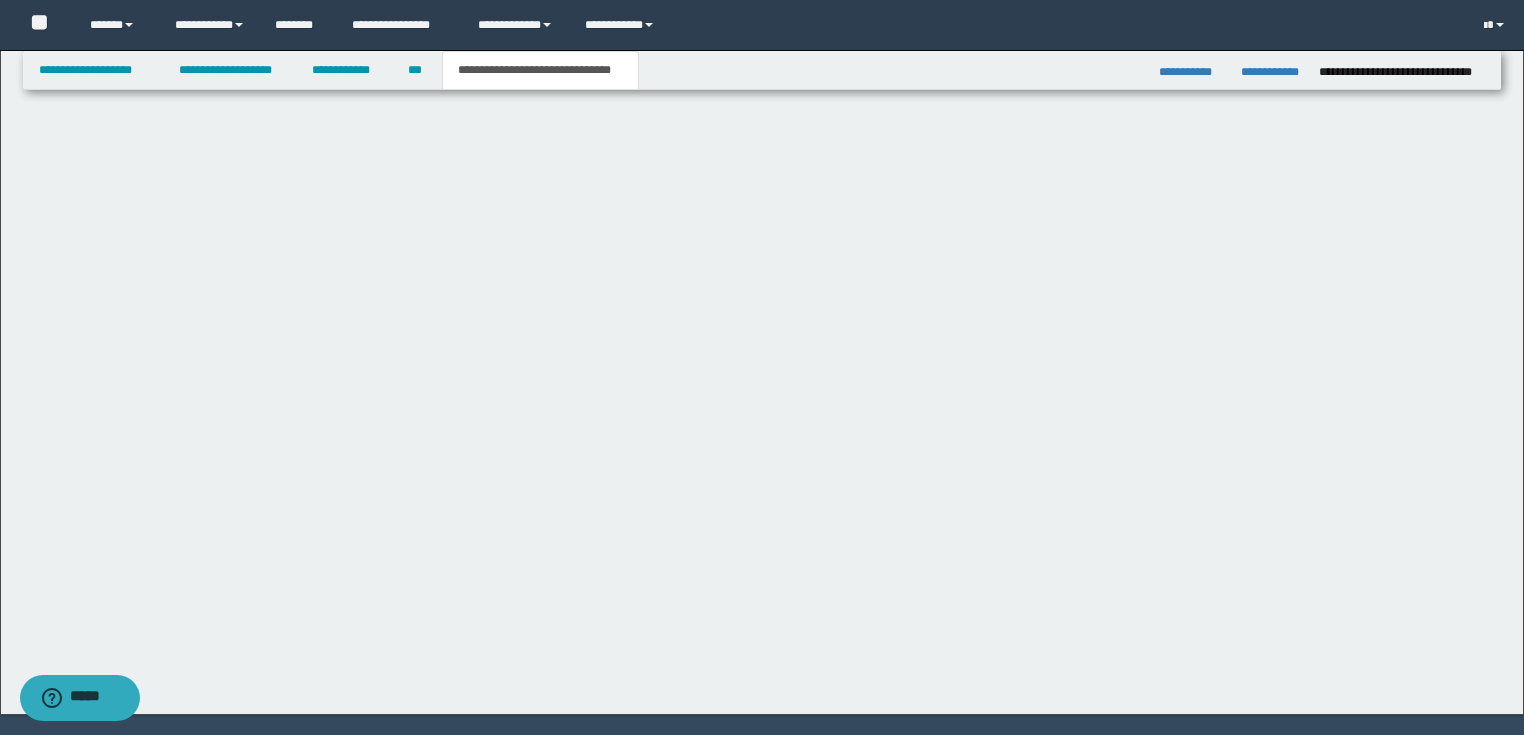 scroll, scrollTop: 666, scrollLeft: 0, axis: vertical 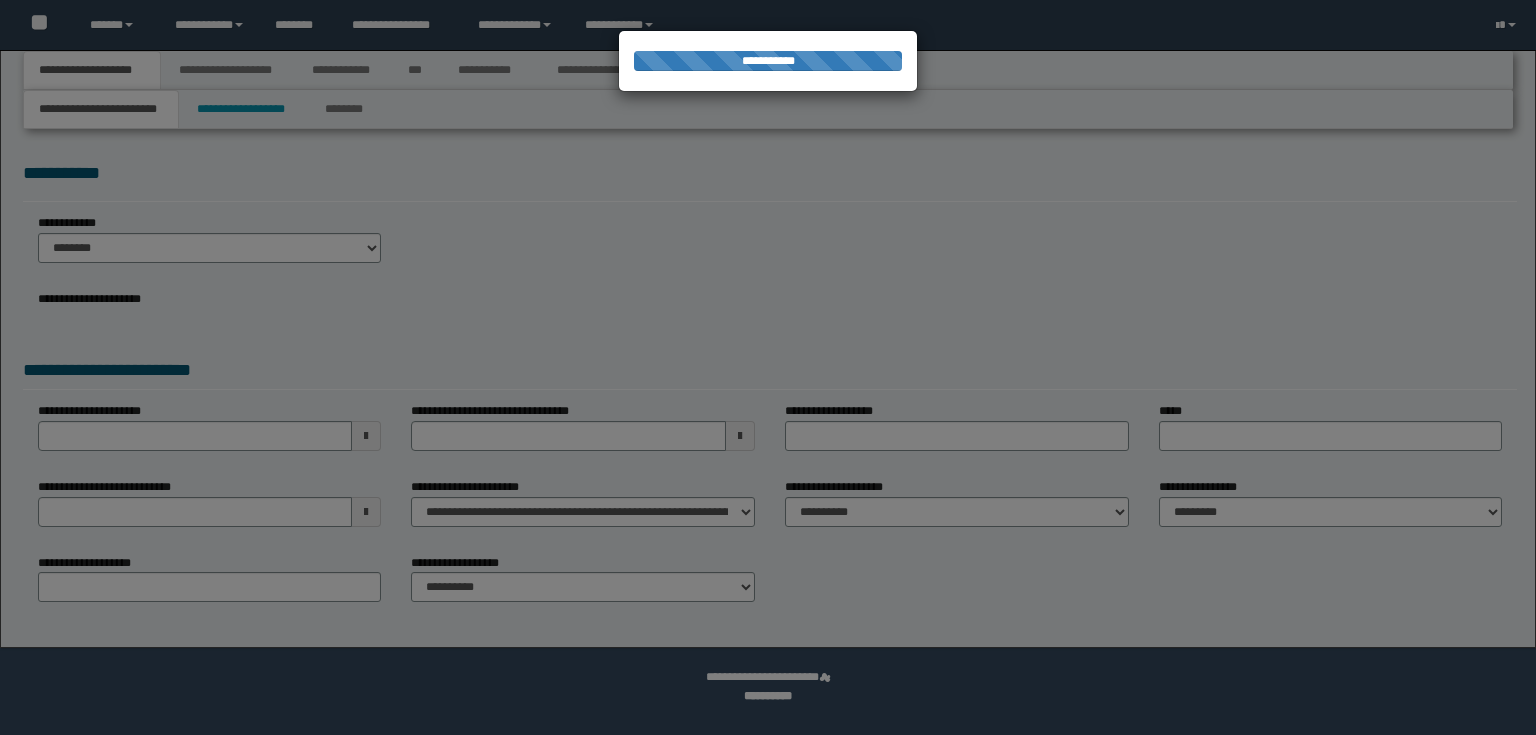 type on "**********" 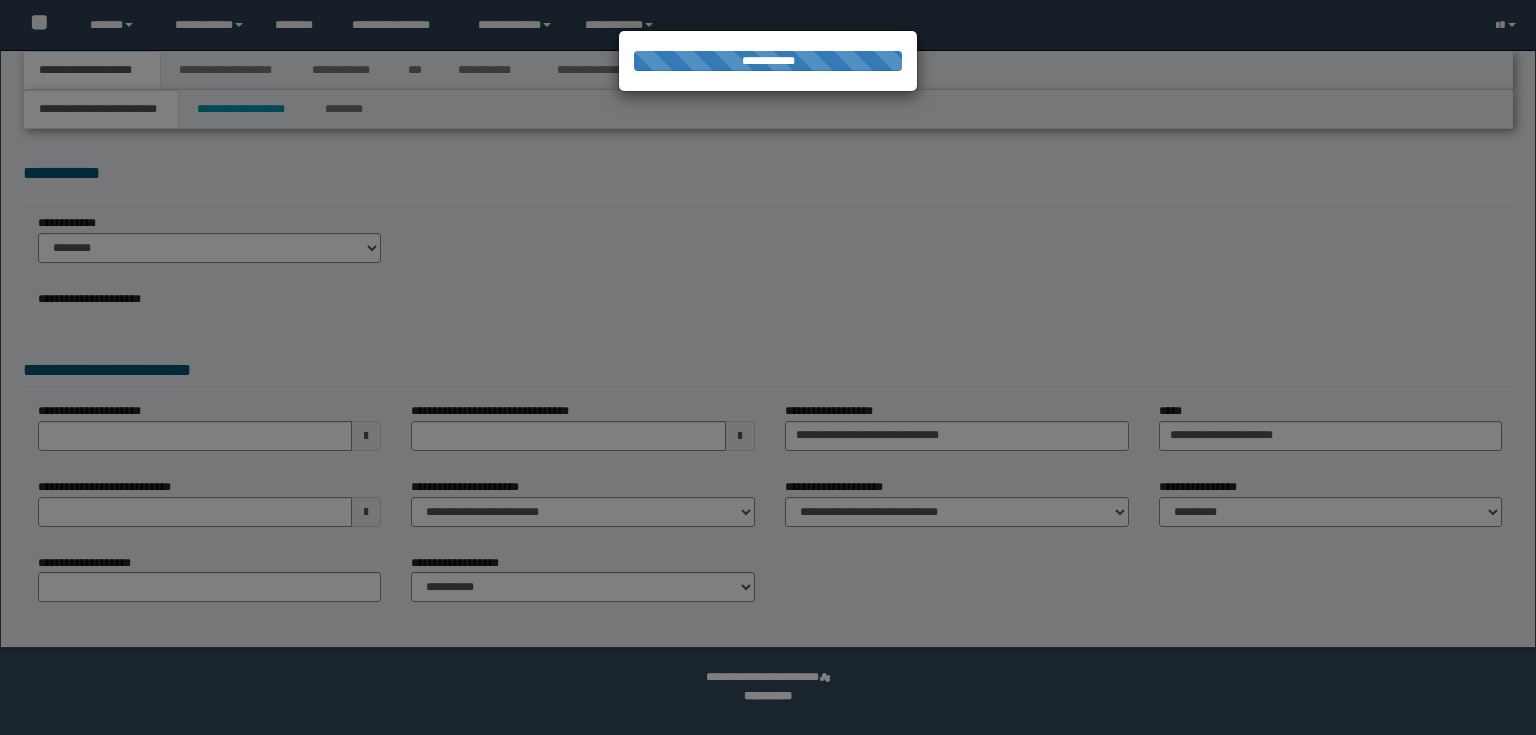 select on "*" 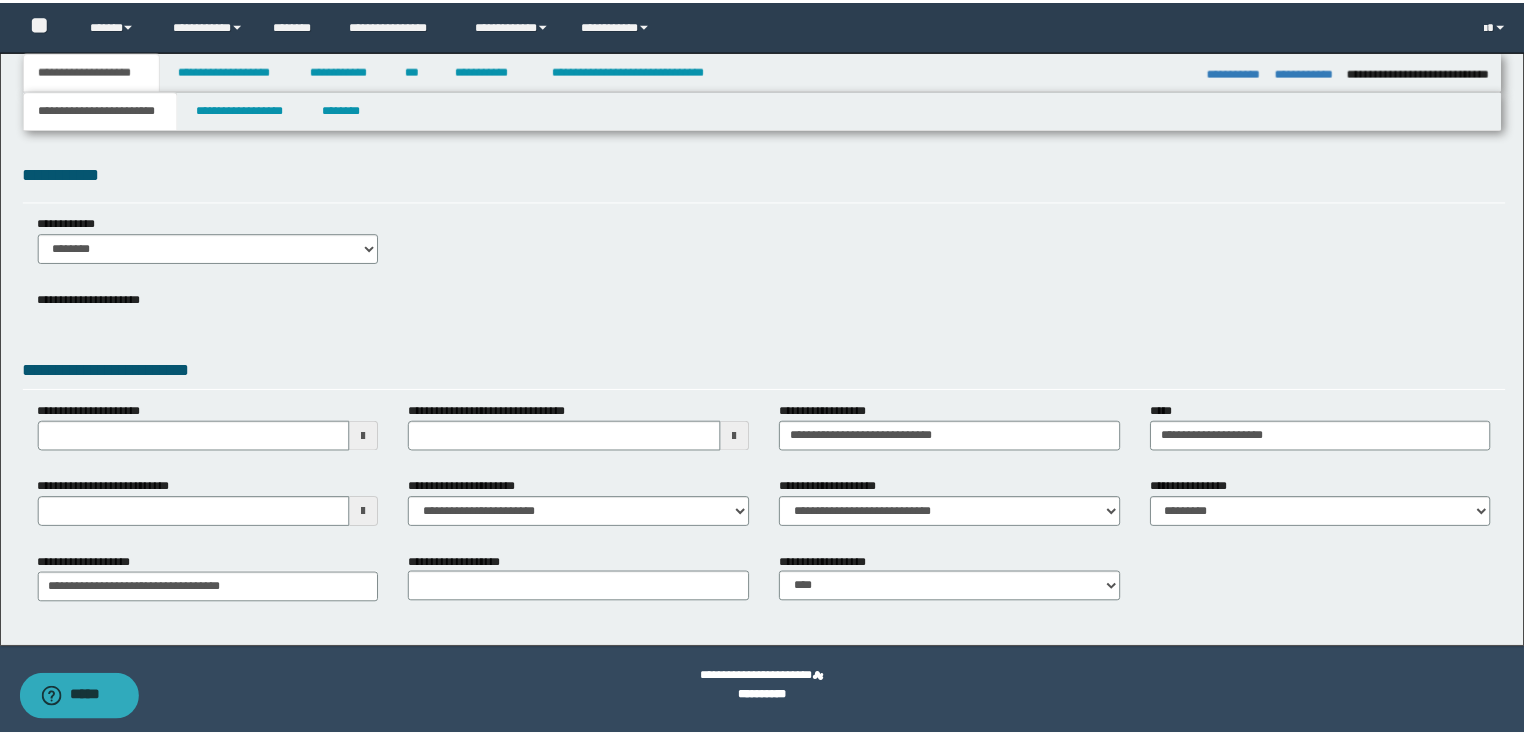 scroll, scrollTop: 0, scrollLeft: 0, axis: both 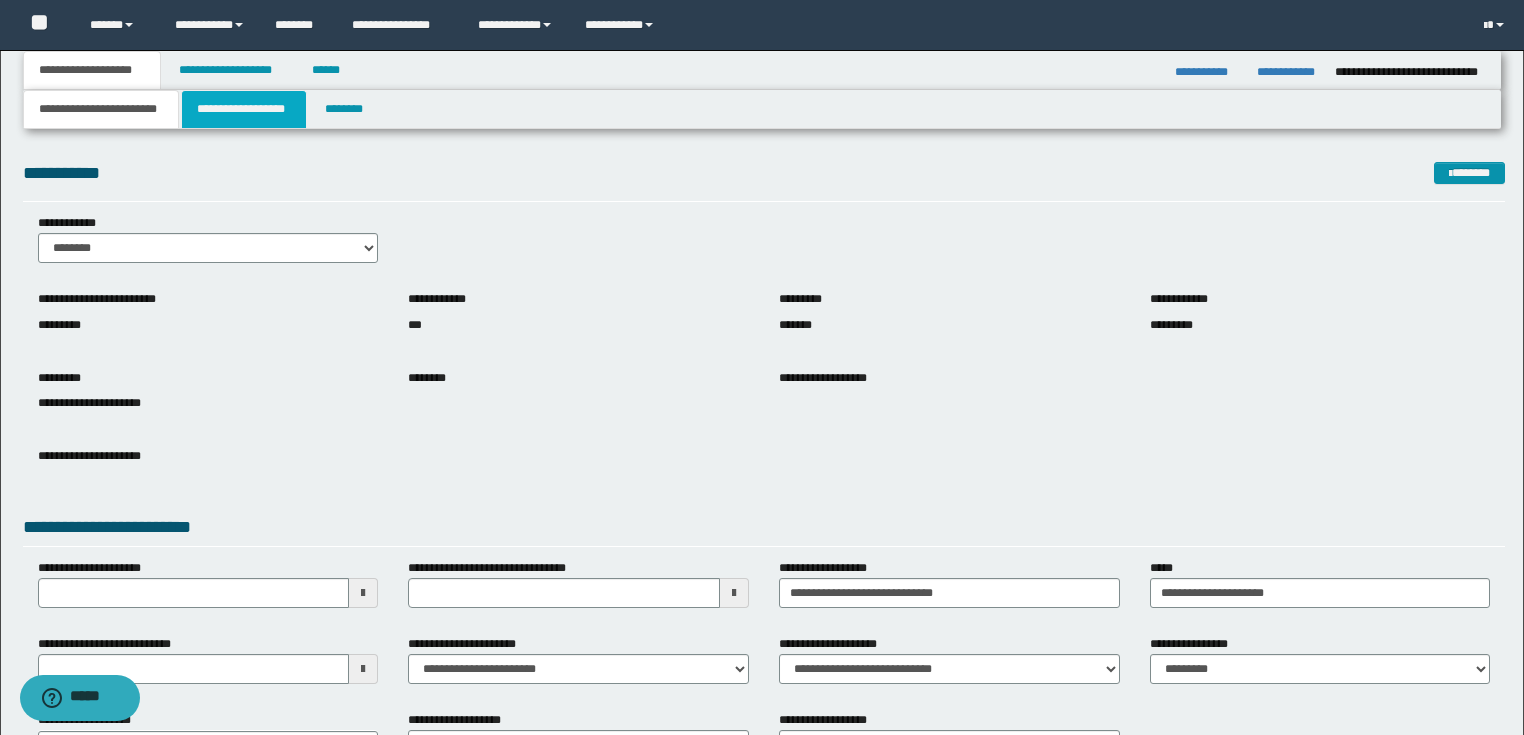 click on "**********" at bounding box center (244, 109) 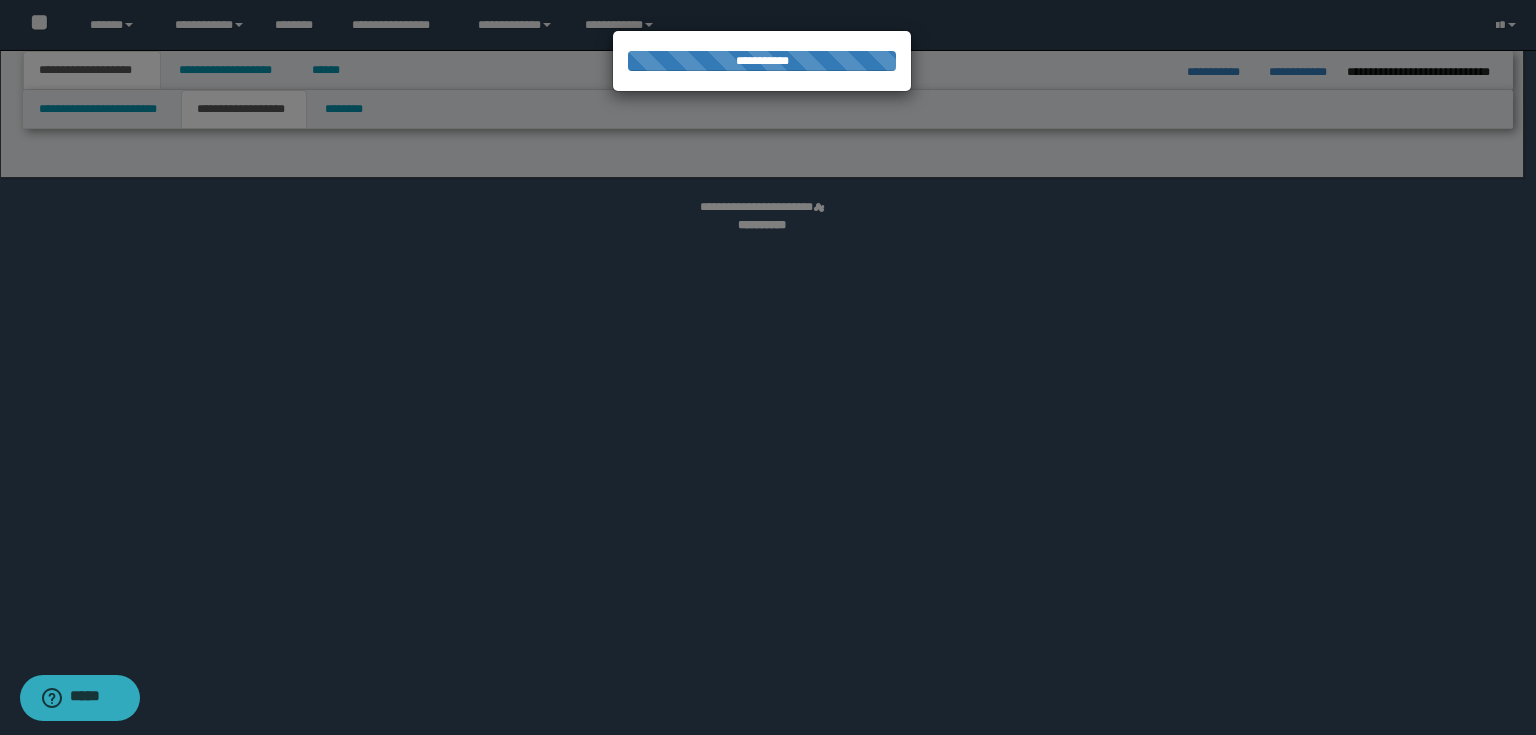 select on "*" 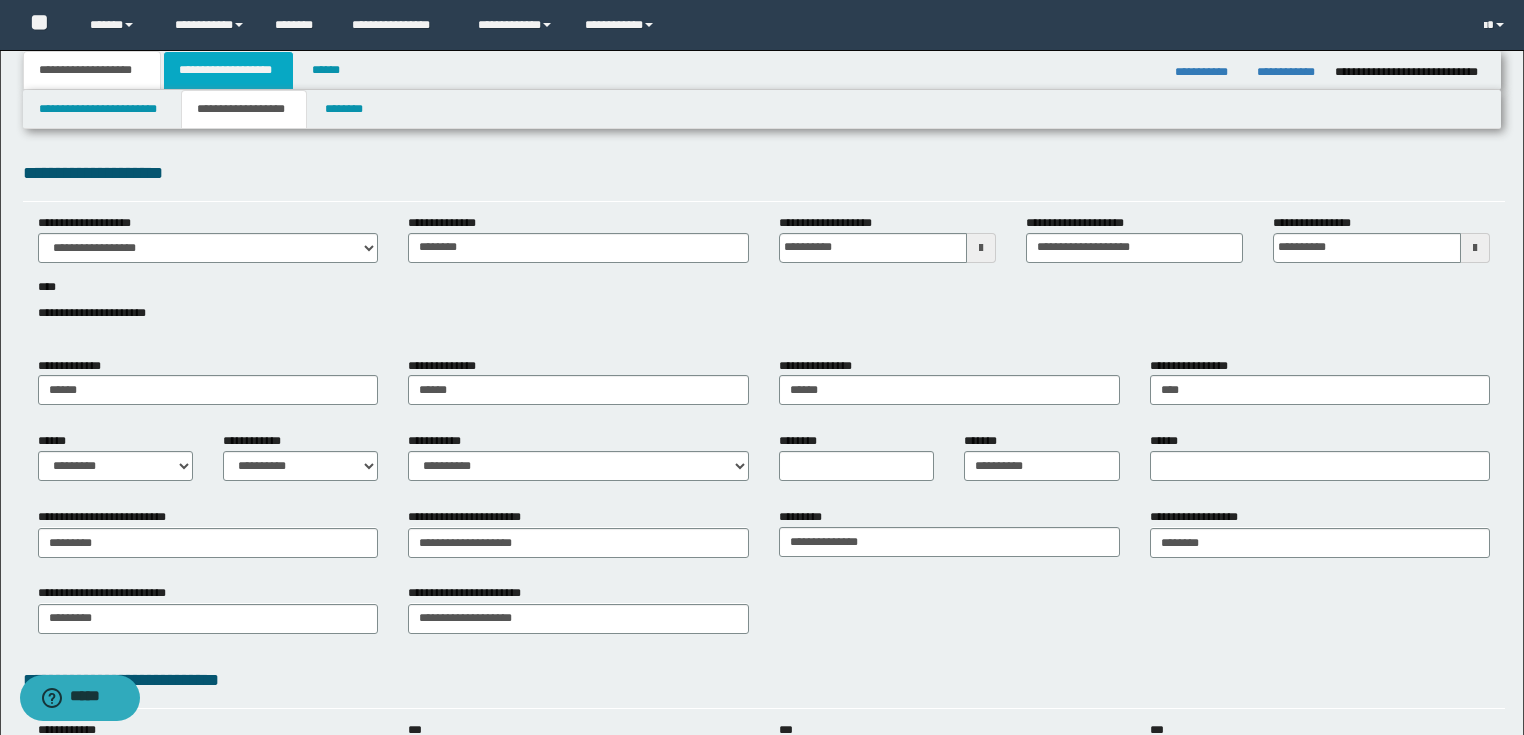 click on "**********" at bounding box center [228, 70] 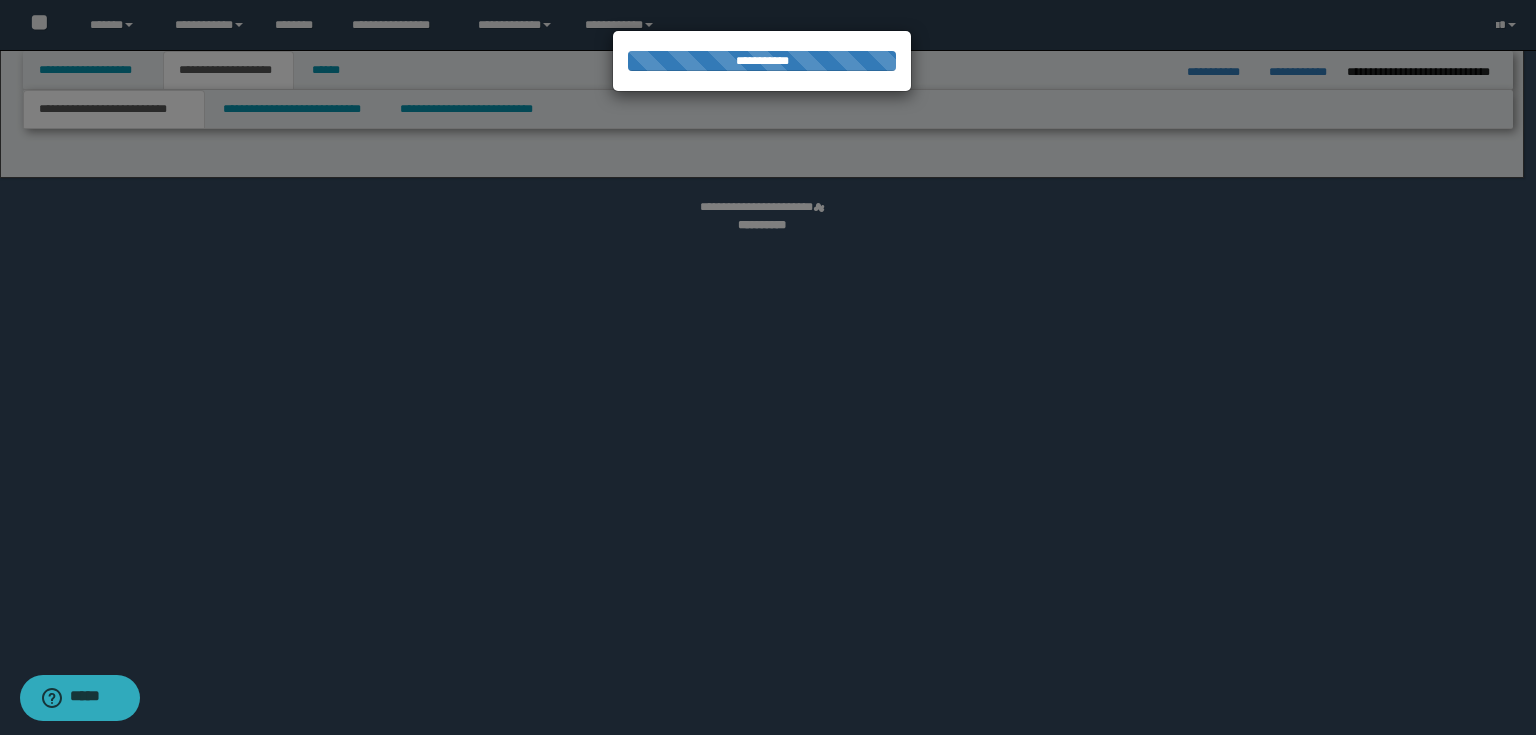 select on "*" 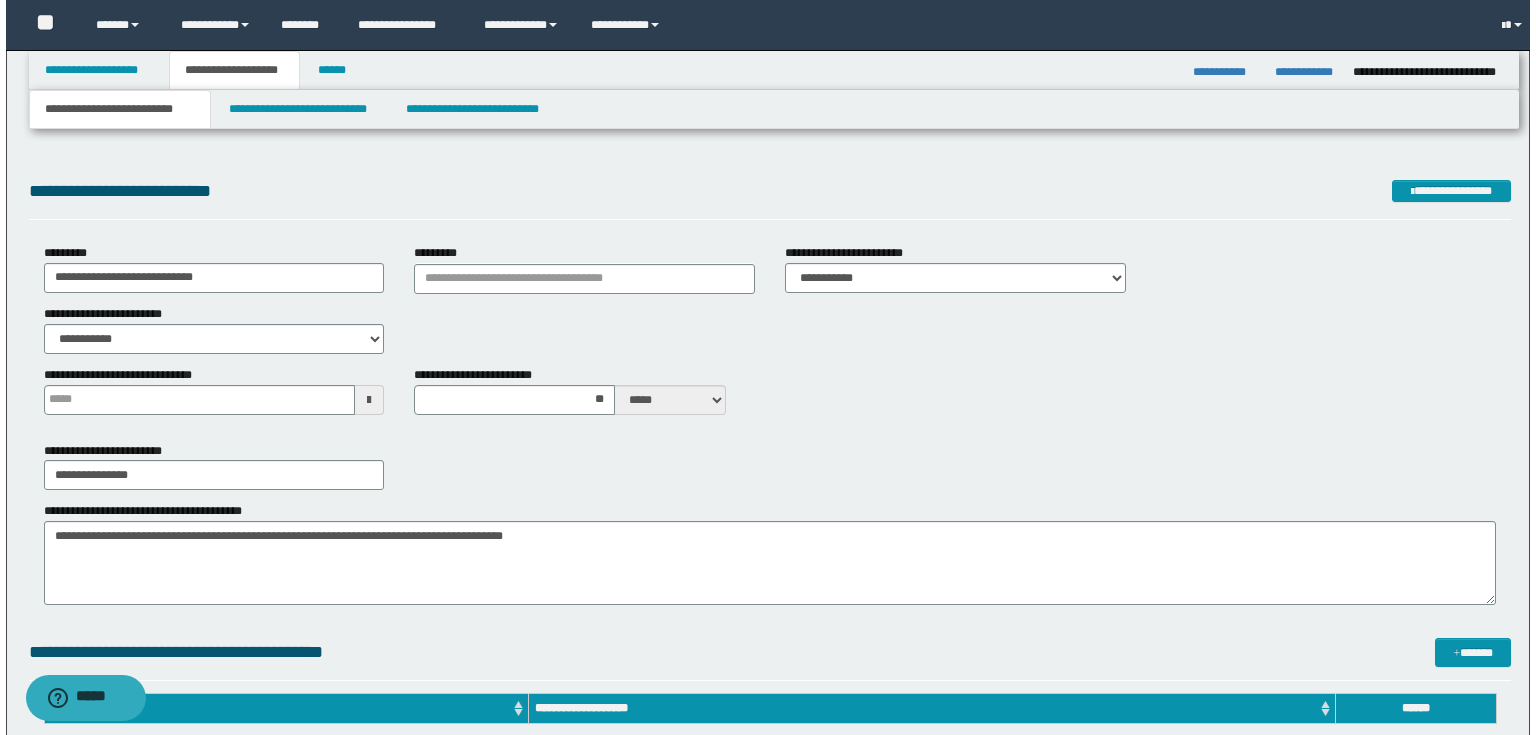 scroll, scrollTop: 0, scrollLeft: 0, axis: both 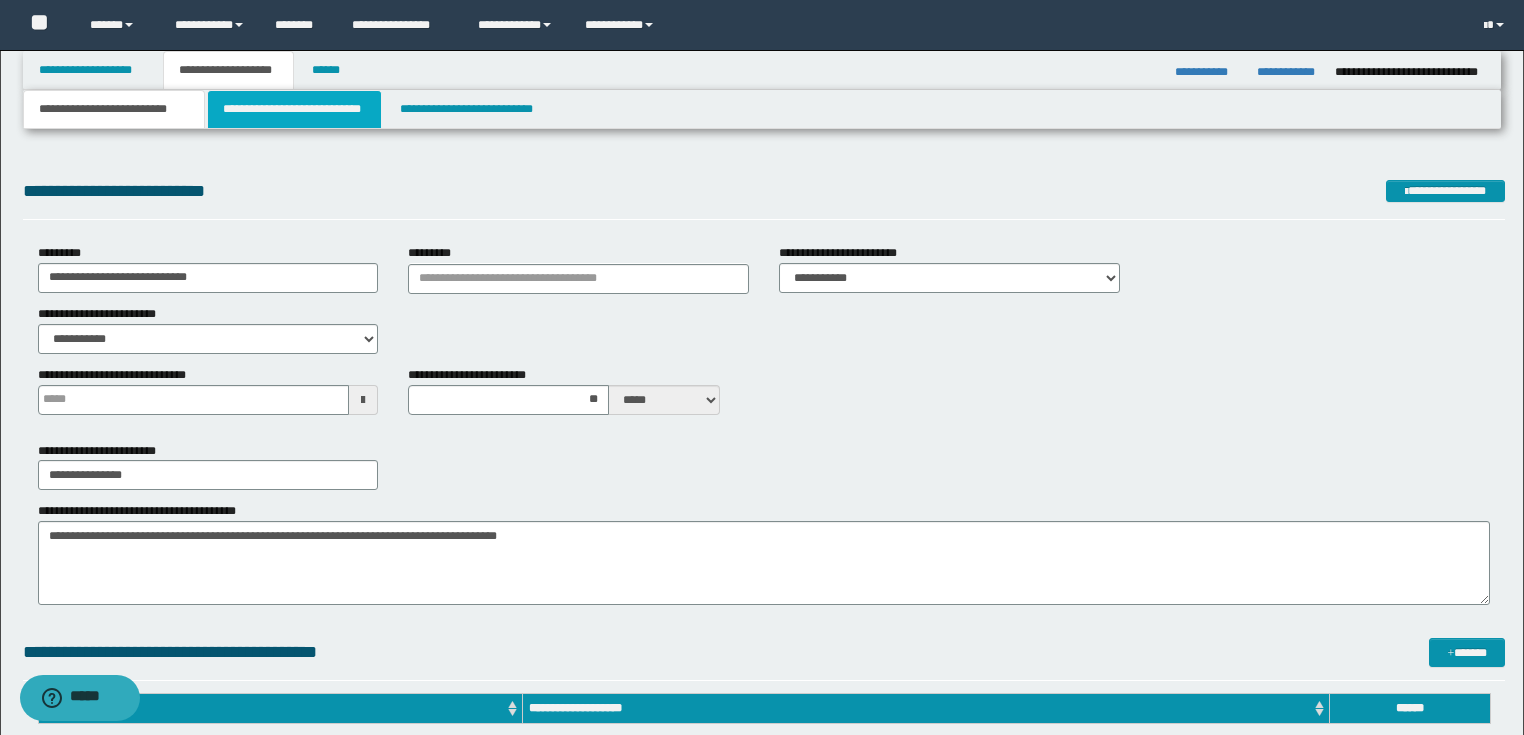 type 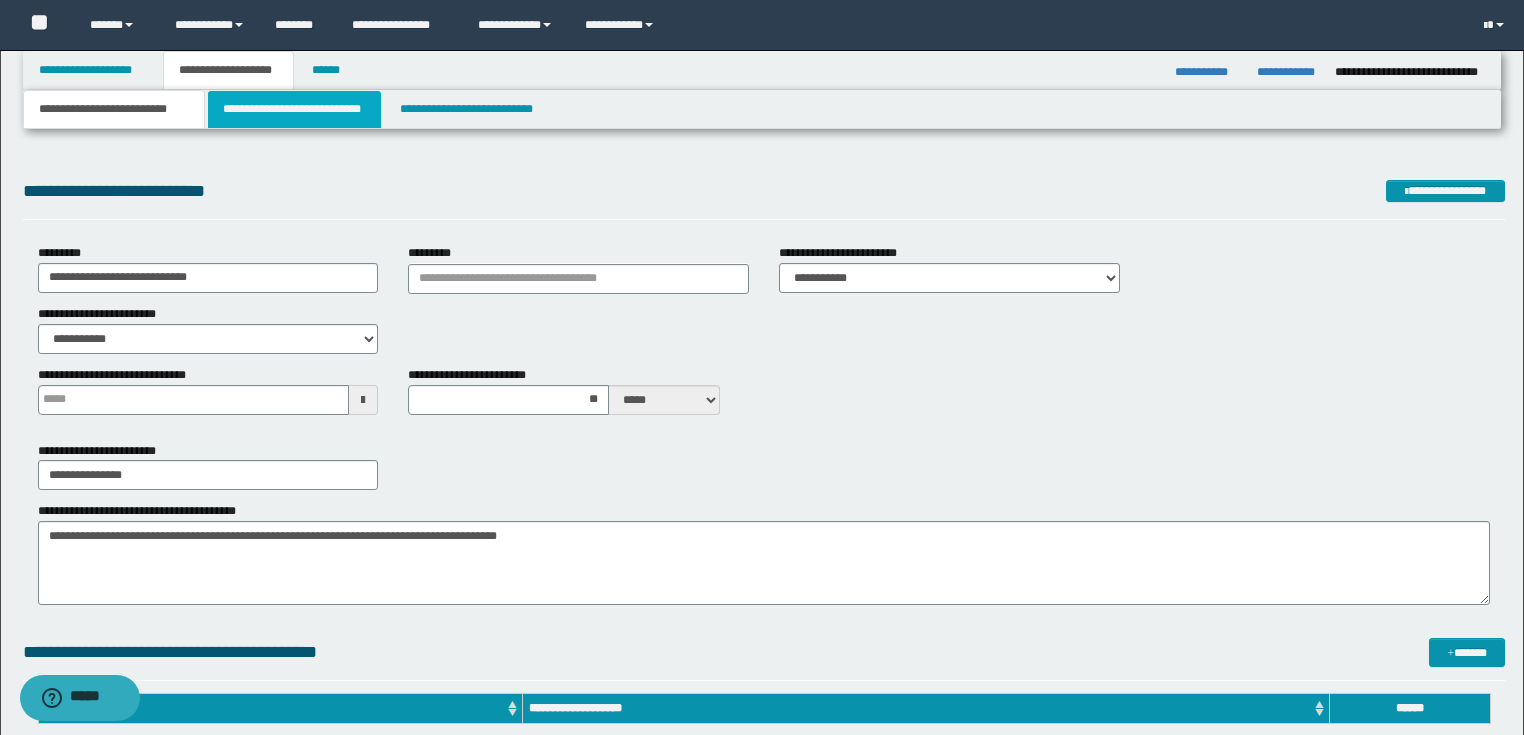type on "**" 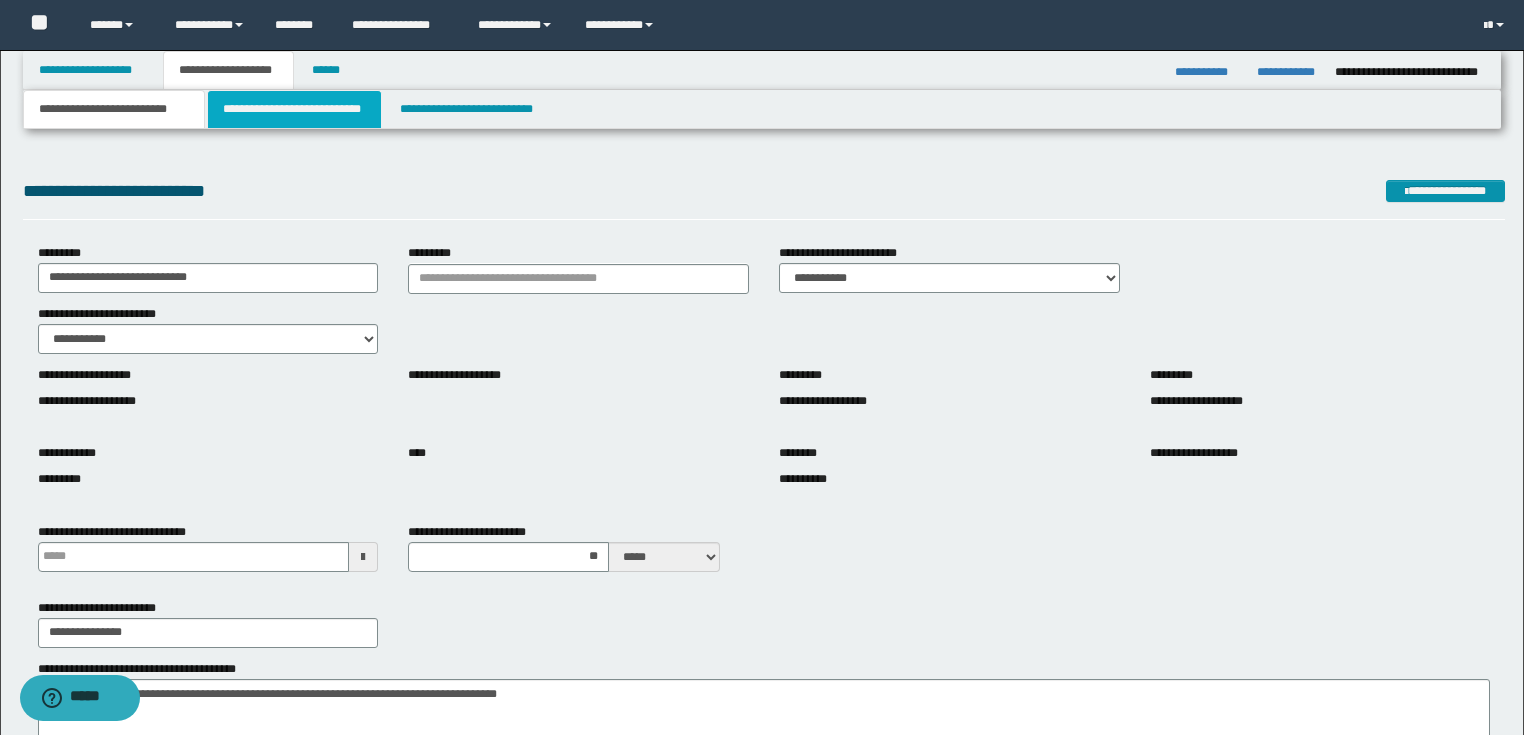 click on "**********" at bounding box center (294, 109) 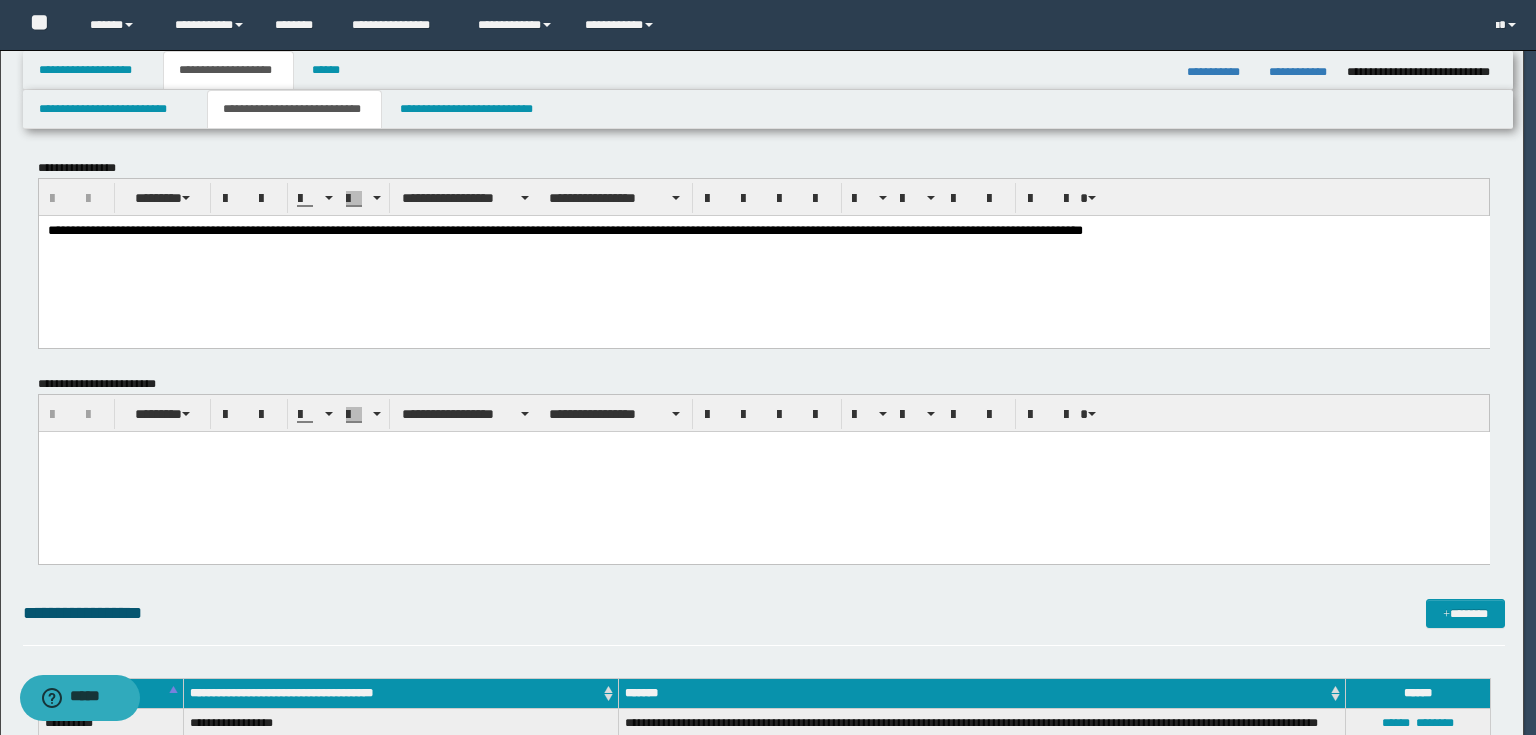 scroll, scrollTop: 0, scrollLeft: 0, axis: both 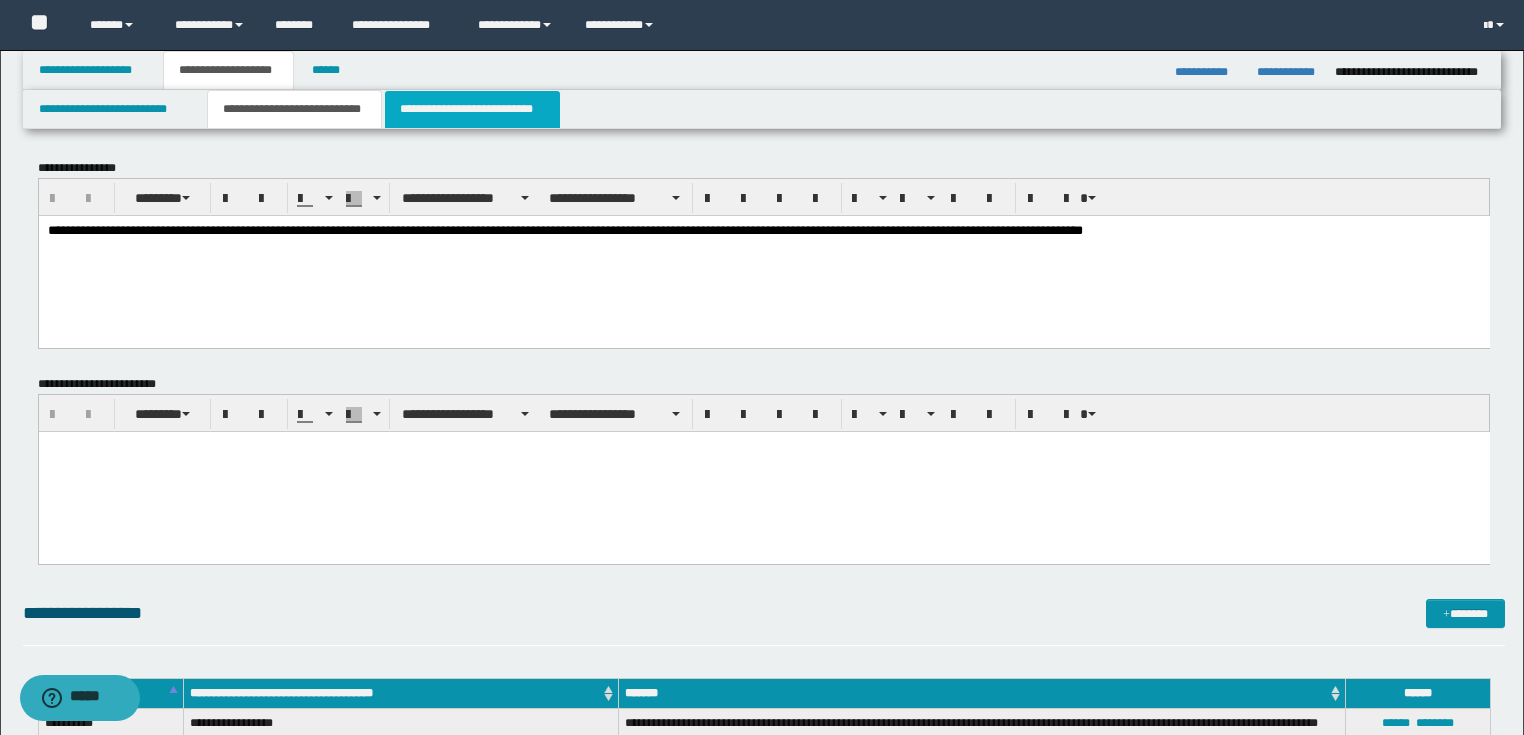 click on "**********" at bounding box center (472, 109) 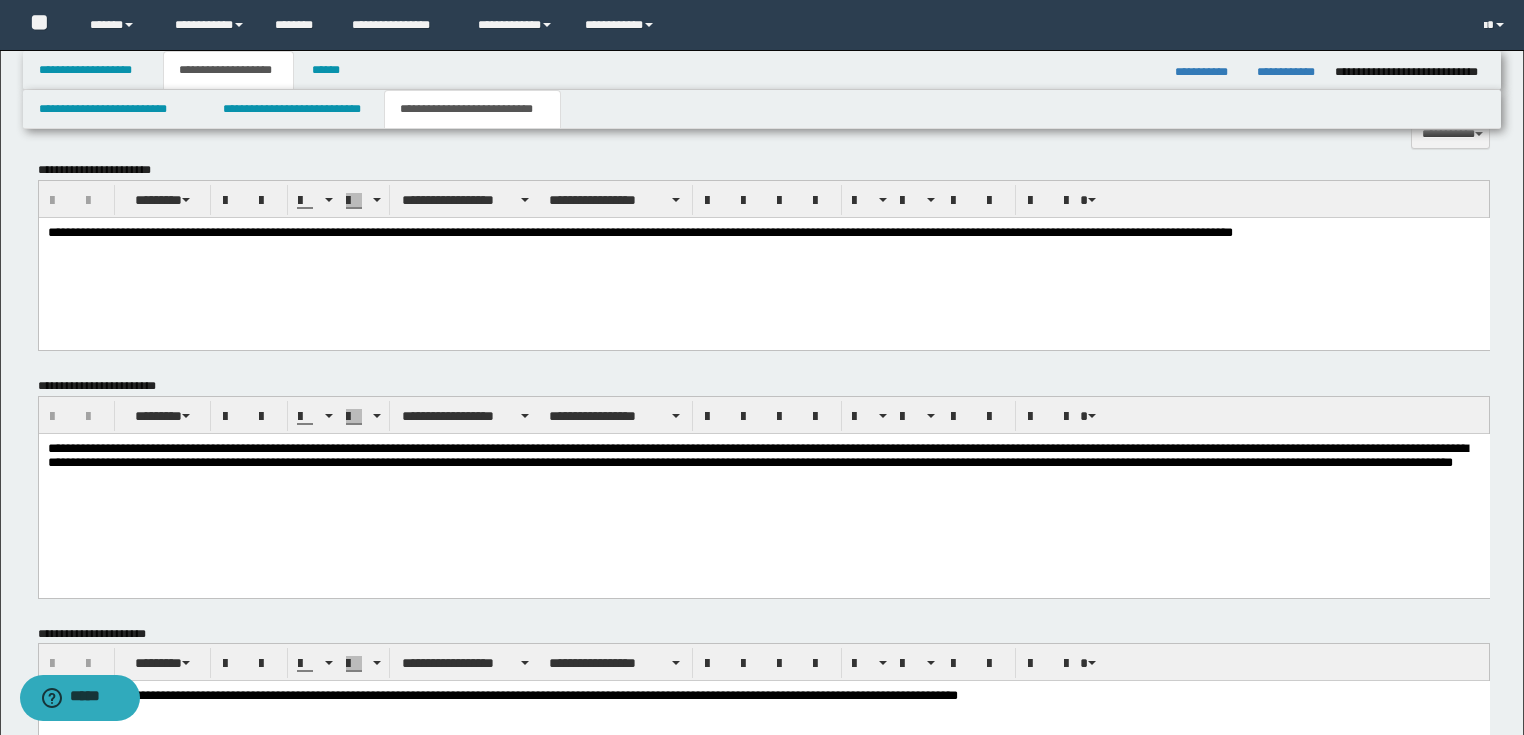 scroll, scrollTop: 840, scrollLeft: 0, axis: vertical 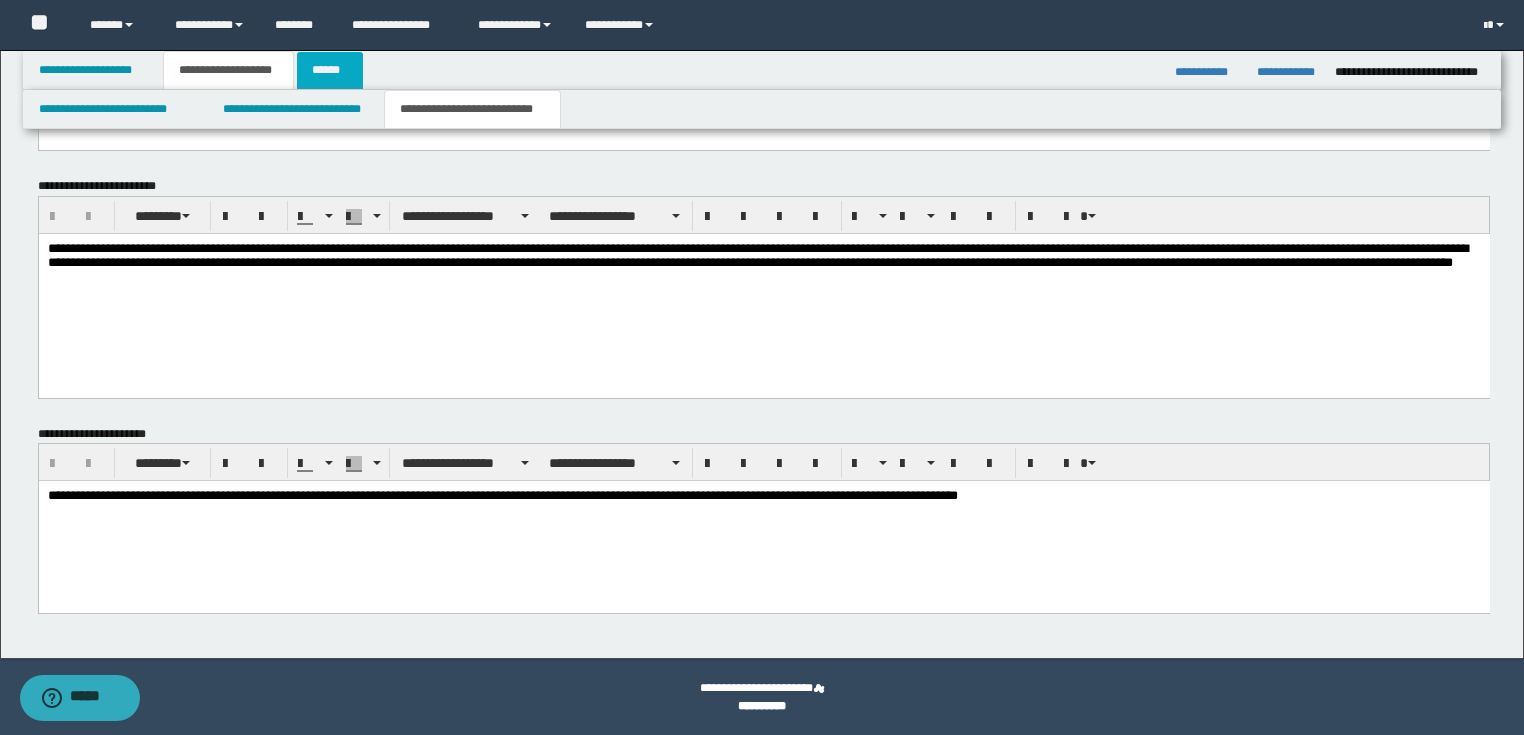 click on "******" at bounding box center (330, 70) 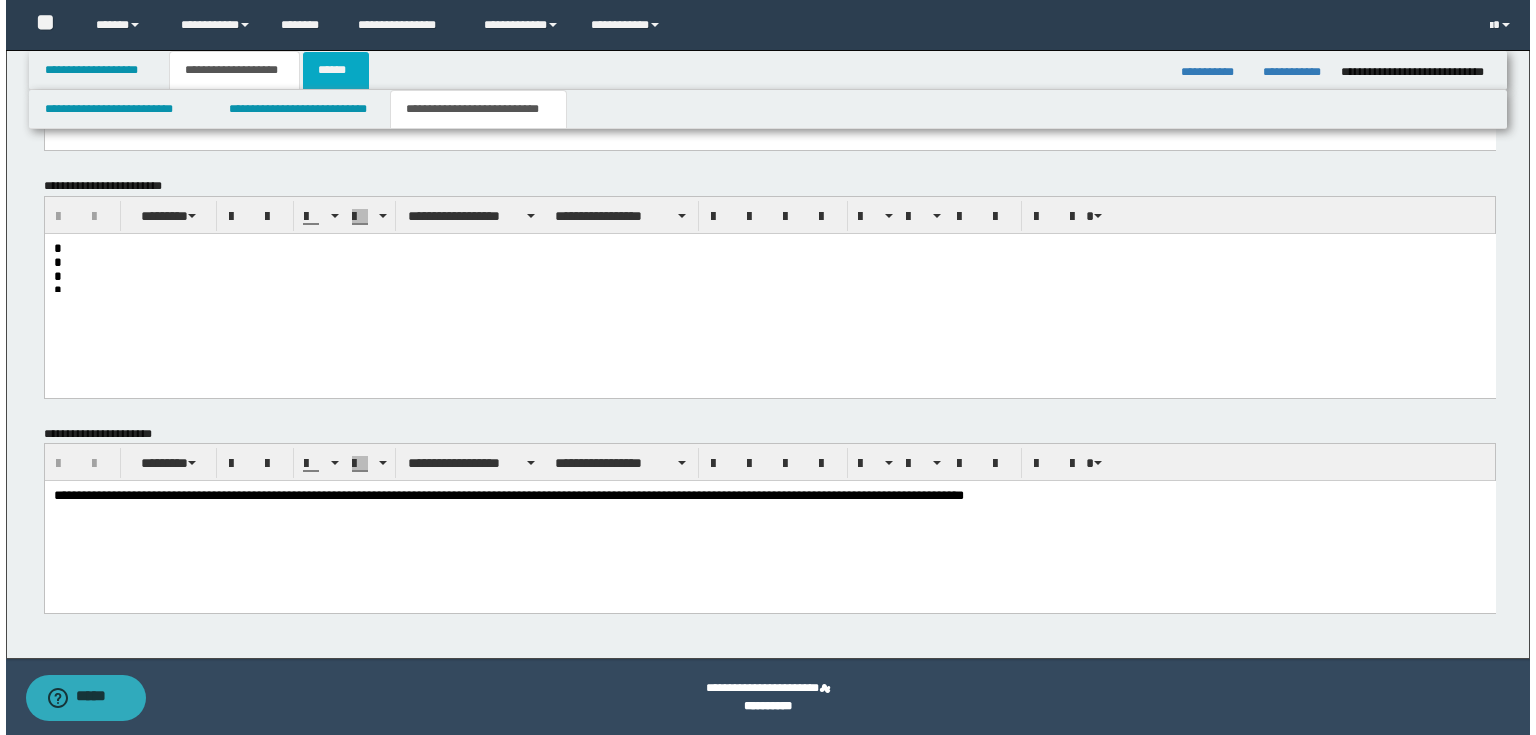 scroll, scrollTop: 0, scrollLeft: 0, axis: both 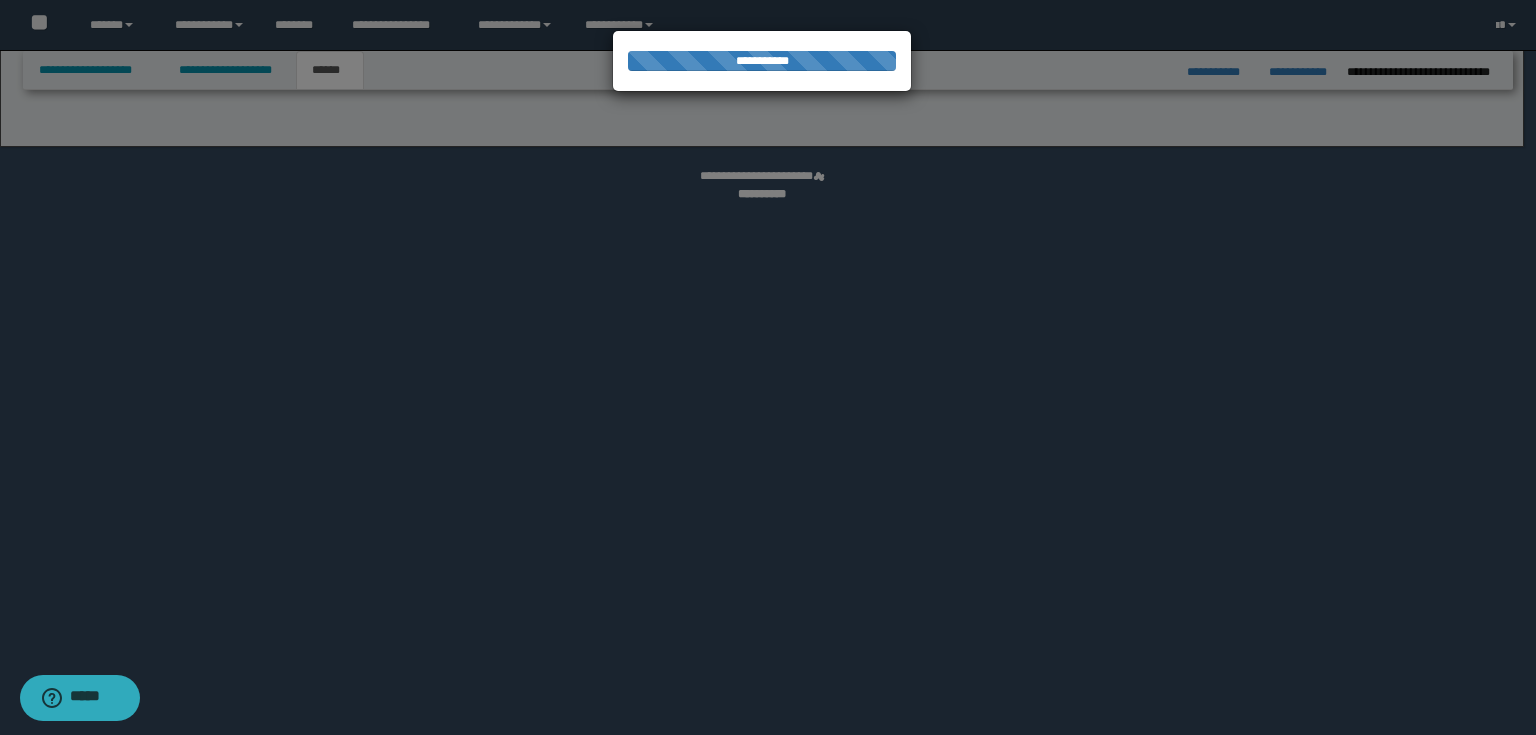 select on "*" 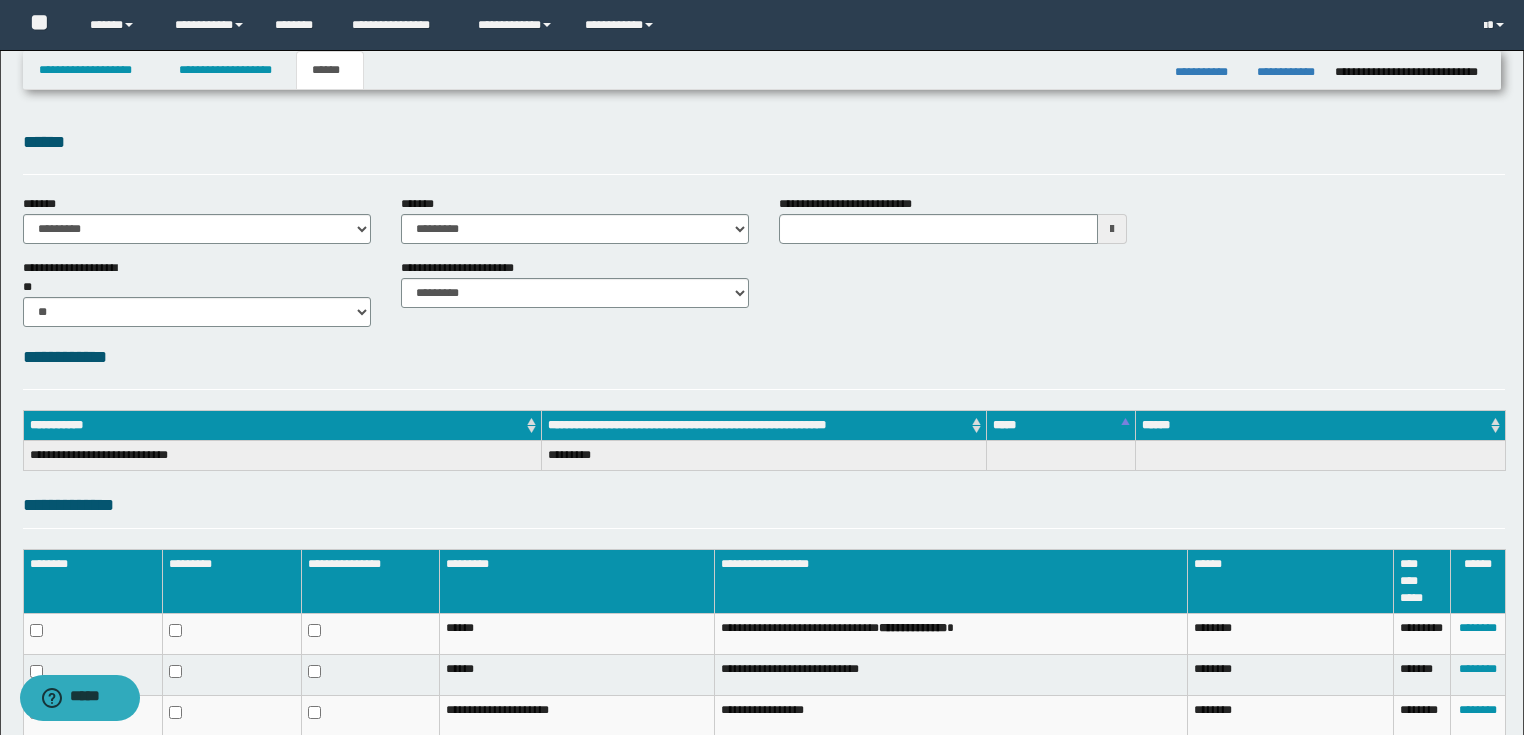 scroll, scrollTop: 167, scrollLeft: 0, axis: vertical 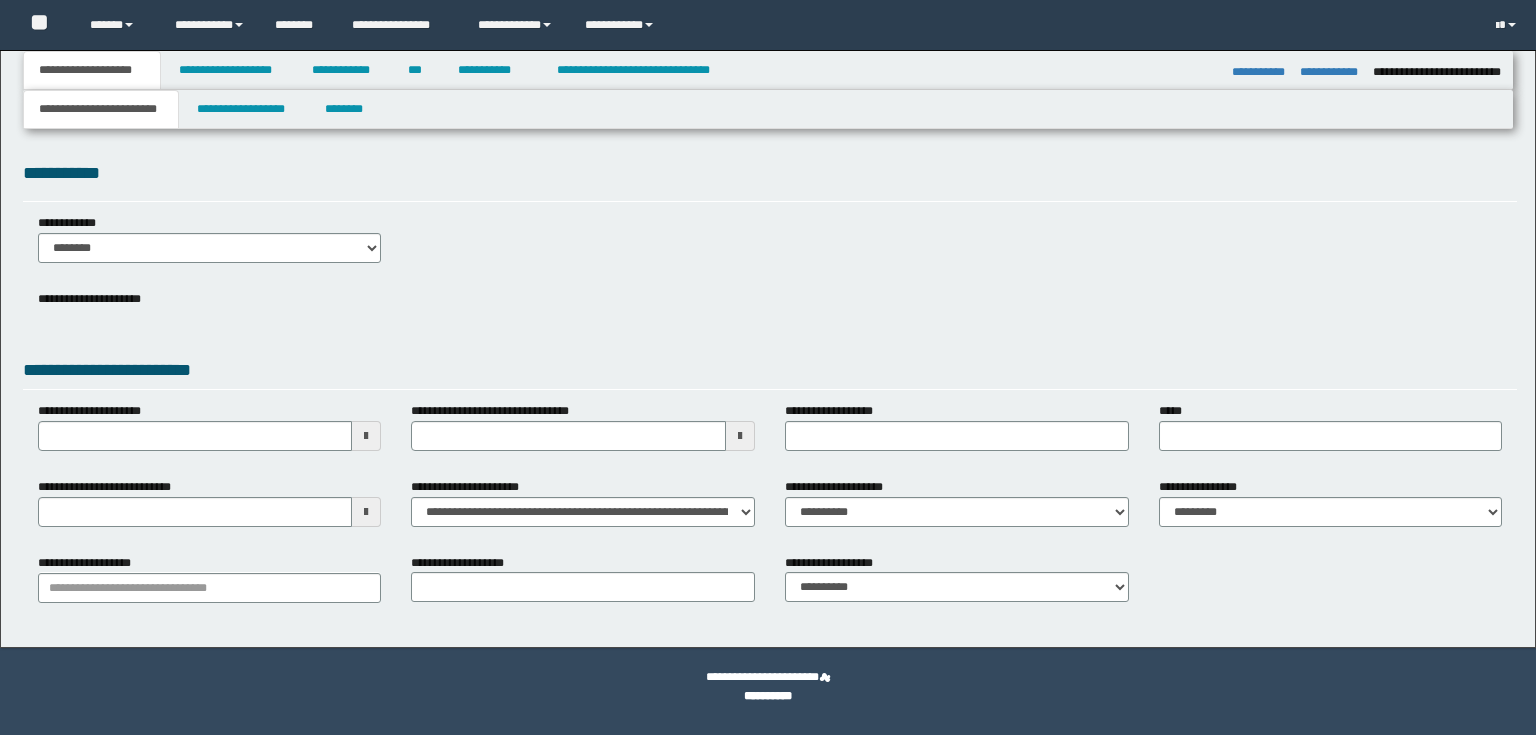 type on "**********" 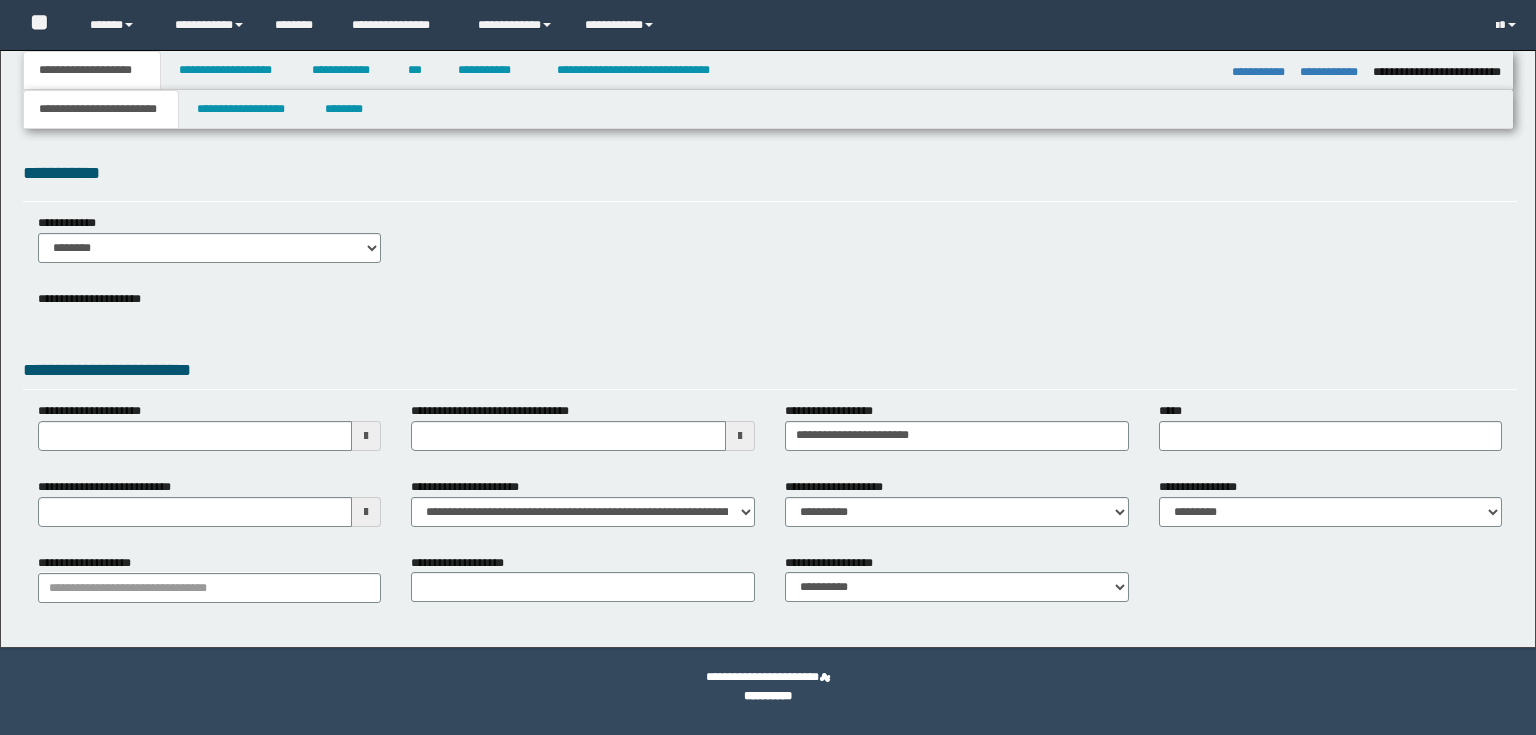type on "**********" 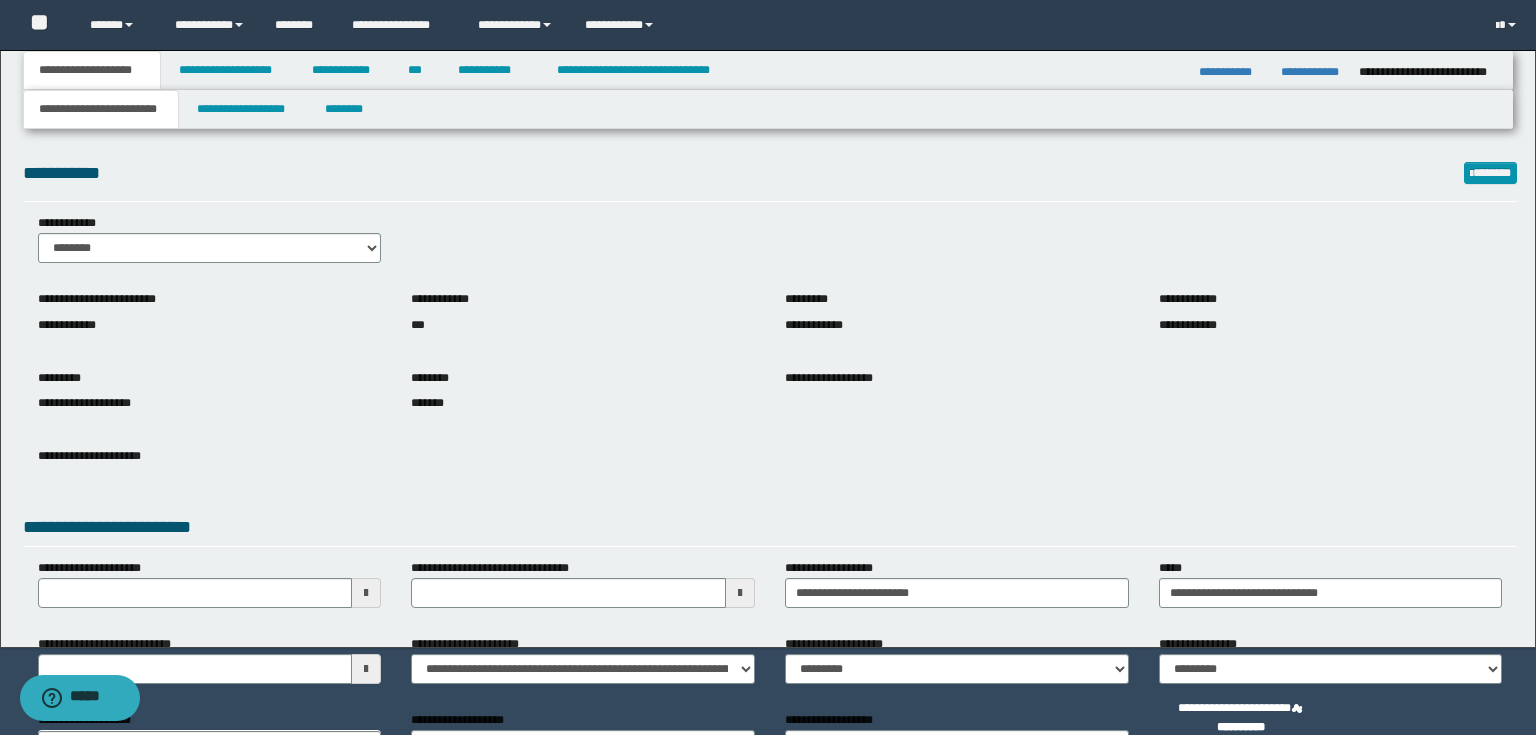 scroll, scrollTop: 0, scrollLeft: 0, axis: both 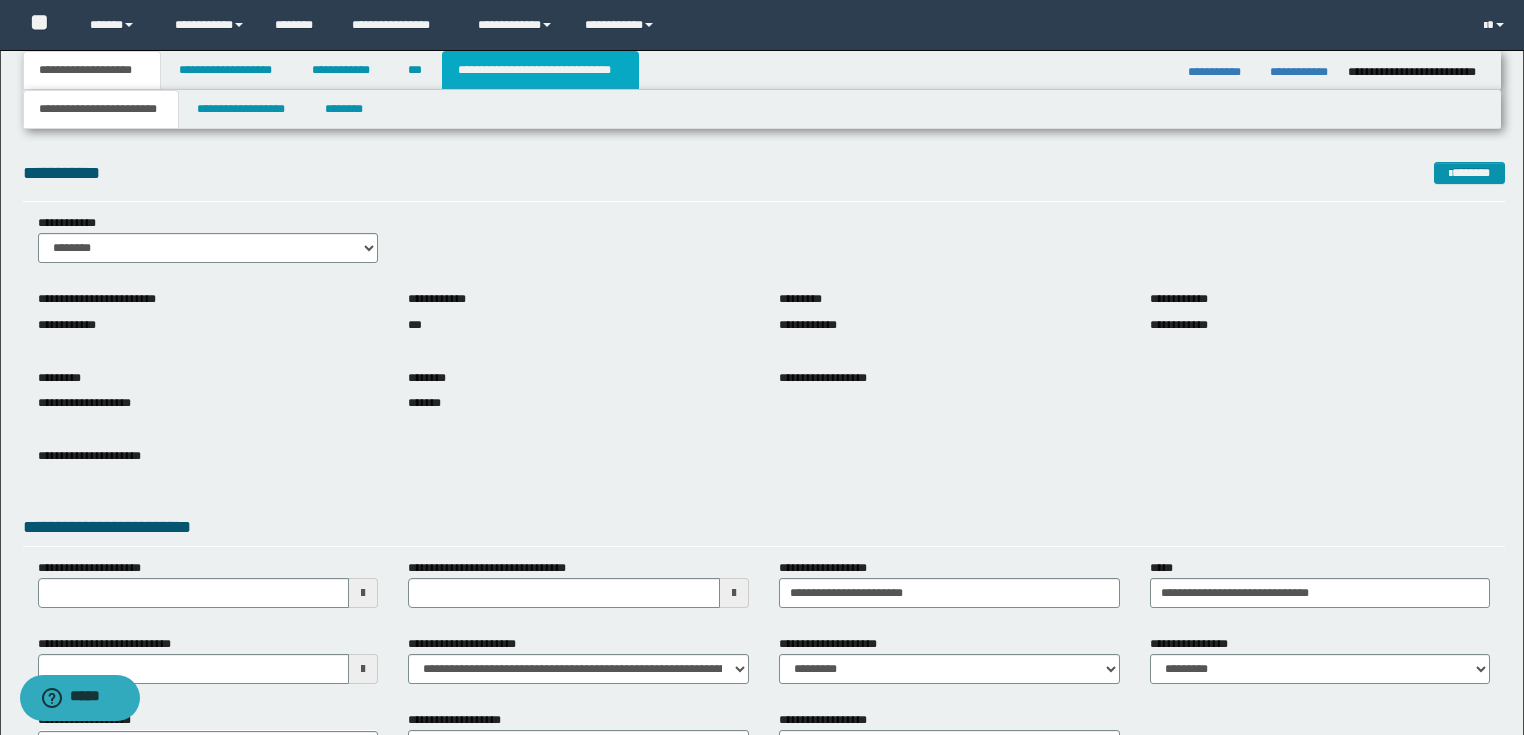 click on "**********" at bounding box center (540, 70) 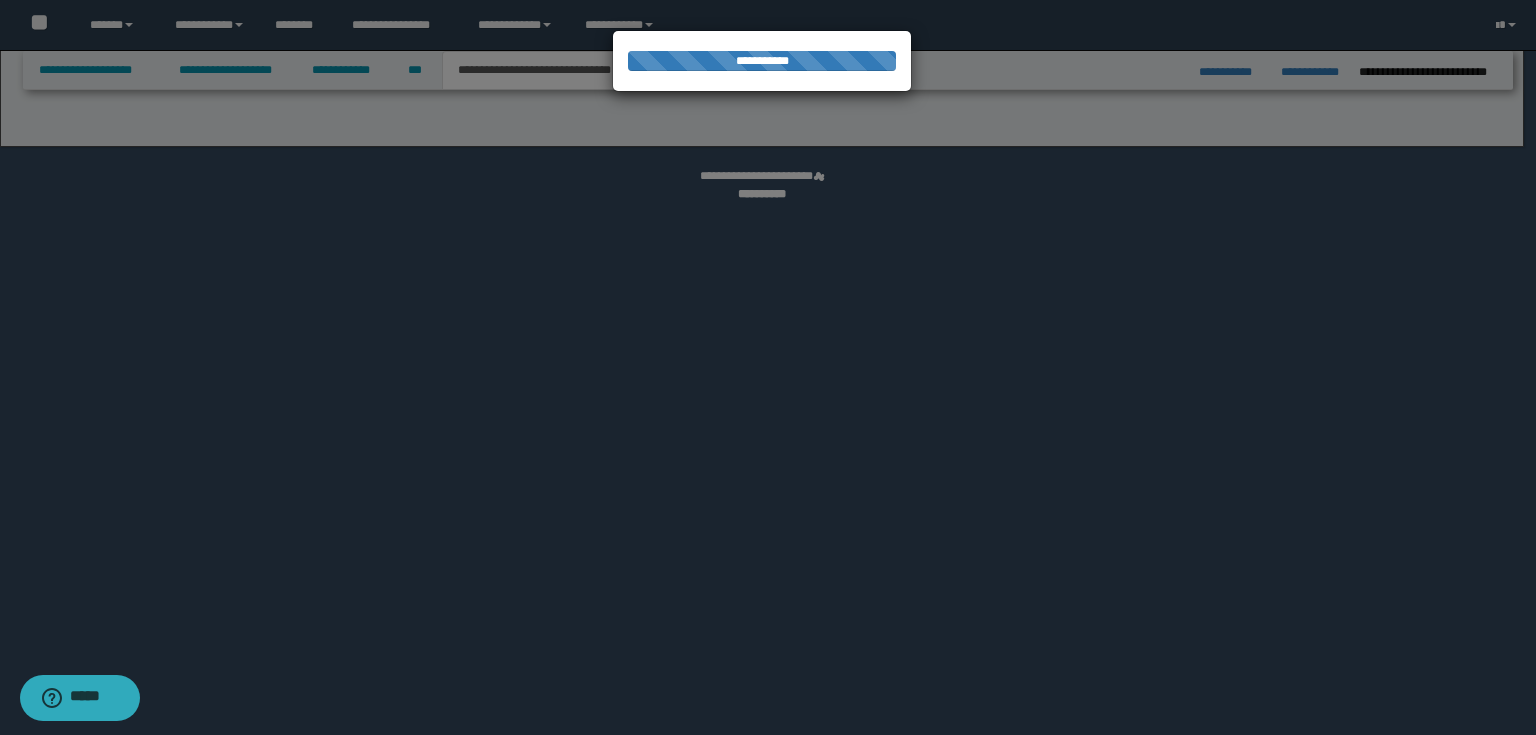 select on "*" 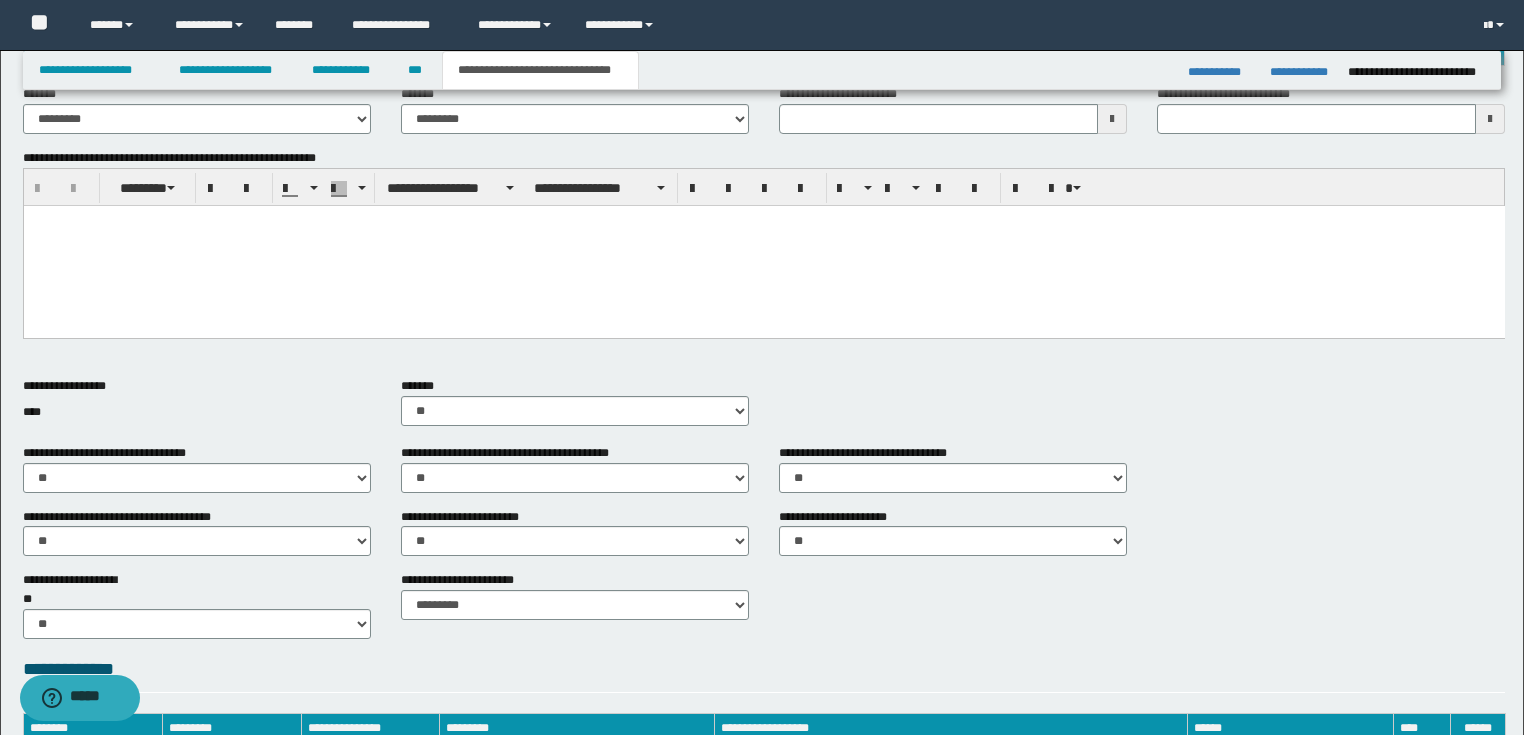 scroll, scrollTop: 732, scrollLeft: 0, axis: vertical 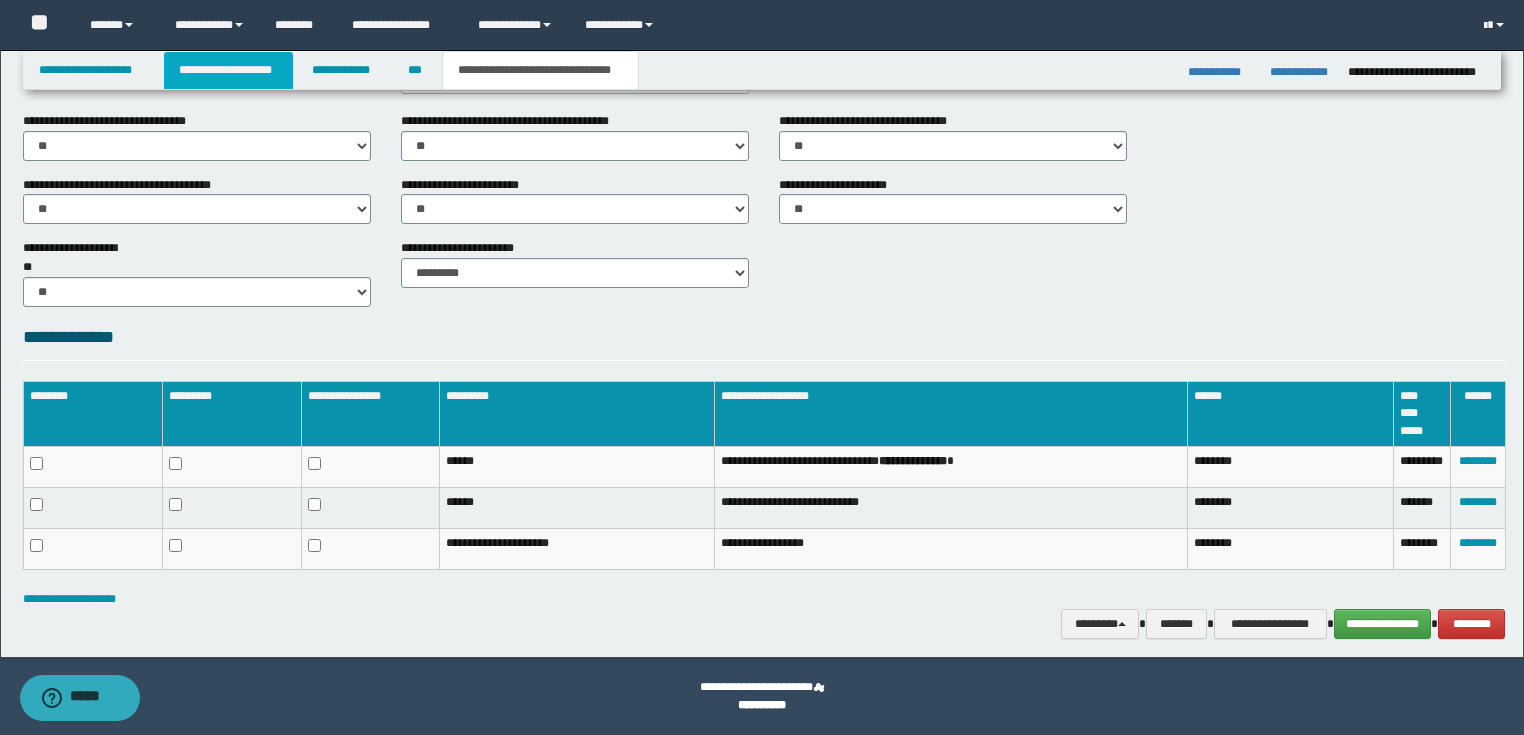 click on "**********" at bounding box center (228, 70) 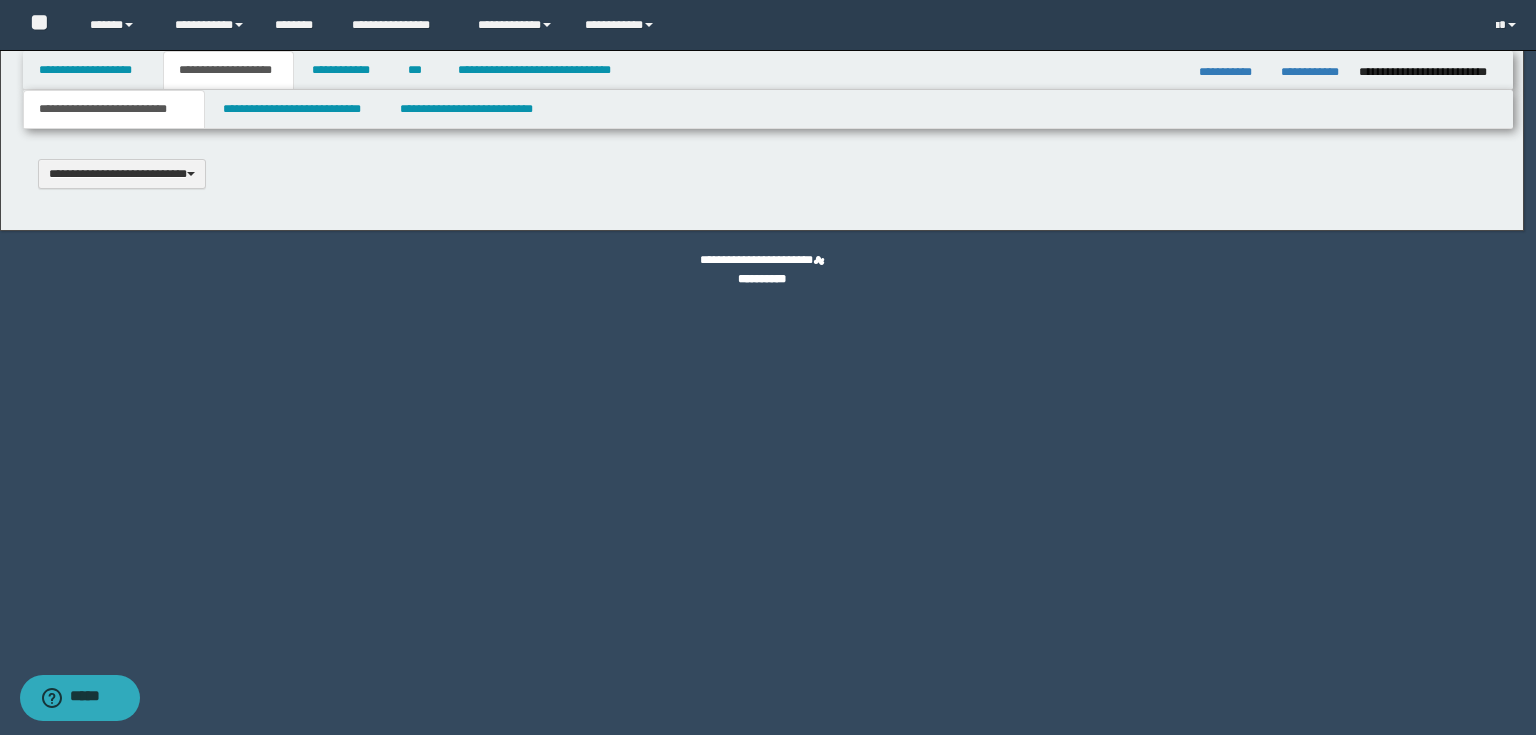 type 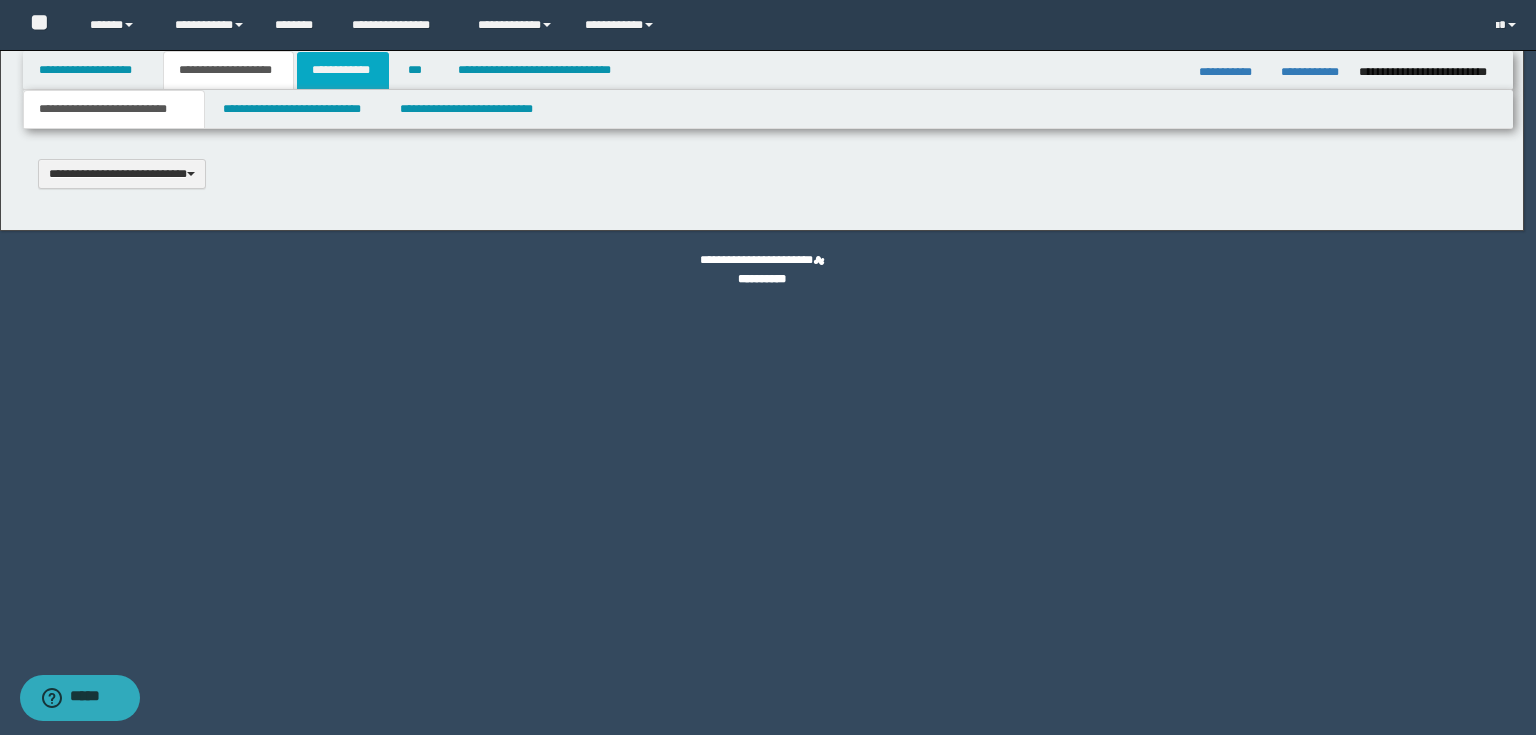 type on "**********" 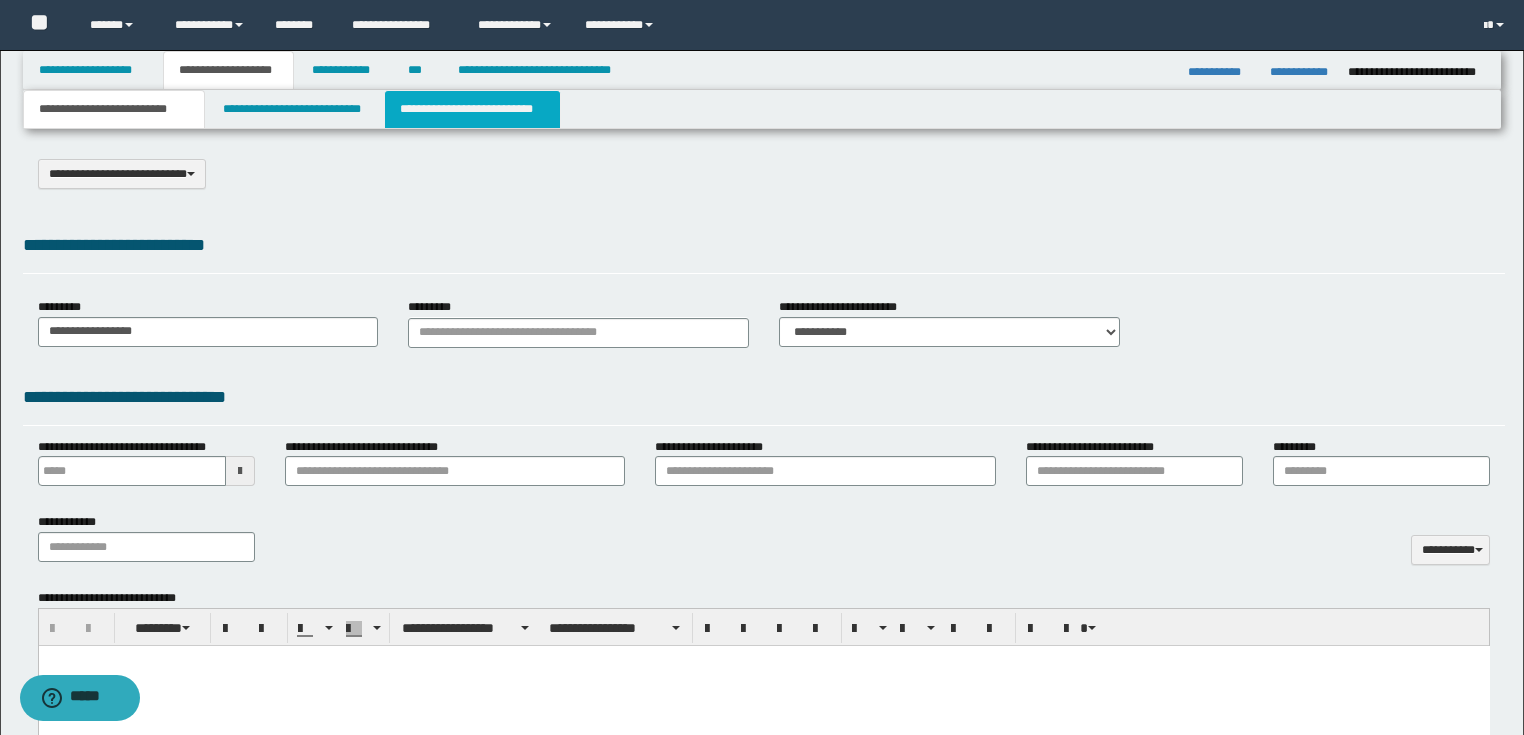 click on "**********" at bounding box center [472, 109] 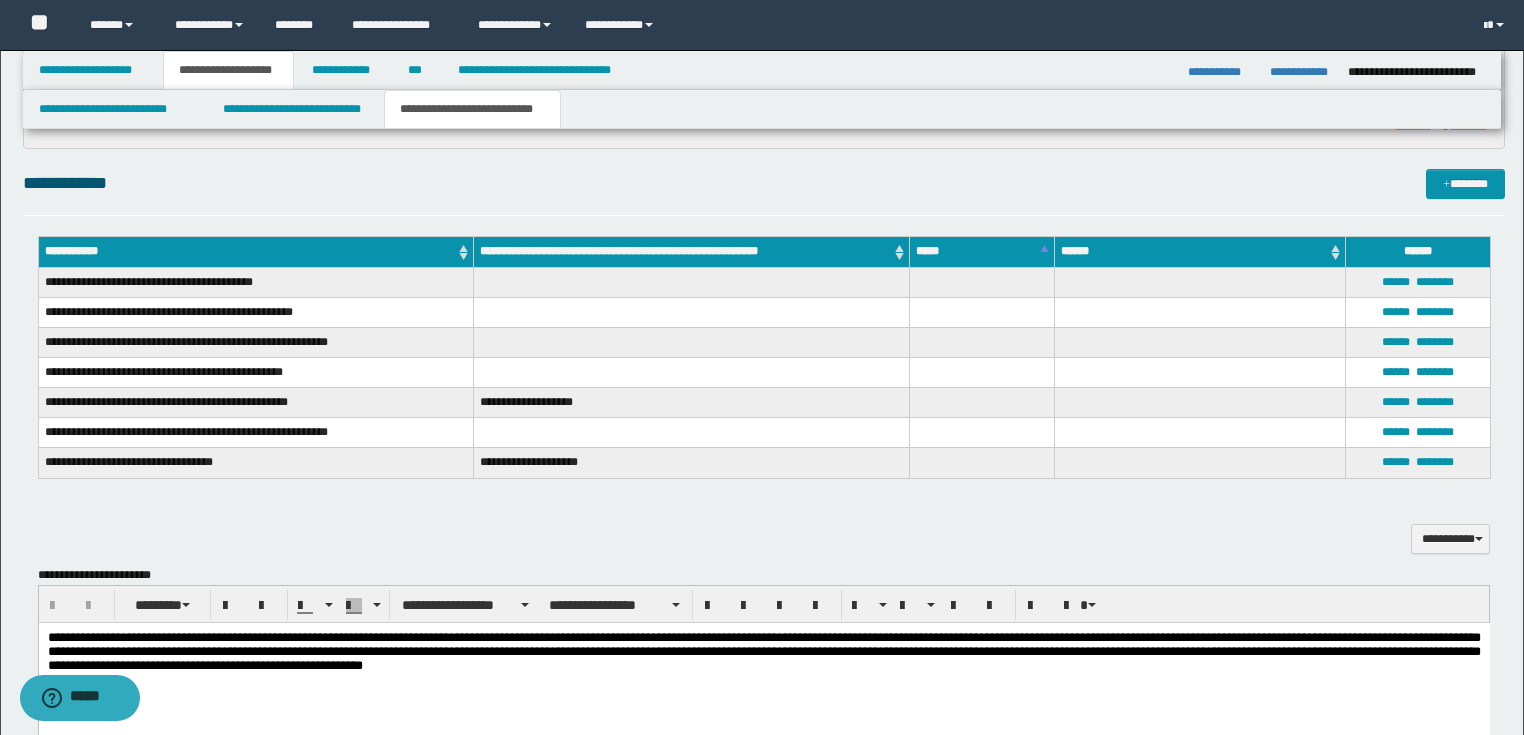 scroll, scrollTop: 800, scrollLeft: 0, axis: vertical 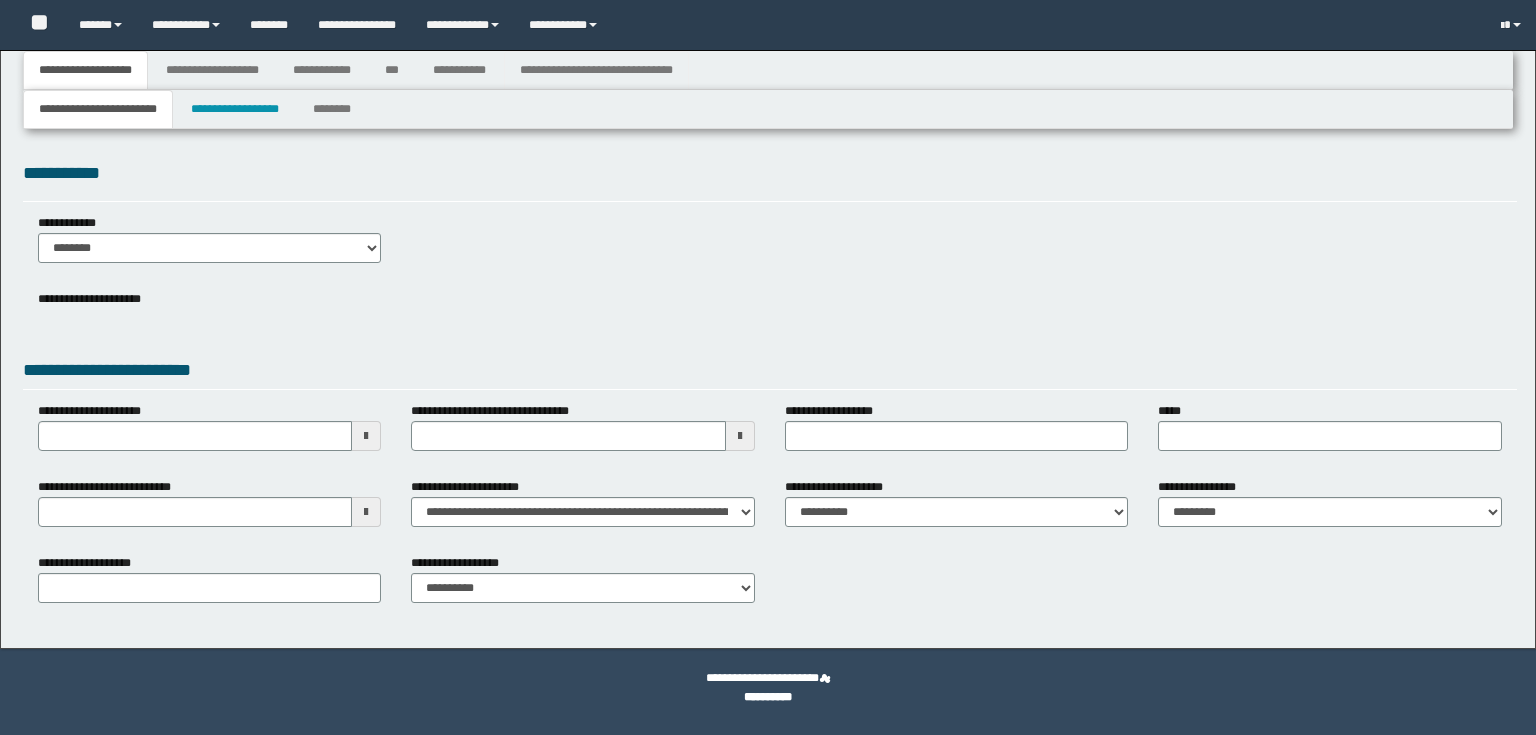 type 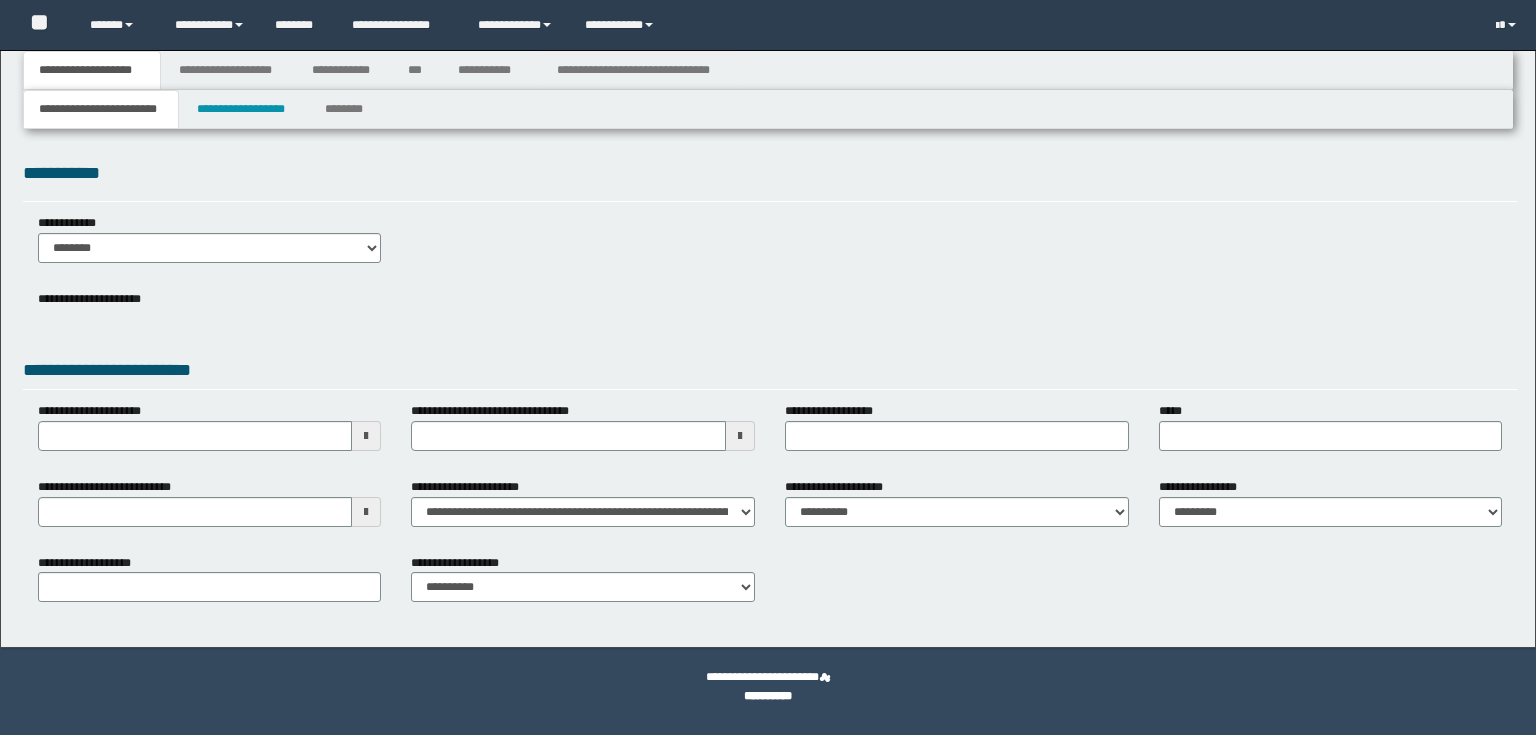 scroll, scrollTop: 0, scrollLeft: 0, axis: both 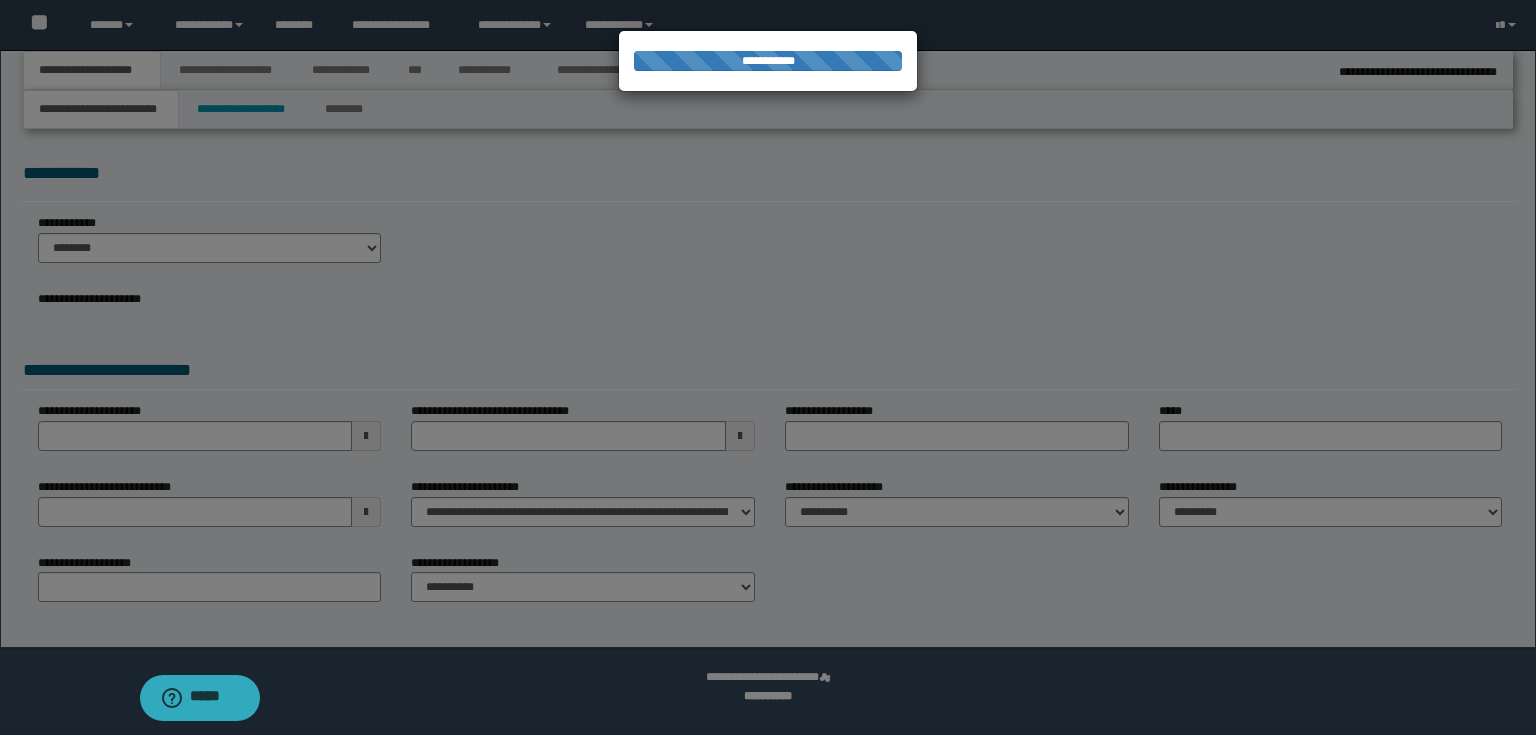 select on "*" 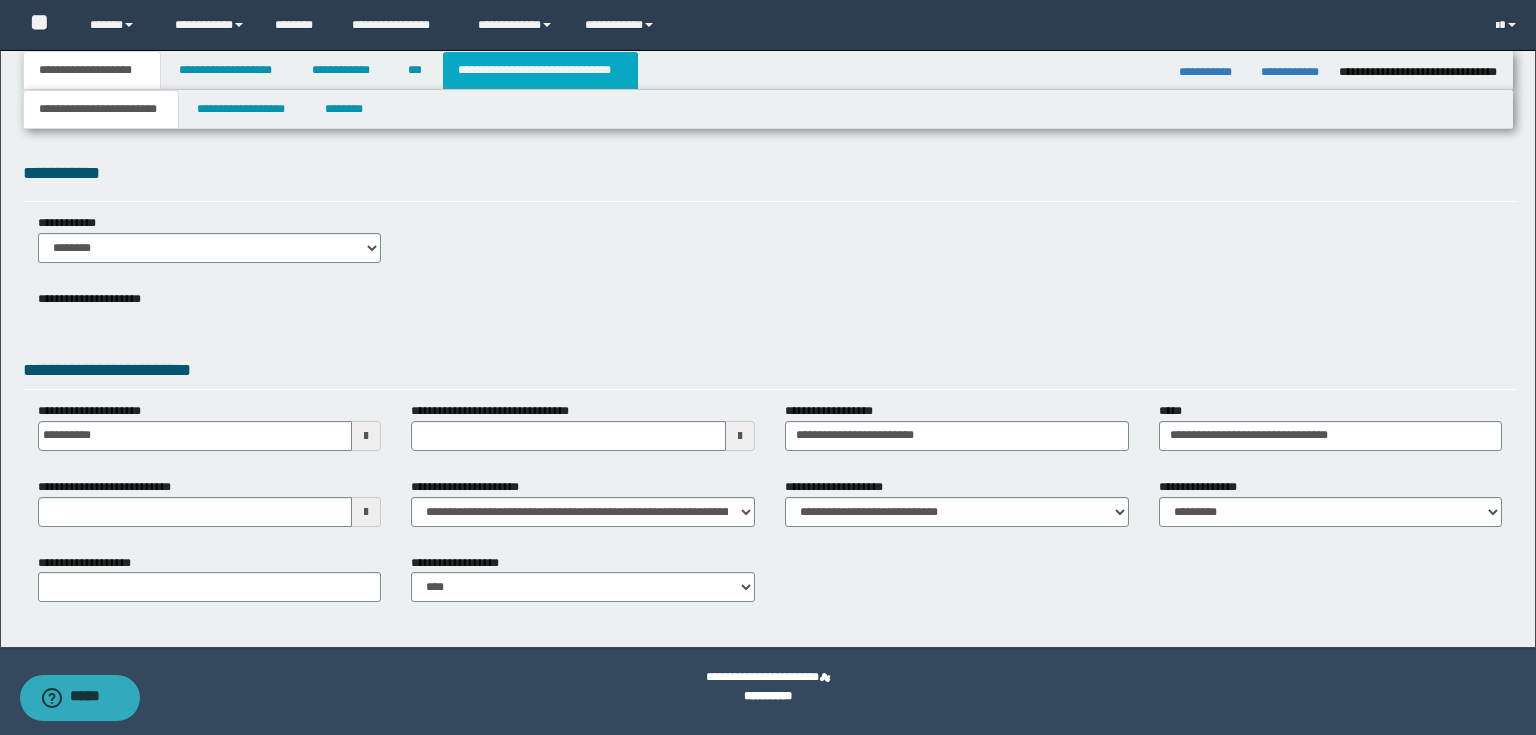 click on "**********" at bounding box center [540, 70] 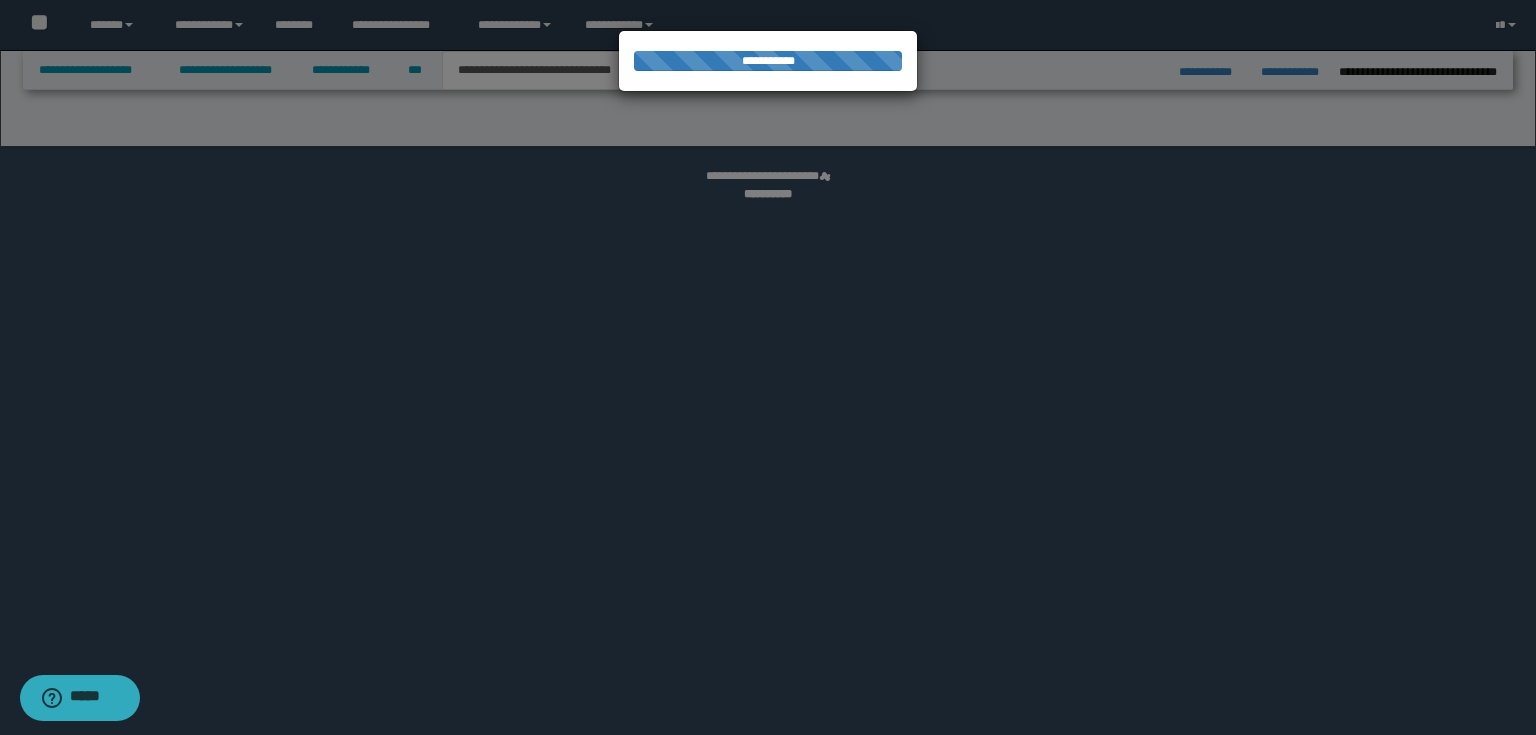 select on "*" 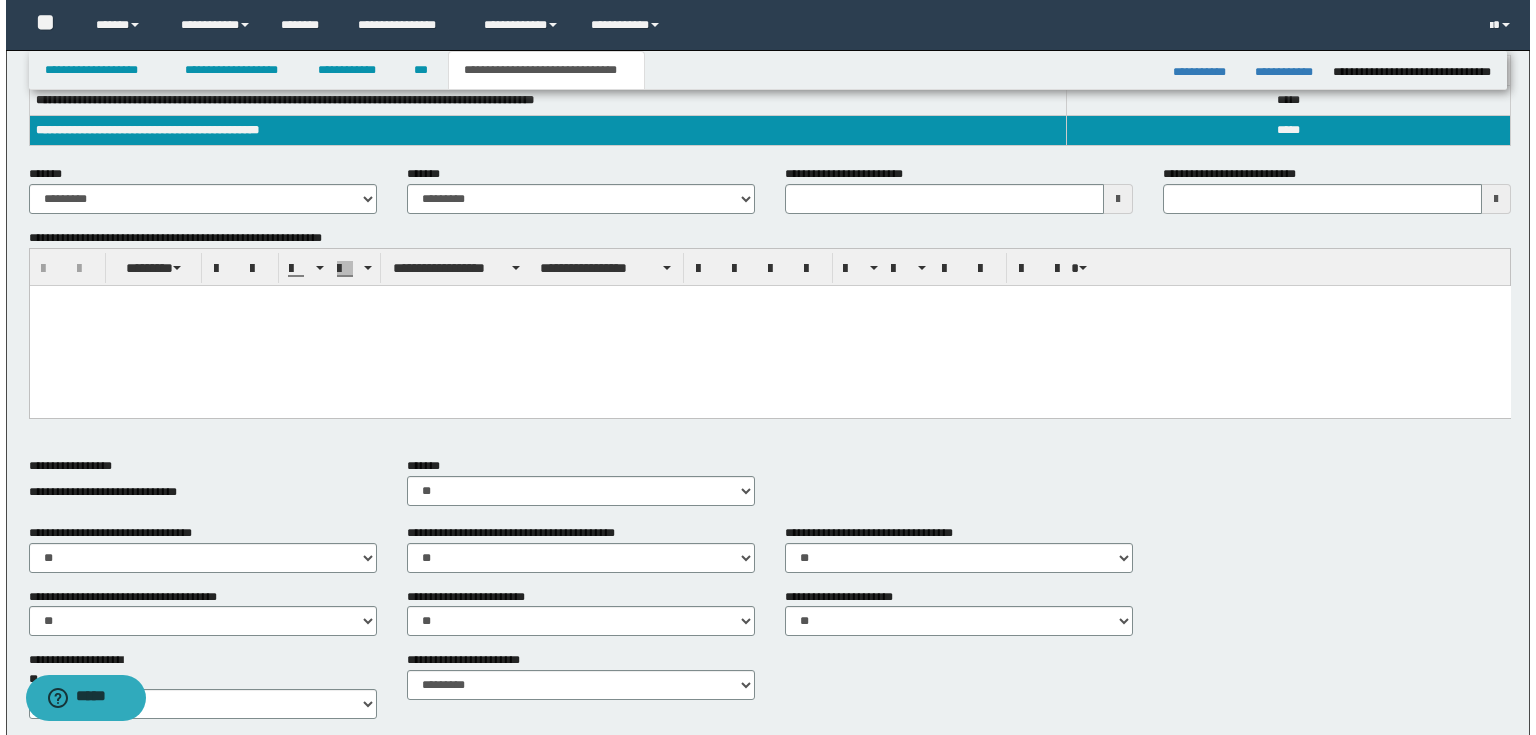 scroll, scrollTop: 0, scrollLeft: 0, axis: both 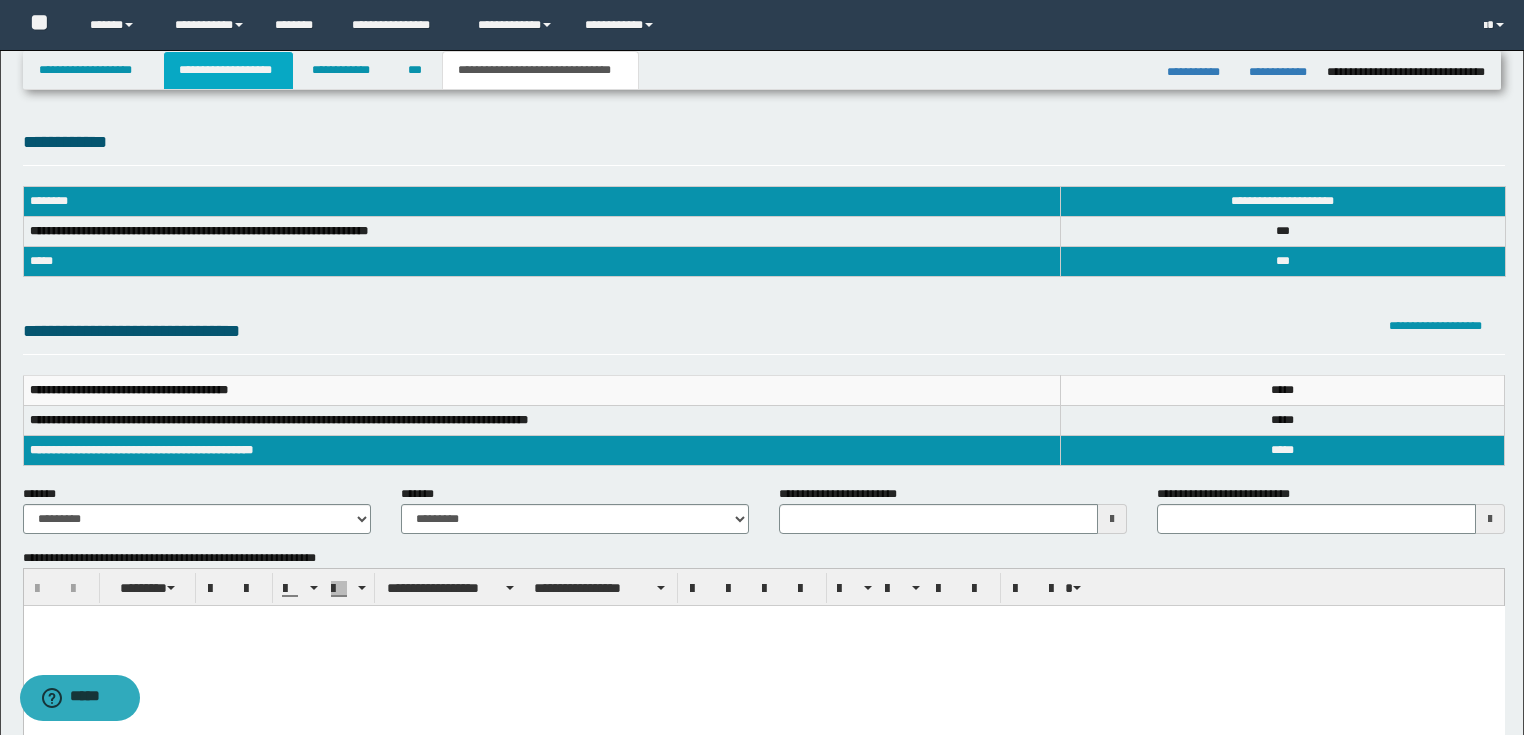 click on "**********" at bounding box center (228, 70) 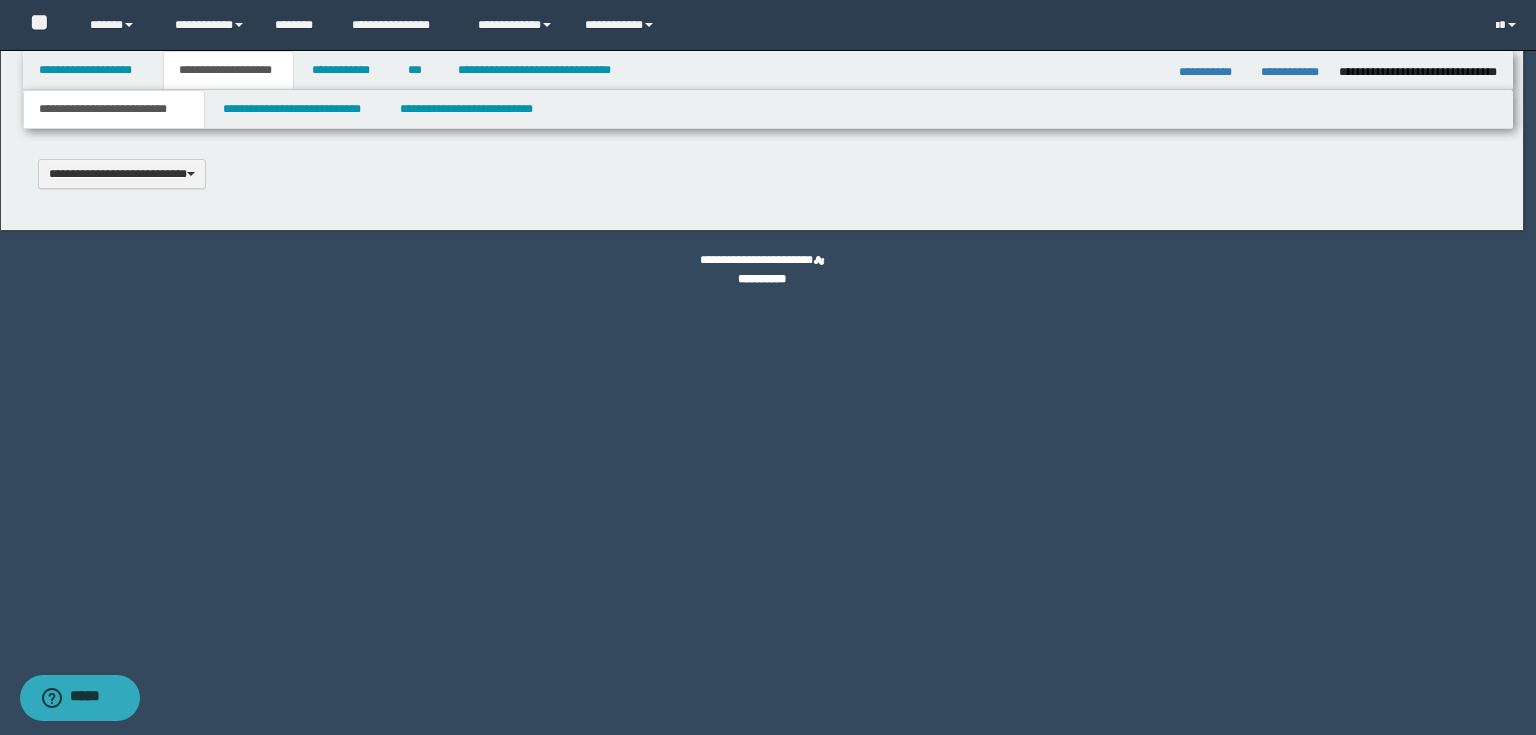 type 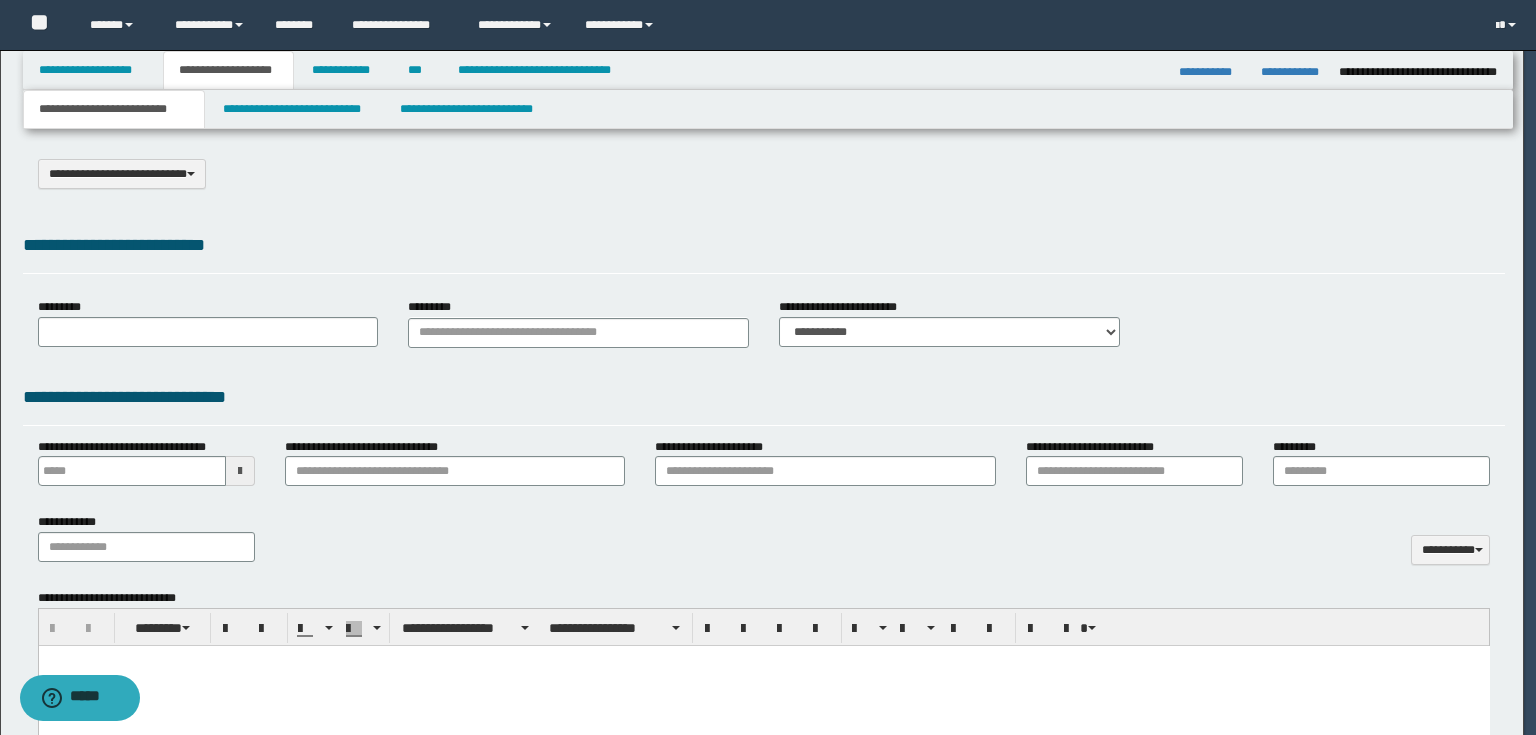 scroll, scrollTop: 0, scrollLeft: 0, axis: both 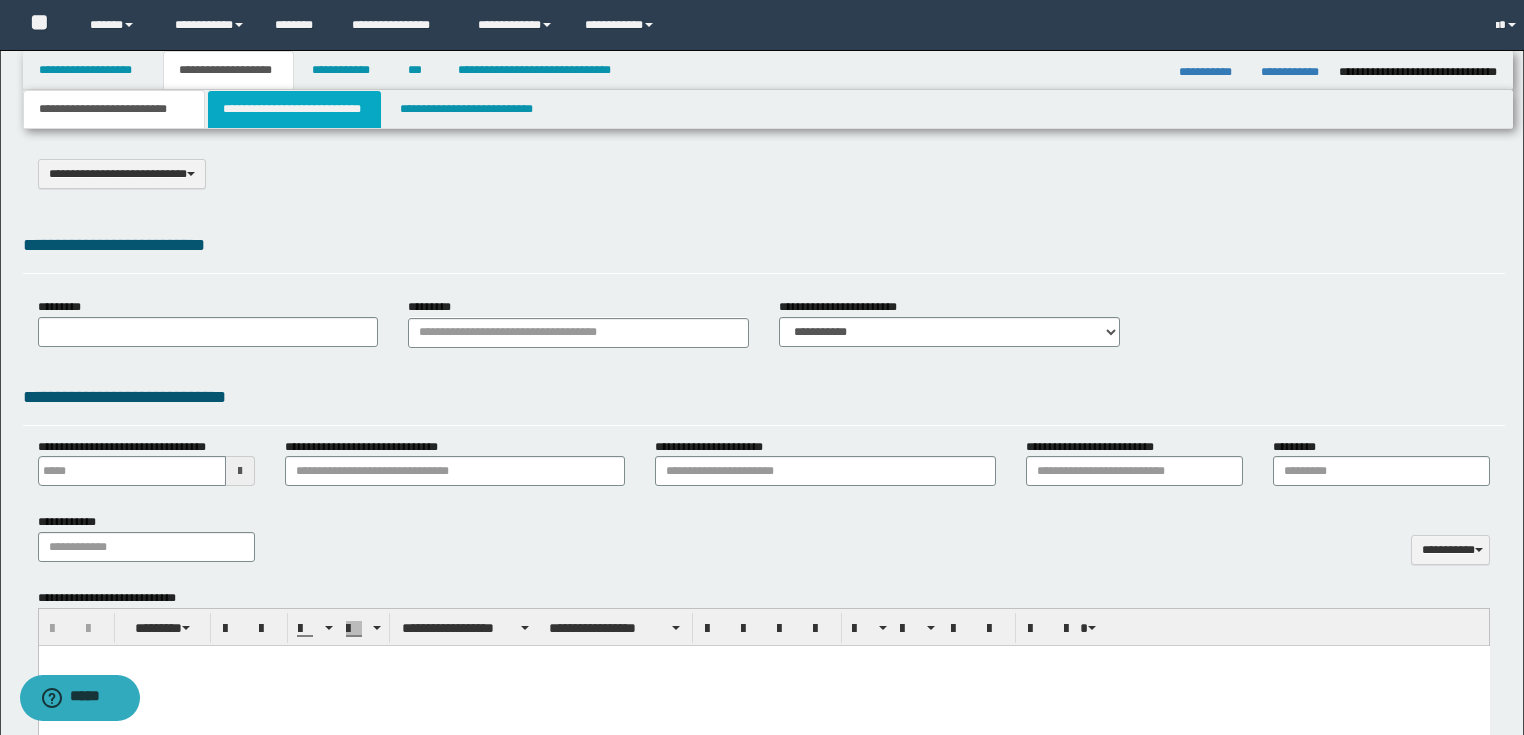 type on "**********" 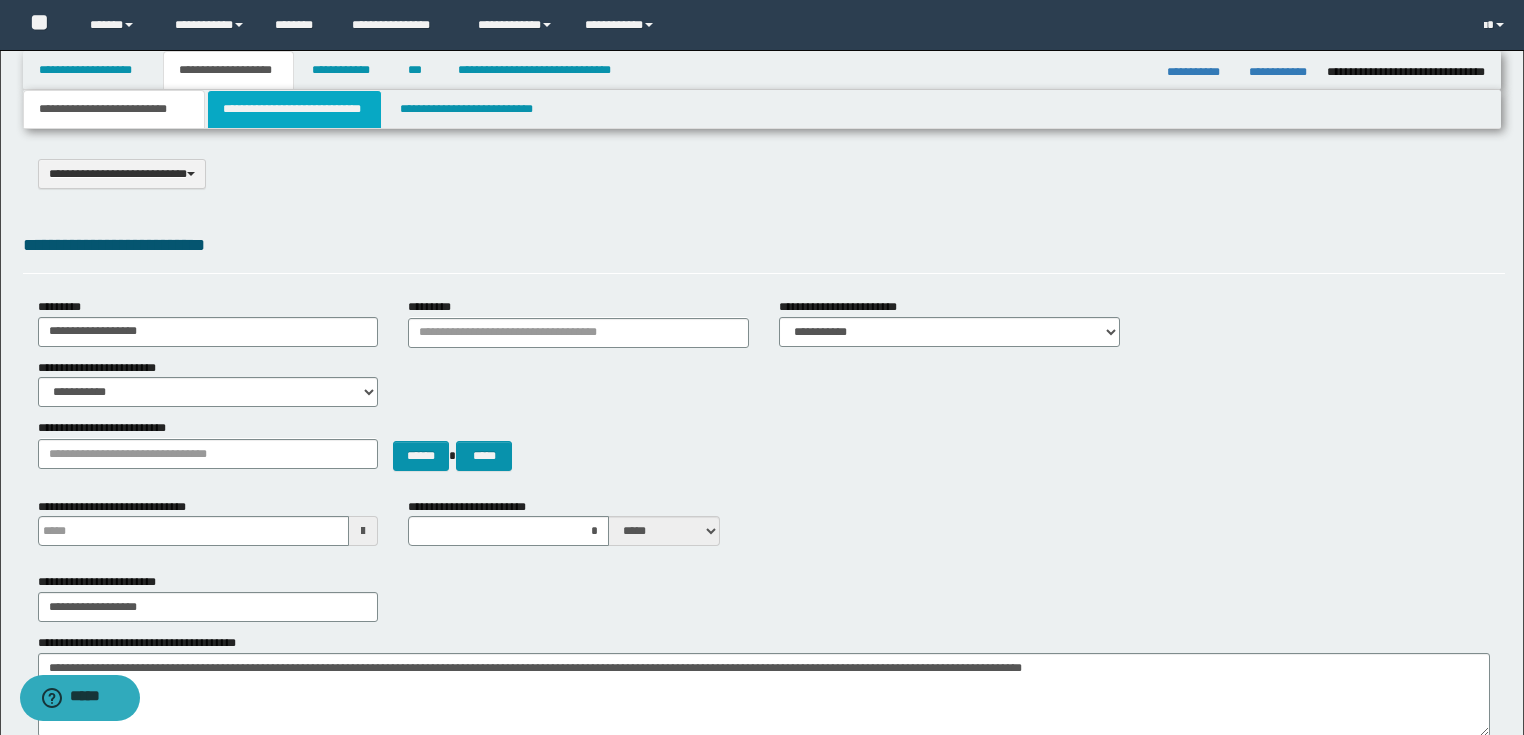 click on "**********" at bounding box center (294, 109) 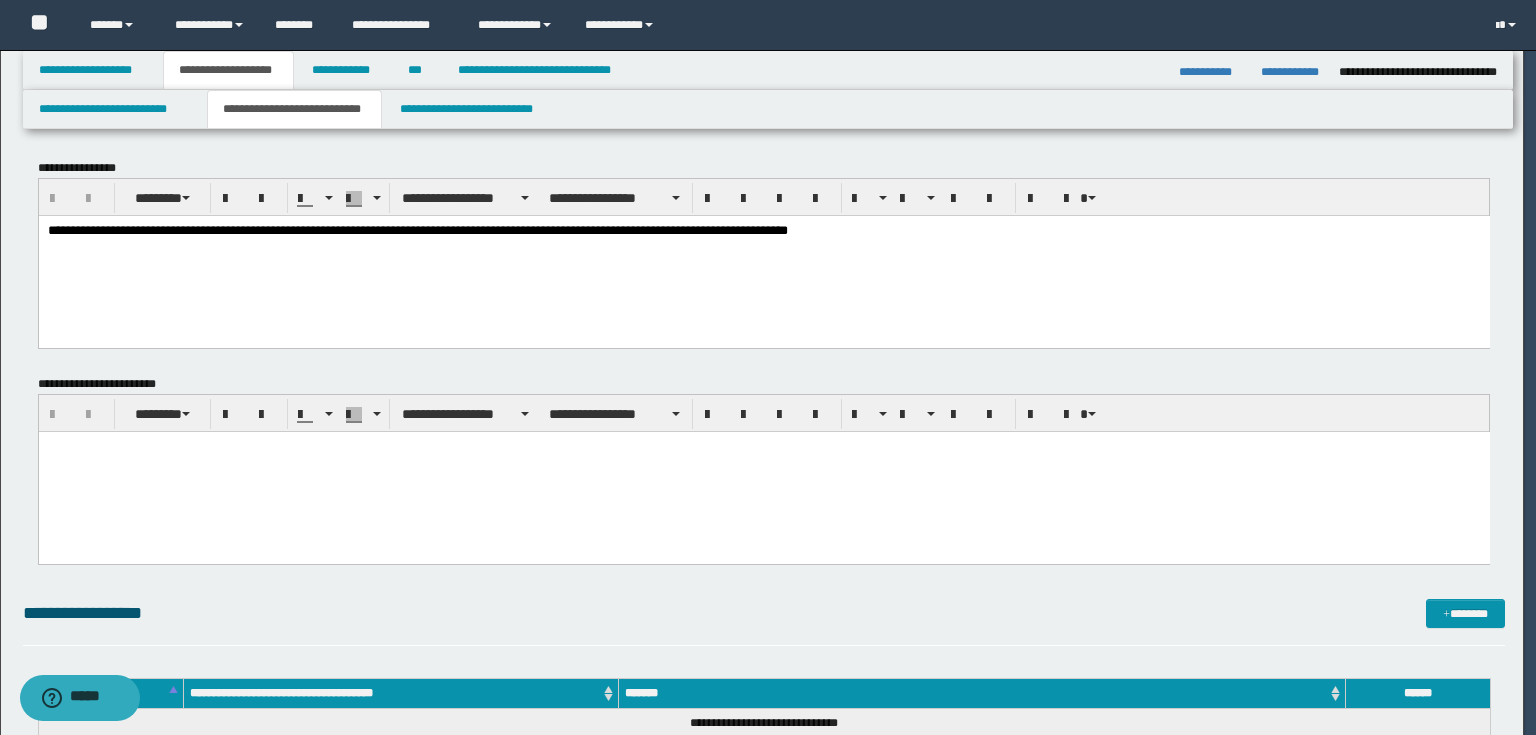 scroll, scrollTop: 0, scrollLeft: 0, axis: both 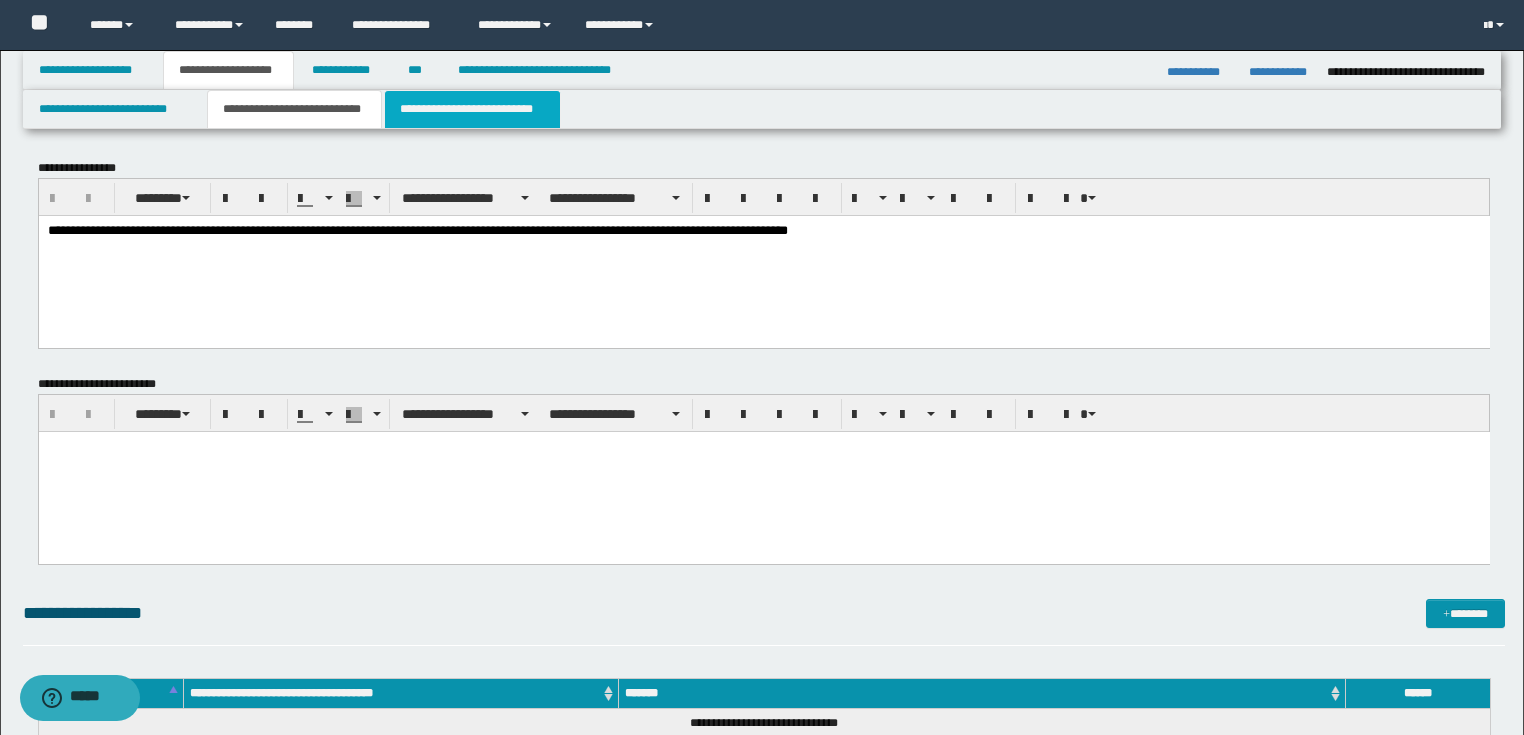 click on "**********" at bounding box center (472, 109) 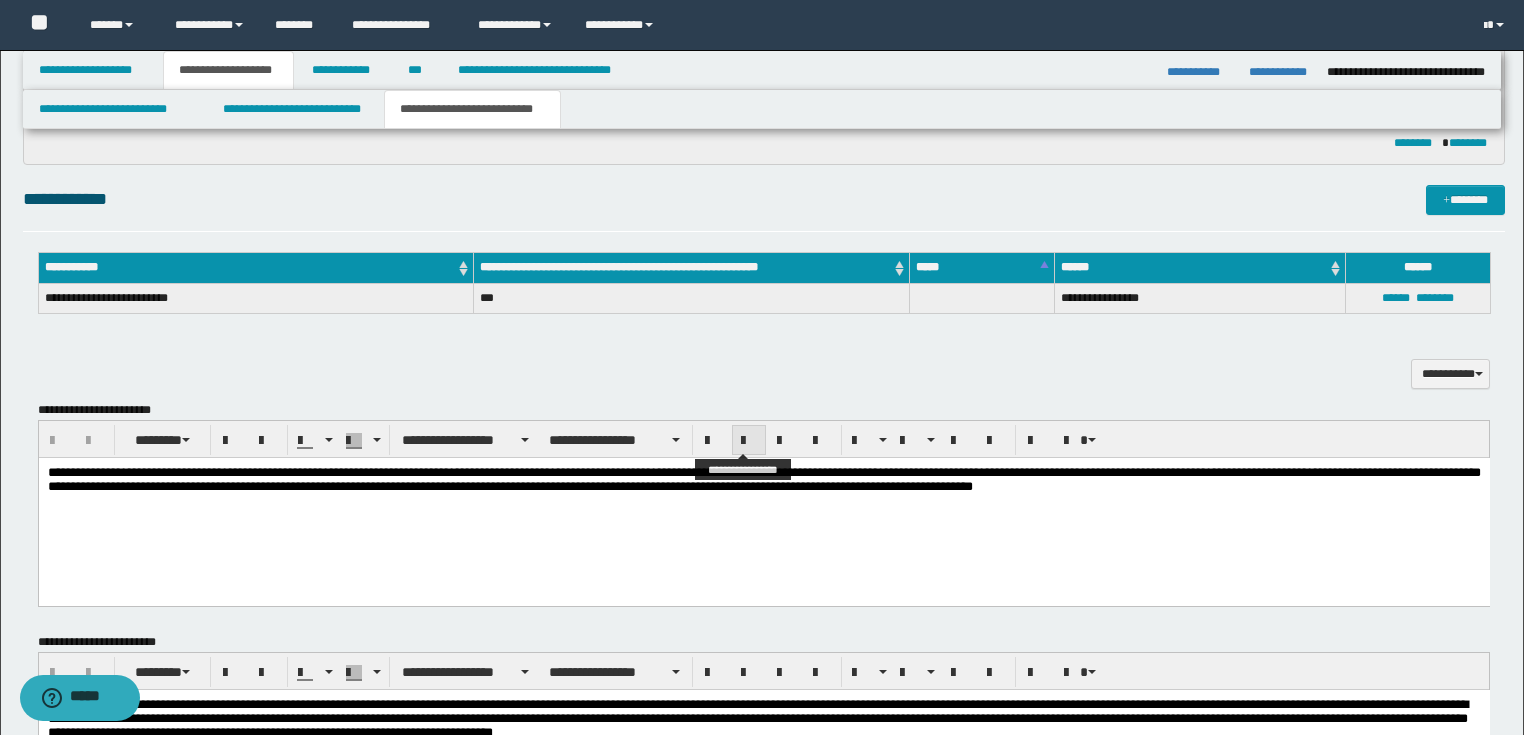 scroll, scrollTop: 720, scrollLeft: 0, axis: vertical 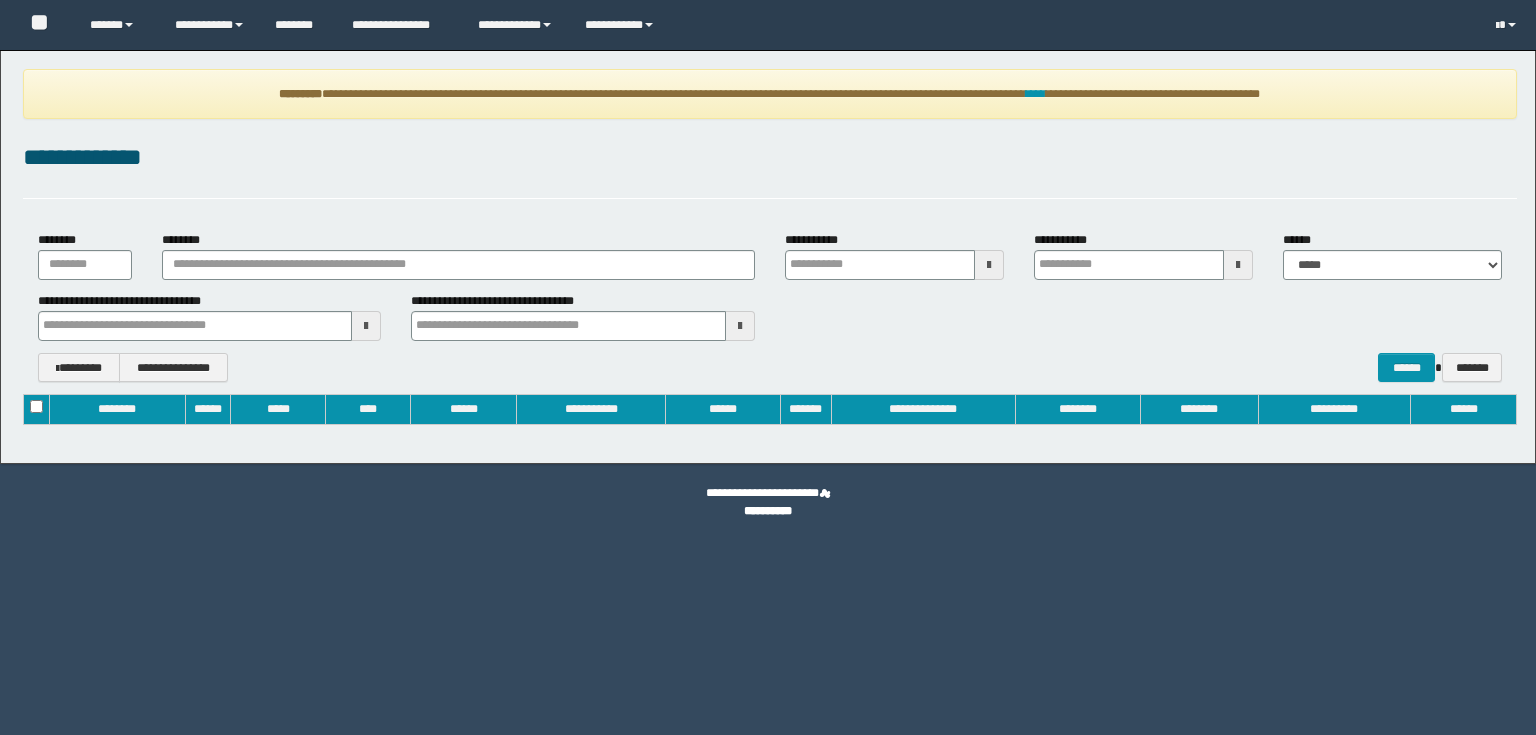 type on "**********" 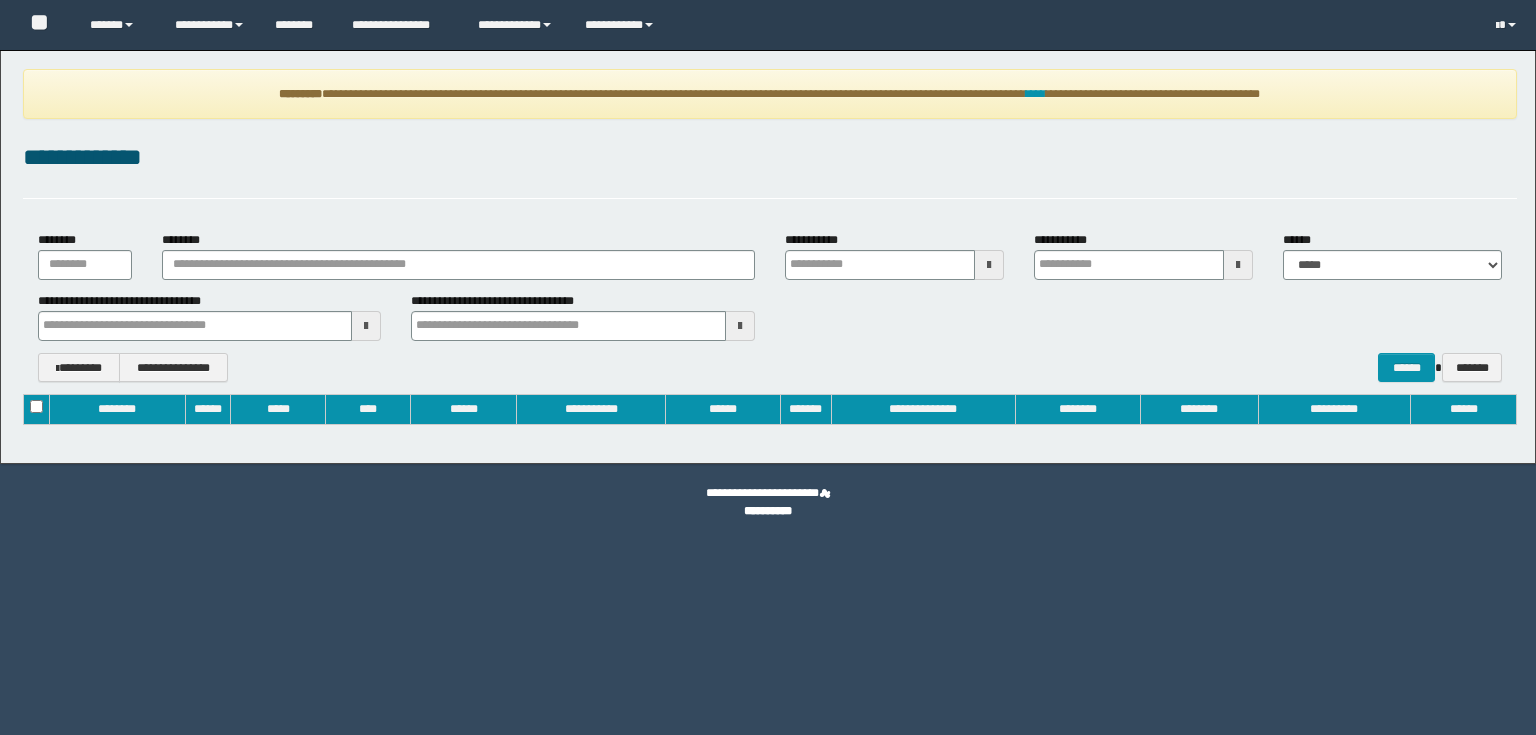 type on "**********" 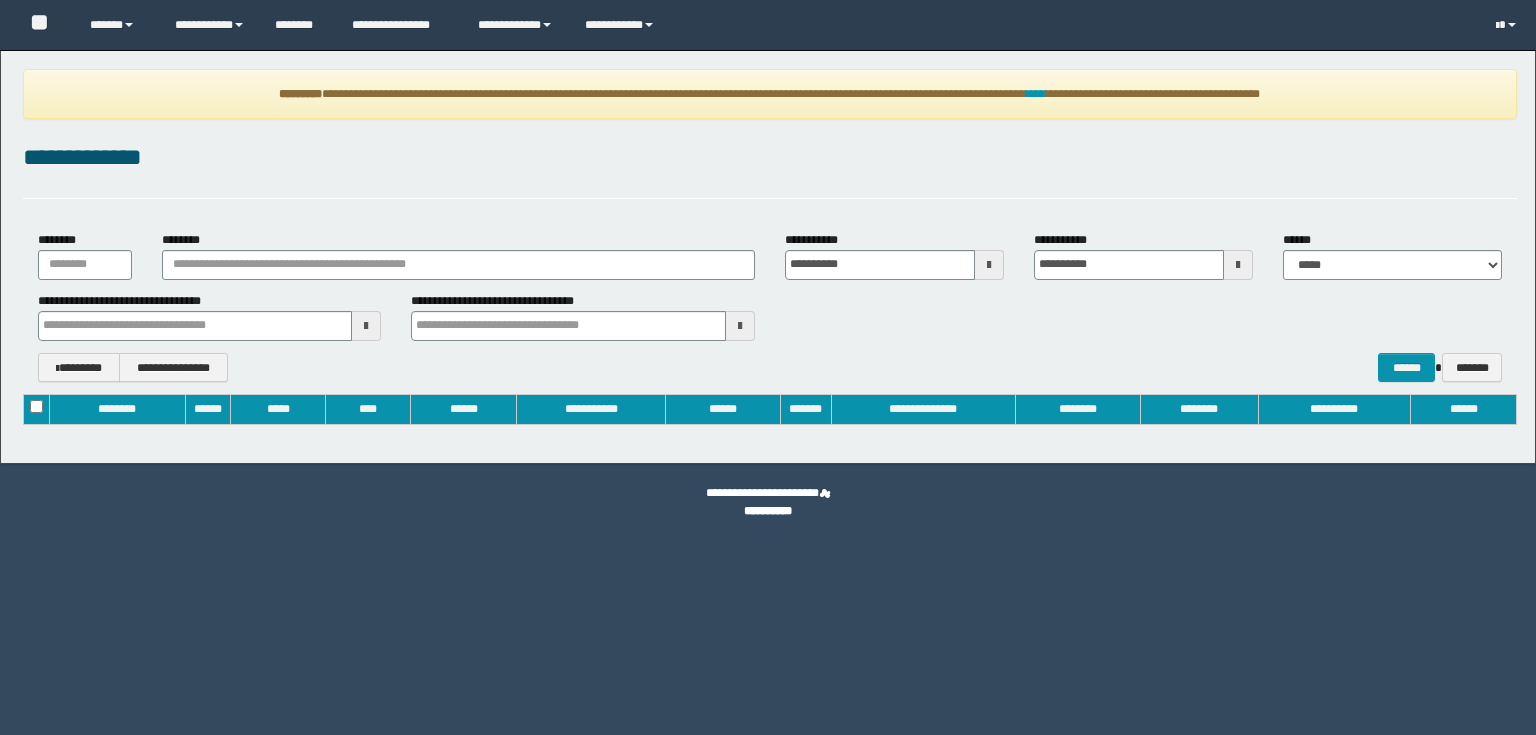 scroll, scrollTop: 0, scrollLeft: 0, axis: both 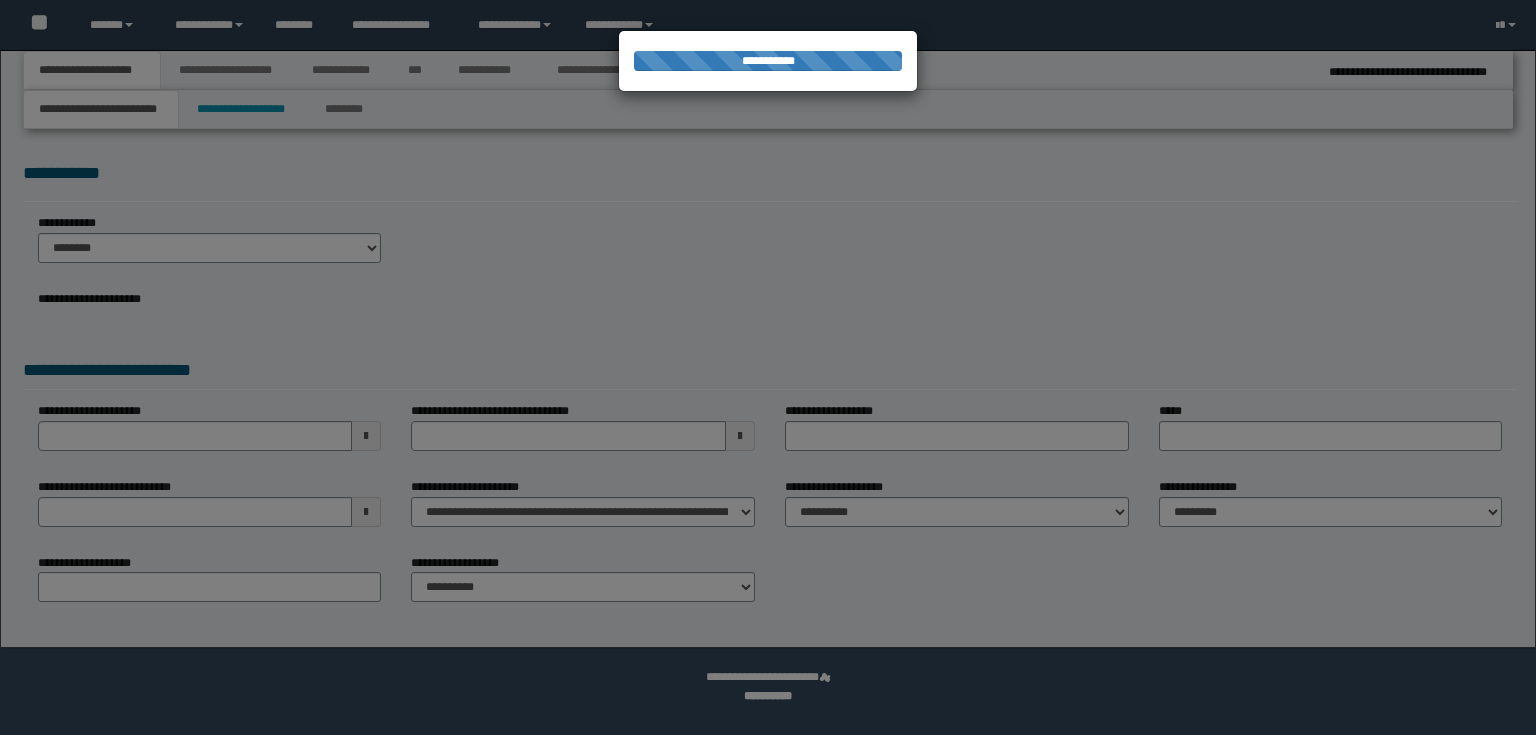 type on "**********" 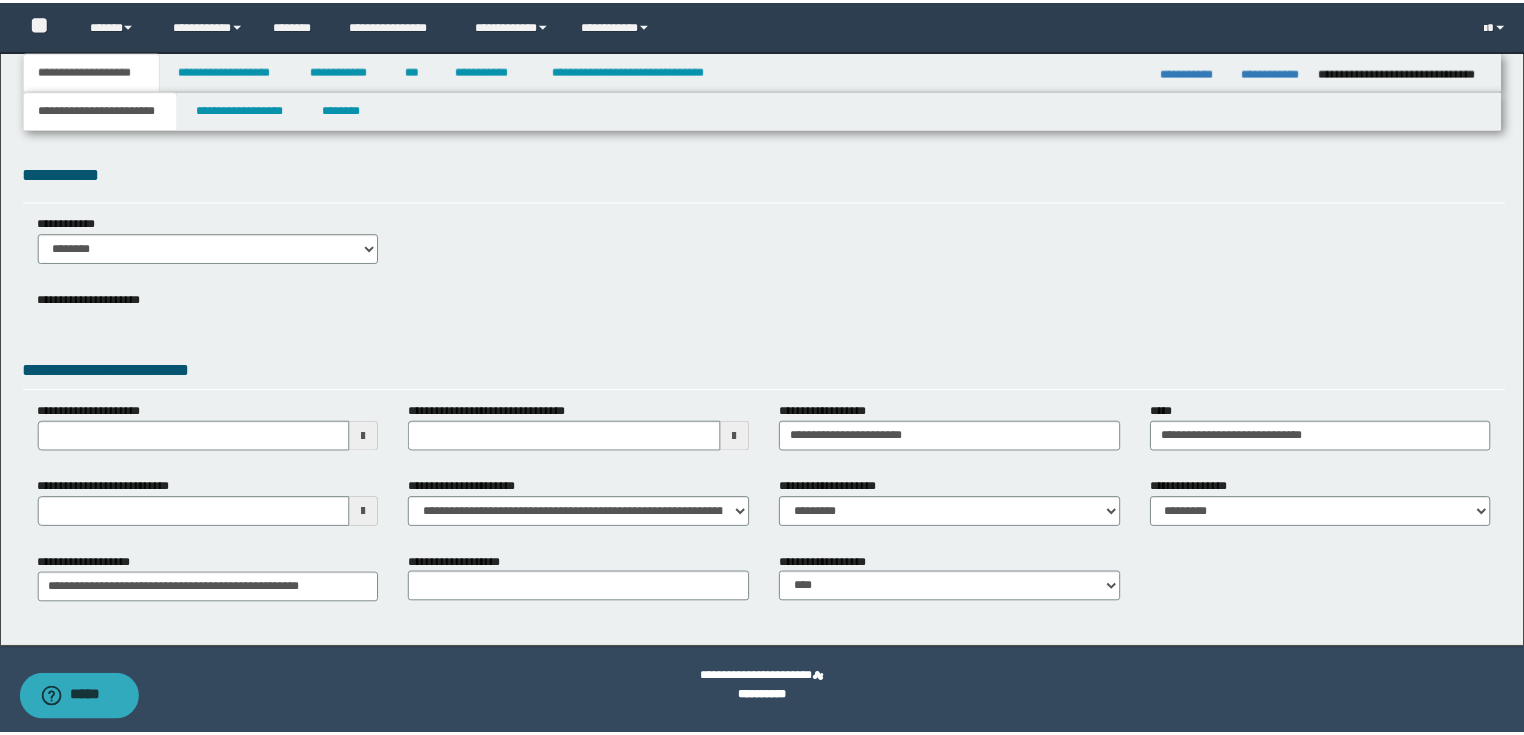 scroll, scrollTop: 0, scrollLeft: 0, axis: both 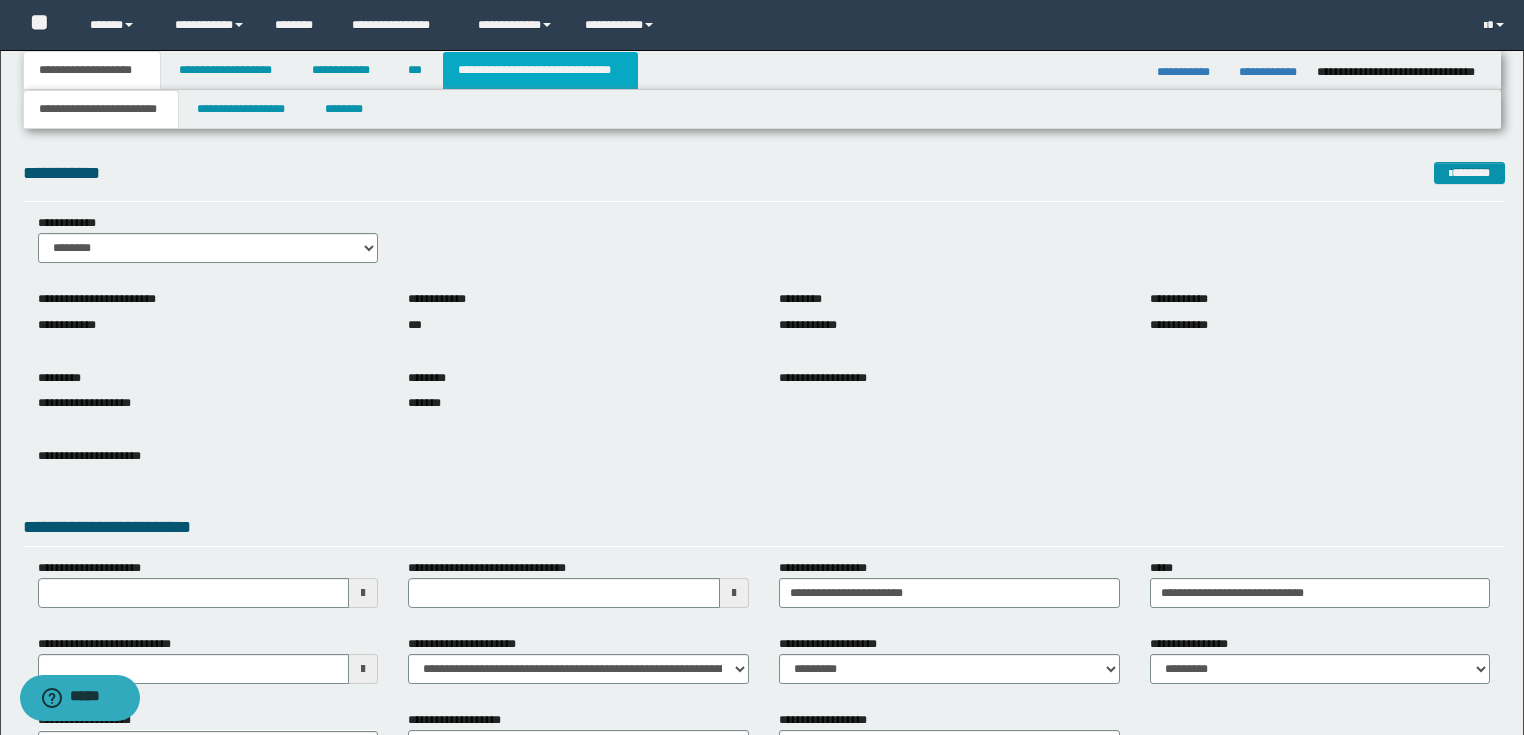 click on "**********" at bounding box center (540, 70) 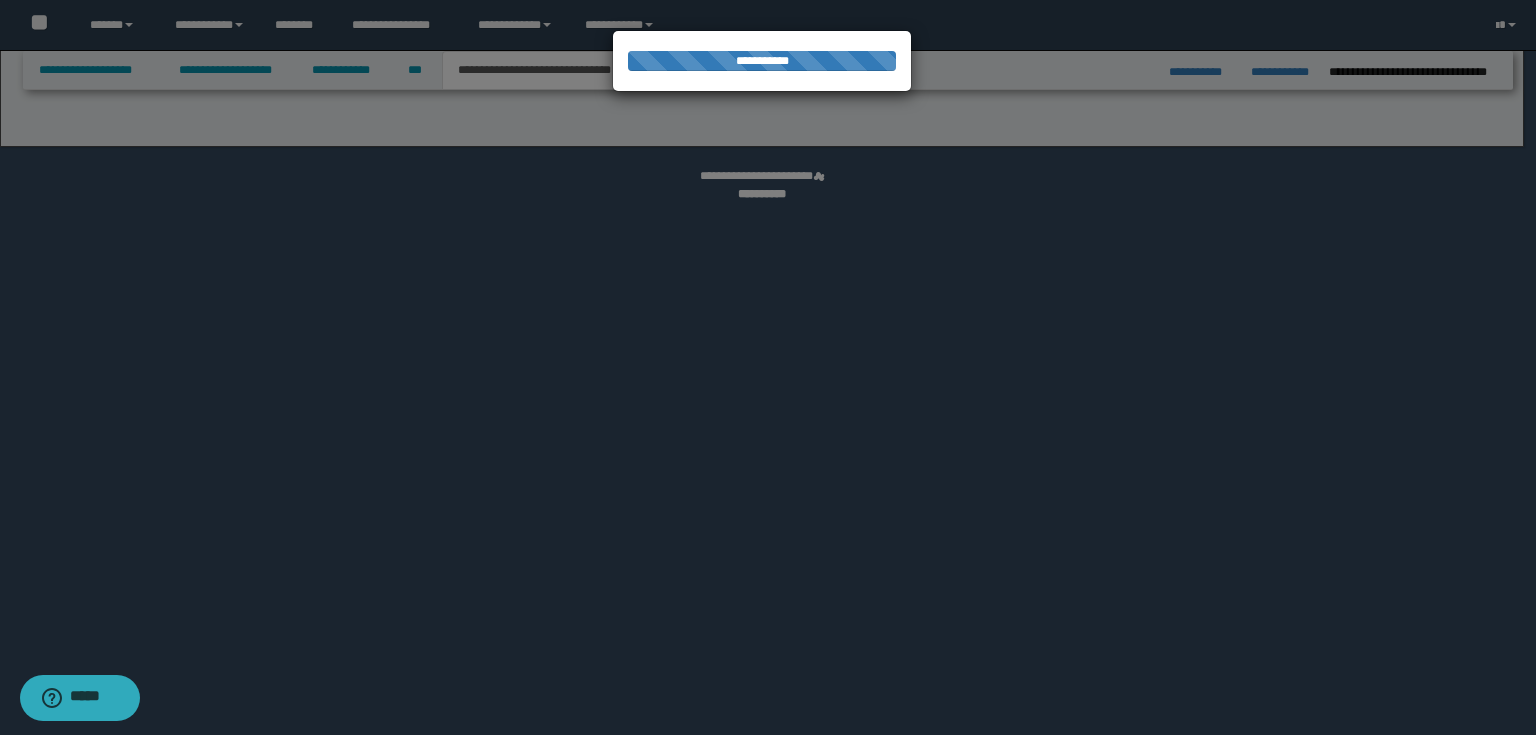 select on "*" 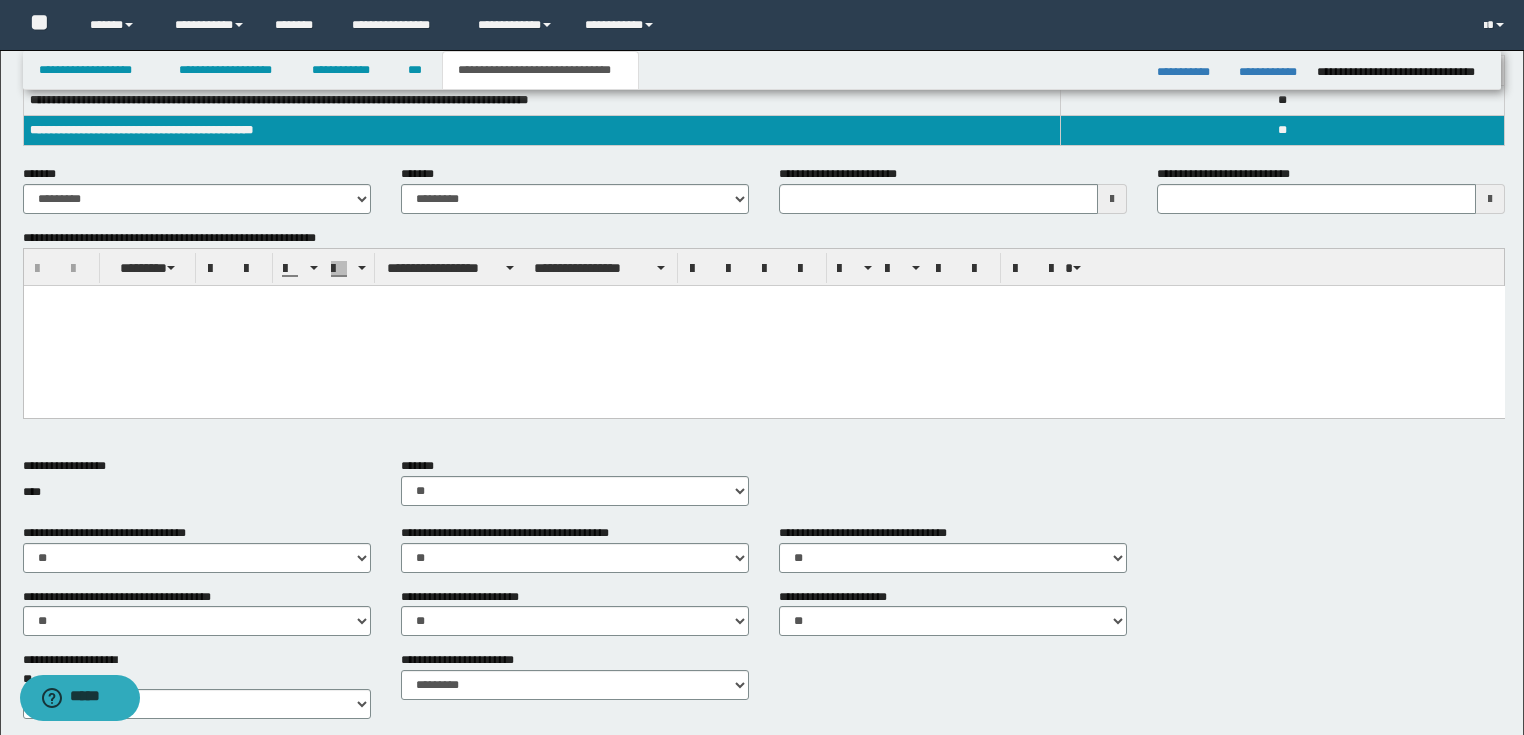 scroll, scrollTop: 720, scrollLeft: 0, axis: vertical 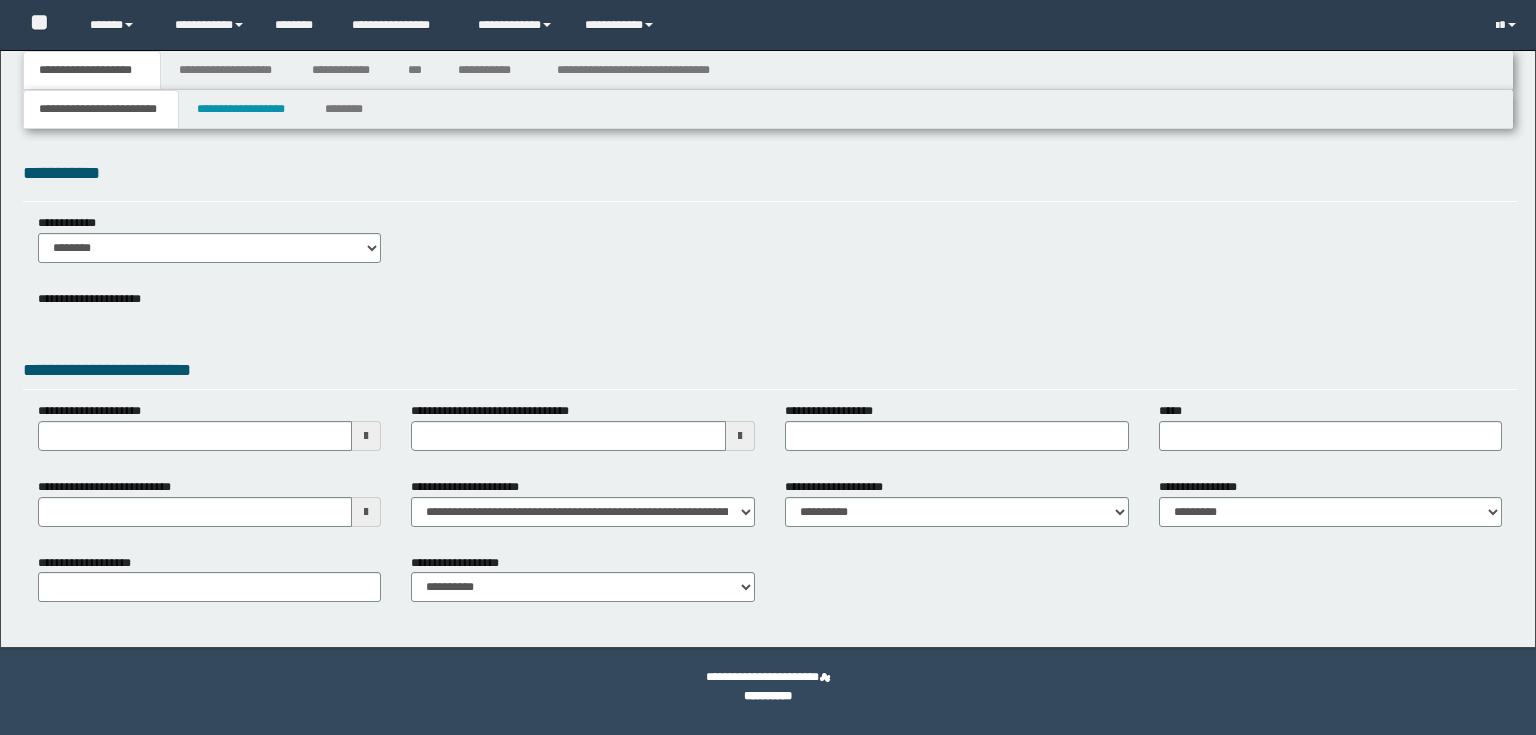 type 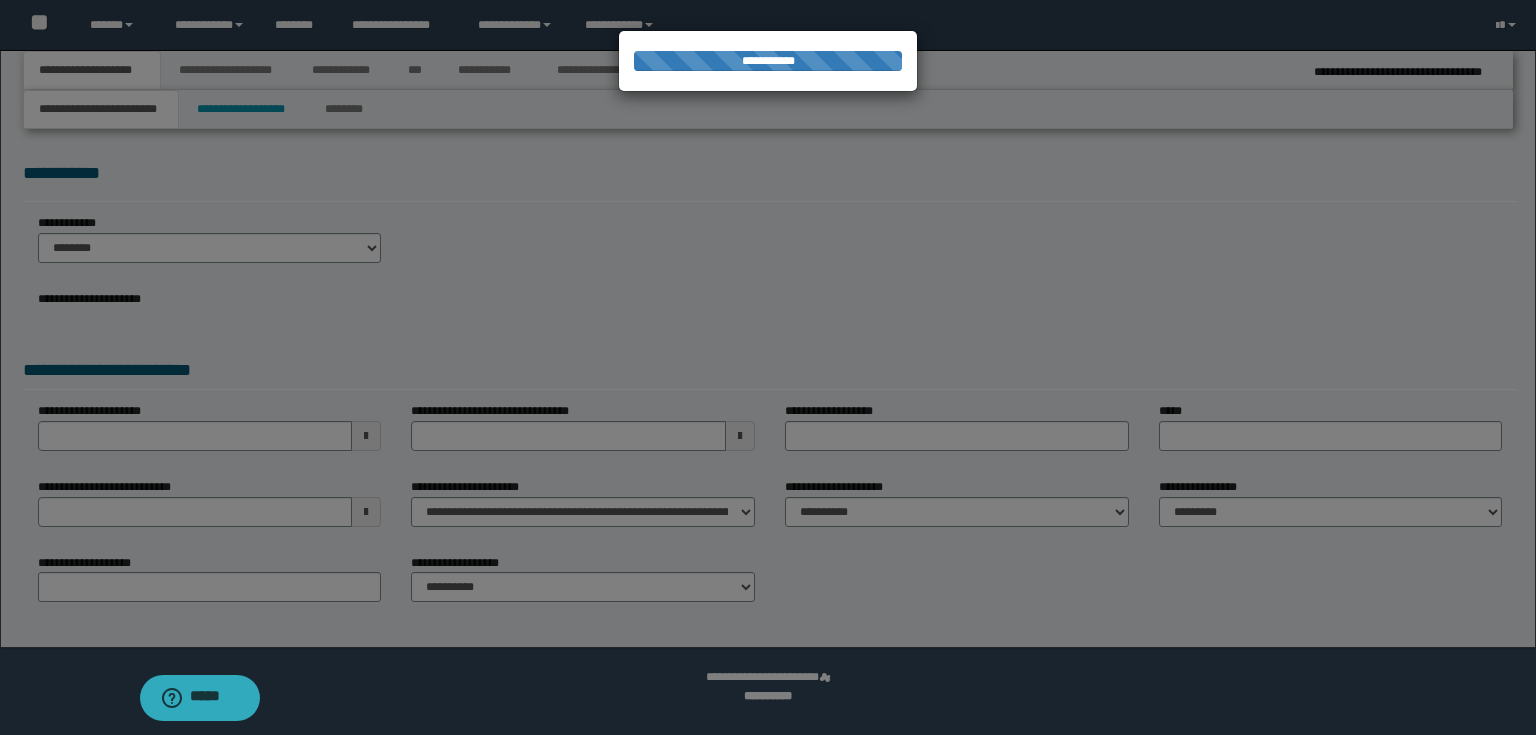scroll, scrollTop: 0, scrollLeft: 0, axis: both 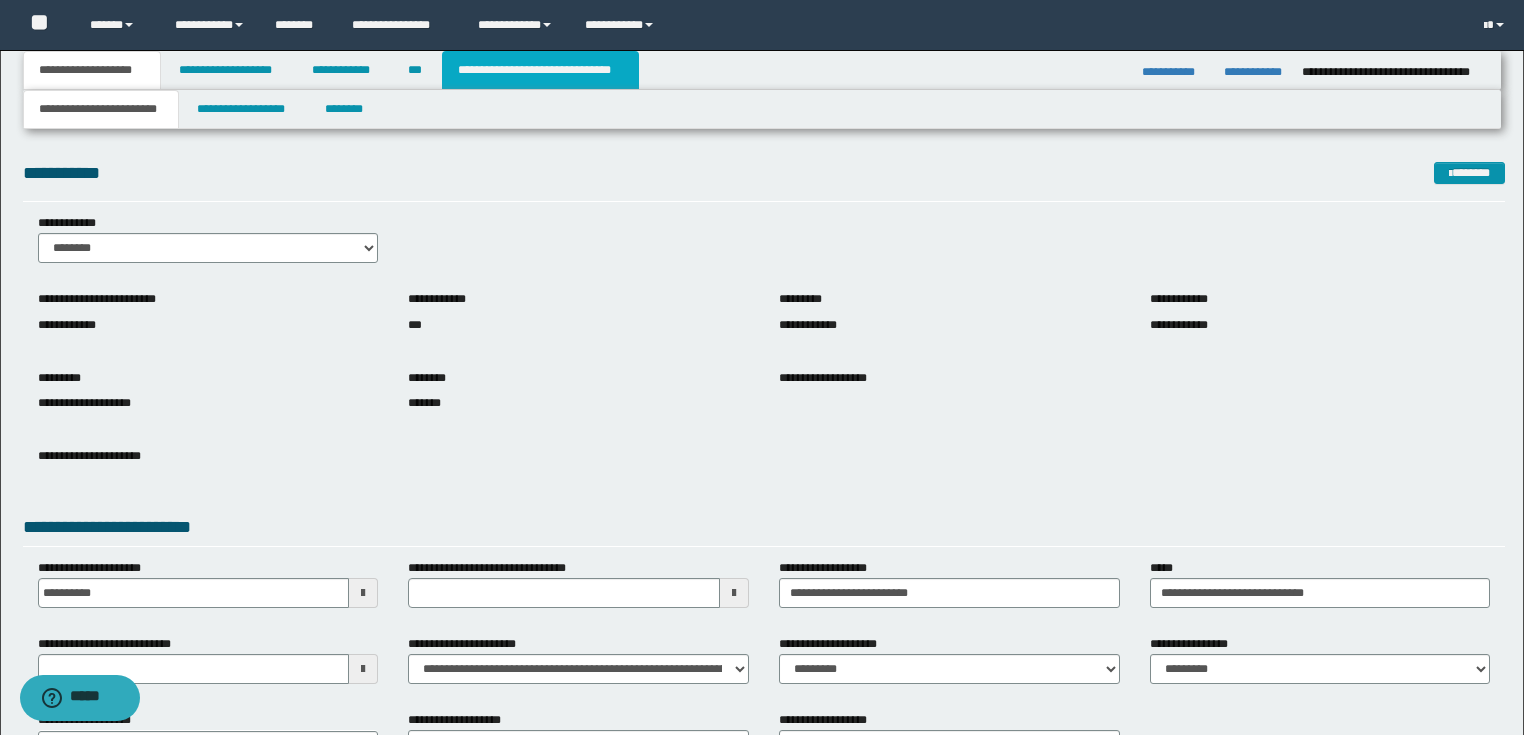 click on "**********" at bounding box center (540, 70) 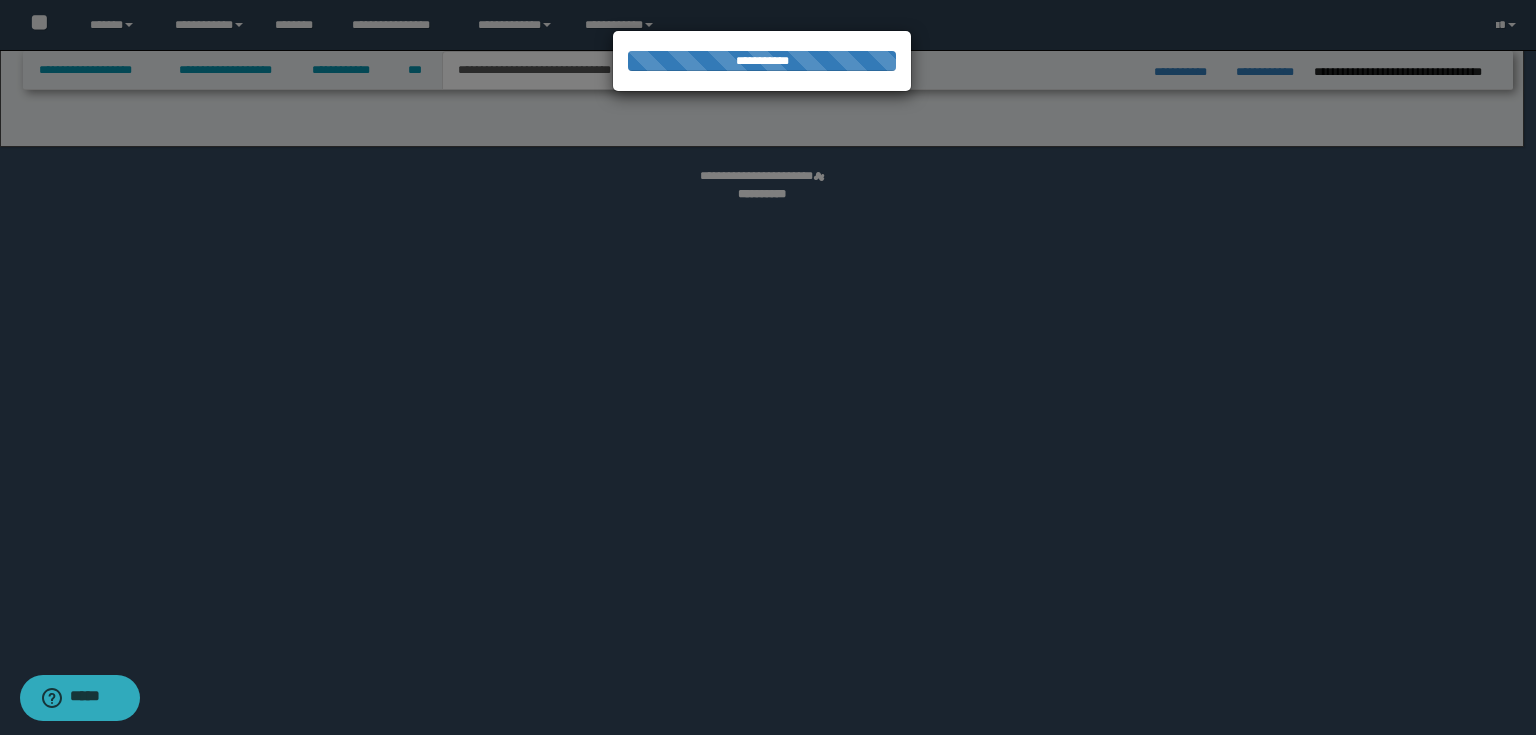 select on "*" 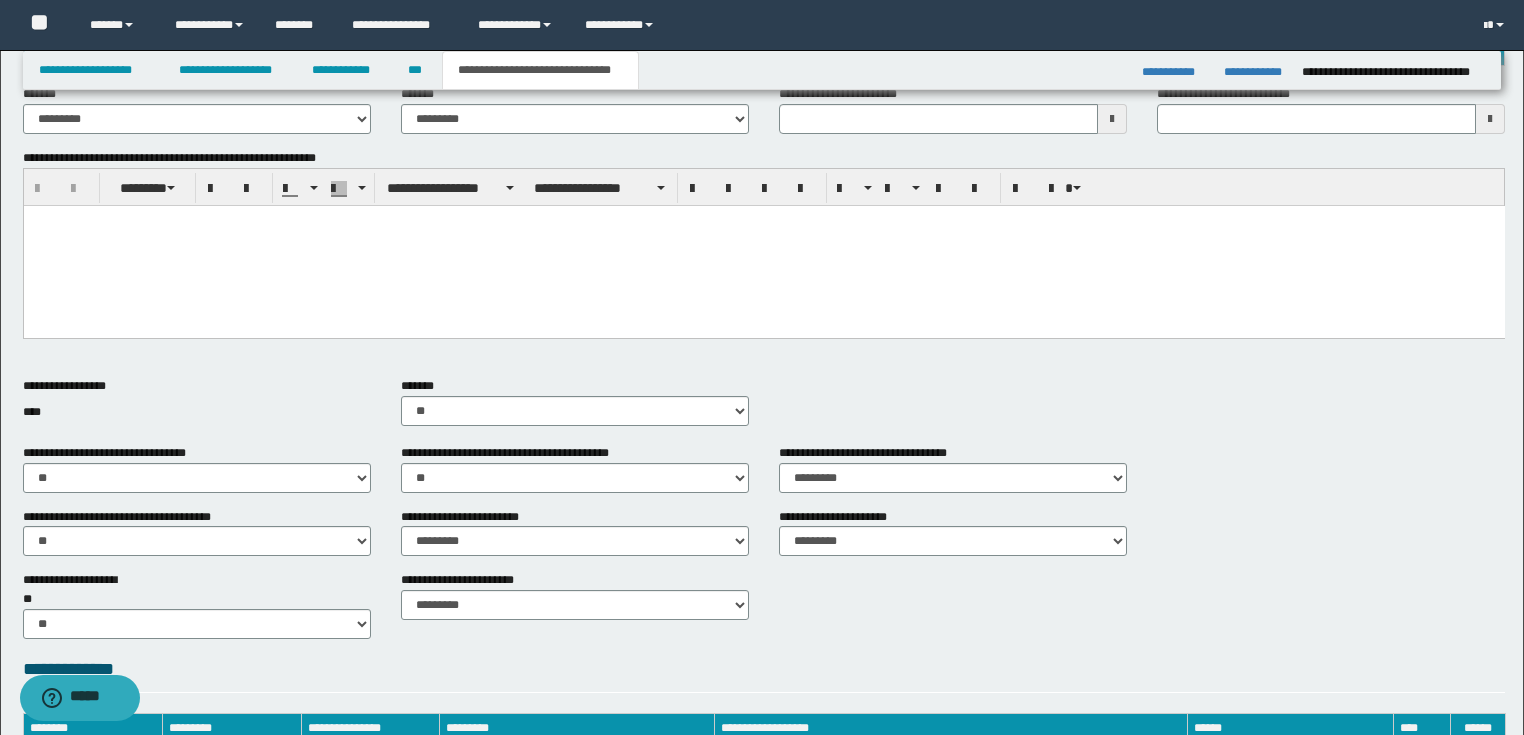 scroll, scrollTop: 732, scrollLeft: 0, axis: vertical 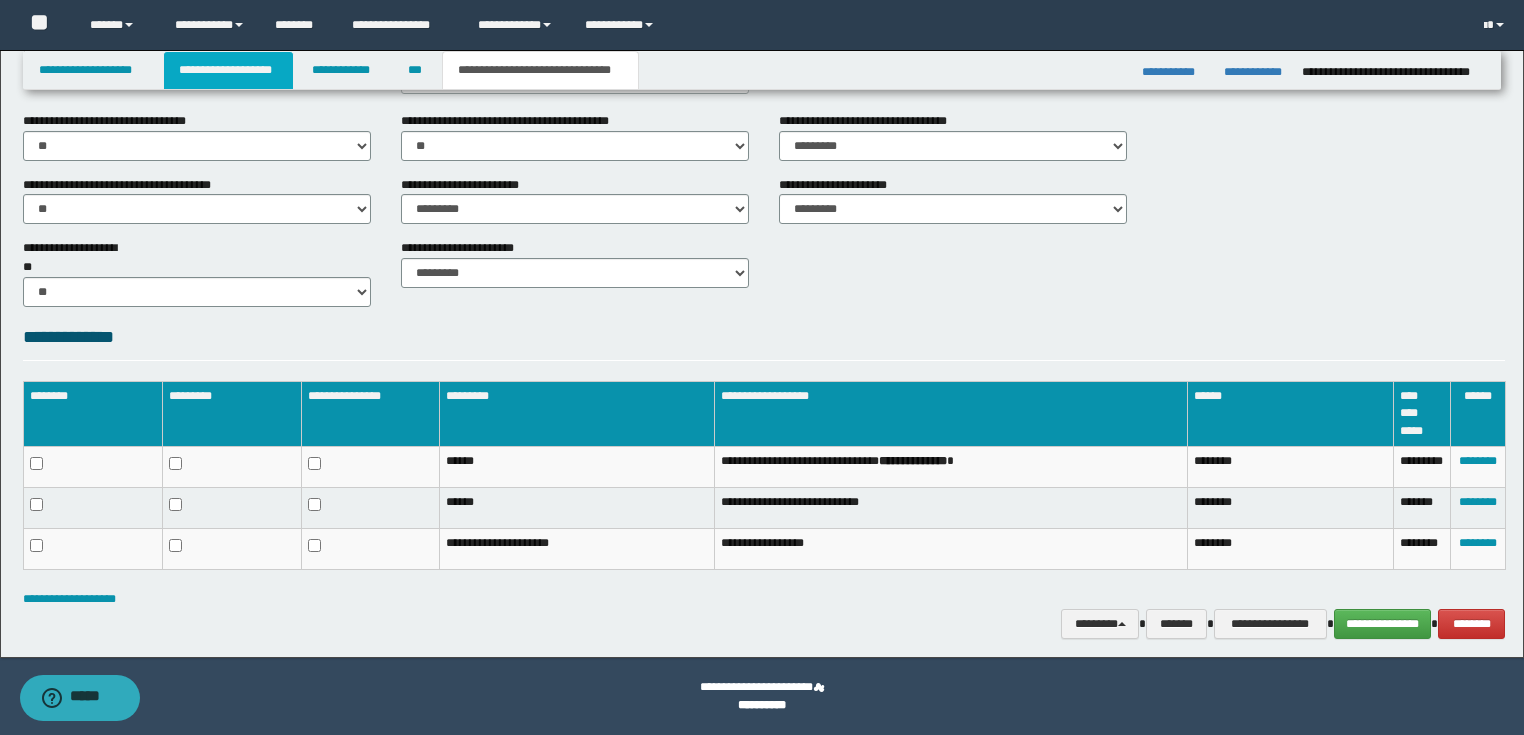 click on "**********" at bounding box center [228, 70] 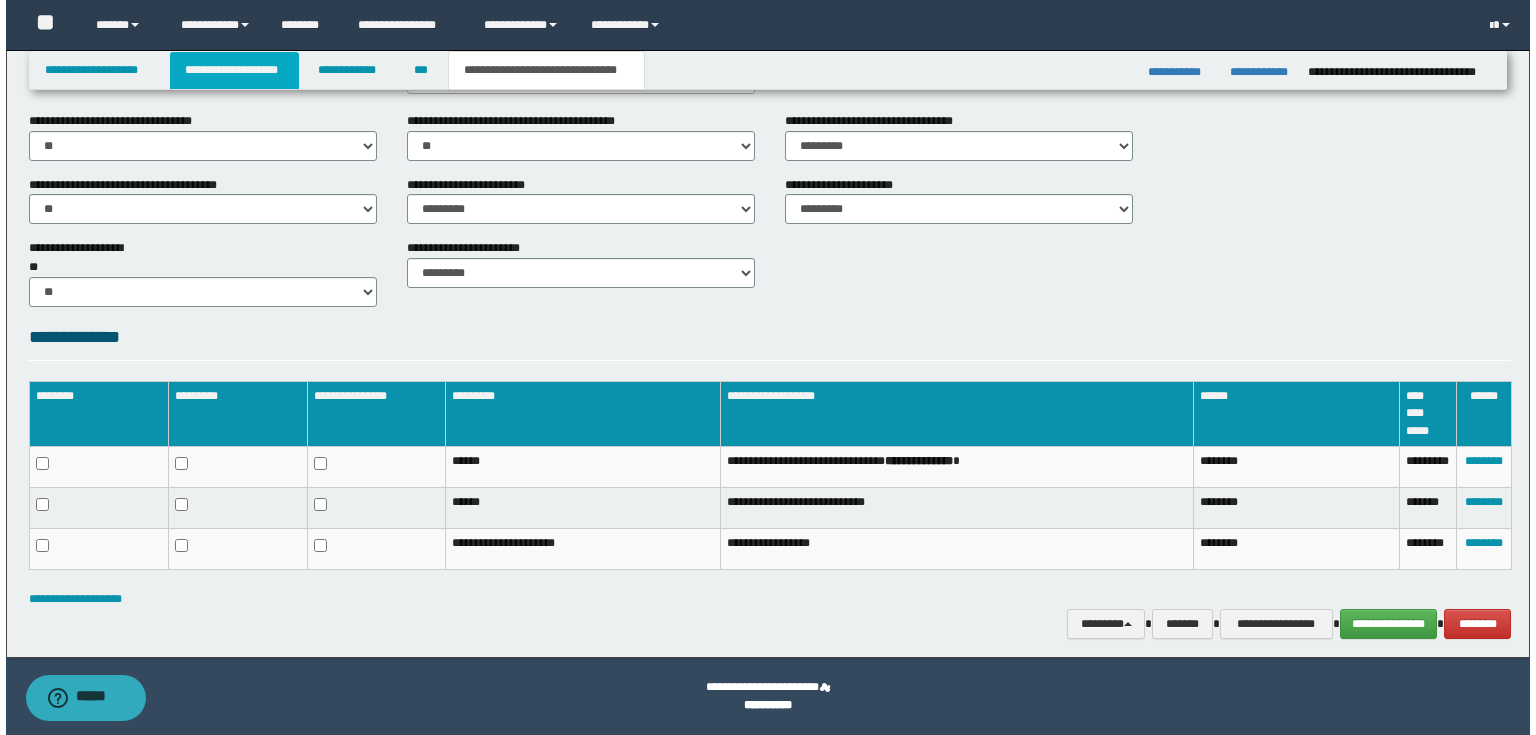 scroll, scrollTop: 0, scrollLeft: 0, axis: both 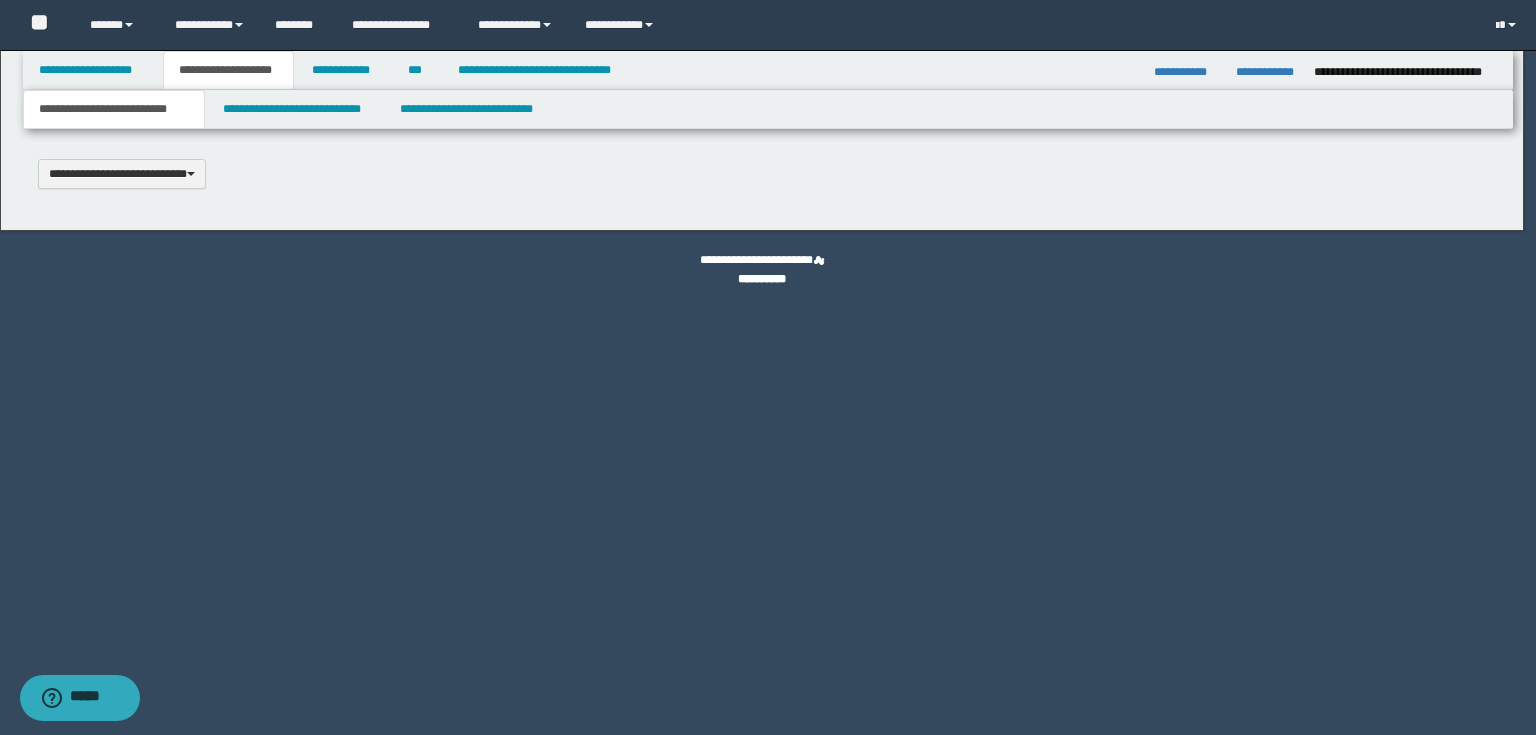 type 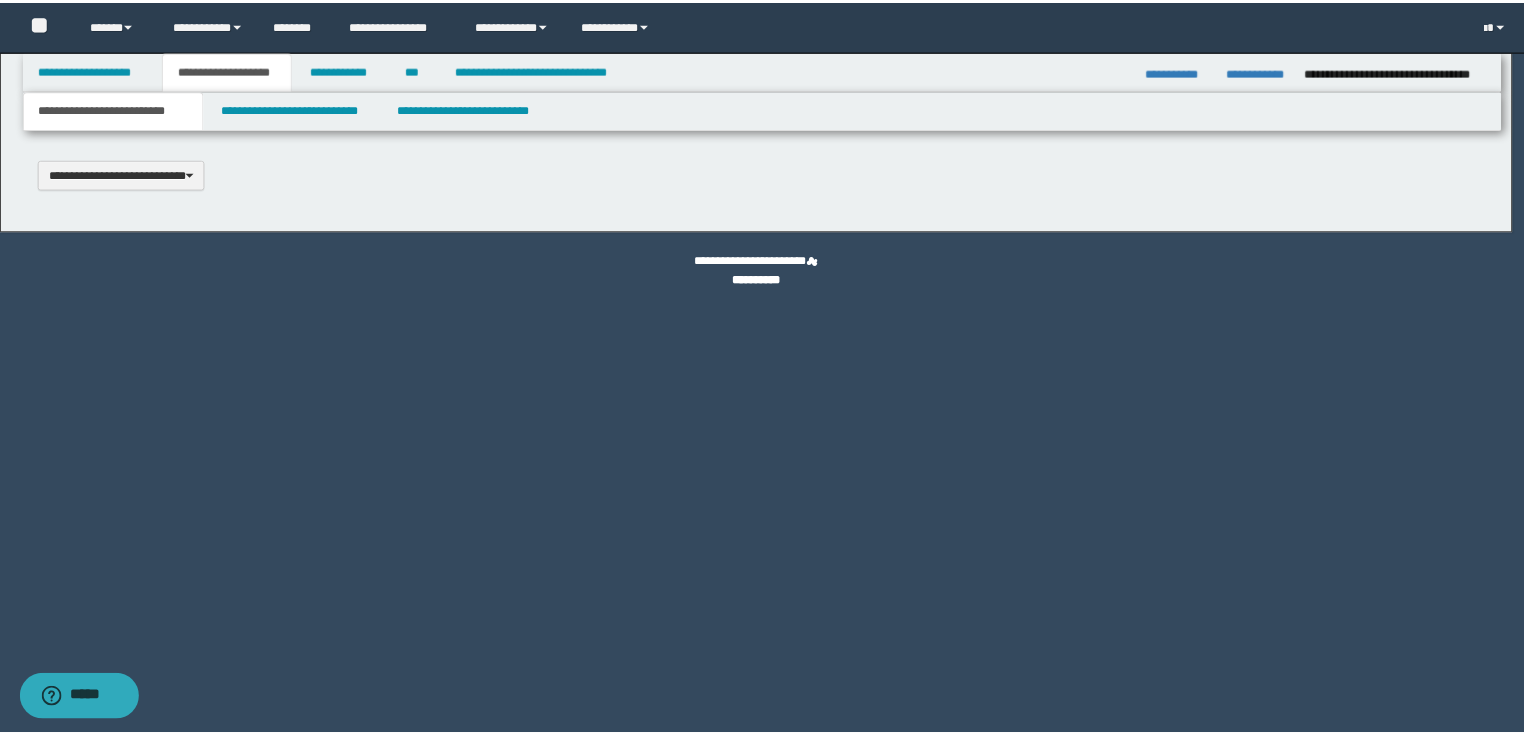 scroll, scrollTop: 0, scrollLeft: 0, axis: both 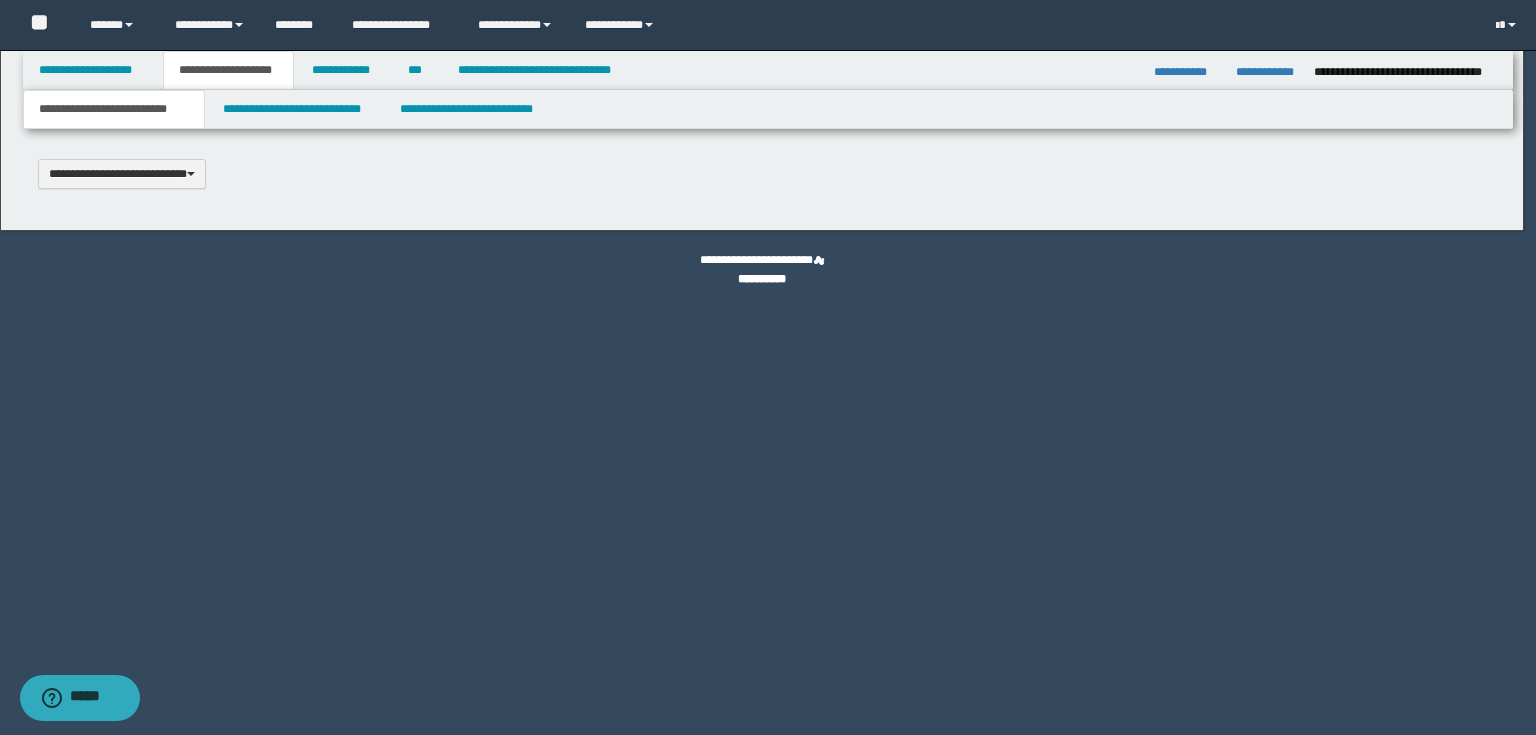 type on "********" 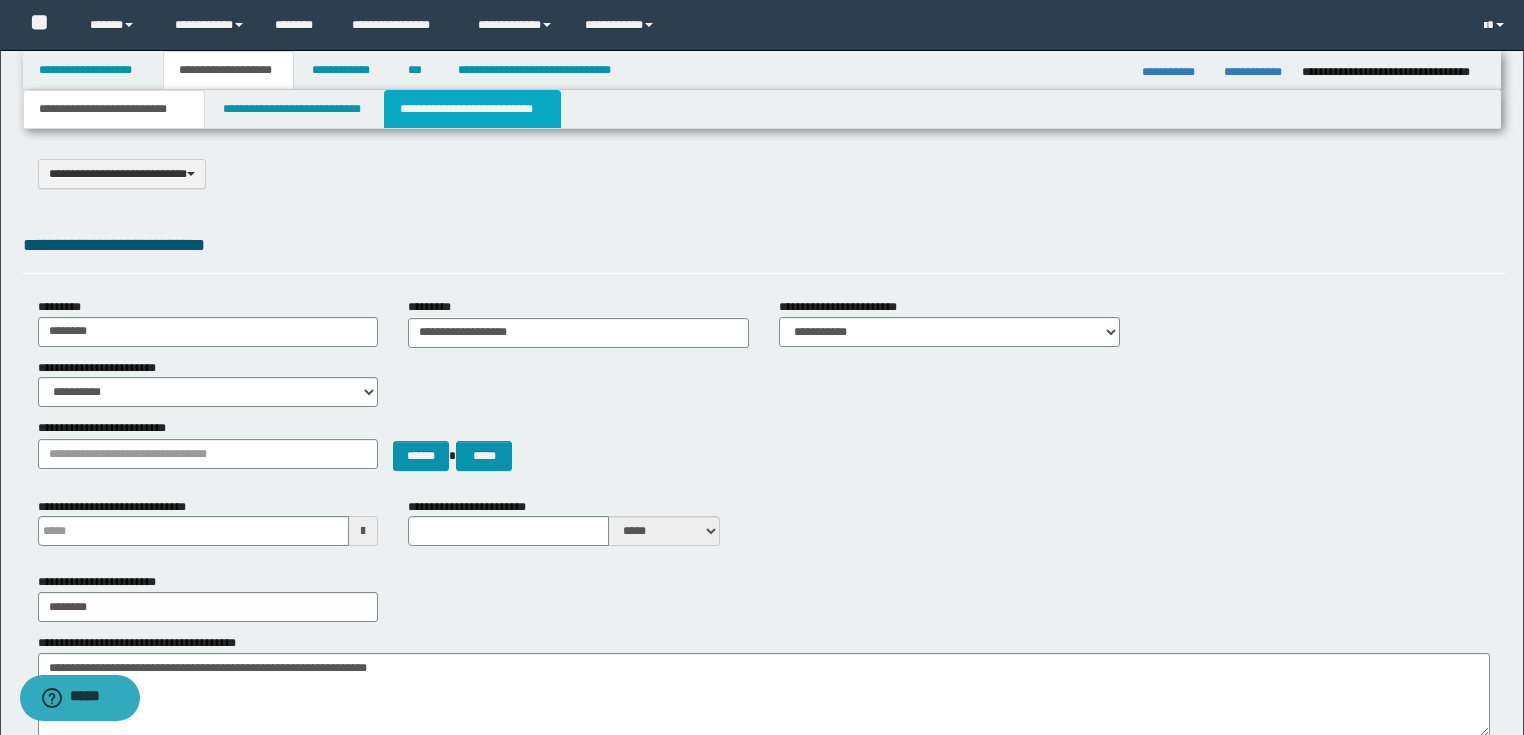 click on "**********" at bounding box center [472, 109] 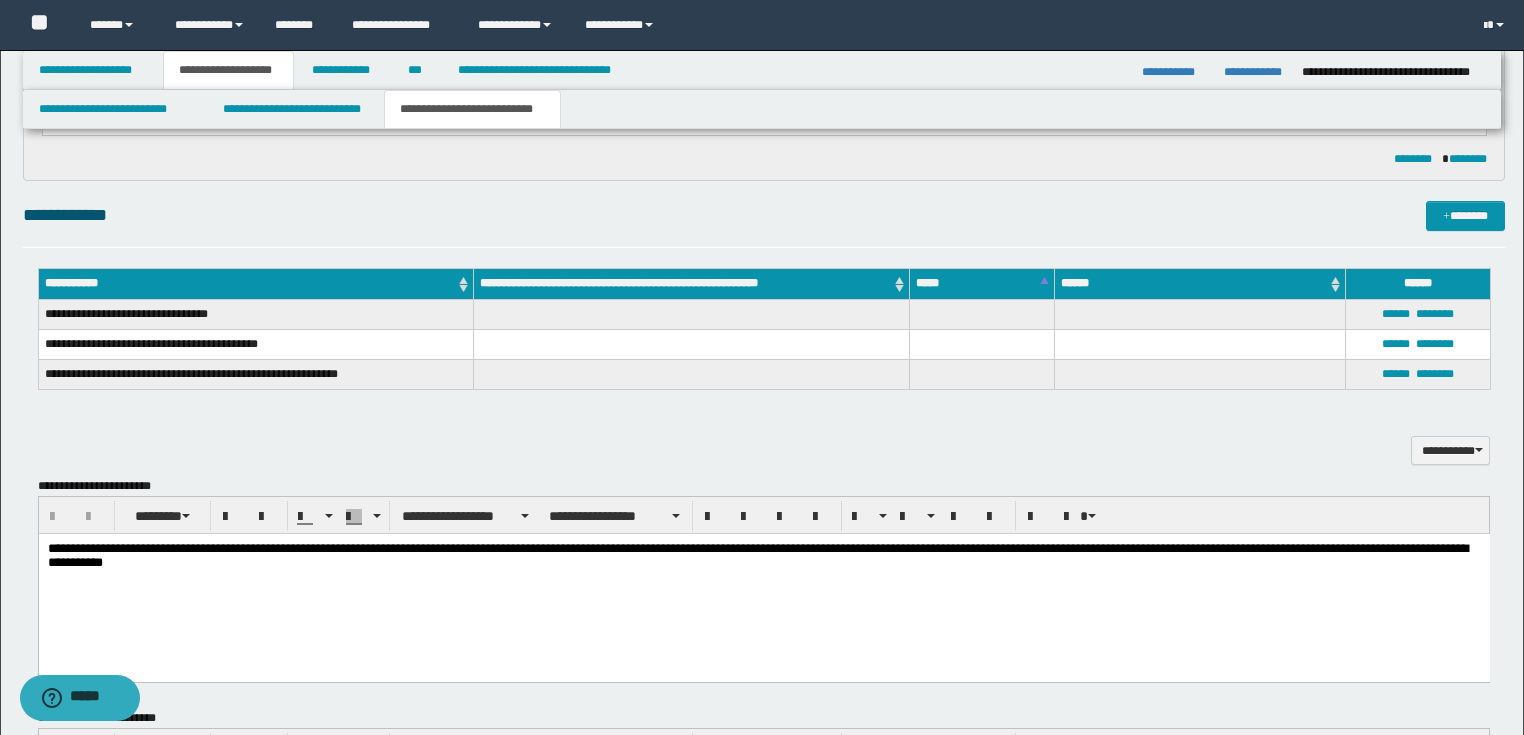 scroll, scrollTop: 720, scrollLeft: 0, axis: vertical 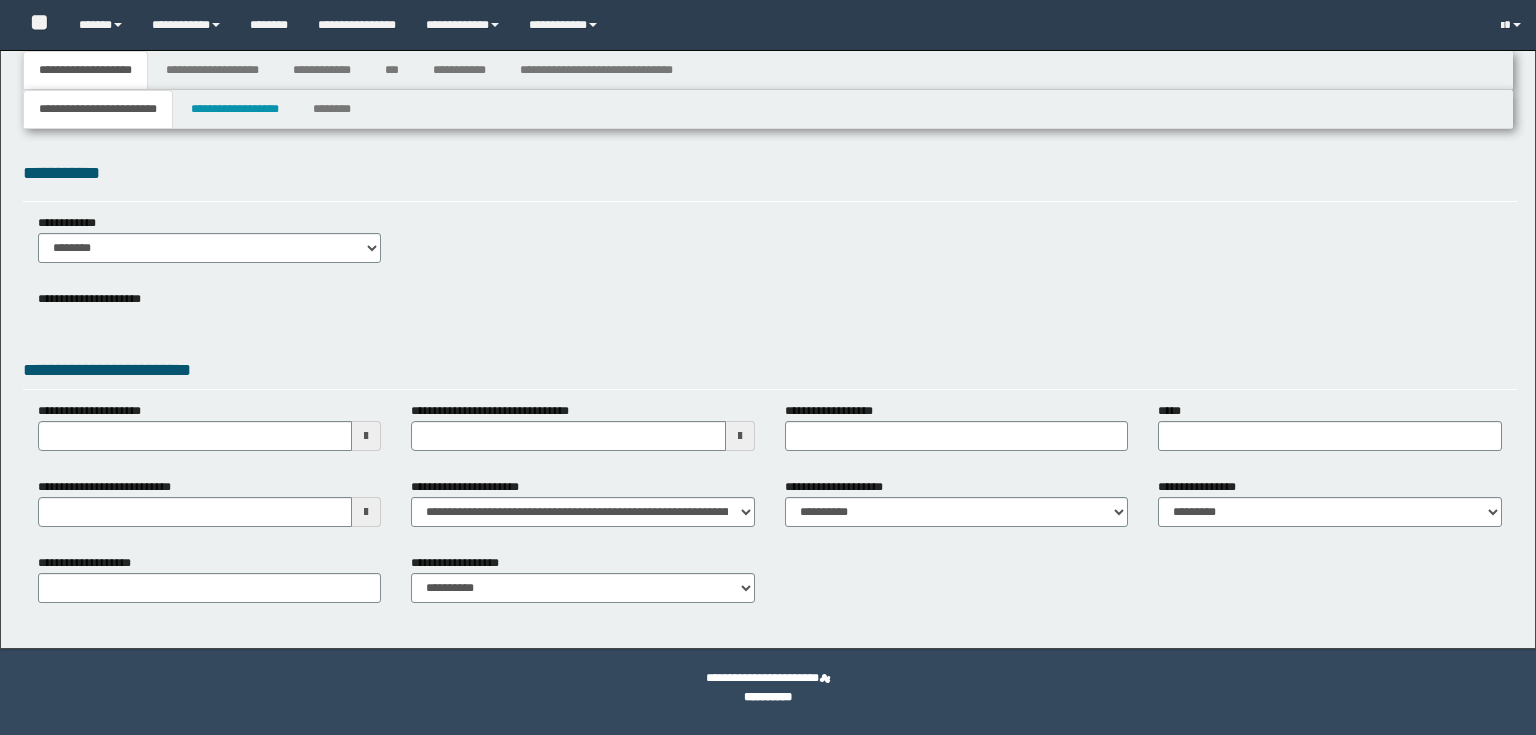 type 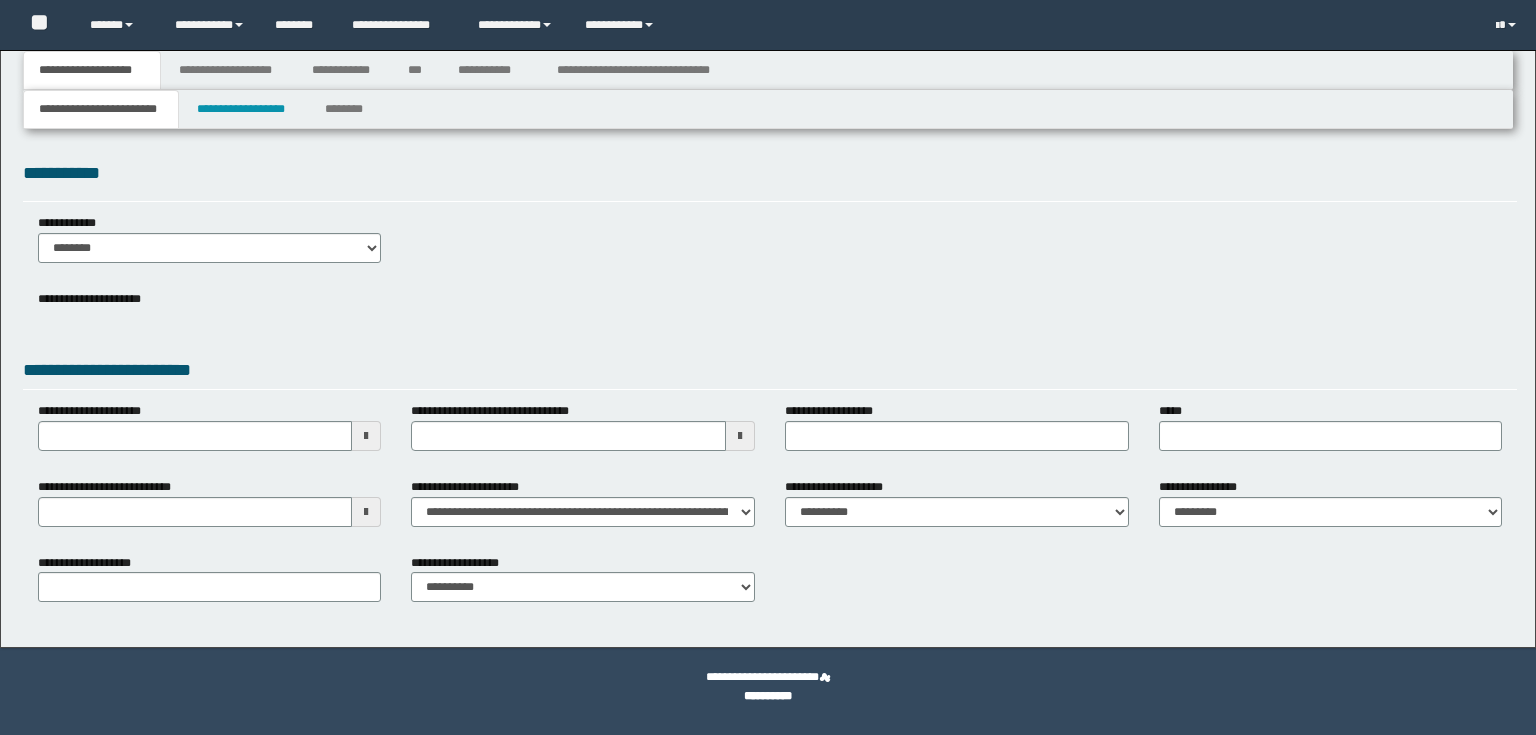 scroll, scrollTop: 0, scrollLeft: 0, axis: both 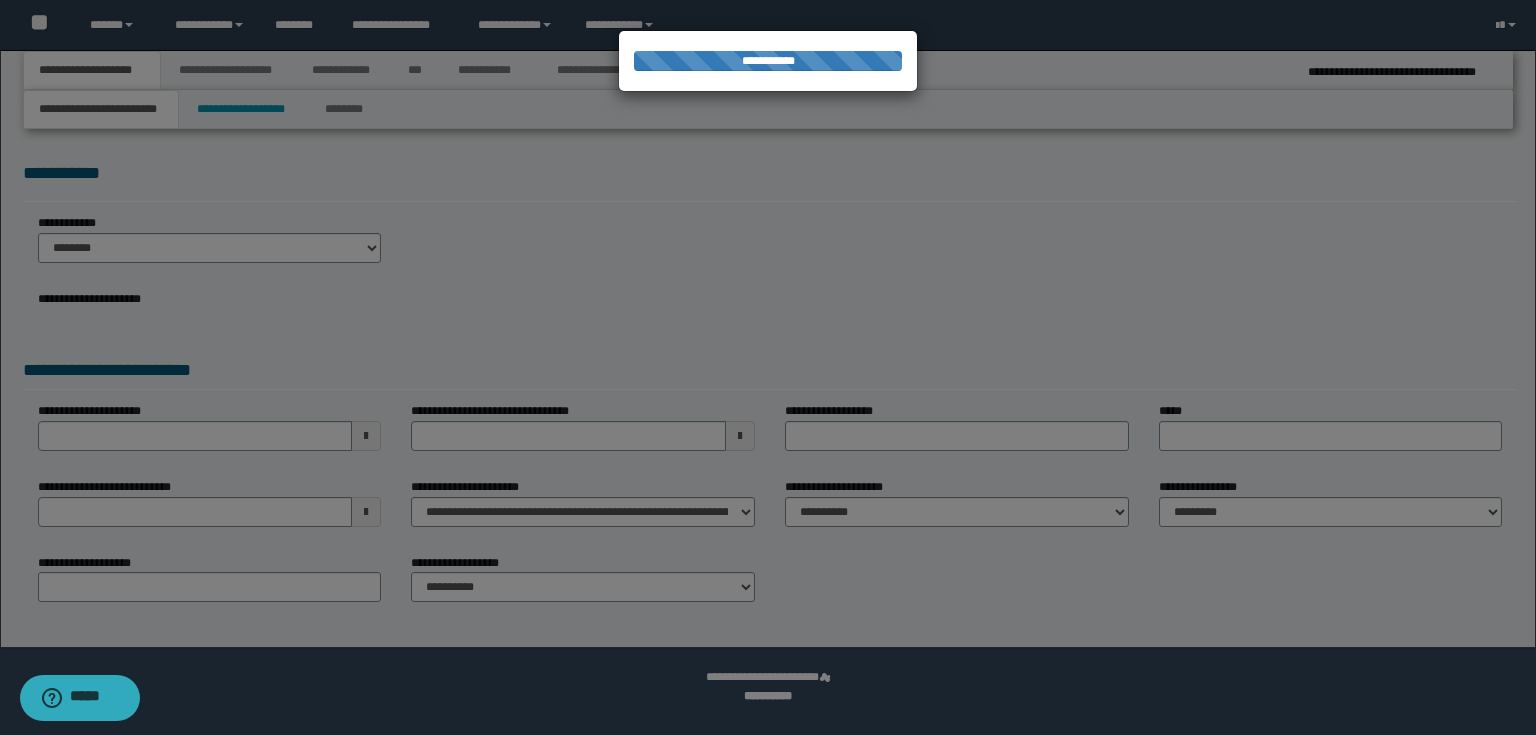 type on "**********" 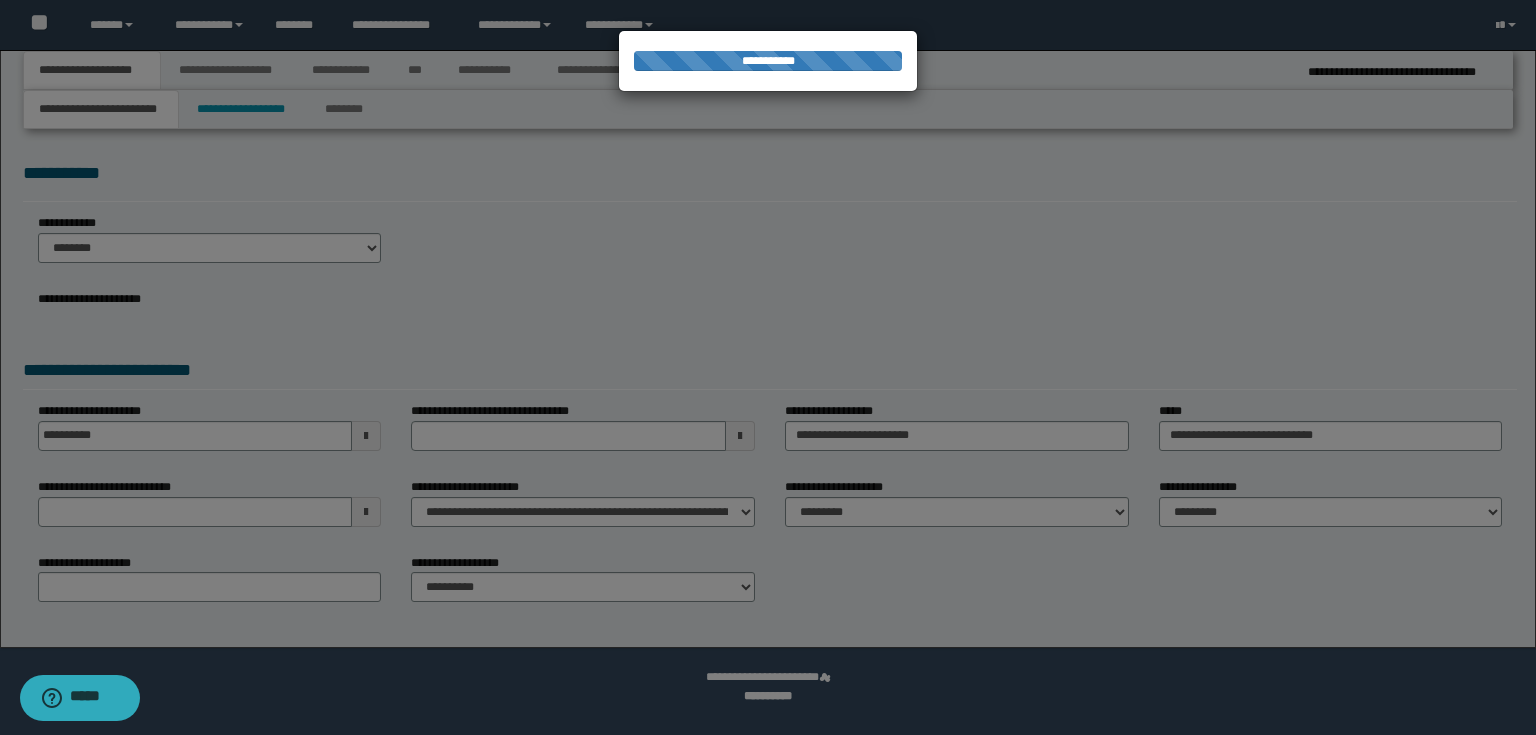 select on "*" 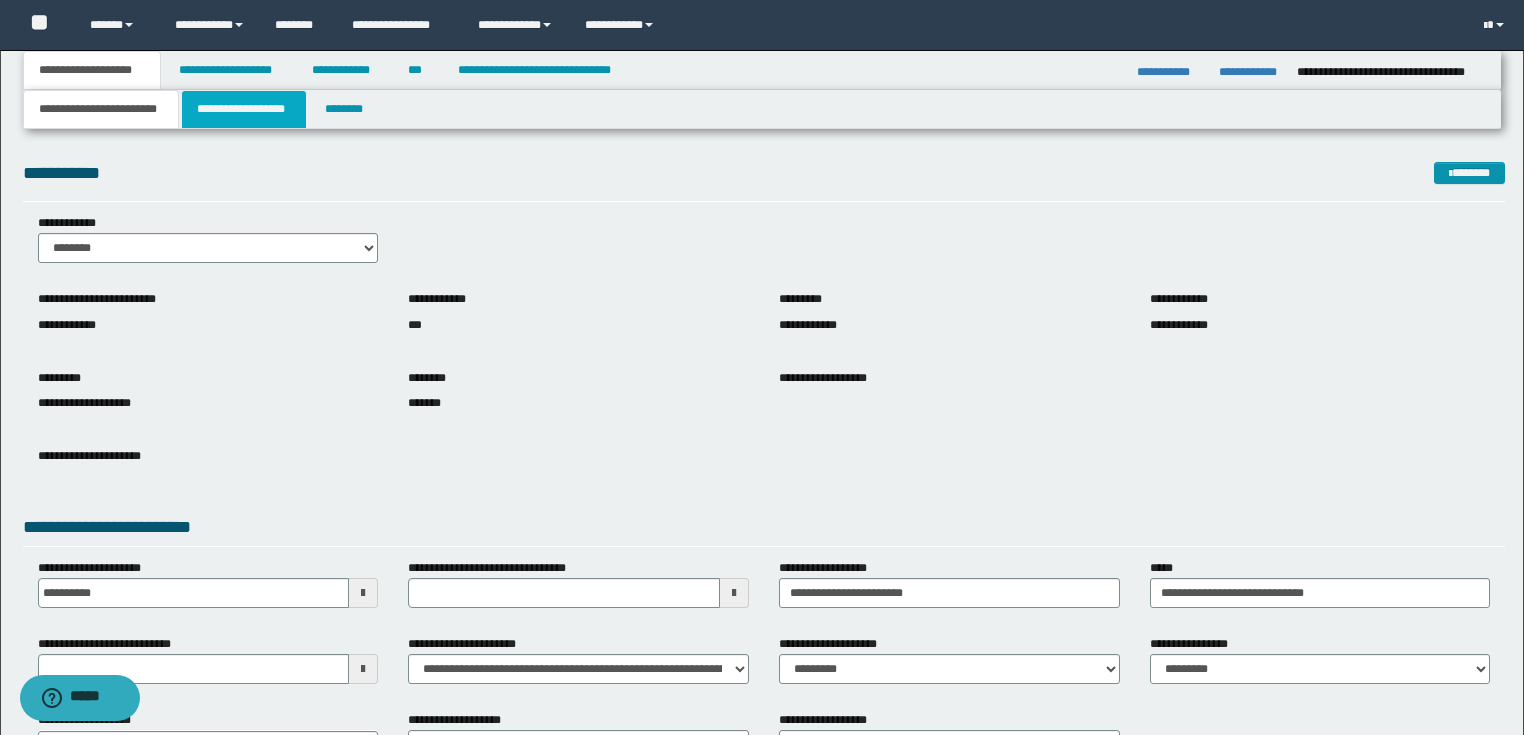 click on "**********" at bounding box center [244, 109] 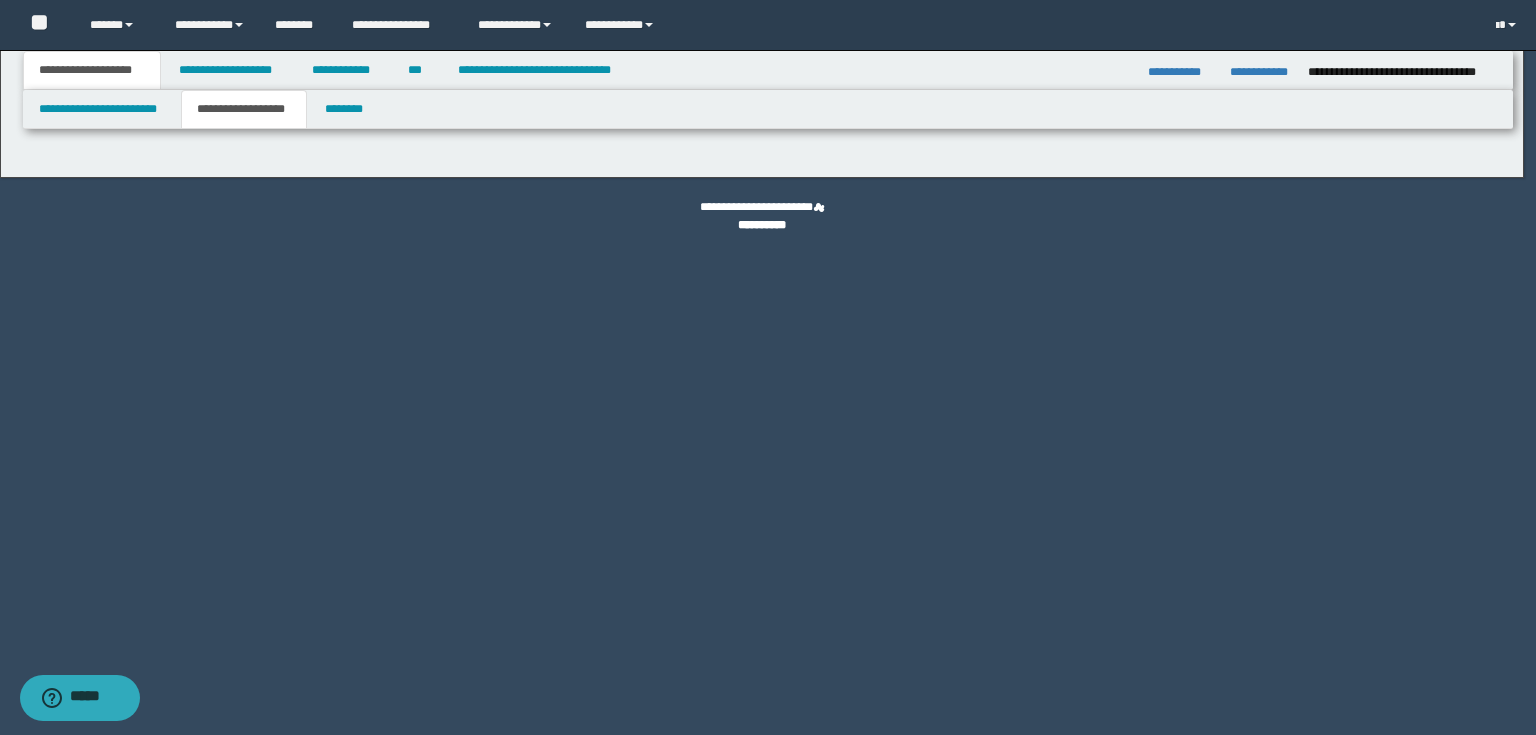 type on "********" 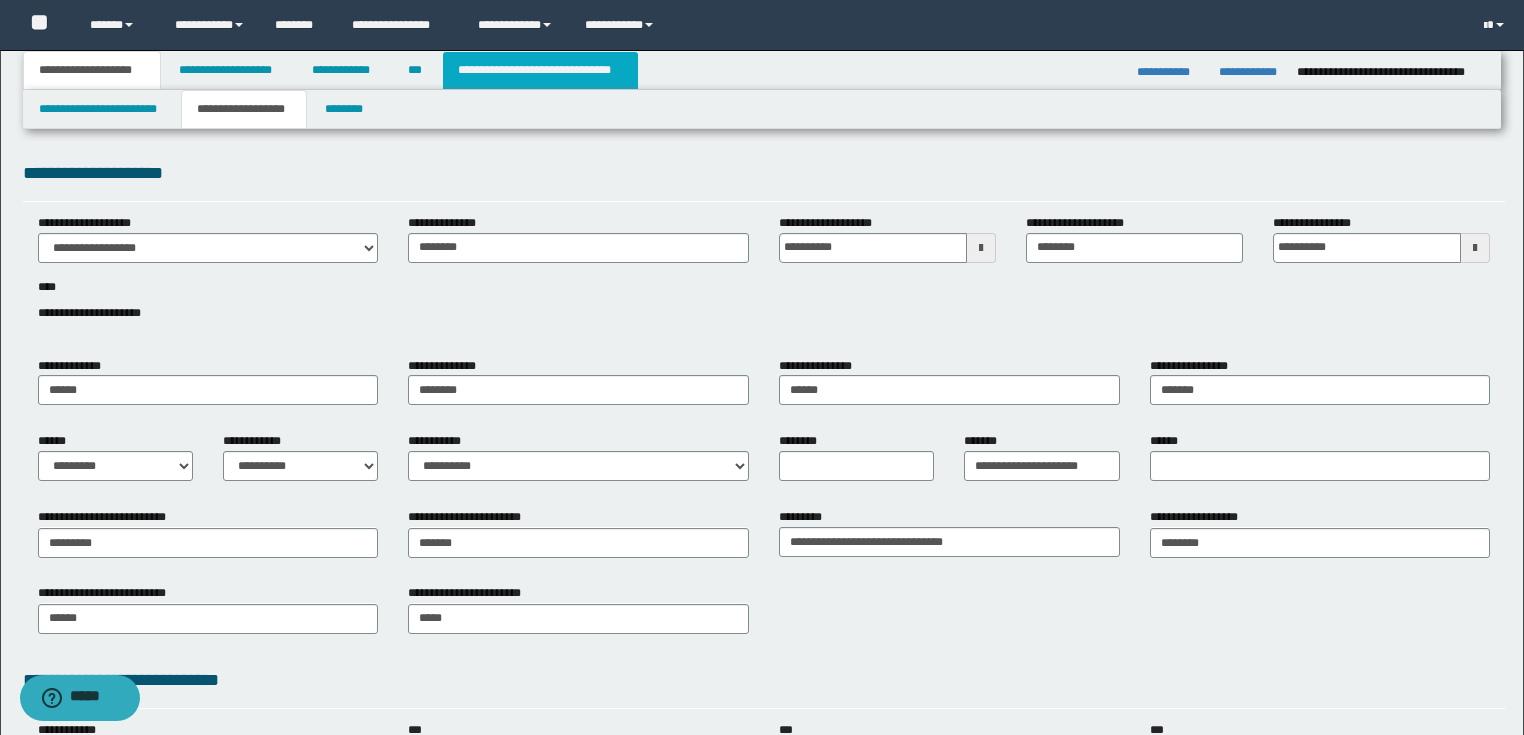 click on "**********" at bounding box center [540, 70] 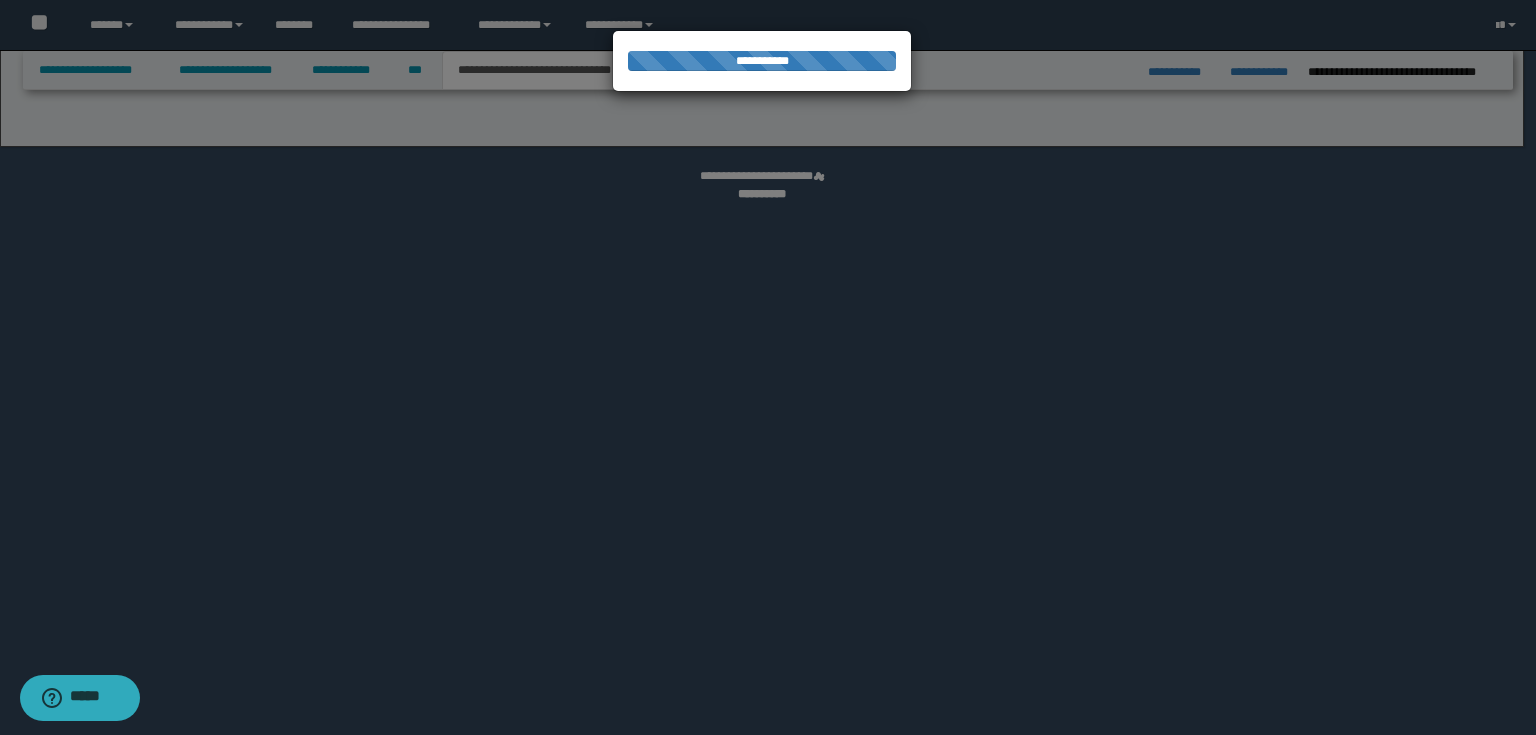 select on "*" 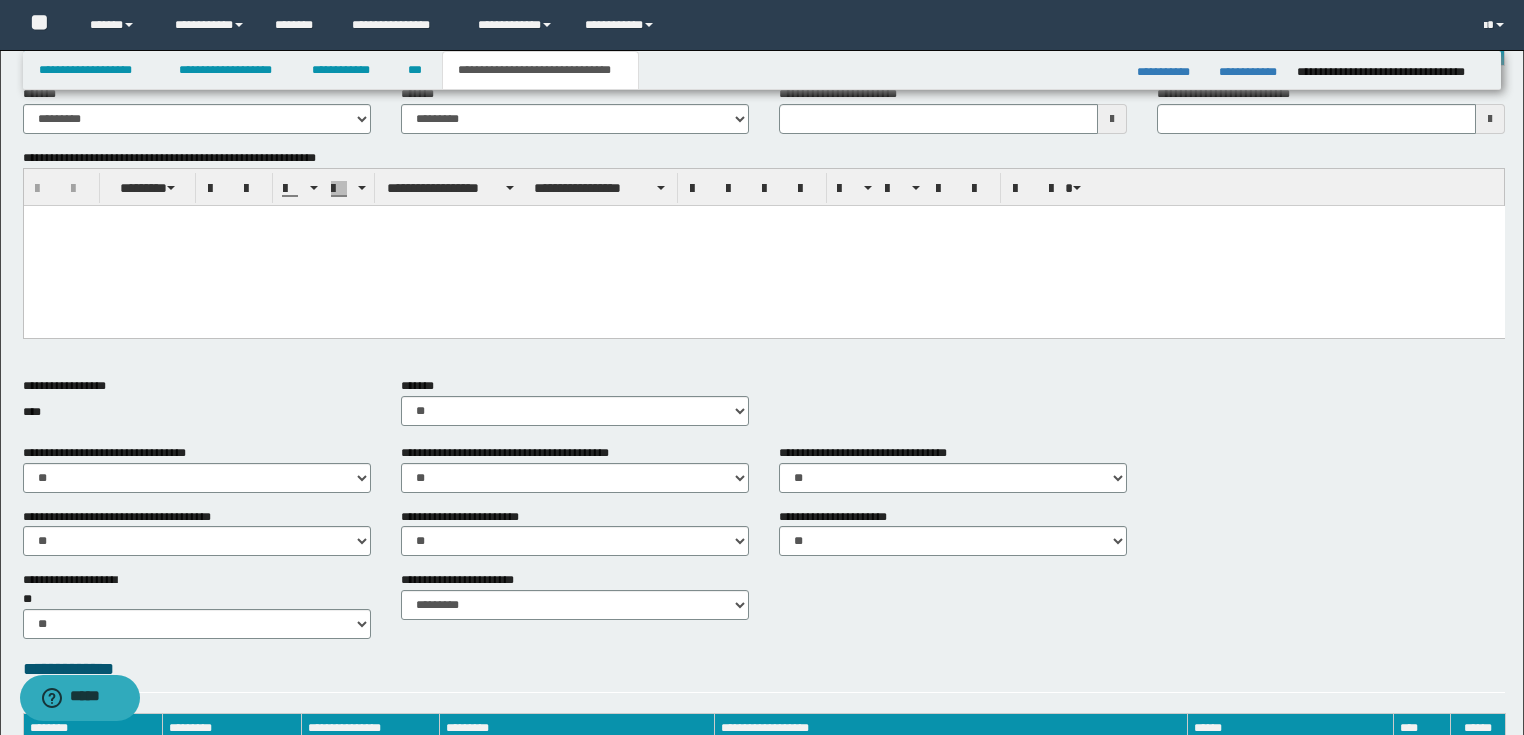scroll, scrollTop: 732, scrollLeft: 0, axis: vertical 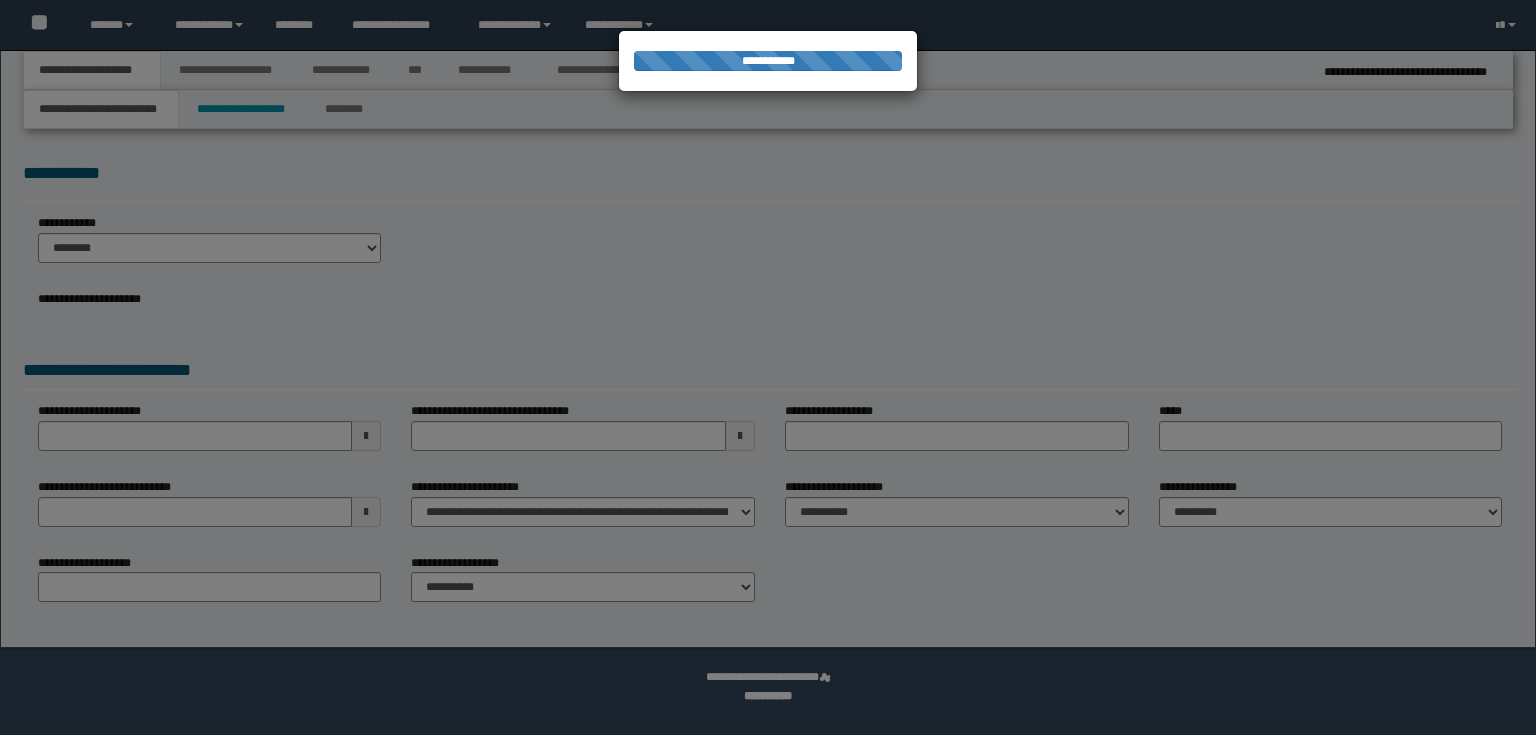 type on "**********" 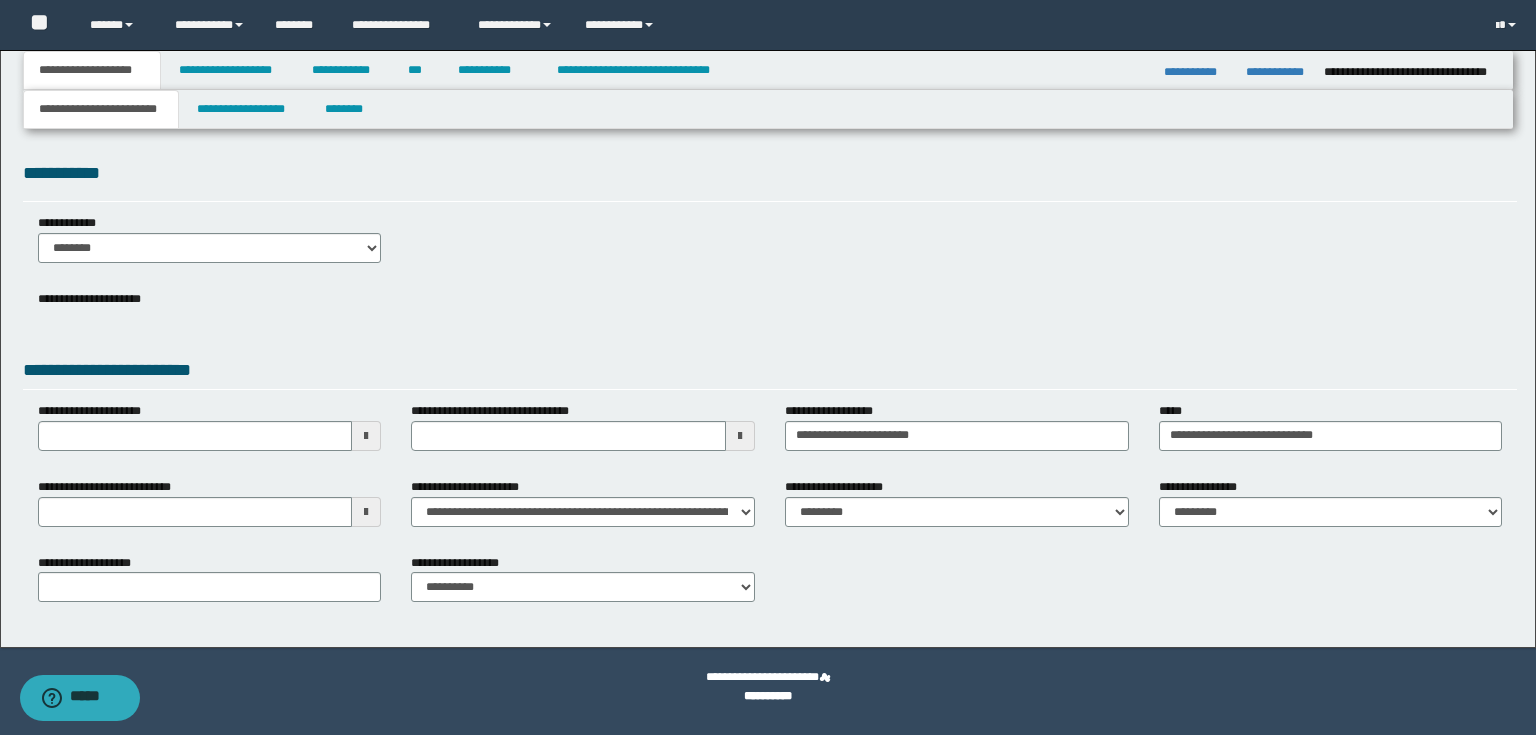 scroll, scrollTop: 0, scrollLeft: 0, axis: both 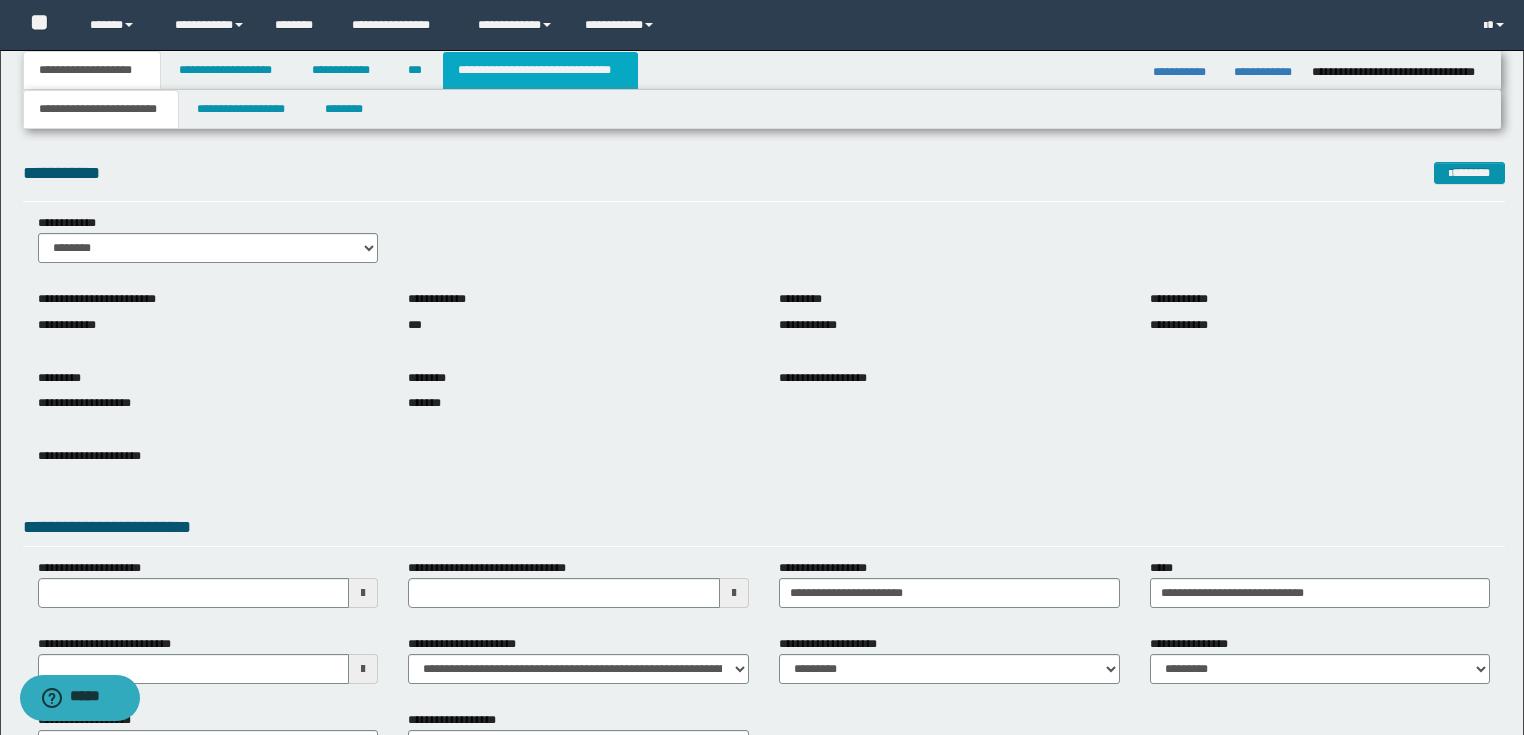 click on "**********" at bounding box center (540, 70) 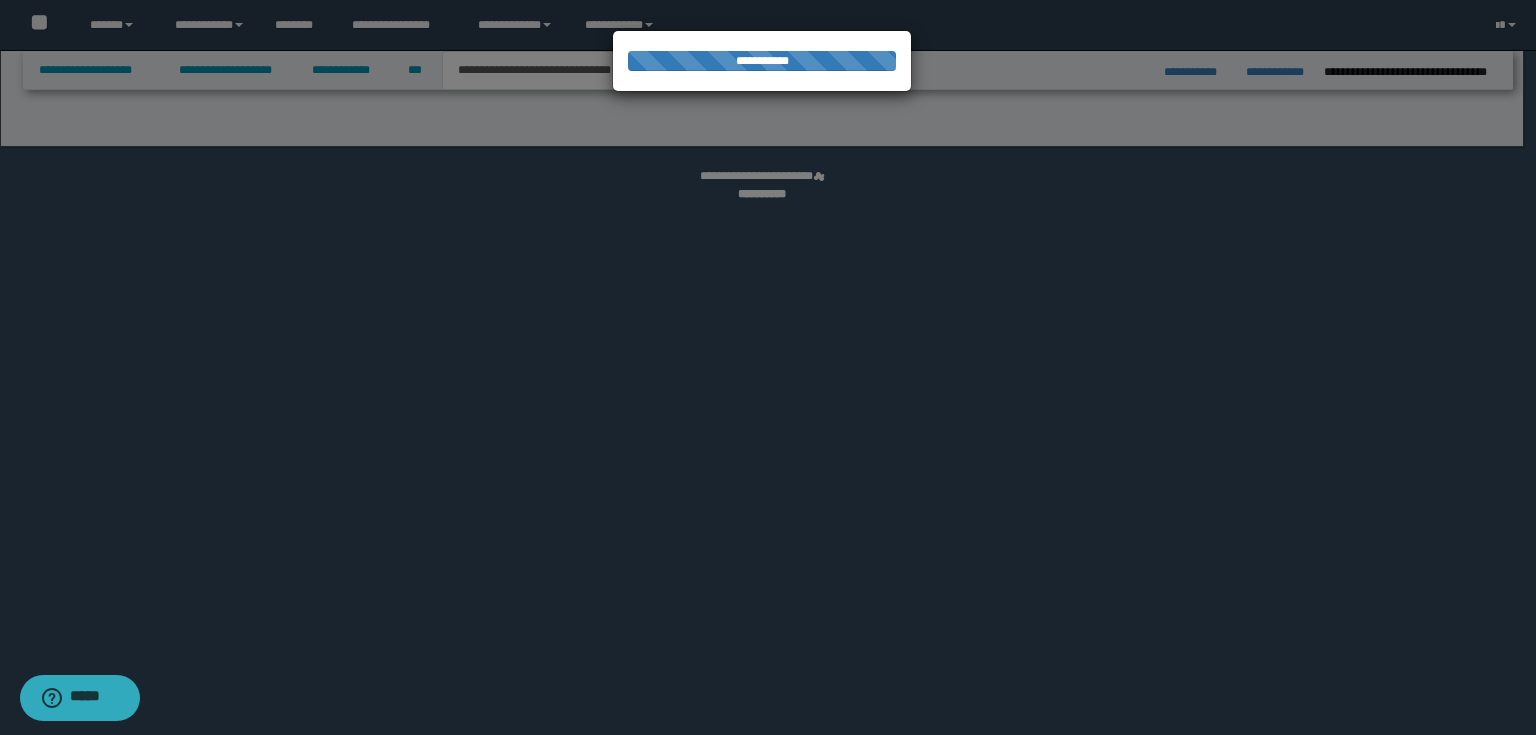 select on "*" 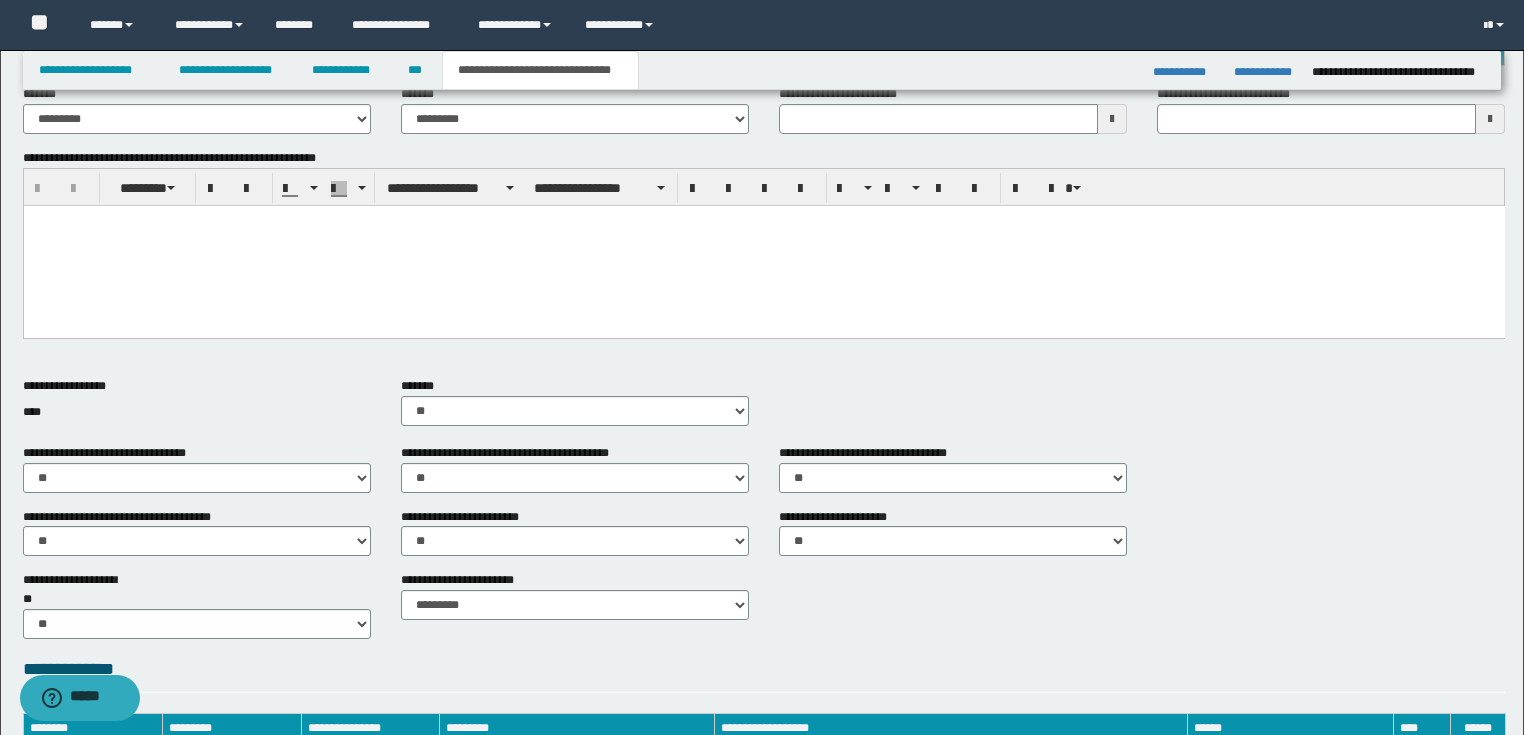 scroll, scrollTop: 732, scrollLeft: 0, axis: vertical 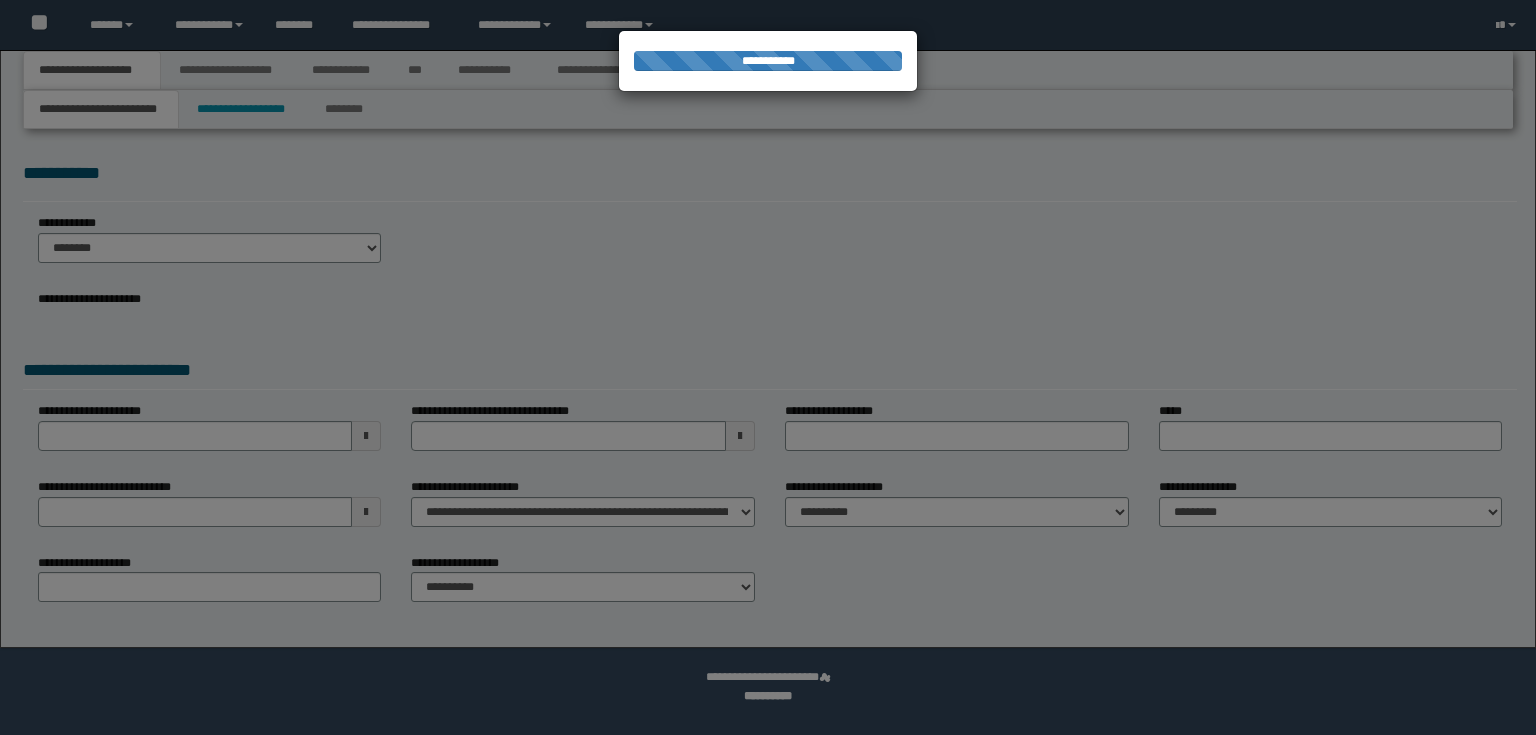 type on "**********" 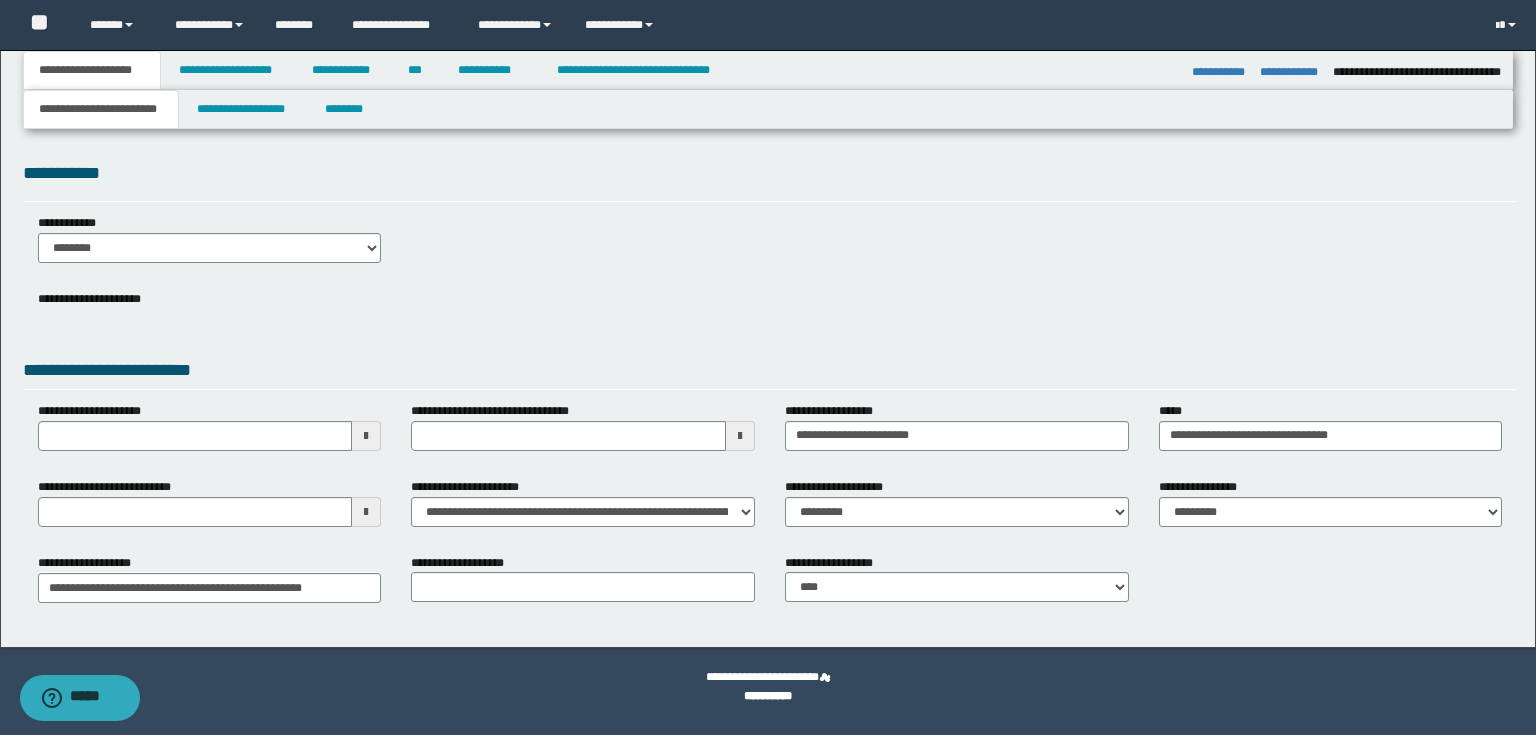 scroll, scrollTop: 0, scrollLeft: 0, axis: both 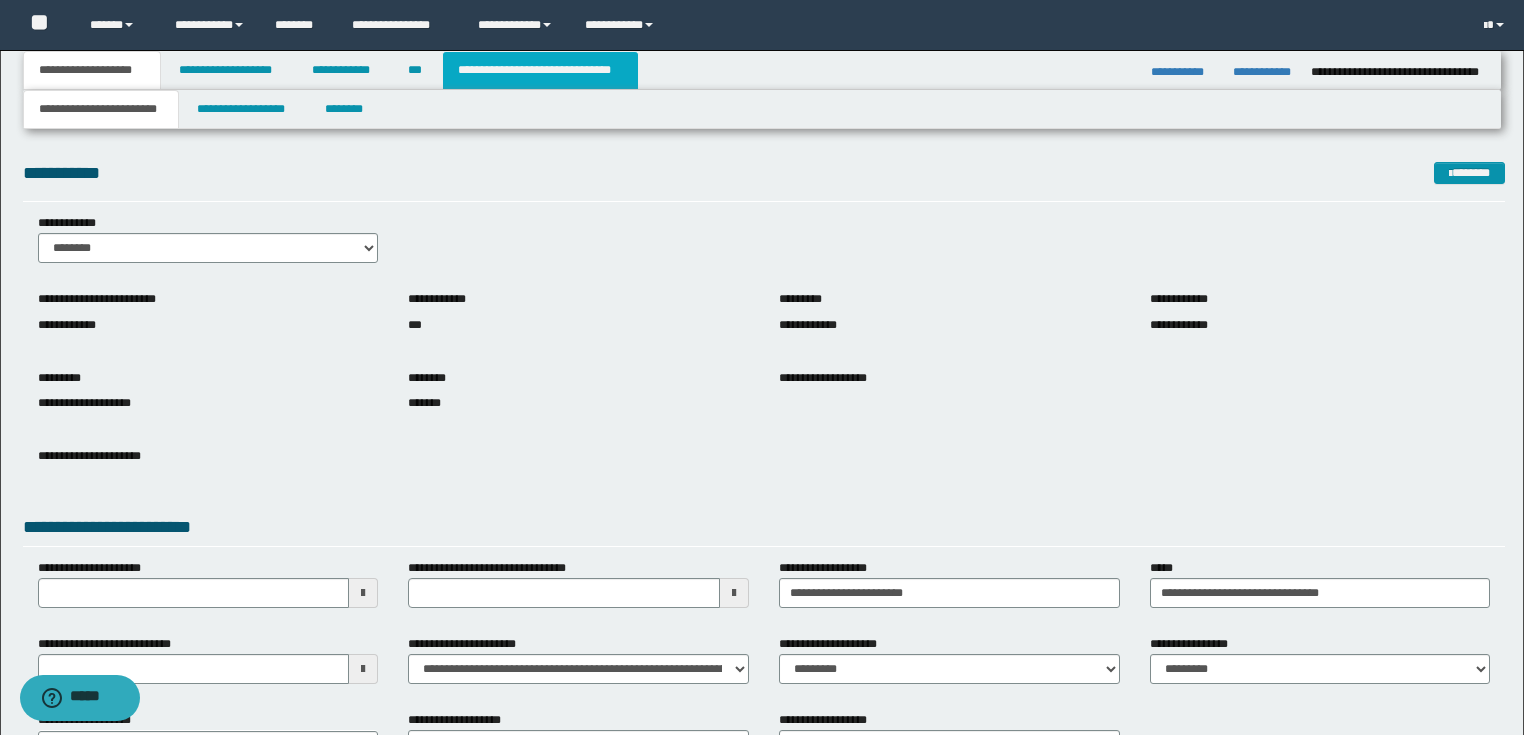 click on "**********" at bounding box center [540, 70] 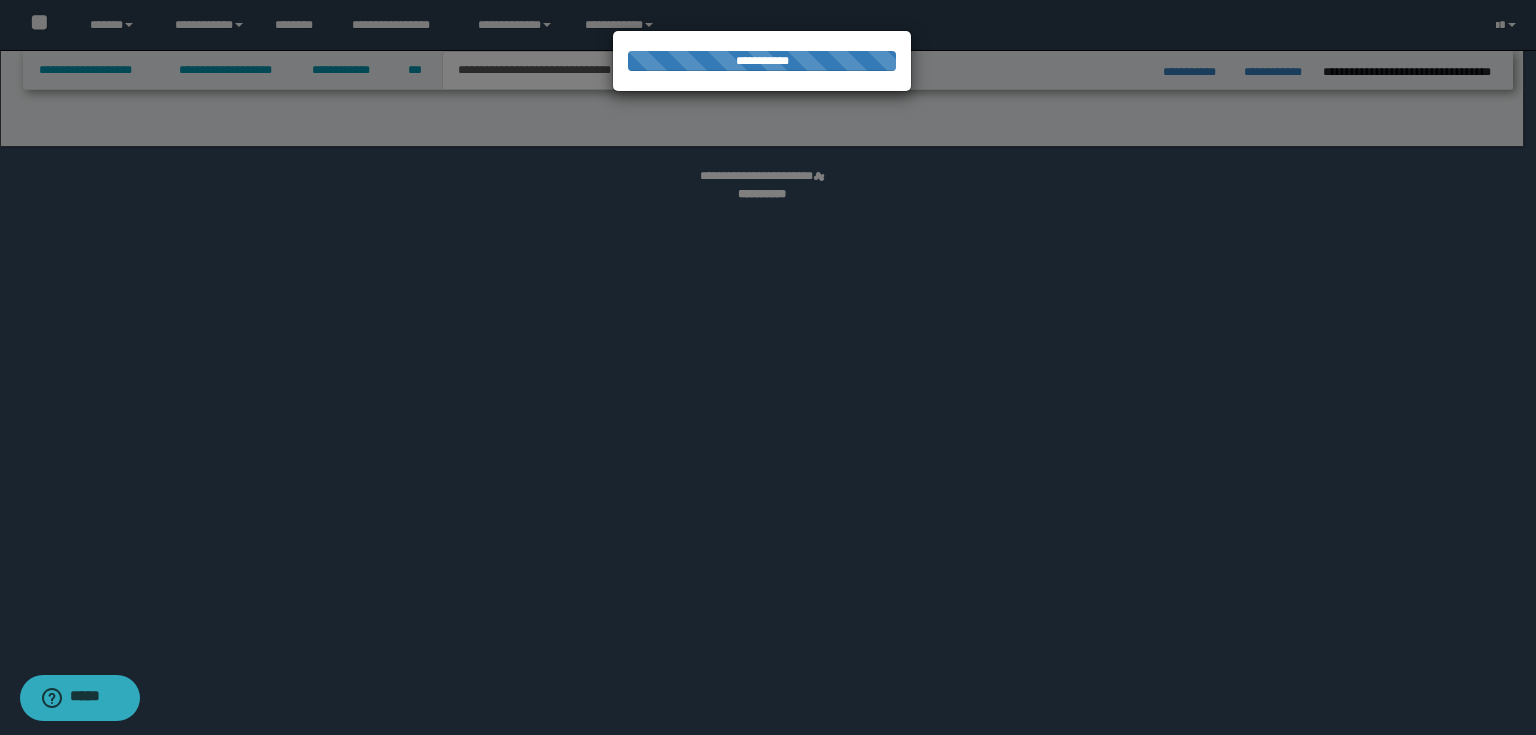 select on "*" 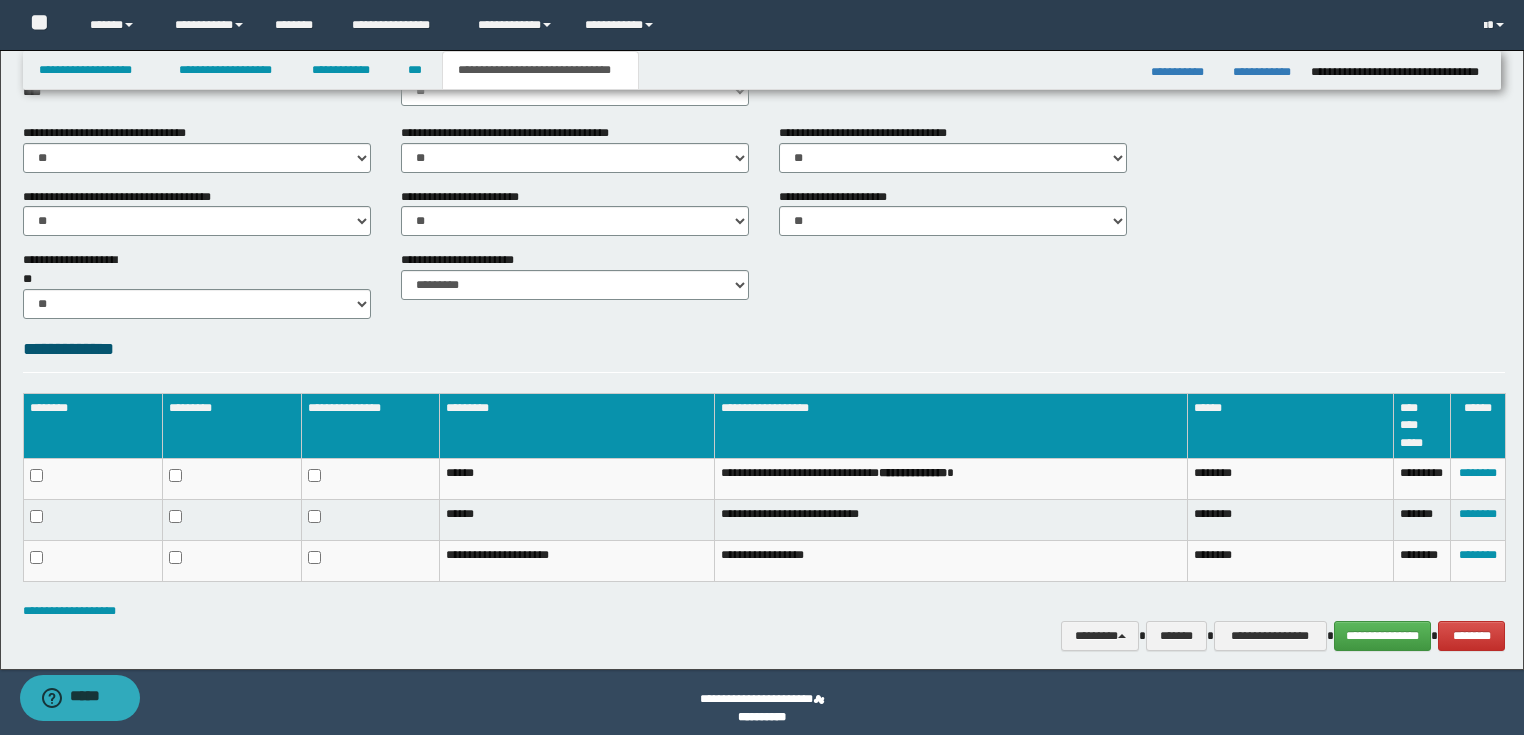 scroll, scrollTop: 732, scrollLeft: 0, axis: vertical 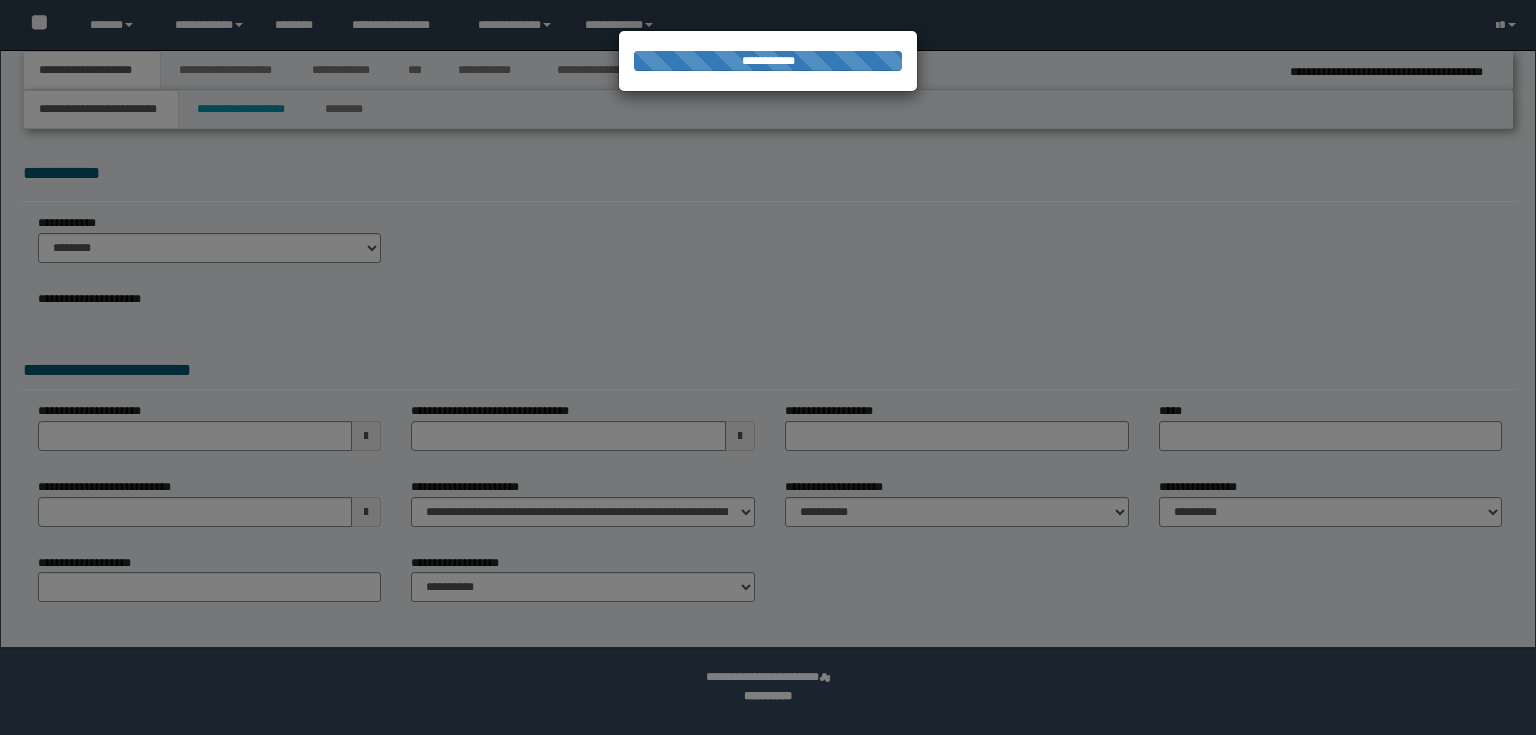 type on "**********" 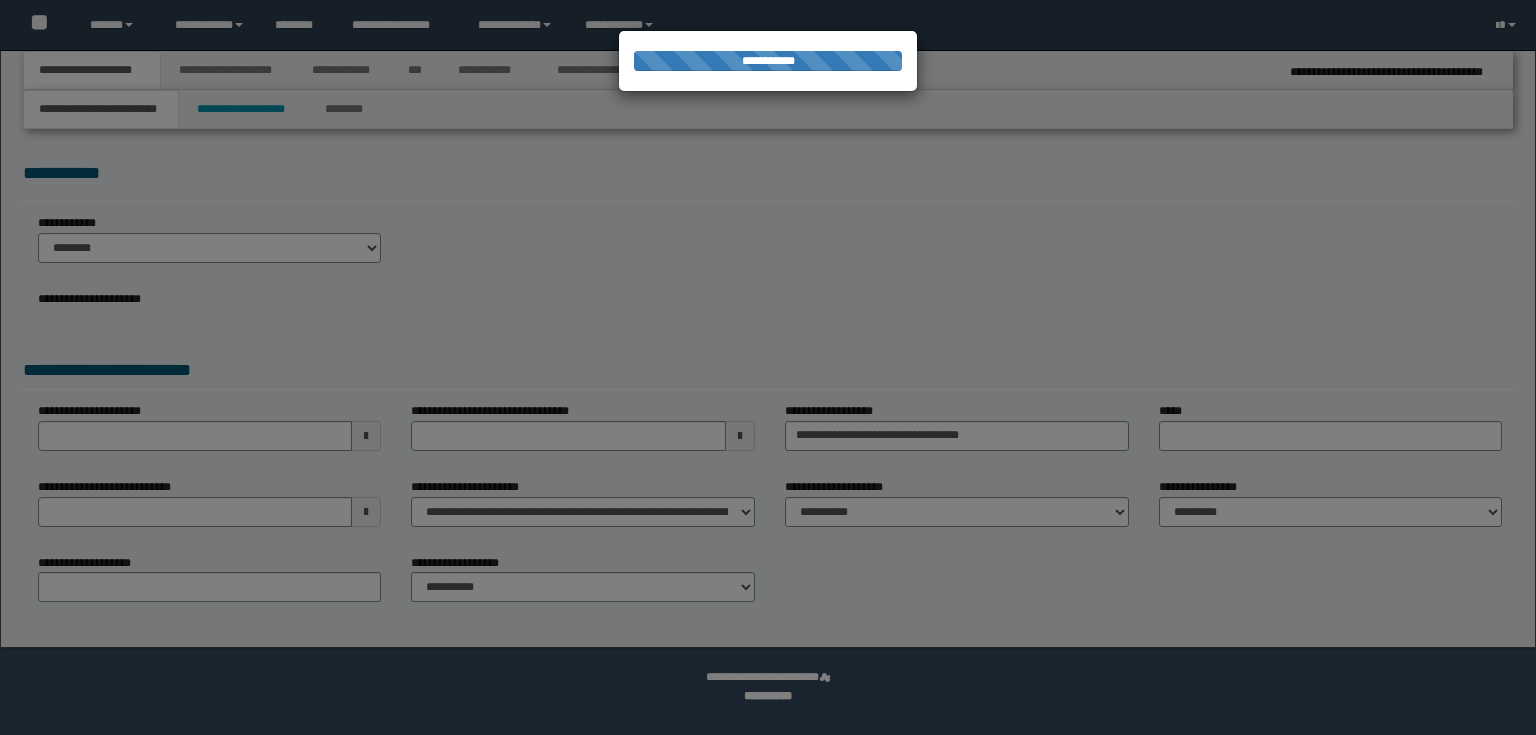 type on "**********" 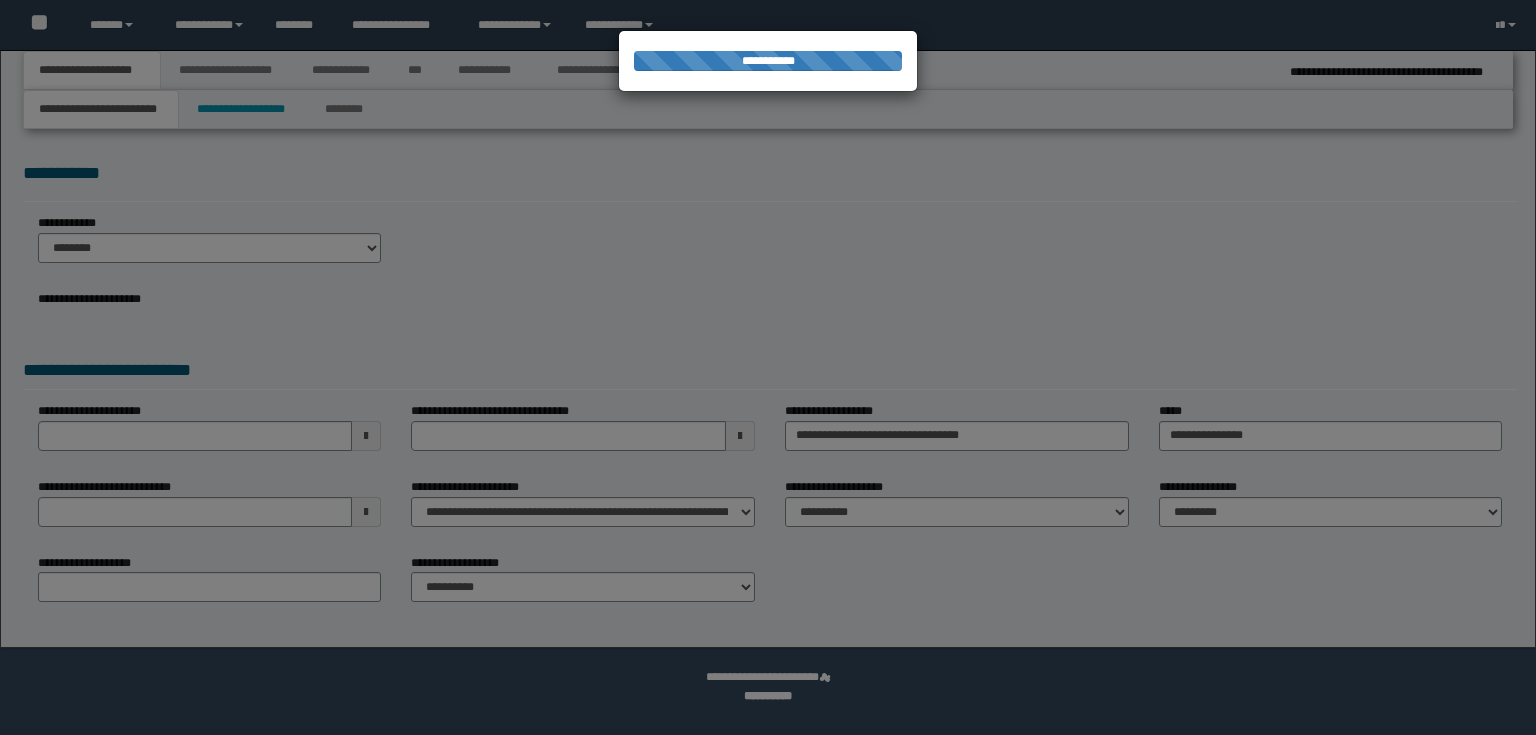 select on "*" 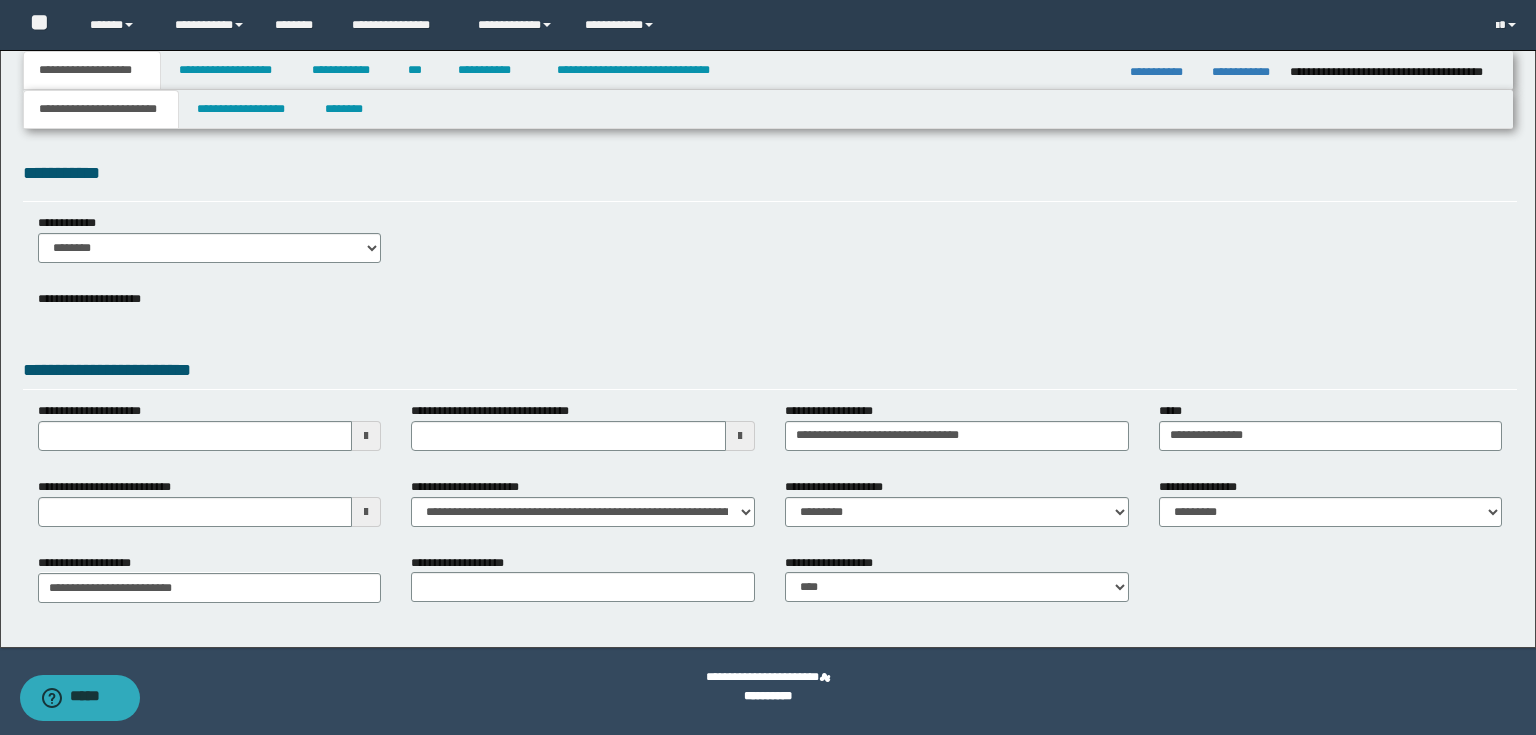 scroll, scrollTop: 0, scrollLeft: 0, axis: both 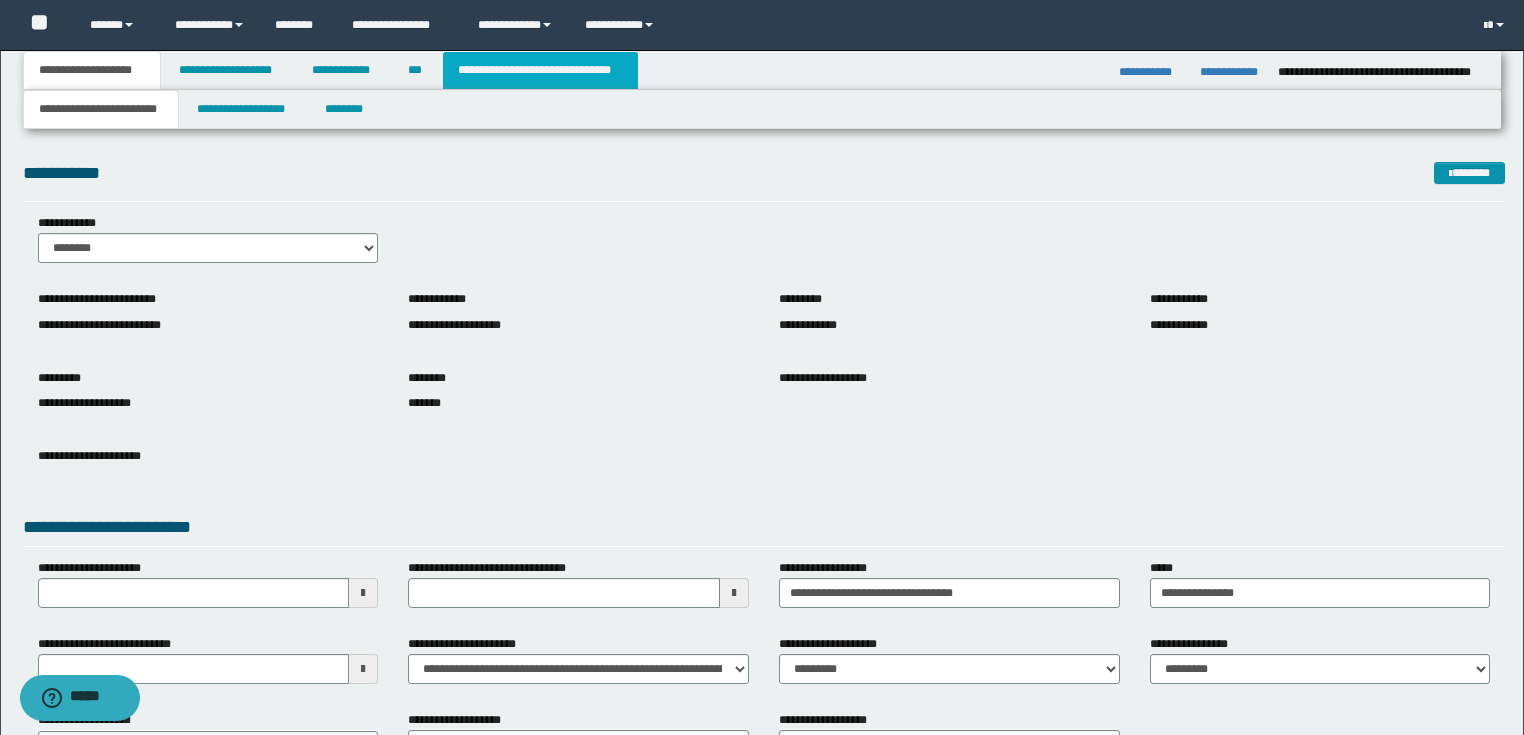 click on "**********" at bounding box center (540, 70) 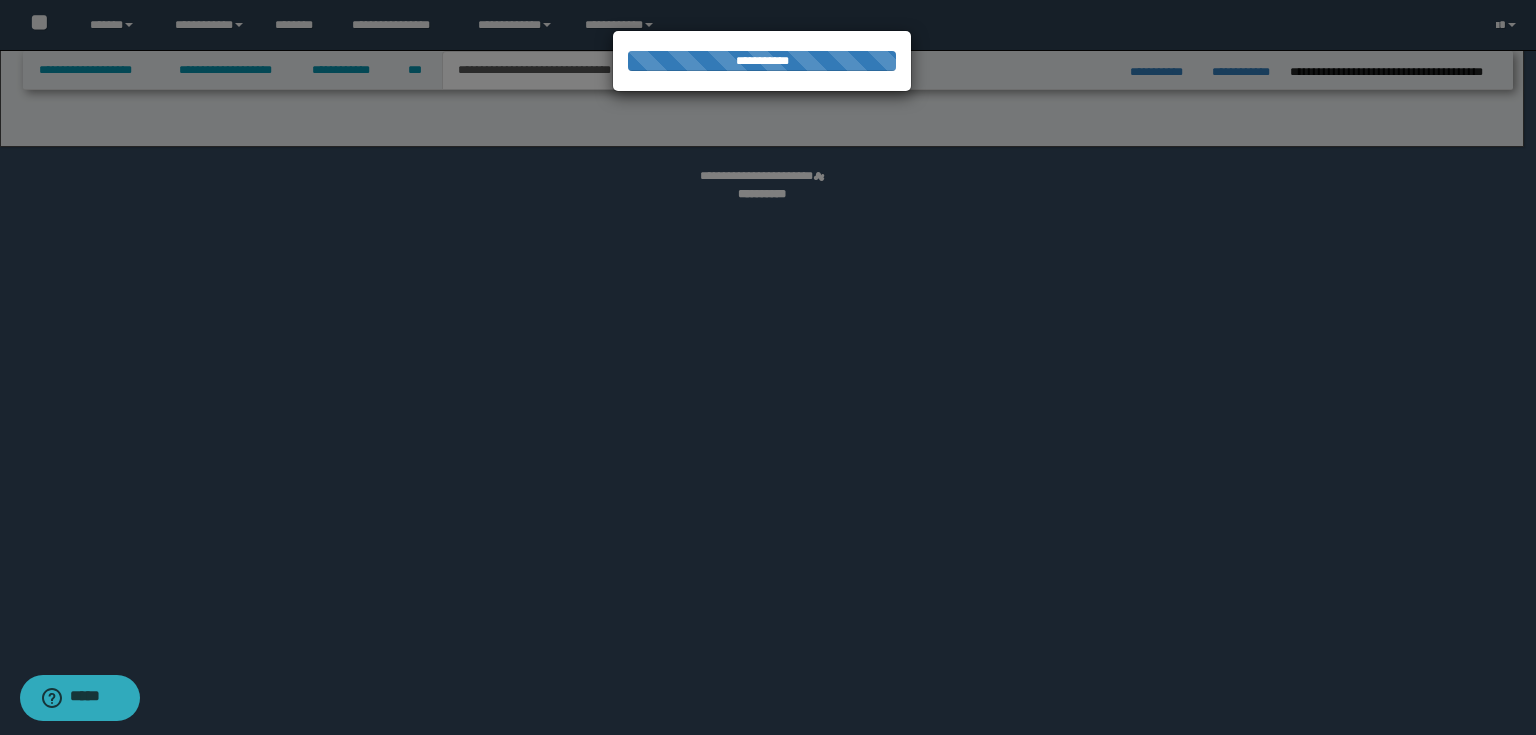 select on "*" 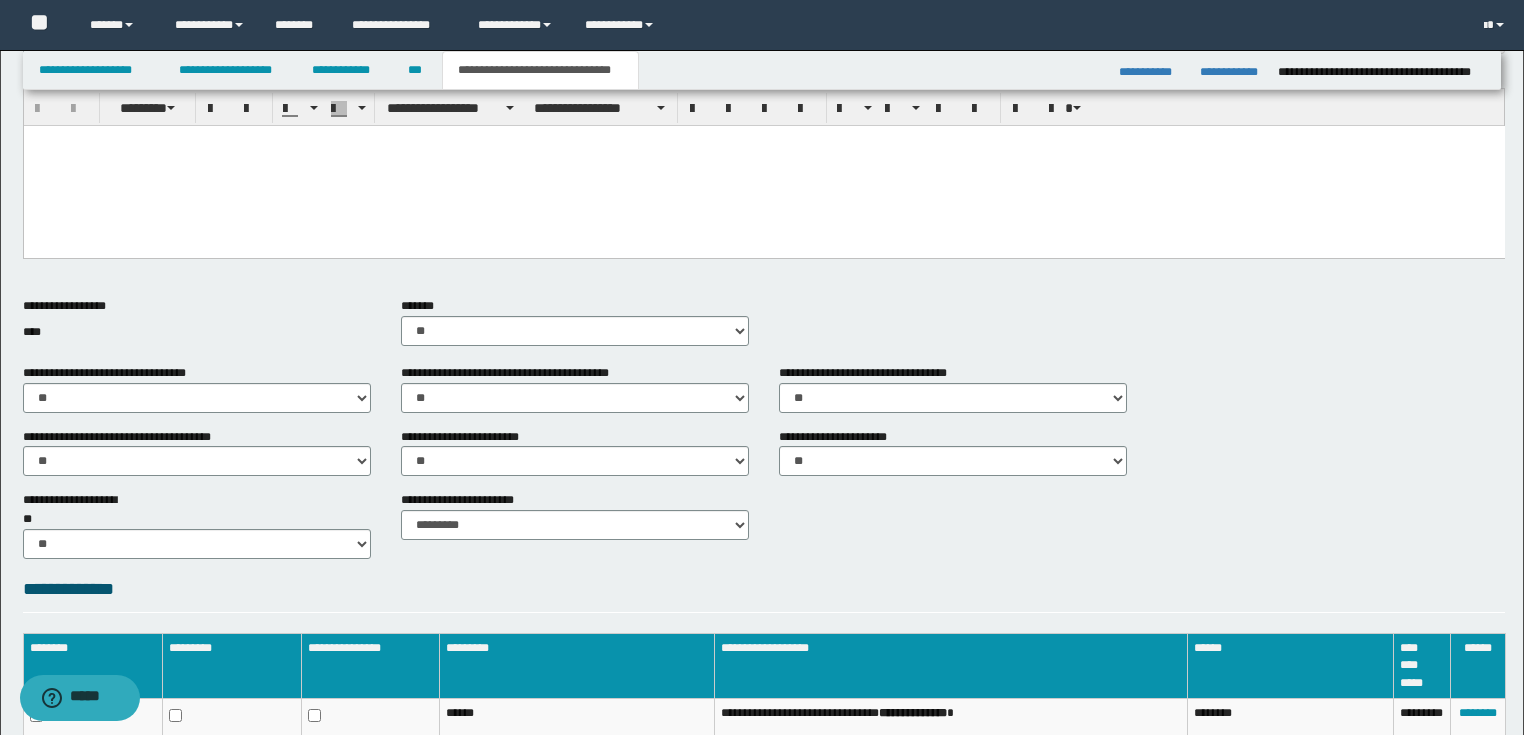 scroll, scrollTop: 732, scrollLeft: 0, axis: vertical 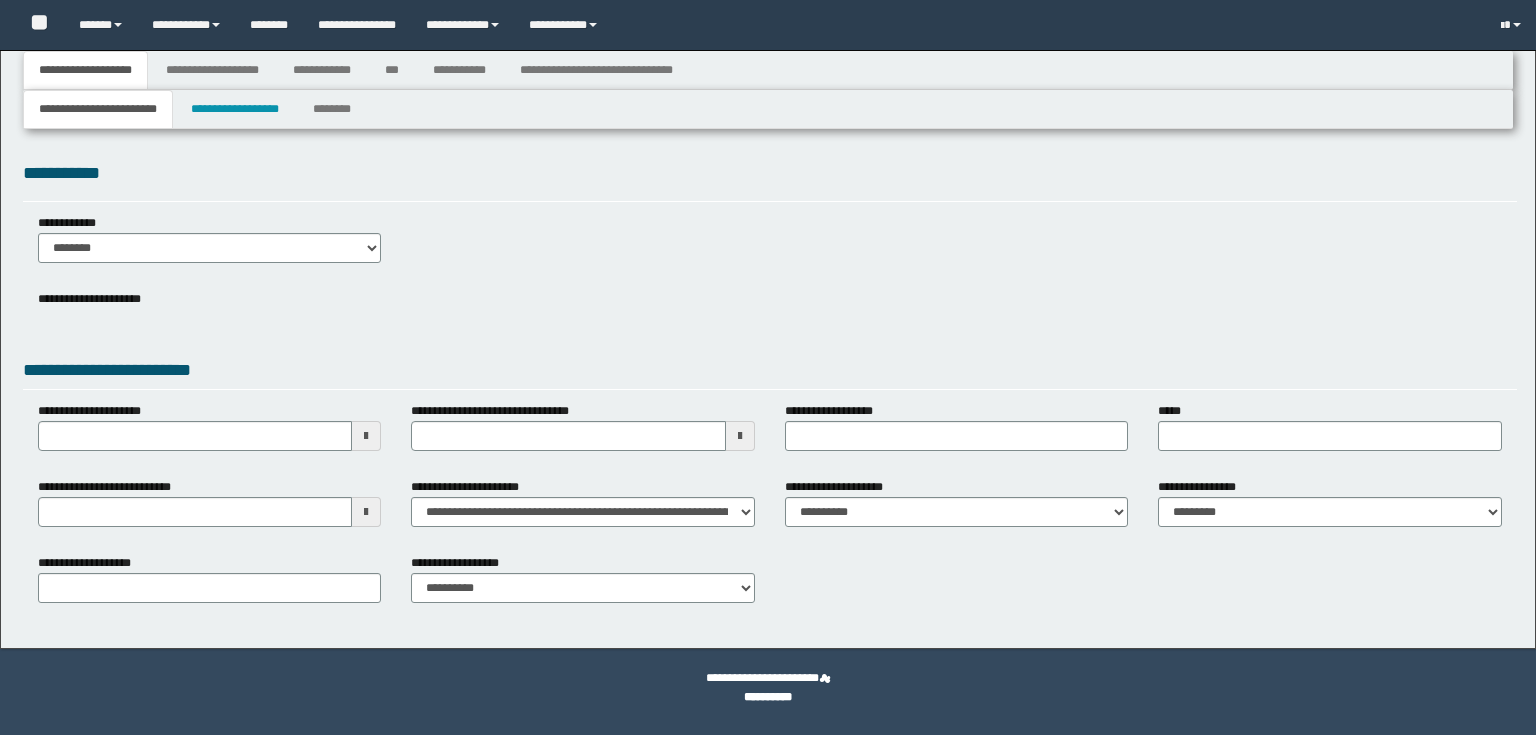 drag, startPoint x: 0, startPoint y: 0, endPoint x: 223, endPoint y: 101, distance: 244.80605 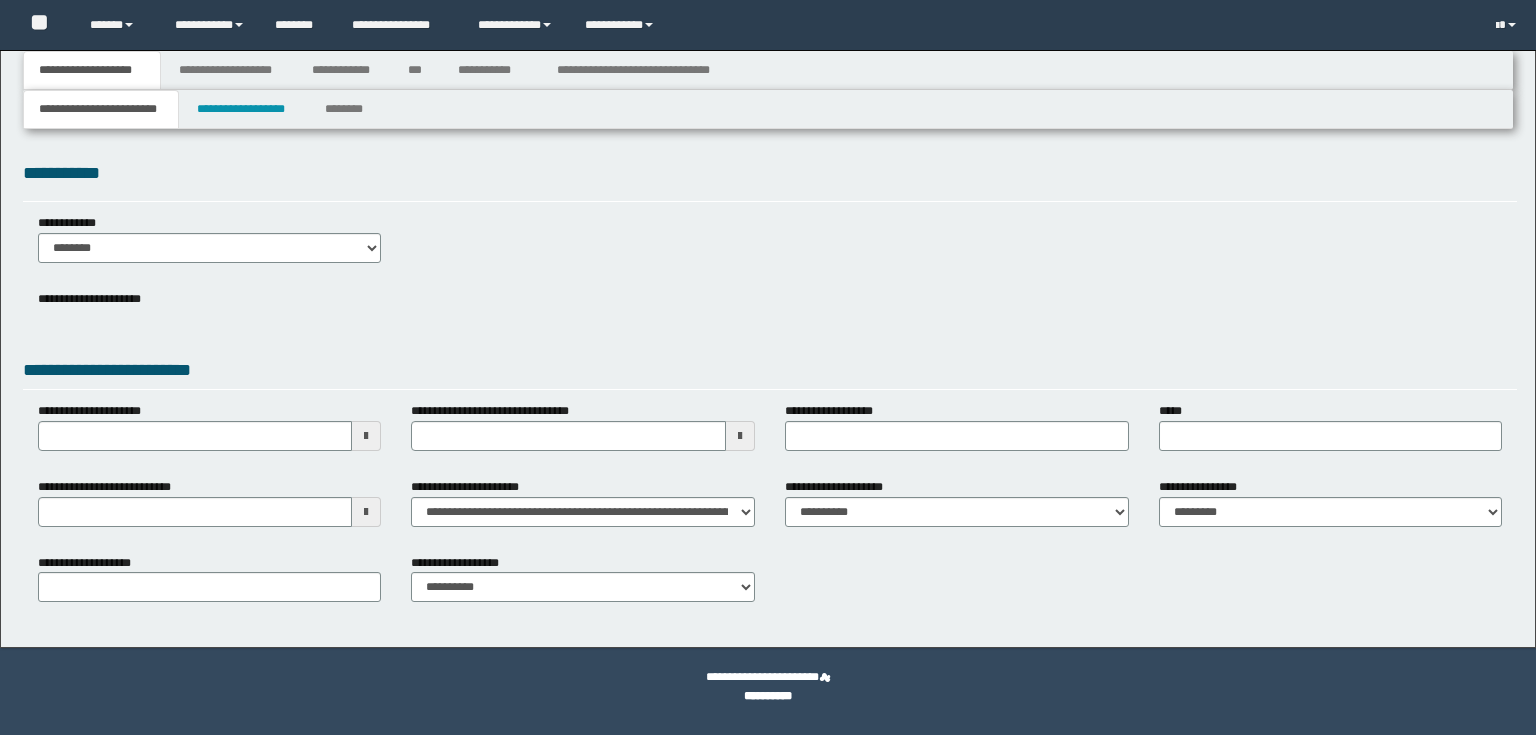 scroll, scrollTop: 0, scrollLeft: 0, axis: both 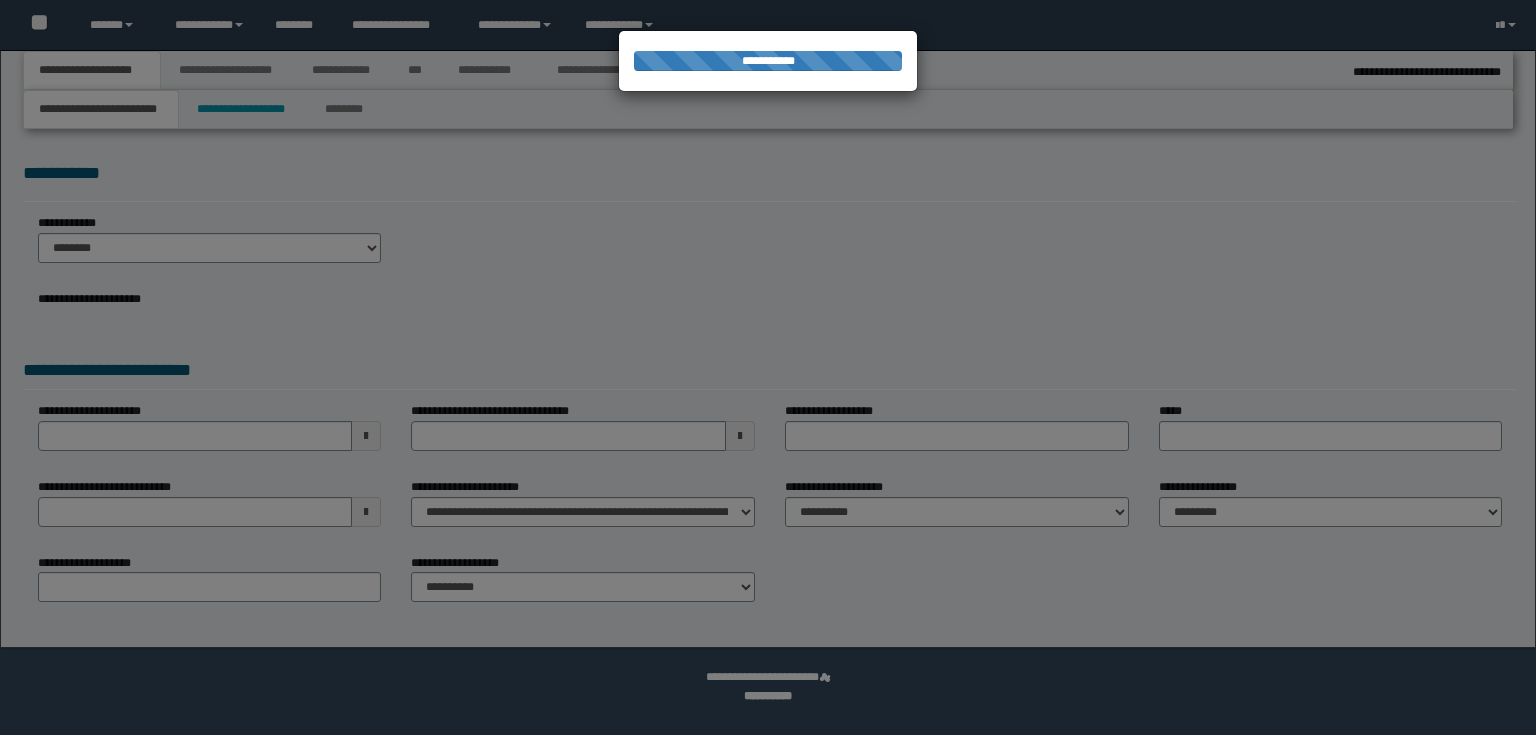 select on "*" 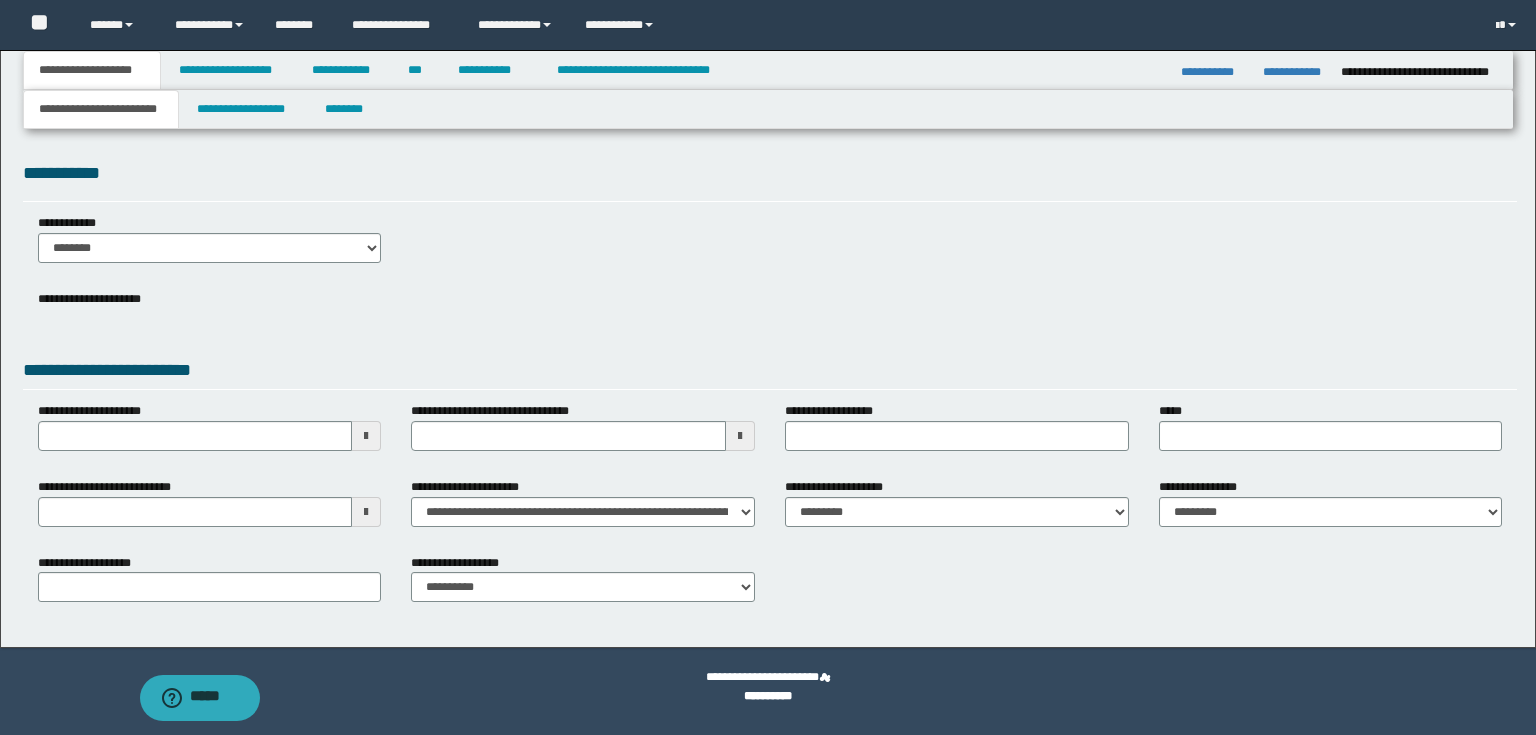 scroll, scrollTop: 0, scrollLeft: 0, axis: both 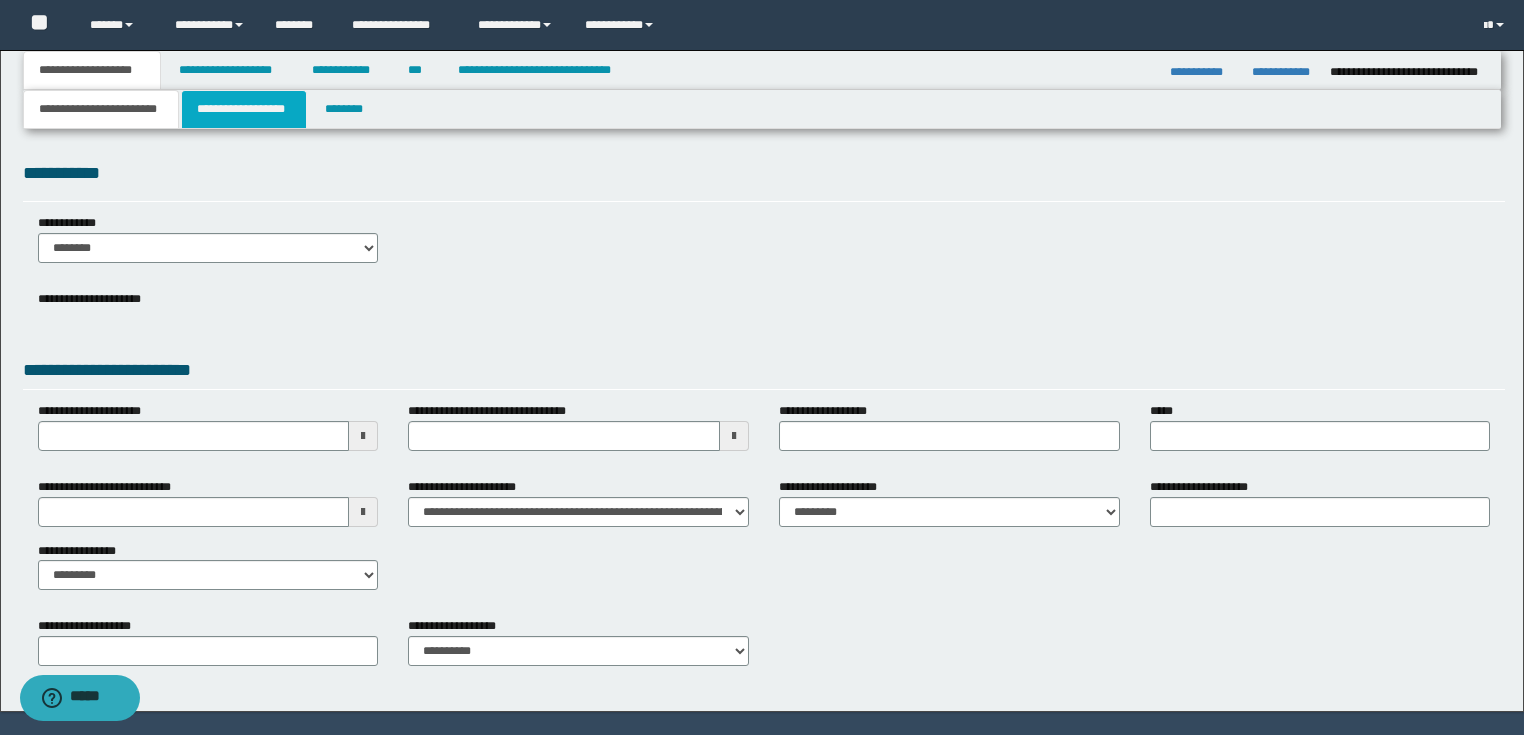 click on "**********" at bounding box center [244, 109] 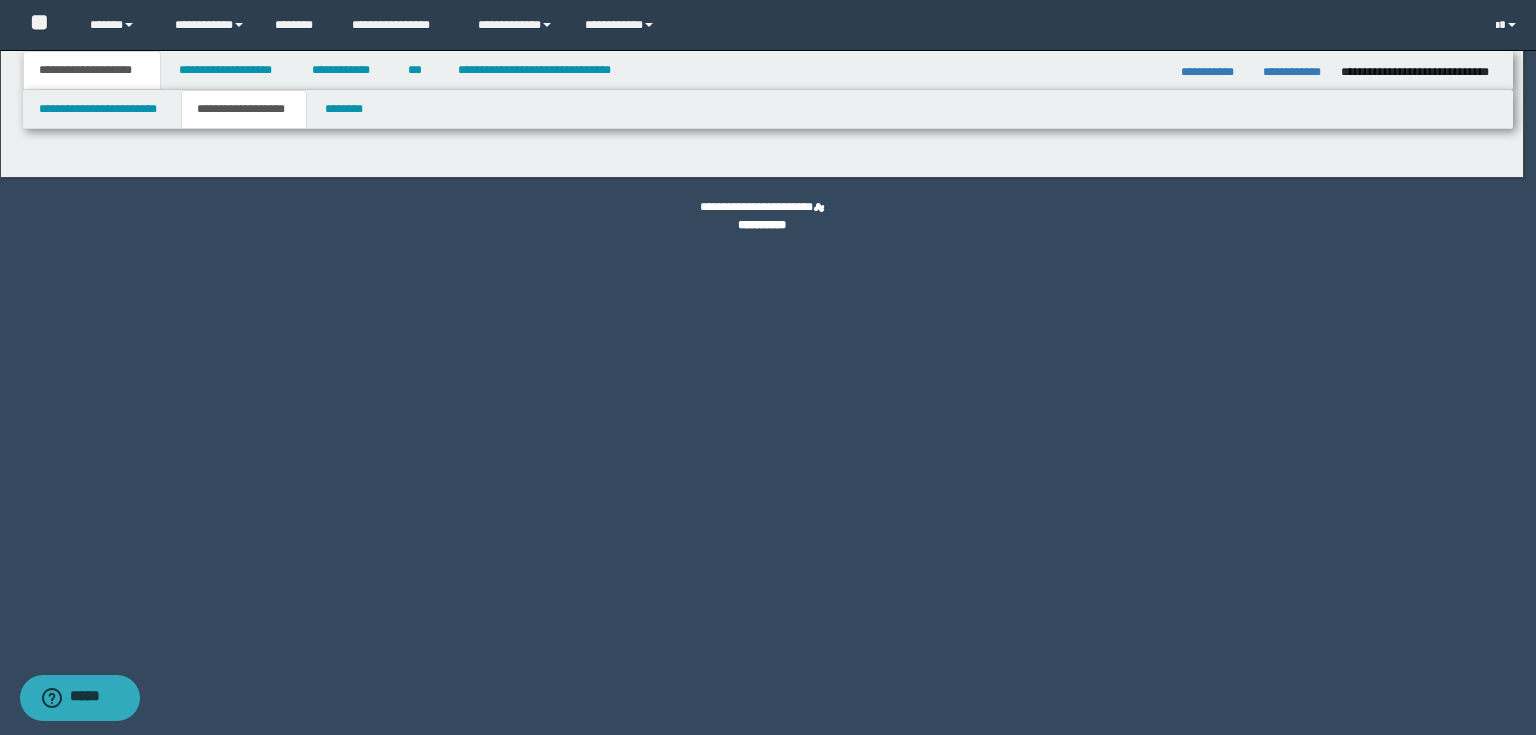 type on "**********" 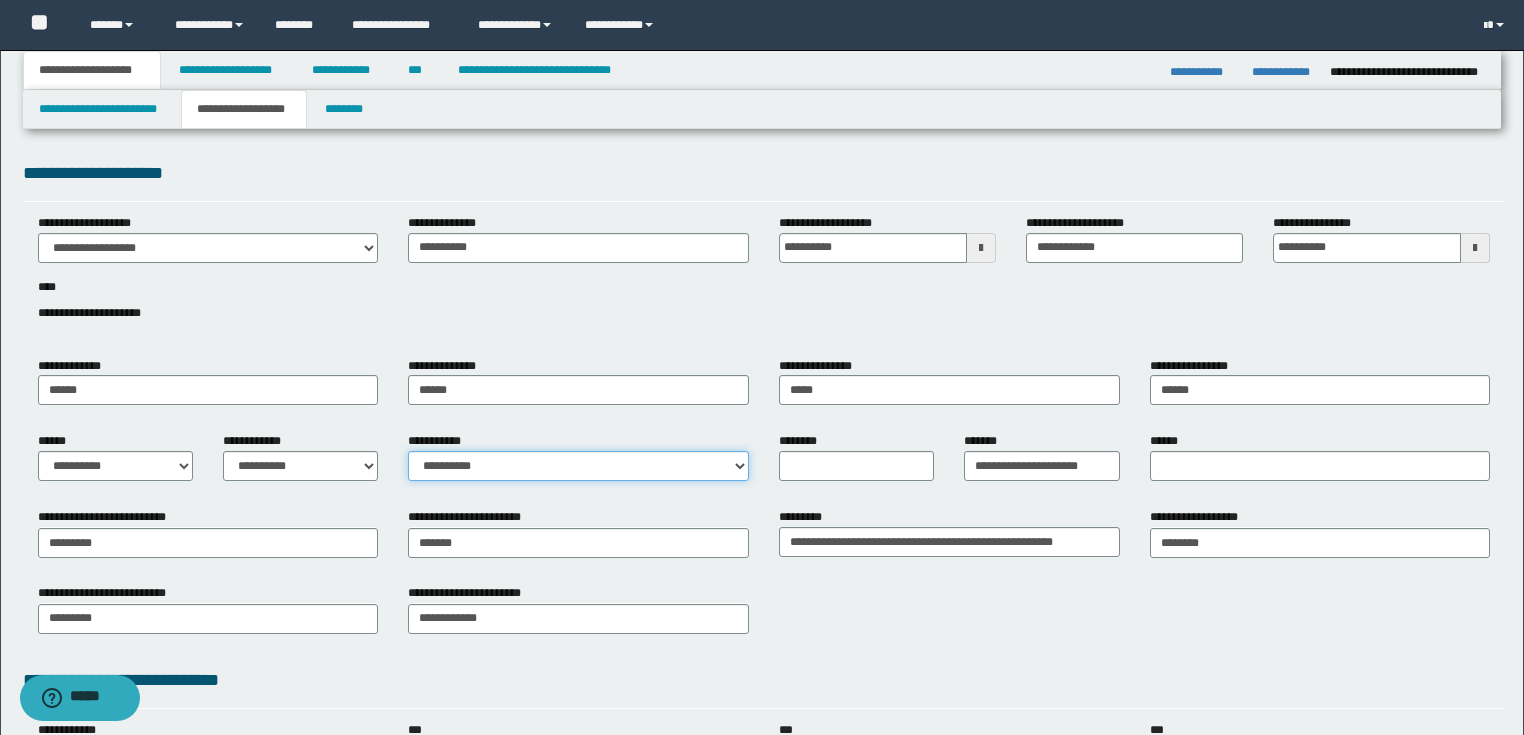 click on "**********" at bounding box center [578, 466] 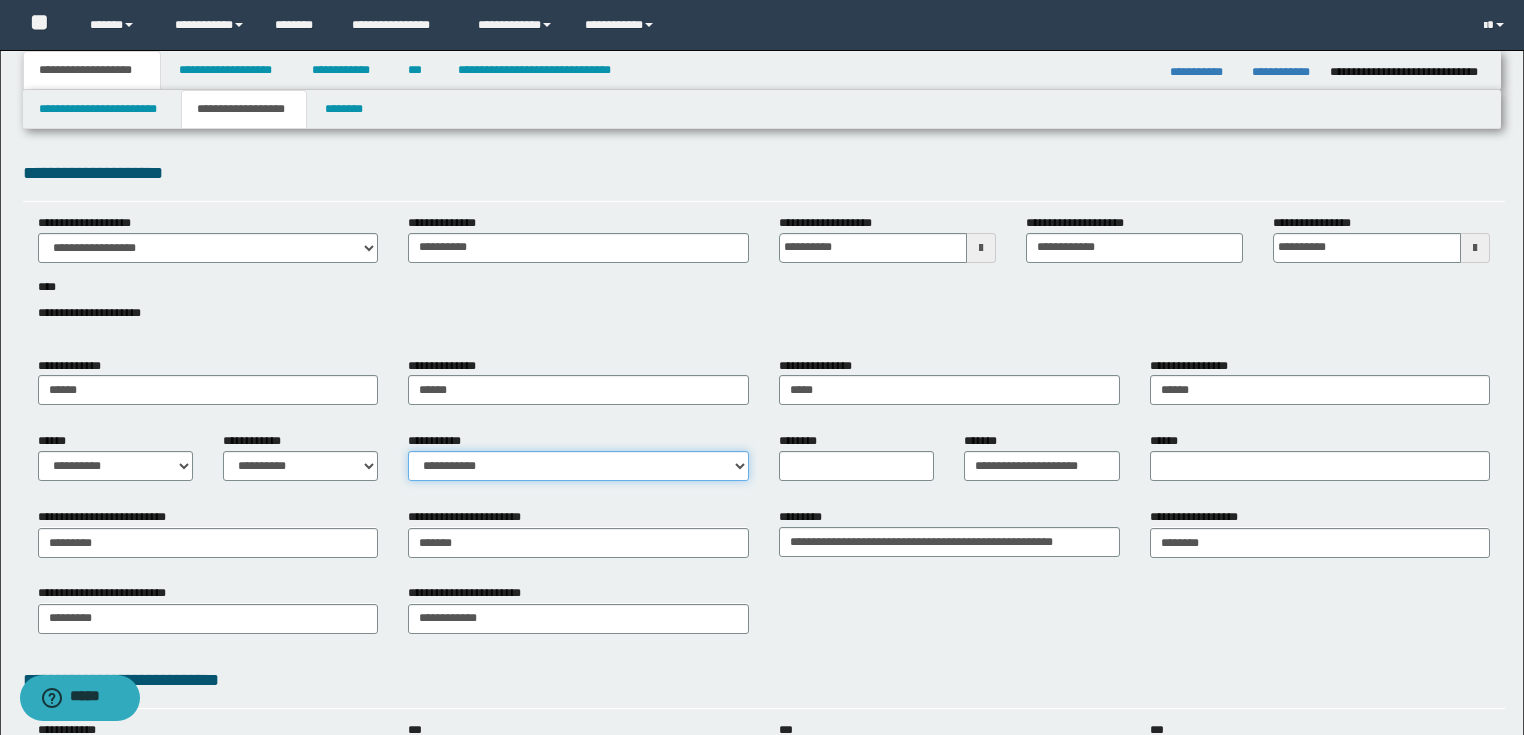click on "**********" at bounding box center [578, 466] 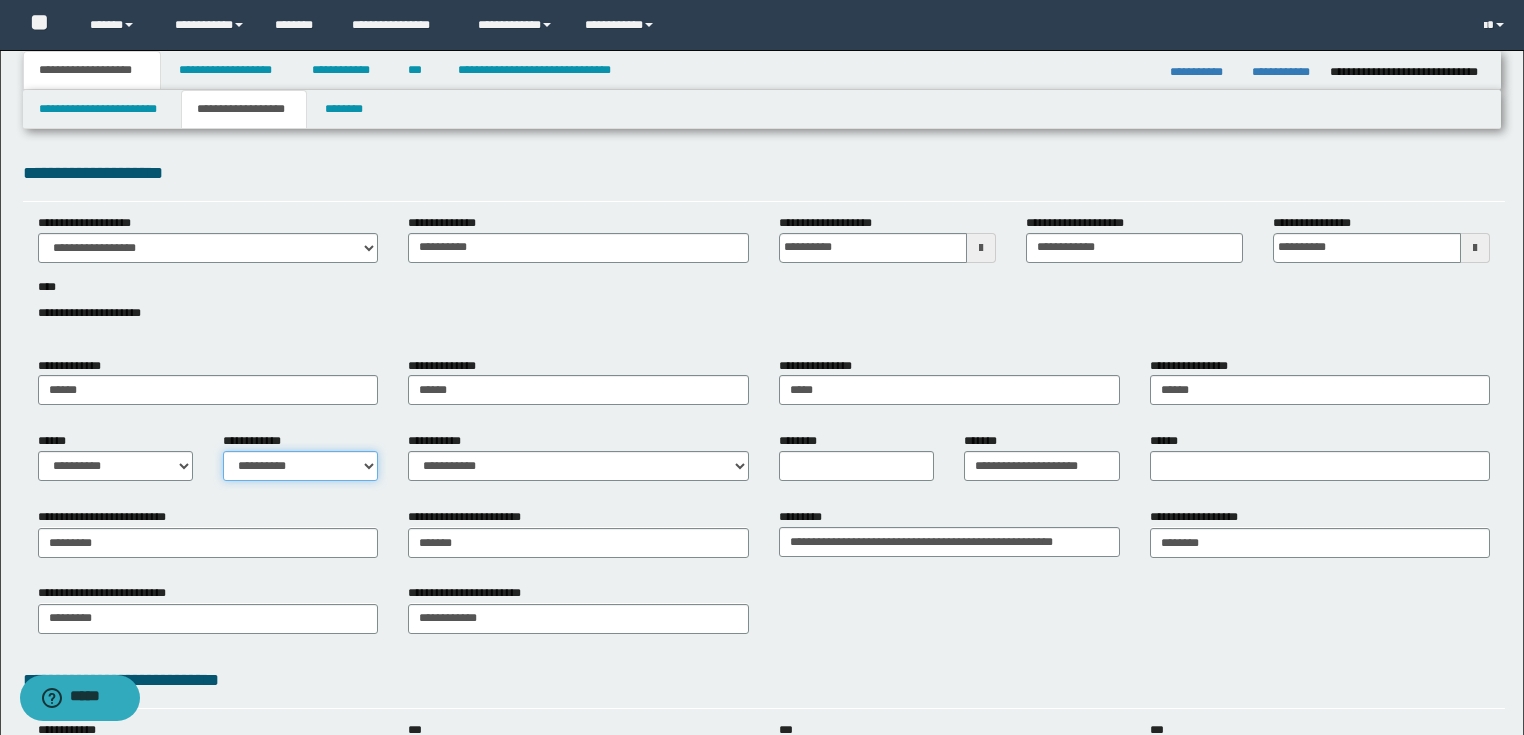 click on "**********" at bounding box center (300, 466) 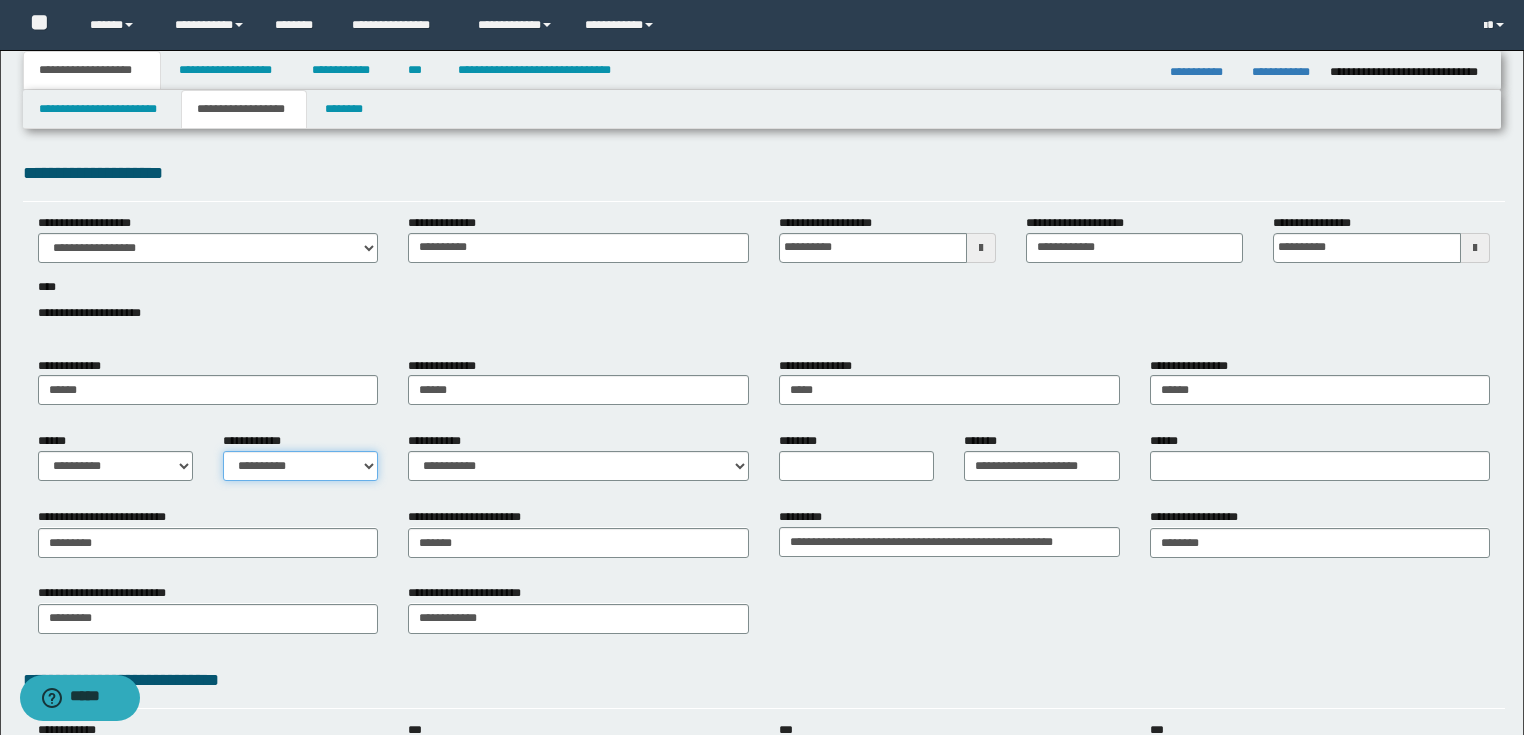 select on "*" 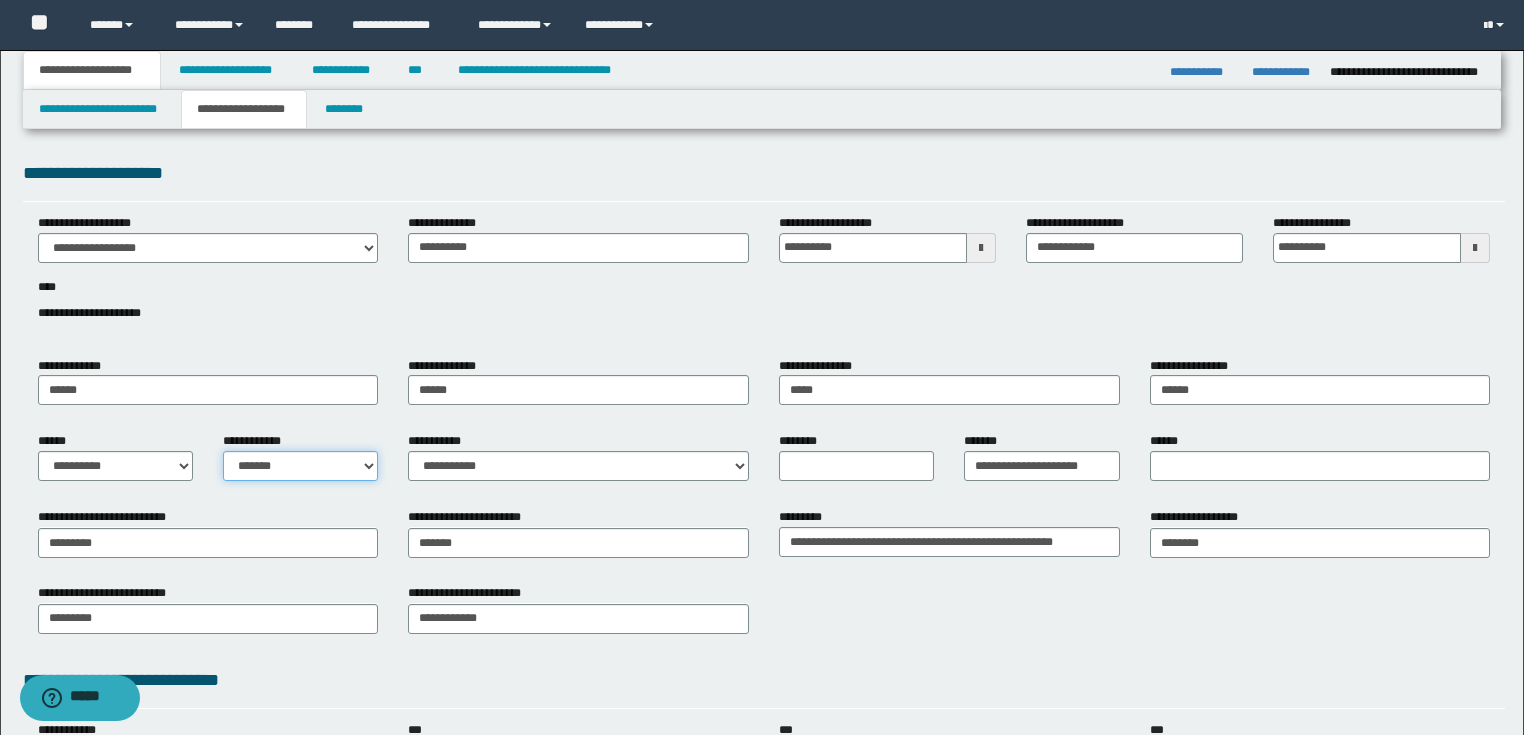 click on "**********" at bounding box center (300, 466) 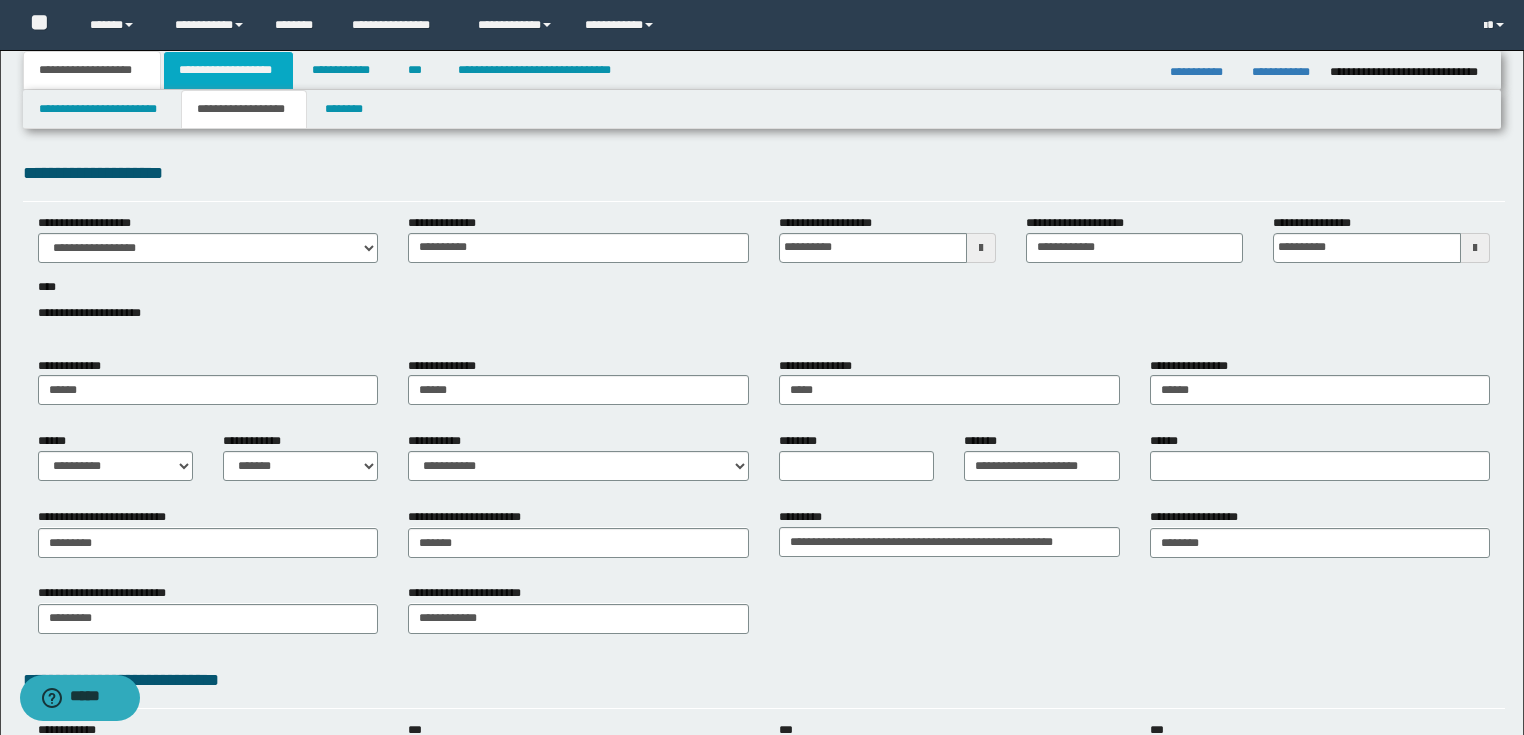 click on "**********" at bounding box center (228, 70) 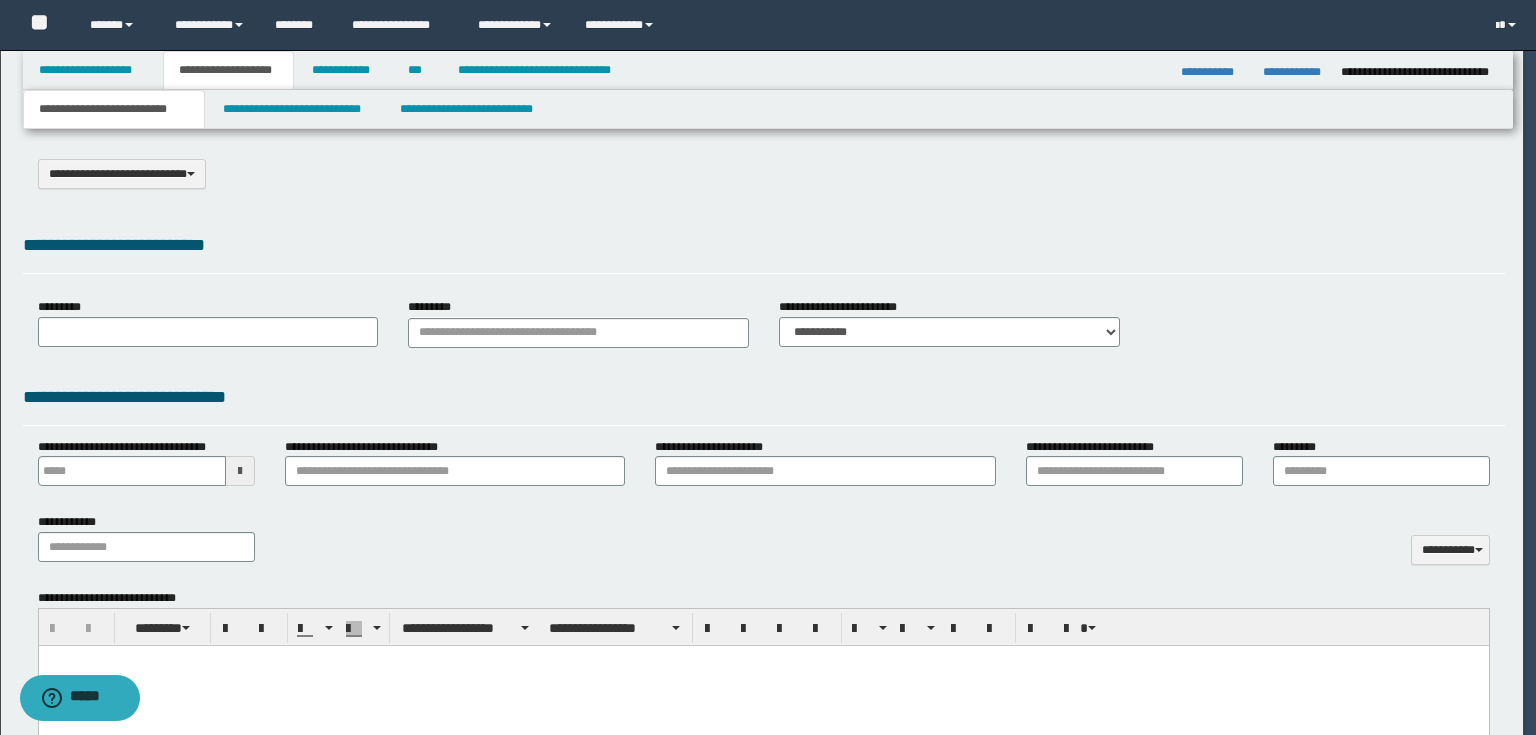 select on "*" 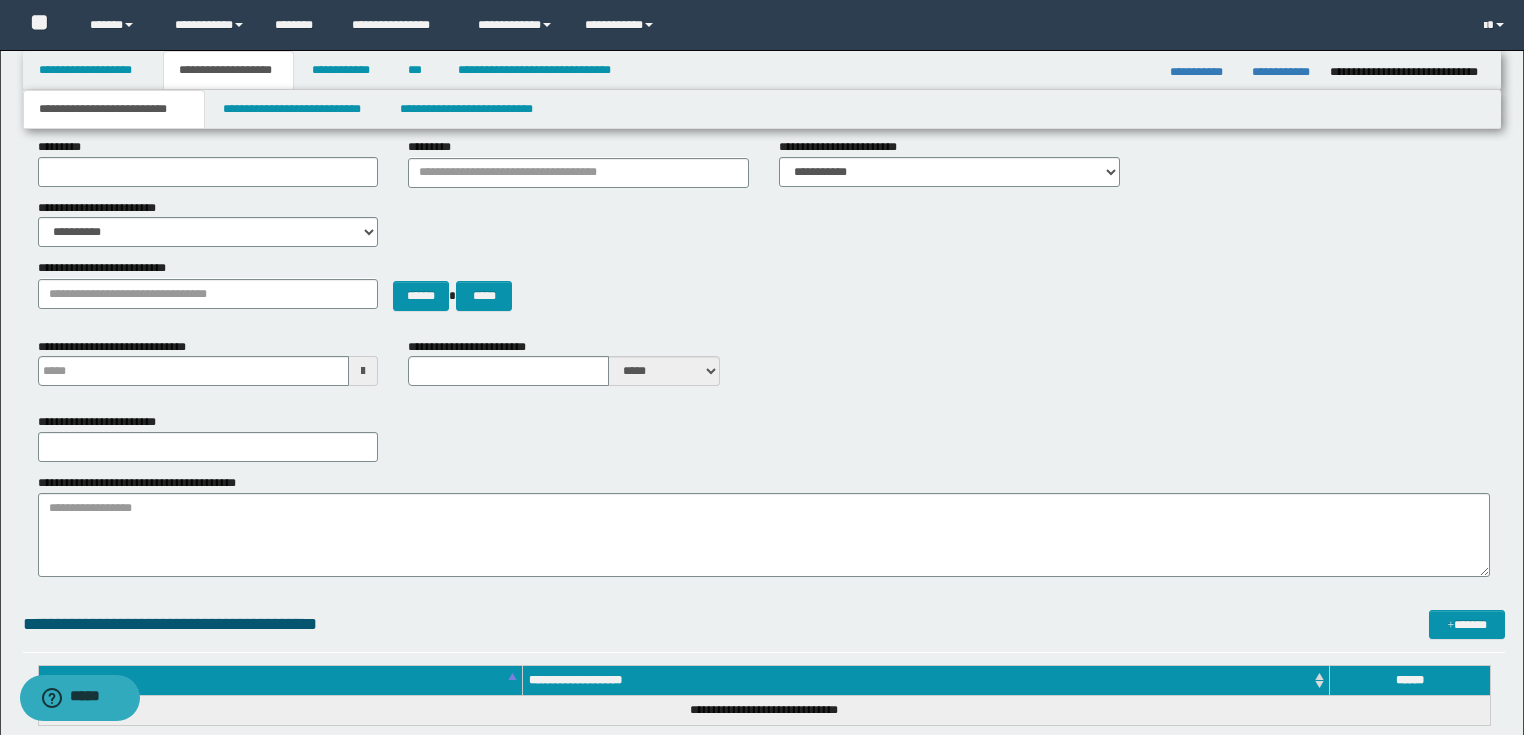 scroll, scrollTop: 80, scrollLeft: 0, axis: vertical 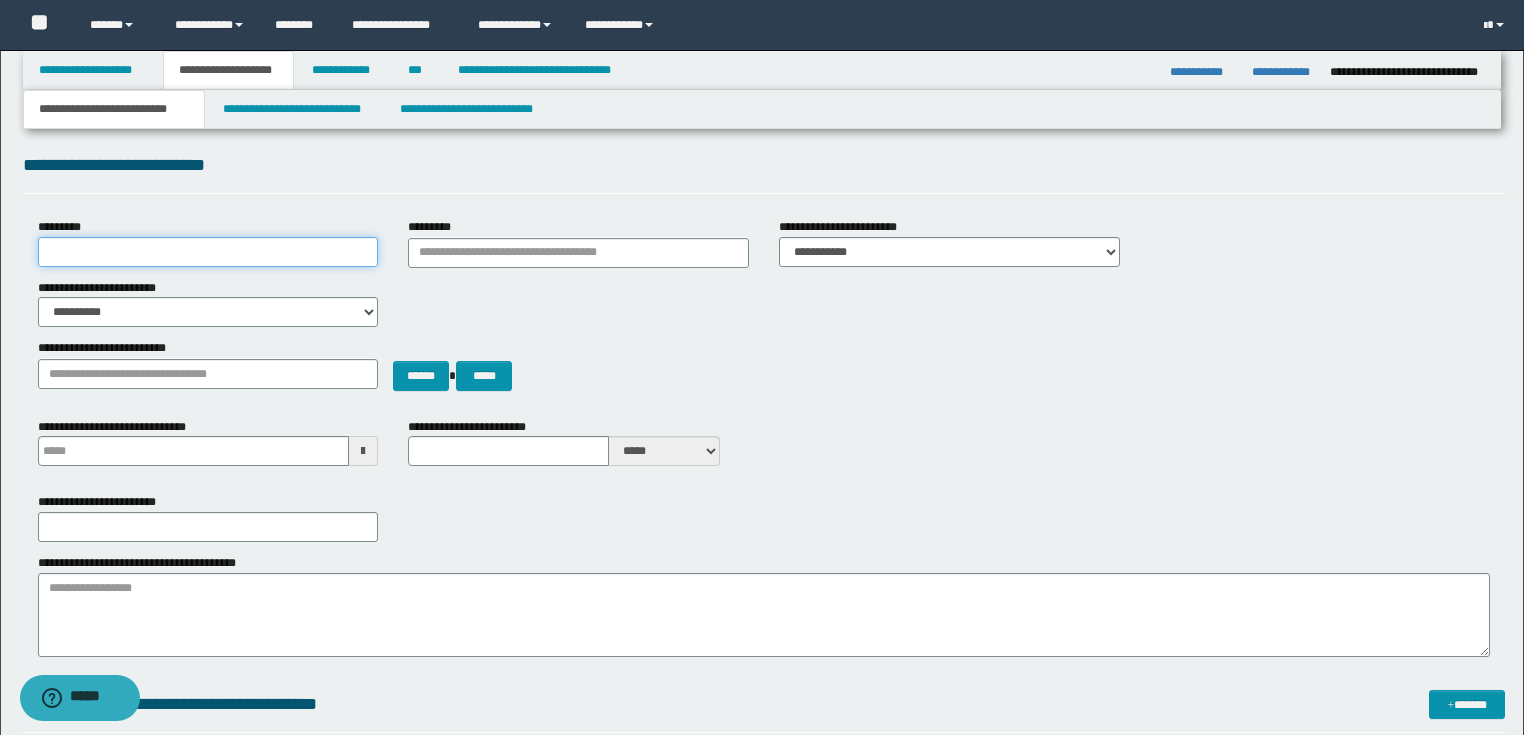 click on "*********" at bounding box center (208, 252) 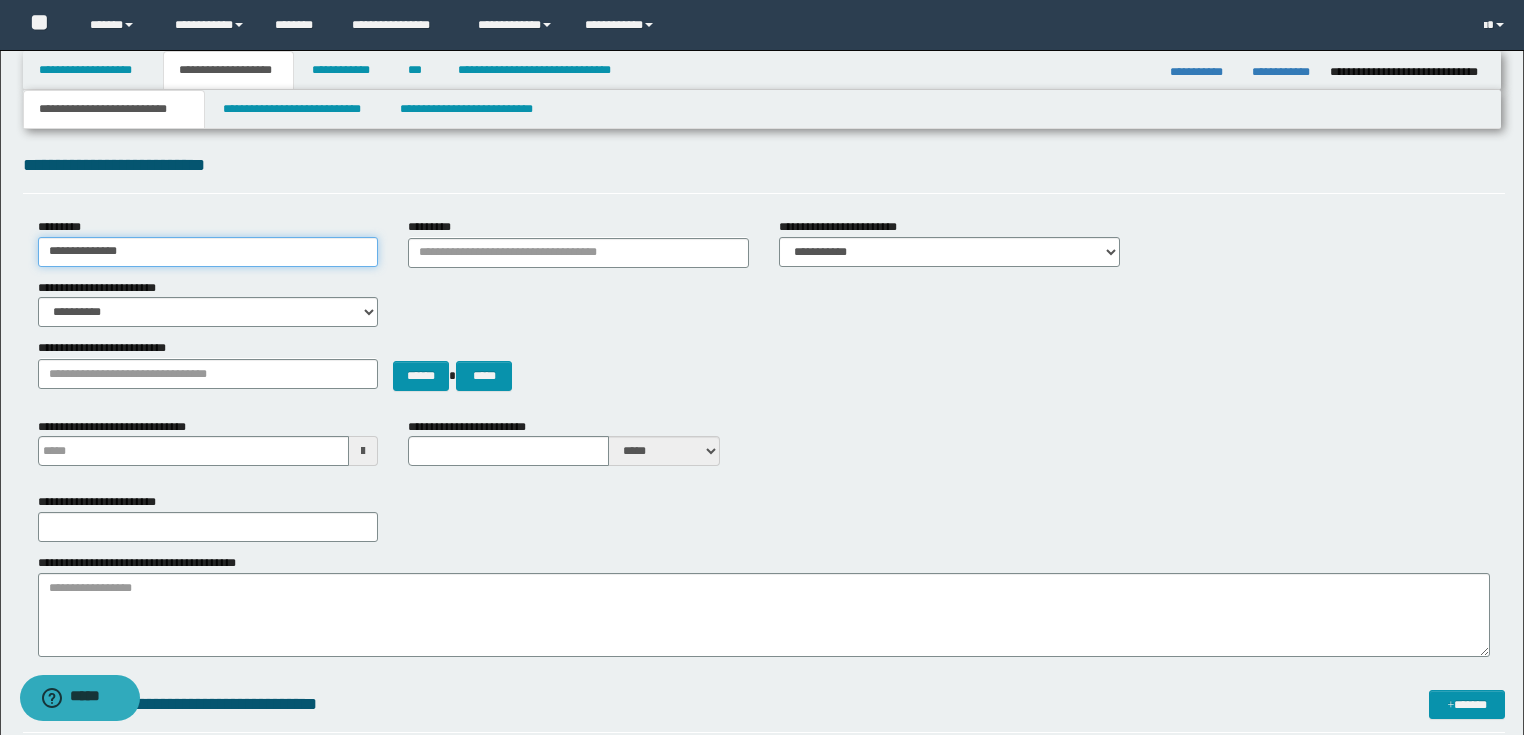 type on "**********" 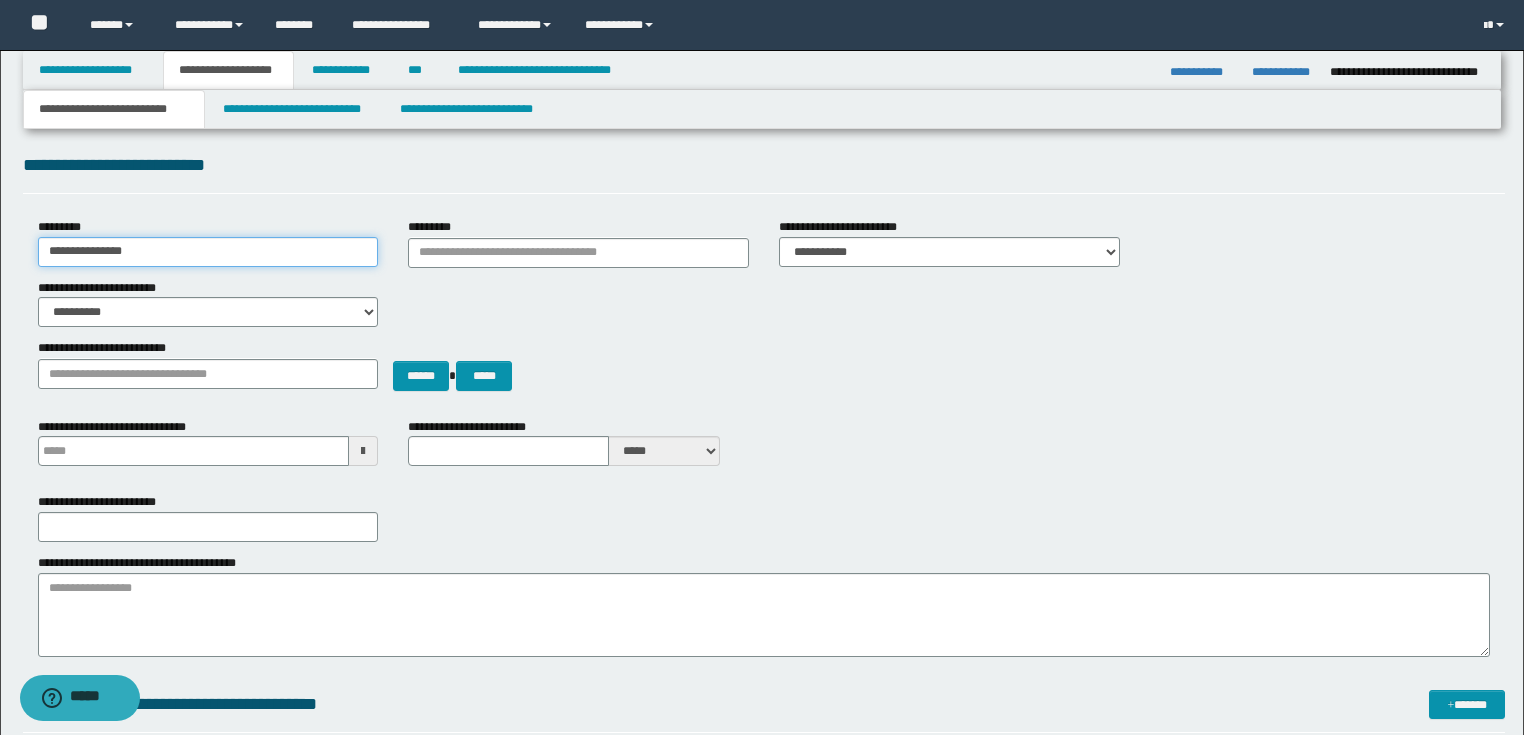 type 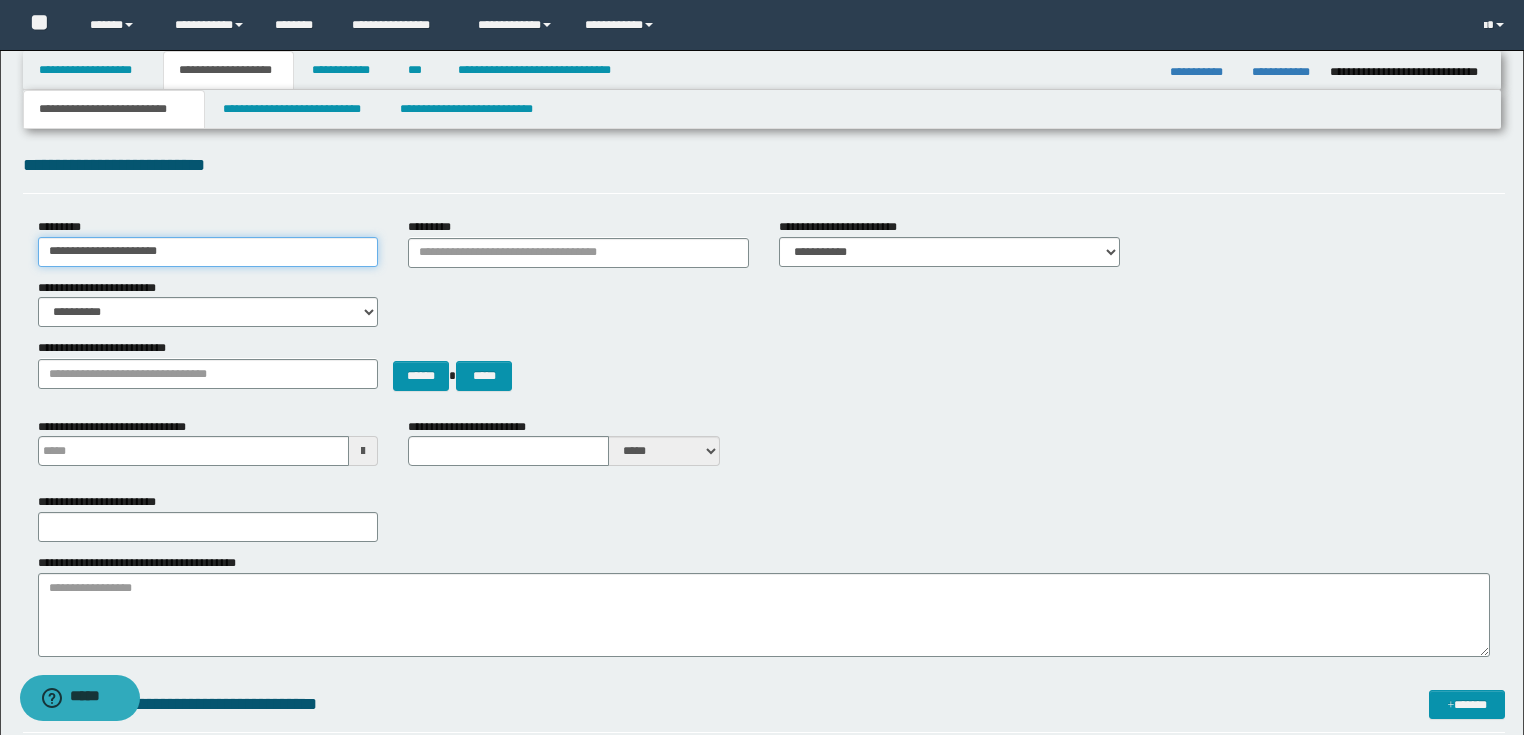 type 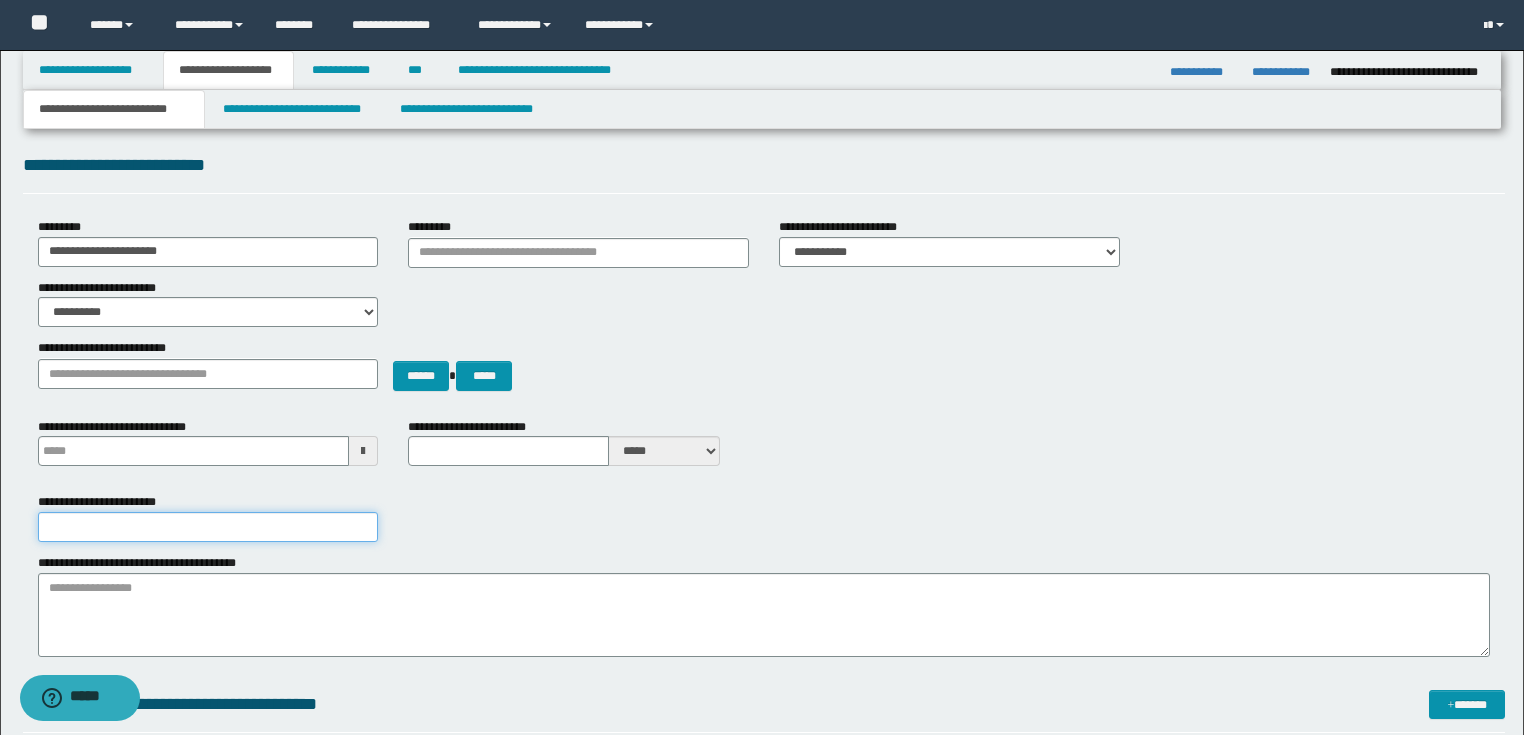 click on "**********" at bounding box center [208, 527] 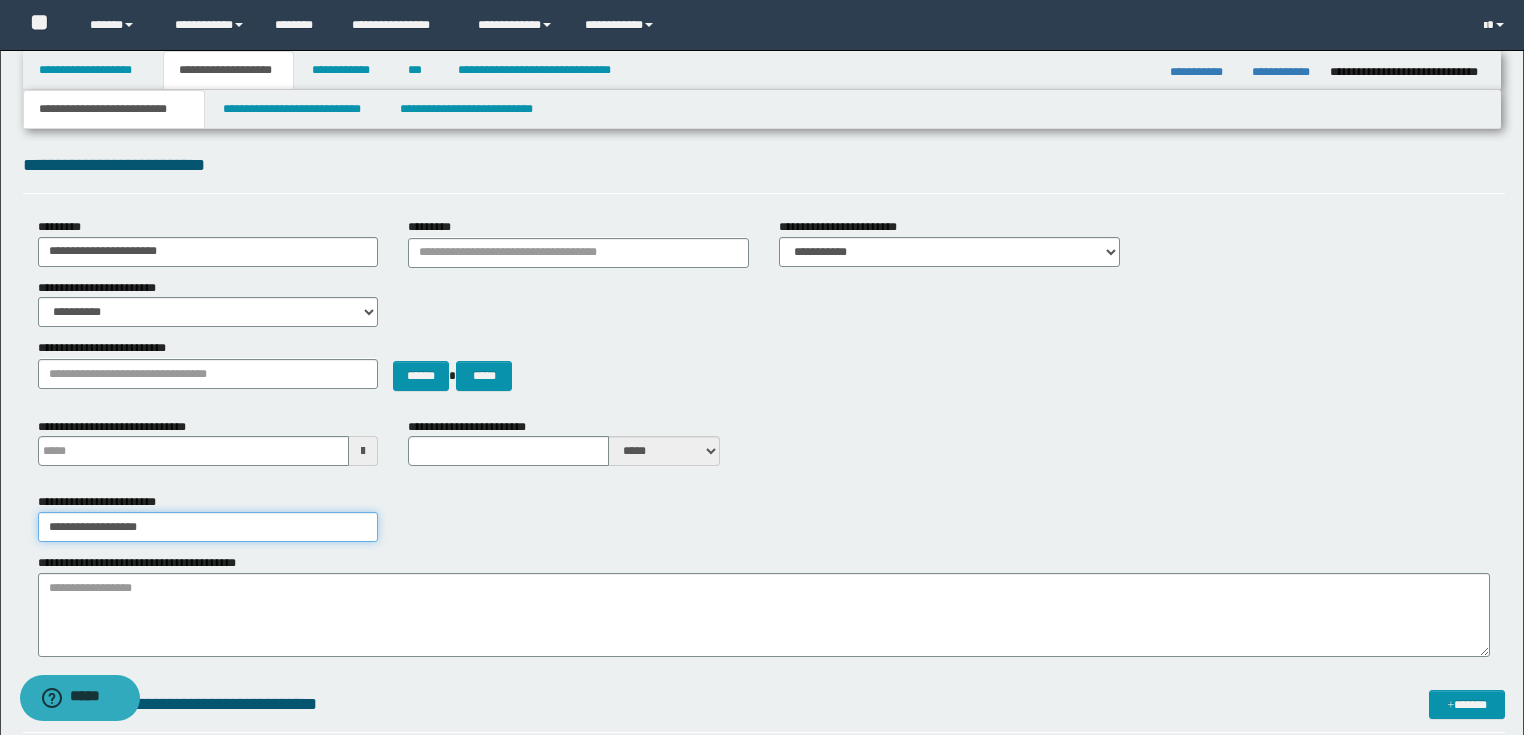 type on "**********" 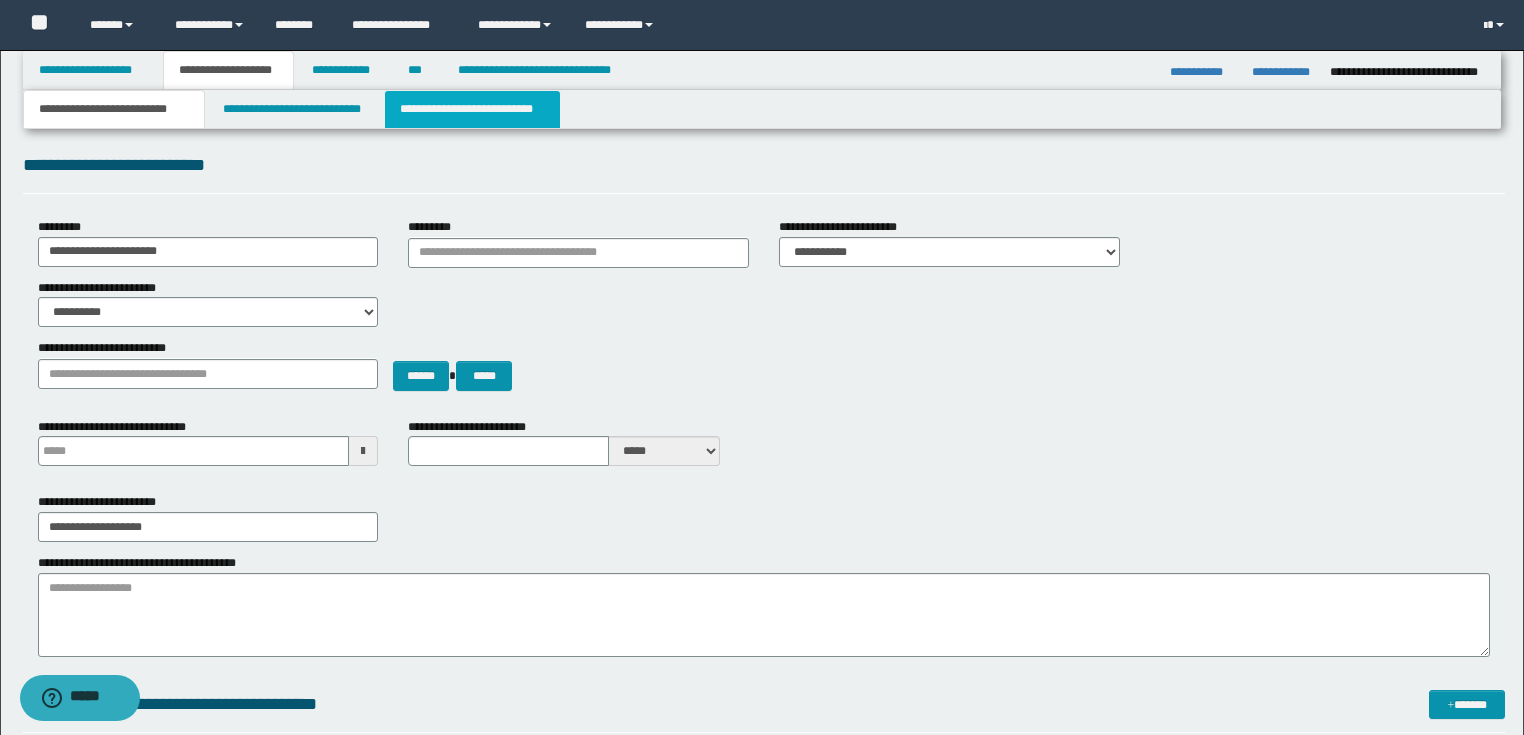 click on "**********" at bounding box center [472, 109] 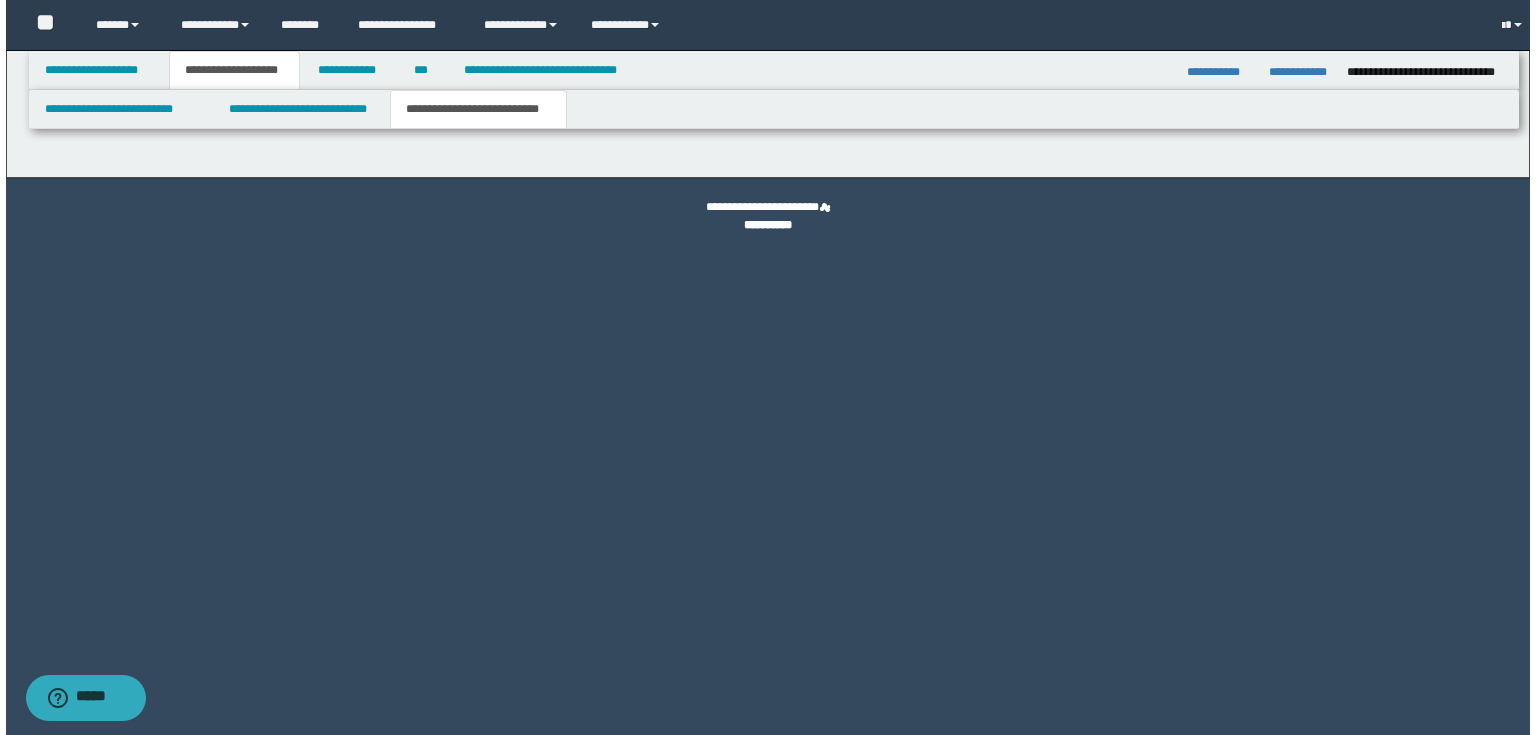 scroll, scrollTop: 0, scrollLeft: 0, axis: both 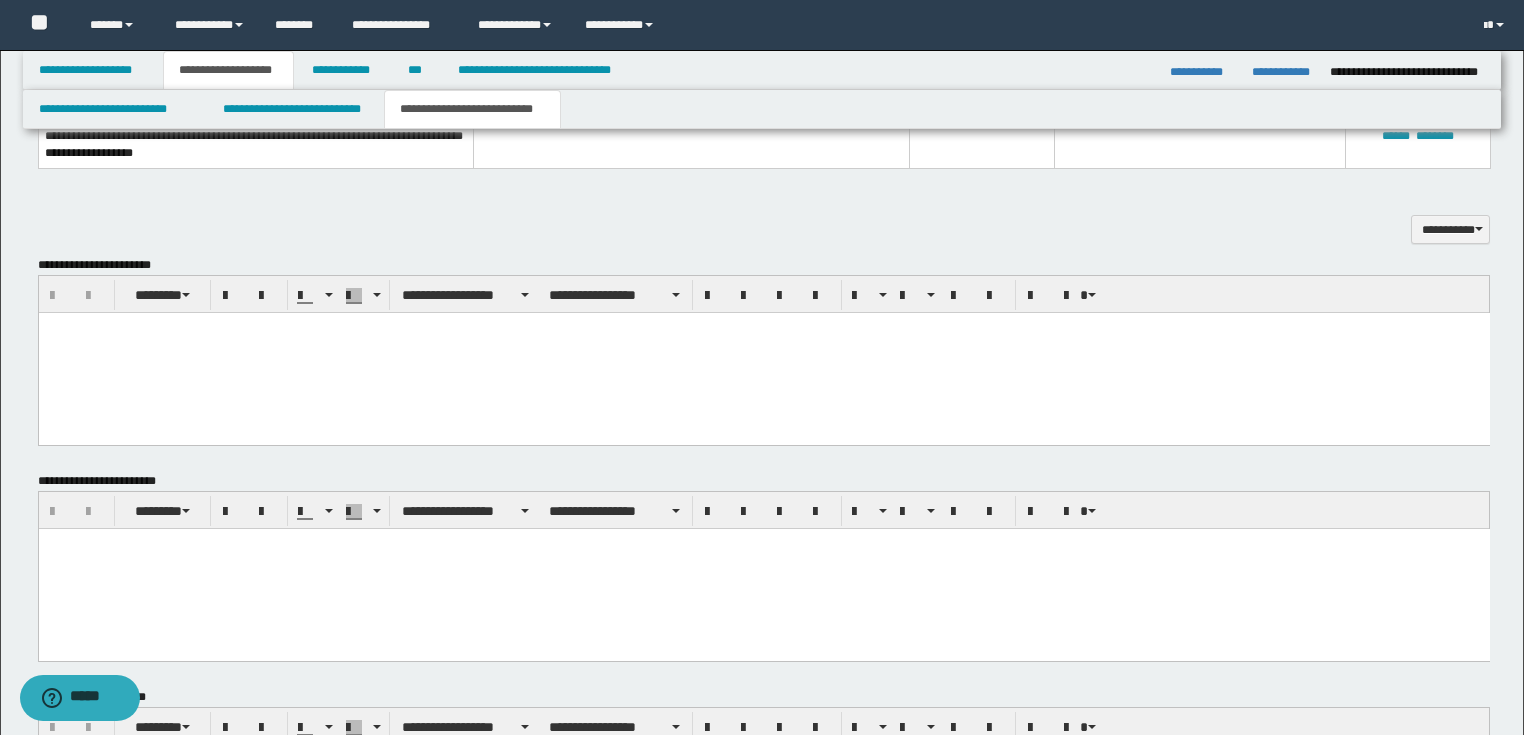 click at bounding box center (763, 568) 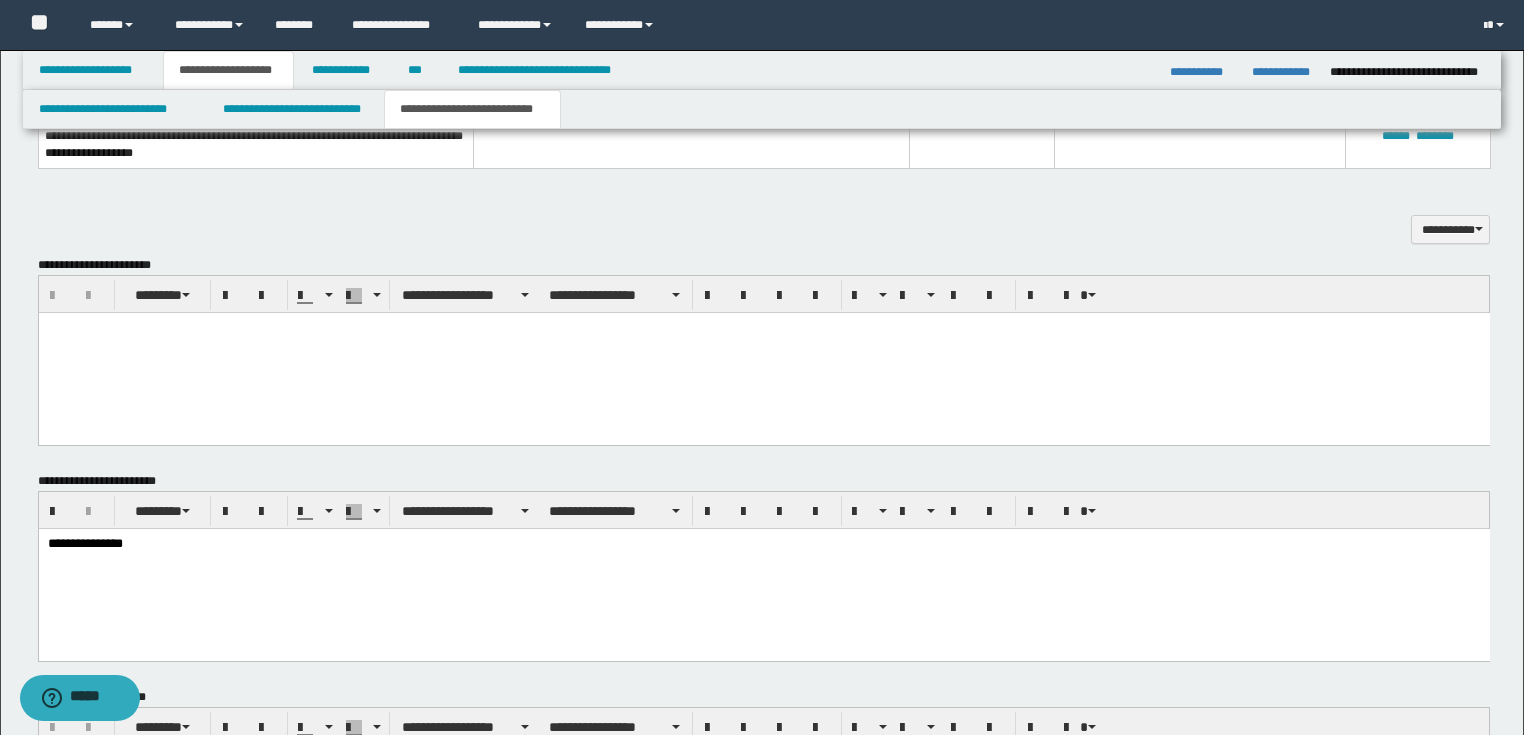 click on "**********" at bounding box center (763, 544) 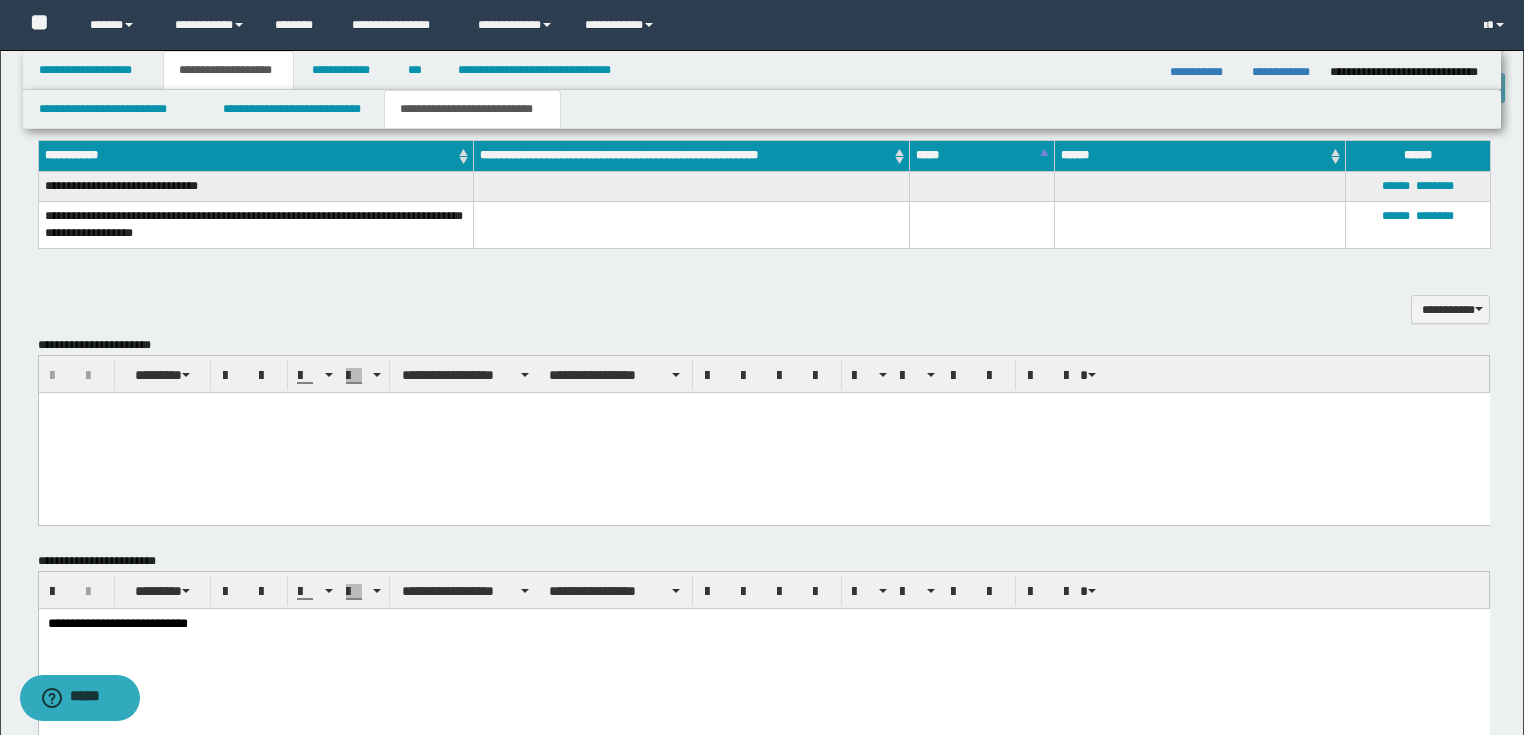 scroll, scrollTop: 824, scrollLeft: 0, axis: vertical 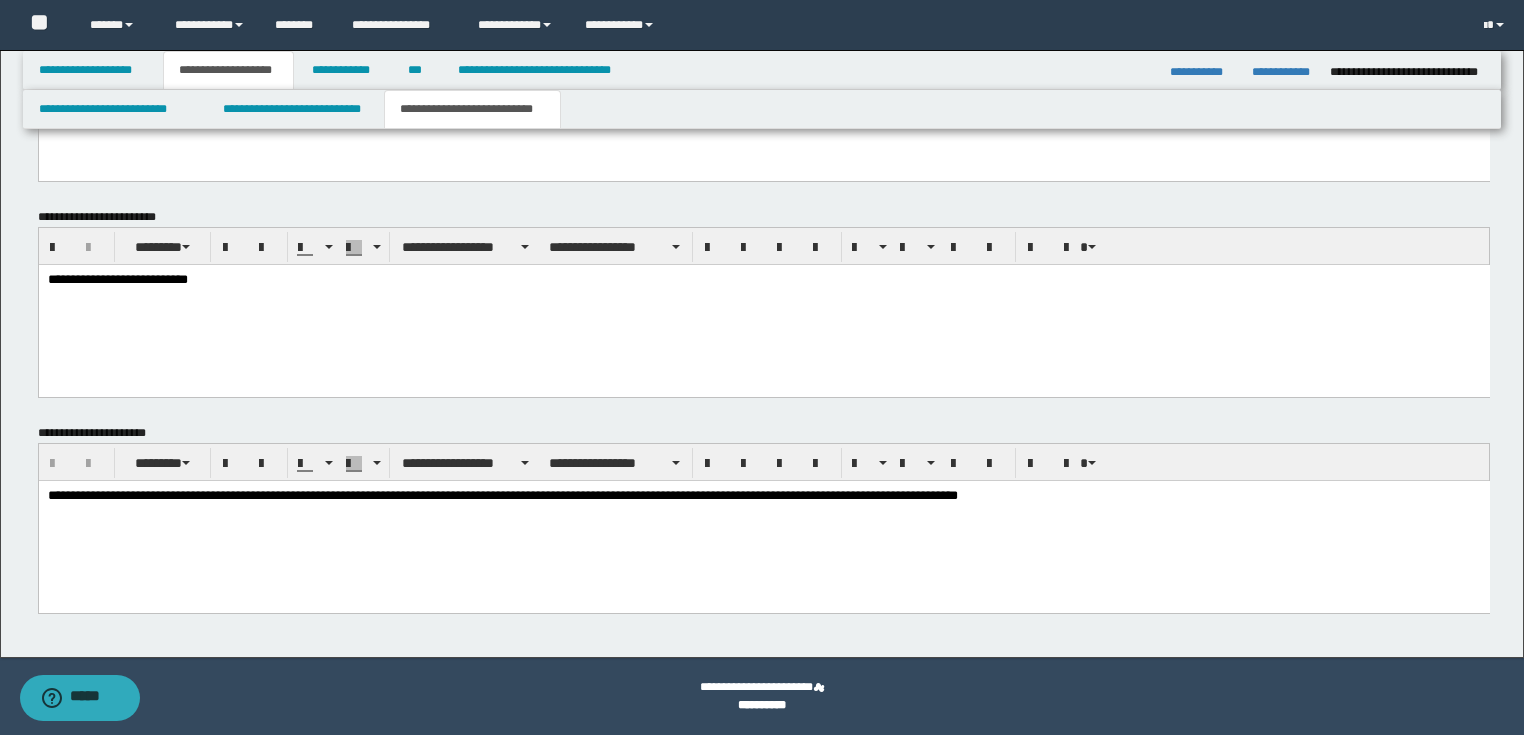 click on "**********" at bounding box center (763, 305) 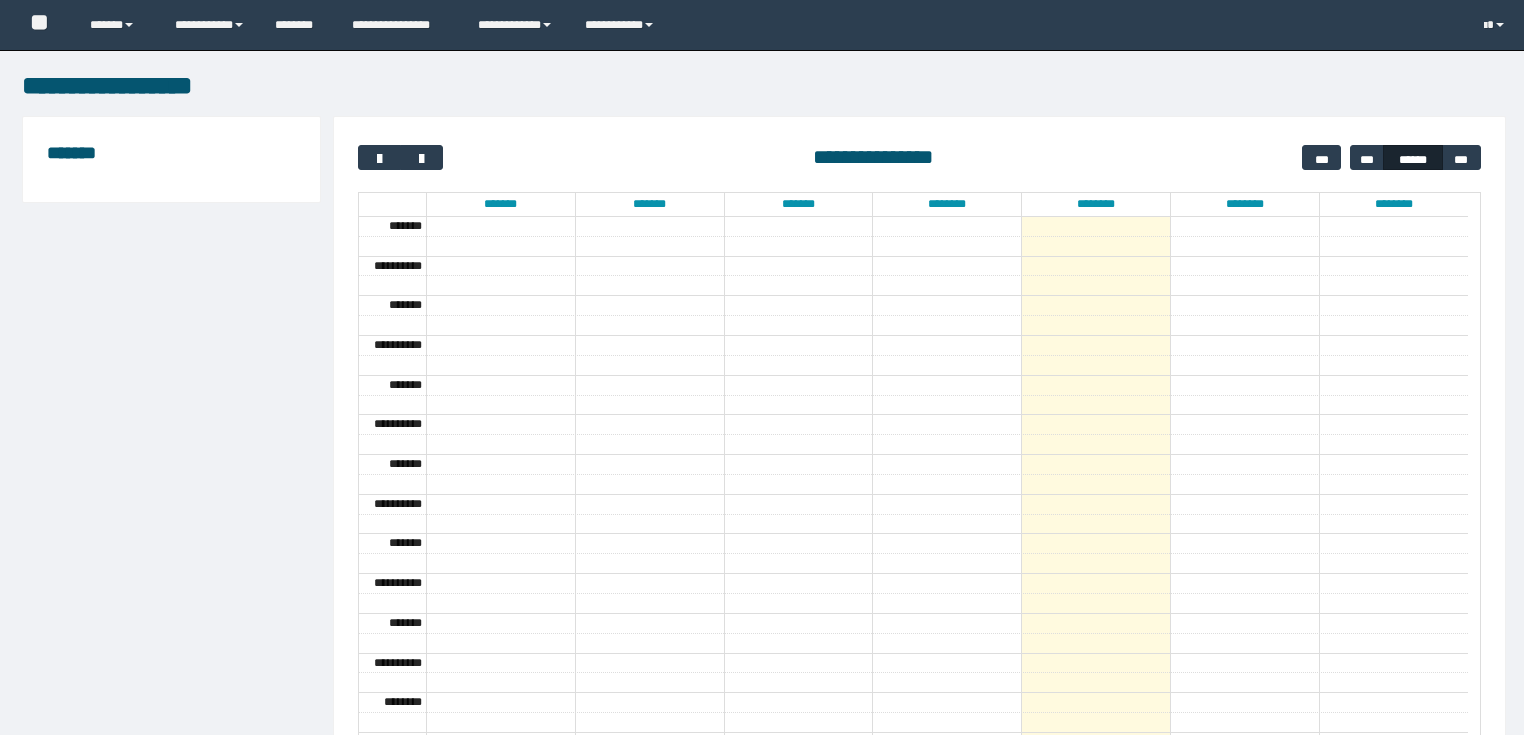 scroll, scrollTop: 0, scrollLeft: 0, axis: both 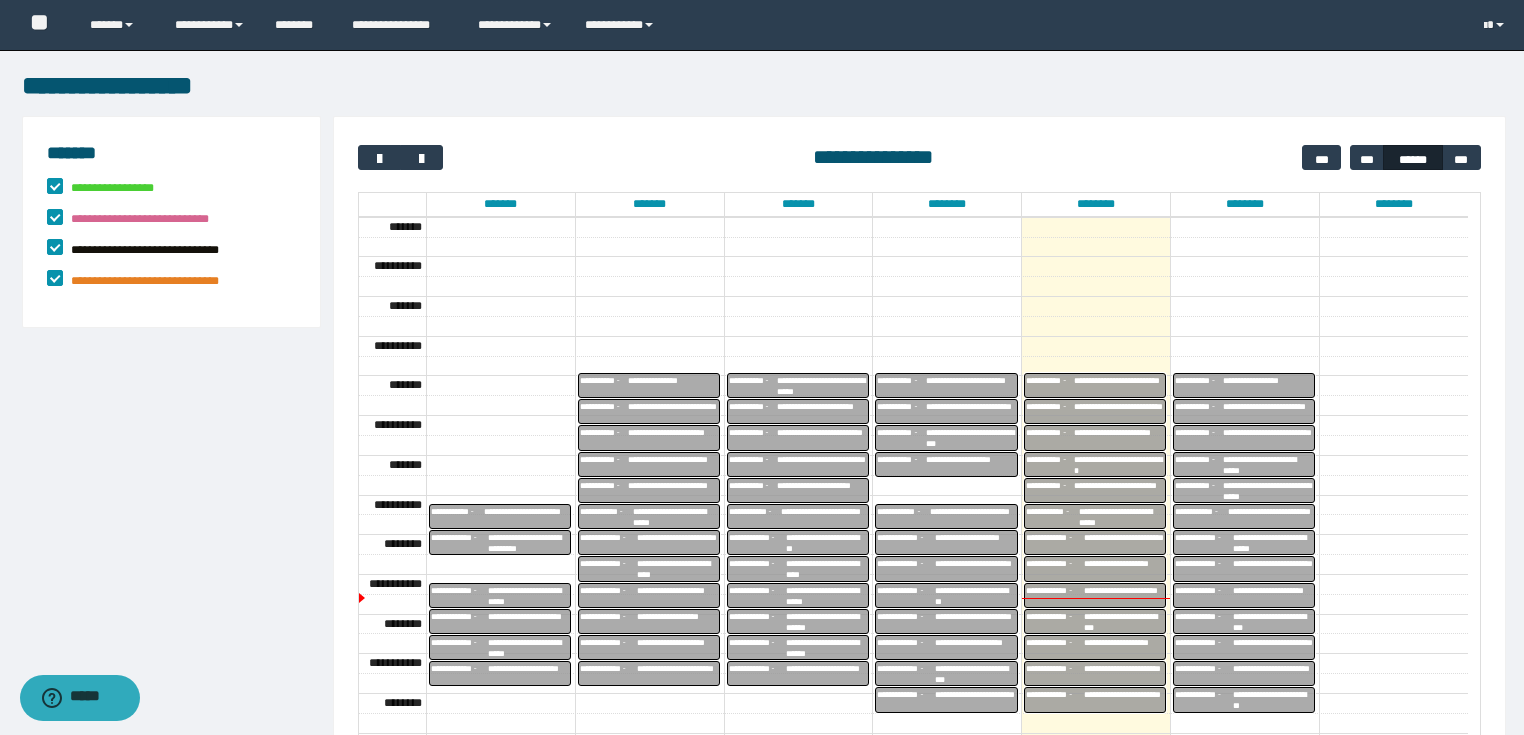 click on "**********" at bounding box center [1268, 380] 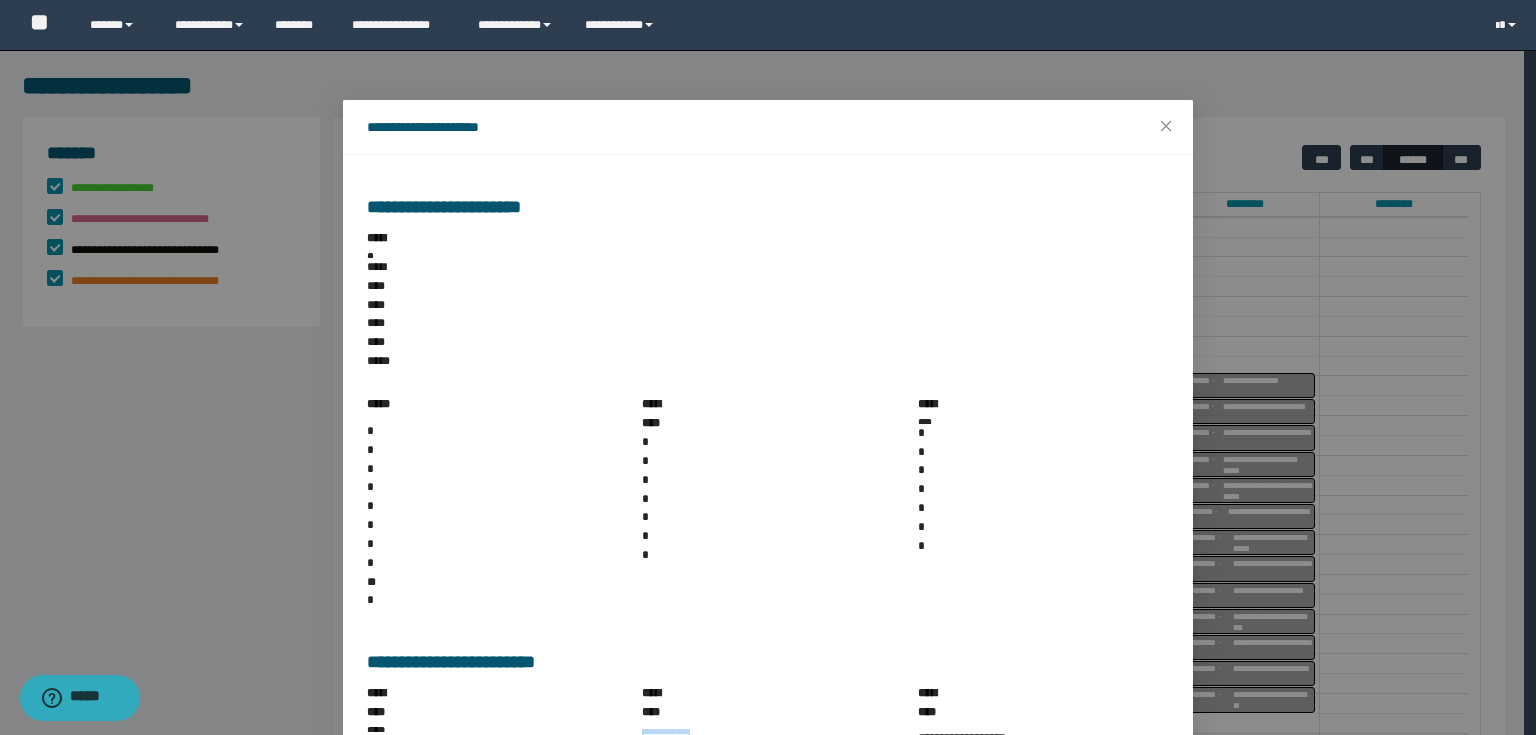 drag, startPoint x: 632, startPoint y: 486, endPoint x: 702, endPoint y: 502, distance: 71.80529 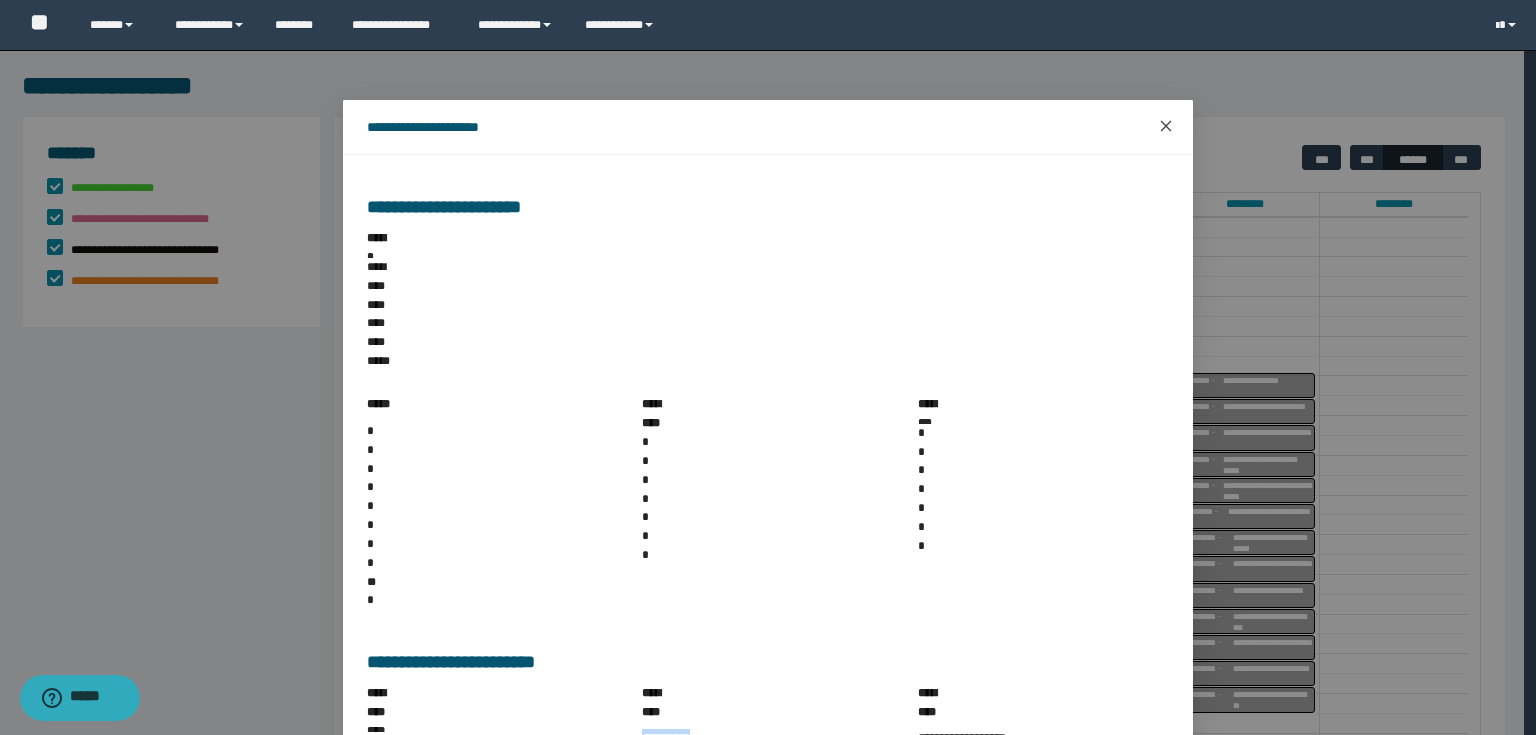 click 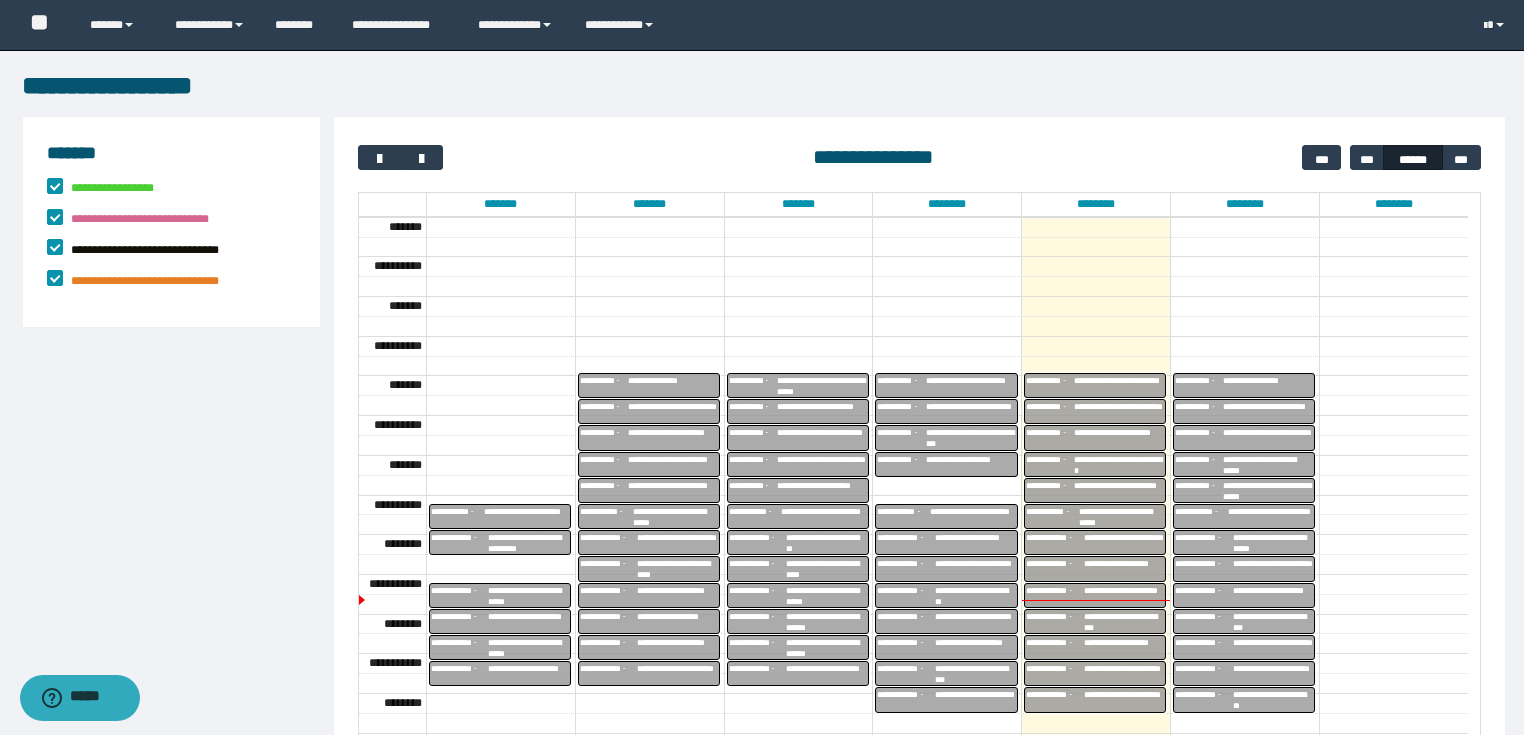 click on "**********" at bounding box center [1199, 411] 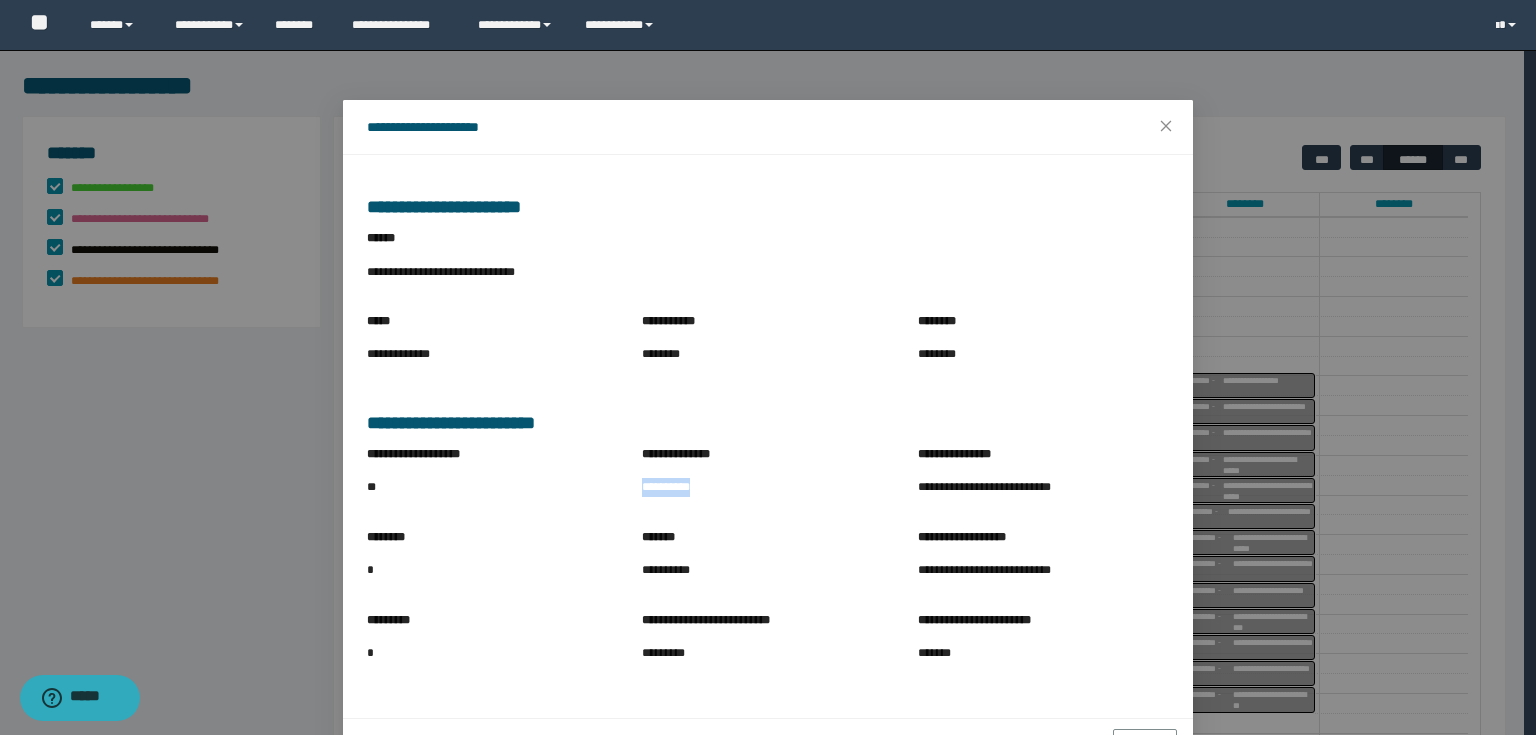 drag, startPoint x: 636, startPoint y: 491, endPoint x: 704, endPoint y: 494, distance: 68.06615 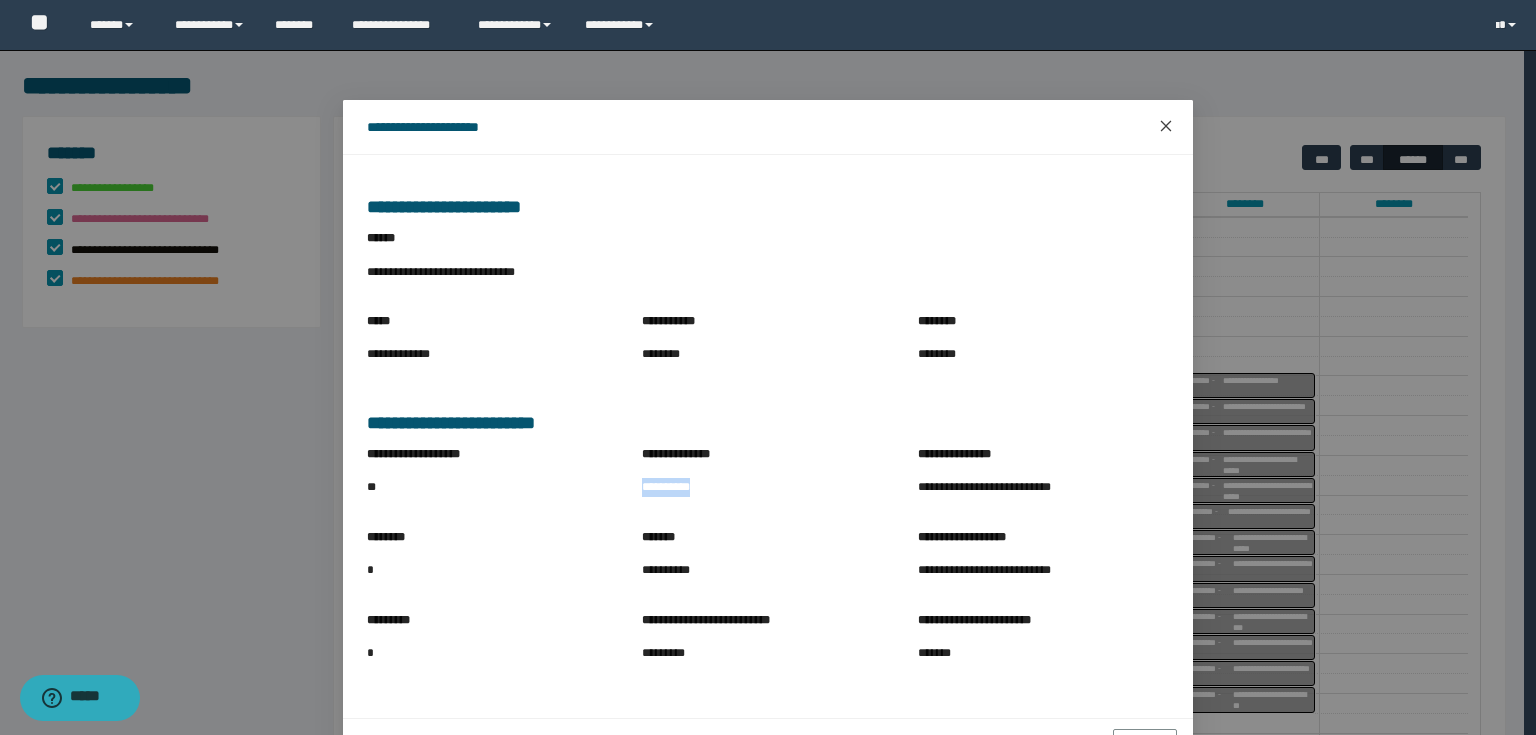 click 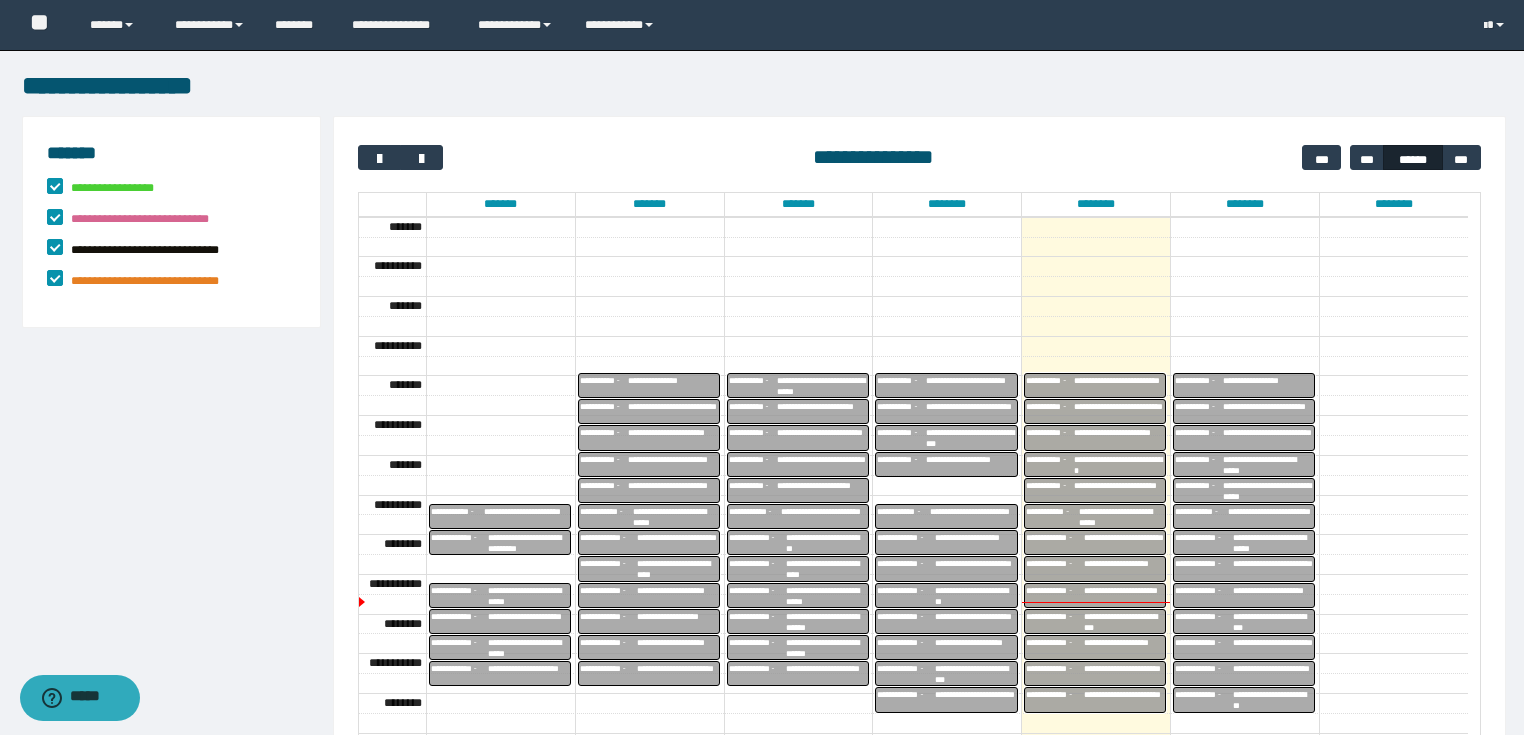 click on "**********" at bounding box center (1268, 438) 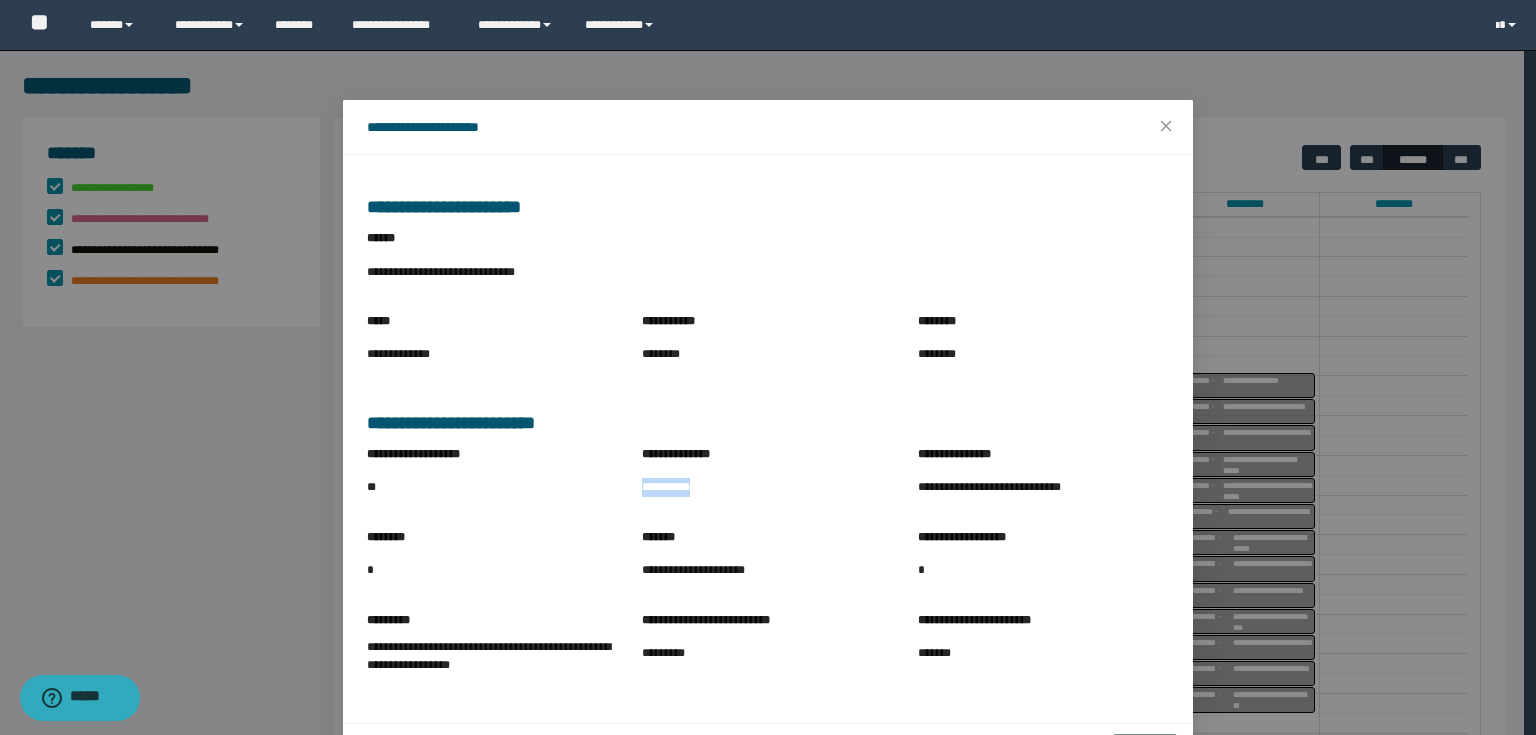 drag, startPoint x: 634, startPoint y: 489, endPoint x: 713, endPoint y: 496, distance: 79.30952 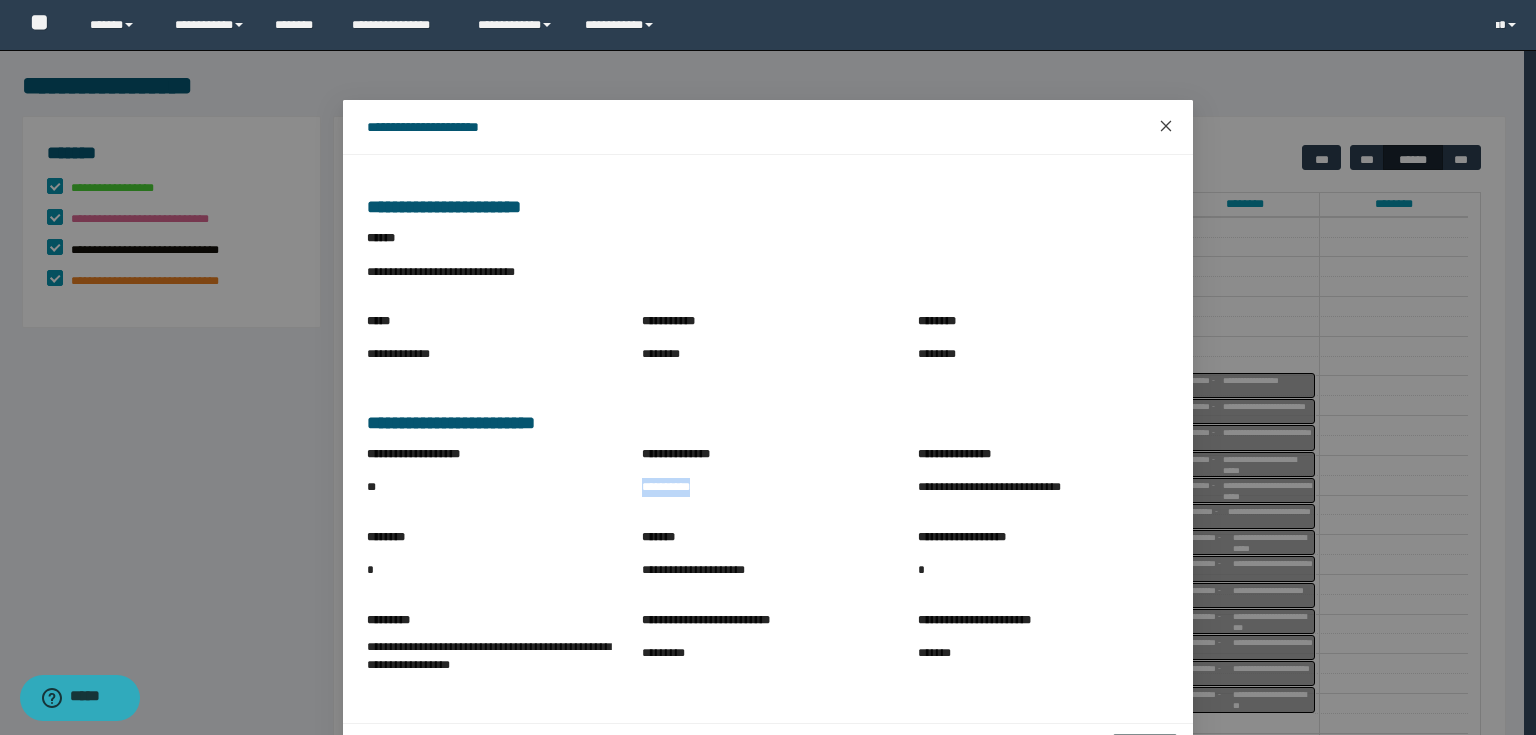 click 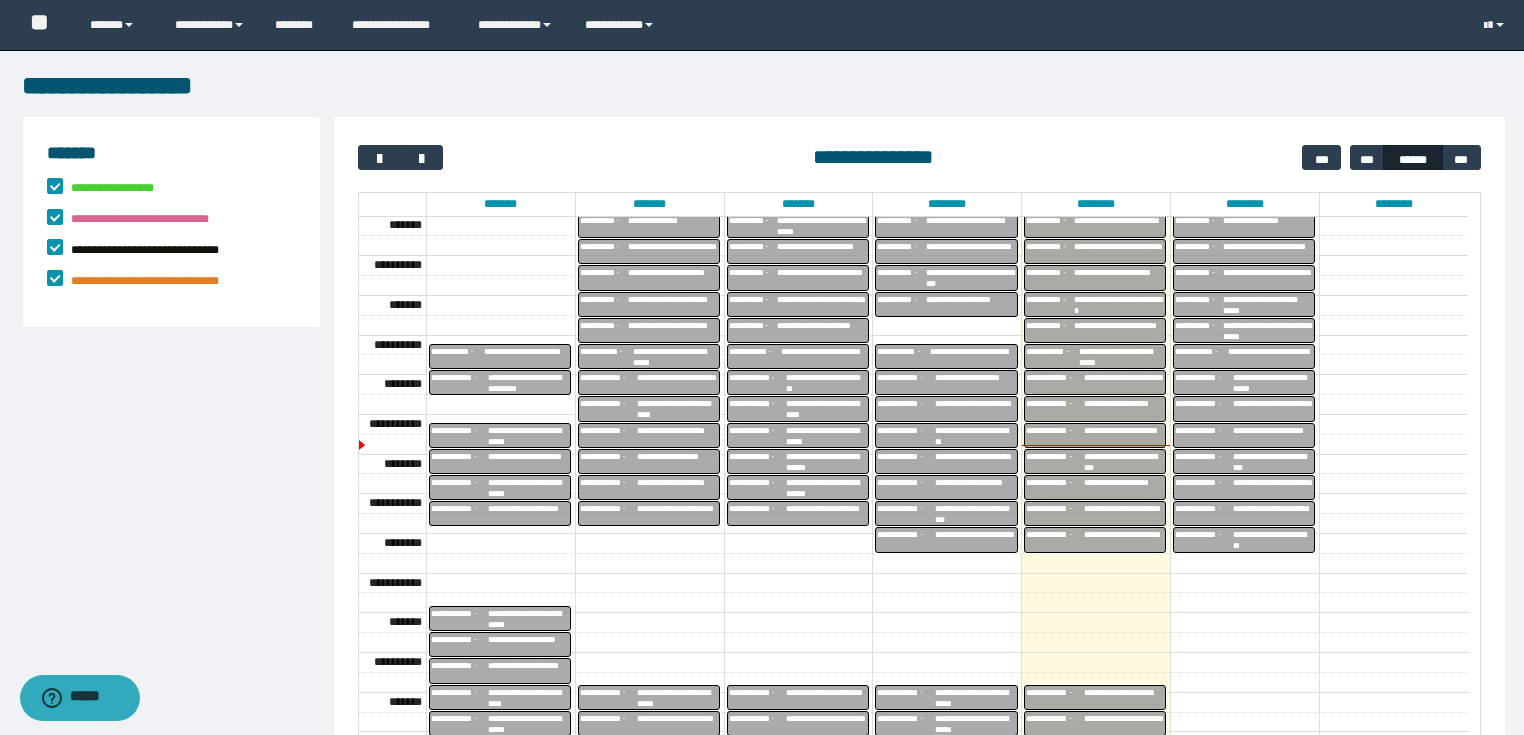 scroll, scrollTop: 158, scrollLeft: 0, axis: vertical 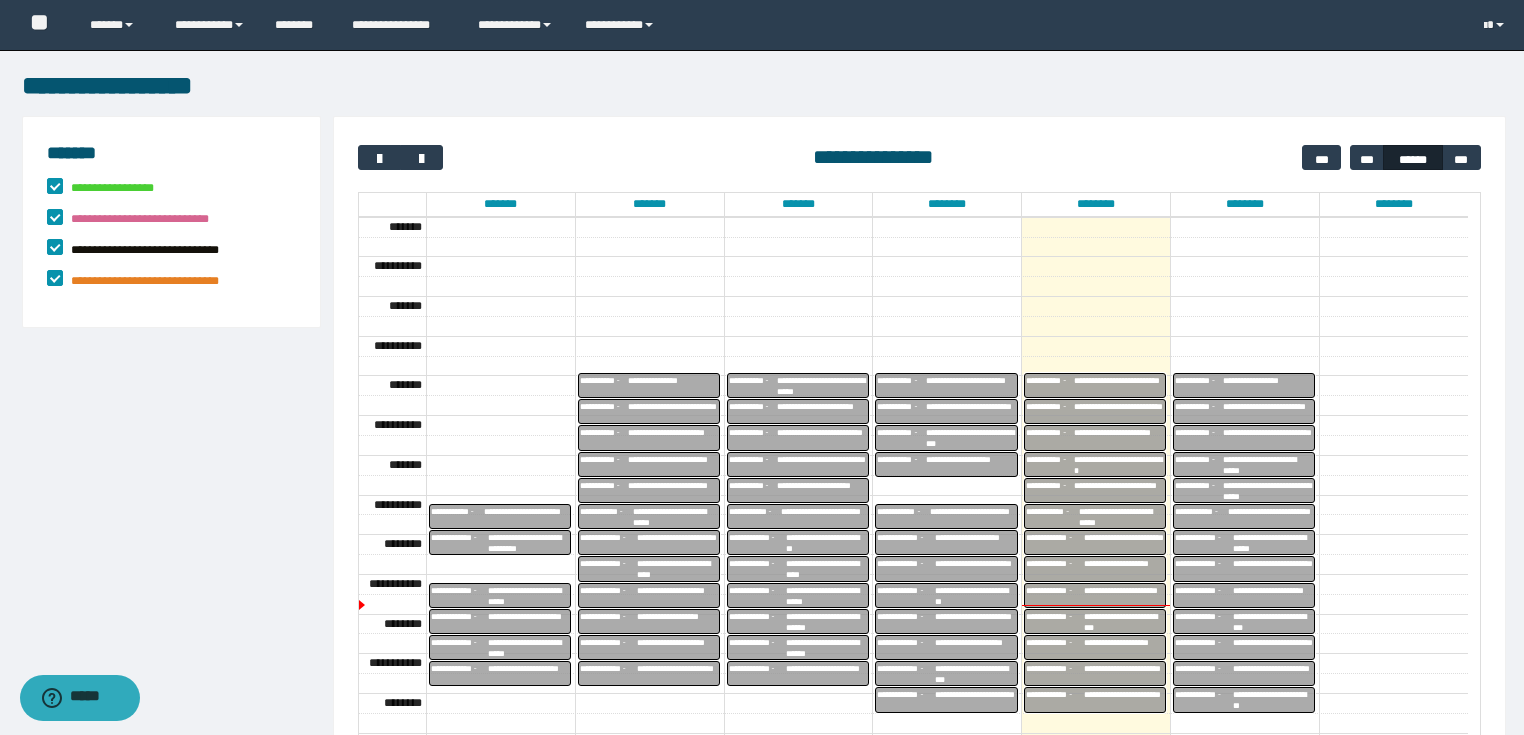 click on "**********" at bounding box center (1268, 465) 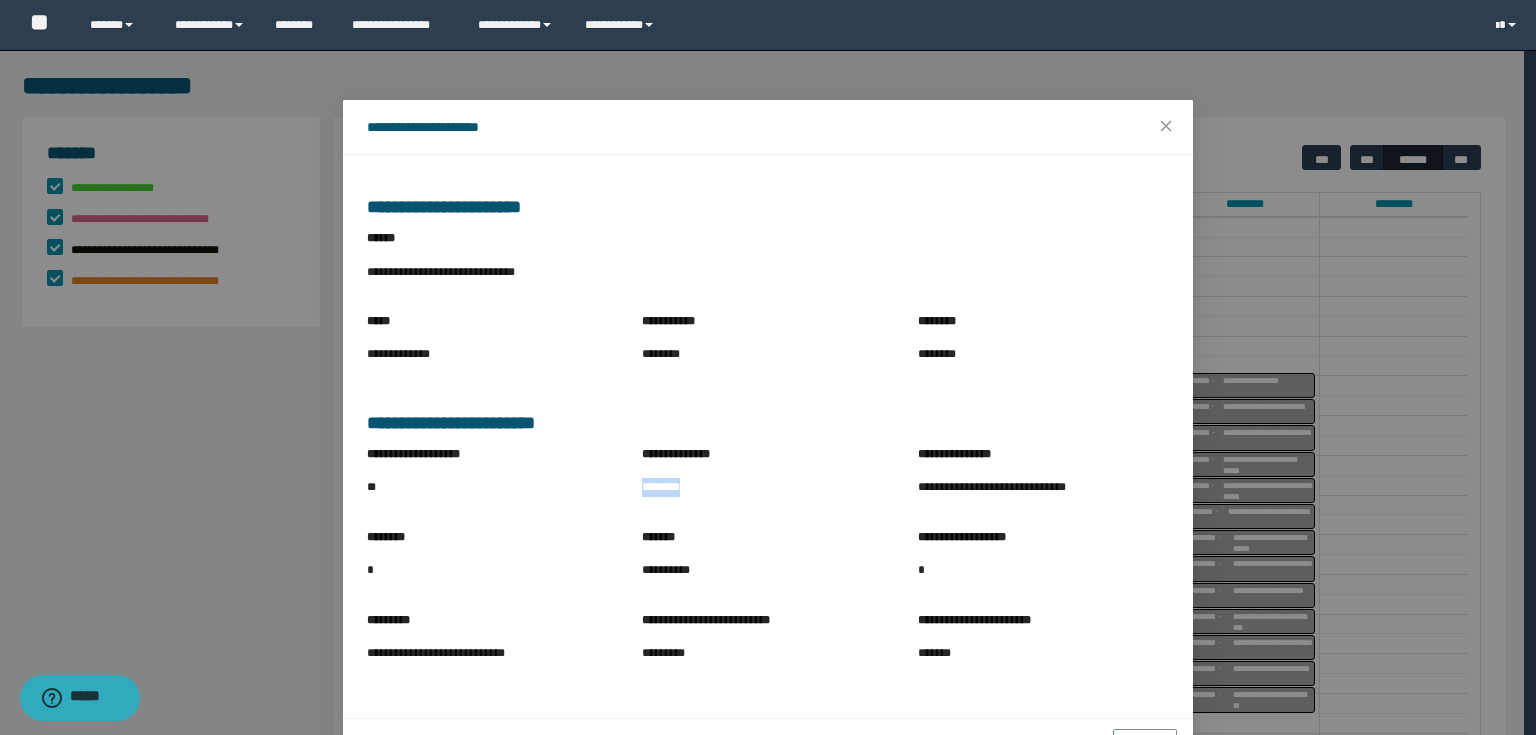drag, startPoint x: 635, startPoint y: 489, endPoint x: 736, endPoint y: 504, distance: 102.10779 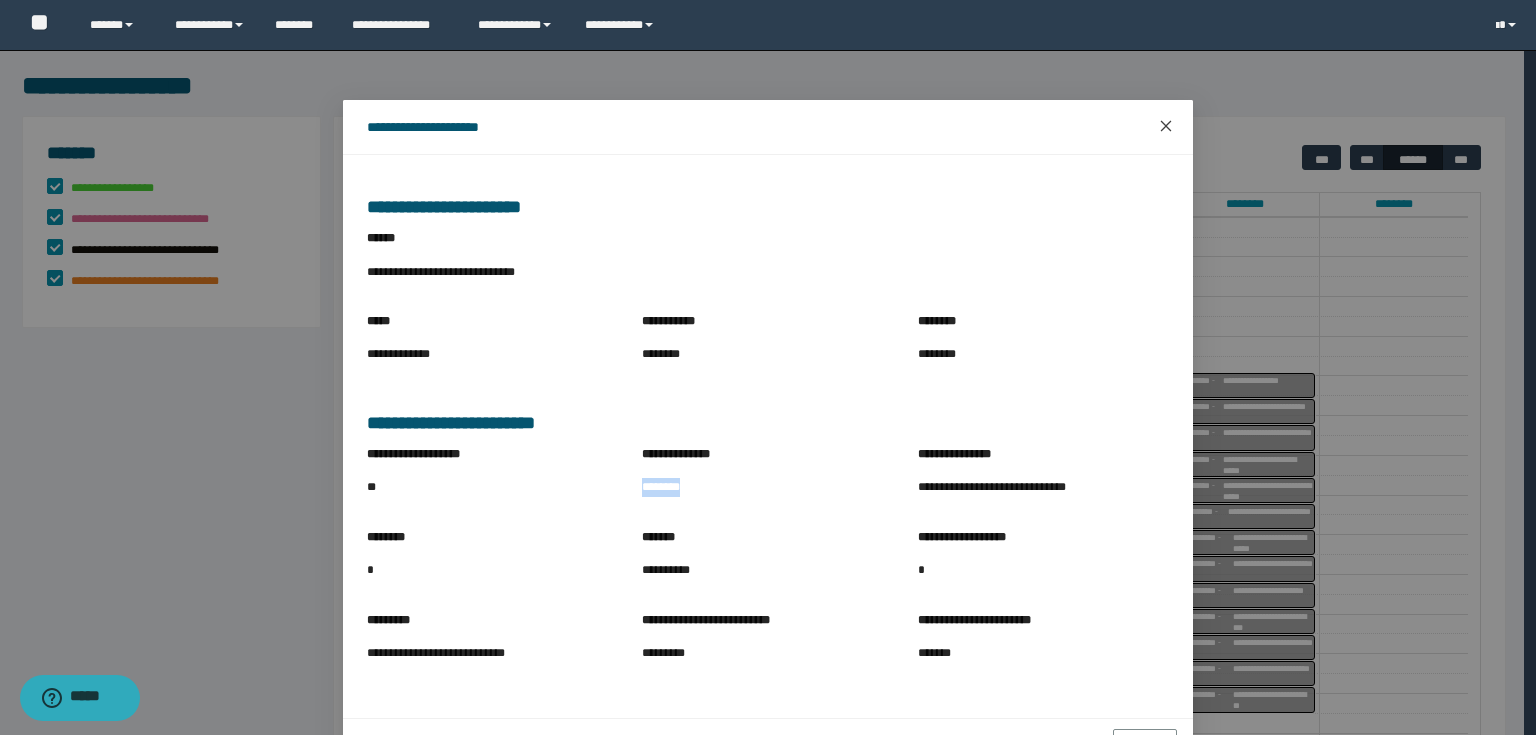 click 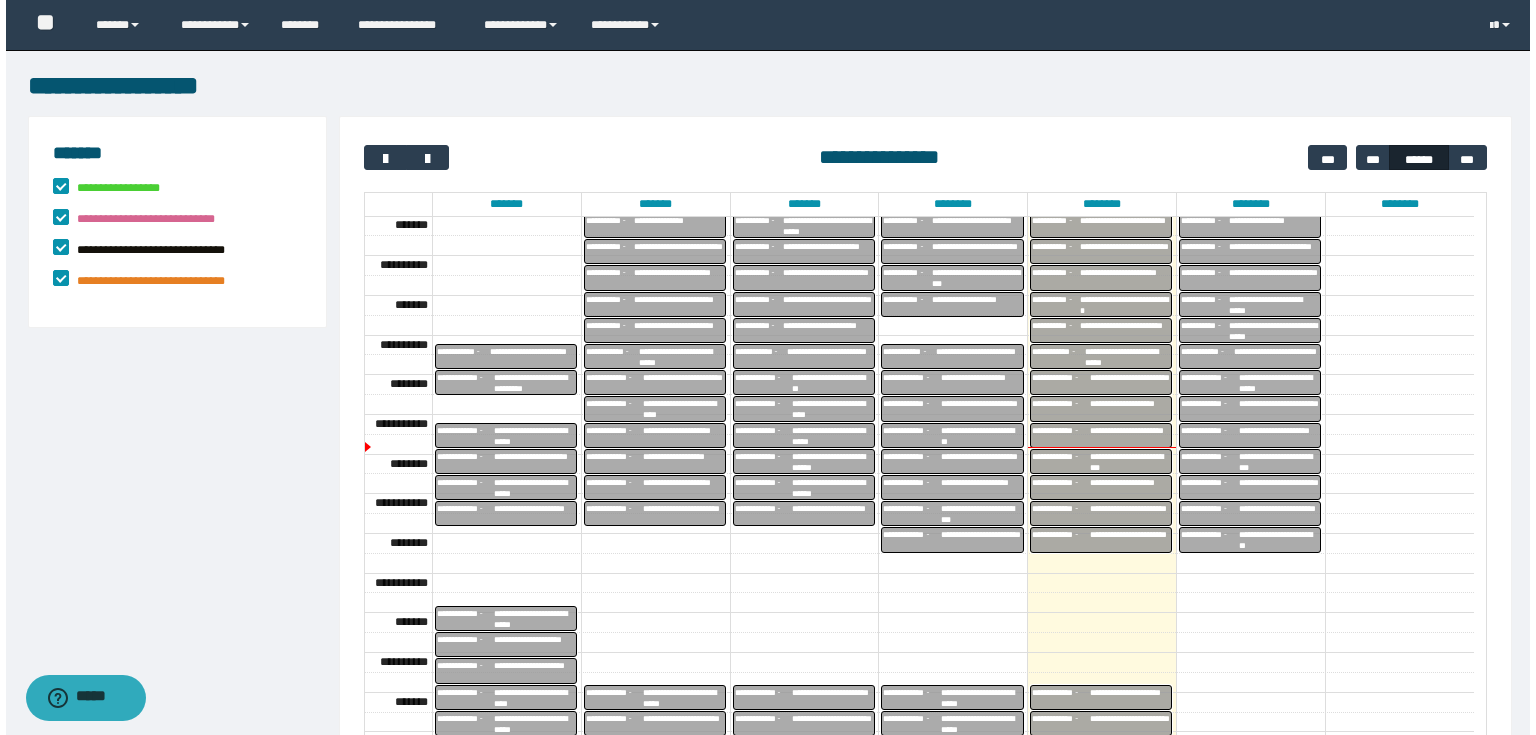 scroll, scrollTop: 238, scrollLeft: 0, axis: vertical 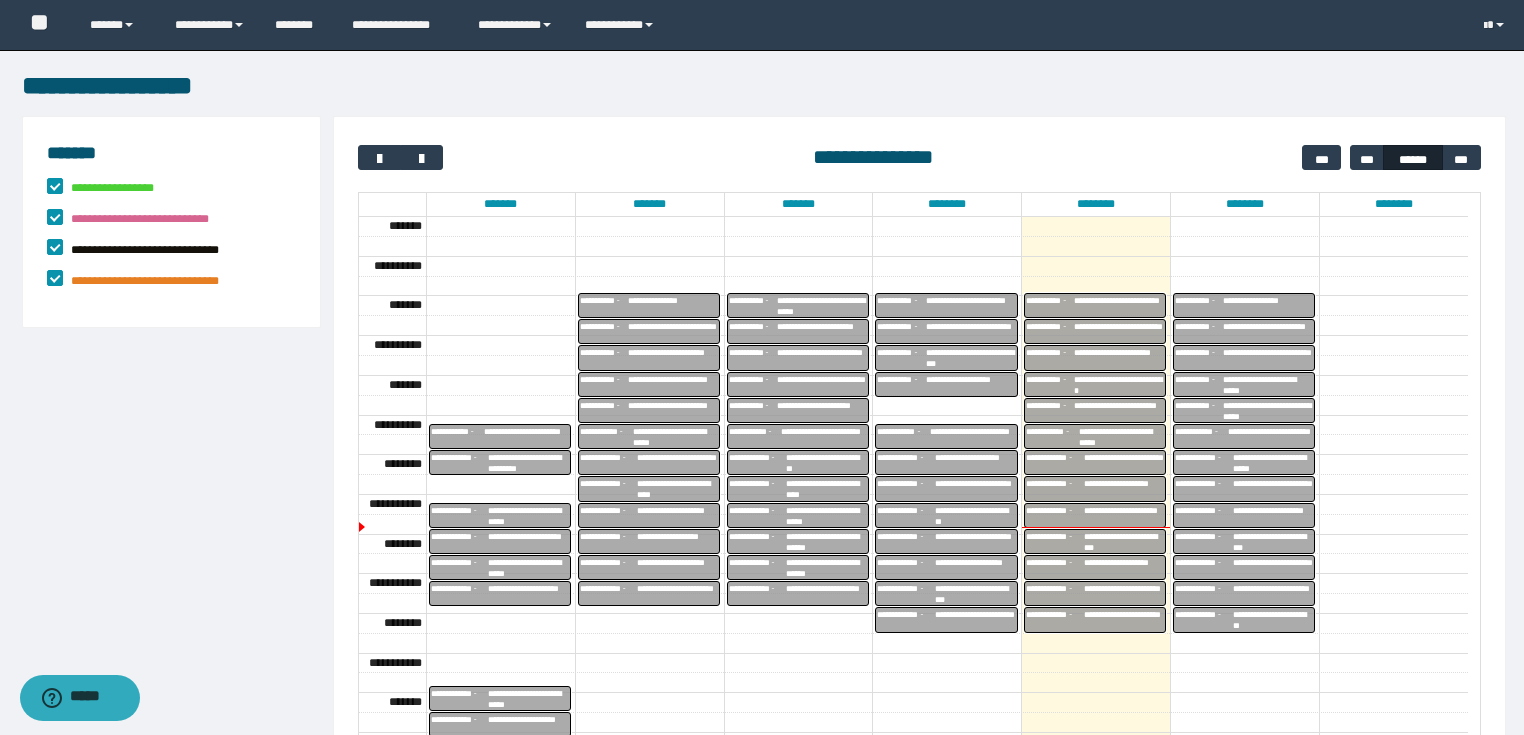 click on "**********" at bounding box center (1199, 410) 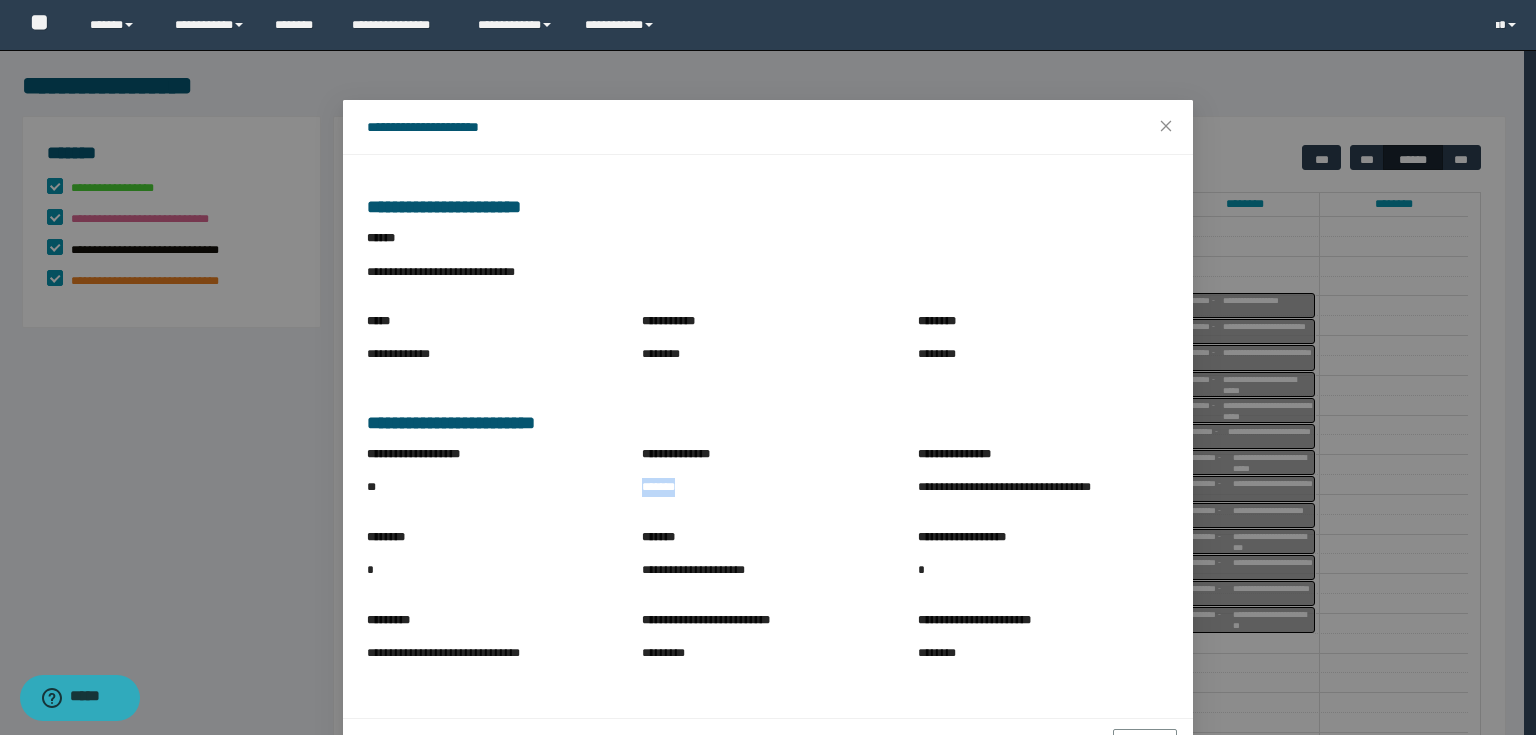 drag, startPoint x: 636, startPoint y: 488, endPoint x: 680, endPoint y: 489, distance: 44.011364 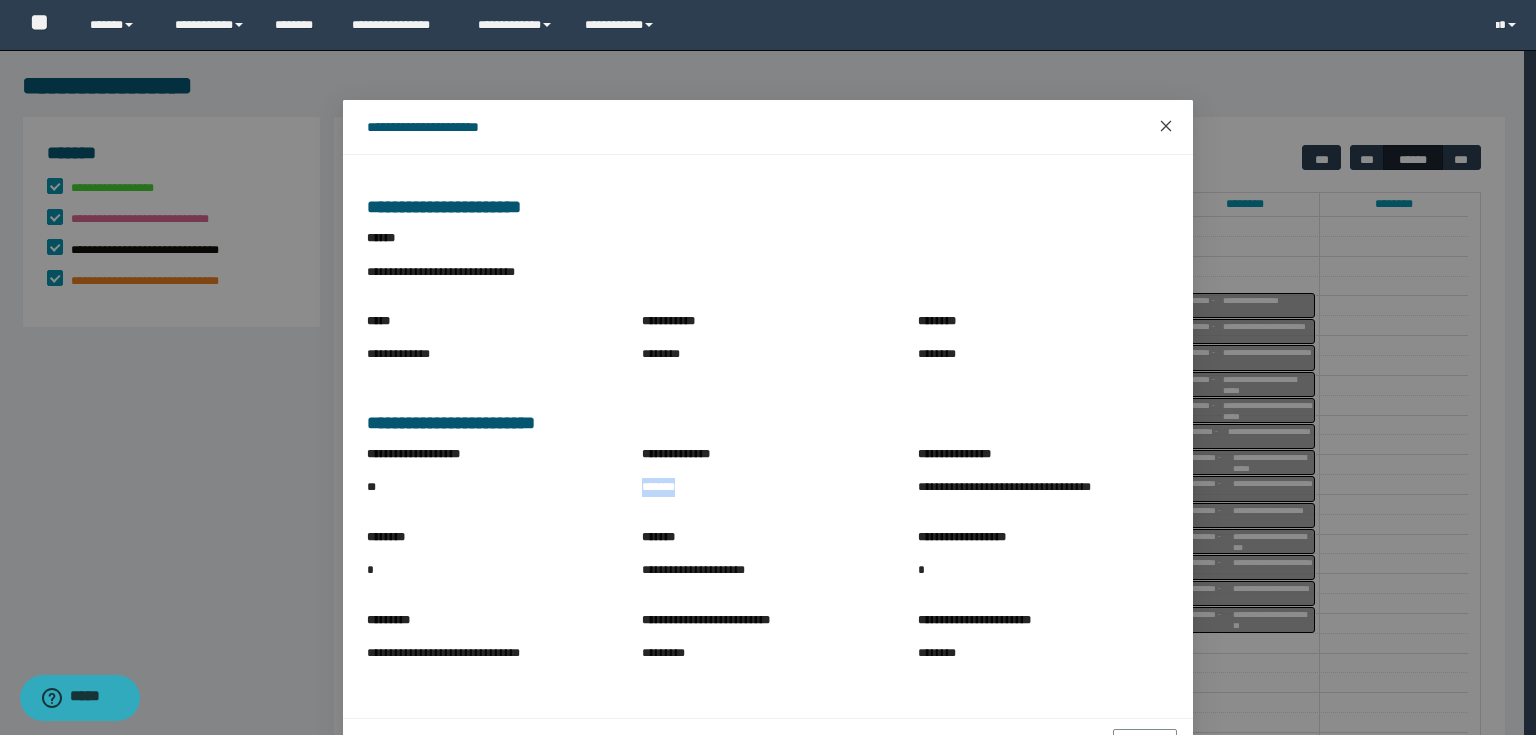 click 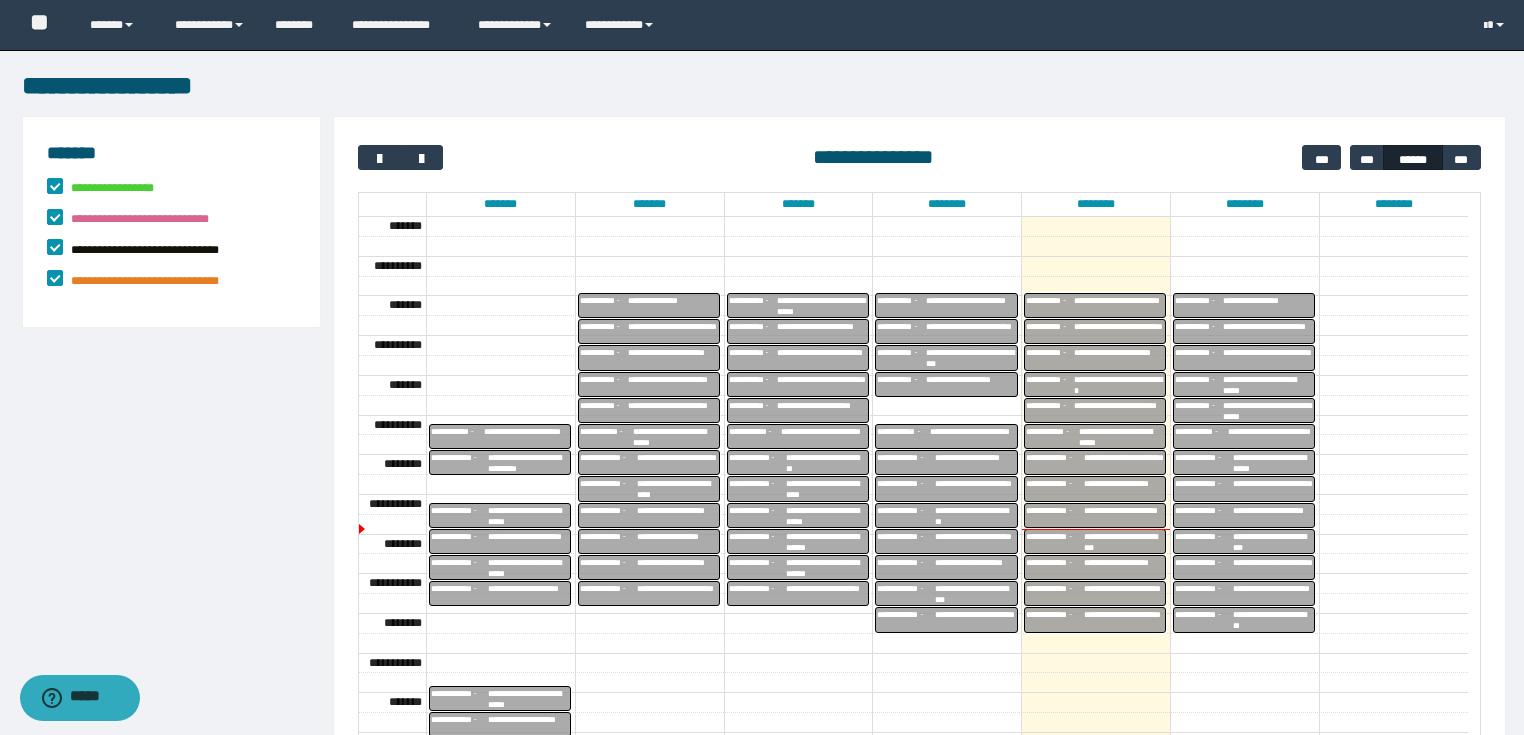 click on "**********" at bounding box center [1271, 437] 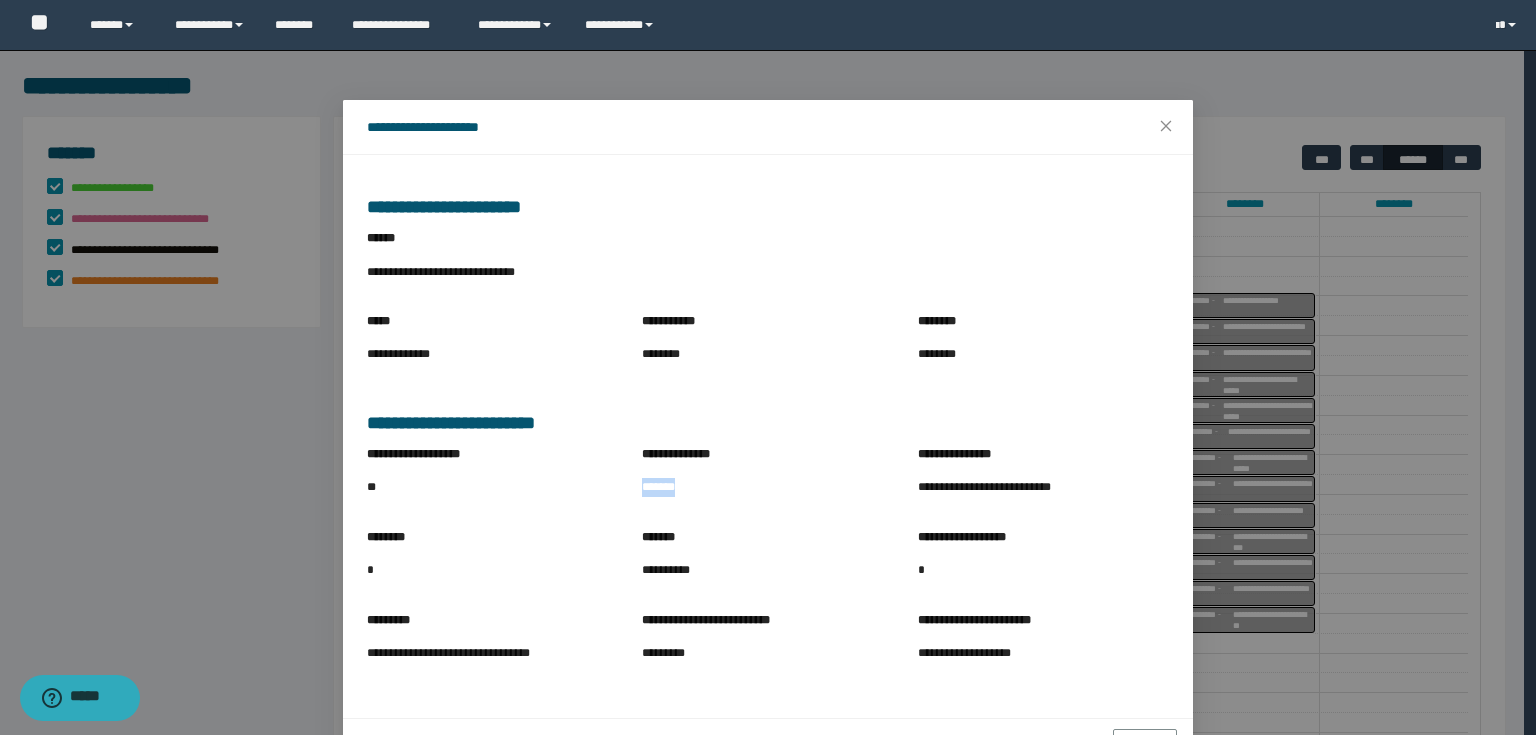 drag, startPoint x: 637, startPoint y: 488, endPoint x: 680, endPoint y: 498, distance: 44.14748 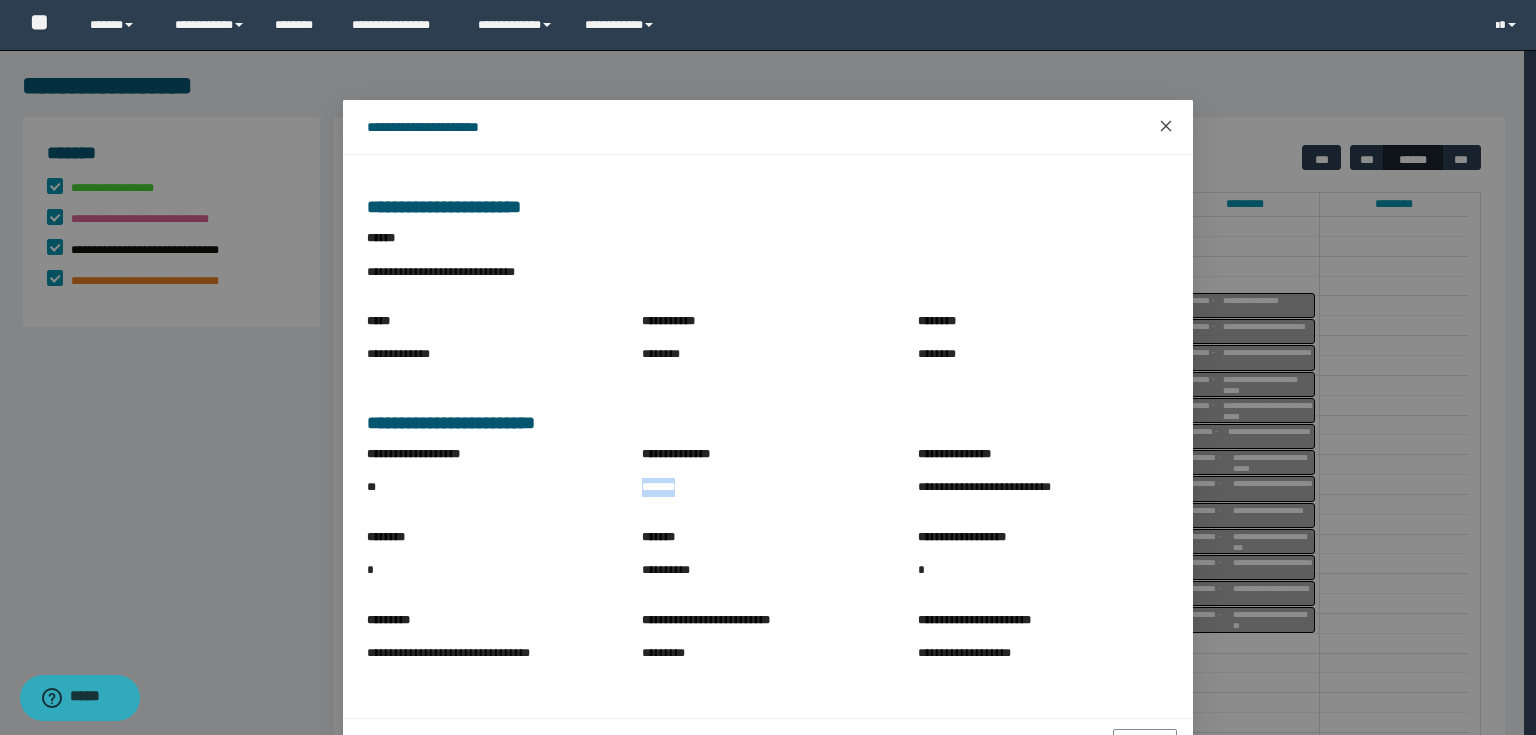 click 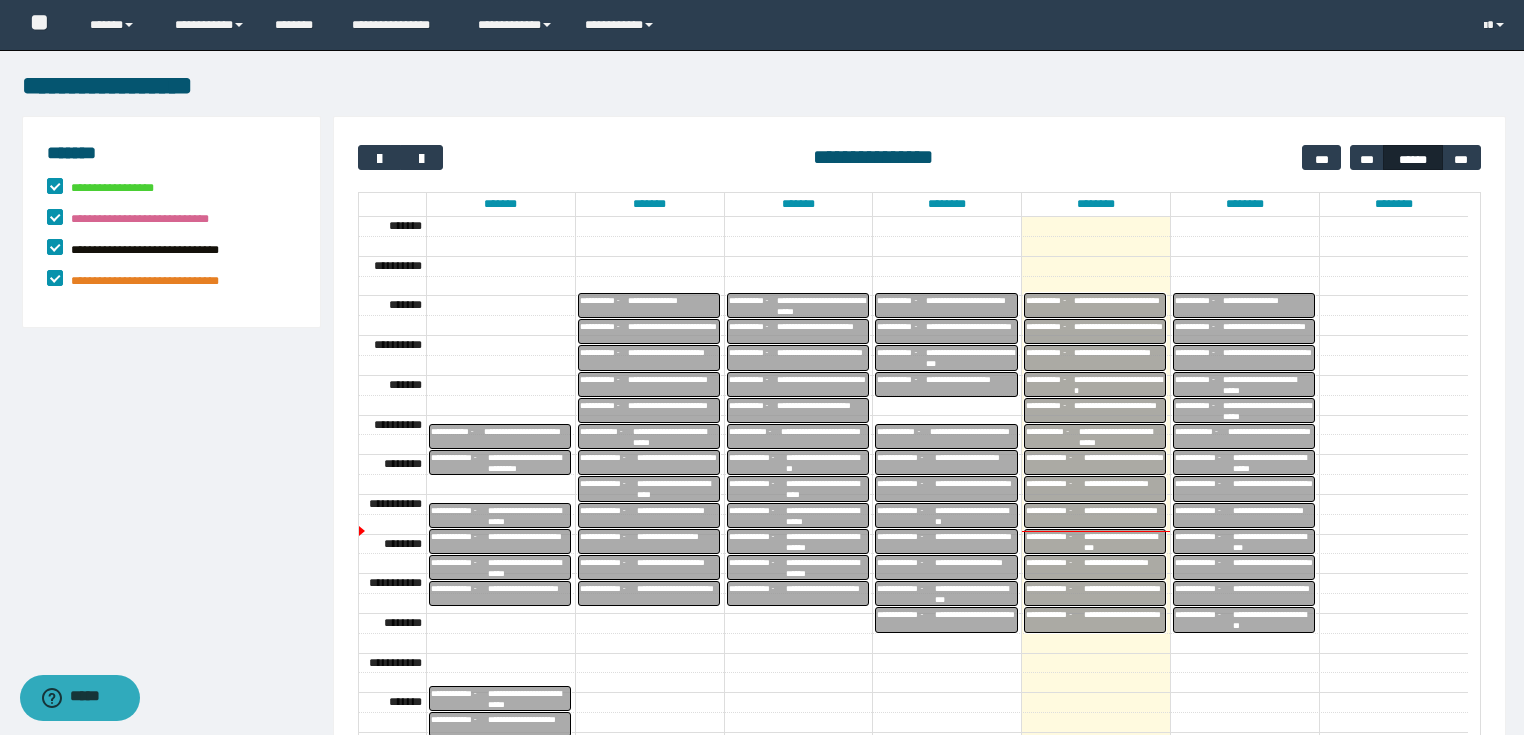 click on "**********" at bounding box center [1204, 462] 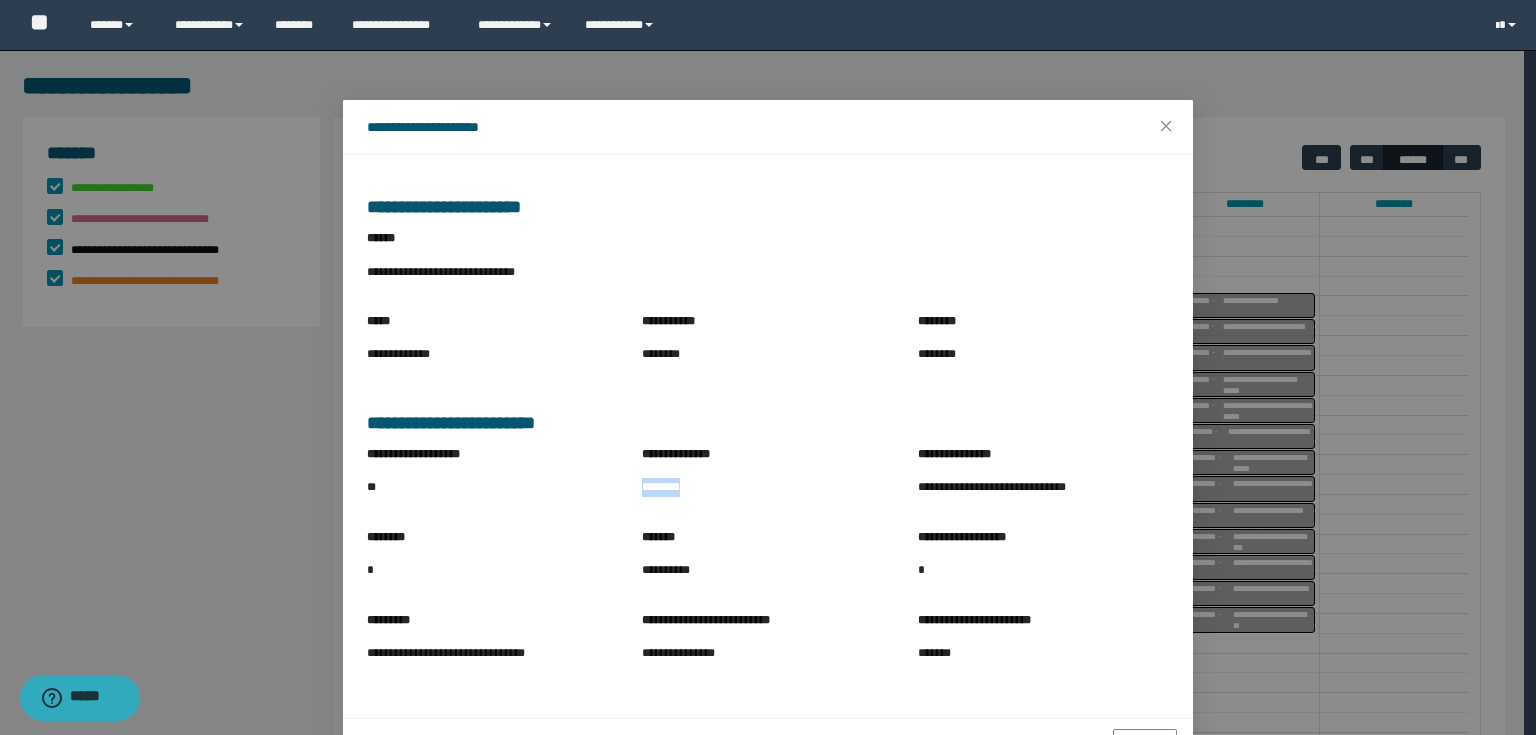 drag, startPoint x: 634, startPoint y: 489, endPoint x: 696, endPoint y: 496, distance: 62.39391 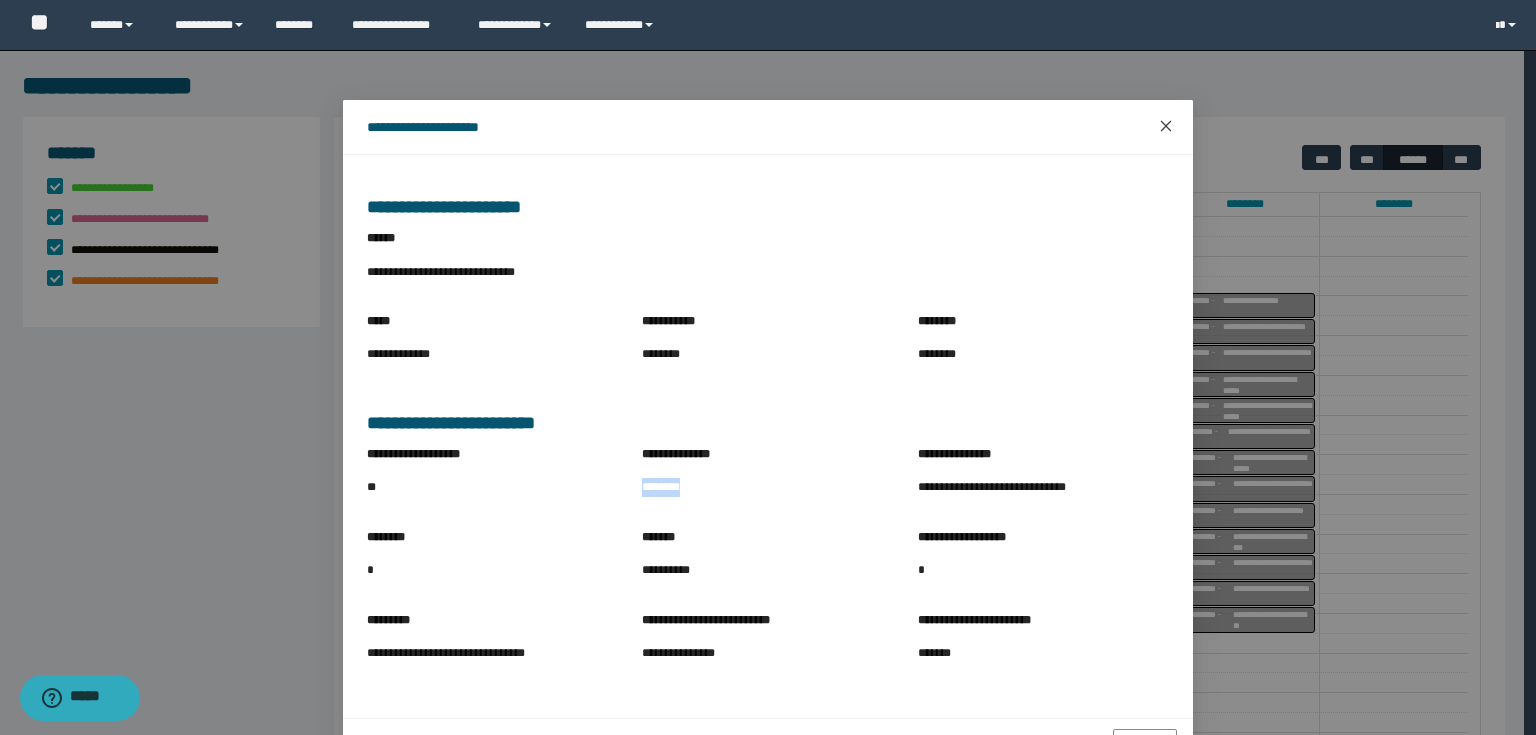 click 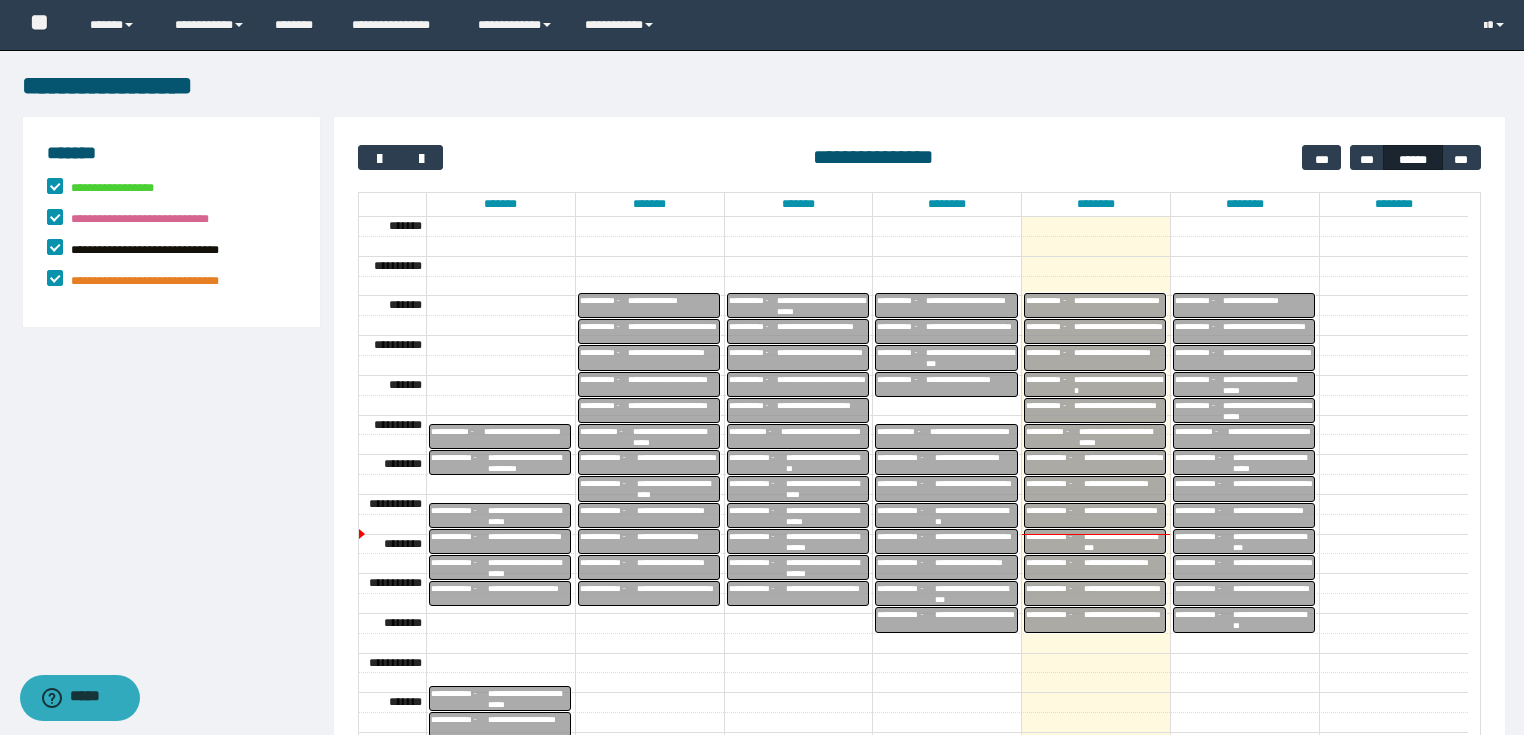 click on "**********" at bounding box center (1204, 489) 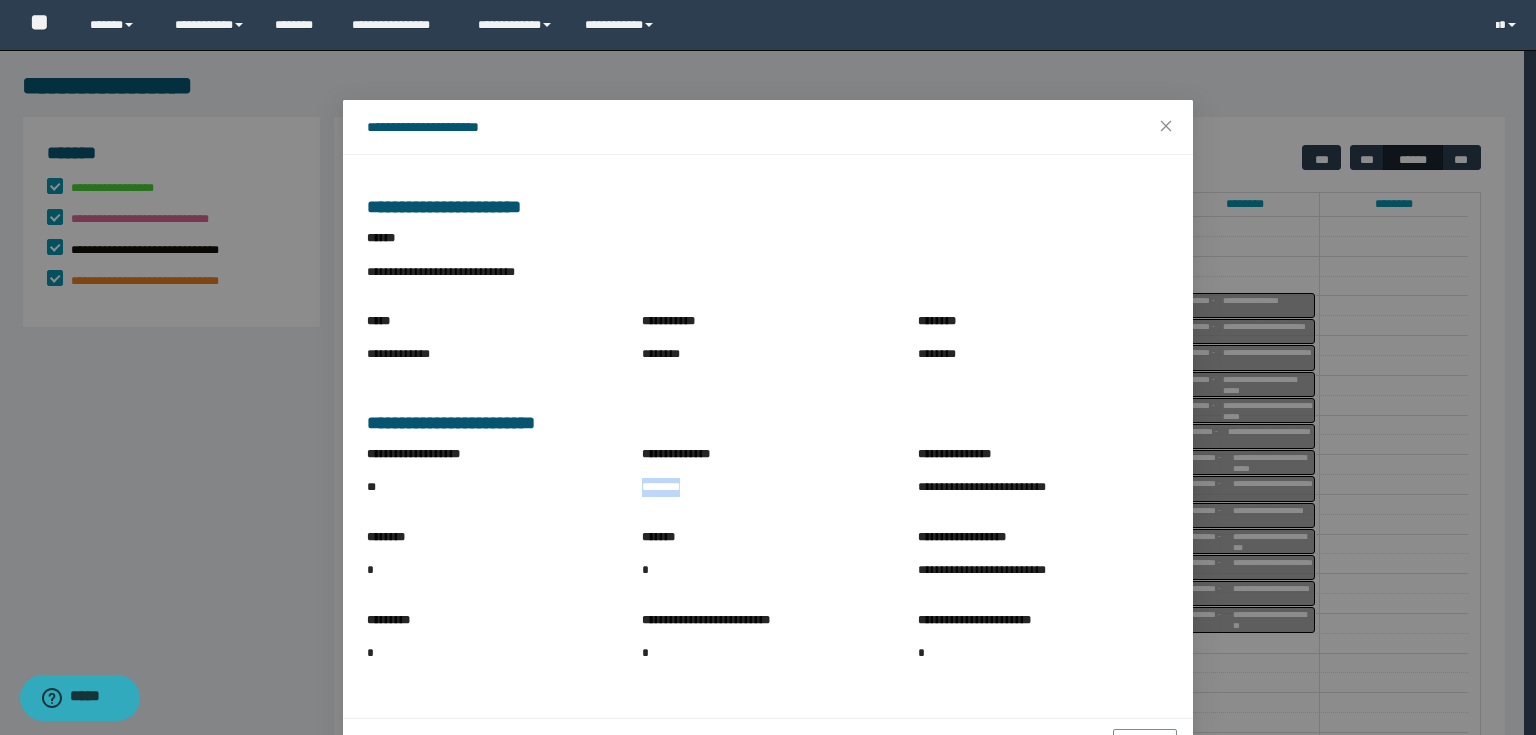drag, startPoint x: 635, startPoint y: 486, endPoint x: 685, endPoint y: 498, distance: 51.41984 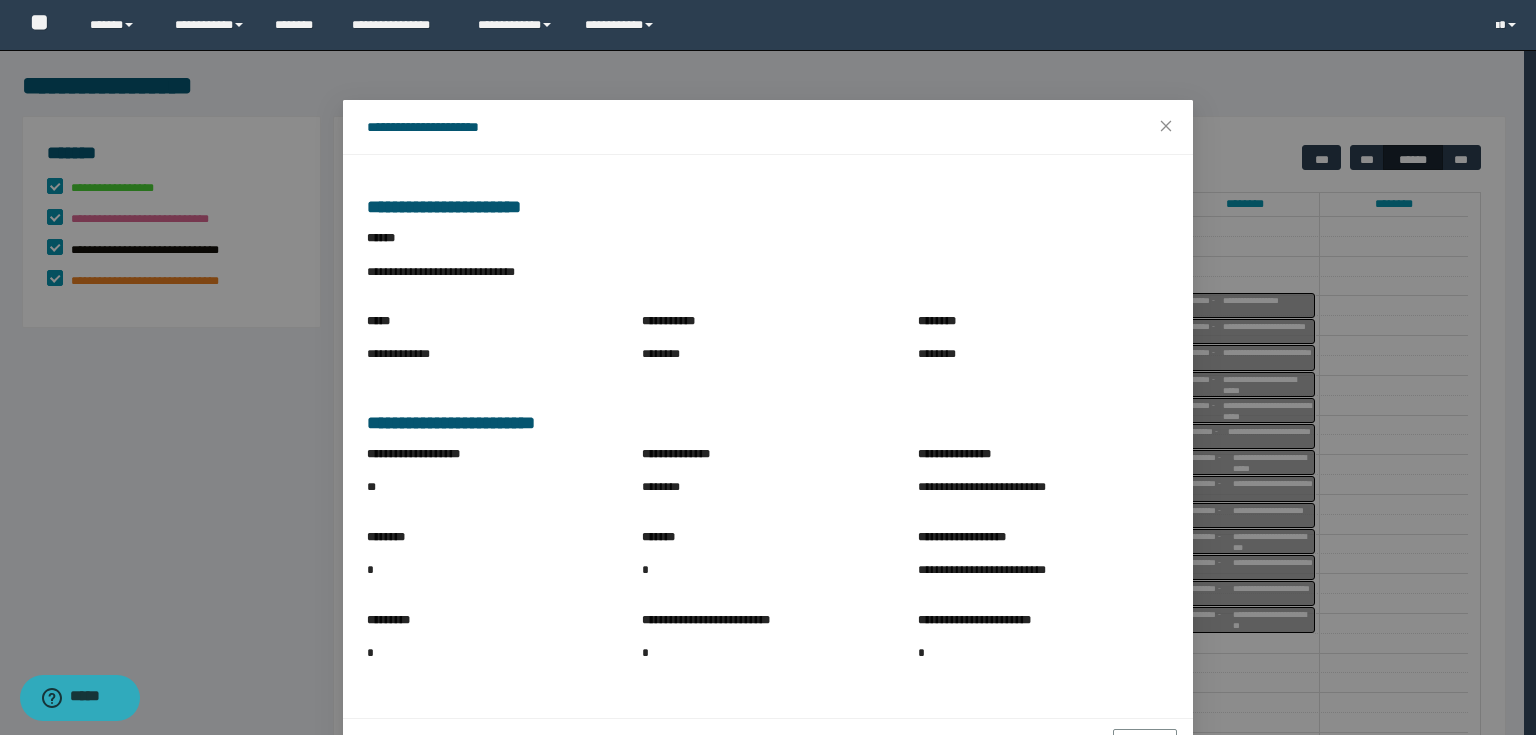 click on "**********" at bounding box center (768, 423) 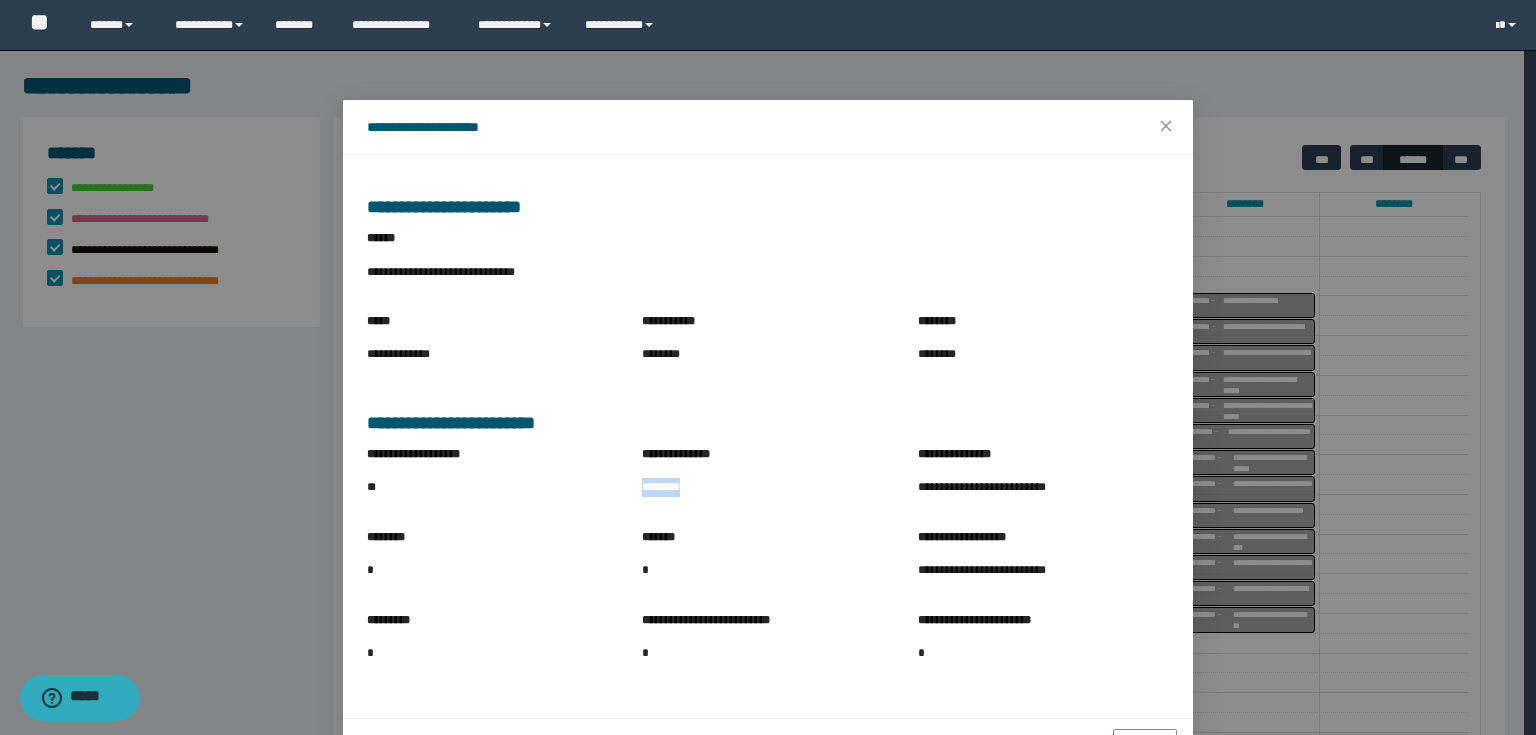 drag, startPoint x: 635, startPoint y: 488, endPoint x: 692, endPoint y: 496, distance: 57.558666 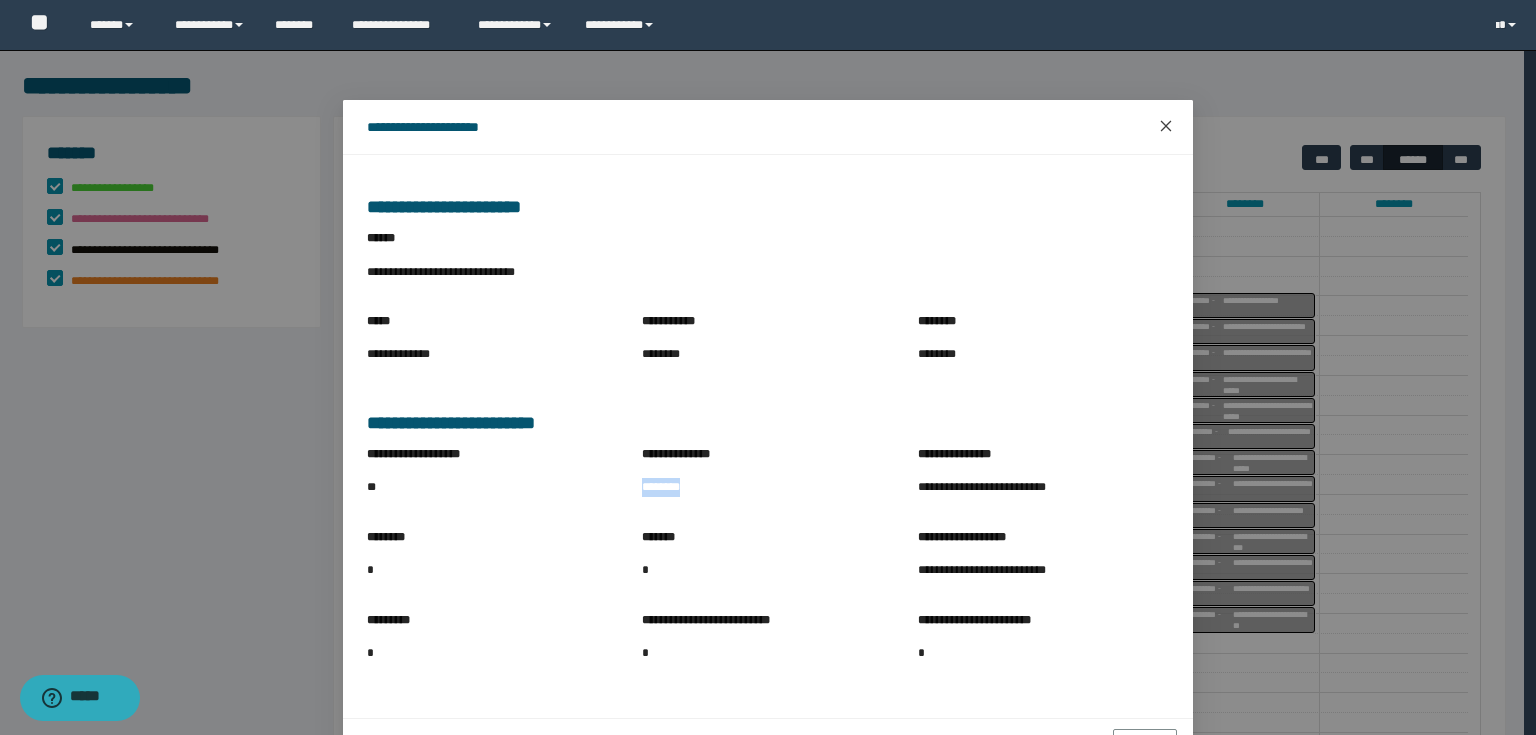 click 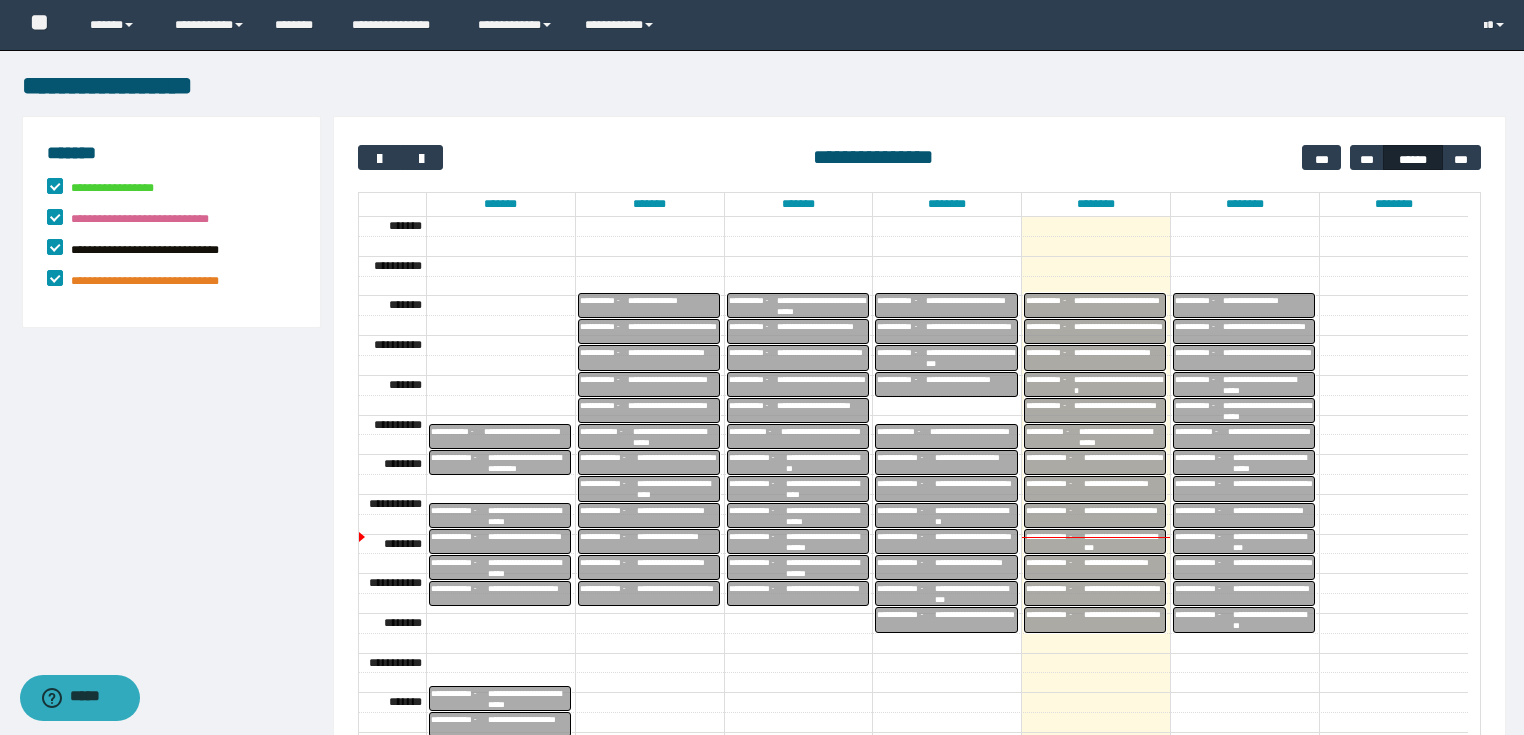 click on "**********" at bounding box center (1273, 516) 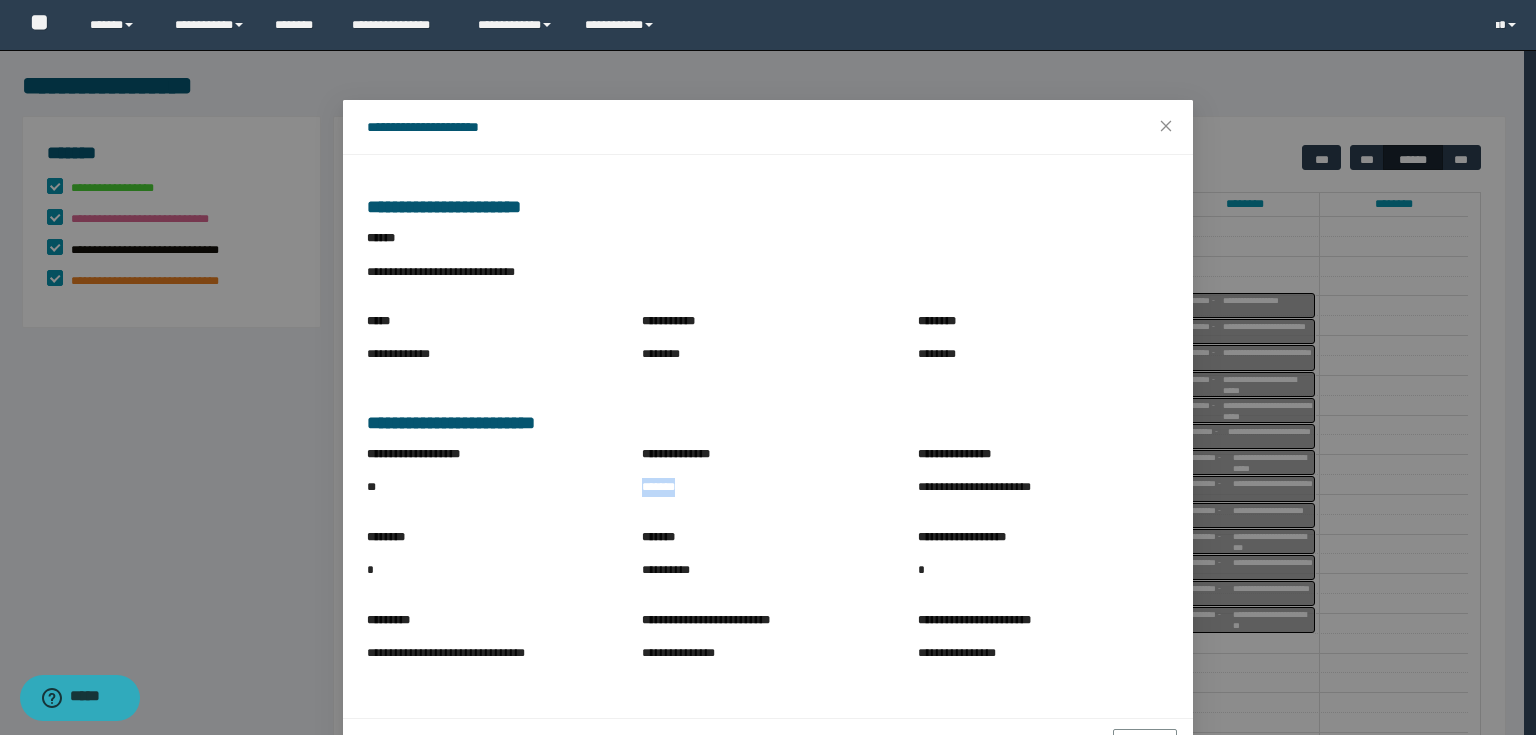 drag, startPoint x: 635, startPoint y: 492, endPoint x: 692, endPoint y: 502, distance: 57.870544 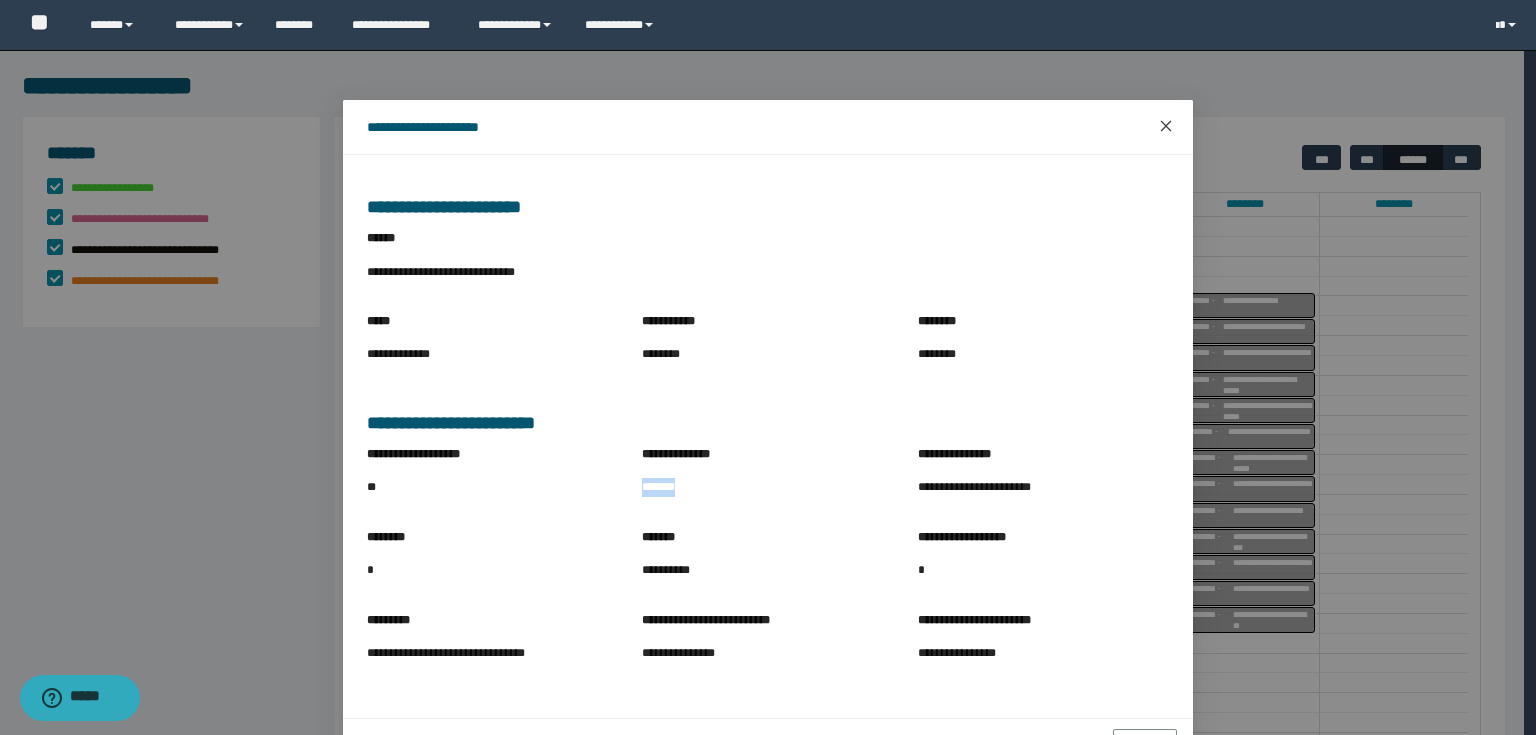 click 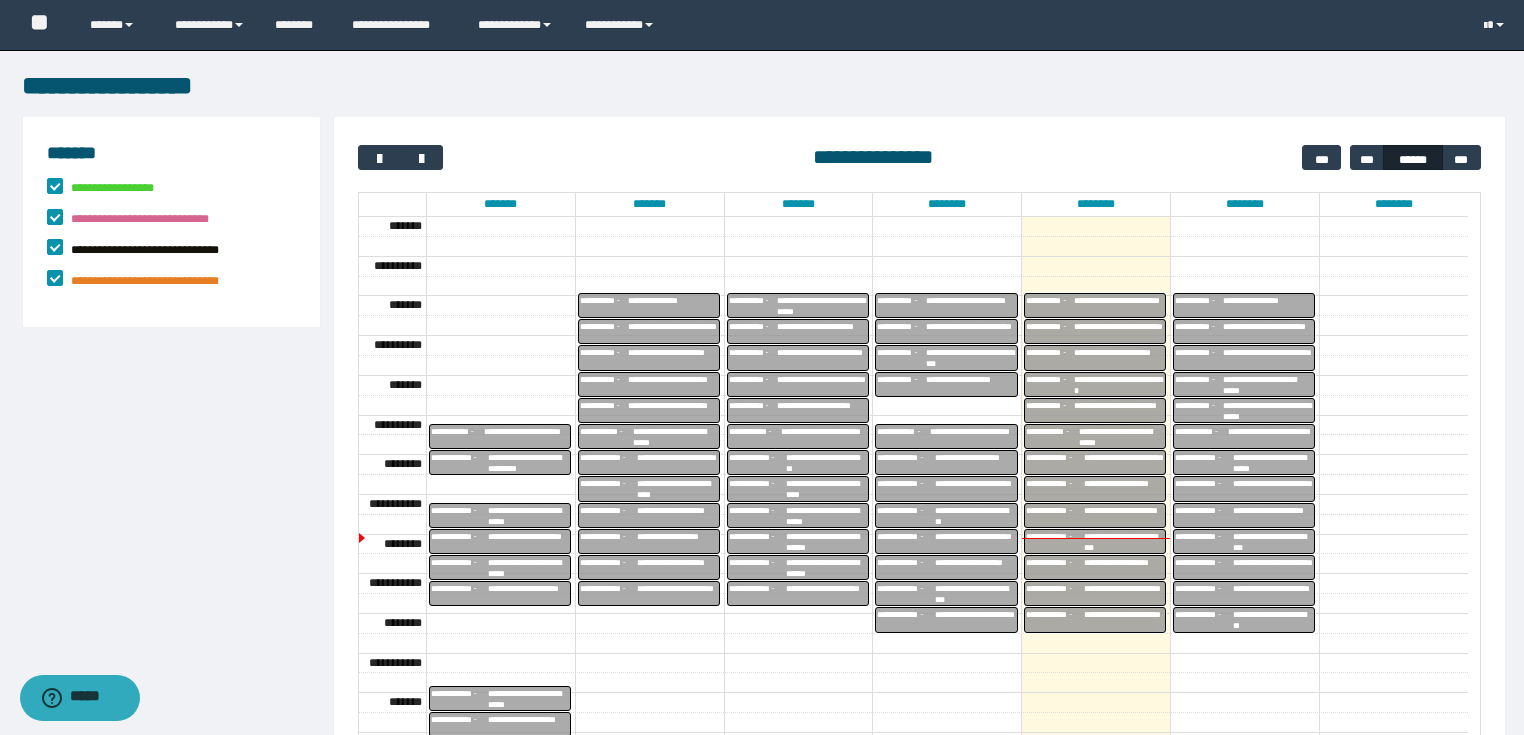 click on "**********" at bounding box center (1273, 542) 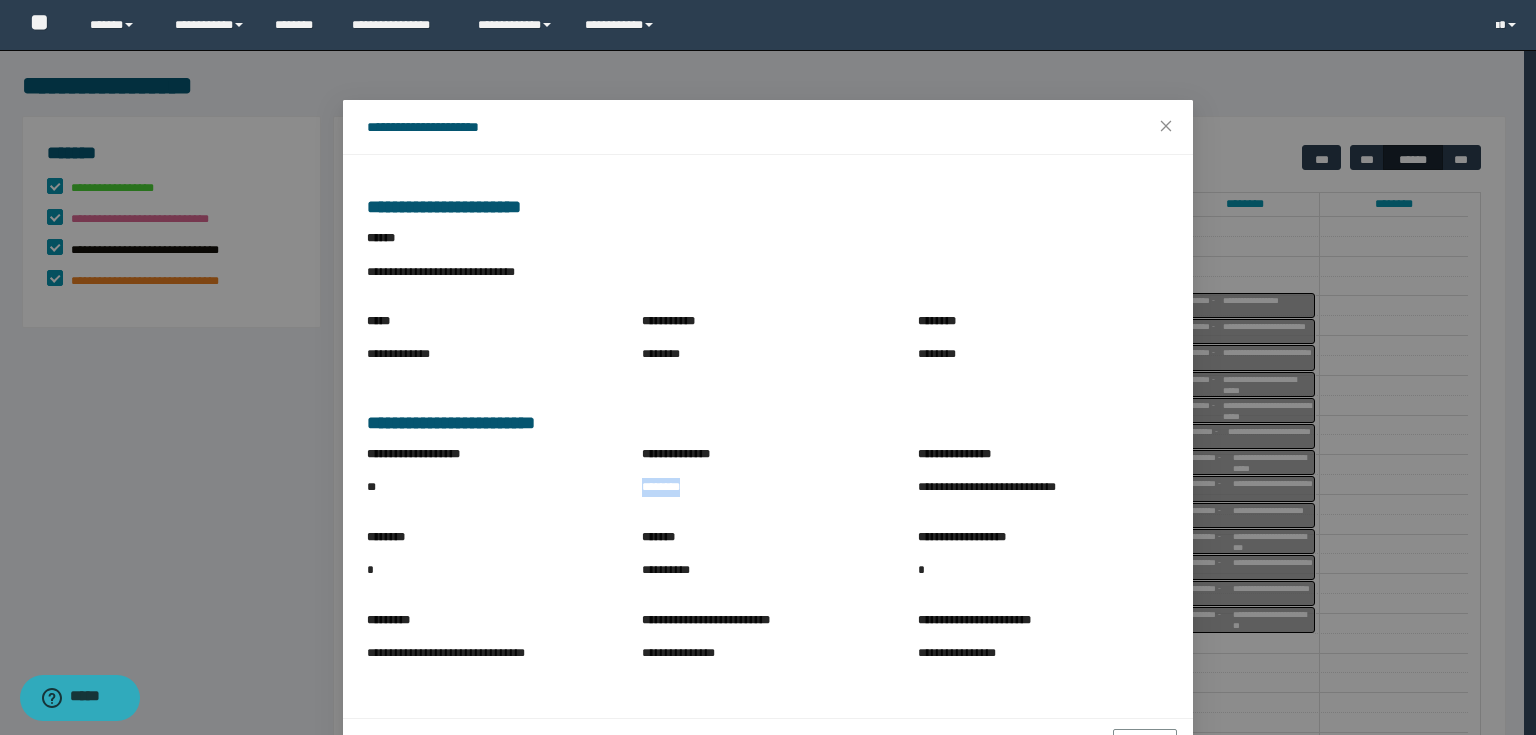 drag, startPoint x: 633, startPoint y: 491, endPoint x: 687, endPoint y: 500, distance: 54.74486 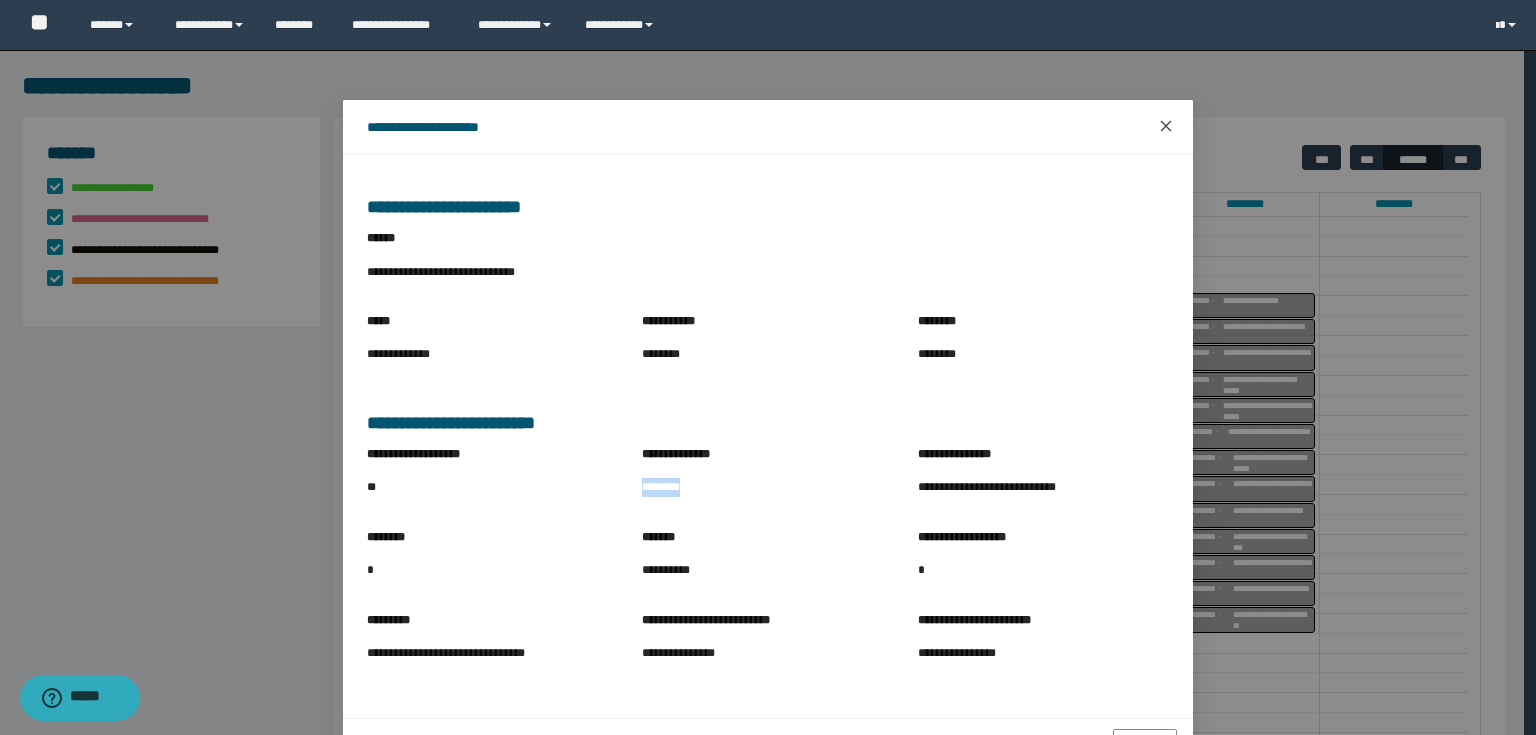 click 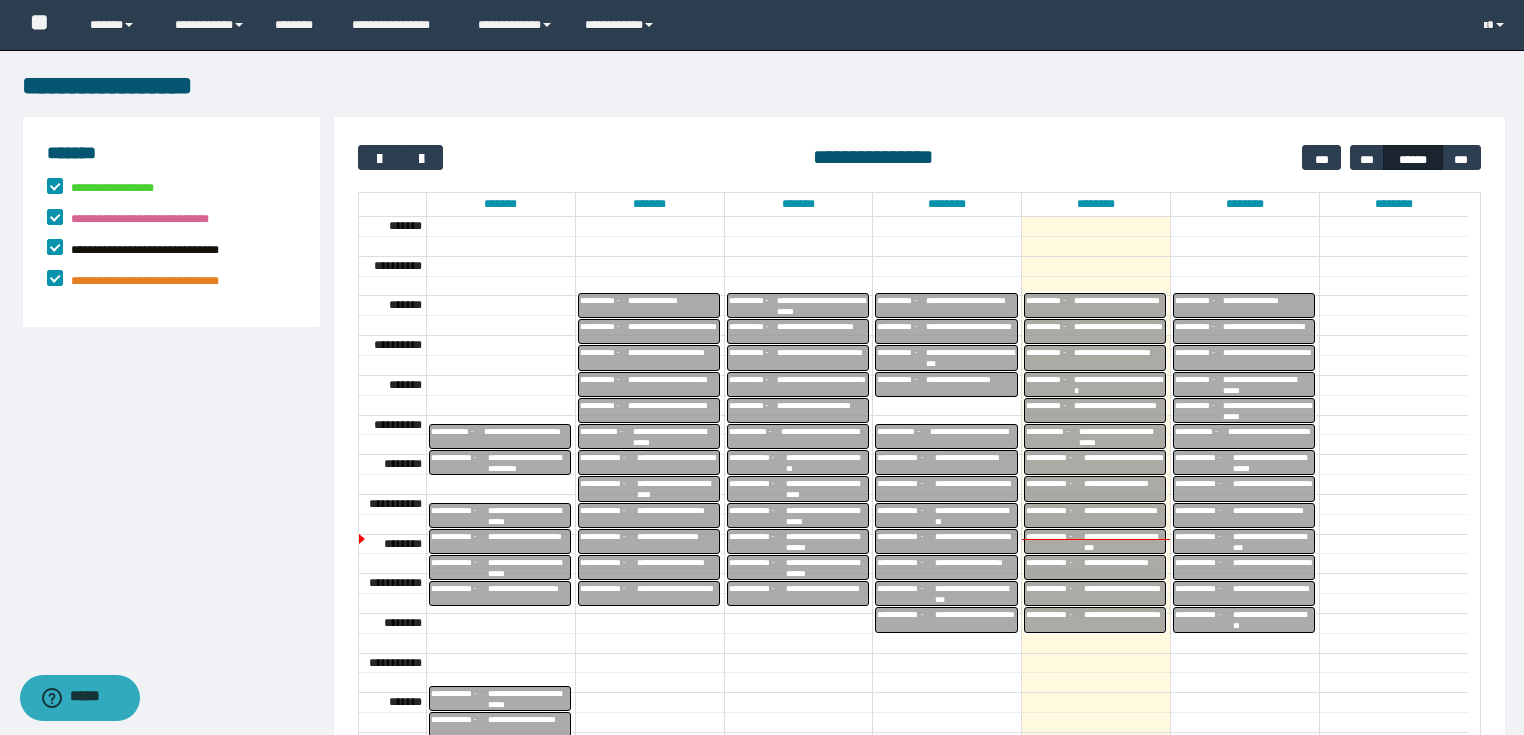 click on "**********" at bounding box center [1273, 568] 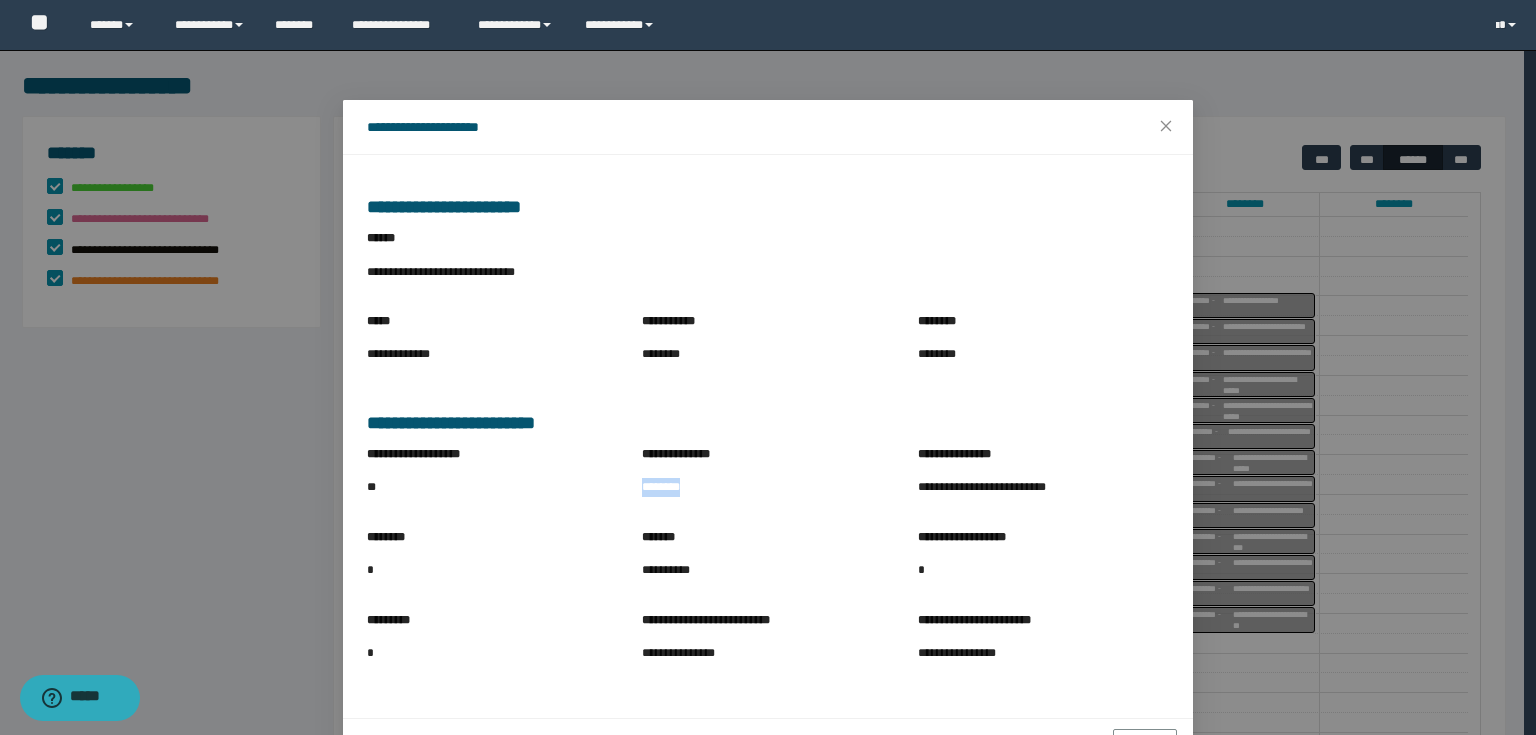 drag, startPoint x: 636, startPoint y: 492, endPoint x: 692, endPoint y: 492, distance: 56 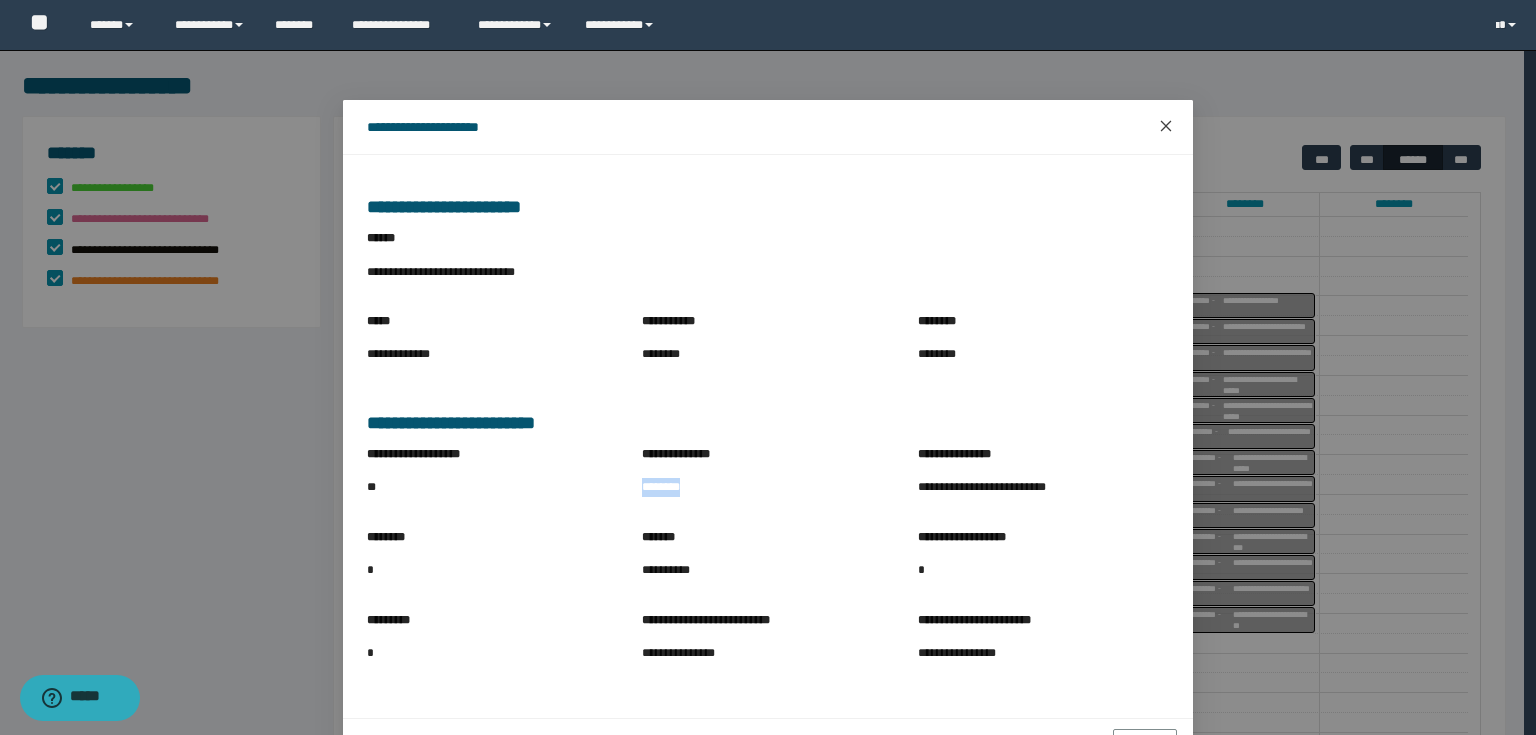 click 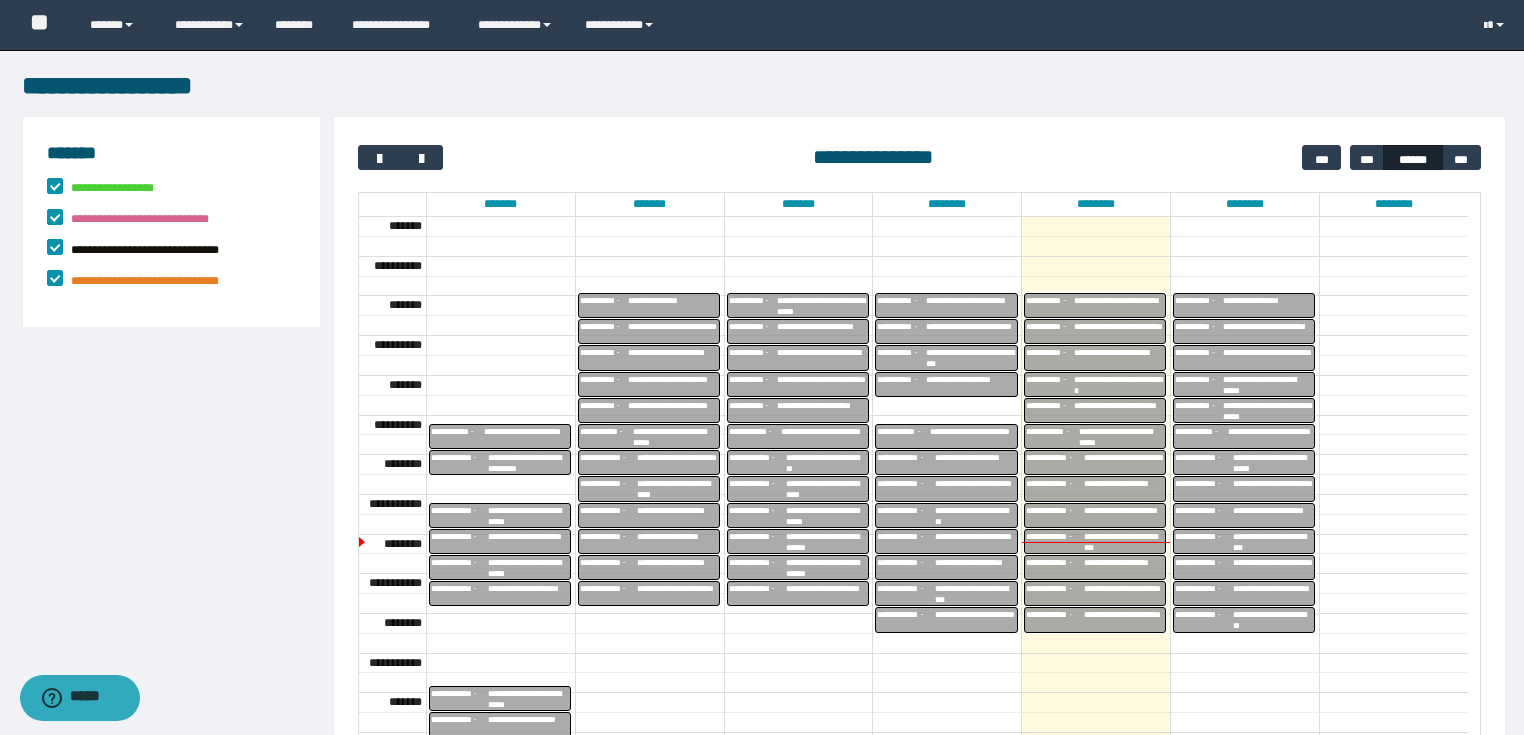 click on "**********" at bounding box center [1273, 594] 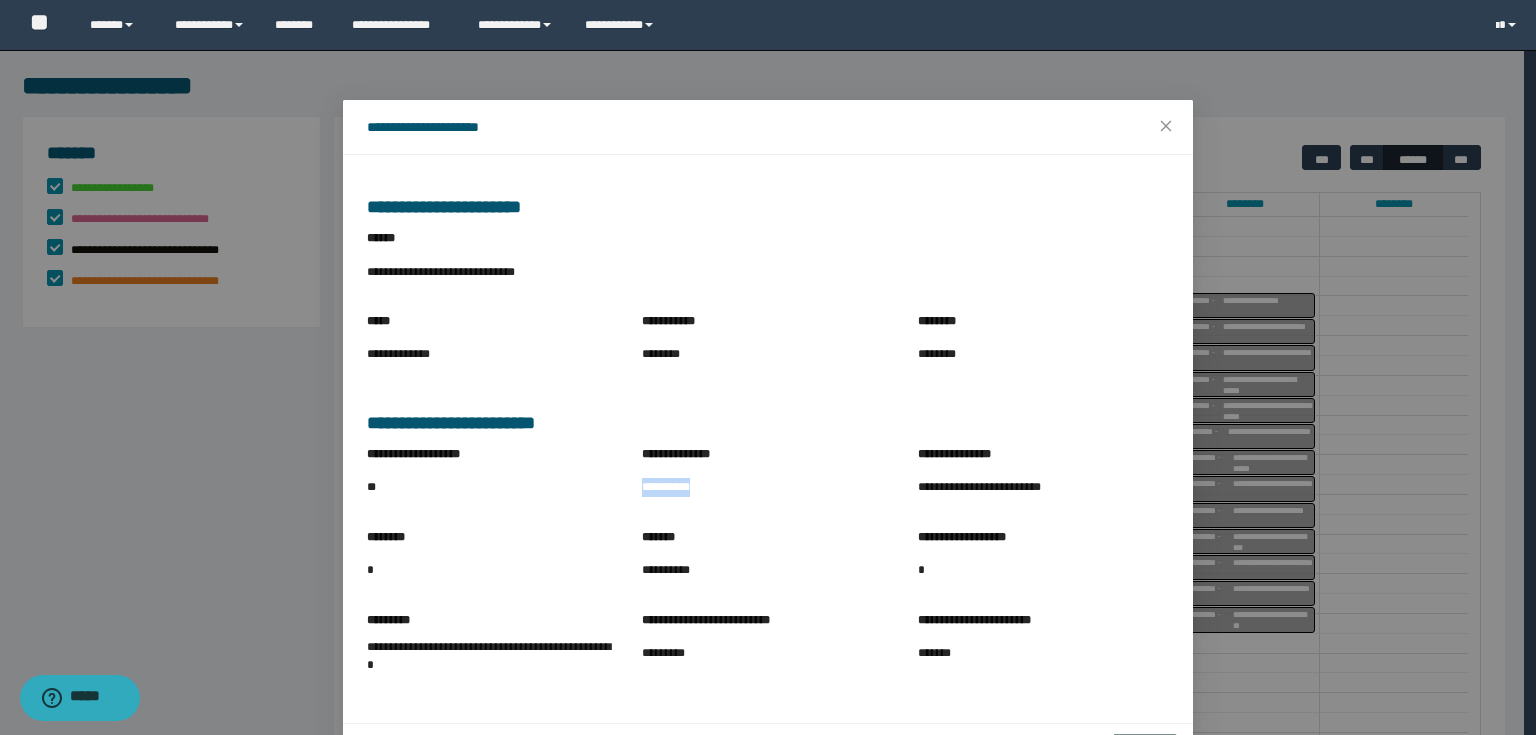 drag, startPoint x: 634, startPoint y: 487, endPoint x: 704, endPoint y: 500, distance: 71.19691 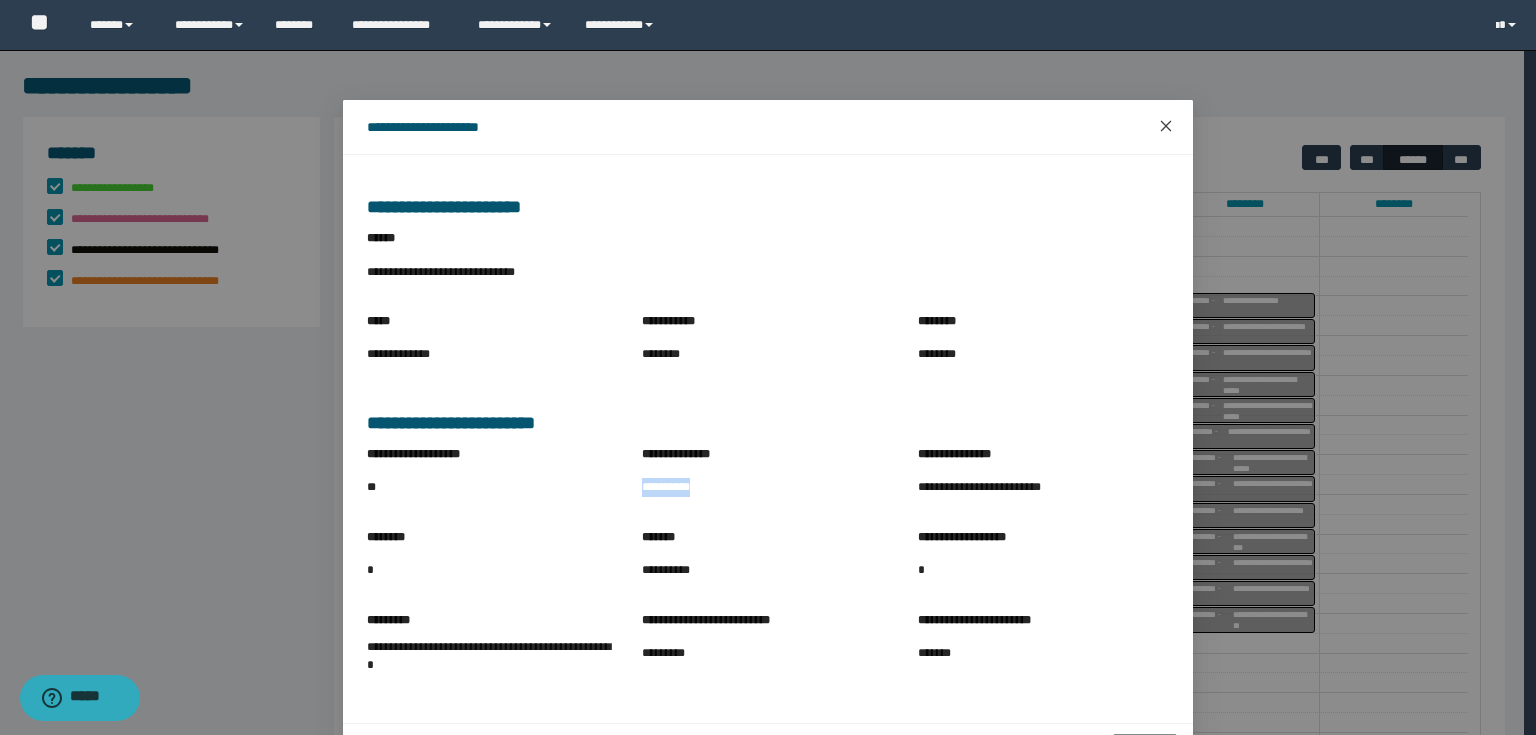 click 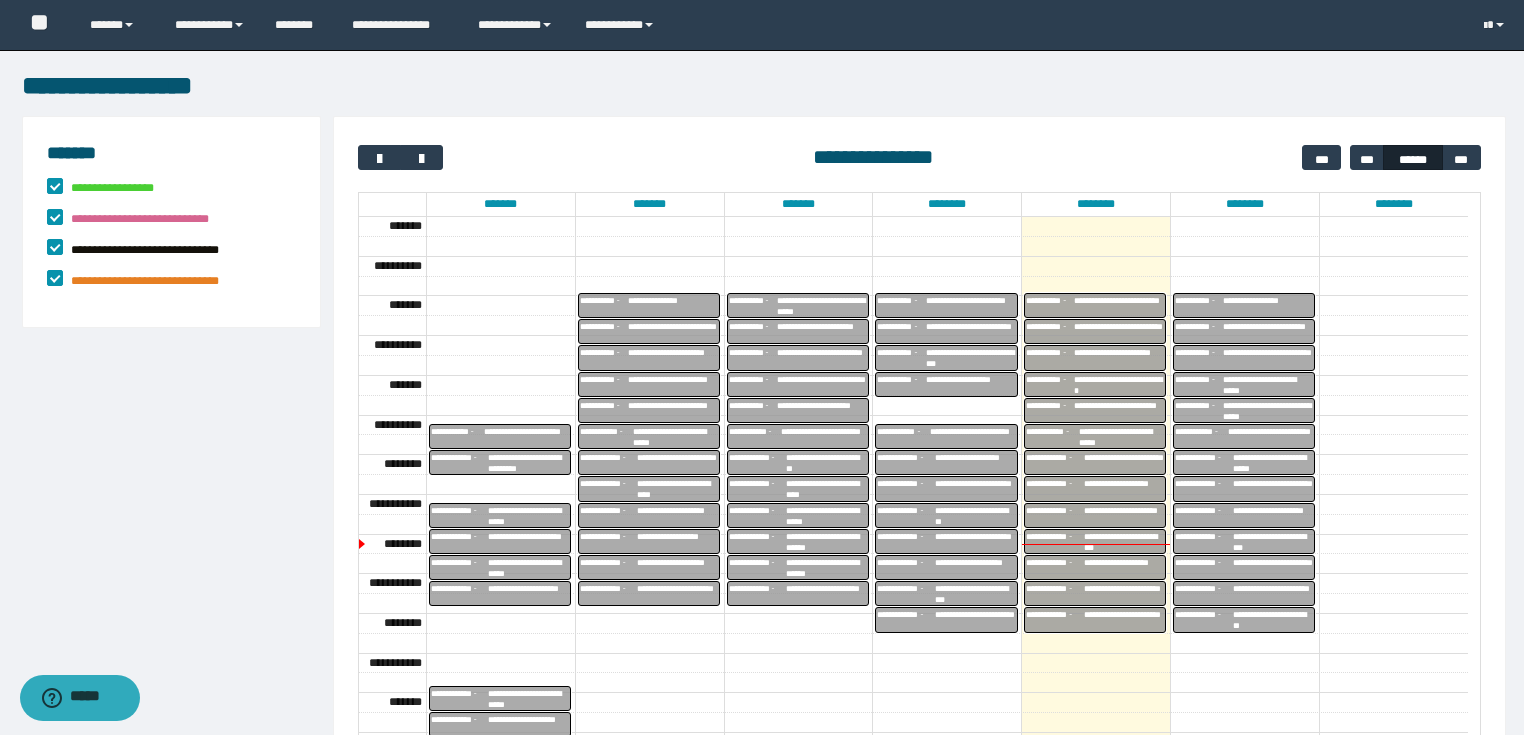 click on "**********" at bounding box center (1273, 620) 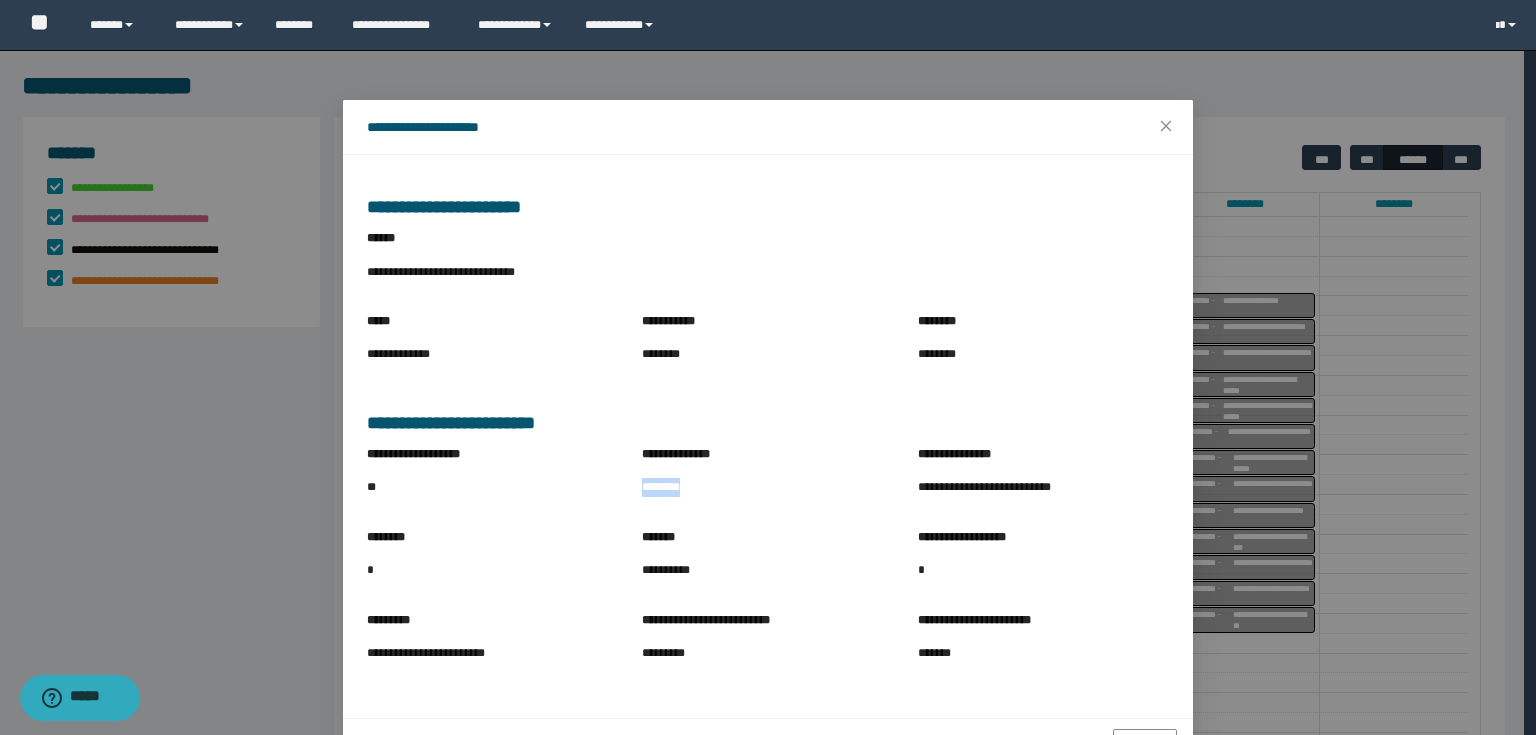 drag, startPoint x: 633, startPoint y: 488, endPoint x: 688, endPoint y: 493, distance: 55.226807 